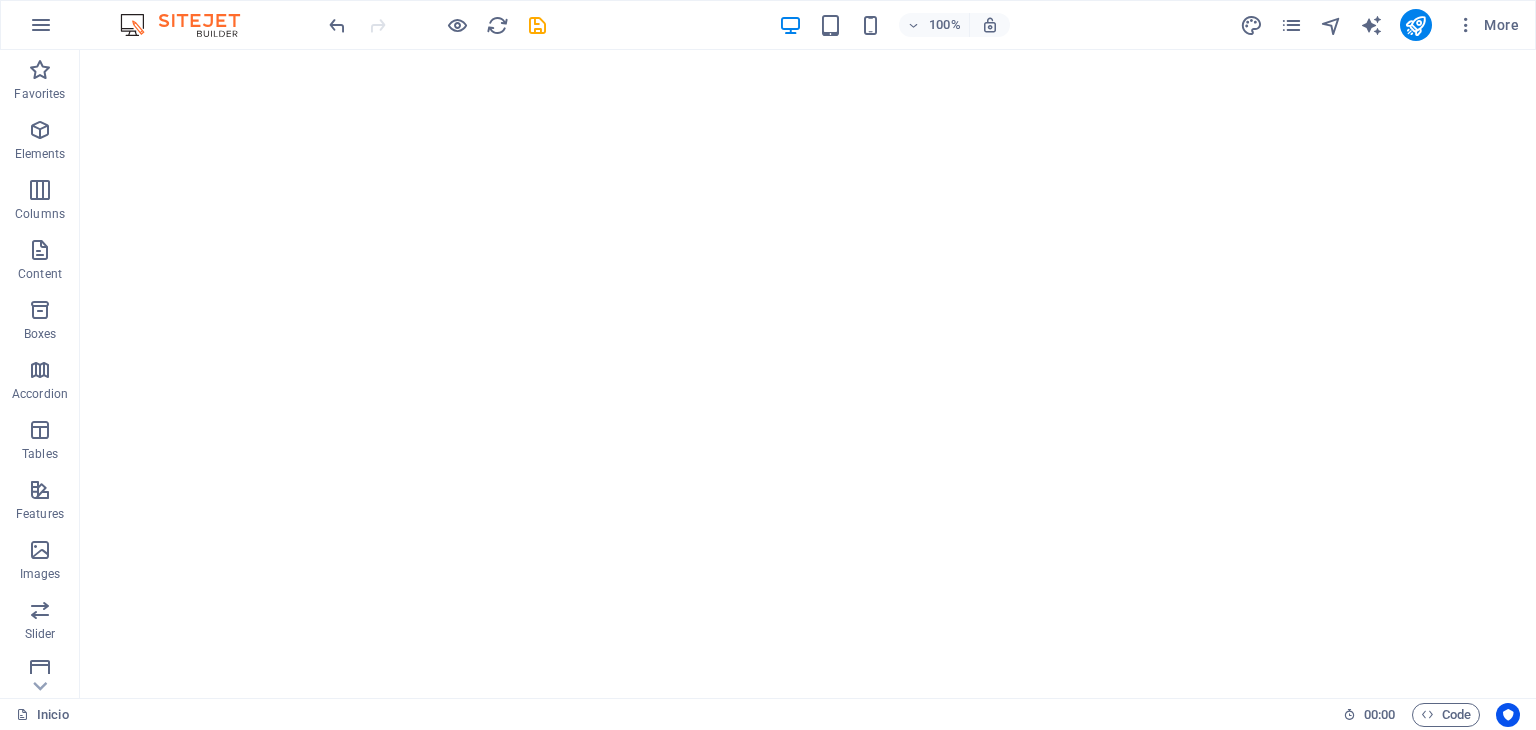 scroll, scrollTop: 0, scrollLeft: 0, axis: both 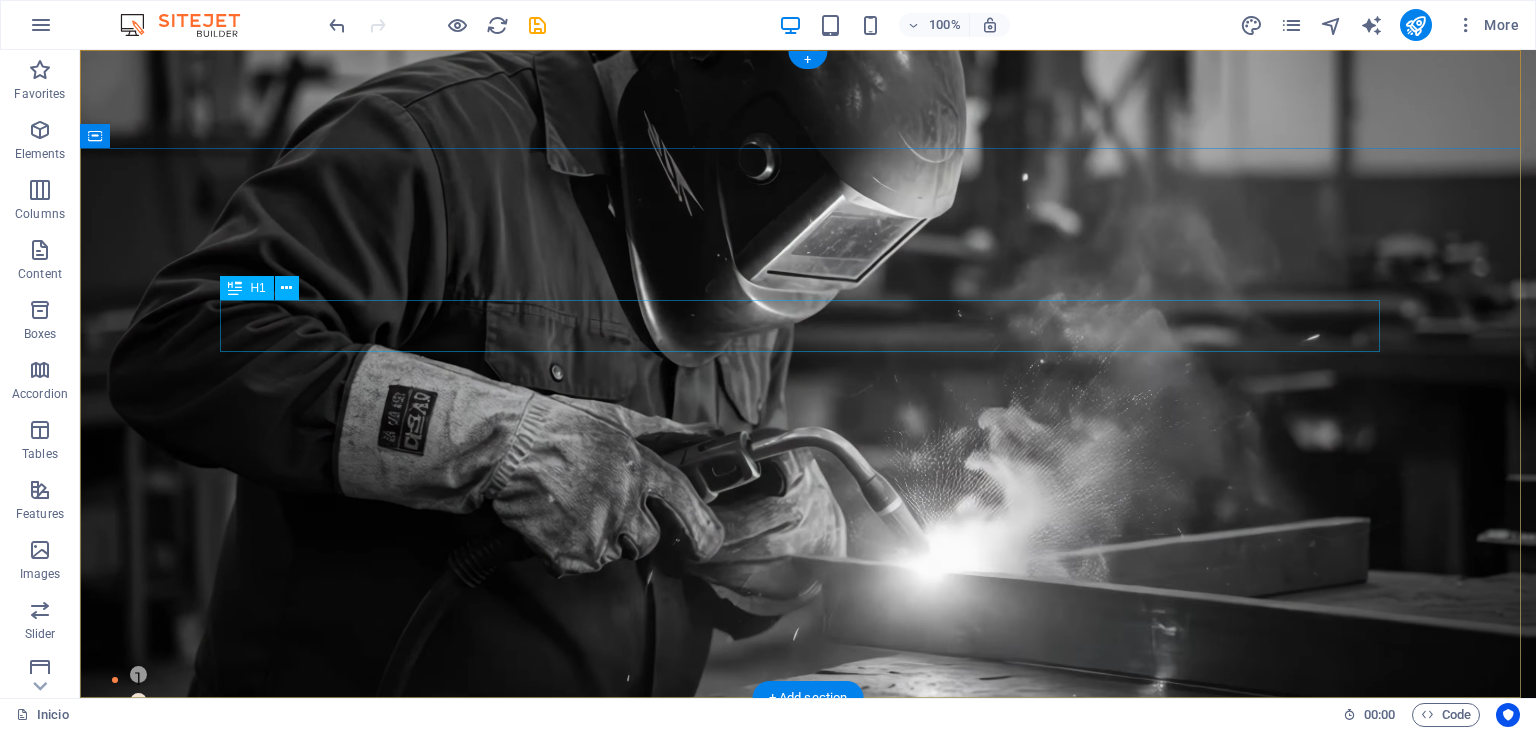click on "FIND YOUR PERFECT PLACE" at bounding box center (808, 922) 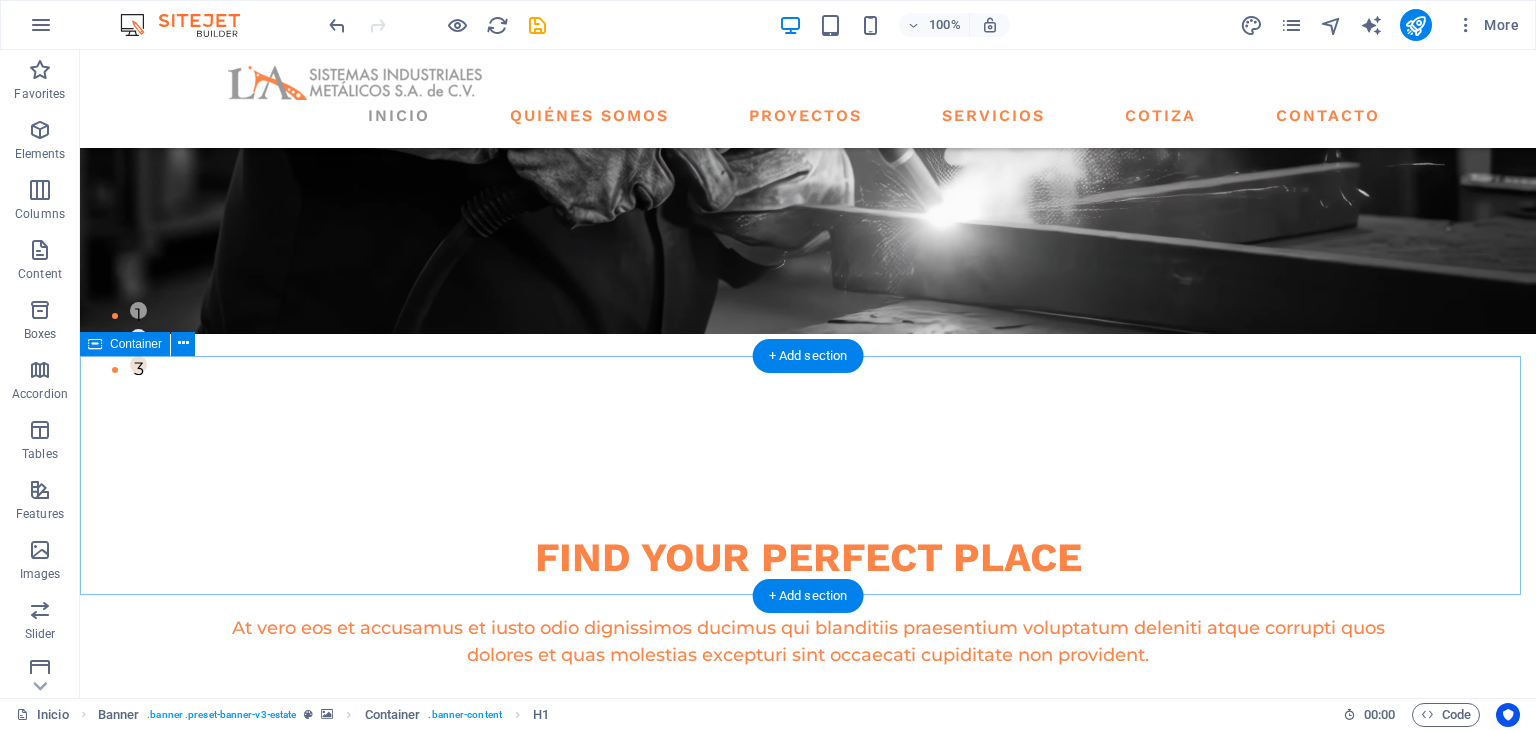 scroll, scrollTop: 333, scrollLeft: 0, axis: vertical 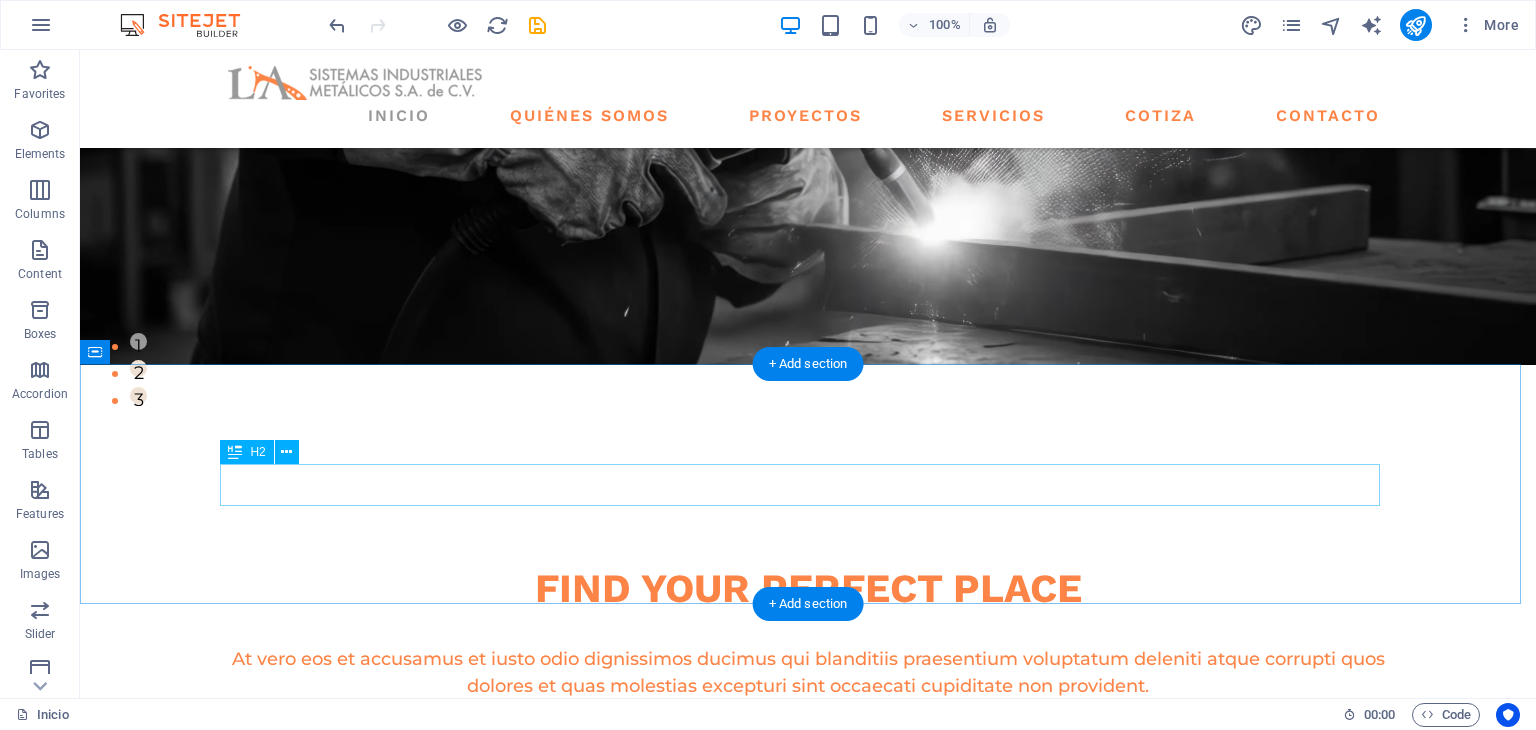 click on "we guarantee" at bounding box center (808, 1003) 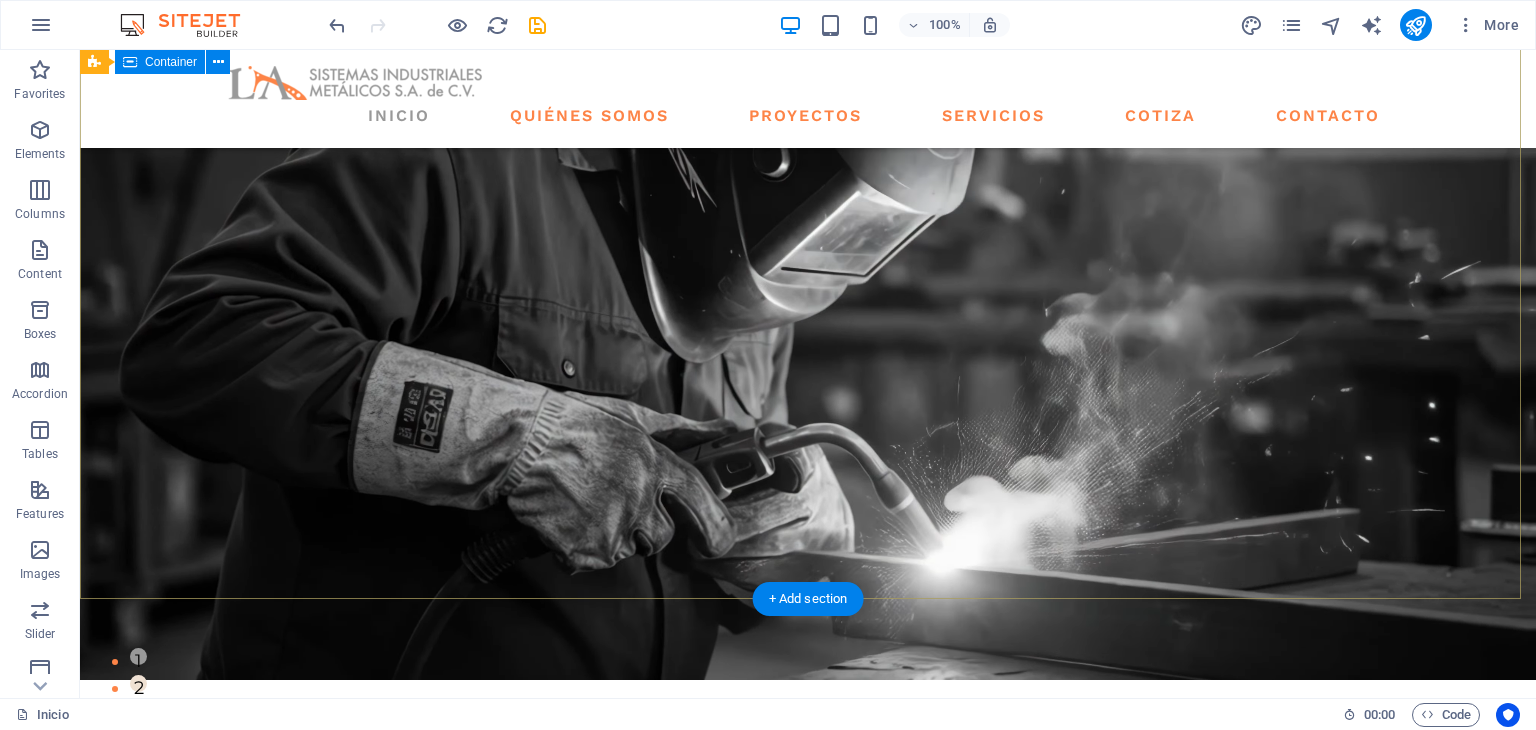 scroll, scrollTop: 0, scrollLeft: 0, axis: both 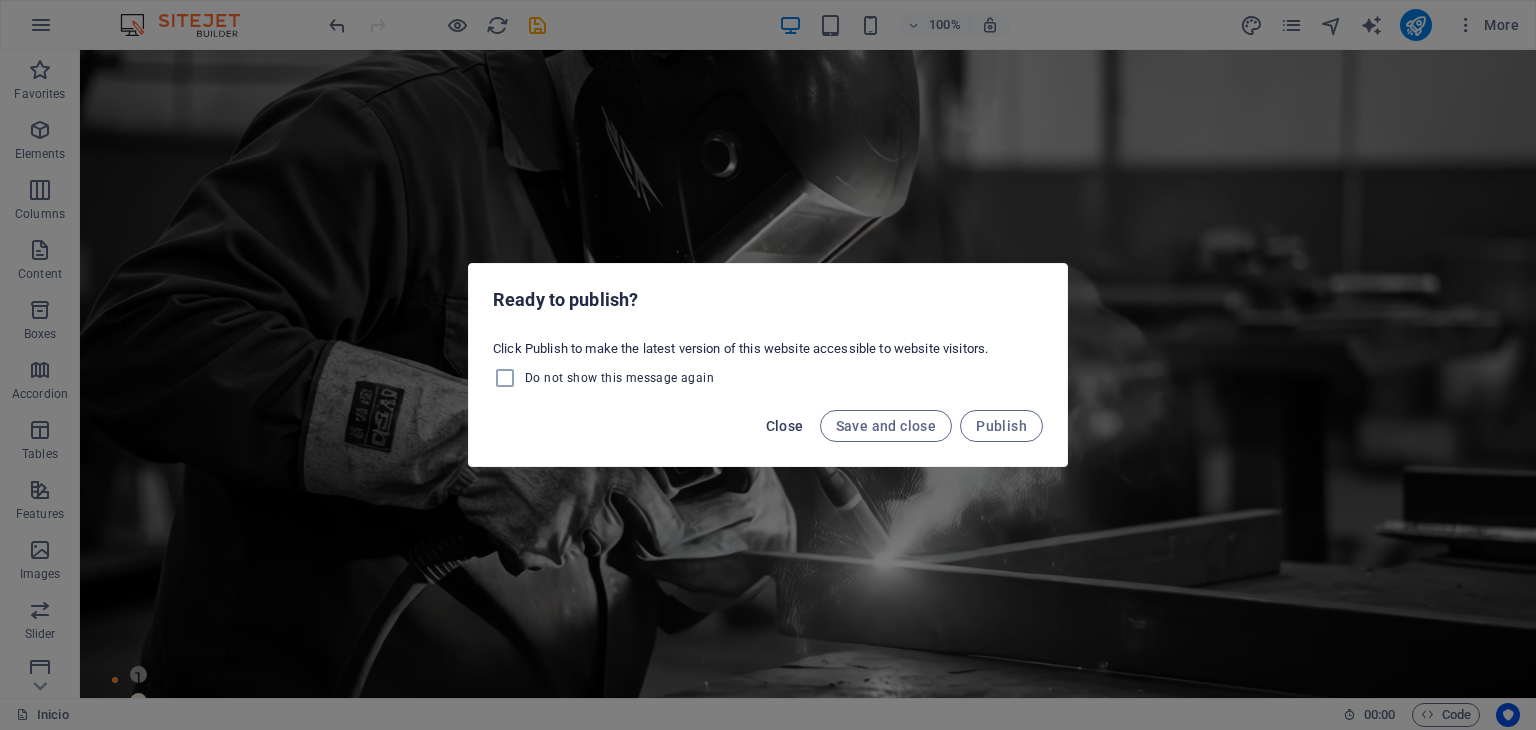 click on "Close" at bounding box center (785, 426) 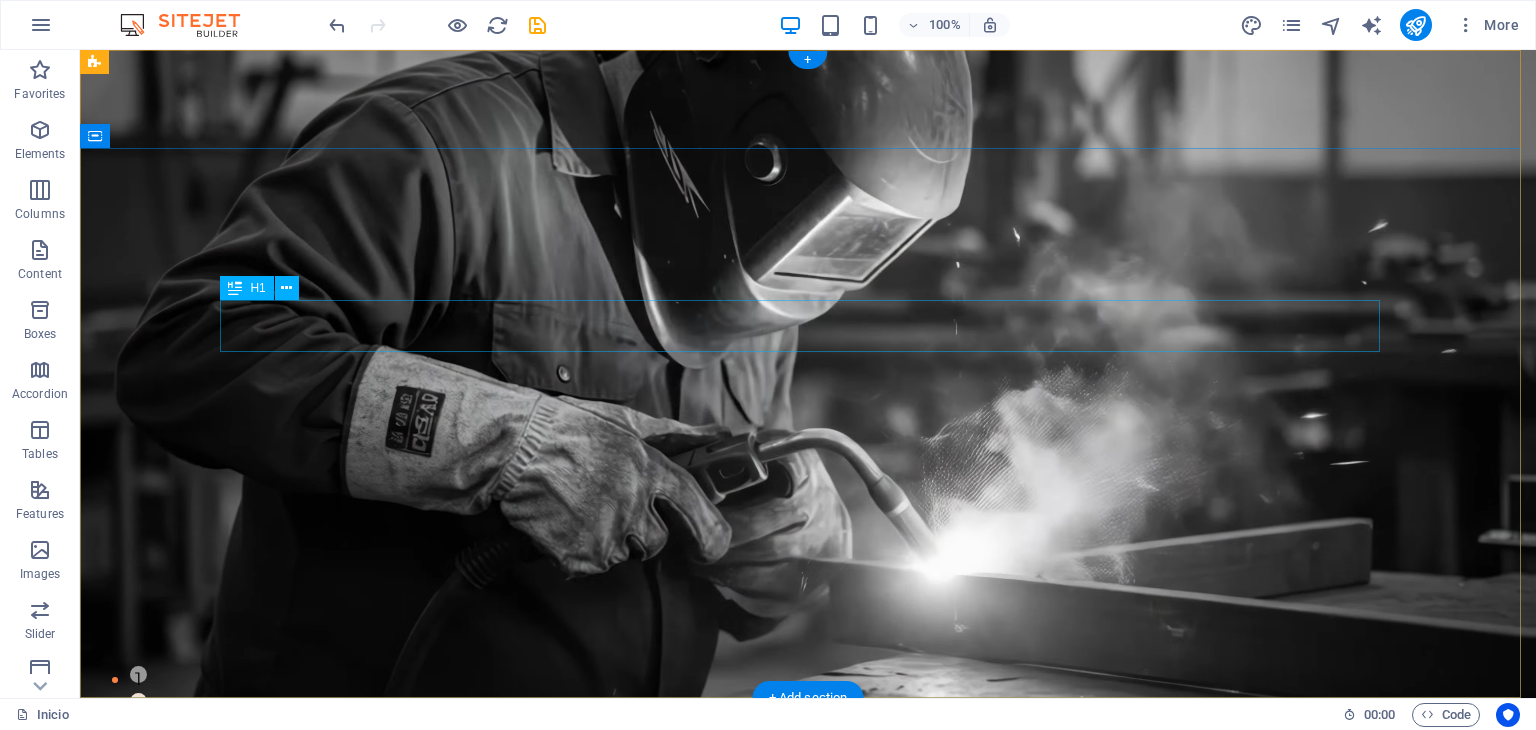 click on "FIND YOUR PERFECT PLACE" at bounding box center (808, 922) 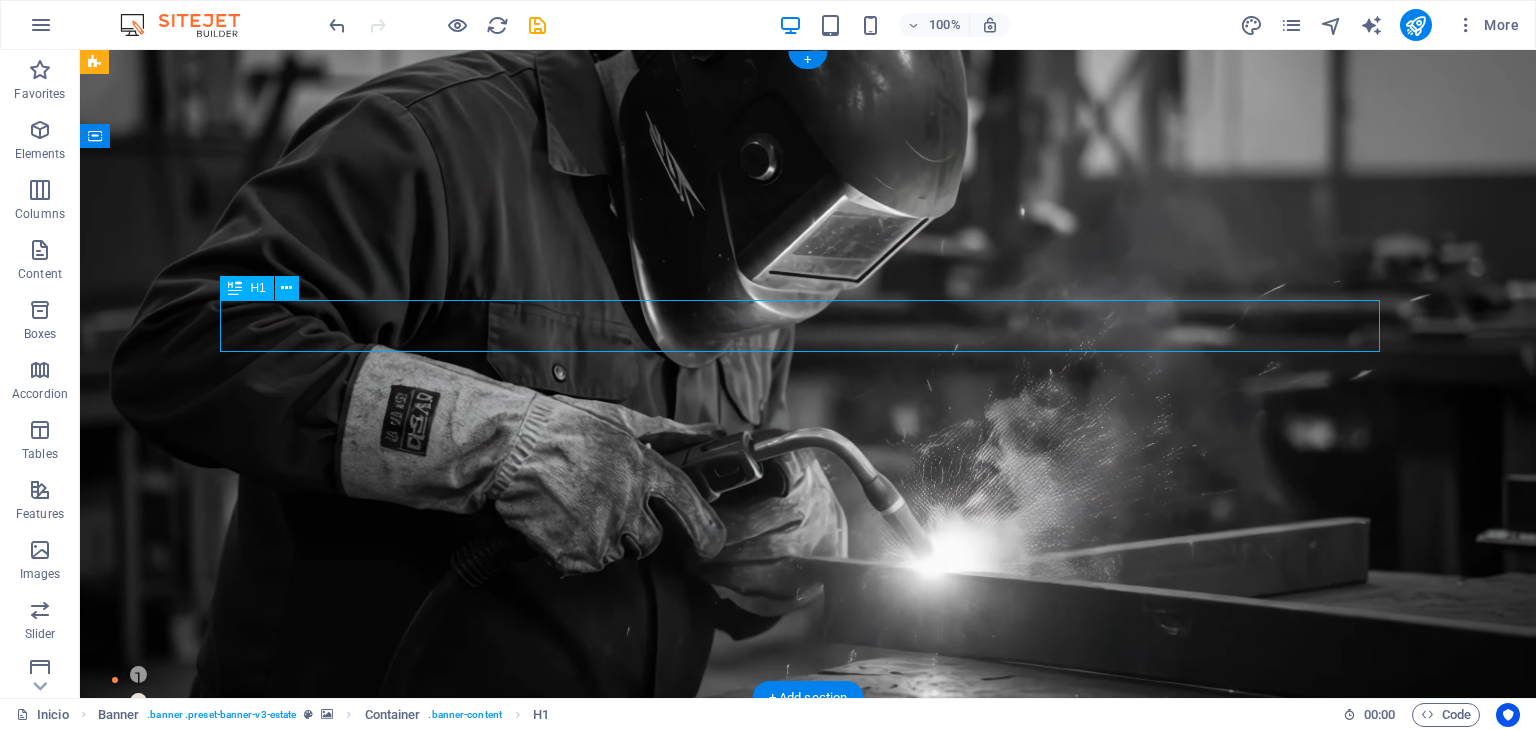 click on "FIND YOUR PERFECT PLACE" at bounding box center (808, 922) 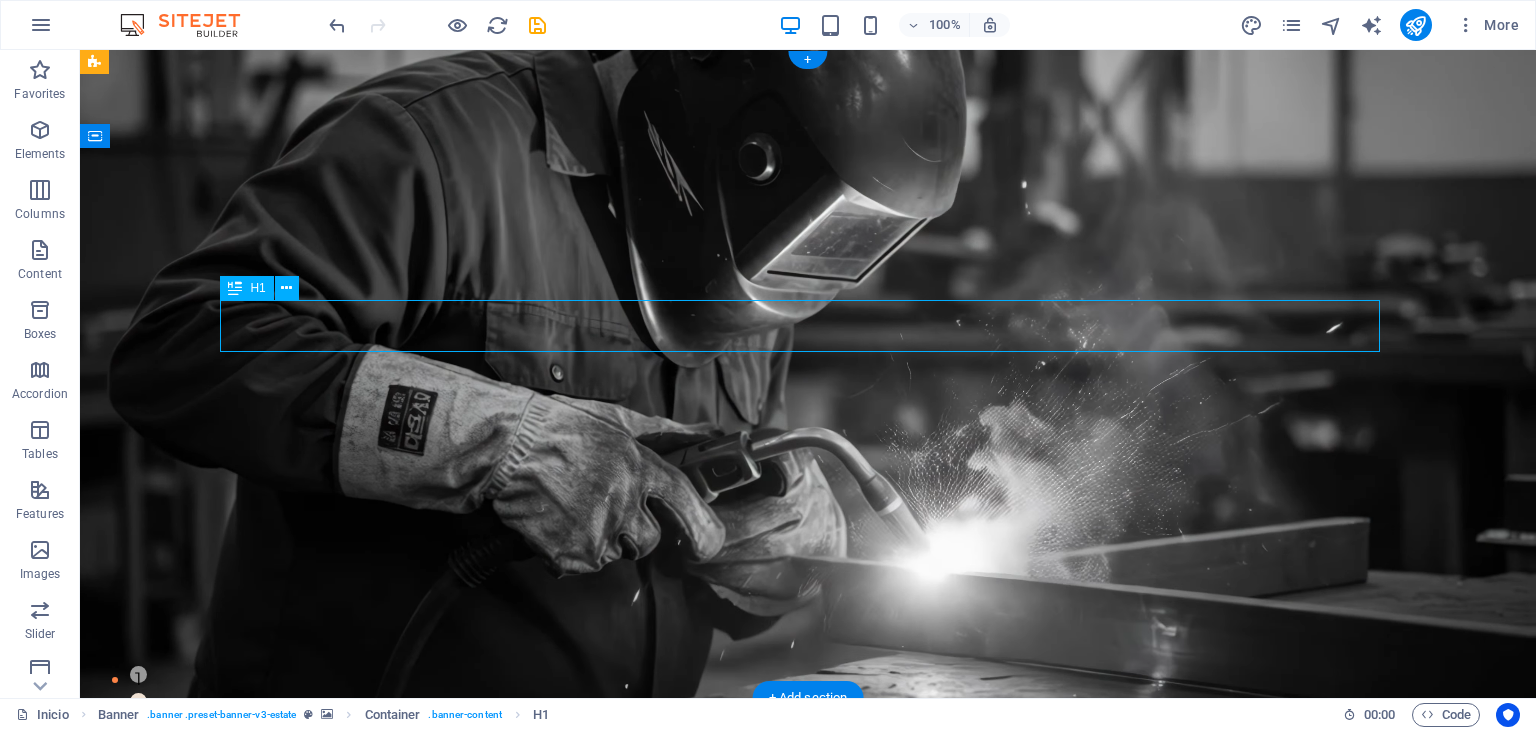 click on "FIND YOUR PERFECT PLACE" at bounding box center (808, 922) 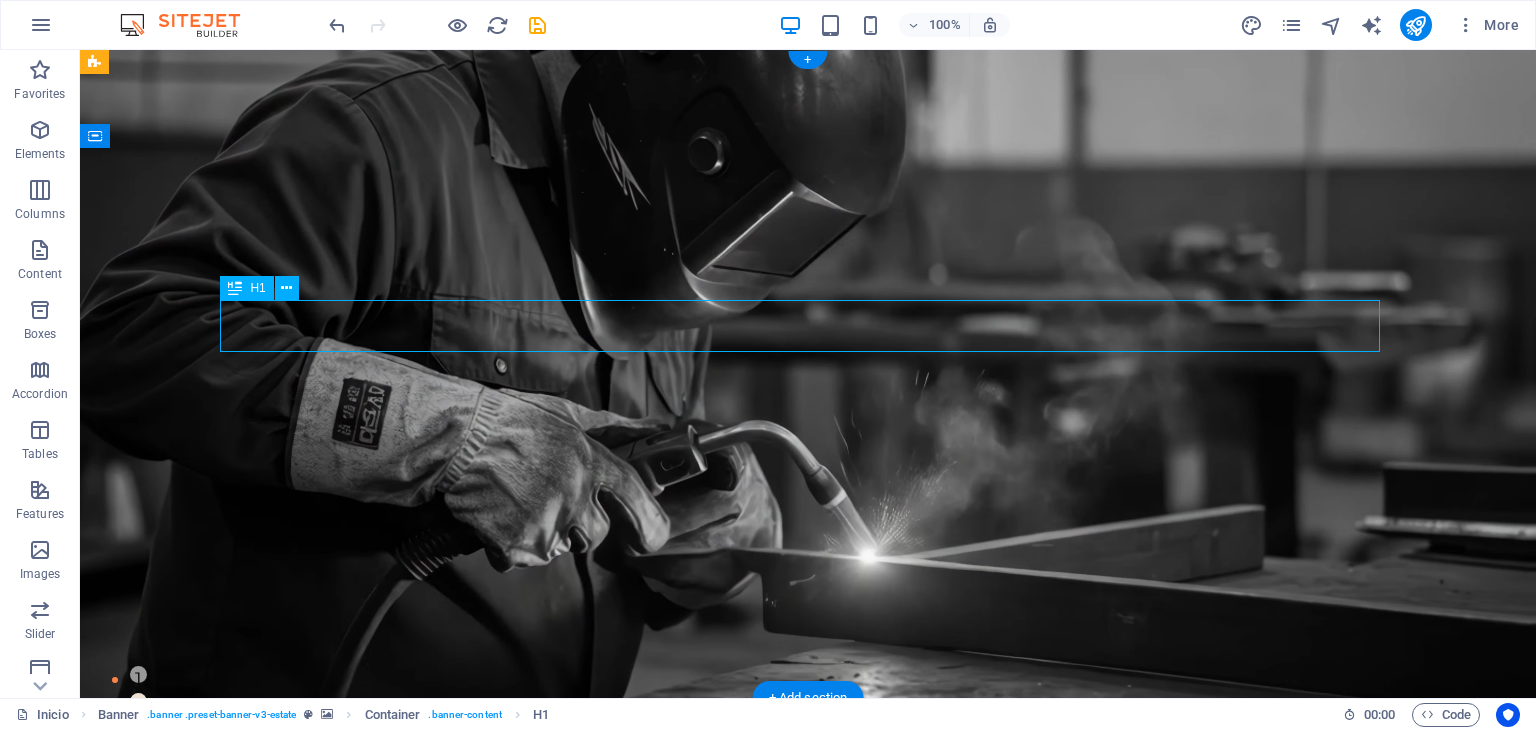 click on "FIND YOUR PERFECT PLACE" at bounding box center [808, 922] 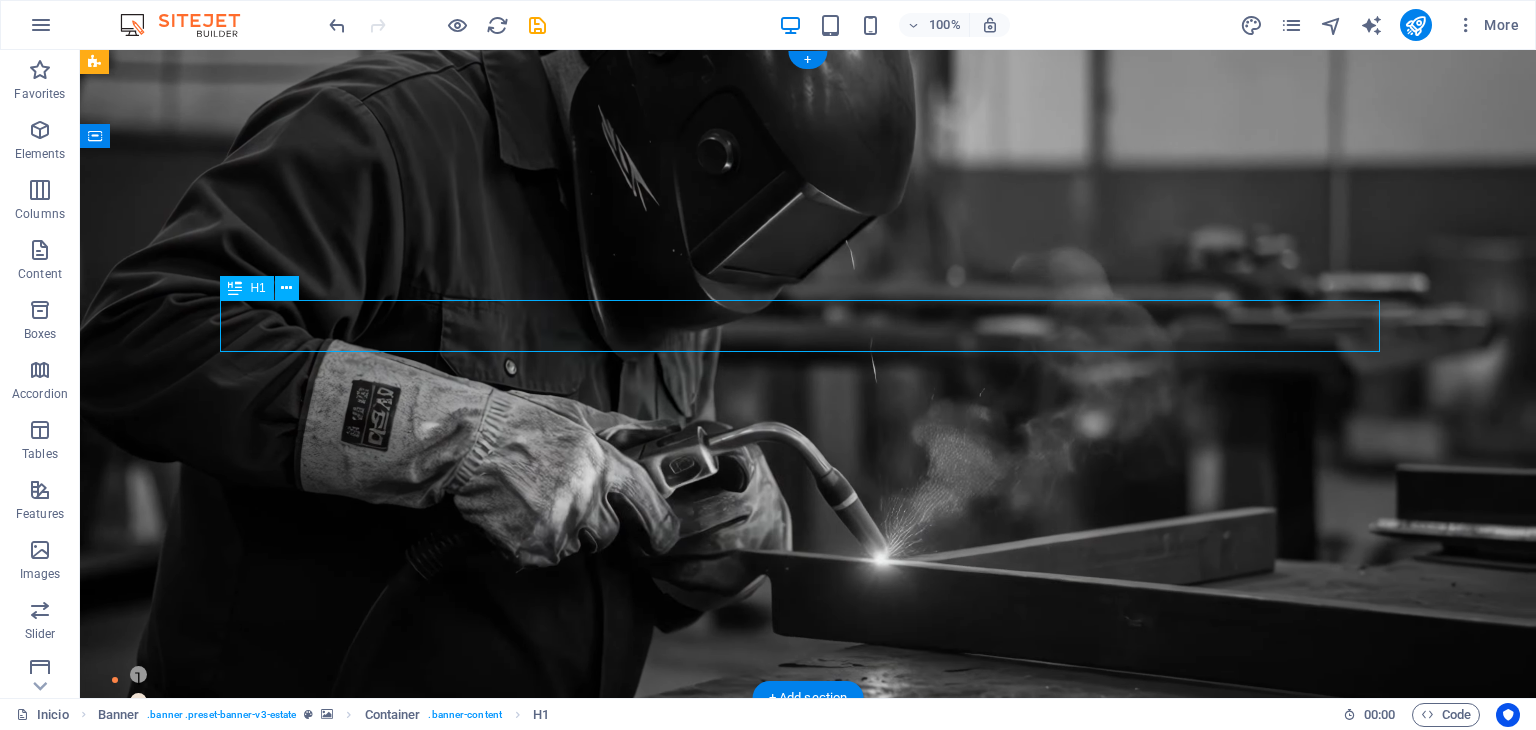 click on "FIND YOUR PERFECT PLACE" at bounding box center [808, 922] 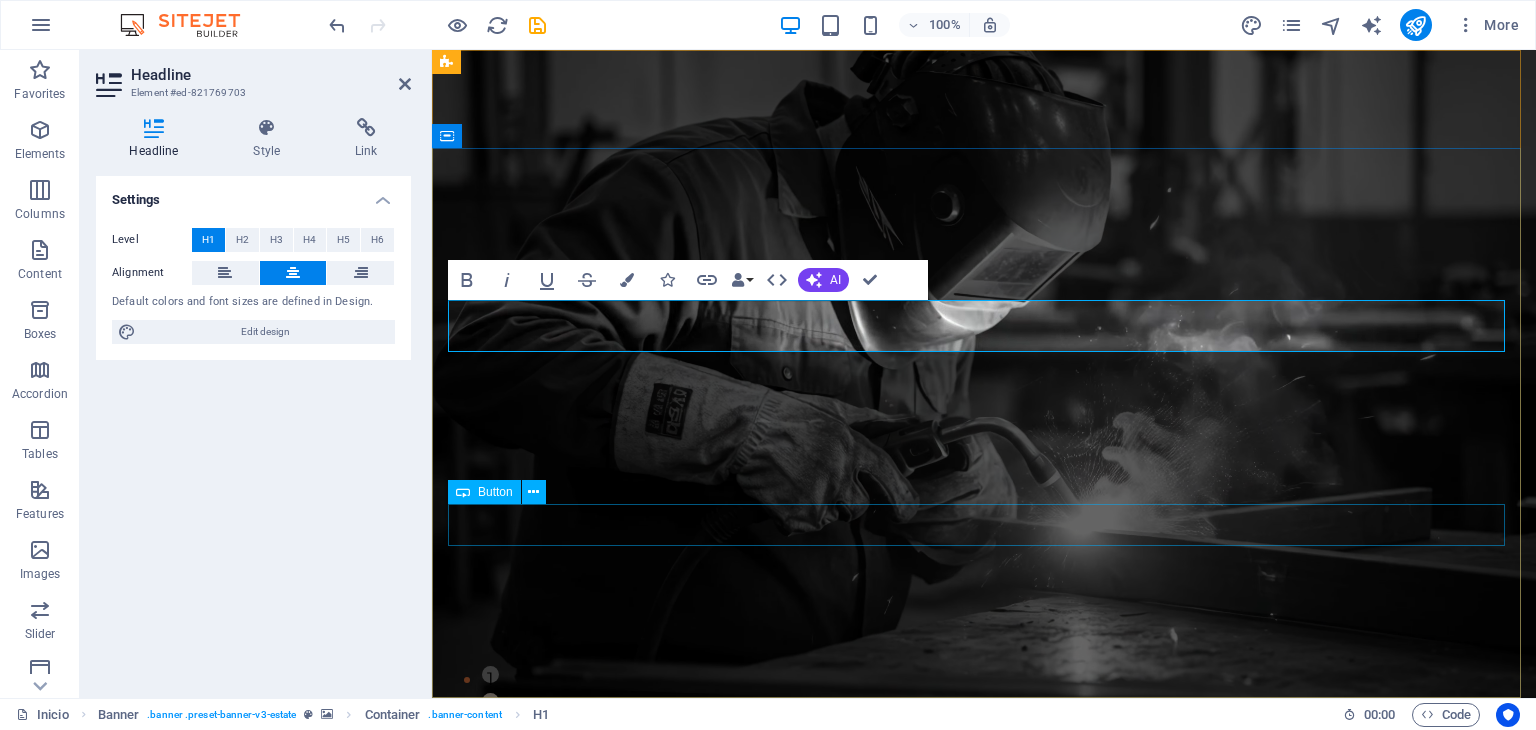 click on "get started" at bounding box center (984, 1094) 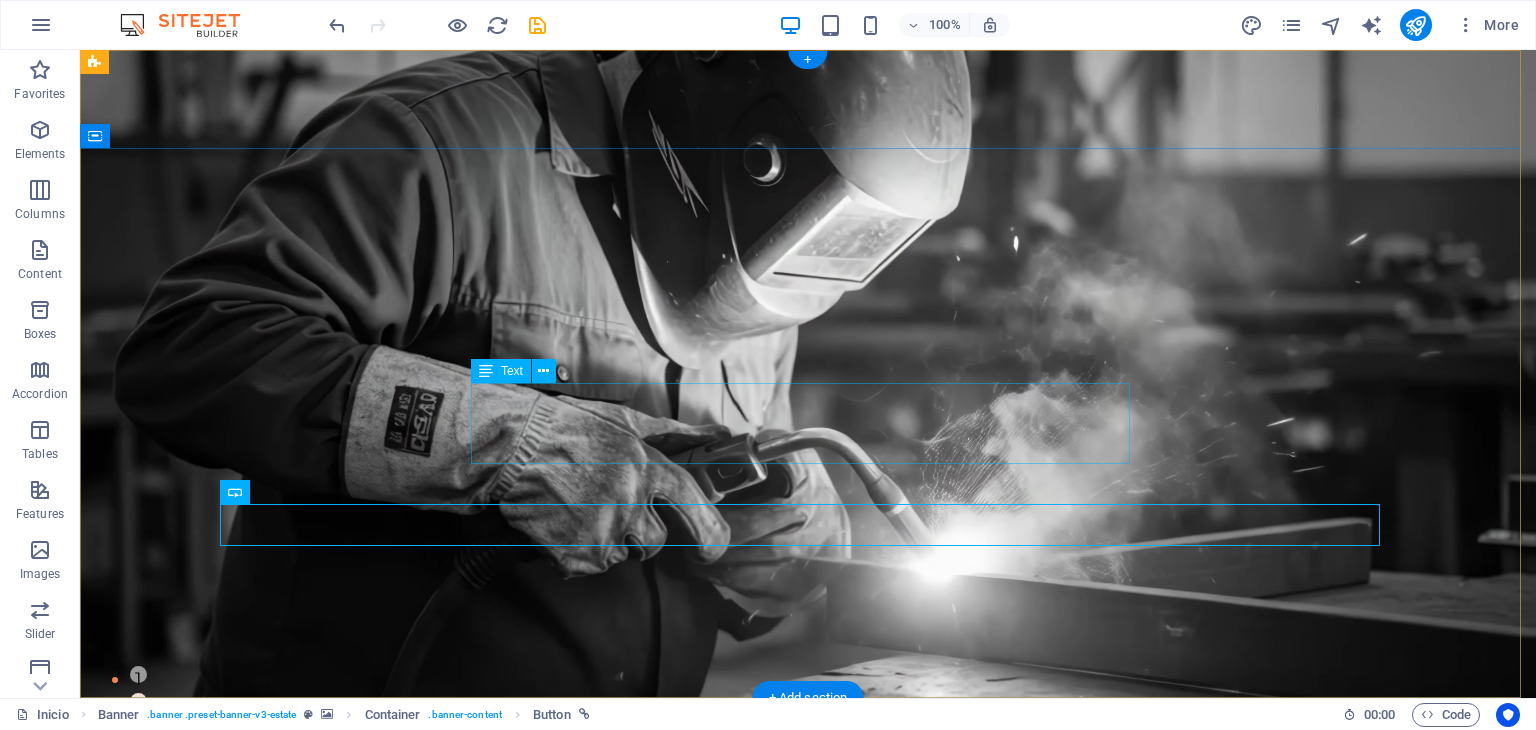 click on "At vero eos et accusamus et iusto odio dignissimos ducimus qui blanditiis praesentium voluptatum deleniti atque corrupti quos dolores et quas molestias excepturi sint occaecati cupiditate non provident." at bounding box center [808, 1006] 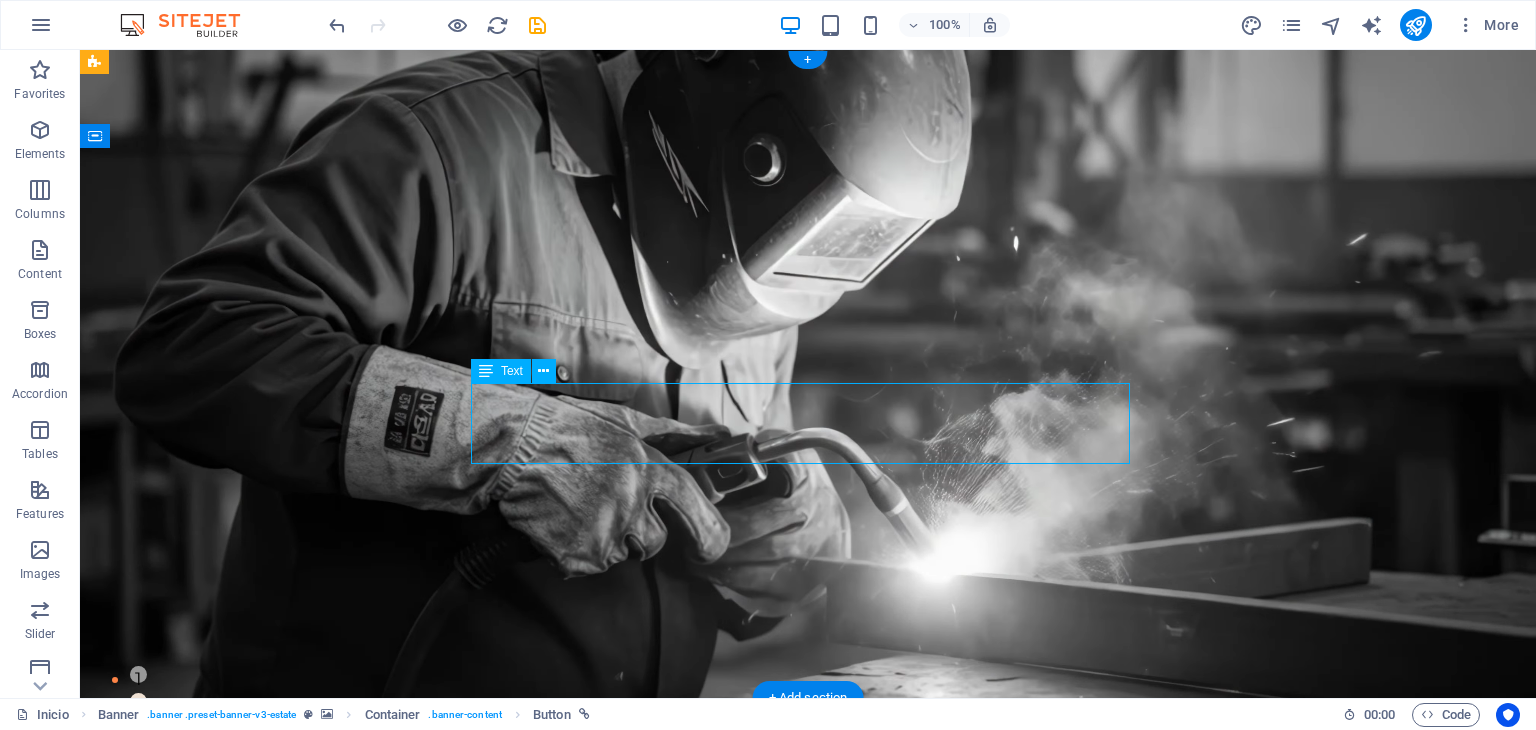 click on "At vero eos et accusamus et iusto odio dignissimos ducimus qui blanditiis praesentium voluptatum deleniti atque corrupti quos dolores et quas molestias excepturi sint occaecati cupiditate non provident." at bounding box center [808, 1006] 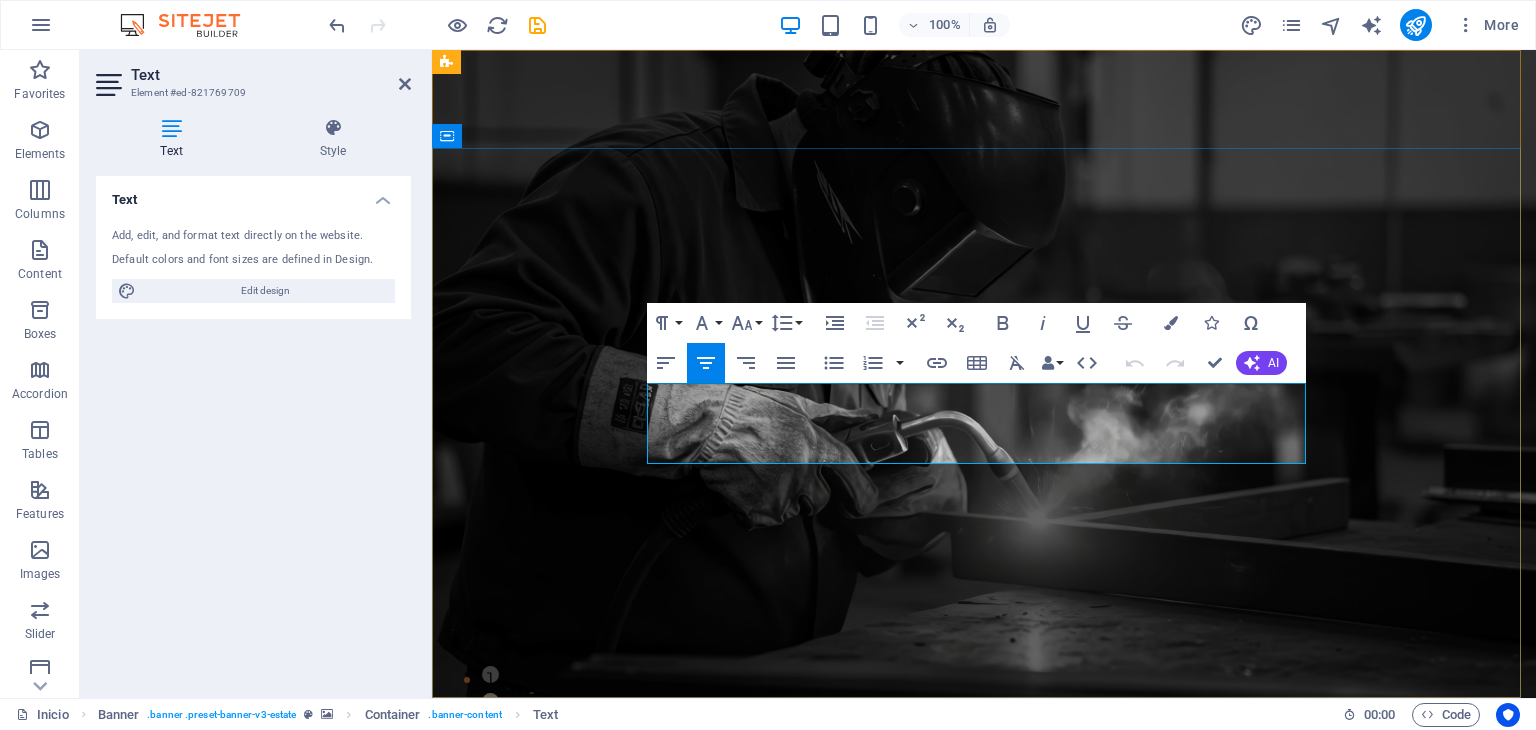 drag, startPoint x: 1286, startPoint y: 457, endPoint x: 655, endPoint y: 396, distance: 633.94165 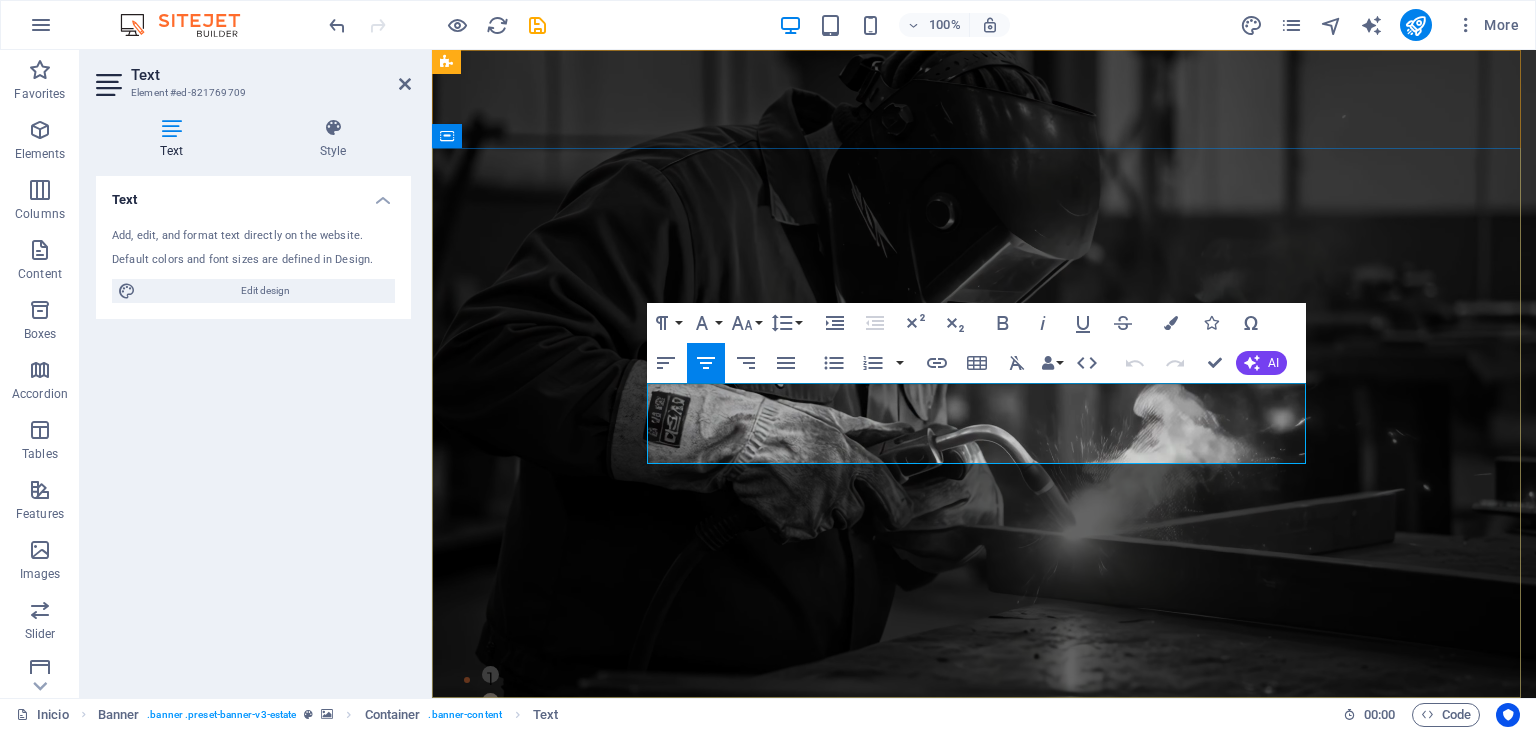 click on "At vero eos et accusamus et iusto odio dignissimos ducimus qui blanditiis praesentium voluptatum deleniti atque corrupti quos dolores et quas molestias excepturi sint occaecati cupiditate non provident." at bounding box center (984, 1006) 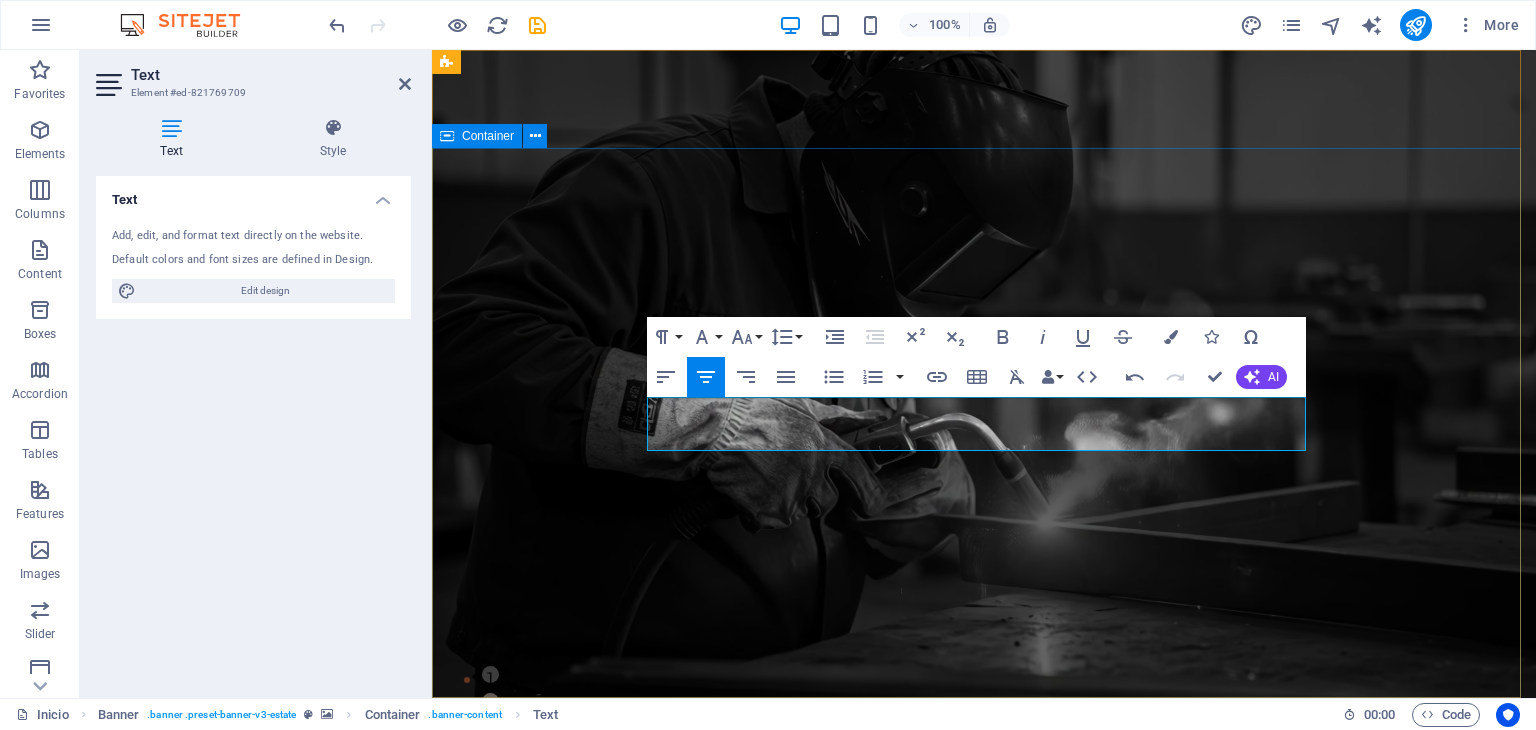 click on "La Estructura Correcta, al Precio Correcto Más de 20 años ayudando a empresas a construir con inteligencia: estructuras metálicas seguras, funcionales y al mejor costo del mercado. get started" at bounding box center (984, 1005) 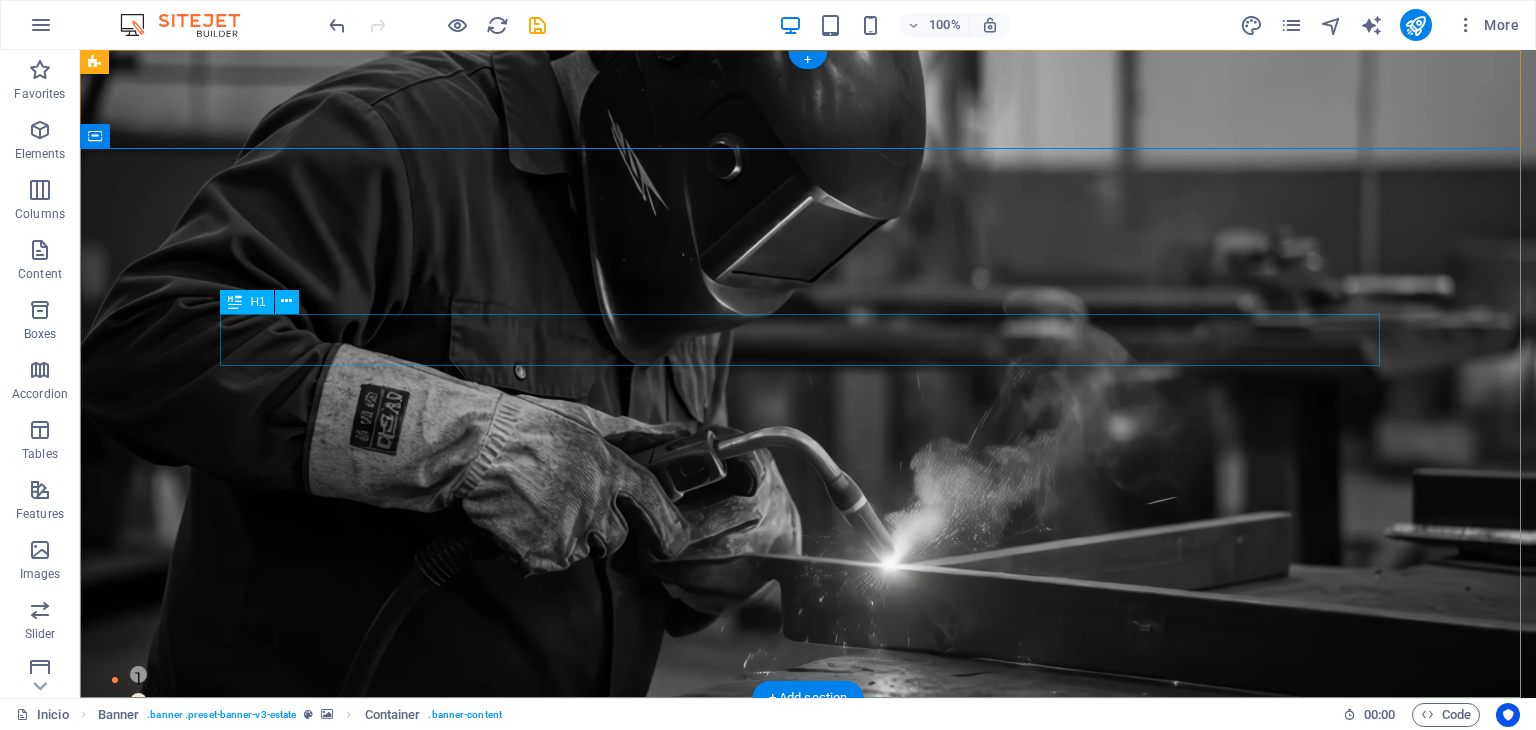 click on "La Estructura Correcta, al Precio Correcto" at bounding box center (808, 922) 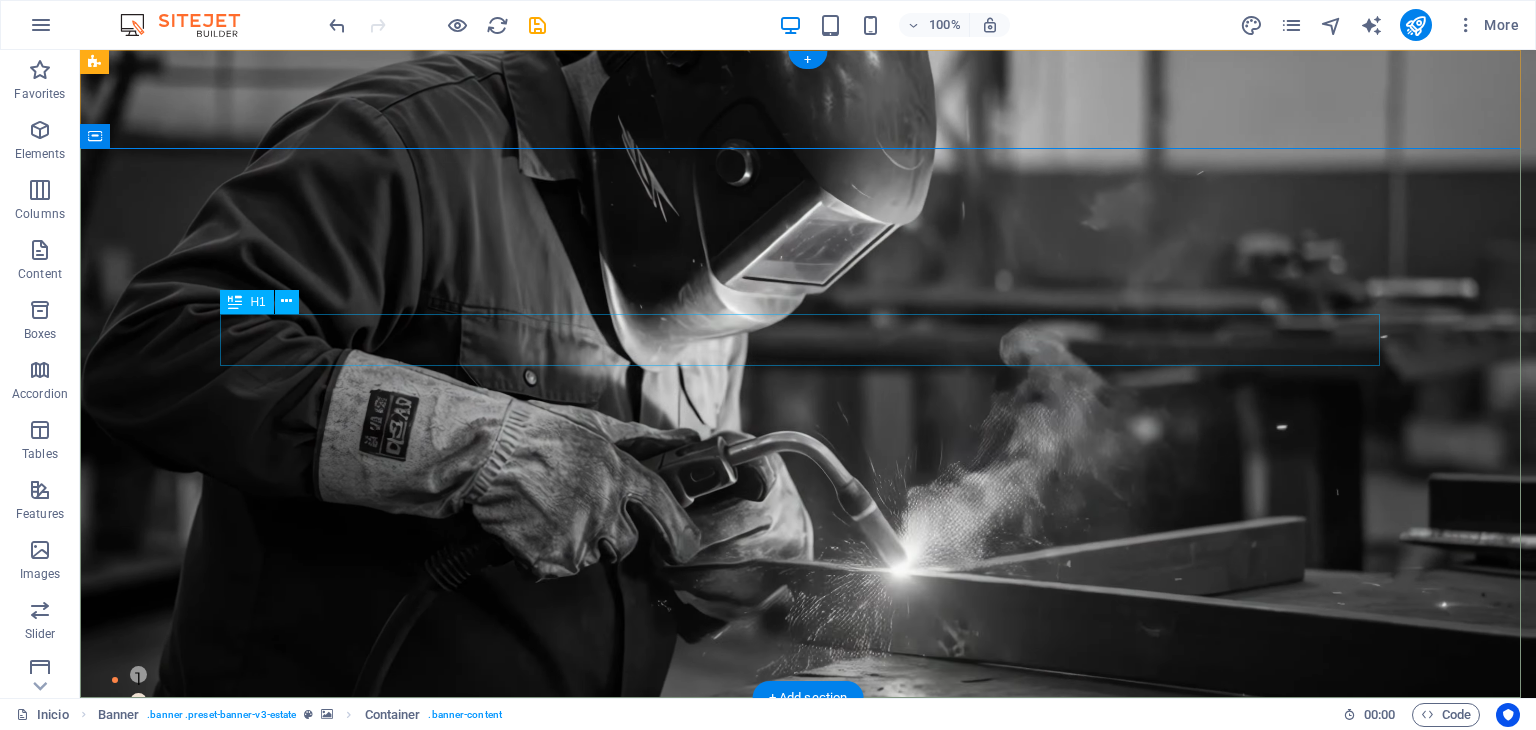 click on "La Estructura Correcta, al Precio Correcto" at bounding box center (808, 922) 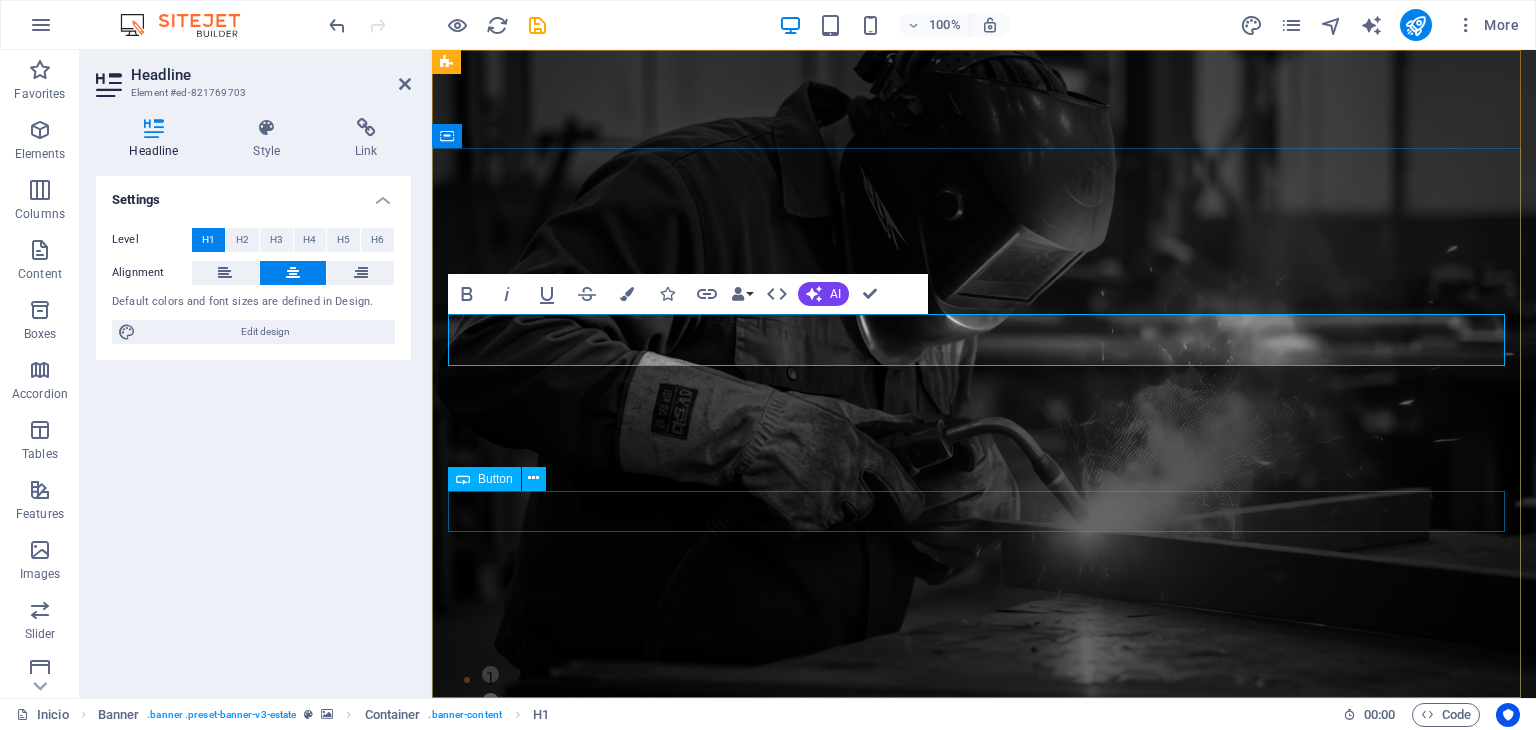 click on "get started" at bounding box center (984, 1094) 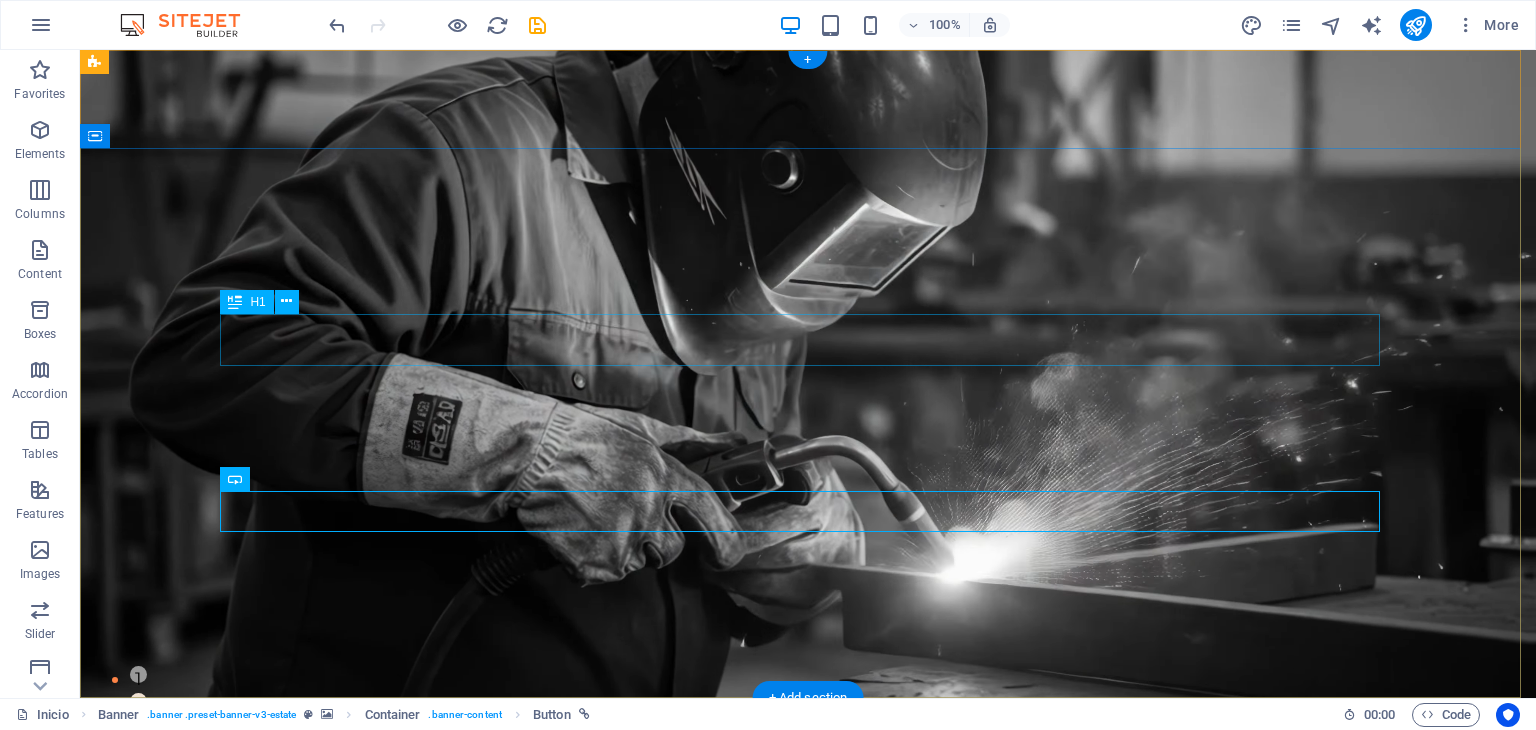 click on "La Estructura Correcta, al Precio Correcto" at bounding box center [808, 922] 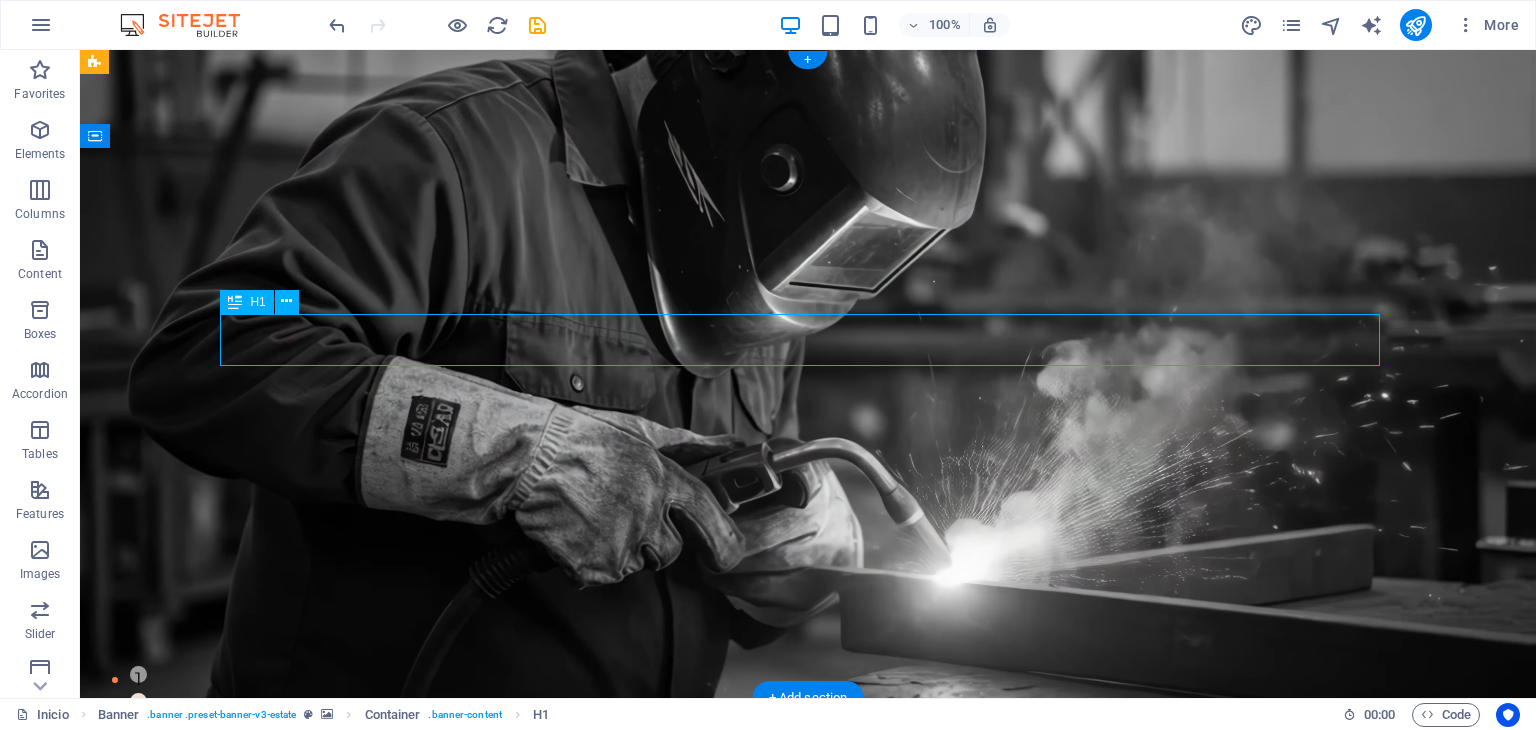 click on "La Estructura Correcta, al Precio Correcto" at bounding box center (808, 922) 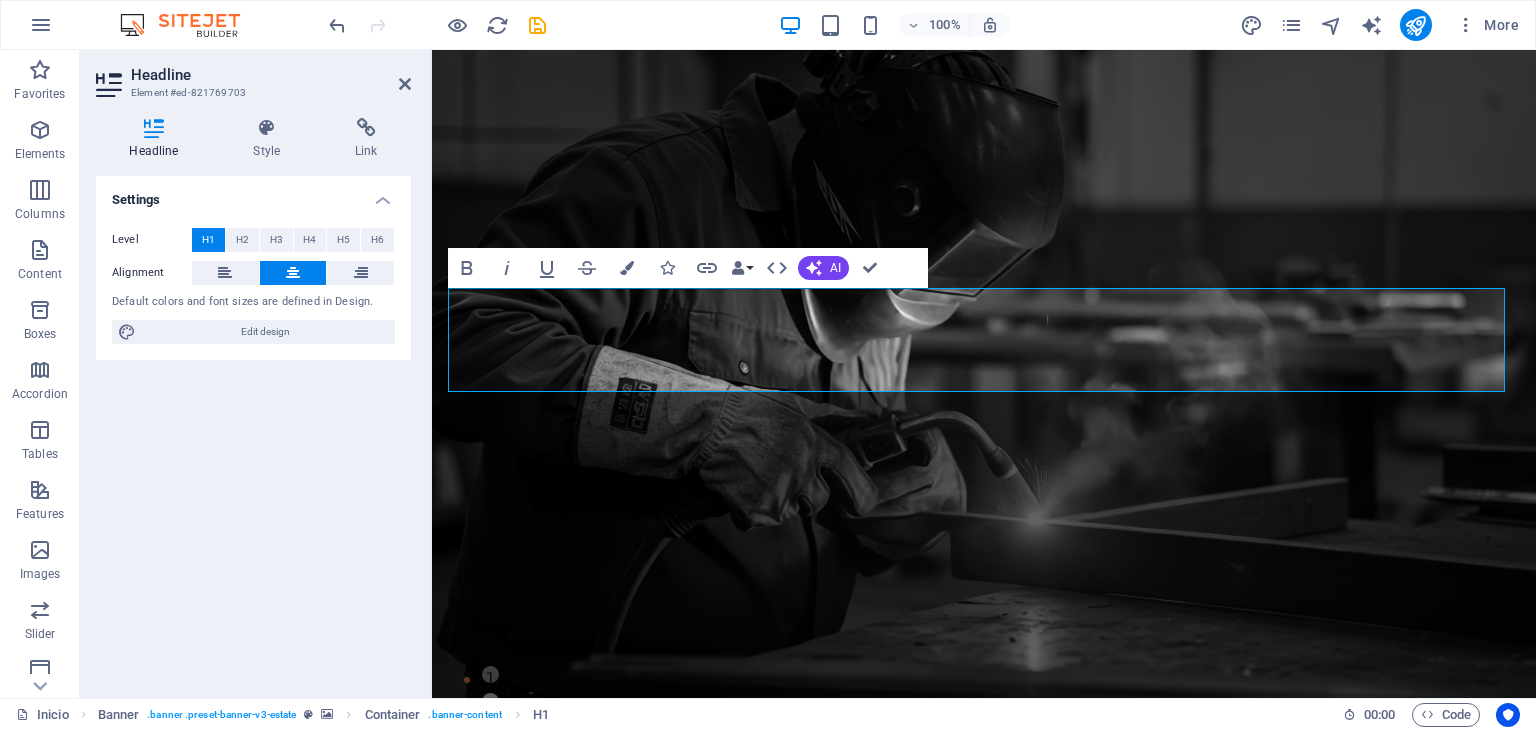 drag, startPoint x: 1100, startPoint y: 388, endPoint x: 264, endPoint y: 326, distance: 838.2959 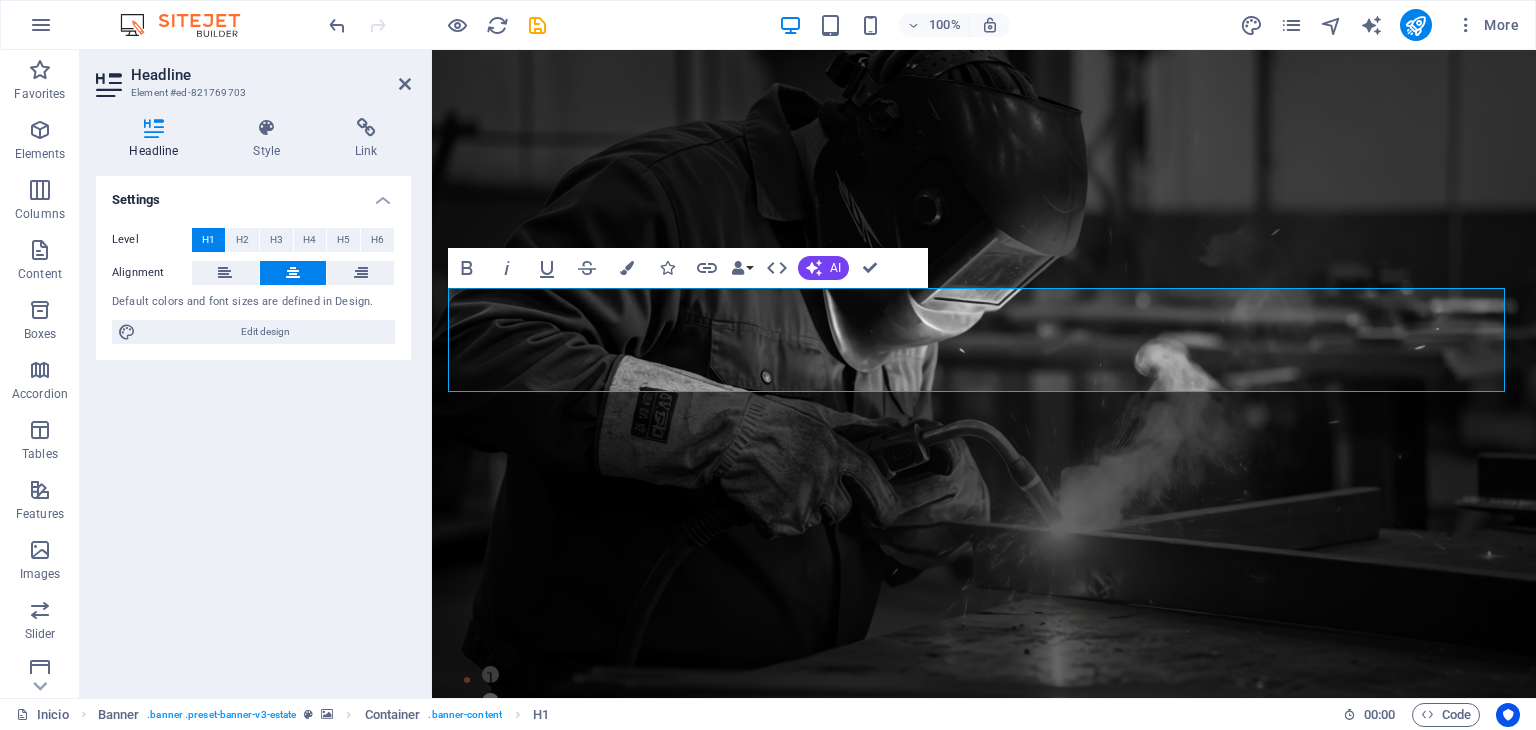 click on "Skip to main content
Inicio Quiénes somos Proyectos Servicios Cotiza Contacto ¿Vas a construir? Te ayudamos a gastar menos sin arriesgar calidad Más de 20 años ayudando a empresas a construir con inteligencia: estructuras metálicas seguras, funcionales y al mejor costo del mercado. get started we guarantee At vero eos et accusamus et iusto odio dignissimos ducimus qui blanditiis praesentium voluptatu. premium locations high quality buildings modern interior design ABOUT US
what we are all about At vero eos et accusamus et iusto odio dignissimos ducimus qui blanditiis praesentium voluptatum deleniti atque corrupti quos dolores et quas molestias excepturi sint occaecati cupiditate non provident. At vero eos et accusamus et iusto odio dignissimos ducimus qui blanditiis praesentium voluptatum deleniti atque corrupti quos dolores et quas molestias excepturi sint occaecati cupiditate non provident. GET STARTED CURRENT LISTINGS
our latest properties view all Sea Side Villa Read more Santa Ana House" at bounding box center (984, 6068) 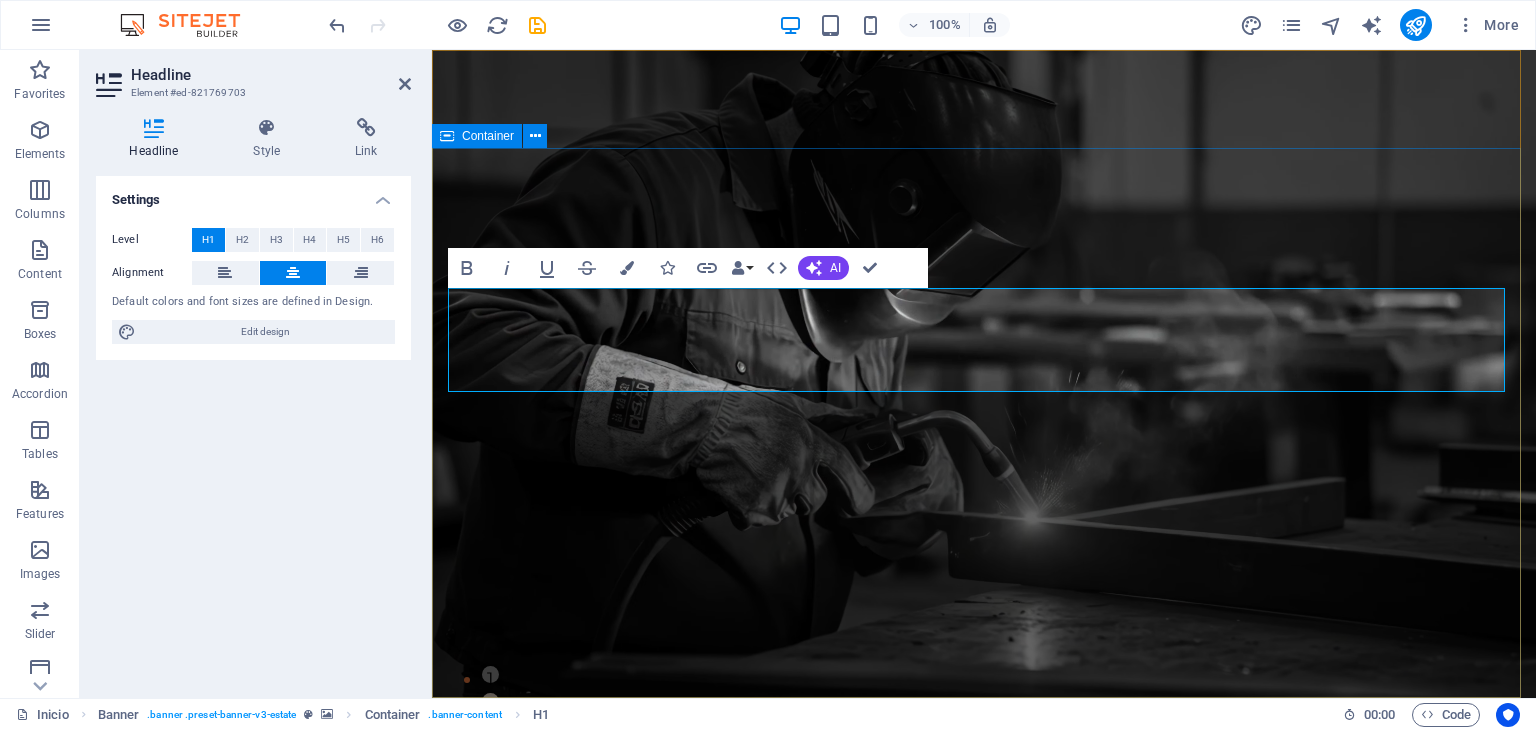 click on "Estructuras Metálicas con Precisión, Compromiso y Precio Justo Más de 20 años ayudando a empresas a construir con inteligencia: estructuras metálicas seguras, funcionales y al mejor costo del mercado. get started" at bounding box center (984, 1031) 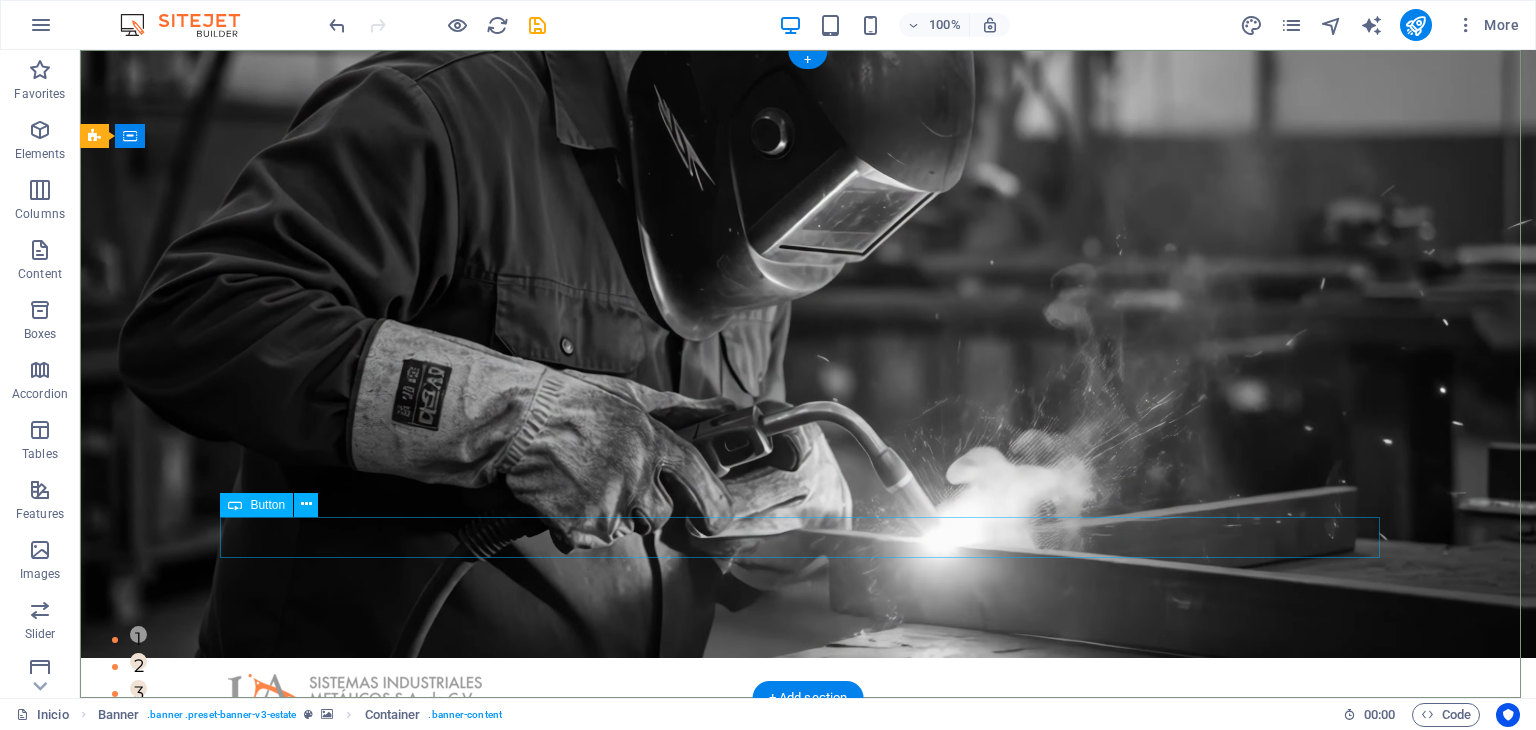 scroll, scrollTop: 0, scrollLeft: 0, axis: both 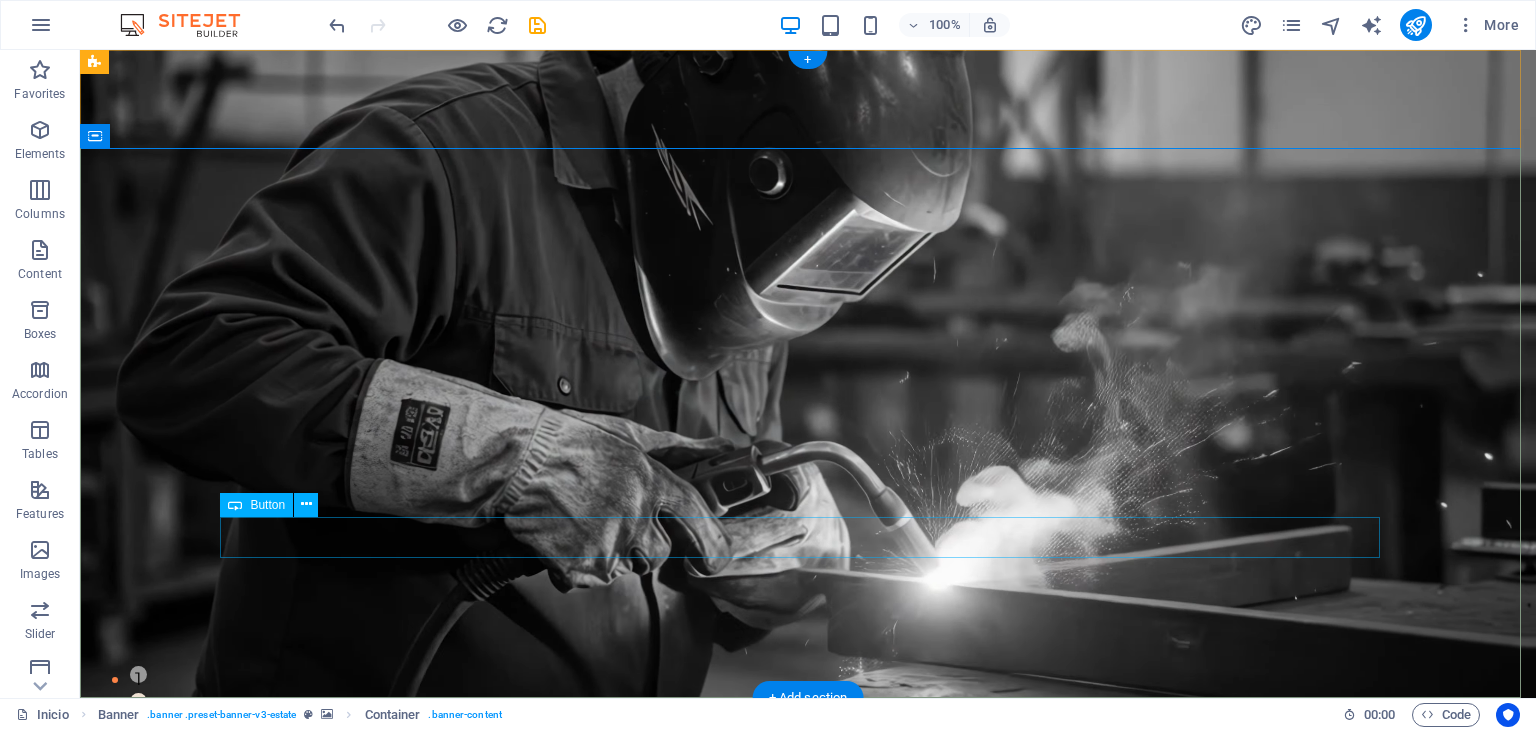 click on "get started" at bounding box center (808, 1146) 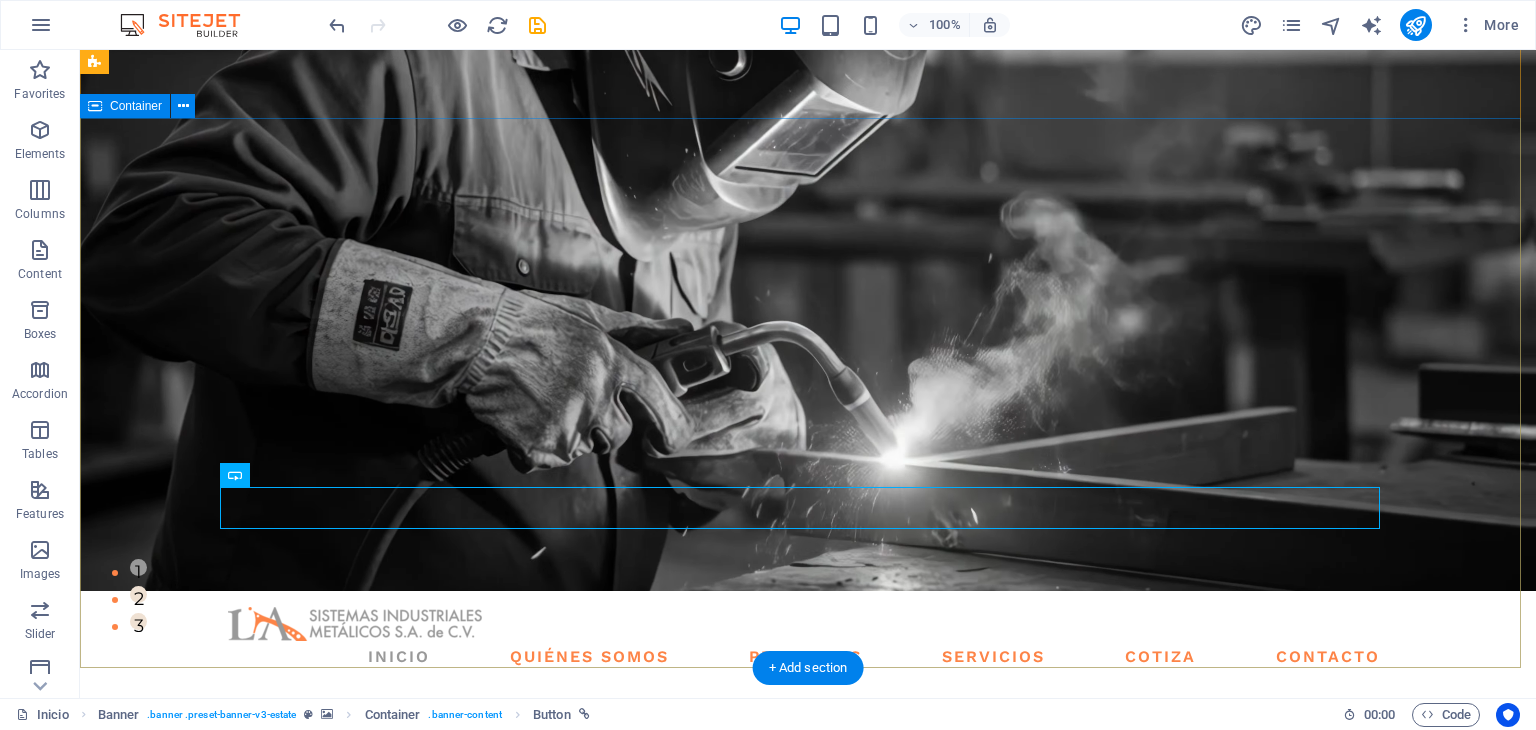 scroll, scrollTop: 166, scrollLeft: 0, axis: vertical 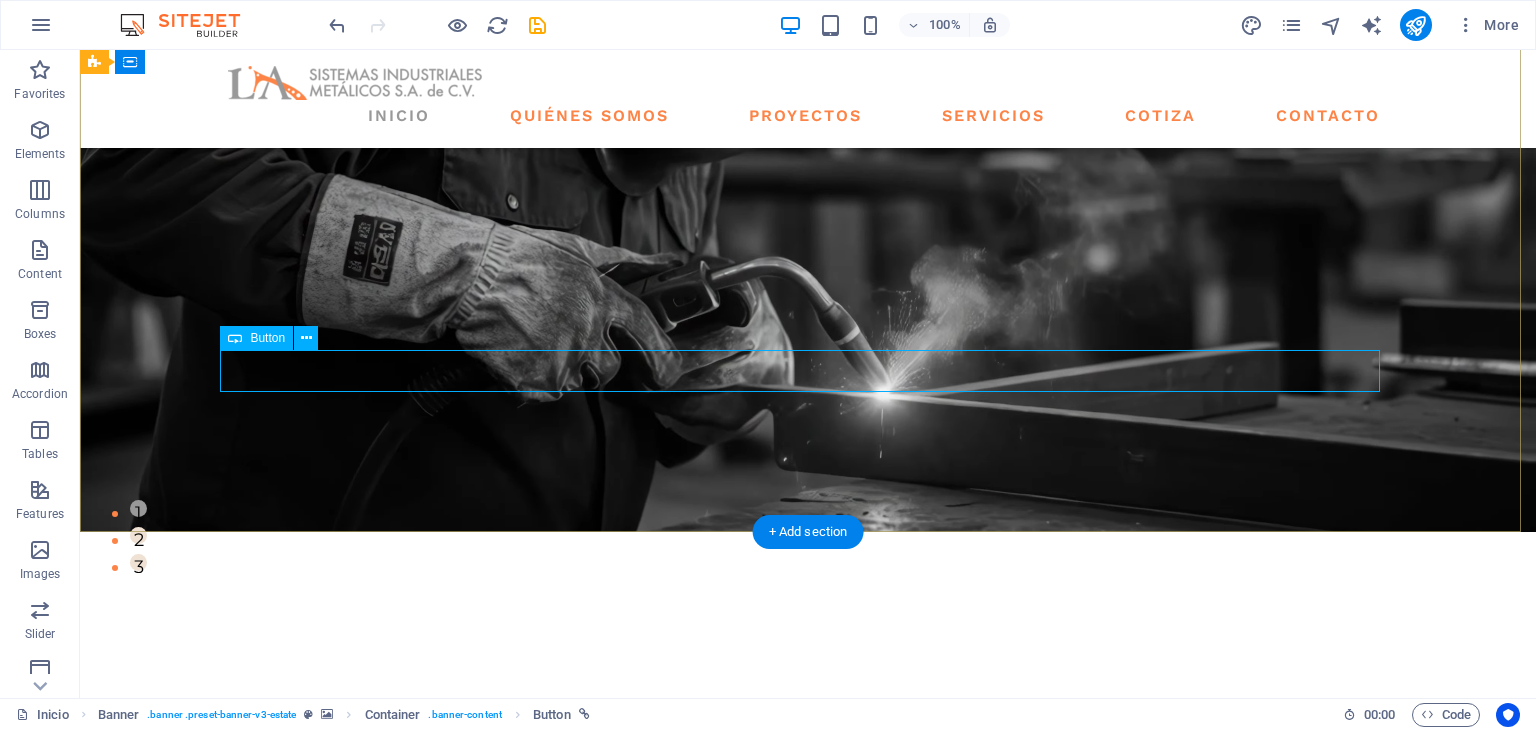 click on "get started" at bounding box center (808, 980) 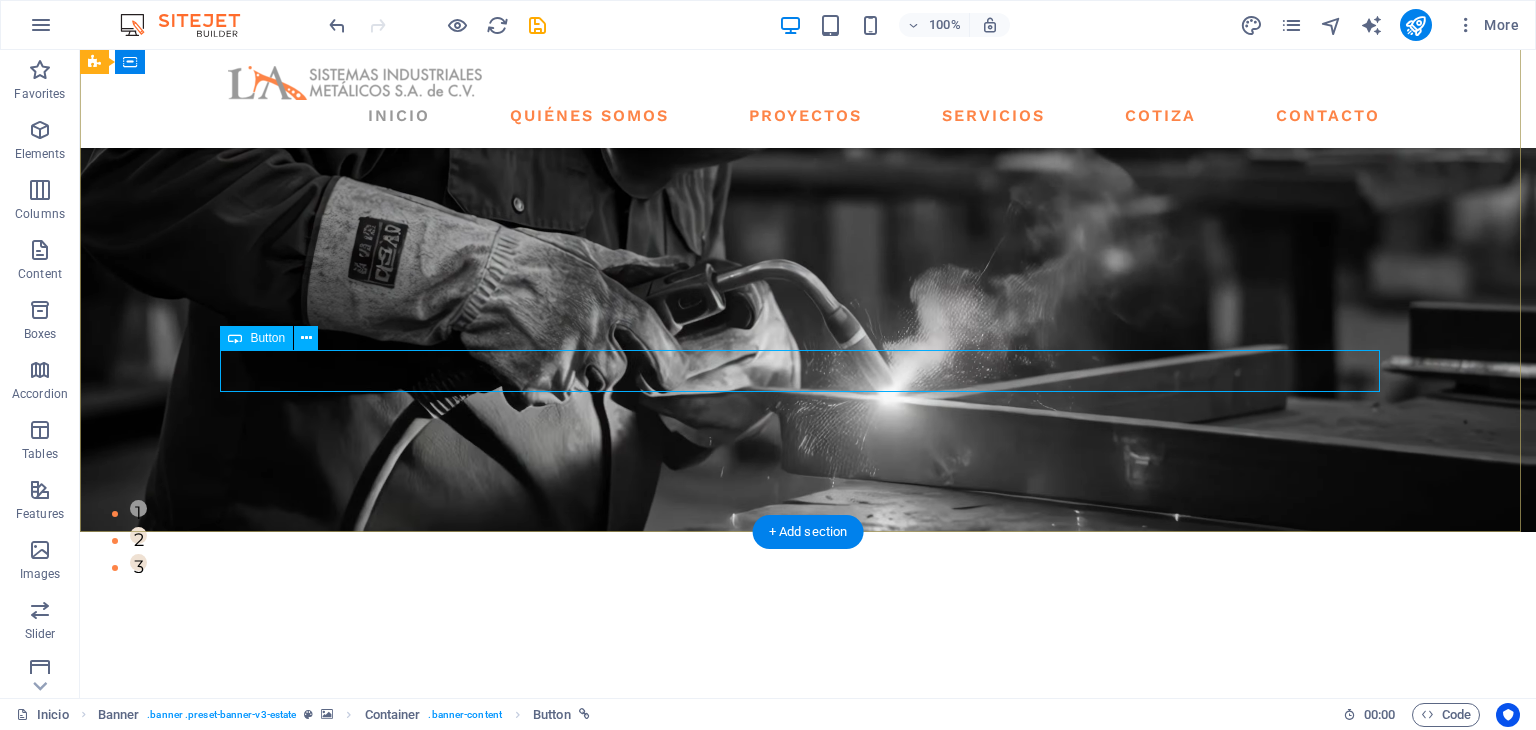 click on "get started" at bounding box center (808, 980) 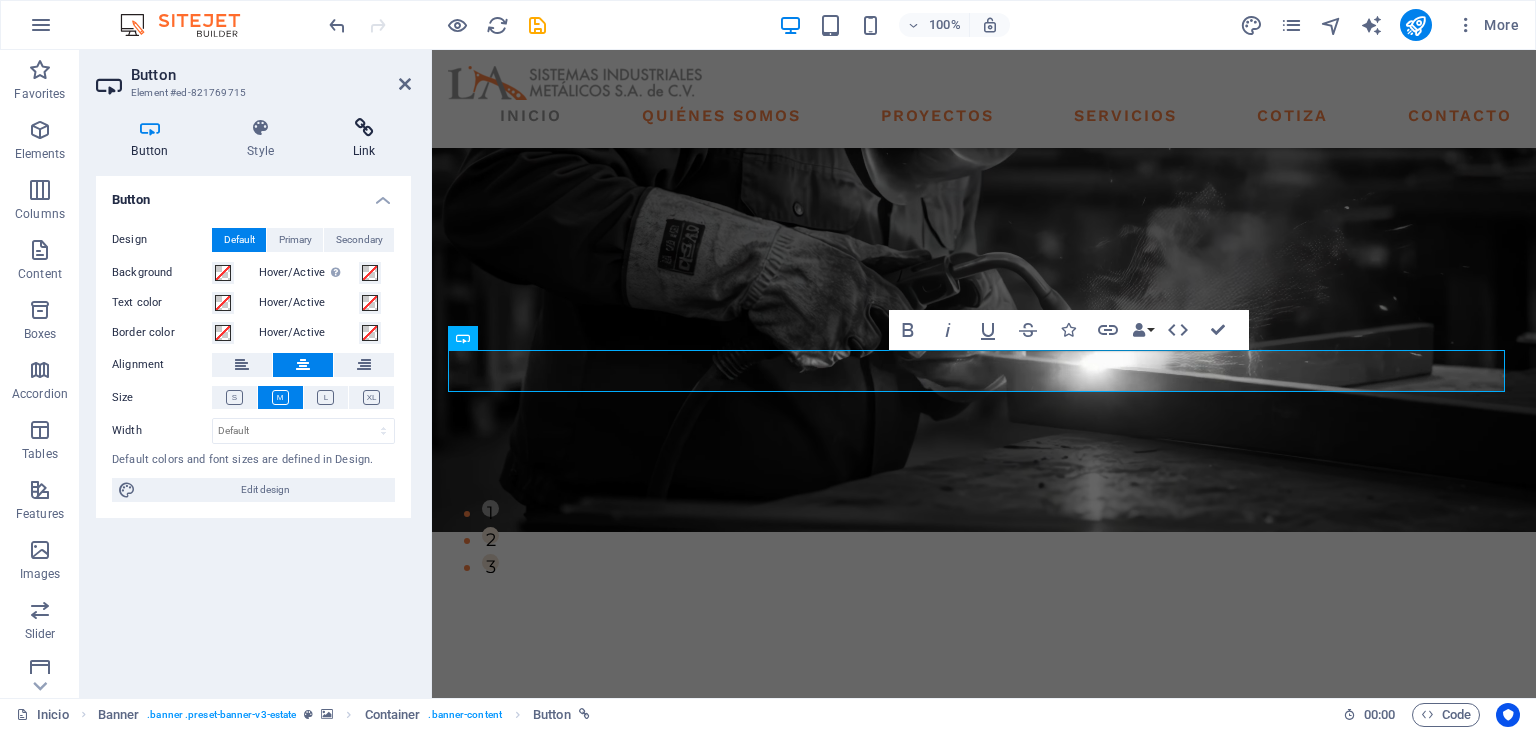 click on "Link" at bounding box center (364, 139) 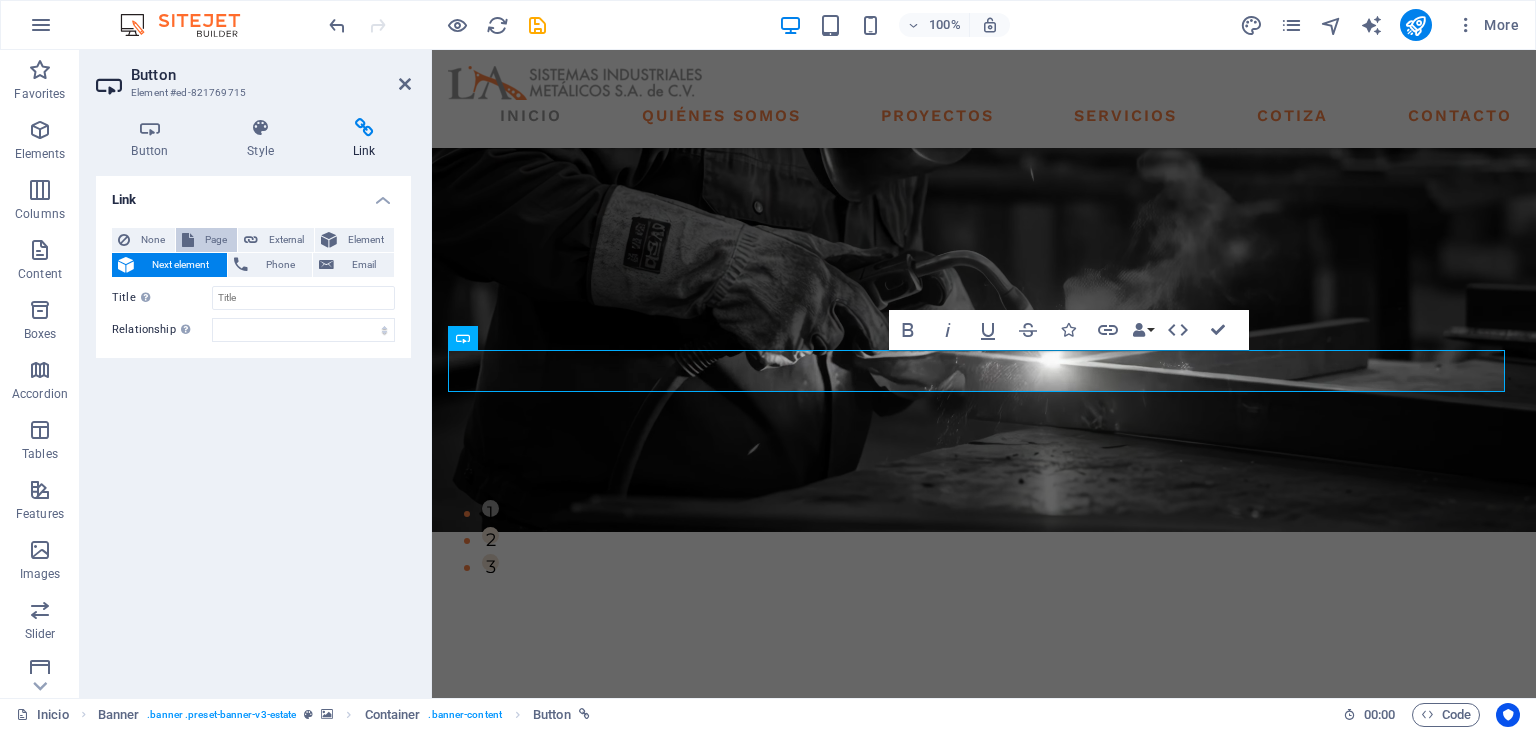 click on "Page" at bounding box center [215, 240] 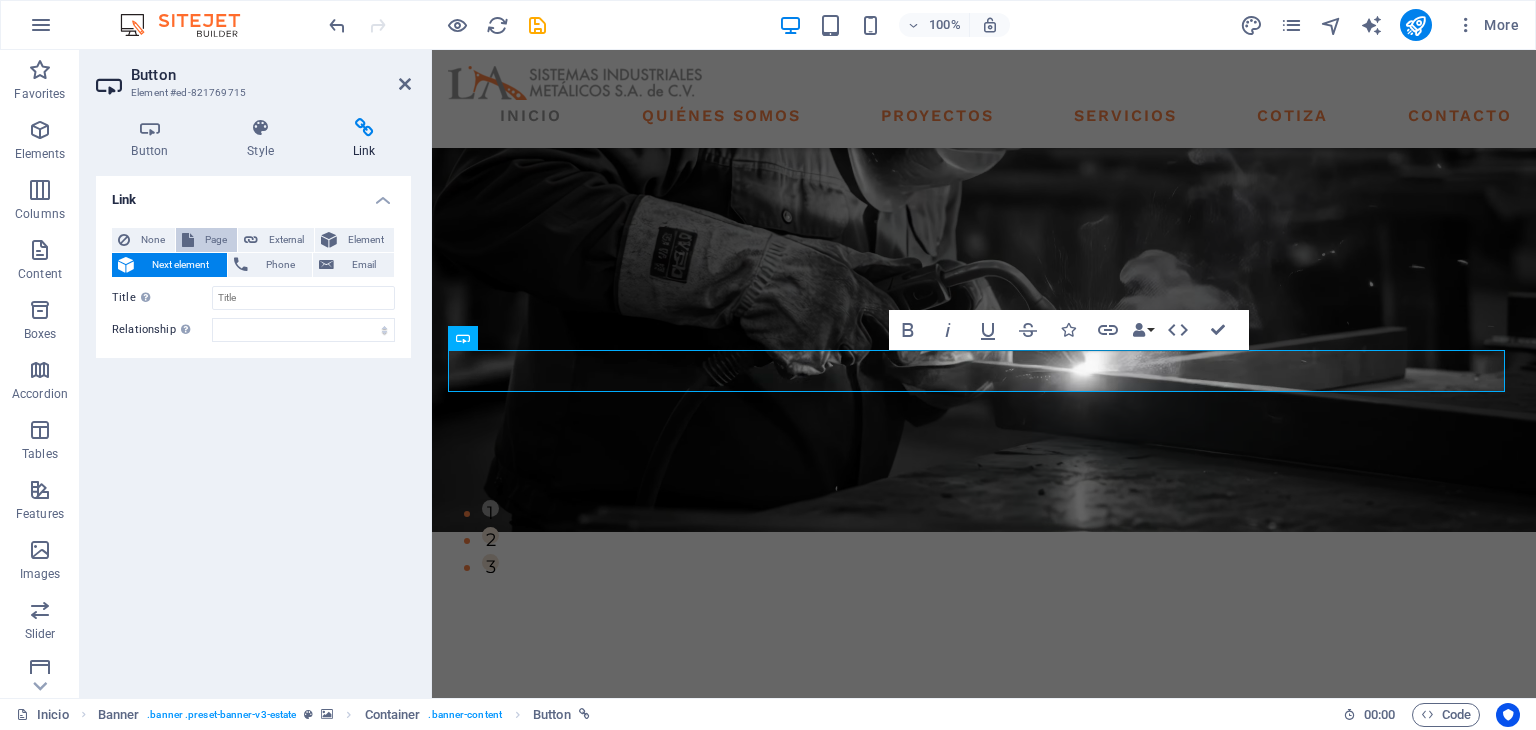 select 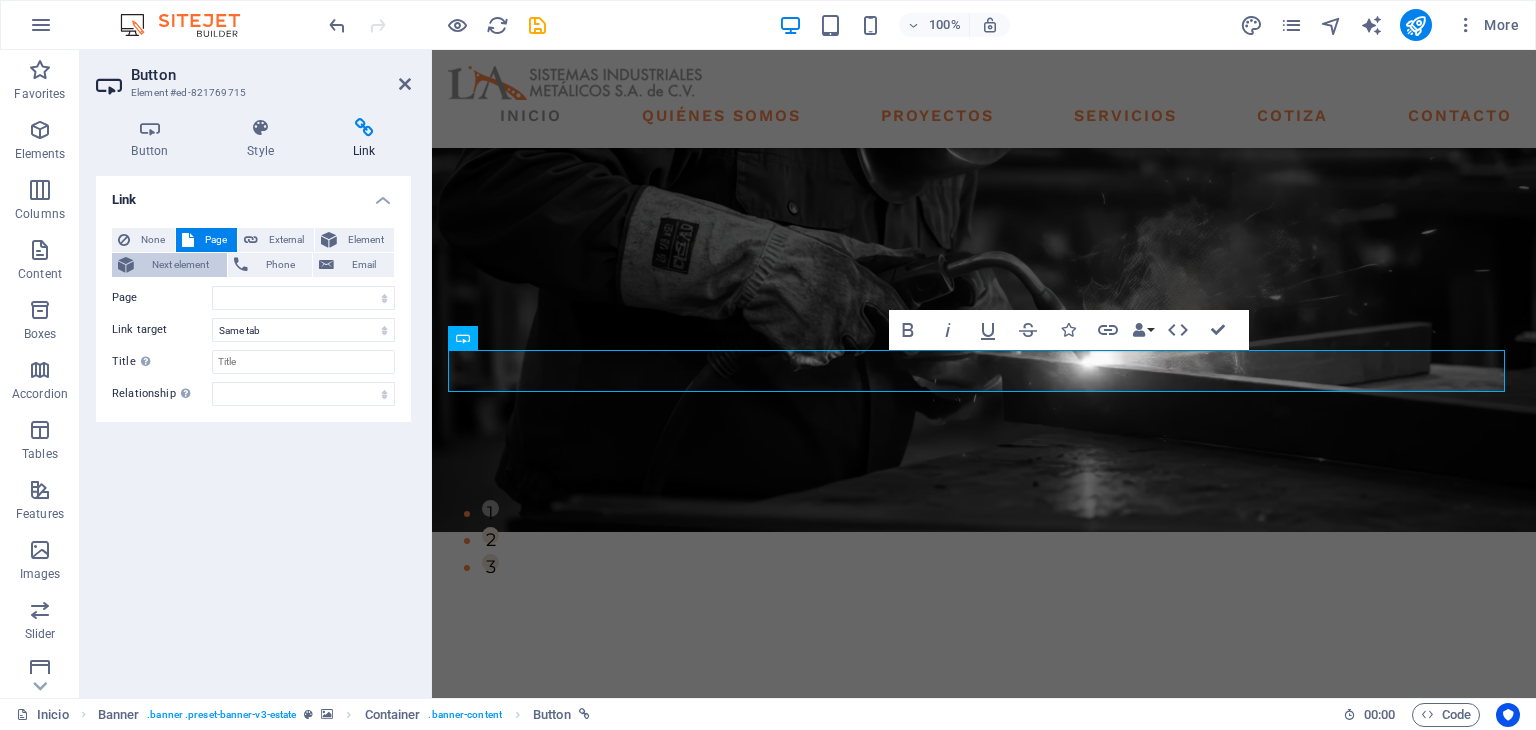 click on "Next element" at bounding box center [180, 265] 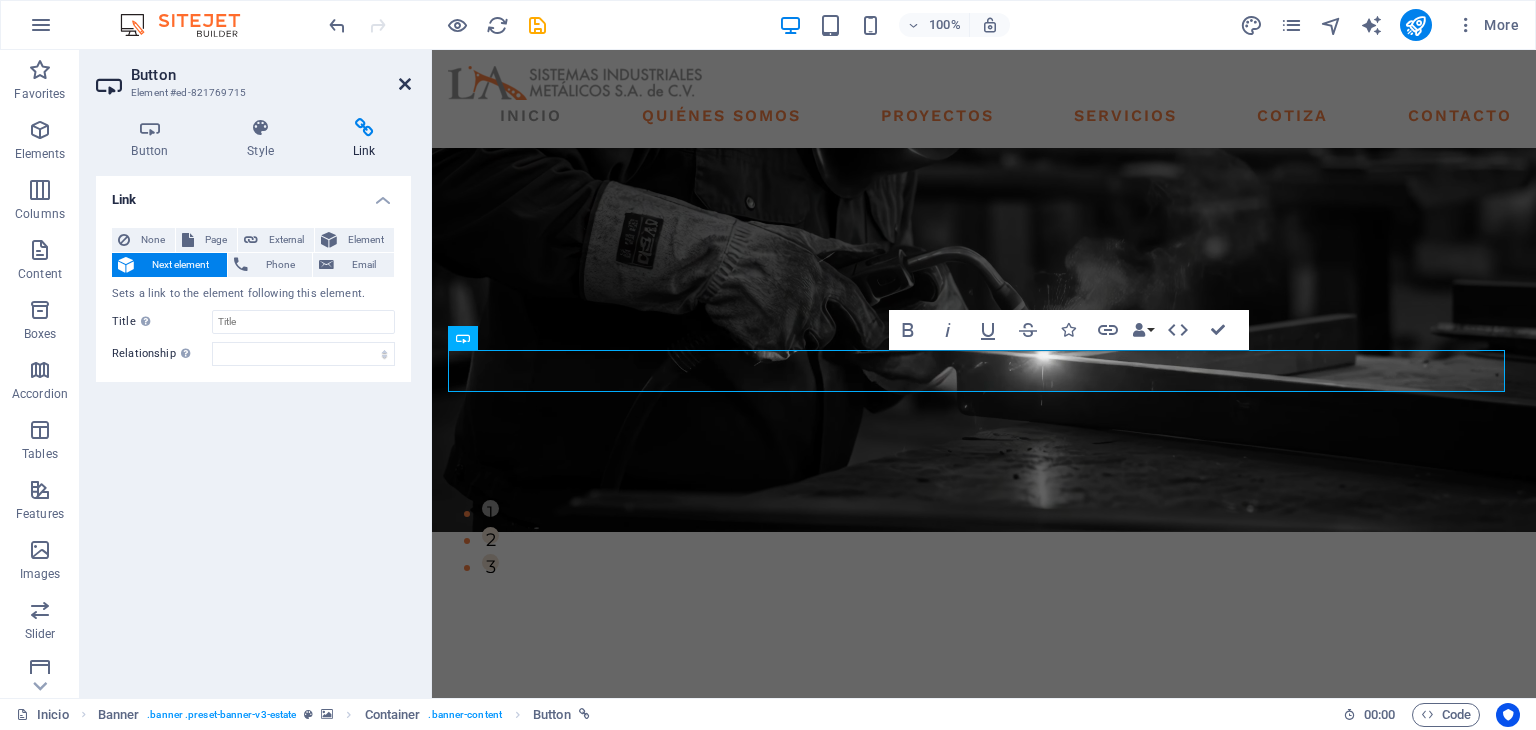 click at bounding box center [405, 84] 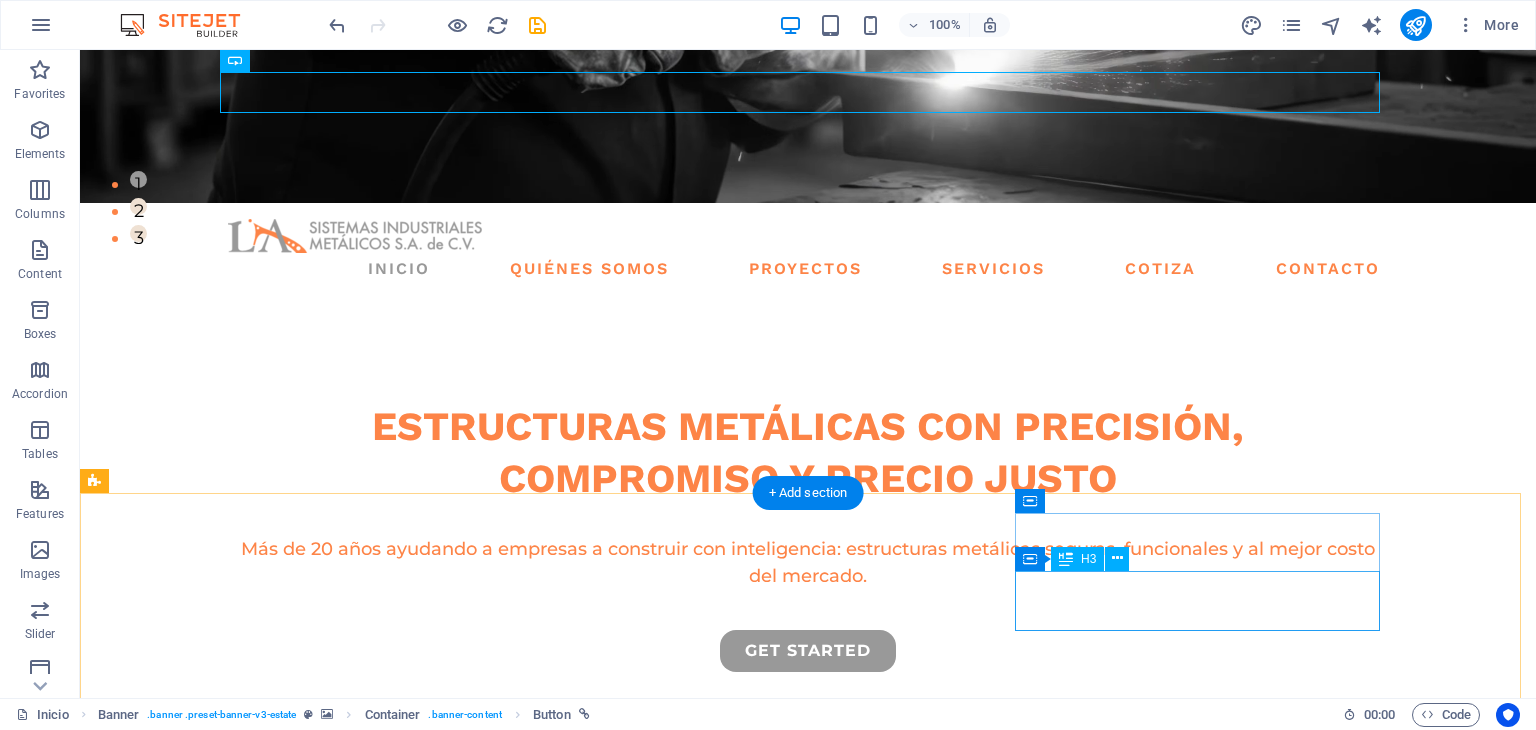 scroll, scrollTop: 0, scrollLeft: 0, axis: both 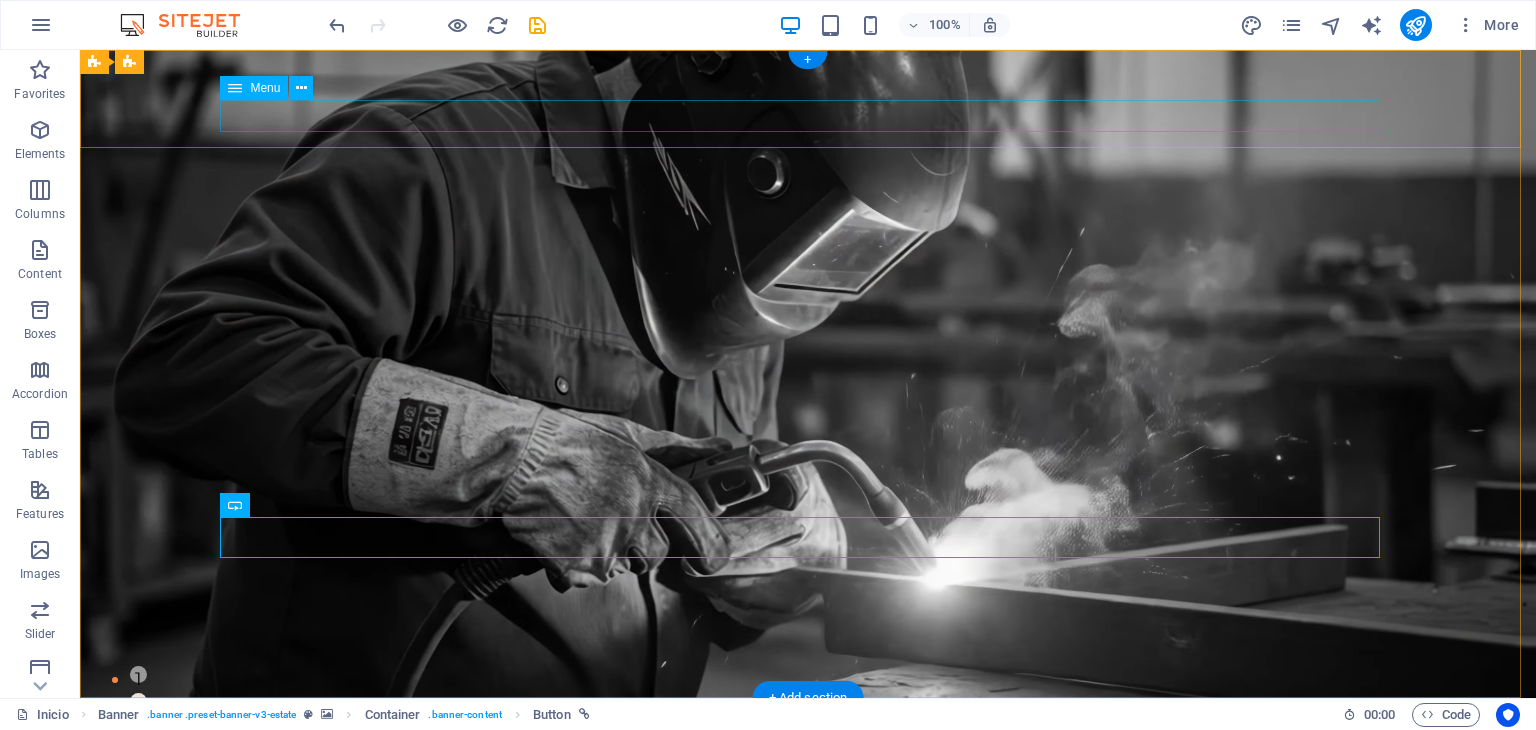 click on "Inicio Quiénes somos Proyectos Servicios Cotiza Contacto" at bounding box center [808, 764] 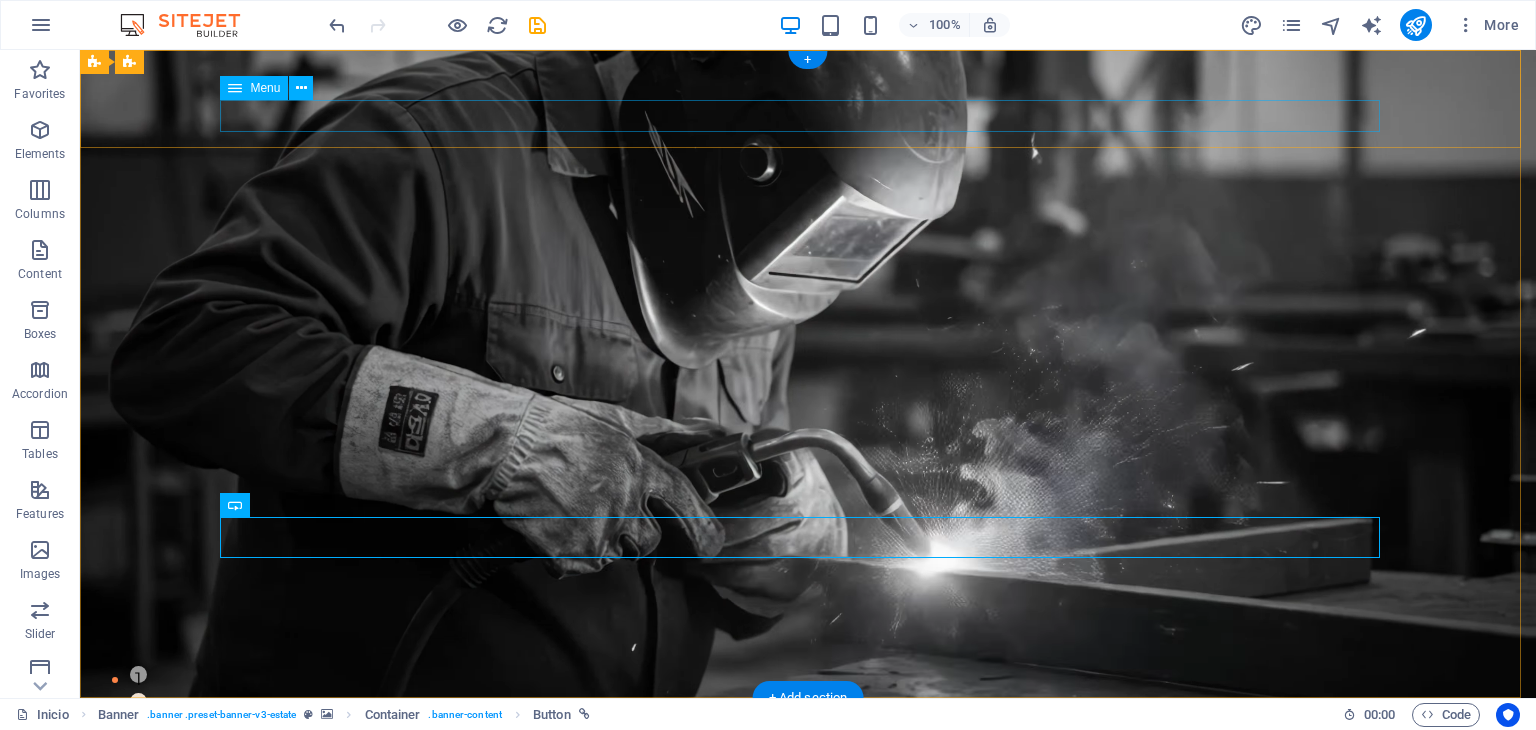 click on "Inicio Quiénes somos Proyectos Servicios Cotiza Contacto" at bounding box center [808, 764] 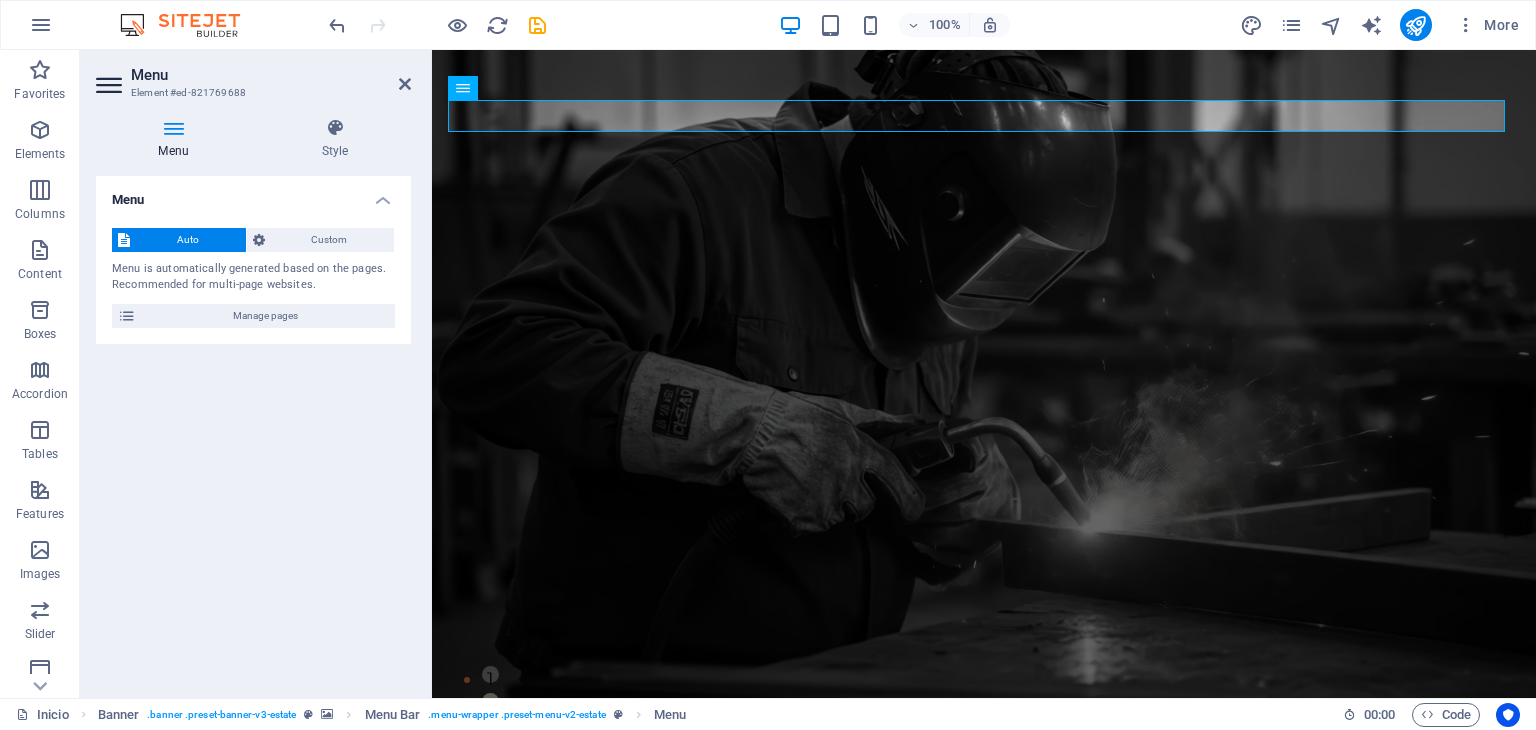 click on "Menu Element #ed-821769688 Menu Style Menu Auto Custom Menu is automatically generated based on the pages. Recommended for multi-page websites. Manage pages Menu items 1 None Page External Element Phone Email Page Inicio Quiénes somos Proyectos Servicios Cotiza Contacto Element
URL / Phone Email Link text Inicio Link target New tab Same tab Overlay Title Additional link description, should not be the same as the link text. The title is most often shown as a tooltip text when the mouse moves over the element. Leave empty if uncertain. Relationship Sets the  relationship of this link to the link target . For example, the value "nofollow" instructs search engines not to follow the link. Can be left empty. alternate author bookmark external help license next nofollow noreferrer noopener prev search tag Button Design None Default Primary Secondary 2 None Page External Element Phone Email Page Inicio Quiénes somos Proyectos Servicios Cotiza Contacto Element
URL help" at bounding box center [256, 374] 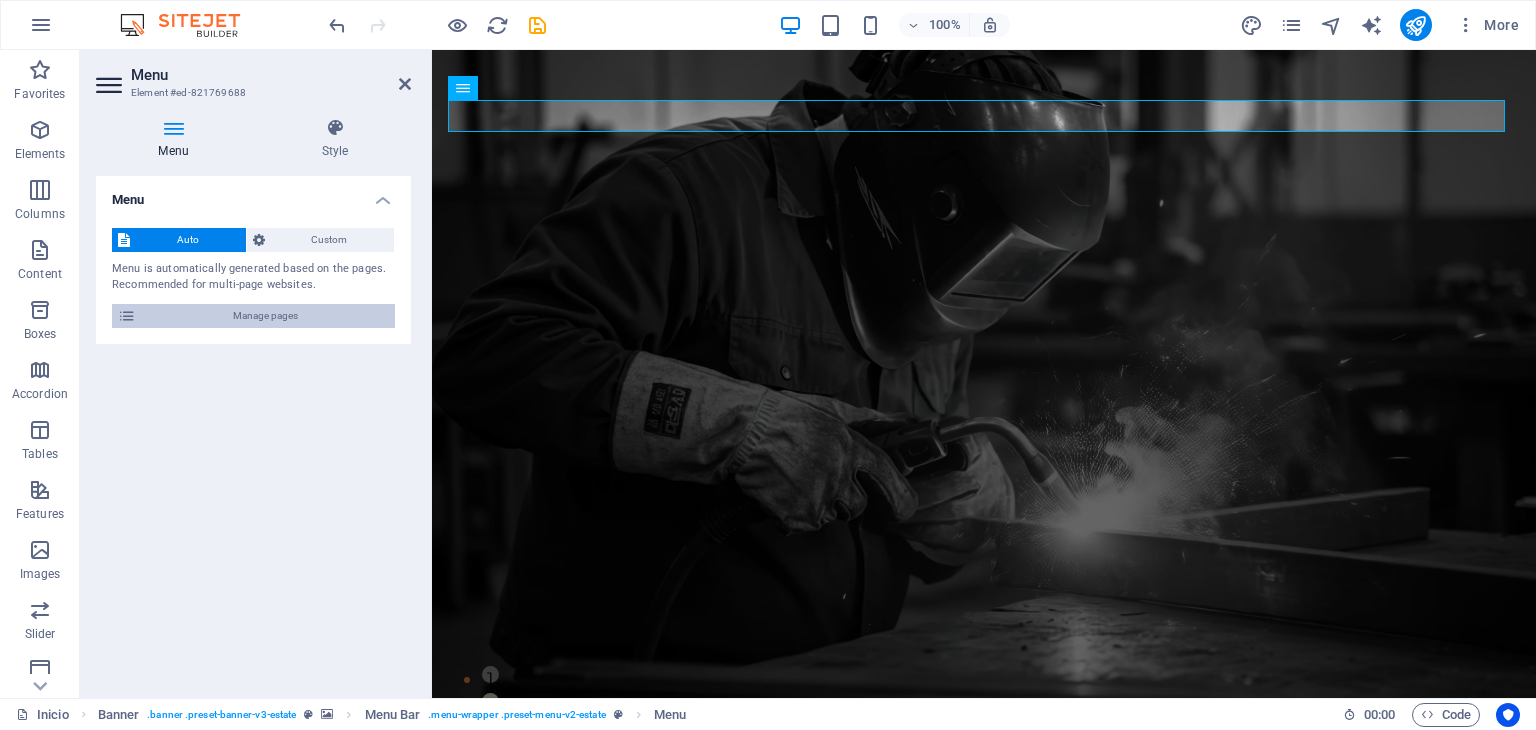 click at bounding box center [127, 316] 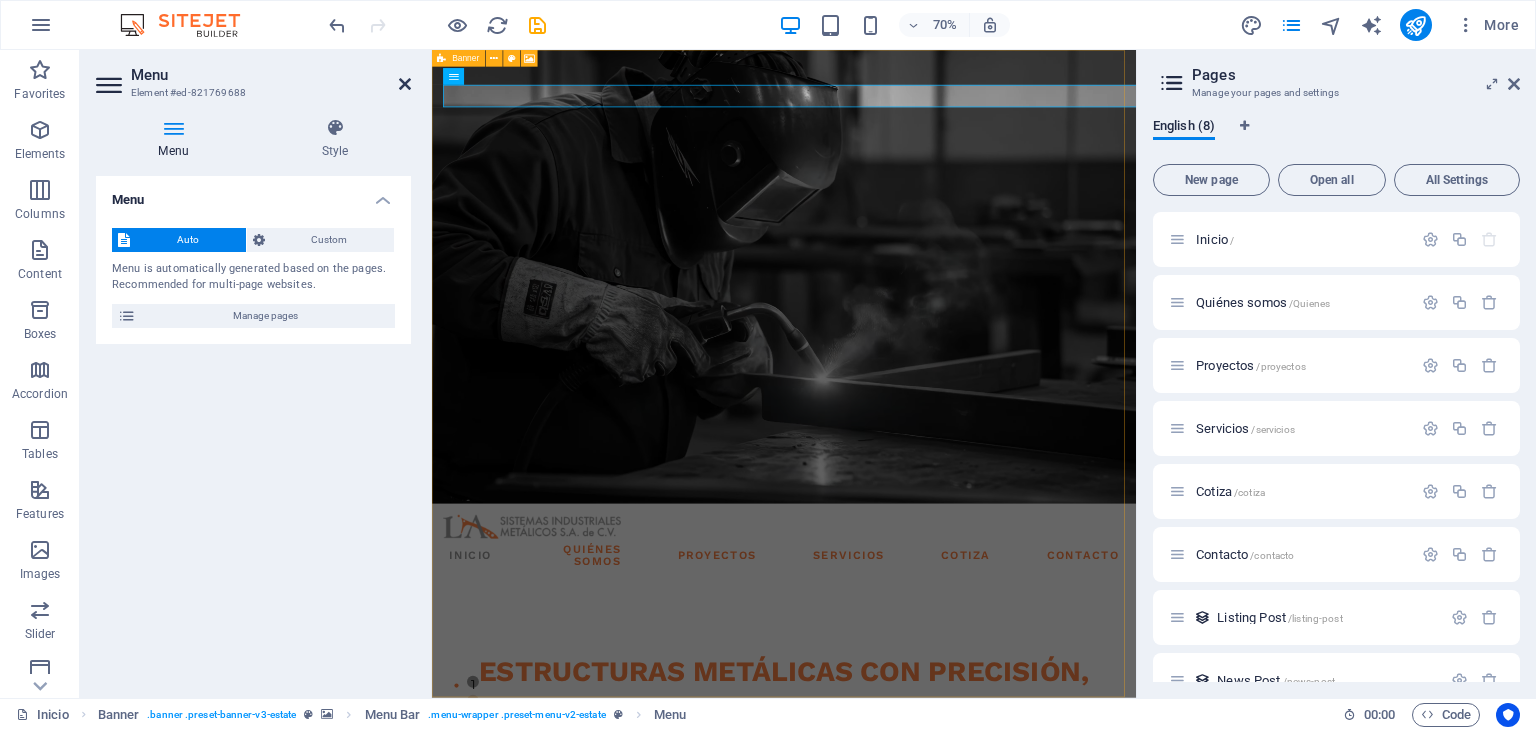 click at bounding box center (405, 84) 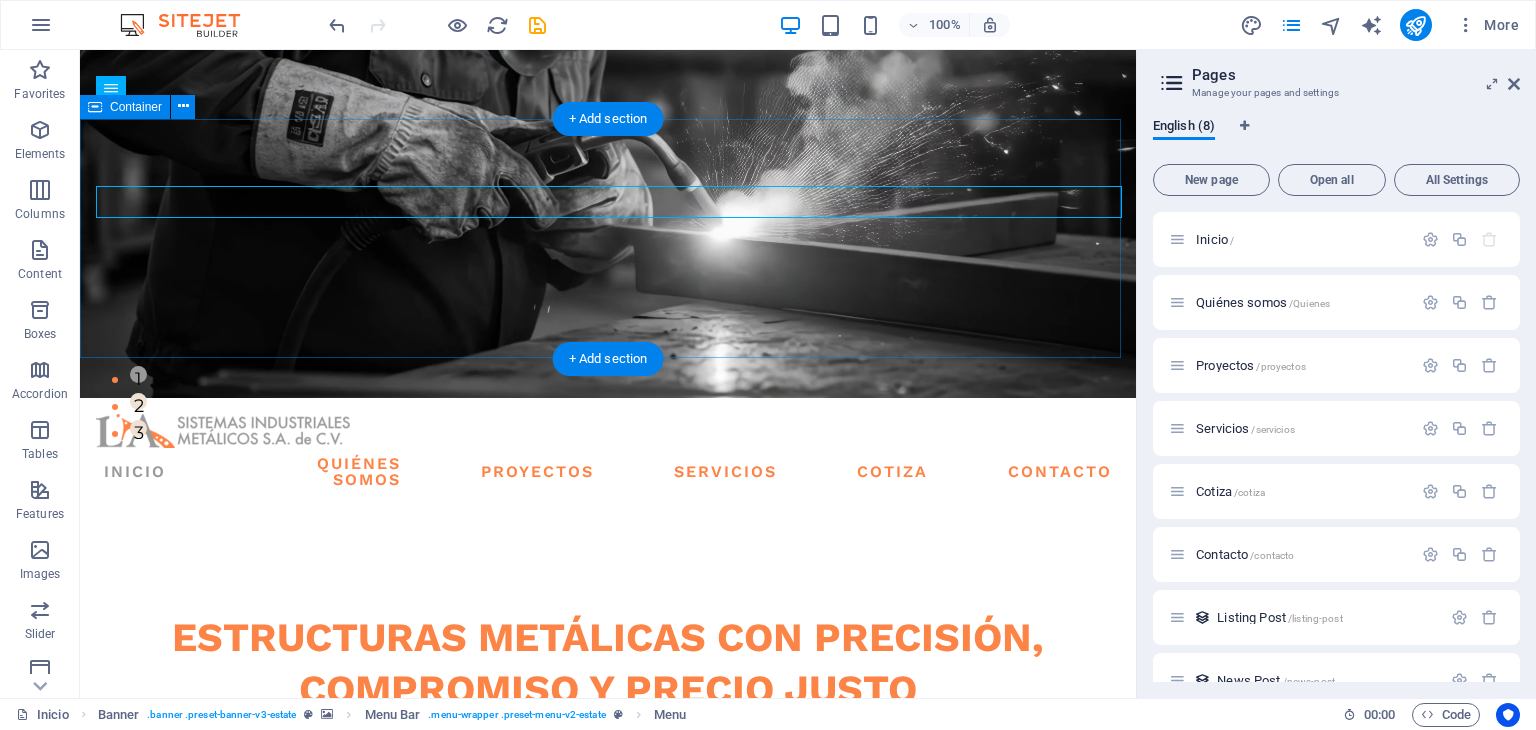 scroll, scrollTop: 0, scrollLeft: 0, axis: both 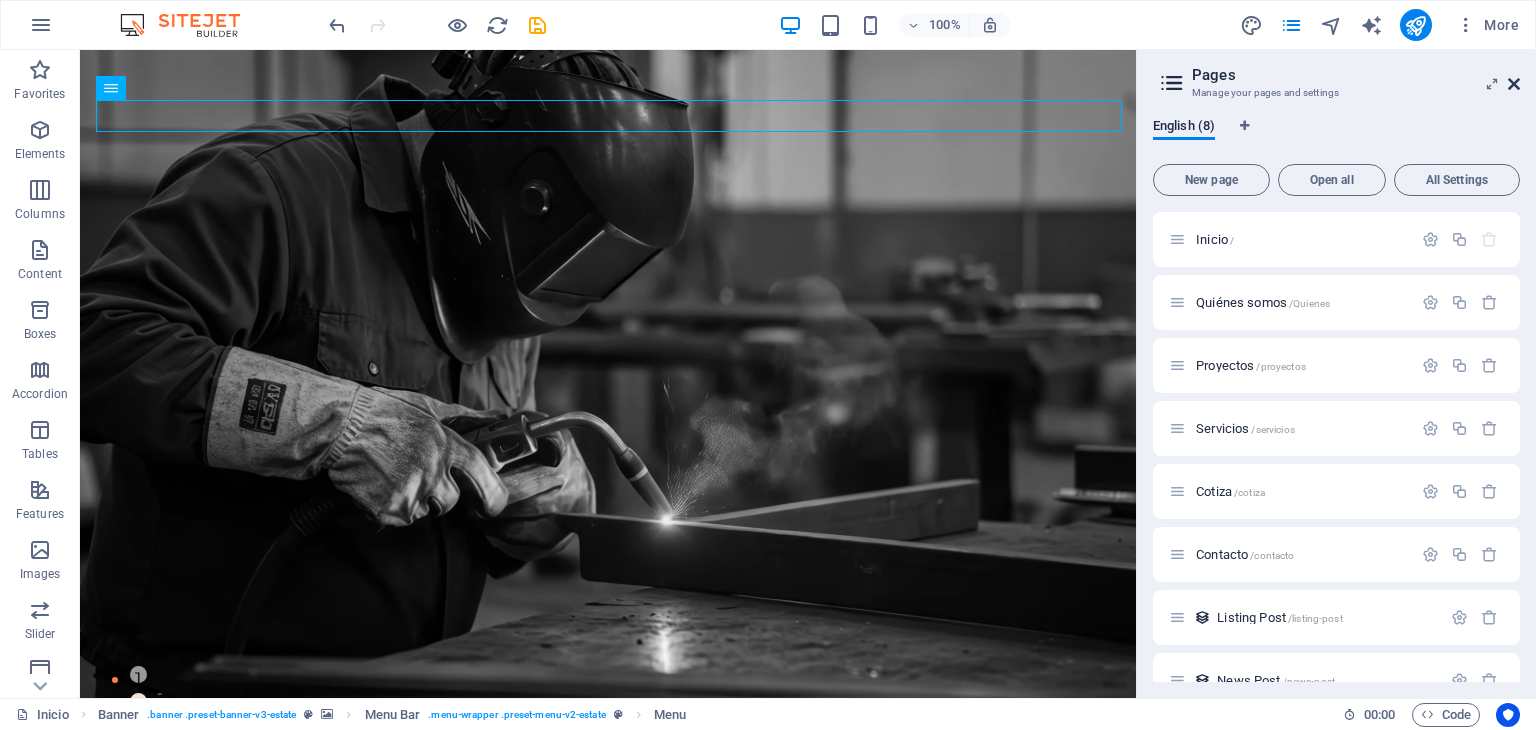 click at bounding box center [1514, 84] 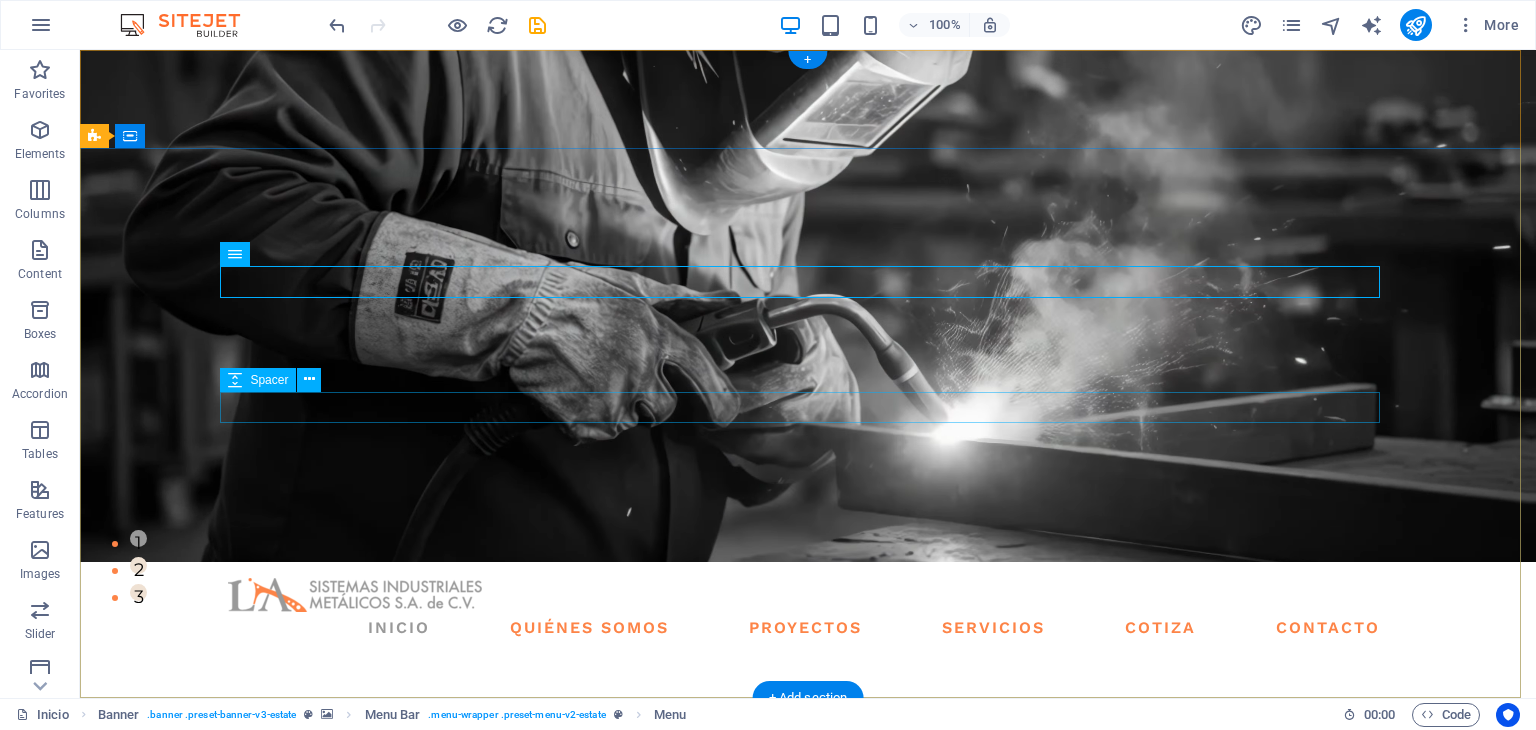 scroll, scrollTop: 0, scrollLeft: 0, axis: both 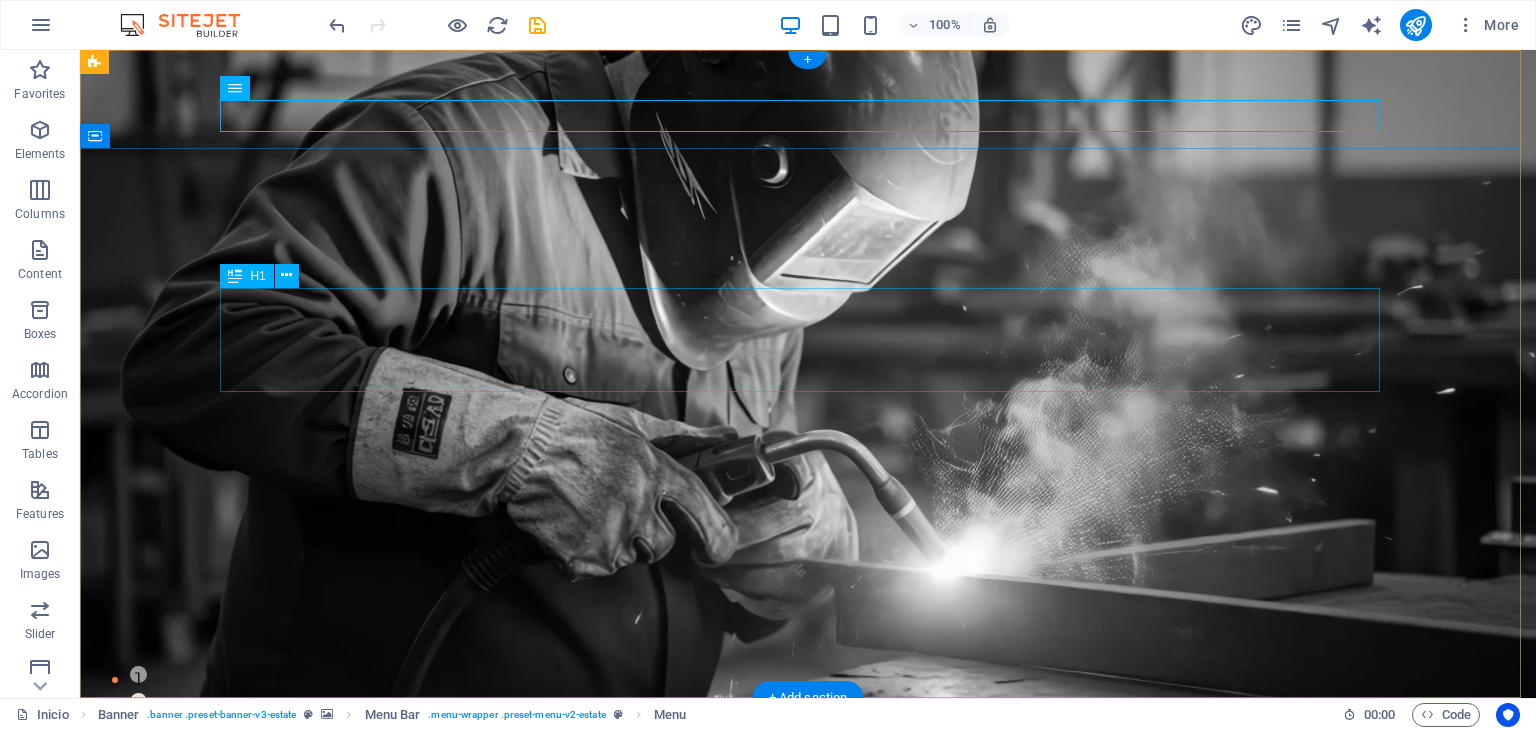 click on "Estructuras Metálicas con Precisión, Compromiso y Precio Justo" at bounding box center (808, 948) 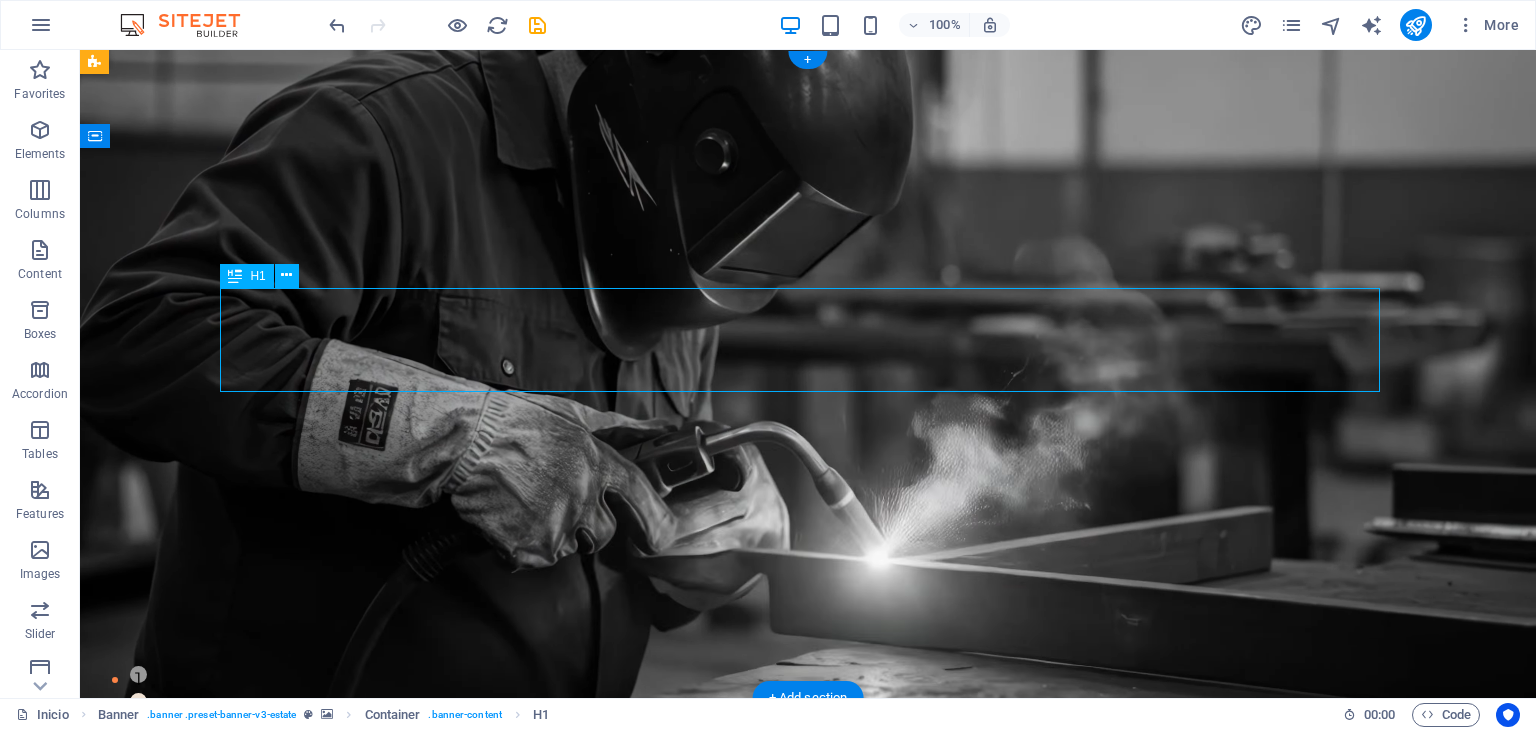 click on "Estructuras Metálicas con Precisión, Compromiso y Precio Justo" at bounding box center [808, 948] 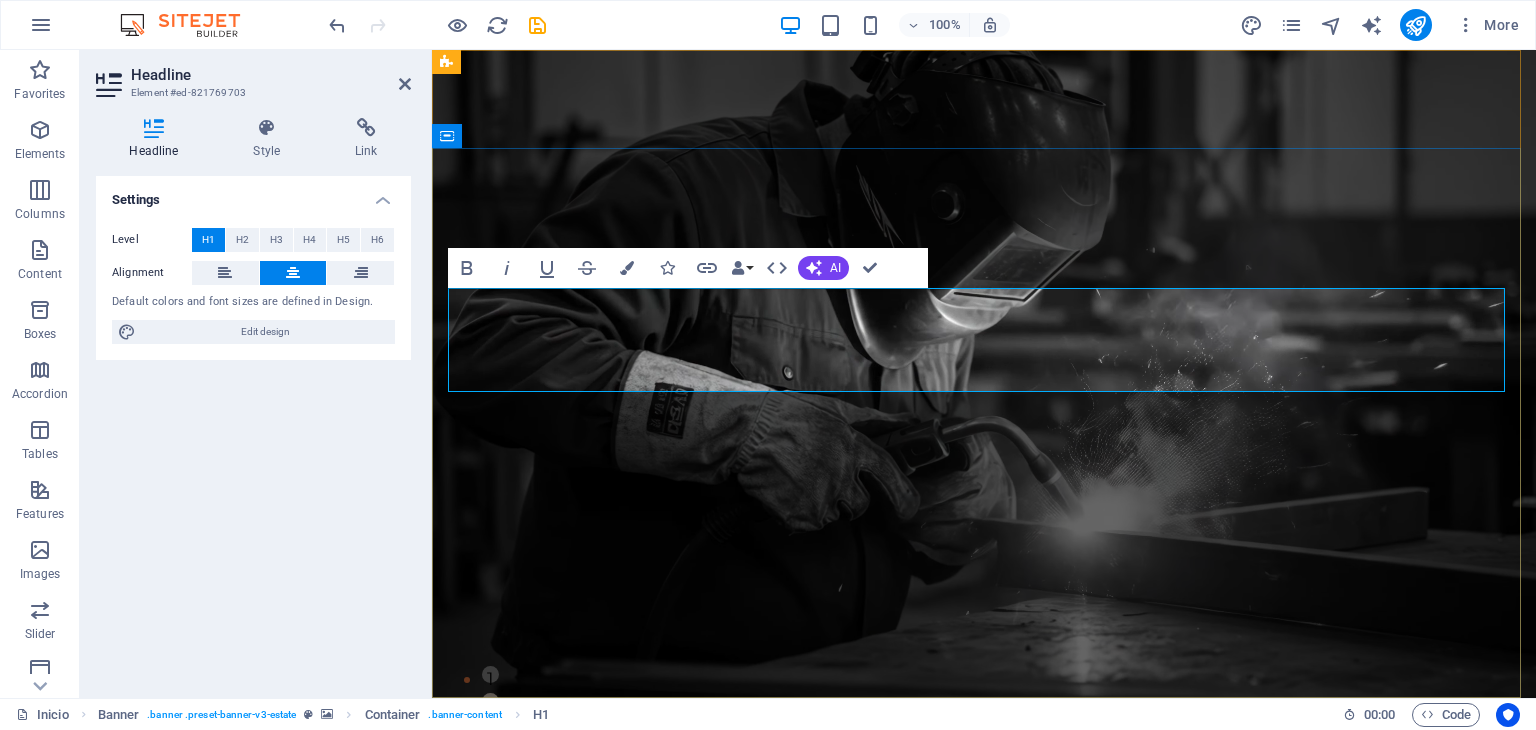click on "Estructuras Metálicas con Precisión, Compromiso y Precio Justo" at bounding box center (984, 947) 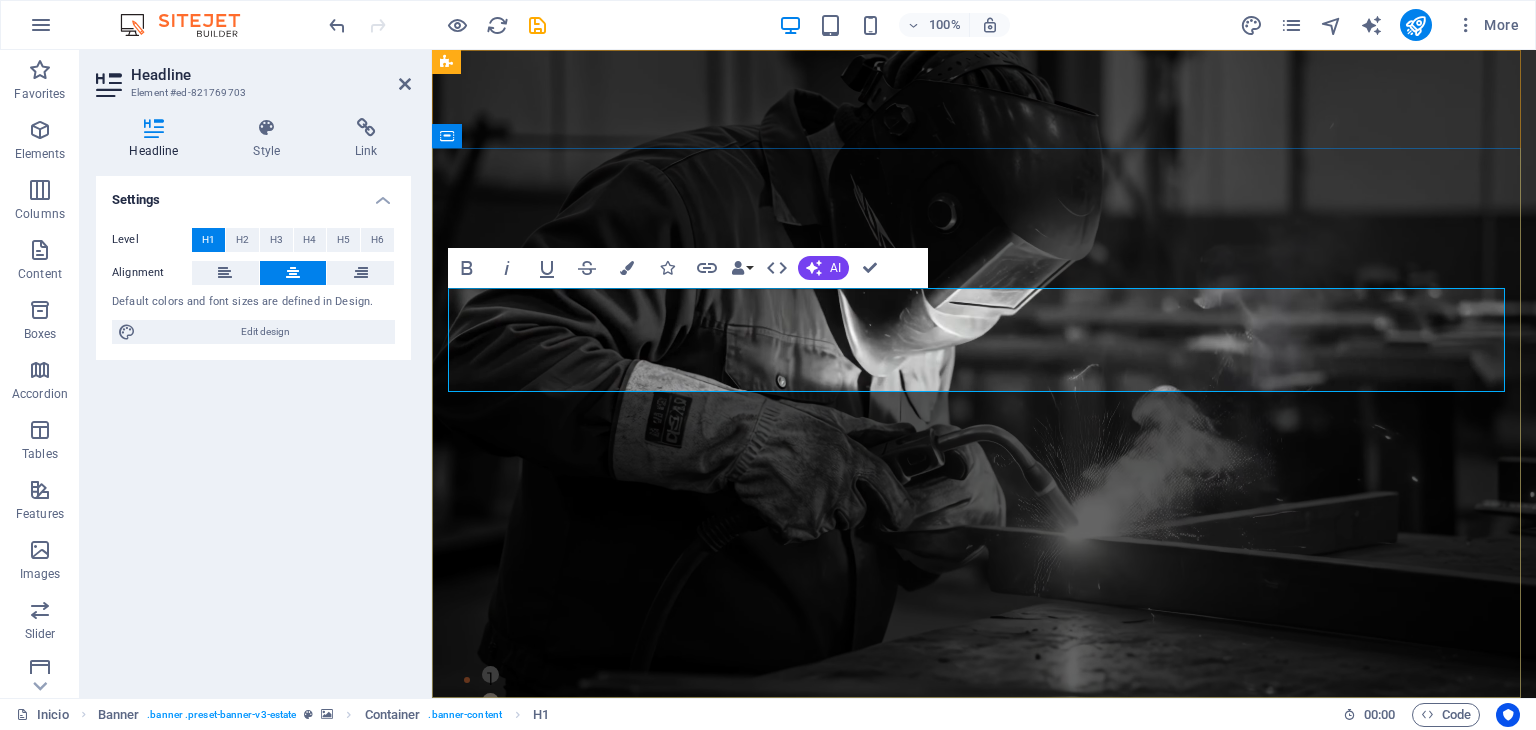 type 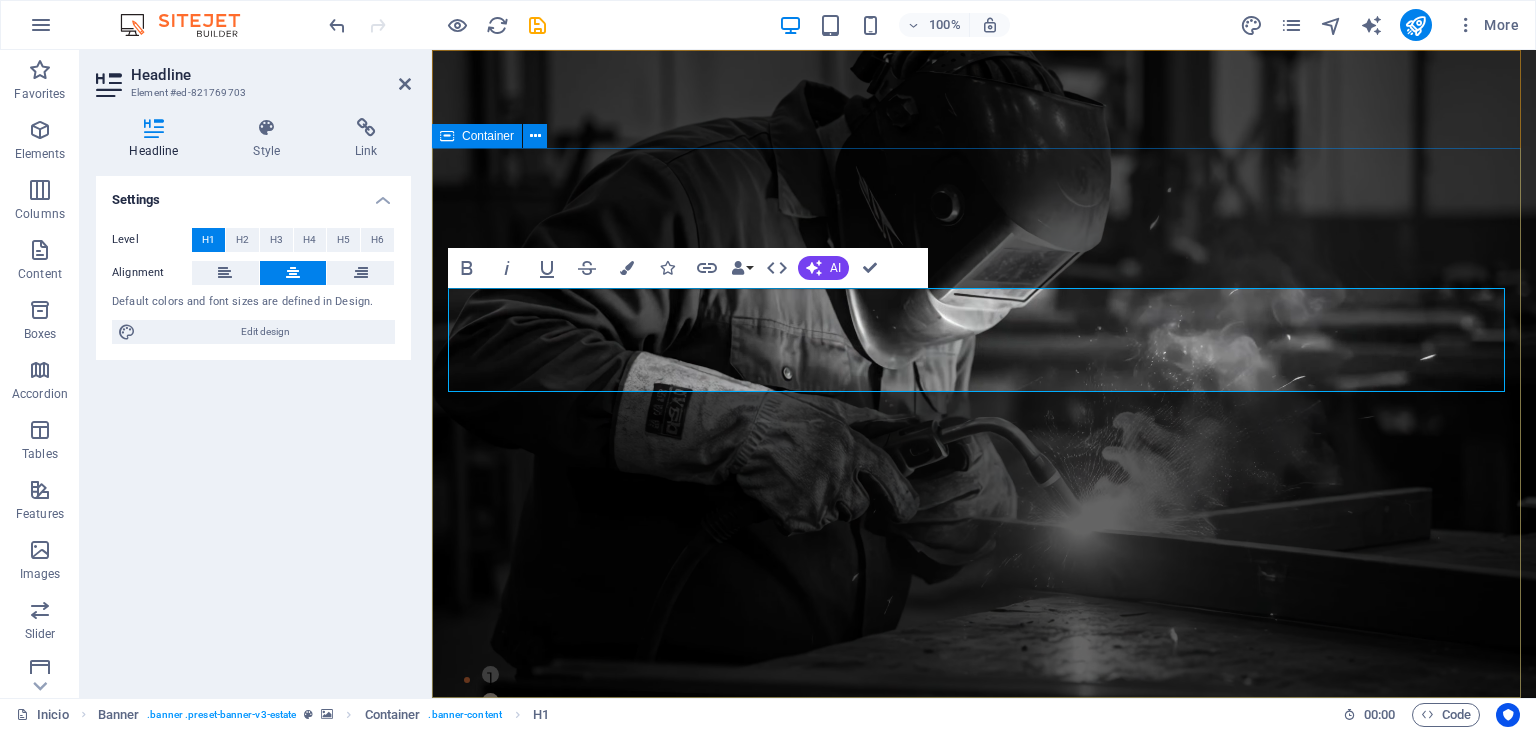 click on "Estructuras Metálicas con Precisión, Calidad y Precio Justo Más de 20 años ayudando a empresas a construir con inteligencia: estructuras metálicas seguras, funcionales y al mejor costo del mercado. get started" at bounding box center [984, 1031] 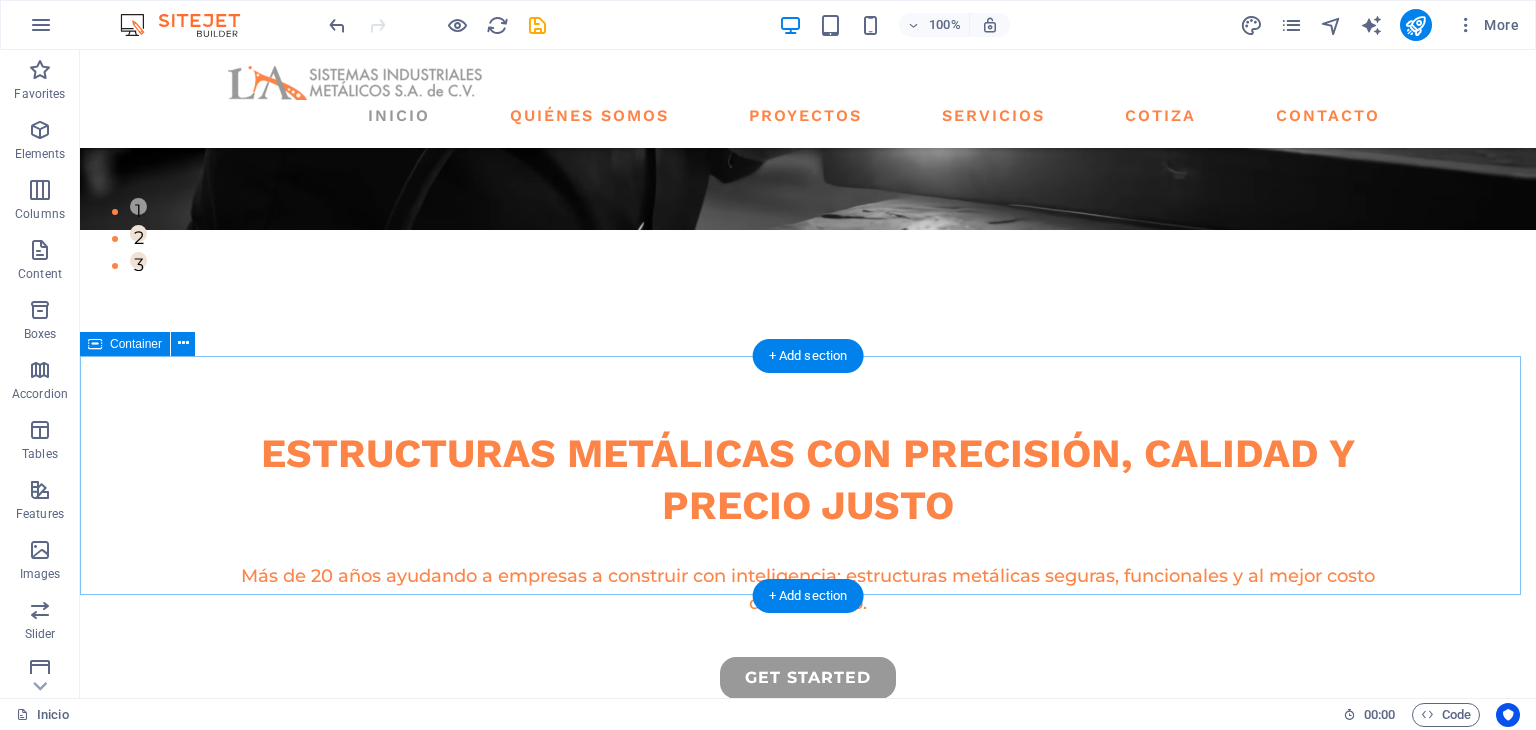 scroll, scrollTop: 500, scrollLeft: 0, axis: vertical 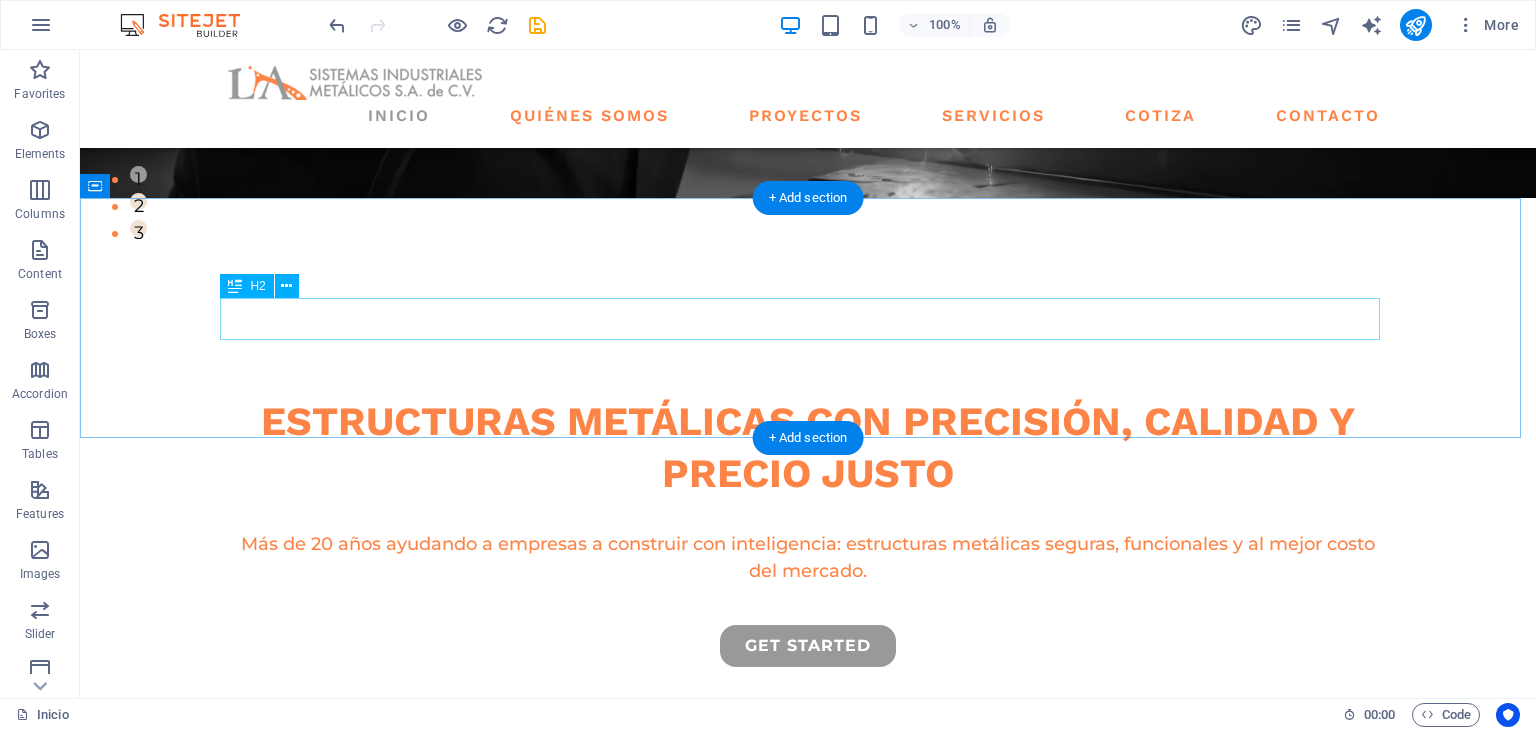click on "we guarantee" at bounding box center (808, 888) 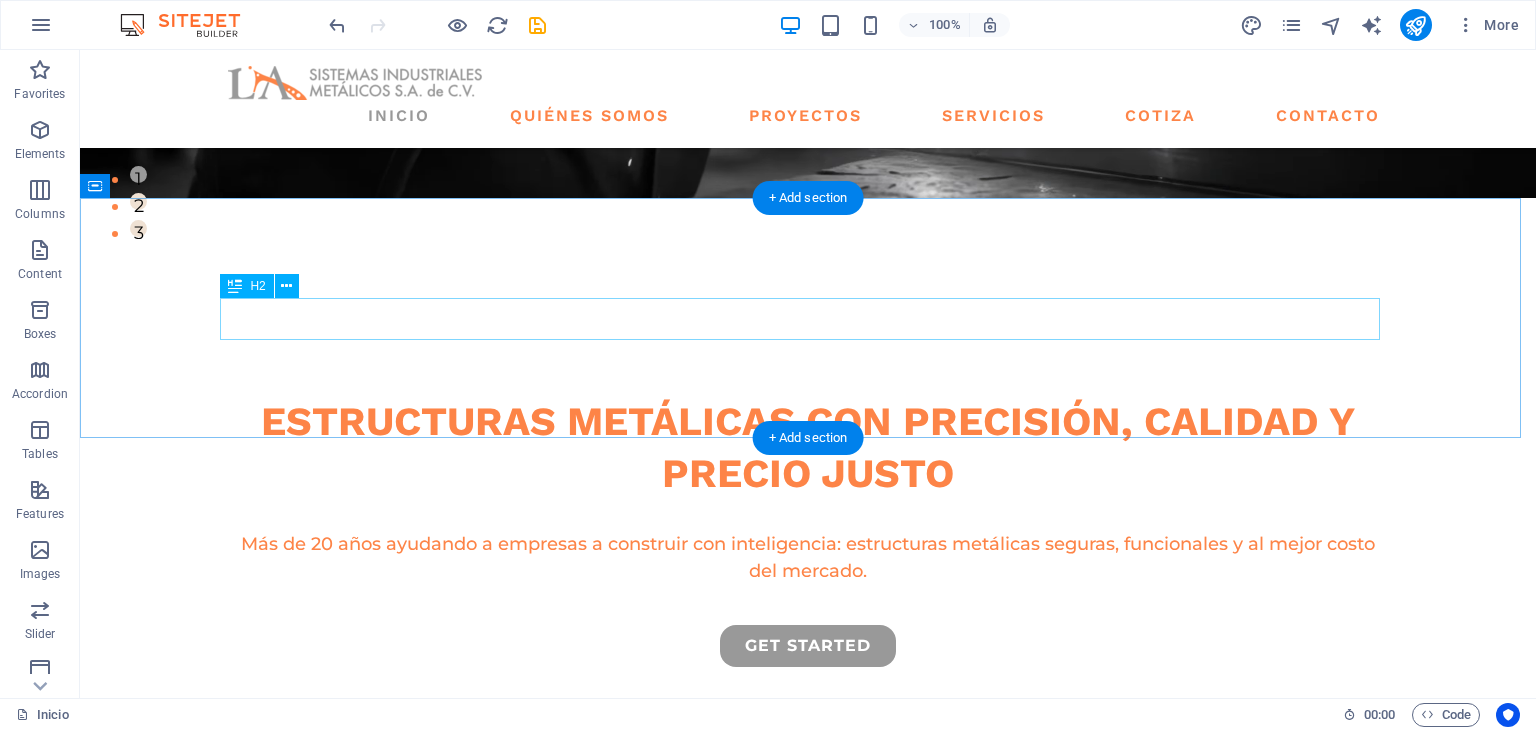 click on "we guarantee" at bounding box center (808, 888) 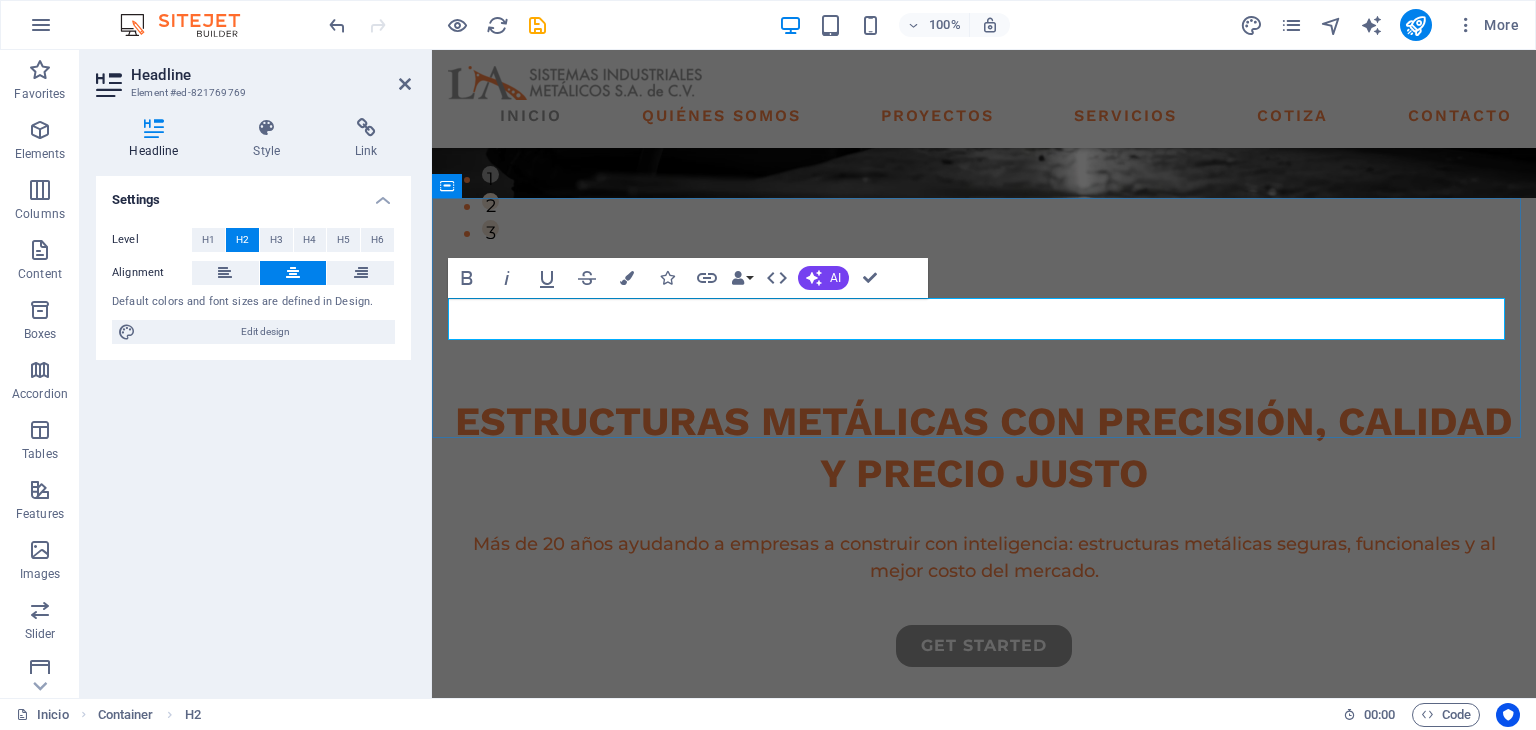 type 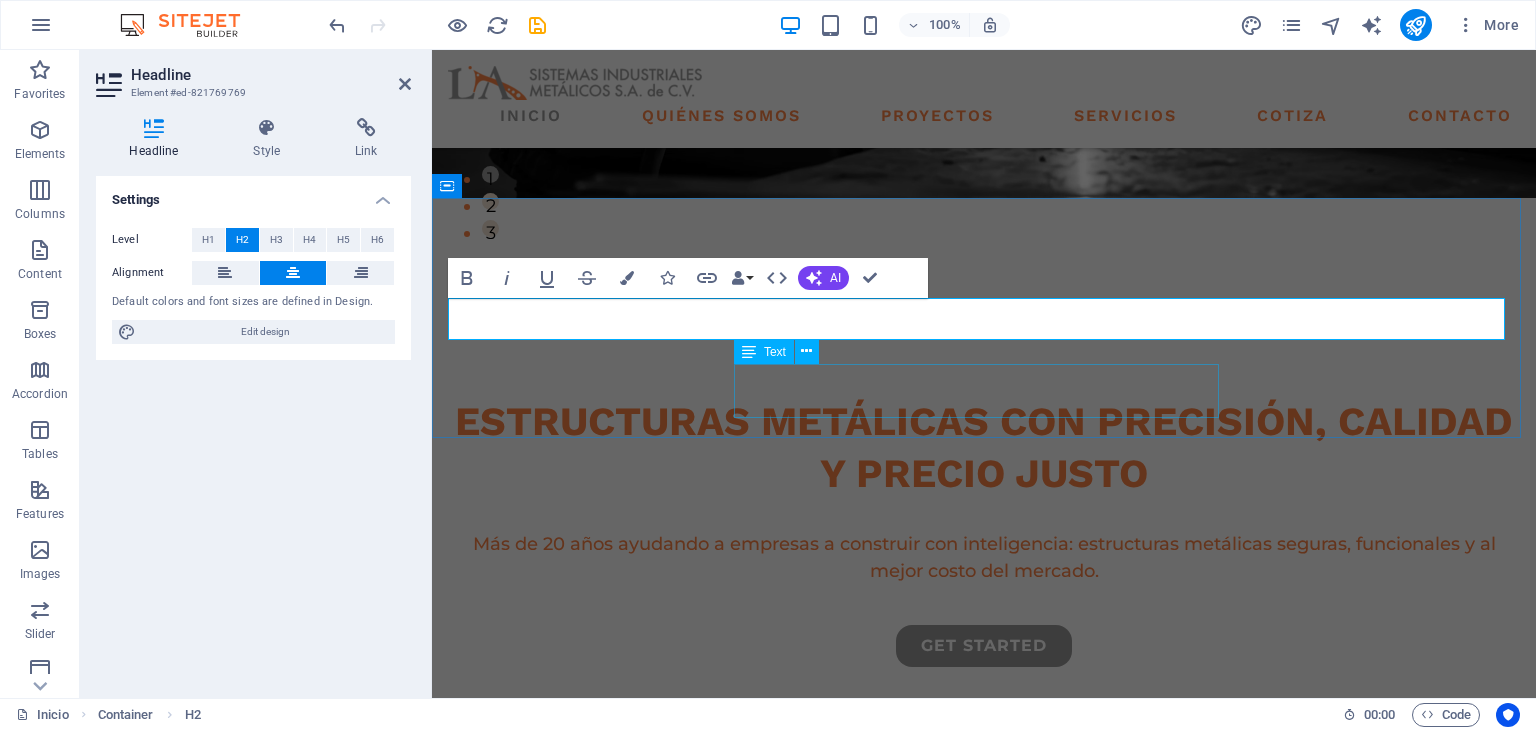 drag, startPoint x: 1052, startPoint y: 385, endPoint x: 1406, endPoint y: 385, distance: 354 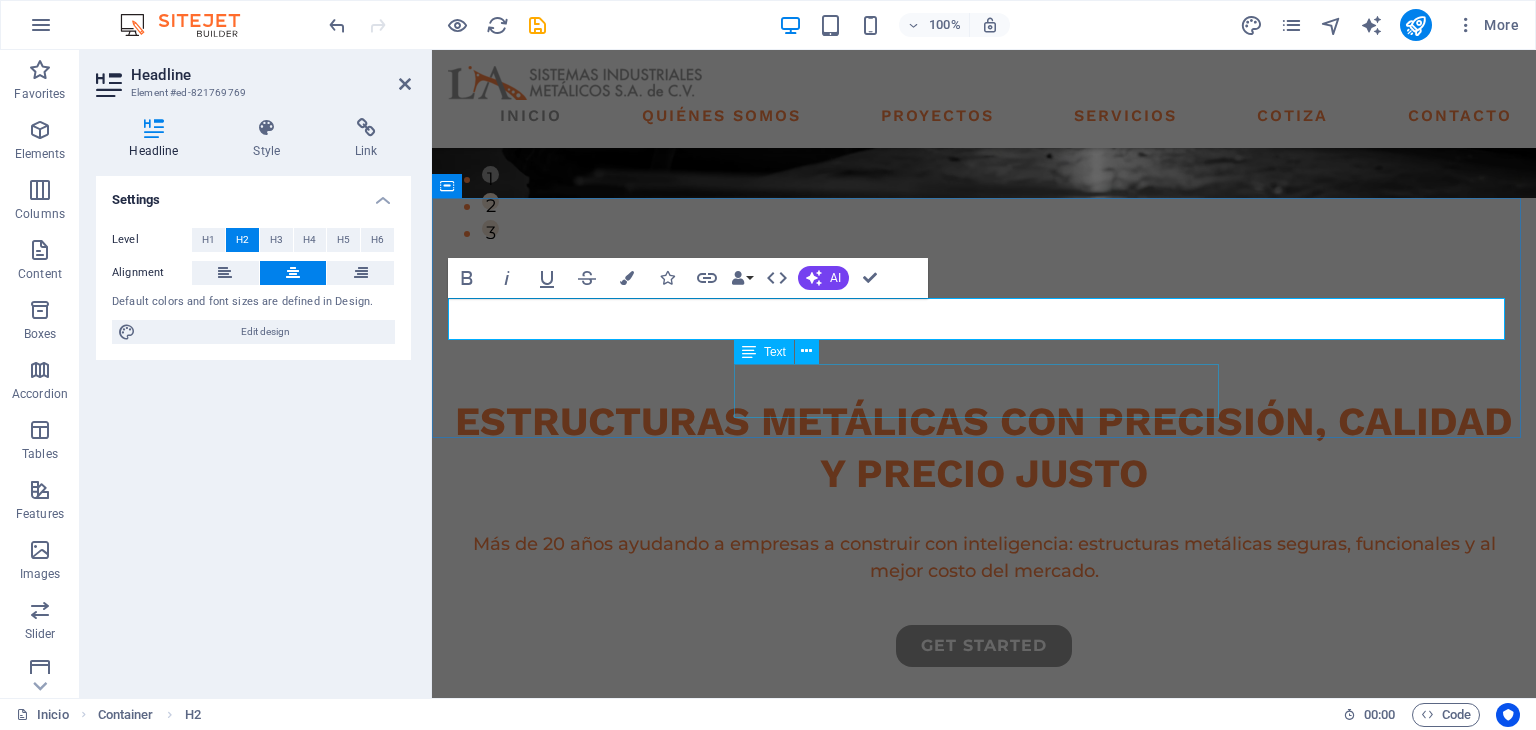 click on "nuestra garantia At vero eos et accusamus et iusto odio dignissimos ducimus qui blanditiis praesentium voluptatu." at bounding box center [984, 873] 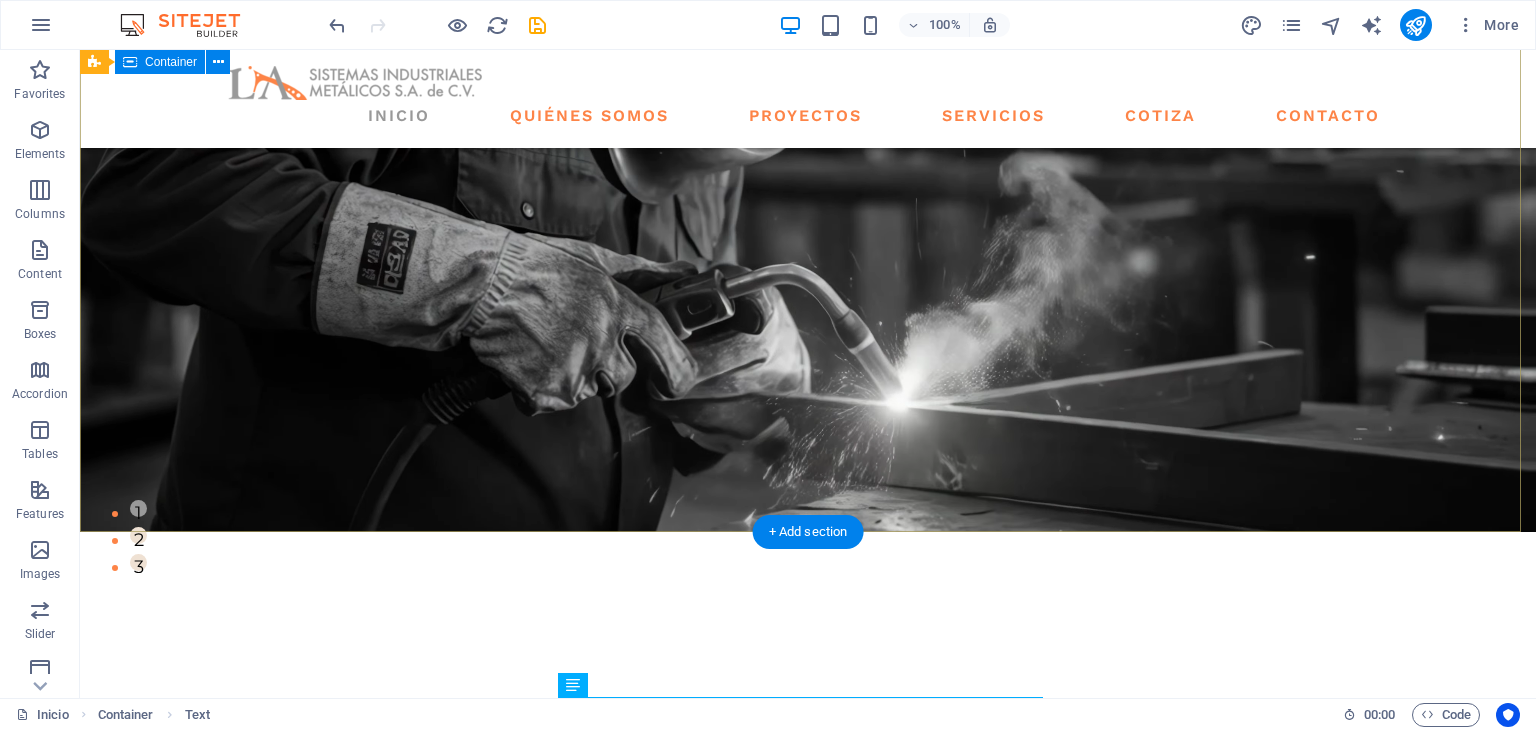 scroll, scrollTop: 500, scrollLeft: 0, axis: vertical 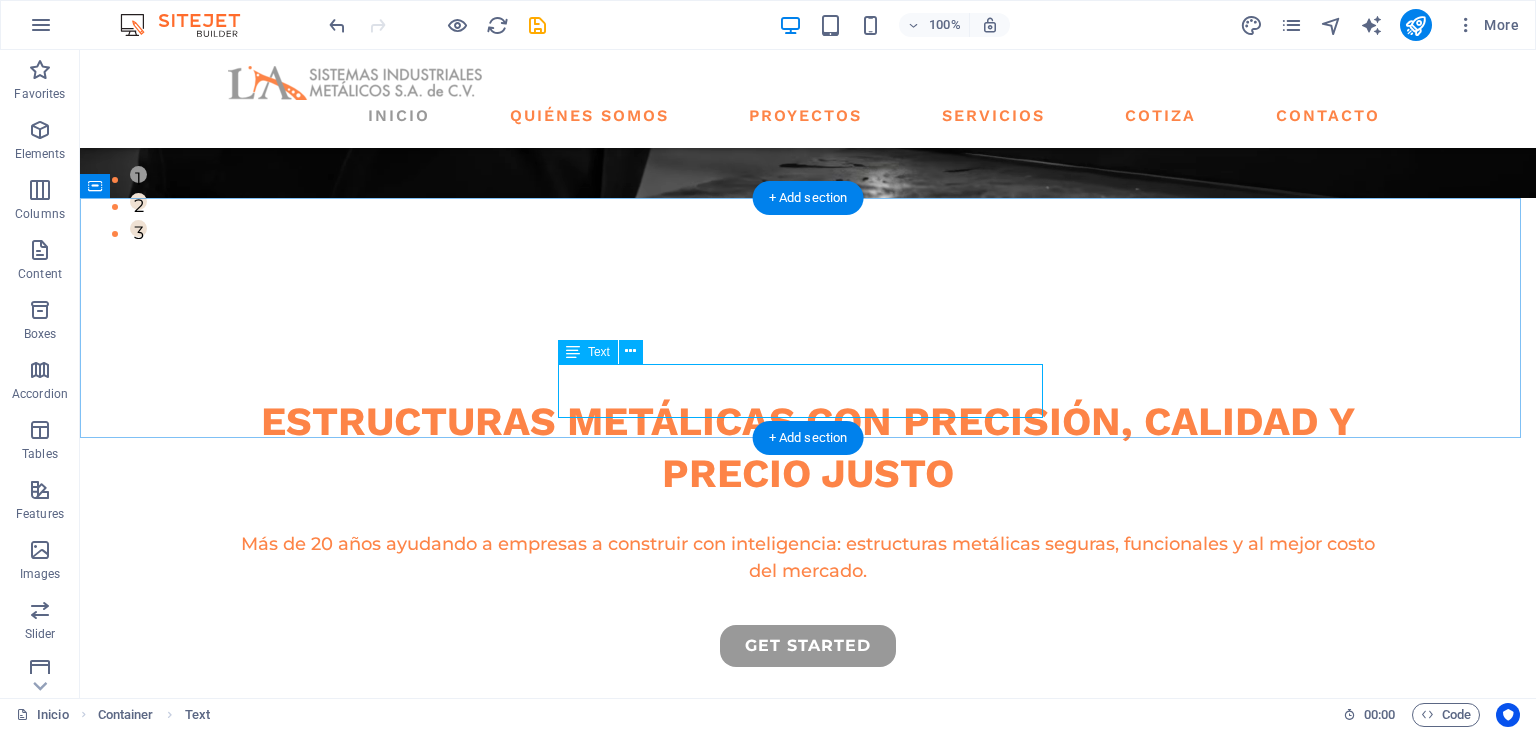 click on "At vero eos et accusamus et iusto odio dignissimos ducimus qui blanditiis praesentium voluptatu." at bounding box center [808, 946] 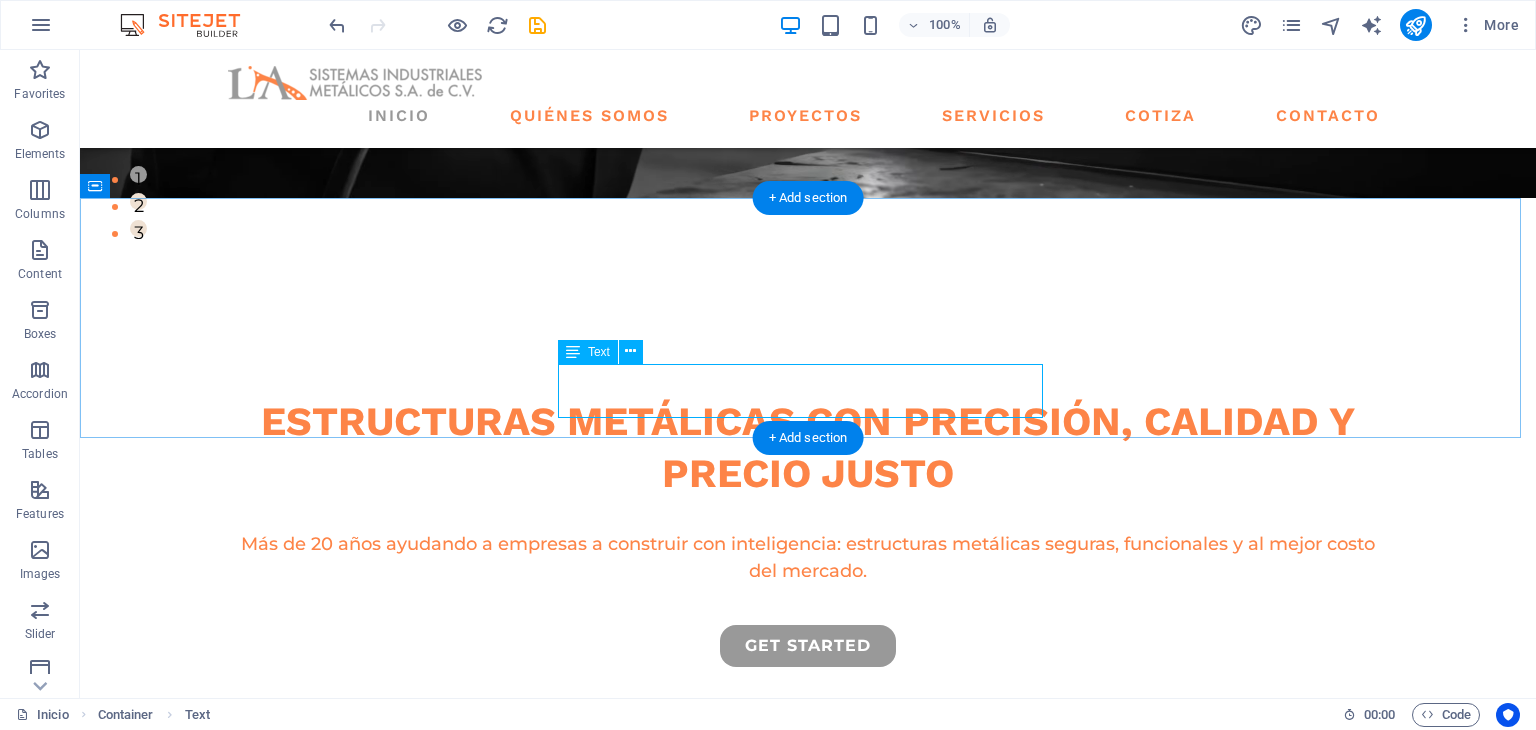 click on "At vero eos et accusamus et iusto odio dignissimos ducimus qui blanditiis praesentium voluptatu." at bounding box center [808, 946] 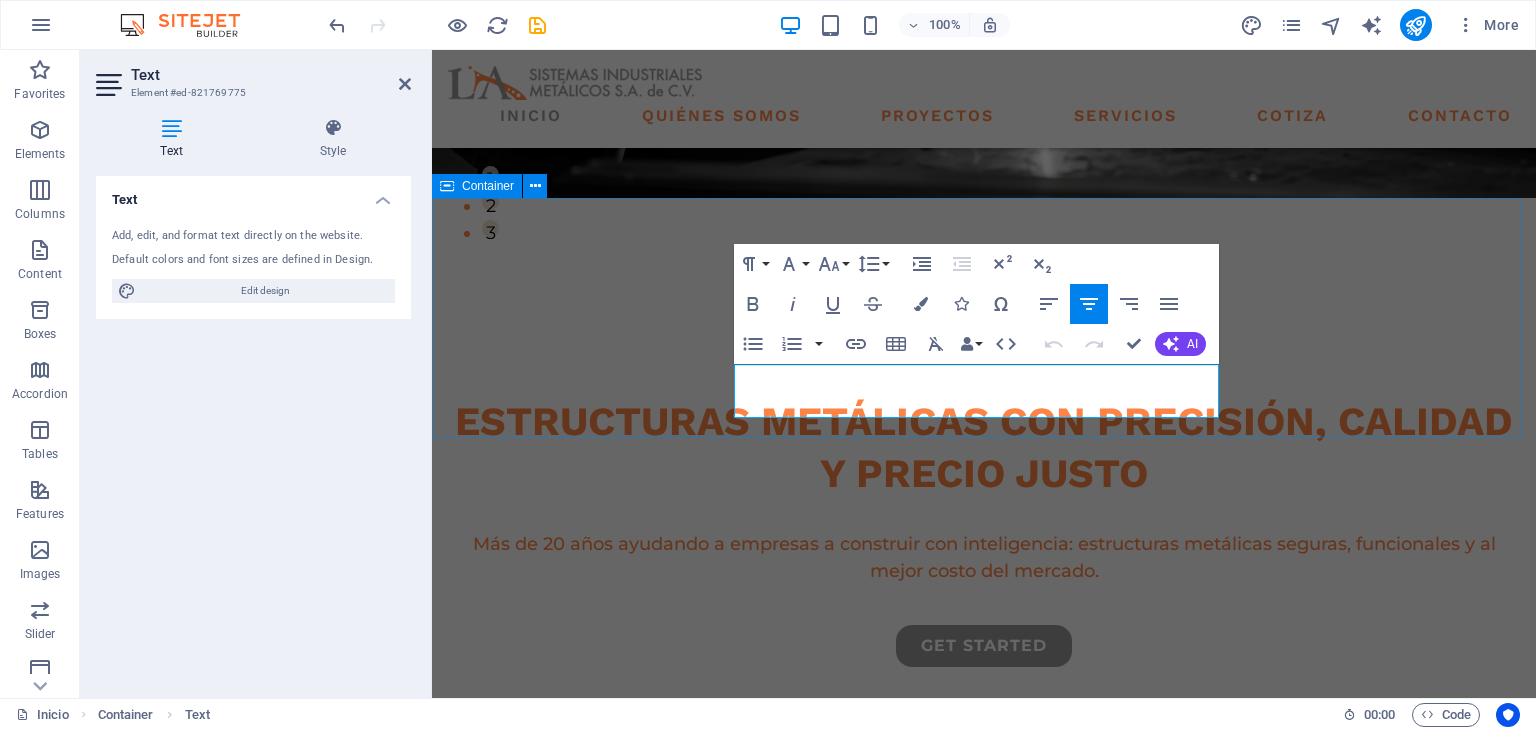 drag, startPoint x: 1170, startPoint y: 407, endPoint x: 636, endPoint y: 367, distance: 535.49603 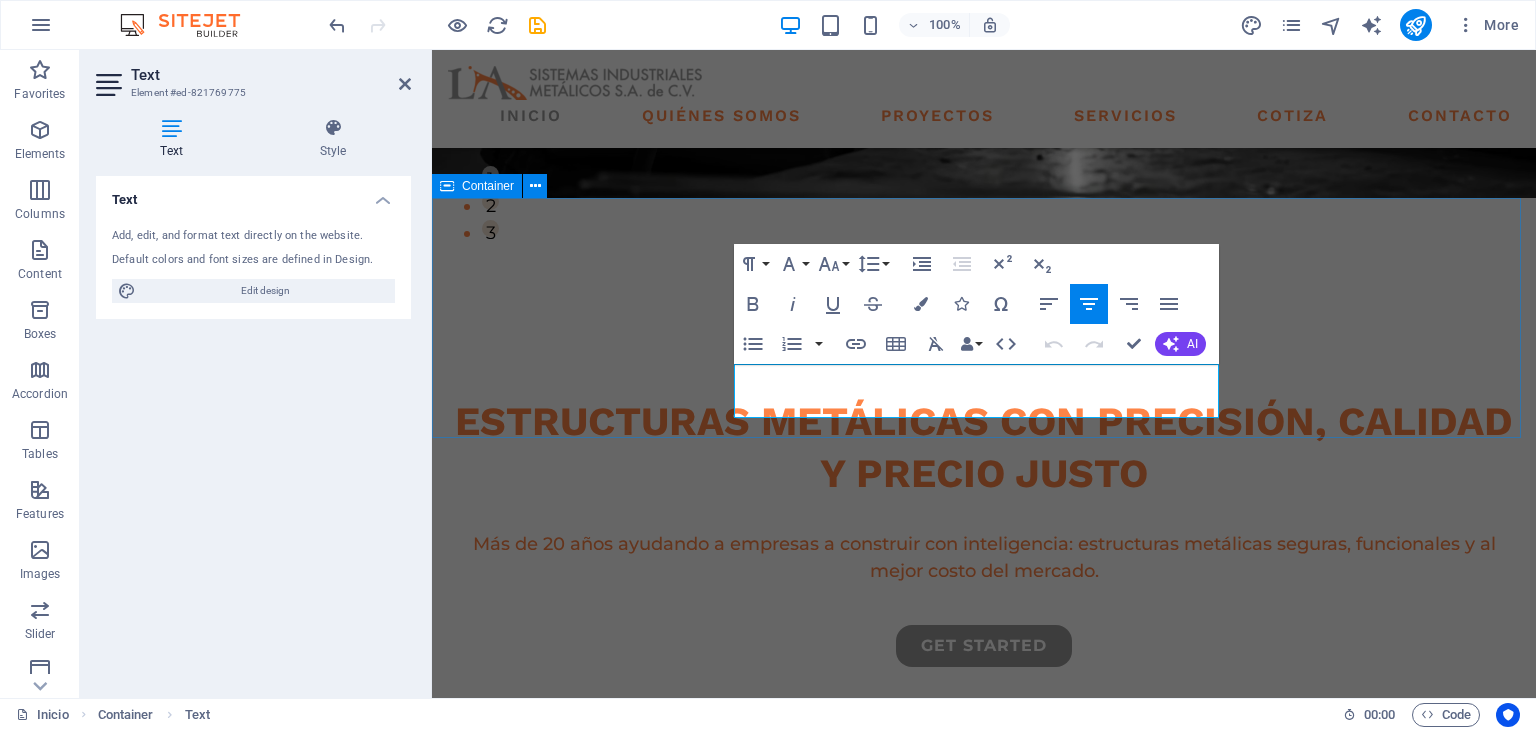 click on "nuestra garantia At vero eos et accusamus et iusto odio dignissimos ducimus qui blanditiis praesentium voluptatu." at bounding box center (984, 873) 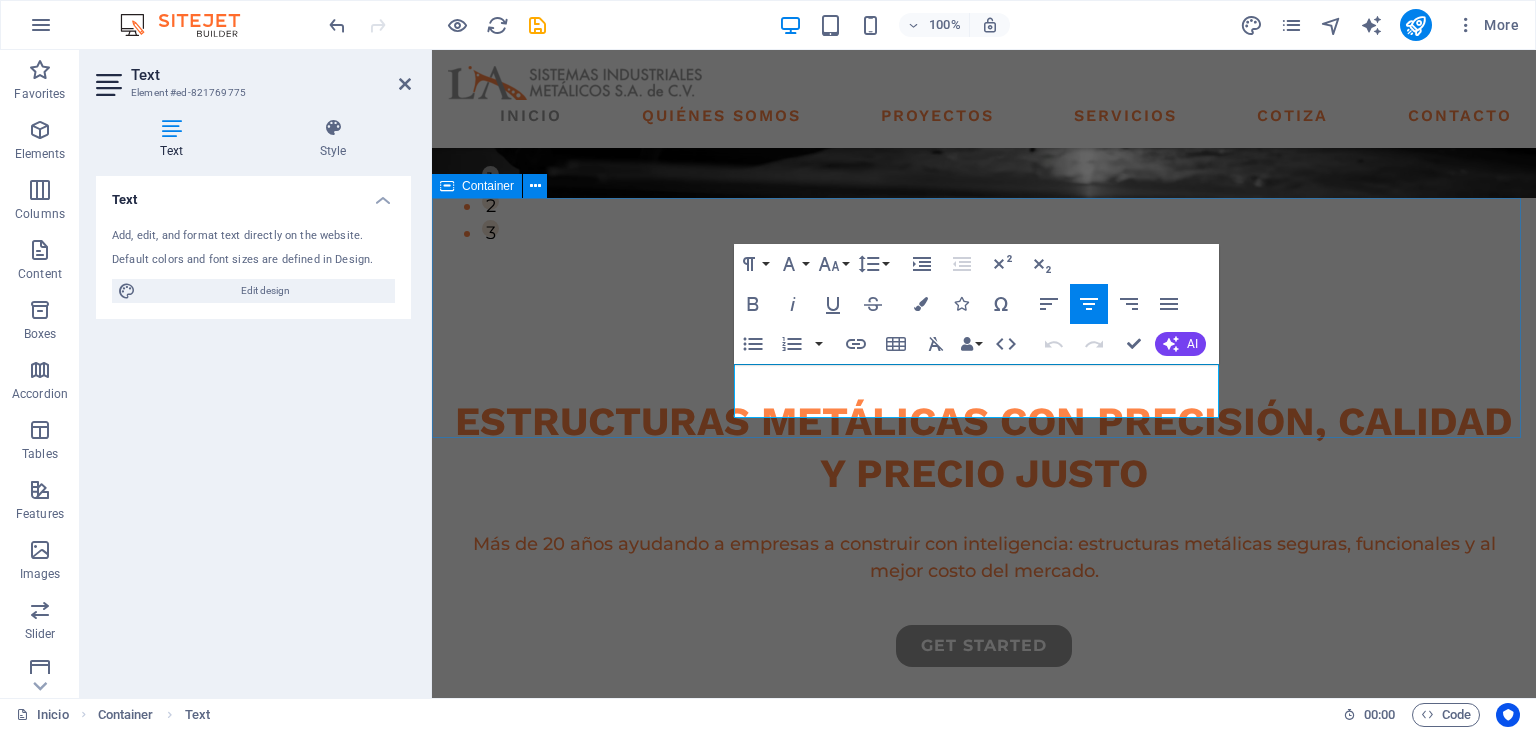 type 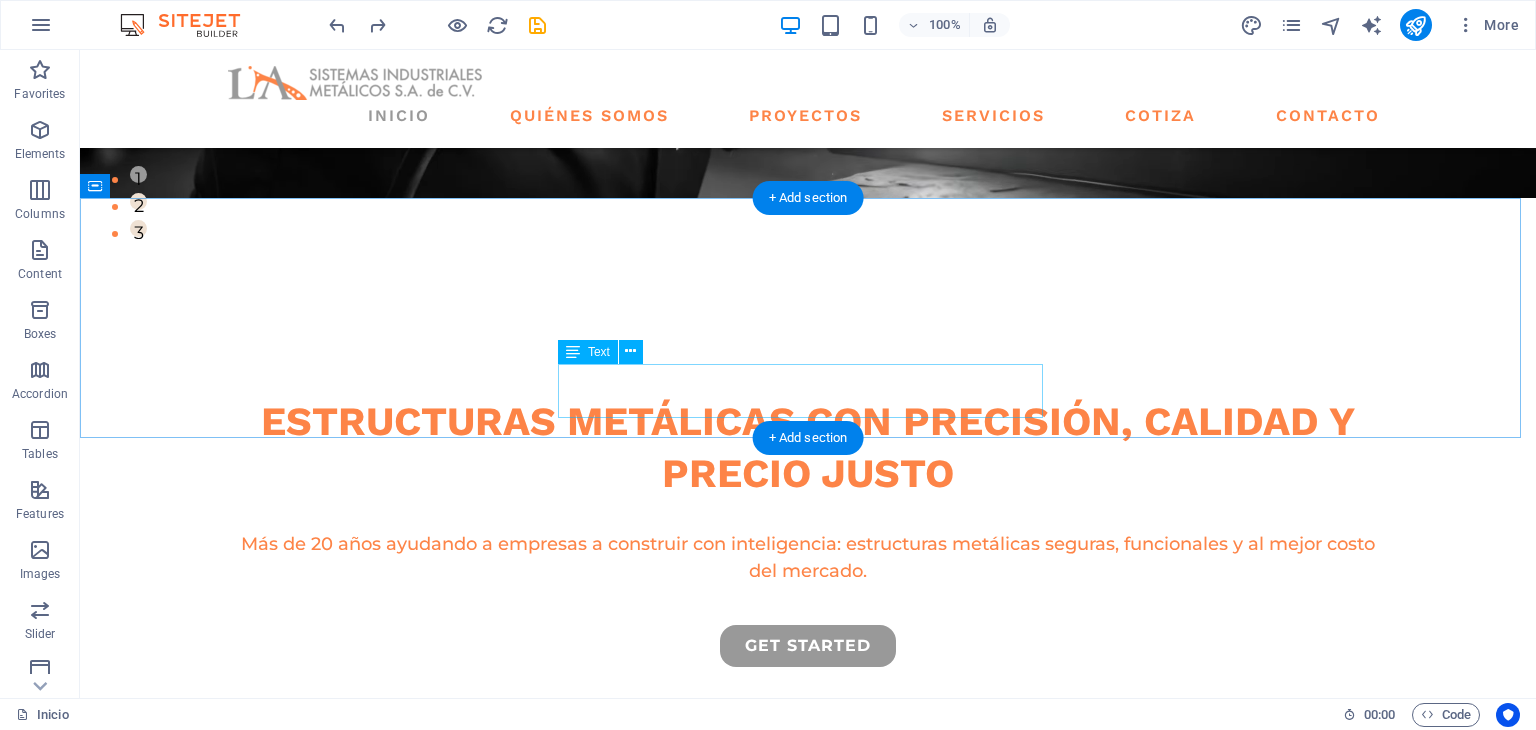 click on "At vero eos et accusamus et iusto odio dignissimos ducimus qui blanditiis praesentium voluptatu." at bounding box center [808, 946] 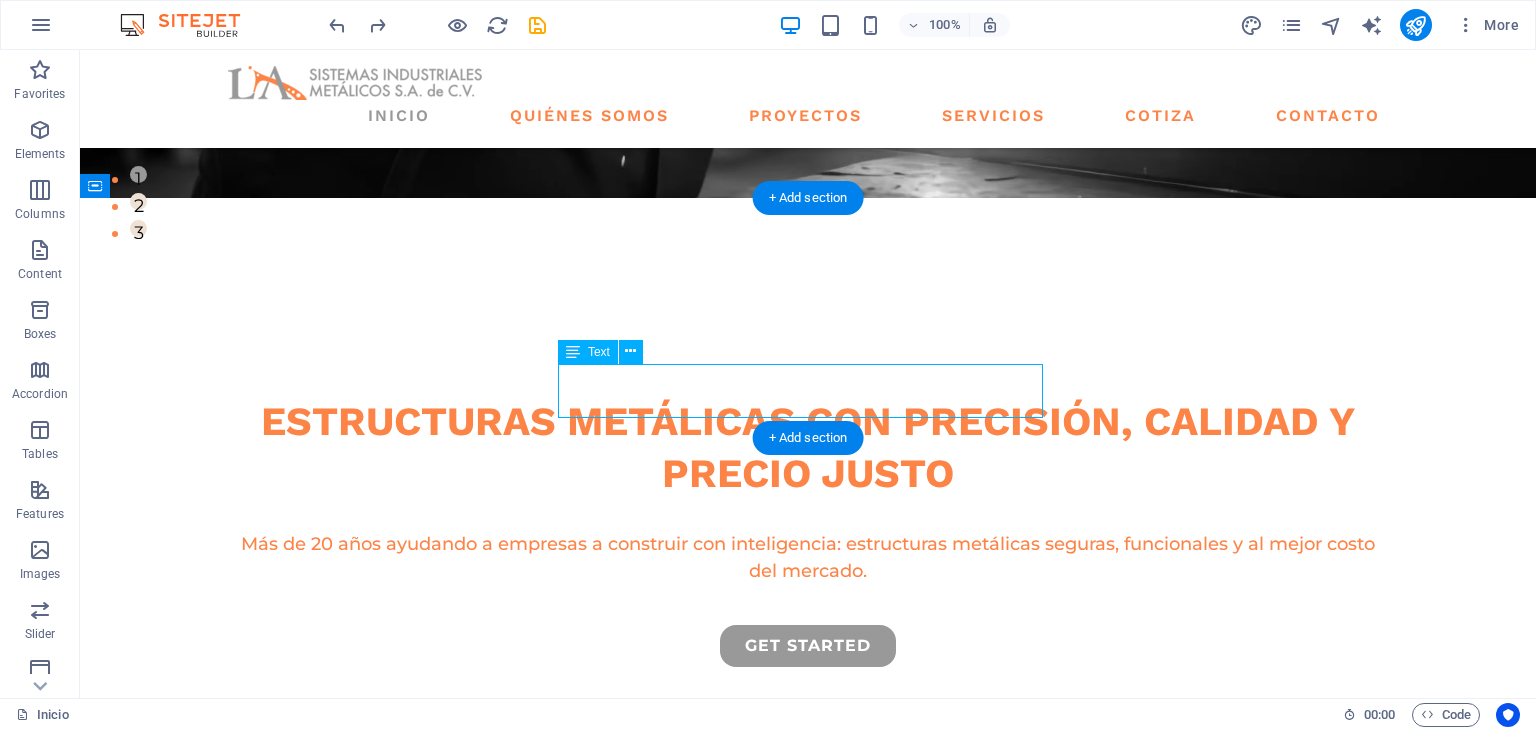 drag, startPoint x: 956, startPoint y: 406, endPoint x: 608, endPoint y: 399, distance: 348.0704 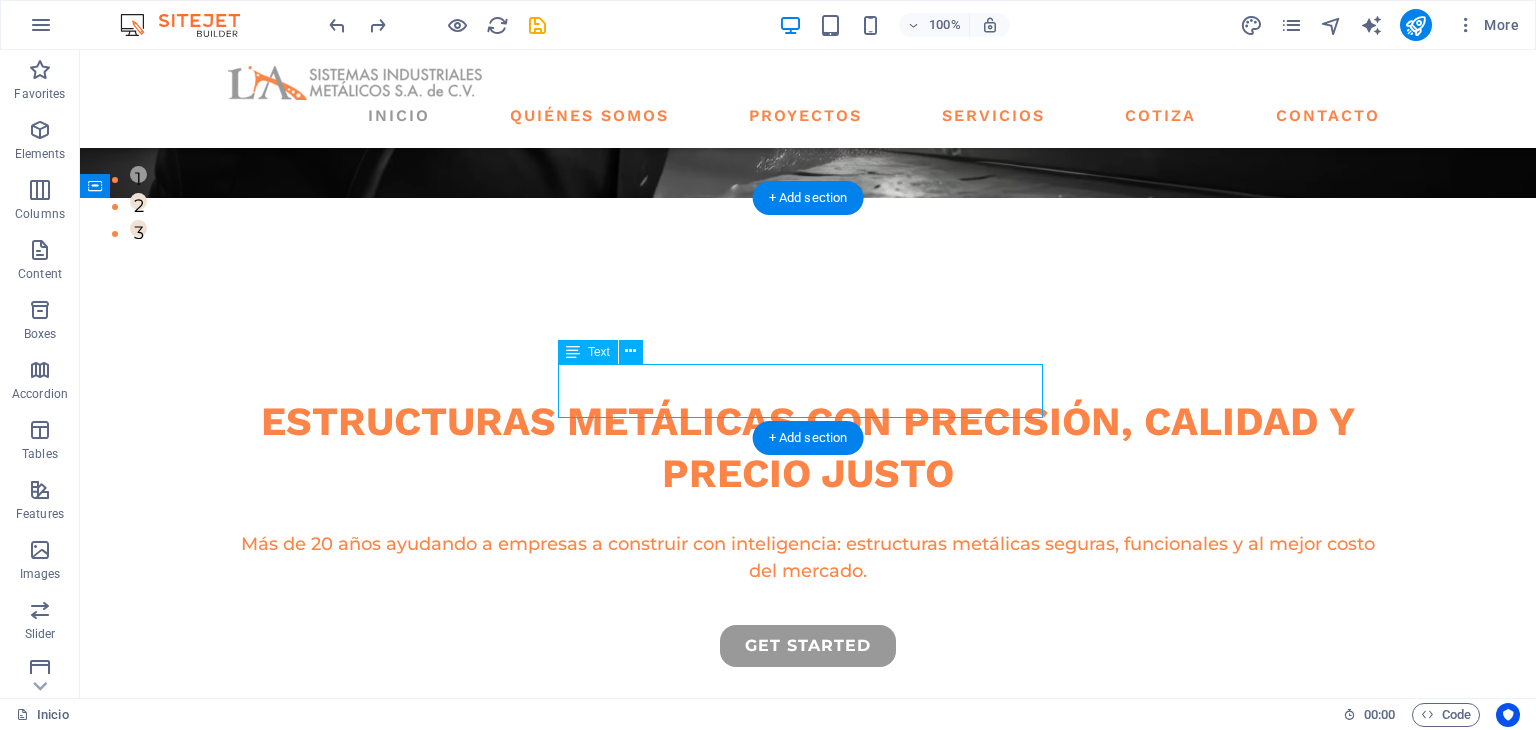 click on "At vero eos et accusamus et iusto odio dignissimos ducimus qui blanditiis praesentium voluptatu." at bounding box center (808, 946) 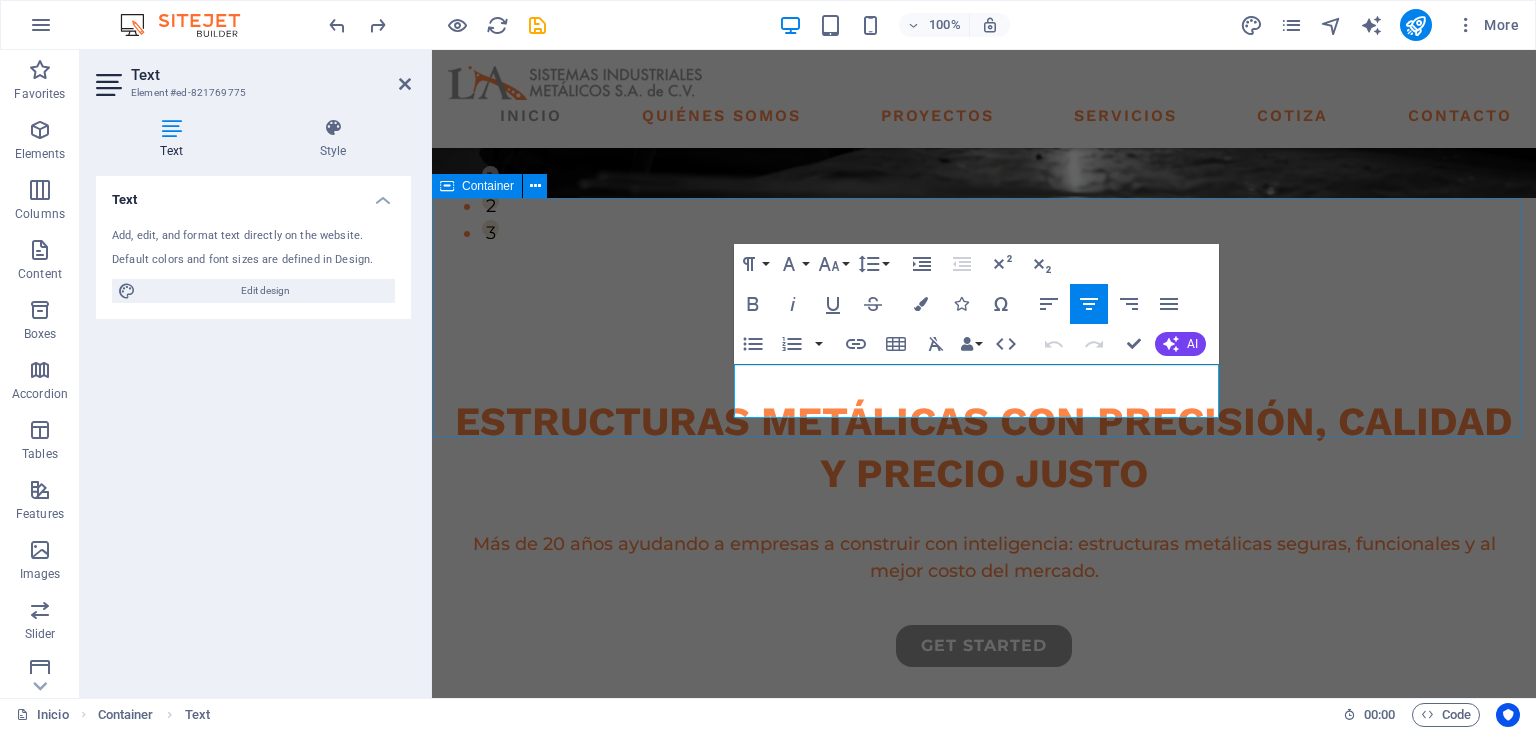 drag, startPoint x: 1194, startPoint y: 410, endPoint x: 474, endPoint y: 387, distance: 720.36725 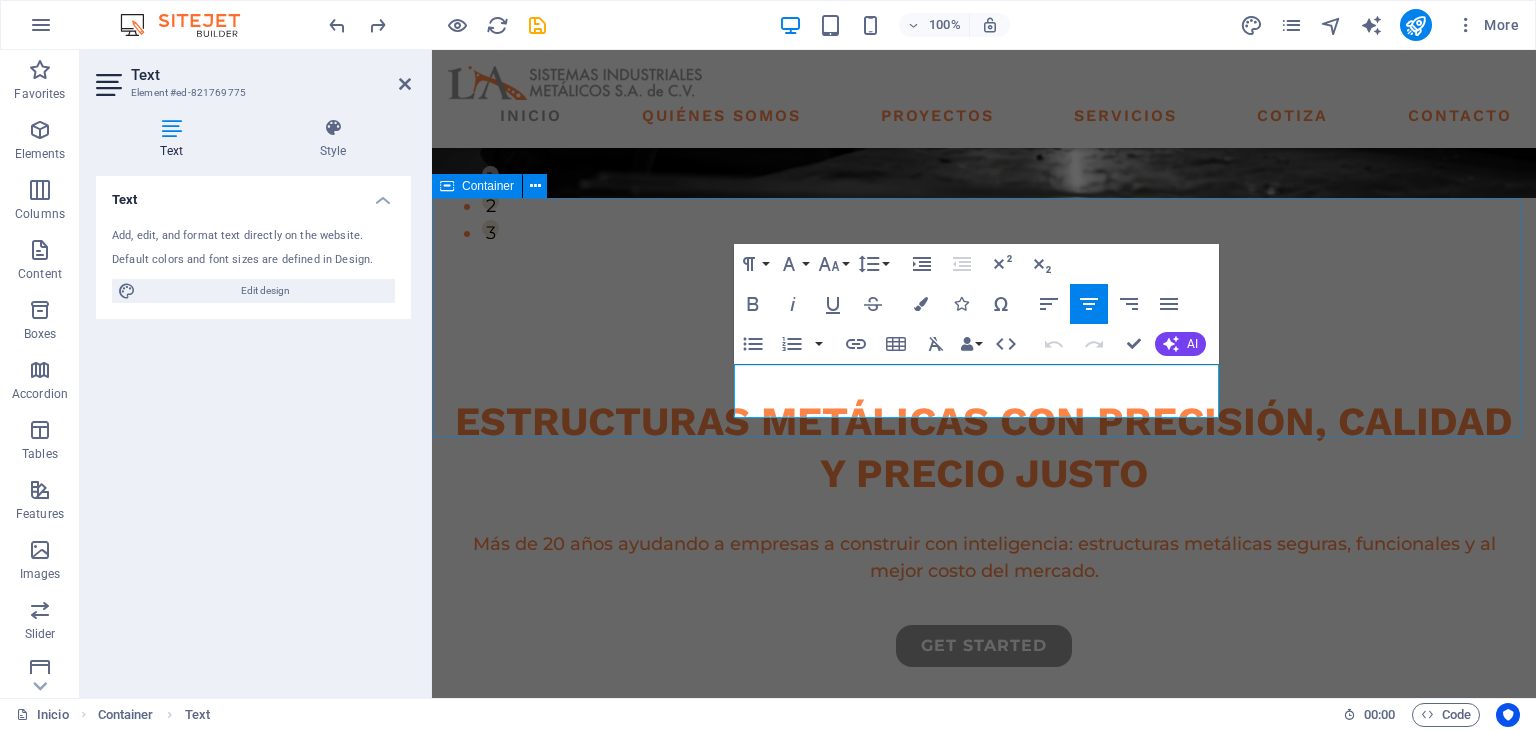 click on "nuestra garantia At vero eos et accusamus et iusto odio dignissimos ducimus qui blanditiis praesentium voluptatu." at bounding box center (984, 873) 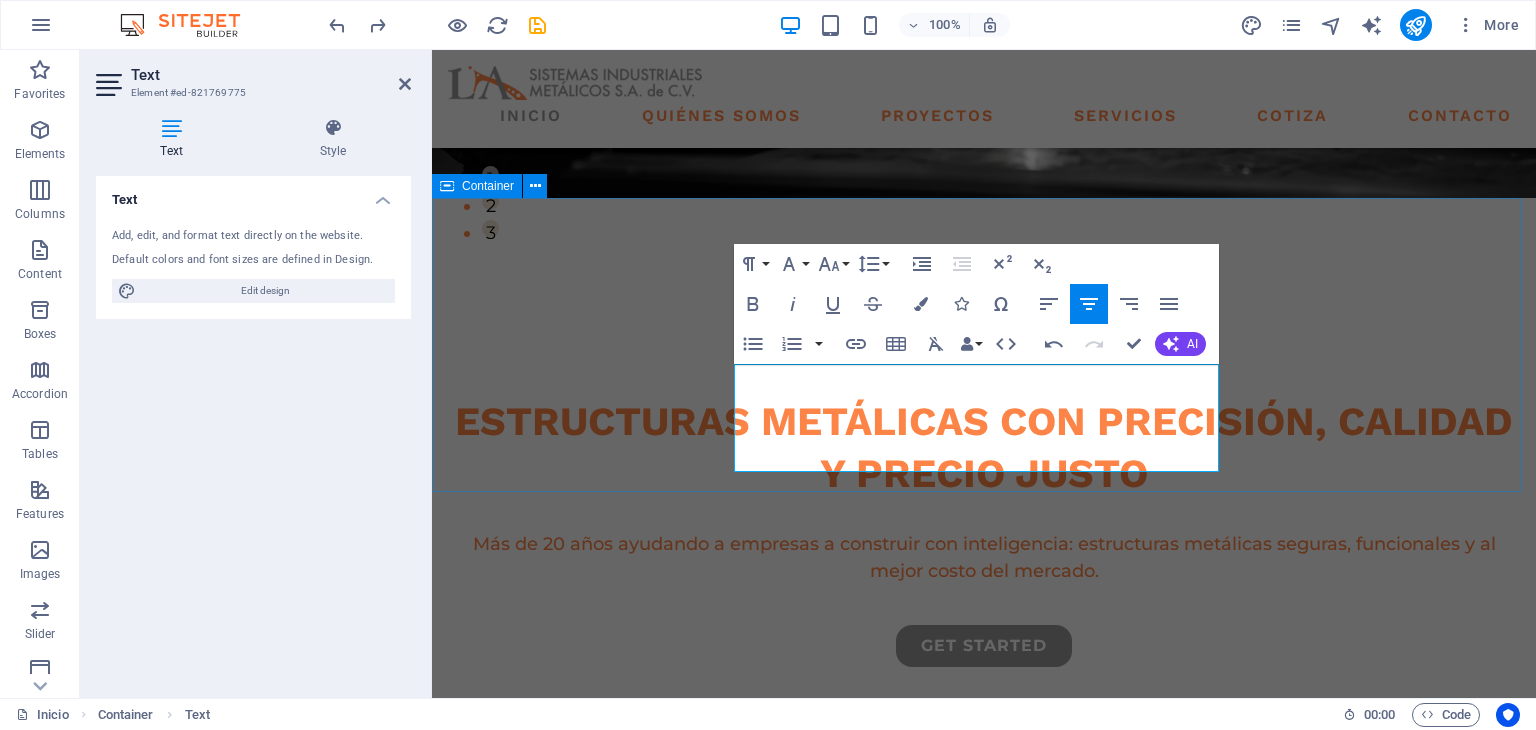 click on "nuestra garantia Respaldamos cada proyecto con experiencia, precisión y compromiso. Nuestro objetivo es que construyas más, gastando menos… sin preocuparte por fallas ni retrasos." at bounding box center (984, 887) 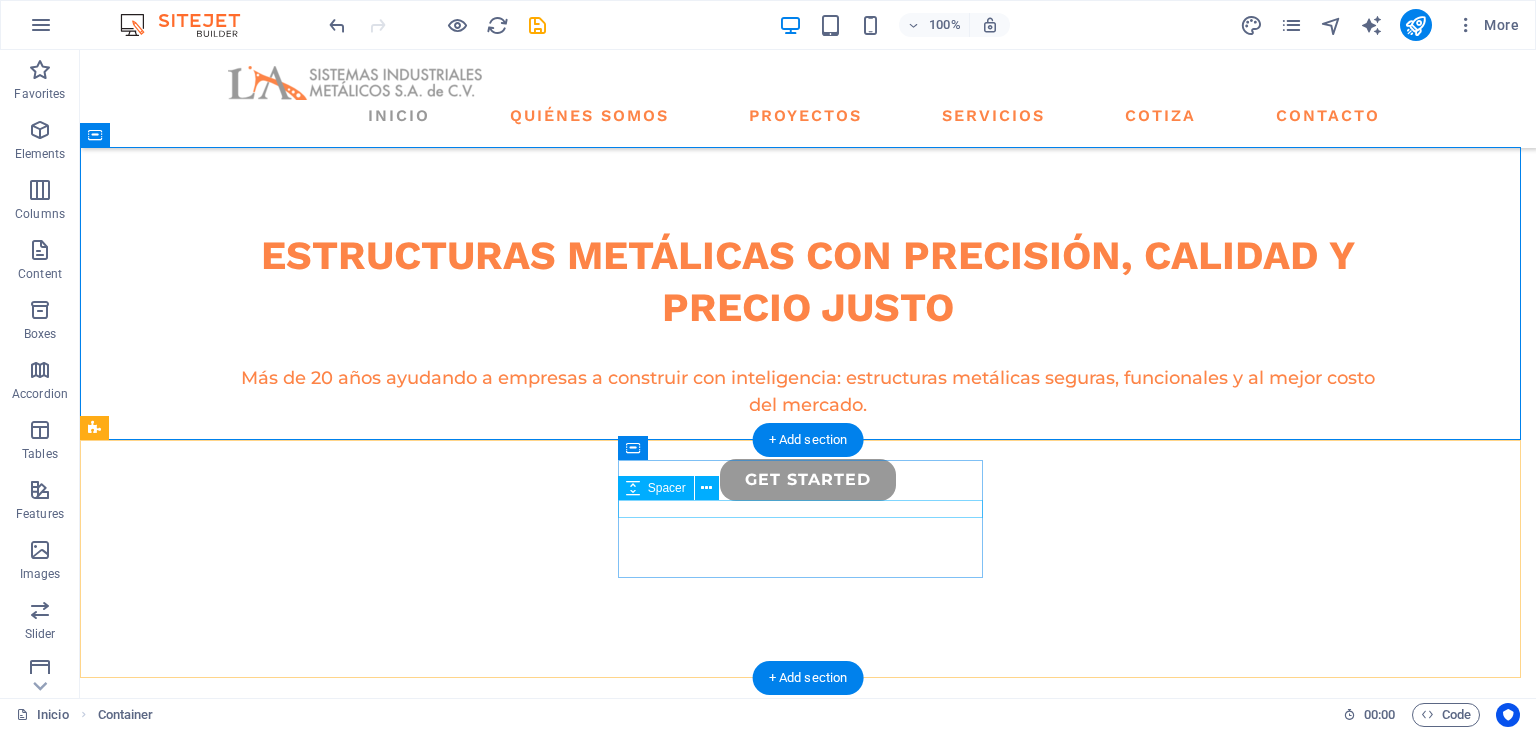 scroll, scrollTop: 500, scrollLeft: 0, axis: vertical 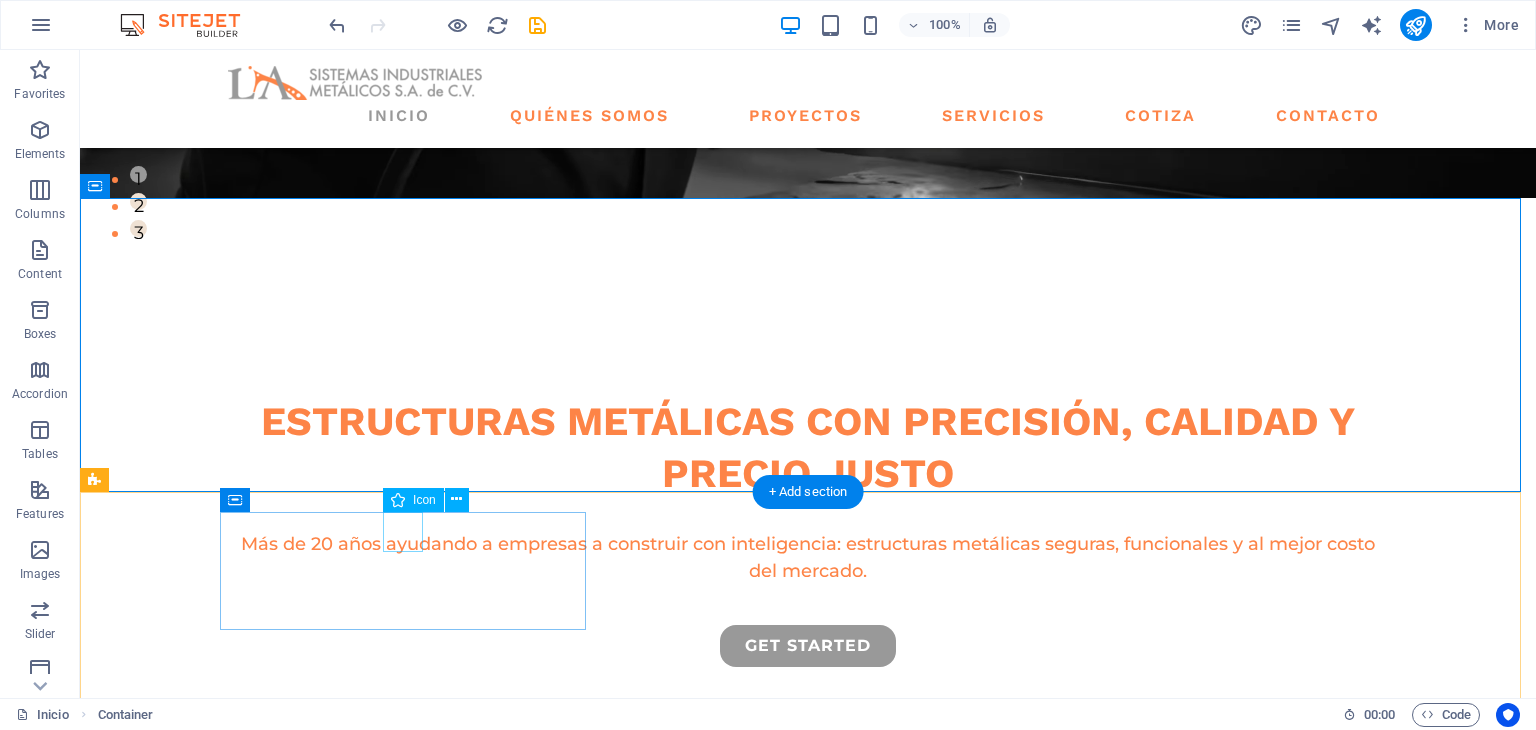 click at bounding box center [278, 1047] 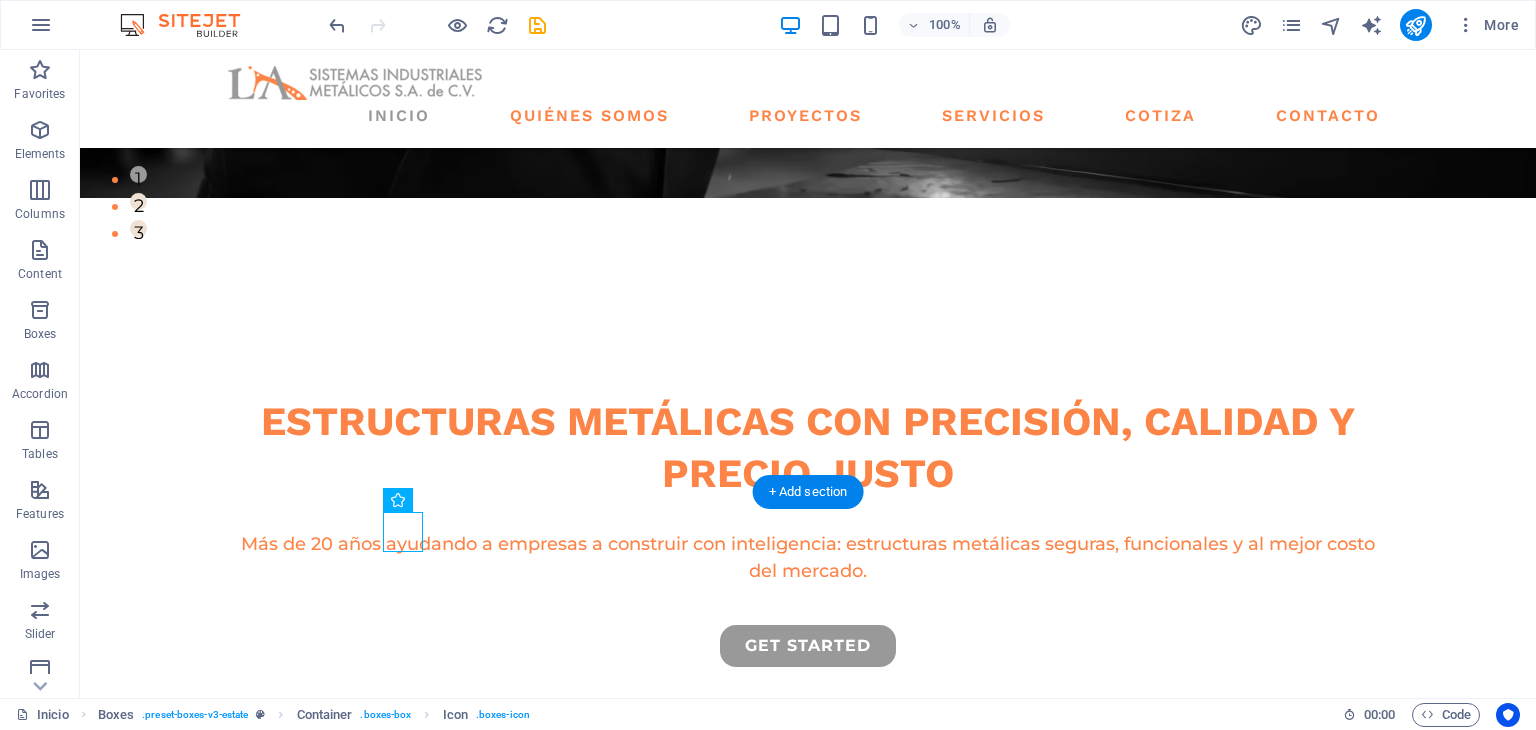 drag, startPoint x: 490, startPoint y: 560, endPoint x: 408, endPoint y: 518, distance: 92.13034 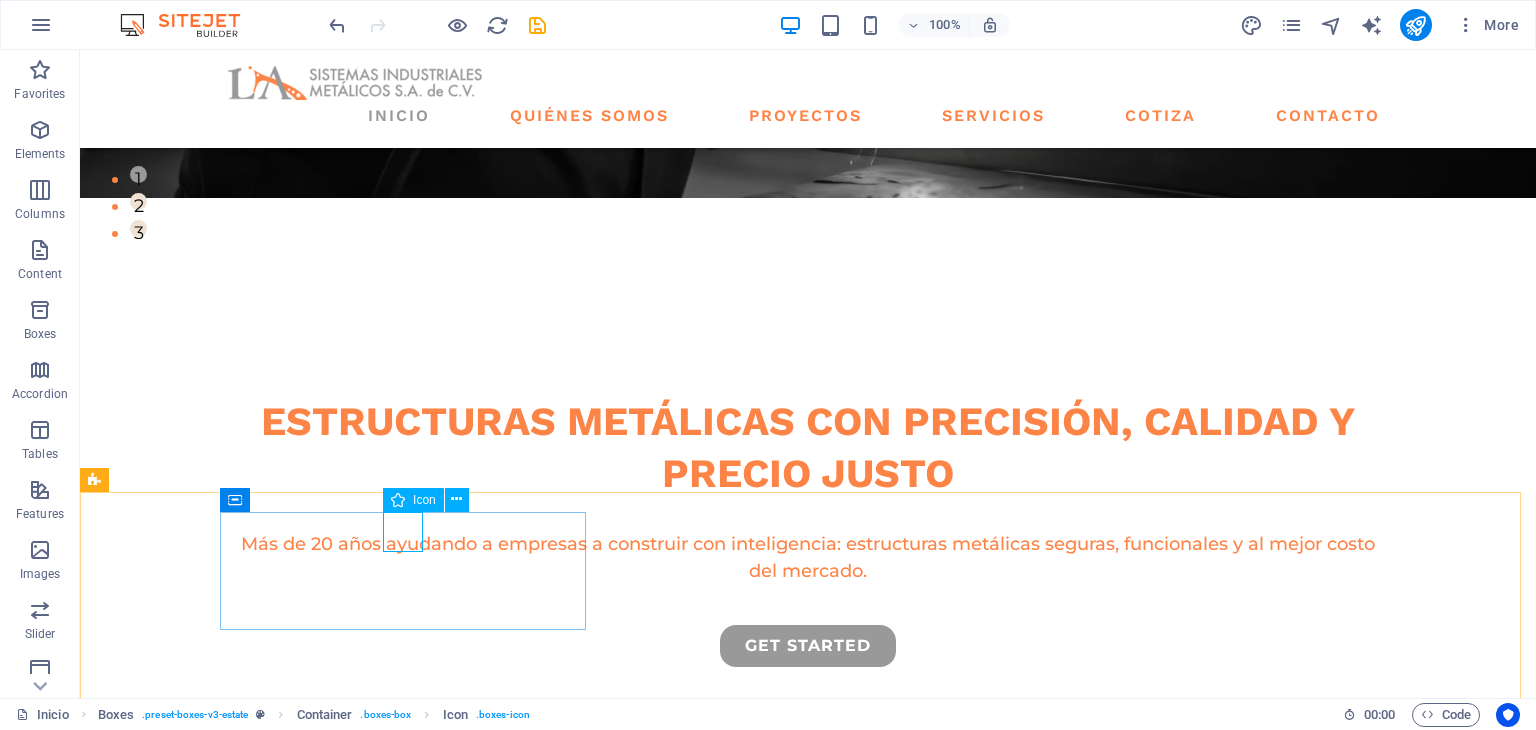 click at bounding box center [398, 500] 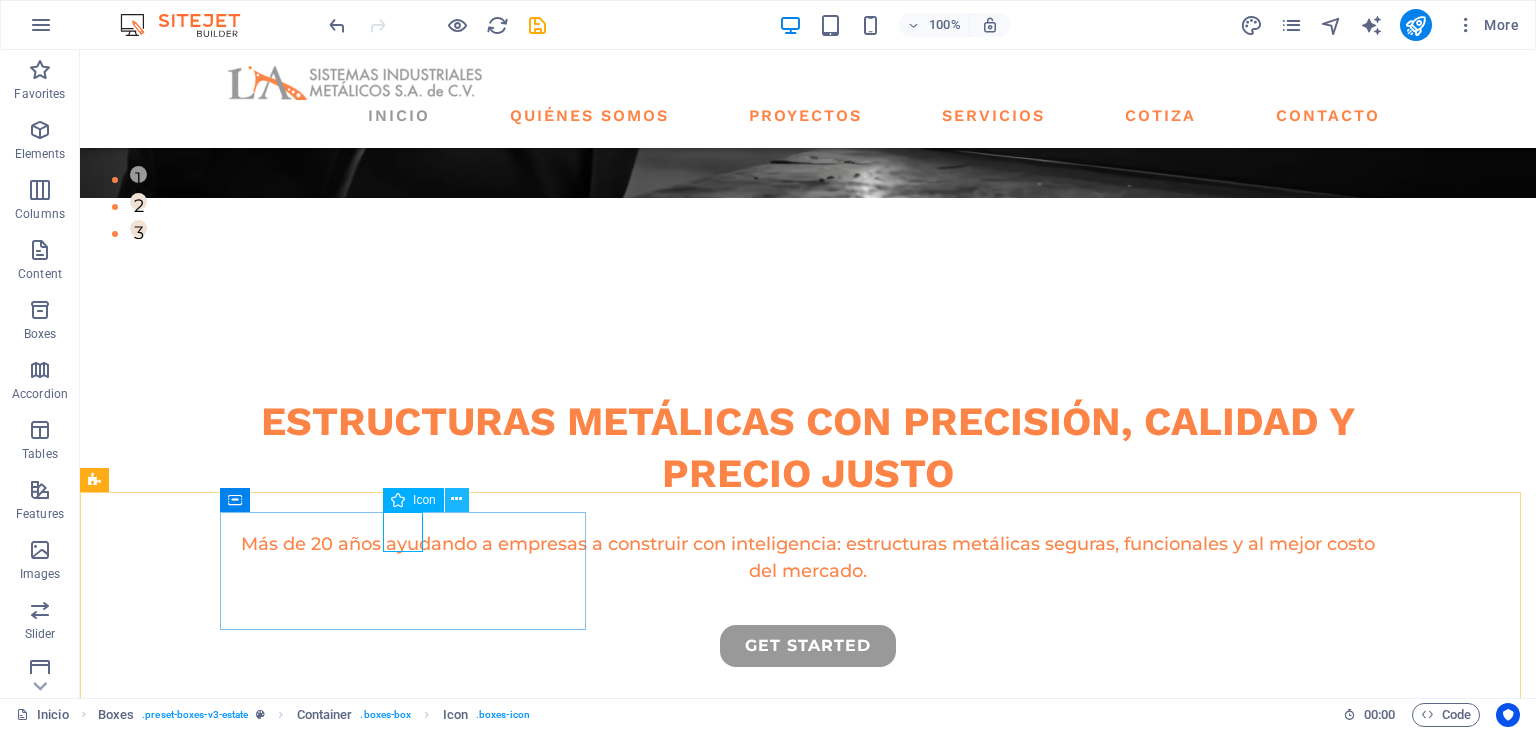 click at bounding box center (457, 500) 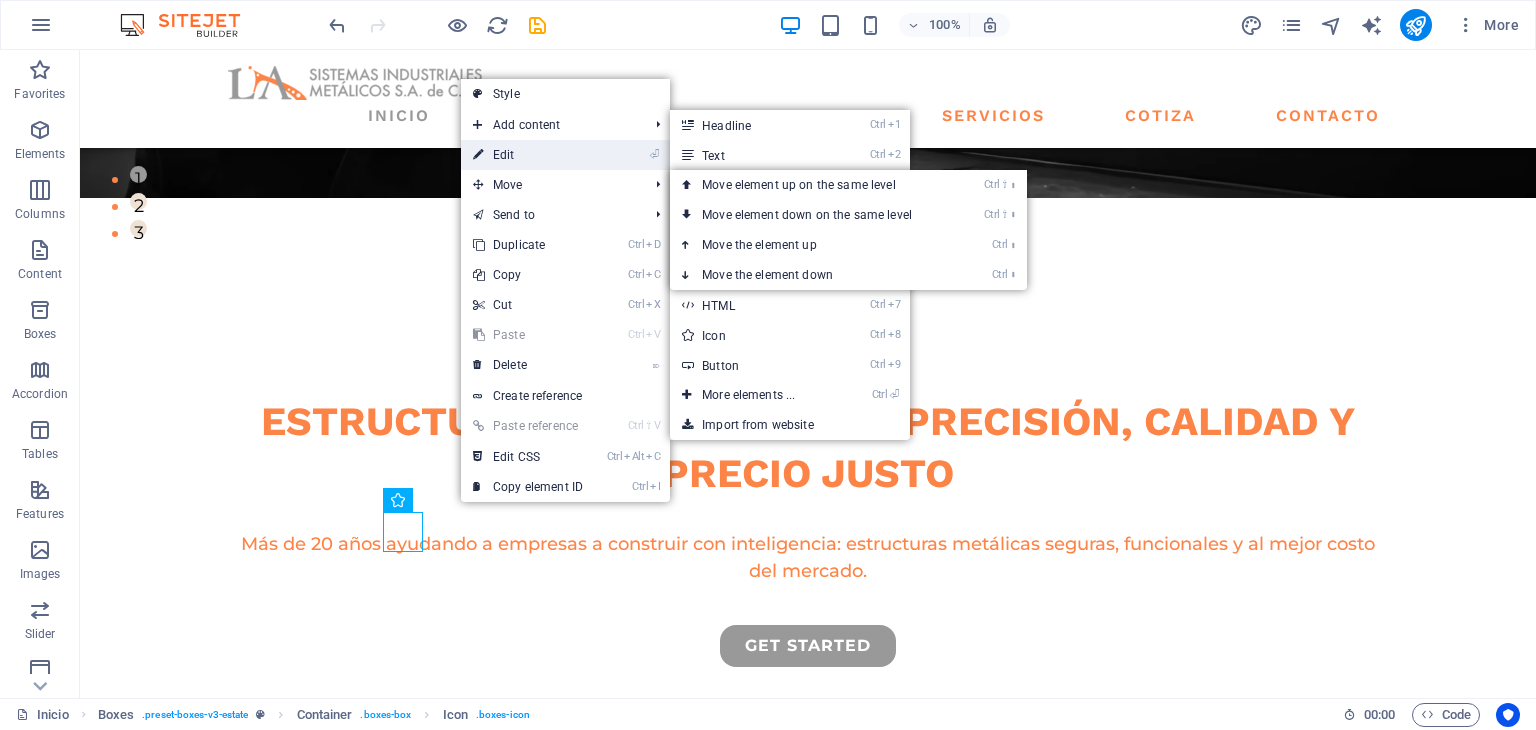 click on "⏎  Edit" at bounding box center [565, 155] 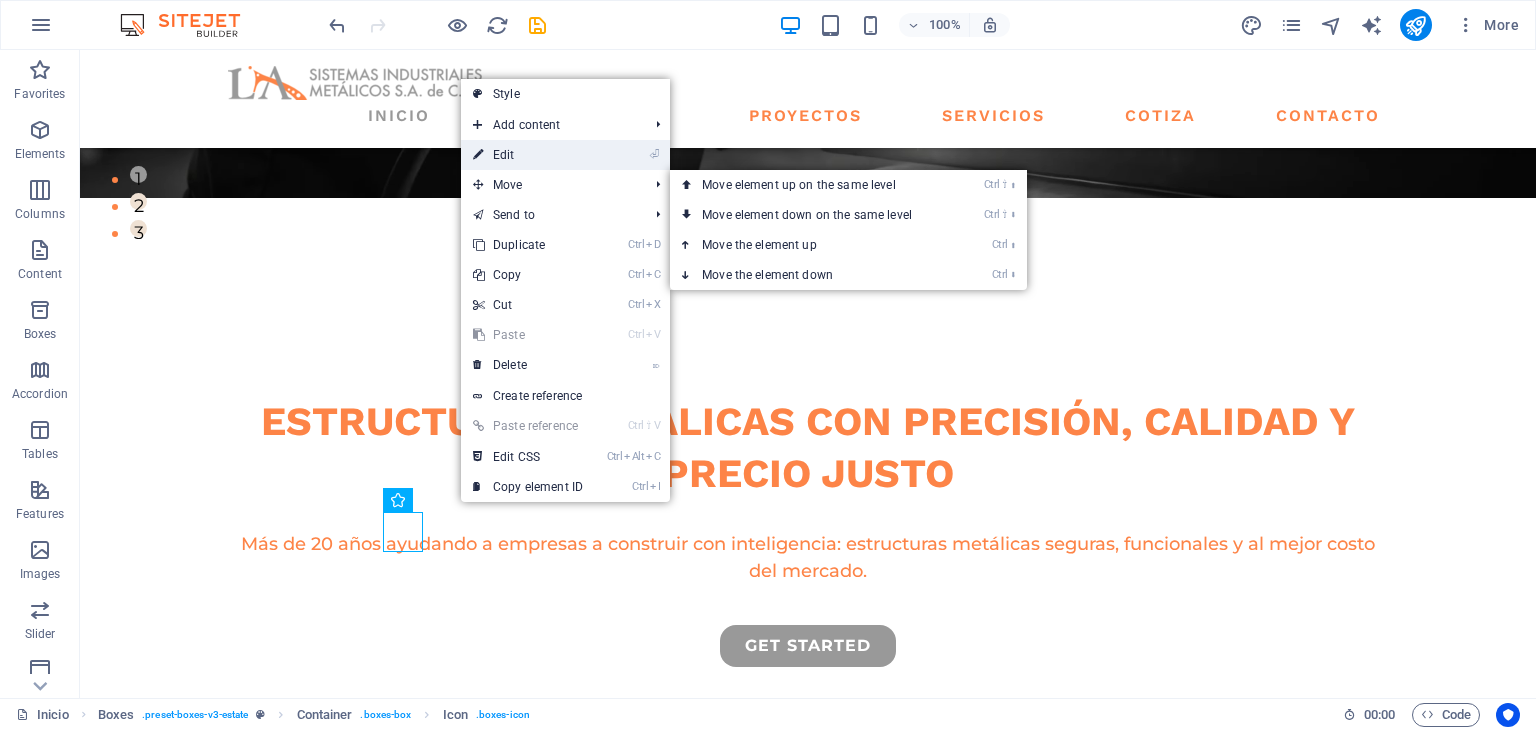 click on "⏎  Edit" at bounding box center (528, 155) 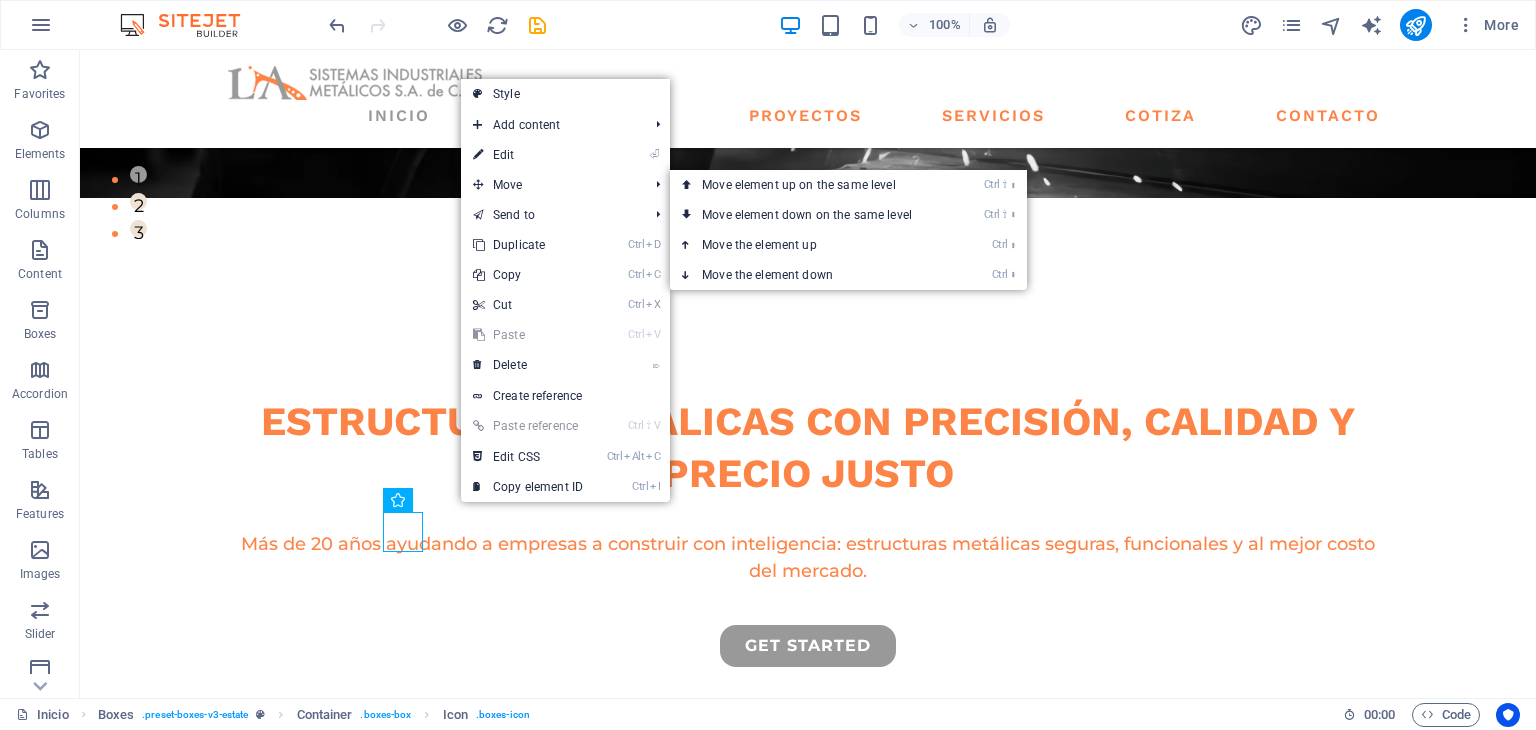select on "xMidYMid" 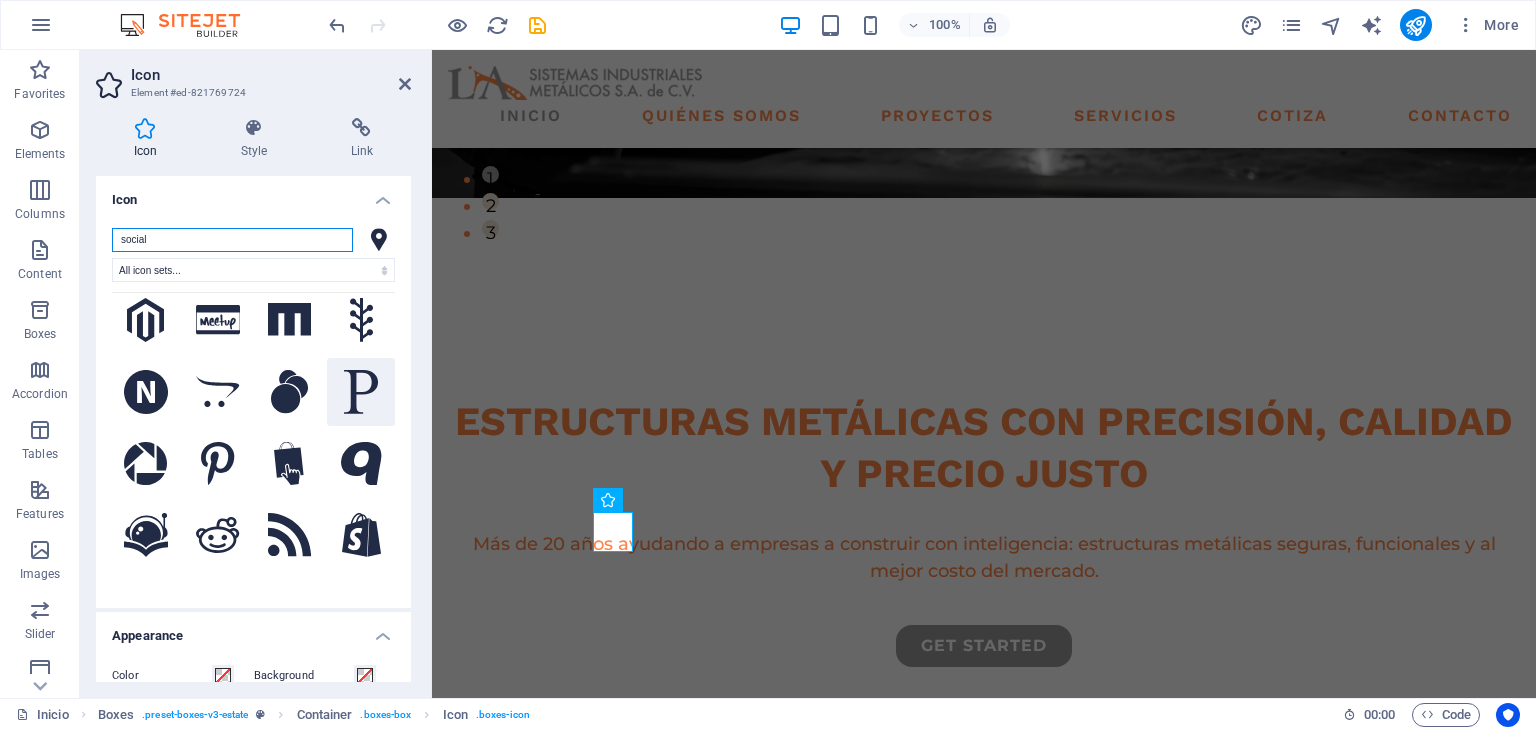 scroll, scrollTop: 833, scrollLeft: 0, axis: vertical 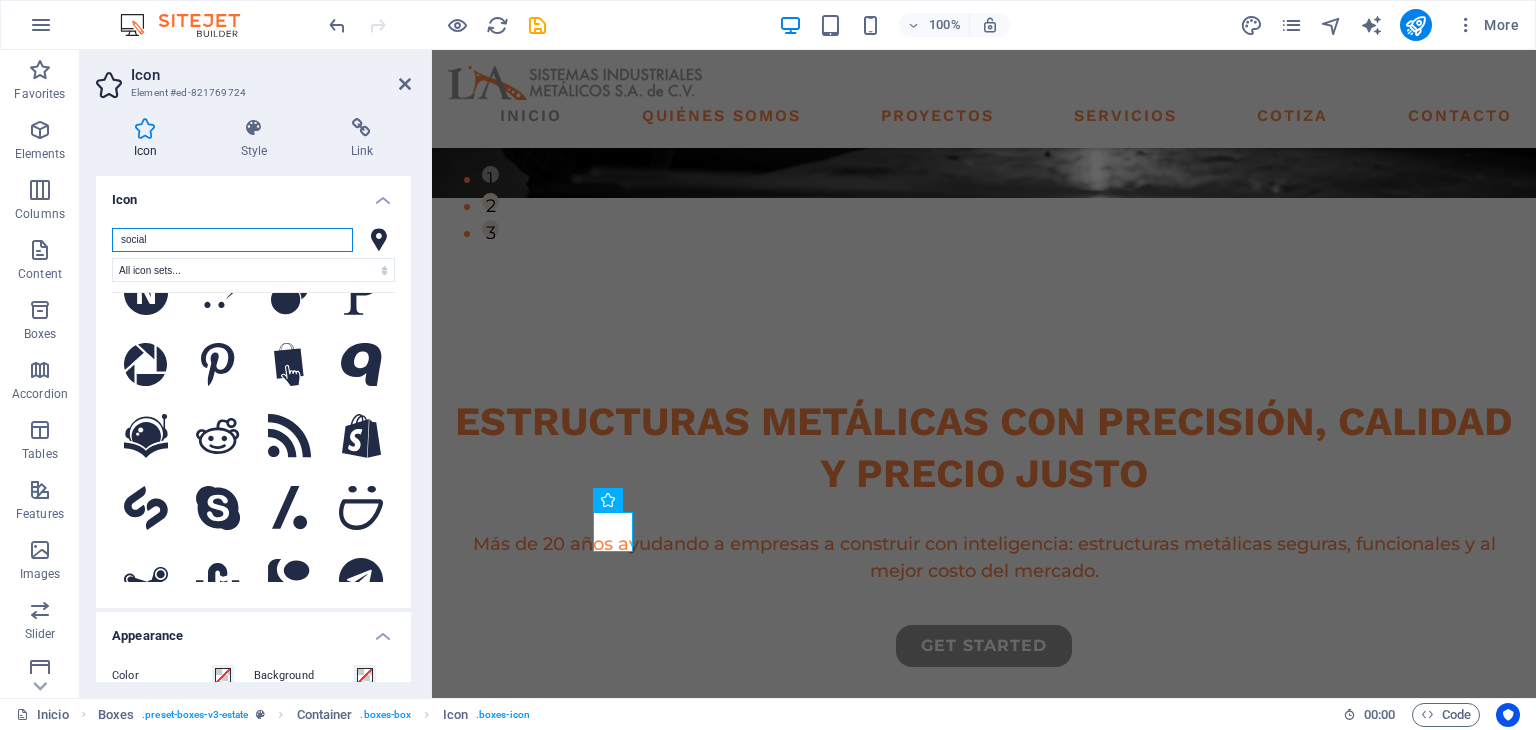 click on "social" at bounding box center (232, 240) 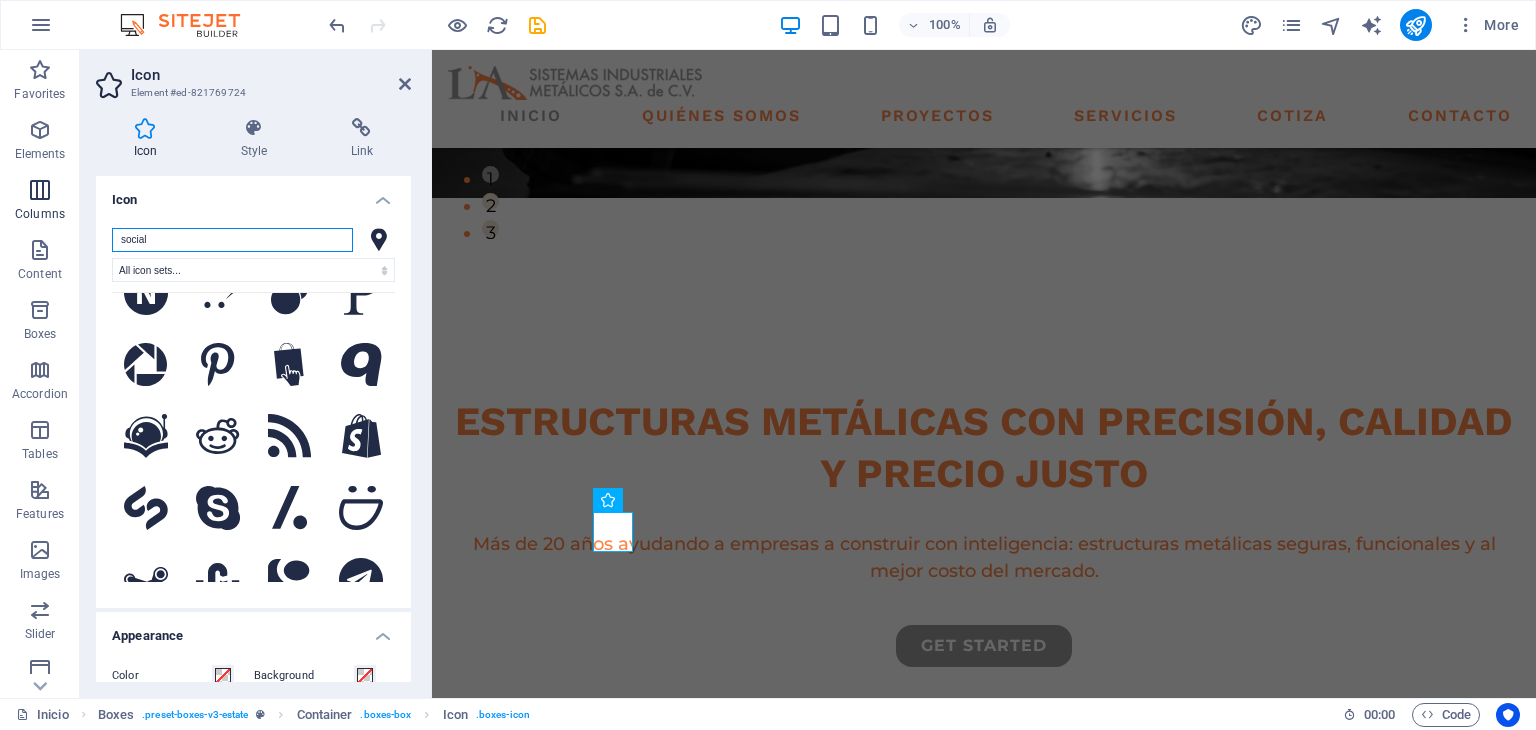 drag, startPoint x: 214, startPoint y: 233, endPoint x: 63, endPoint y: 212, distance: 152.45328 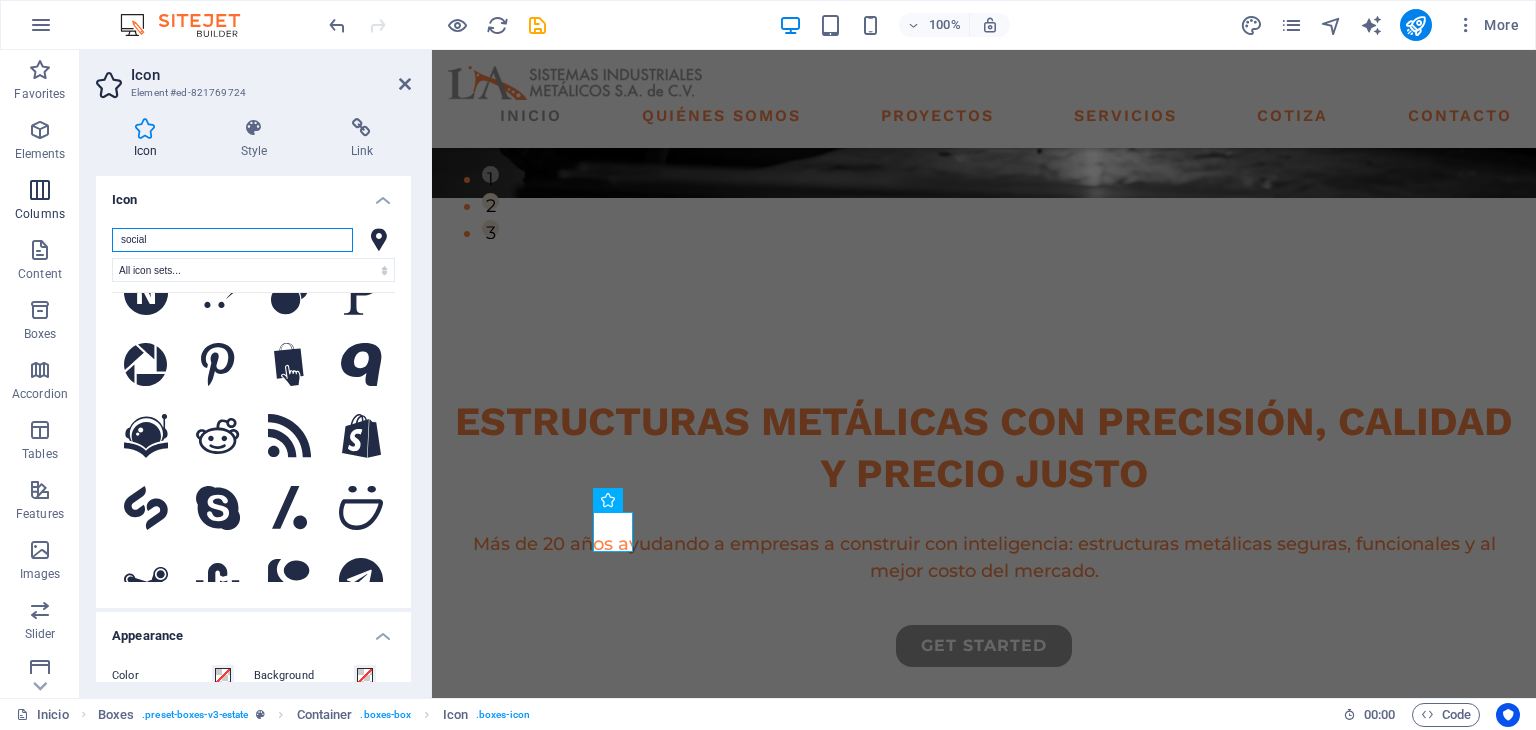 click on "Favorites Elements Columns Content Boxes Accordion Tables Features Images Slider Header Footer Forms Marketing Collections Icon Element #ed-821769724 Icon Style Link Icon social All icon sets... IcoFont Ionicons FontAwesome Brands FontAwesome Duotone FontAwesome Solid FontAwesome Regular FontAwesome Light FontAwesome Thin FontAwesome Sharp Solid FontAwesome Sharp Regular FontAwesome Sharp Light FontAwesome Sharp Thin Appearance Color Background Mode Scale Left Center Right Width Default auto px rem % em vh vw Height Default auto px rem em vh vw Padding Default px rem % em vh vw Stroke width Default px rem % em vh vw Stroke color Overflow Alignment Alignment Shadow Default None Outside Color X offset 0 px rem vh vw Y offset 0 px rem vh vw Blur 0 px rem % vh vw Text Alternative text The alternative text is used by devices that cannot display images (e.g. image search engines) and should be added to every image to improve website accessibility. Boxes Element Layout Size Default auto px % 1/1 1/2 1/3 1/4 1/5 1/6" at bounding box center [768, 374] 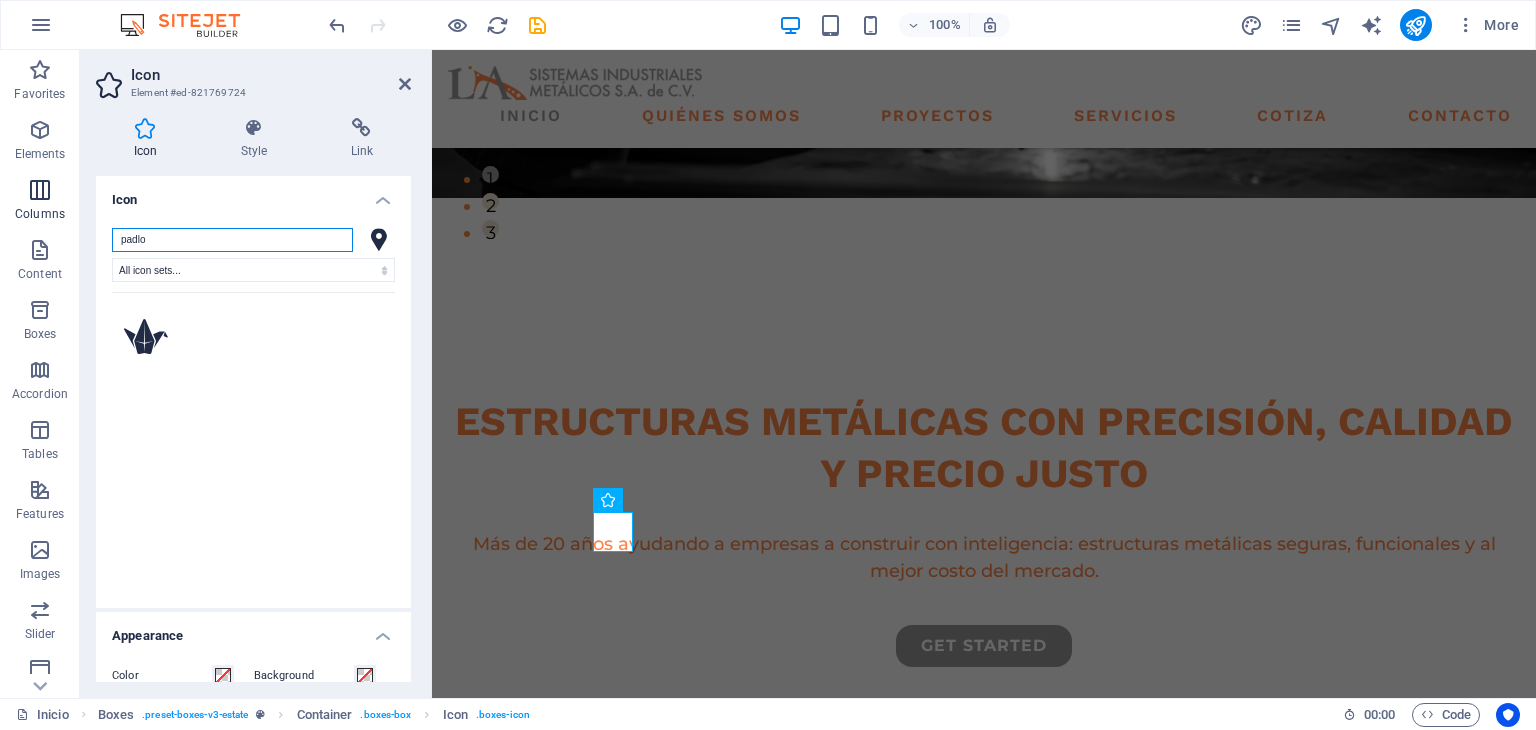 scroll, scrollTop: 0, scrollLeft: 0, axis: both 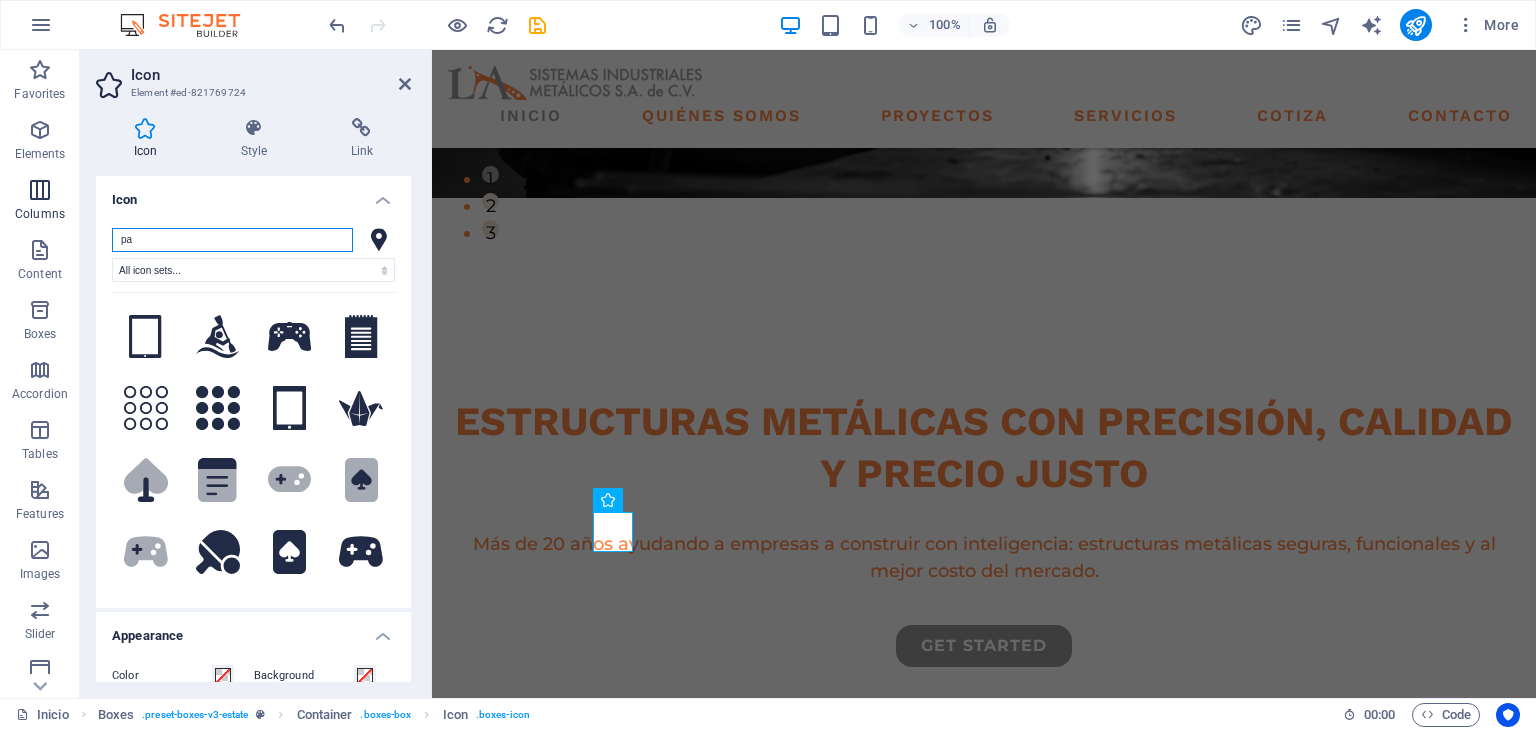 type on "p" 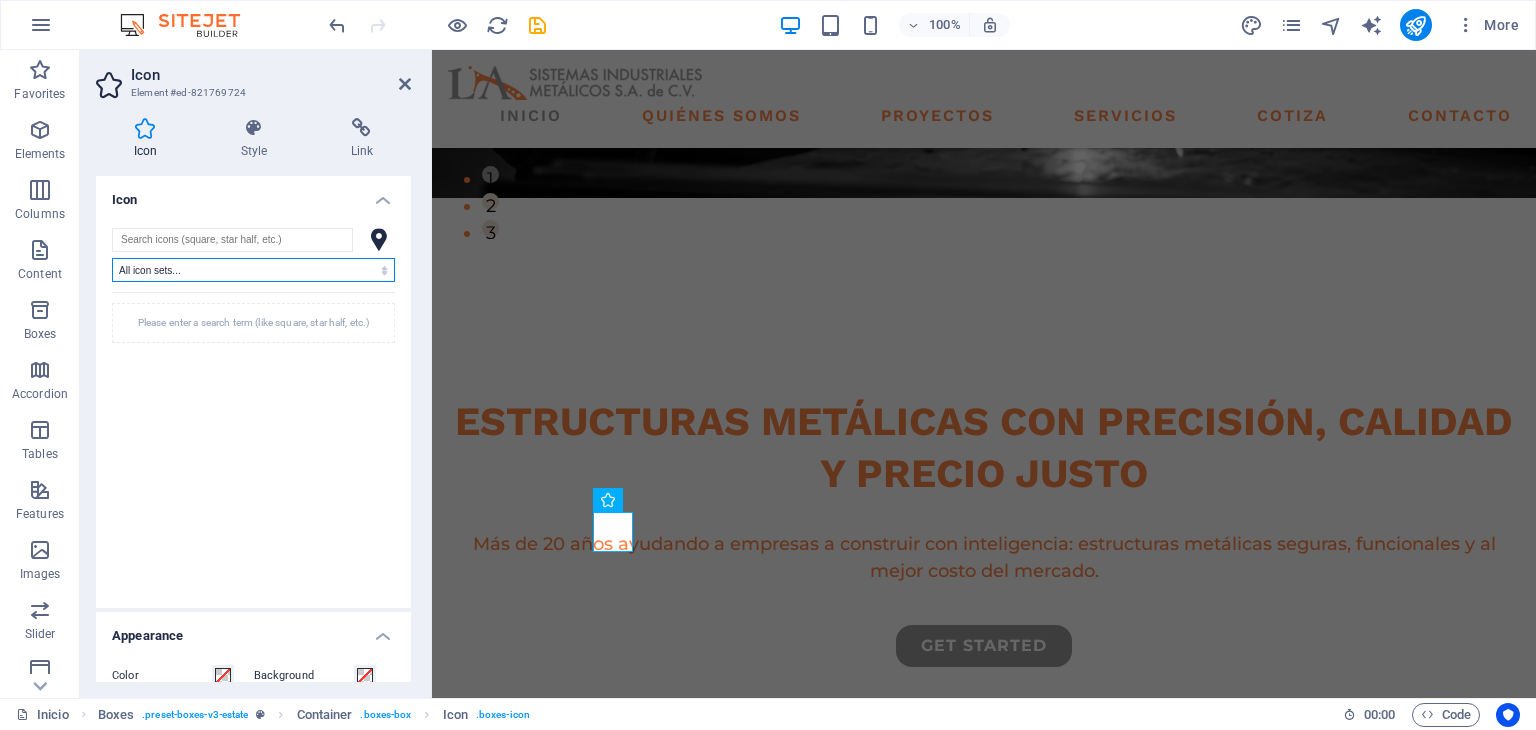 click on "All icon sets... IcoFont Ionicons FontAwesome Brands FontAwesome Duotone FontAwesome Solid FontAwesome Regular FontAwesome Light FontAwesome Thin FontAwesome Sharp Solid FontAwesome Sharp Regular FontAwesome Sharp Light FontAwesome Sharp Thin" at bounding box center [253, 270] 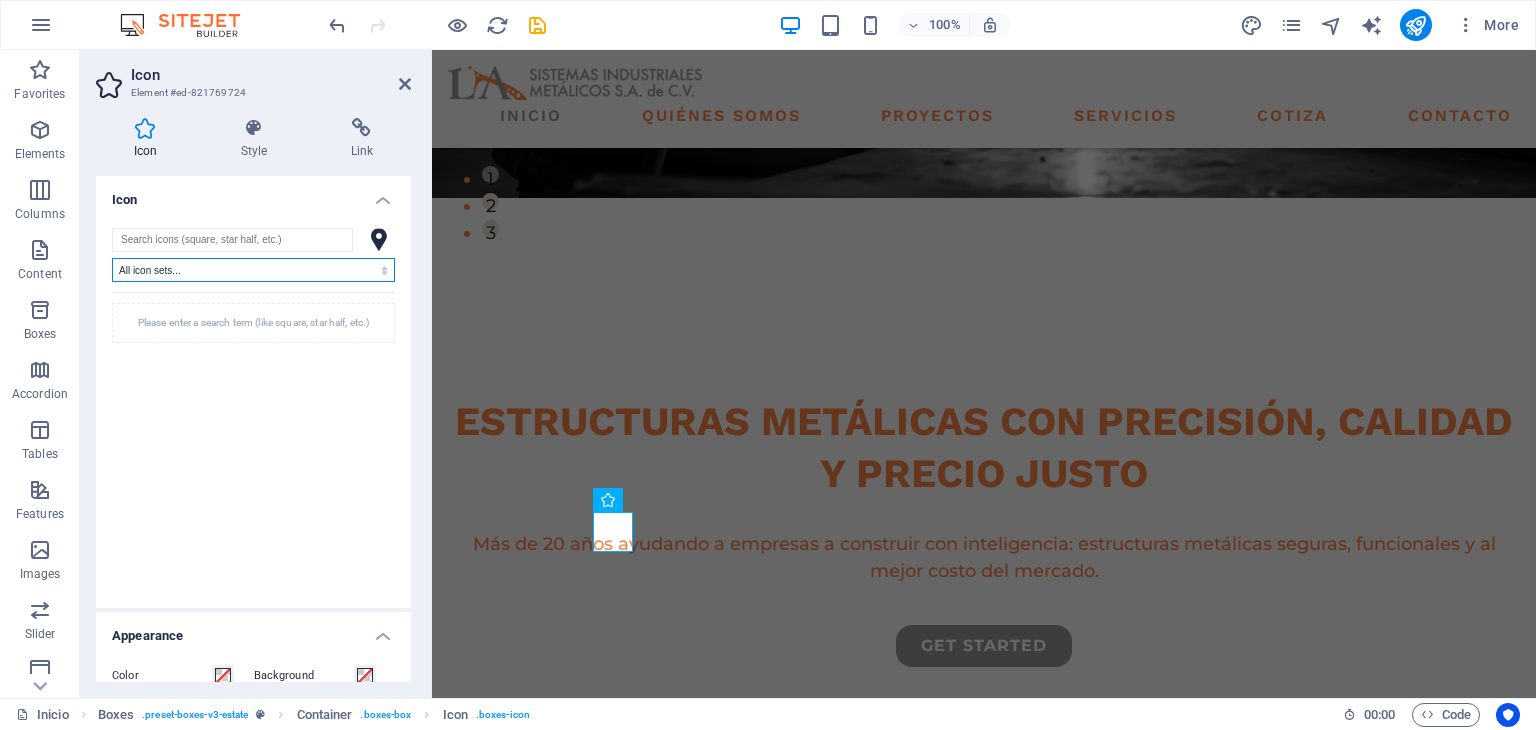 click on "All icon sets... IcoFont Ionicons FontAwesome Brands FontAwesome Duotone FontAwesome Solid FontAwesome Regular FontAwesome Light FontAwesome Thin FontAwesome Sharp Solid FontAwesome Sharp Regular FontAwesome Sharp Light FontAwesome Sharp Thin" at bounding box center [253, 270] 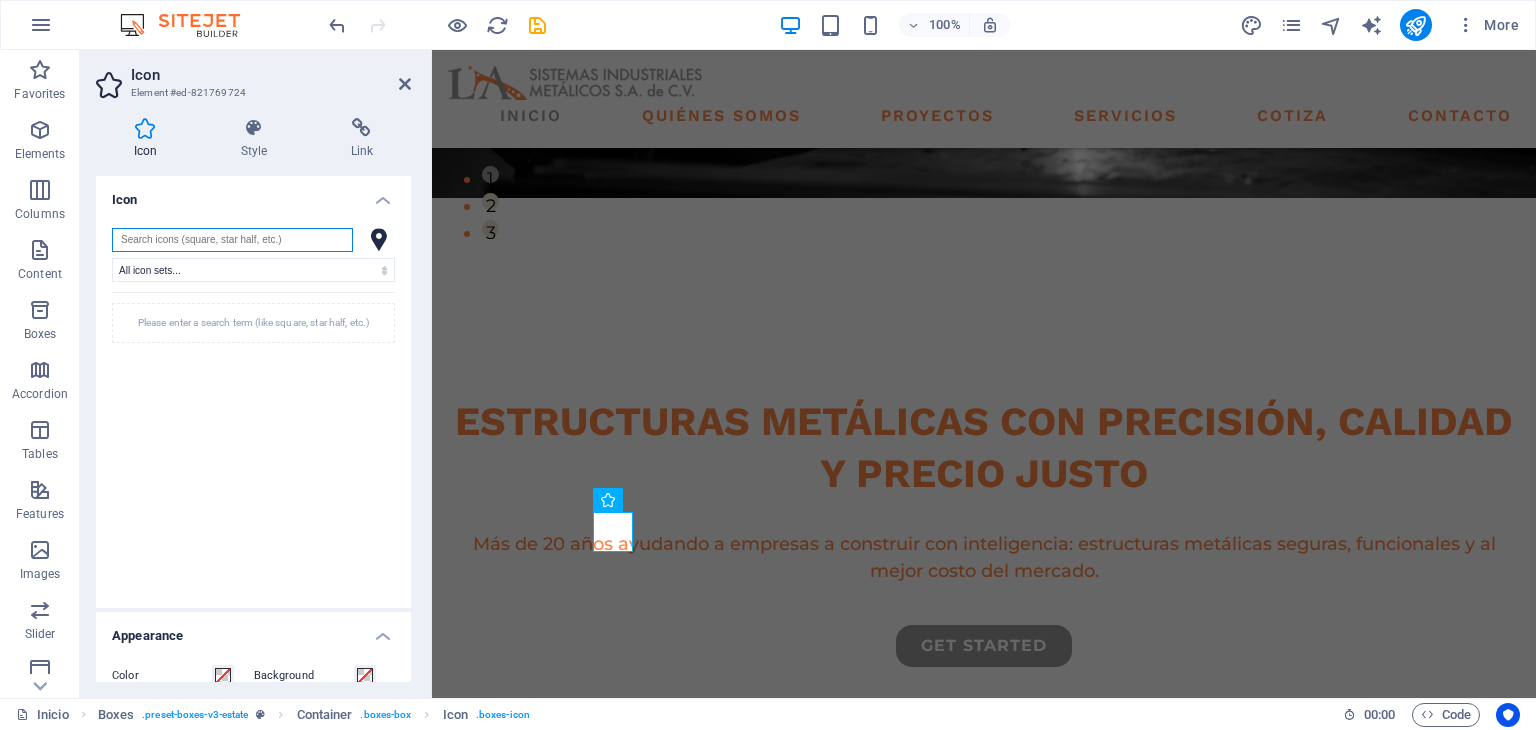 click at bounding box center [232, 240] 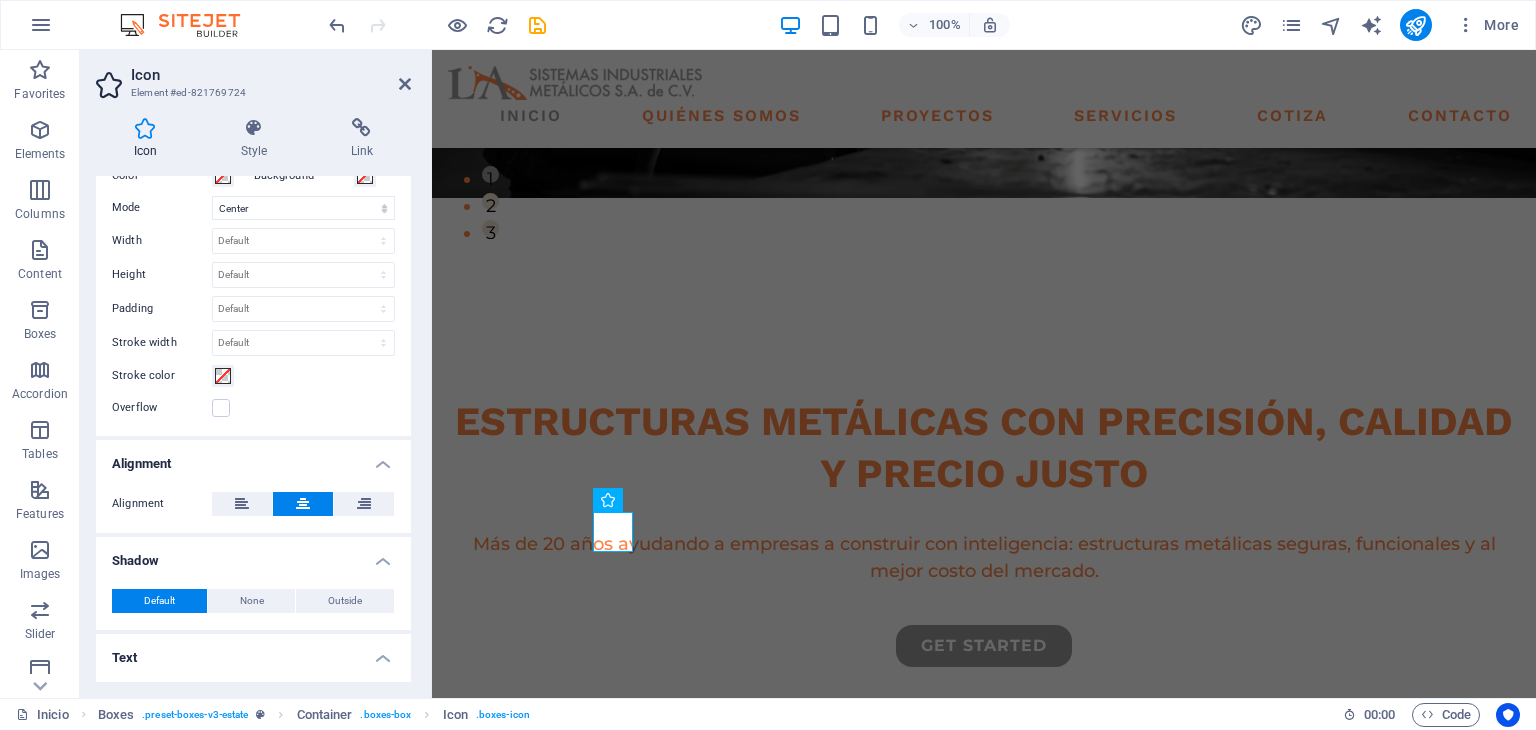 scroll, scrollTop: 0, scrollLeft: 0, axis: both 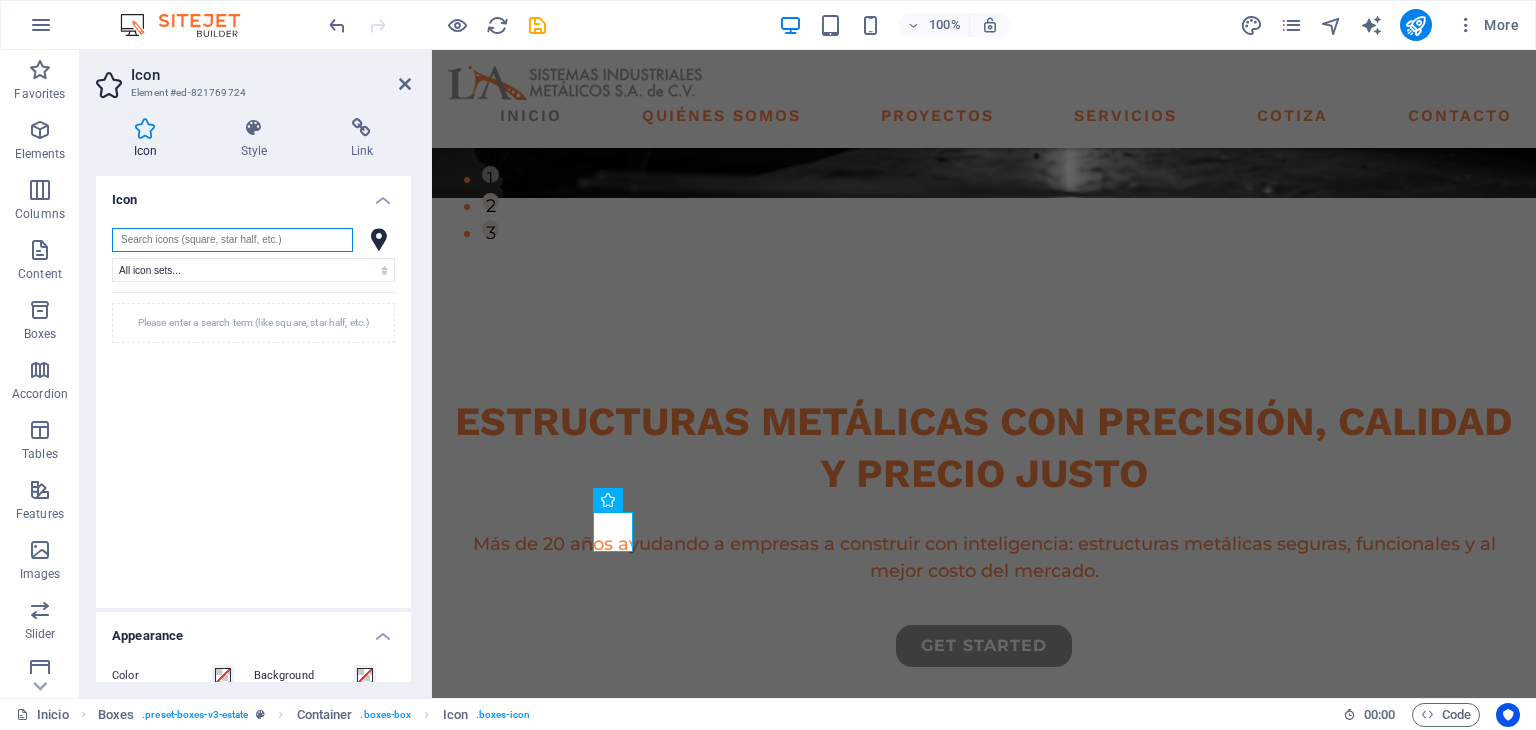 click at bounding box center [232, 240] 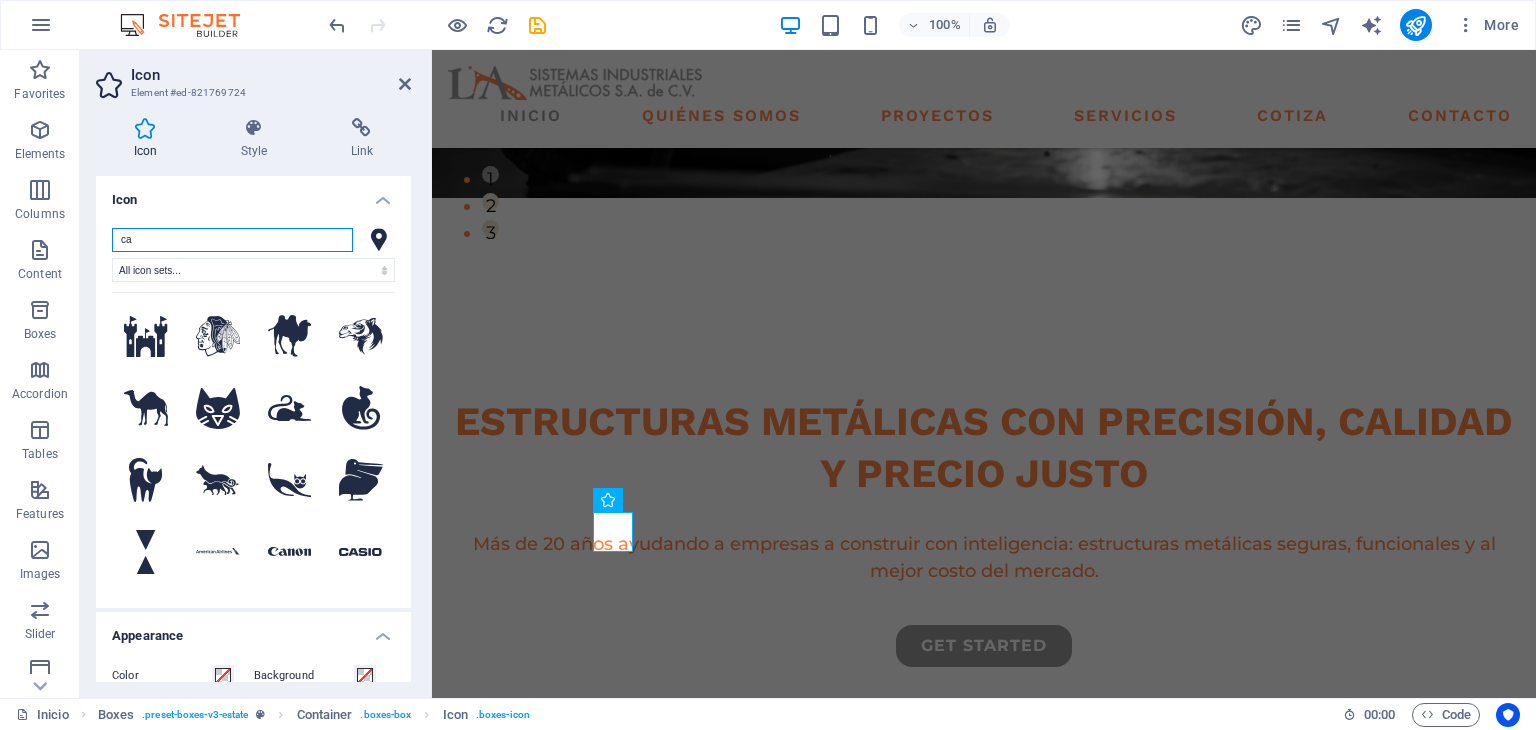type on "c" 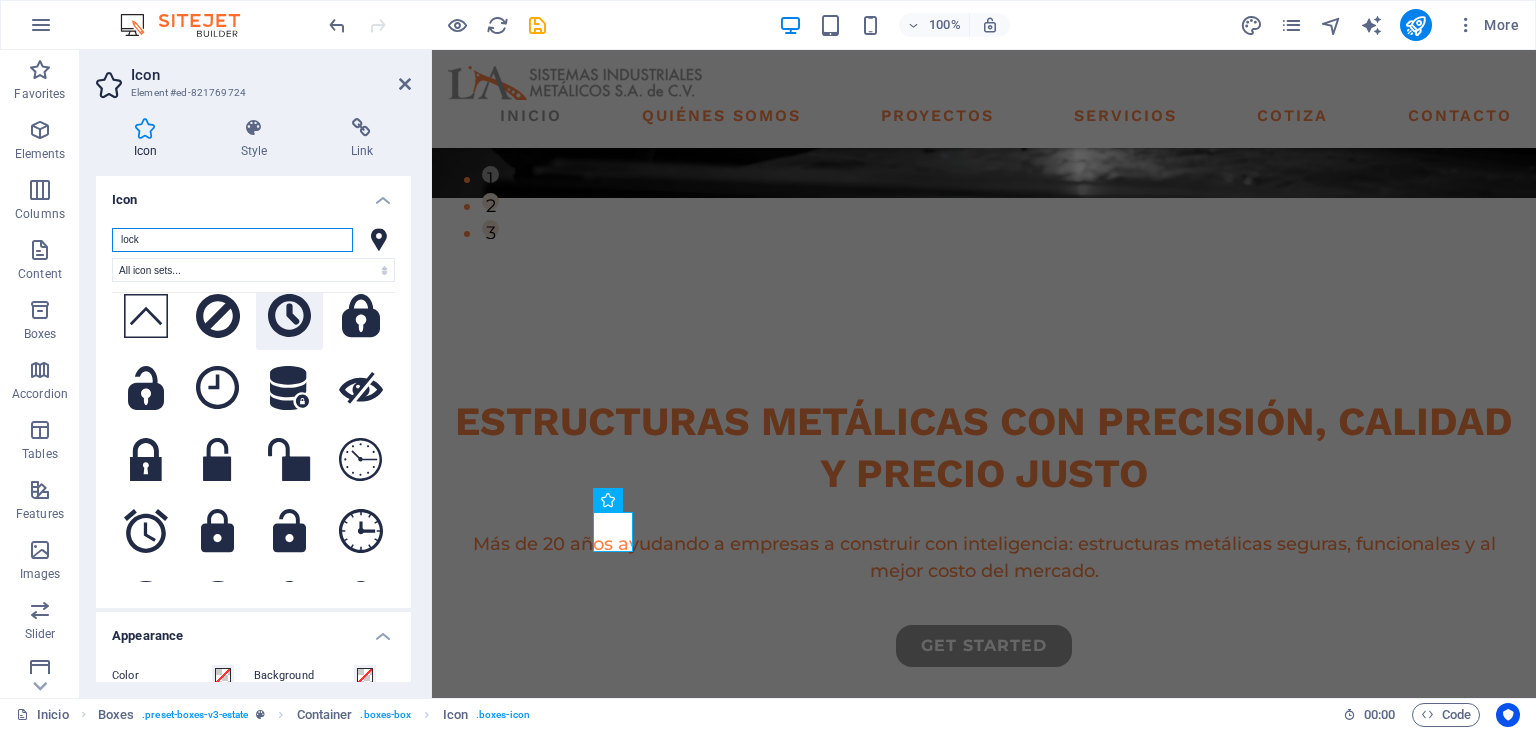 scroll, scrollTop: 166, scrollLeft: 0, axis: vertical 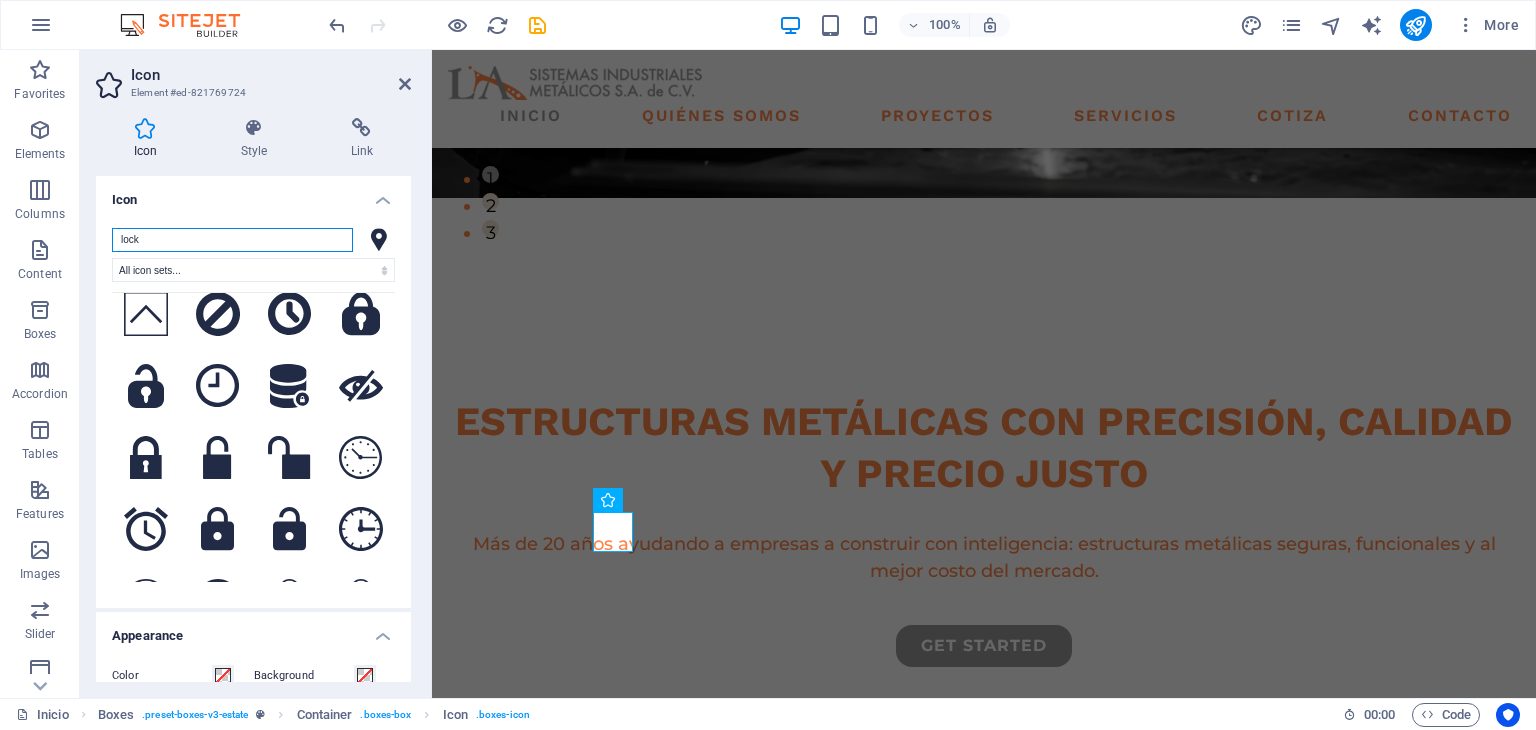 type on "lock" 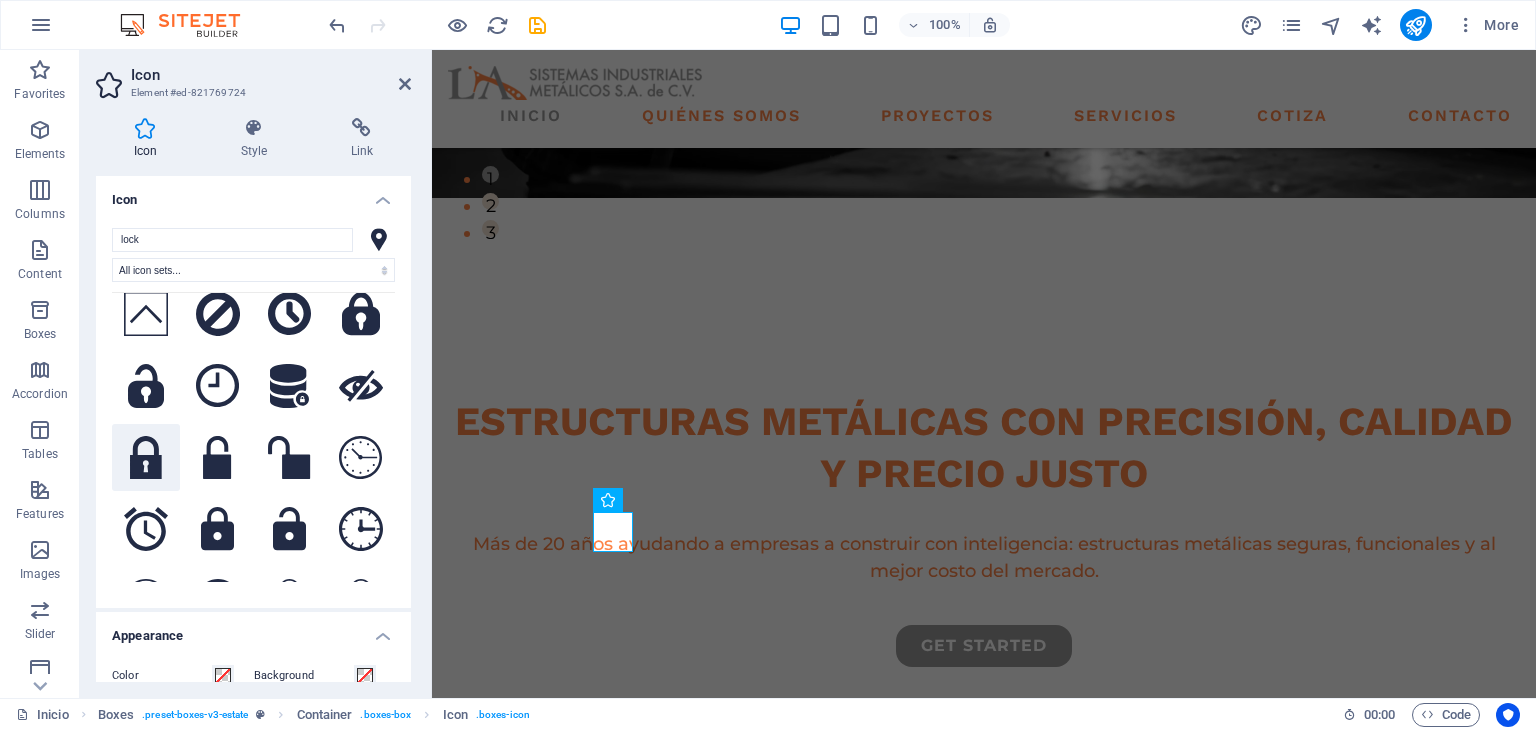 click 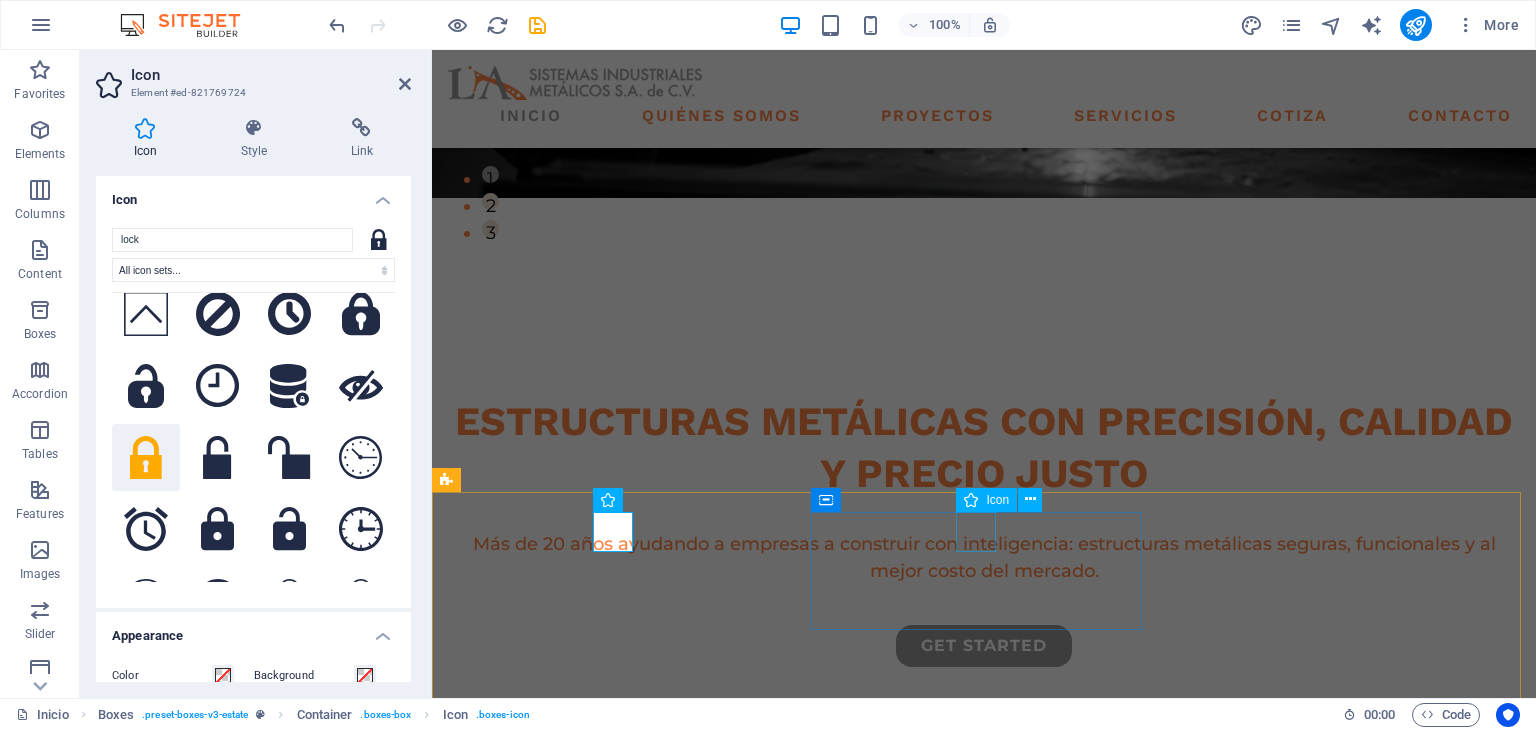 click at bounding box center [616, 1181] 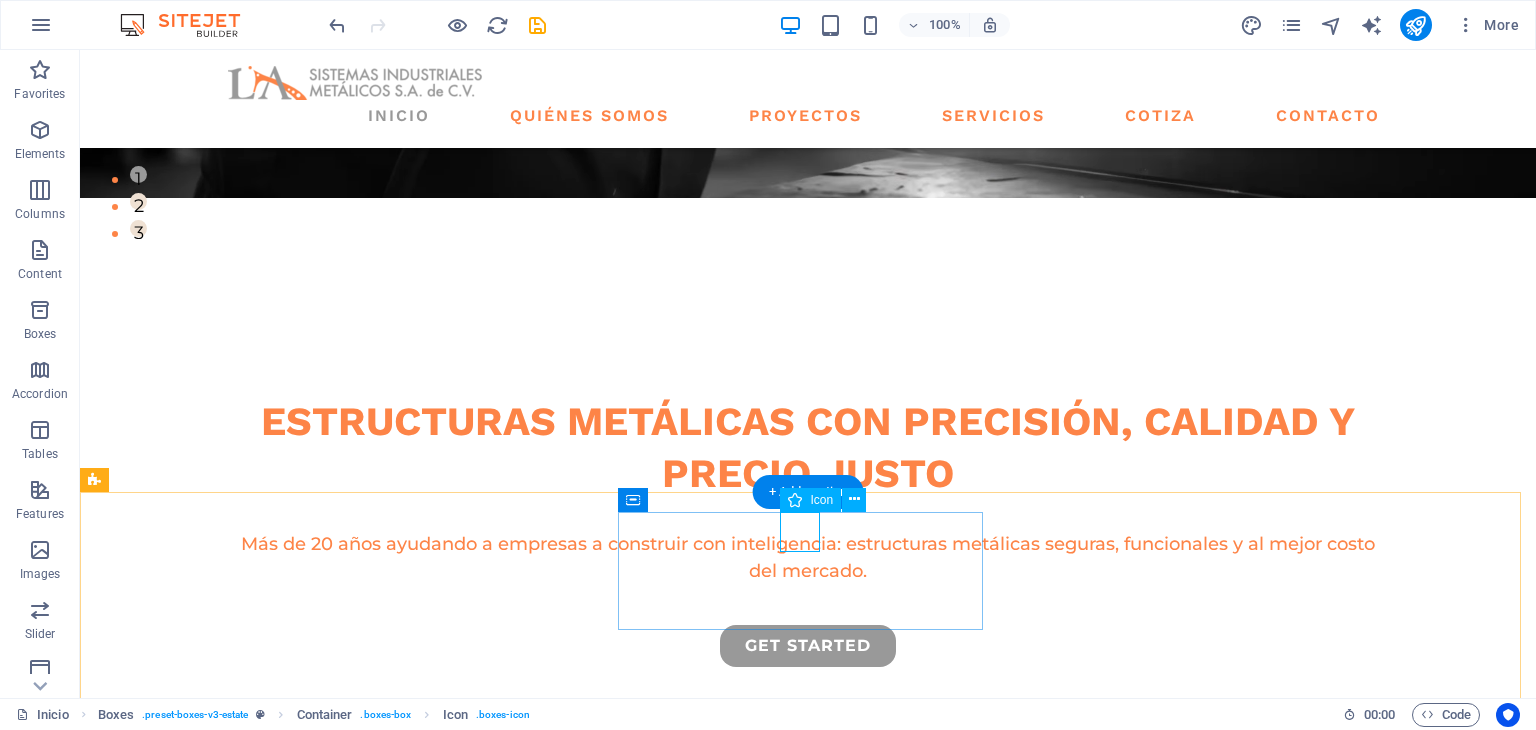 click at bounding box center (278, 1181) 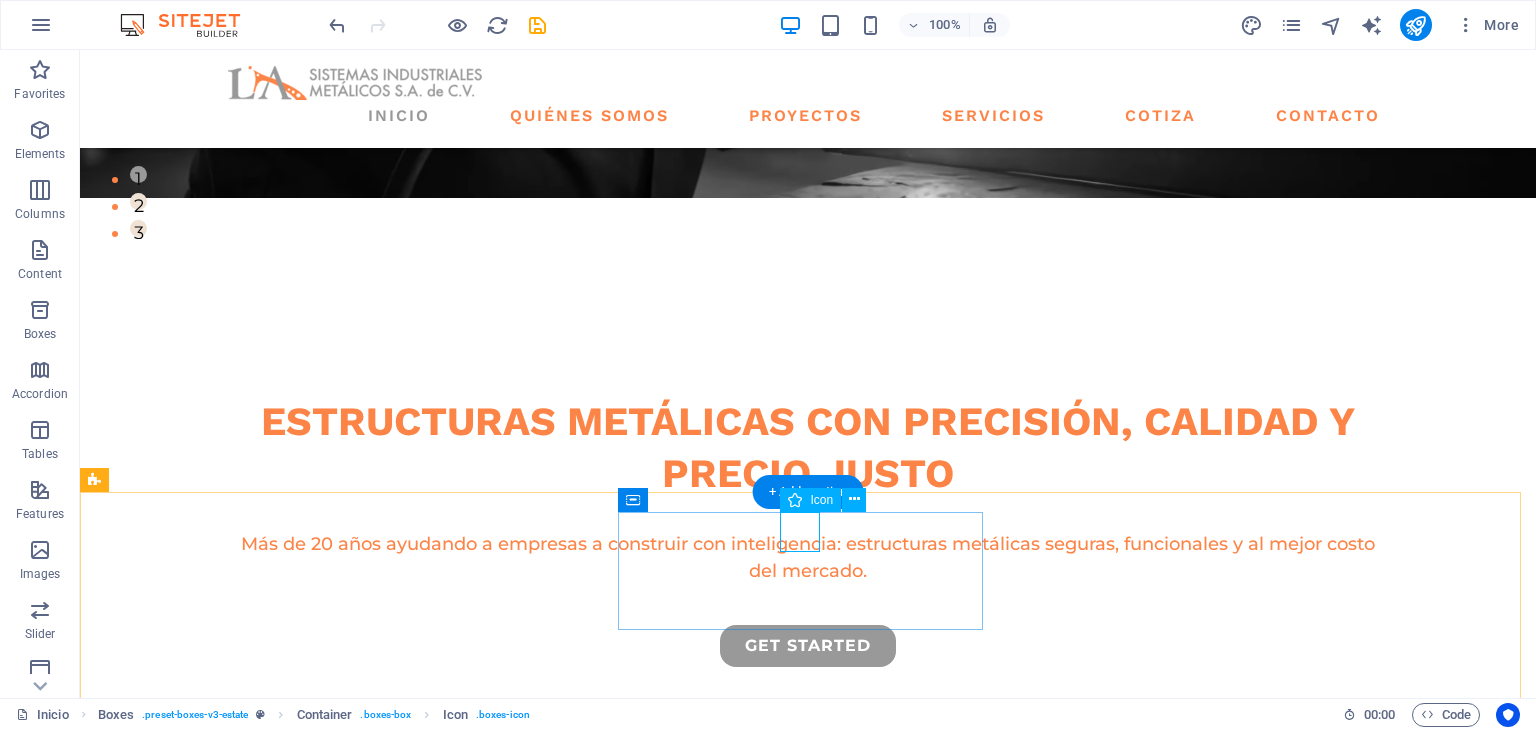 click at bounding box center [278, 1181] 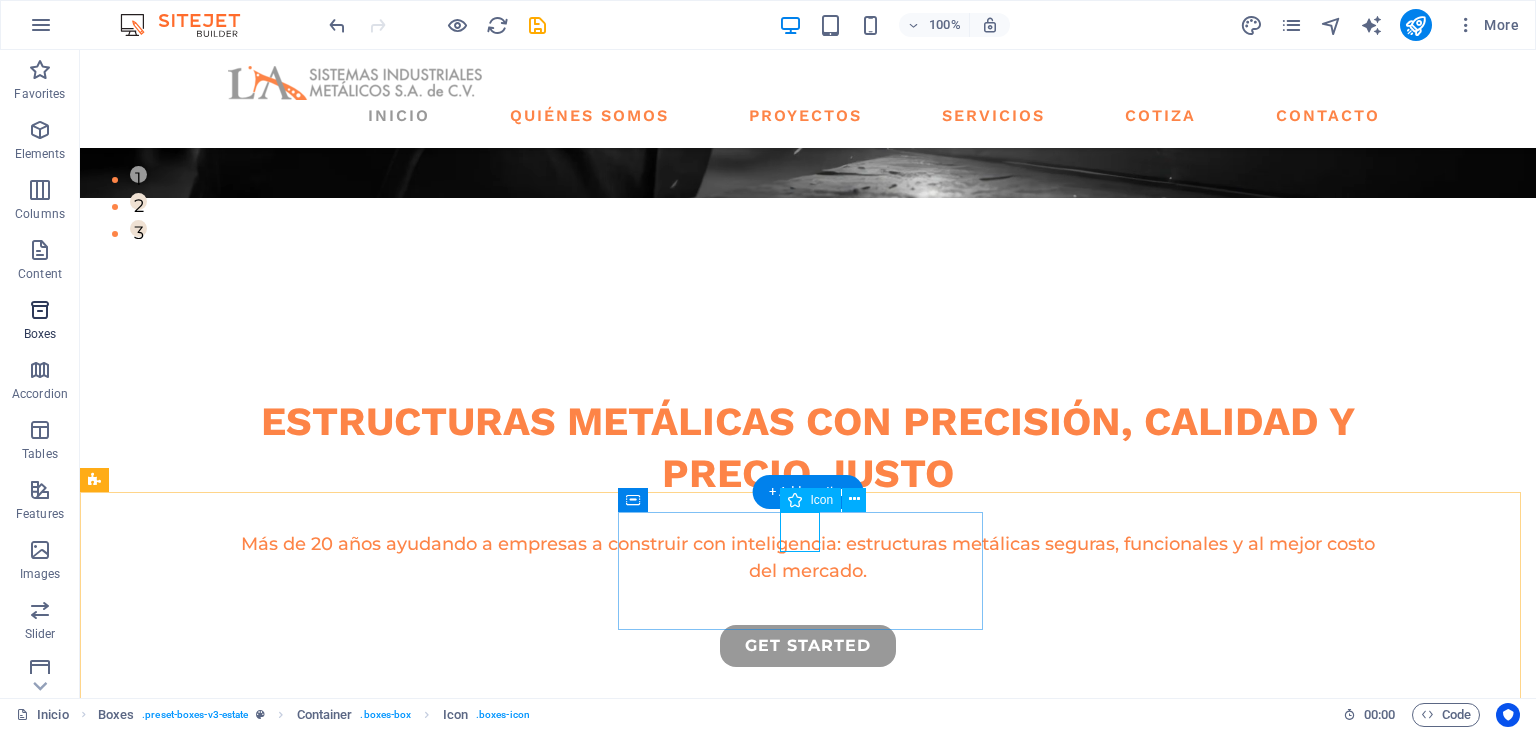 select on "xMidYMid" 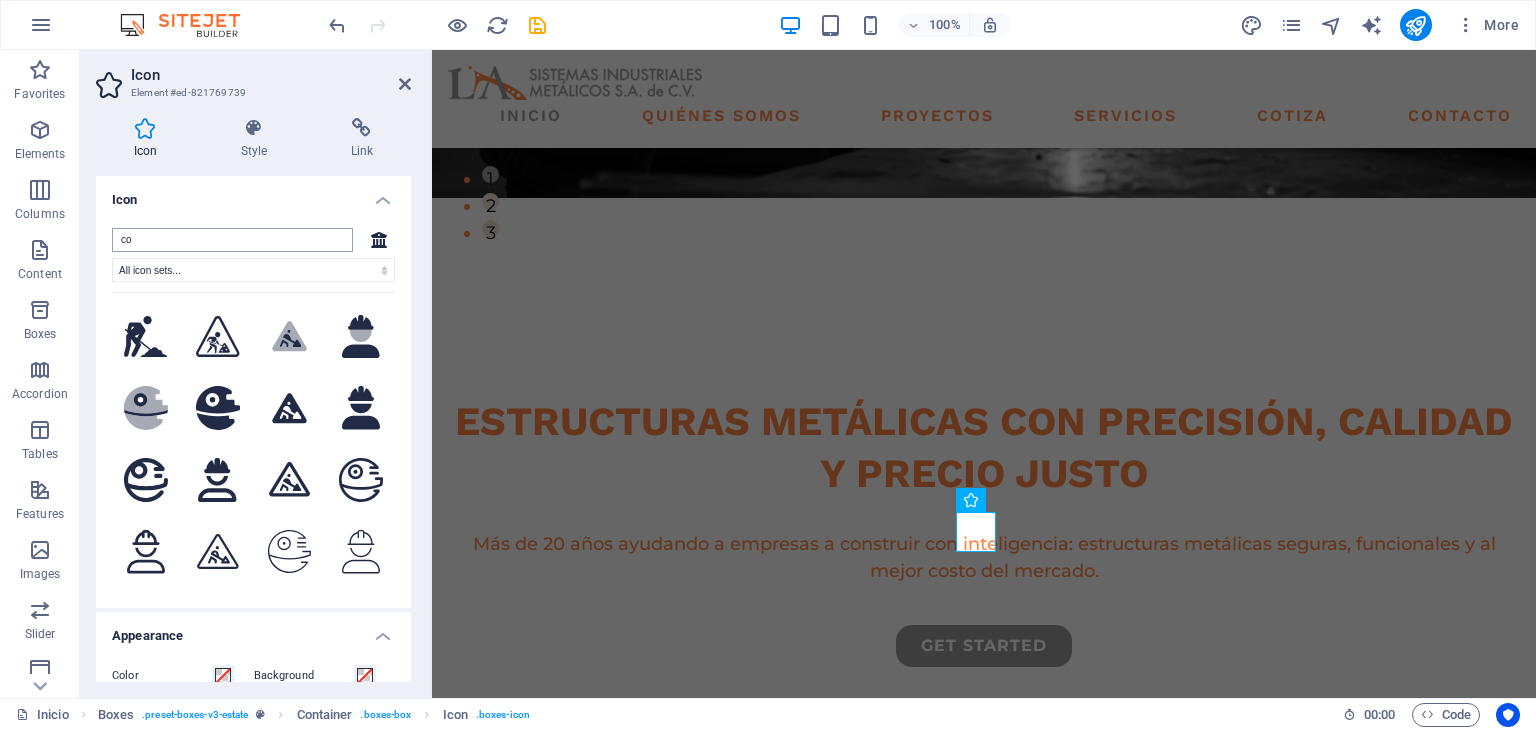 type on "c" 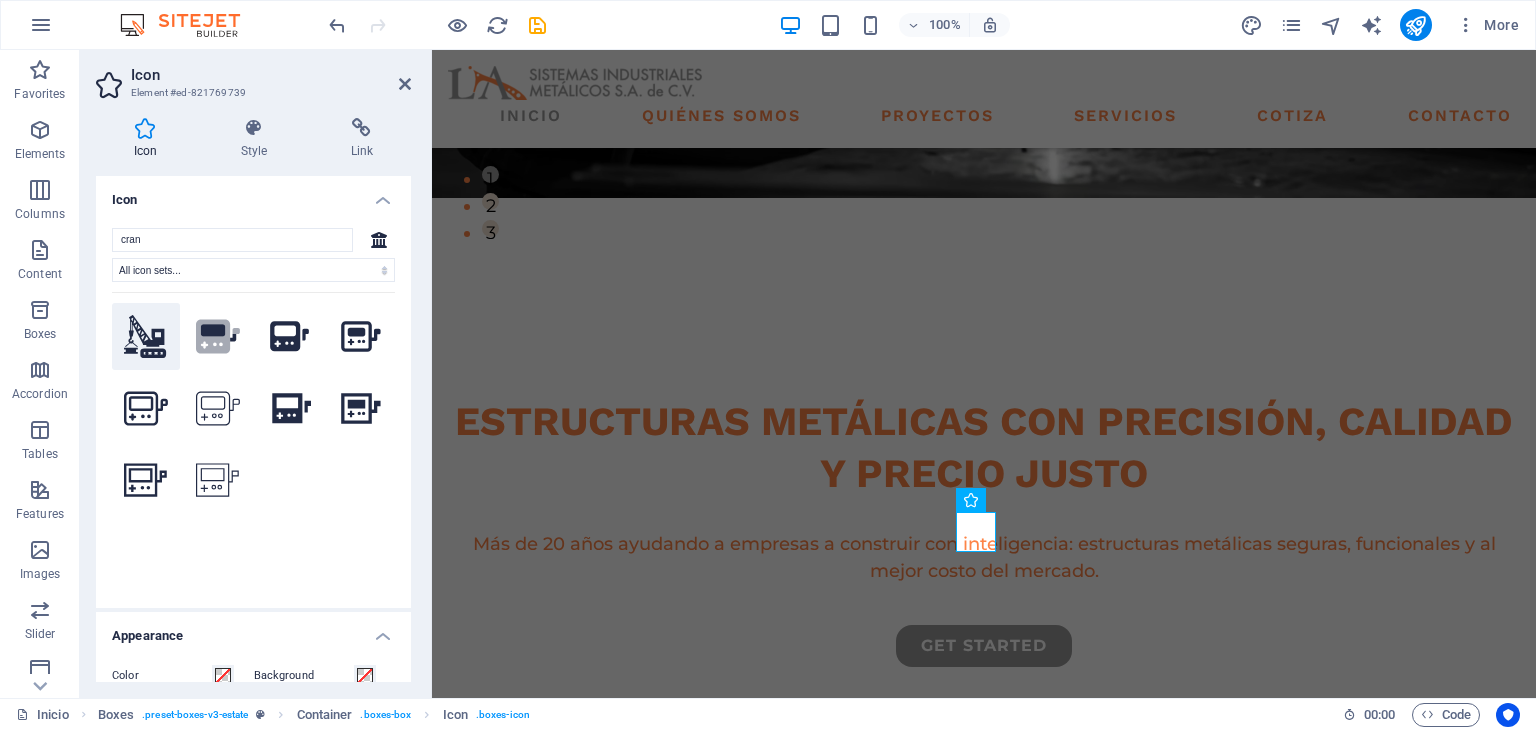 type on "cran" 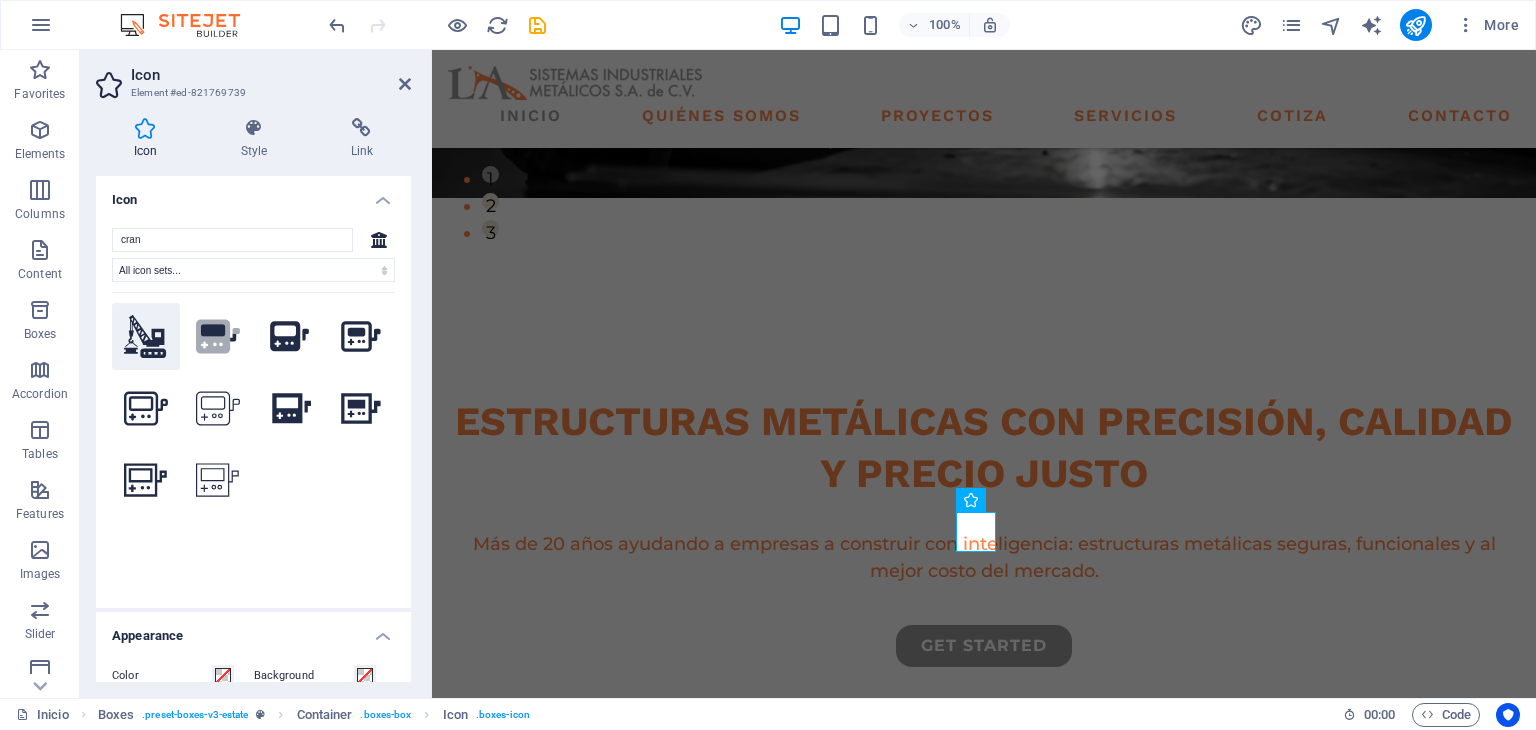 click 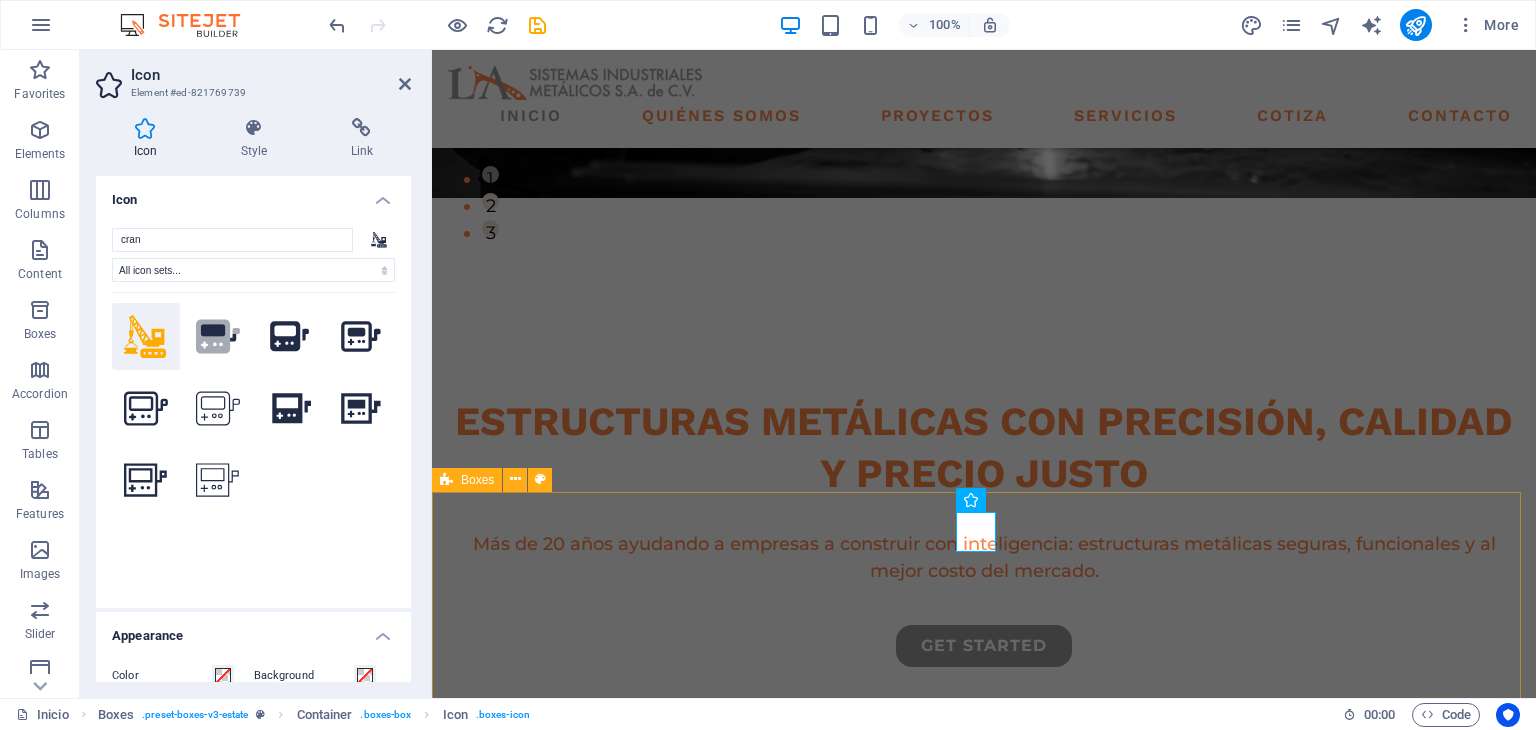 scroll, scrollTop: 666, scrollLeft: 0, axis: vertical 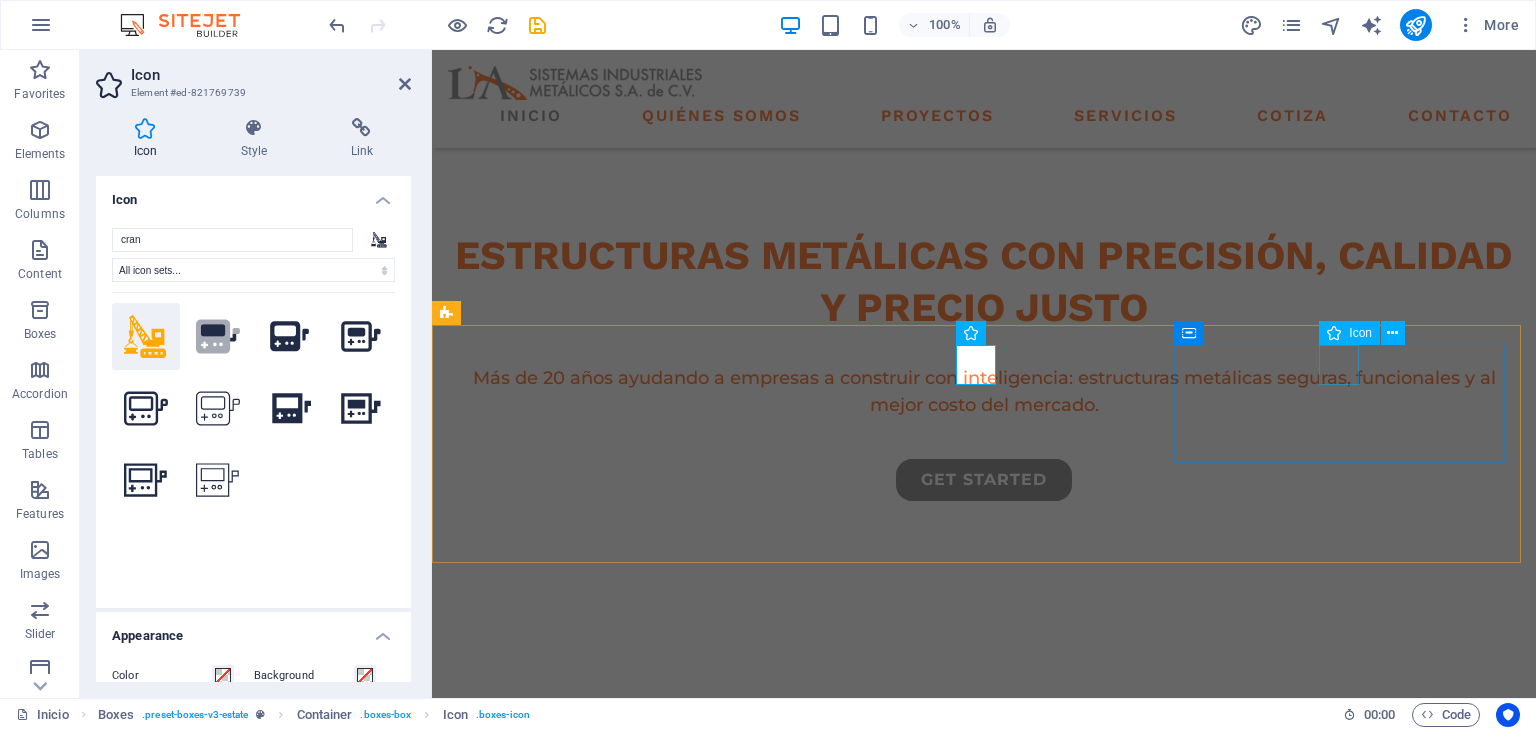 click at bounding box center (616, 1149) 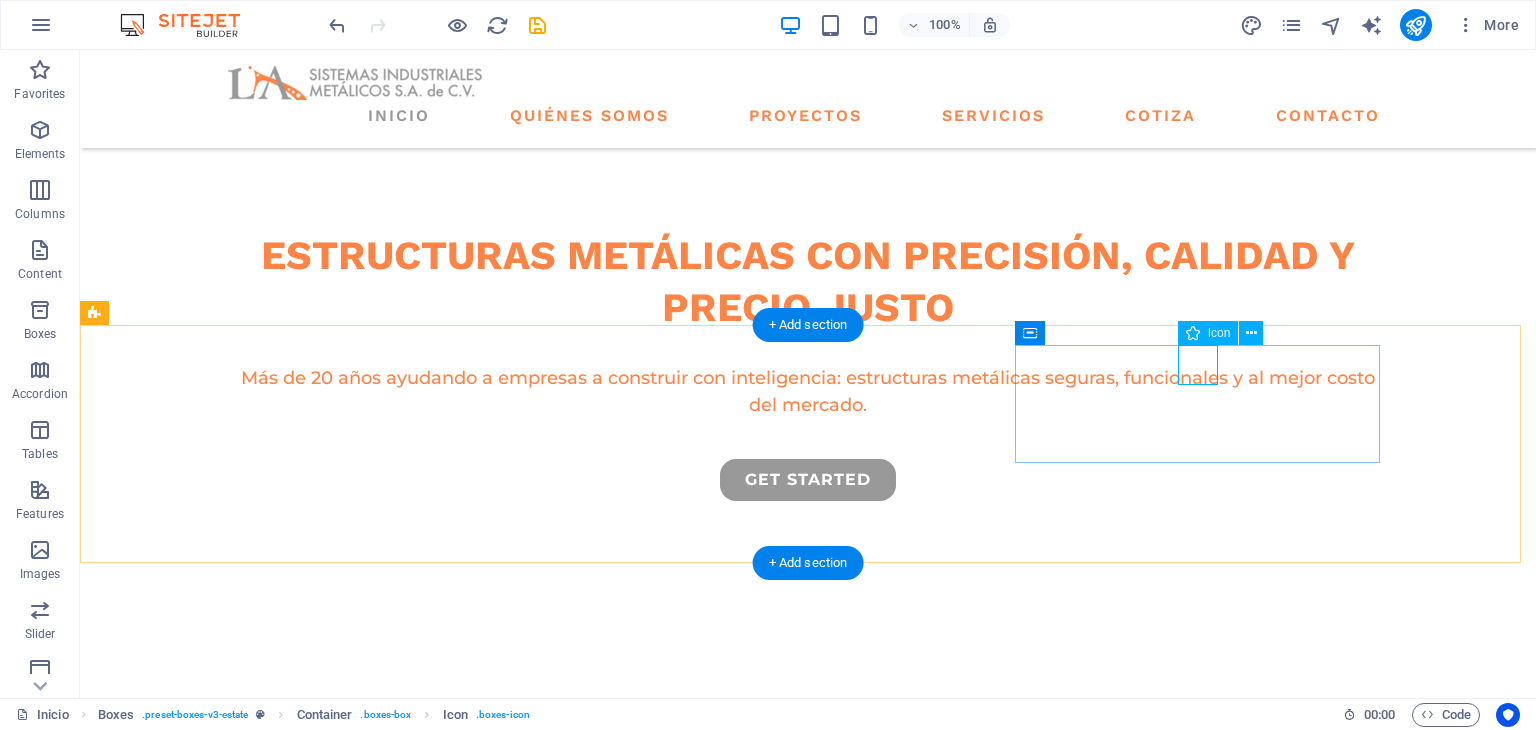 click at bounding box center [278, 1149] 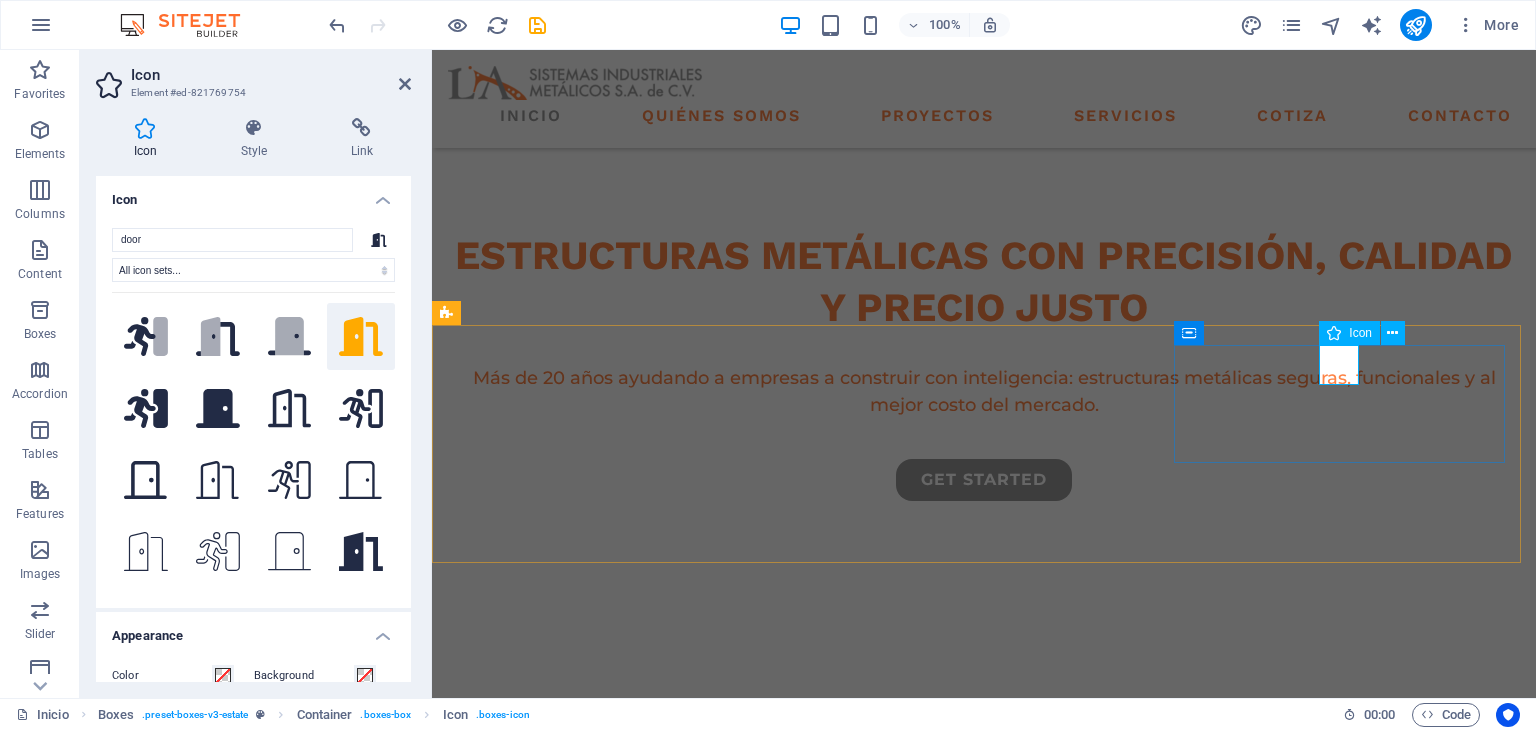 click at bounding box center (616, 1149) 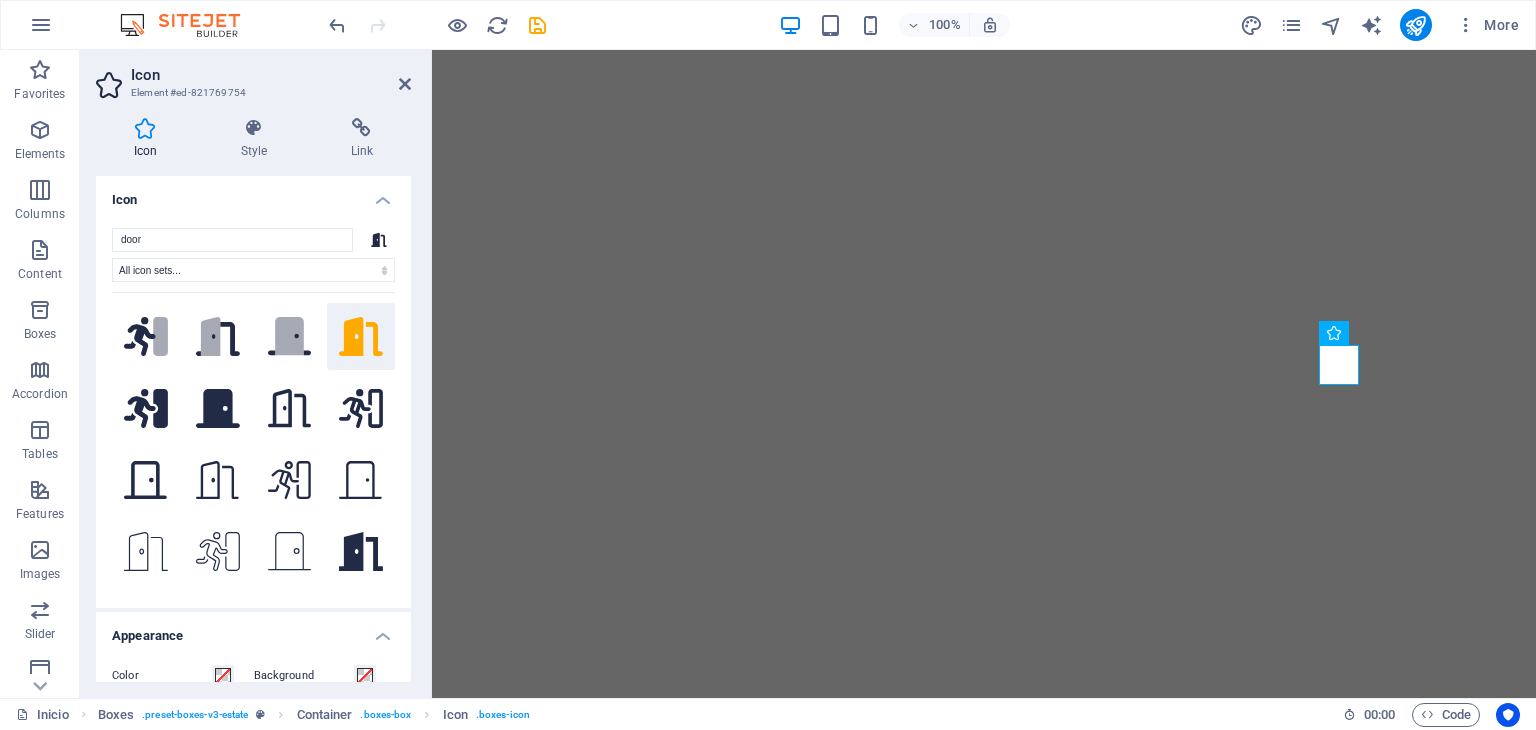 select on "xMidYMid" 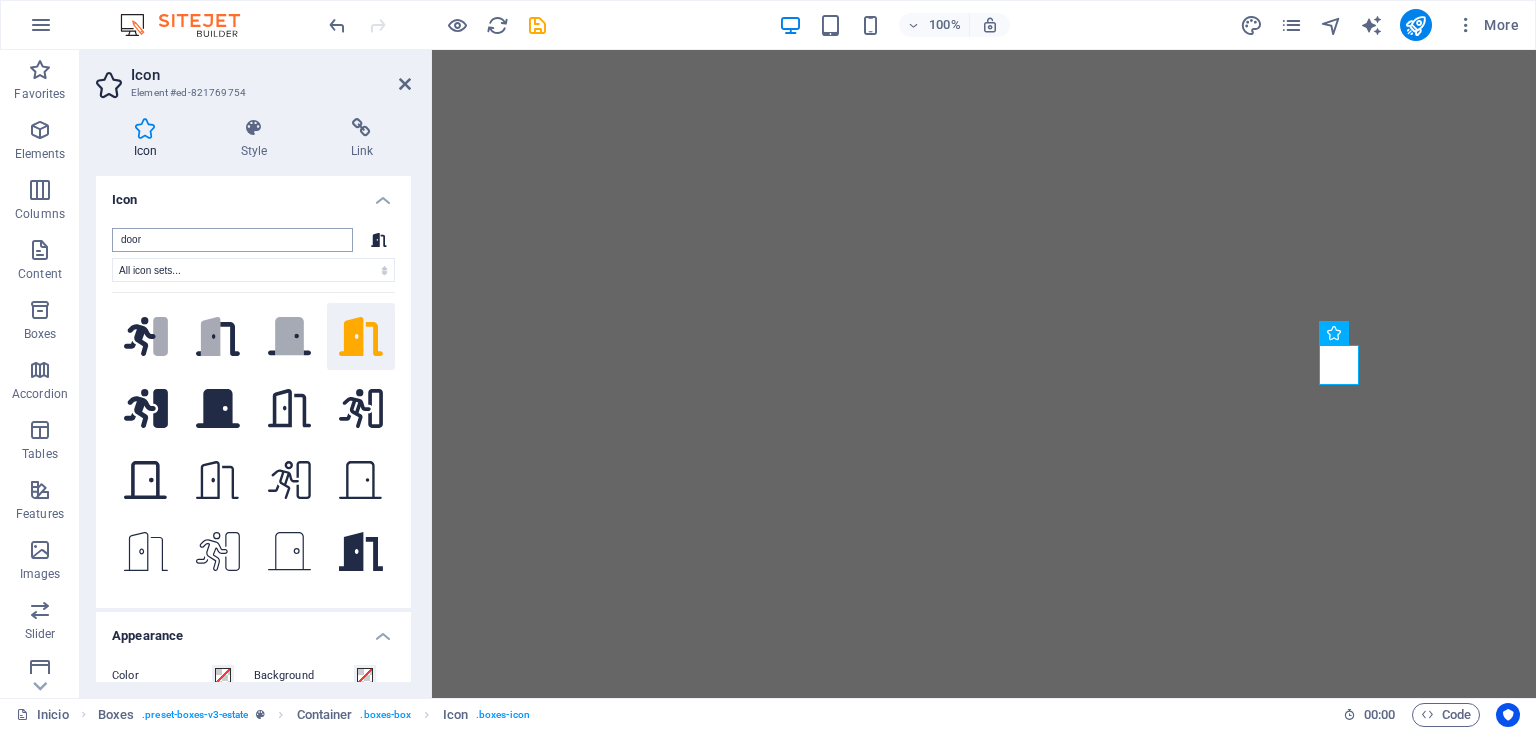 scroll, scrollTop: 0, scrollLeft: 0, axis: both 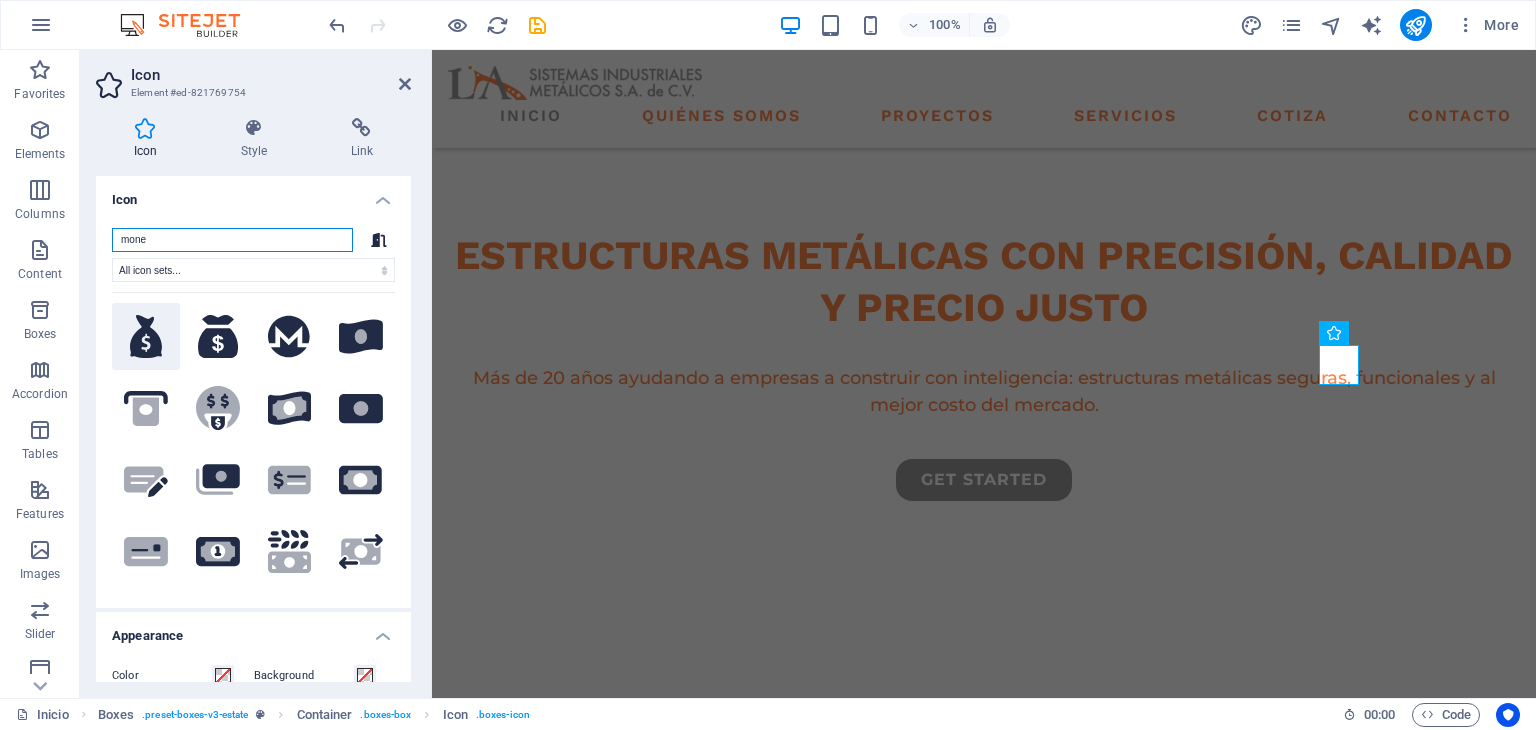 type on "mone" 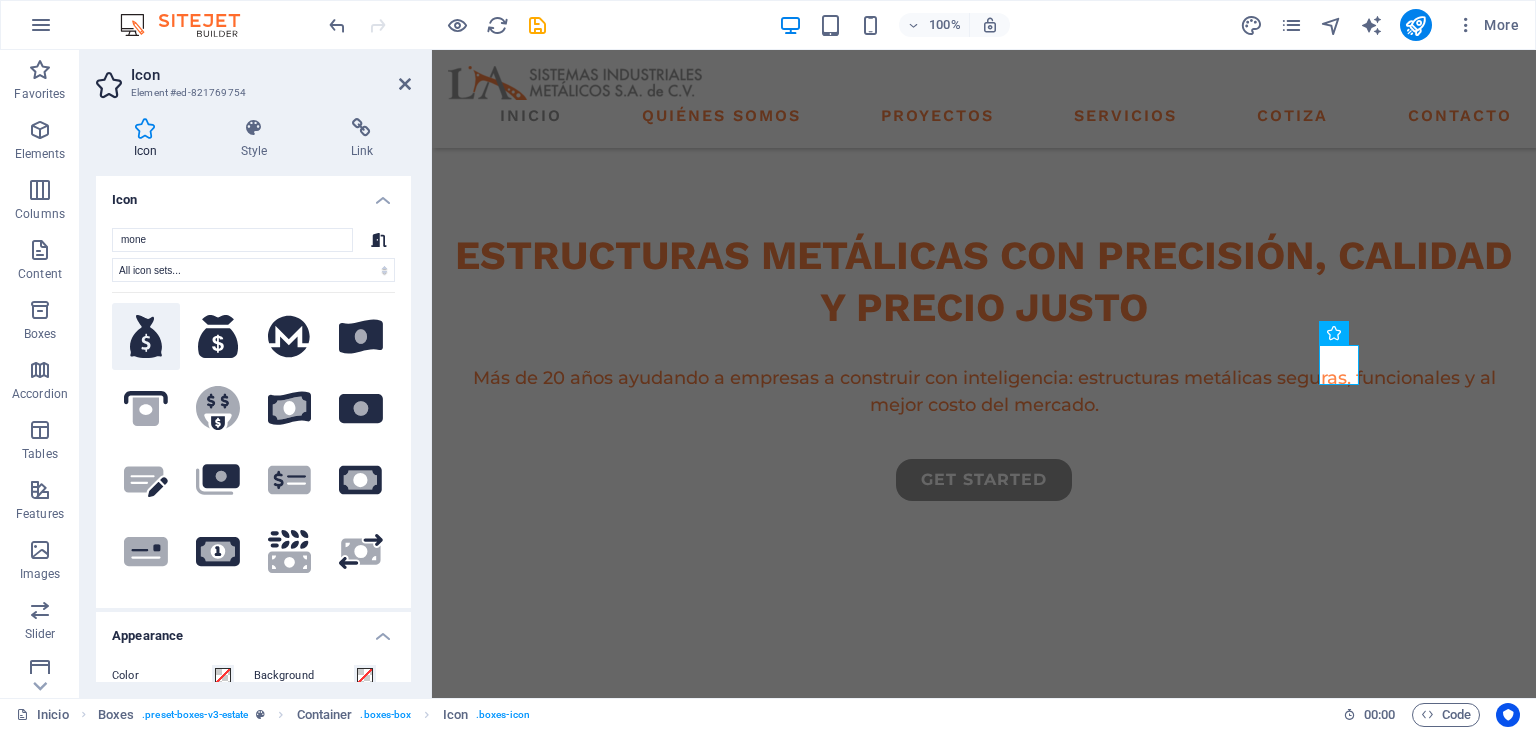 click at bounding box center [146, 337] 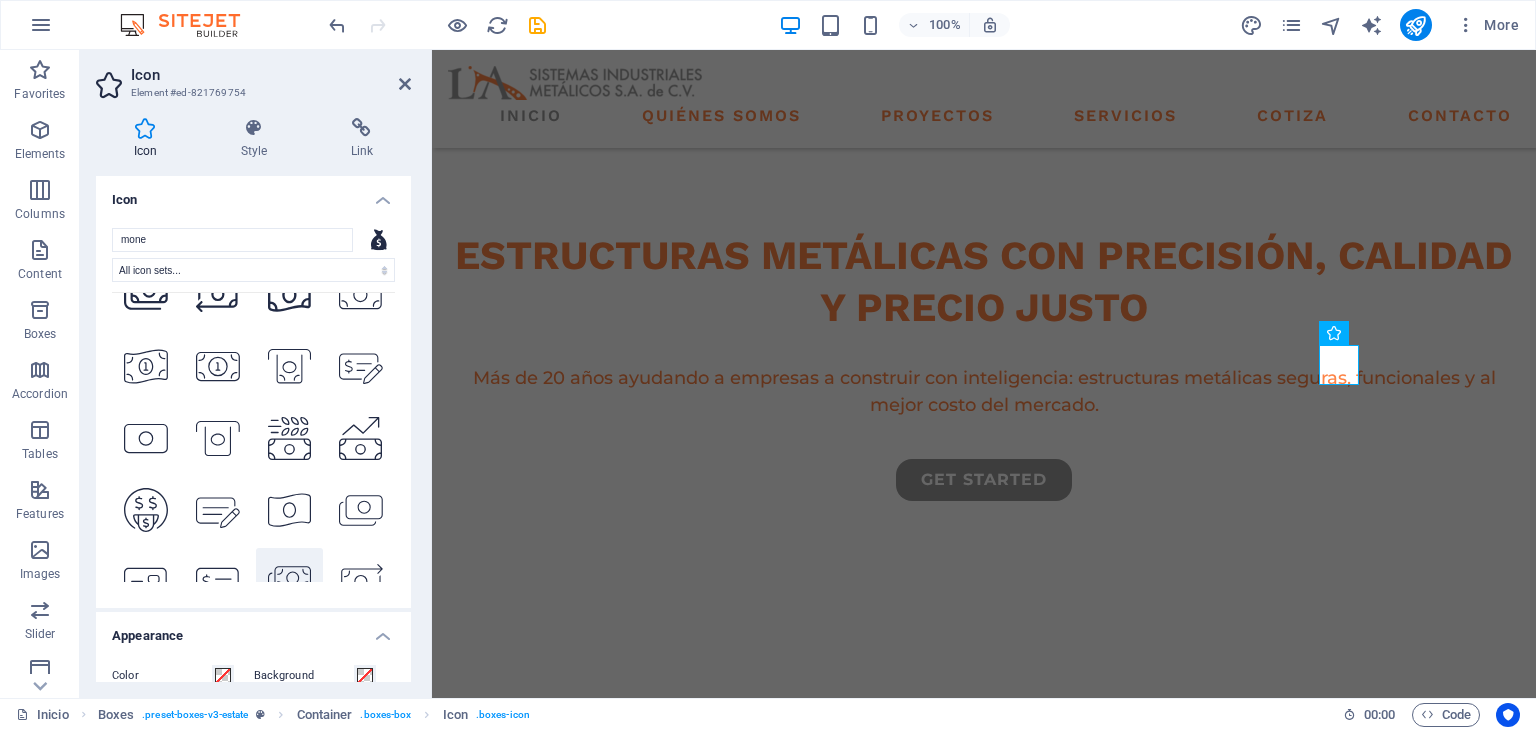 scroll, scrollTop: 1666, scrollLeft: 0, axis: vertical 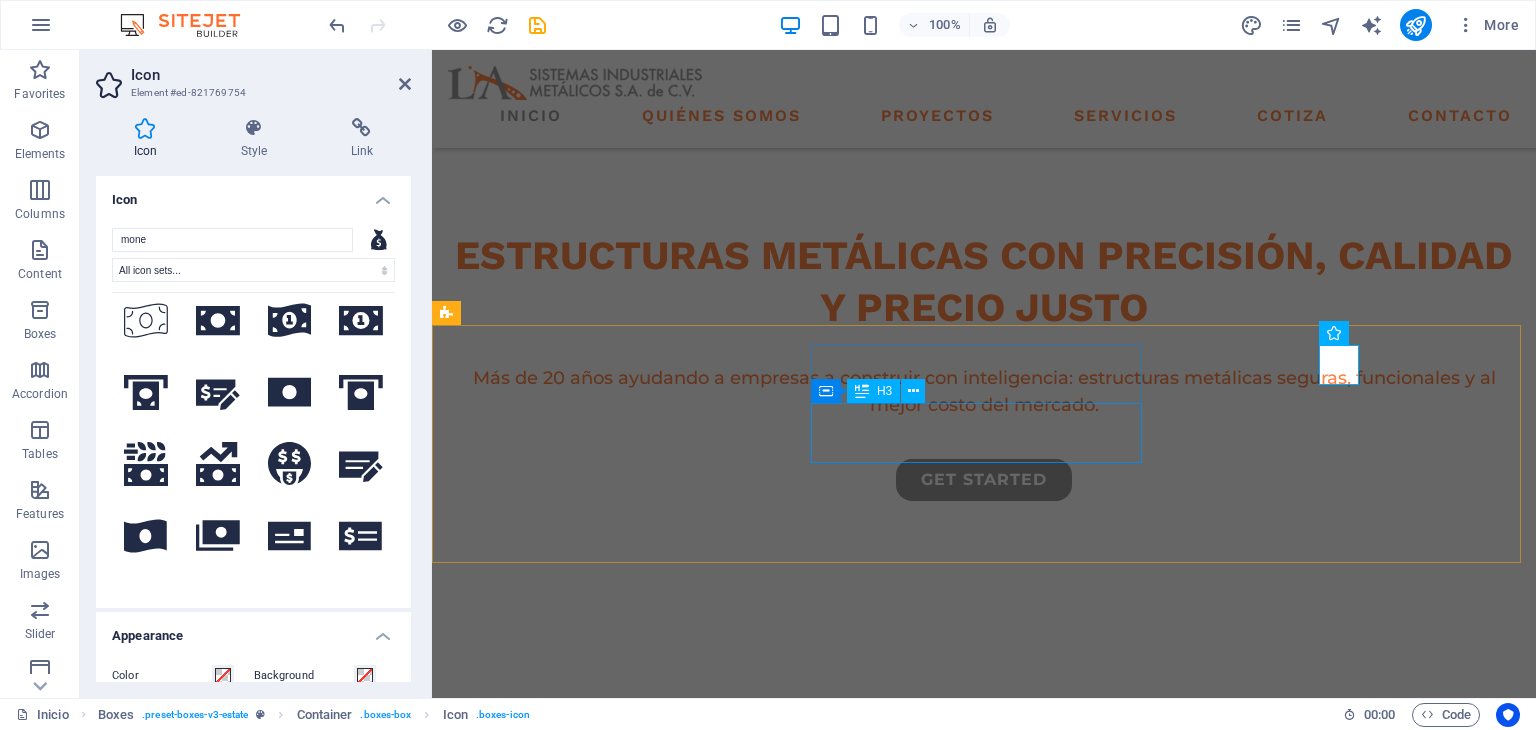 click on "high quality buildings" at bounding box center (616, 1083) 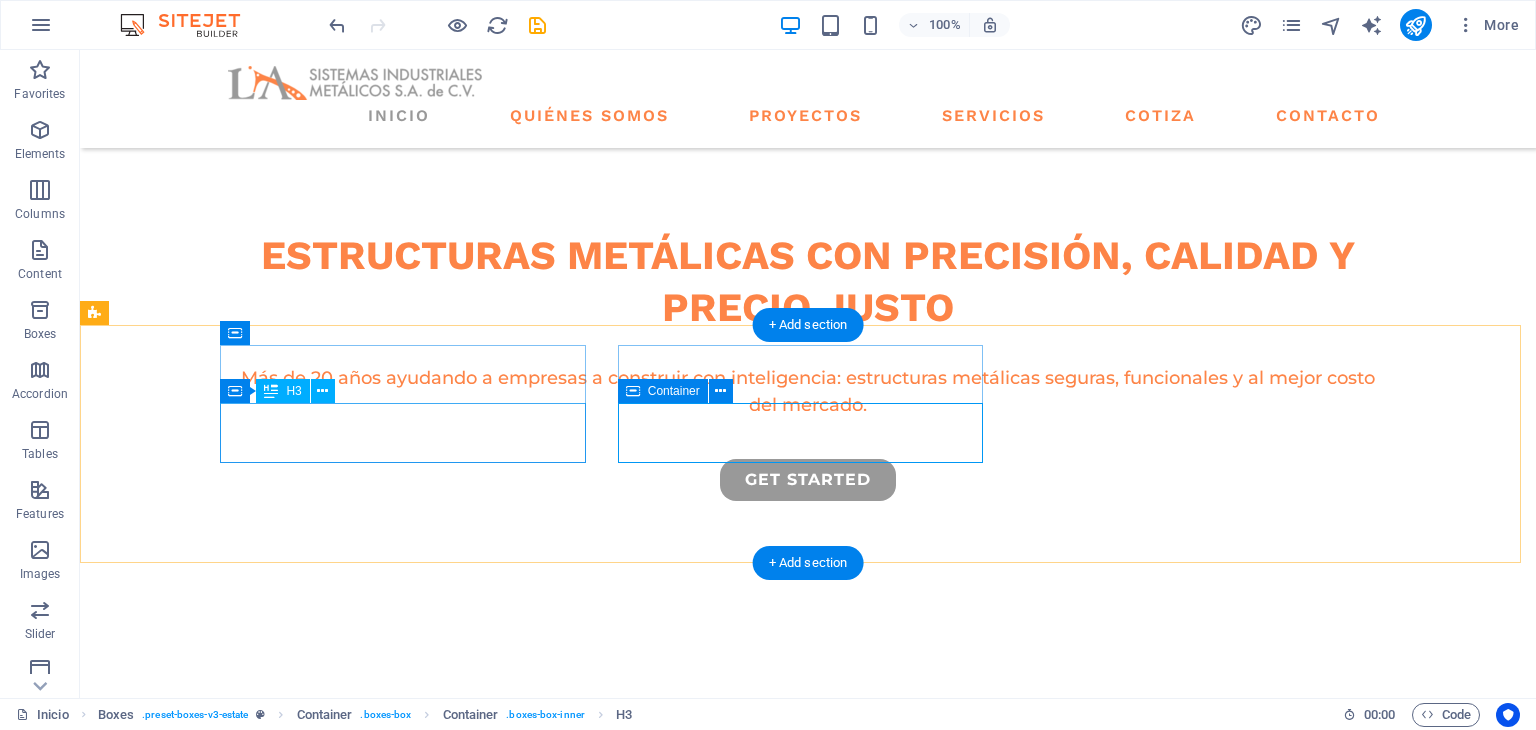 click on "premium locations" at bounding box center [278, 949] 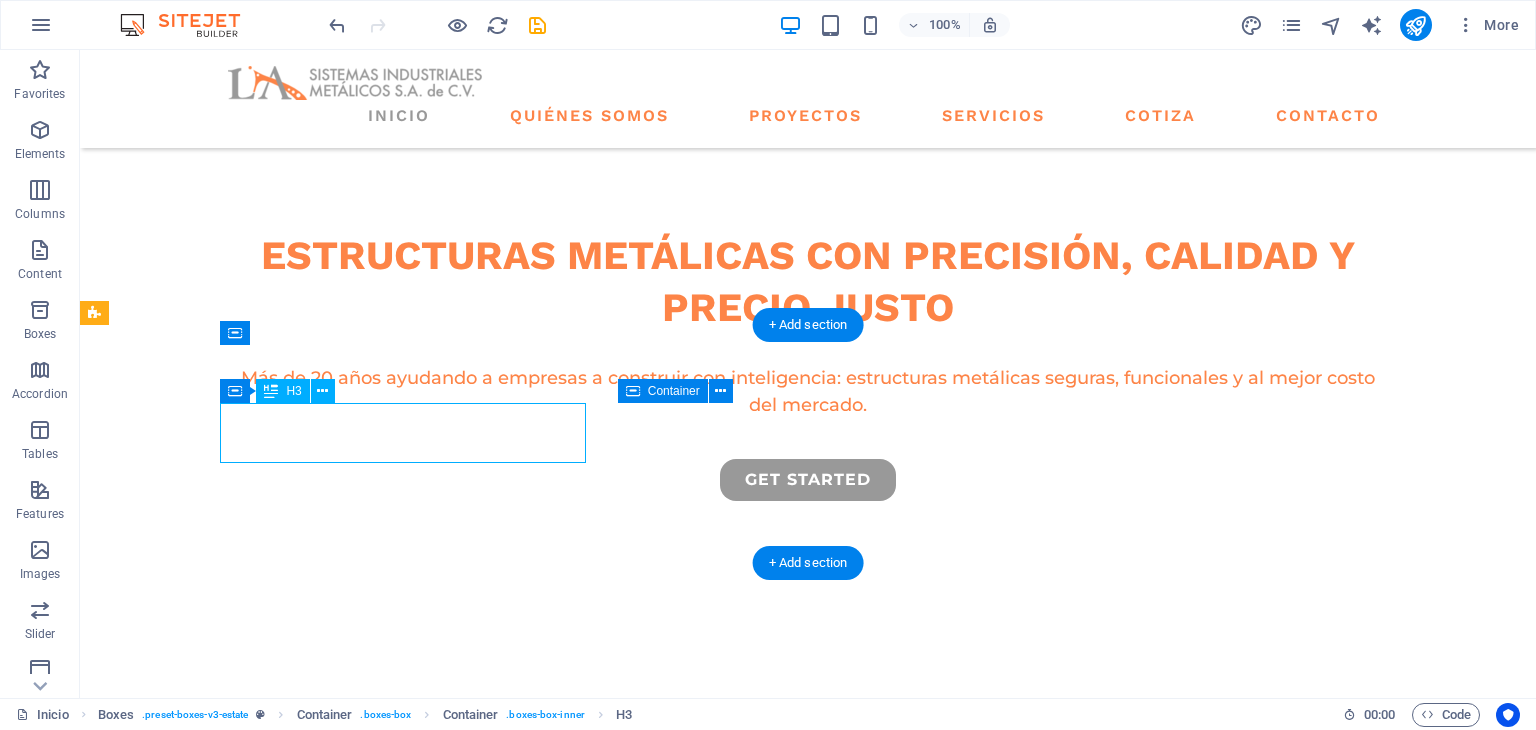 click on "premium locations" at bounding box center [278, 949] 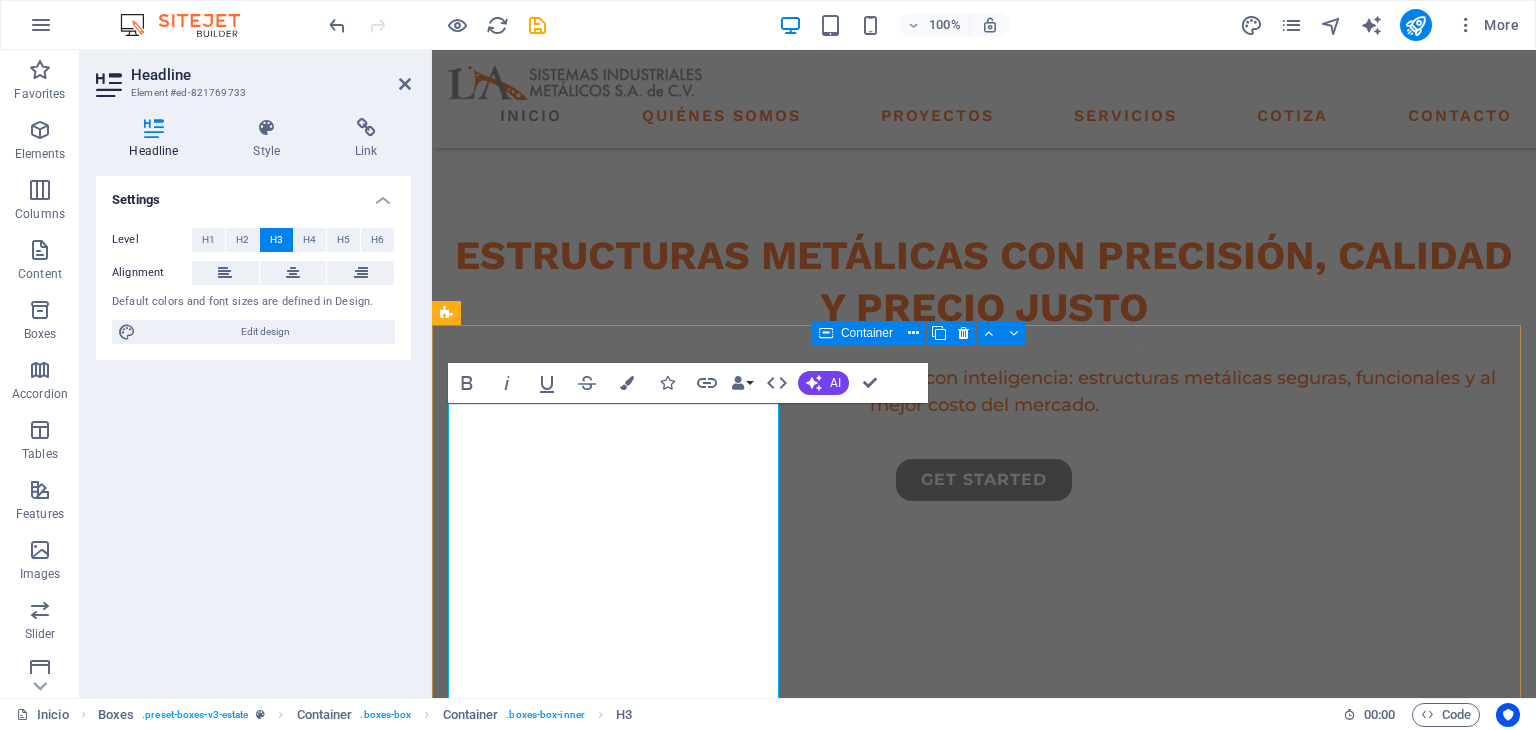 scroll, scrollTop: 833, scrollLeft: 0, axis: vertical 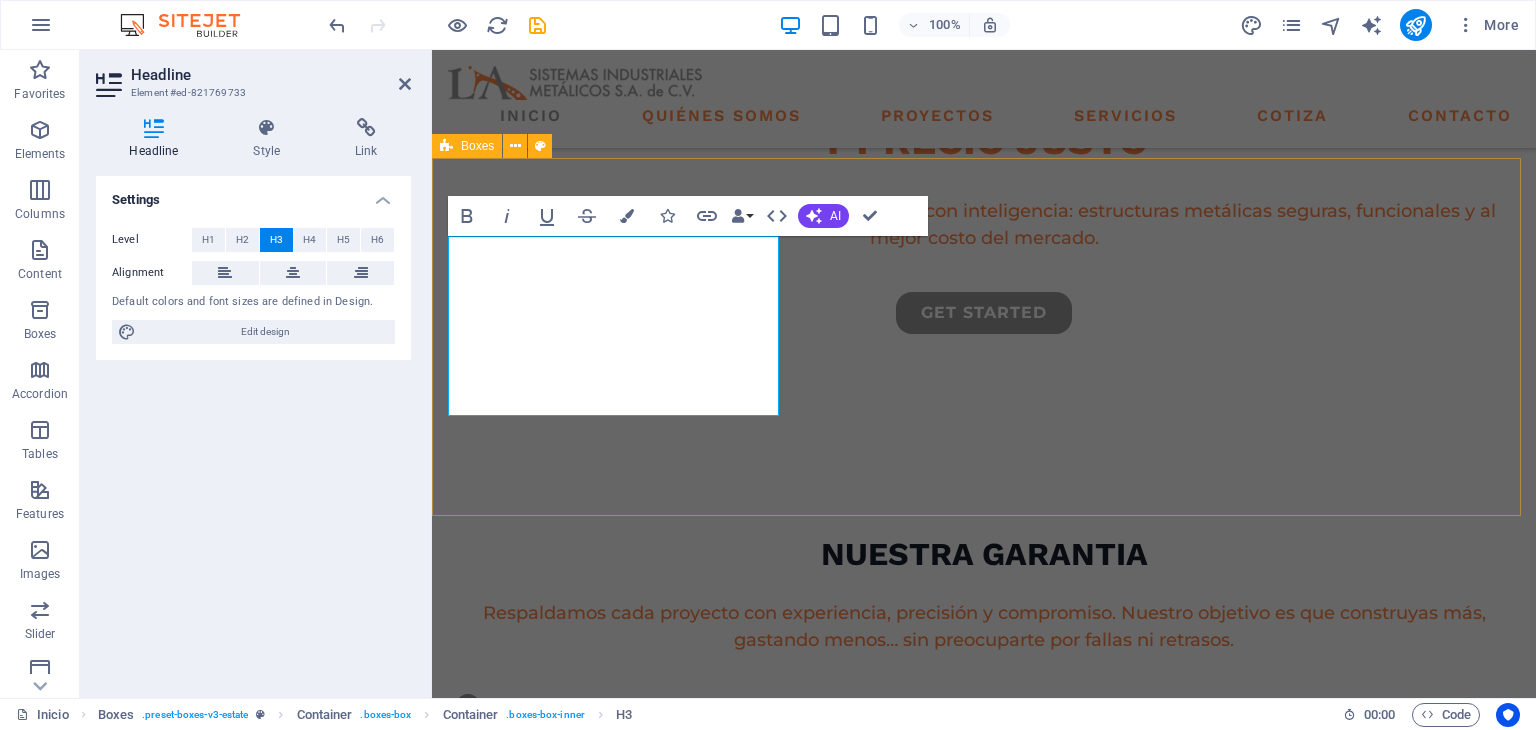 click on "Diseñamos y fabricamos bajo estándares internacionales como AISC, FM Global y las NTC mexicanas. Seguridad estructural garantizada. high quality buildings modern interior design" at bounding box center [984, 972] 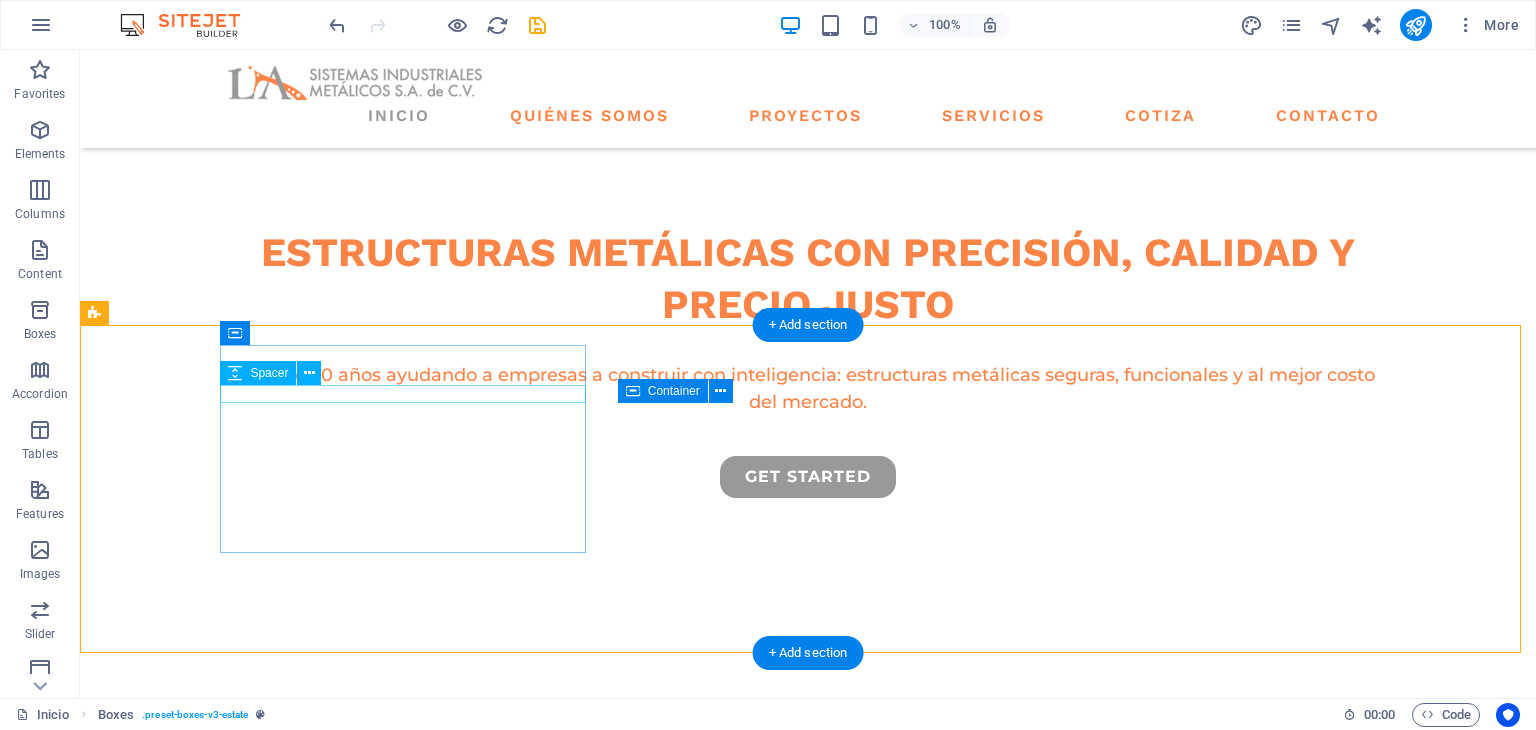 scroll, scrollTop: 666, scrollLeft: 0, axis: vertical 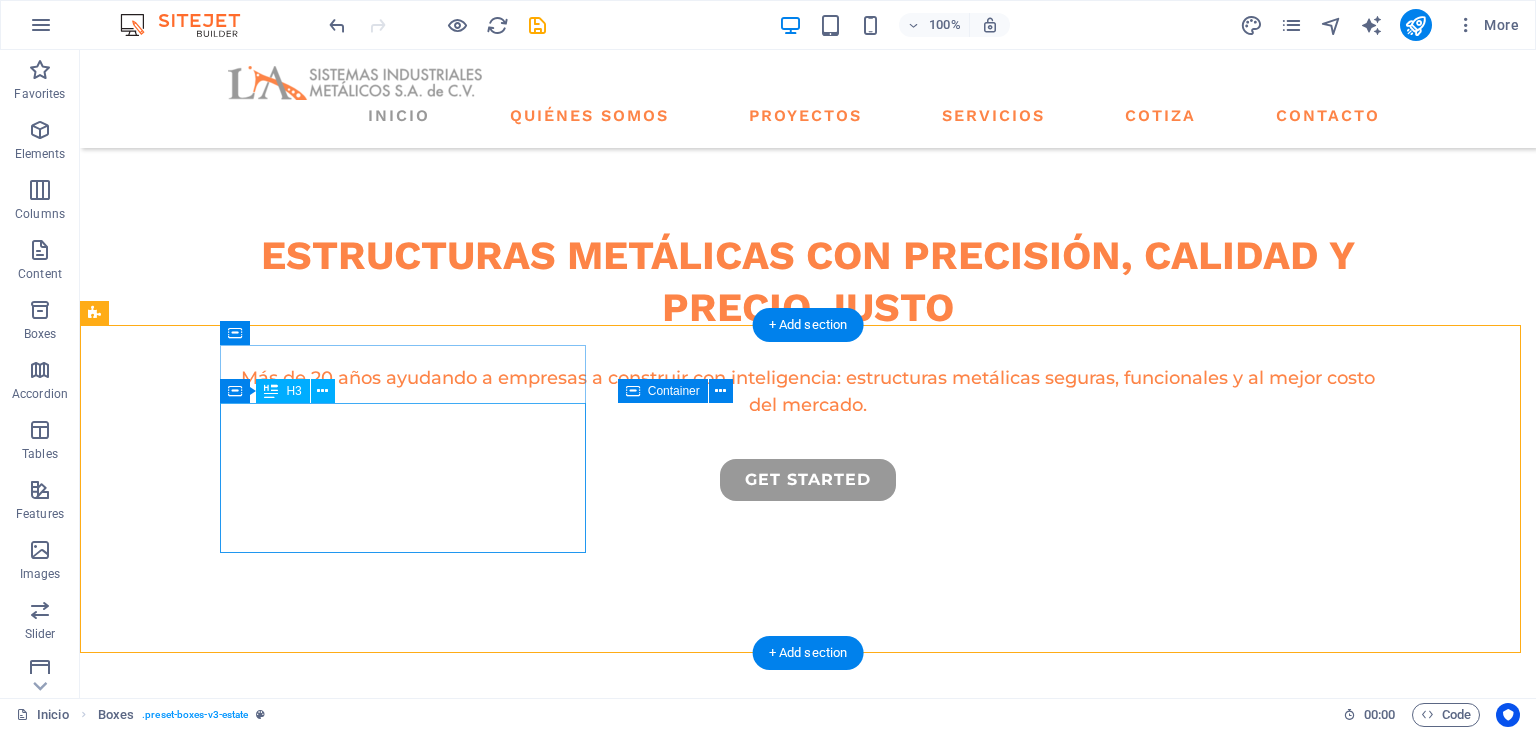 click on "Diseñamos y fabricamos bajo estándares internacionales como AISC, FM Global y las NTC mexicanas. Seguridad estructural garantizada." at bounding box center [278, 994] 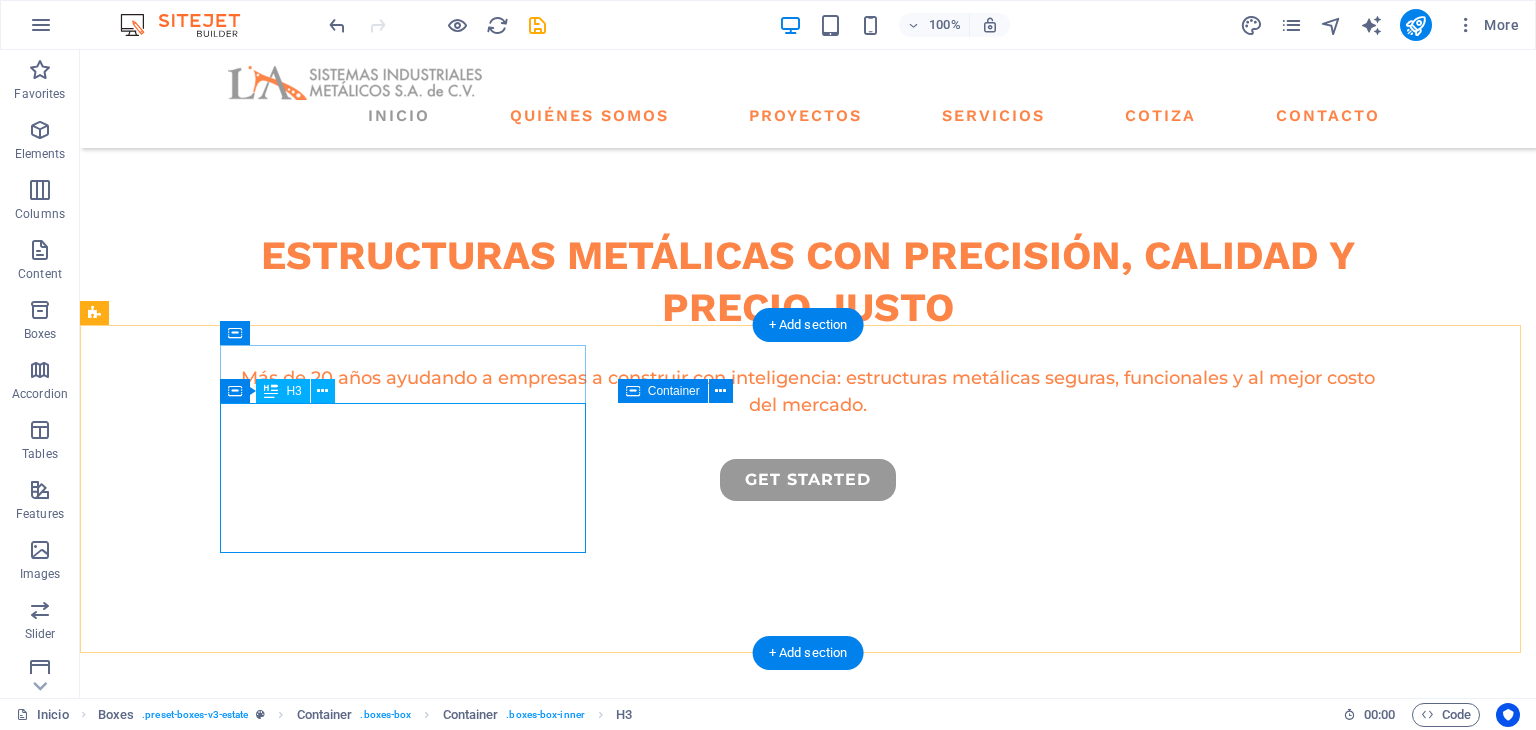 click on "Diseñamos y fabricamos bajo estándares internacionales como AISC, FM Global y las NTC mexicanas. Seguridad estructural garantizada." at bounding box center [278, 994] 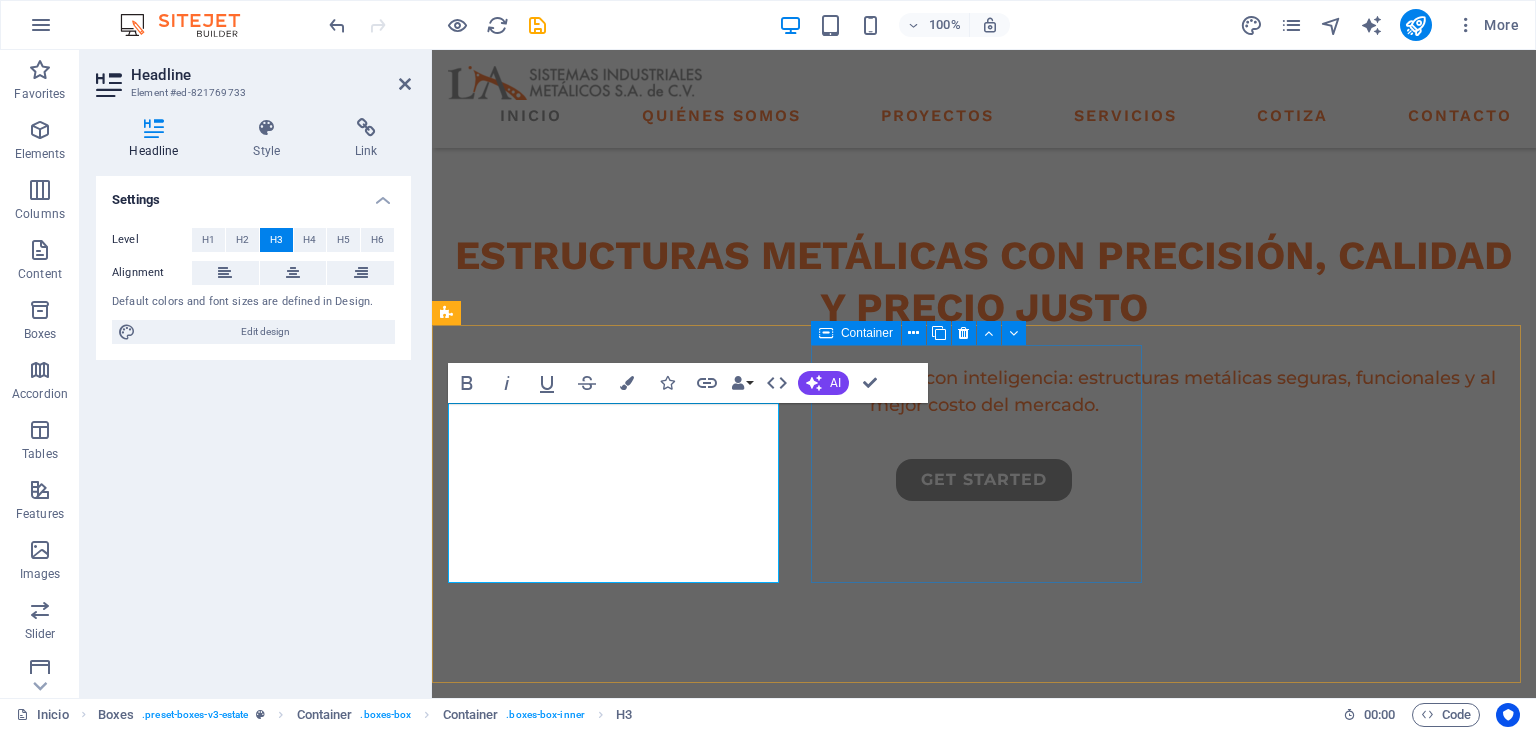 click on "high quality buildings" at bounding box center (616, 1144) 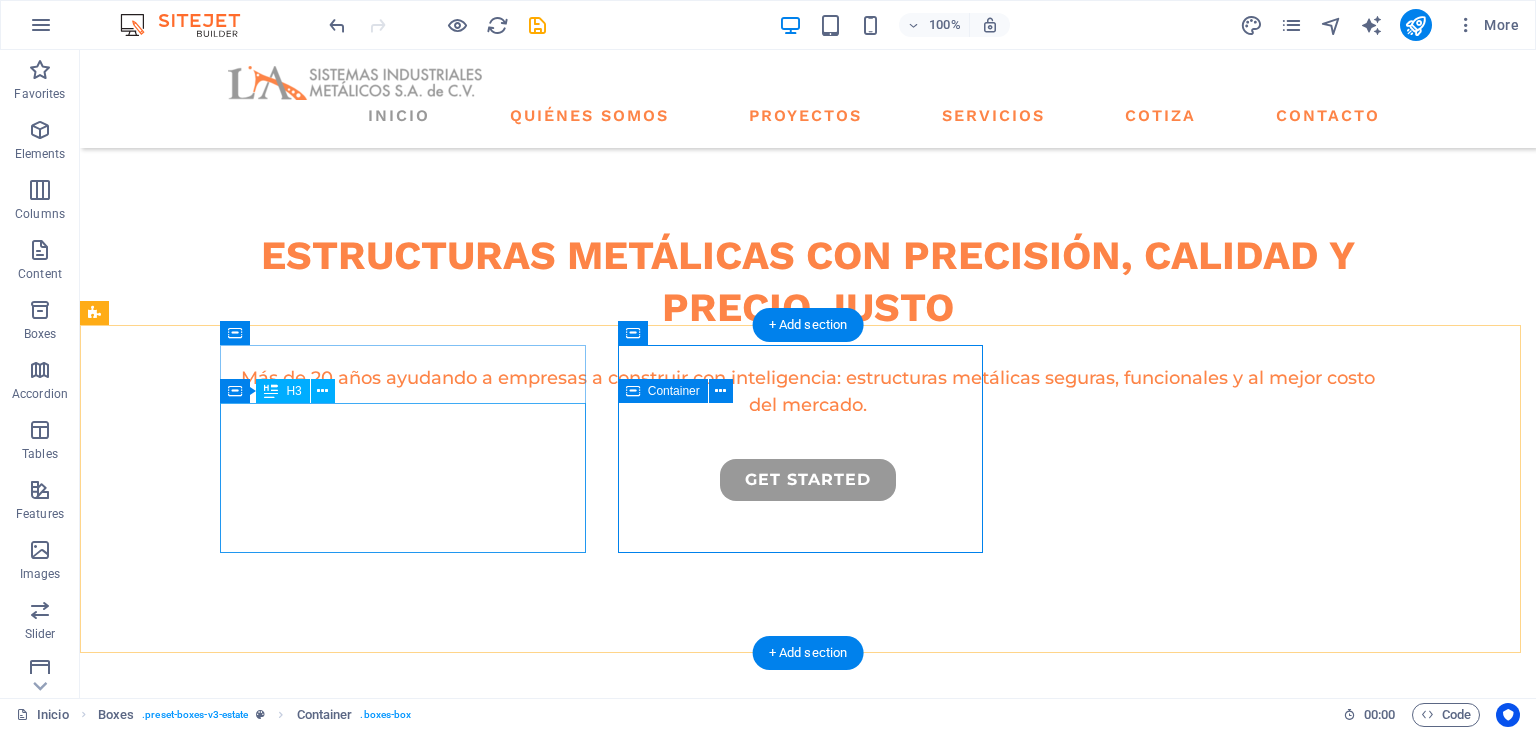 click on "Diseñamos y fabricamos bajo estándares internacionales como AISC, FM Global y las NTC mexicanas. Seguridad estructural garantizada." at bounding box center (278, 994) 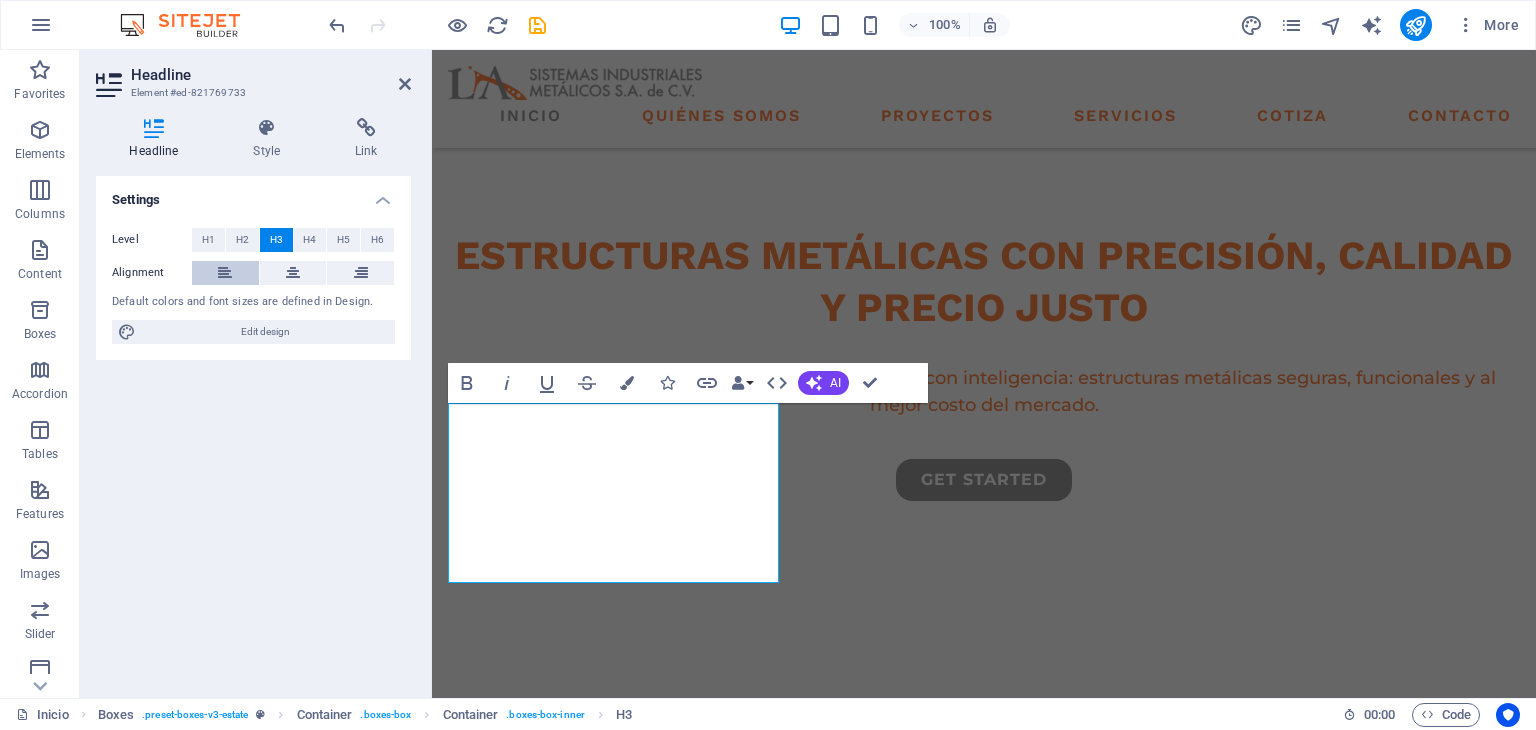 click at bounding box center [225, 273] 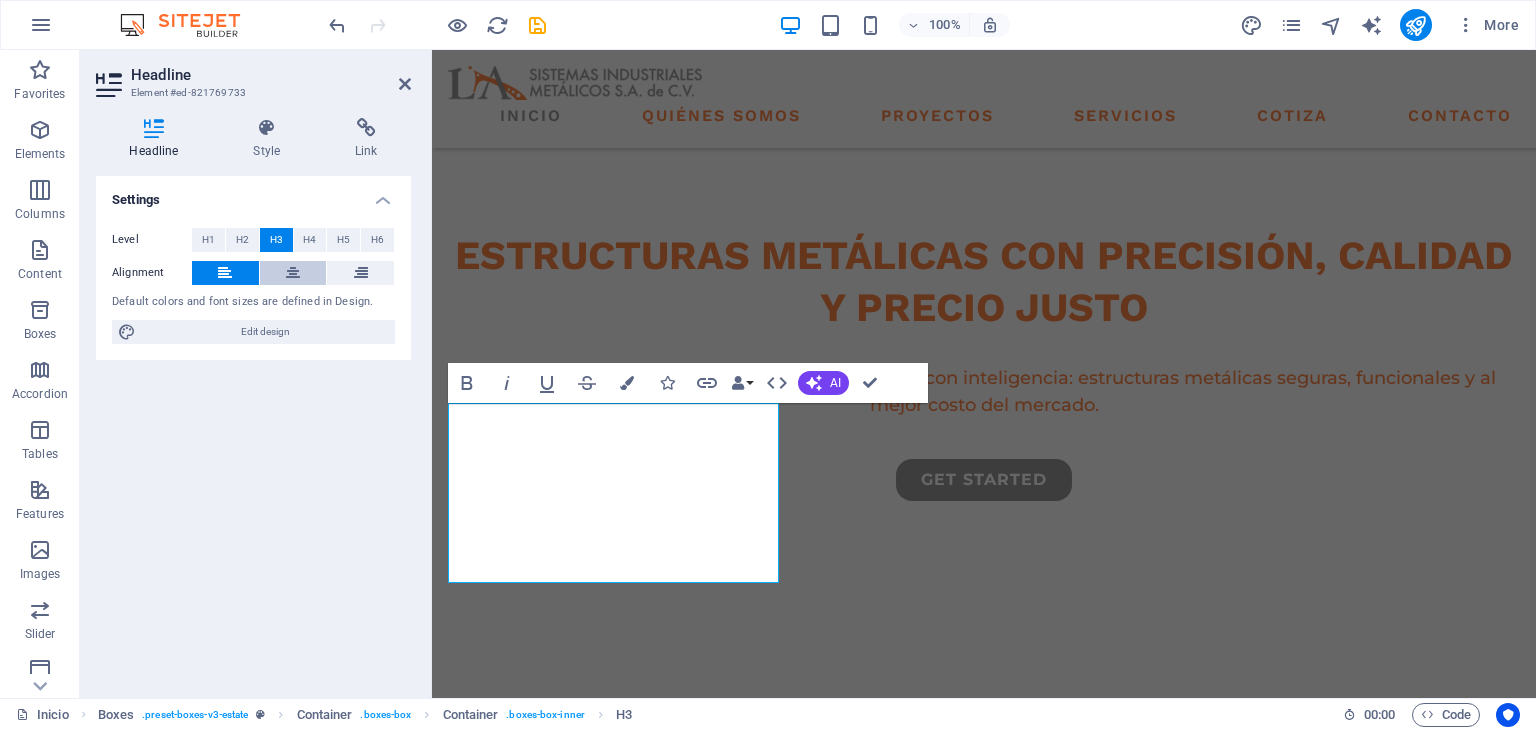 click at bounding box center (293, 273) 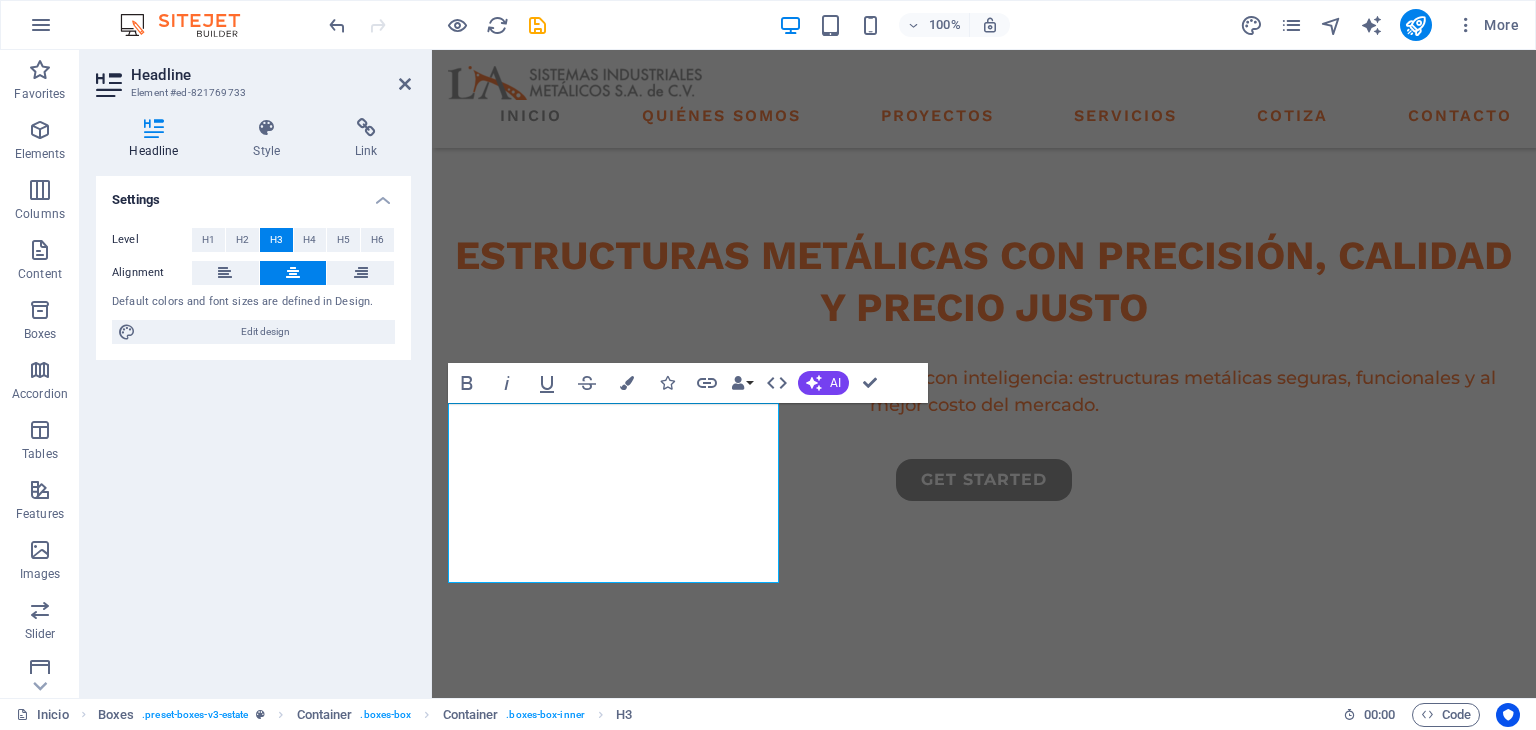click on "Level H1 H2 H3 H4 H5 H6 Alignment Default colors and font sizes are defined in Design. Edit design" at bounding box center [253, 286] 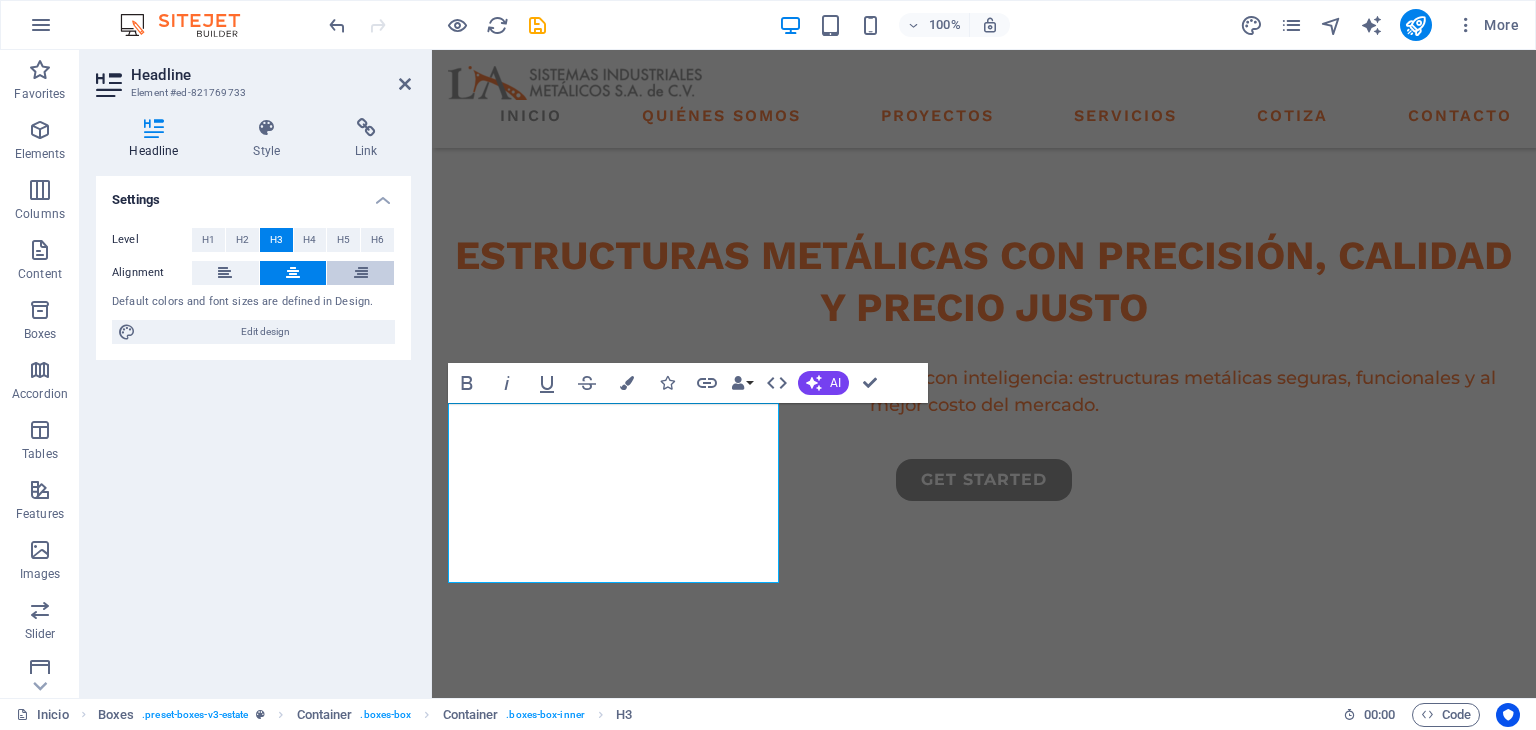 click at bounding box center [361, 273] 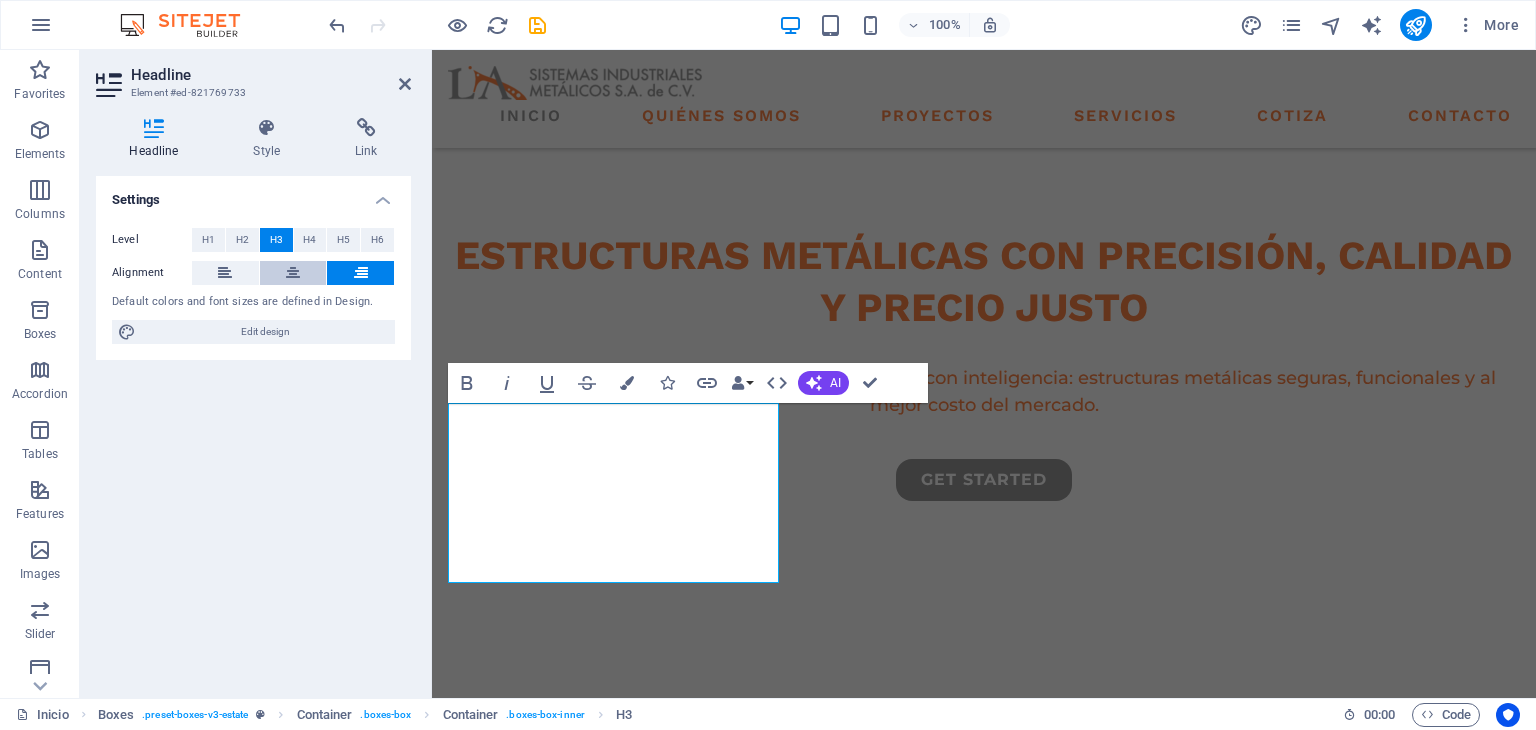 click at bounding box center (293, 273) 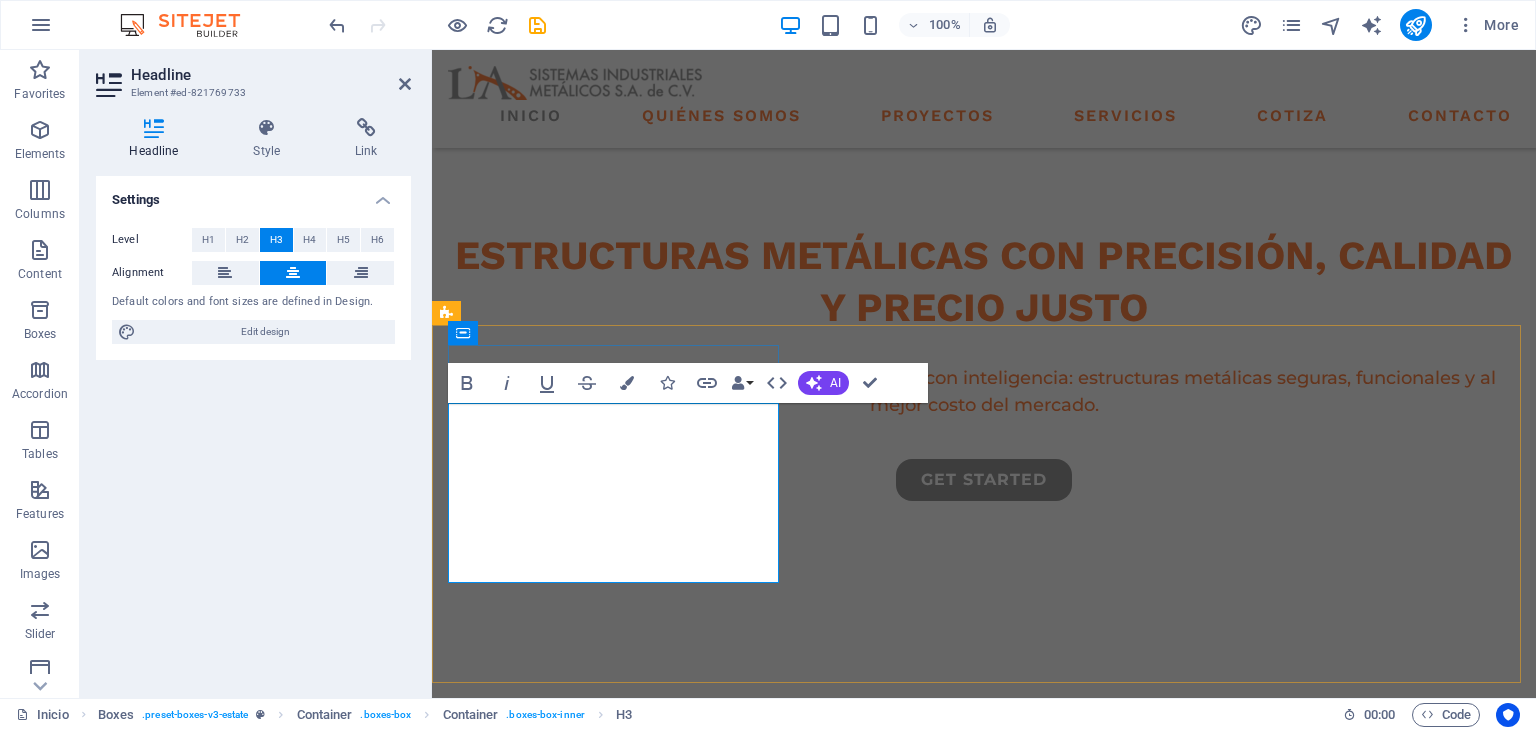 click on "Diseñamos y fabricamos bajo estándares internacionales como AISC, FM Global y las NTC mexicanas. Seguridad estructural garantizada." at bounding box center [616, 994] 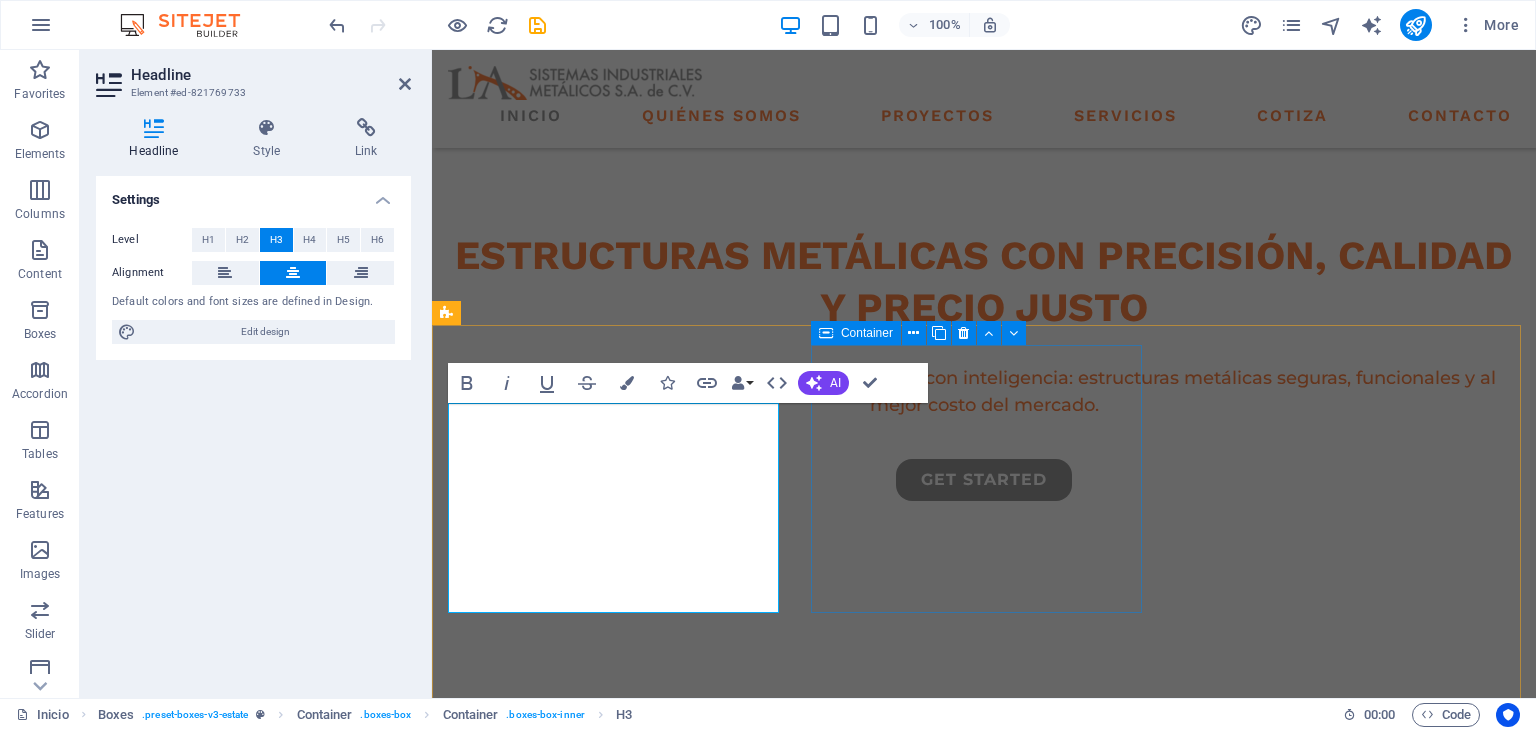 click on "high quality buildings" at bounding box center (616, 1174) 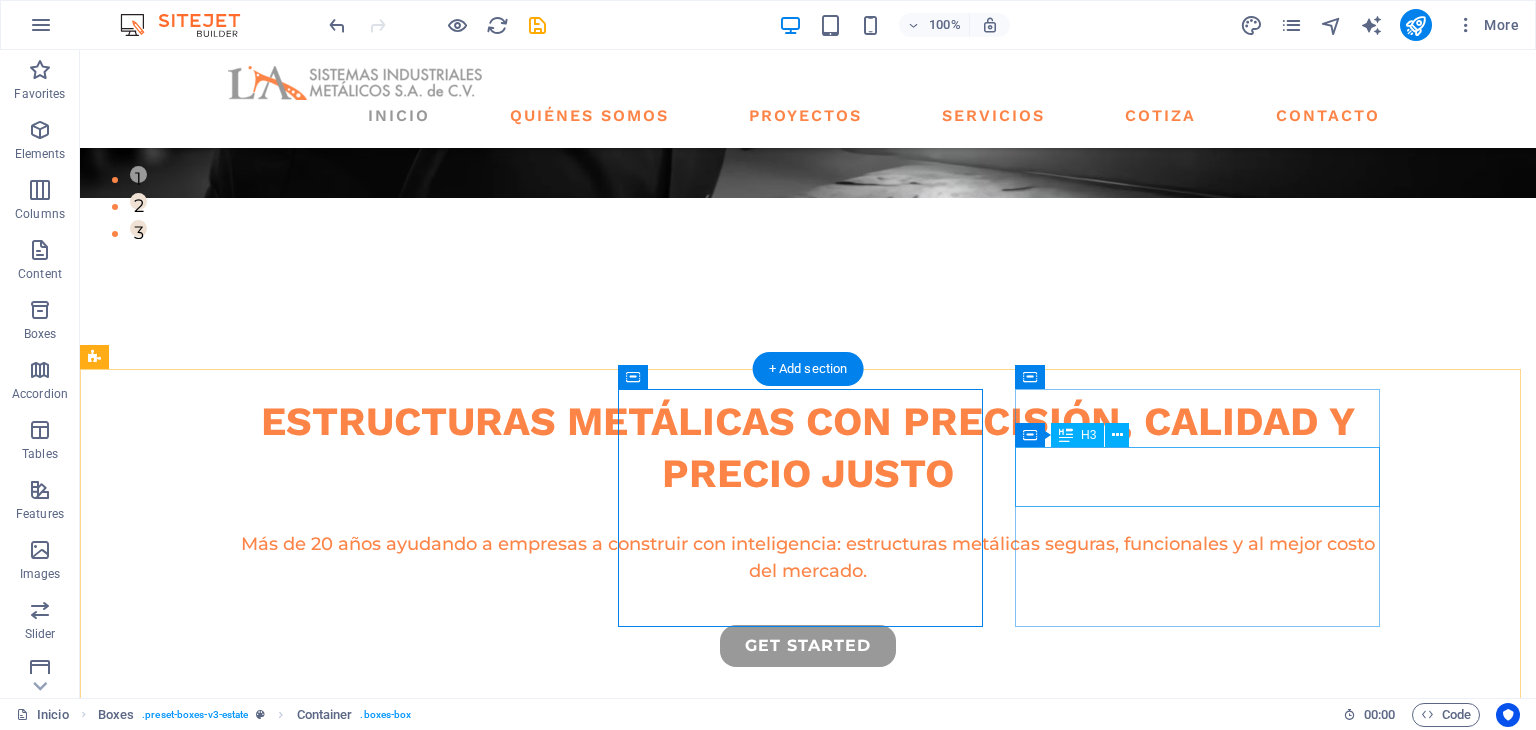 scroll, scrollTop: 666, scrollLeft: 0, axis: vertical 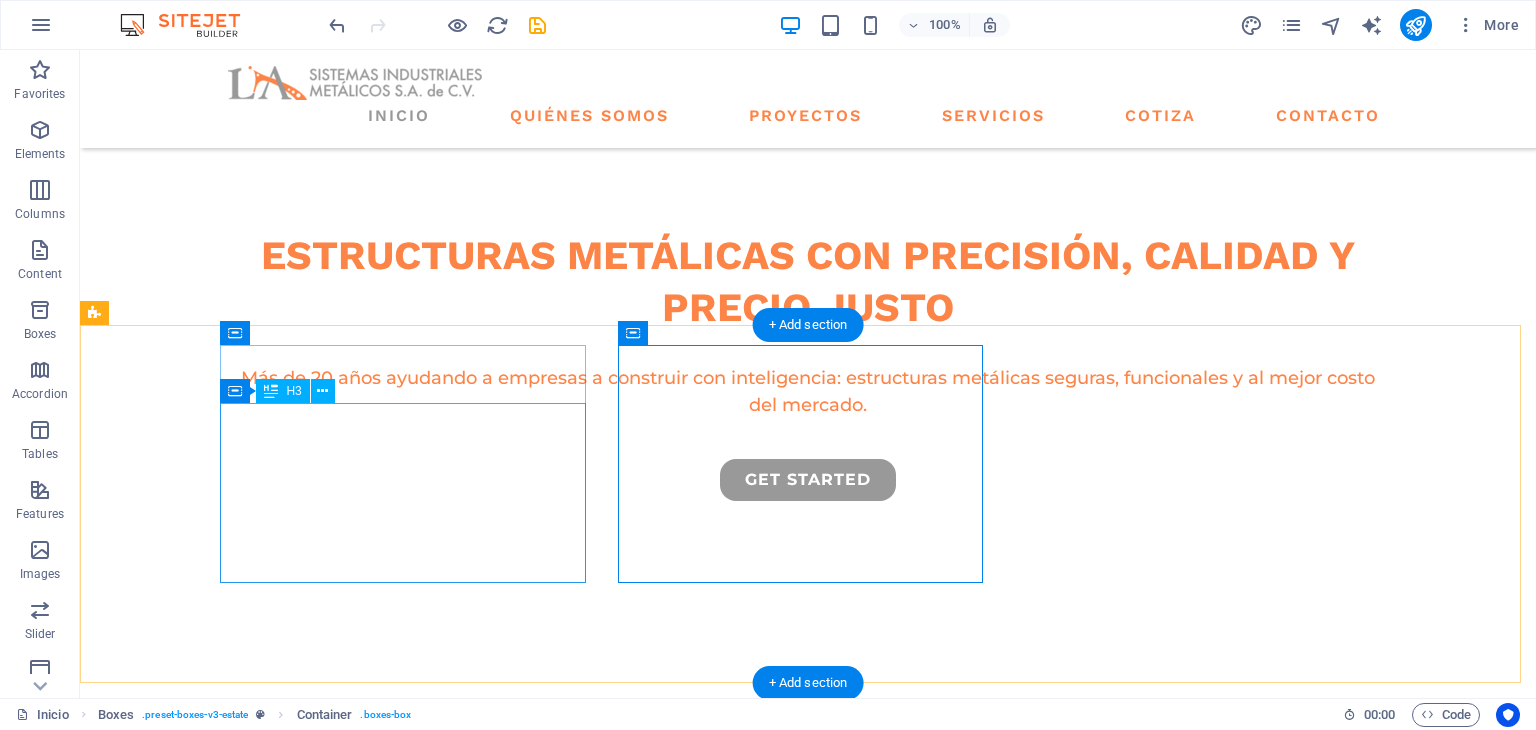 click on "Diseñamos y fabricamos bajo estándares internacionales como AISC, FM Global y las NTC mexicanas.  Seguridad estructural garantizada." at bounding box center (278, 1009) 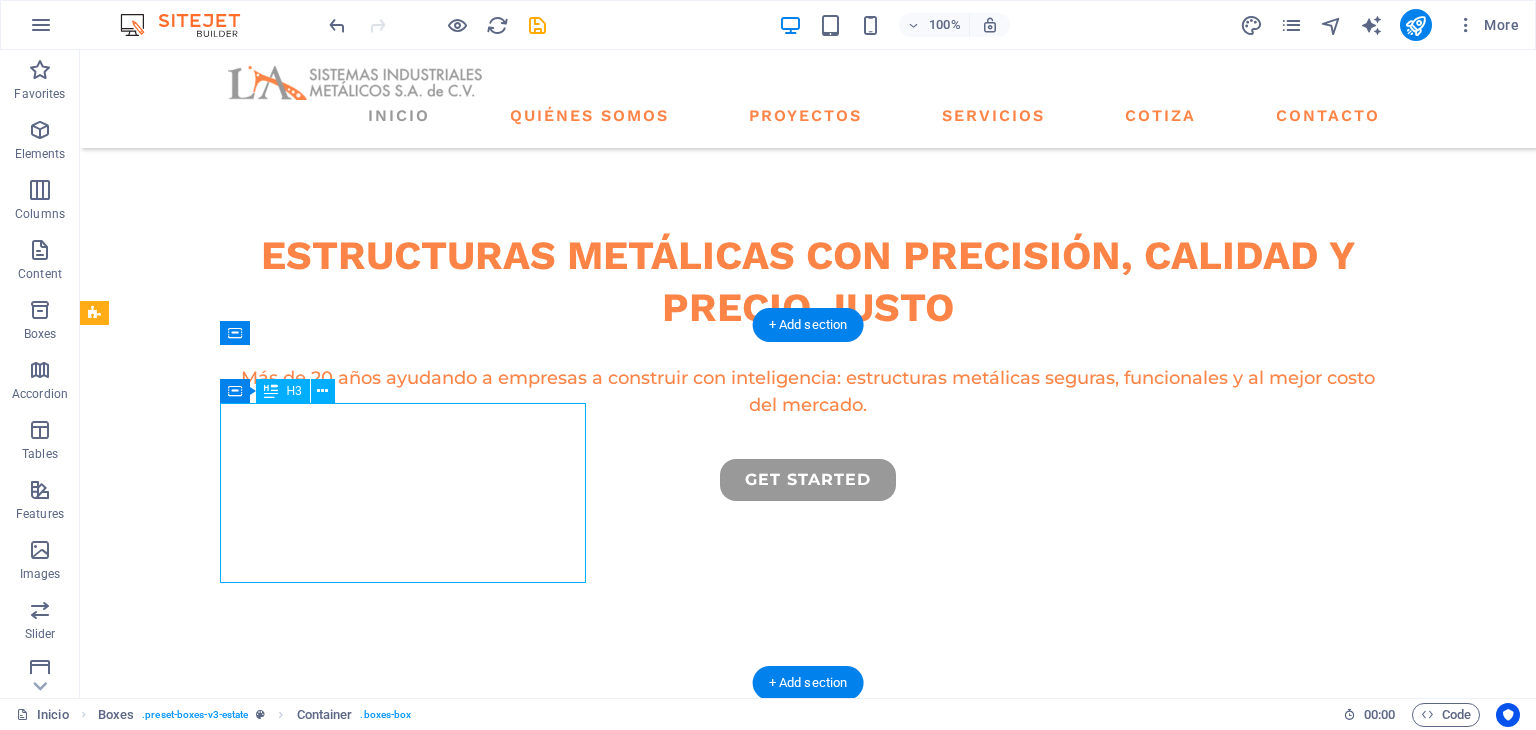 click on "Diseñamos y fabricamos bajo estándares internacionales como AISC, FM Global y las NTC mexicanas.  Seguridad estructural garantizada." at bounding box center (278, 1009) 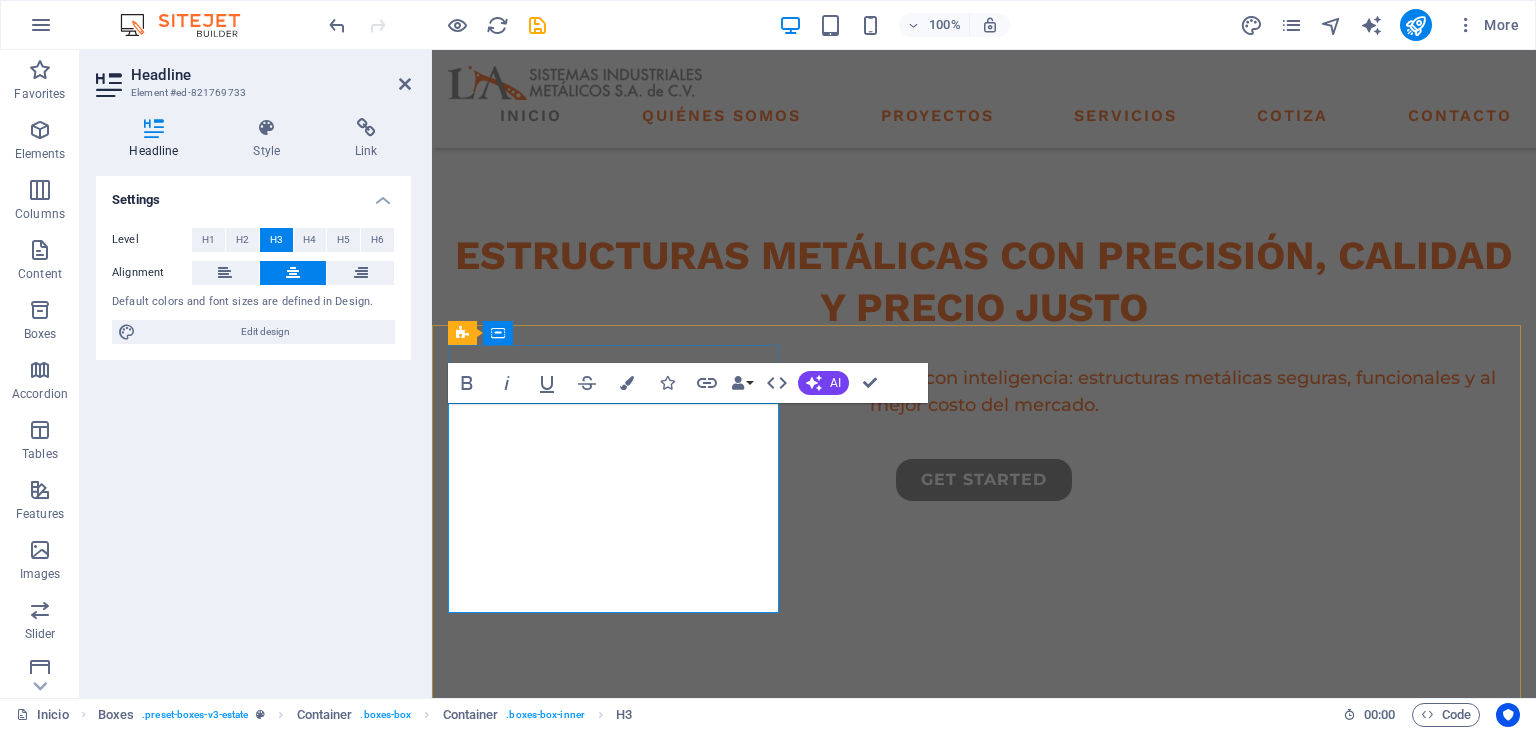 click on "Diseñamos y fabricamos bajo estándares internacionales como AISC, FM Global y las NTC mexicanas.  Seguridad estructural garantizada." at bounding box center [616, 1009] 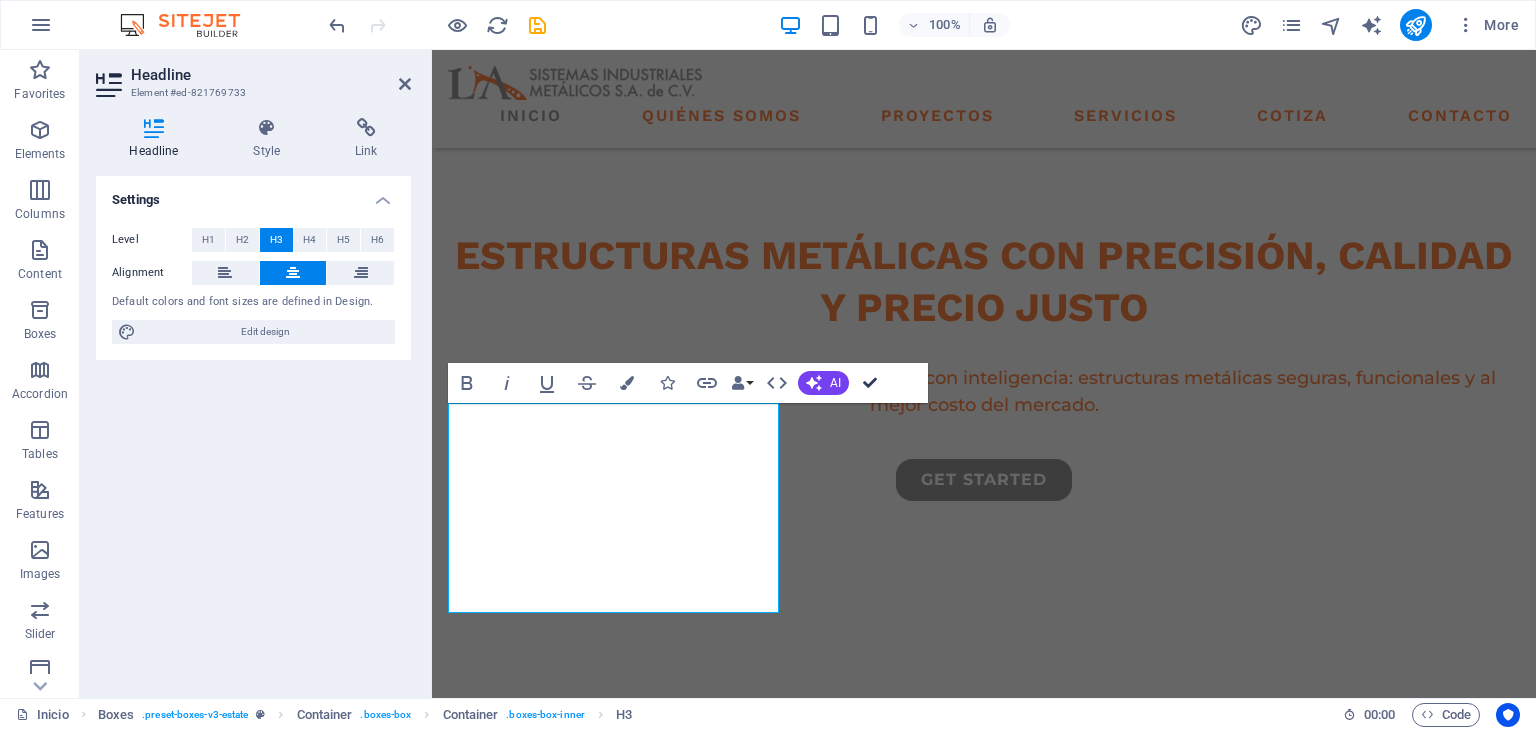drag, startPoint x: 870, startPoint y: 378, endPoint x: 804, endPoint y: 478, distance: 119.81653 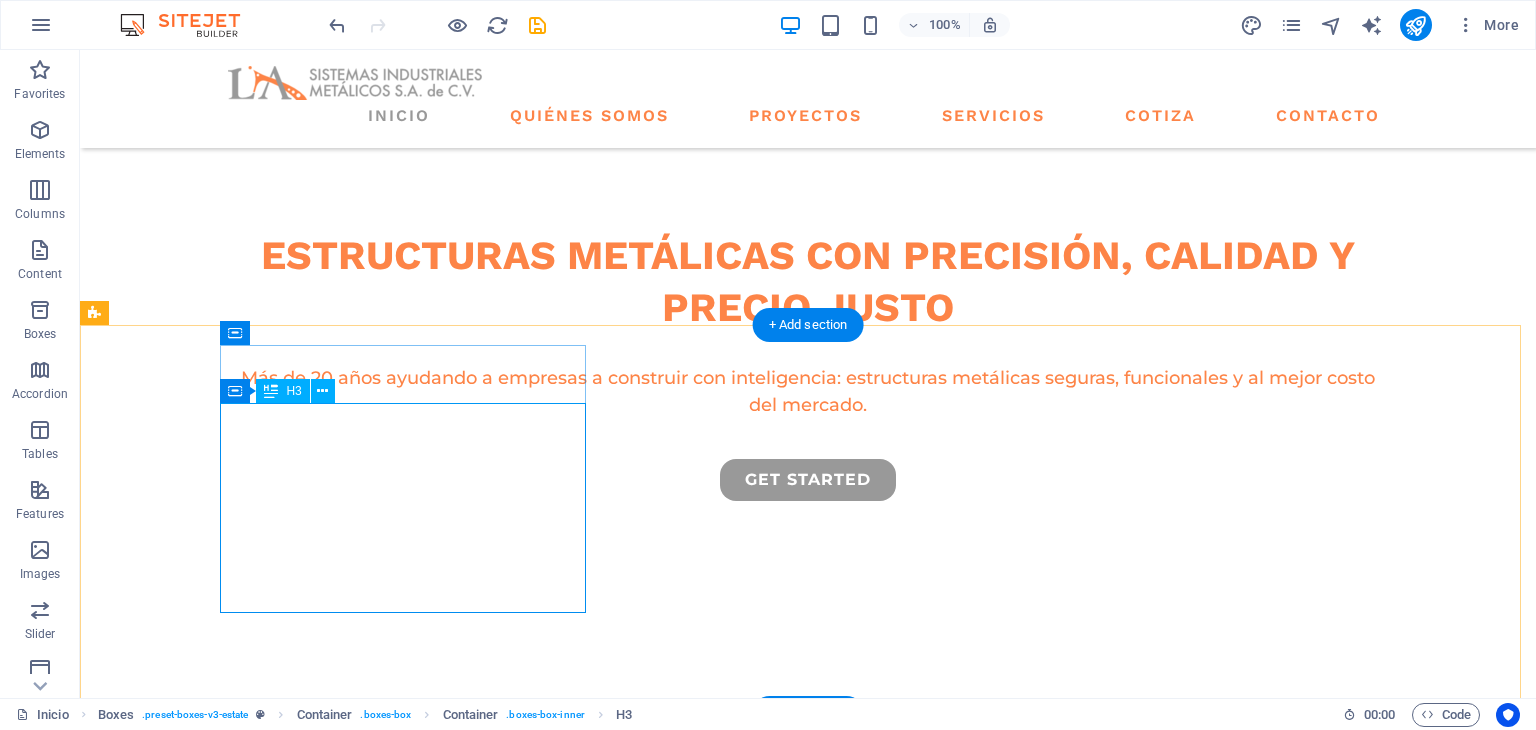 click on "Diseñamos y fabricamos bajo estándares internacionales como:  AISC, FM Global y las NTC mexicanas.  Seguridad estructural garantizada." at bounding box center [278, 1024] 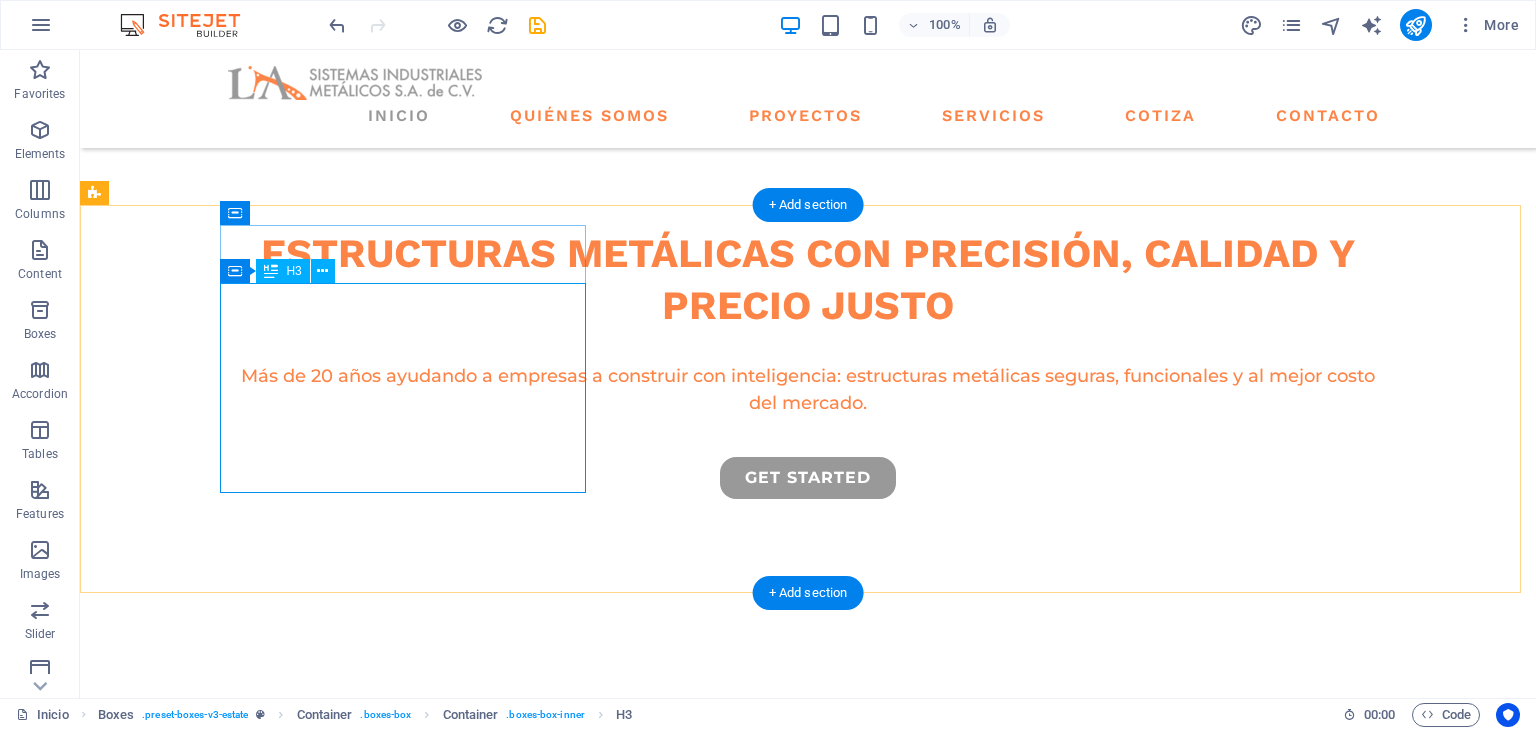 scroll, scrollTop: 666, scrollLeft: 0, axis: vertical 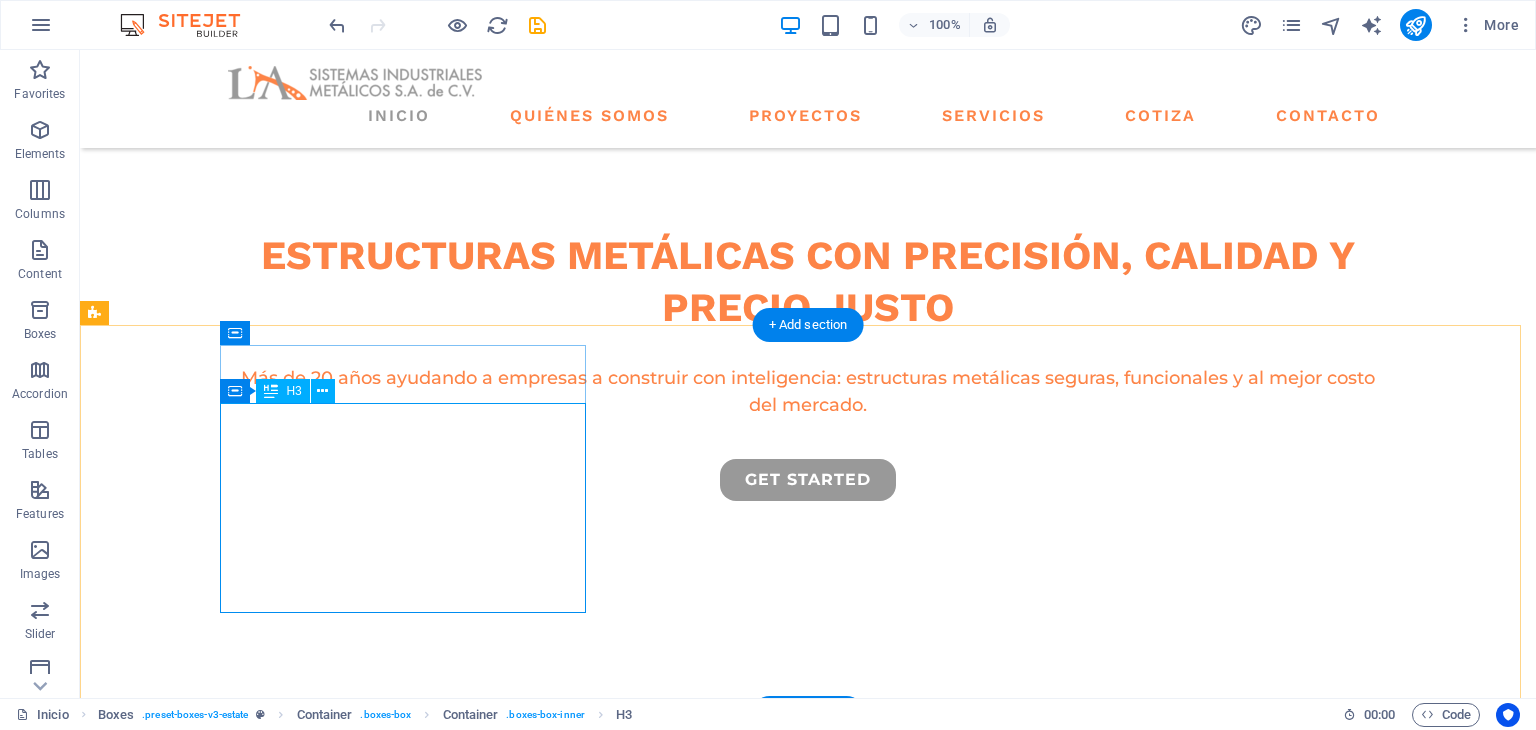 click on "Diseñamos y fabricamos bajo estándares internacionales como:  AISC, FM Global y las NTC mexicanas.  Seguridad estructural garantizada." at bounding box center [278, 1024] 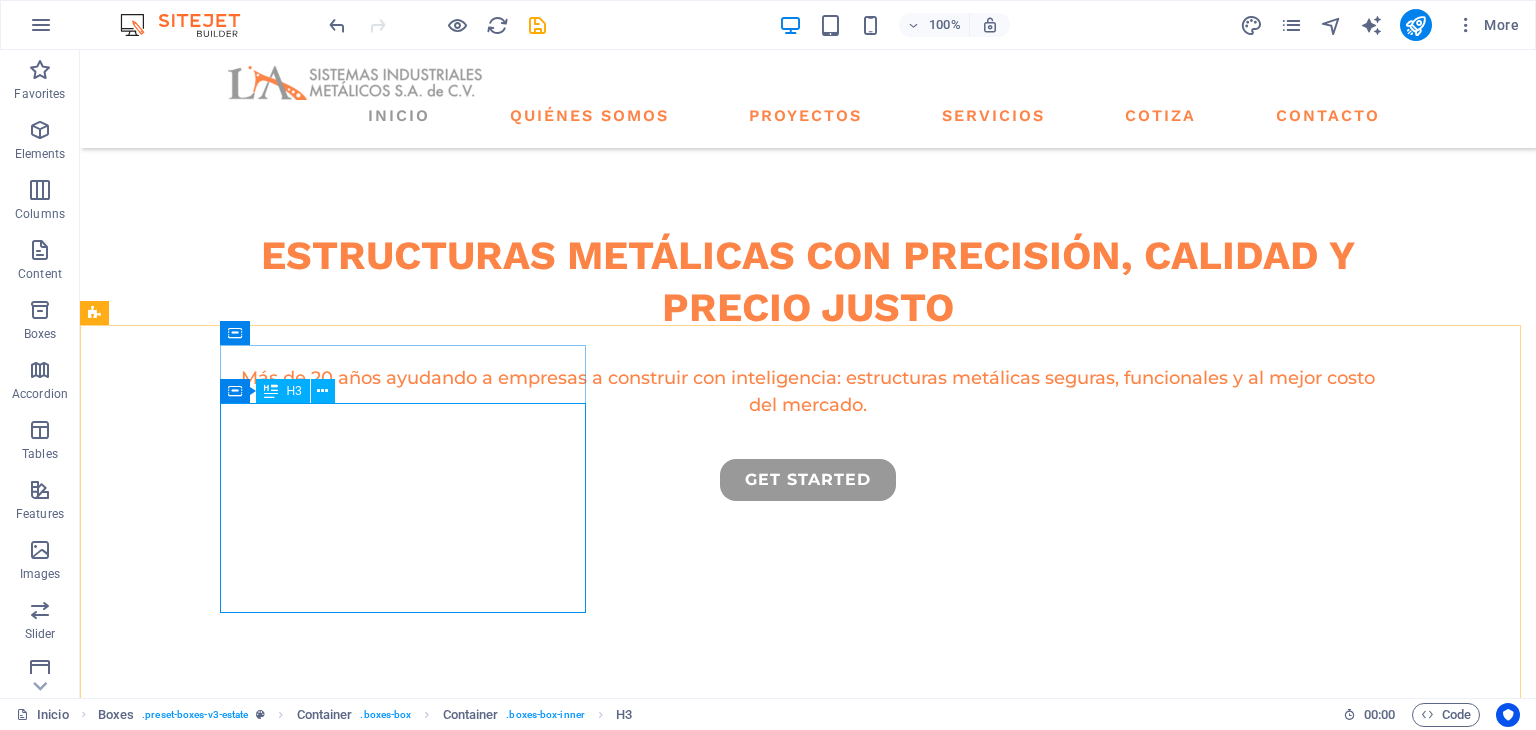 click on "H3" at bounding box center [293, 391] 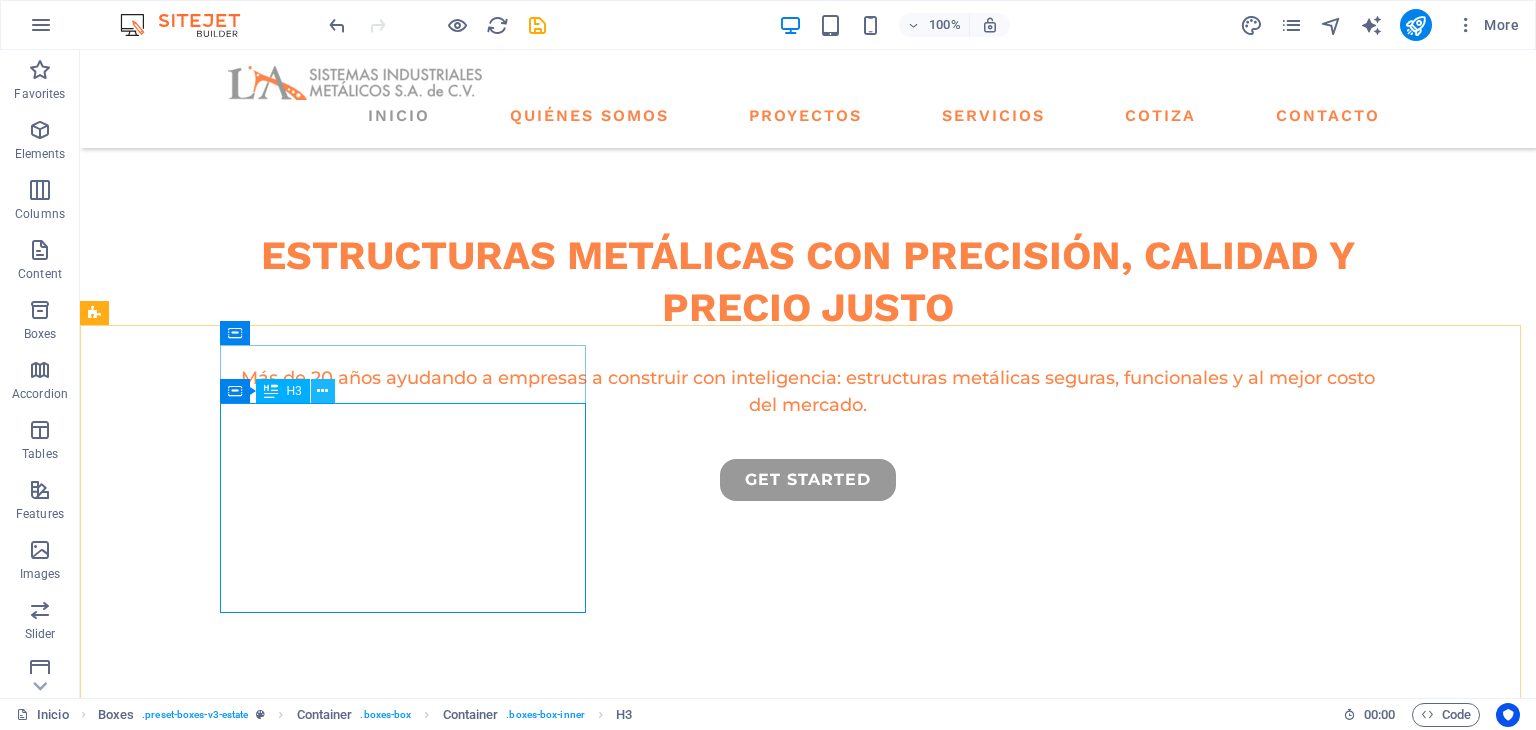 click at bounding box center [323, 391] 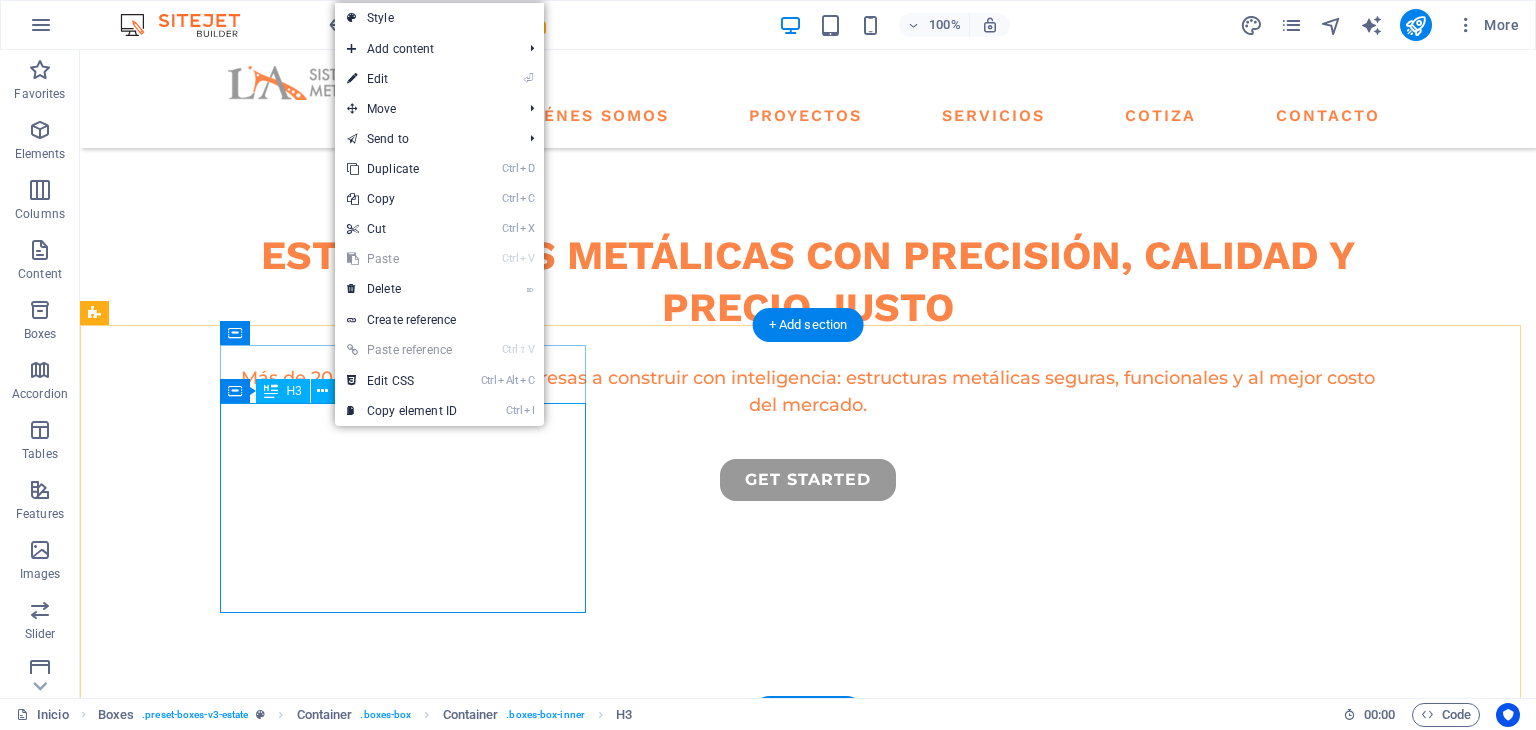 click on "Diseñamos y fabricamos bajo estándares internacionales como:  AISC, FM Global y las NTC mexicanas.  Seguridad estructural garantizada." at bounding box center [278, 1024] 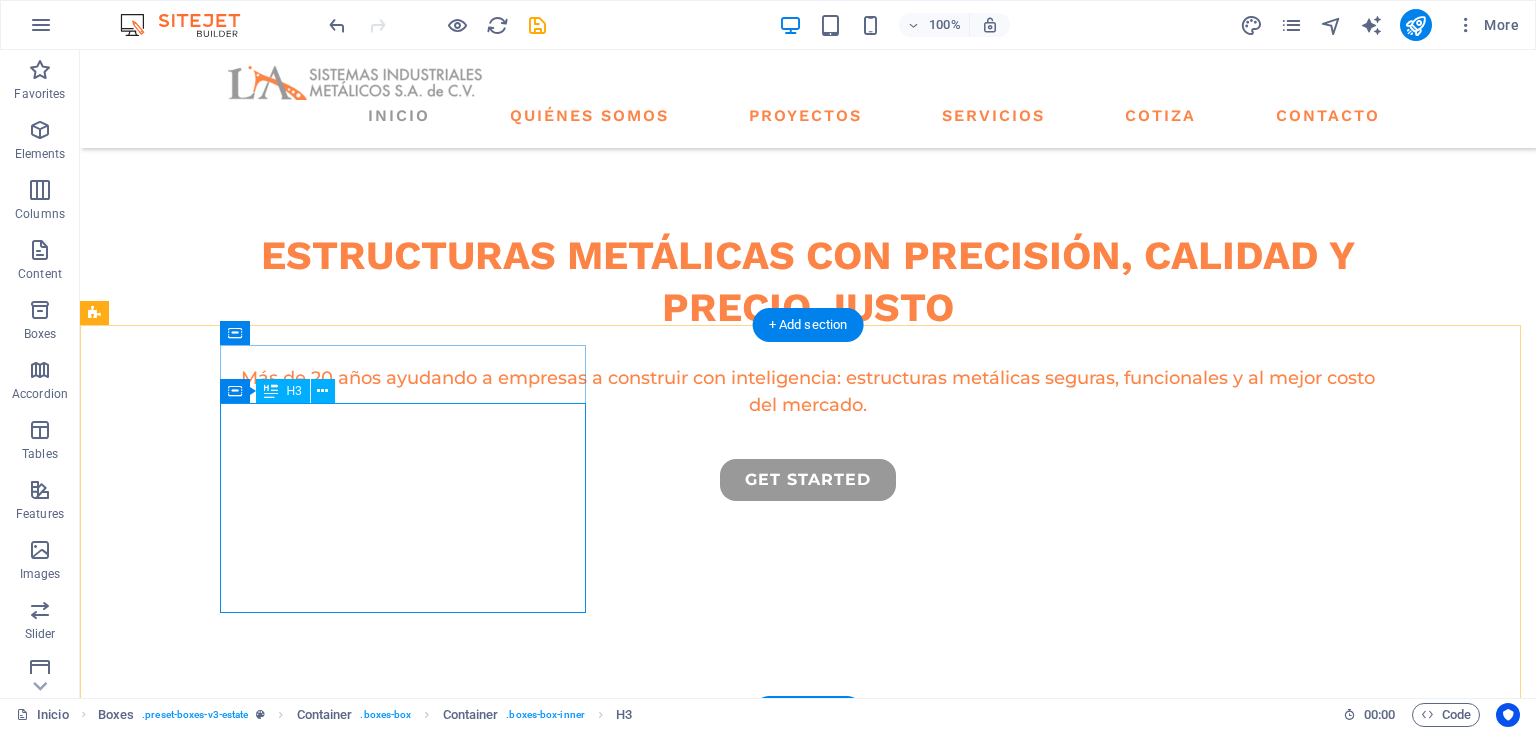 click on "Diseñamos y fabricamos bajo estándares internacionales como:  AISC, FM Global y las NTC mexicanas.  Seguridad estructural garantizada." at bounding box center [278, 1024] 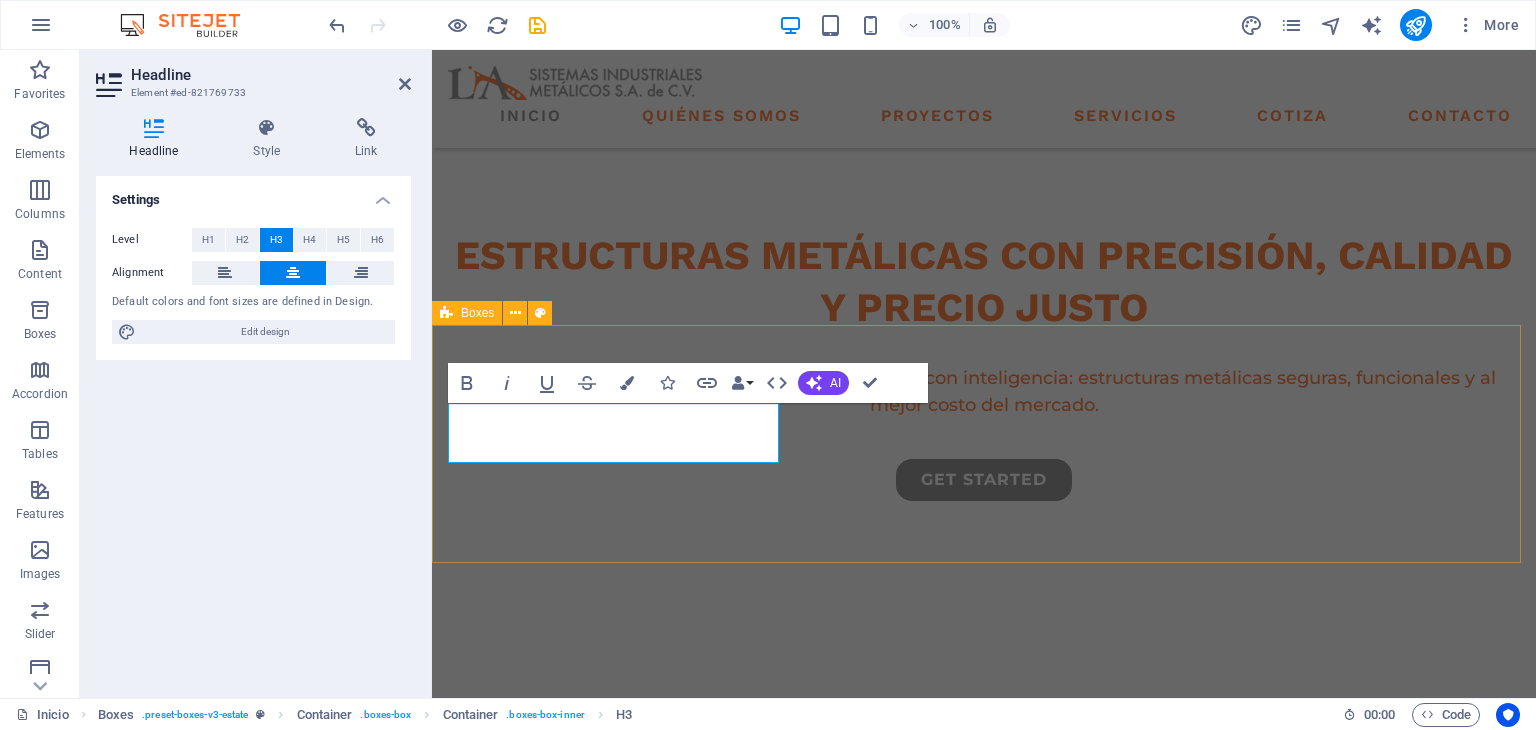 click on "Cumplimiento total de normas high quality buildings modern interior design" at bounding box center [984, 1094] 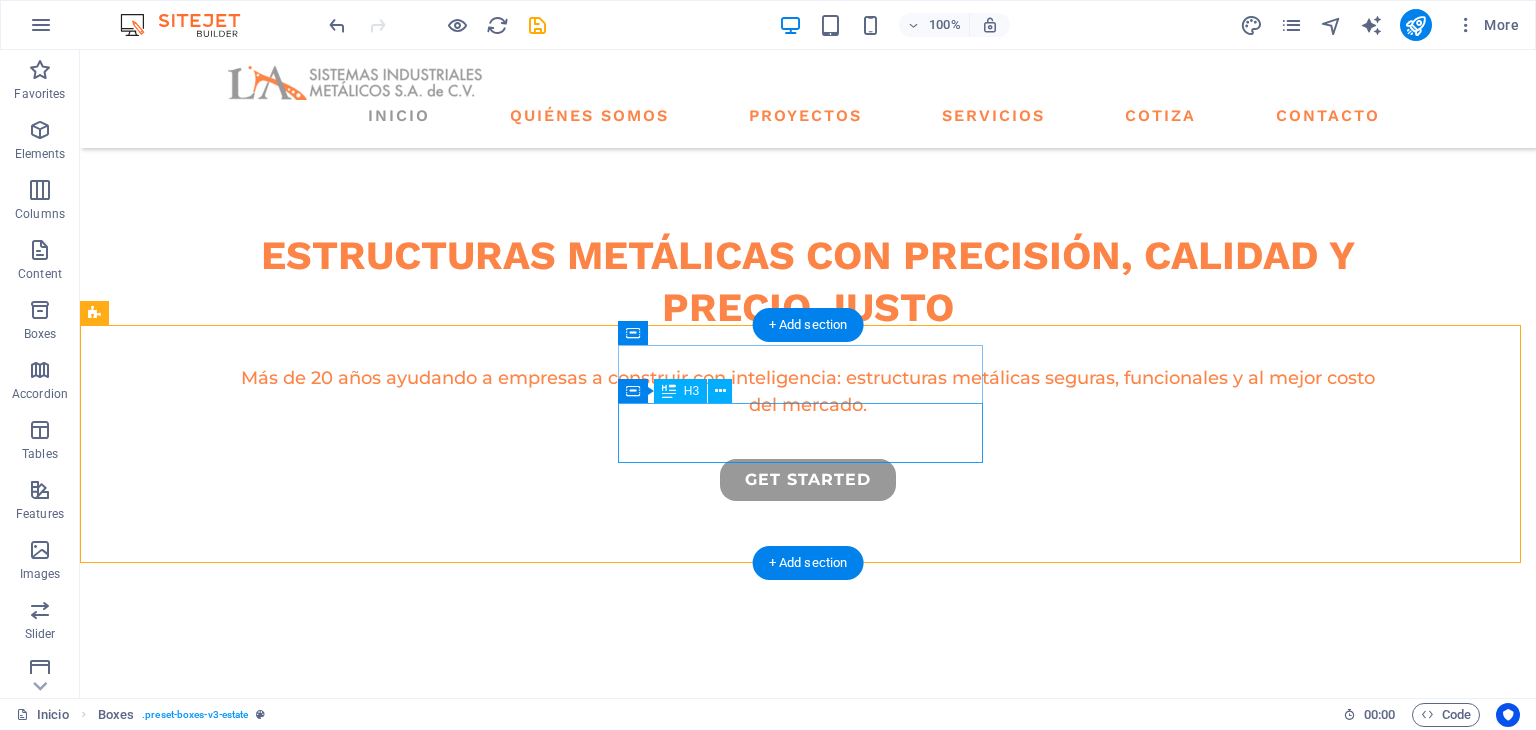 click on "high quality buildings" at bounding box center [278, 1053] 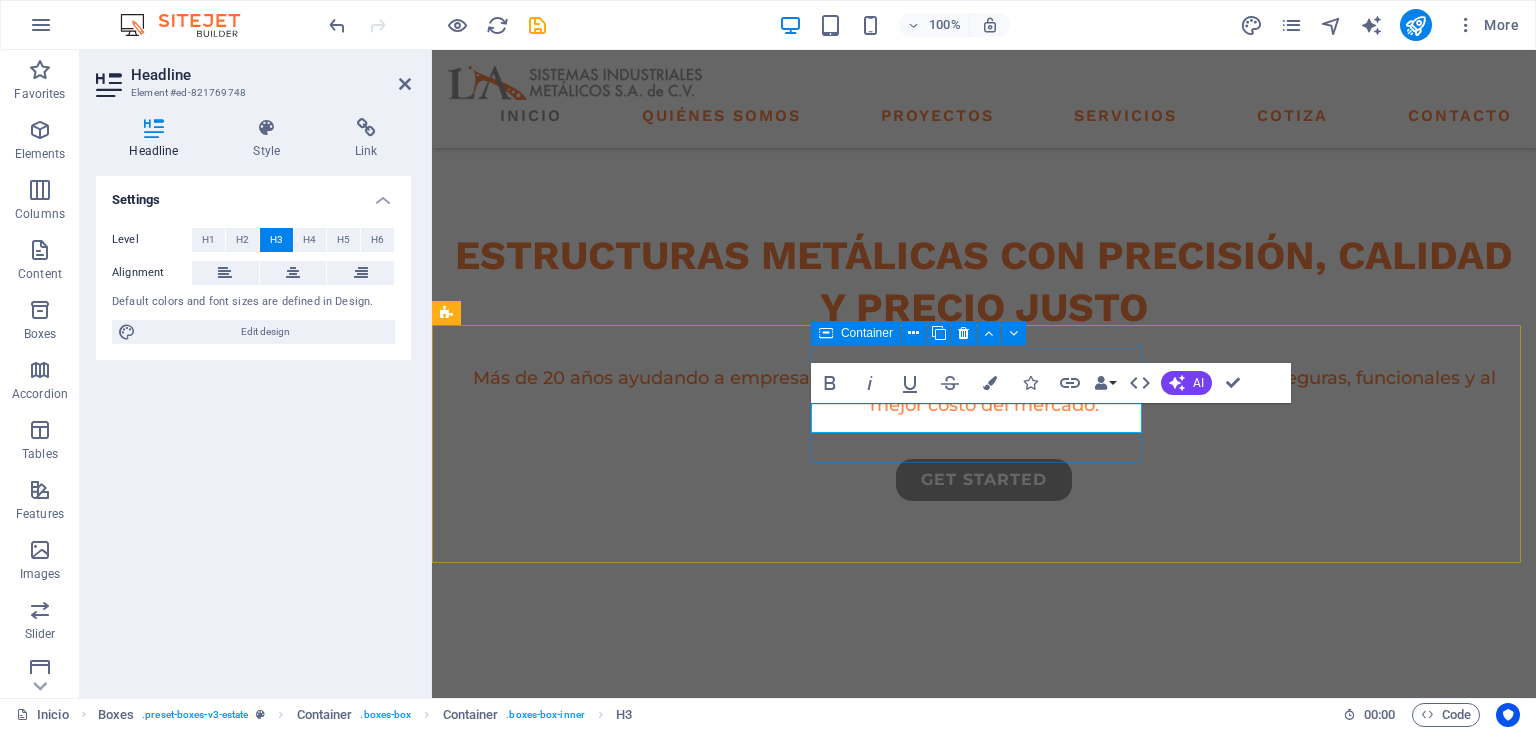 type 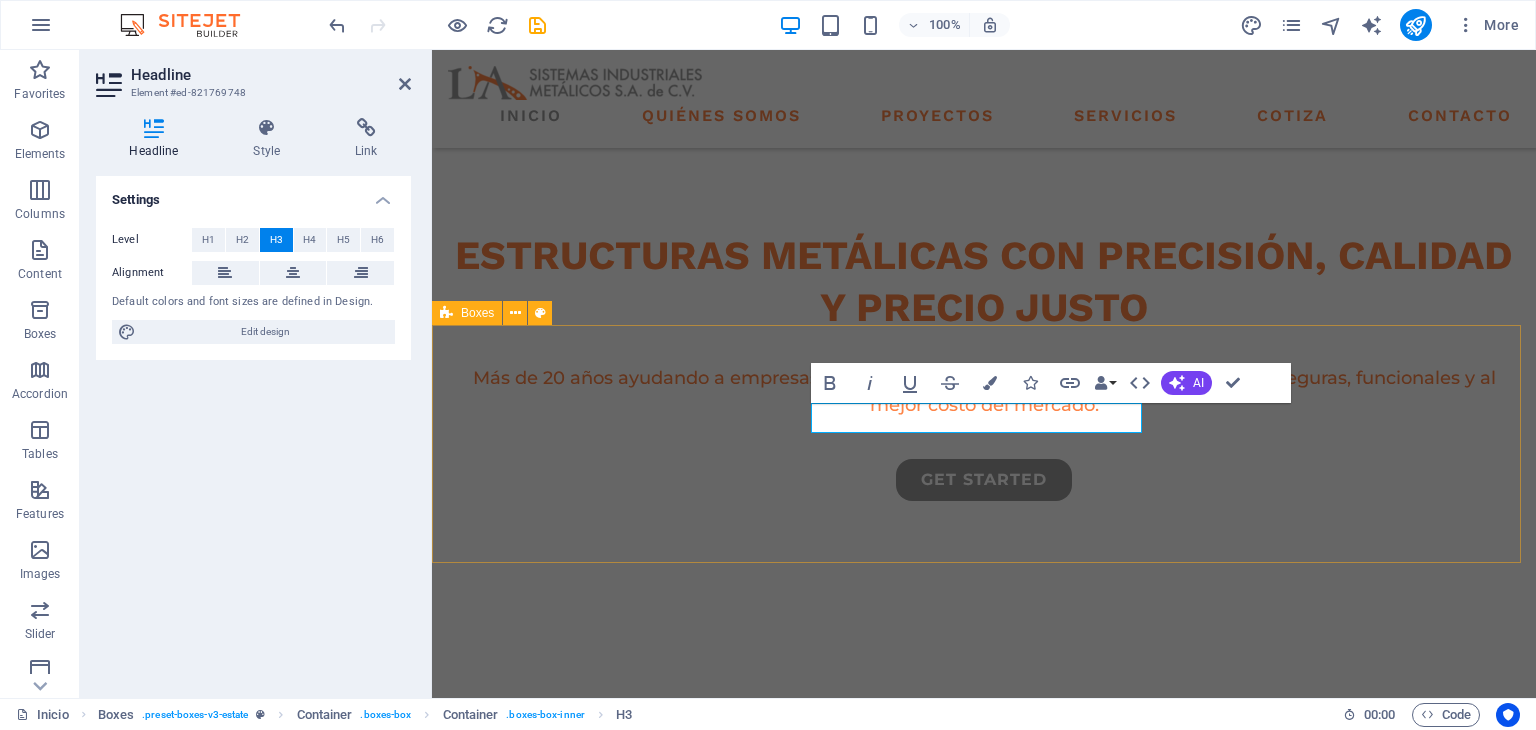 click on "Cumplimiento total de normas Fabricación con calidad modern interior design" at bounding box center (984, 1079) 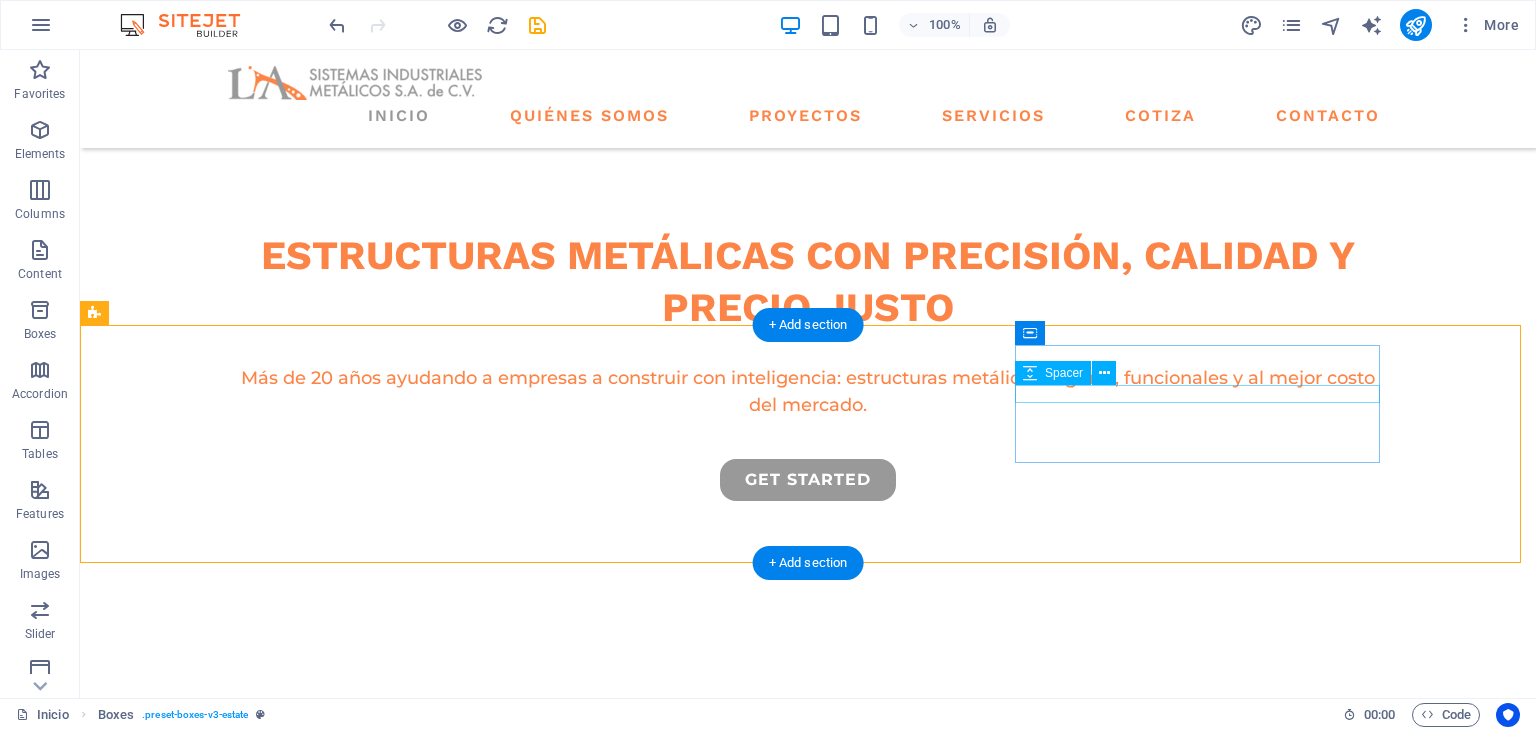 click on "modern interior design" at bounding box center [278, 1157] 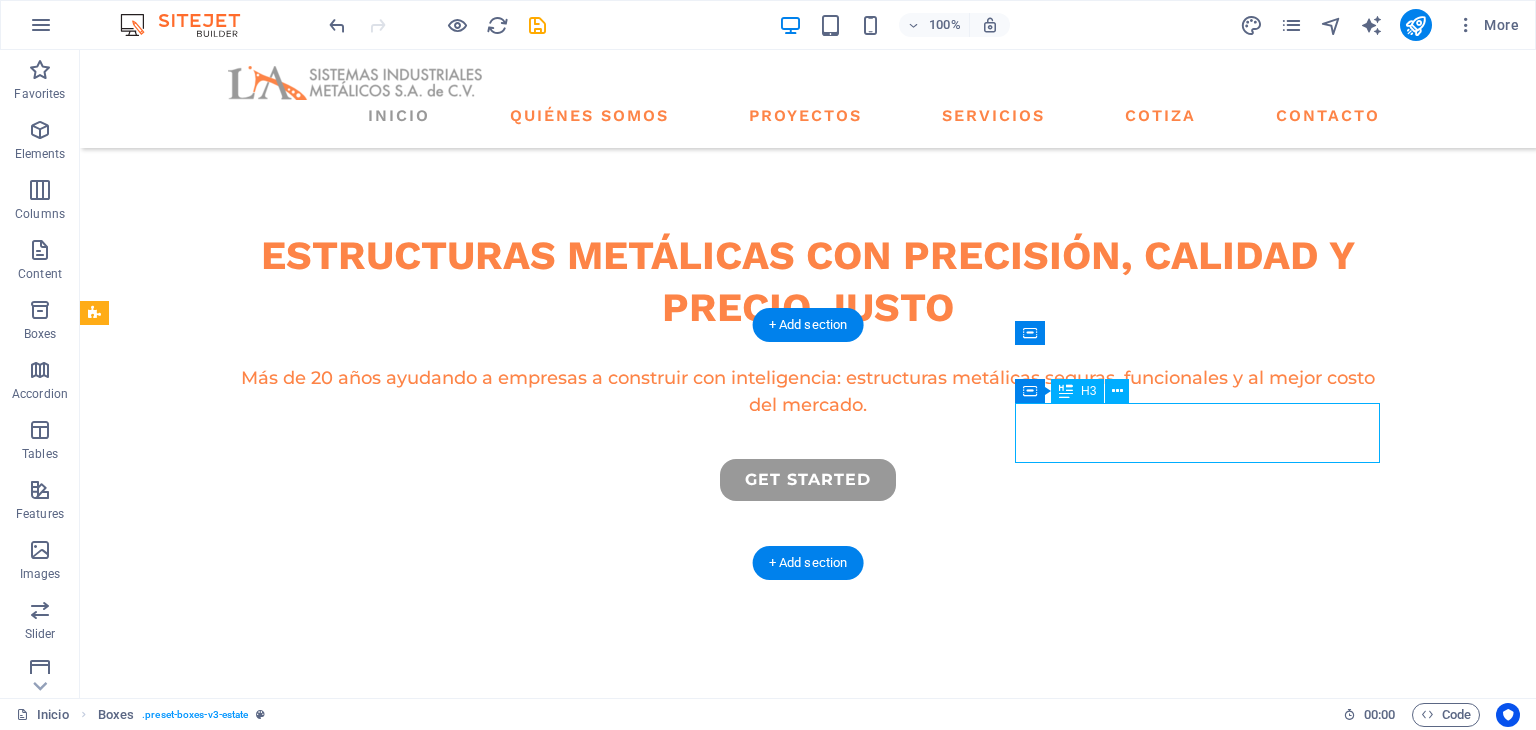 click on "modern interior design" at bounding box center (278, 1157) 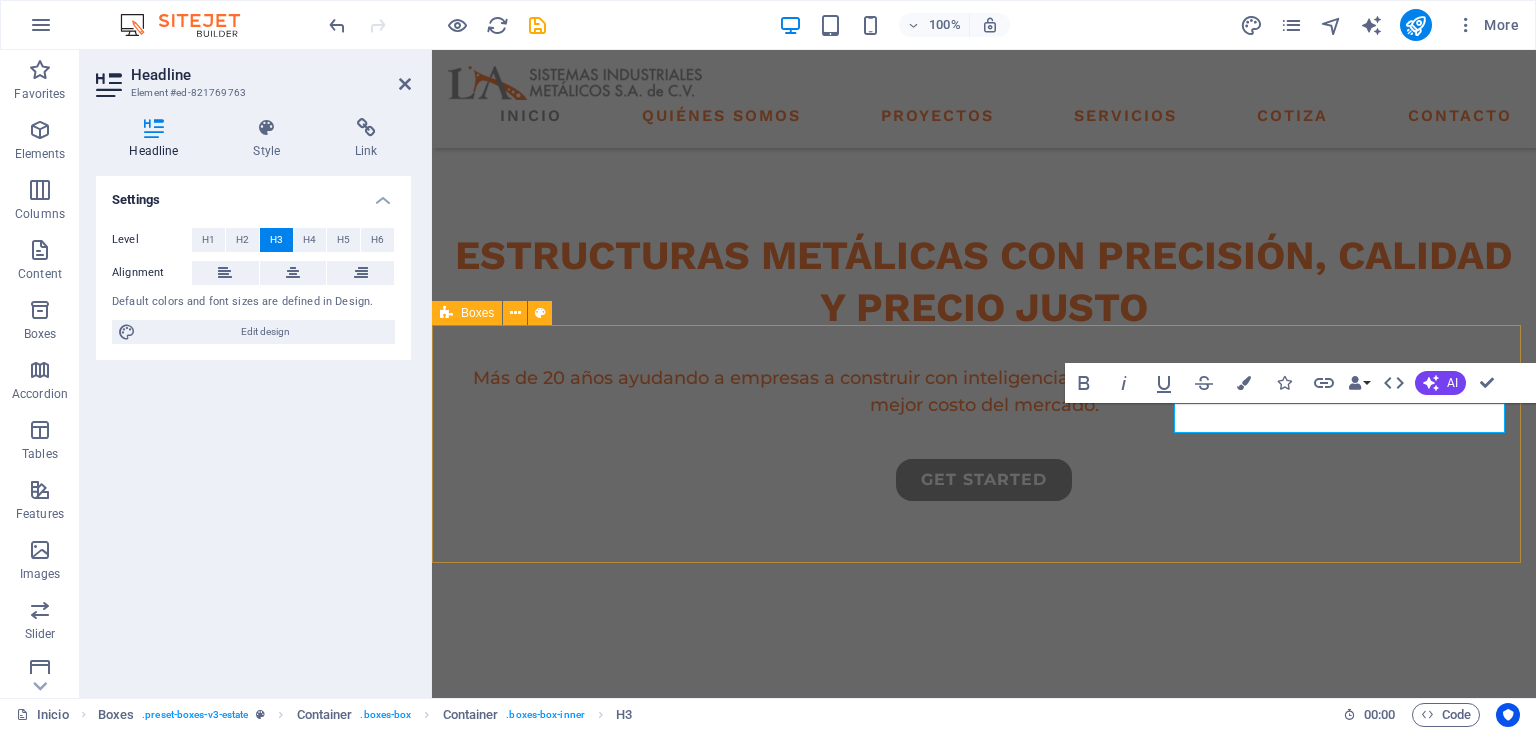click on "Cumplimiento total de normas Fabricación con calidad Eficiencia = Ahorro" at bounding box center [984, 1064] 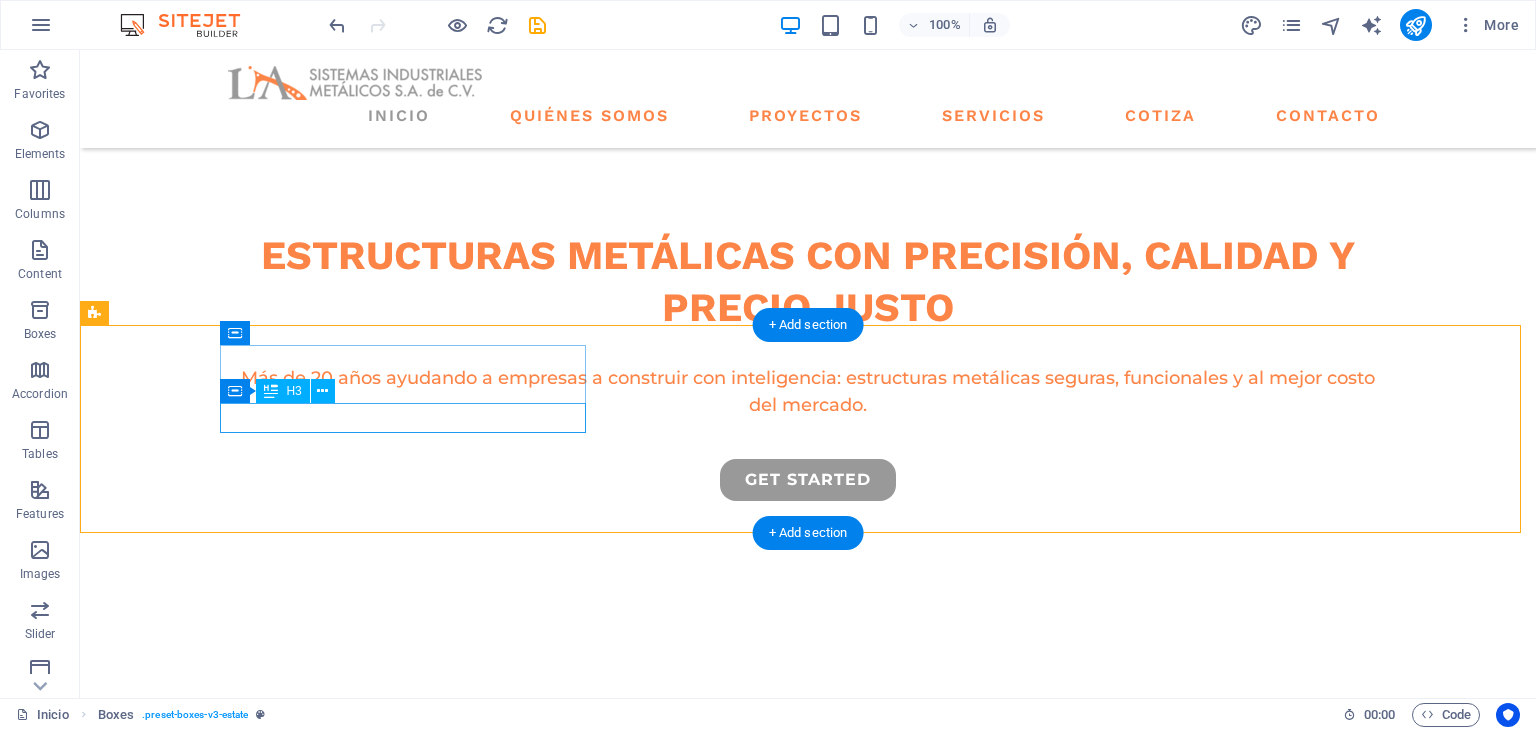 click on "Cumplimiento total de normas" at bounding box center (278, 934) 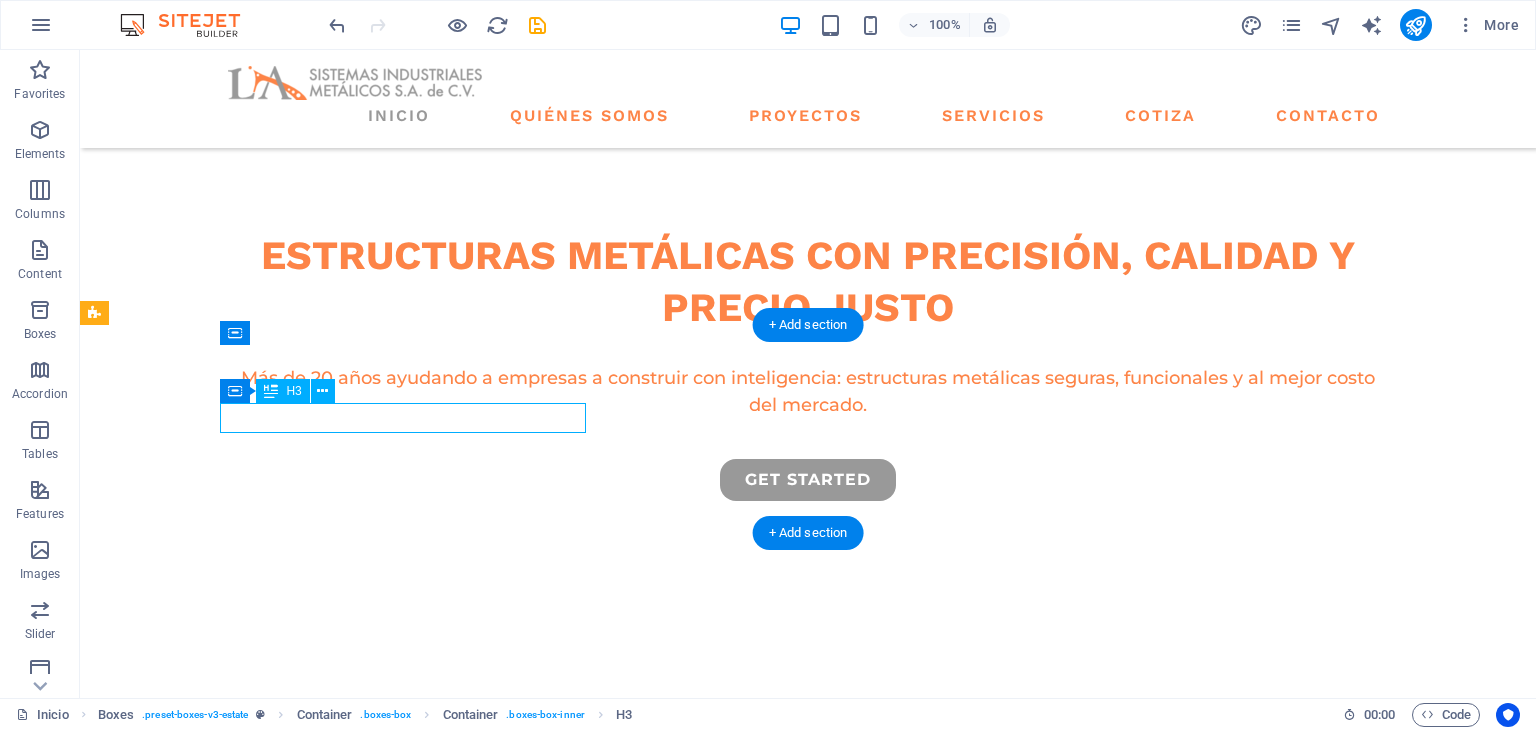 click on "Cumplimiento total de normas" at bounding box center (278, 934) 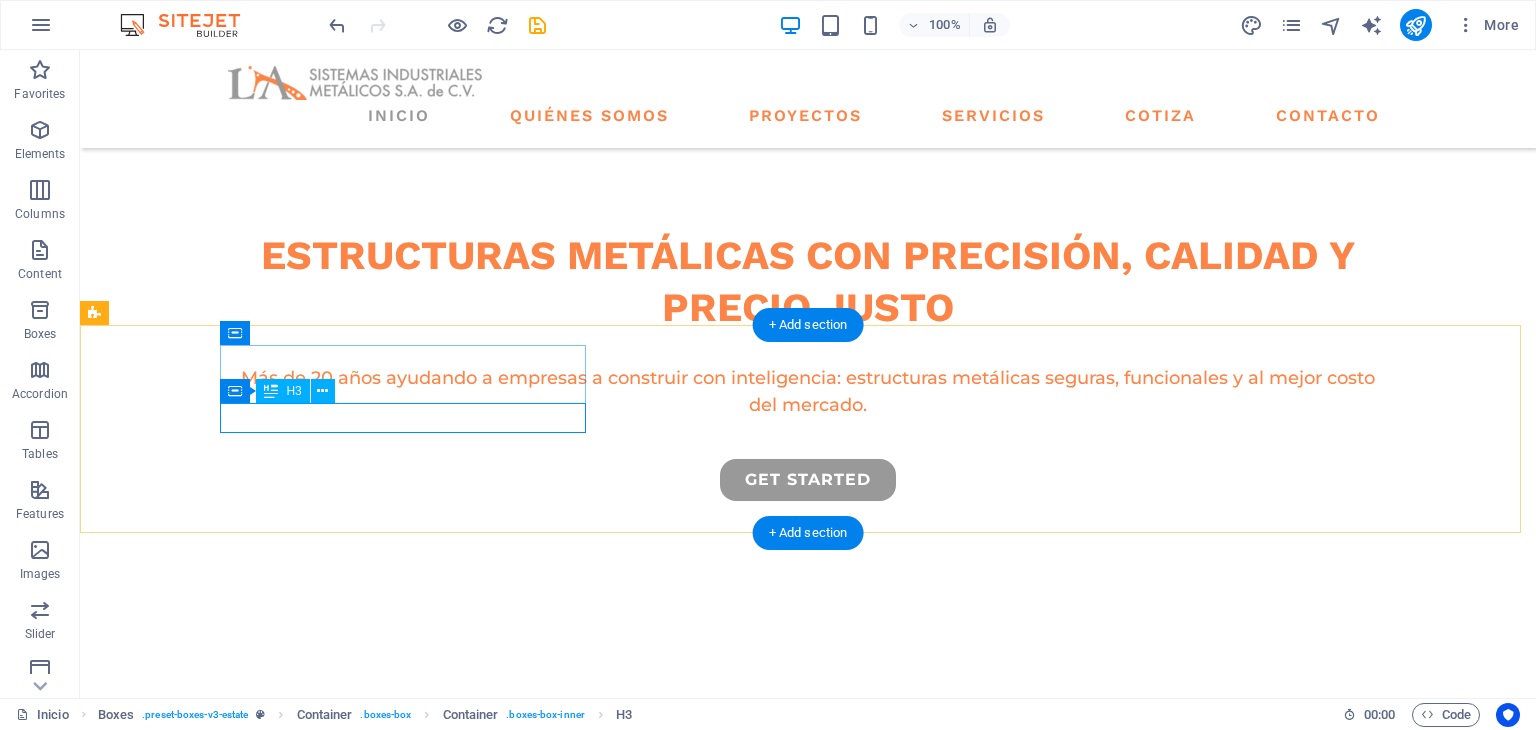 click on "Cumplimiento total de normas" at bounding box center [278, 934] 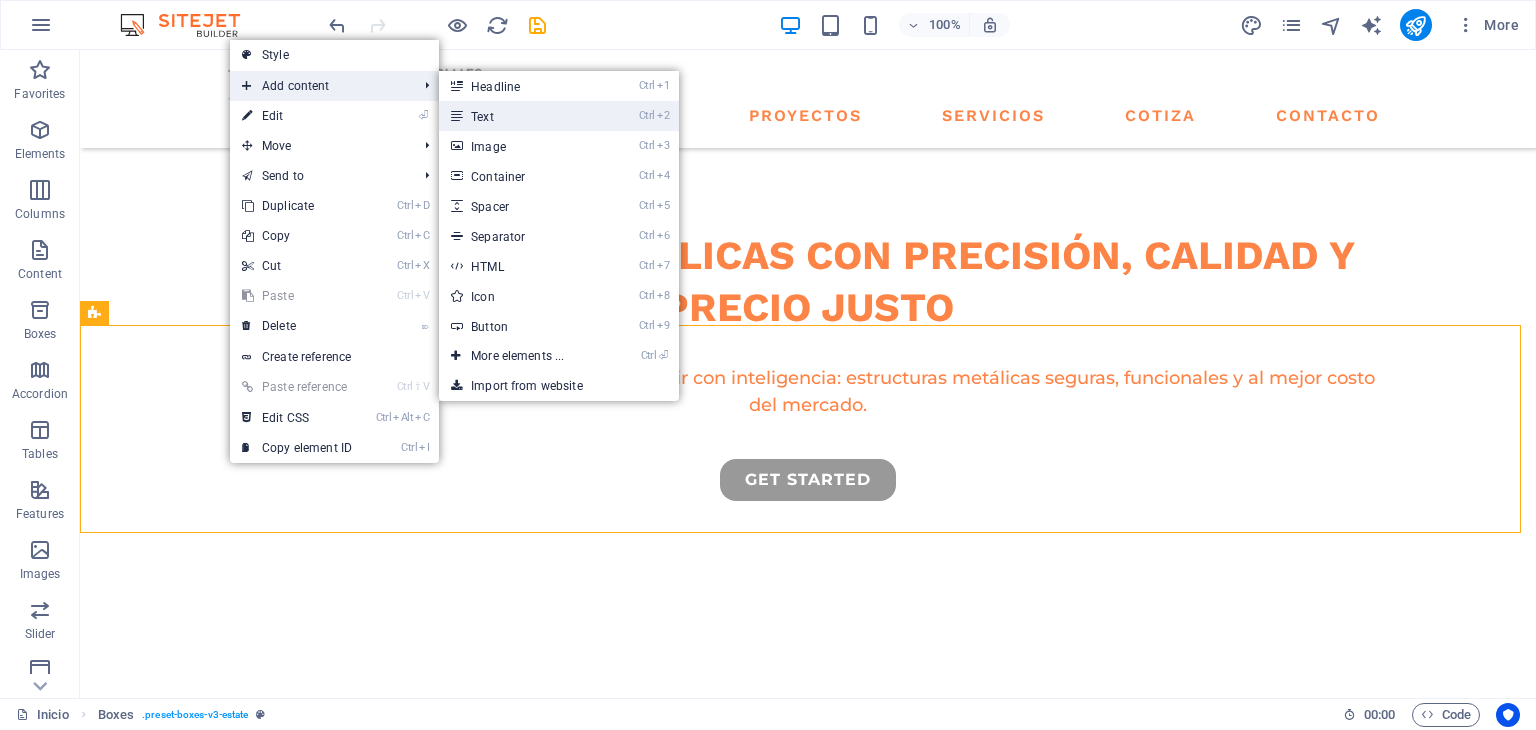 drag, startPoint x: 533, startPoint y: 111, endPoint x: 156, endPoint y: 391, distance: 469.60516 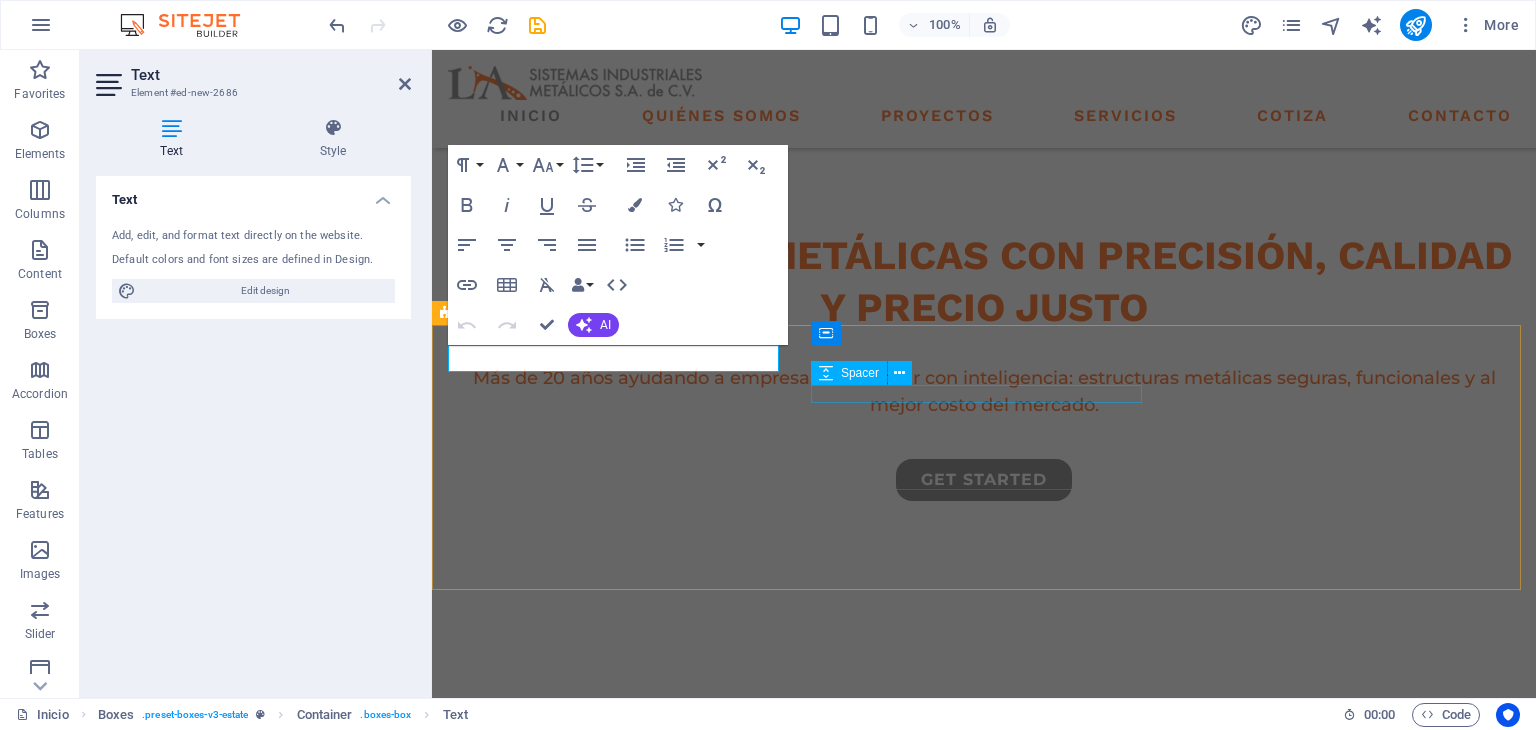 click at bounding box center [616, 1071] 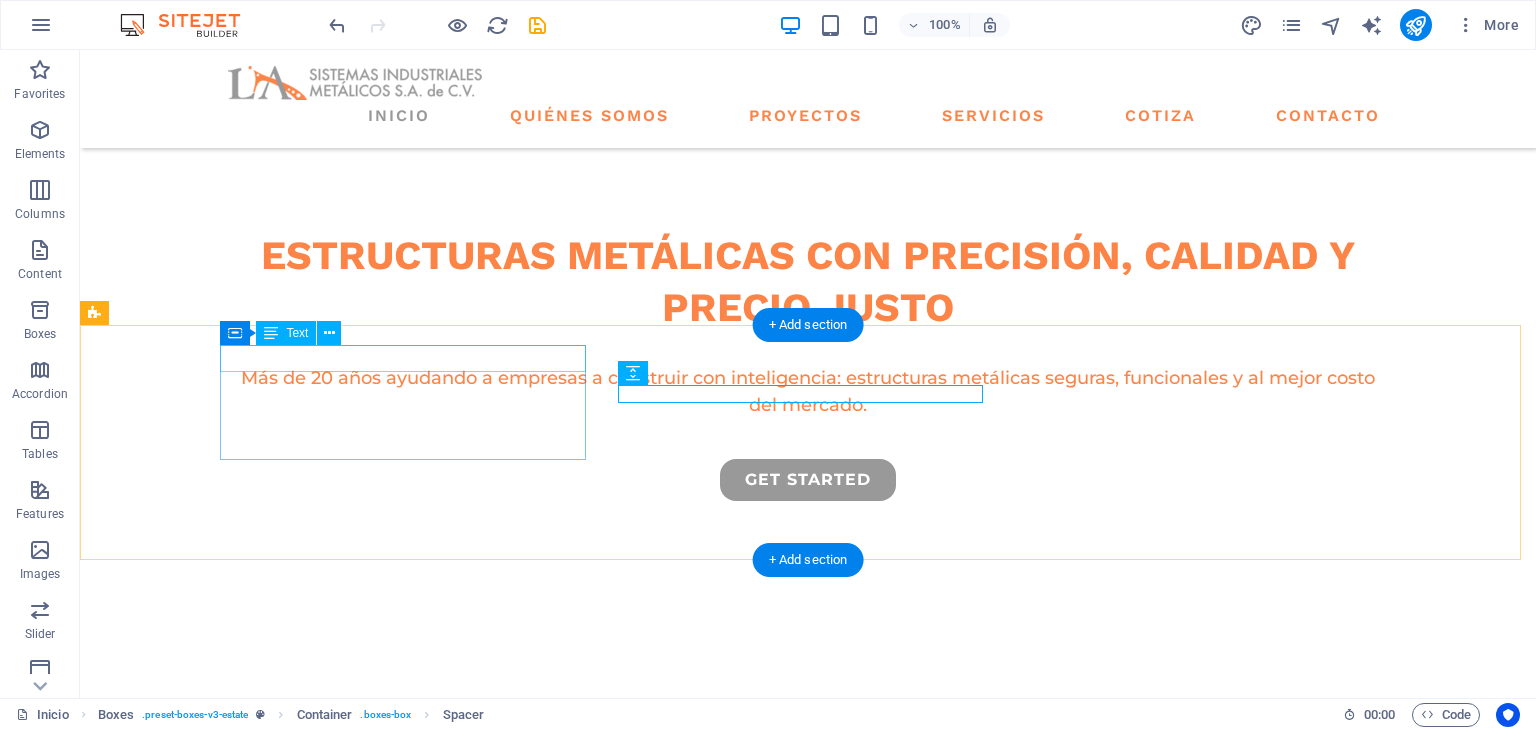 click on "New text element" at bounding box center [278, 874] 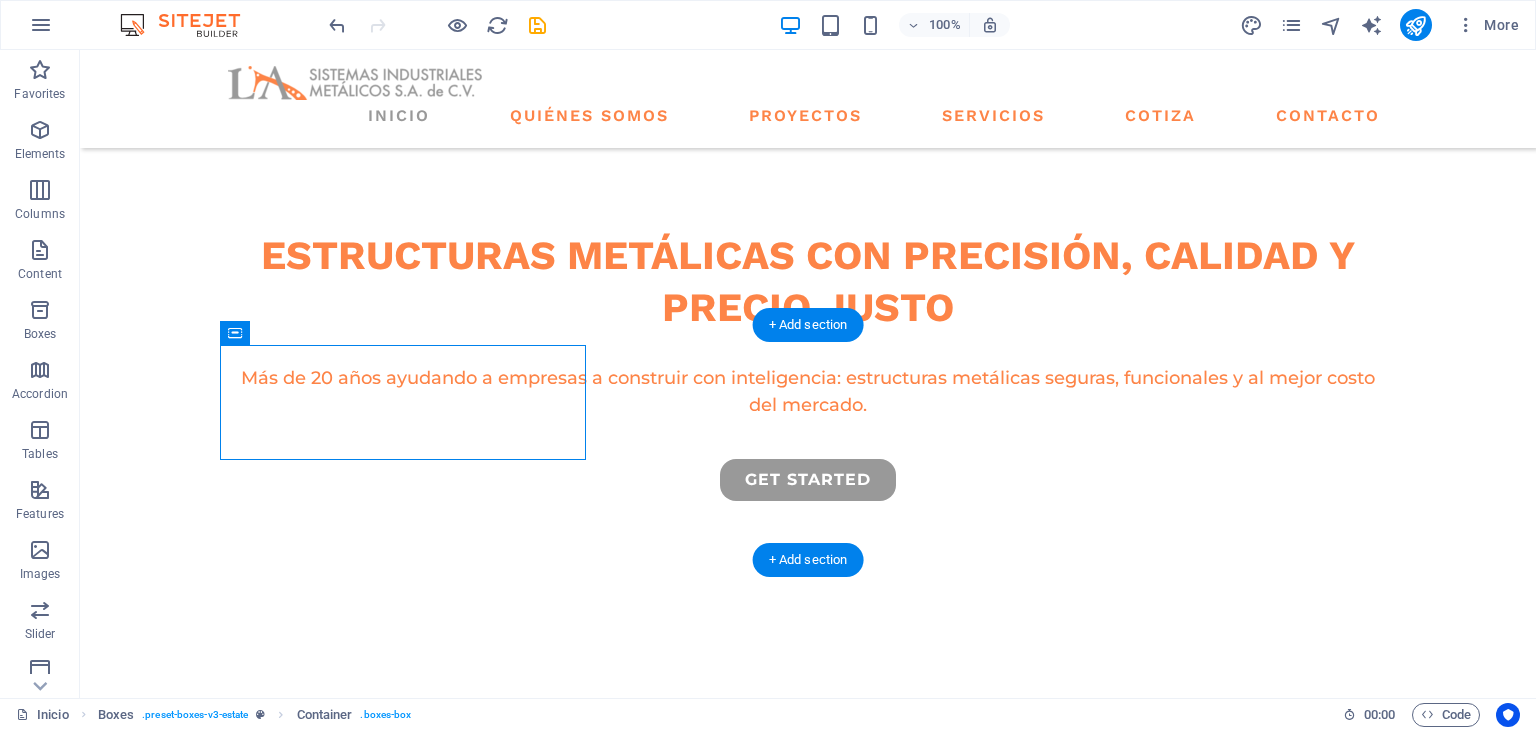 drag, startPoint x: 327, startPoint y: 385, endPoint x: 275, endPoint y: 529, distance: 153.10127 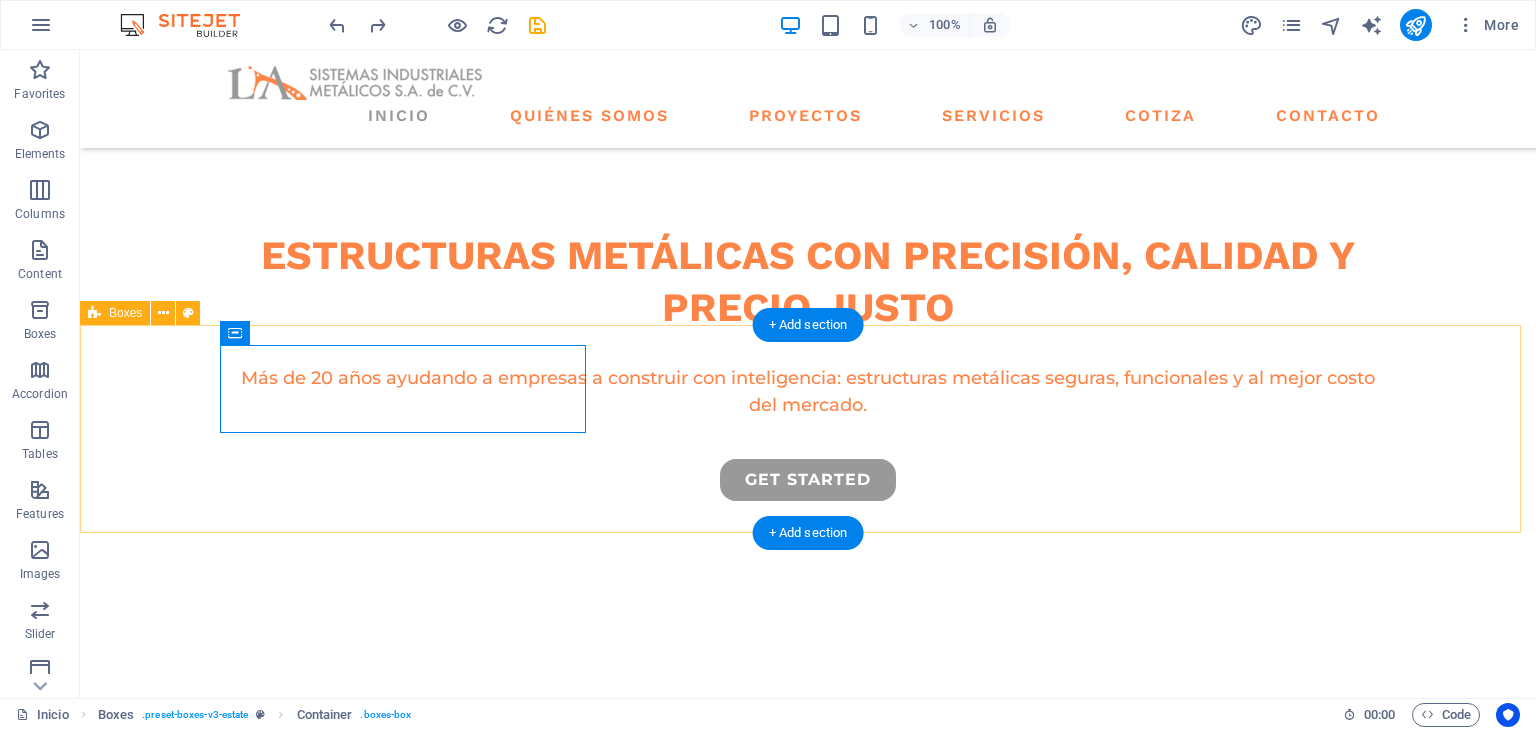 click on "Cumplimiento total de normas Fabricación con calidad Eficiencia = Ahorro" at bounding box center (808, 1049) 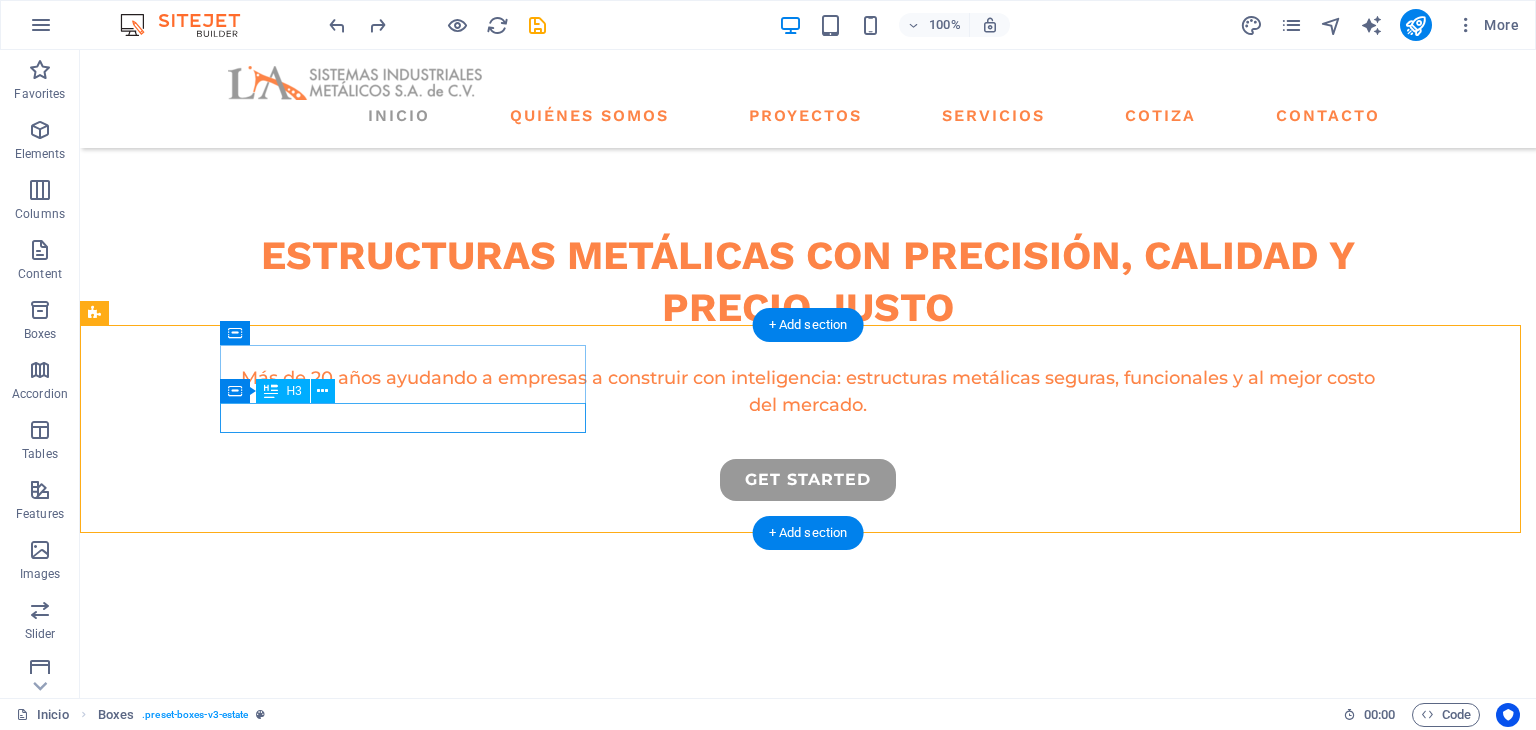 click on "Cumplimiento total de normas" at bounding box center (278, 934) 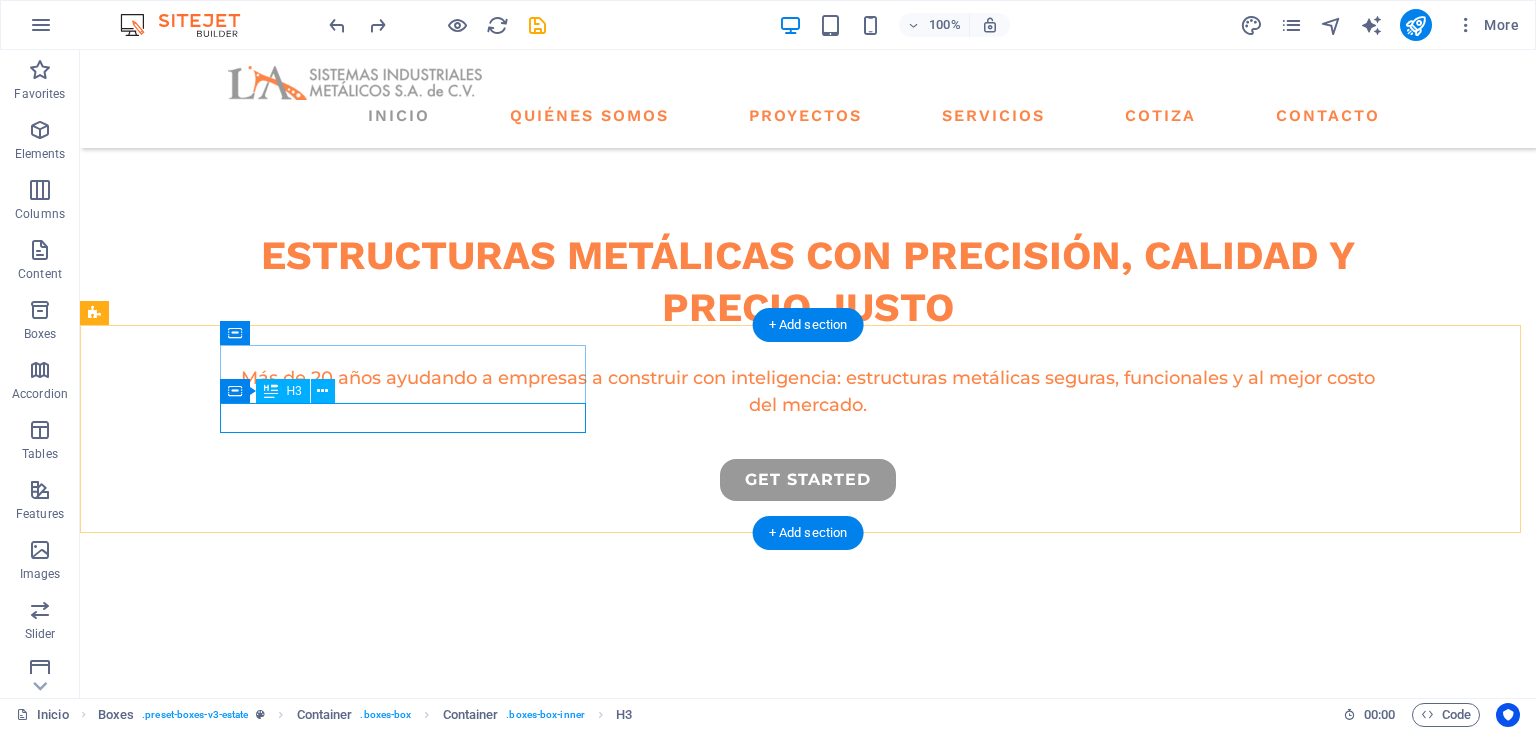 click on "Cumplimiento total de normas" at bounding box center [278, 934] 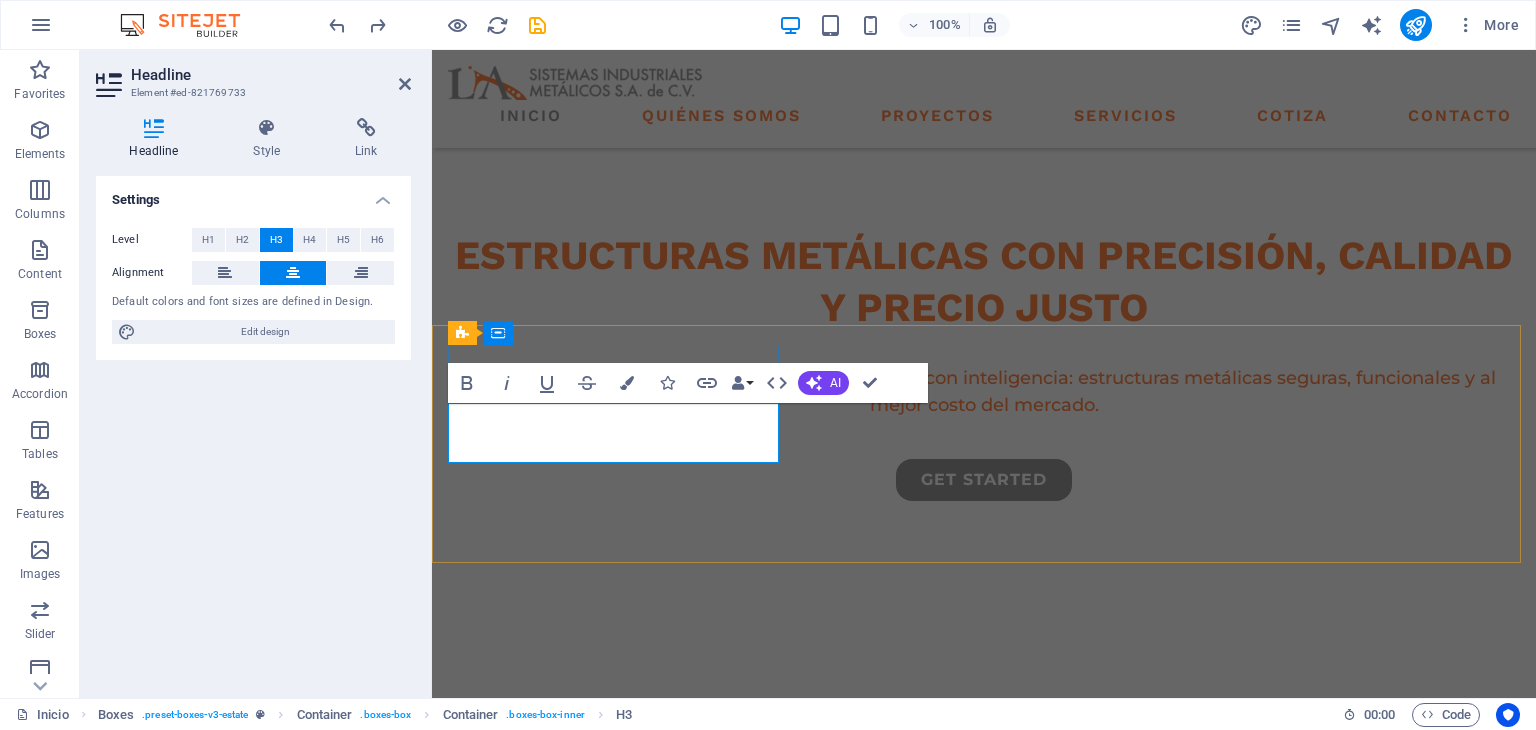 drag, startPoint x: 691, startPoint y: 447, endPoint x: 702, endPoint y: 457, distance: 14.866069 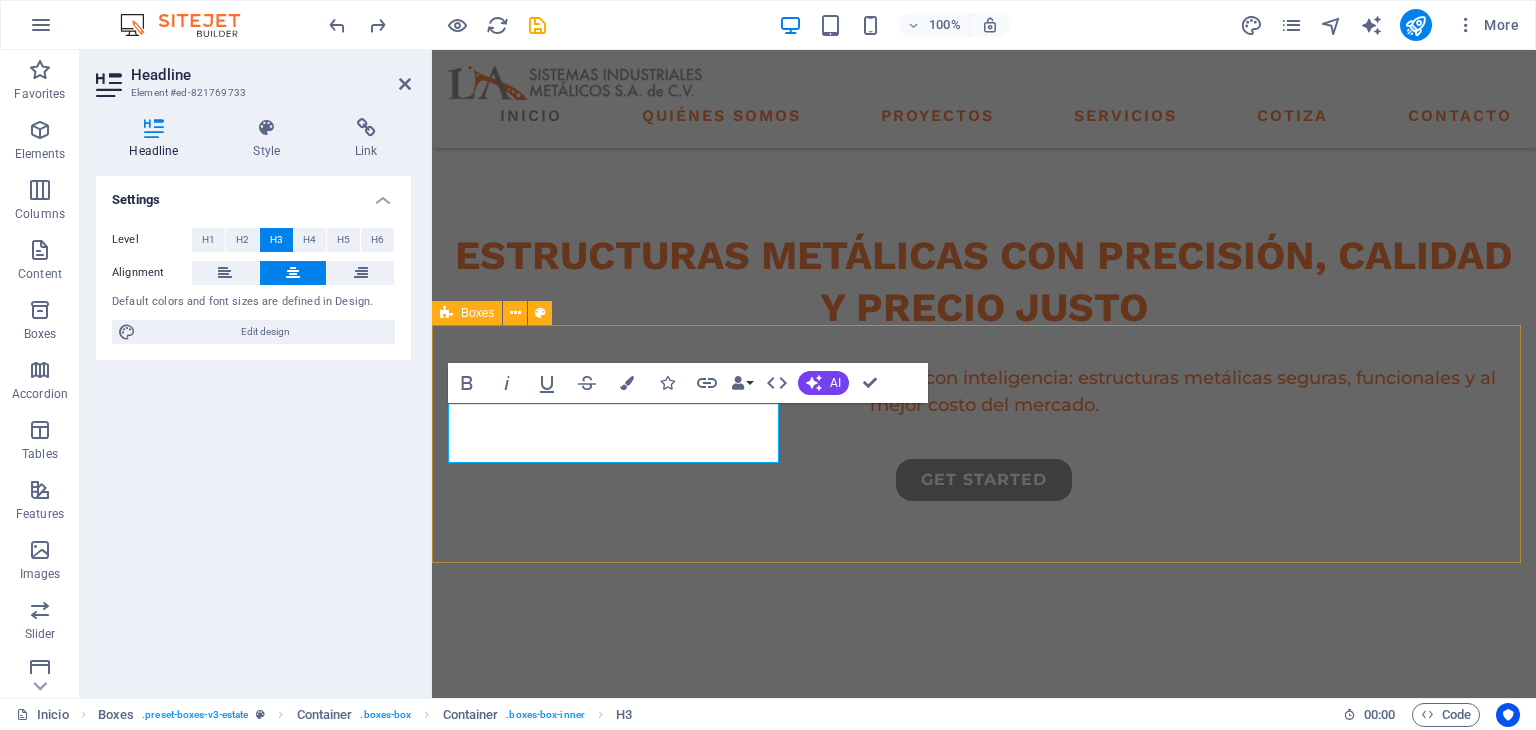 click on "Cumplimiento total de normas Fabricación con calidad Eficiencia = Ahorro" at bounding box center [984, 1064] 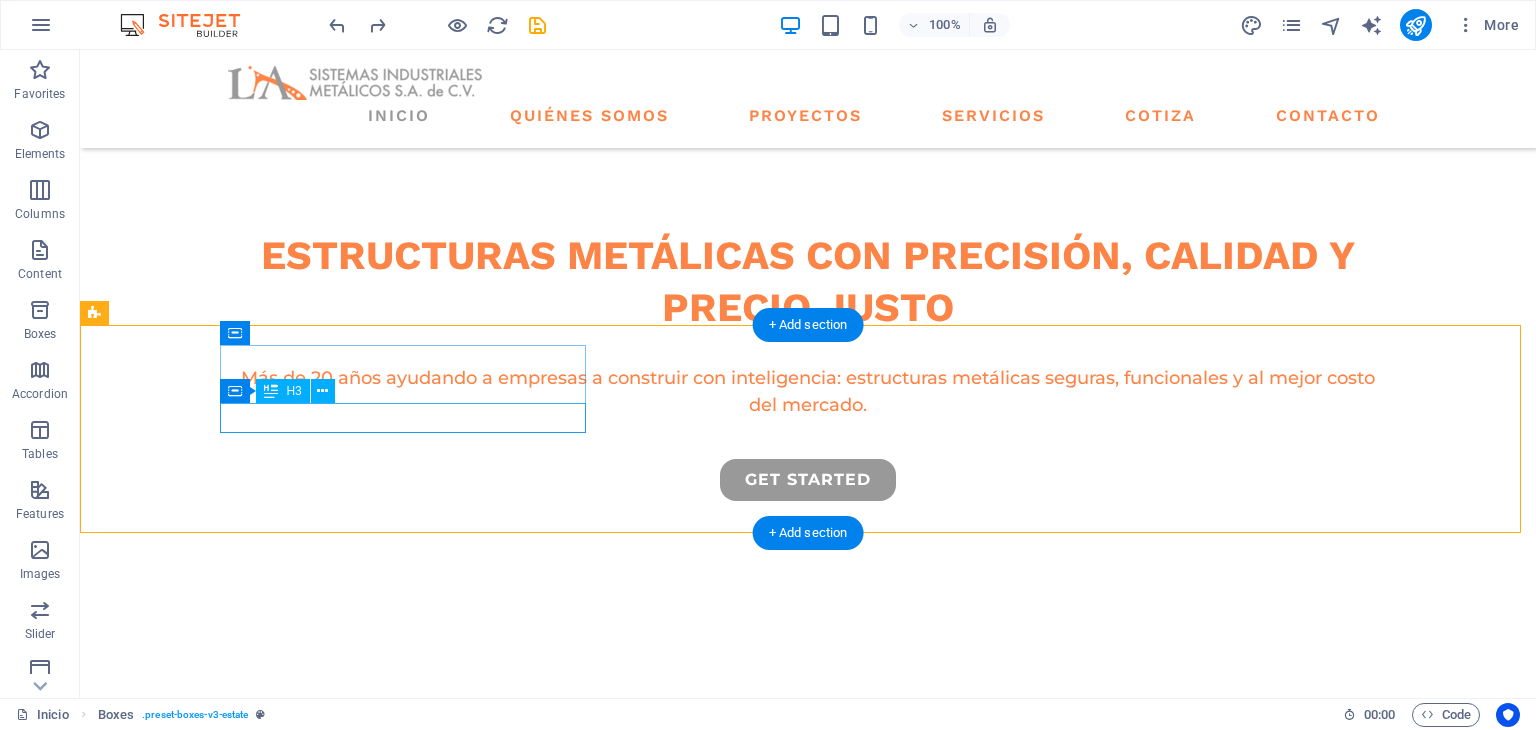 click on "Cumplimiento total de normas" at bounding box center [278, 934] 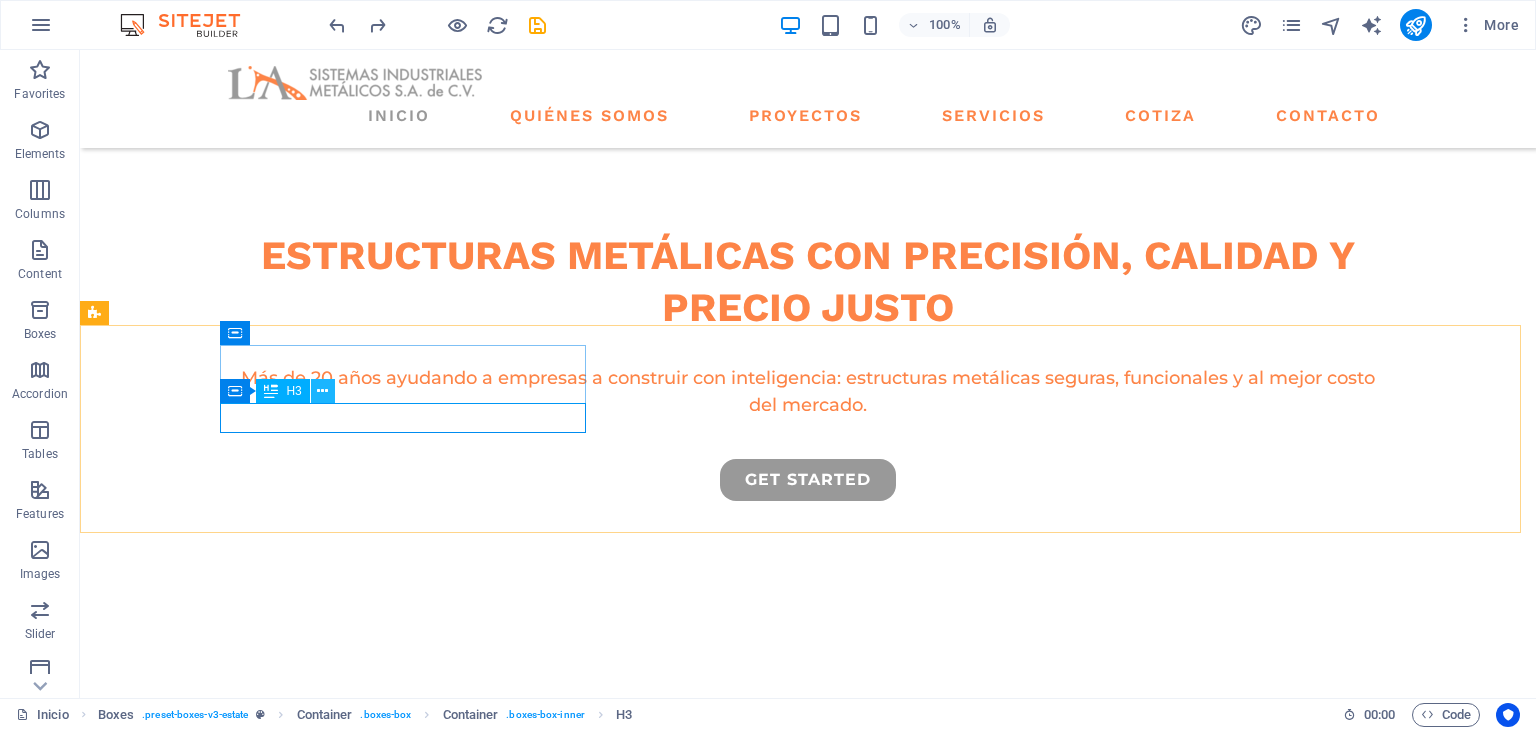 click at bounding box center (322, 391) 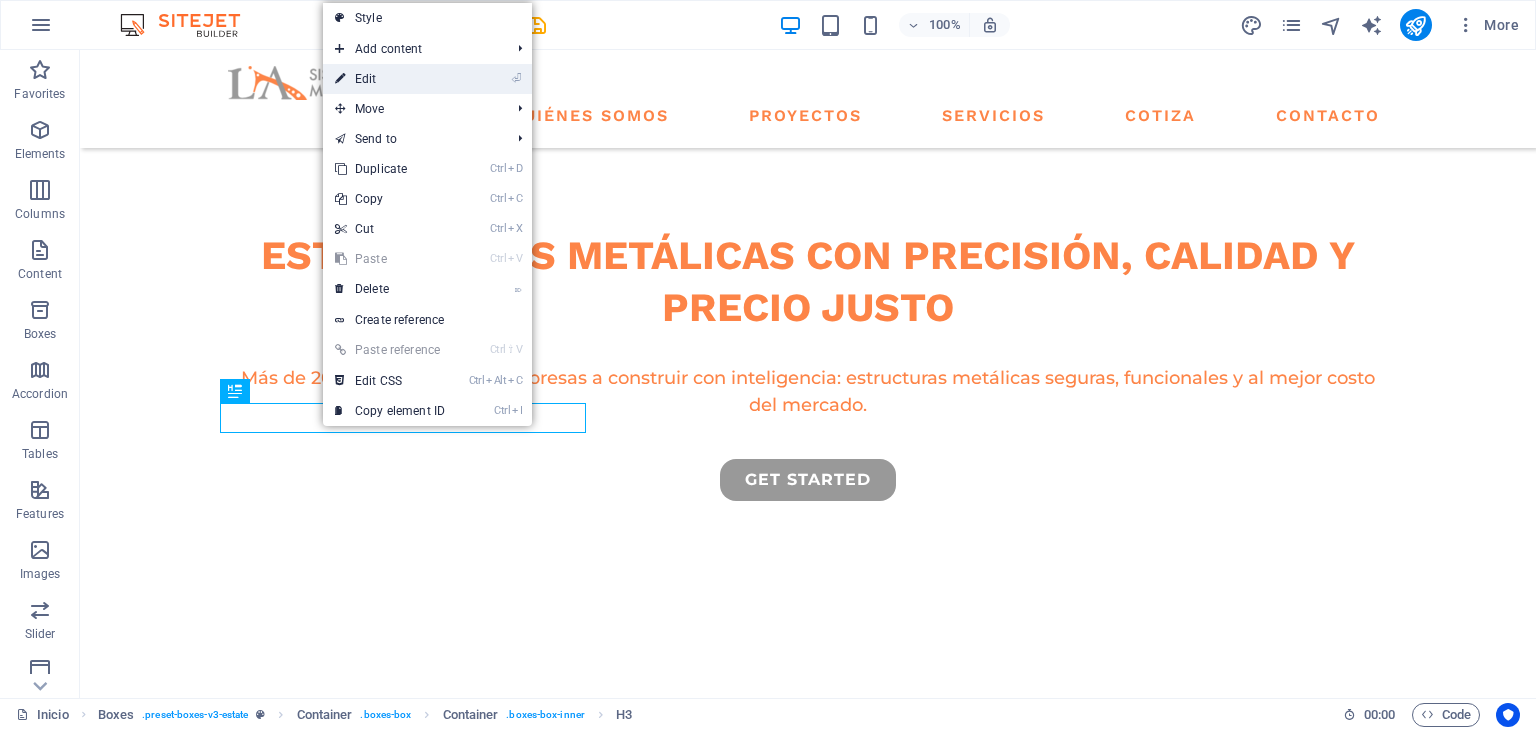 click on "⏎  Edit" at bounding box center [427, 79] 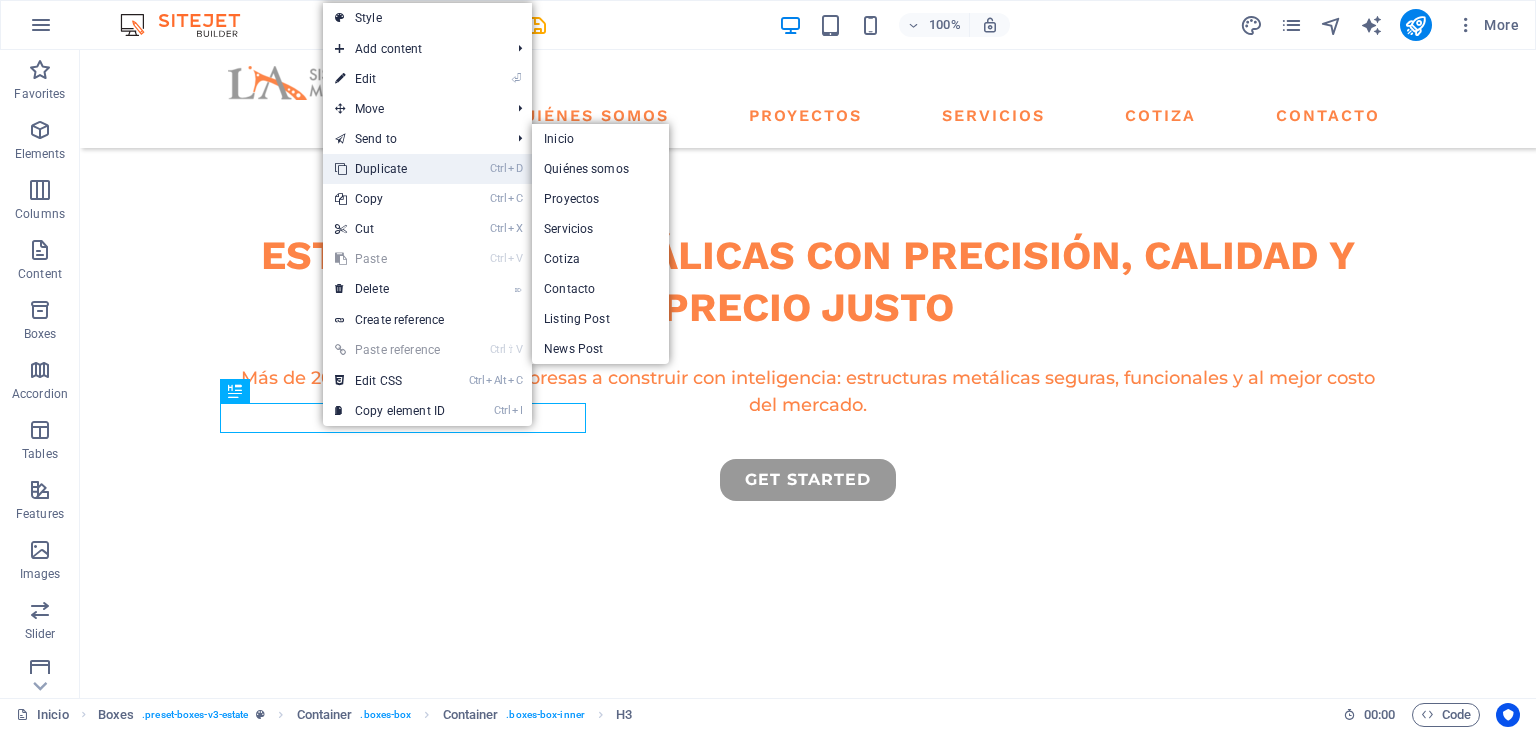 click on "Ctrl D  Duplicate" at bounding box center (390, 169) 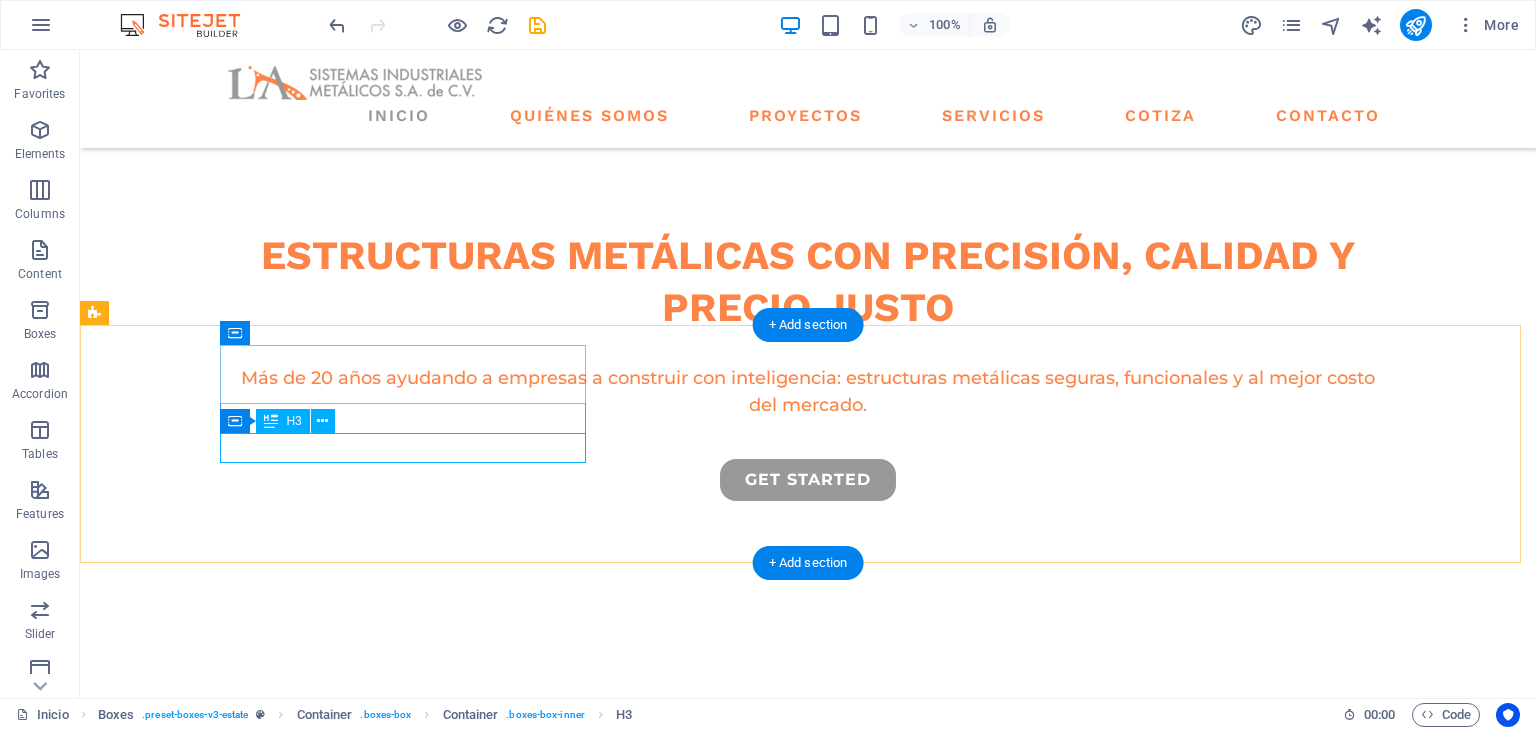 click on "Cumplimiento total de normas" at bounding box center (278, 964) 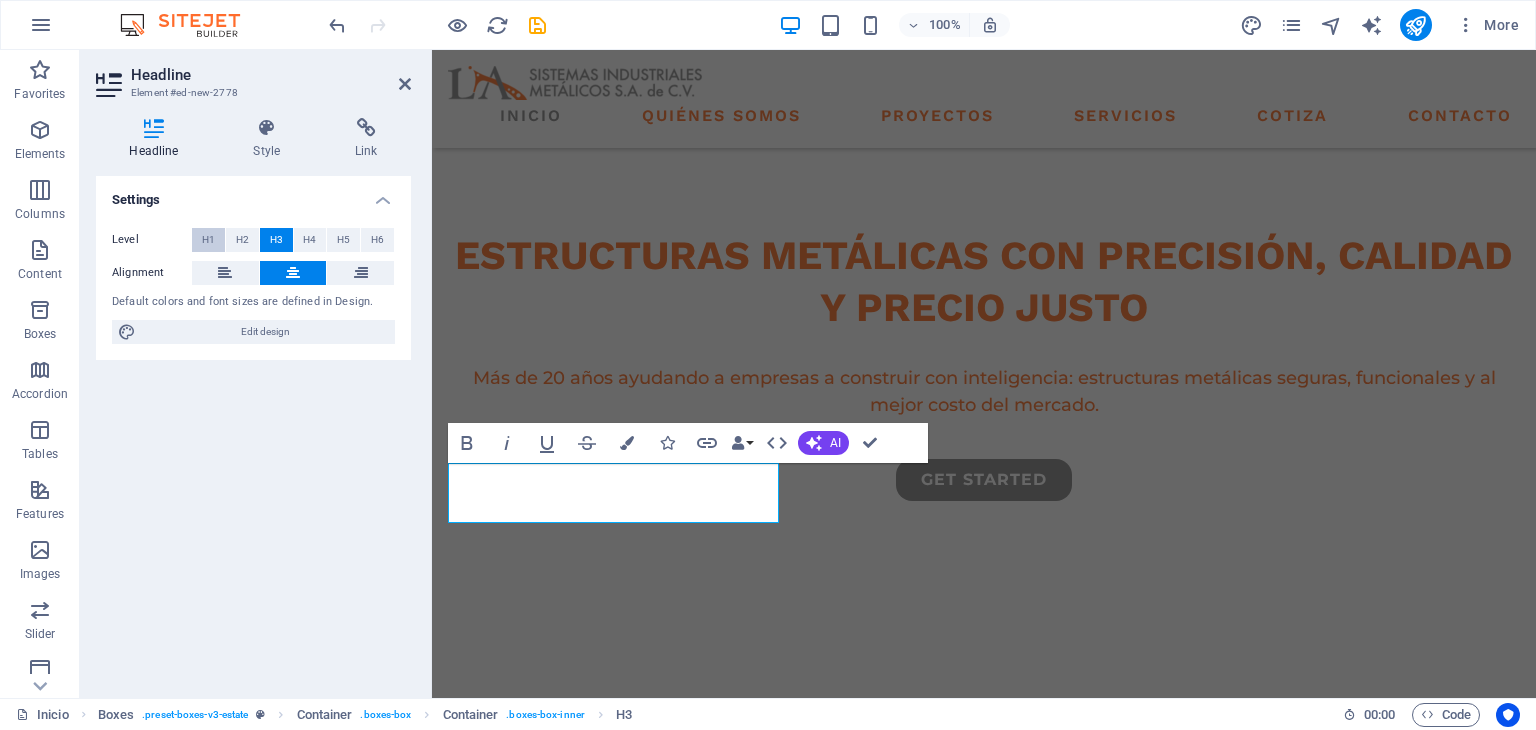 click on "H1" at bounding box center (208, 240) 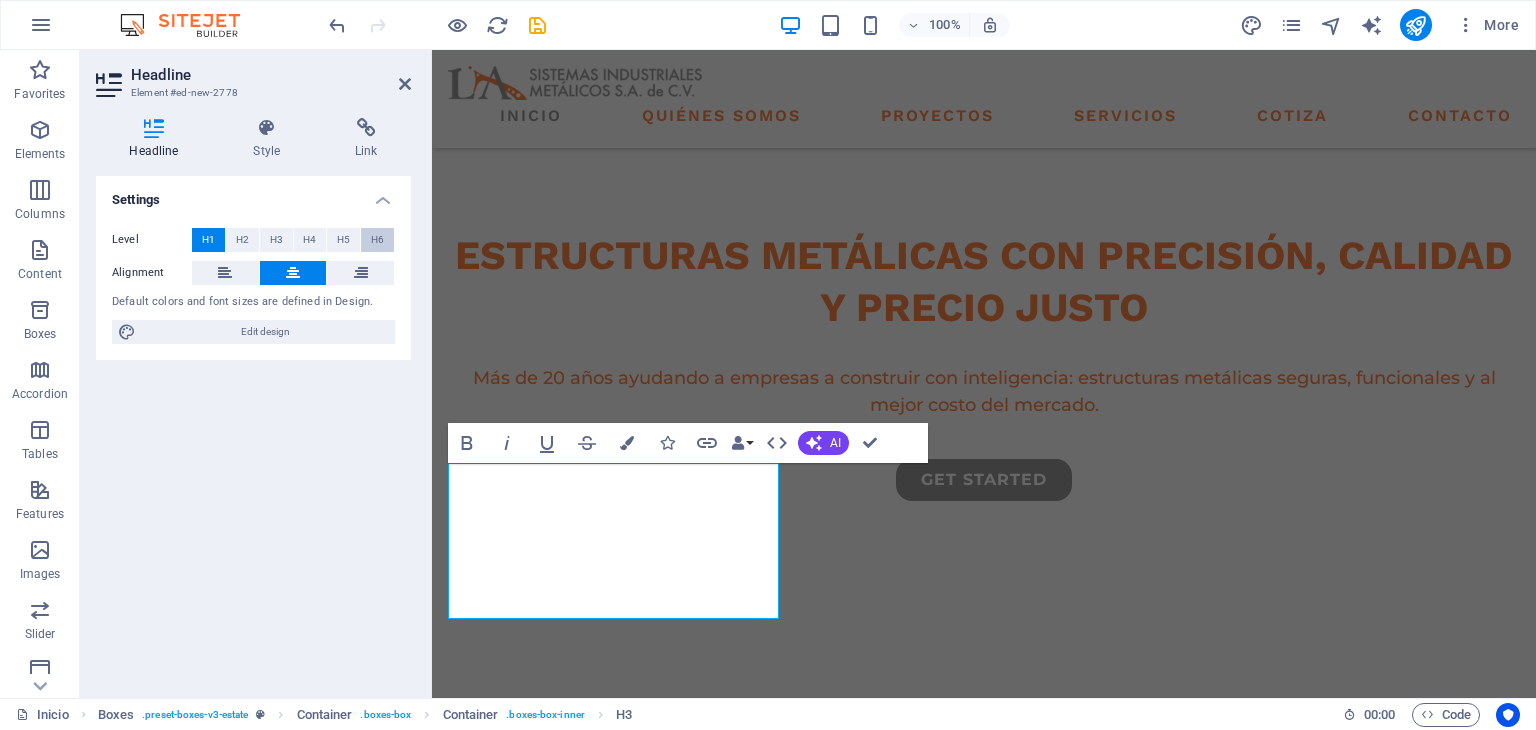 click on "H6" at bounding box center (377, 240) 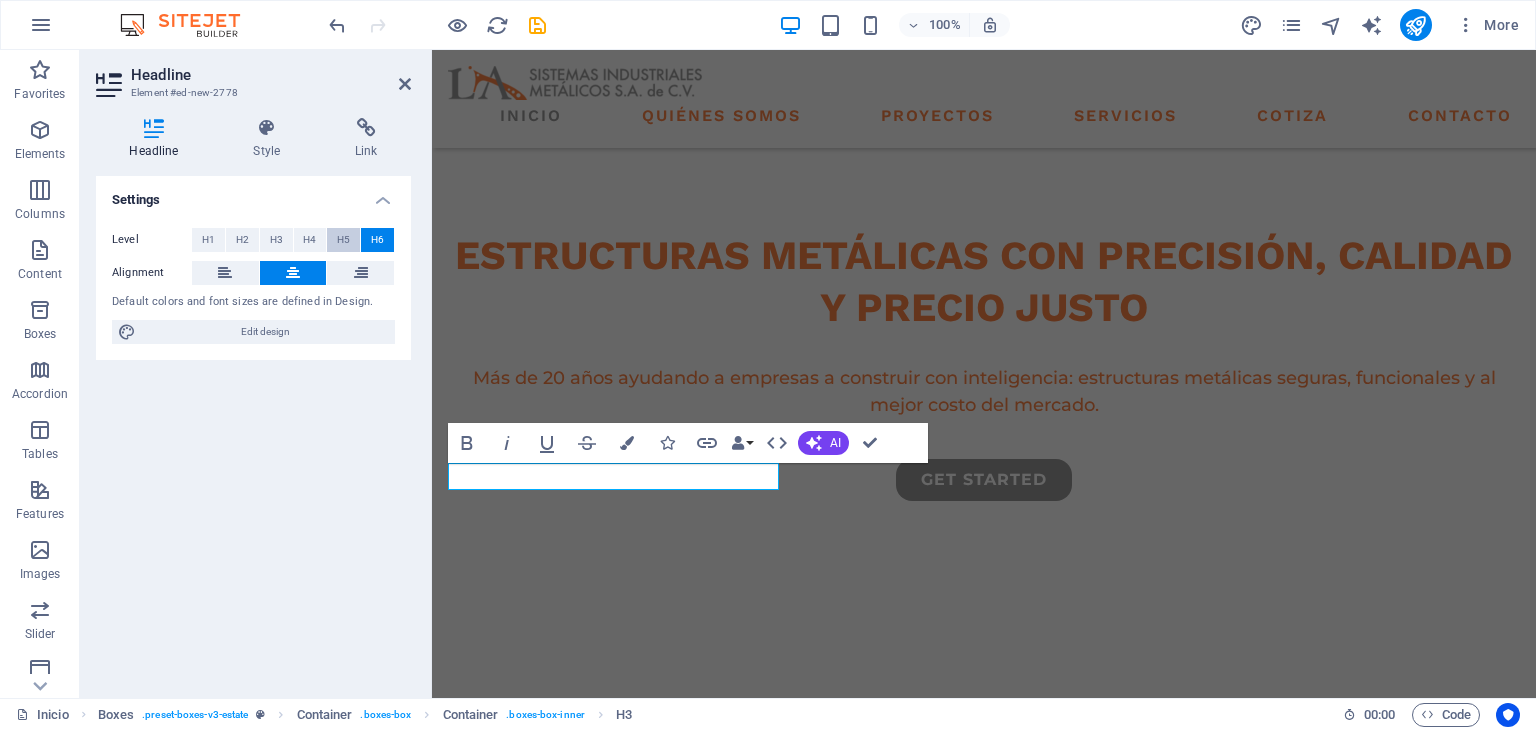 click on "H5" at bounding box center (343, 240) 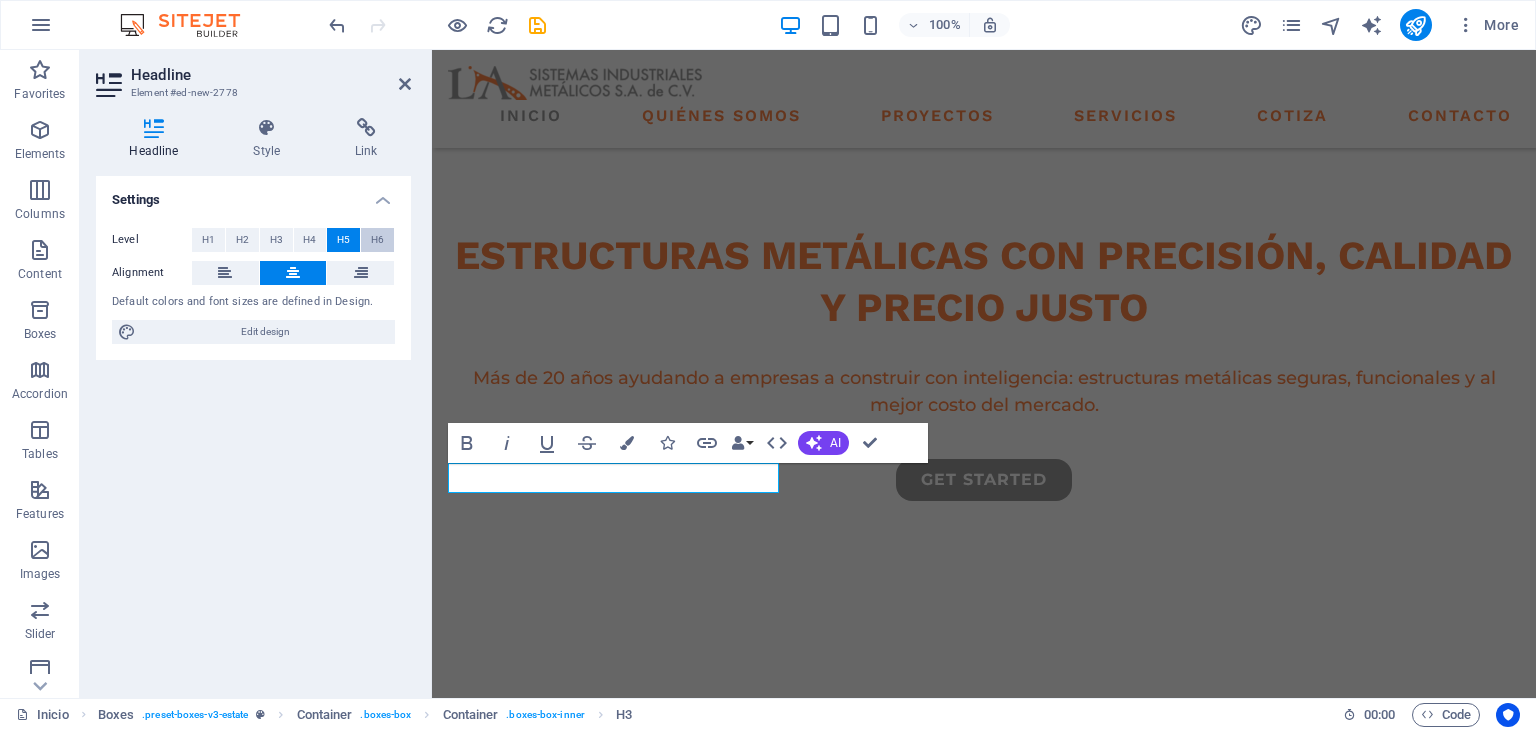 click on "H6" at bounding box center [377, 240] 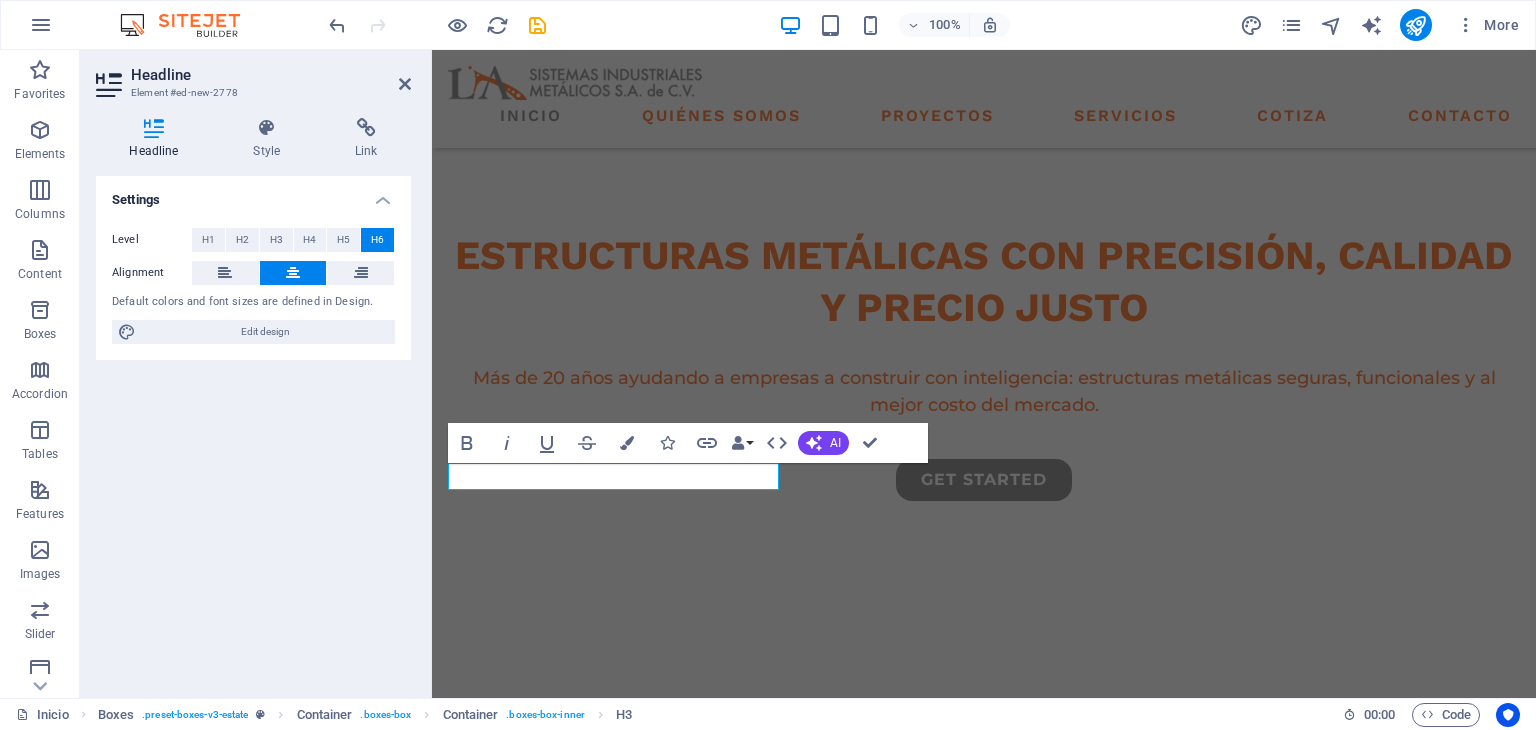 drag, startPoint x: 761, startPoint y: 473, endPoint x: 408, endPoint y: 484, distance: 353.17136 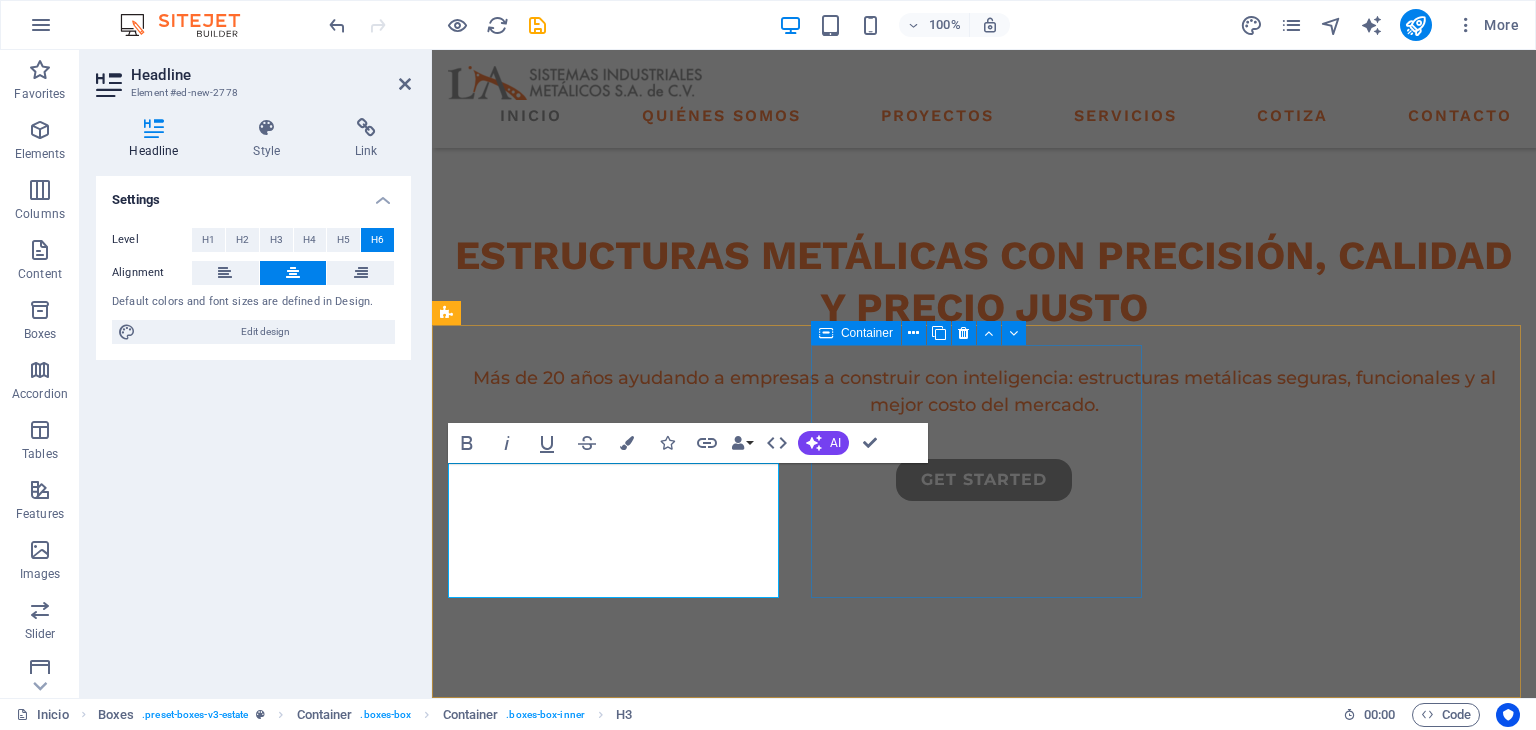 click on "Fabricación con calidad" at bounding box center (616, 1147) 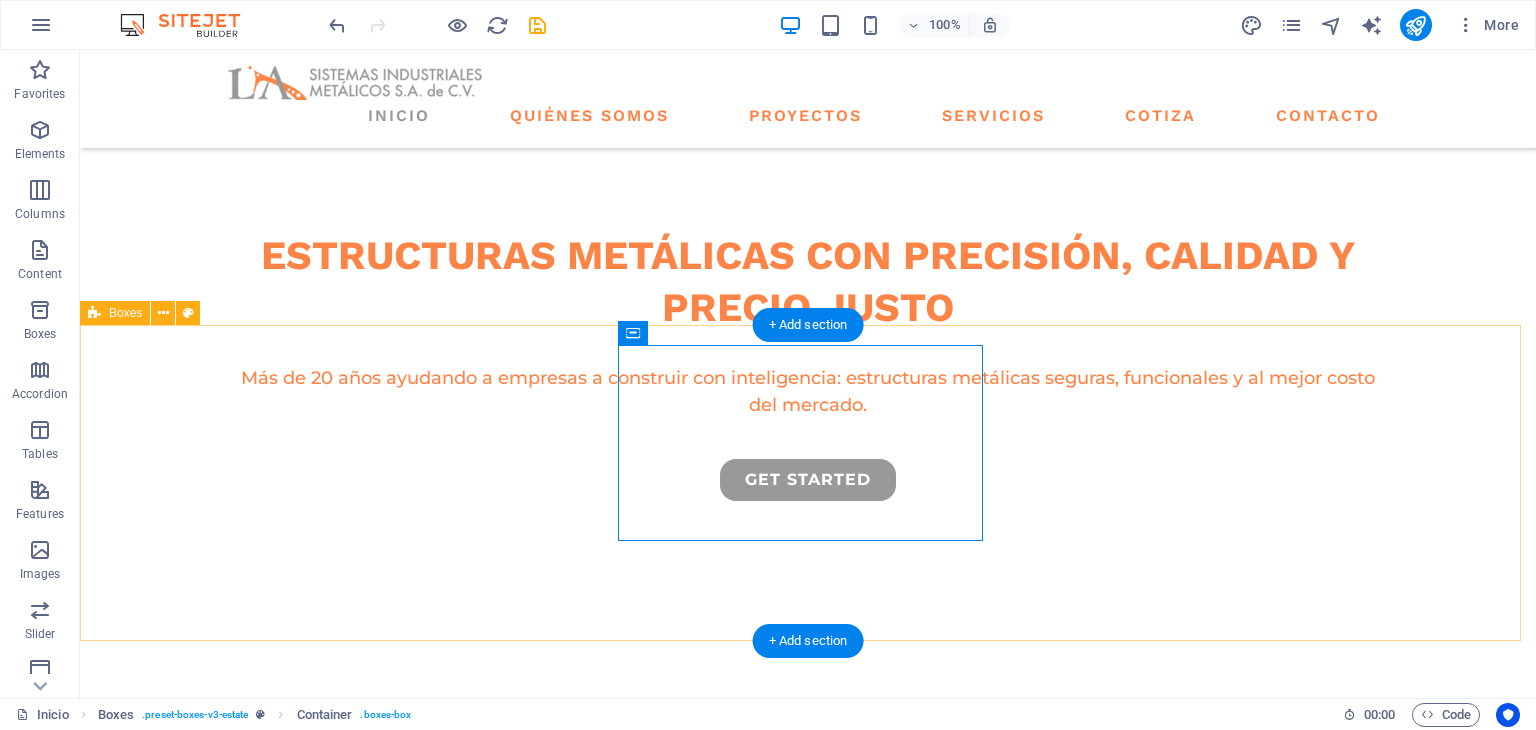 drag, startPoint x: 1138, startPoint y: 624, endPoint x: 1535, endPoint y: 64, distance: 686.44666 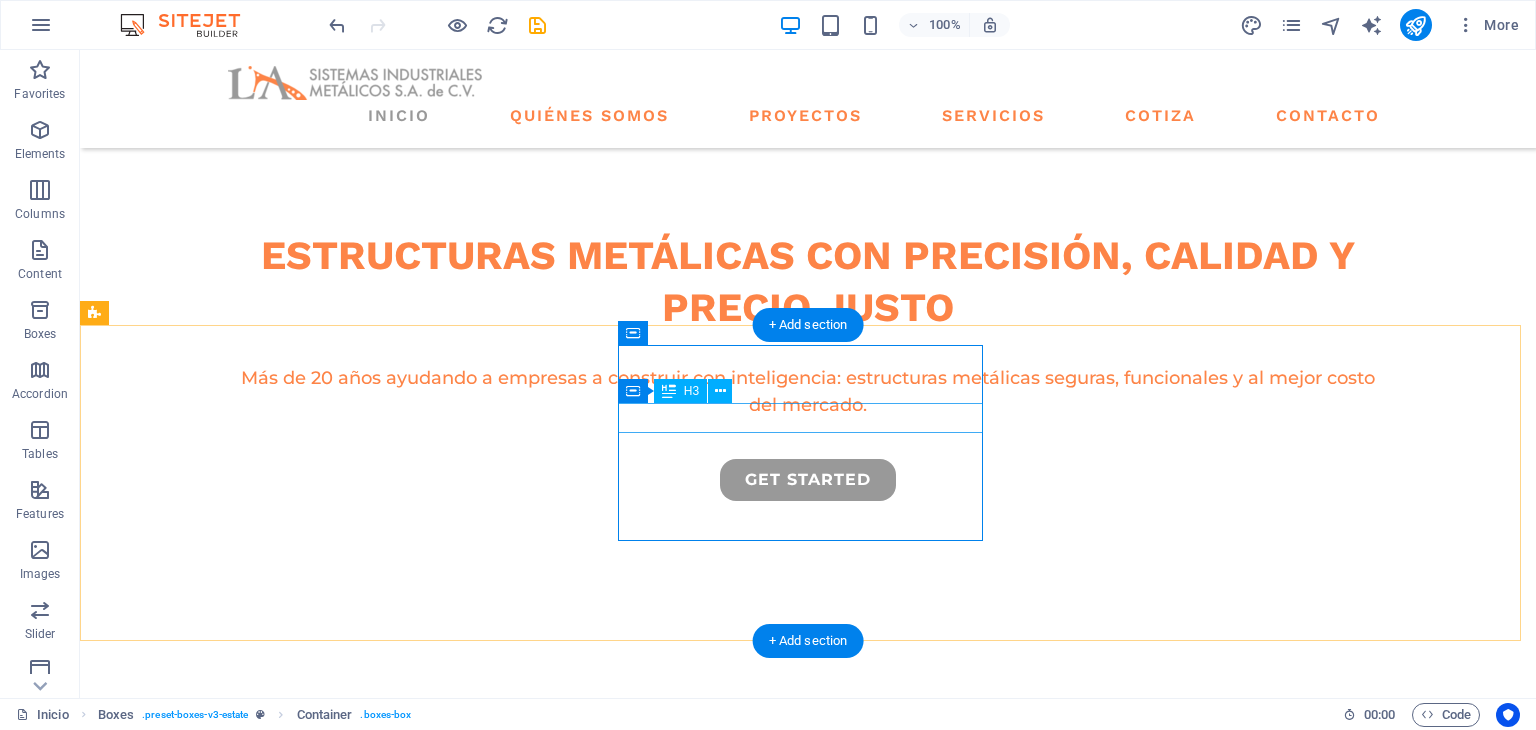 click on "Fabricación con calidad" at bounding box center (278, 1146) 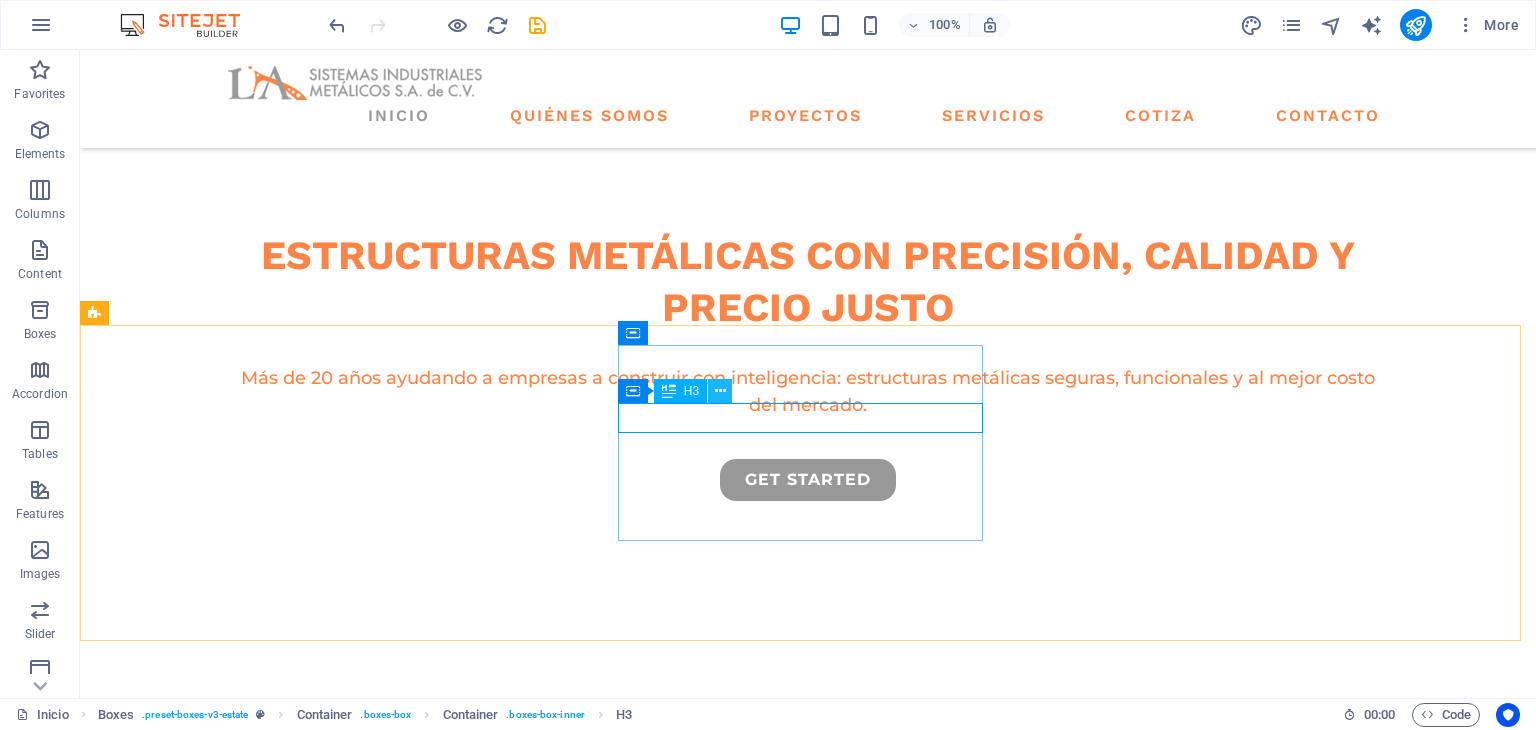 click at bounding box center [720, 391] 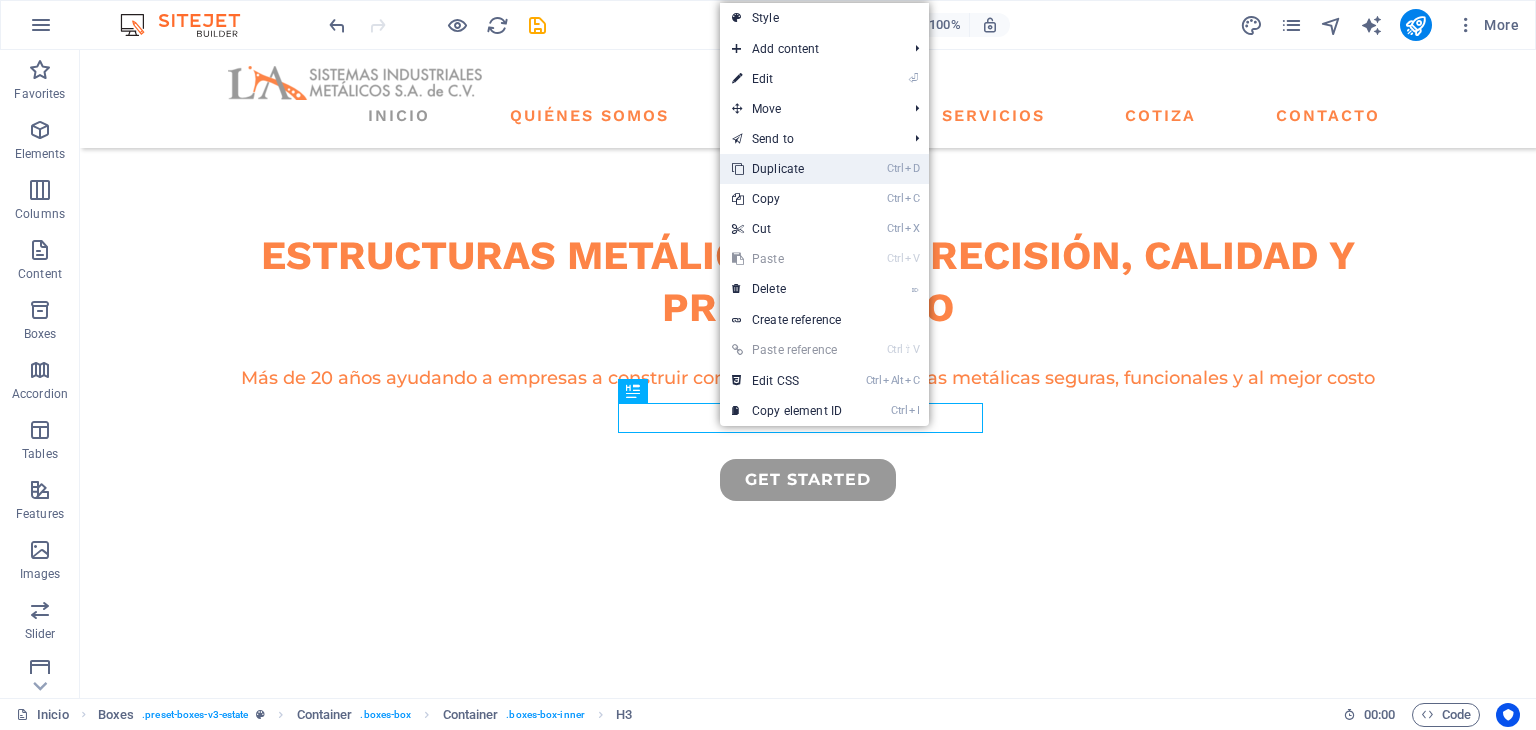 click on "Ctrl D  Duplicate" at bounding box center [787, 169] 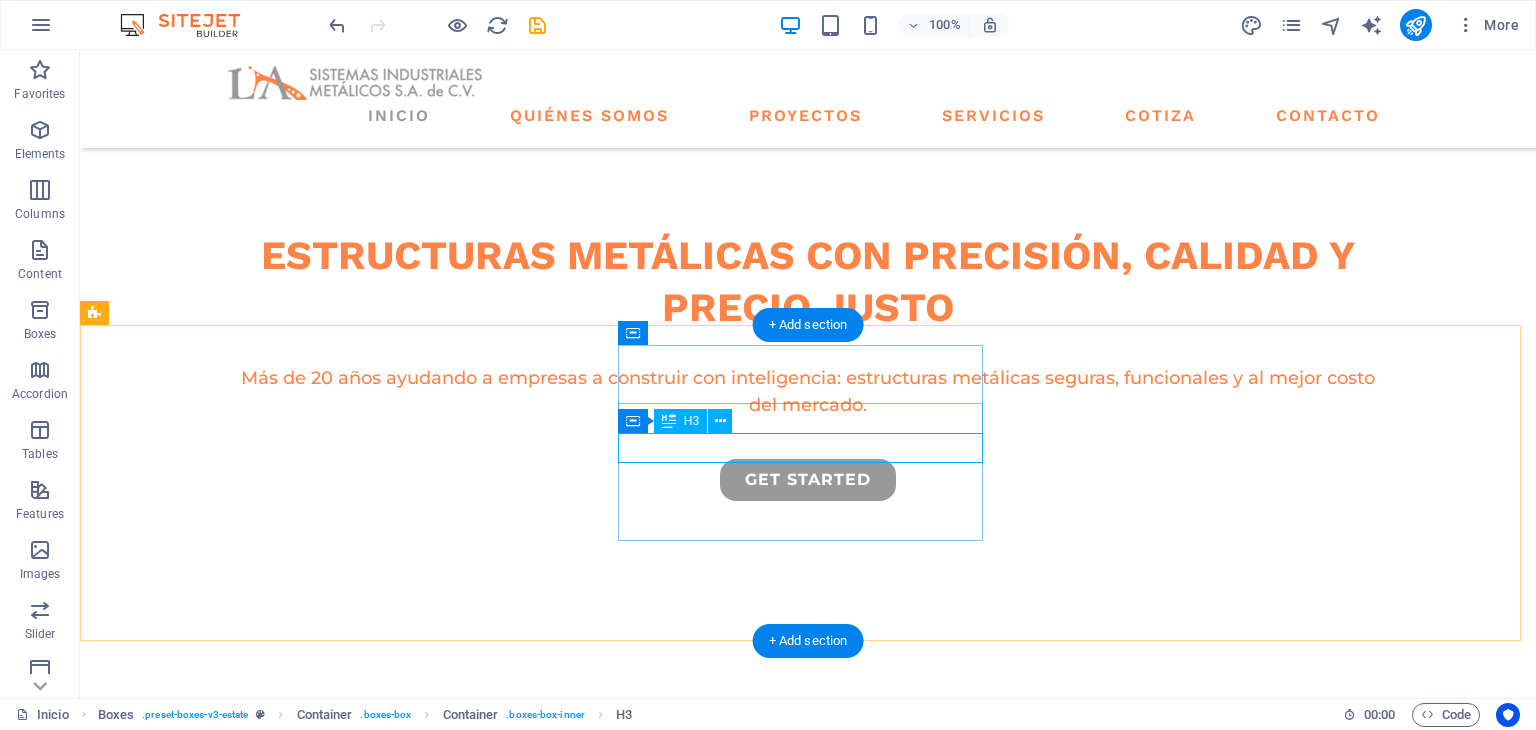 click on "Fabricación con calidad" at bounding box center [278, 1176] 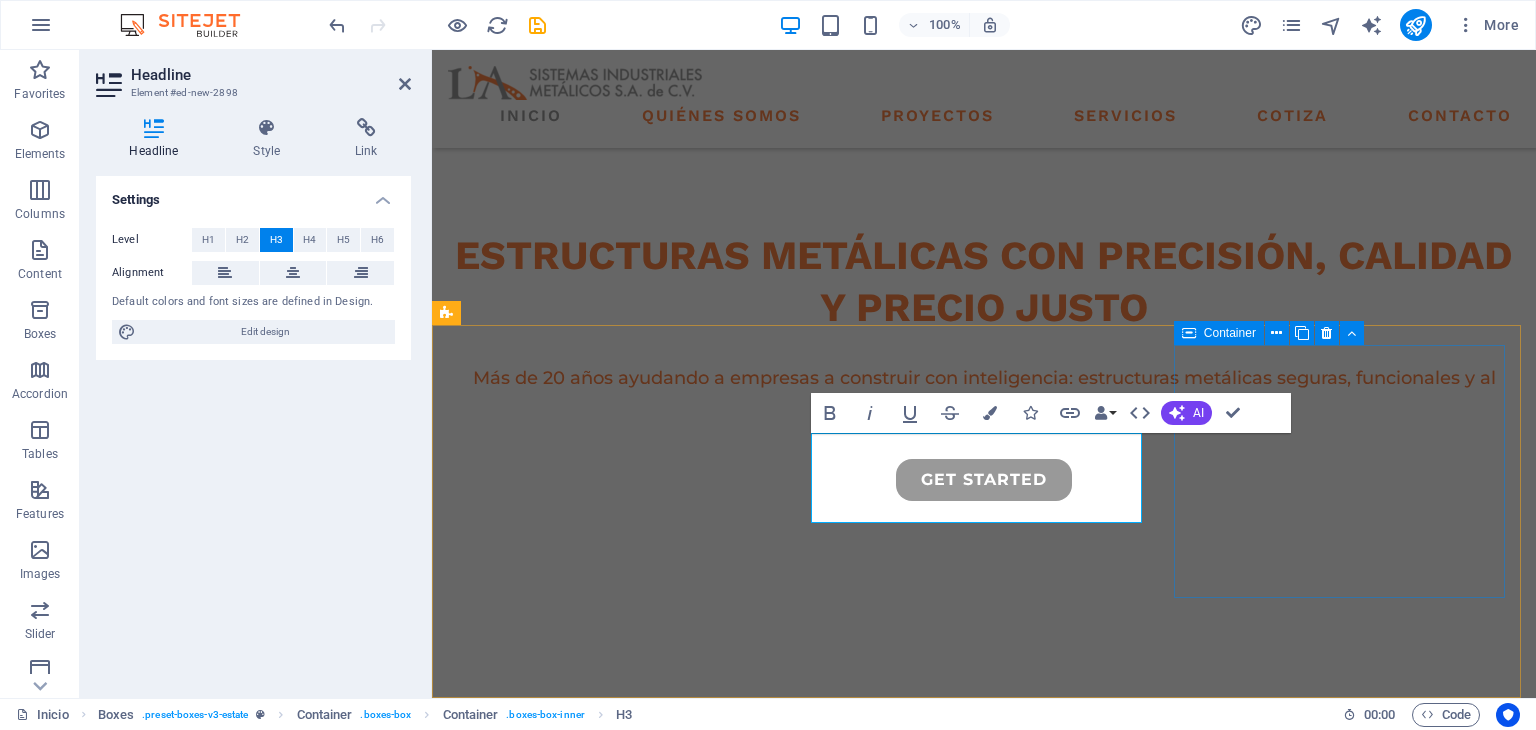 click on "Eficiencia = Ahorro" at bounding box center (616, 1341) 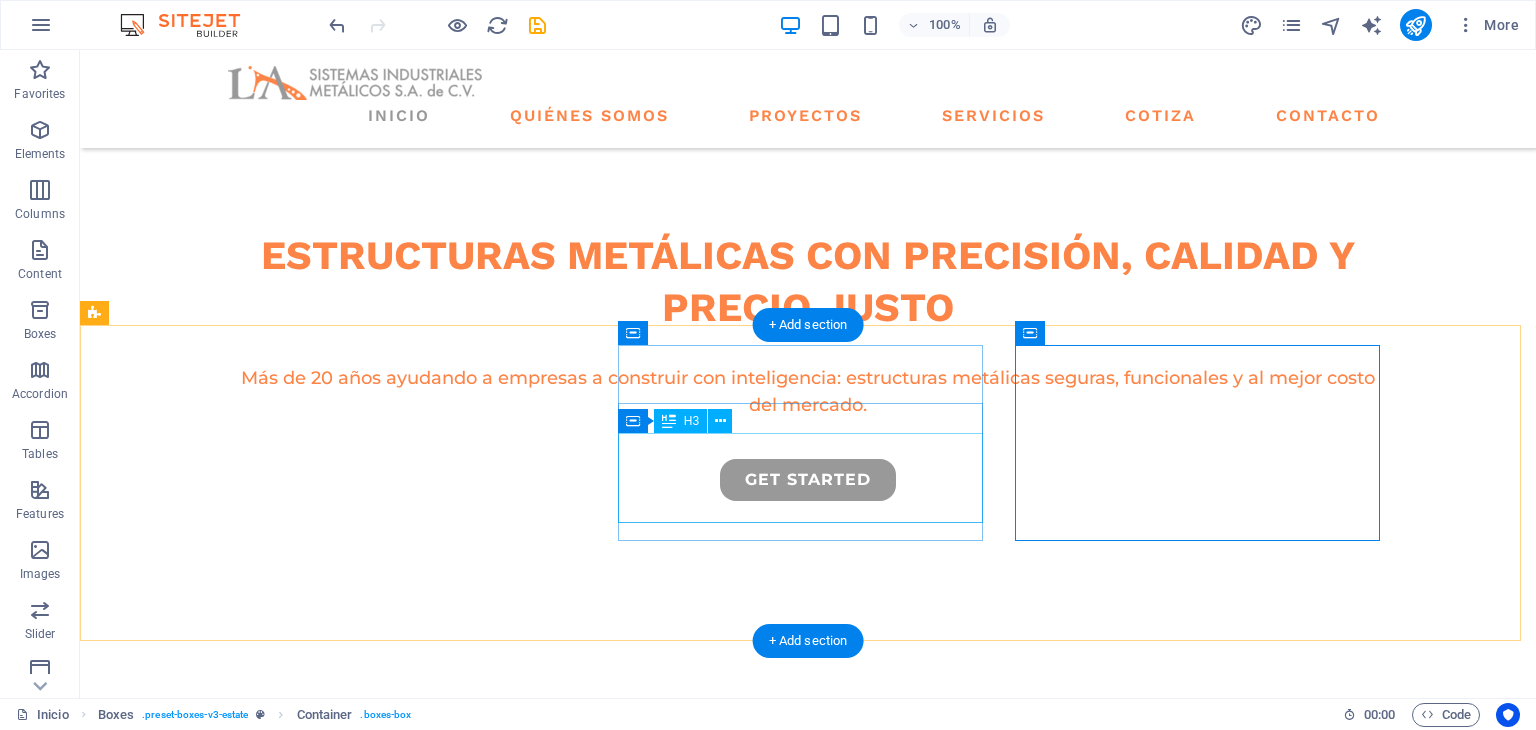 click on "Control total de calidad, menor desperdicio y entregas puntuales." at bounding box center (278, 1206) 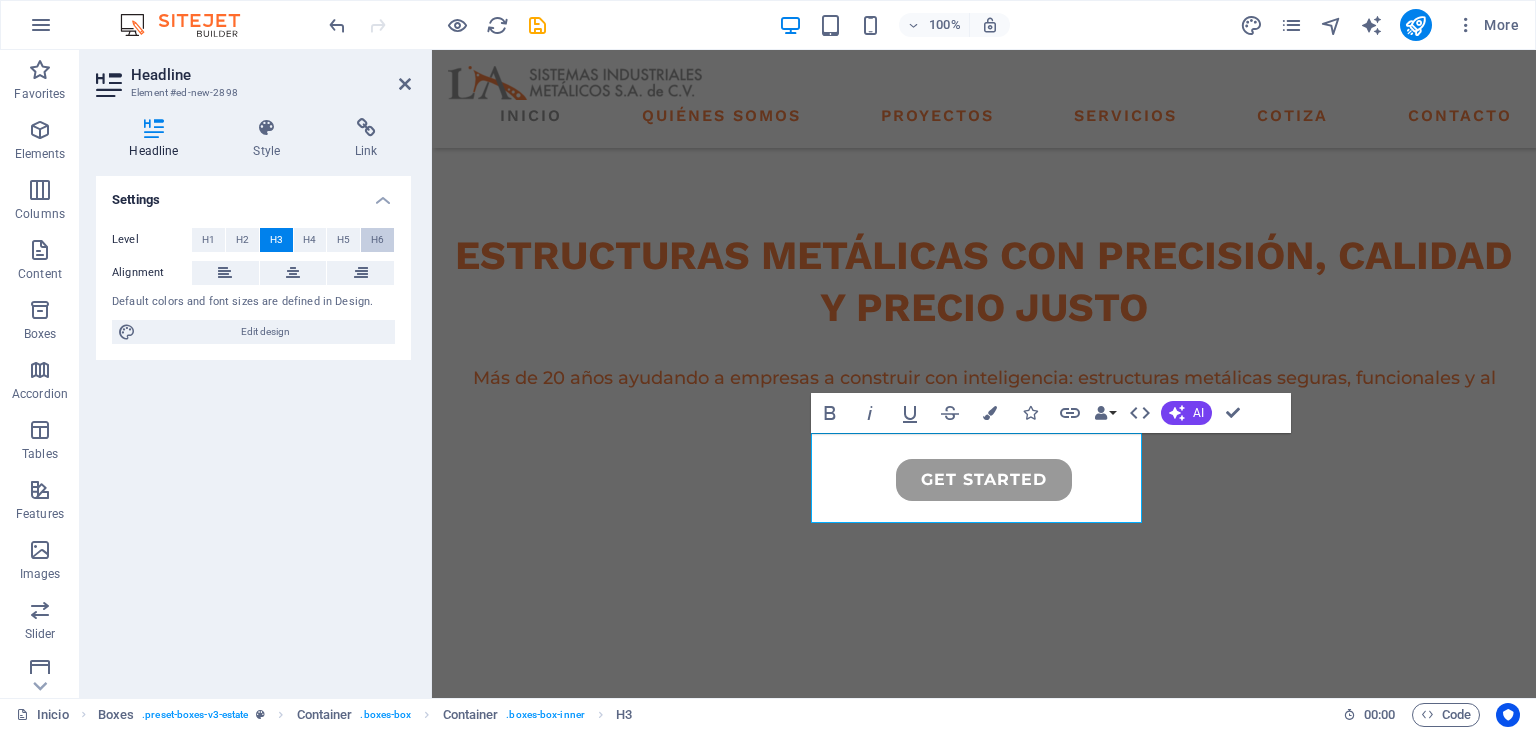 click on "H6" at bounding box center (377, 240) 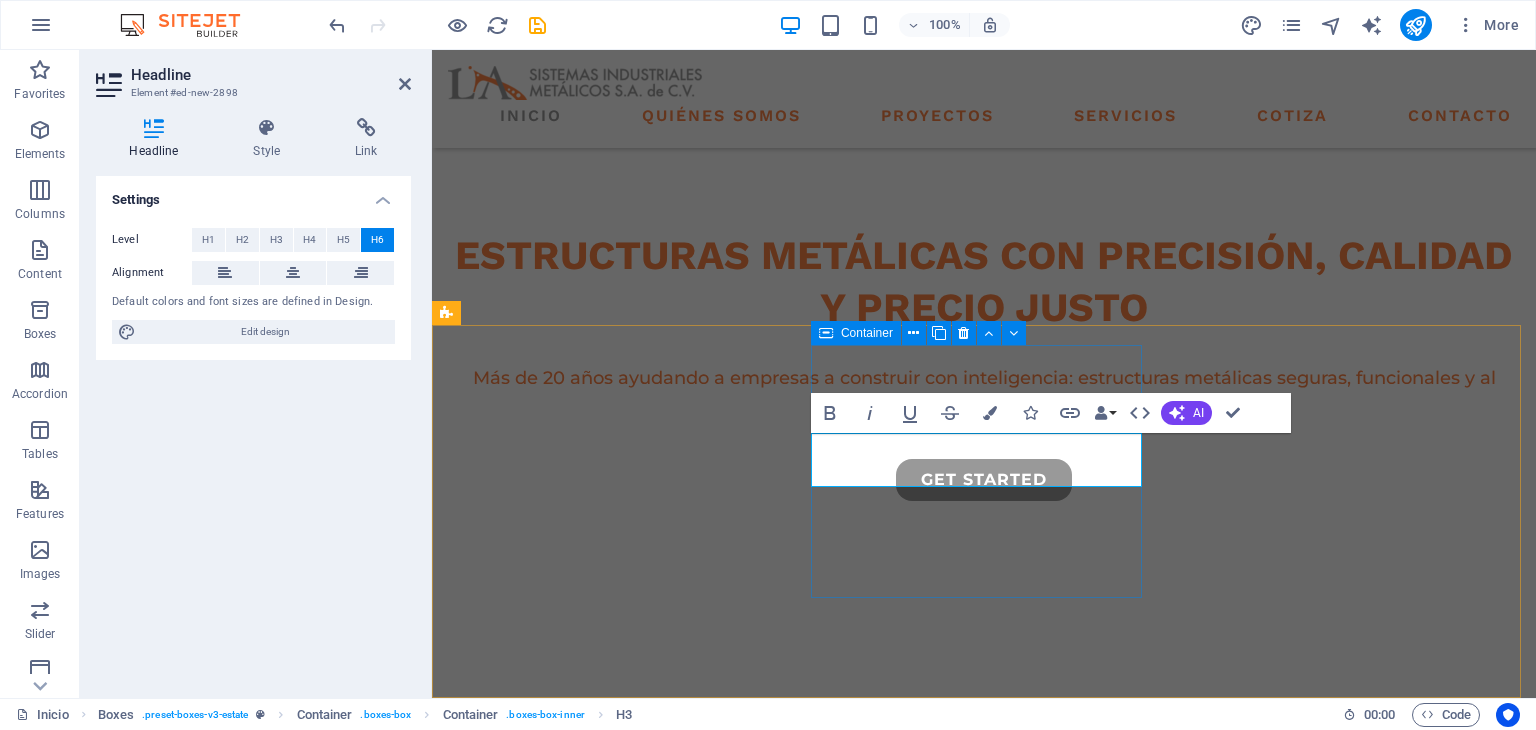 click on "Fabricación con calidad Control total de calidad, menor desperdicio y entregas puntuales." at bounding box center [616, 1174] 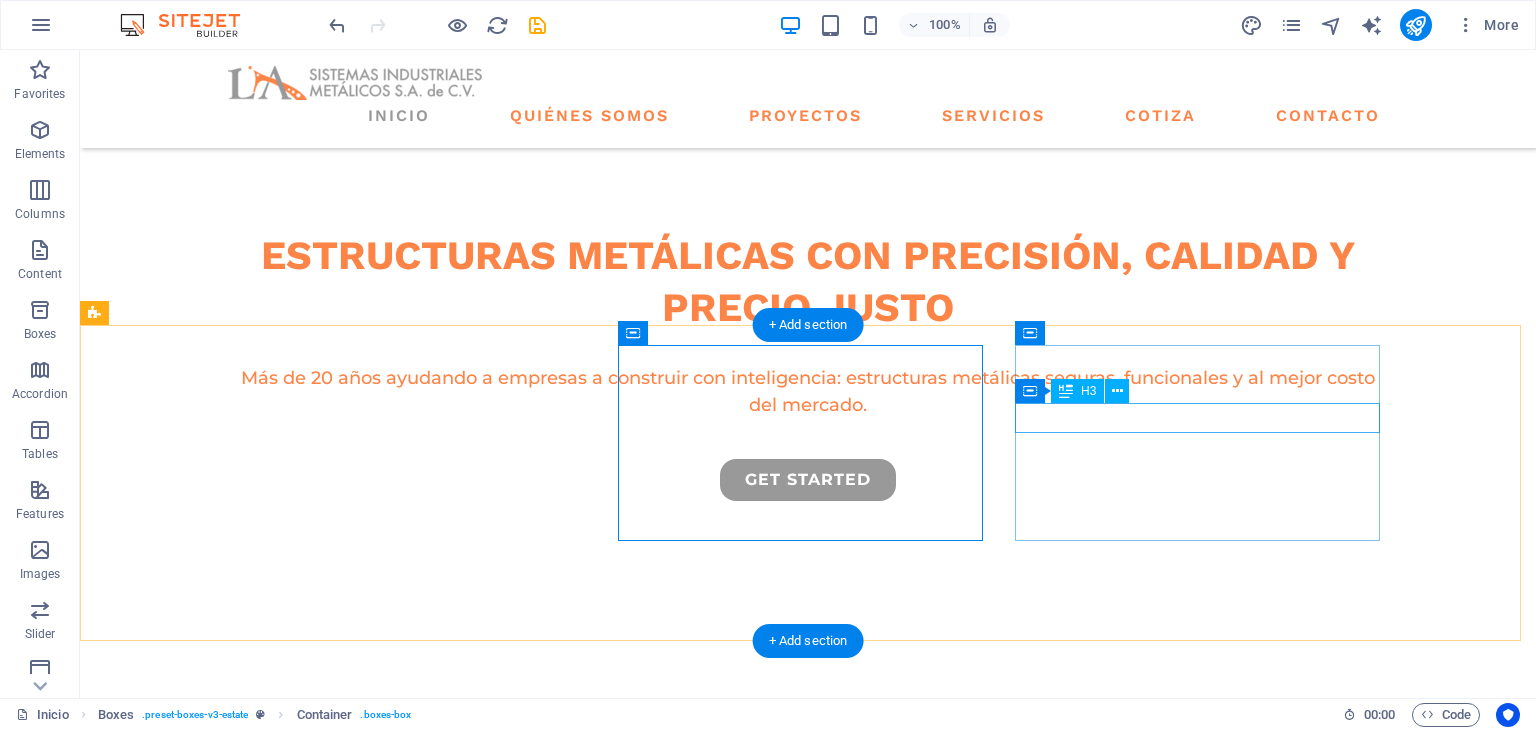 click on "Eficiencia = Ahorro" at bounding box center (278, 1304) 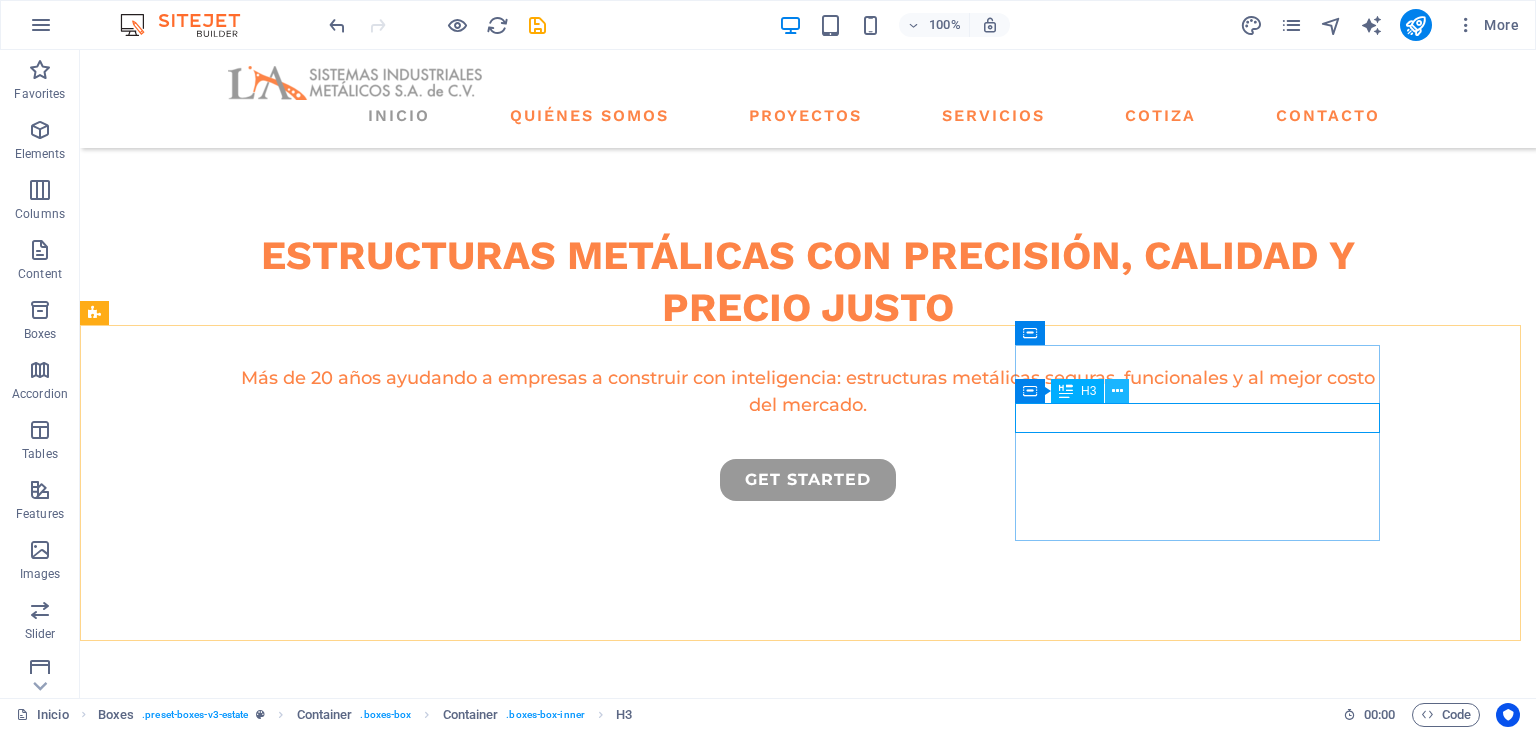 click at bounding box center (1117, 391) 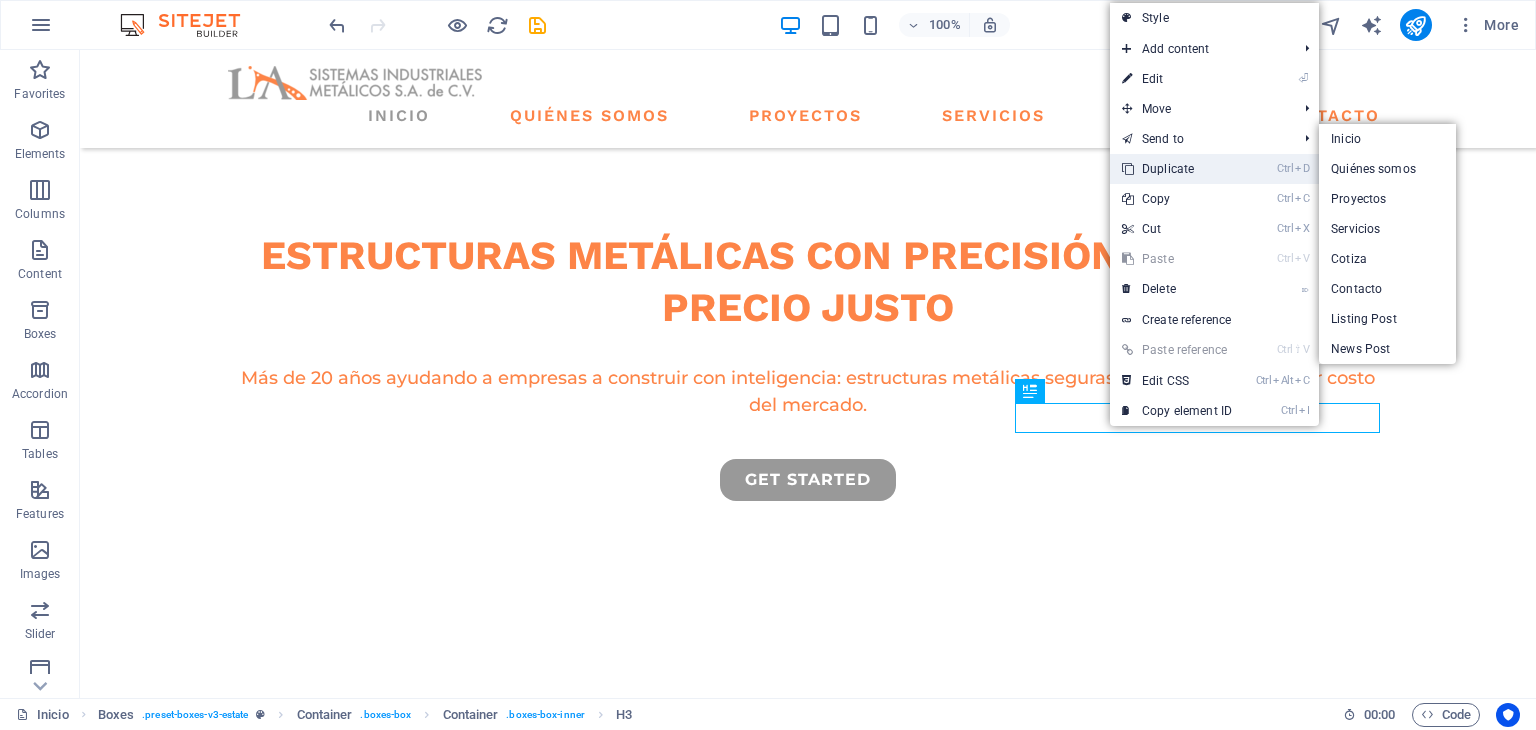 click on "Ctrl D  Duplicate" at bounding box center [1214, 169] 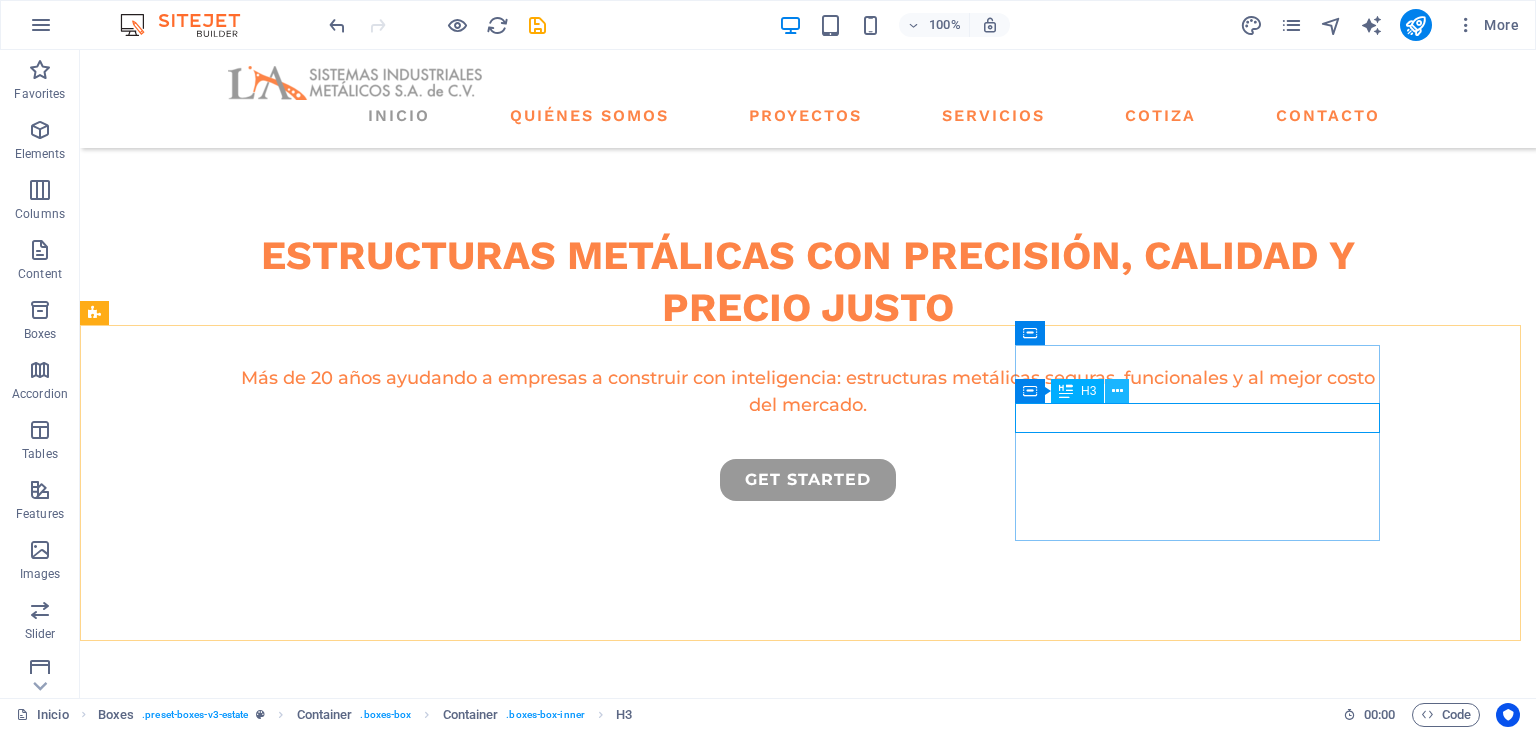 click at bounding box center [1117, 391] 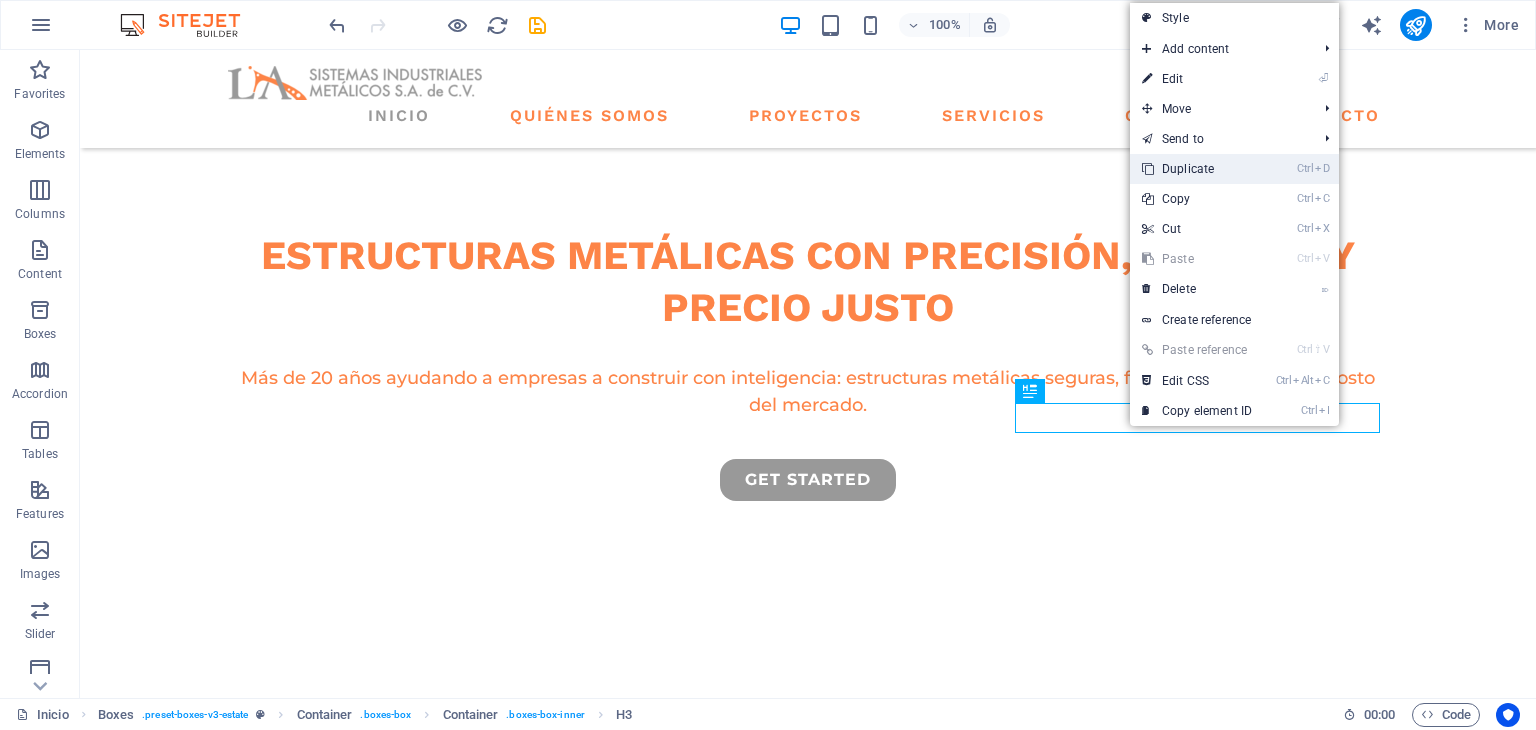 click on "Ctrl D  Duplicate" at bounding box center (1197, 169) 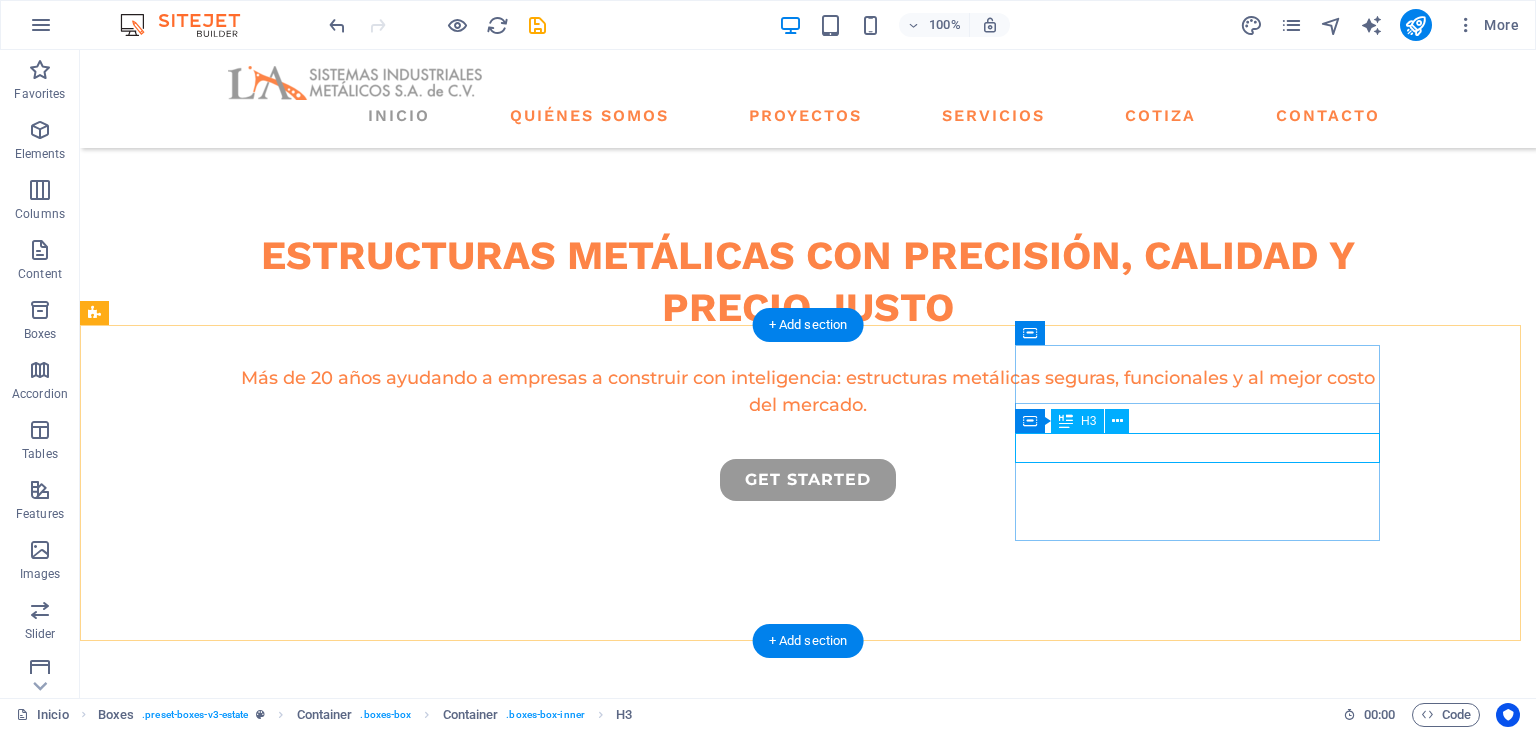 click on "Eficiencia = Ahorro" at bounding box center [278, 1334] 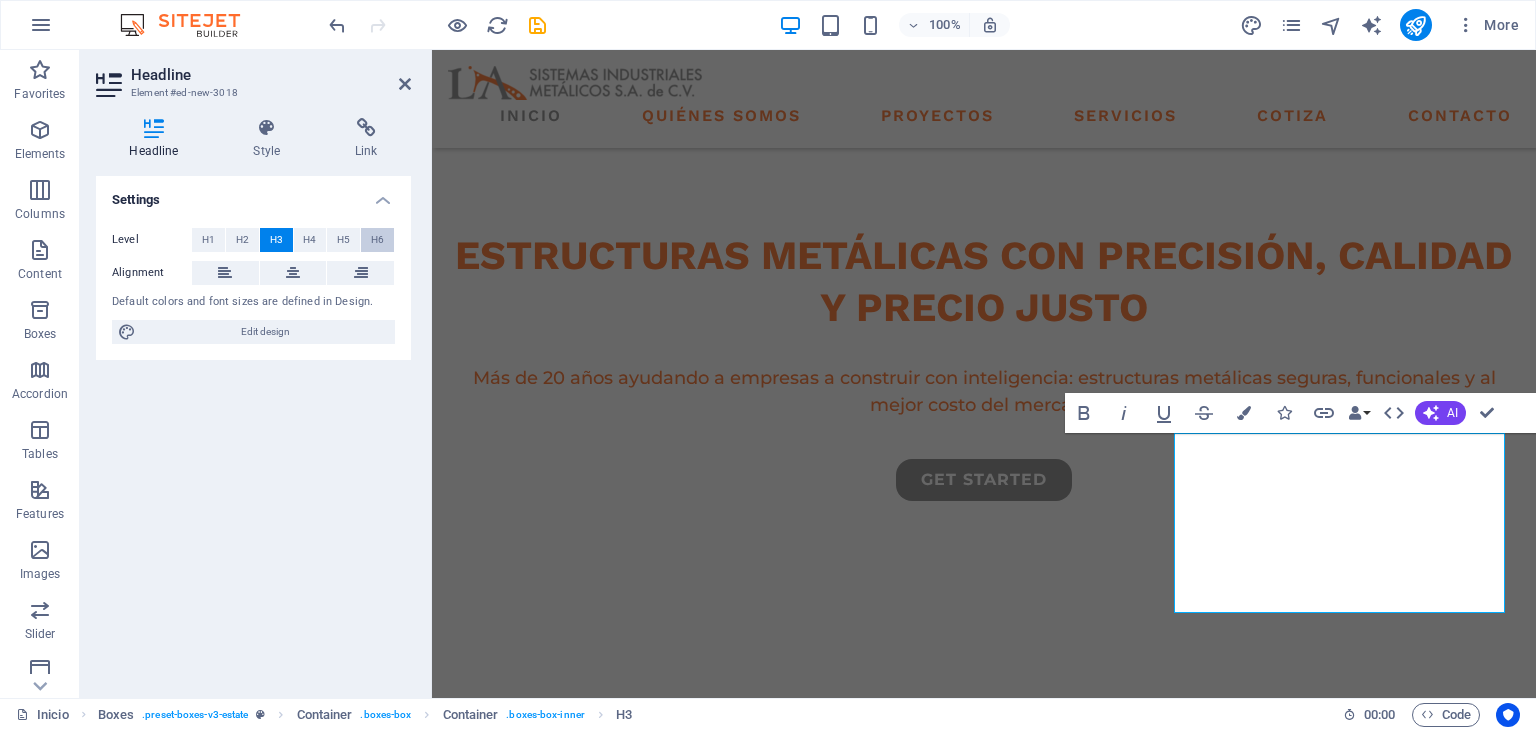 click on "H6" at bounding box center (377, 240) 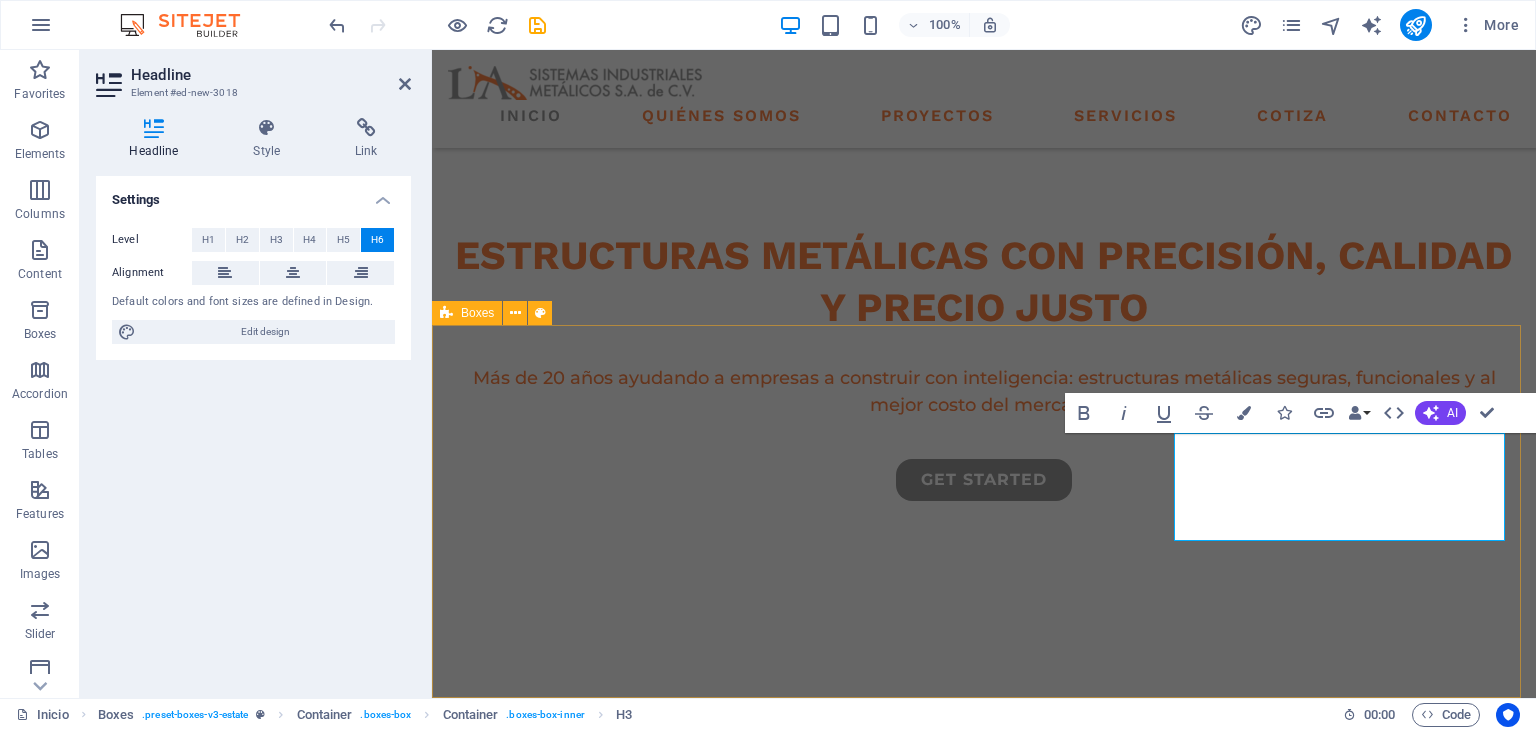 click on "Cumplimiento total de normas Diseñamos y fabricamos bajo estándares internacionales como AISC, FM Global y las NTC mexicanas. Seguridad estructural garantizada. Fabricación con calidad Control total de calidad, menor desperdicio y entregas puntuales. Eficiencia = Ahorro Optimizamos cada kilo de acero para que tu proyecto cueste menos desde el plano, sin comprometer la resistencia ni la durabilidad." at bounding box center [984, 1199] 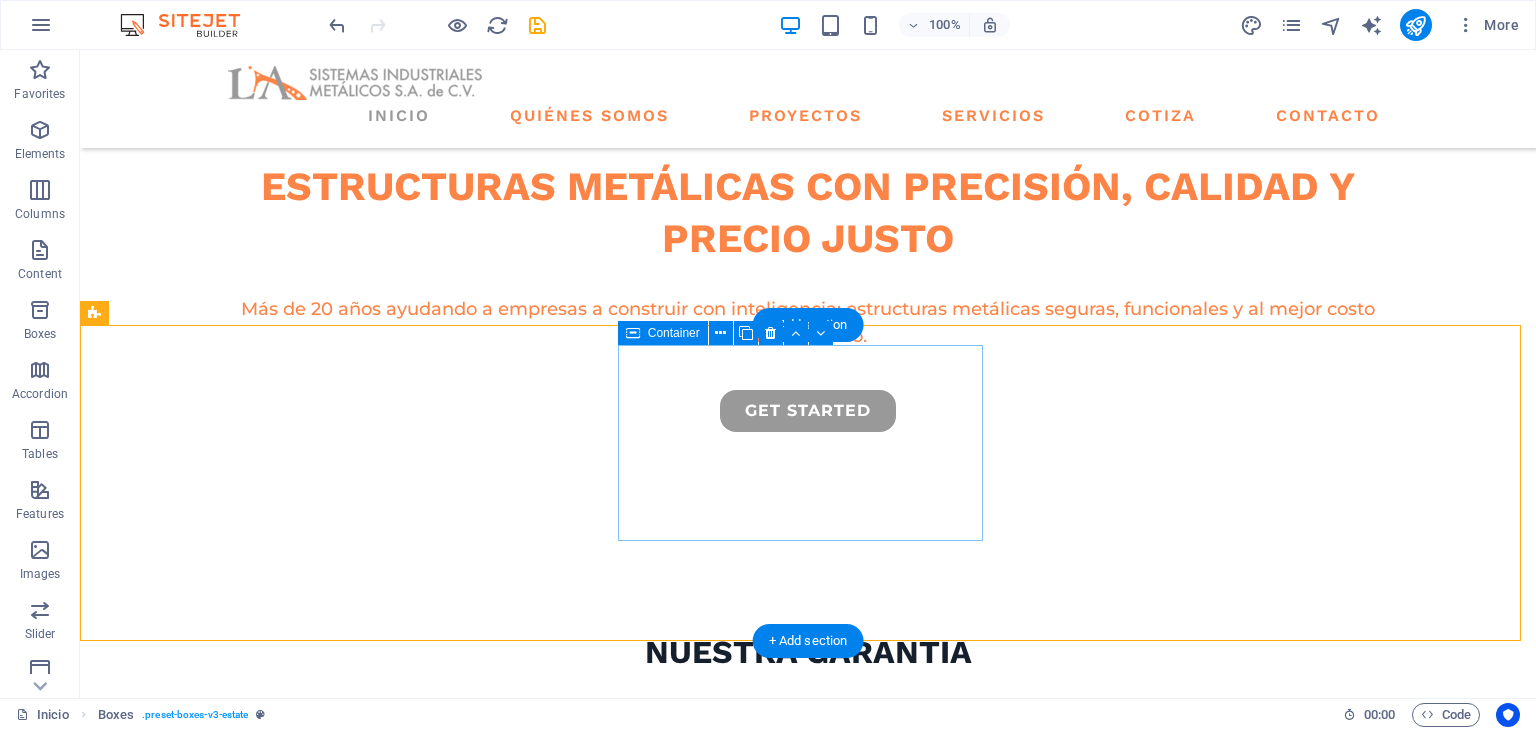 scroll, scrollTop: 833, scrollLeft: 0, axis: vertical 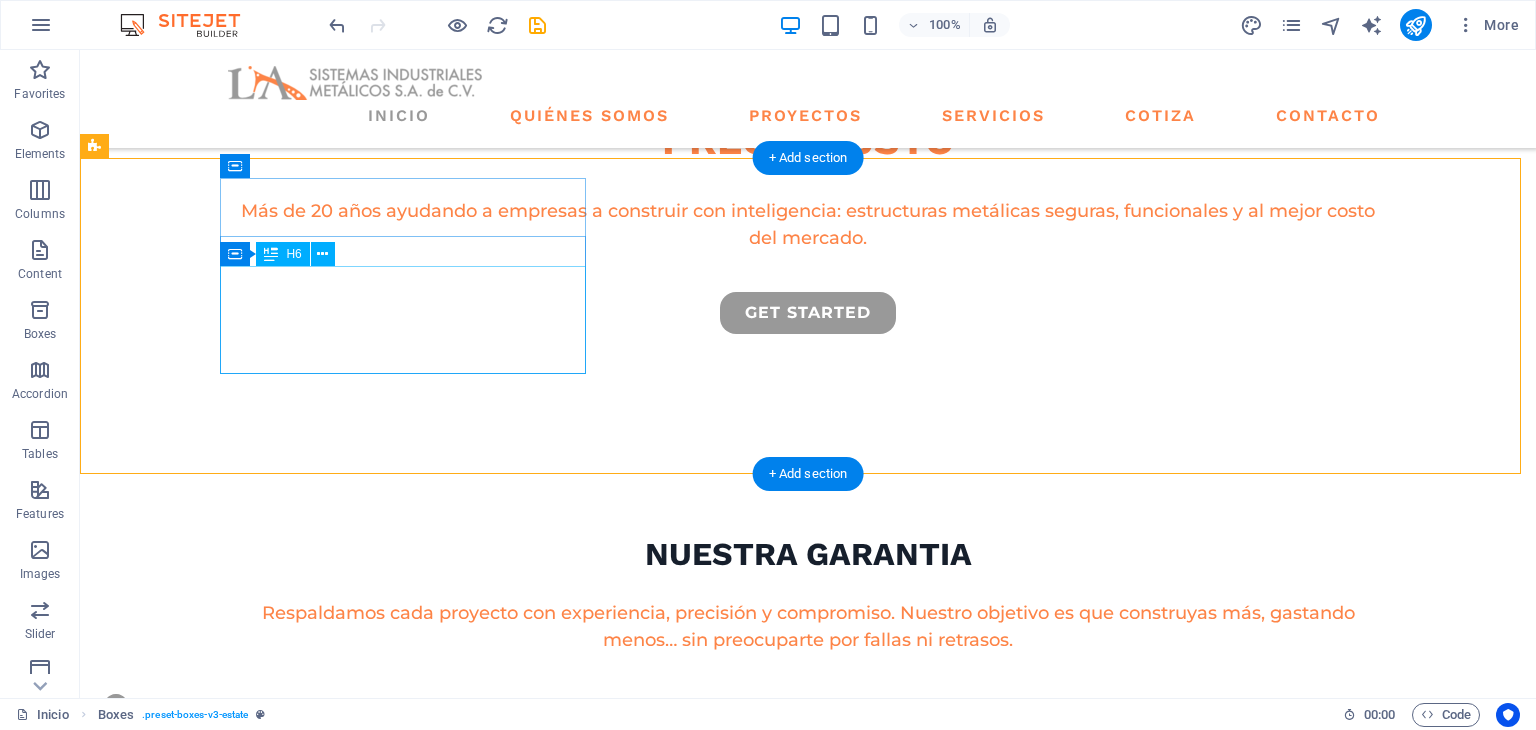 click on "Diseñamos y fabricamos bajo estándares internacionales como AISC, FM Global y las NTC mexicanas. Seguridad estructural garantizada." at bounding box center [278, 836] 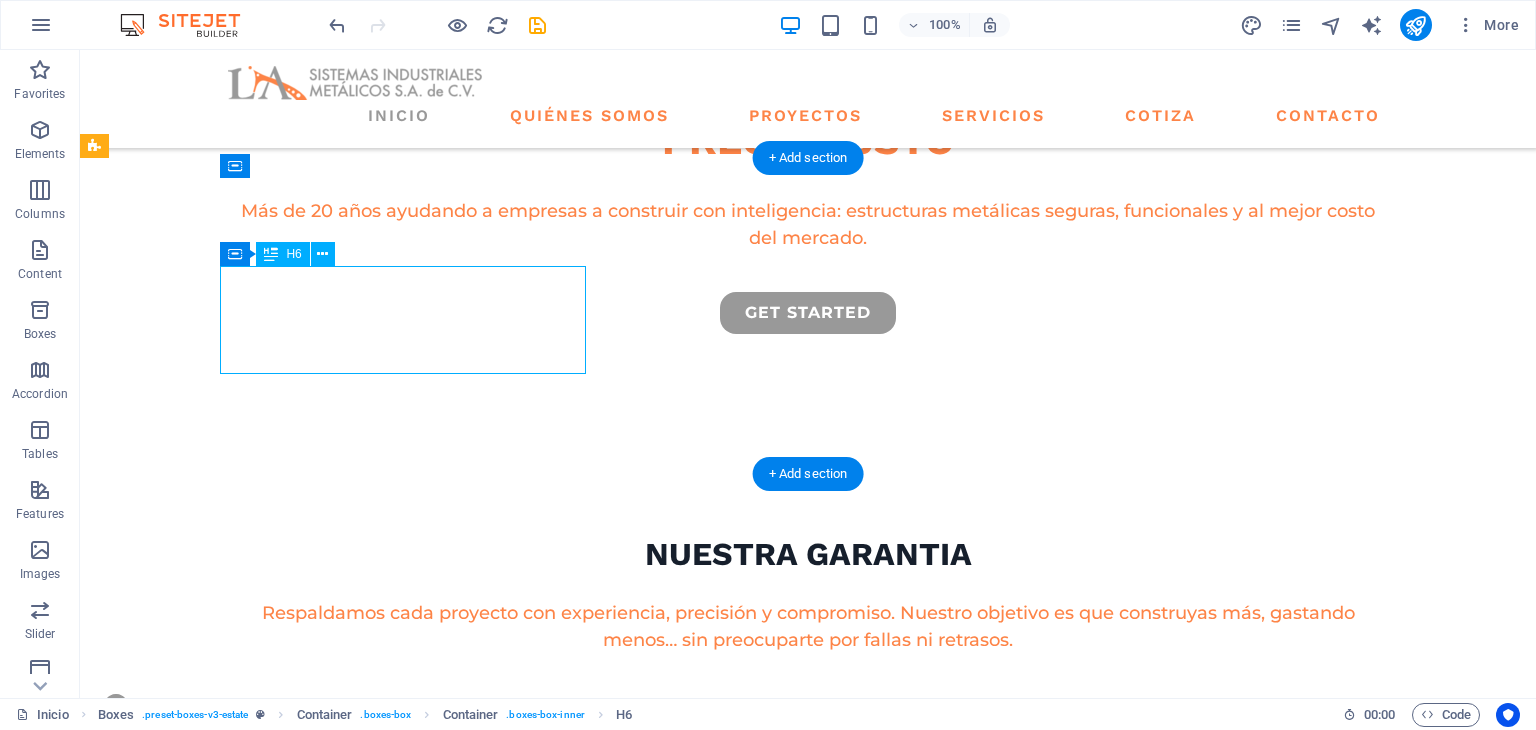 click on "Diseñamos y fabricamos bajo estándares internacionales como AISC, FM Global y las NTC mexicanas. Seguridad estructural garantizada." at bounding box center [278, 836] 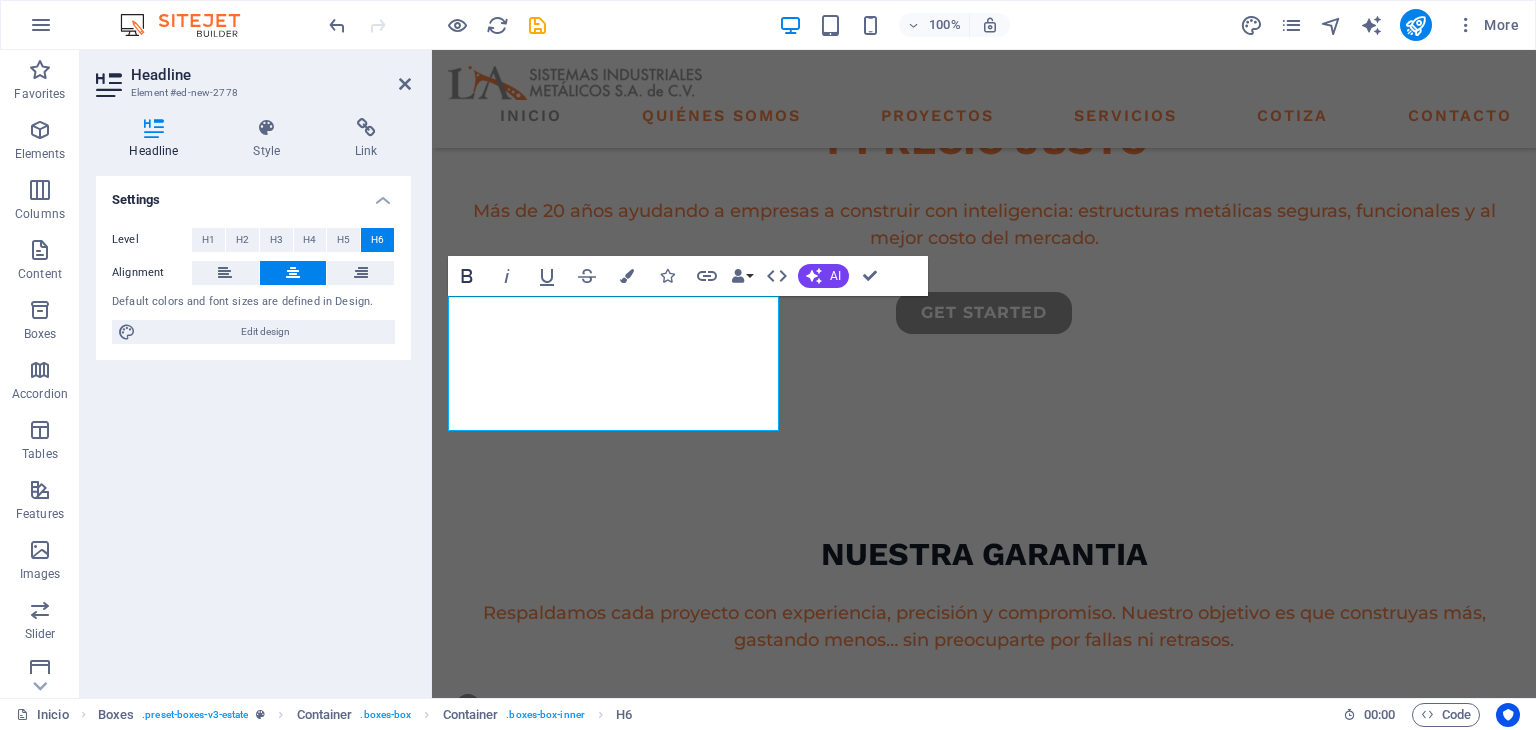 click 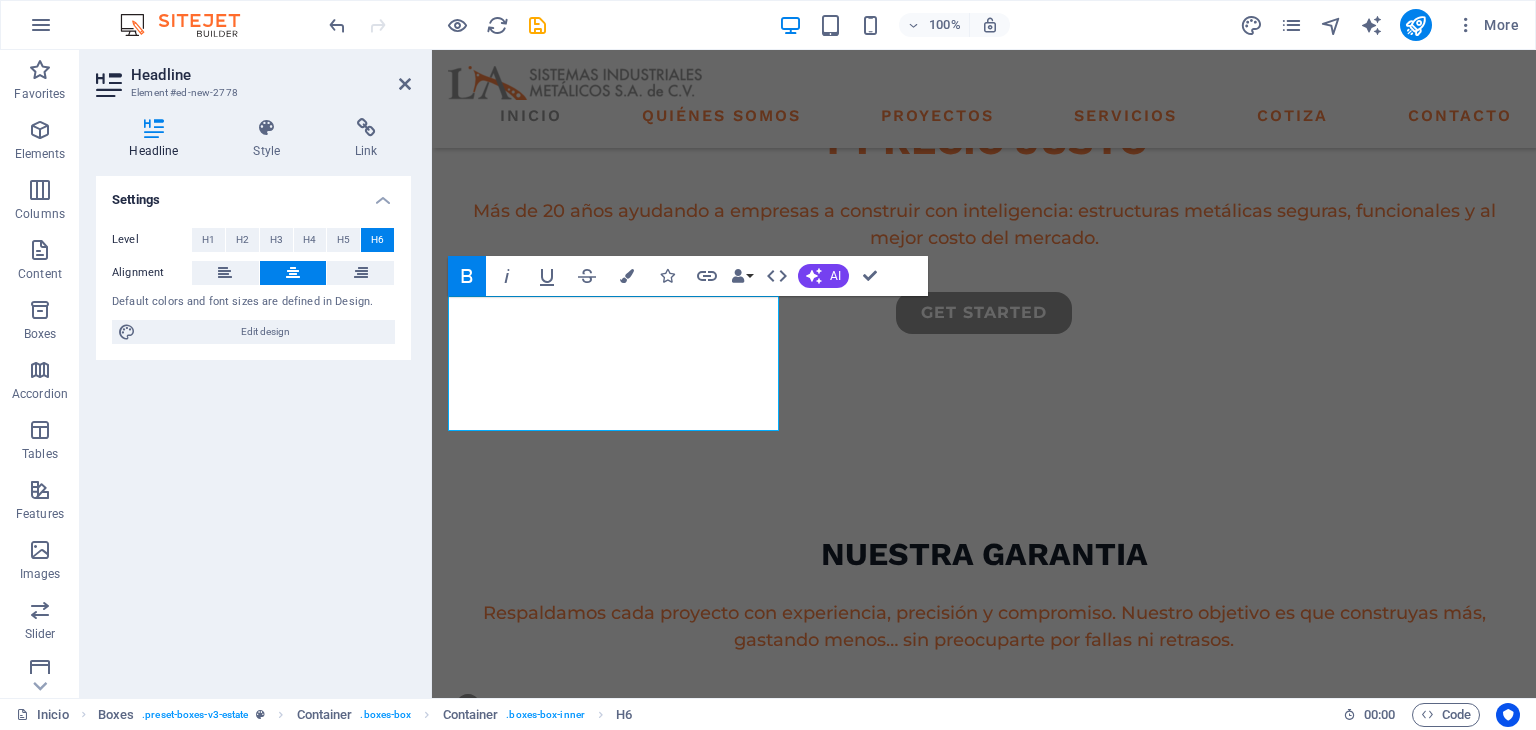 click 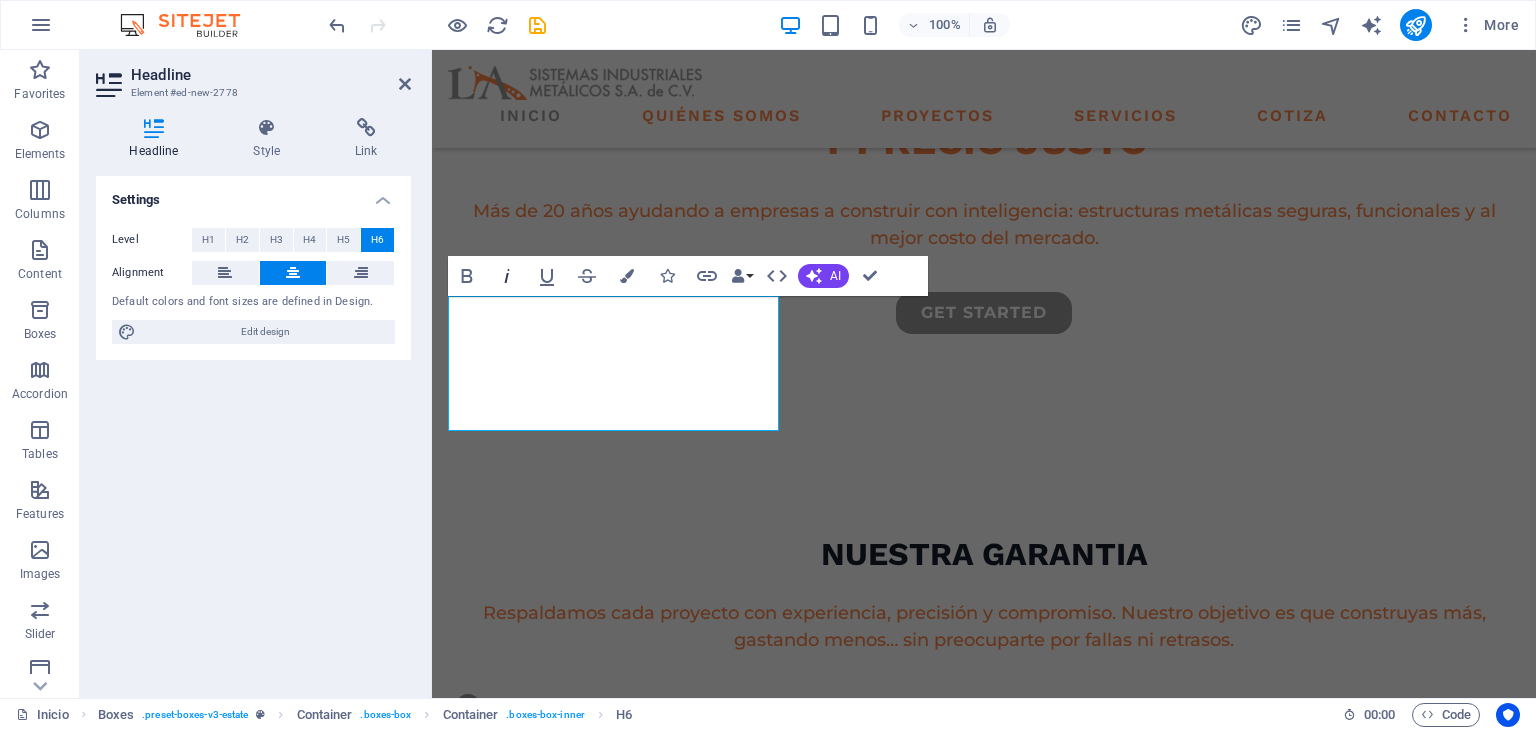 click 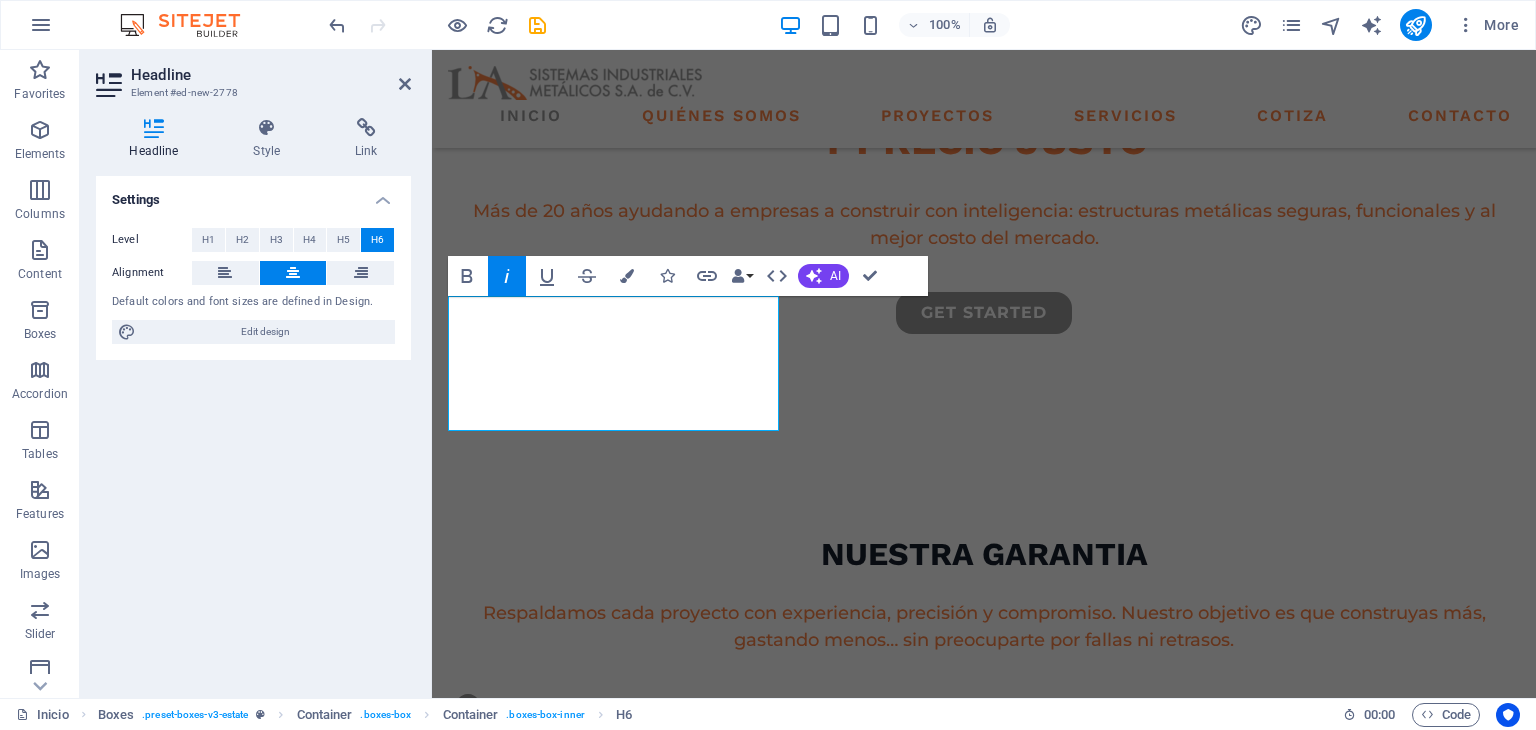 click 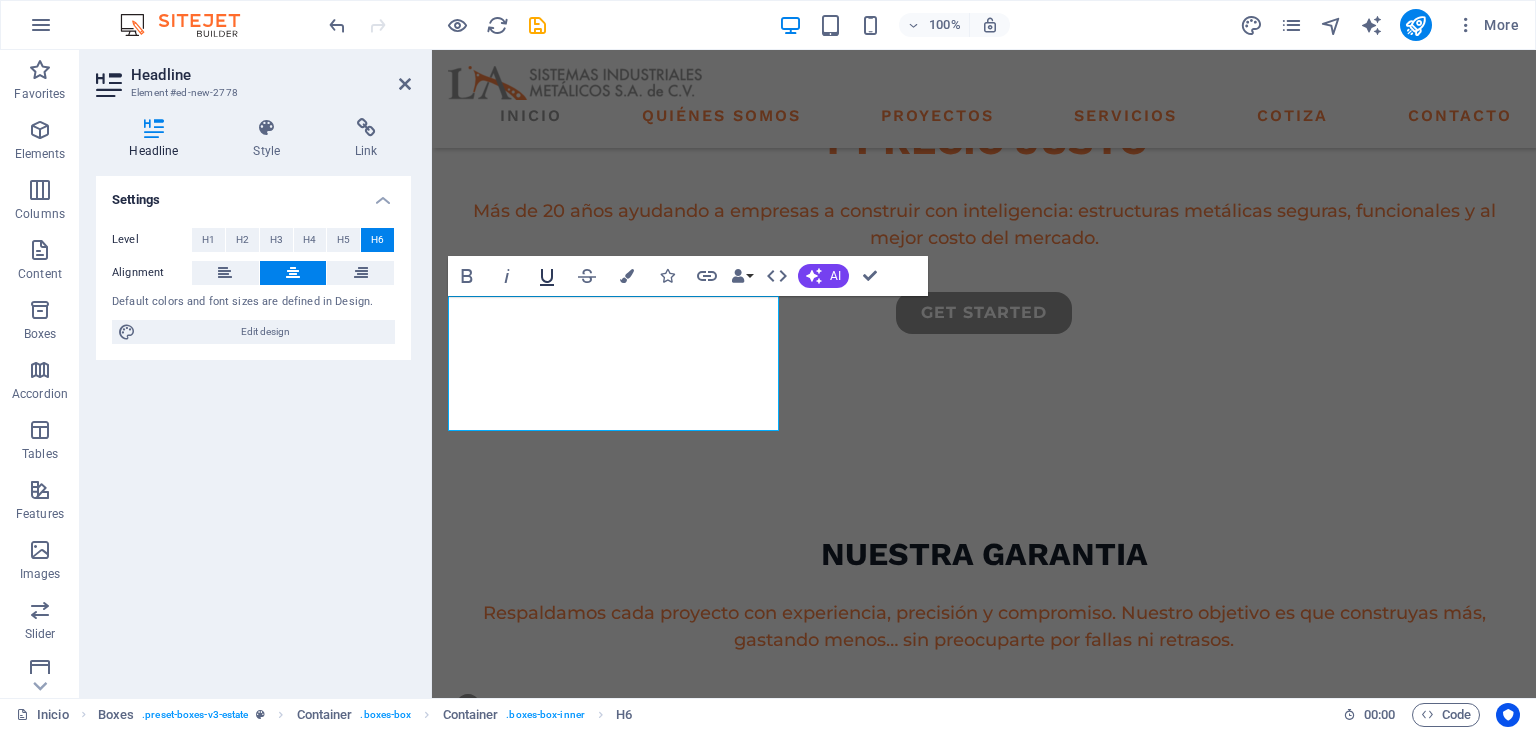 click 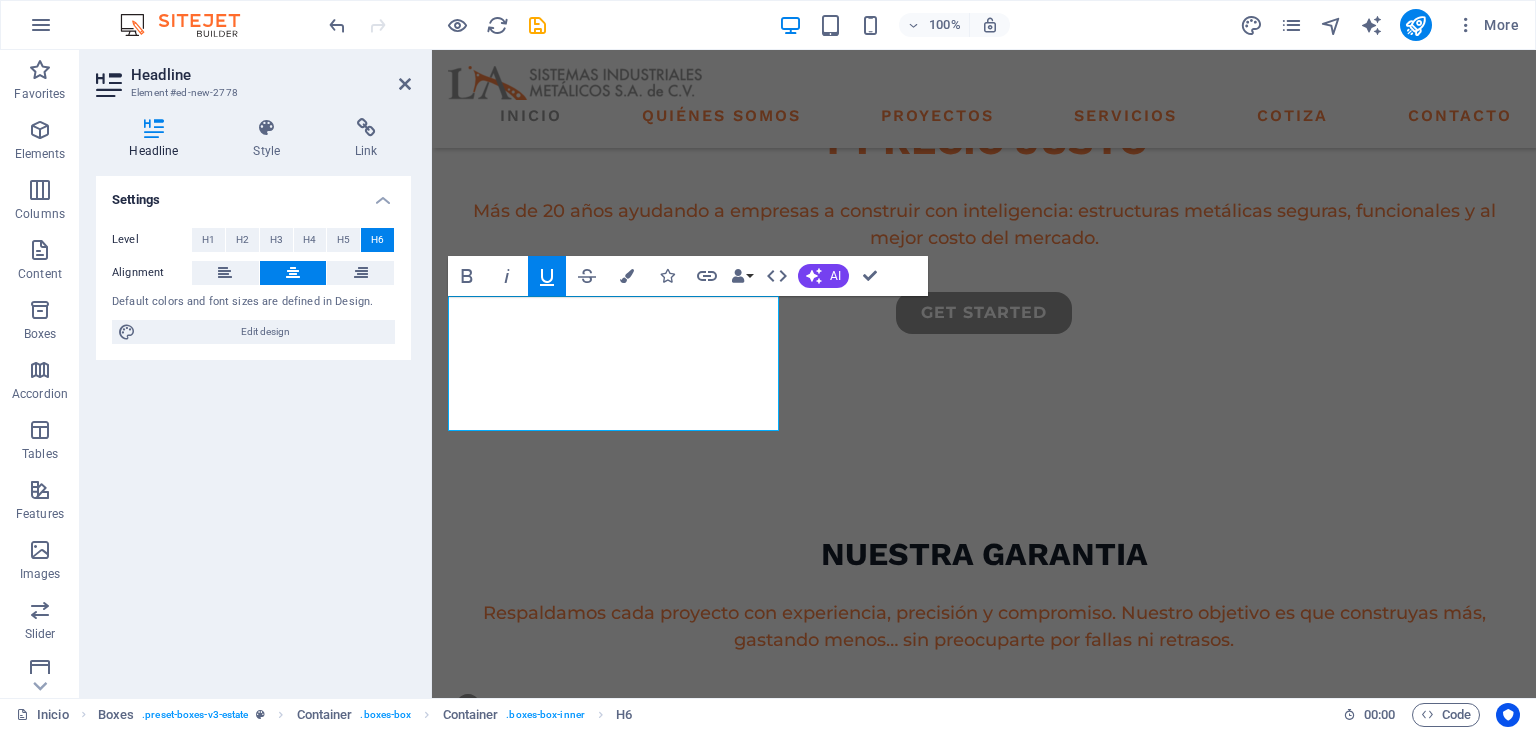 click 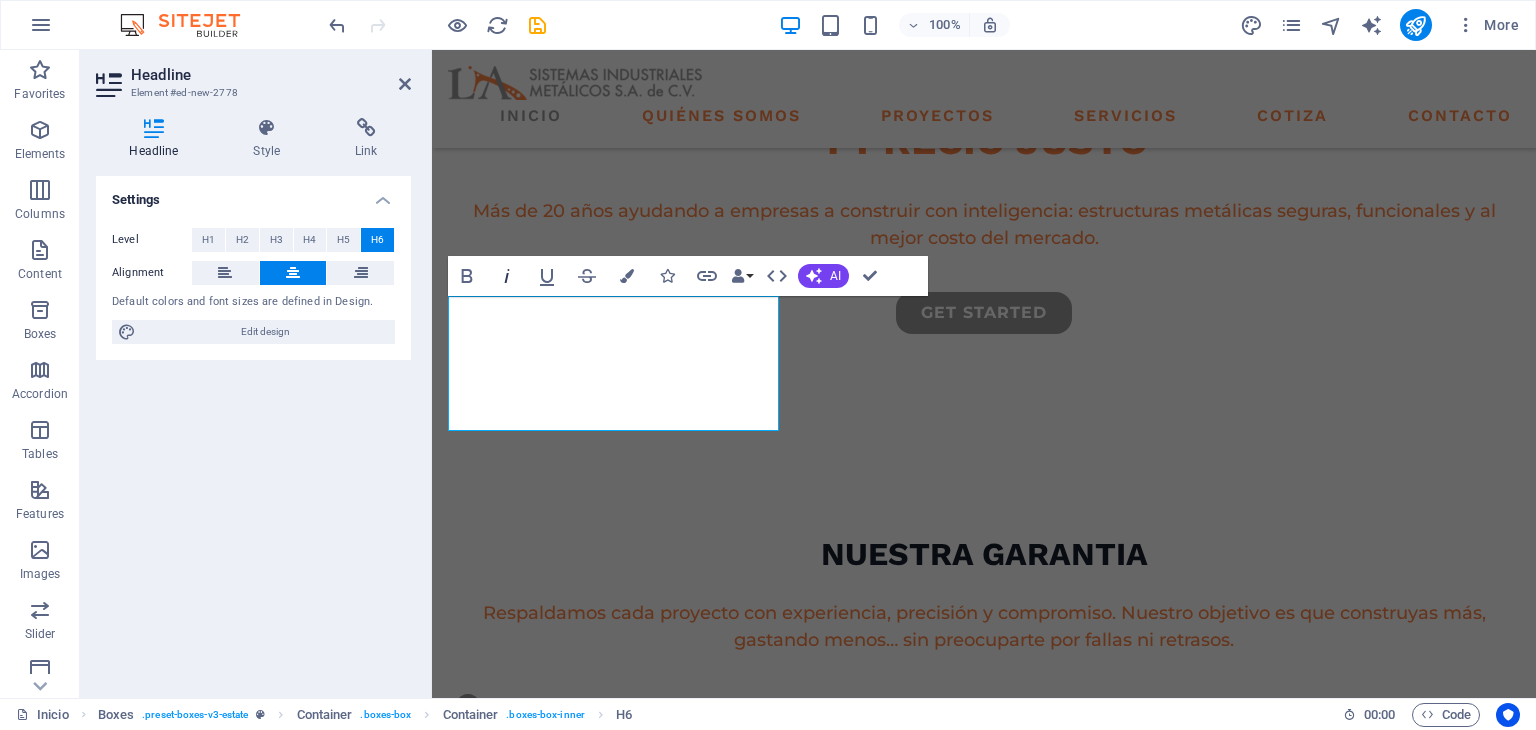 click 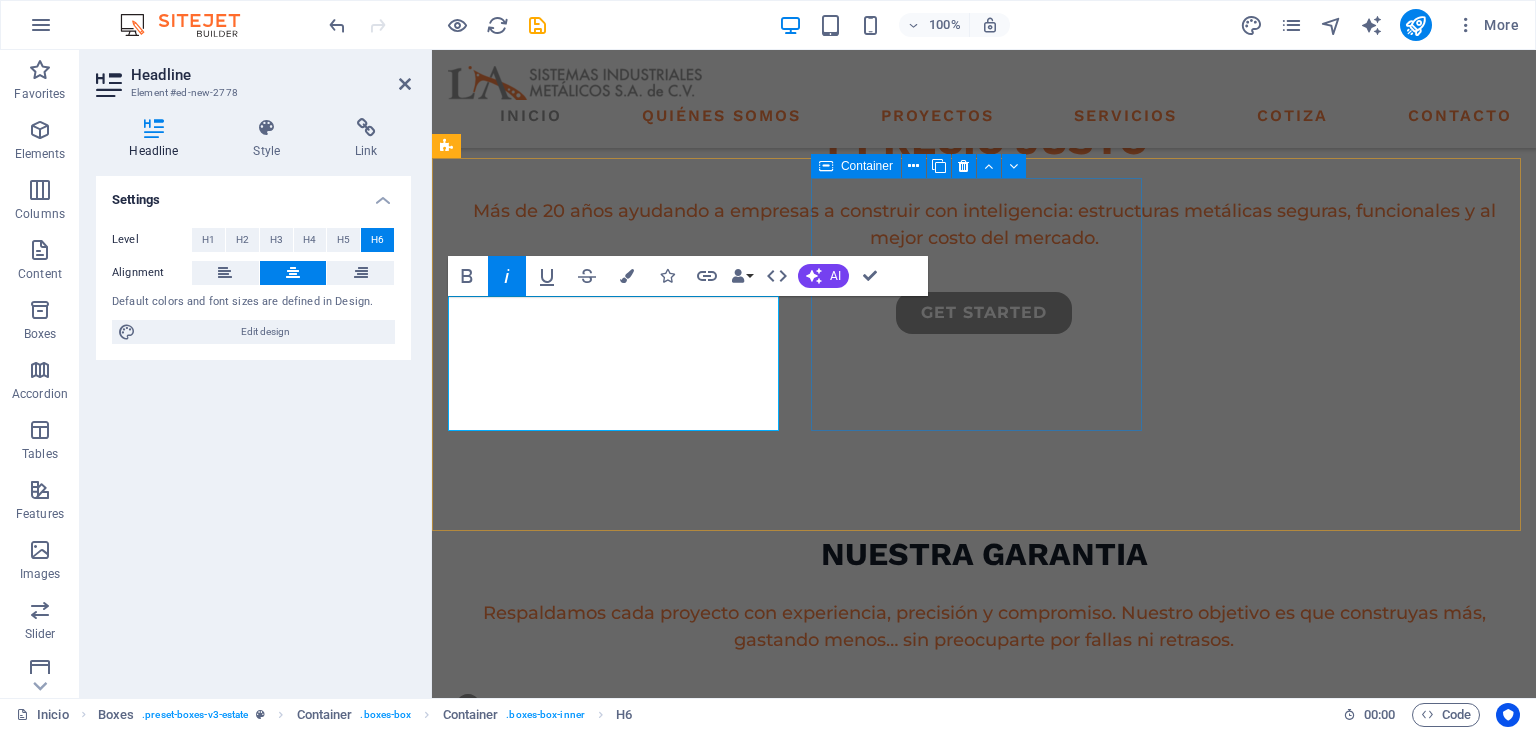 click on "Fabricación con calidad Control total de calidad, menor desperdicio y entregas puntuales." at bounding box center [616, 1007] 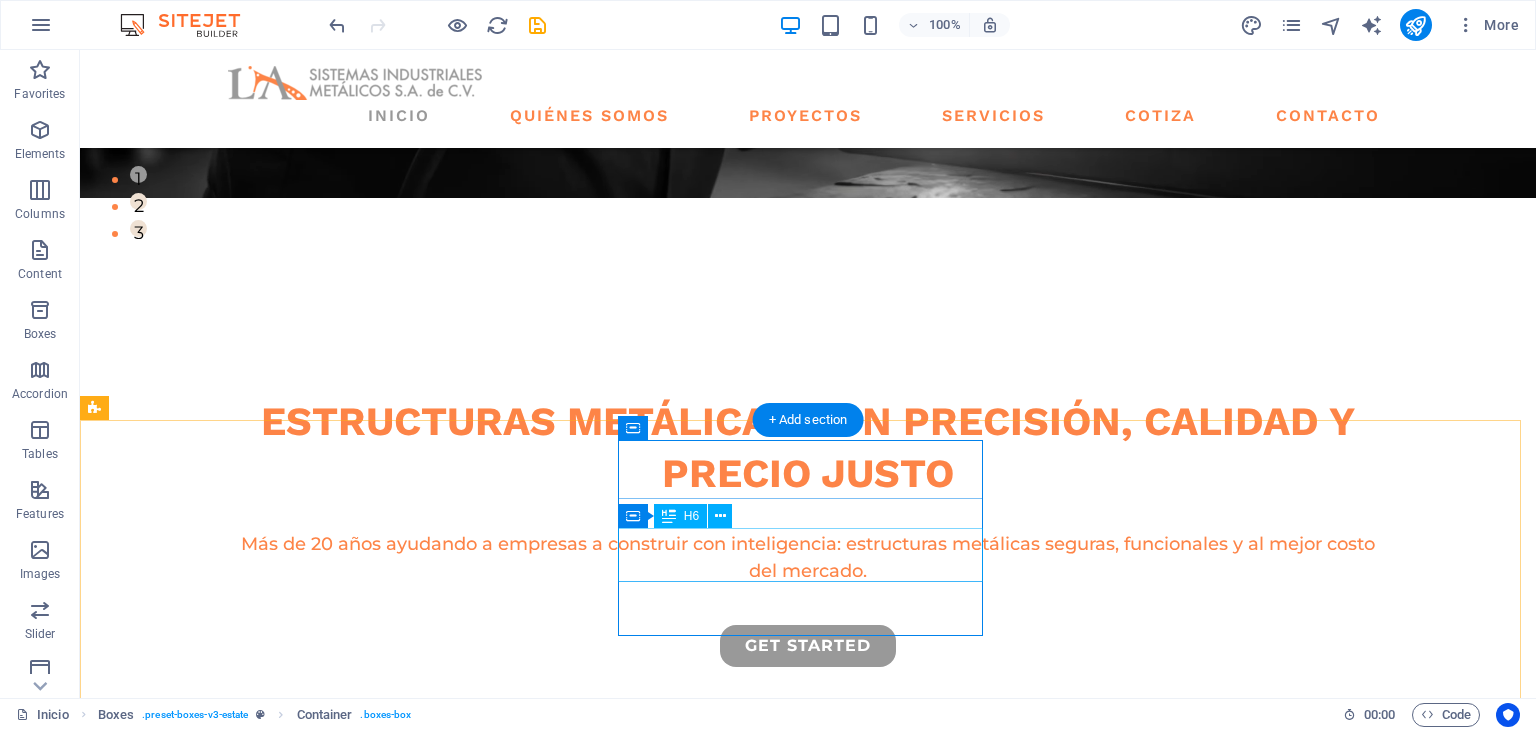 scroll, scrollTop: 666, scrollLeft: 0, axis: vertical 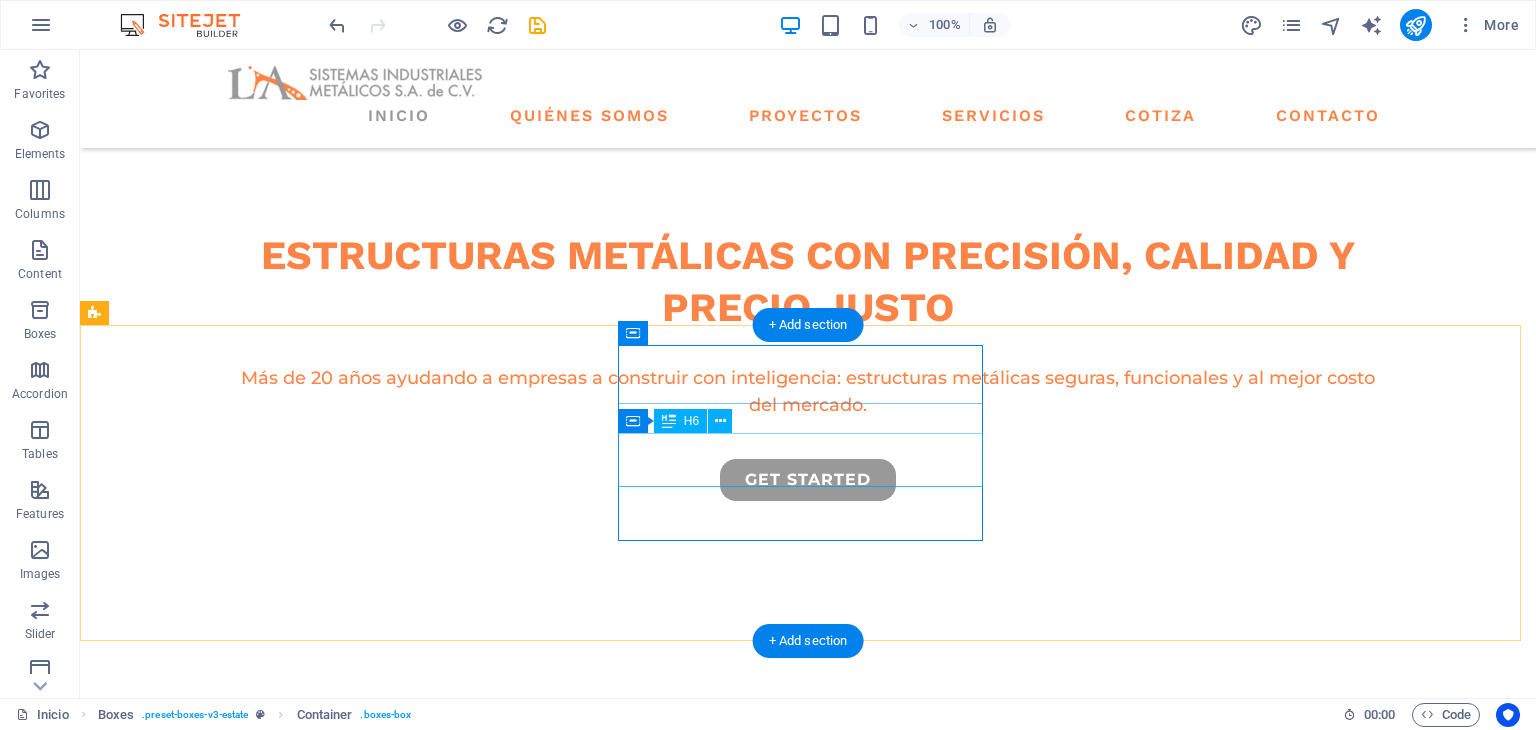 click on "Control total de calidad, menor desperdicio y entregas puntuales." at bounding box center [278, 1188] 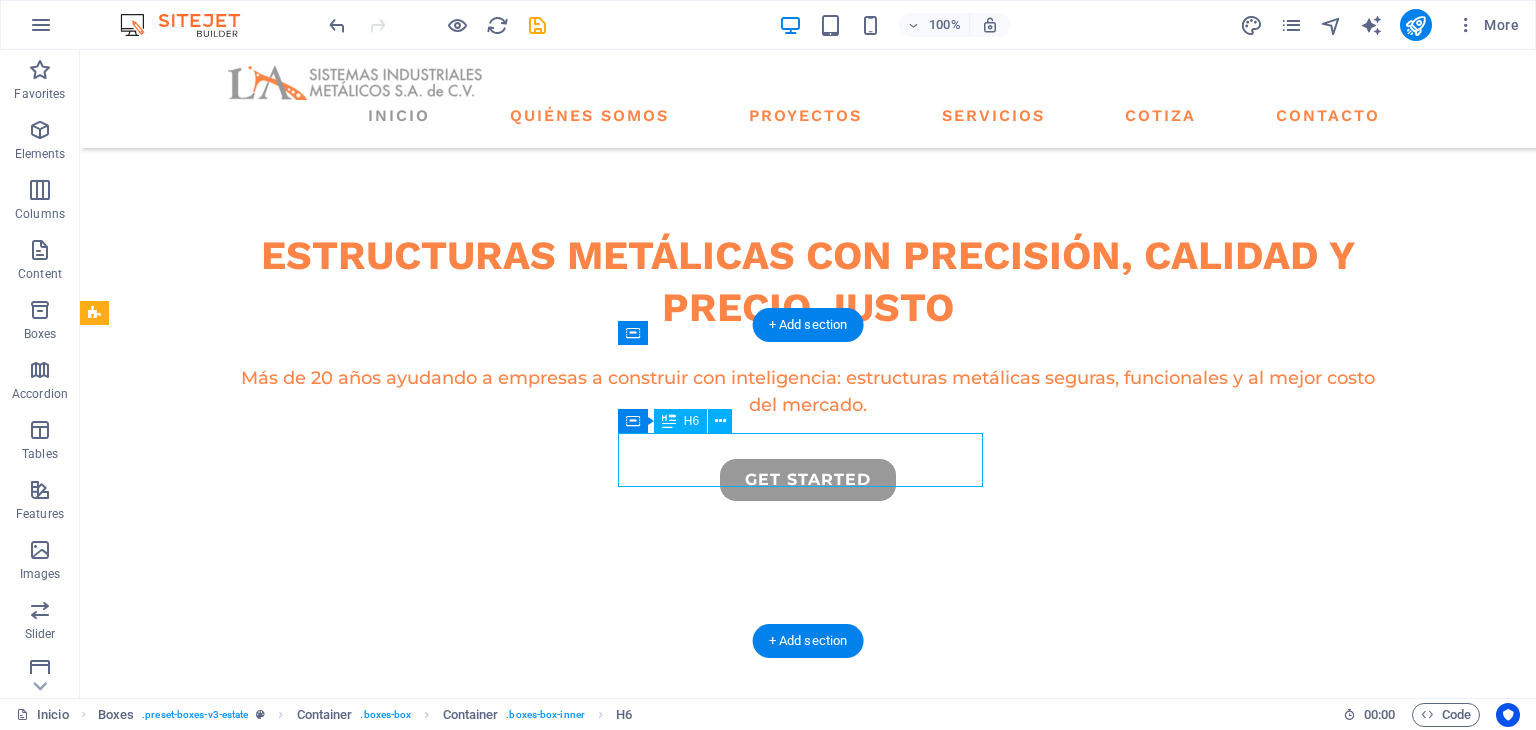 click on "Control total de calidad, menor desperdicio y entregas puntuales." at bounding box center (278, 1188) 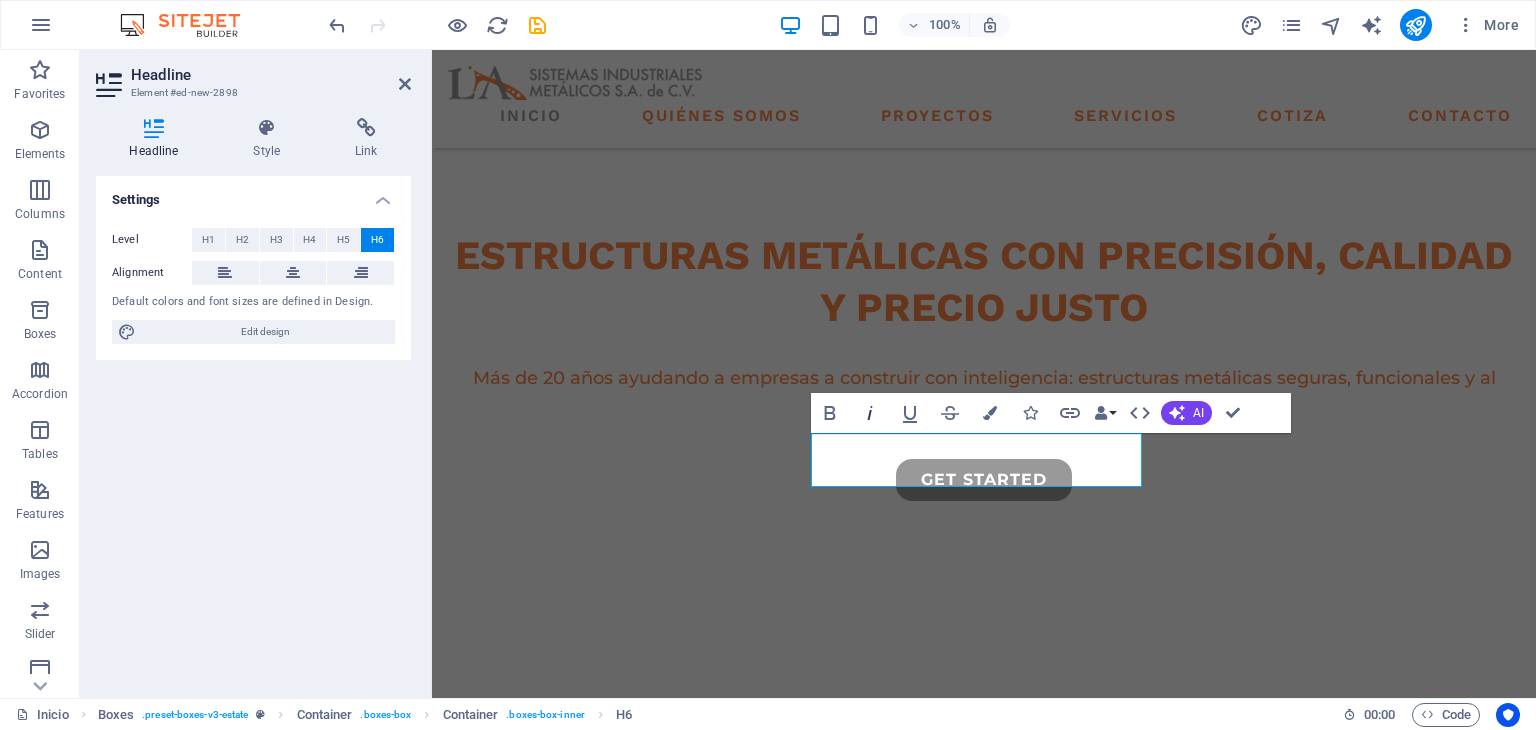 click on "Italic" at bounding box center (870, 413) 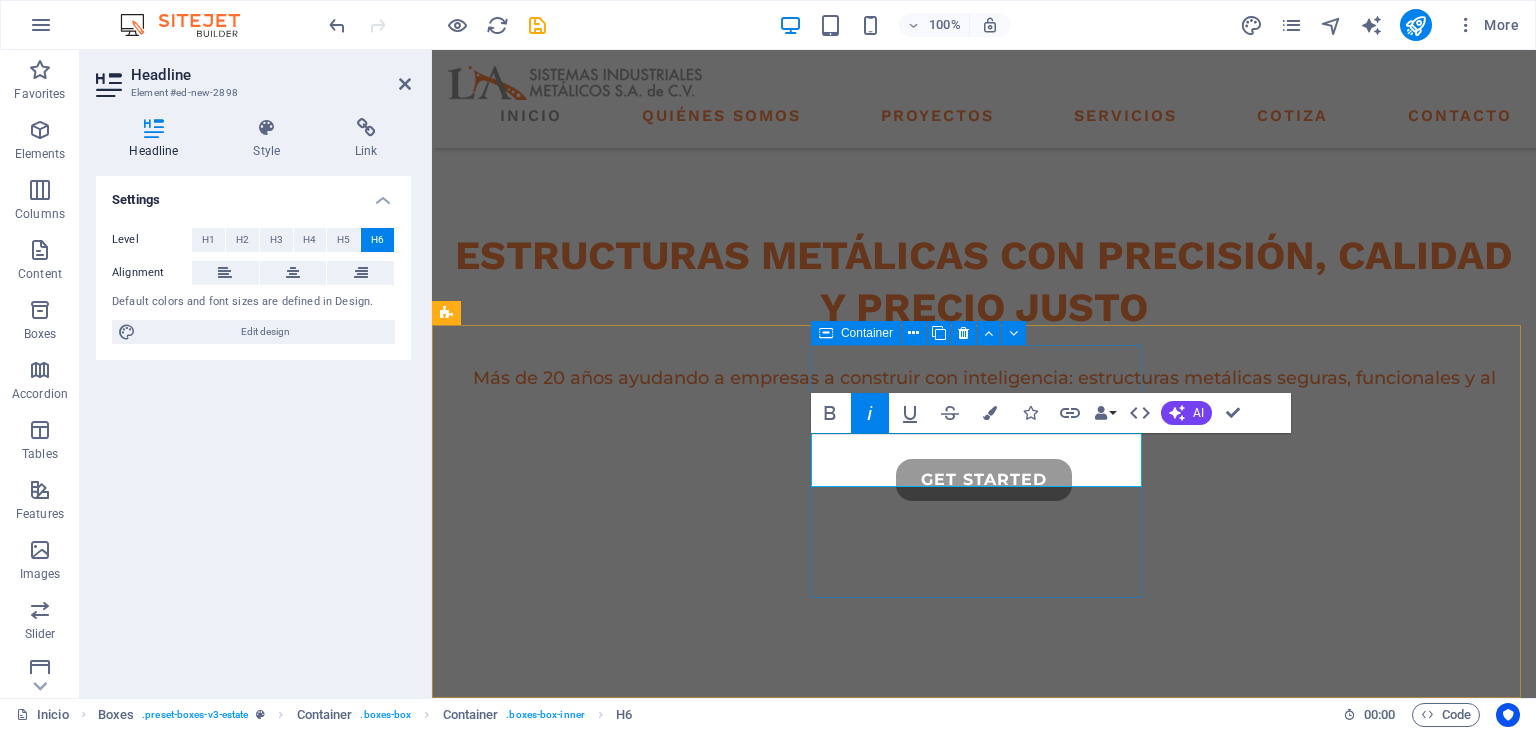 click on "Fabricación con calidad Control total de calidad, menor desperdicio y entregas puntuales." at bounding box center [616, 1174] 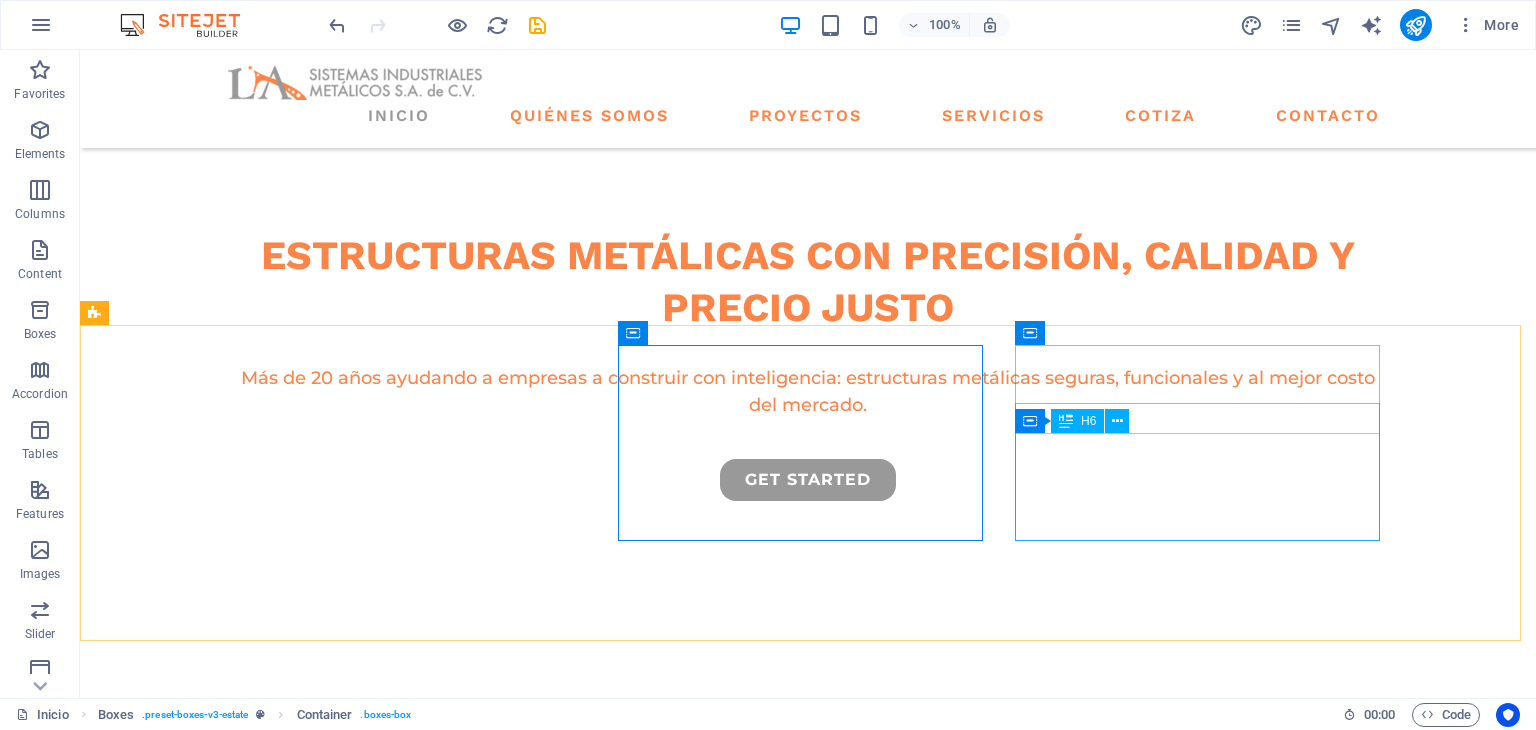 click on "Optimizamos cada kilo de acero para que tu proyecto cueste menos desde el plano, sin comprometer la resistencia ni la durabilidad." at bounding box center [278, 1373] 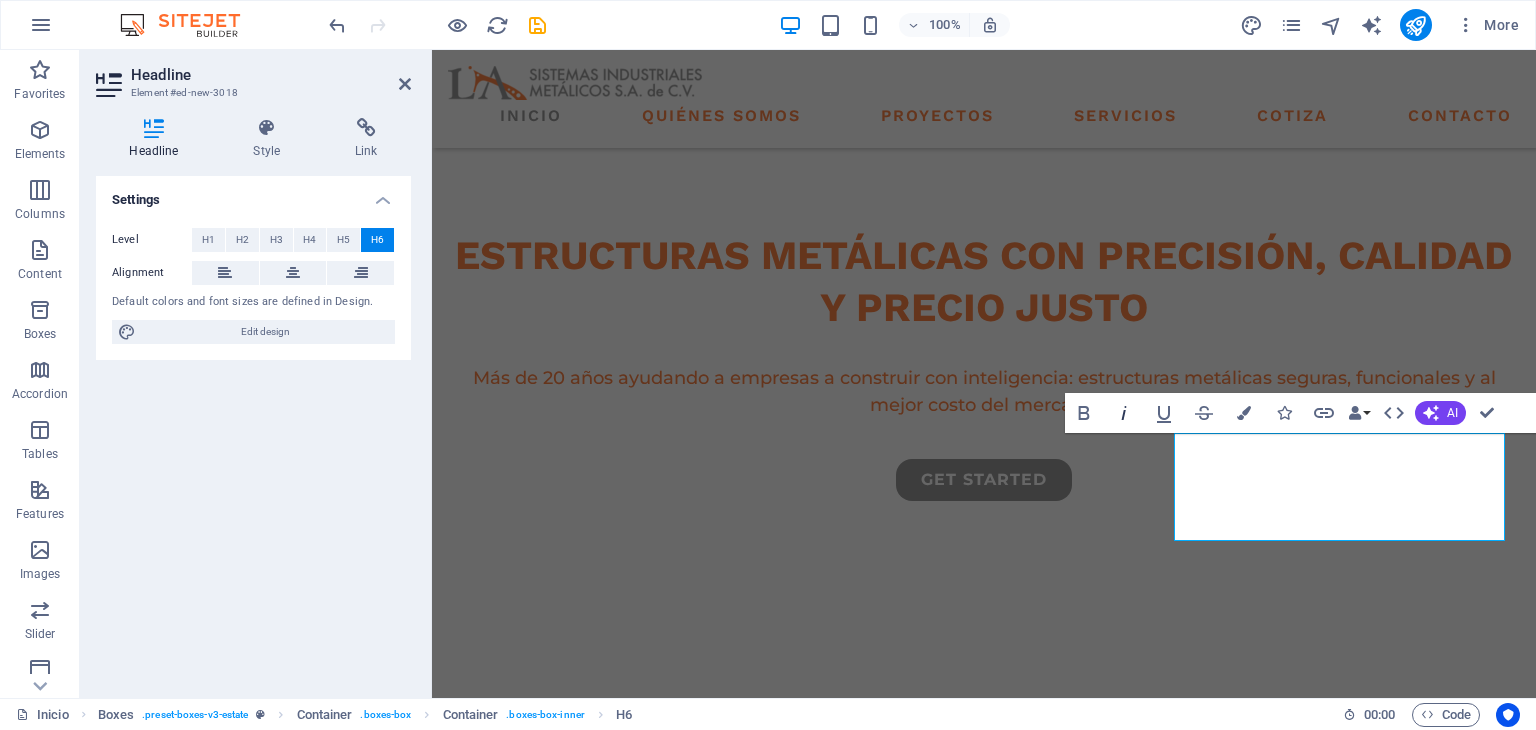 click 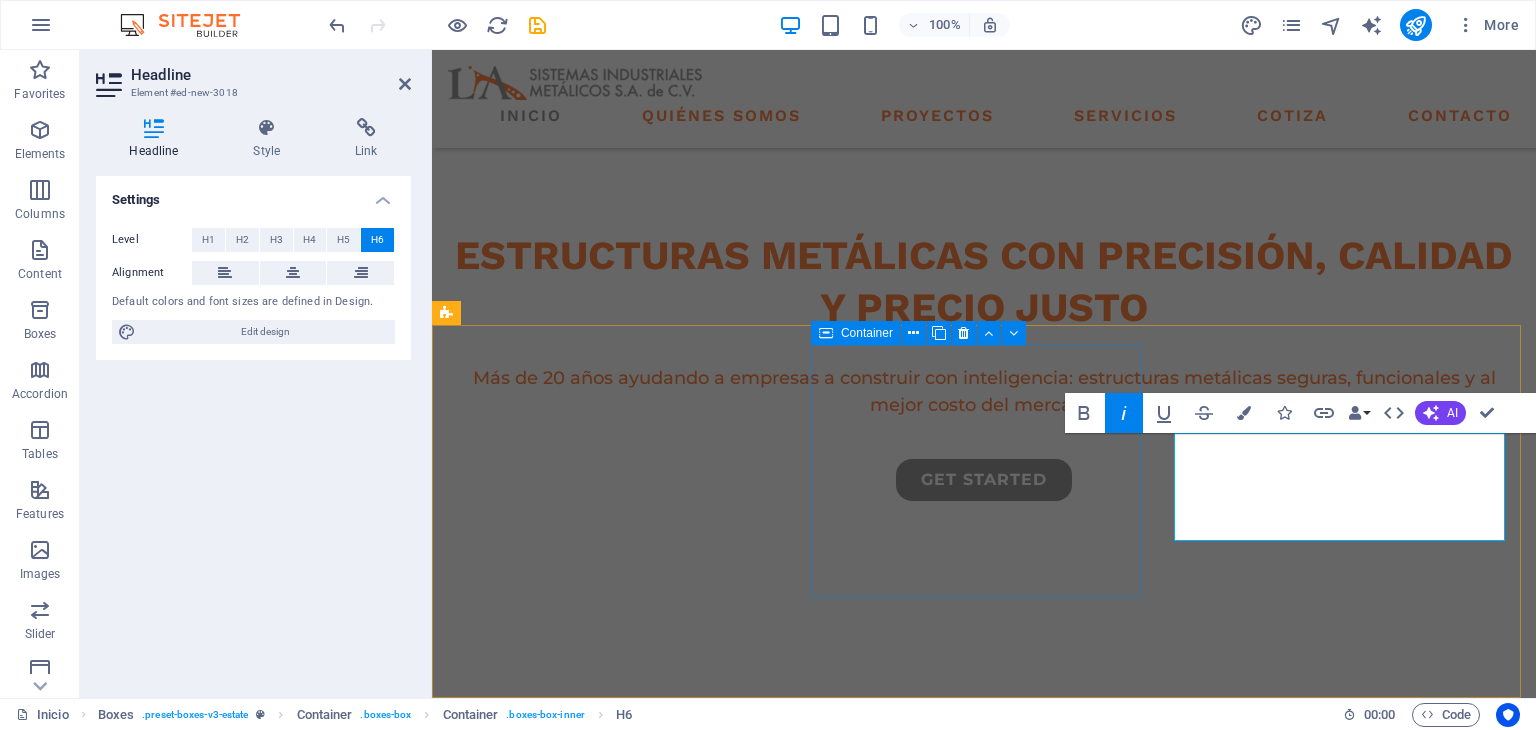 click on "Fabricación con calidad Control total de calidad, menor desperdicio y entregas puntuales." at bounding box center [616, 1174] 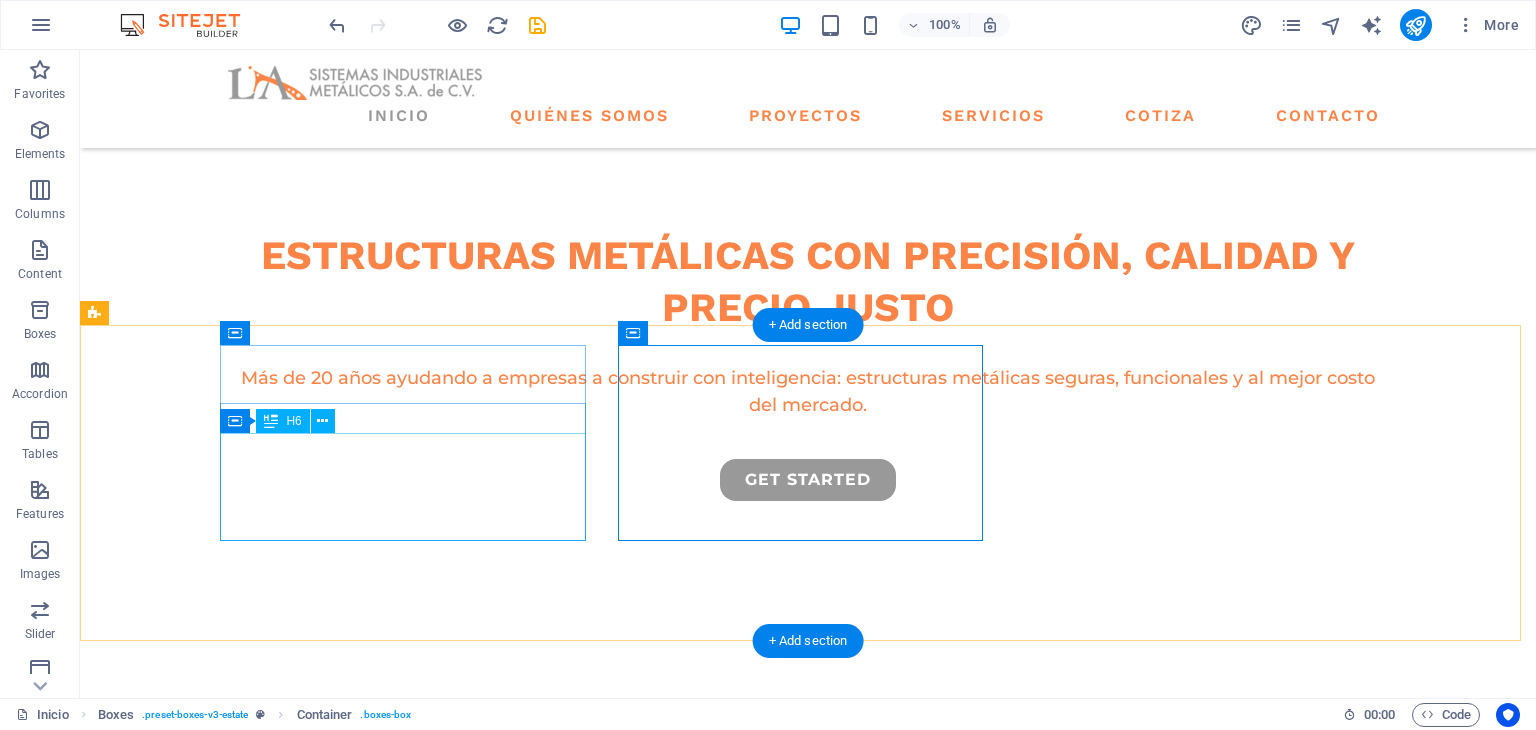 click on "Diseñamos y fabricamos bajo estándares internacionales como AISC, FM Global y las NTC mexicanas. Seguridad estructural garantizada." at bounding box center (278, 1003) 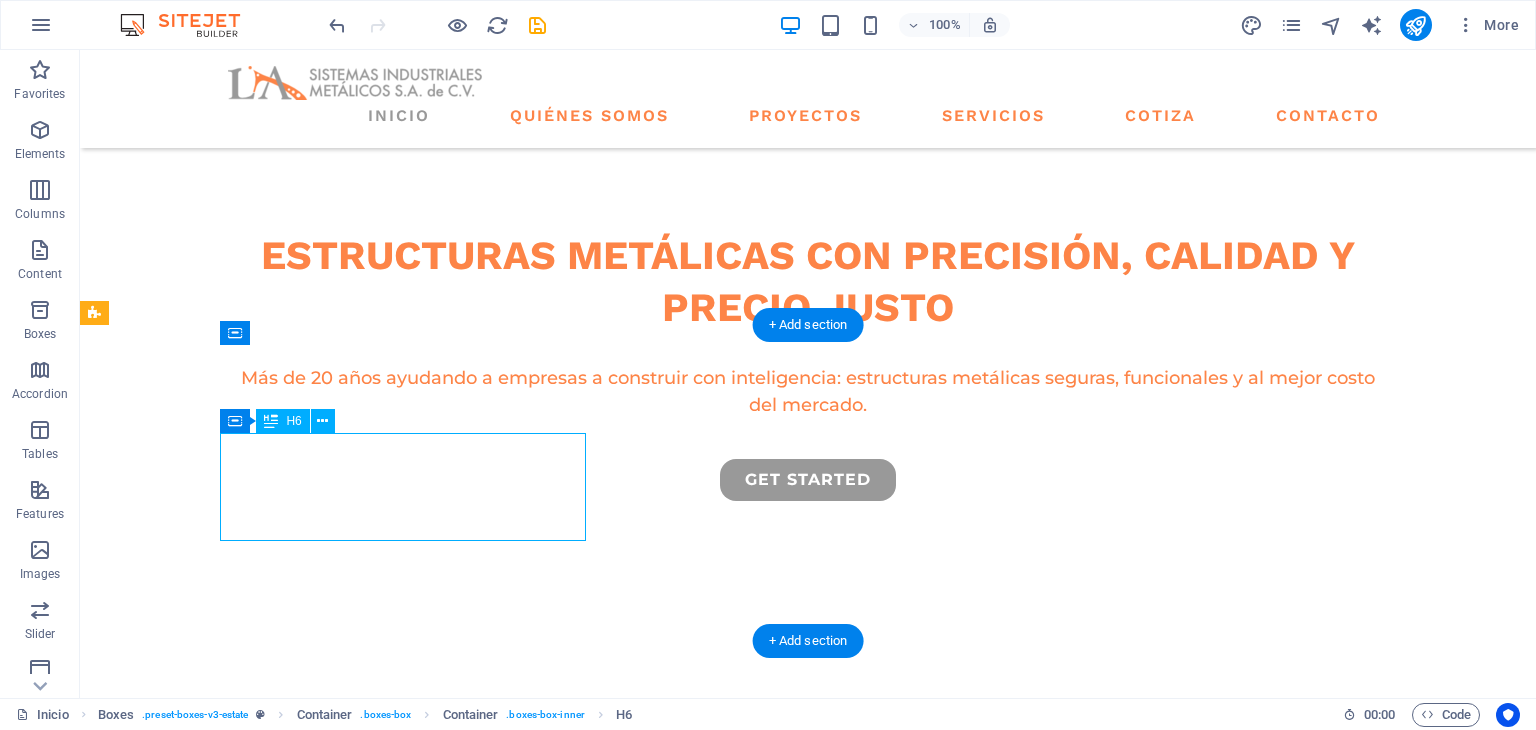 click on "Diseñamos y fabricamos bajo estándares internacionales como AISC, FM Global y las NTC mexicanas. Seguridad estructural garantizada." at bounding box center [278, 1003] 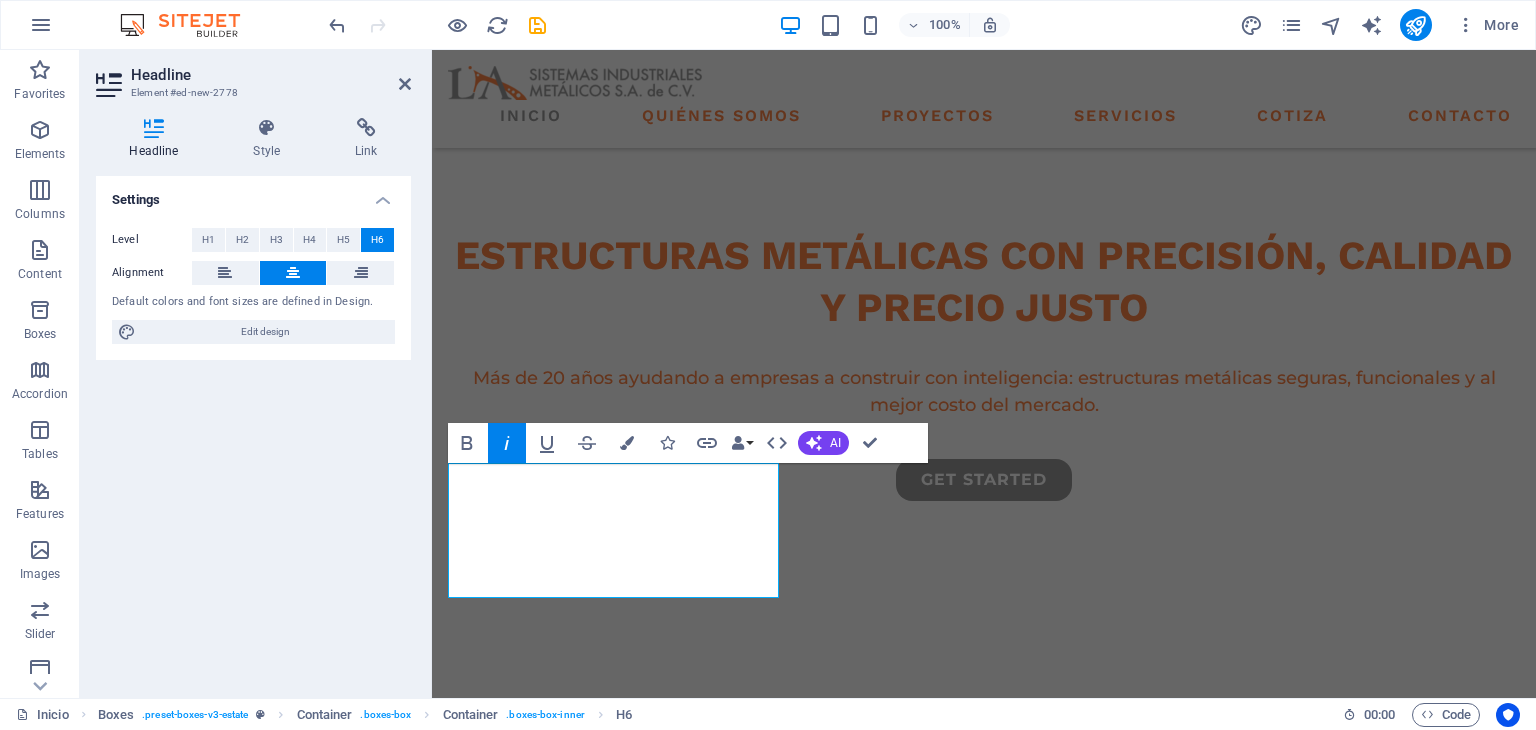 drag, startPoint x: 512, startPoint y: 437, endPoint x: 376, endPoint y: 453, distance: 136.93794 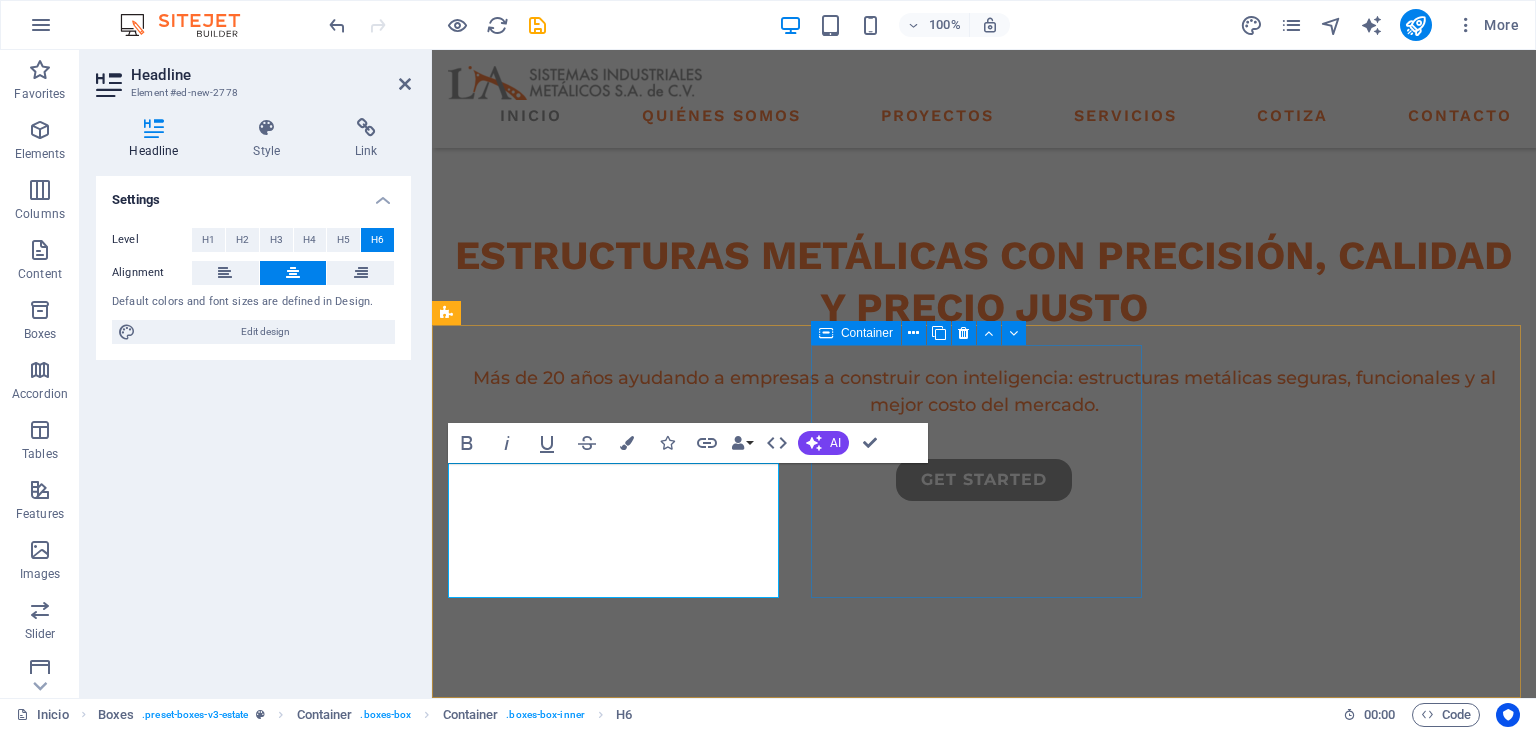 click on "Fabricación con calidad Control total de calidad, menor desperdicio y entregas puntuales." at bounding box center [616, 1174] 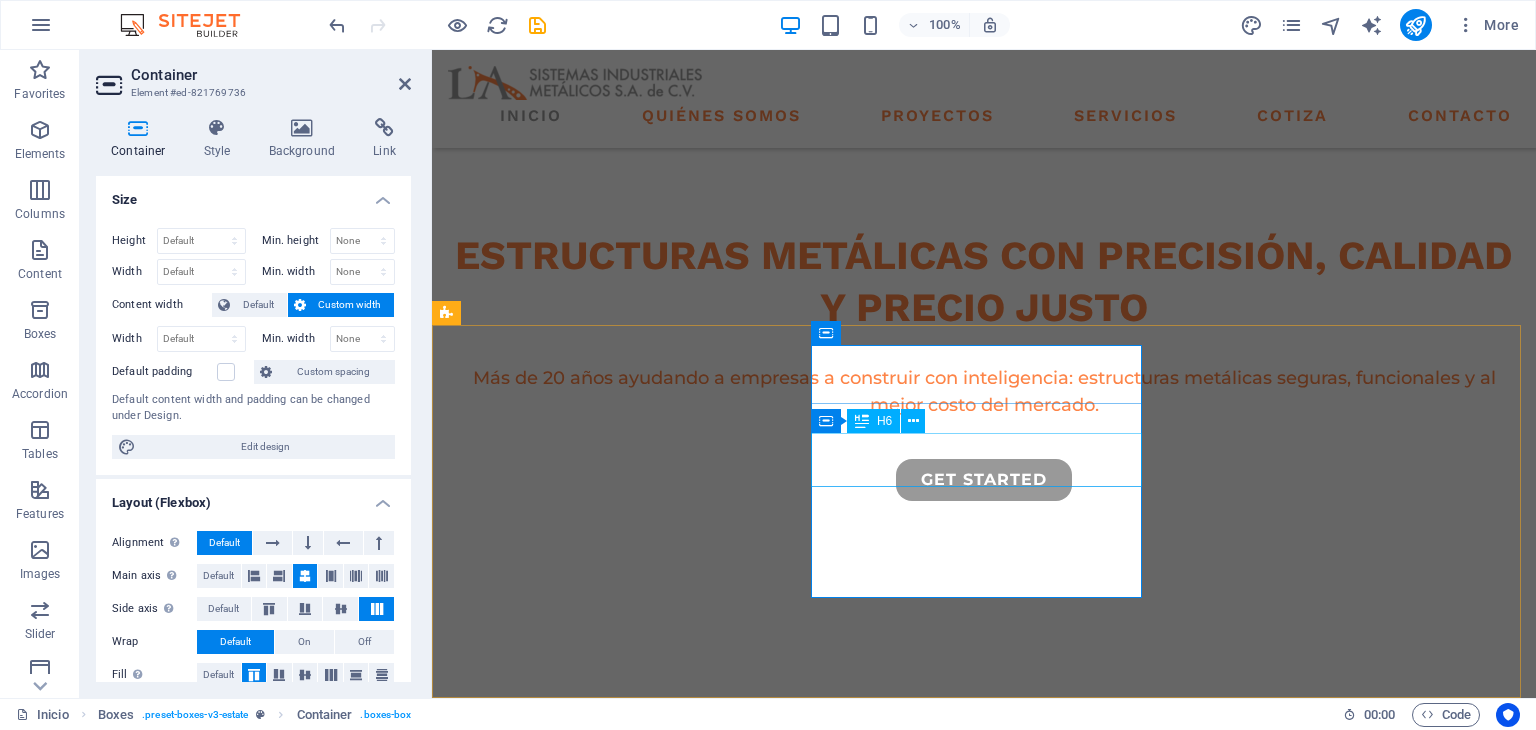 click on "Control total de calidad, menor desperdicio y entregas puntuales." at bounding box center [616, 1218] 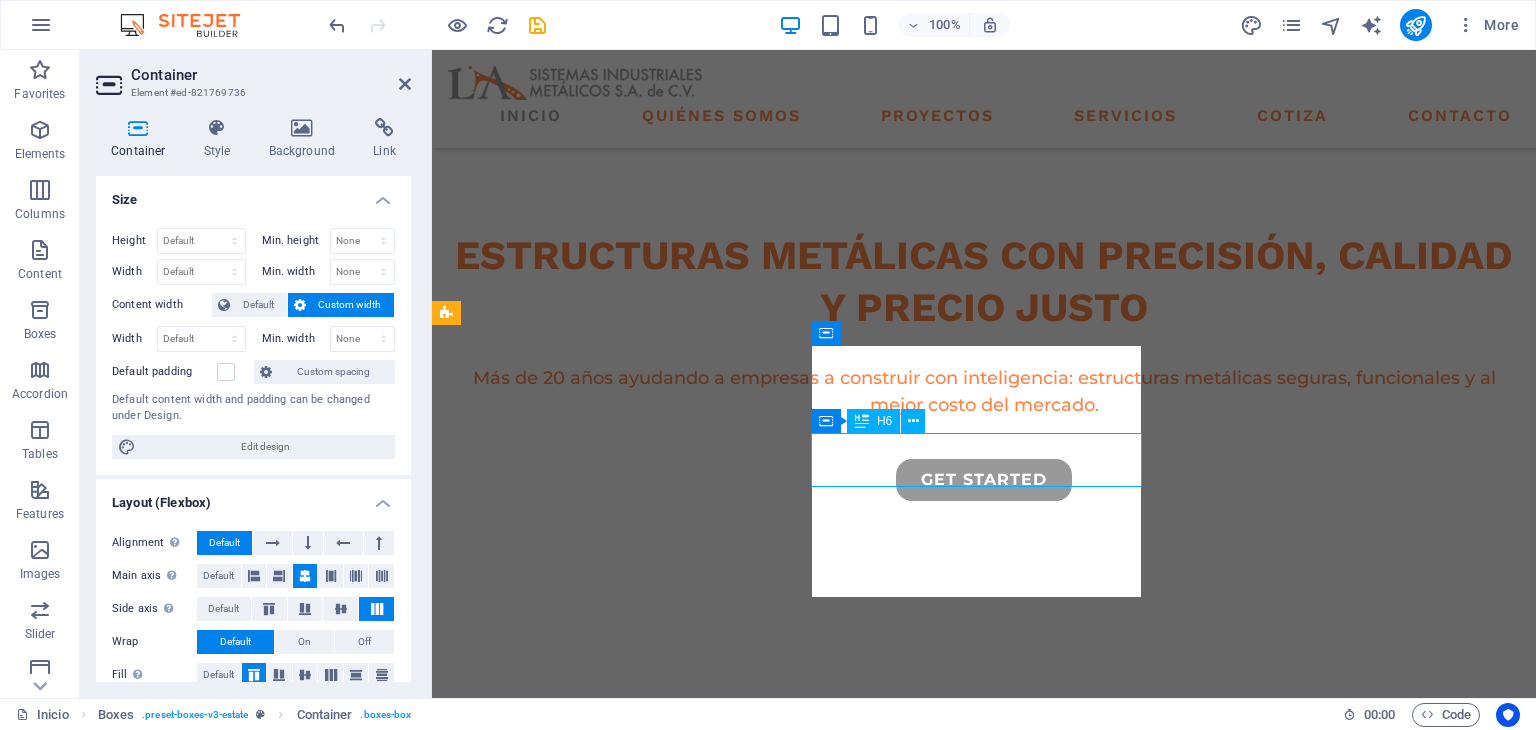 click on "Control total de calidad, menor desperdicio y entregas puntuales." at bounding box center [616, 1218] 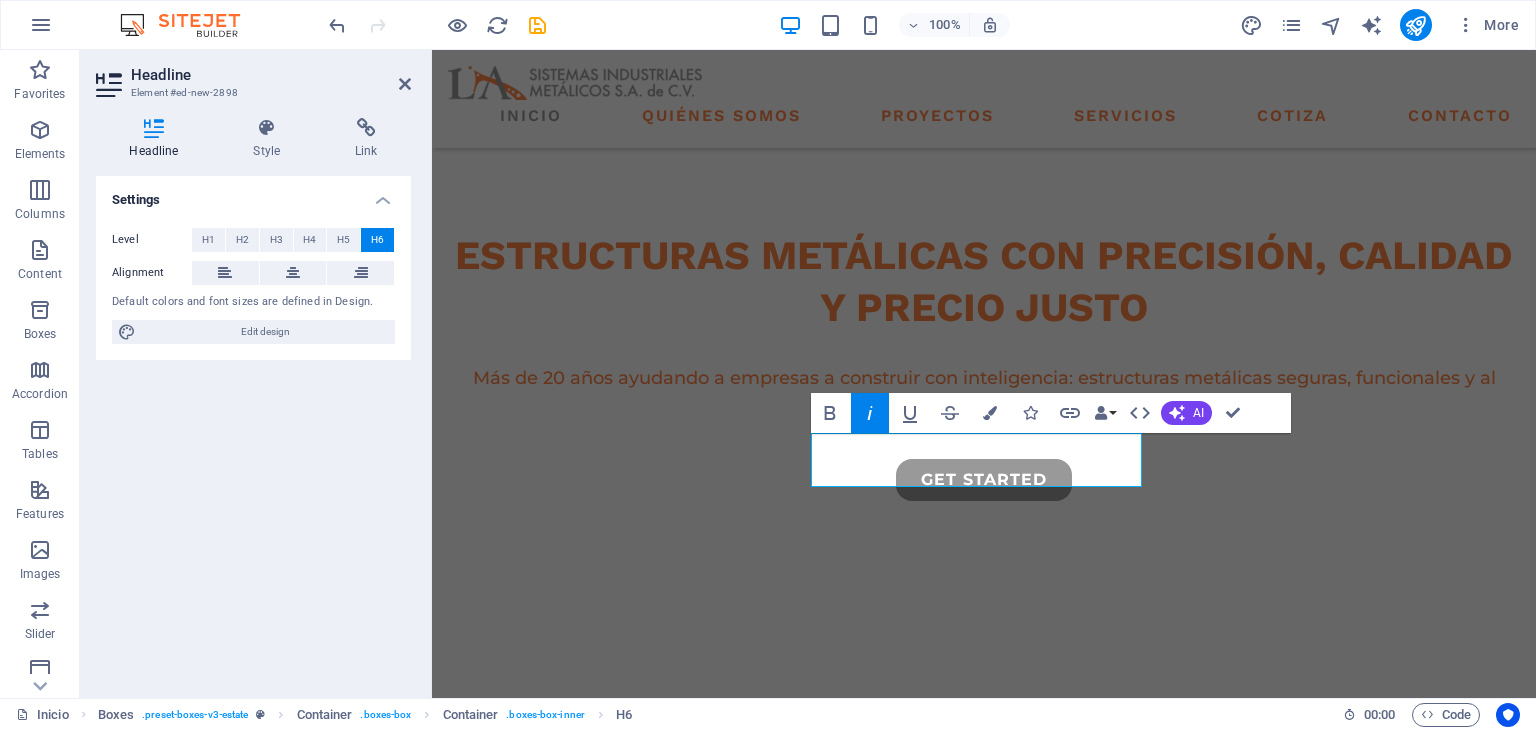 click on "Italic" at bounding box center [870, 413] 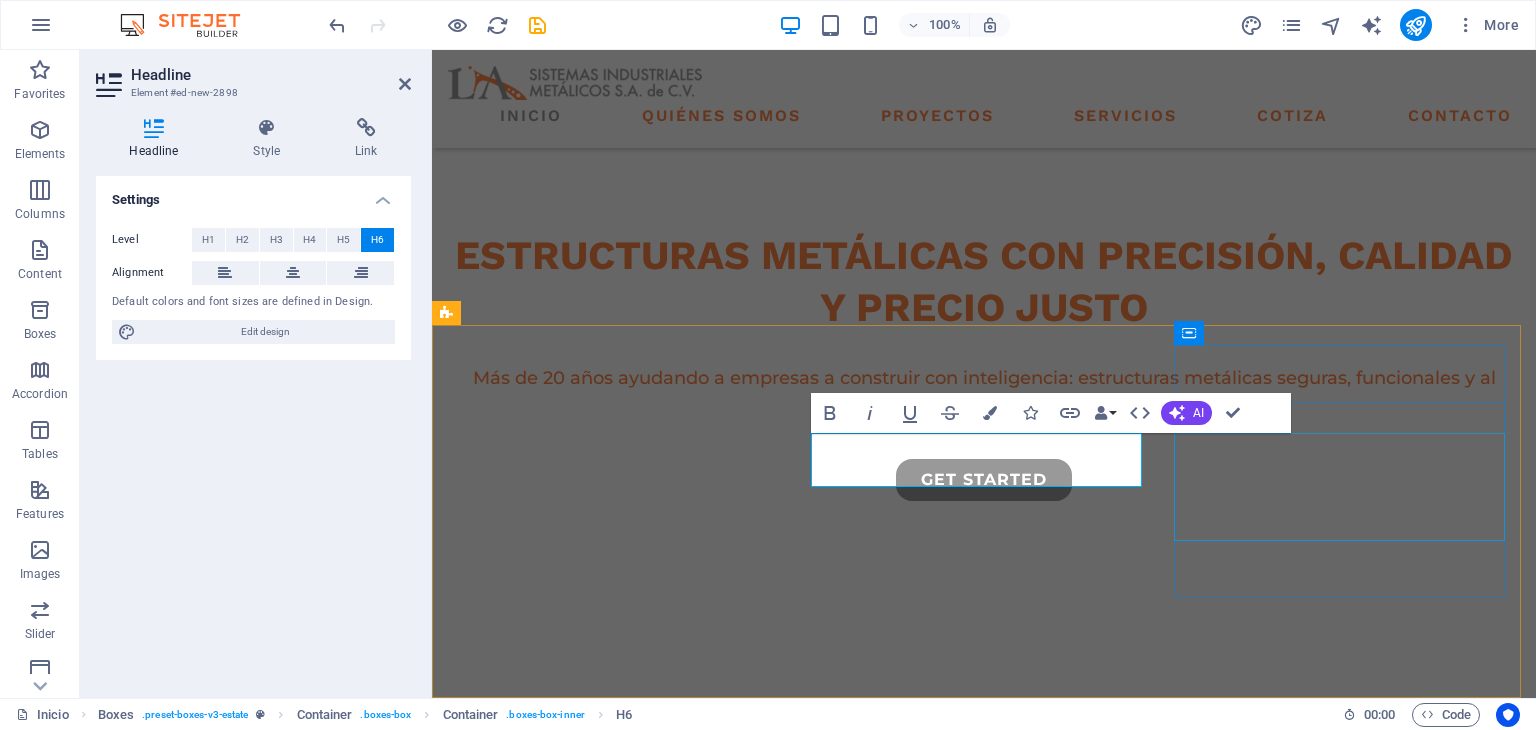 click on "Optimizamos cada kilo de acero para que tu proyecto cueste menos desde el plano, sin comprometer la resistencia ni la durabilidad." at bounding box center (616, 1403) 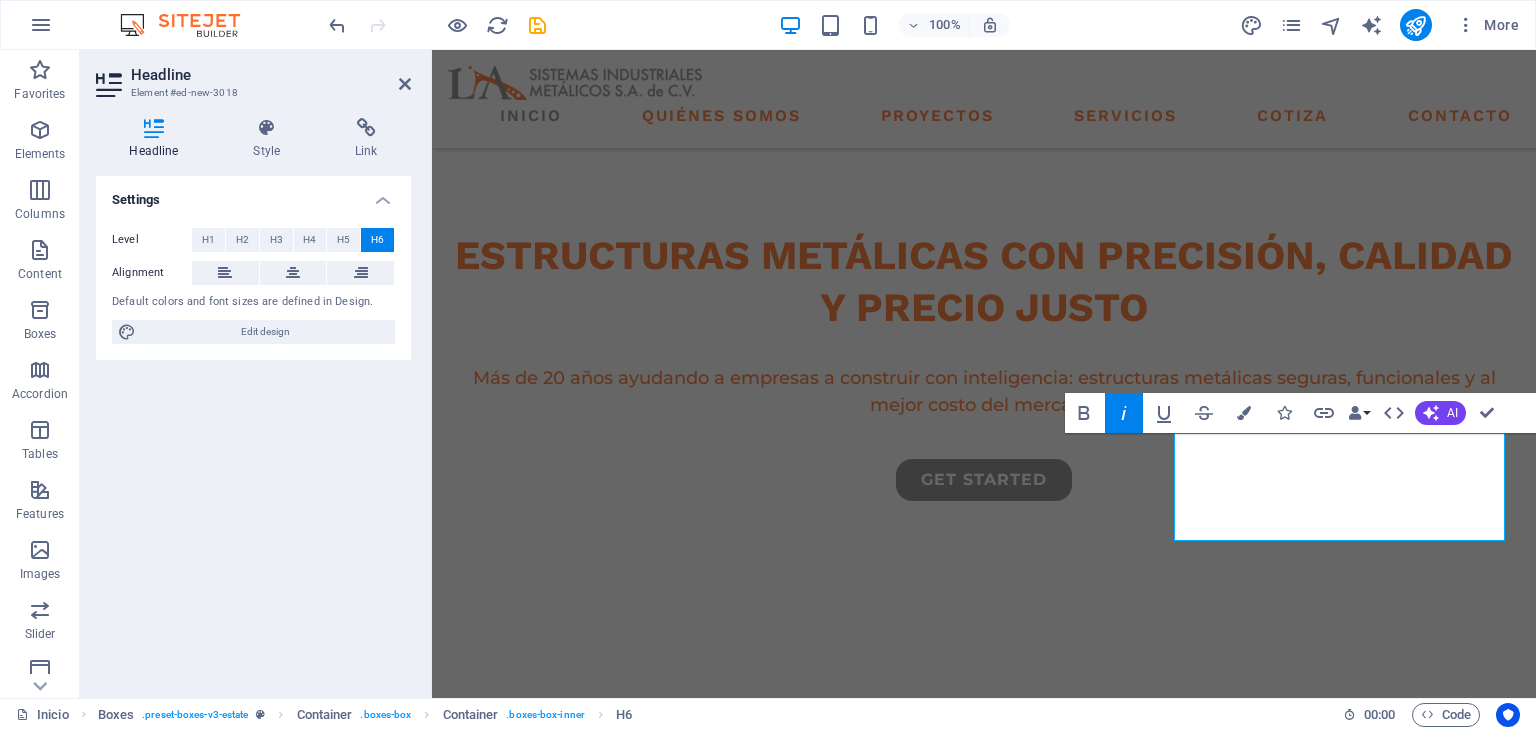 click 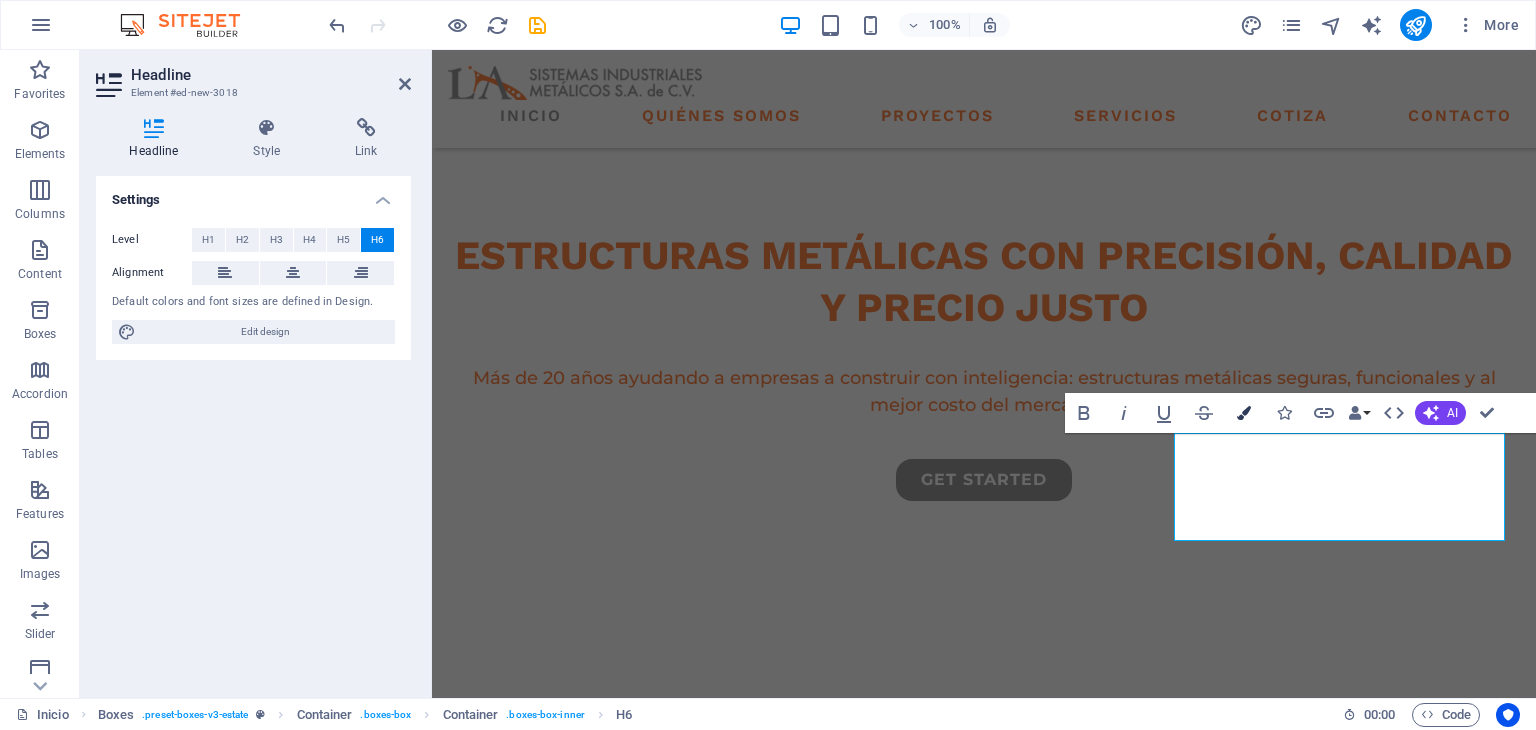 click on "Colors" at bounding box center [1244, 413] 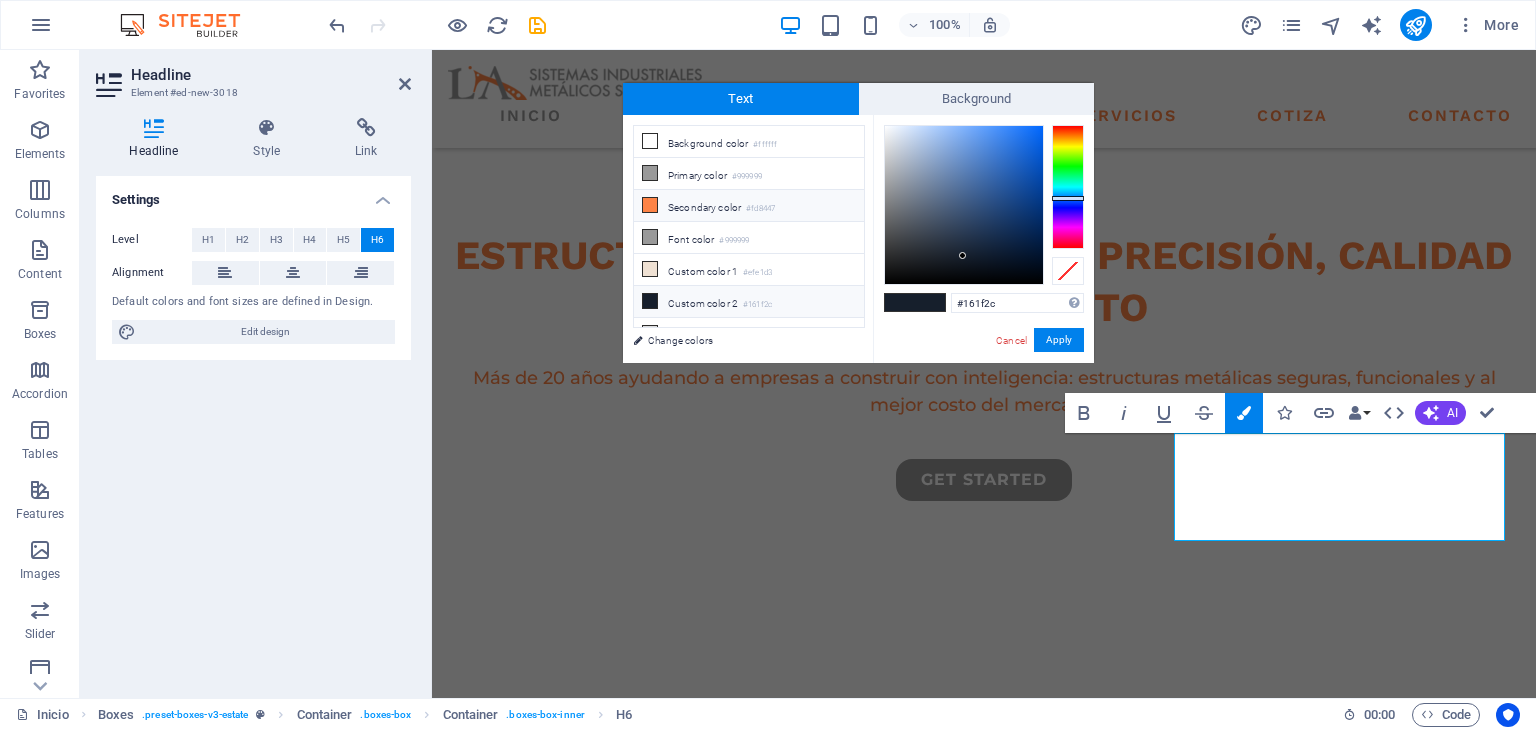 click on "Secondary color
#fd8447" at bounding box center (749, 206) 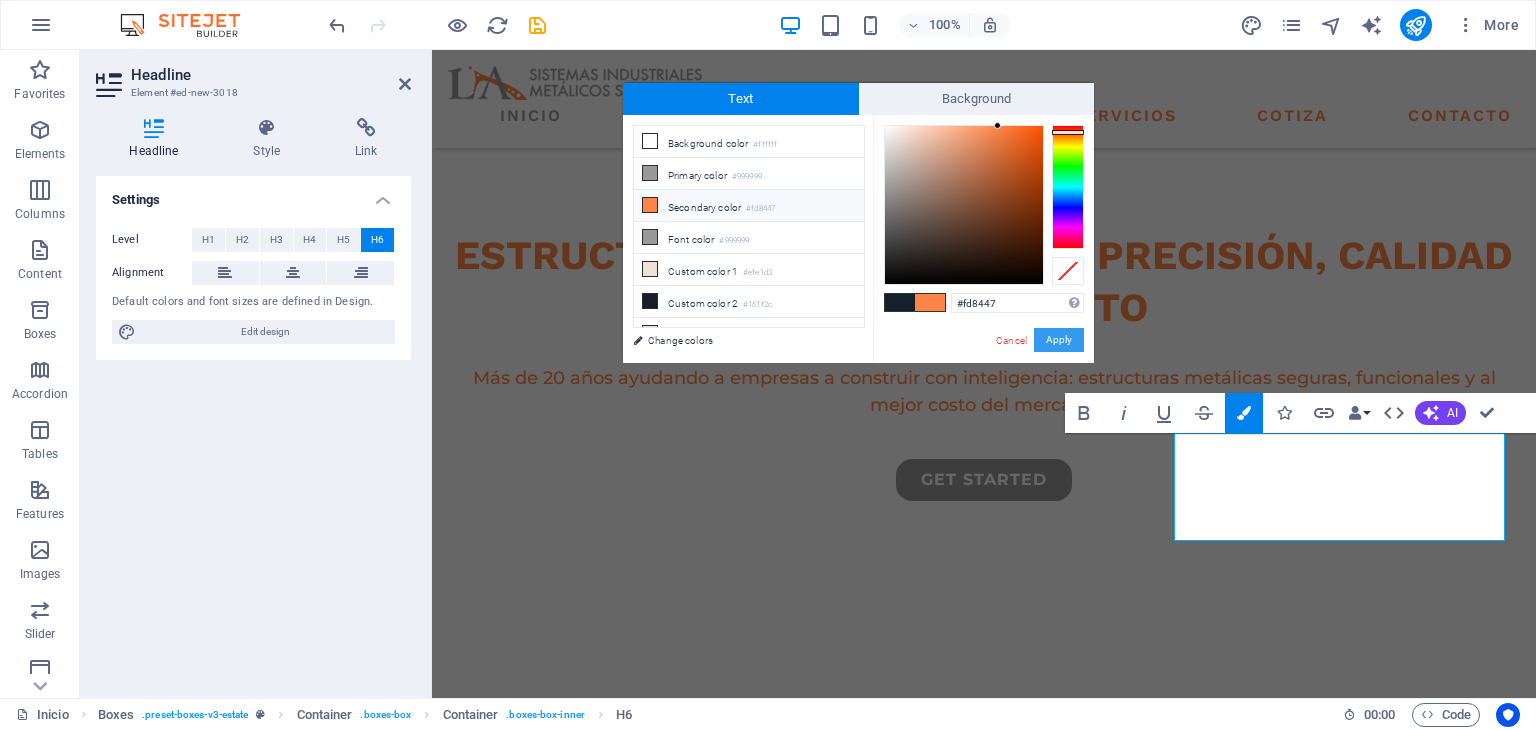 click on "Apply" at bounding box center [1059, 340] 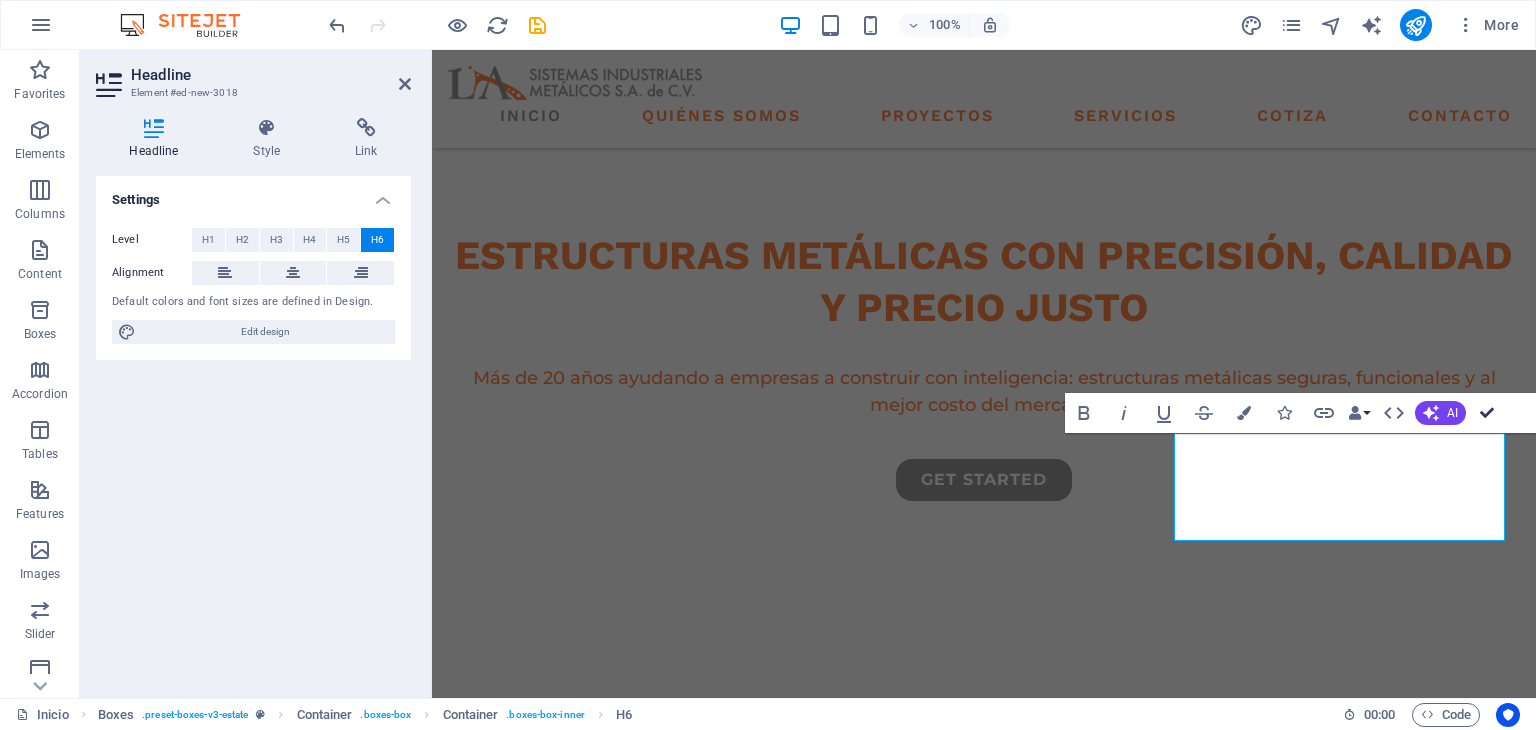 drag, startPoint x: 1484, startPoint y: 412, endPoint x: 1373, endPoint y: 407, distance: 111.11256 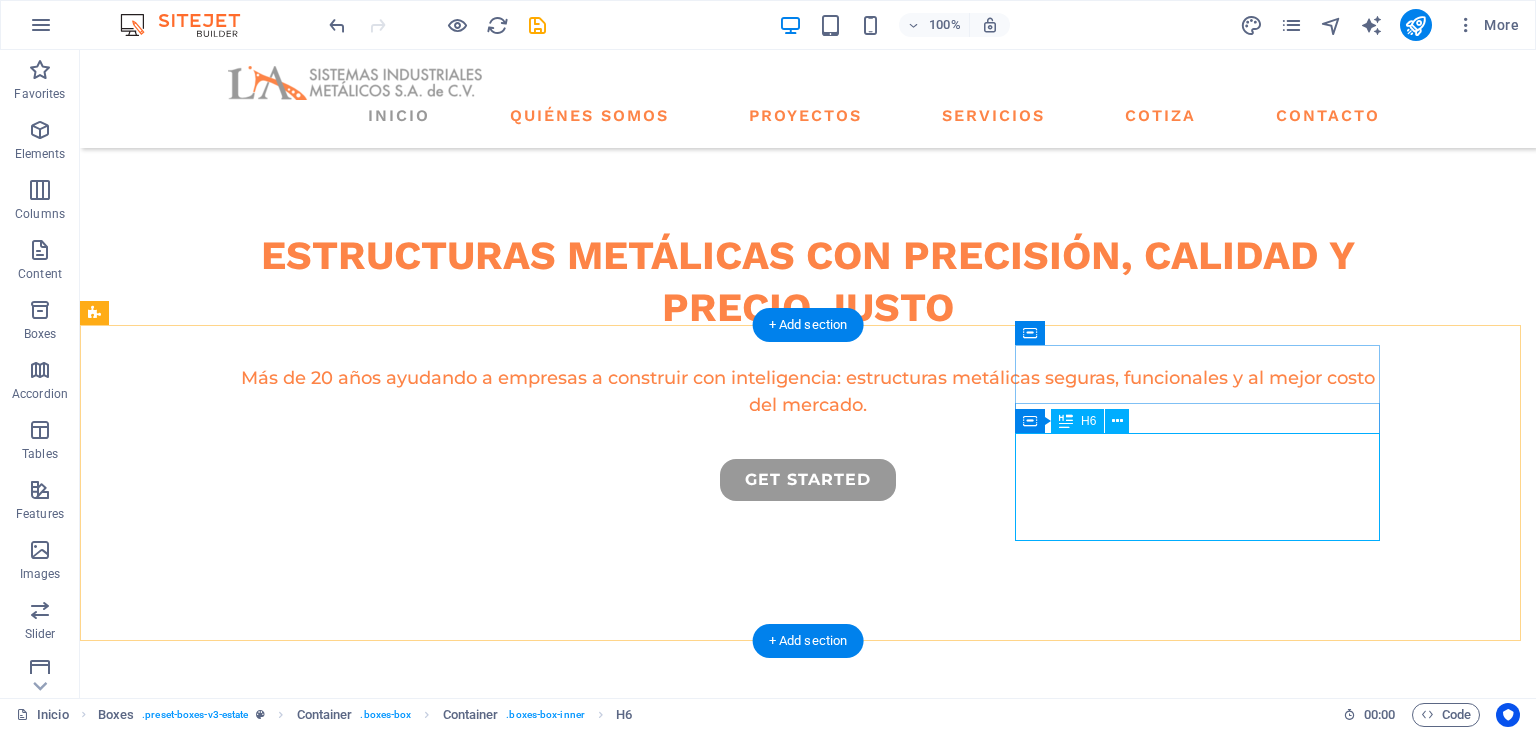 click on "Optimizamos cada kilo de acero para que tu proyecto cueste menos desde el plano, sin comprometer la resistencia ni la durabilidad." at bounding box center [278, 1373] 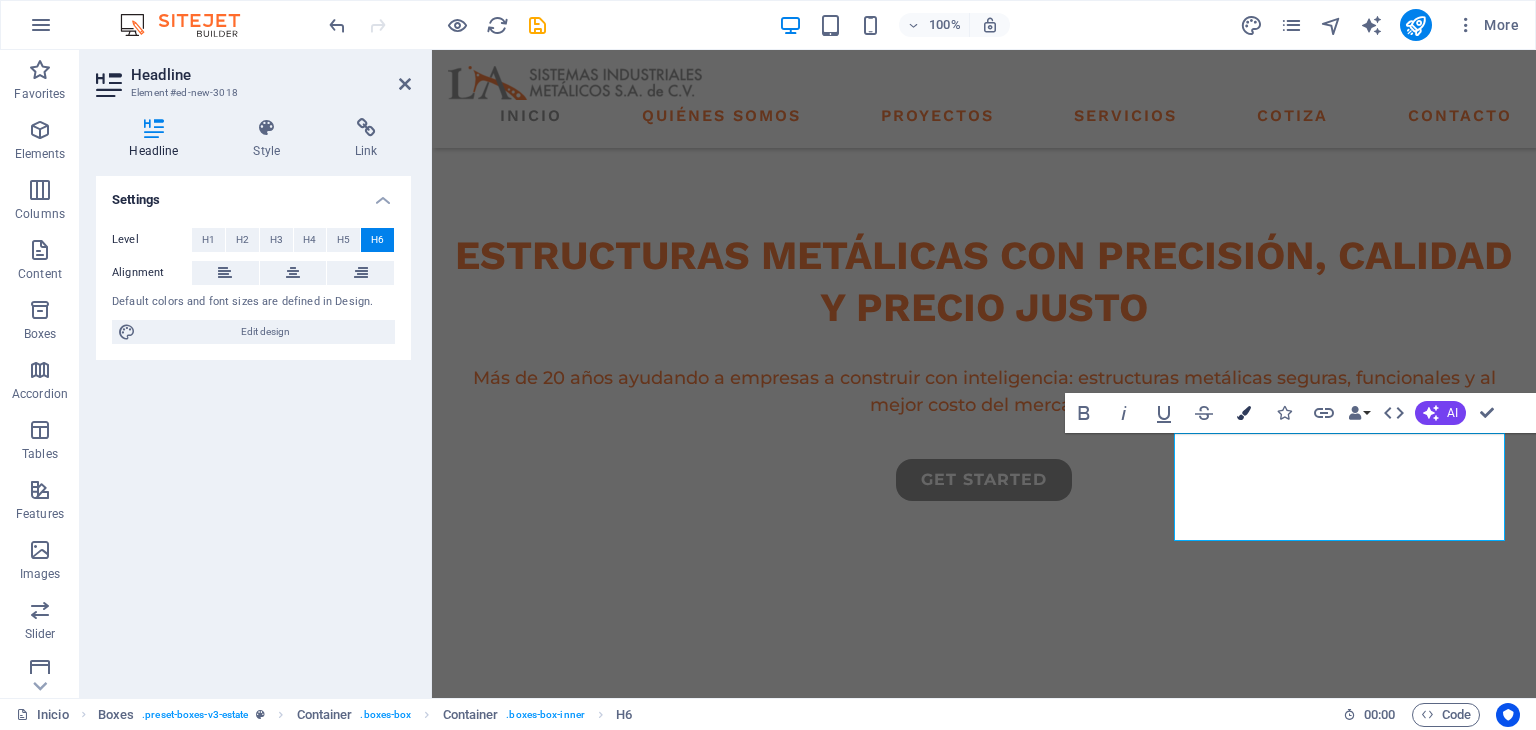 click on "Colors" at bounding box center [1244, 413] 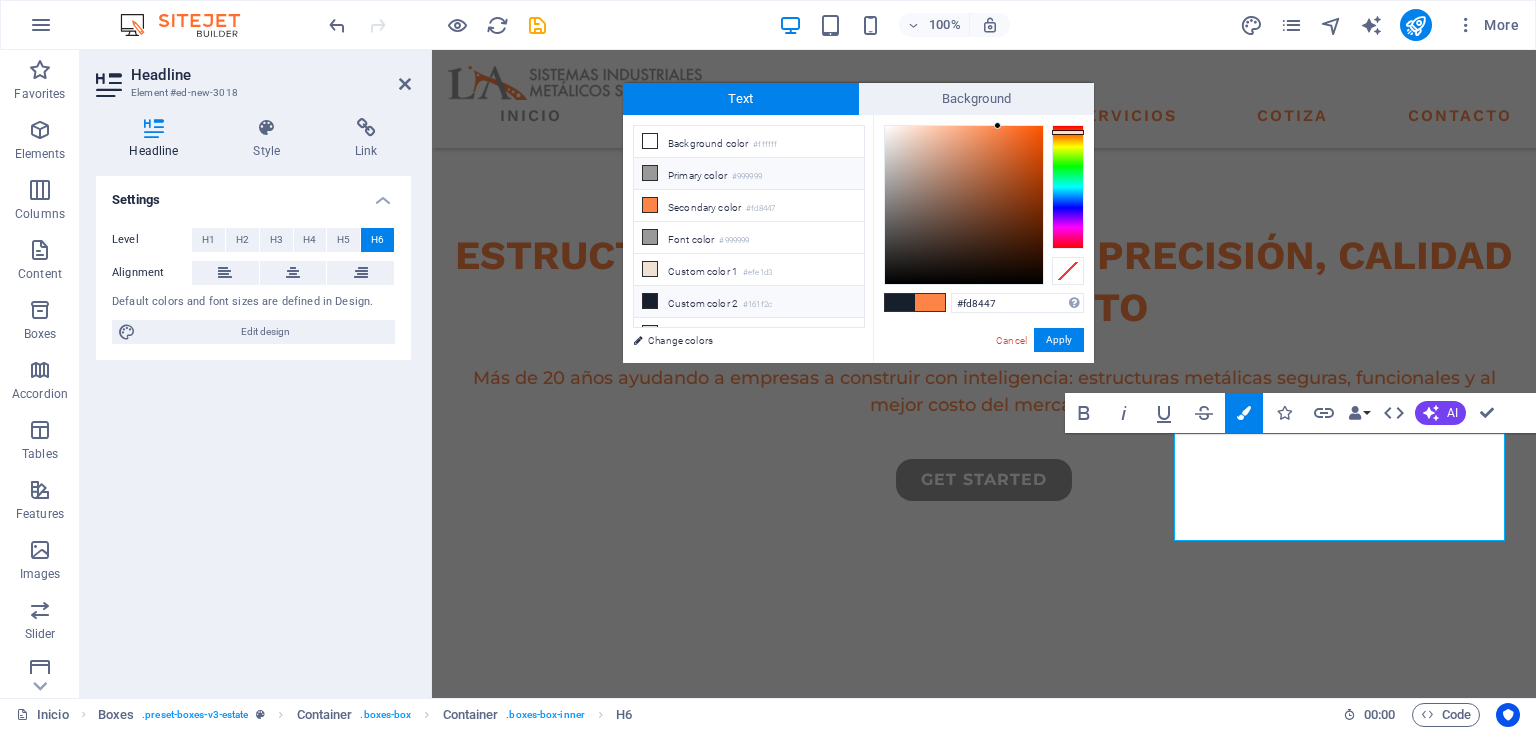 click on "#999999" at bounding box center (747, 177) 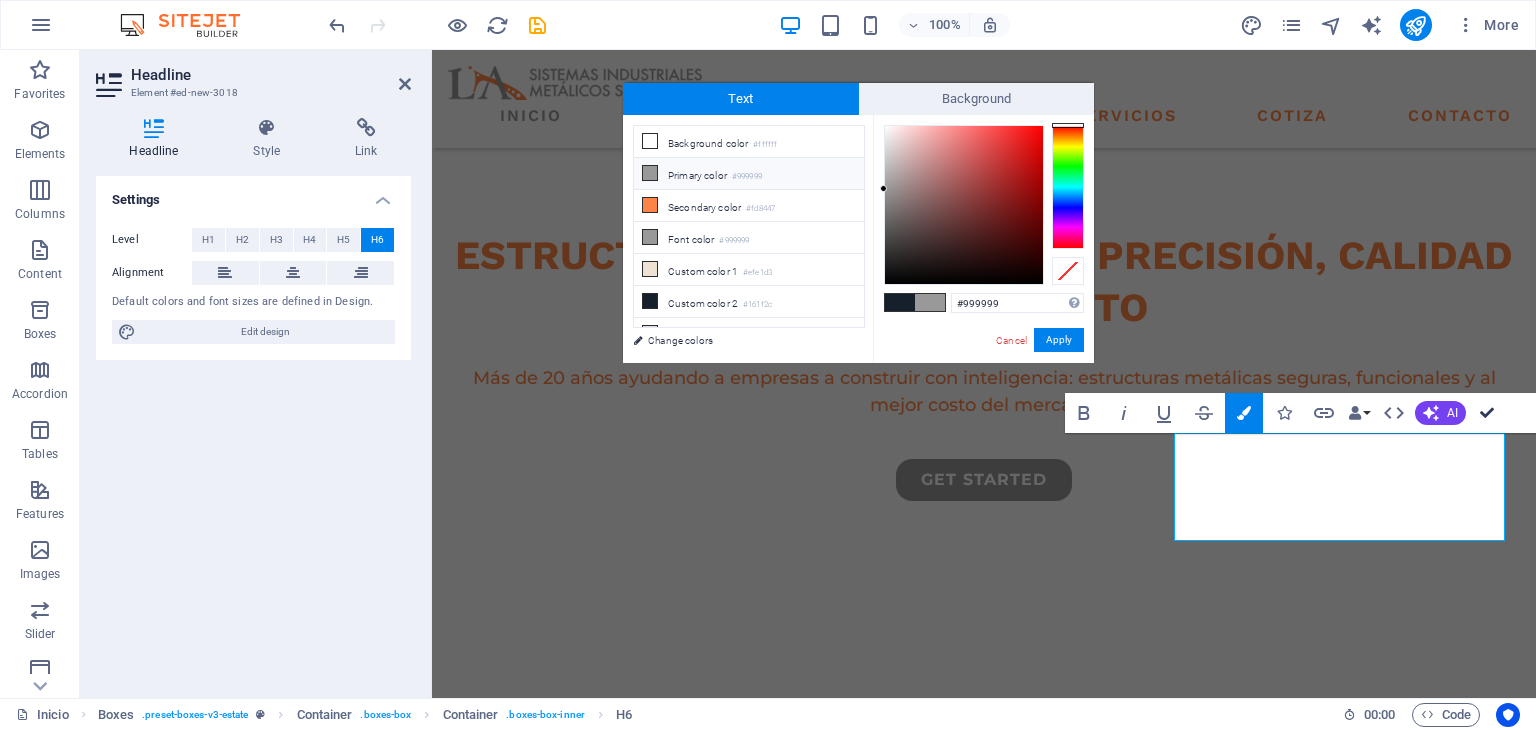 drag, startPoint x: 1499, startPoint y: 416, endPoint x: 1208, endPoint y: 463, distance: 294.7711 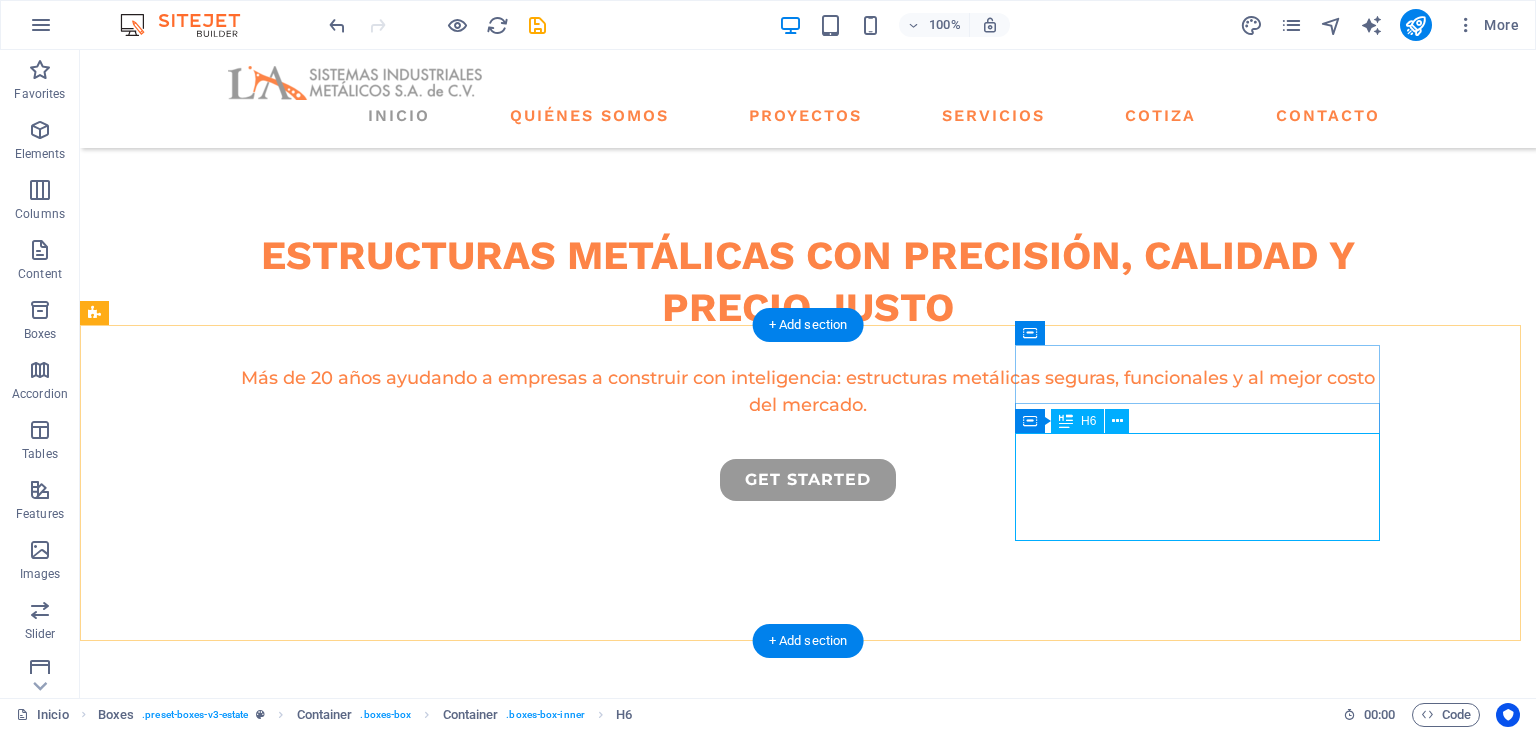 click on "Optimizamos cada kilo de acero para que tu proyecto cueste menos desde el plano, sin comprometer la resistencia ni la durabilidad." at bounding box center [278, 1373] 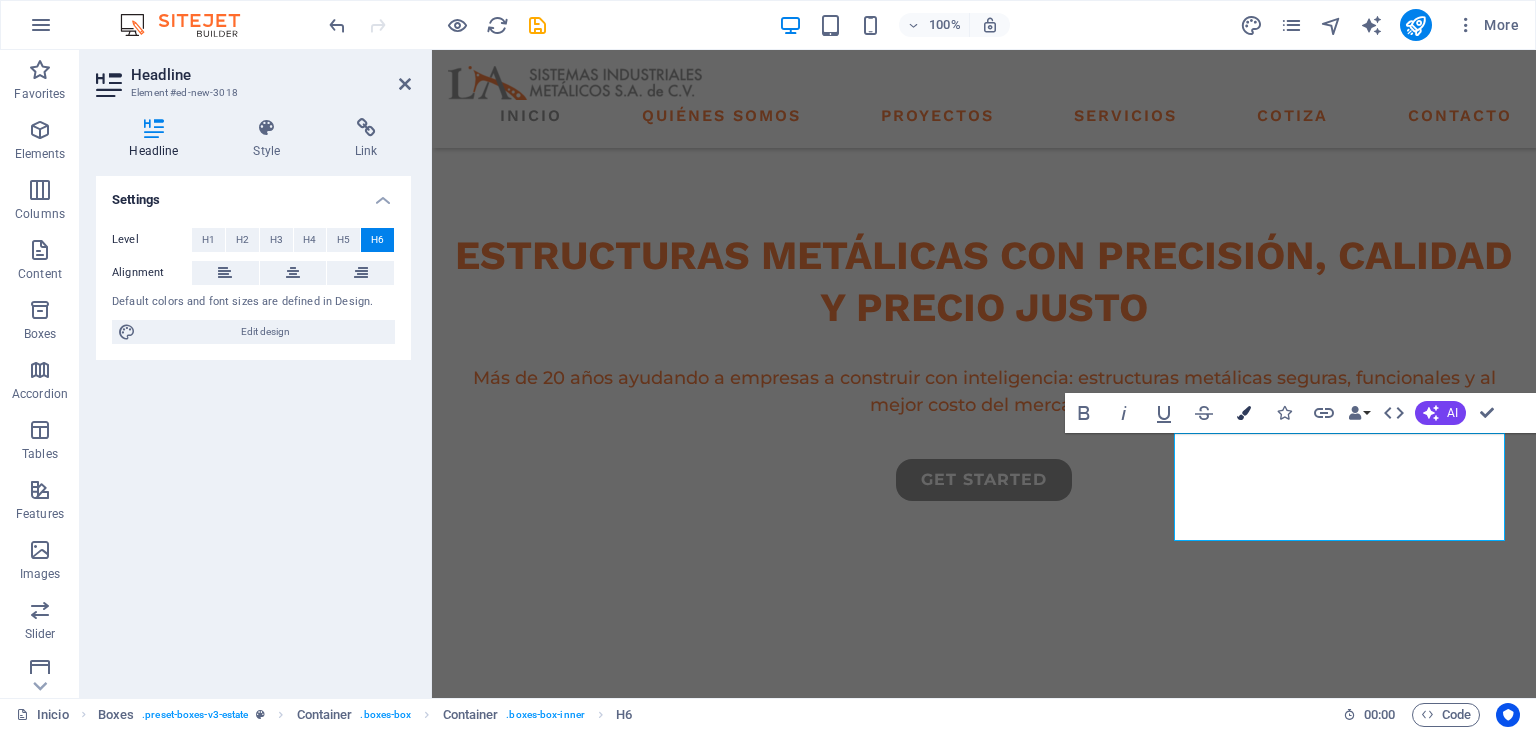click on "Colors" at bounding box center [1244, 413] 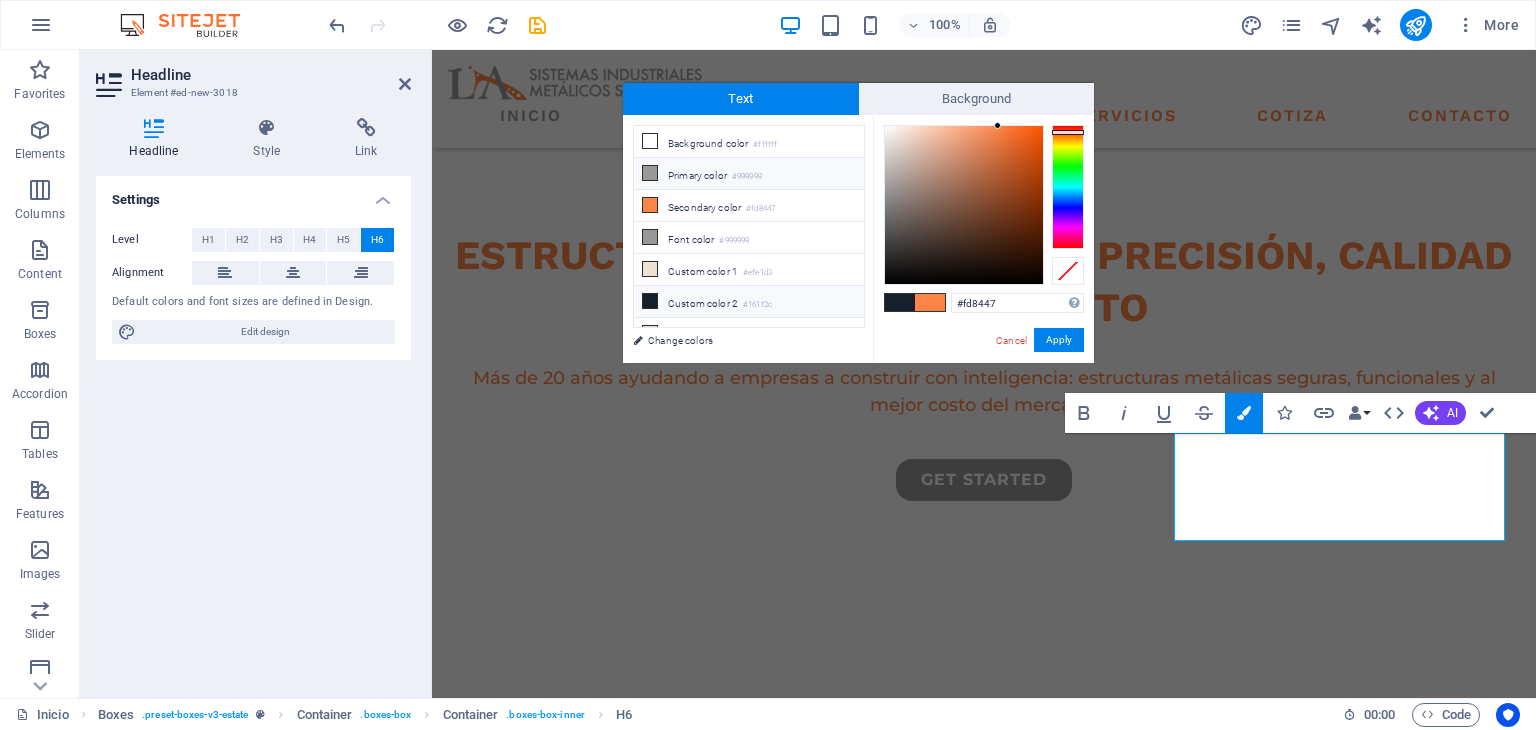 click on "Primary color
#999999" at bounding box center (749, 174) 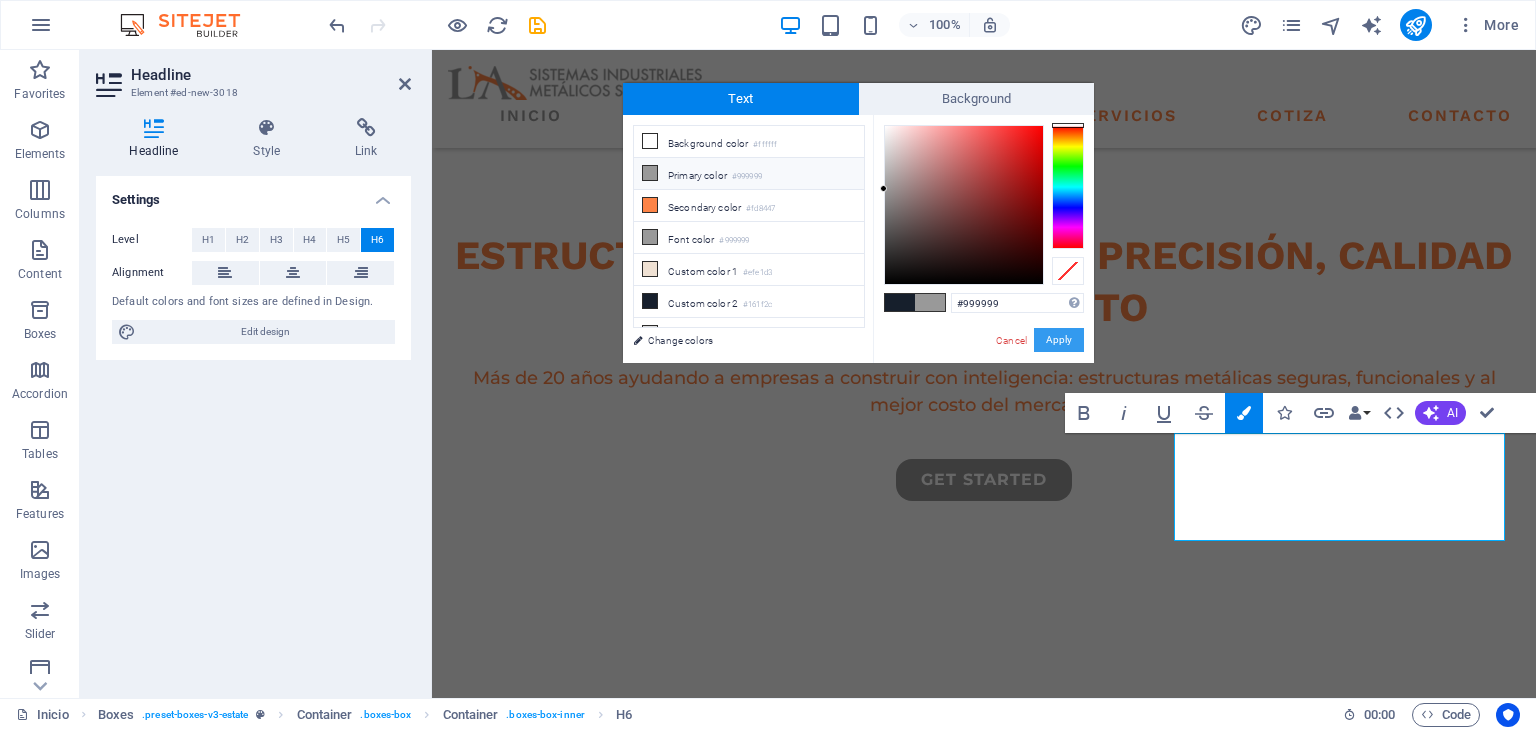 click on "Apply" at bounding box center (1059, 340) 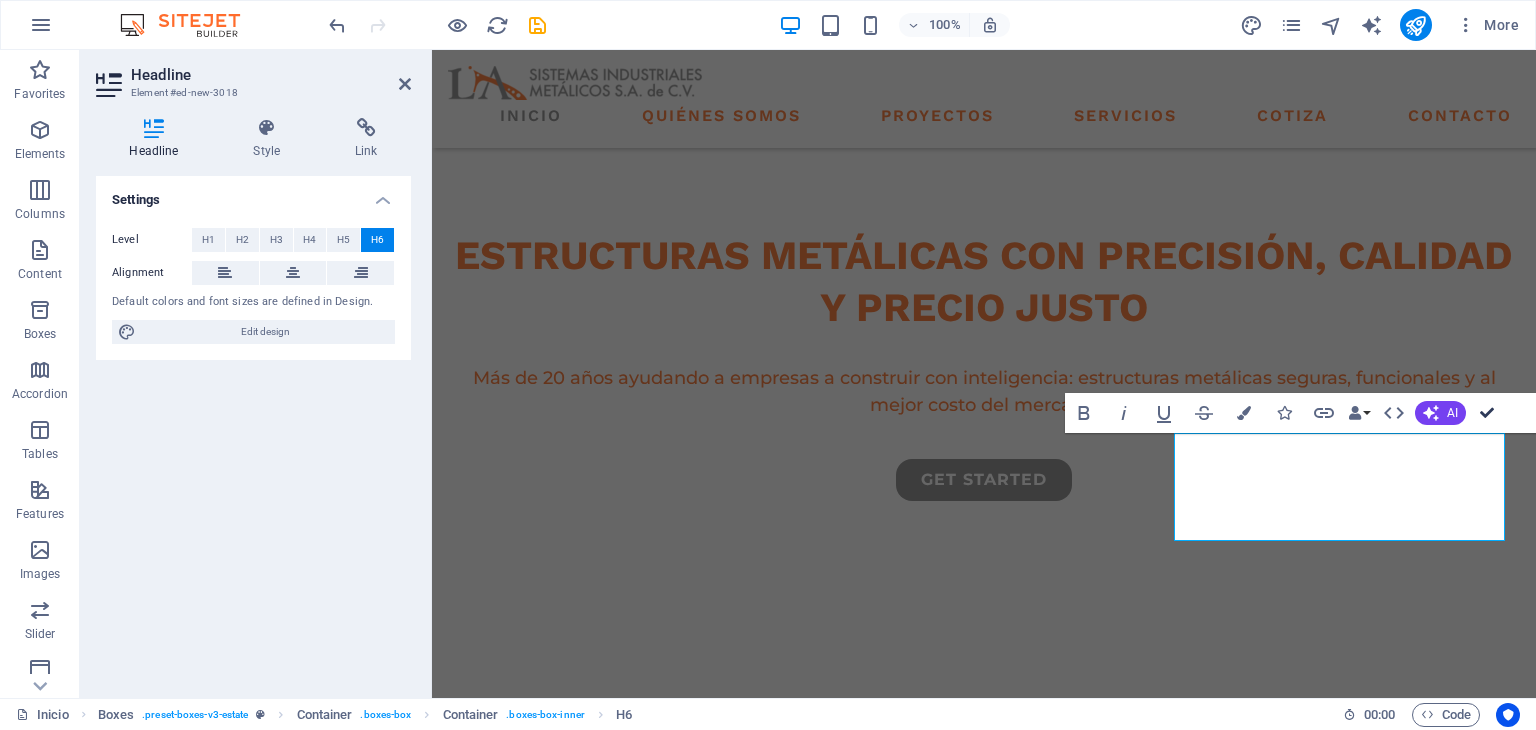 drag, startPoint x: 1490, startPoint y: 414, endPoint x: 1325, endPoint y: 411, distance: 165.02727 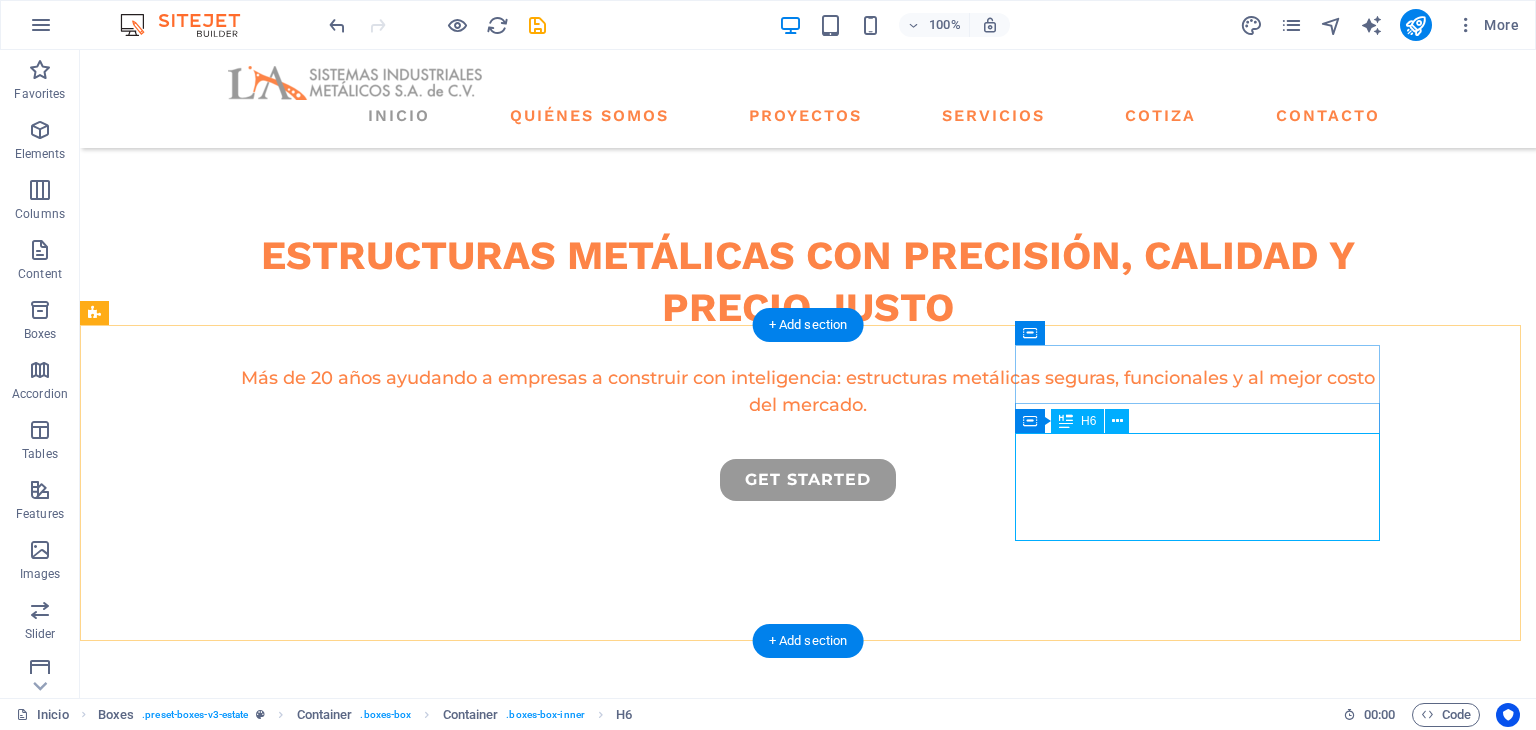 click on "Optimizamos cada kilo de acero para que tu proyecto cueste menos desde el plano, sin comprometer la resistencia ni la durabilidad." at bounding box center (278, 1373) 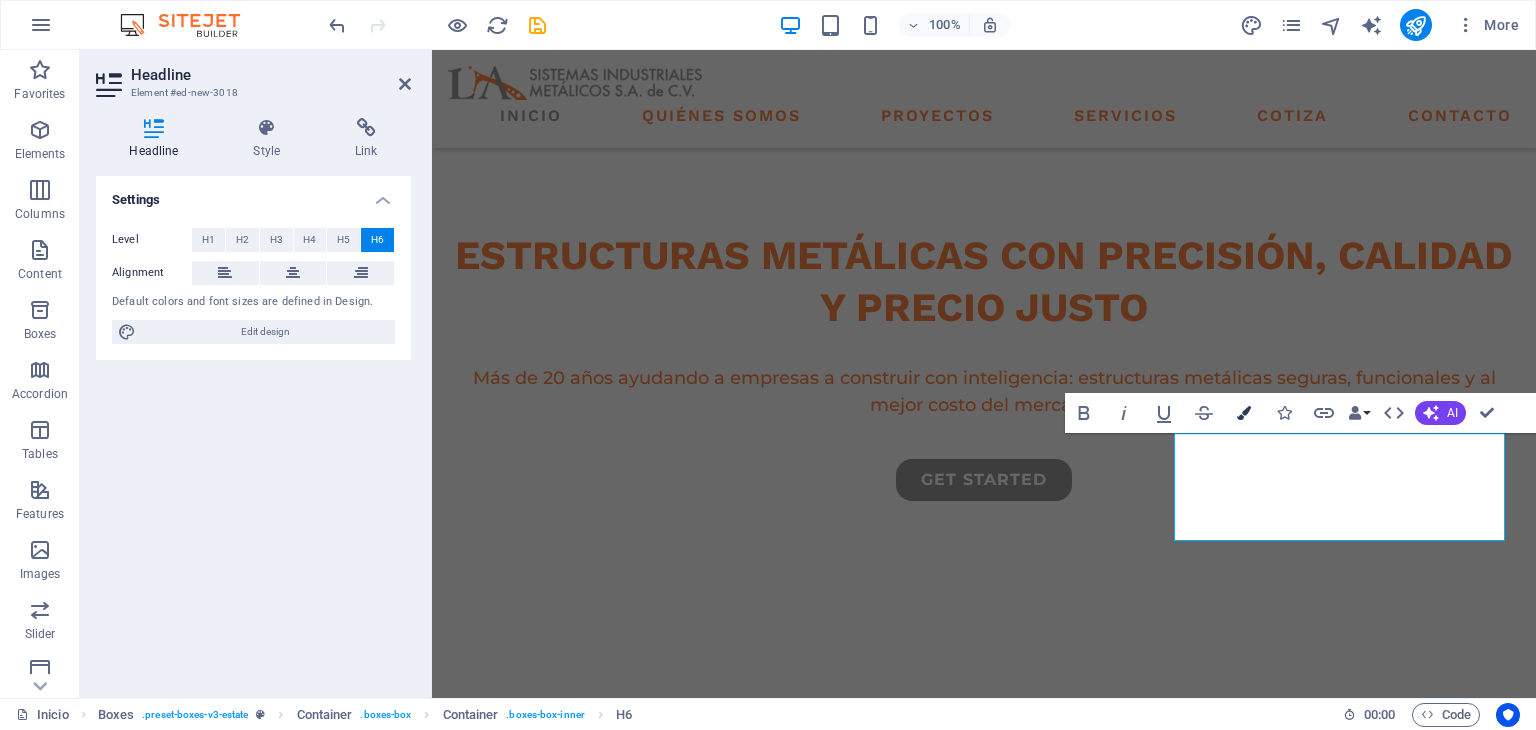 click at bounding box center (1244, 413) 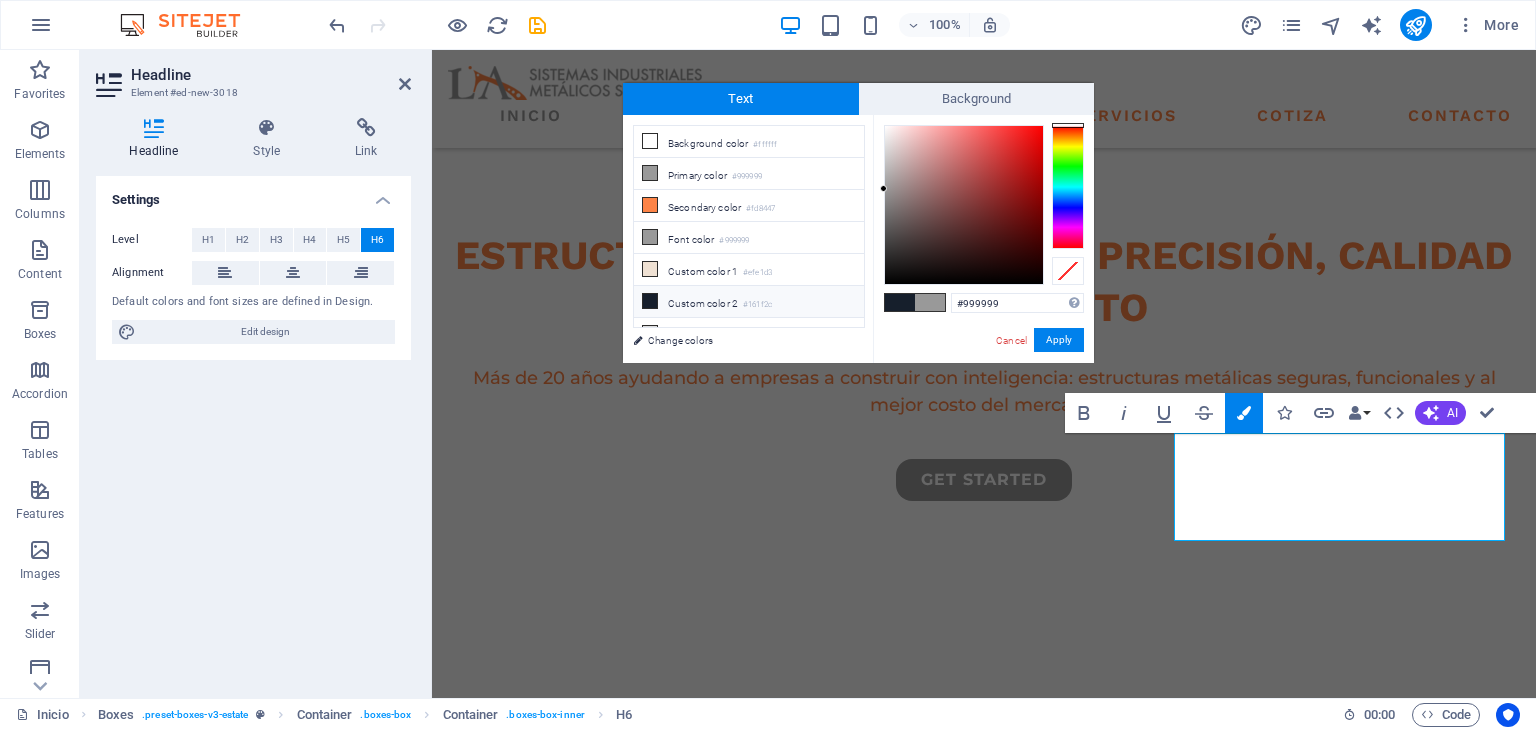 click on "Custom color 2
#161f2c" at bounding box center [749, 302] 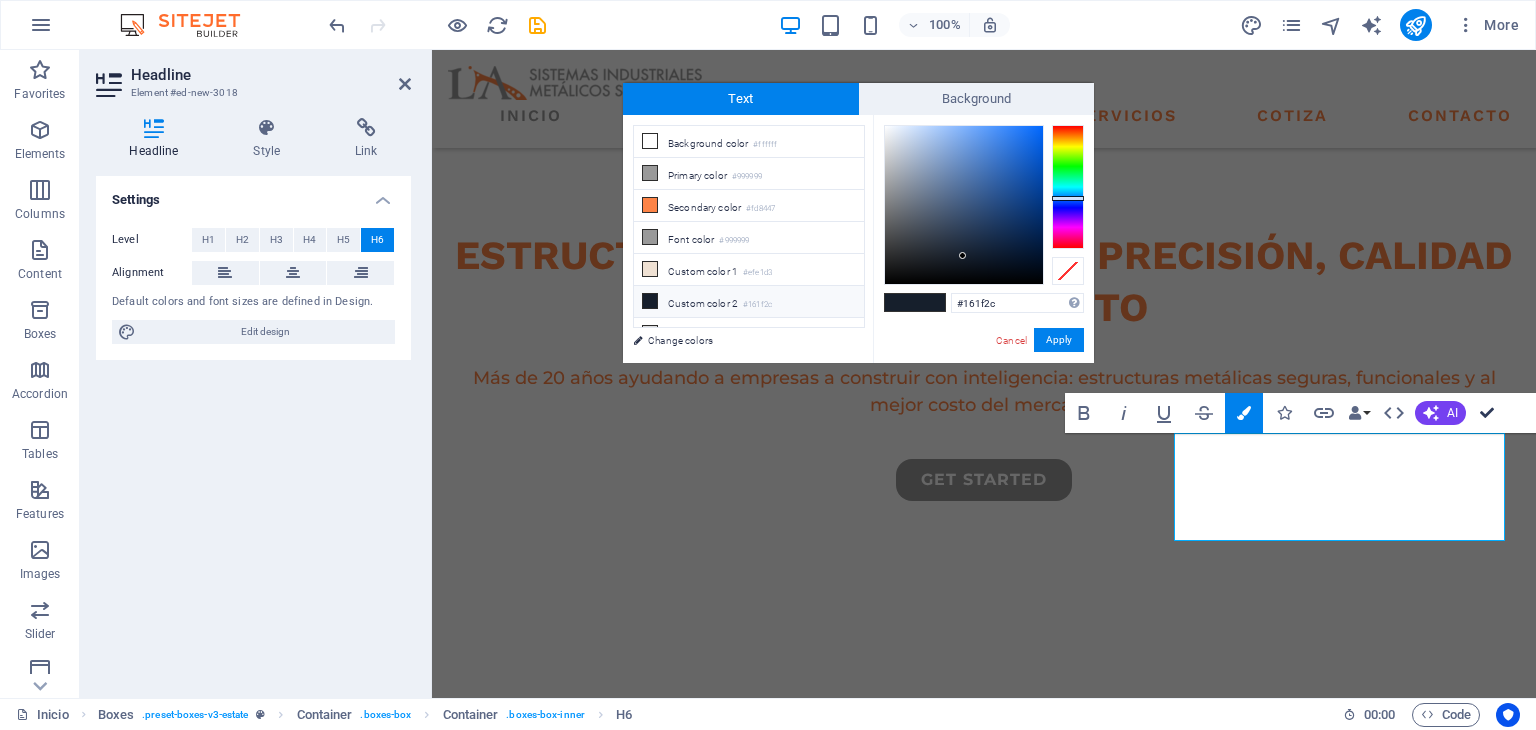 drag, startPoint x: 1488, startPoint y: 409, endPoint x: 1408, endPoint y: 357, distance: 95.41489 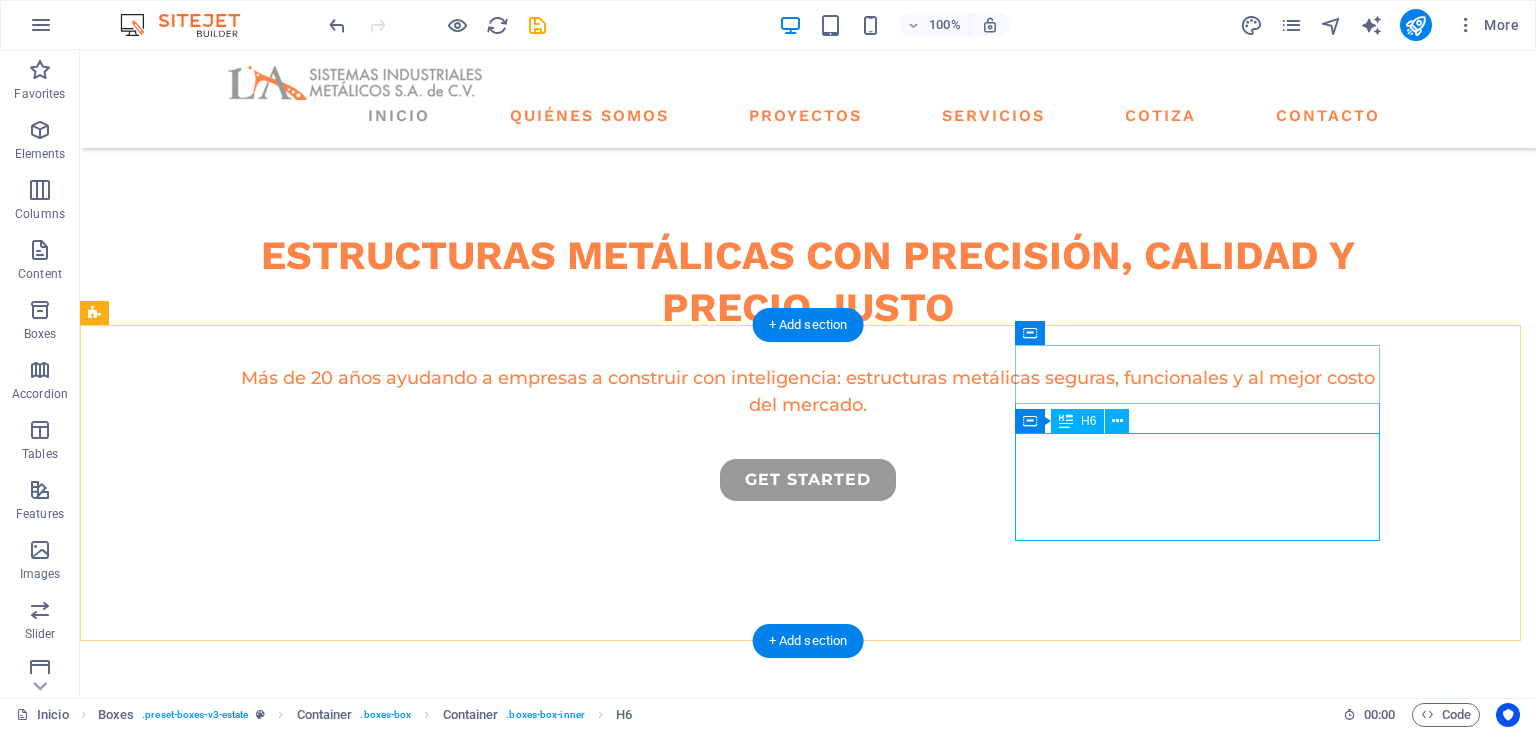 click on "Optimizamos cada kilo de acero para que tu proyecto cueste menos desde el plano, sin comprometer la resistencia ni la durabilidad." at bounding box center (278, 1373) 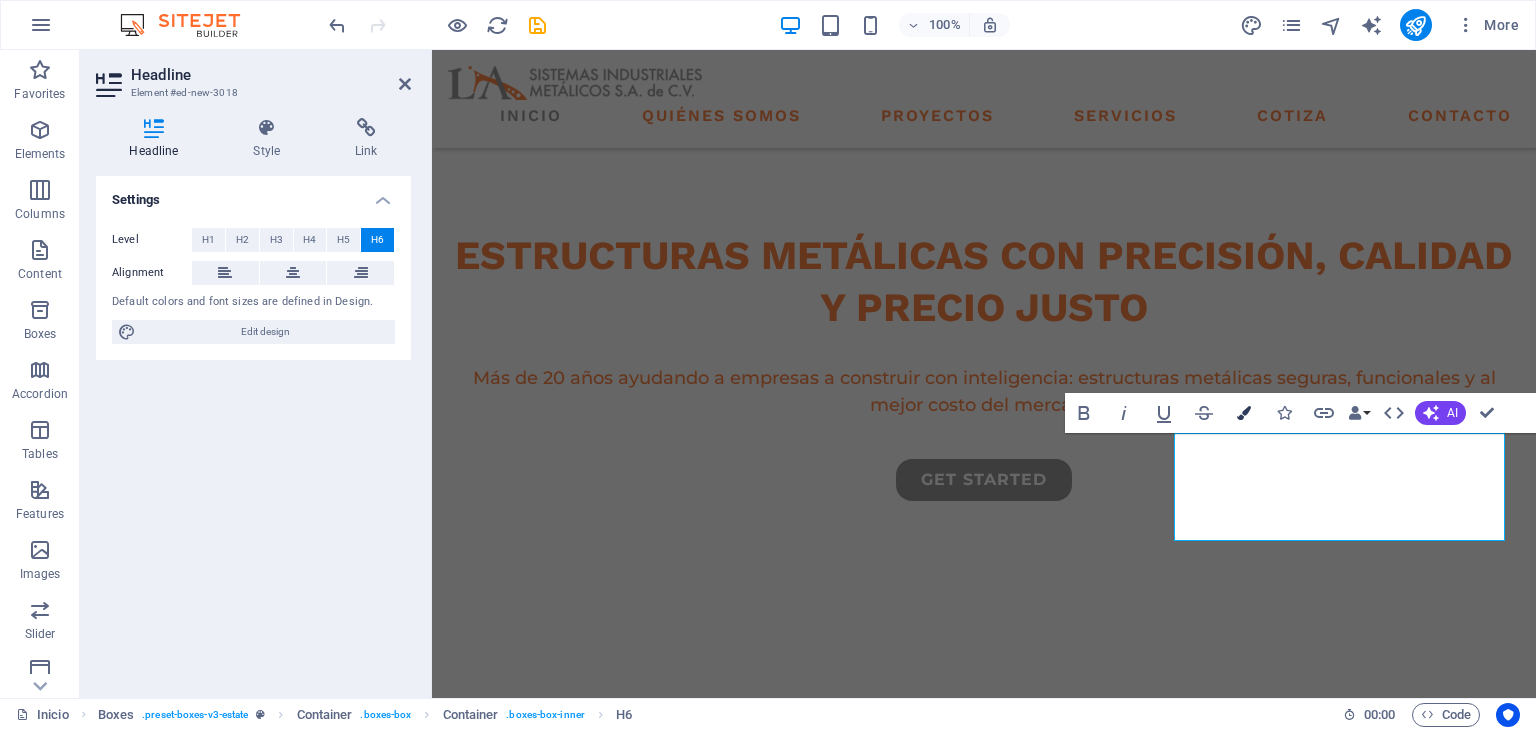 click on "Colors" at bounding box center [1244, 413] 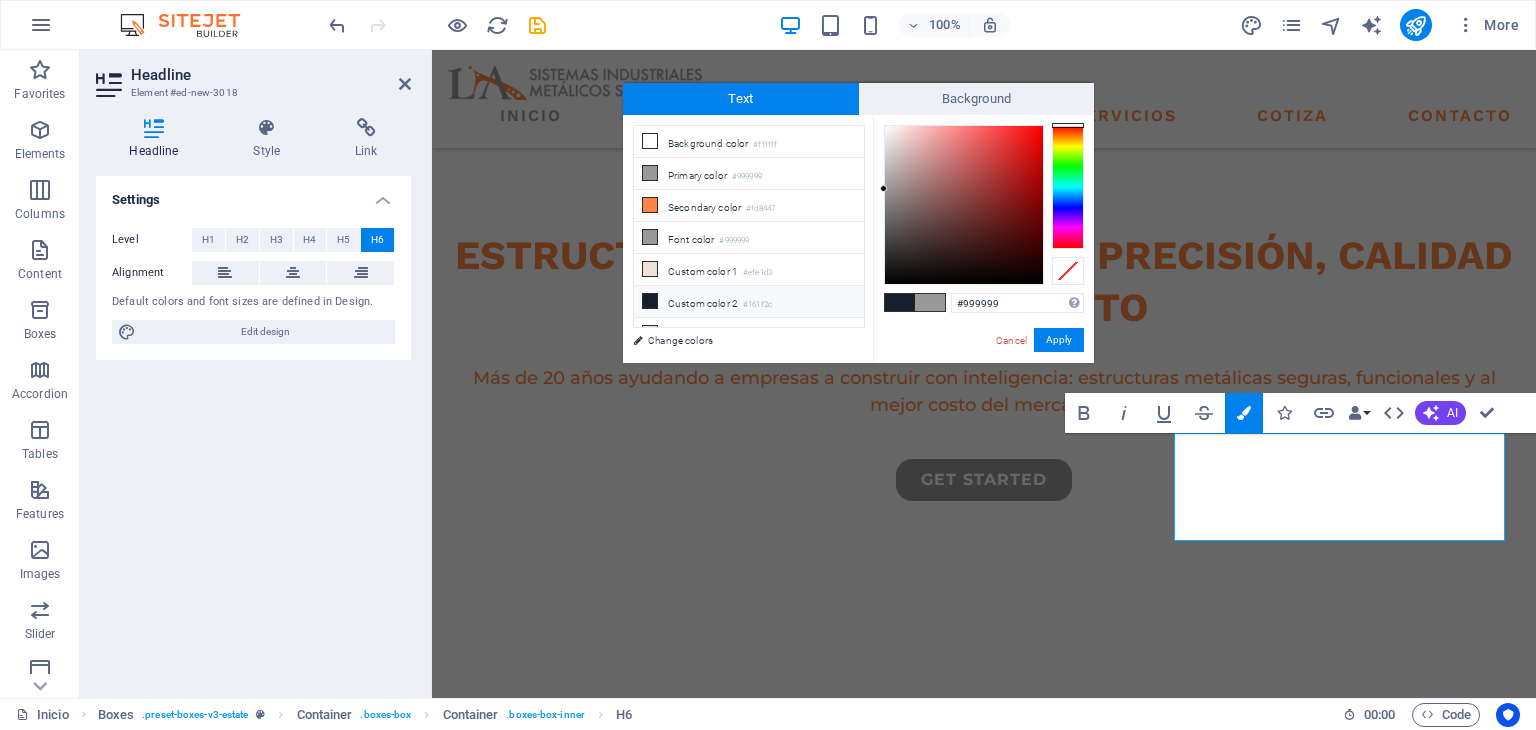 click on "#161f2c" at bounding box center (757, 305) 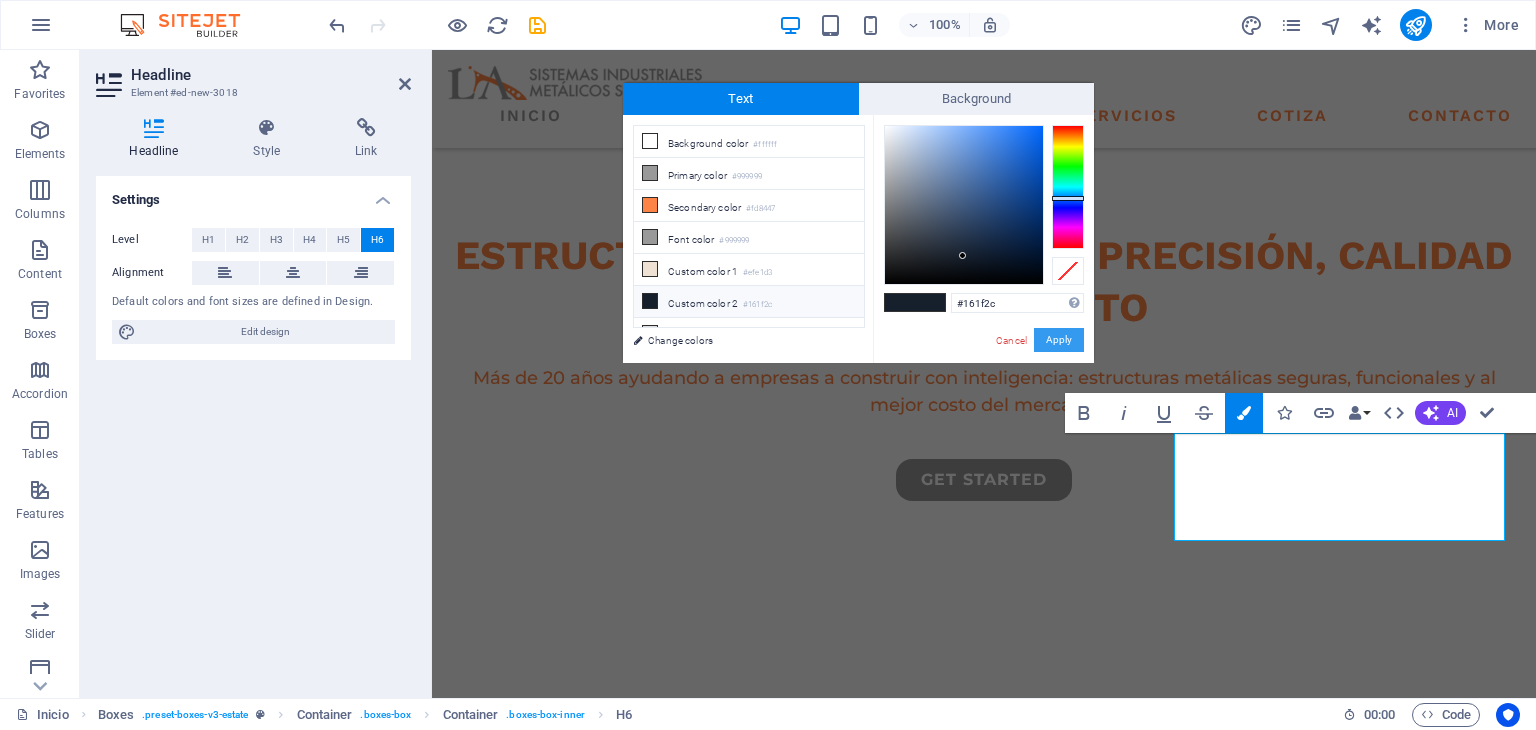 click on "Apply" at bounding box center [1059, 340] 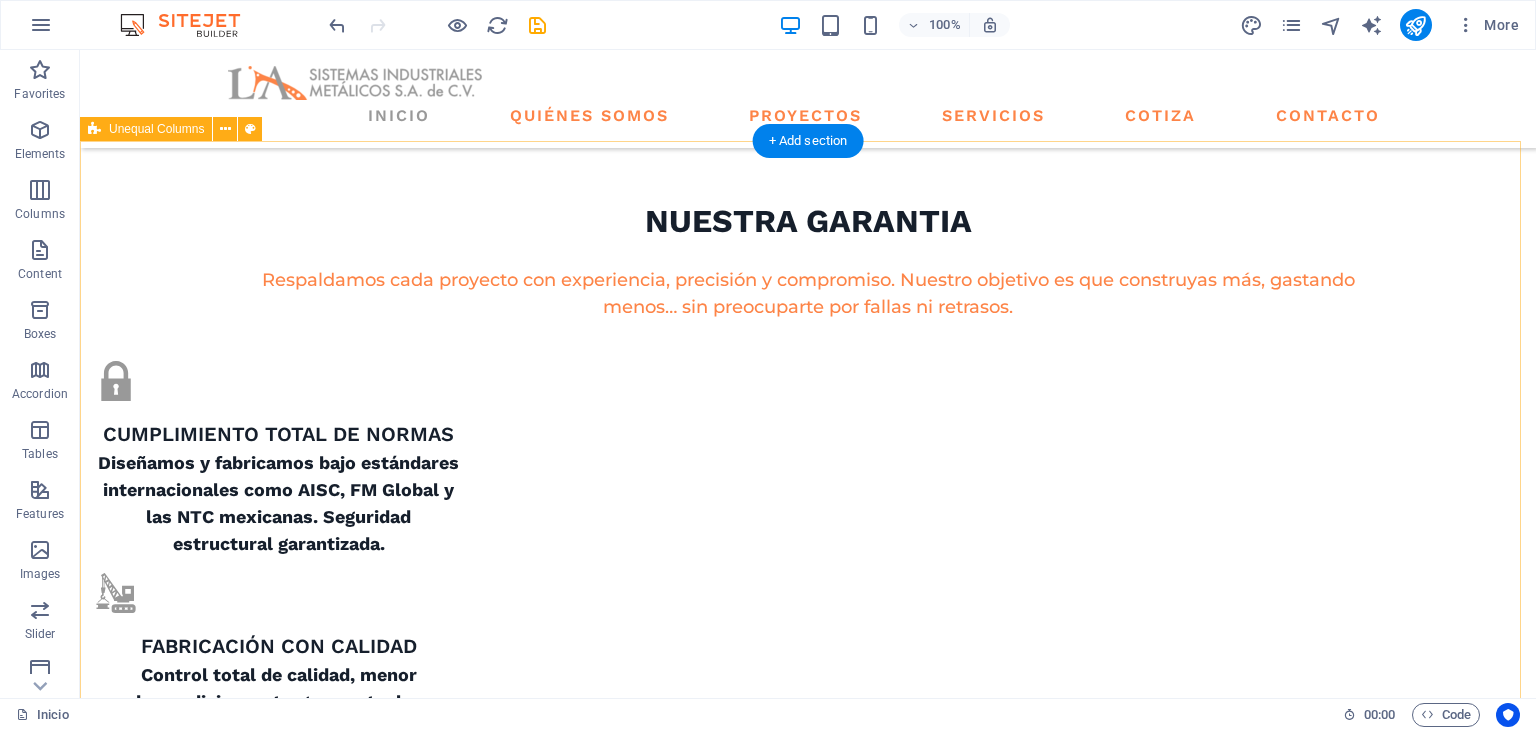 click on "ABOUT US
what we are all about At vero eos et accusamus et iusto odio dignissimos ducimus qui blanditiis praesentium voluptatum deleniti atque corrupti quos dolores et quas molestias excepturi sint occaecati cupiditate non provident. At vero eos et accusamus et iusto odio dignissimos ducimus qui blanditiis praesentium voluptatum deleniti atque corrupti quos dolores et quas molestias excepturi sint occaecati cupiditate non provident. GET STARTED" at bounding box center [808, 1781] 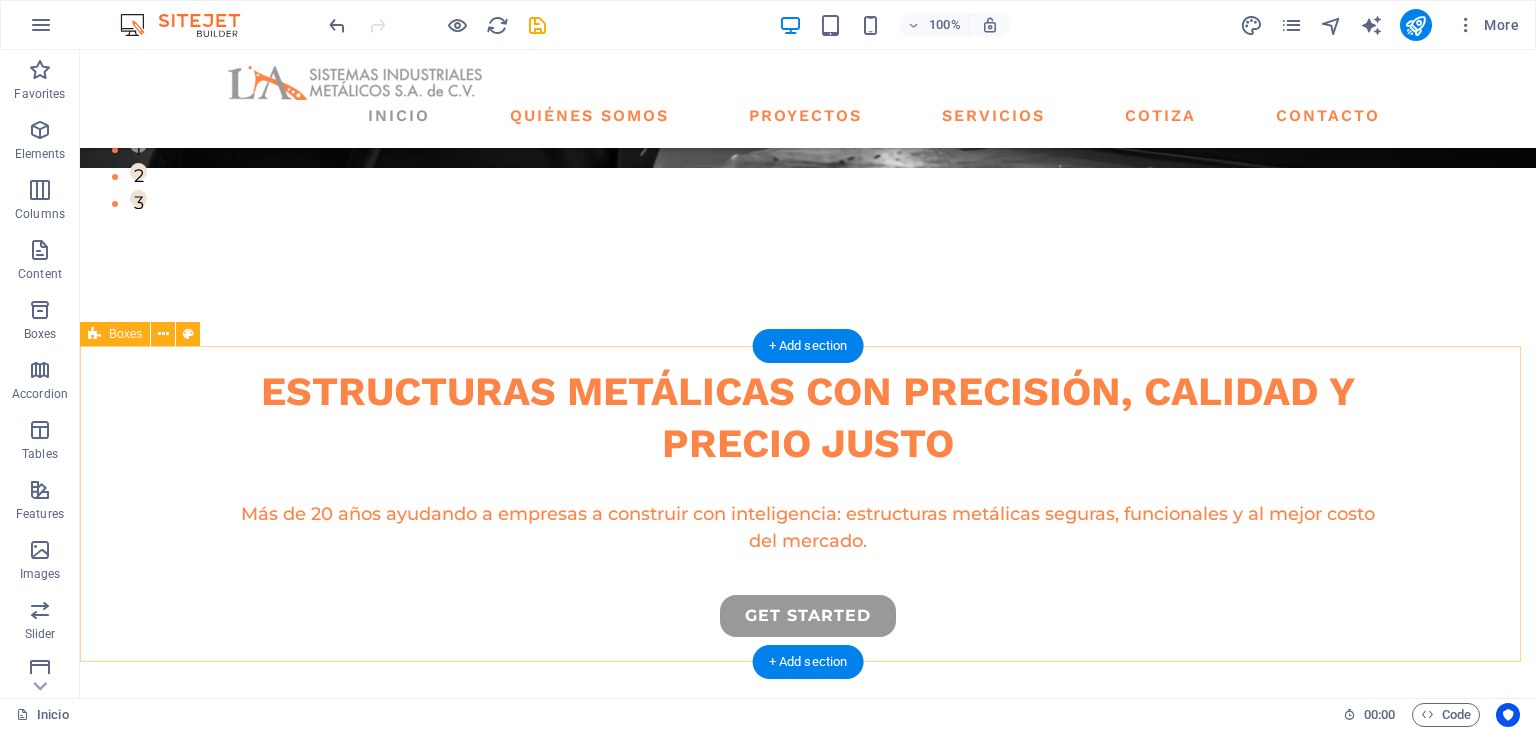scroll, scrollTop: 500, scrollLeft: 0, axis: vertical 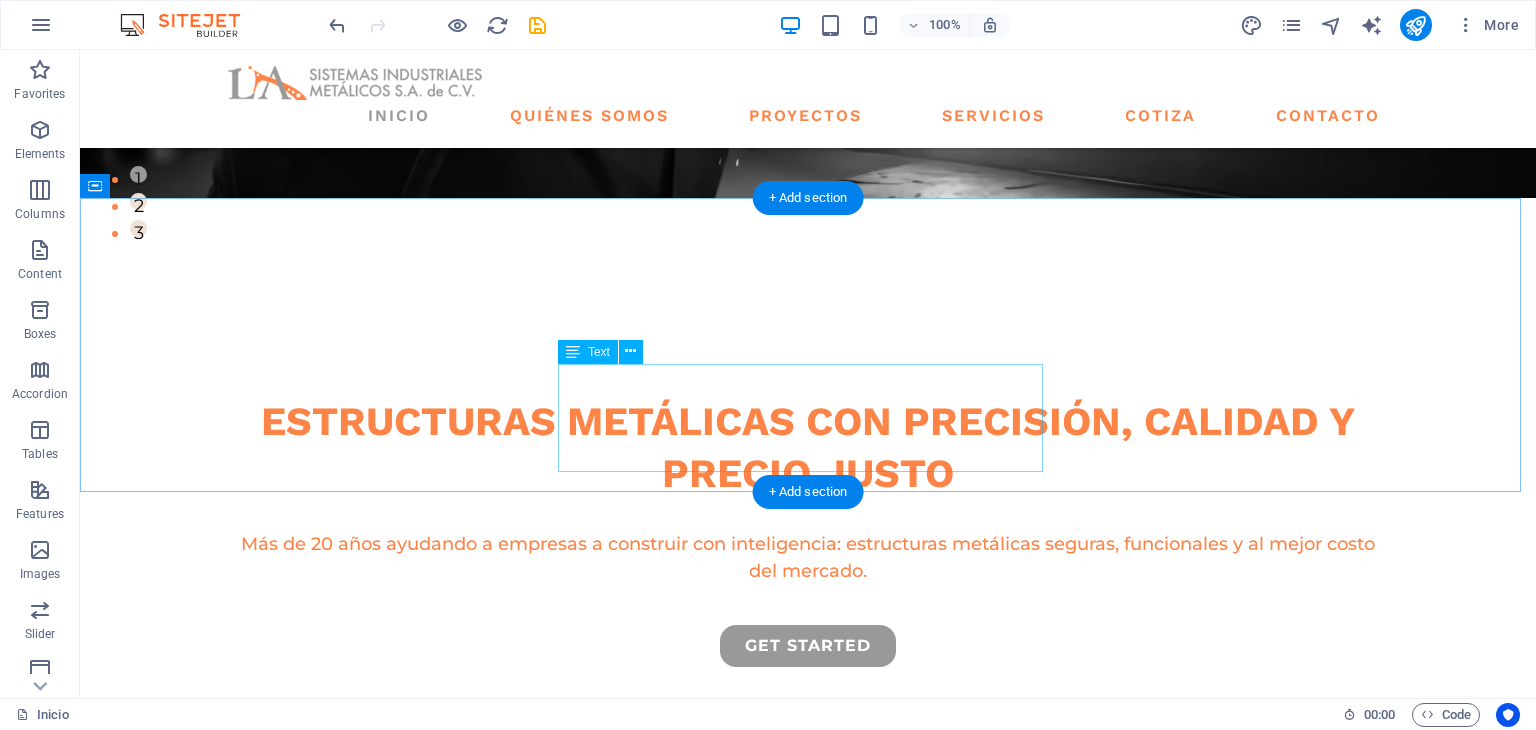click on "Respaldamos cada proyecto con experiencia, precisión y compromiso. Nuestro objetivo es que construyas más, gastando menos… sin preocuparte por fallas ni retrasos." at bounding box center [808, 960] 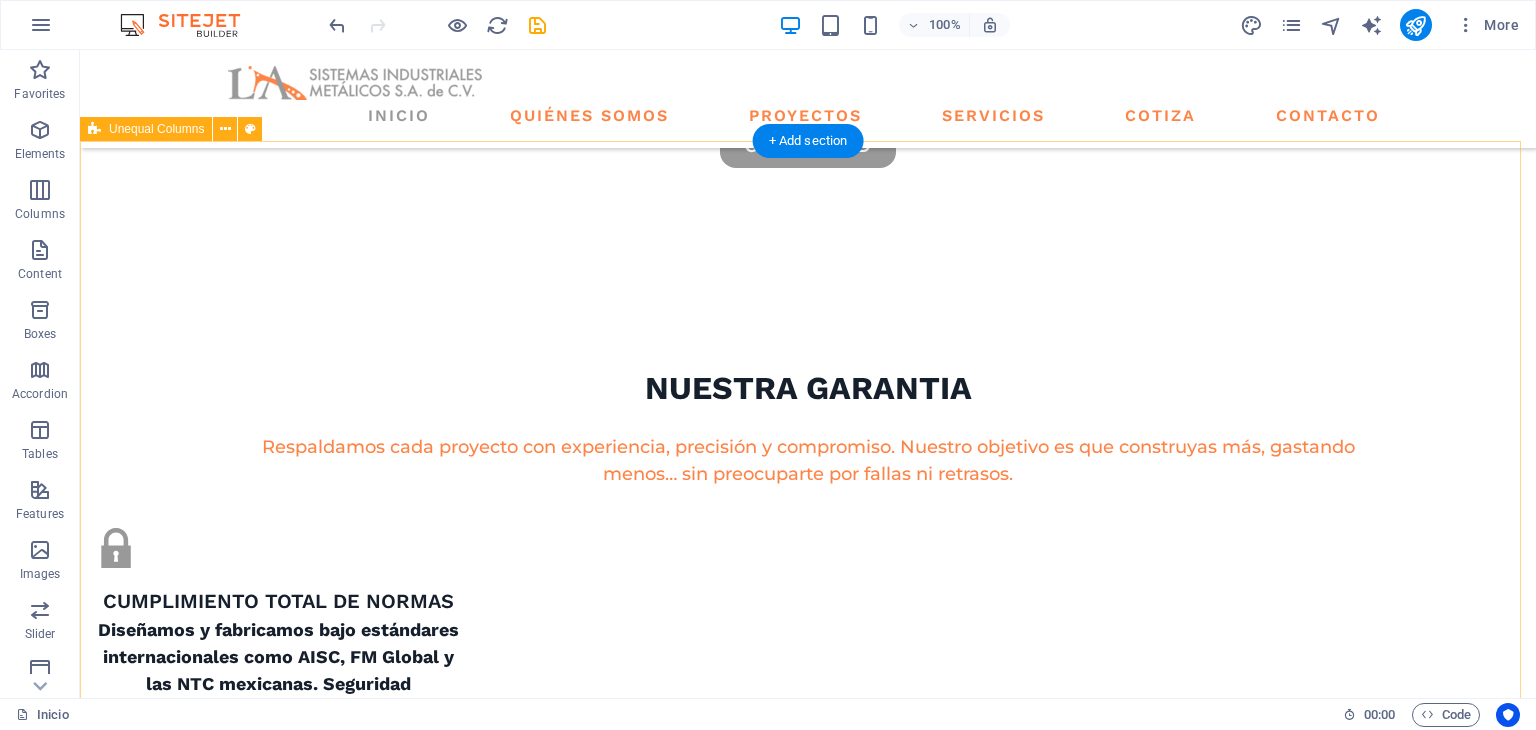 scroll, scrollTop: 666, scrollLeft: 0, axis: vertical 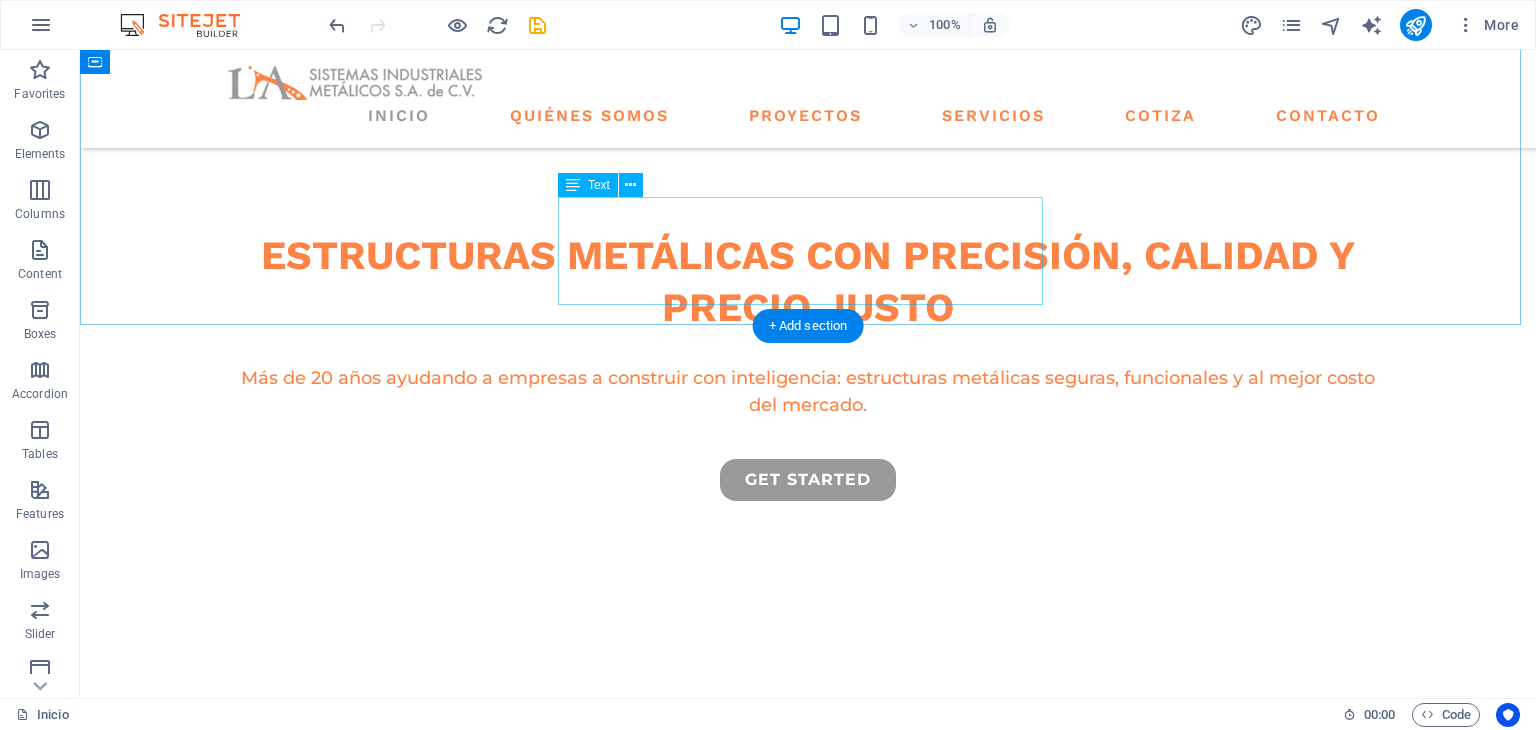 click on "Respaldamos cada proyecto con experiencia, precisión y compromiso. Nuestro objetivo es que construyas más, gastando menos… sin preocuparte por fallas ni retrasos." at bounding box center [808, 794] 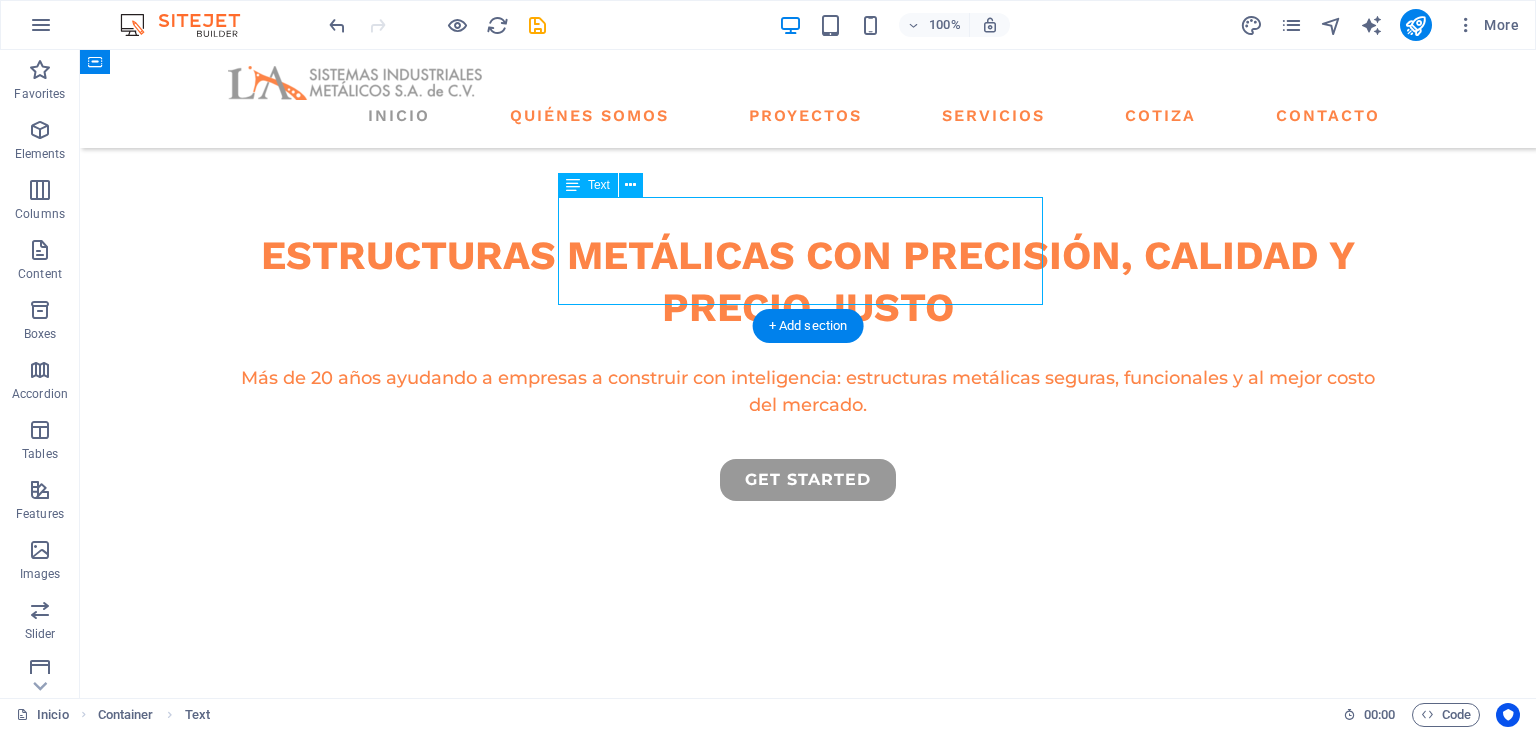 click on "Respaldamos cada proyecto con experiencia, precisión y compromiso. Nuestro objetivo es que construyas más, gastando menos… sin preocuparte por fallas ni retrasos." at bounding box center (808, 794) 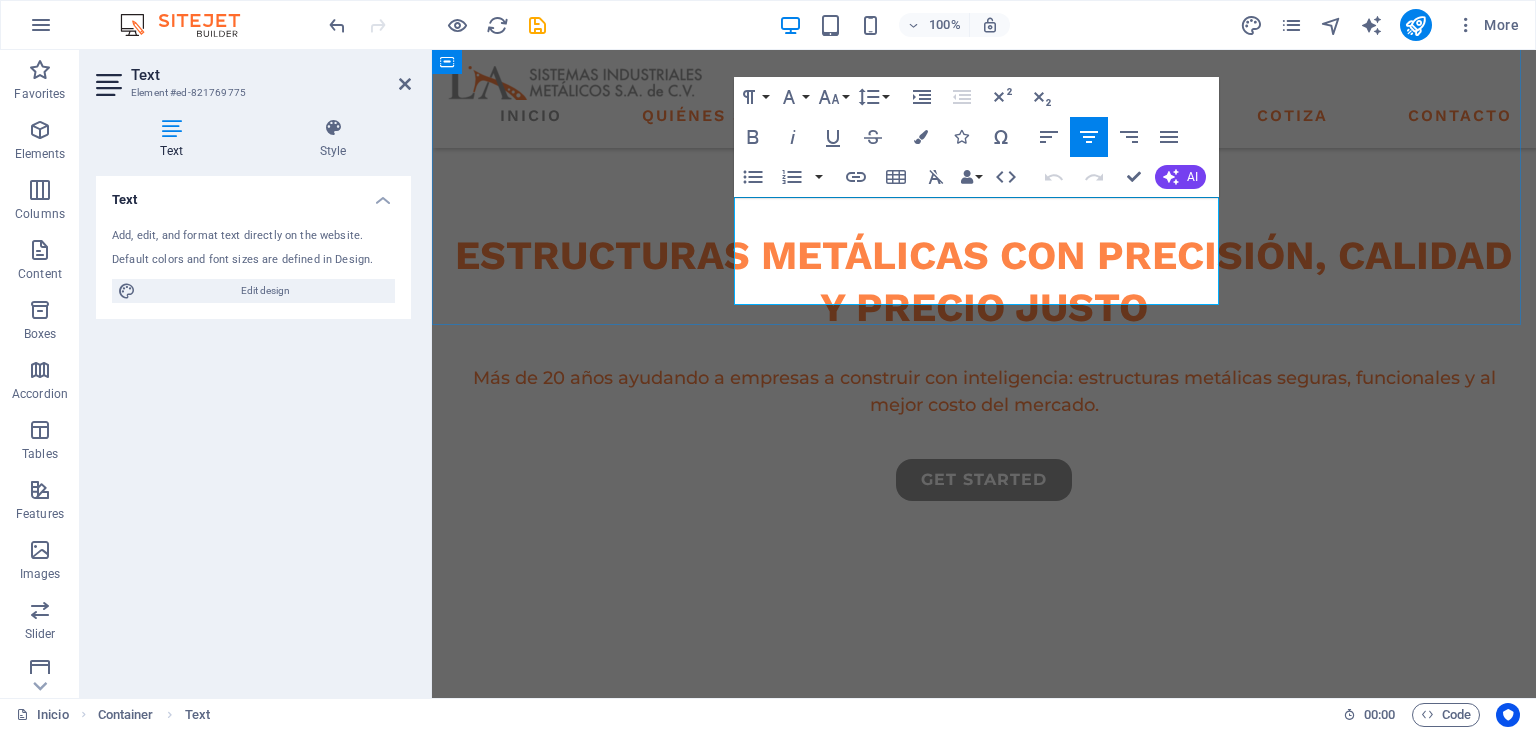 click on "Respaldamos cada proyecto con experiencia, precisión y compromiso. Nuestro objetivo es que construyas más, gastando menos… sin preocuparte por fallas ni retrasos." at bounding box center (984, 794) 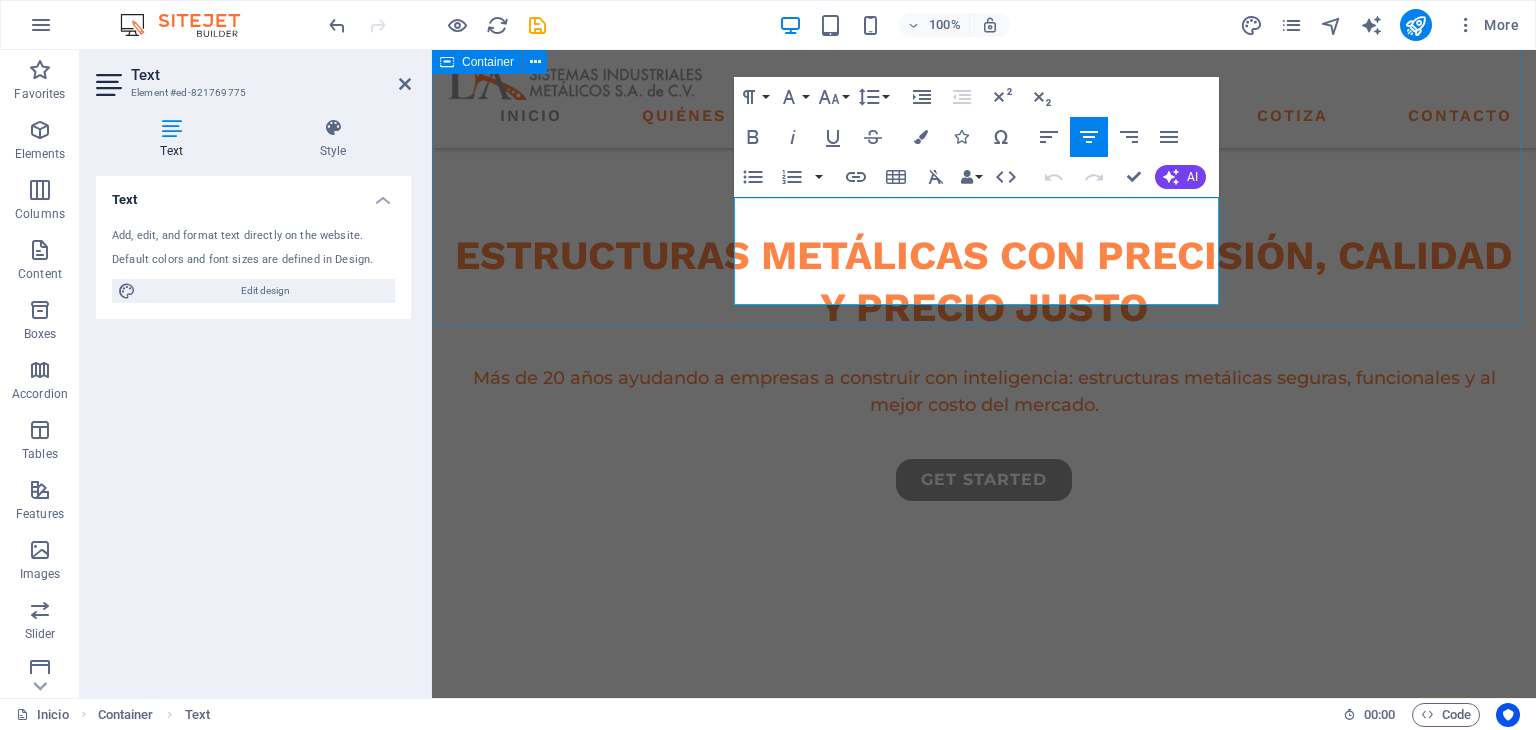 drag, startPoint x: 1279, startPoint y: 268, endPoint x: 1634, endPoint y: 268, distance: 355 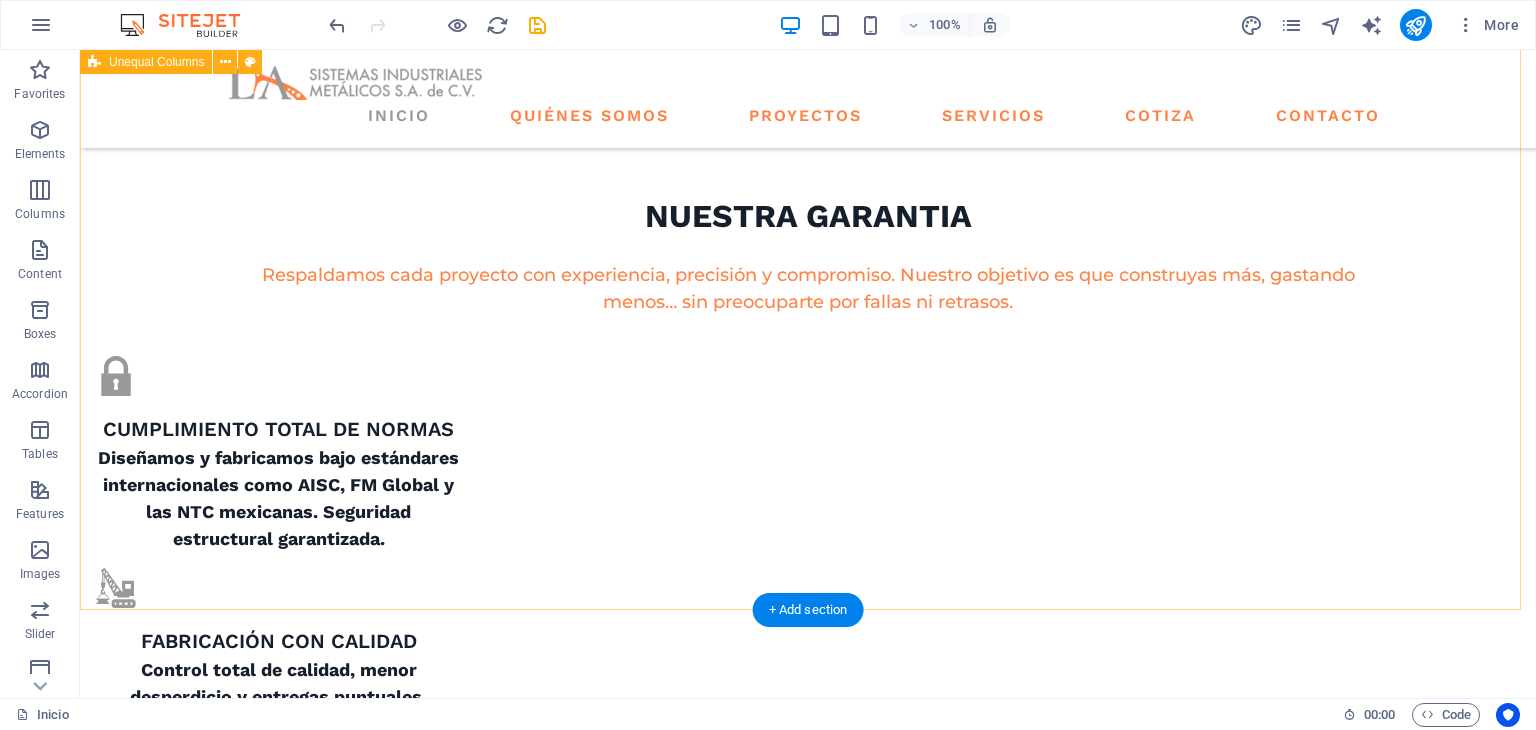 scroll, scrollTop: 1166, scrollLeft: 0, axis: vertical 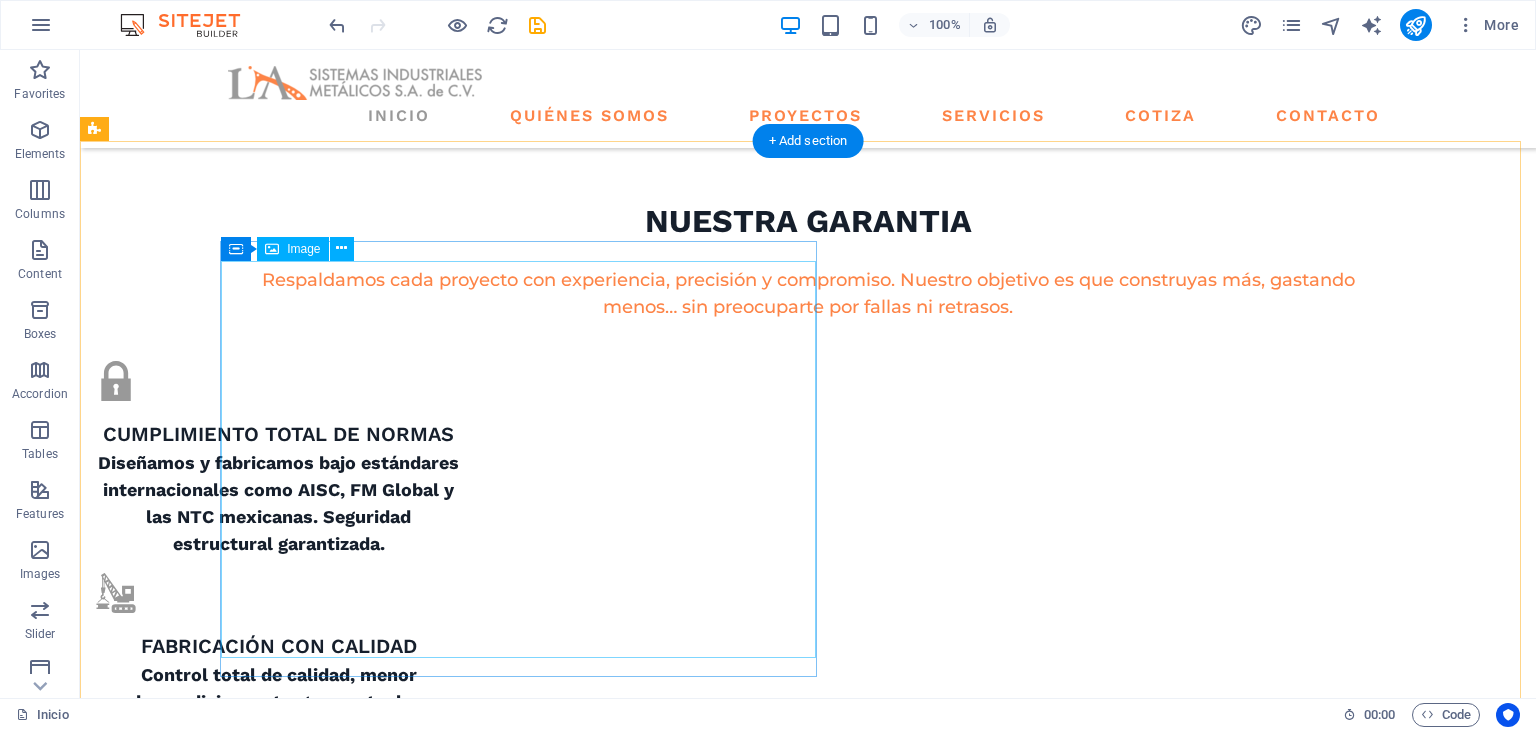 click at bounding box center (676, 1613) 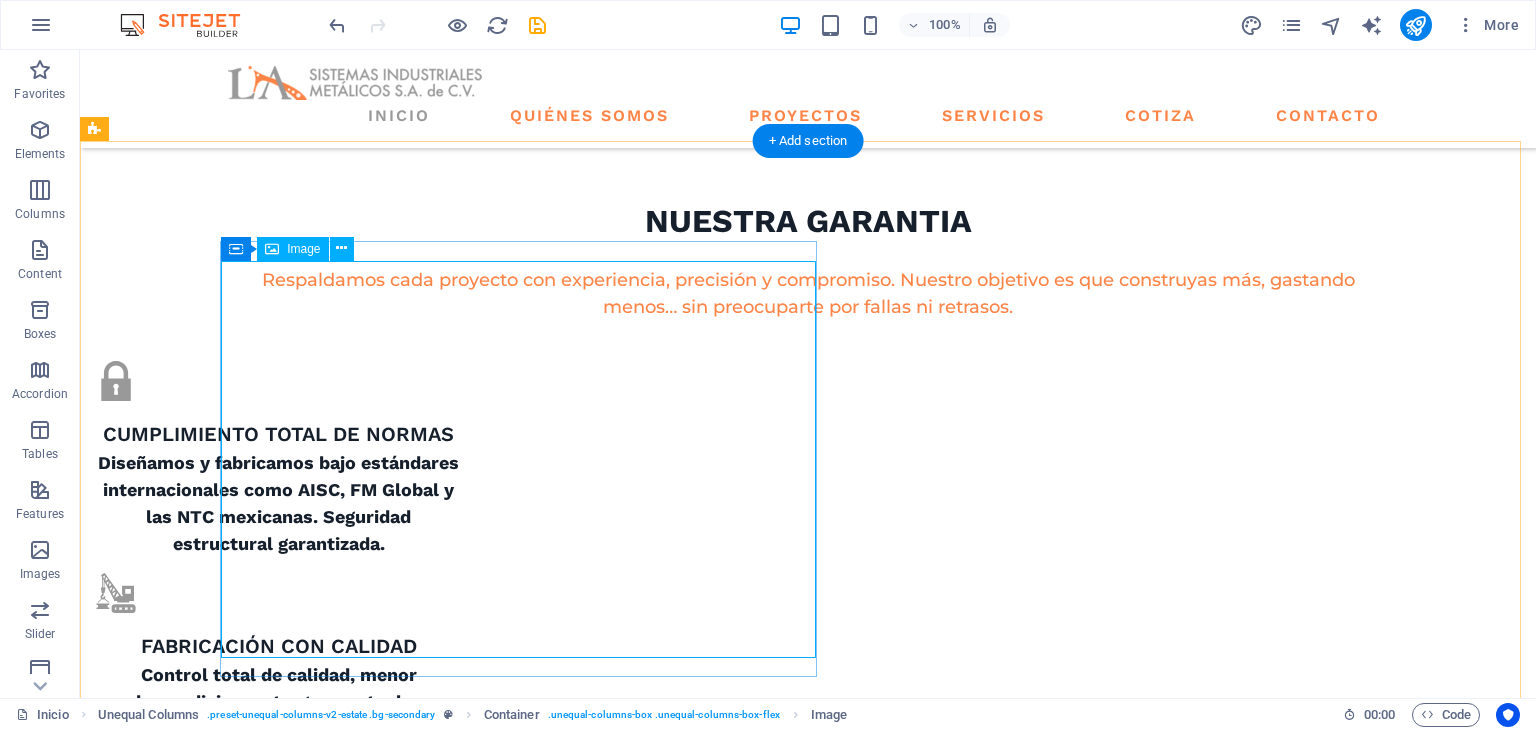 click at bounding box center [676, 1613] 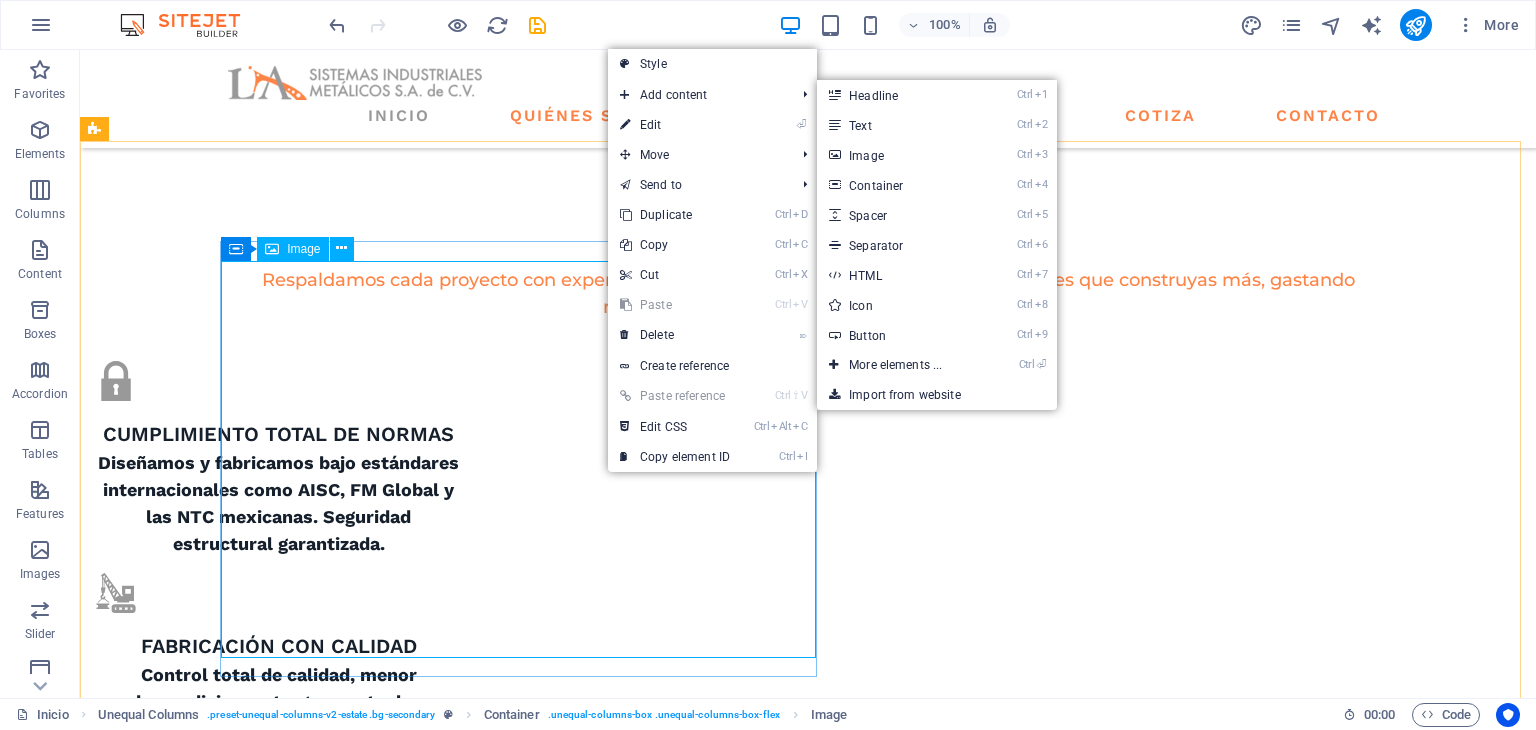 click at bounding box center [676, 1613] 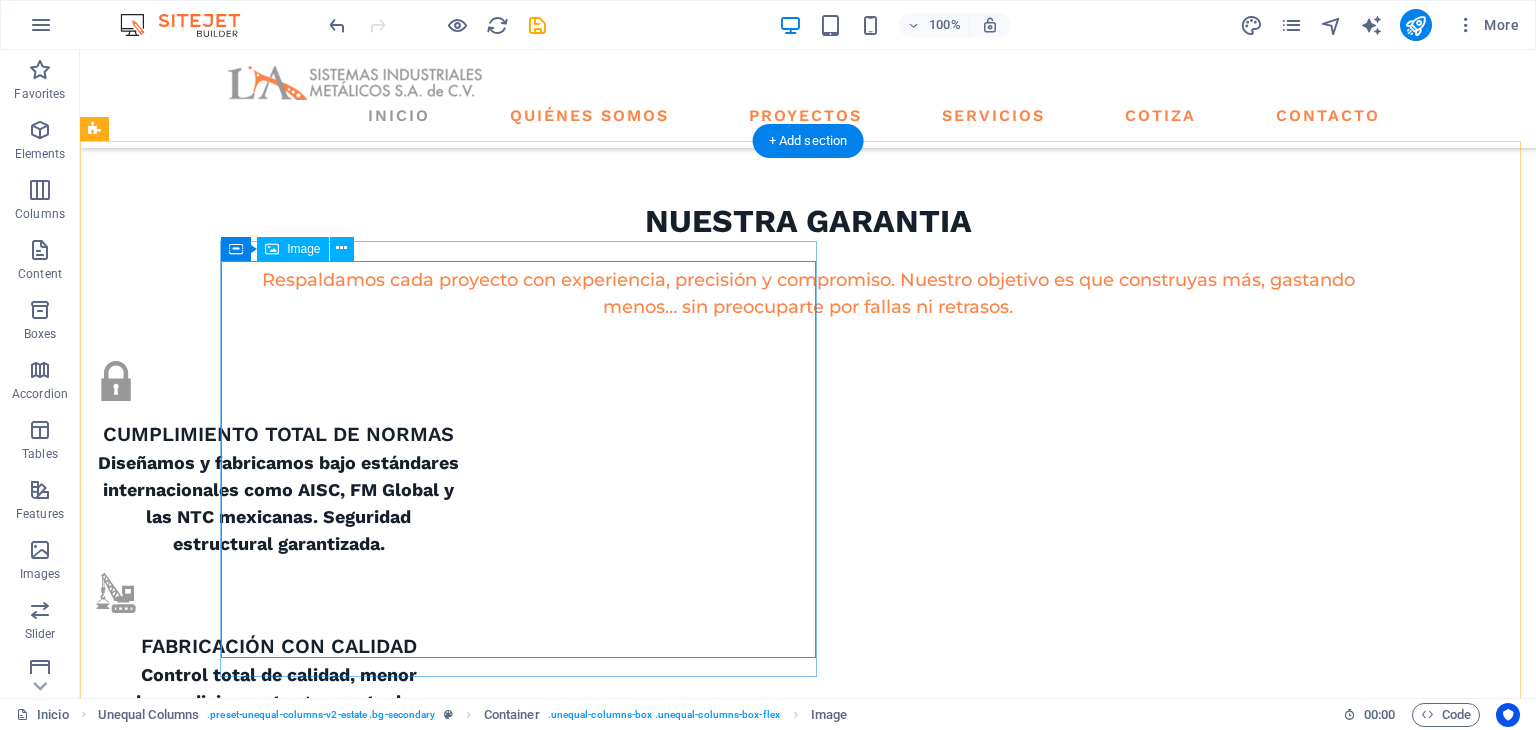 click at bounding box center [676, 1613] 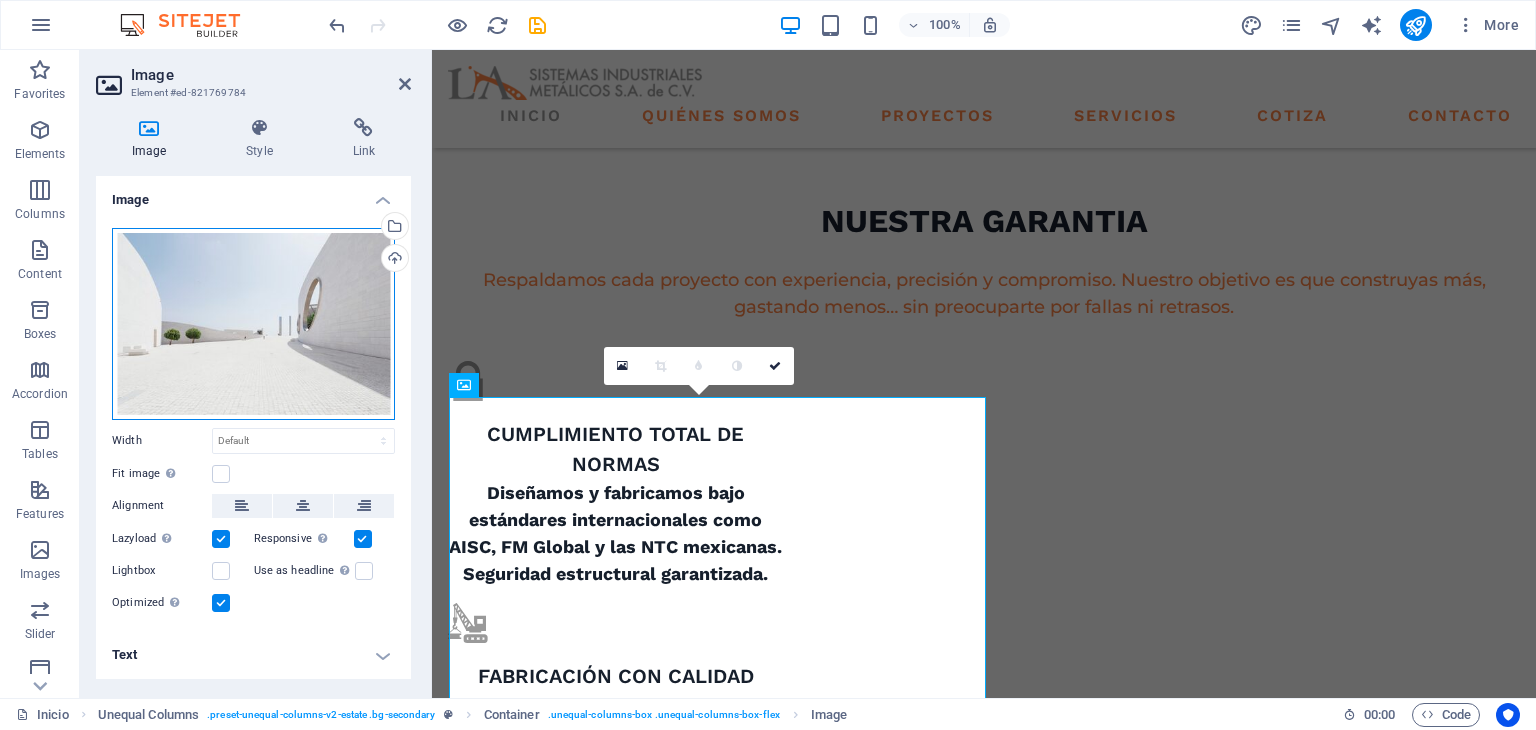 click on "Drag files here, click to choose files or select files from Files or our free stock photos & videos" at bounding box center [253, 324] 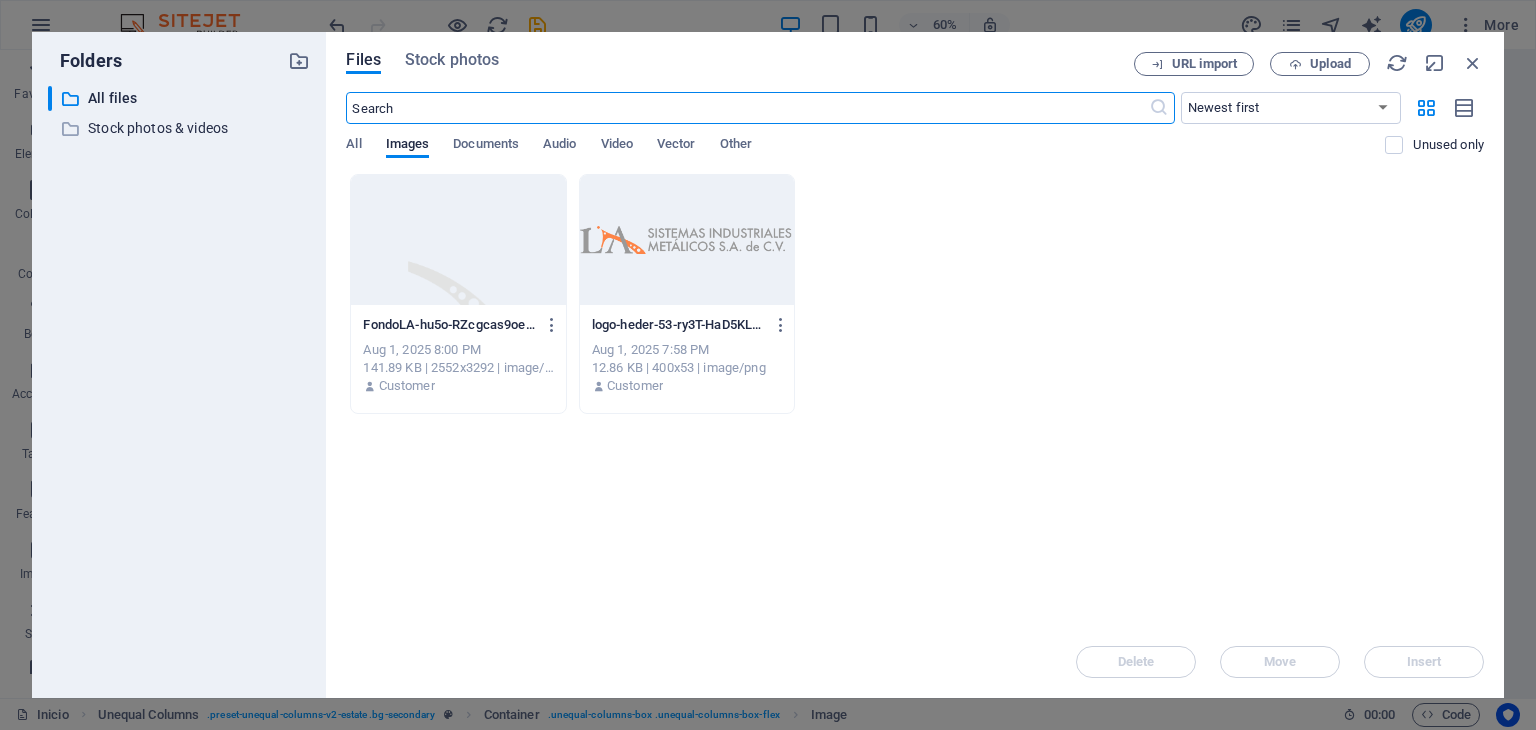 scroll, scrollTop: 1597, scrollLeft: 0, axis: vertical 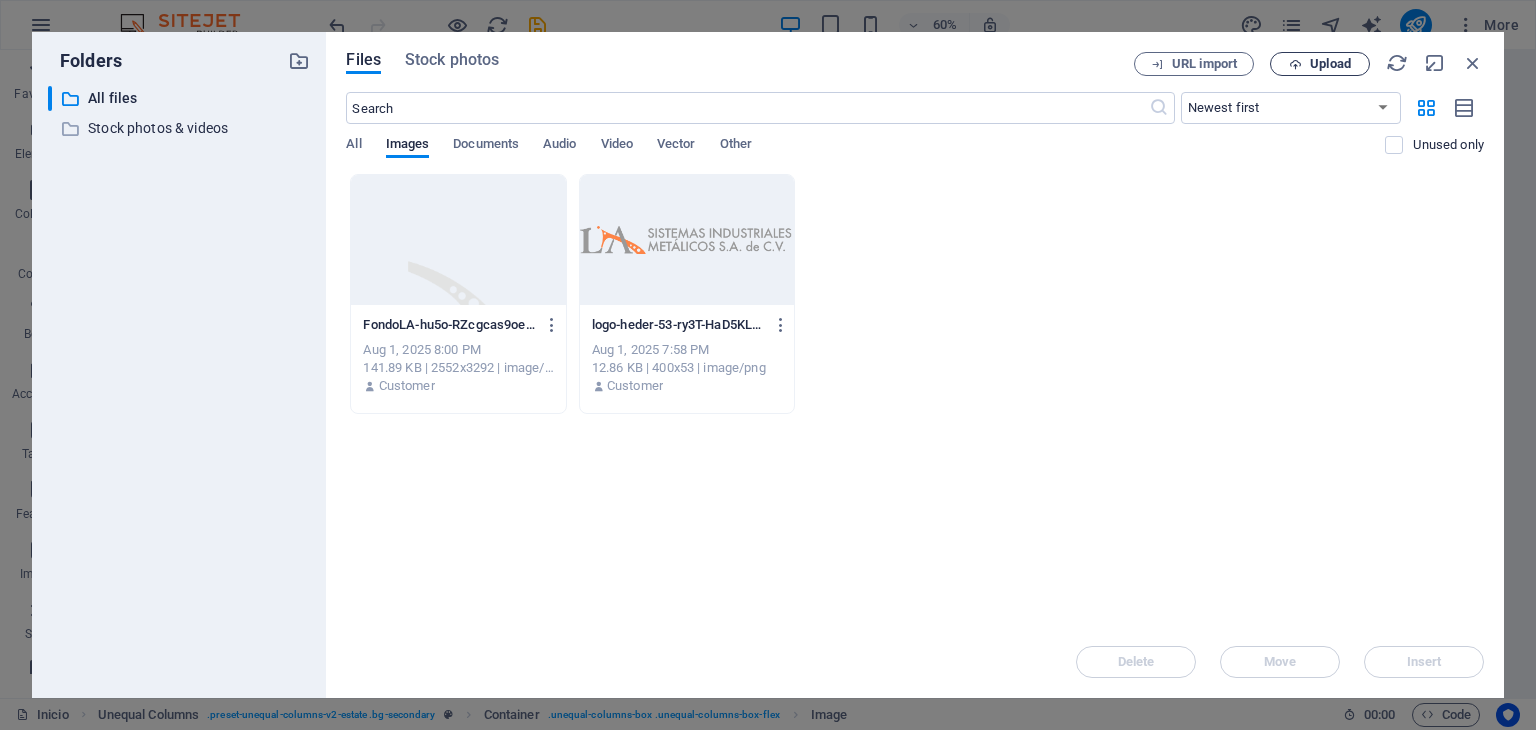 click on "Upload" at bounding box center [1330, 64] 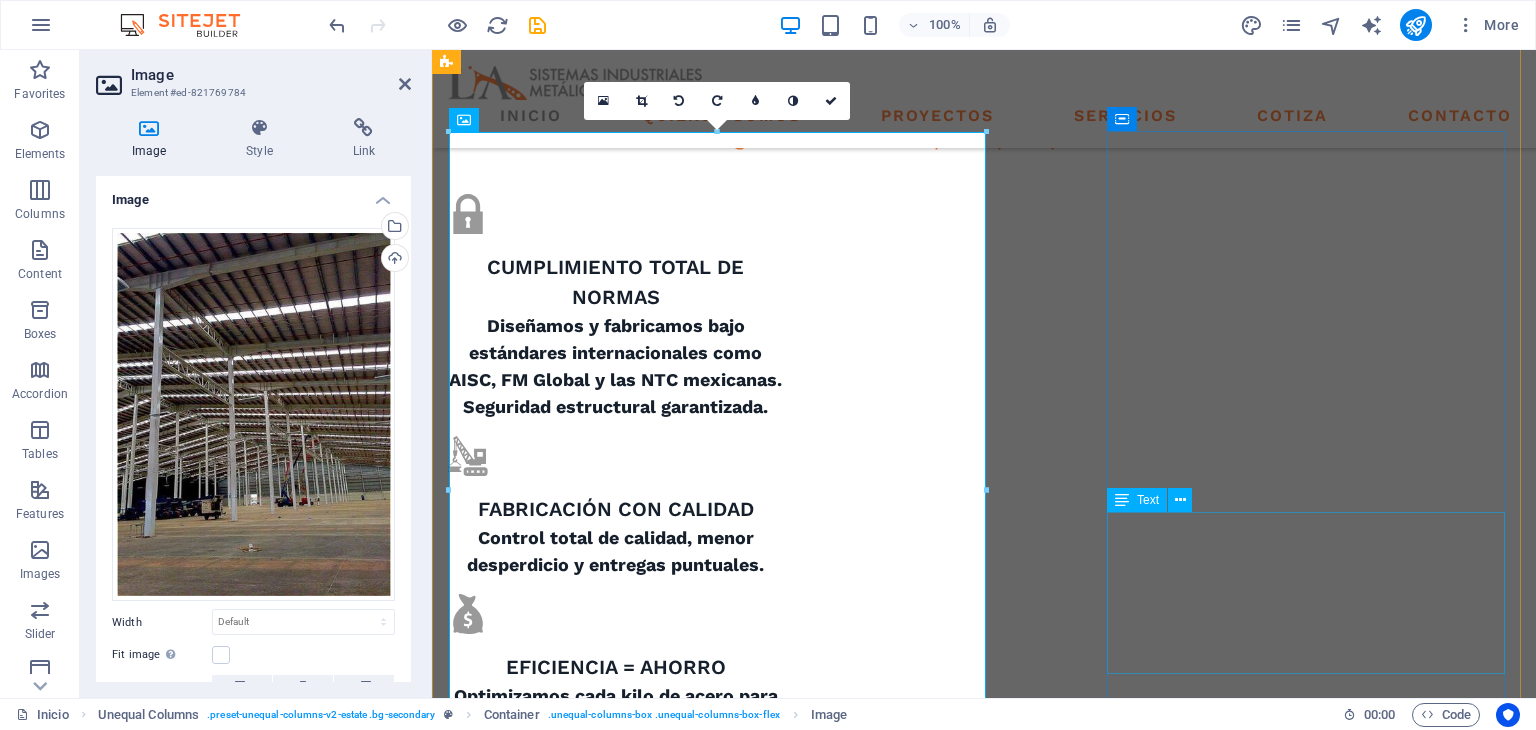 scroll, scrollTop: 1500, scrollLeft: 0, axis: vertical 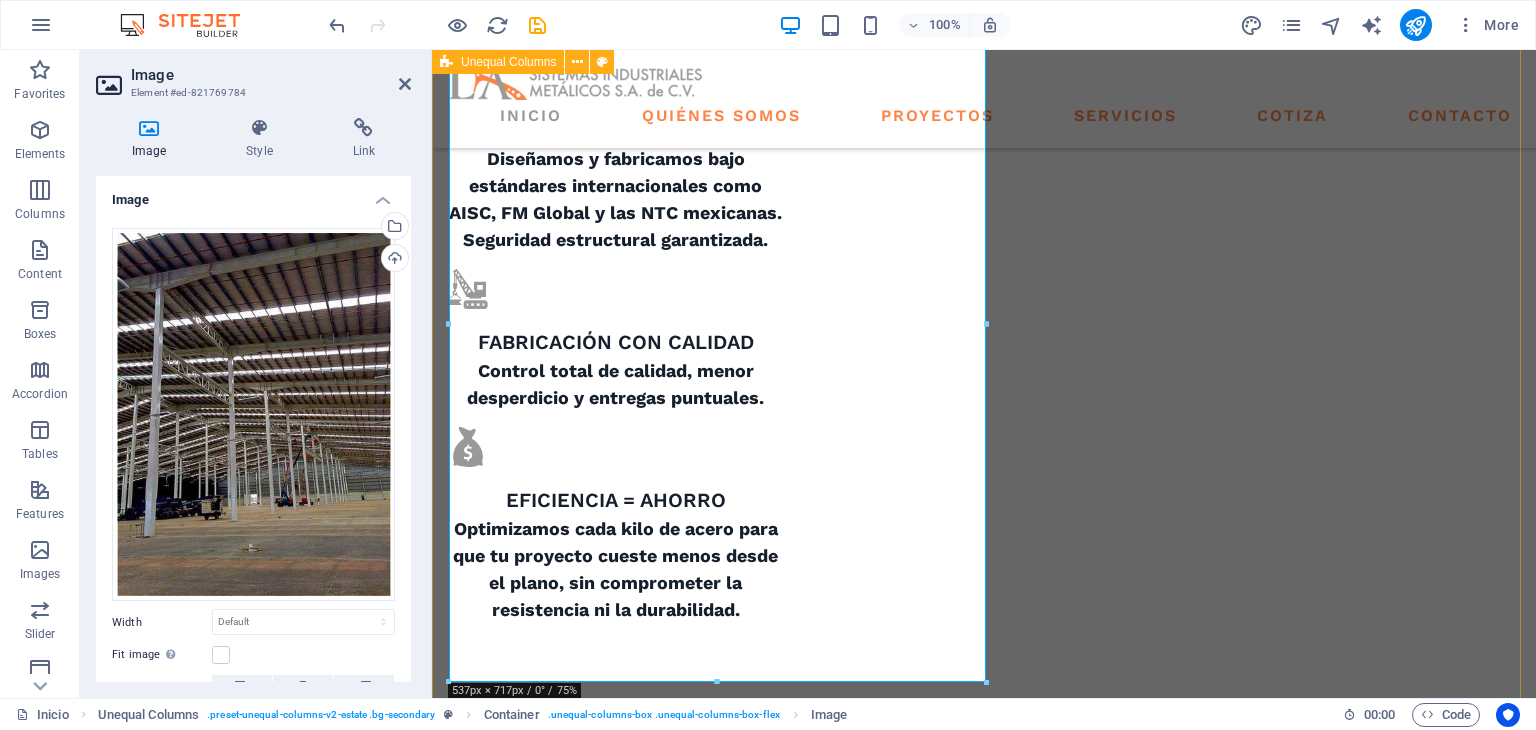 click on "ABOUT US
what we are all about At vero eos et accusamus et iusto odio dignissimos ducimus qui blanditiis praesentium voluptatum deleniti atque corrupti quos dolores et quas molestias excepturi sint occaecati cupiditate non provident. At vero eos et accusamus et iusto odio dignissimos ducimus qui blanditiis praesentium voluptatum deleniti atque corrupti quos dolores et quas molestias excepturi sint occaecati cupiditate non provident. GET STARTED" at bounding box center (984, 1727) 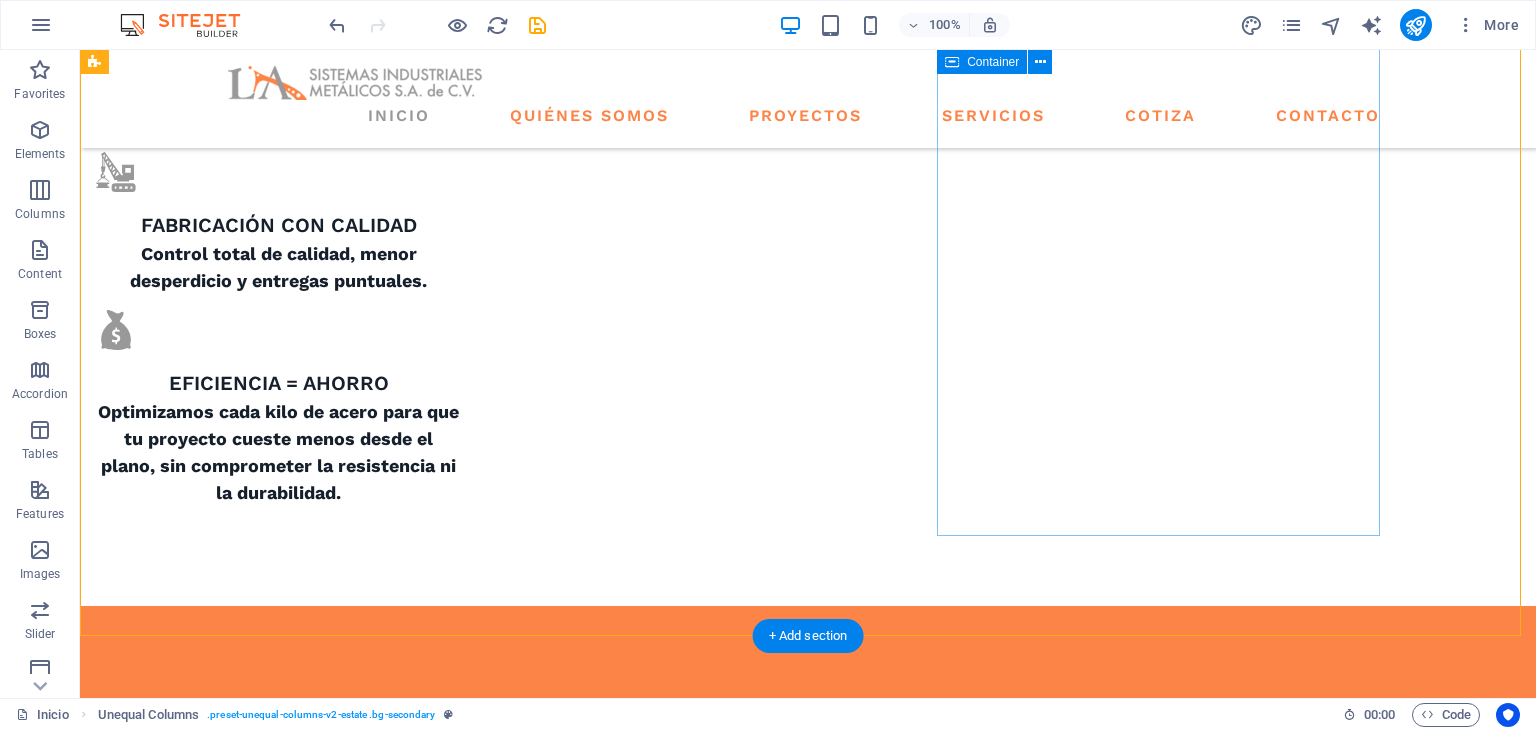 scroll, scrollTop: 1500, scrollLeft: 0, axis: vertical 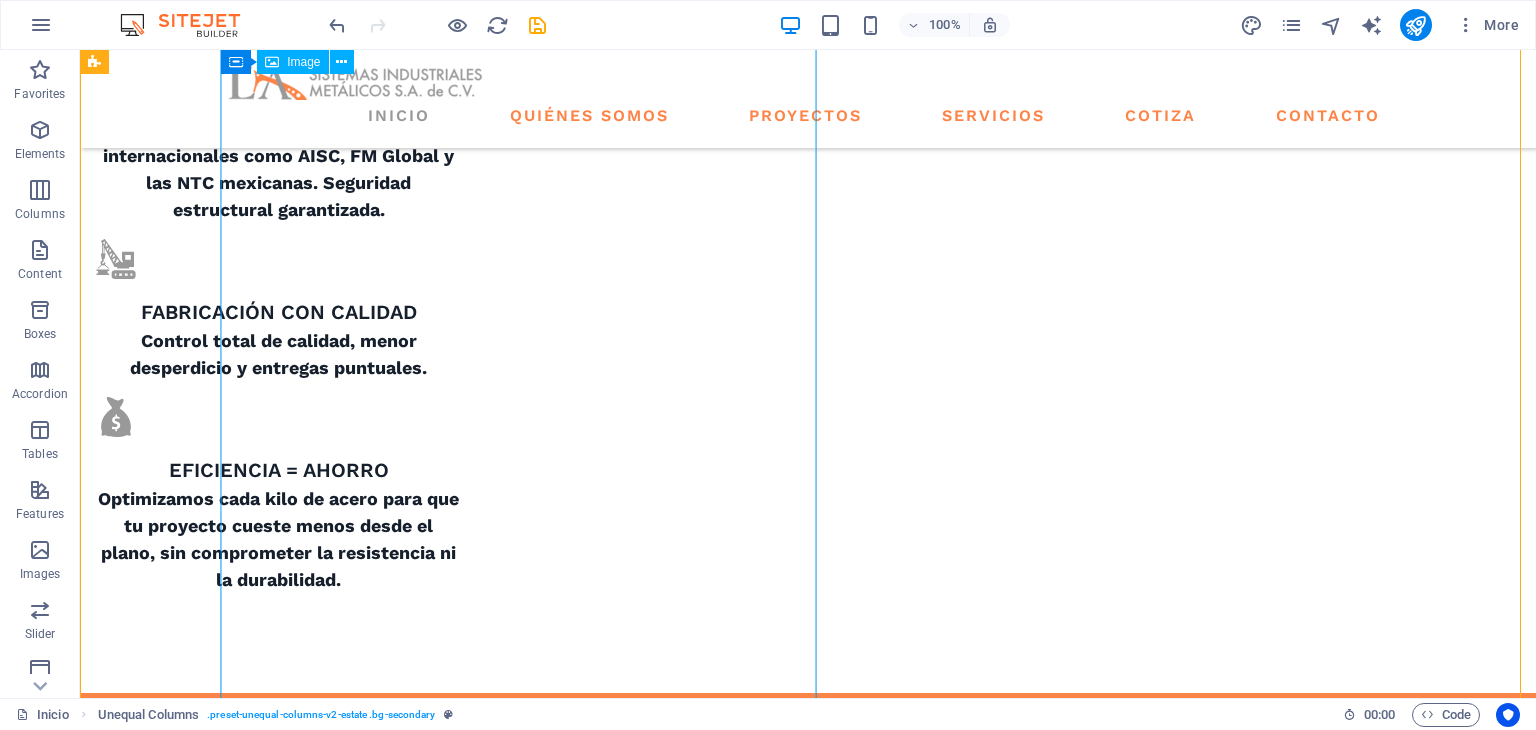 click at bounding box center (676, 1764) 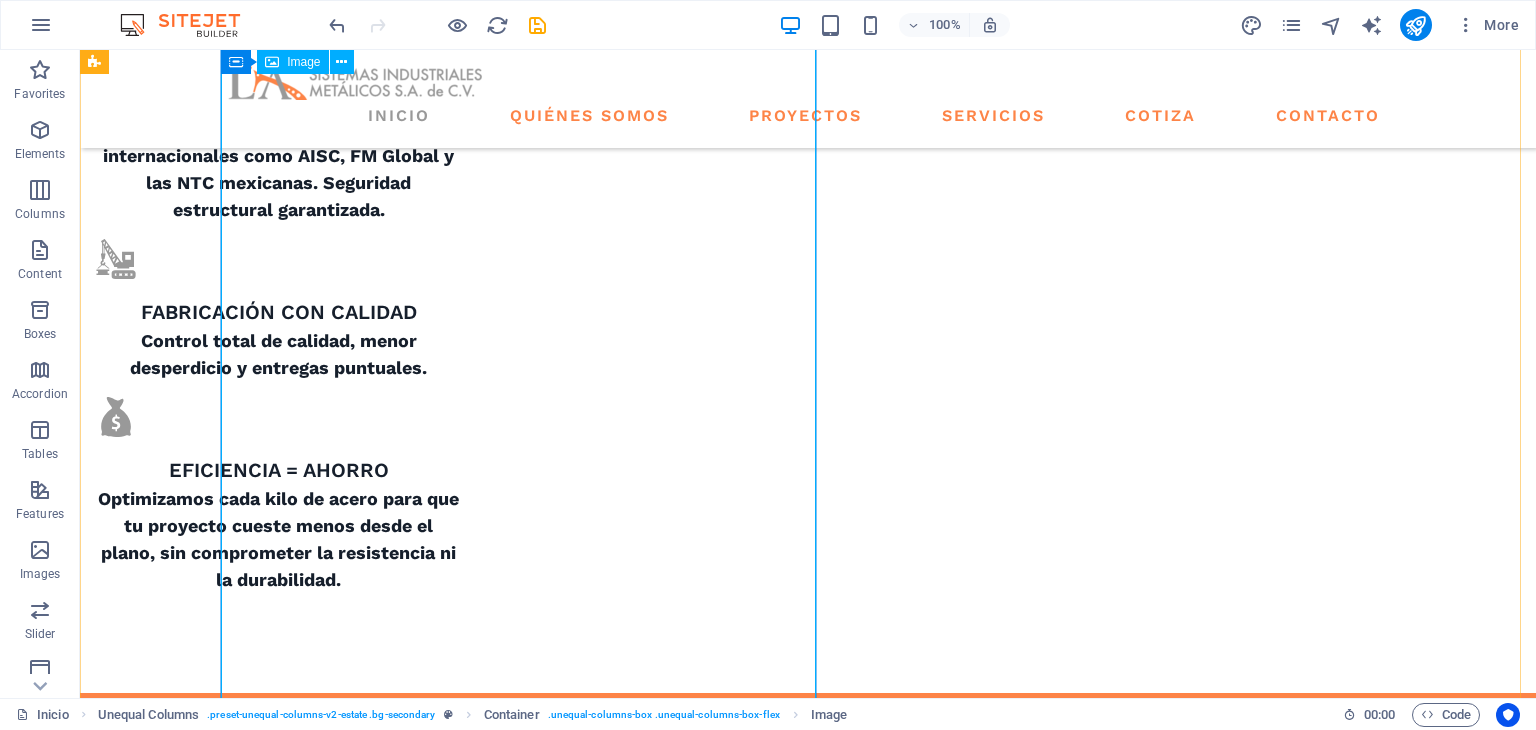 click at bounding box center (676, 1764) 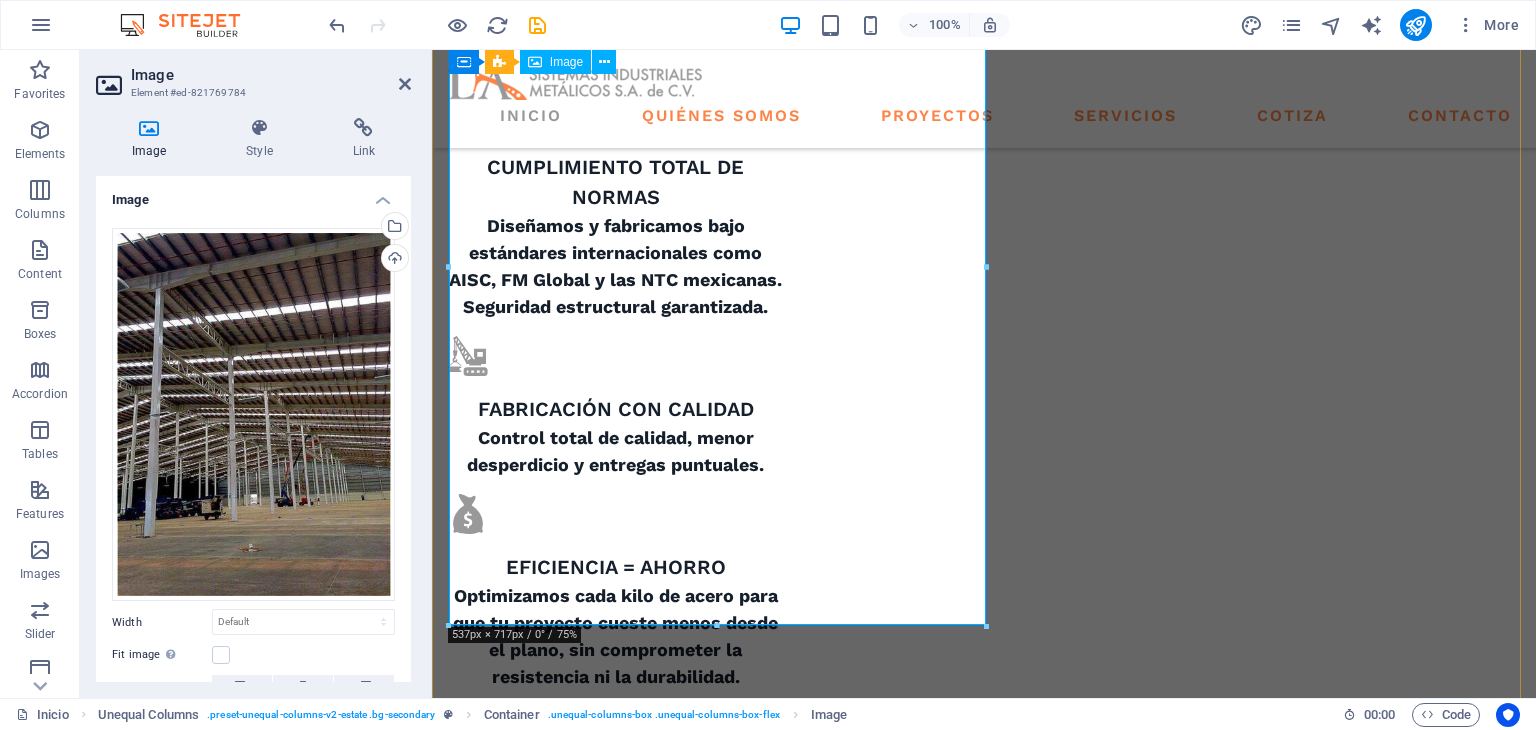 scroll, scrollTop: 1223, scrollLeft: 0, axis: vertical 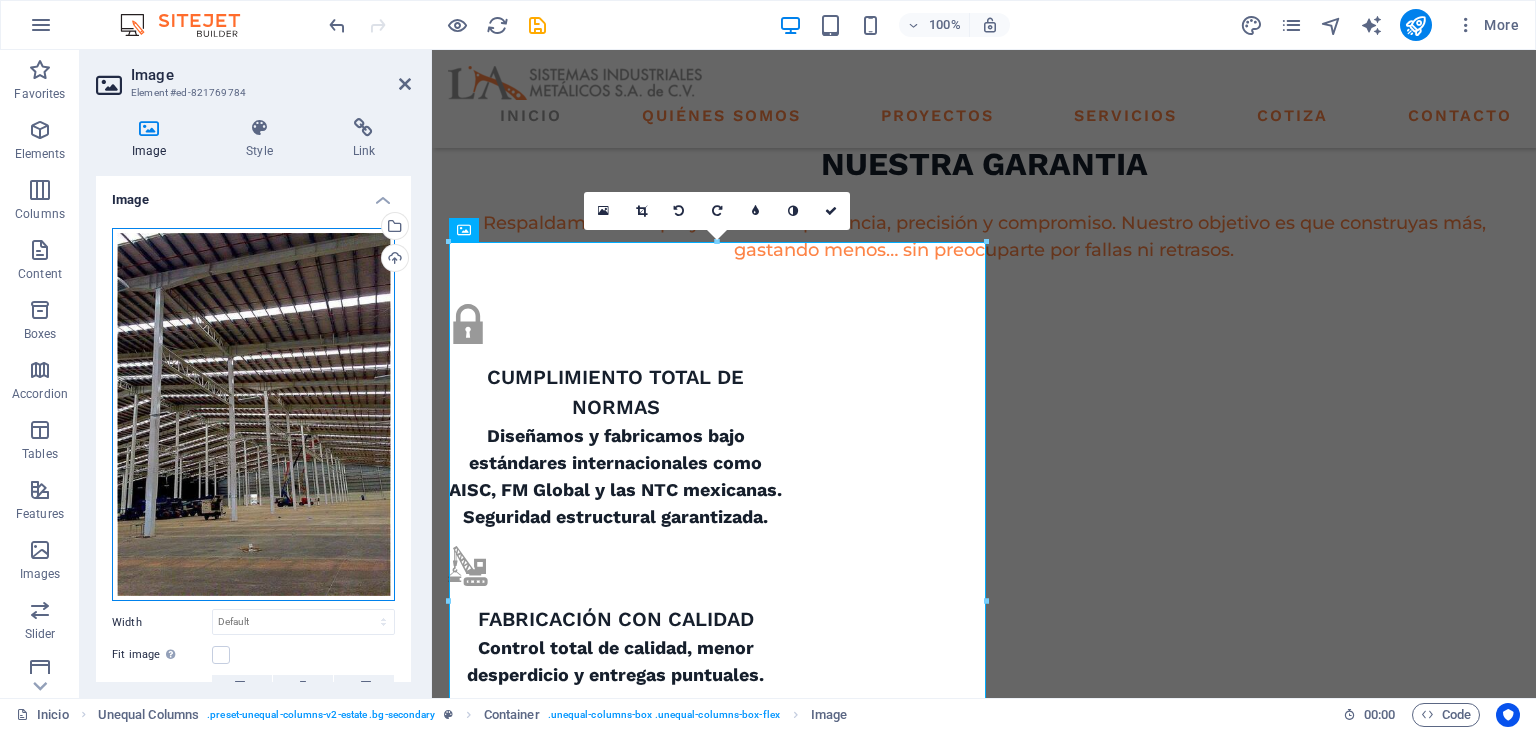click on "Drag files here, click to choose files or select files from Files or our free stock photos & videos" at bounding box center [253, 415] 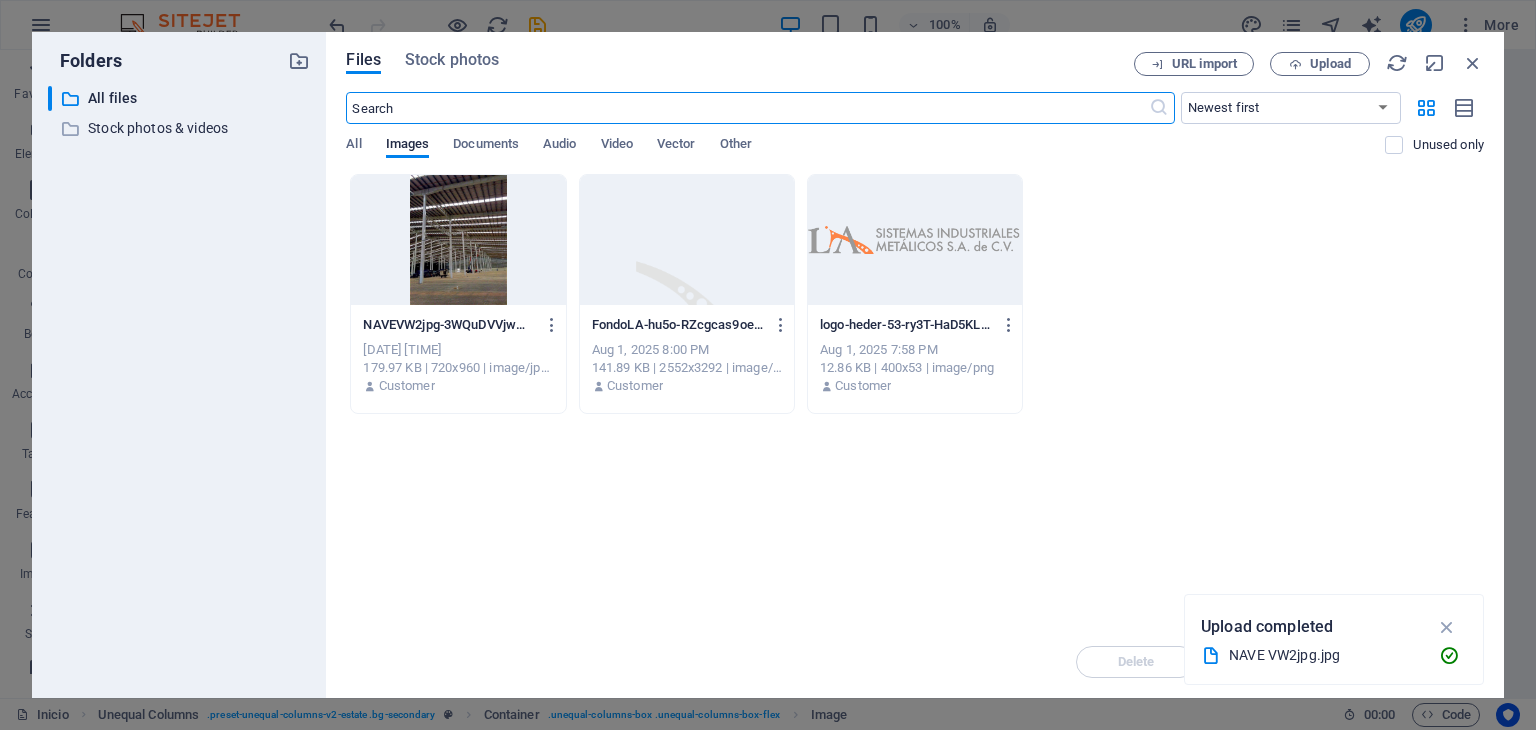scroll, scrollTop: 1654, scrollLeft: 0, axis: vertical 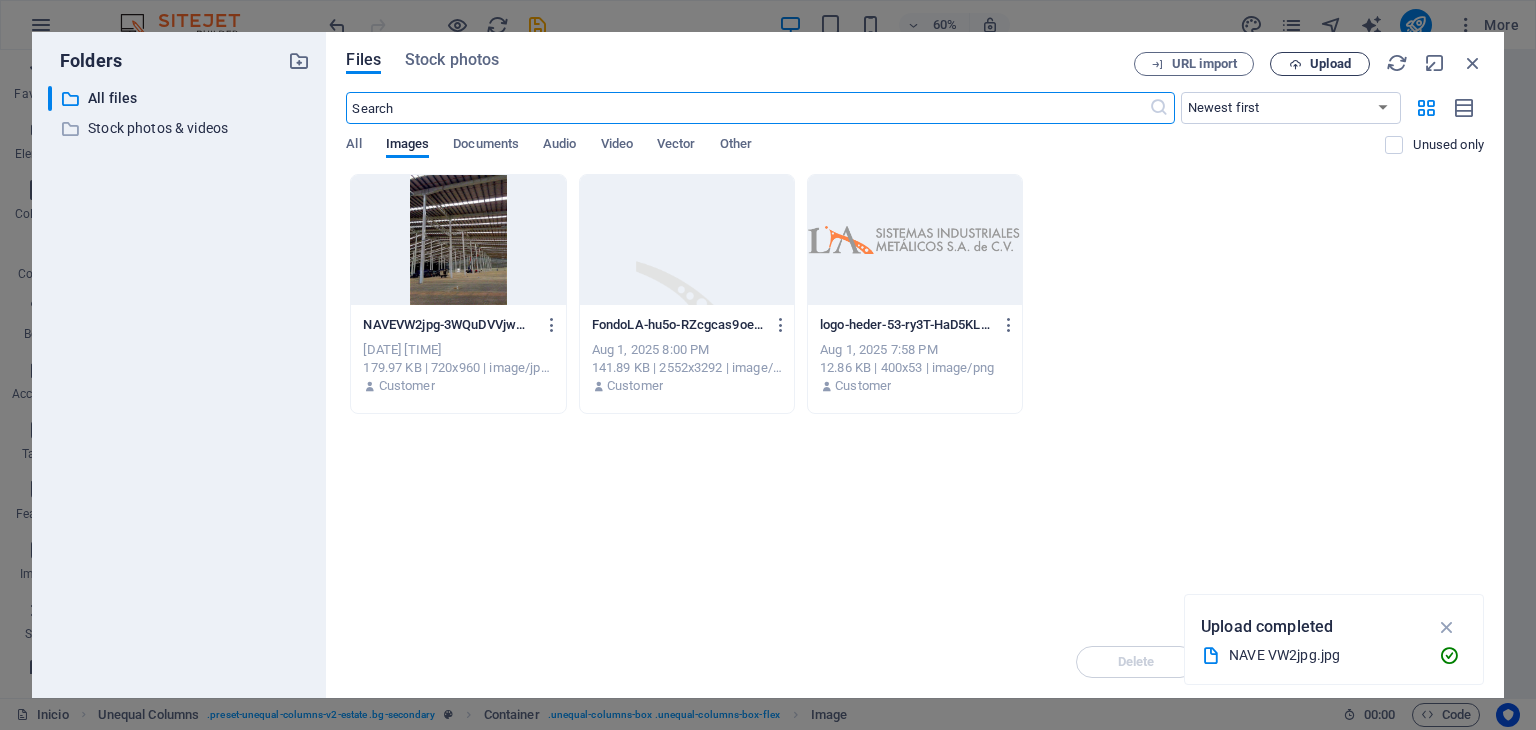 click on "Upload" at bounding box center [1330, 64] 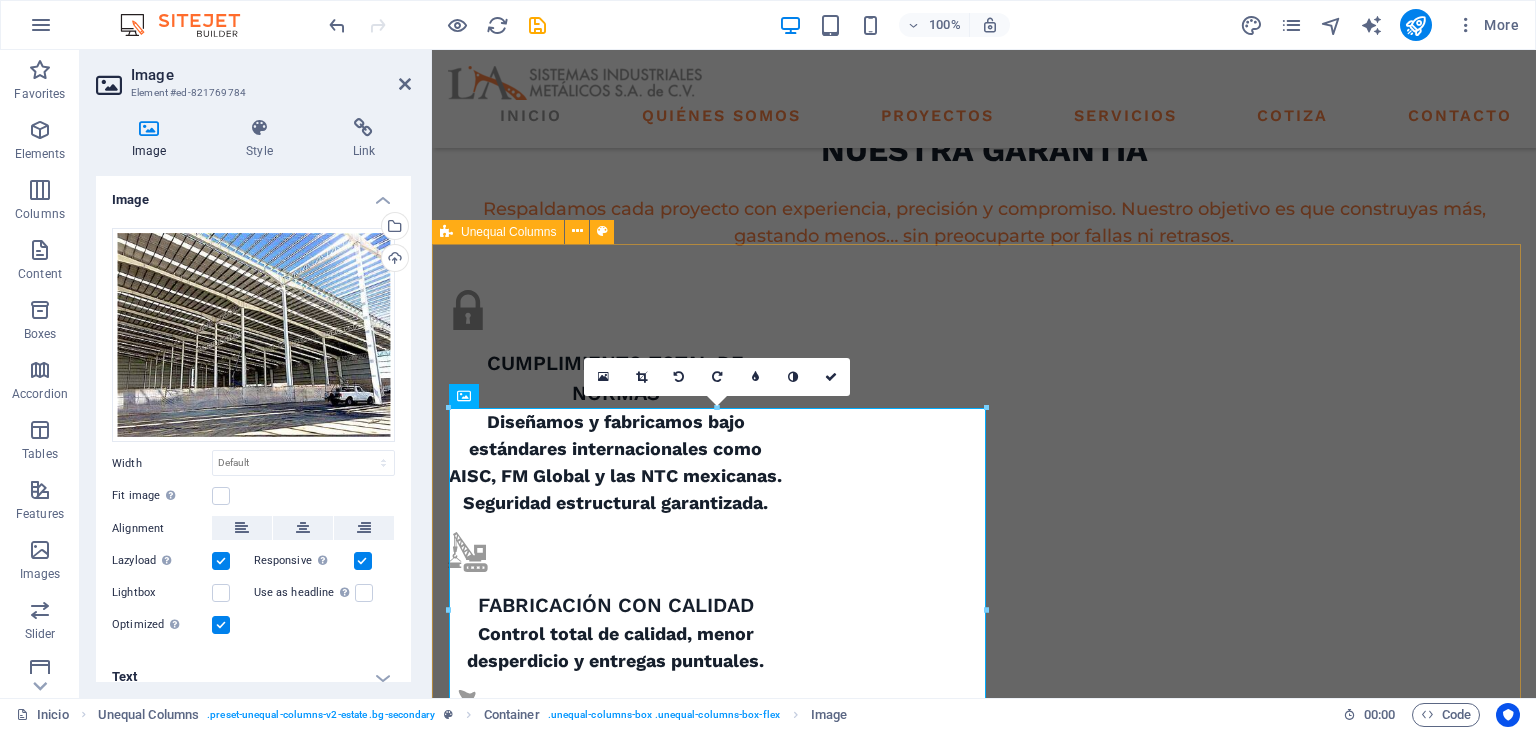 scroll, scrollTop: 1287, scrollLeft: 0, axis: vertical 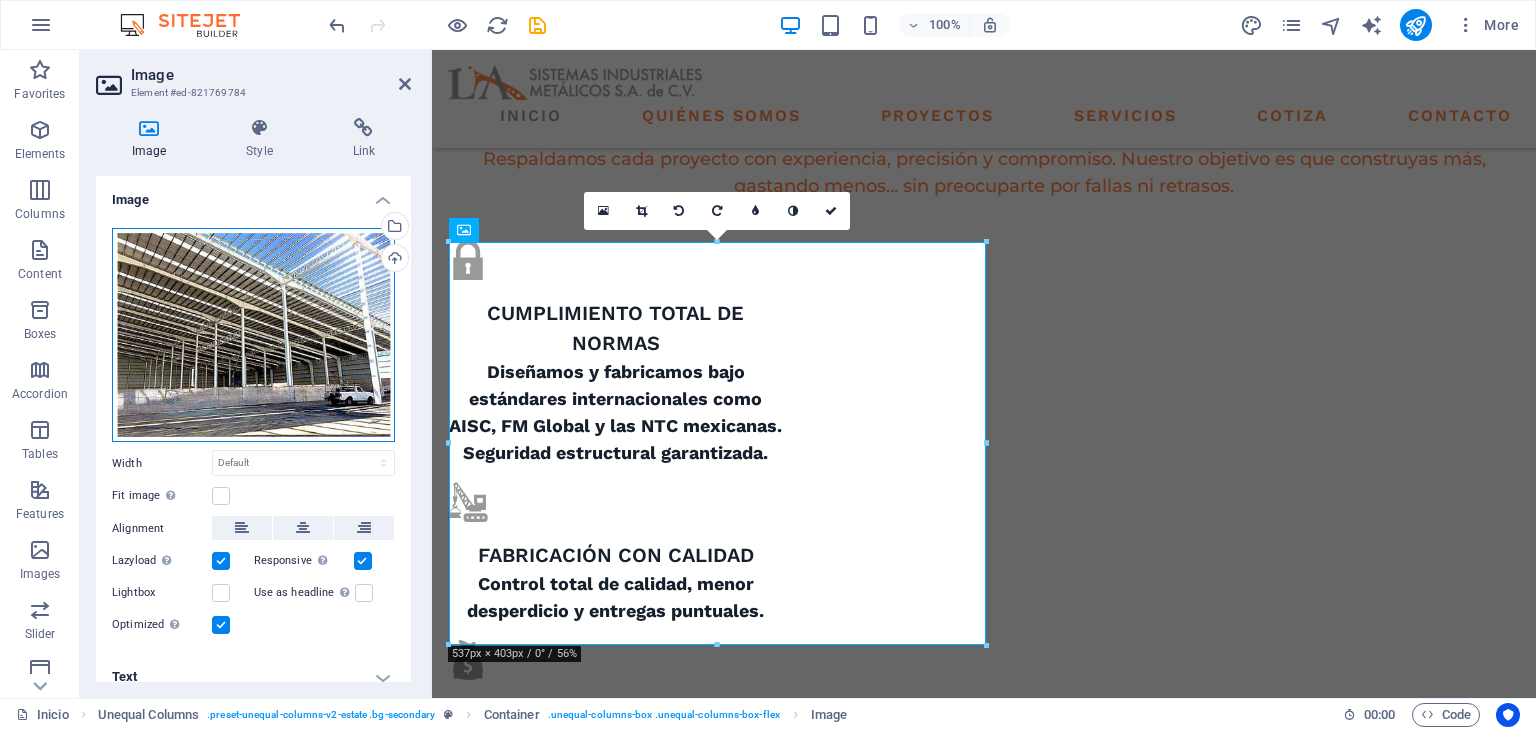 click on "Drag files here, click to choose files or select files from Files or our free stock photos & videos" at bounding box center (253, 335) 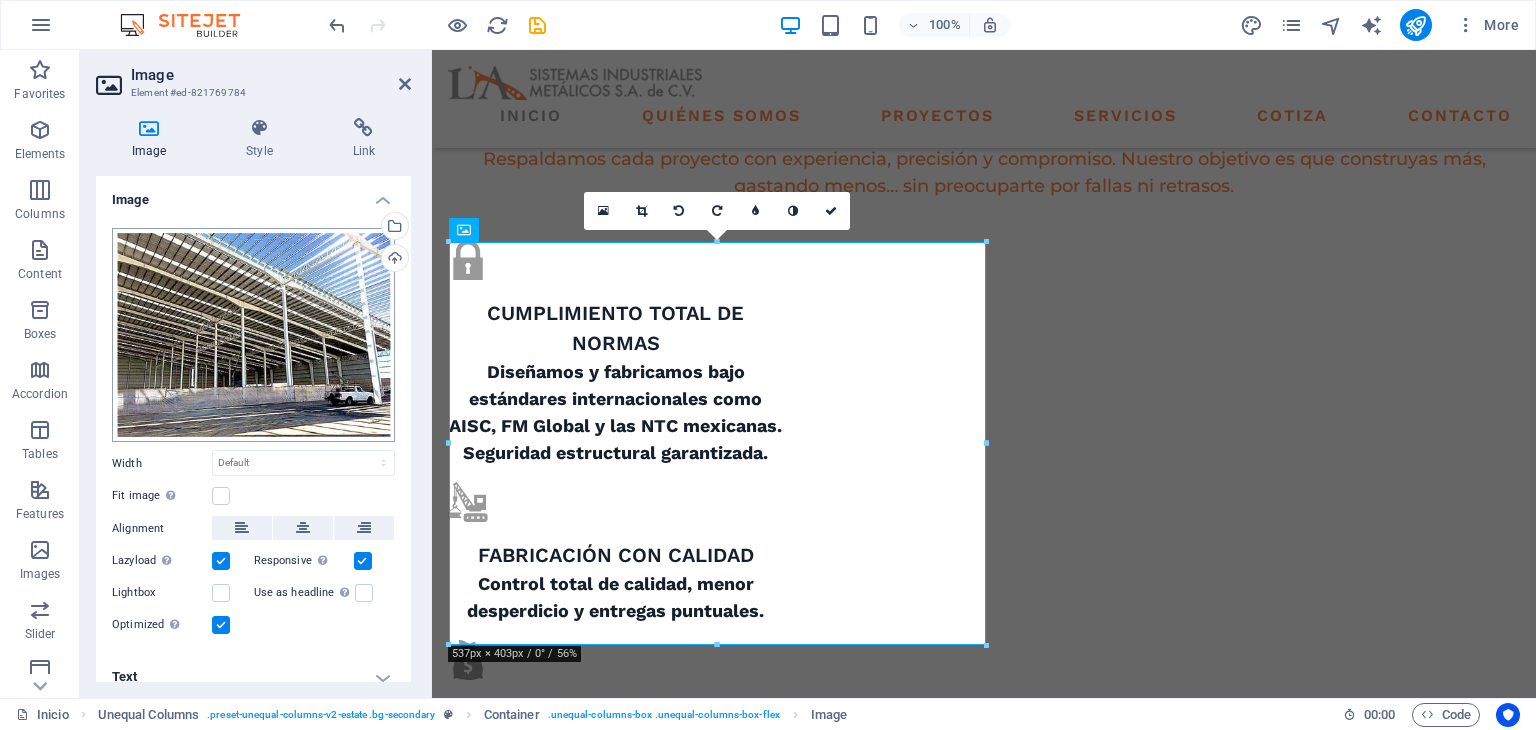 scroll, scrollTop: 1718, scrollLeft: 0, axis: vertical 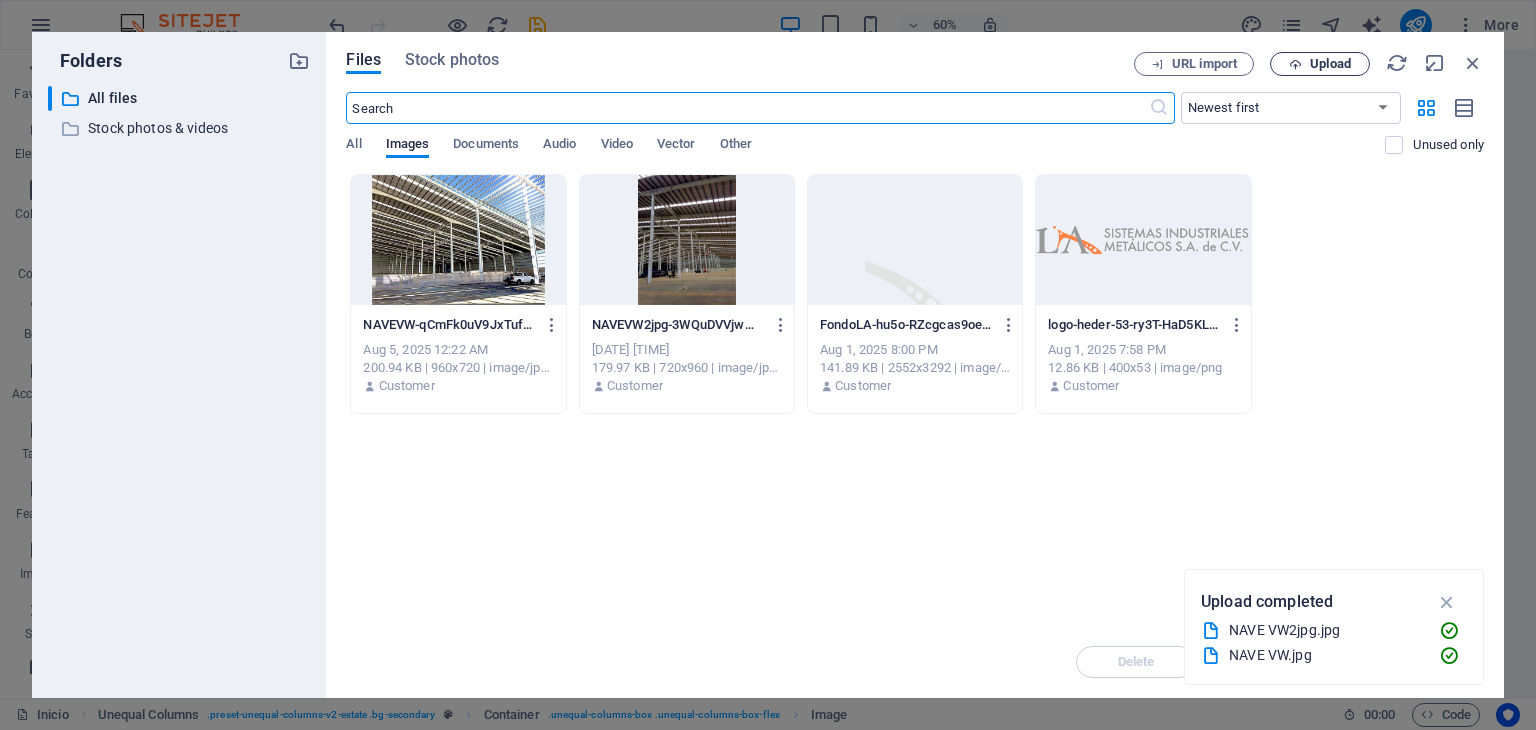 click on "Upload" at bounding box center (1320, 64) 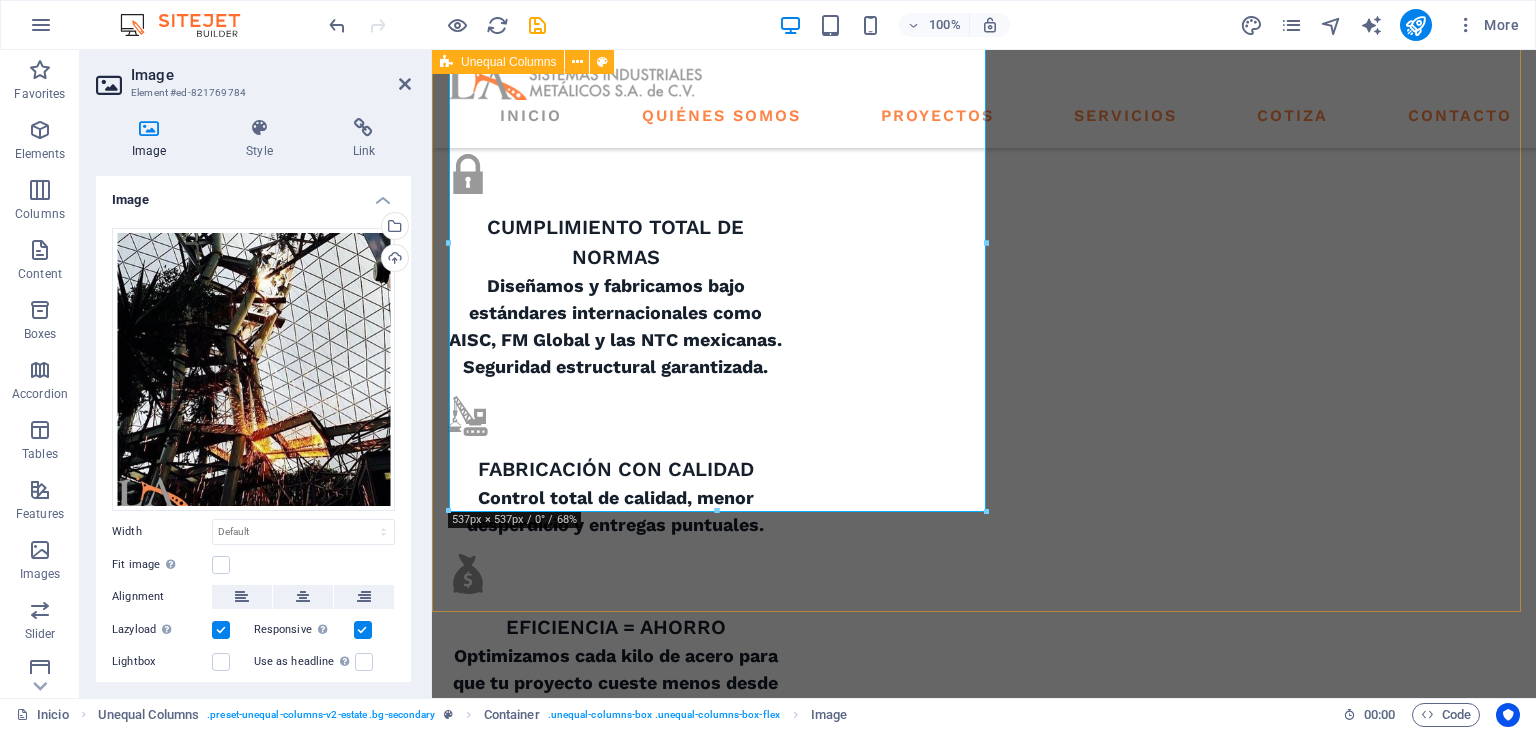 scroll, scrollTop: 1333, scrollLeft: 0, axis: vertical 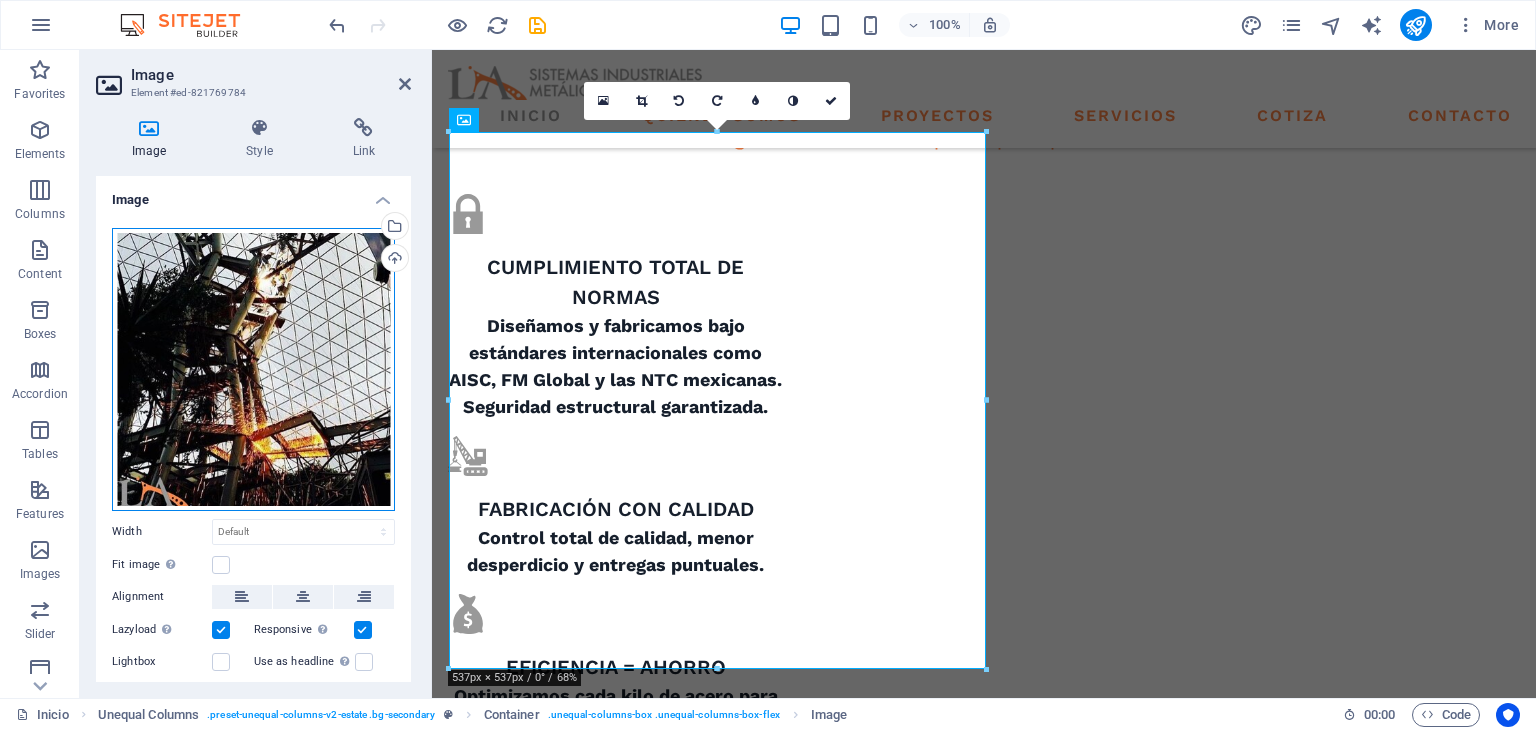 click on "Drag files here, click to choose files or select files from Files or our free stock photos & videos" at bounding box center [253, 369] 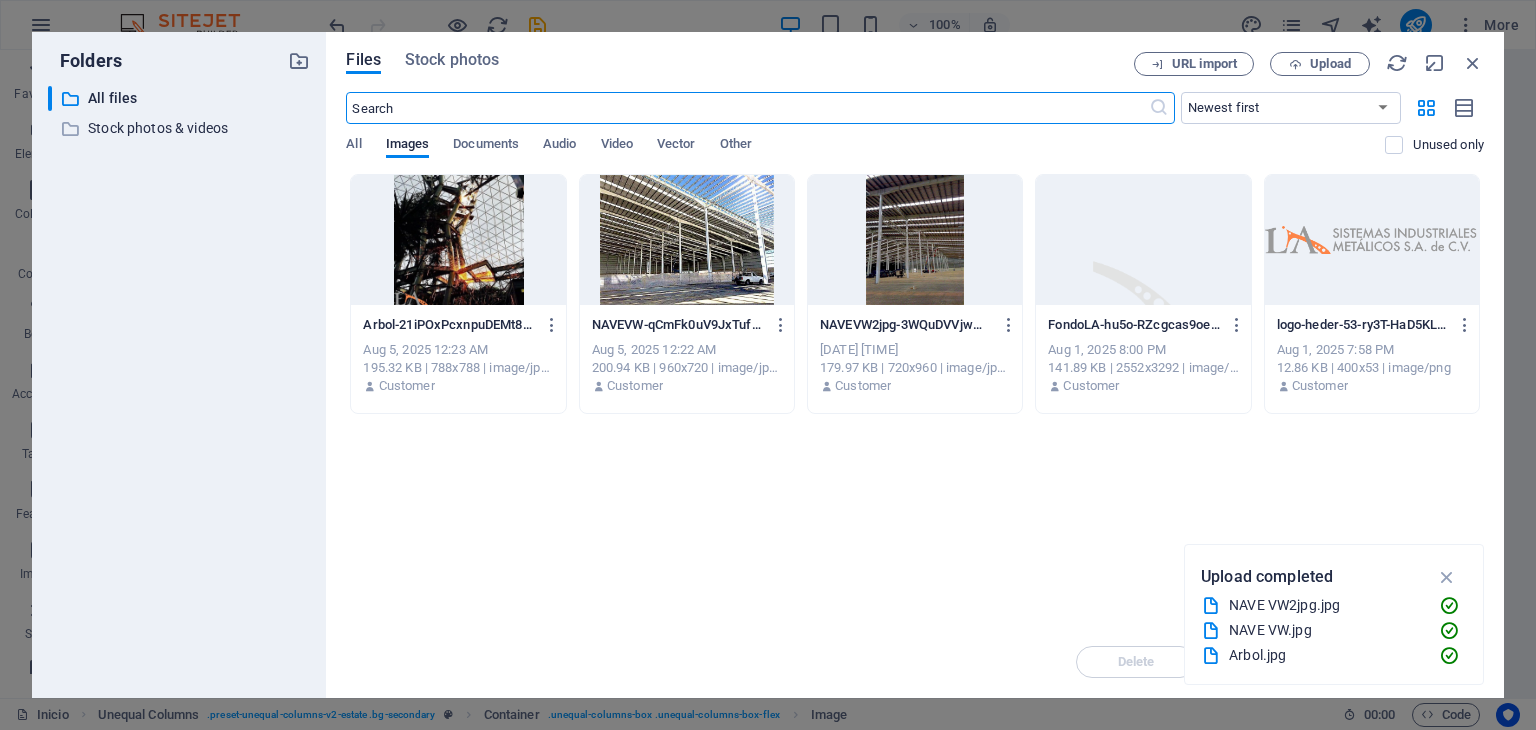 scroll, scrollTop: 1764, scrollLeft: 0, axis: vertical 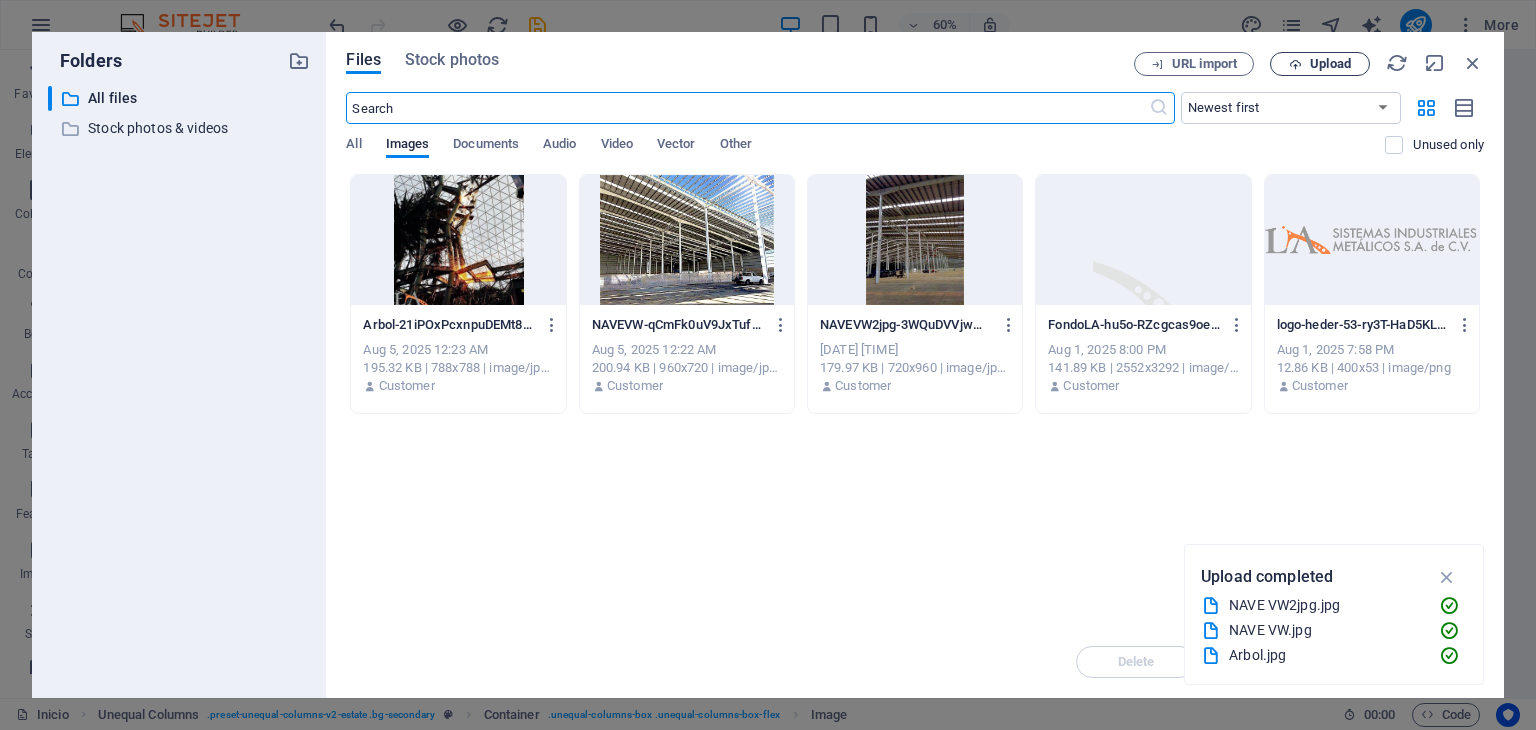 click on "Upload" at bounding box center (1330, 64) 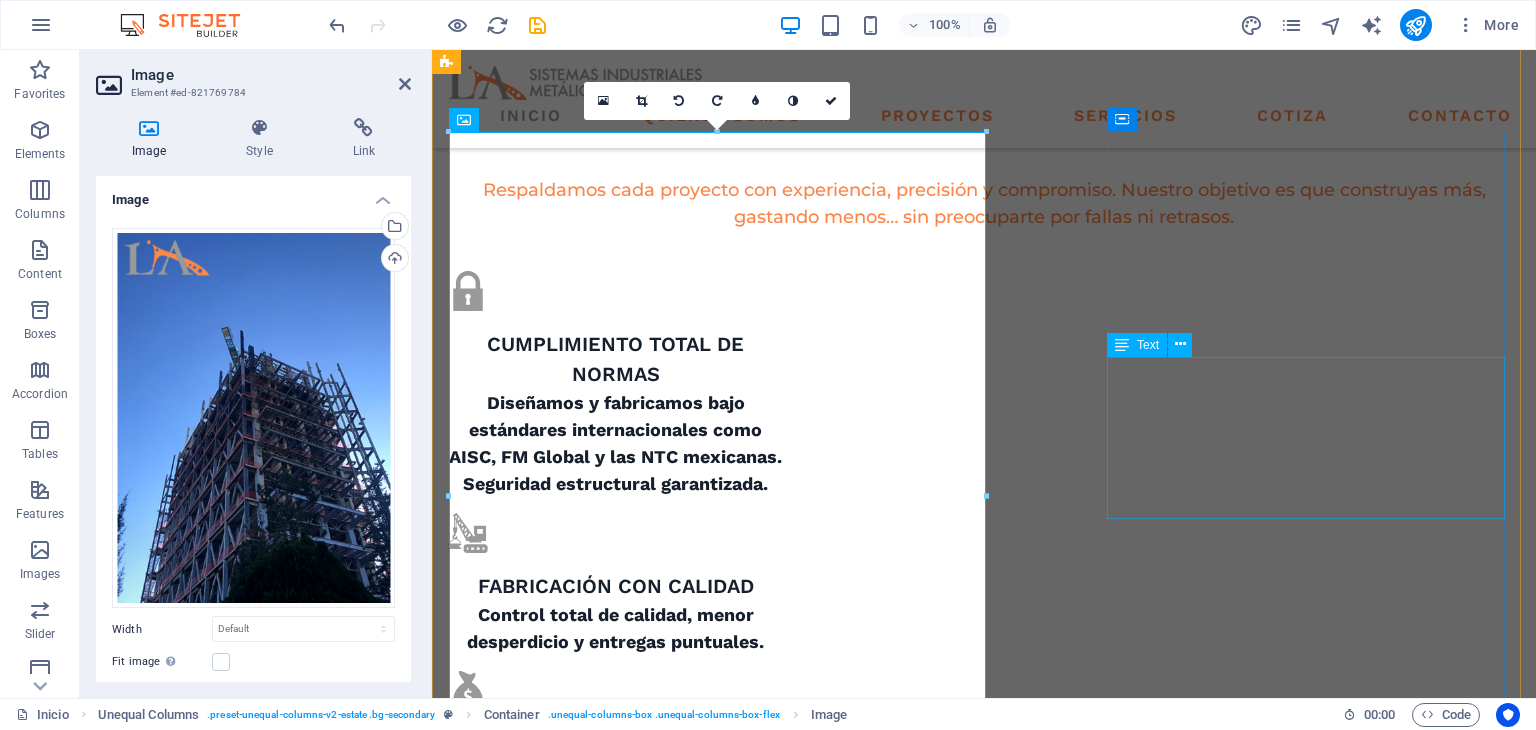 scroll, scrollTop: 1166, scrollLeft: 0, axis: vertical 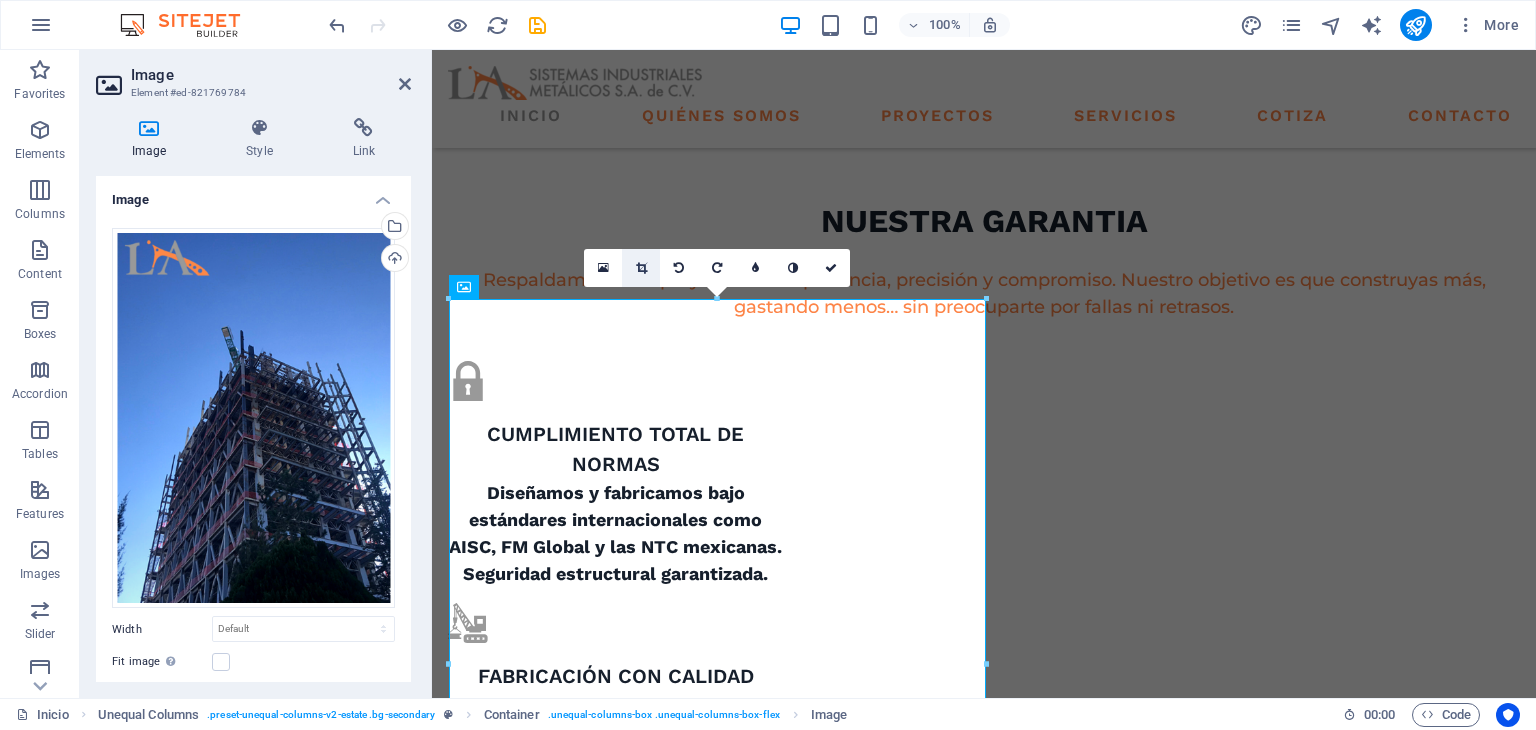 click at bounding box center (641, 268) 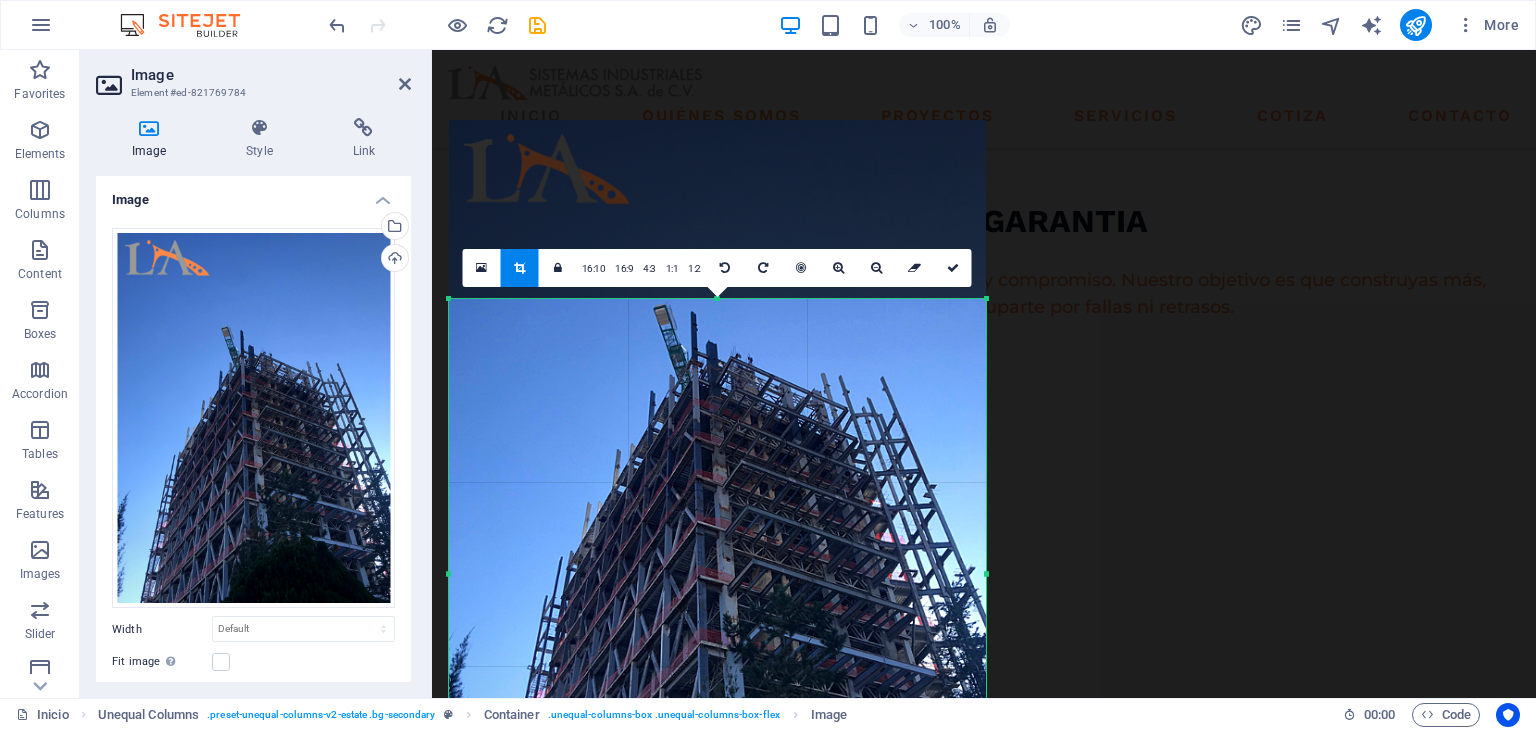 drag, startPoint x: 716, startPoint y: 298, endPoint x: 733, endPoint y: 477, distance: 179.80545 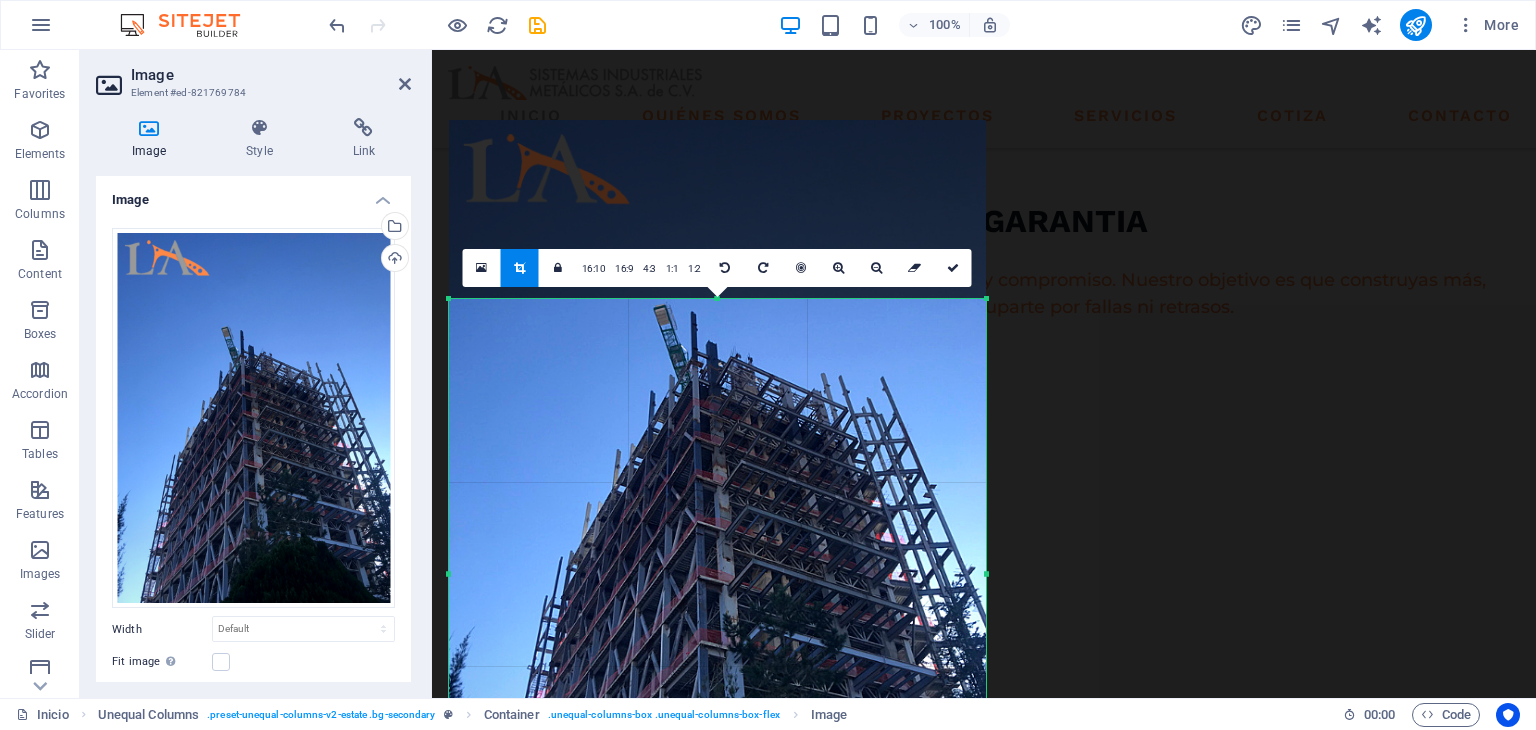 click on "180 170 160 150 140 130 120 110 100 90 80 70 60 50 40 30 20 10 0 -10 -20 -30 -40 -50 -60 -70 -80 -90 -100 -110 -120 -130 -140 -150 -160 -170 537px × 550px / 0° / 93% 16:10 16:9 4:3 1:1 1:2 0" at bounding box center [717, 574] 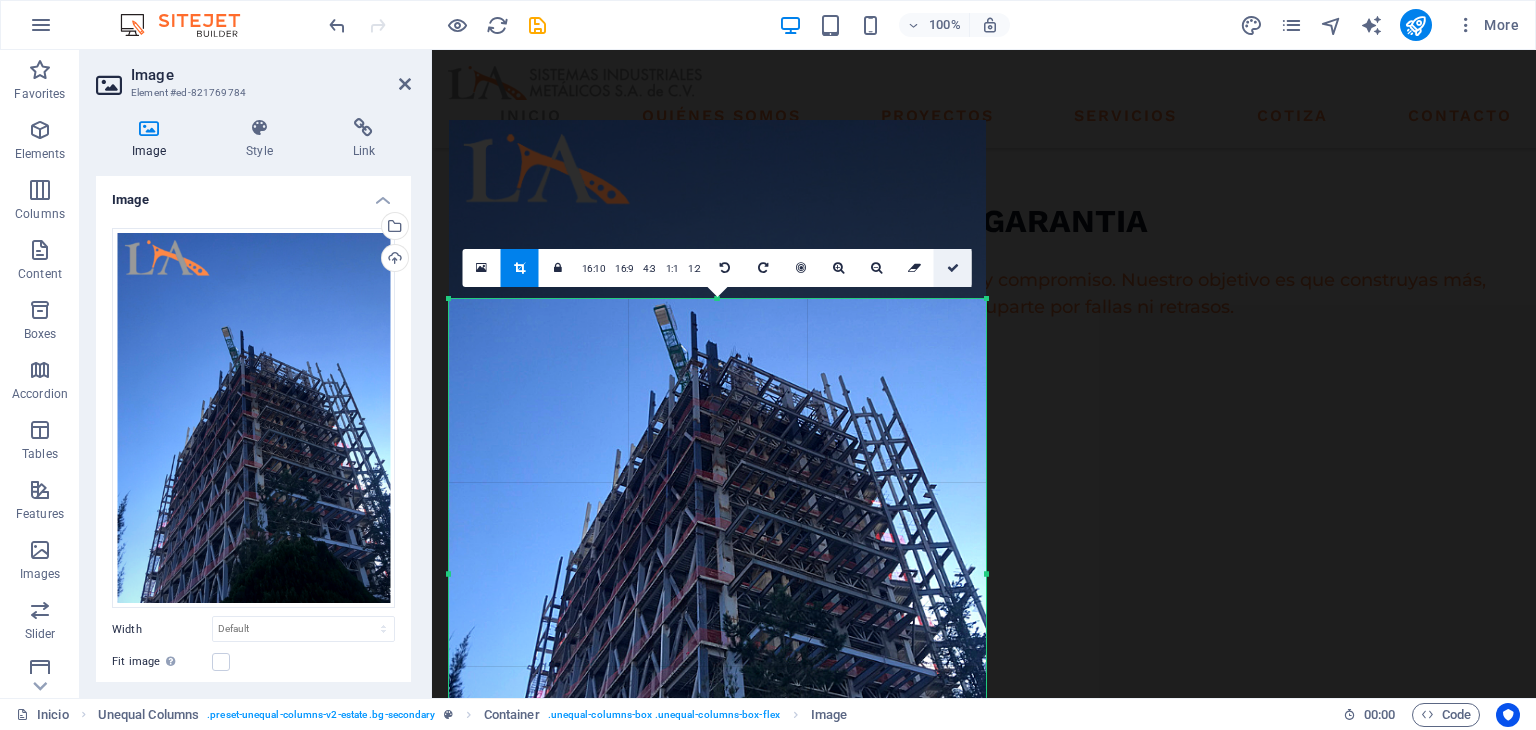 click at bounding box center [953, 268] 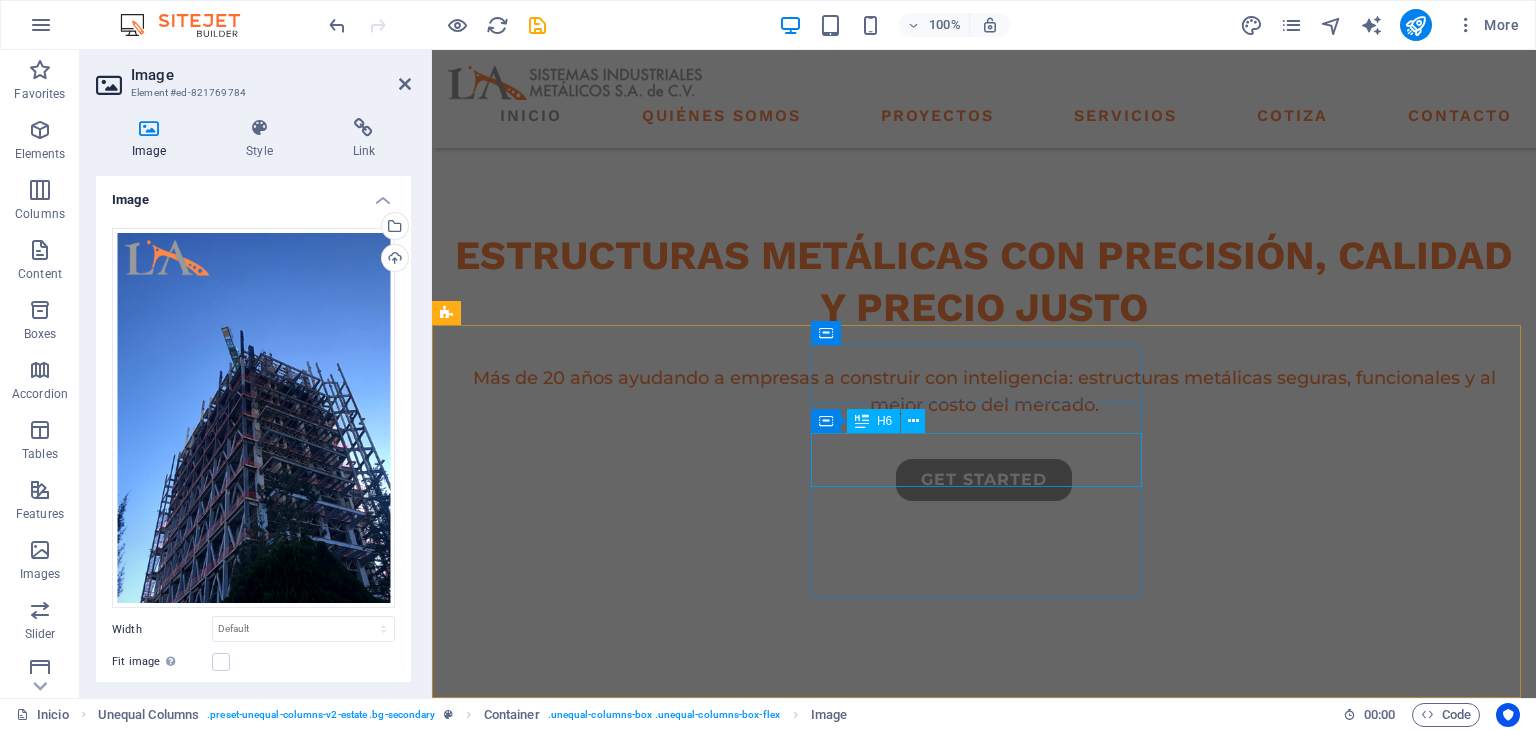 click on "Control total de calidad, menor desperdicio y entregas puntuales." at bounding box center [616, 1218] 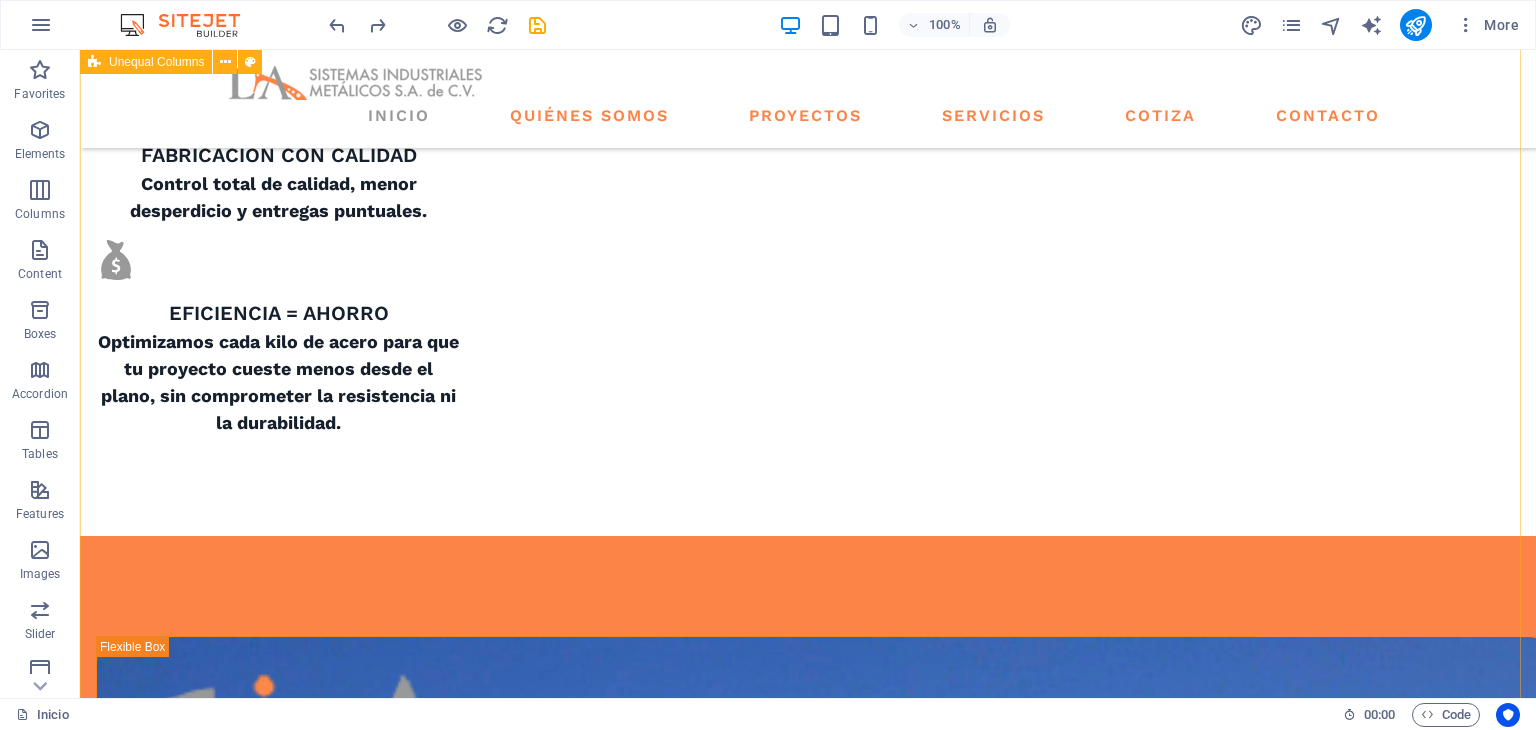scroll, scrollTop: 1666, scrollLeft: 0, axis: vertical 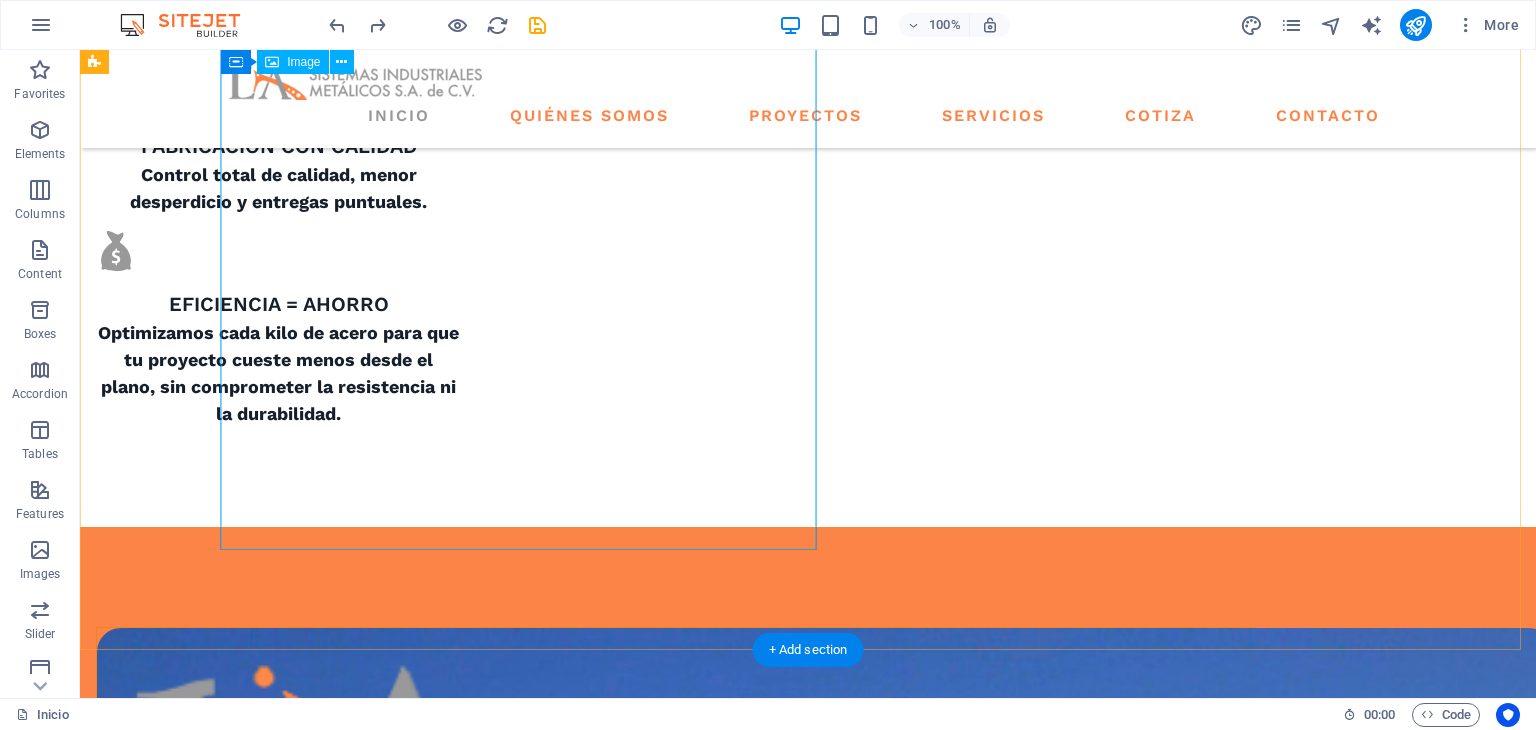 click at bounding box center (676, 1616) 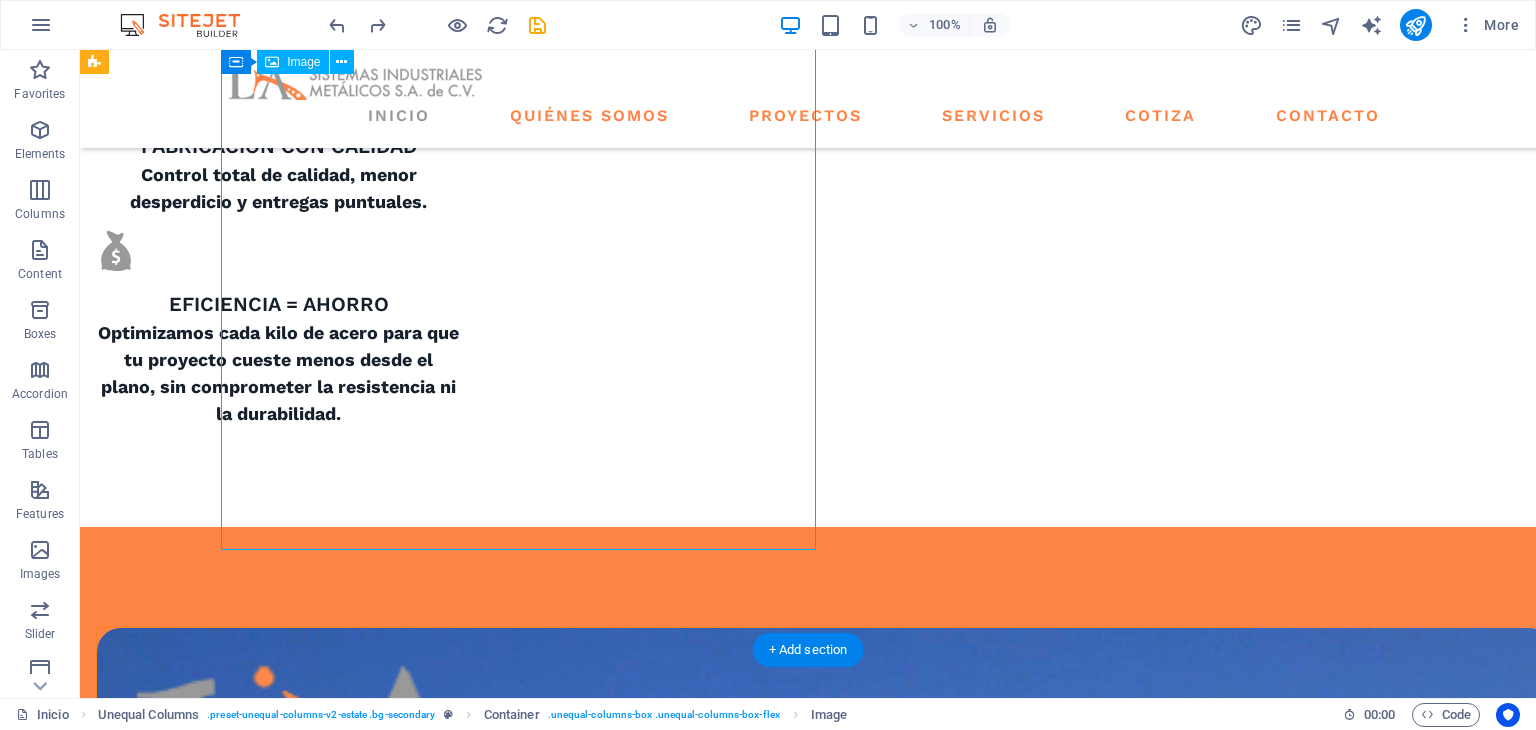 click at bounding box center (676, 1616) 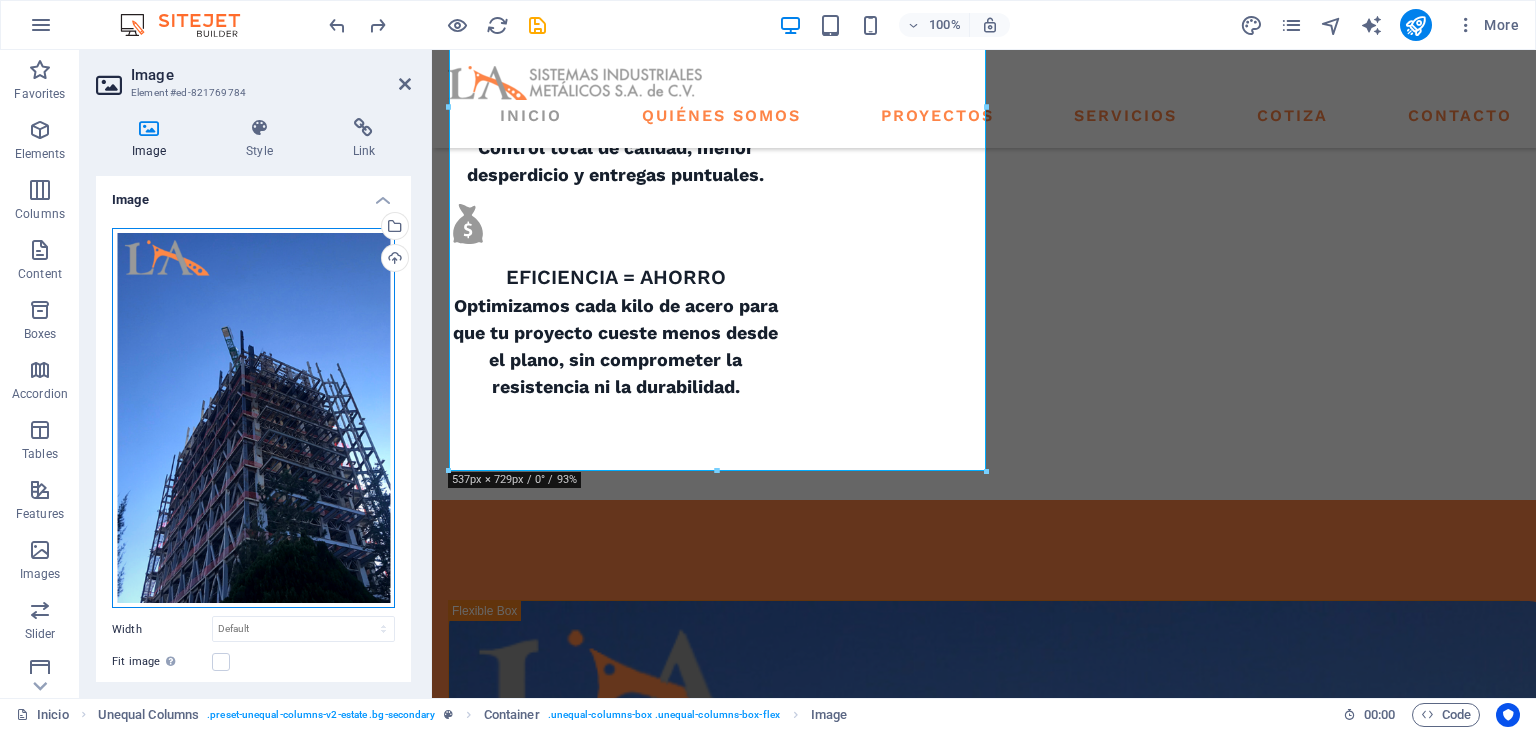 click on "Drag files here, click to choose files or select files from Files or our free stock photos & videos" at bounding box center [253, 418] 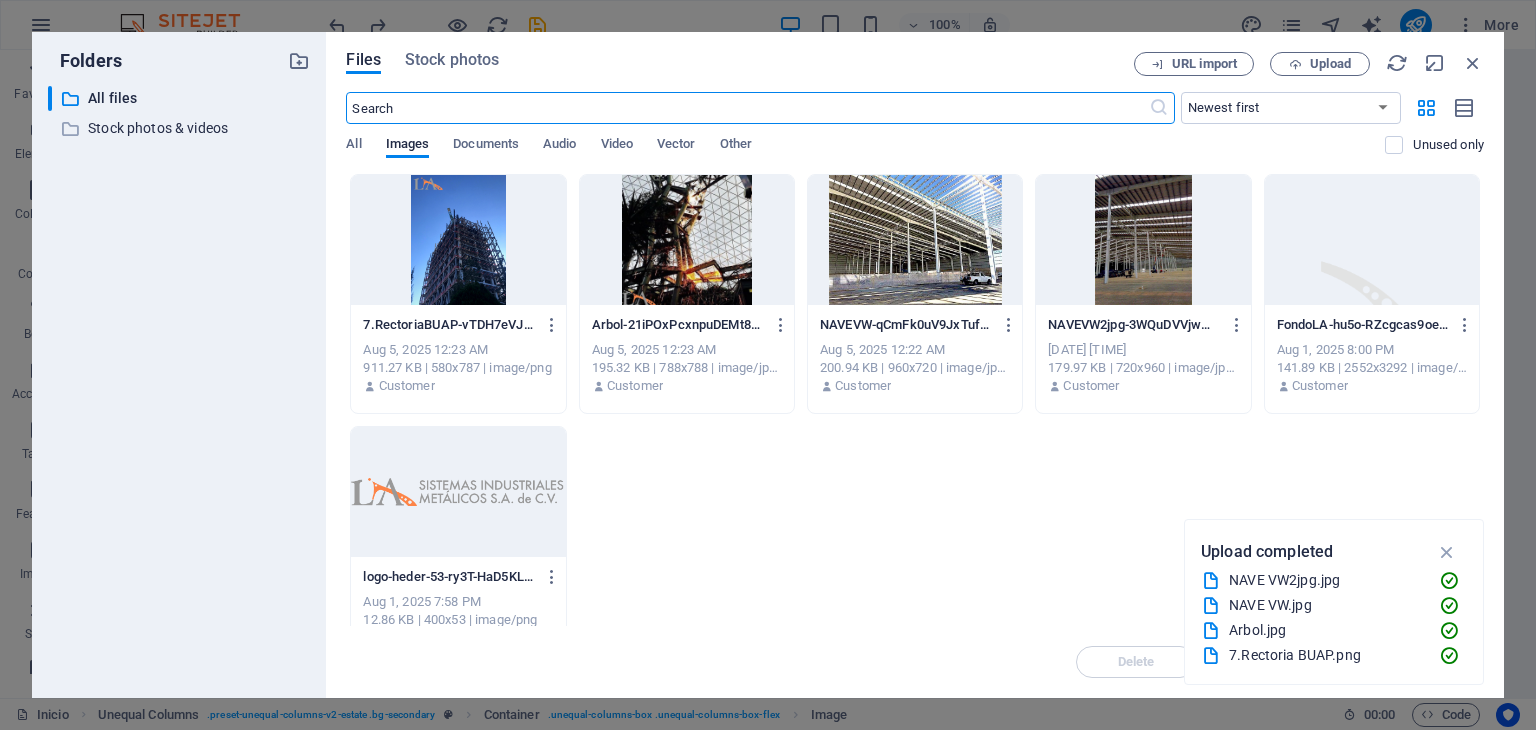 scroll, scrollTop: 2154, scrollLeft: 0, axis: vertical 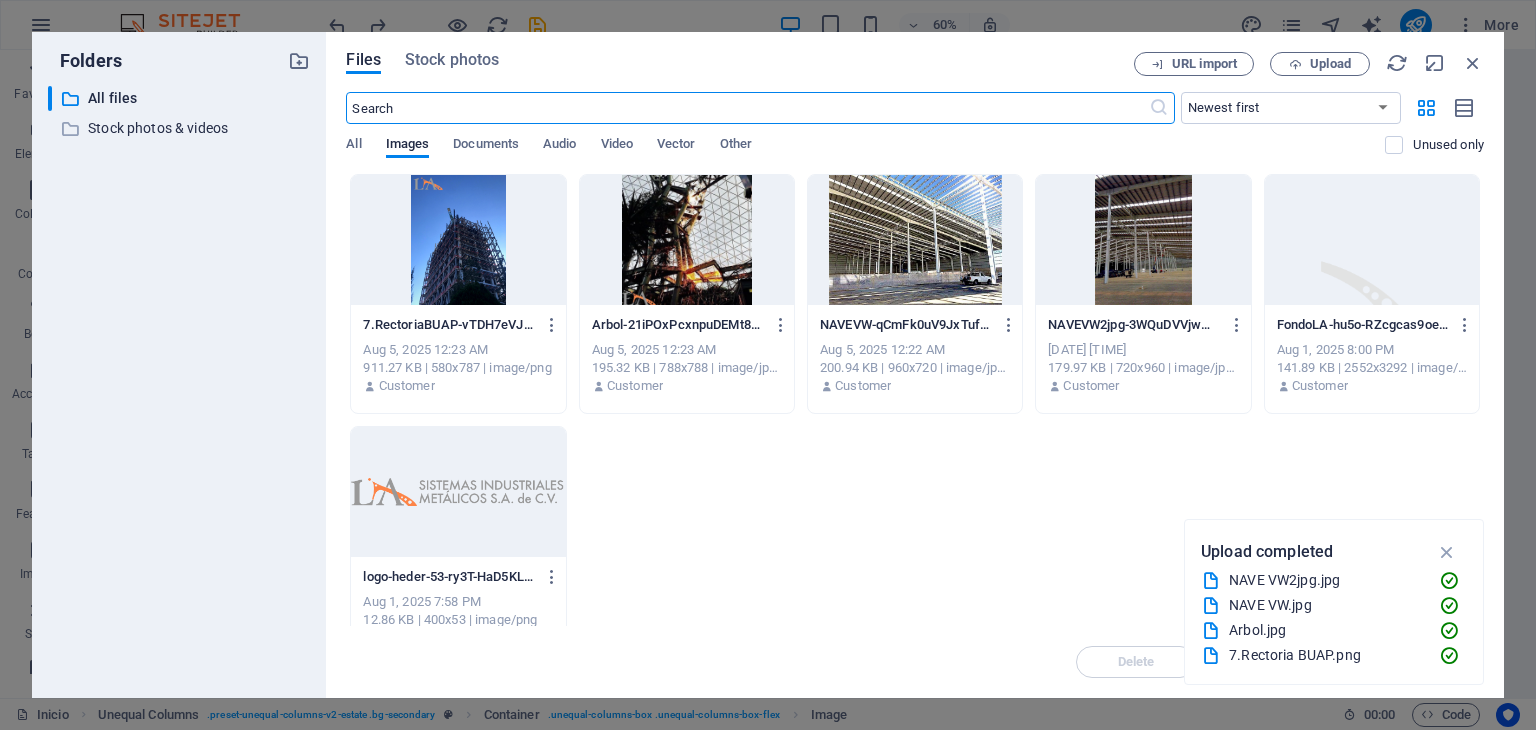 click at bounding box center (1143, 240) 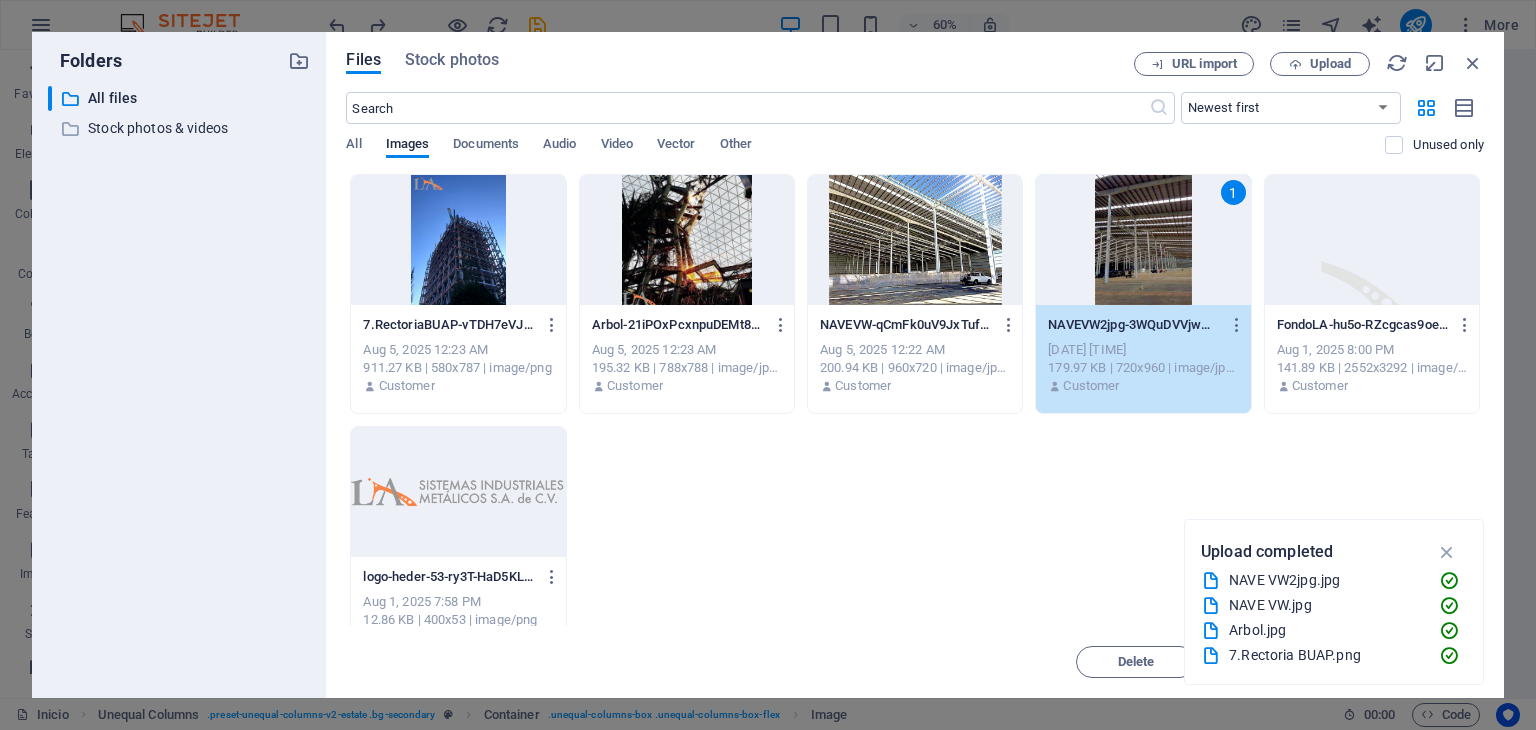 drag, startPoint x: 1146, startPoint y: 298, endPoint x: 717, endPoint y: 254, distance: 431.25052 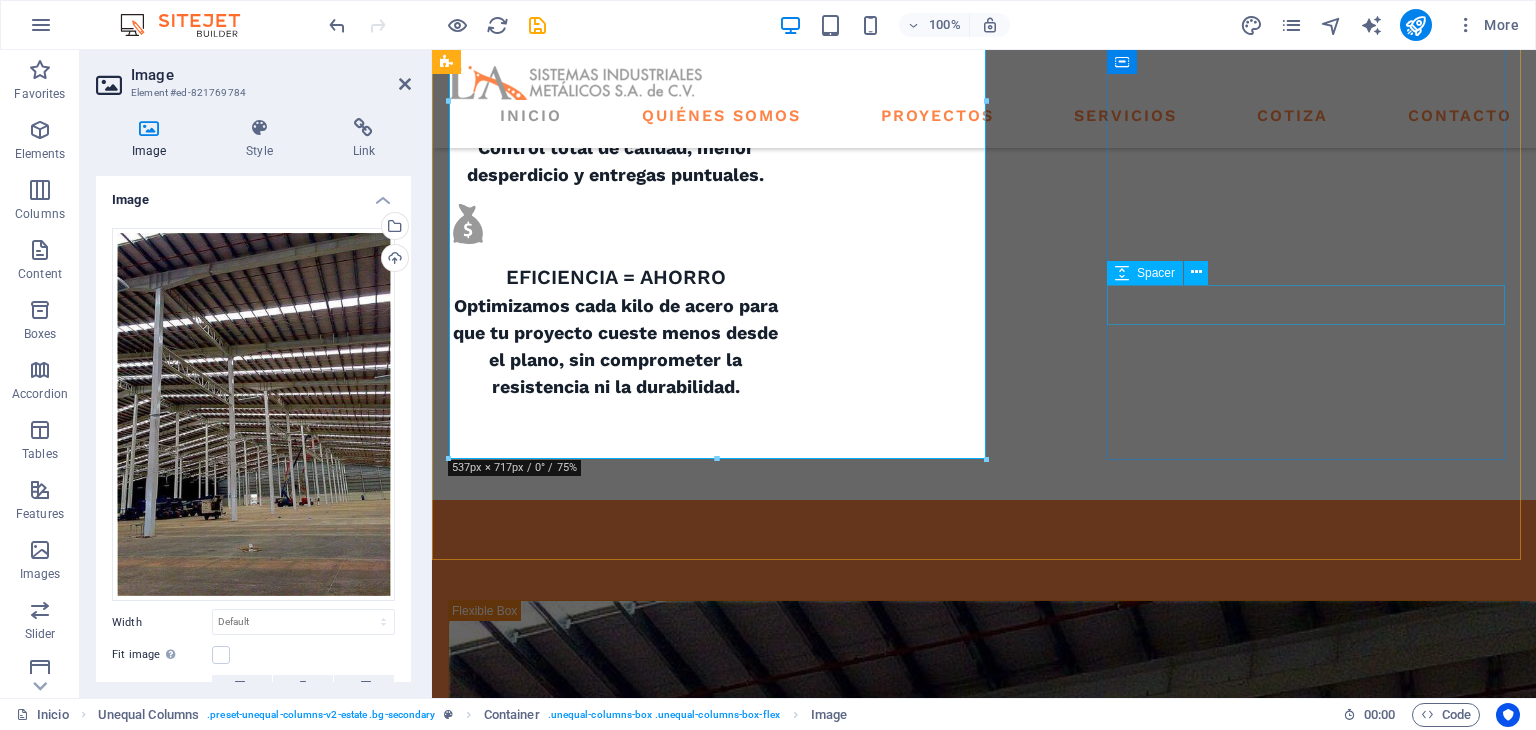click at bounding box center (984, 2346) 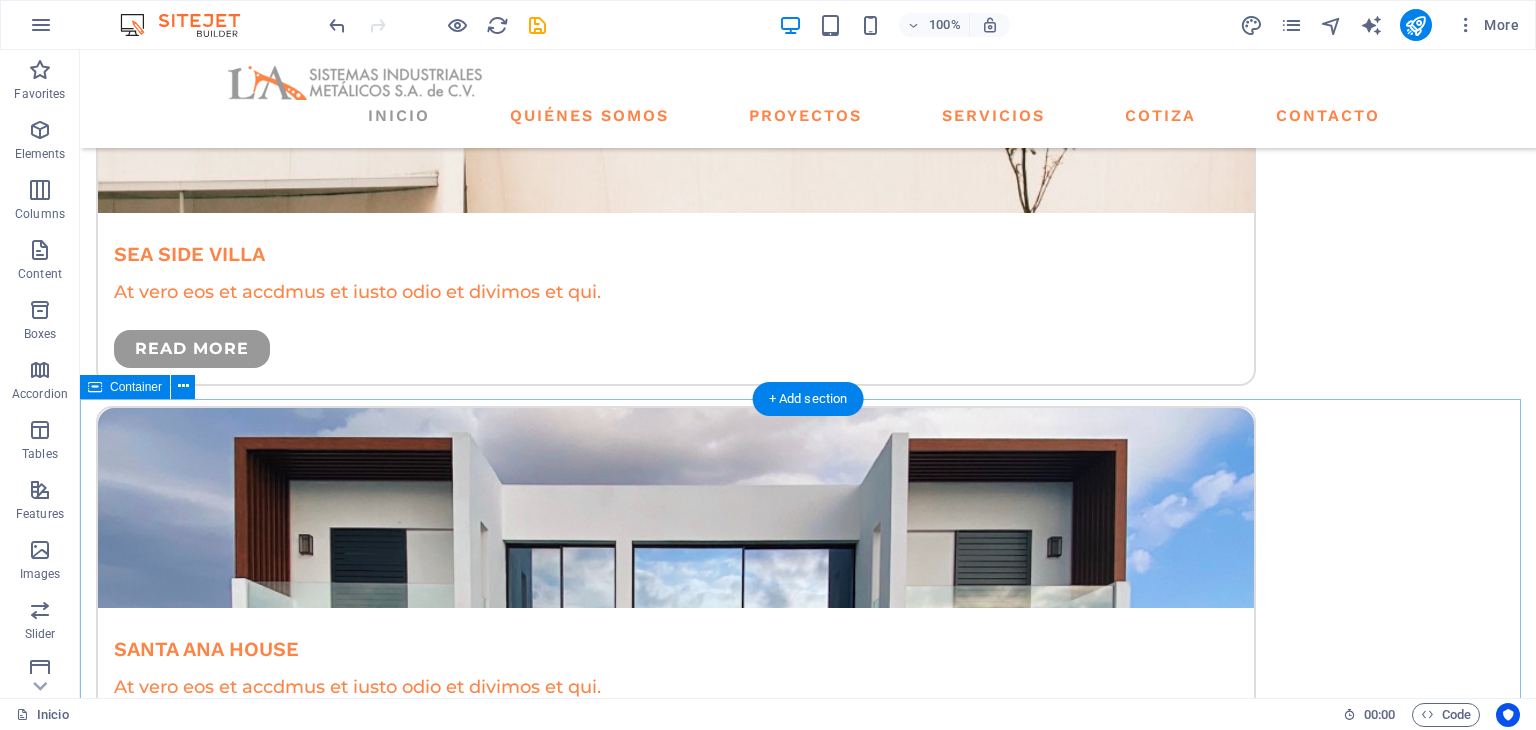 scroll, scrollTop: 5166, scrollLeft: 0, axis: vertical 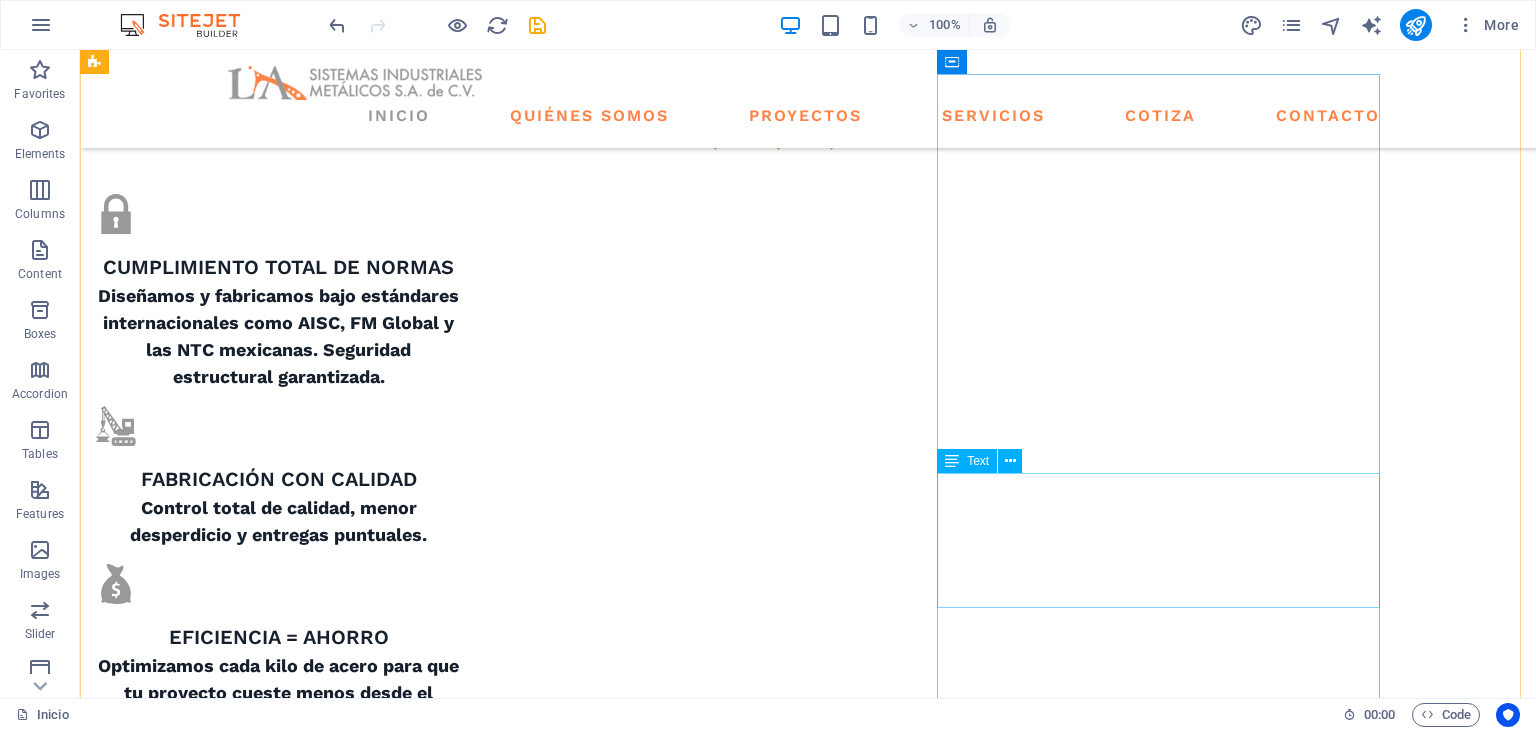 click on "At vero eos et accusamus et iusto odio dignissimos ducimus qui blanditiis praesentium voluptatum deleniti atque corrupti quos dolores et quas molestias excepturi sint occaecati cupiditate non provident." at bounding box center [676, 3129] 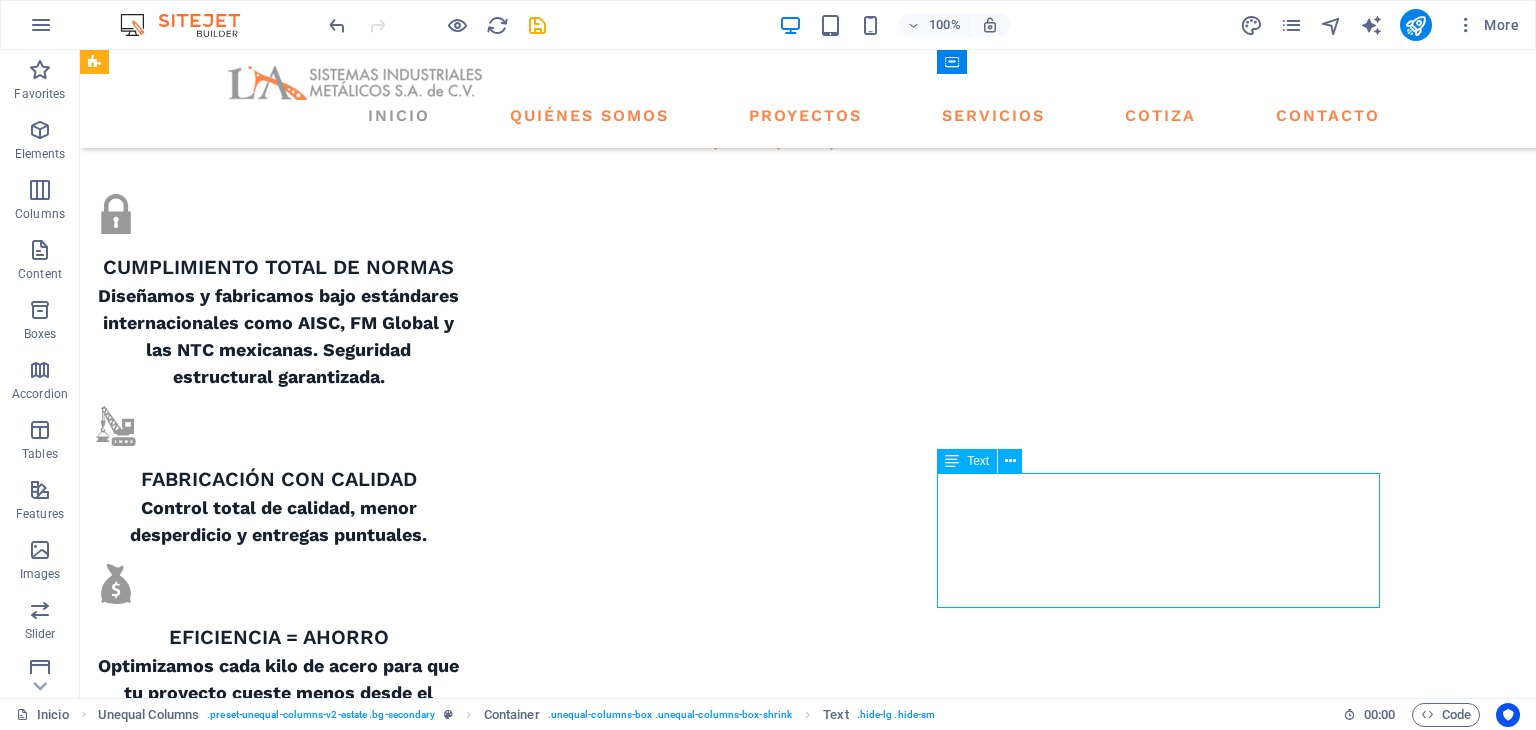 click on "At vero eos et accusamus et iusto odio dignissimos ducimus qui blanditiis praesentium voluptatum deleniti atque corrupti quos dolores et quas molestias excepturi sint occaecati cupiditate non provident." at bounding box center (676, 3129) 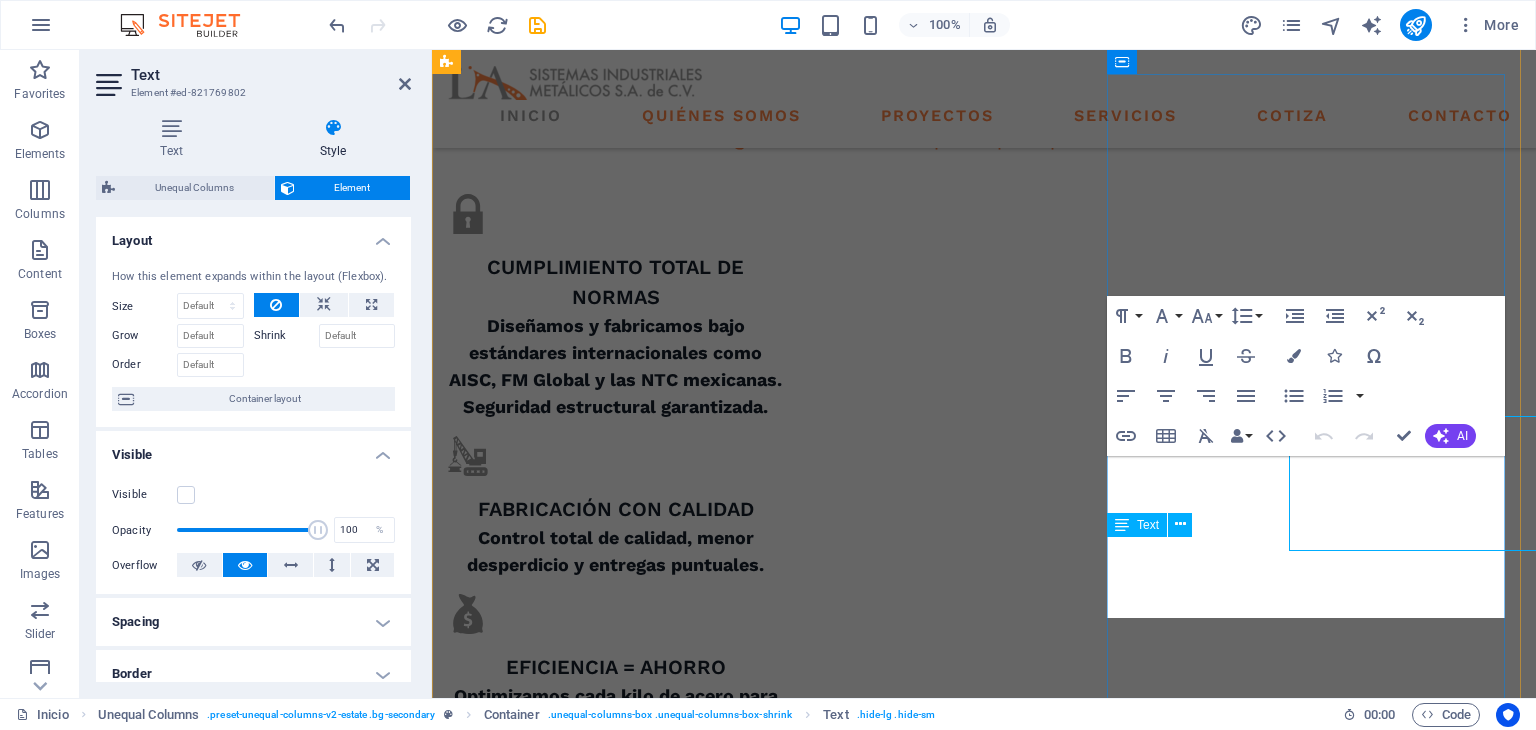 scroll, scrollTop: 1390, scrollLeft: 0, axis: vertical 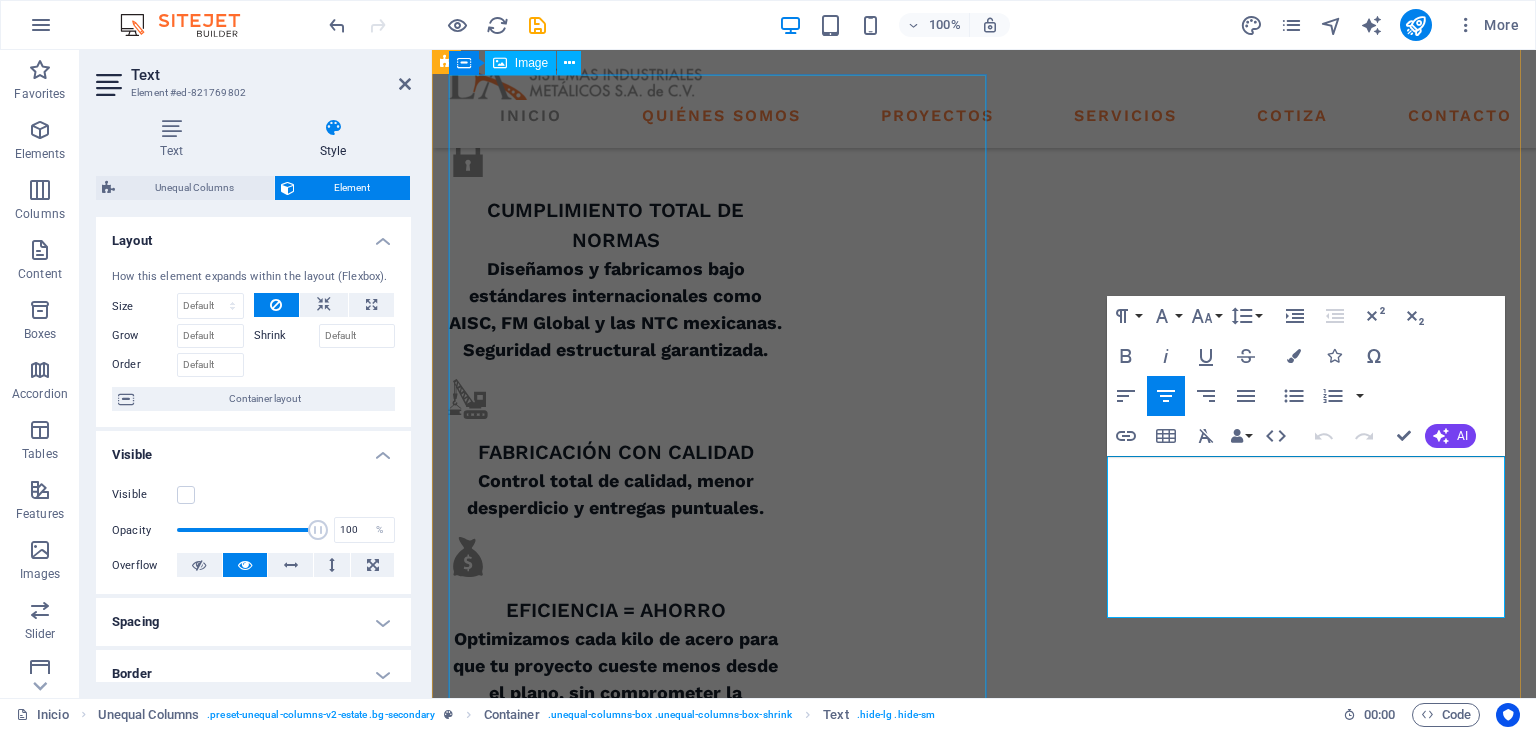 drag, startPoint x: 1371, startPoint y: 605, endPoint x: 938, endPoint y: 389, distance: 483.8853 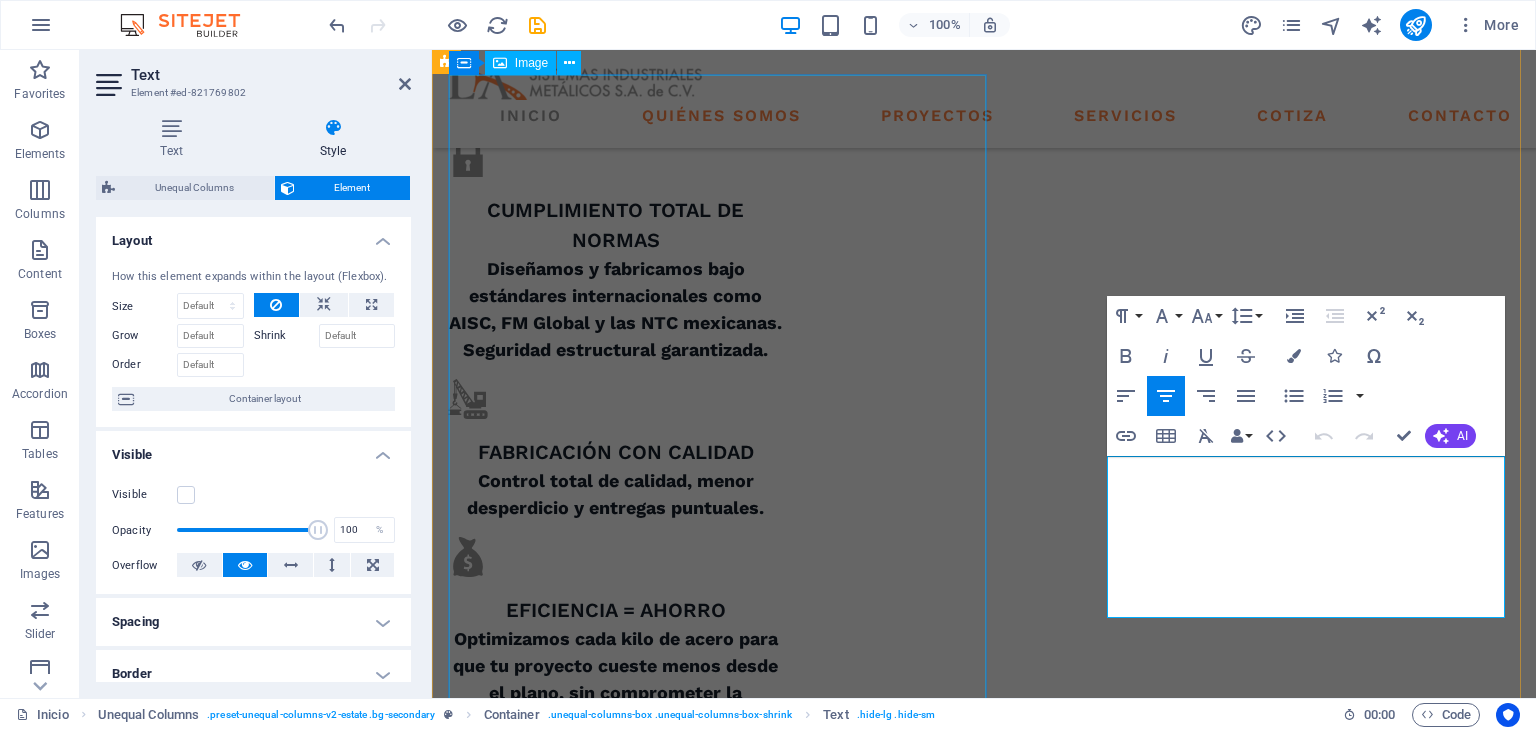 click on "ABOUT US
what we are all about At vero eos et accusamus et iusto odio dignissimos ducimus qui blanditiis praesentium voluptatum deleniti atque corrupti quos dolores et quas molestias excepturi sint occaecati cupiditate non provident. At vero eos et accusamus et iusto odio dignissimos ducimus qui blanditiis praesentium voluptatum deleniti atque corrupti quos dolores et quas molestias excepturi sint occaecati cupiditate non provident. GET STARTED" at bounding box center [984, 1837] 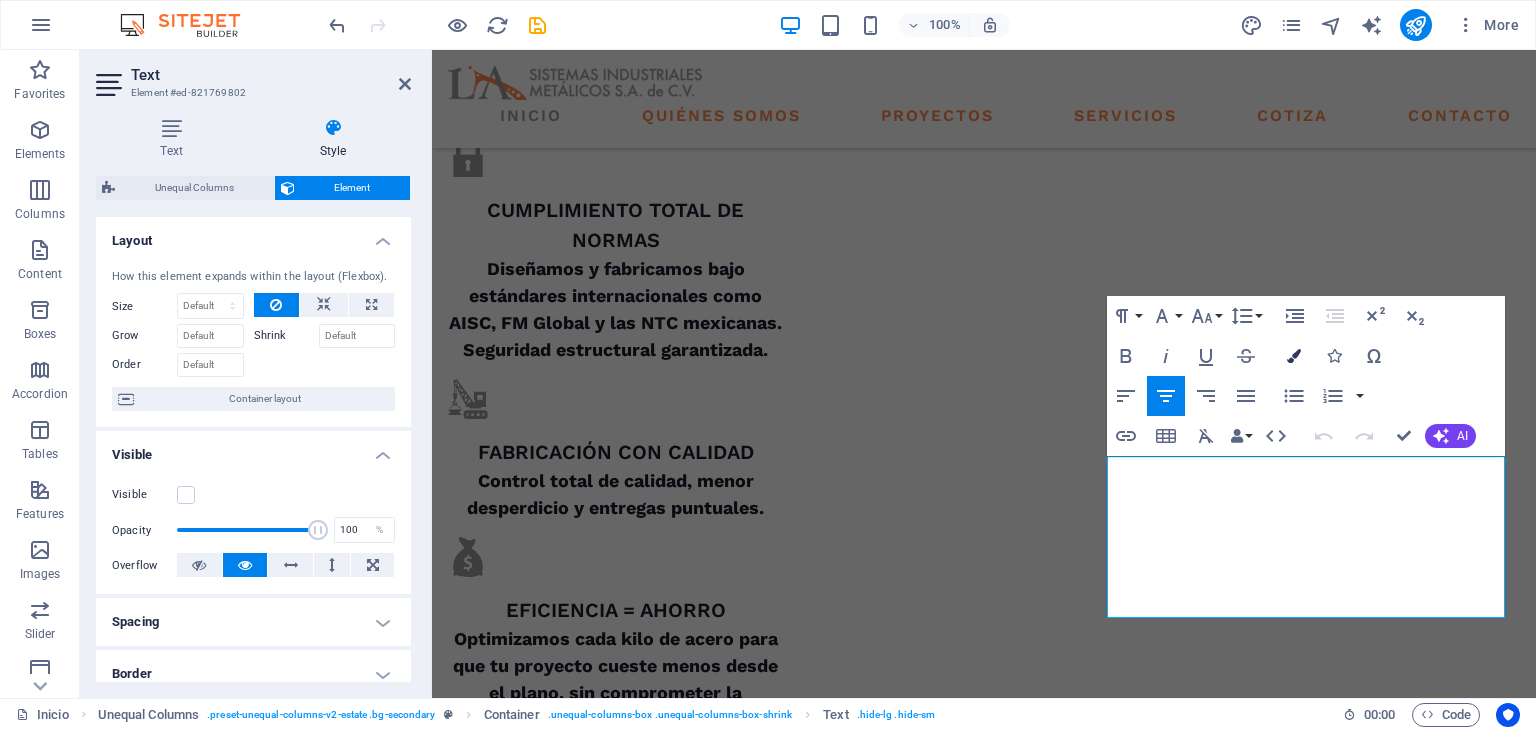 click at bounding box center (1294, 356) 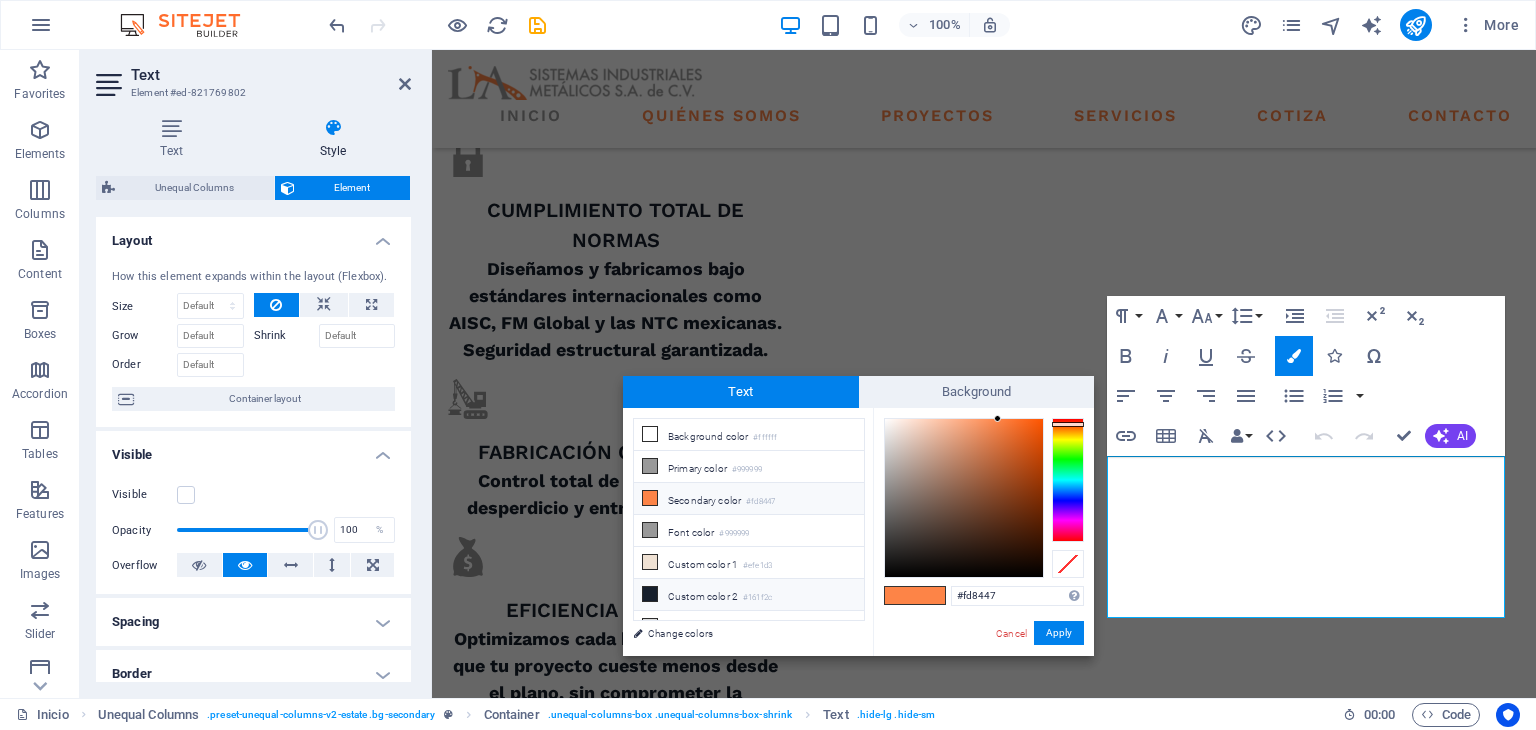 click on "Custom color 2
#161f2c" at bounding box center [749, 595] 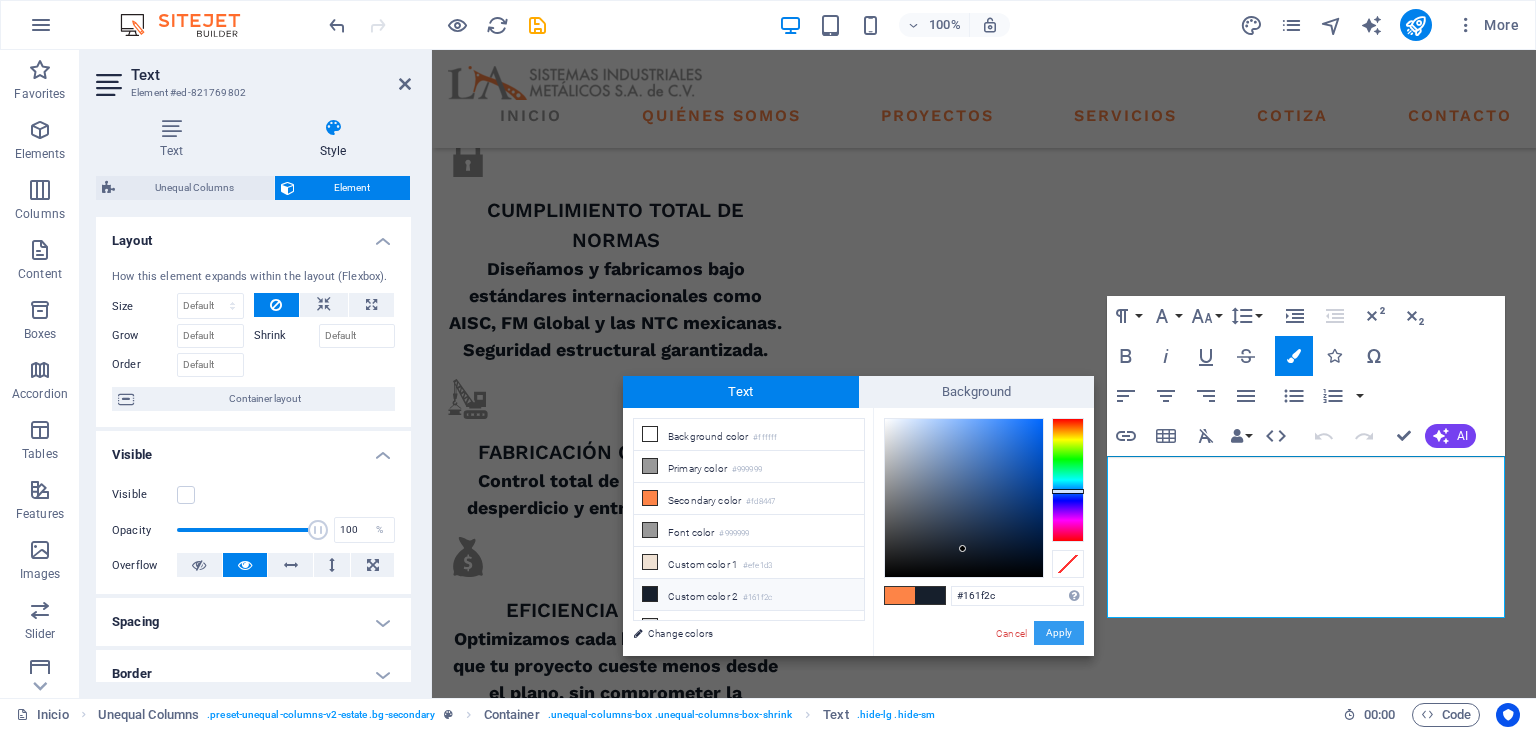 click on "Apply" at bounding box center [1059, 633] 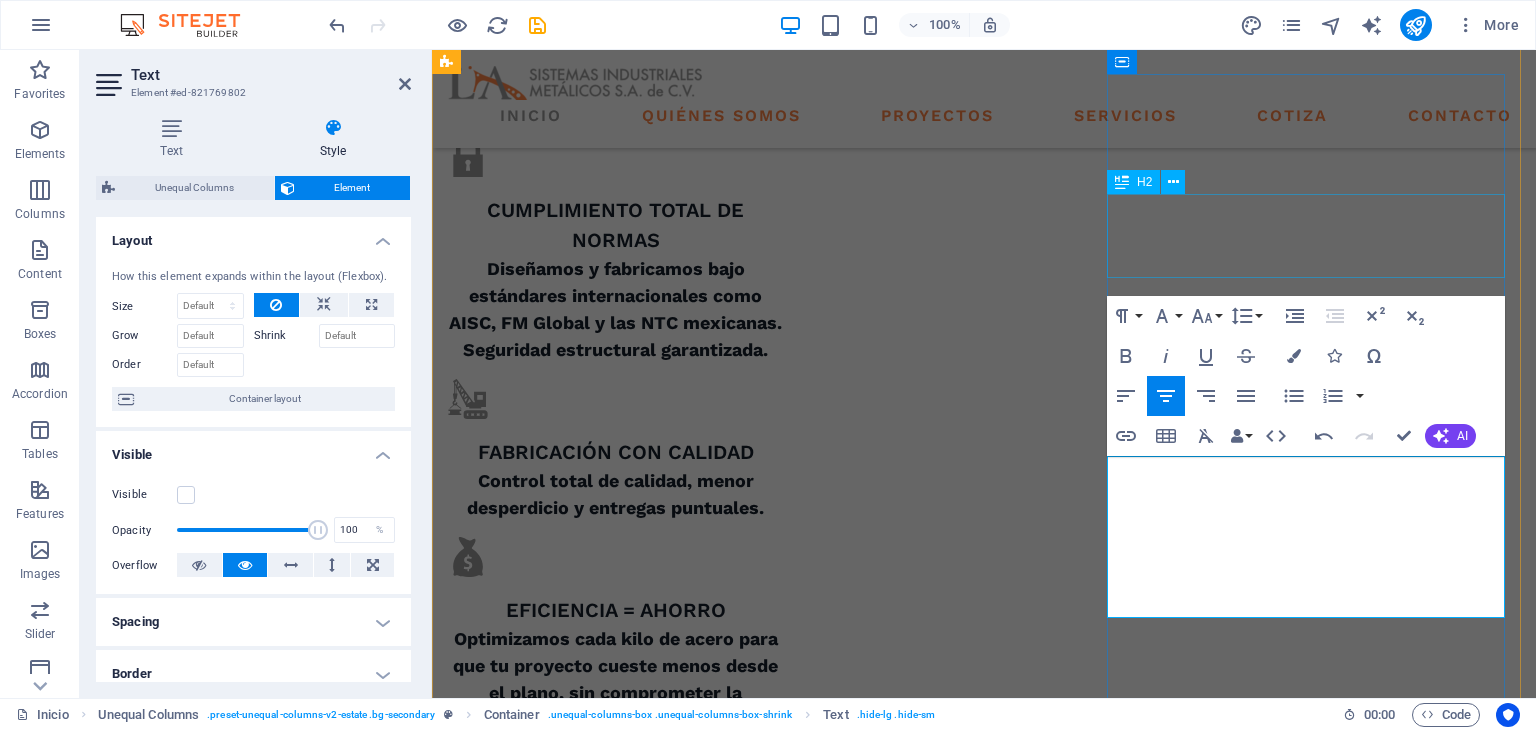 click on "what we are all about" at bounding box center [984, 2515] 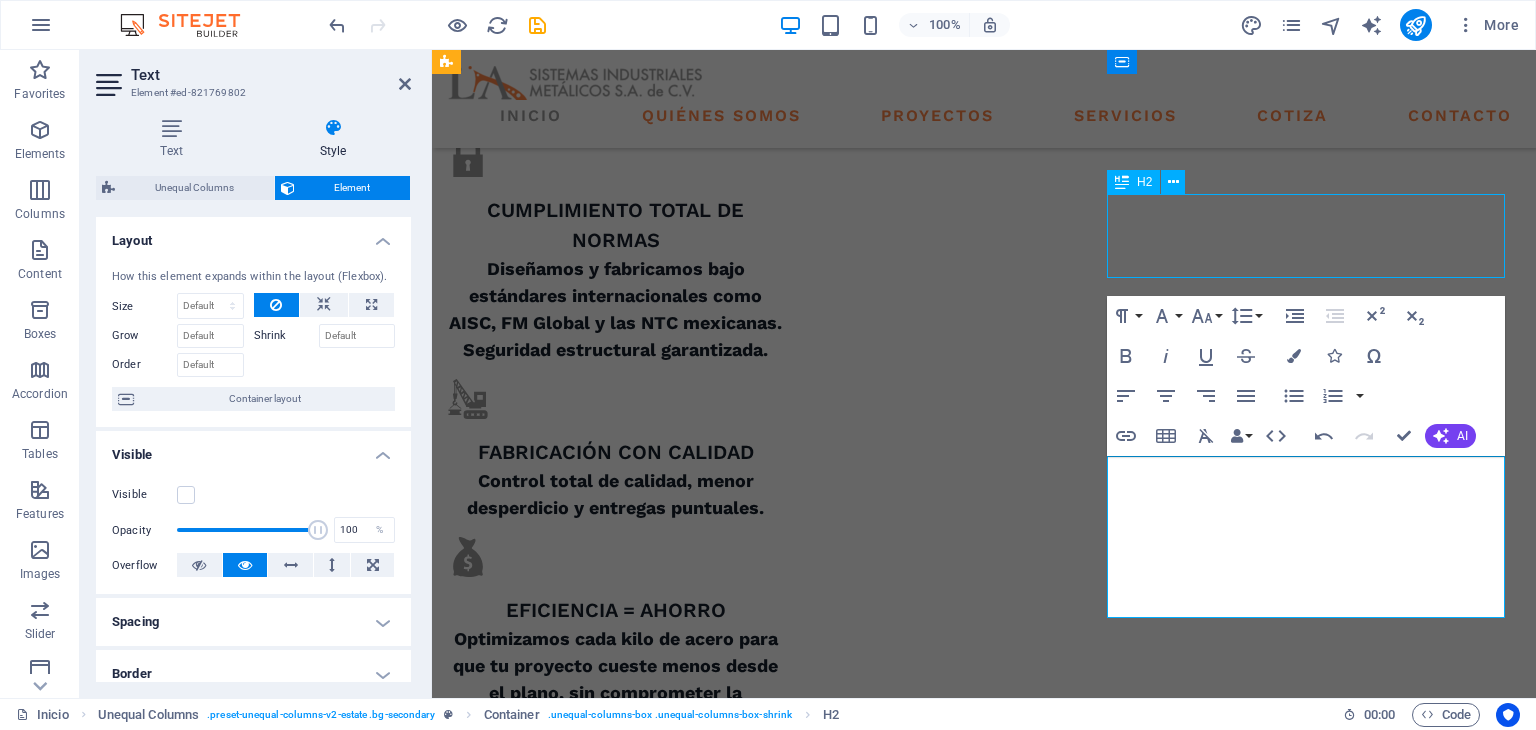 scroll, scrollTop: 1333, scrollLeft: 0, axis: vertical 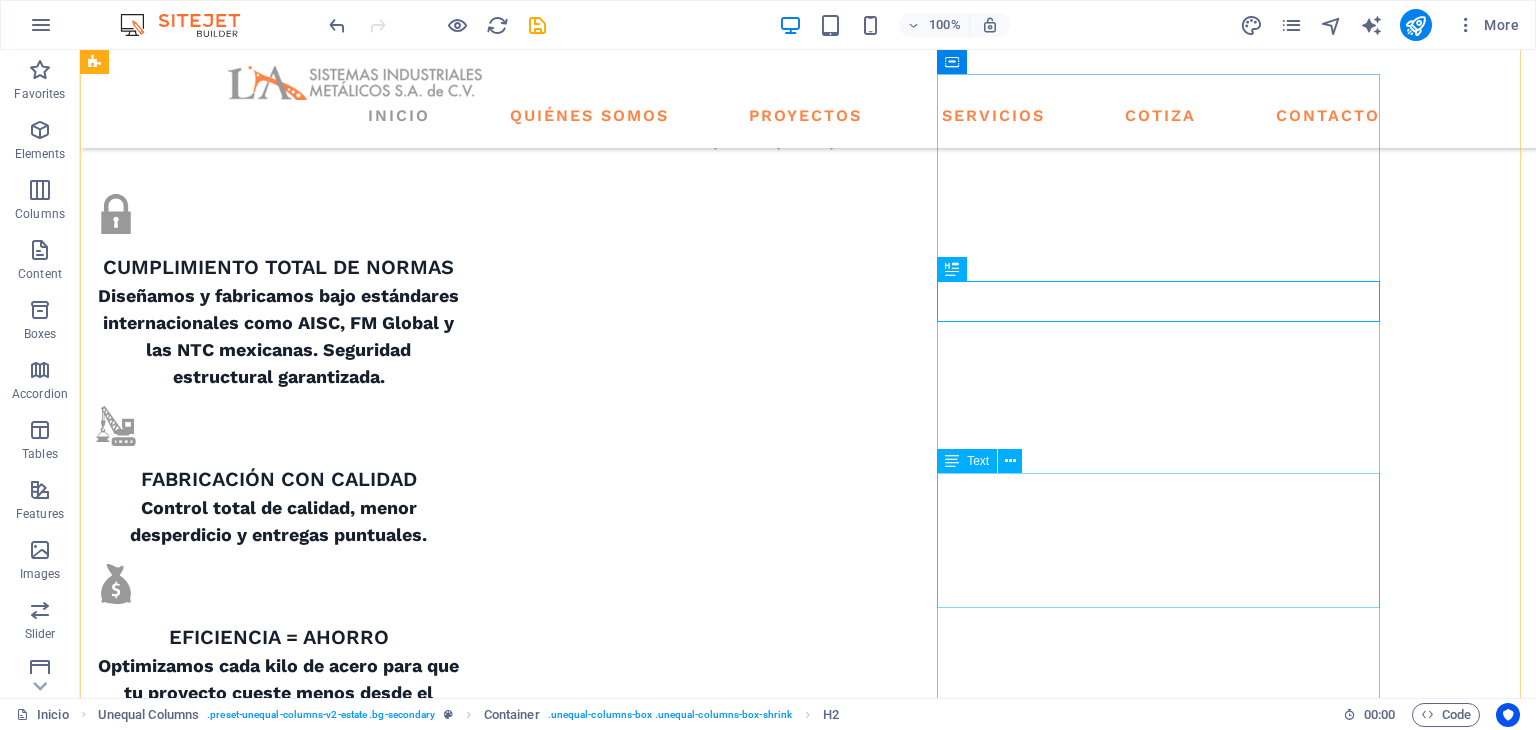 click on "At vero eos et accusamus et iusto odio dignissimos ducimus qui blanditiis praesentium voluptatum deleniti atque corrupti quos dolores et quas molestias excepturi sint occaecati cupiditate non provident." at bounding box center (676, 3129) 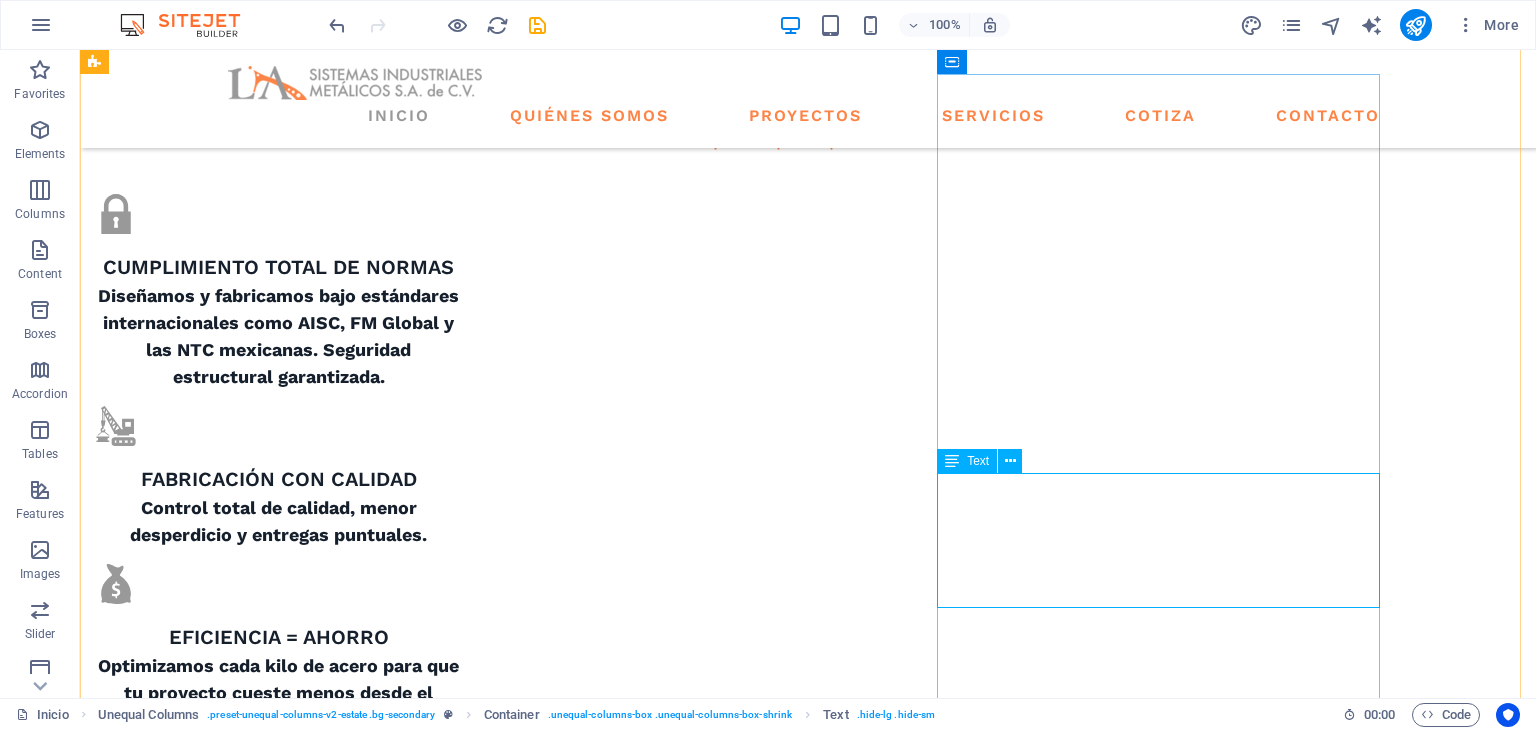click on "At vero eos et accusamus et iusto odio dignissimos ducimus qui blanditiis praesentium voluptatum deleniti atque corrupti quos dolores et quas molestias excepturi sint occaecati cupiditate non provident." at bounding box center [676, 3129] 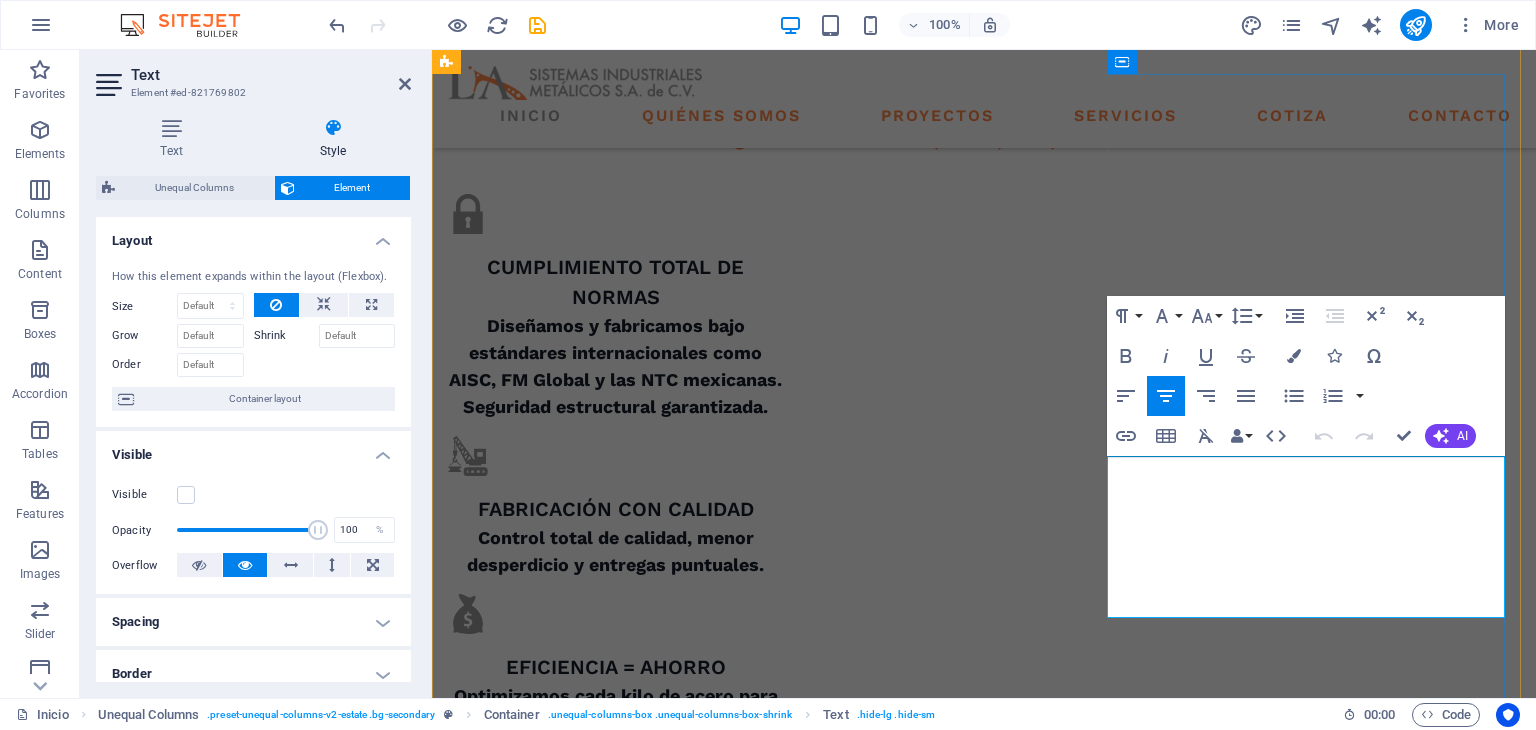 scroll, scrollTop: 1390, scrollLeft: 0, axis: vertical 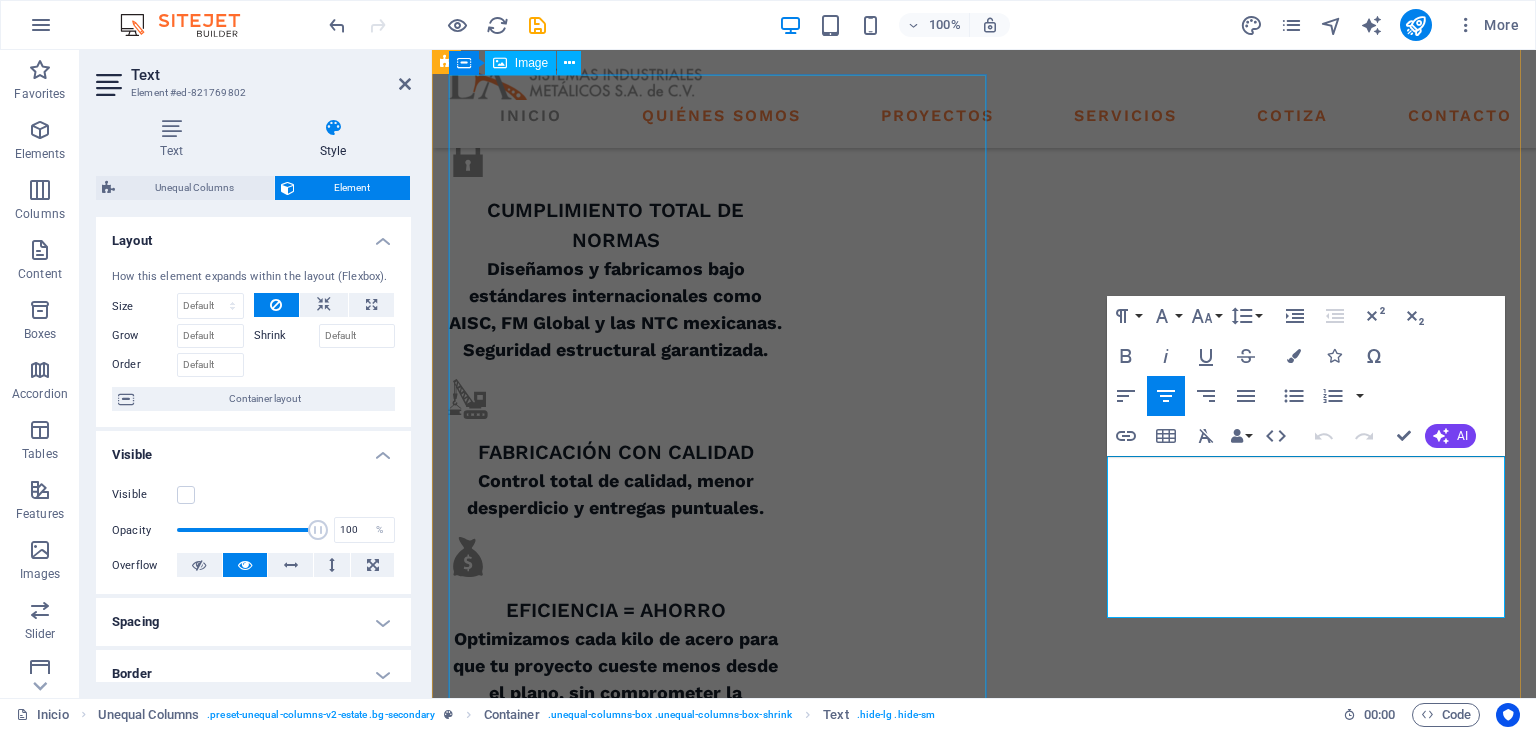 drag, startPoint x: 1403, startPoint y: 608, endPoint x: 968, endPoint y: 398, distance: 483.03726 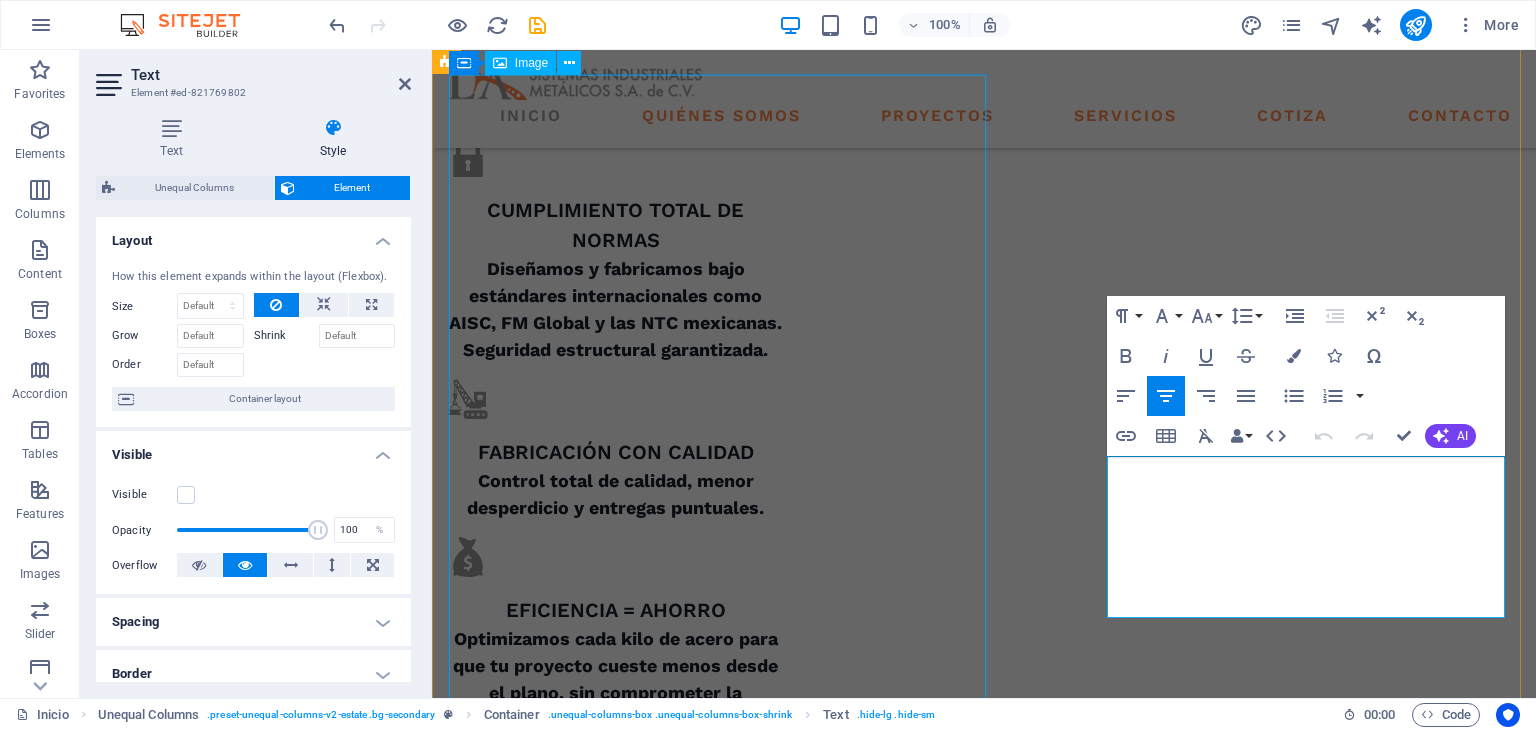 click on "ABOUT US
what we are all about At vero eos et accusamus et iusto odio dignissimos ducimus qui blanditiis praesentium voluptatum deleniti atque corrupti quos dolores et quas molestias excepturi sint occaecati cupiditate non provident. At vero eos et accusamus et iusto odio dignissimos ducimus qui blanditiis praesentium voluptatum deleniti atque corrupti quos dolores et quas molestias excepturi sint occaecati cupiditate non provident. GET STARTED" at bounding box center [984, 1837] 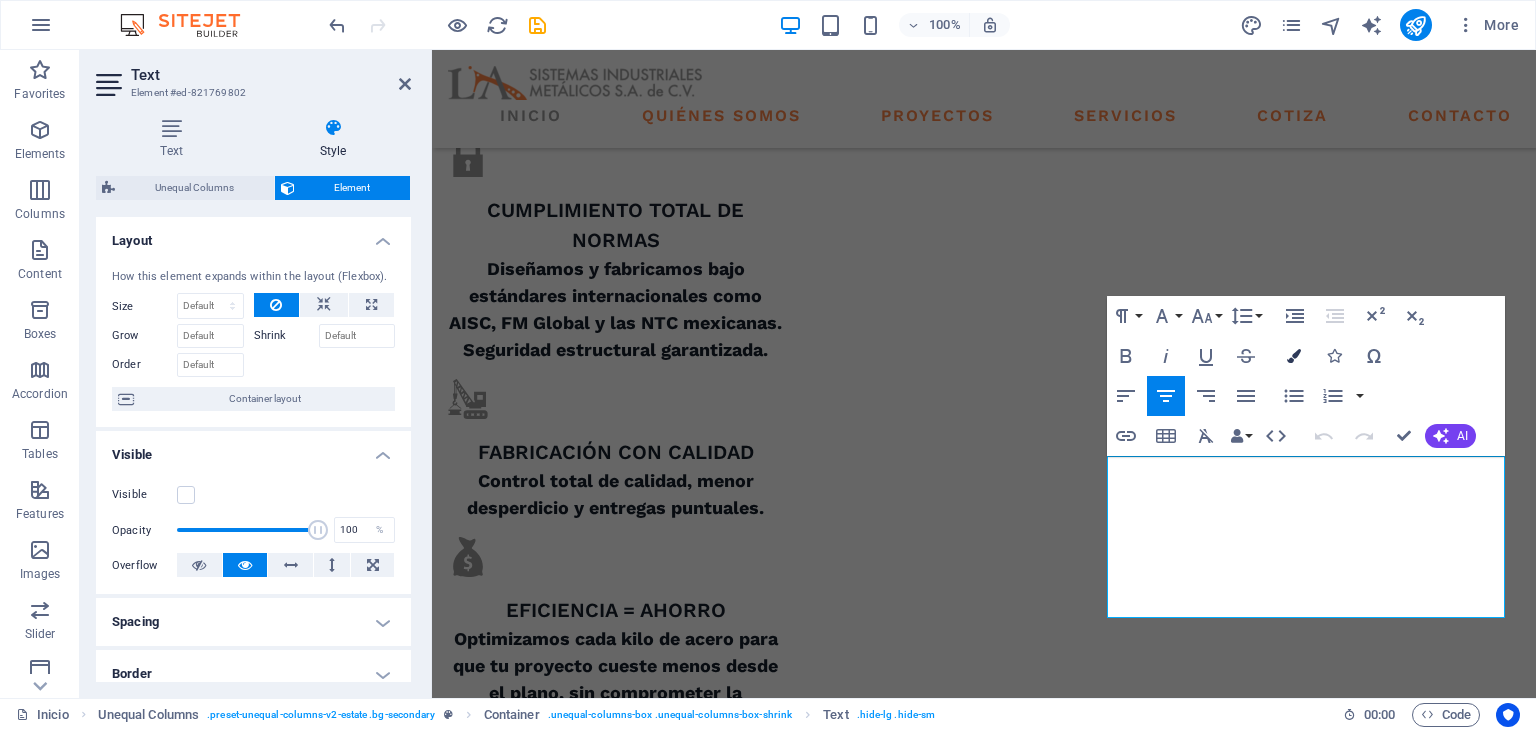 click at bounding box center [1294, 356] 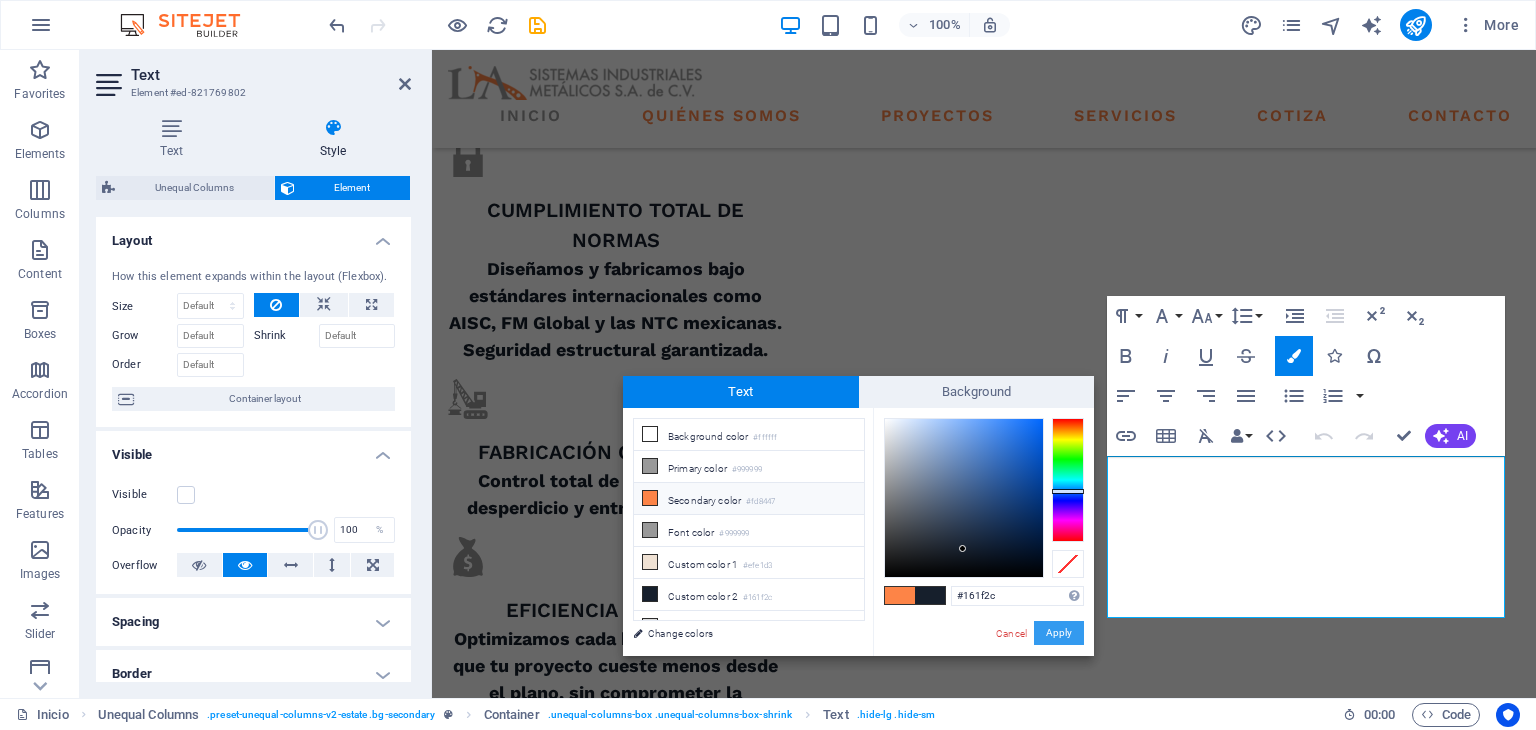 click on "Apply" at bounding box center [1059, 633] 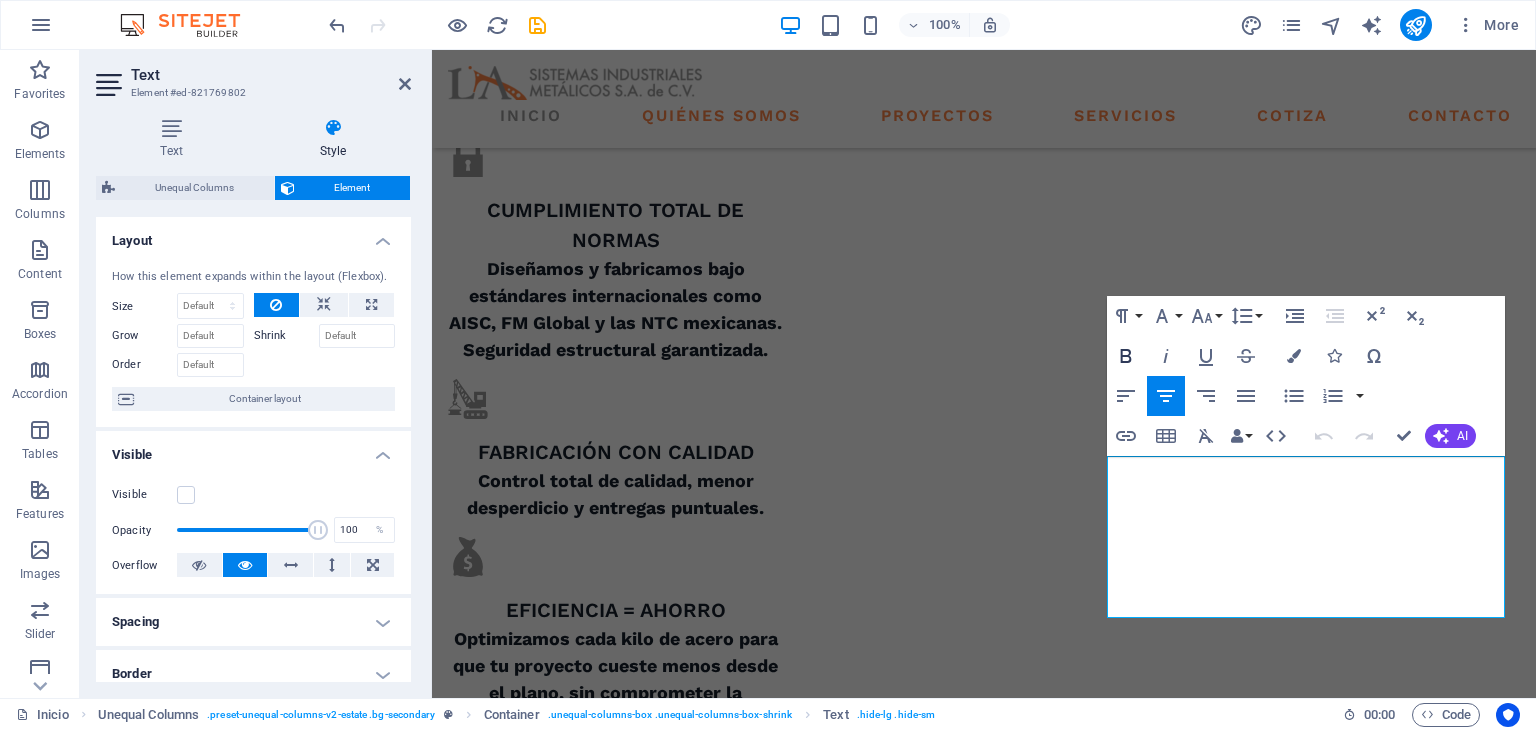 click 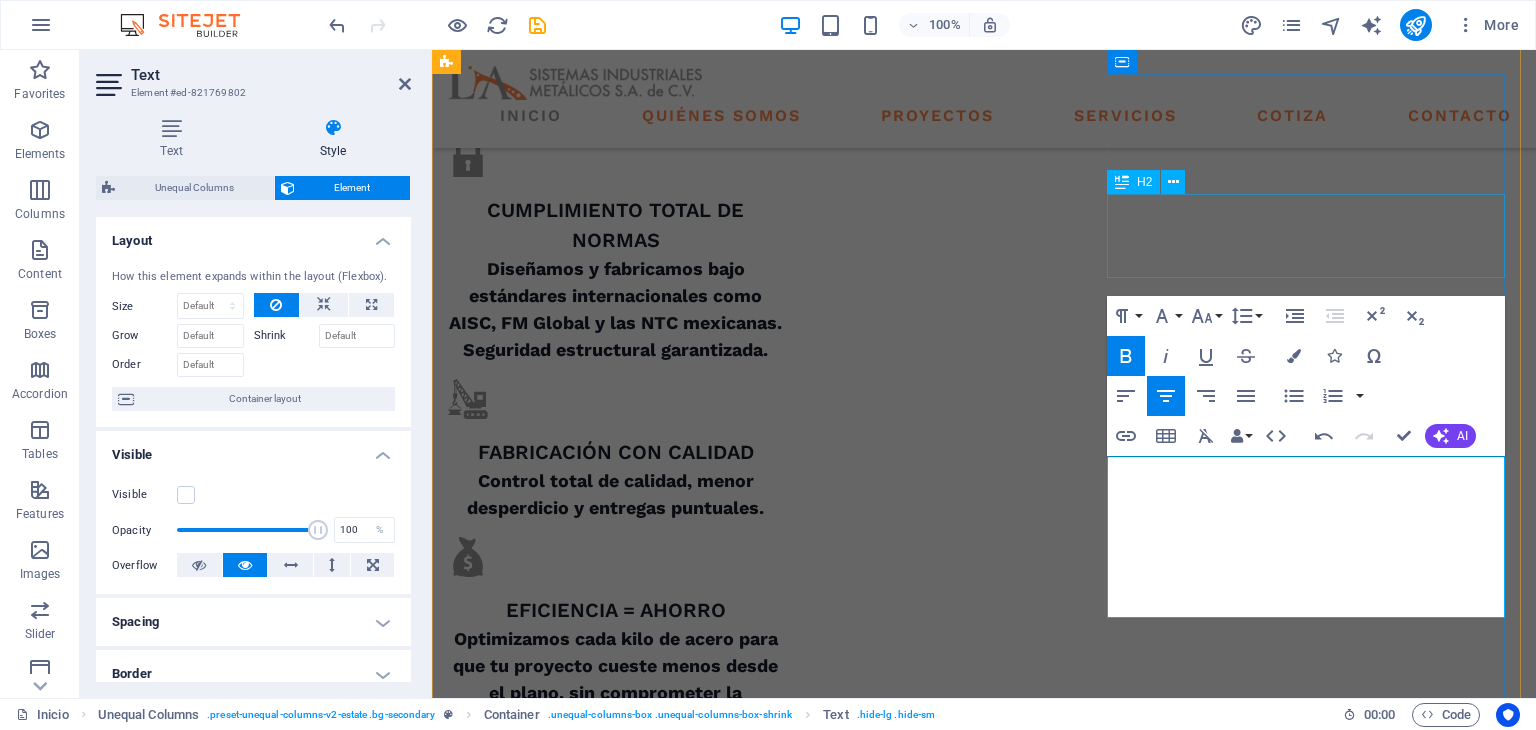 click on "what we are all about" at bounding box center (984, 2515) 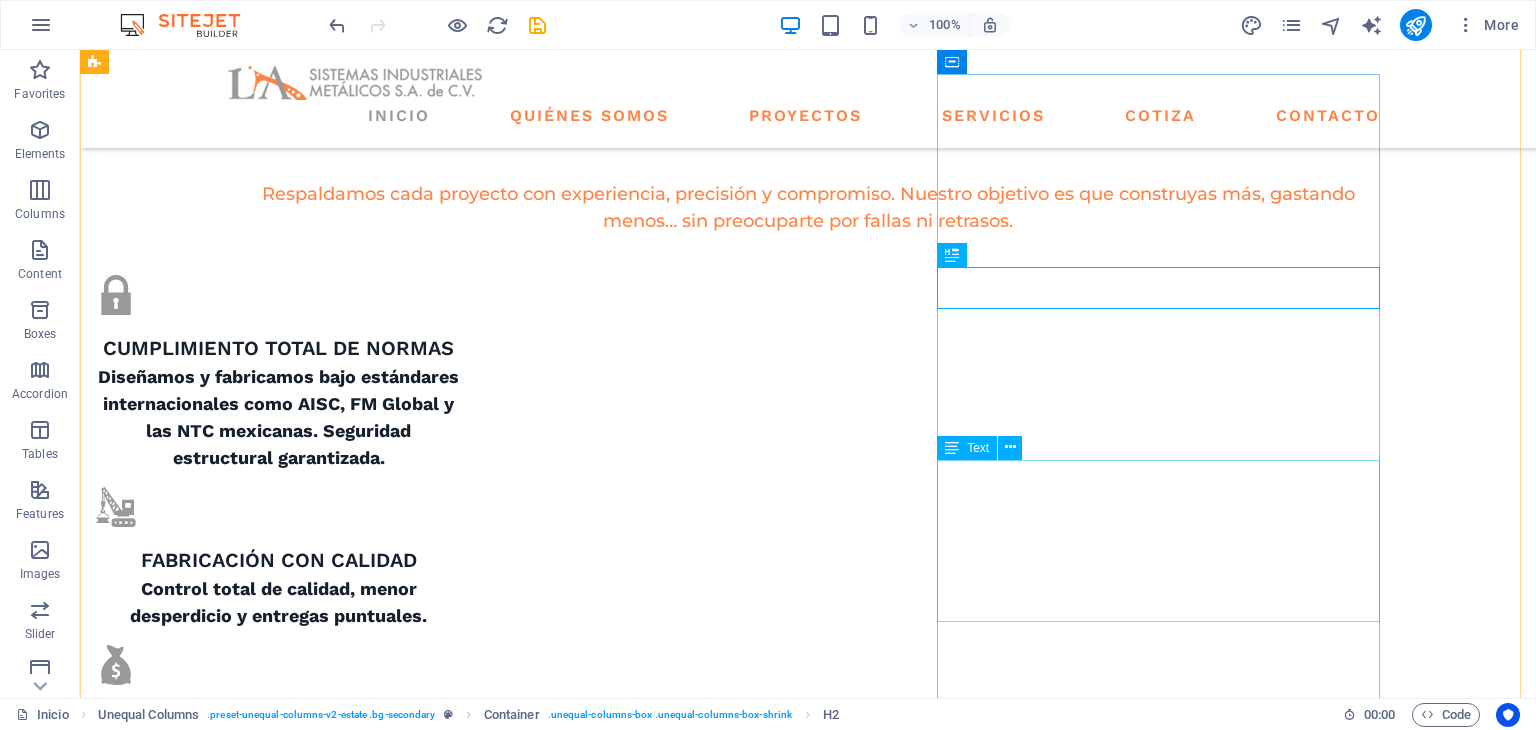 scroll, scrollTop: 1166, scrollLeft: 0, axis: vertical 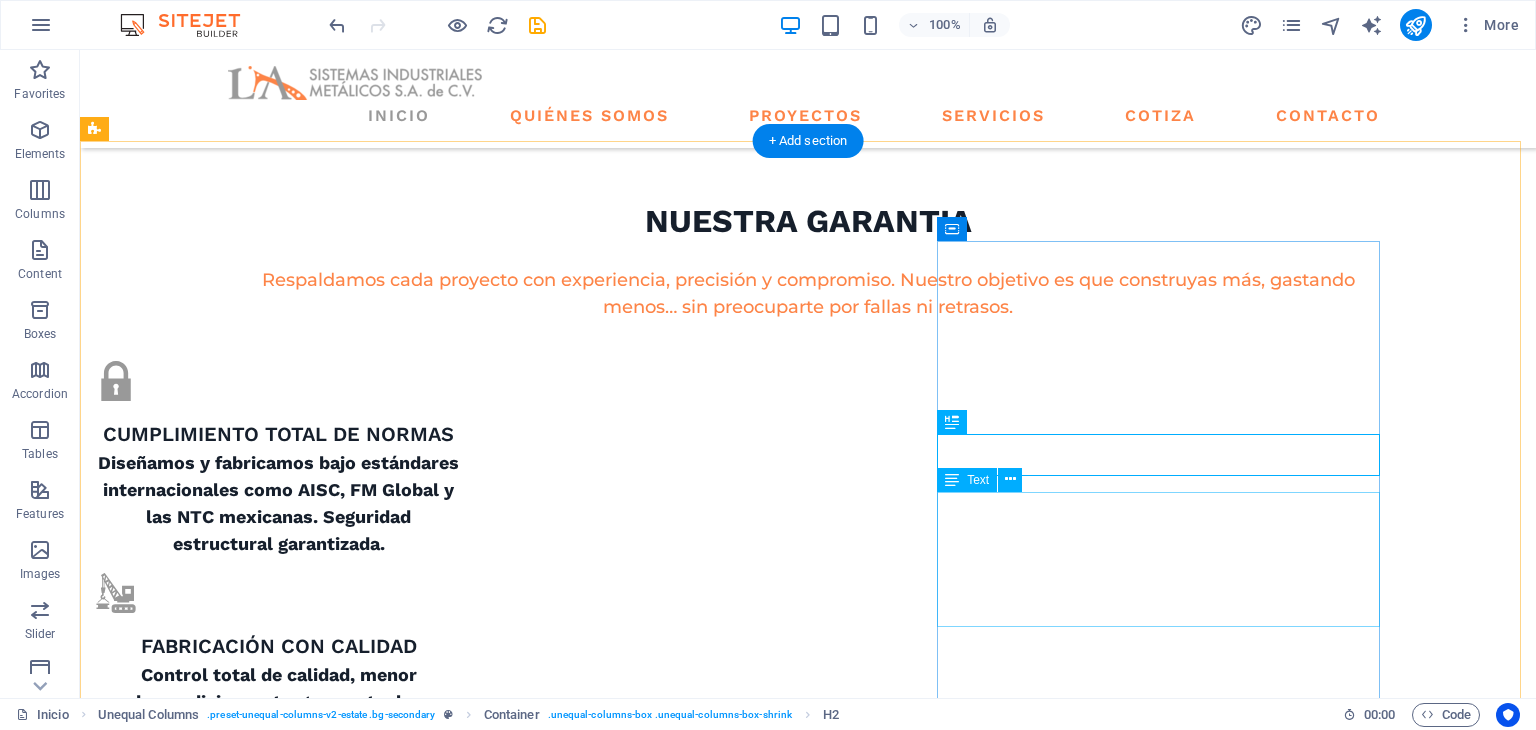 click on "At vero eos et accusamus et iusto odio dignissimos ducimus qui blanditiis praesentium voluptatum deleniti atque corrupti quos dolores et quas molestias excepturi sint occaecati cupiditate non provident." at bounding box center [676, 3242] 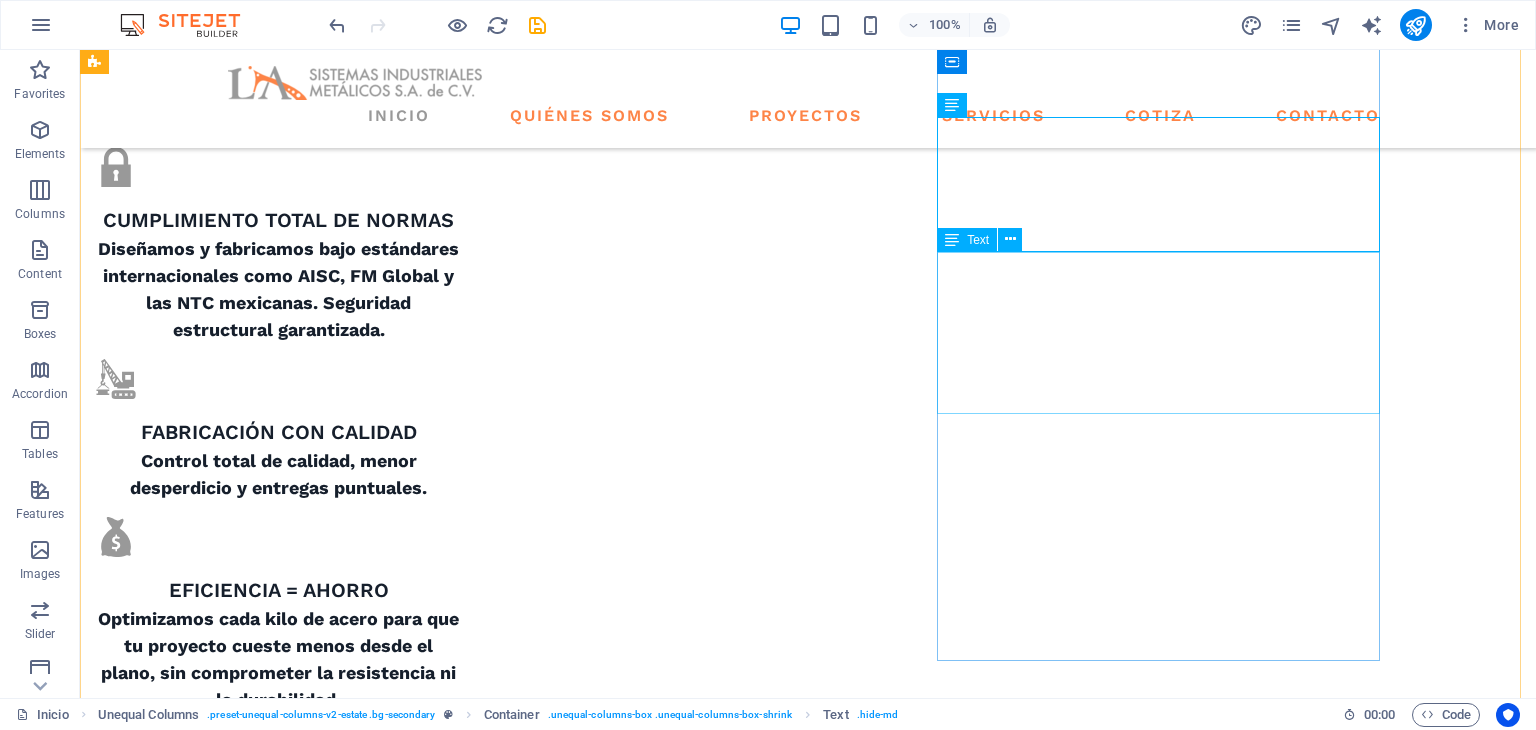 scroll, scrollTop: 1666, scrollLeft: 0, axis: vertical 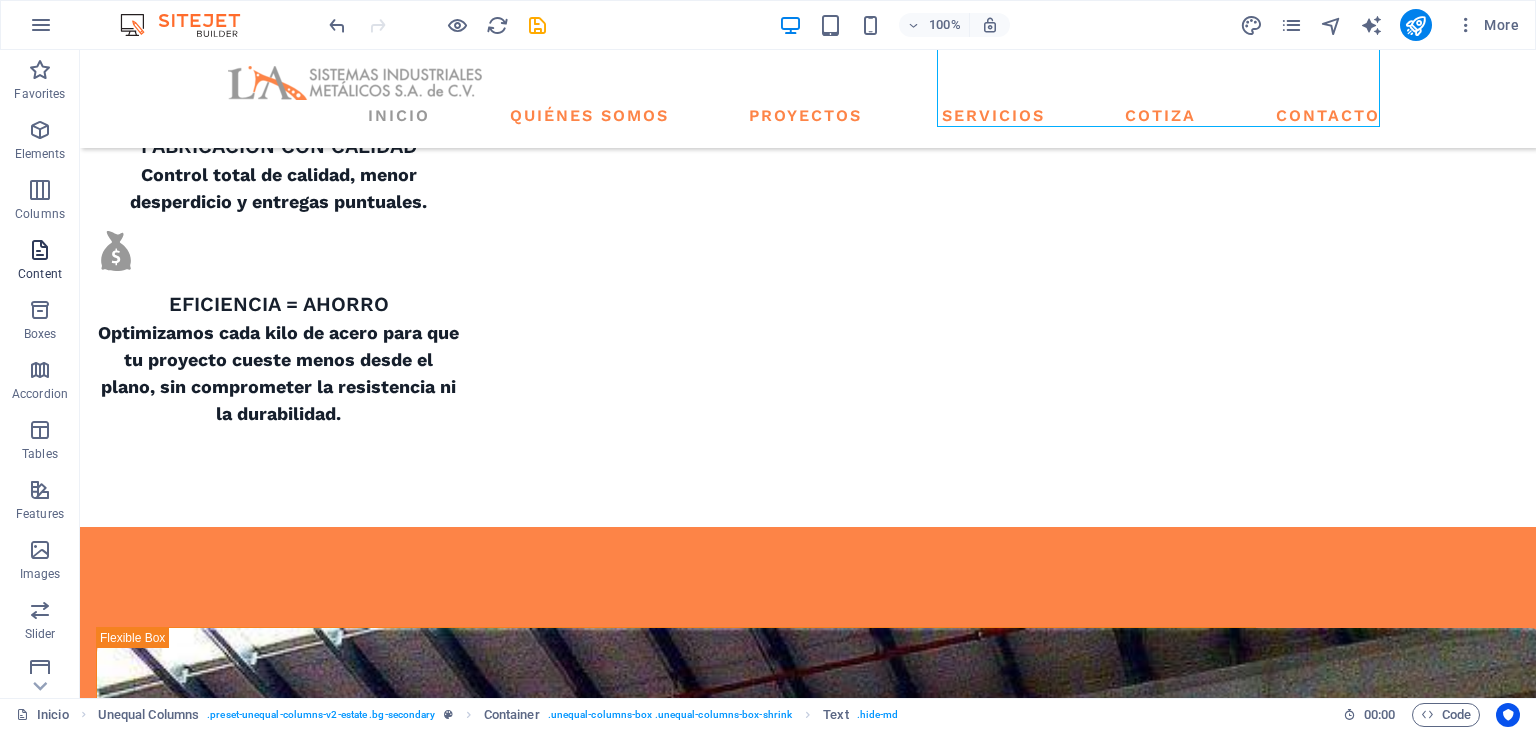 click on "Content" at bounding box center (40, 262) 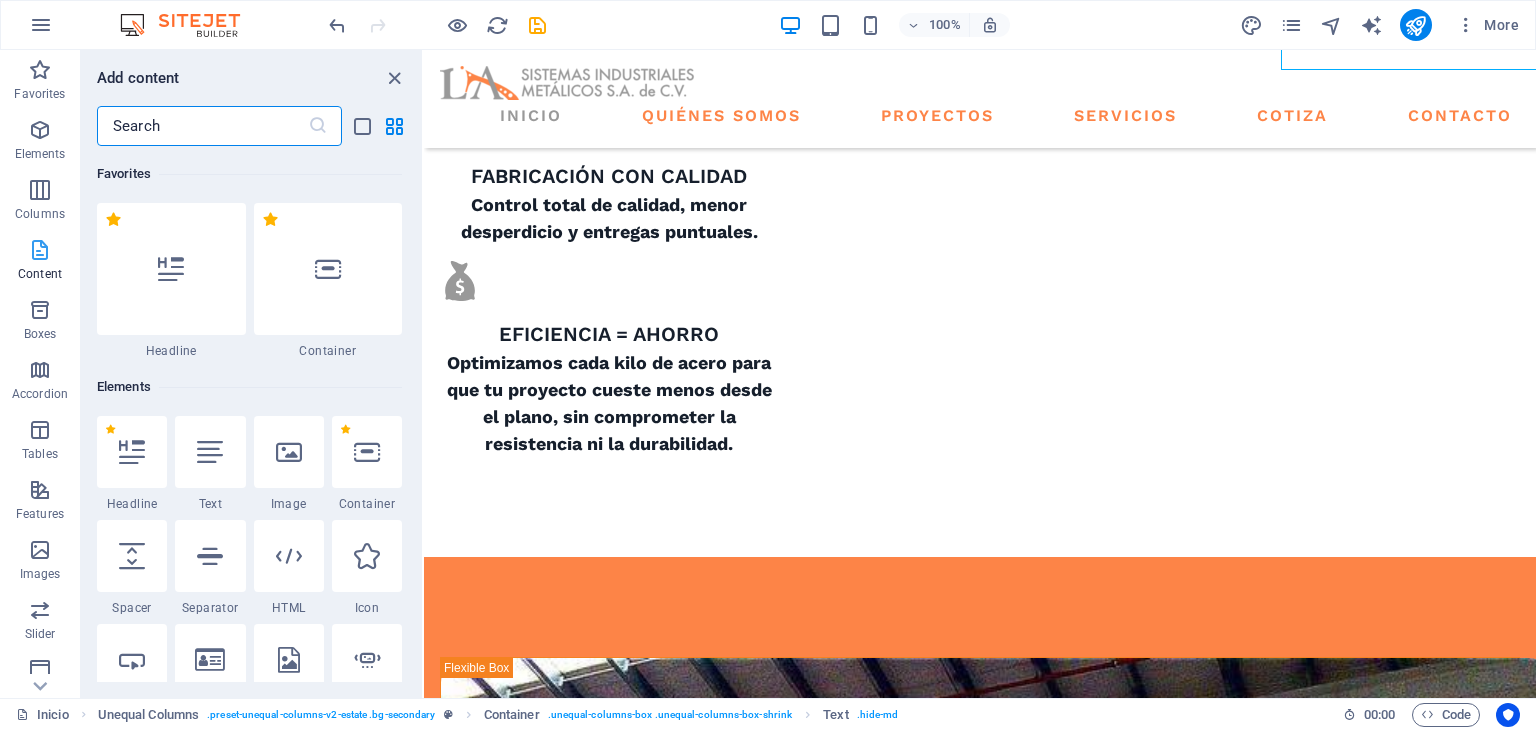 scroll, scrollTop: 1723, scrollLeft: 0, axis: vertical 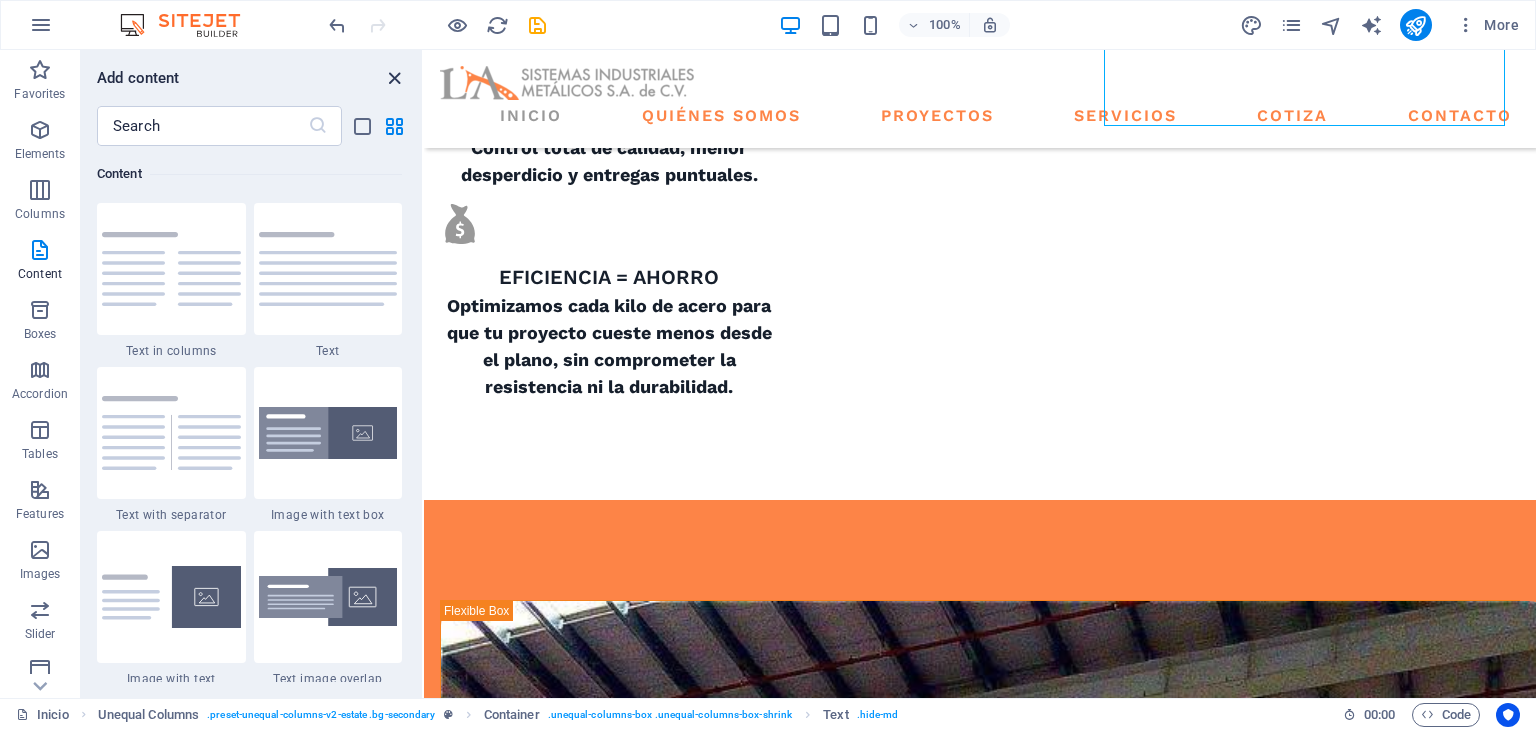 click at bounding box center [394, 78] 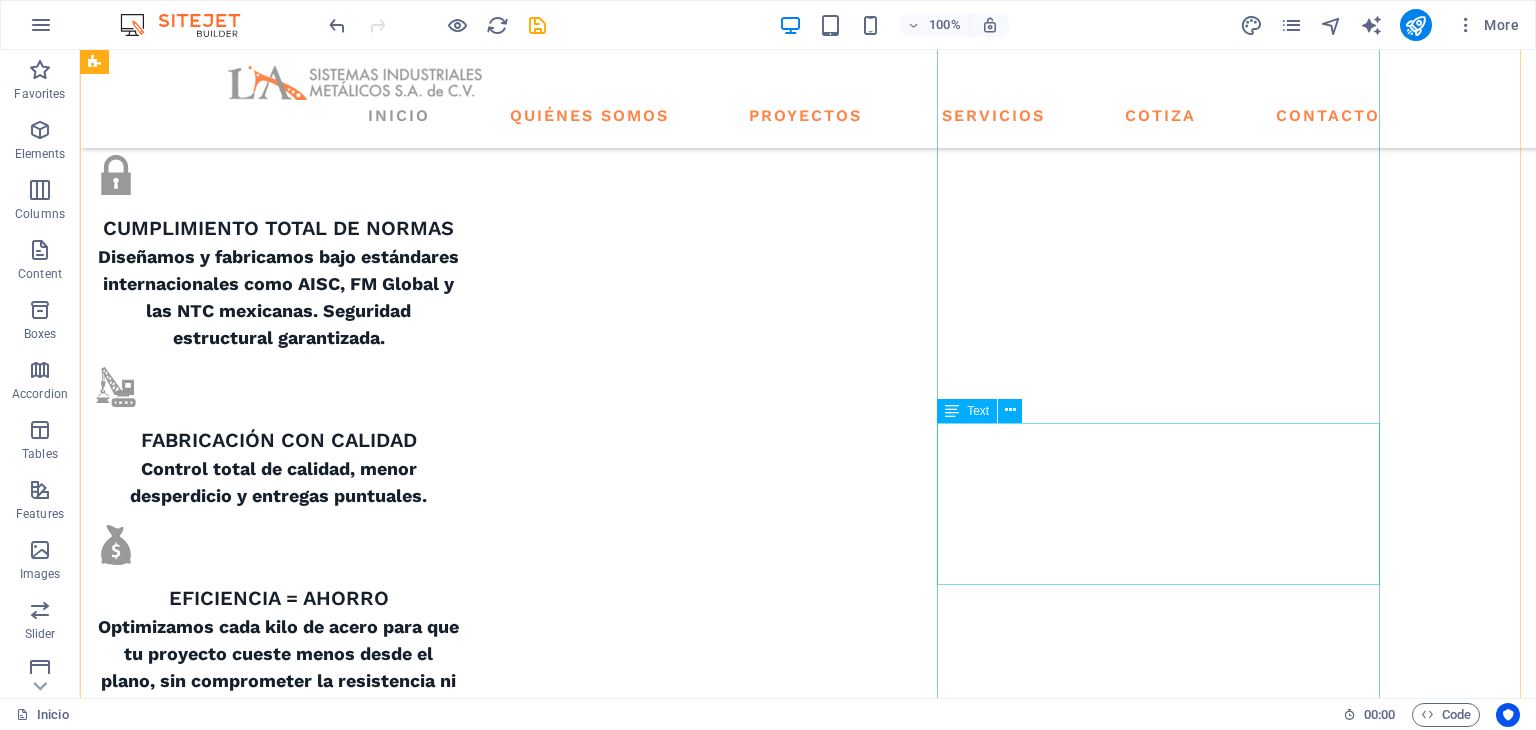 scroll, scrollTop: 1377, scrollLeft: 0, axis: vertical 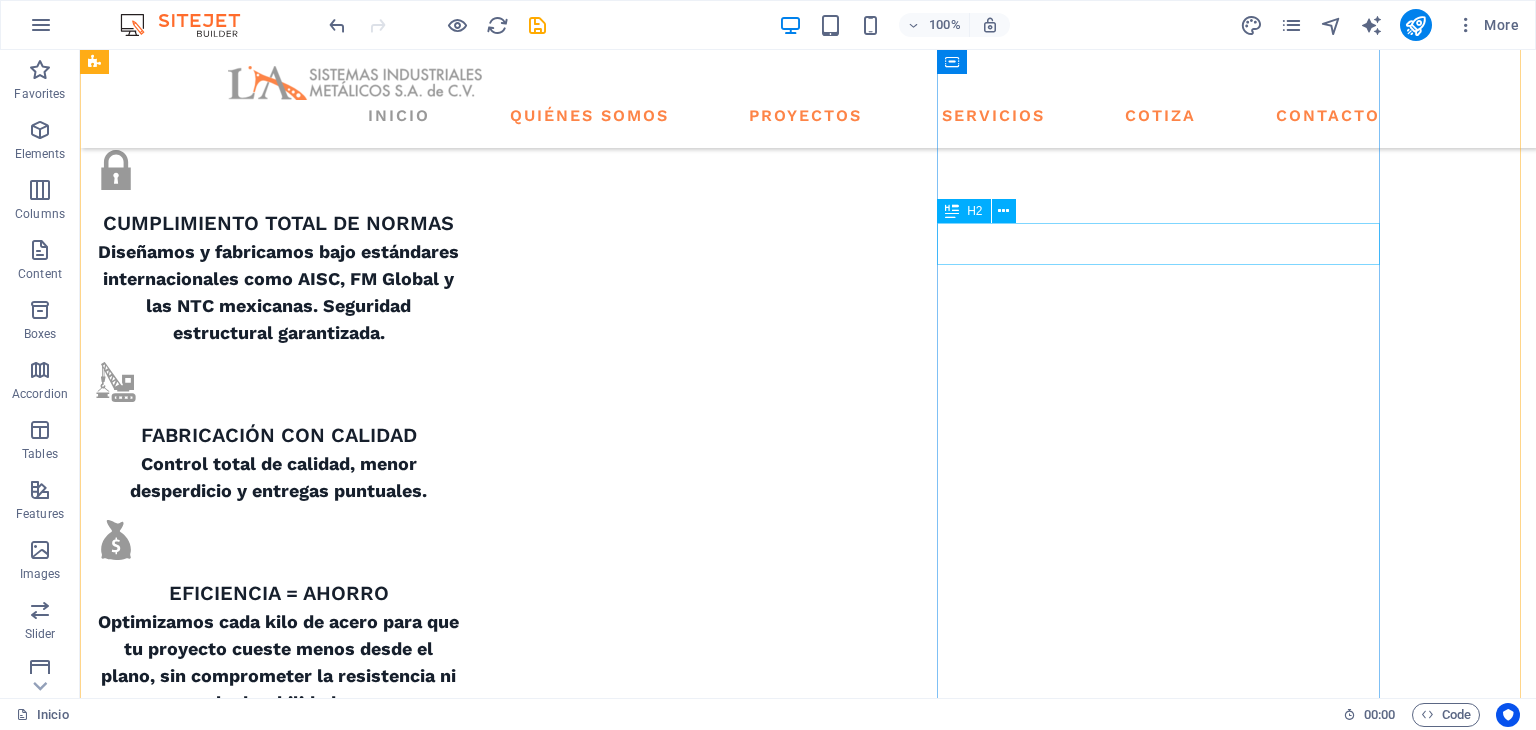 click on "what we are all about" at bounding box center (676, 2967) 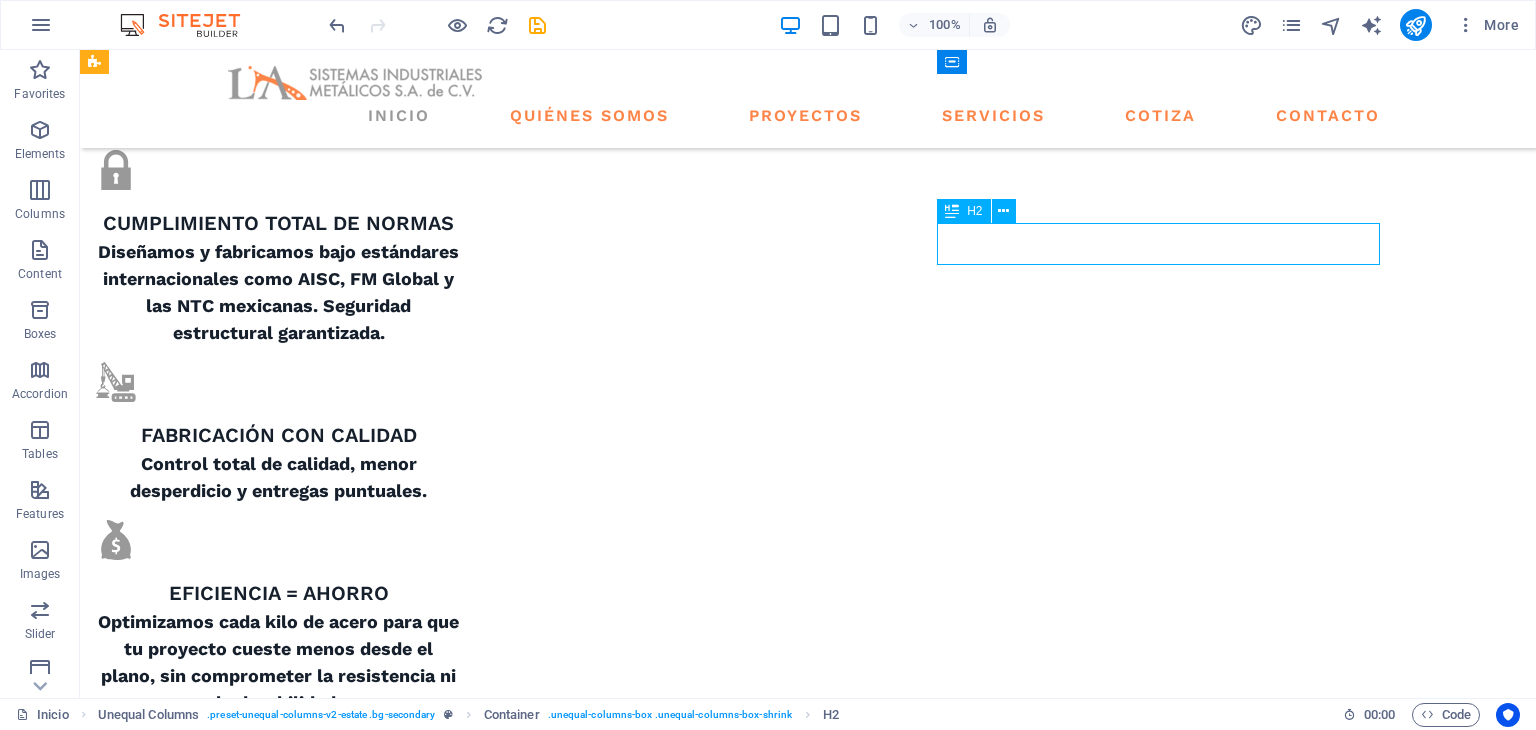 drag, startPoint x: 1208, startPoint y: 237, endPoint x: 1299, endPoint y: 270, distance: 96.79876 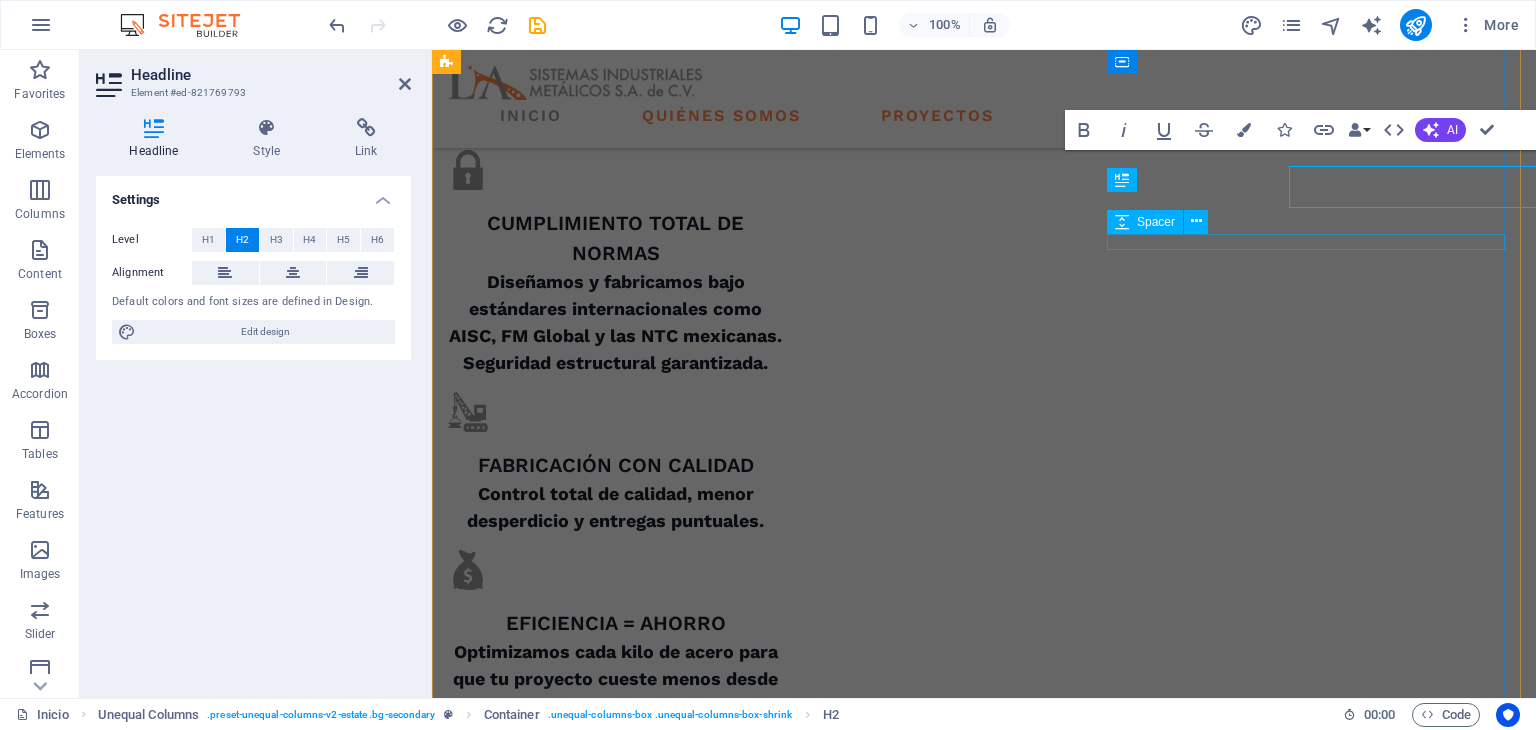 scroll, scrollTop: 1434, scrollLeft: 0, axis: vertical 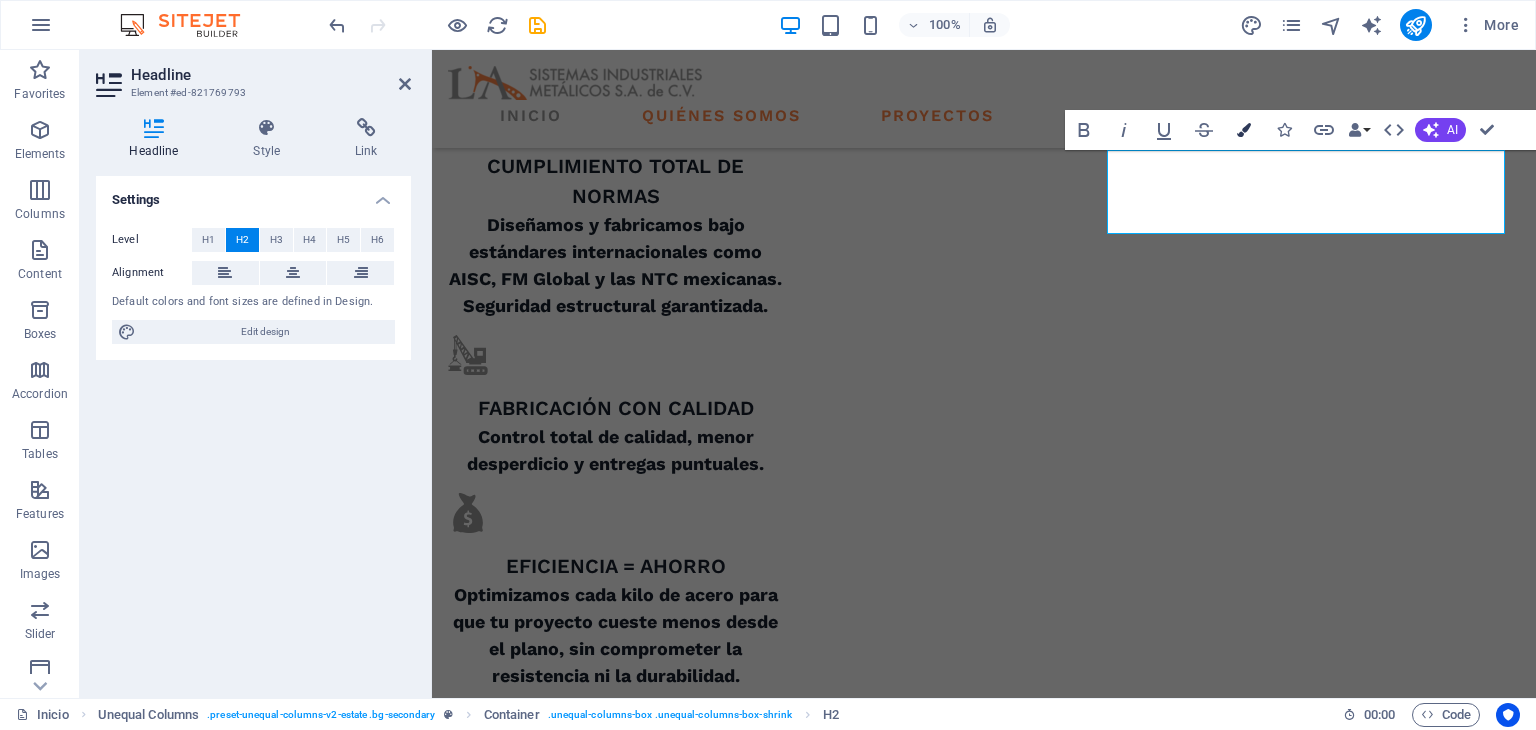 click at bounding box center [1244, 130] 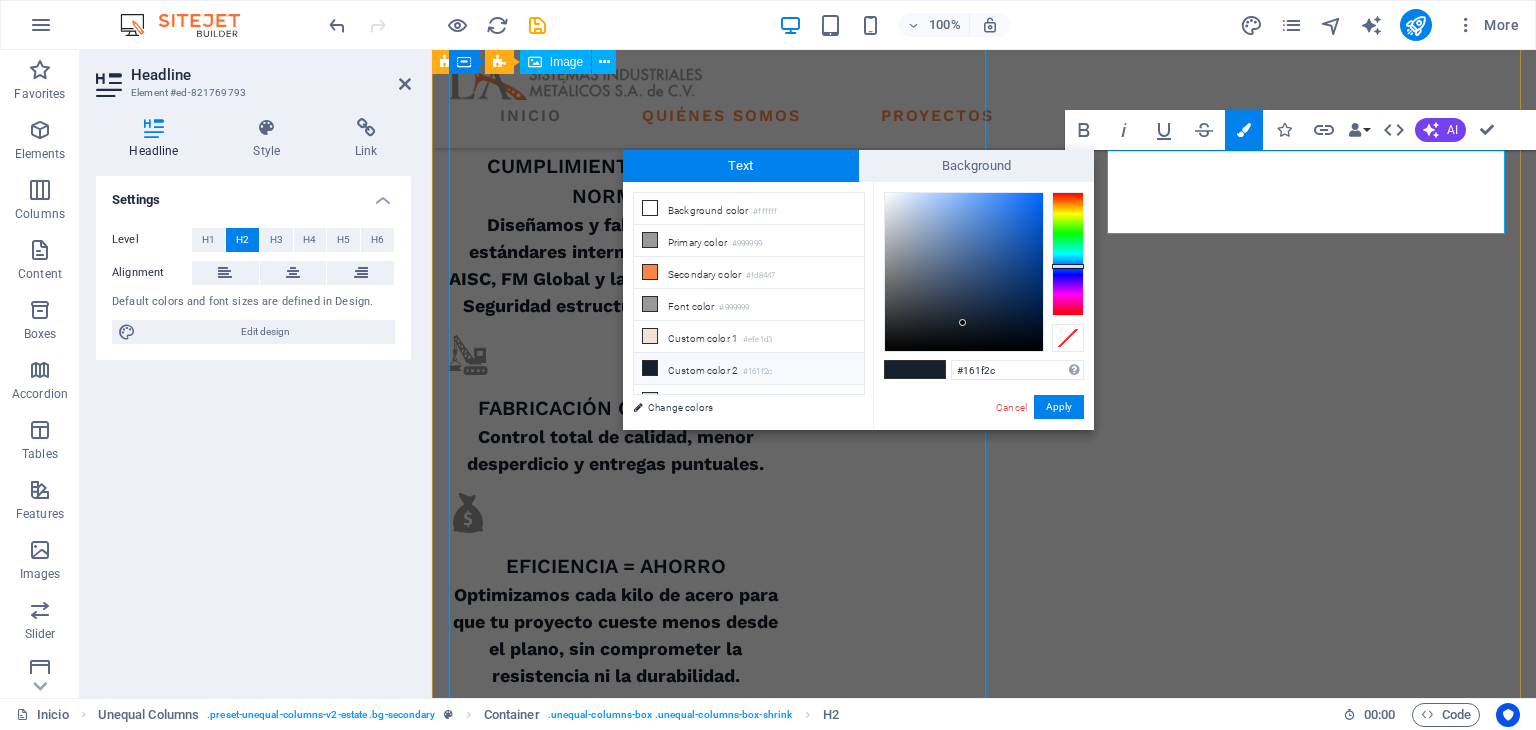 click on "Background color
#ffffff
Primary color
#999999
Secondary color
#fd8447
Font color
#999999" at bounding box center (749, 293) 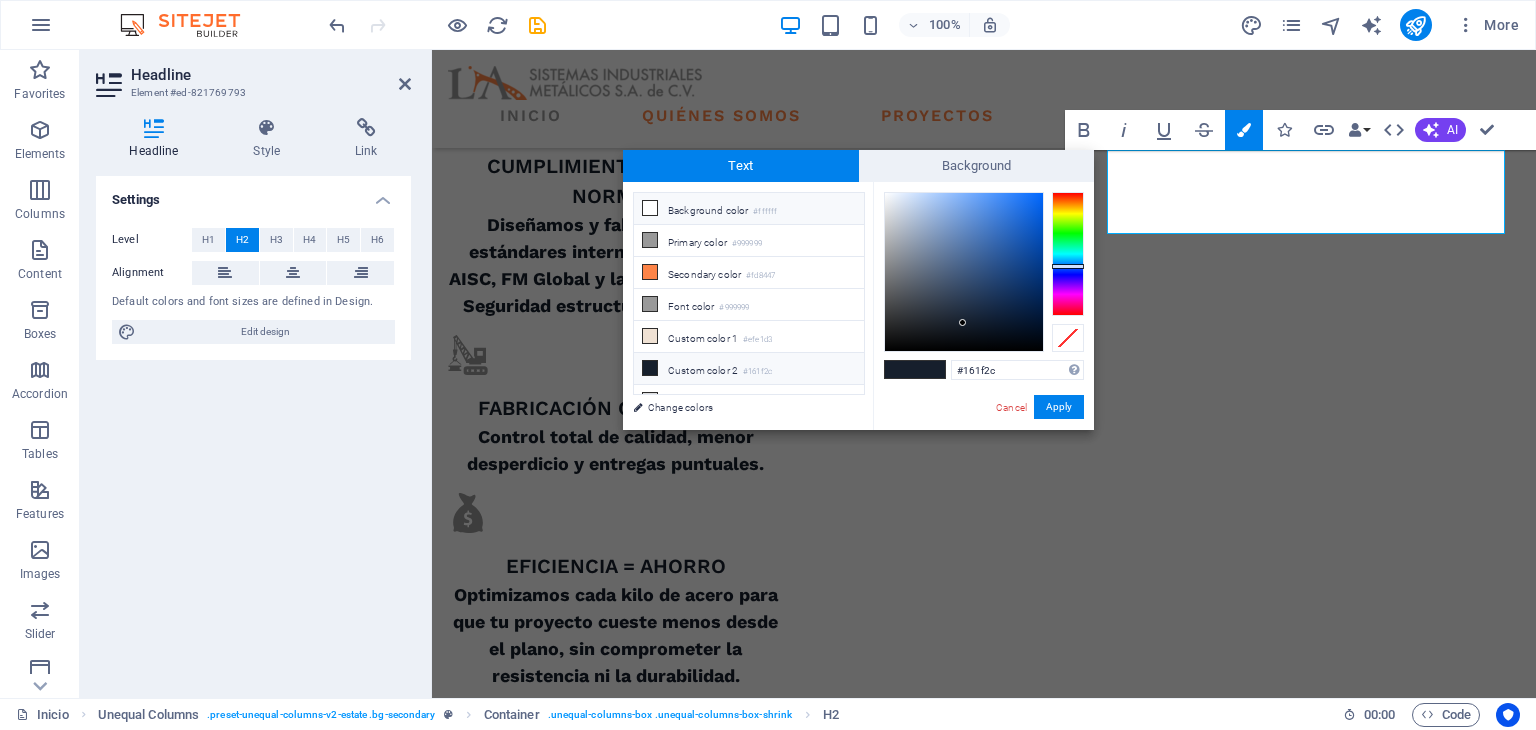 click on "Background color
#ffffff" at bounding box center (749, 209) 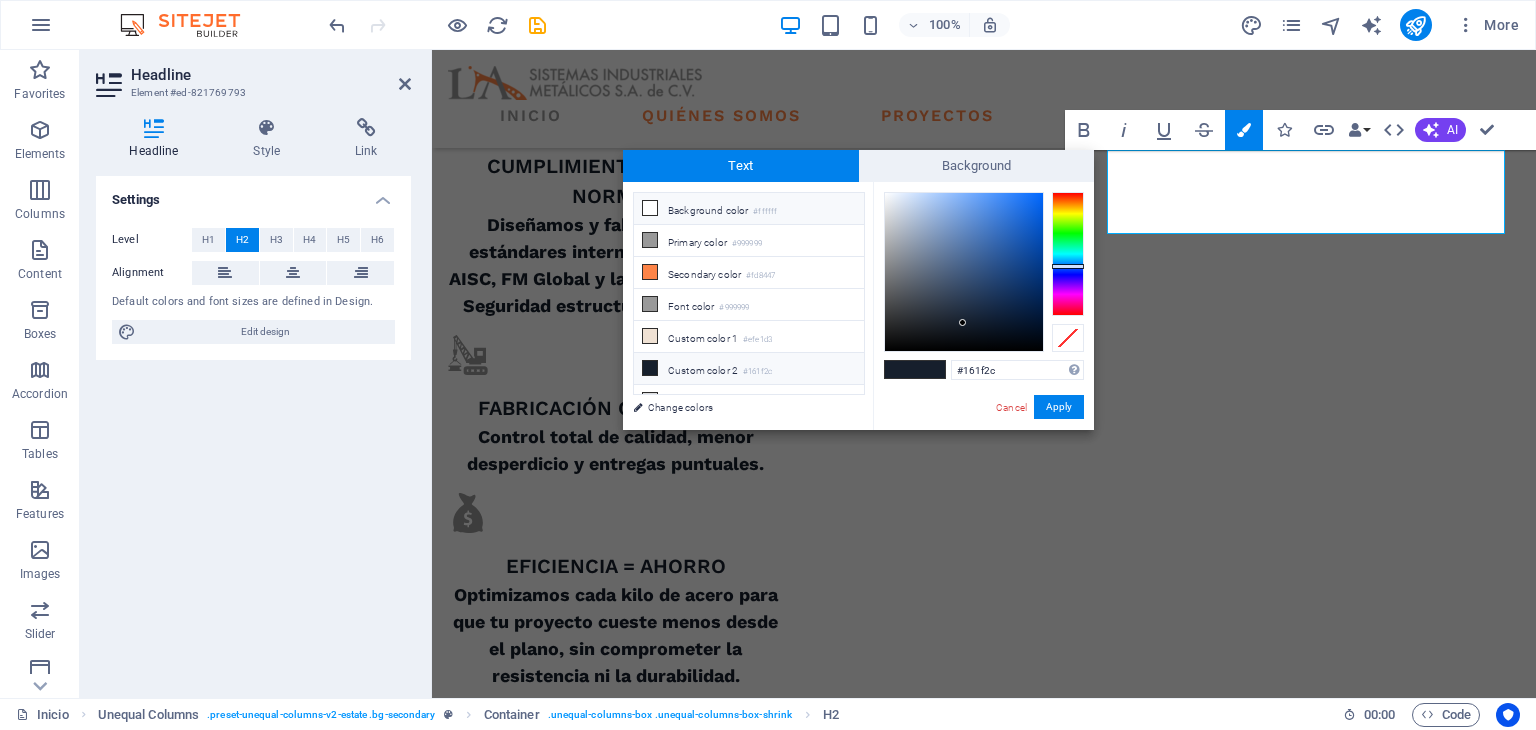 type on "#ffffff" 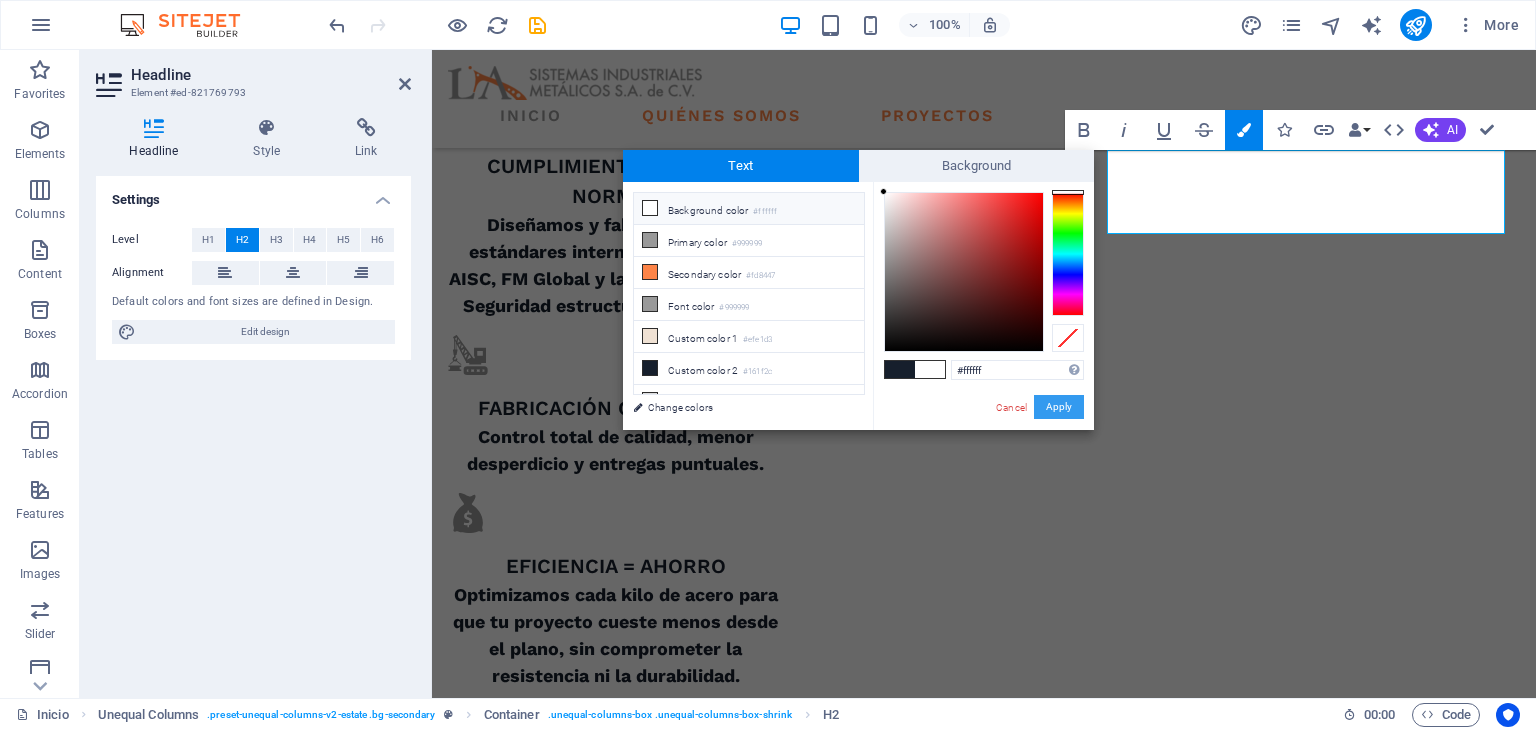 click on "Apply" at bounding box center (1059, 407) 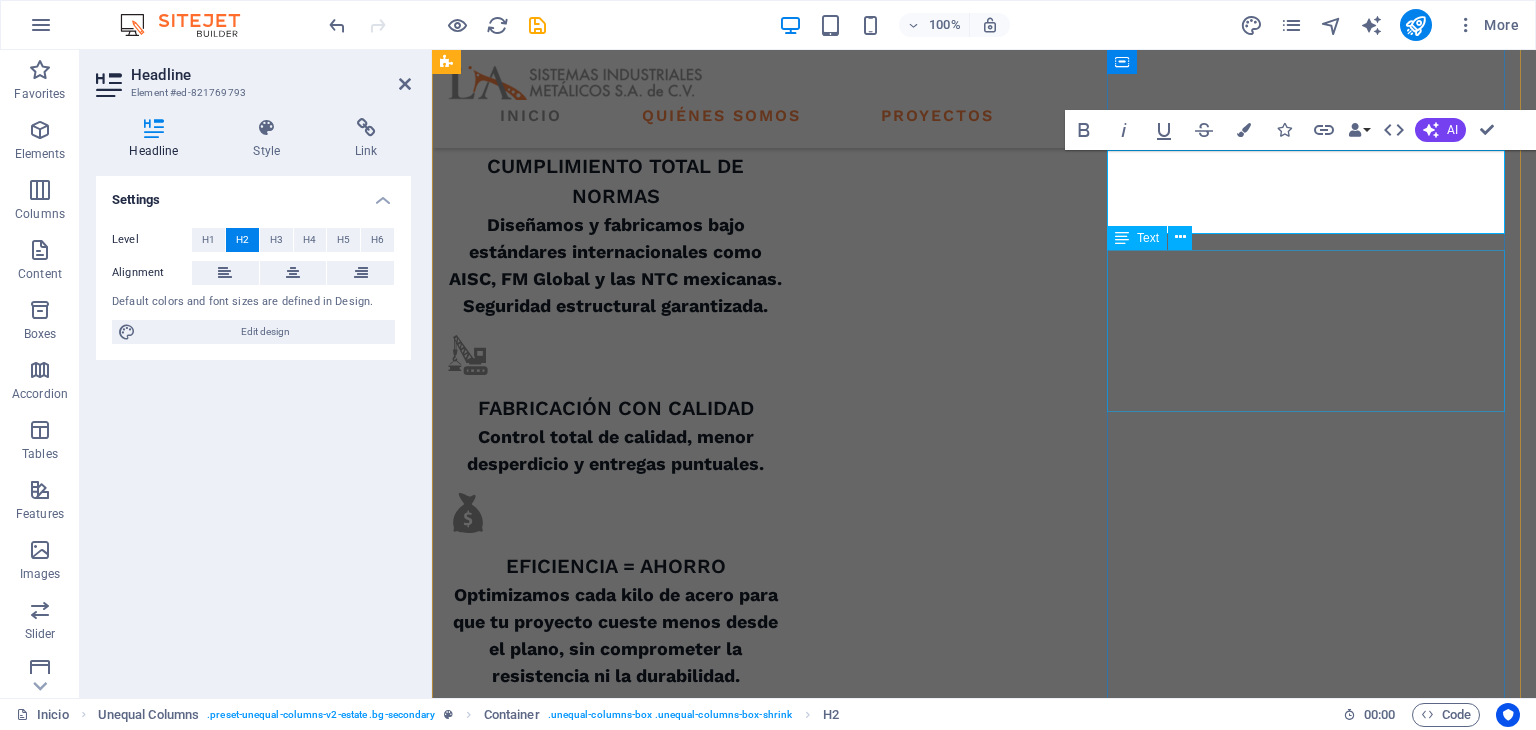 click on "At vero eos et accusamus et iusto odio dignissimos ducimus qui blanditiis praesentium voluptatum deleniti atque corrupti quos dolores et quas molestias excepturi sint occaecati cupiditate non provident." at bounding box center [984, 2534] 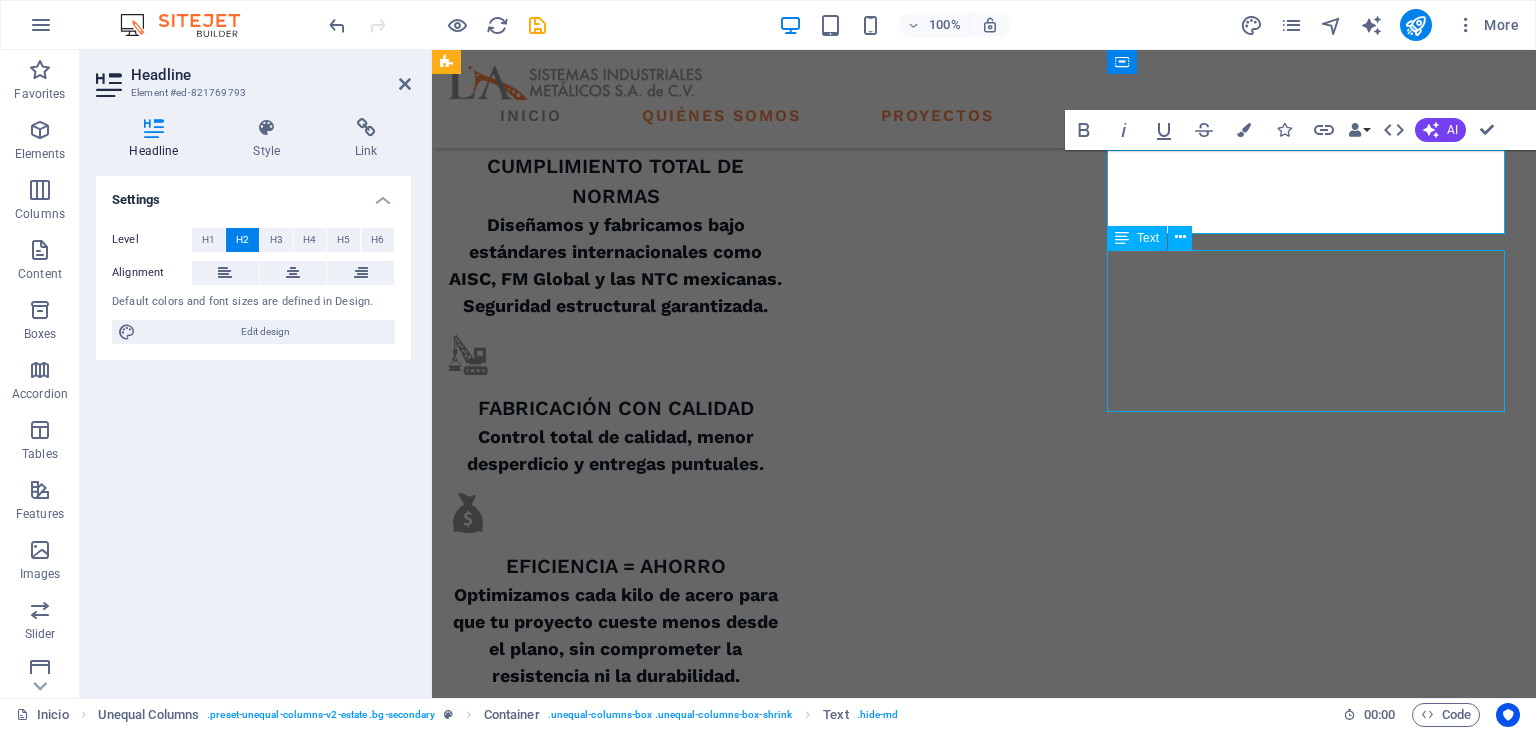 scroll, scrollTop: 1377, scrollLeft: 0, axis: vertical 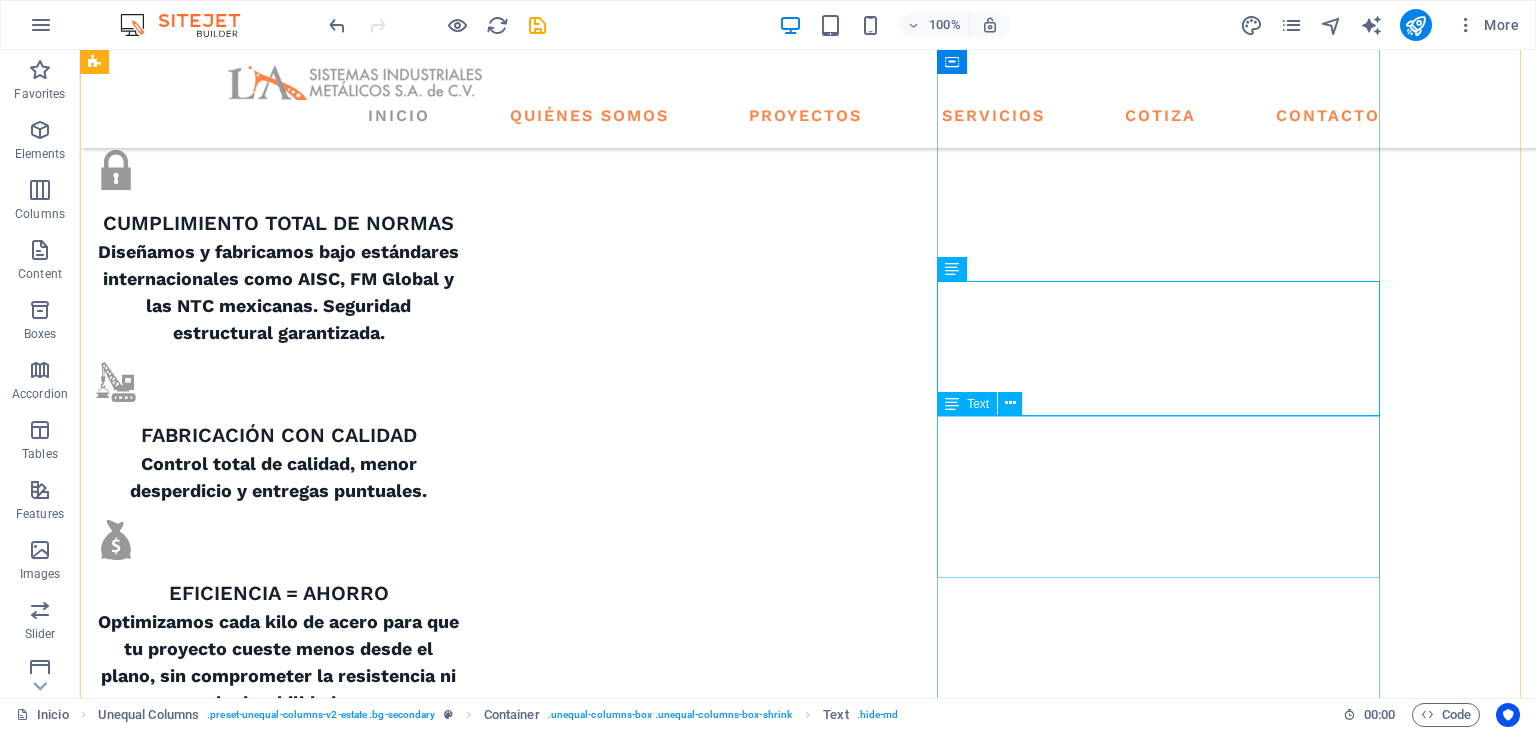 click on "At vero eos et accusamus et iusto odio dignissimos ducimus qui blanditiis praesentium voluptatum deleniti atque corrupti quos dolores et quas molestias excepturi sint occaecati cupiditate non provident." at bounding box center (676, 3085) 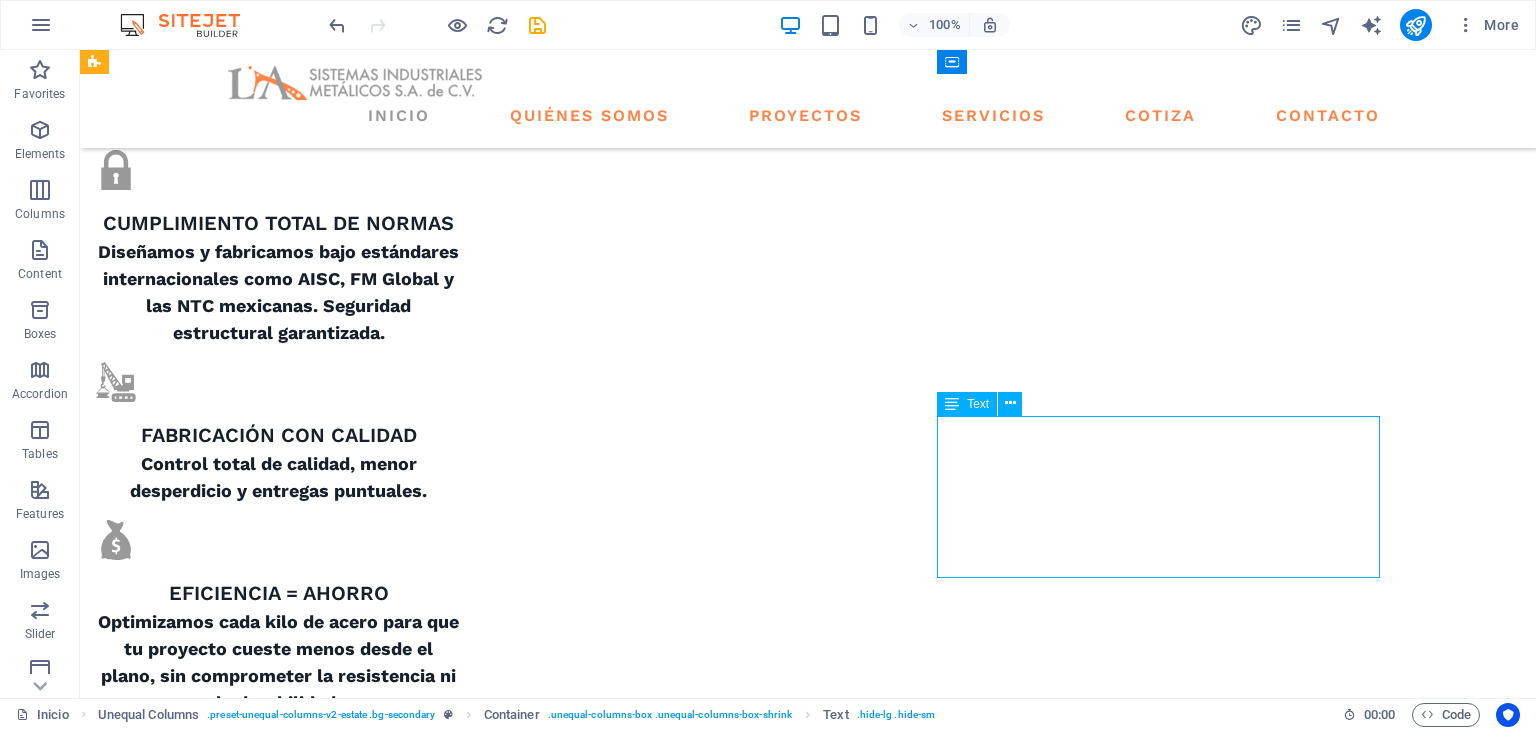 click on "At vero eos et accusamus et iusto odio dignissimos ducimus qui blanditiis praesentium voluptatum deleniti atque corrupti quos dolores et quas molestias excepturi sint occaecati cupiditate non provident." at bounding box center [676, 3085] 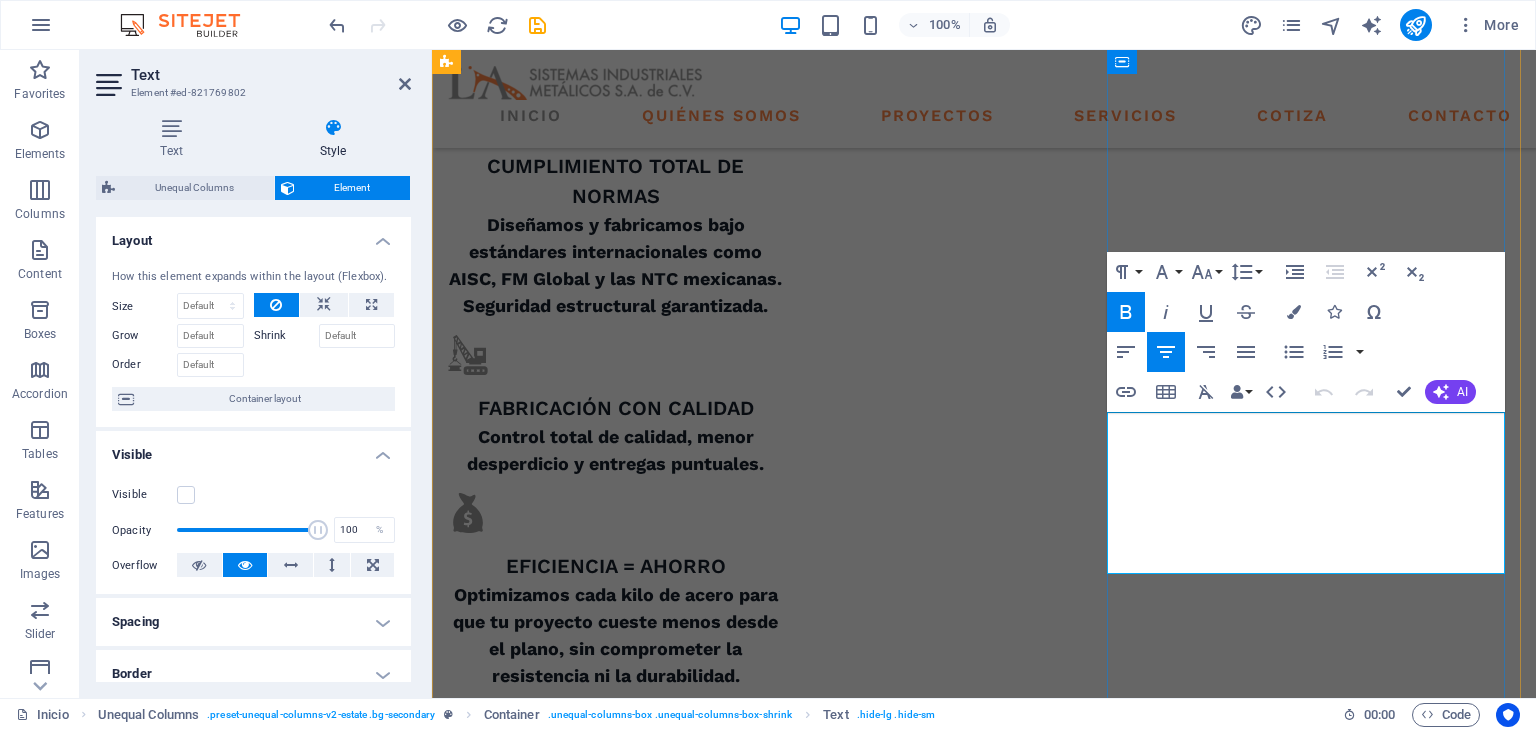 drag, startPoint x: 1371, startPoint y: 568, endPoint x: 1019, endPoint y: 378, distance: 400.005 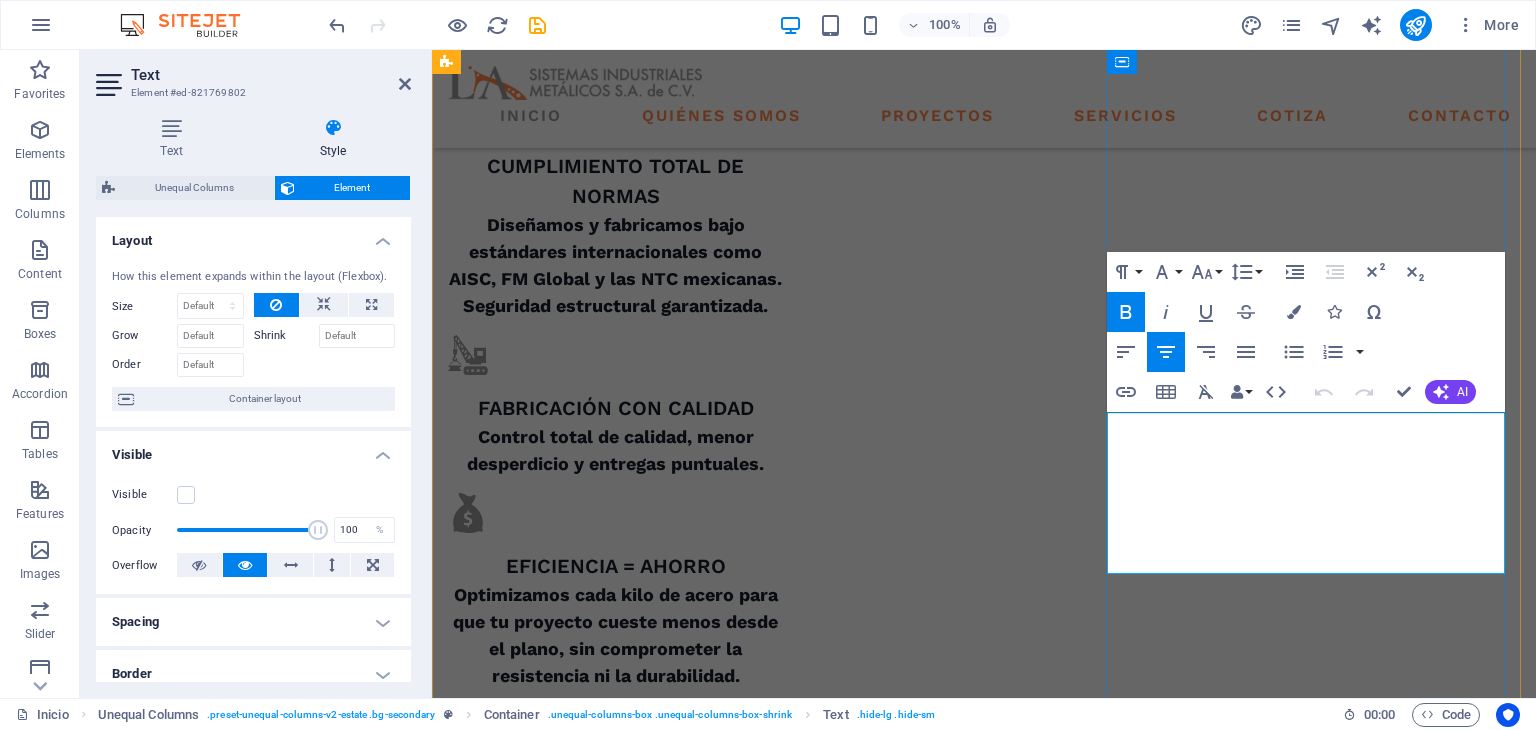 click on "ABOUT US
what we are all about At vero eos et accusamus et iusto odio dignissimos ducimus qui blanditiis praesentium voluptatum deleniti atque corrupti quos dolores et quas molestias excepturi sint occaecati cupiditate non provident. At vero eos et accusamus et iusto odio dignissimos ducimus qui blanditiis praesentium voluptatum deleniti atque corrupti quos dolores et quas molestias excepturi sint occaecati cupiditate non provident. GET STARTED" at bounding box center [984, 1793] 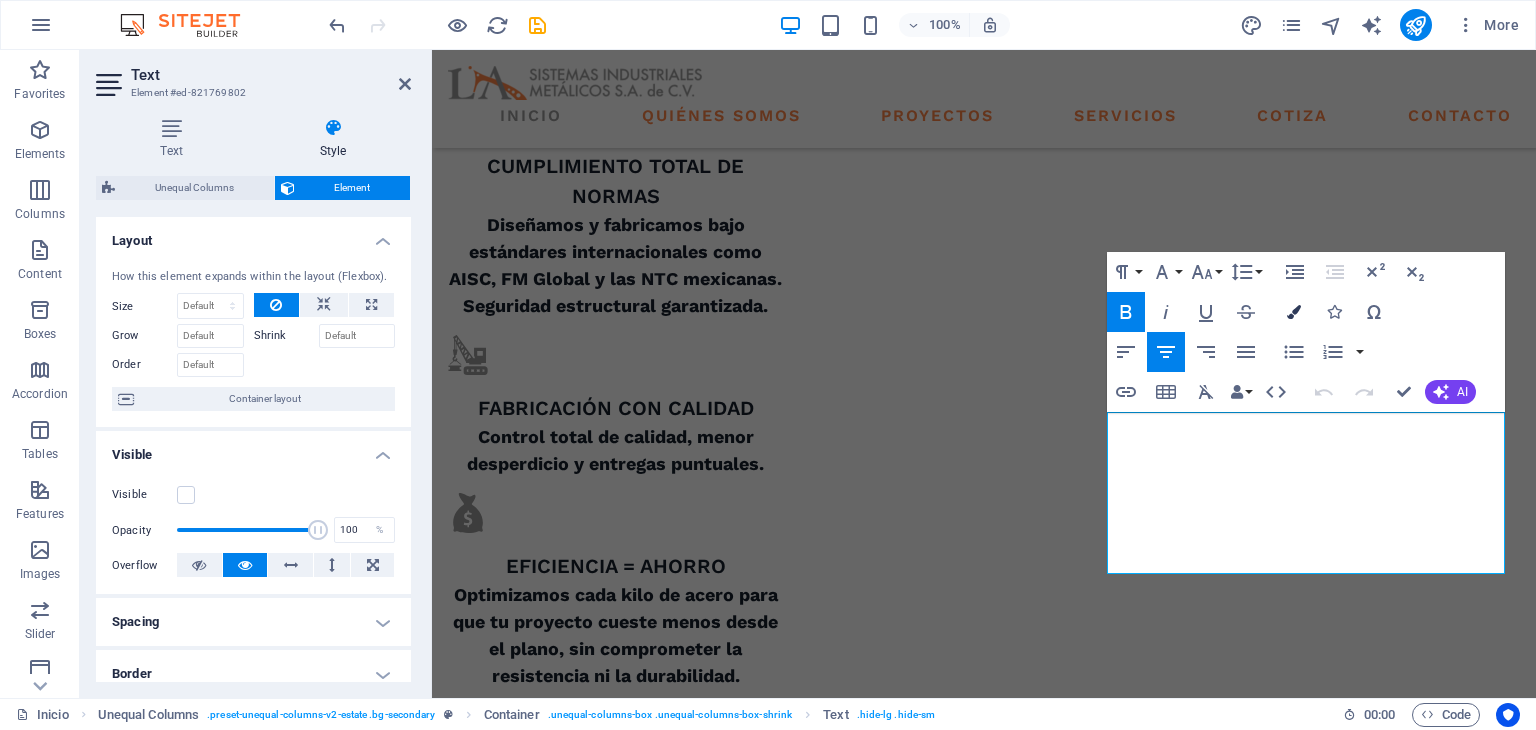click on "Colors" at bounding box center [1294, 312] 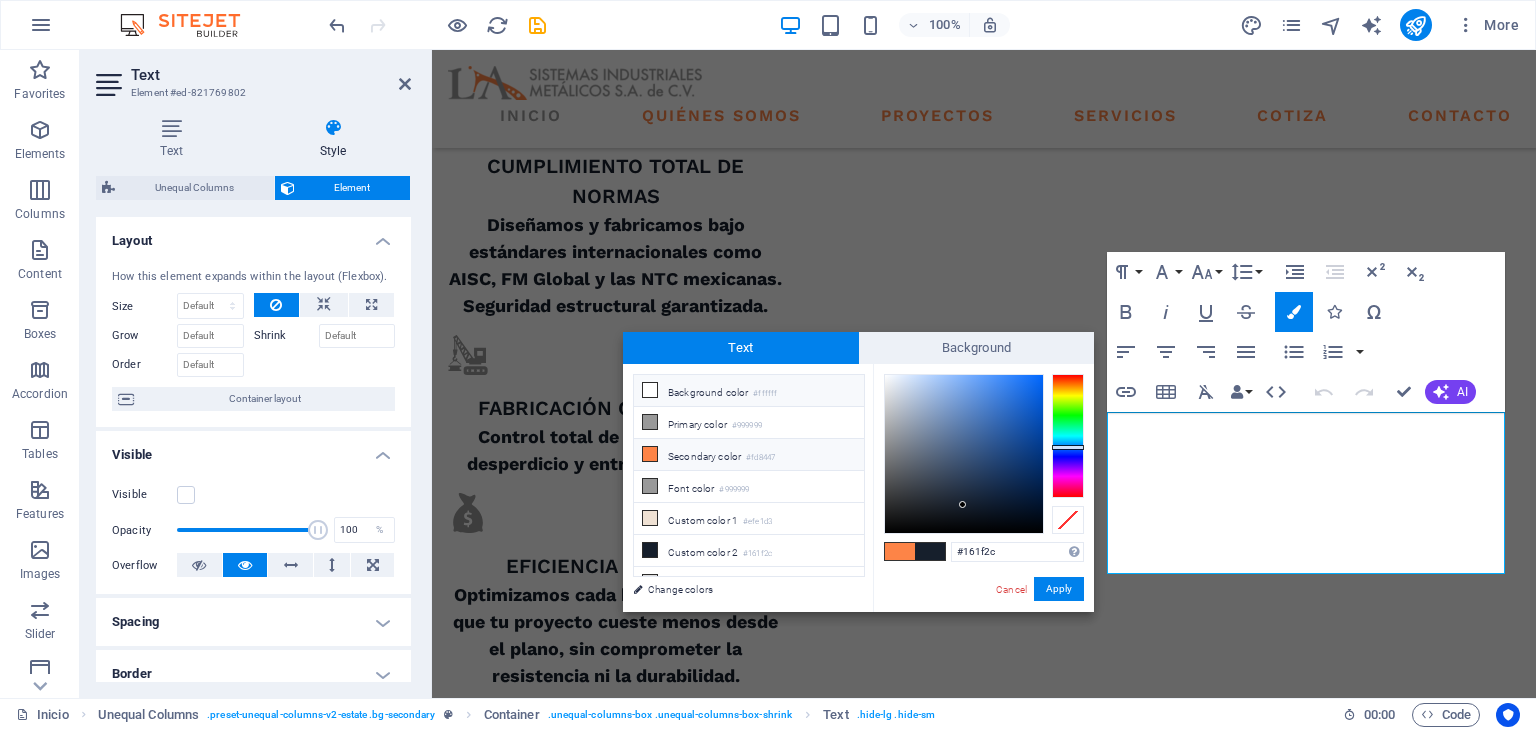click on "Background color
#ffffff" at bounding box center (749, 391) 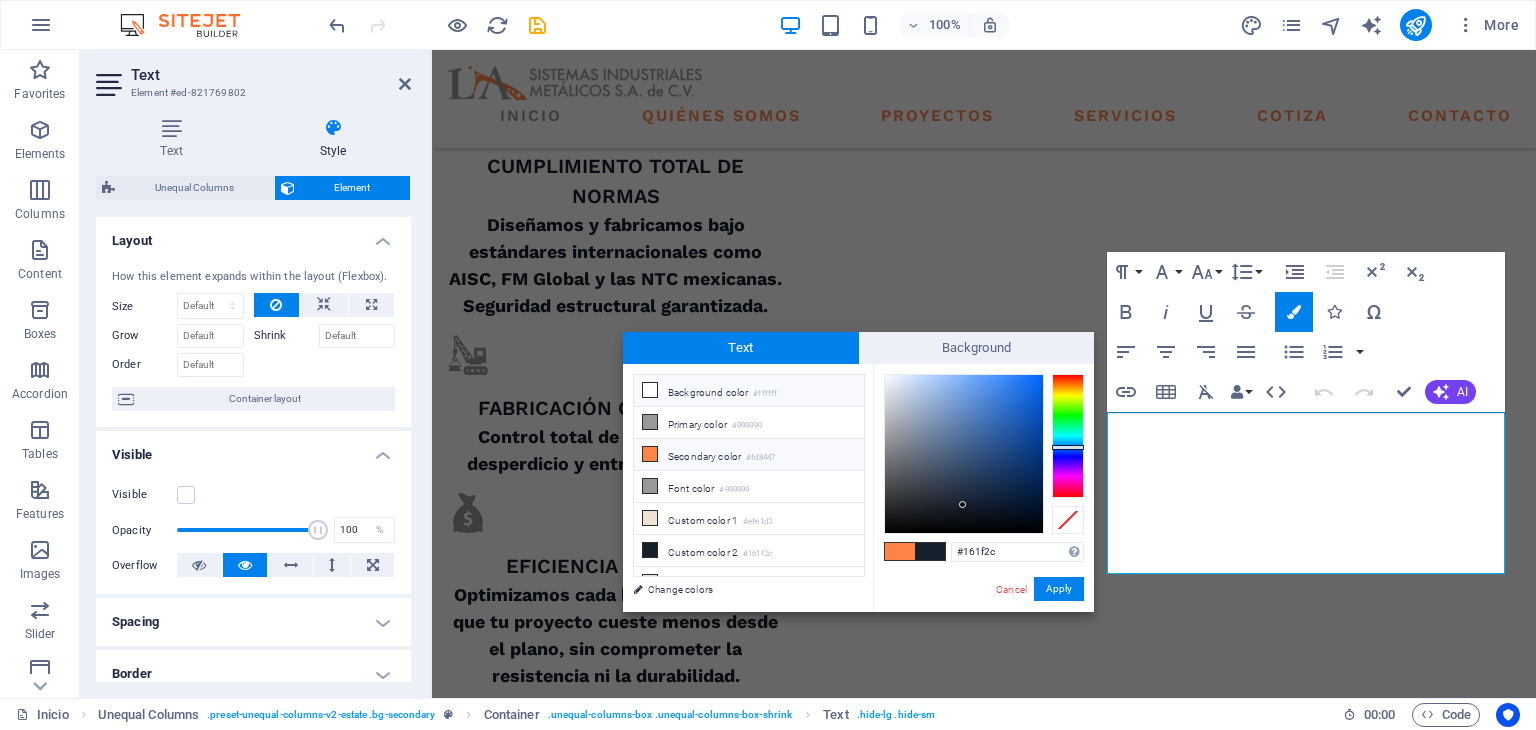 type on "#ffffff" 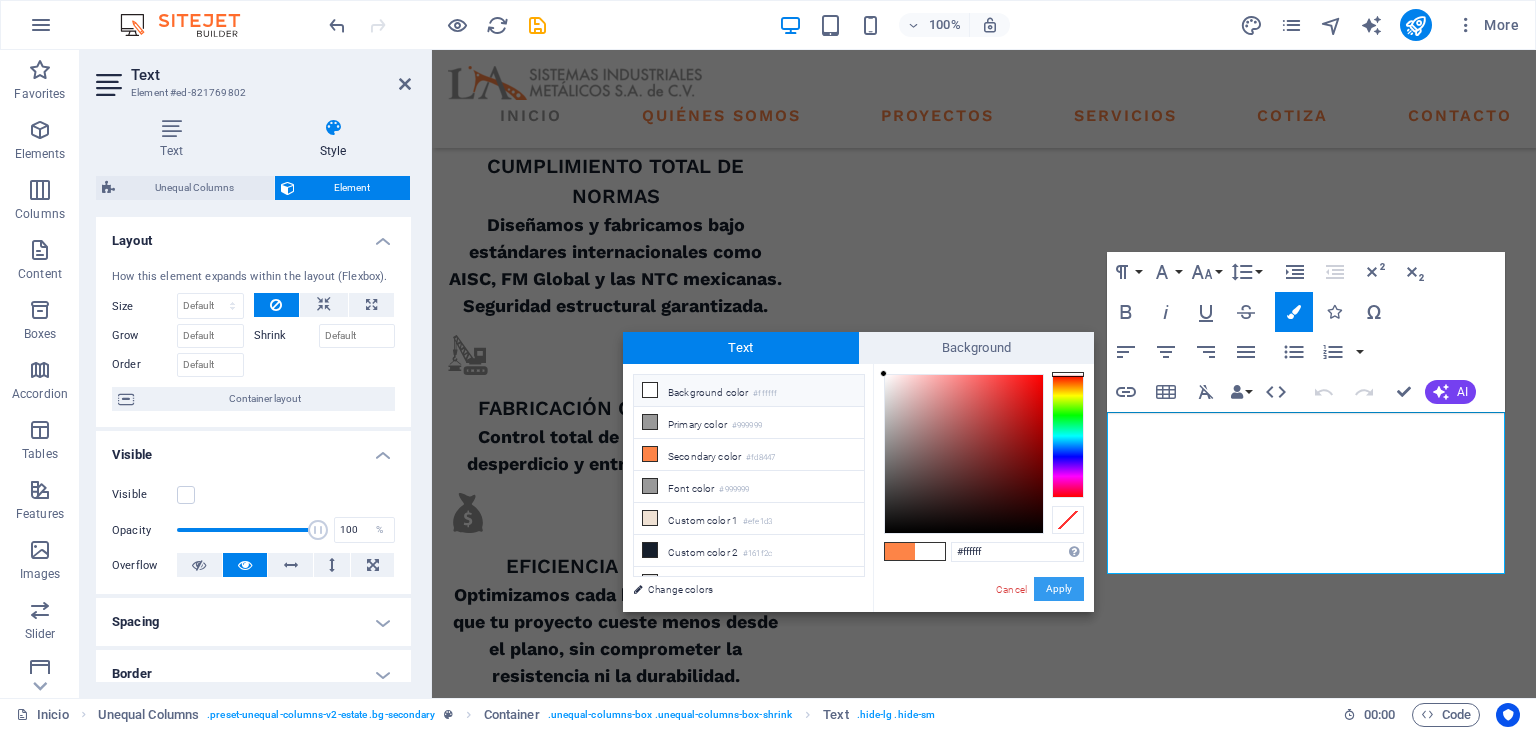 drag, startPoint x: 1065, startPoint y: 590, endPoint x: 900, endPoint y: 395, distance: 255.4408 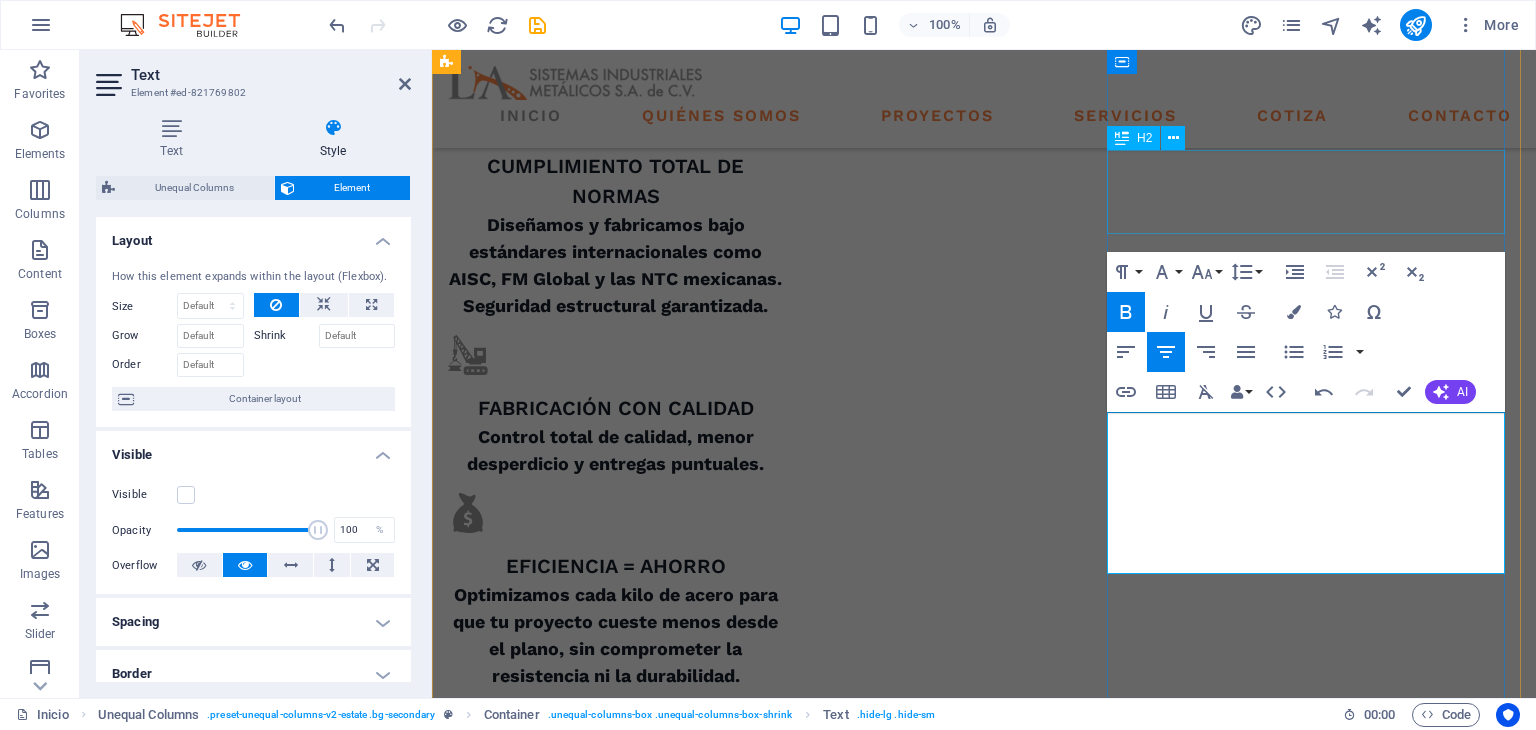 click on "what we are all about" at bounding box center (984, 2471) 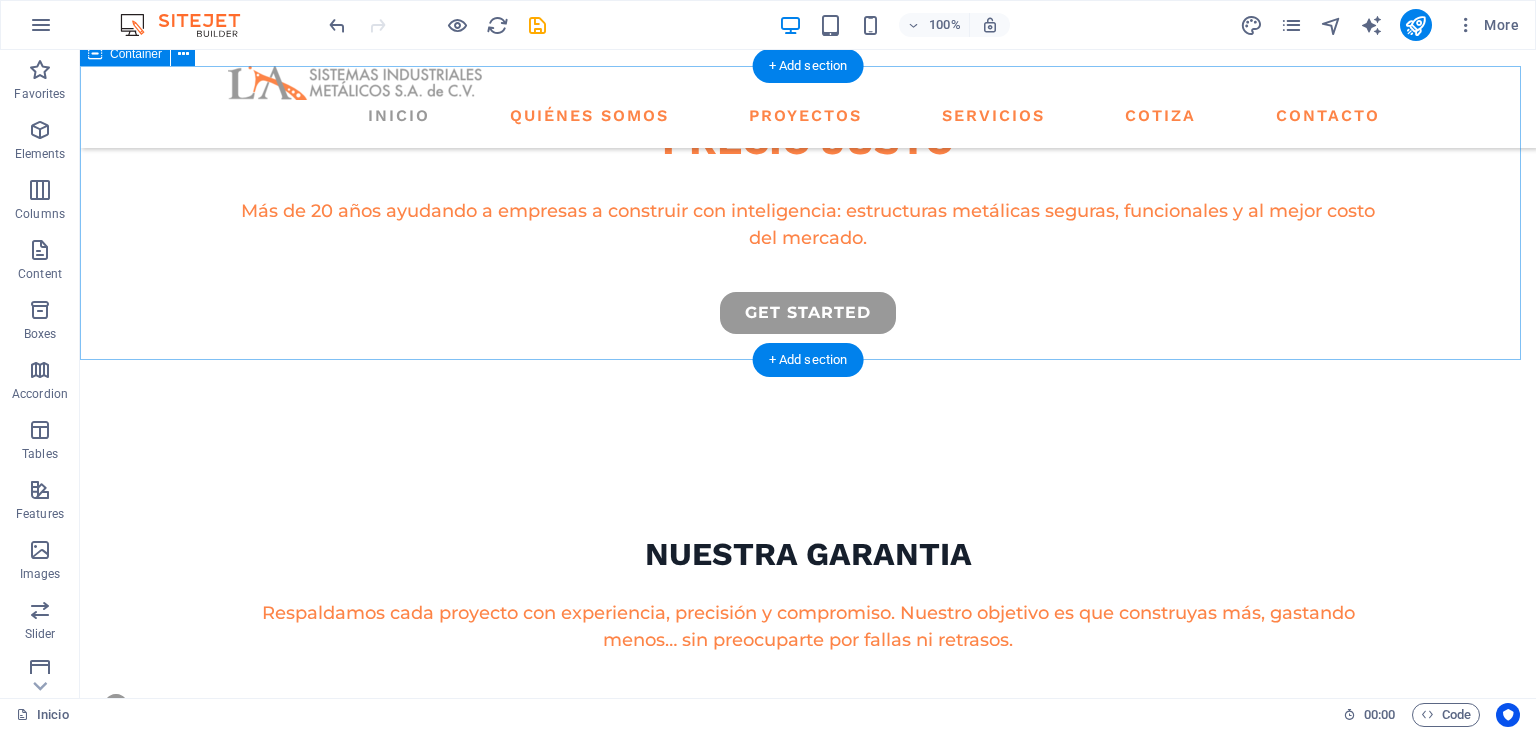 scroll, scrollTop: 500, scrollLeft: 0, axis: vertical 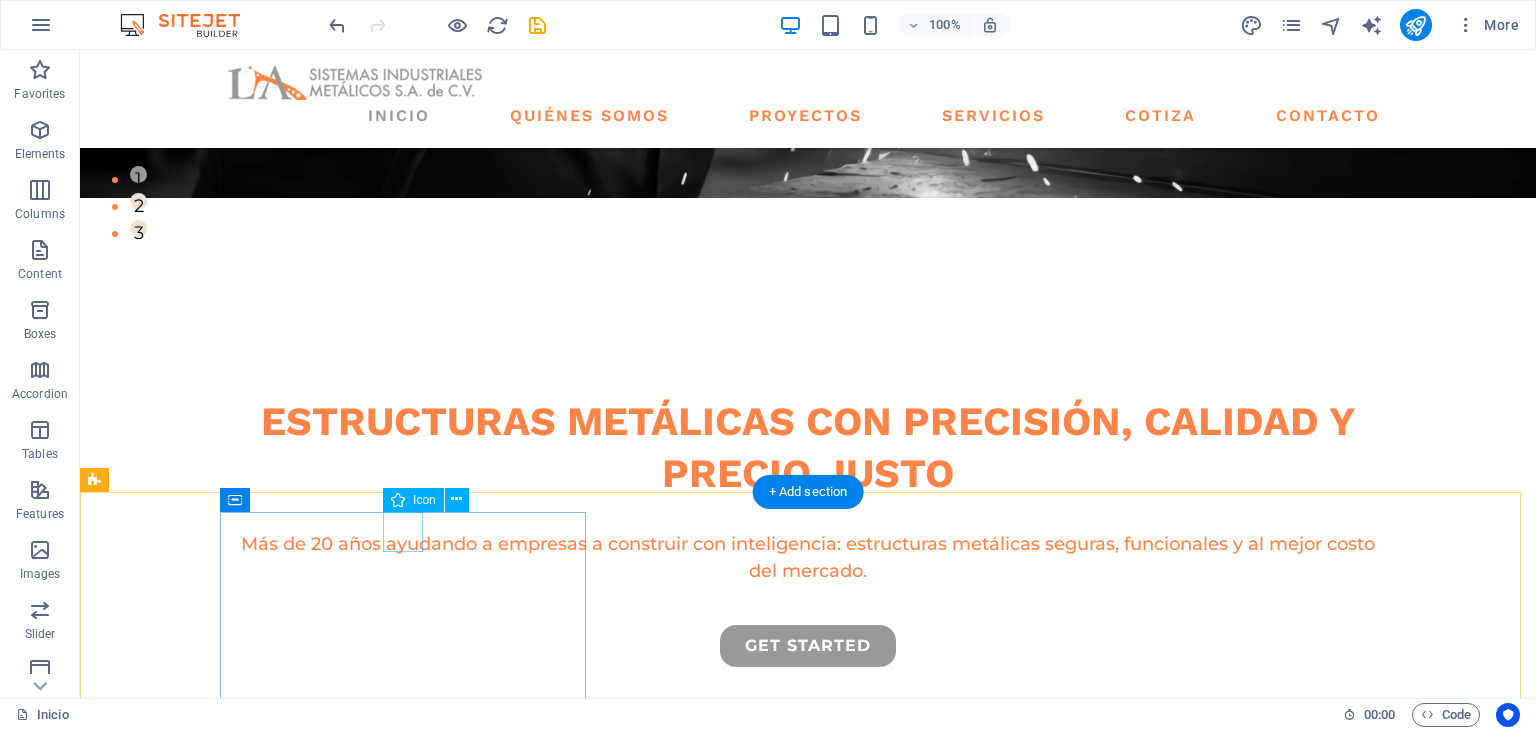 click at bounding box center [278, 1047] 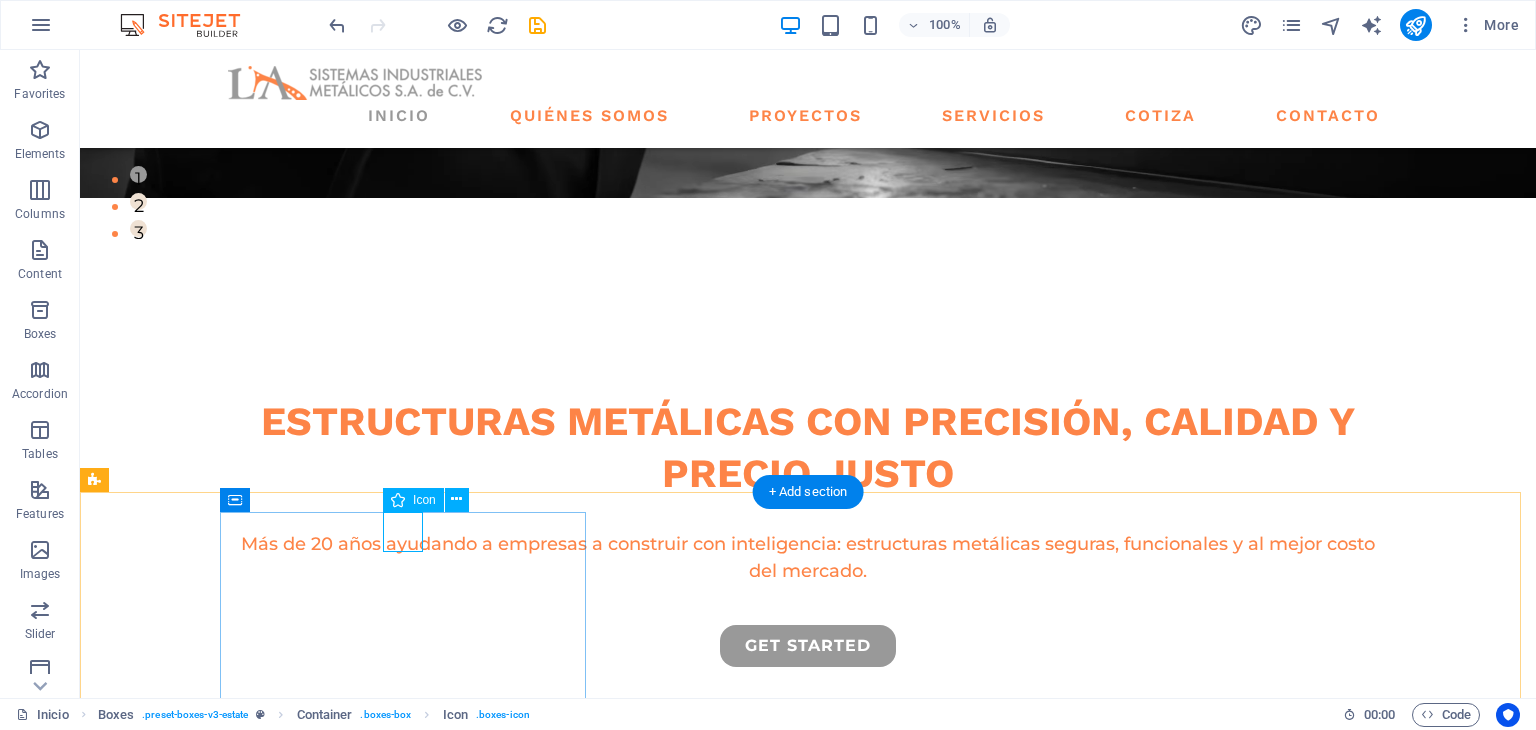 click at bounding box center (278, 1047) 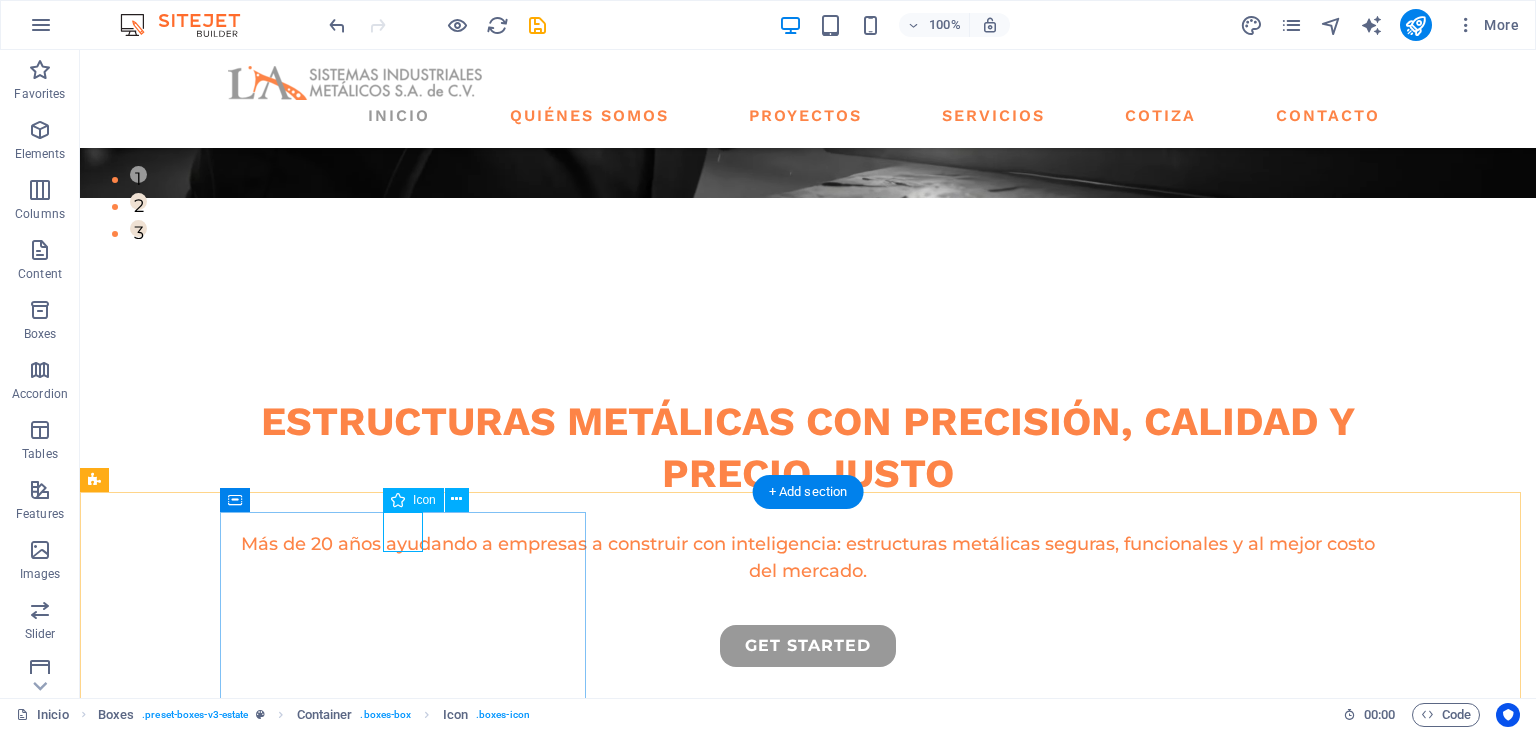 click at bounding box center [278, 1047] 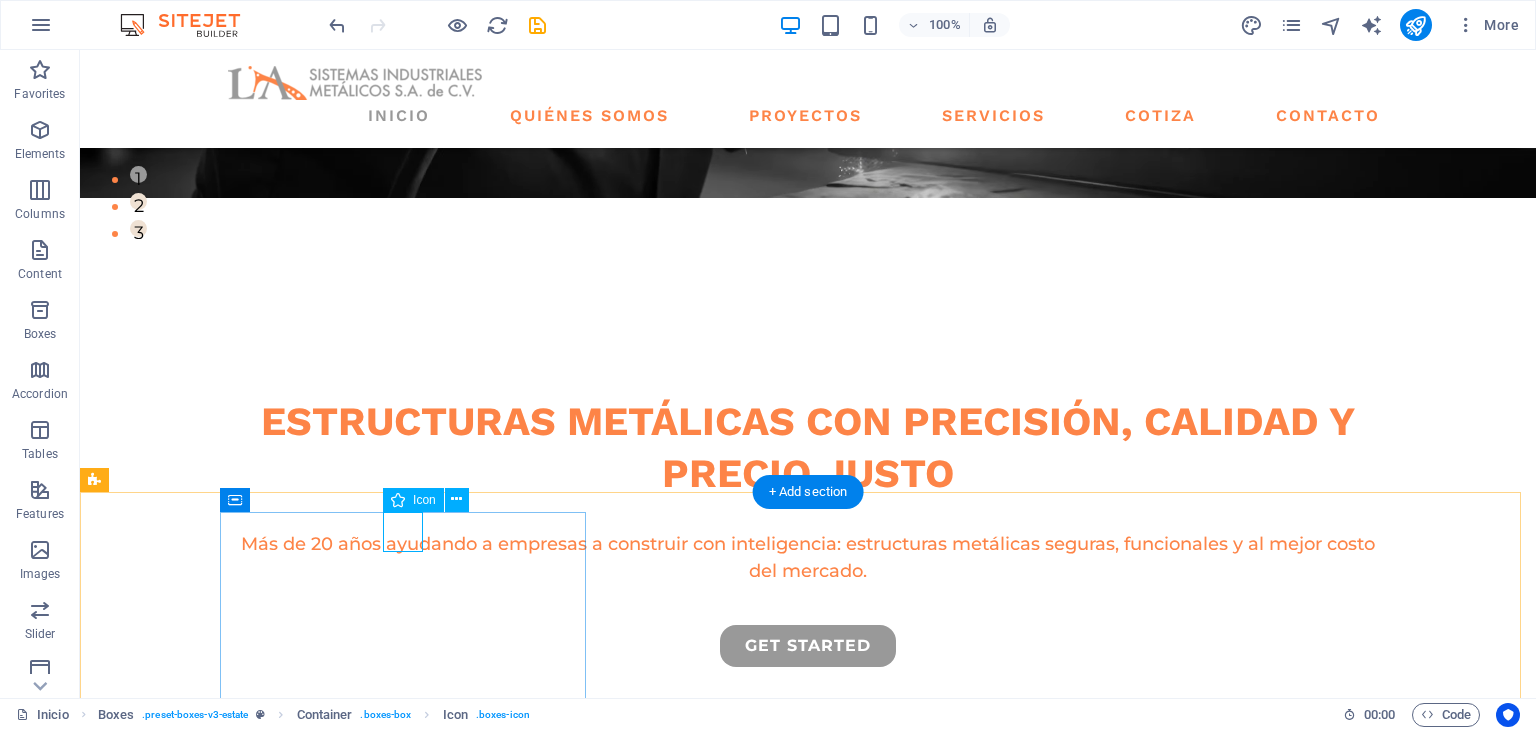 select on "xMidYMid" 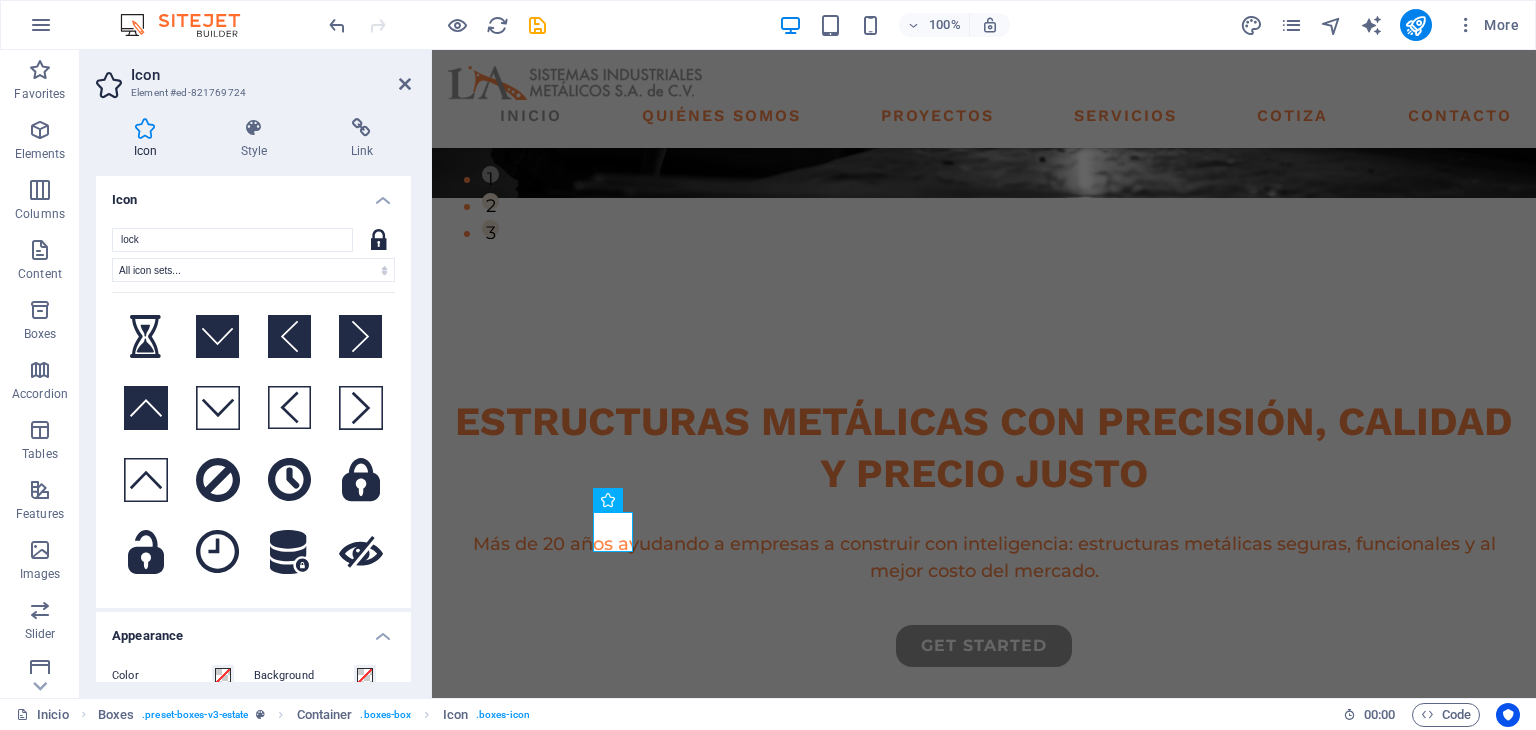 click on "Icon" at bounding box center [271, 75] 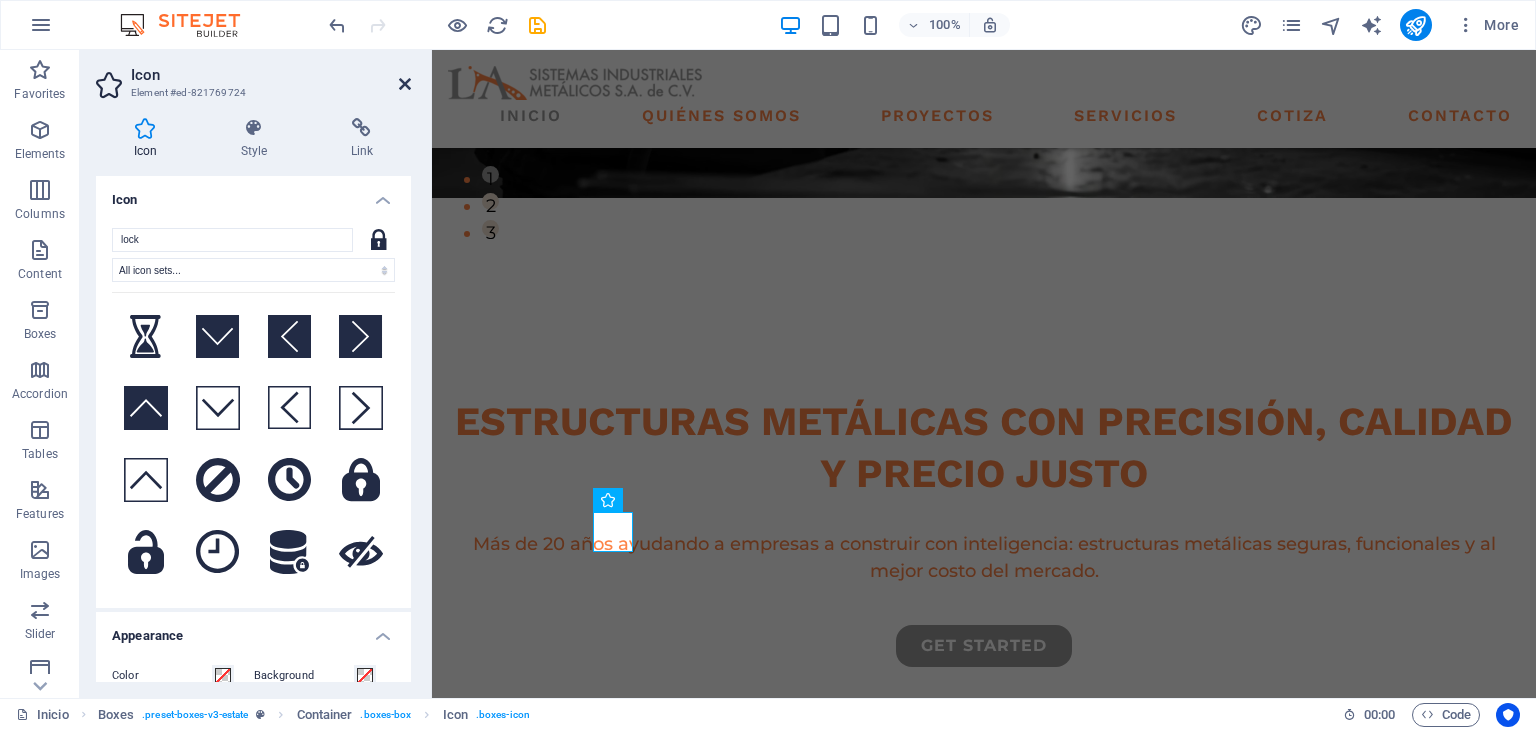 click at bounding box center [405, 84] 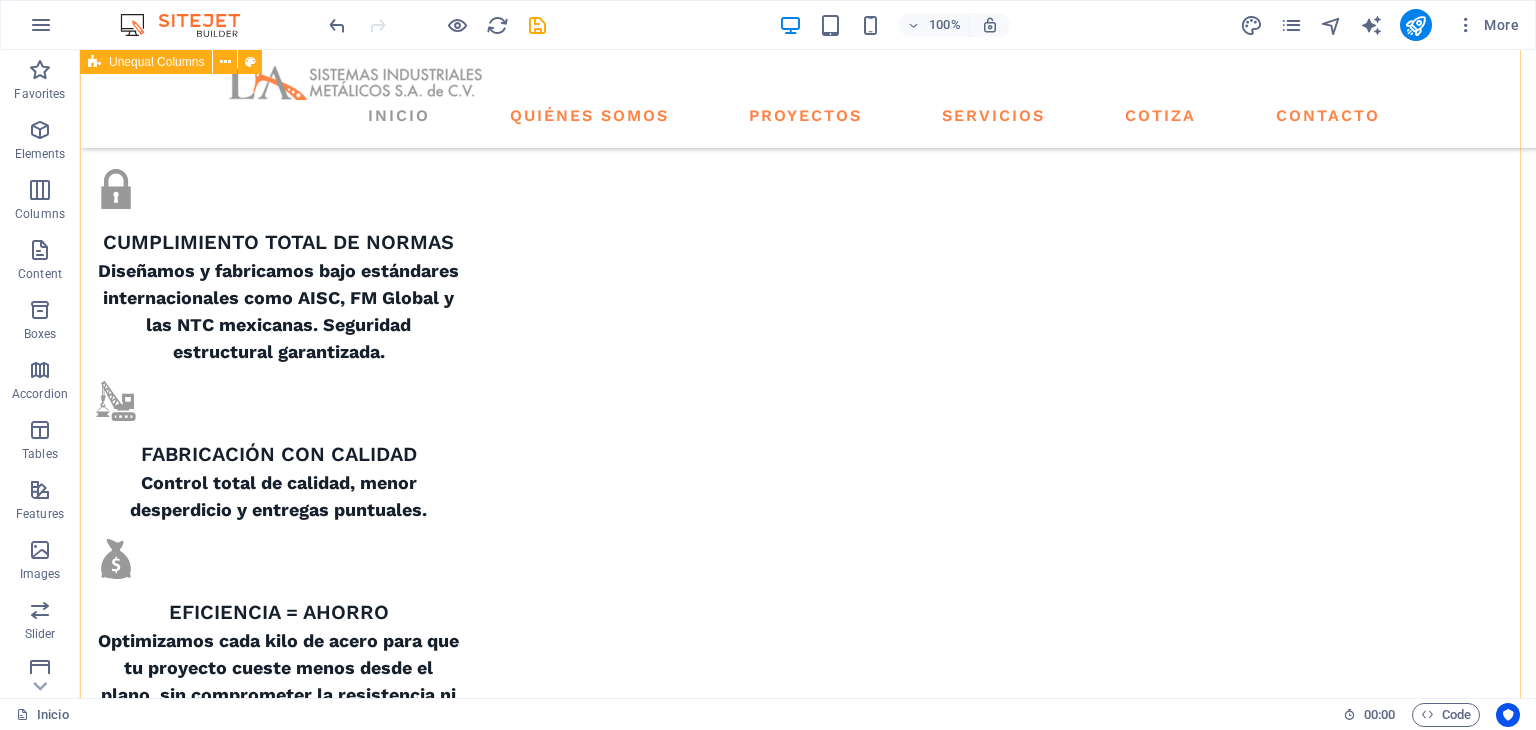 scroll, scrollTop: 1333, scrollLeft: 0, axis: vertical 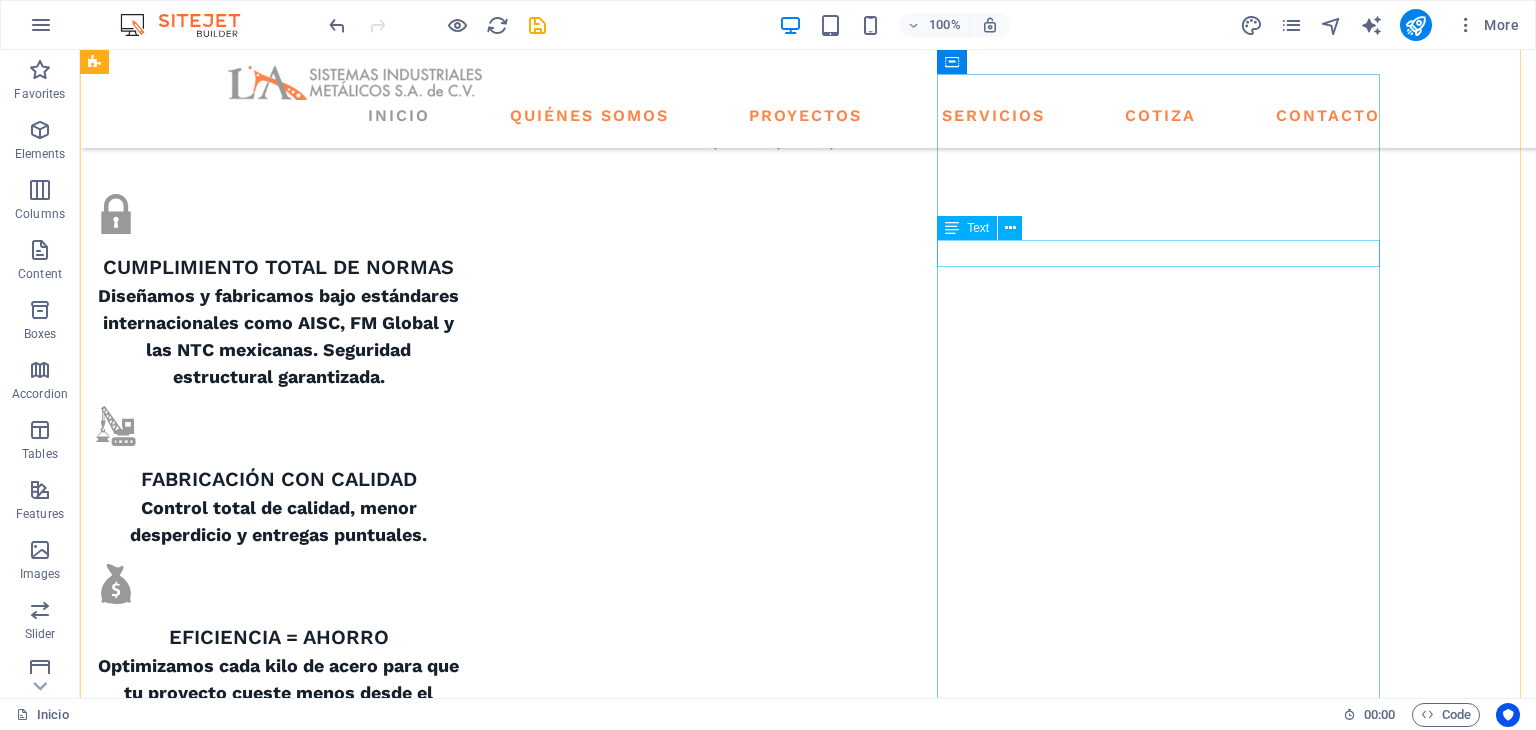 click on "ABOUT US" at bounding box center (676, 2976) 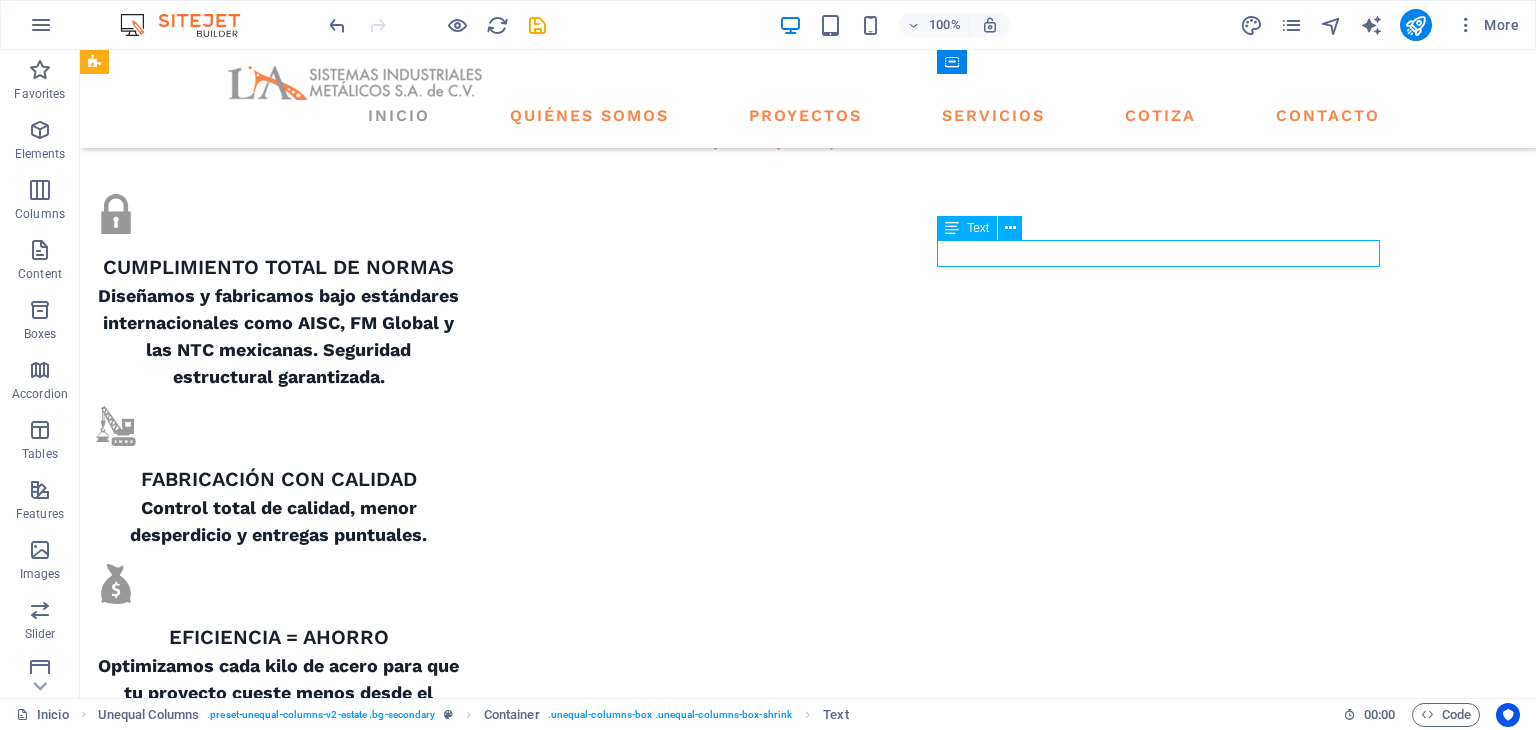 click on "ABOUT US" at bounding box center [676, 2976] 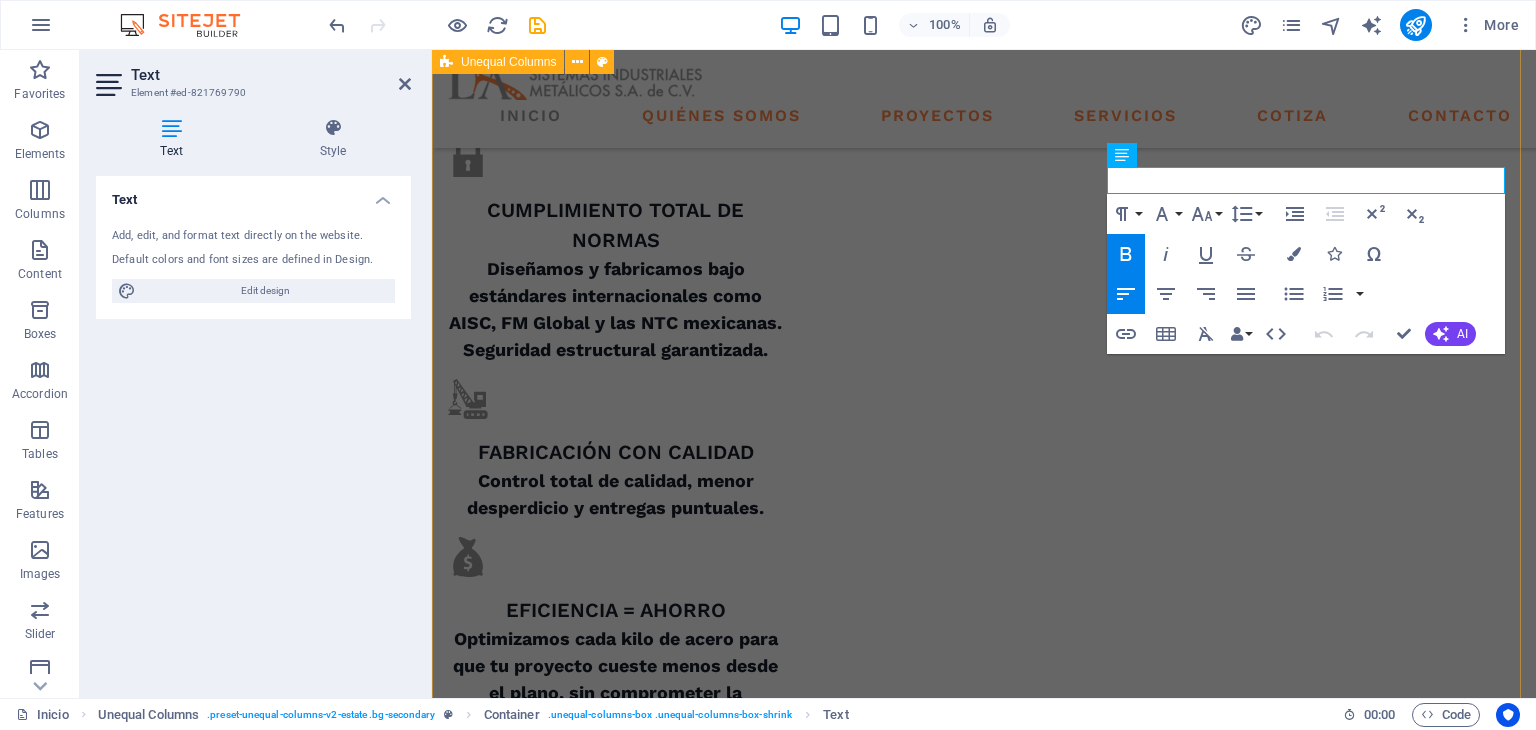 drag, startPoint x: 1224, startPoint y: 180, endPoint x: 1064, endPoint y: 189, distance: 160.25293 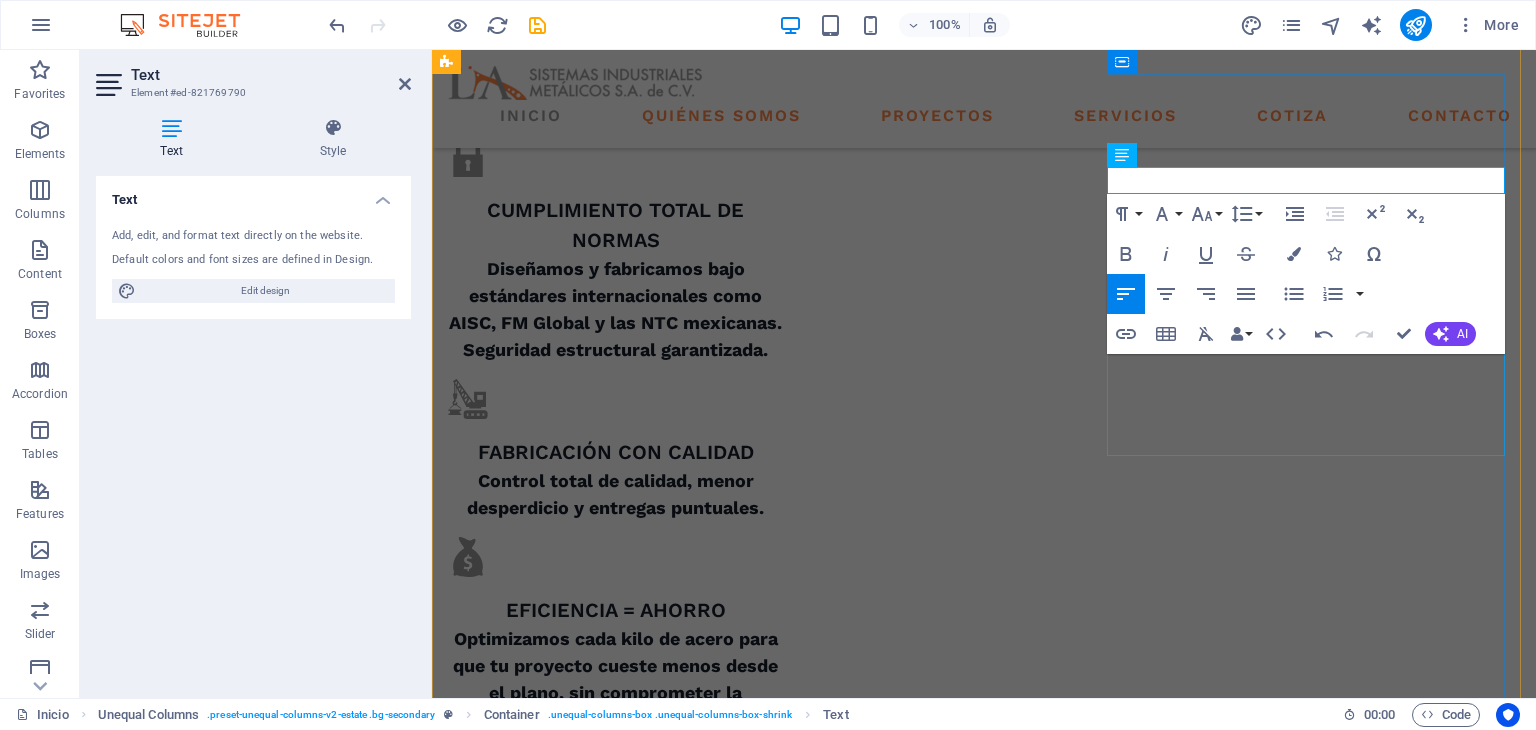 click on "At vero eos et accusamus et iusto odio dignissimos ducimus qui blanditiis praesentium voluptatum deleniti atque corrupti quos dolores et quas molestias excepturi sint occaecati cupiditate non provident." at bounding box center (984, 2578) 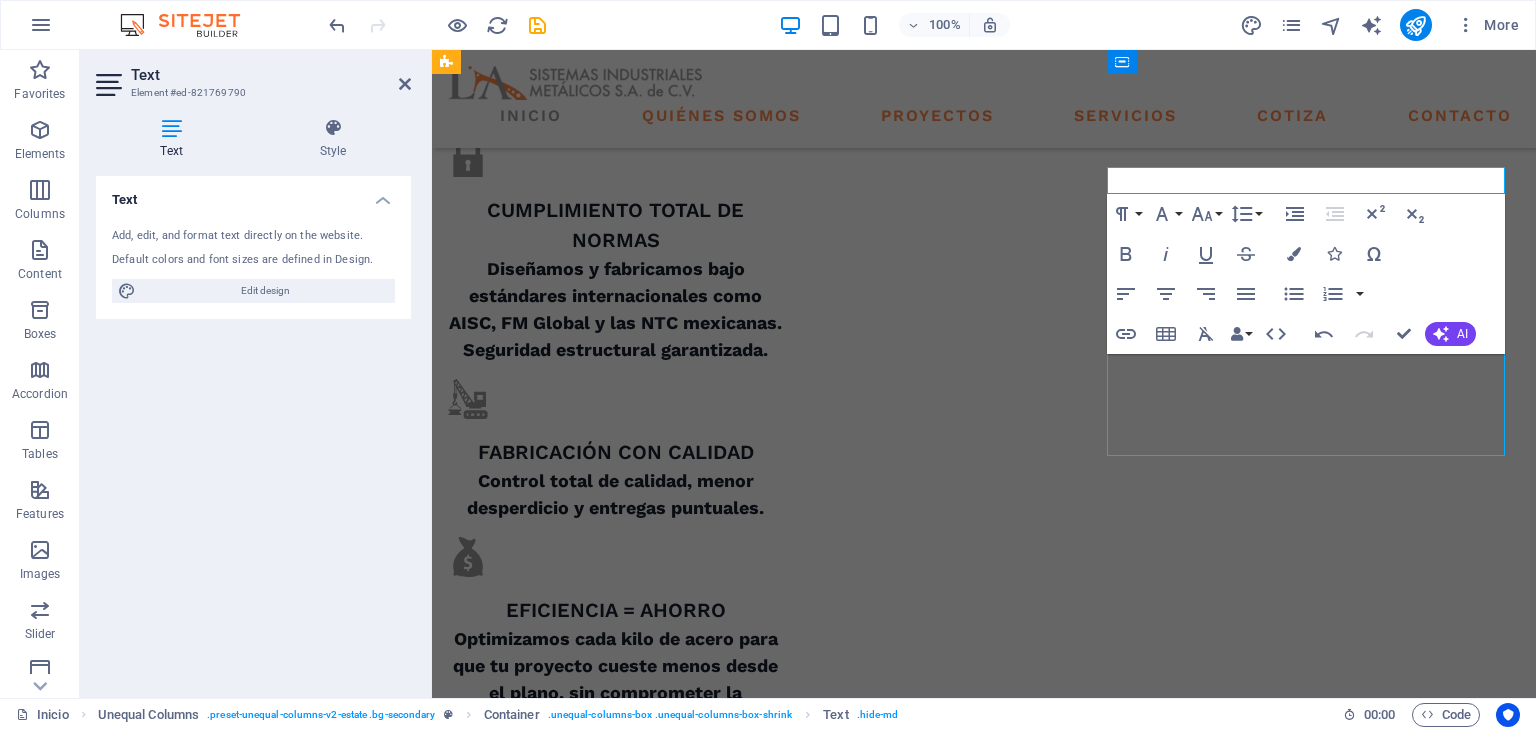 scroll, scrollTop: 1333, scrollLeft: 0, axis: vertical 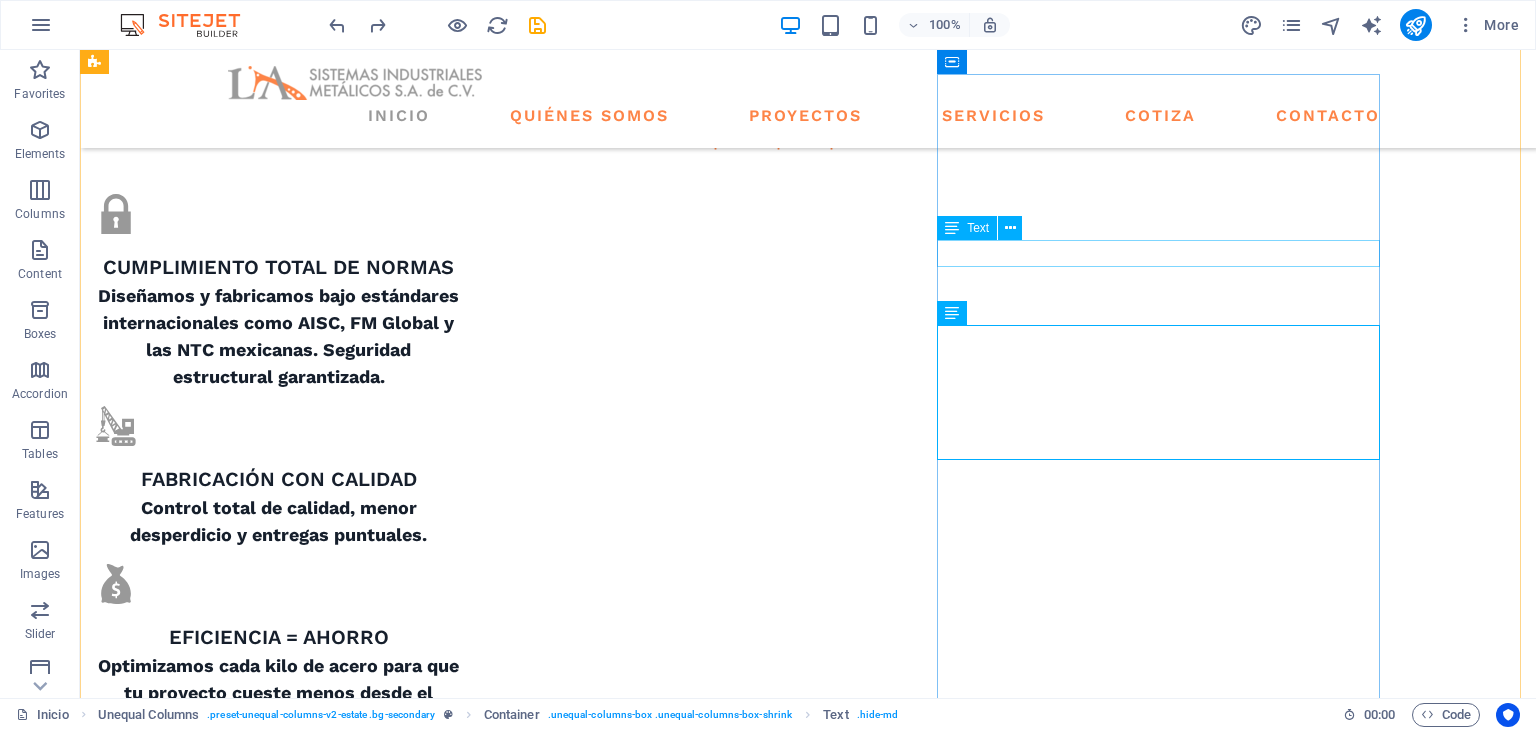 click on "ABOUT US" at bounding box center [676, 2976] 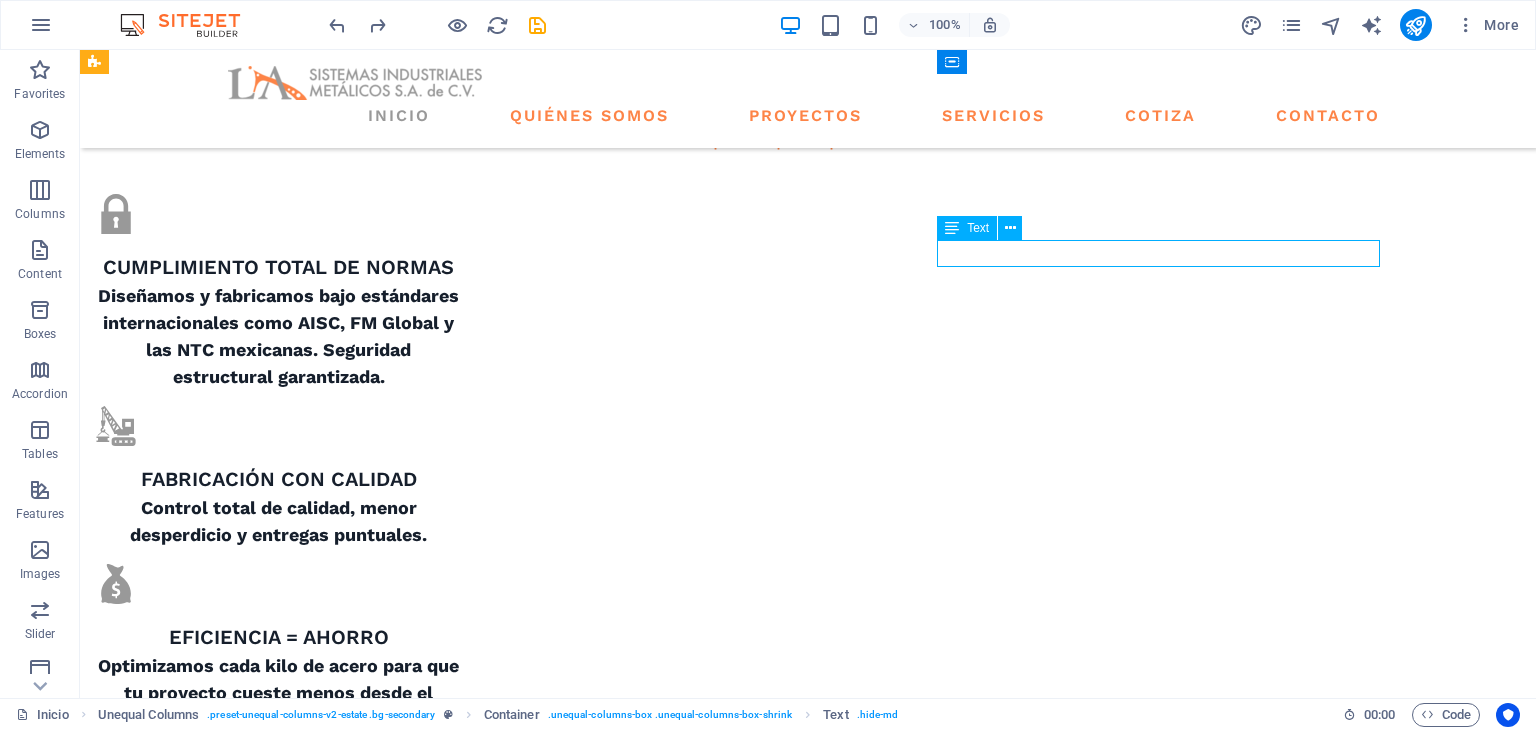 click on "ABOUT US" at bounding box center (676, 2976) 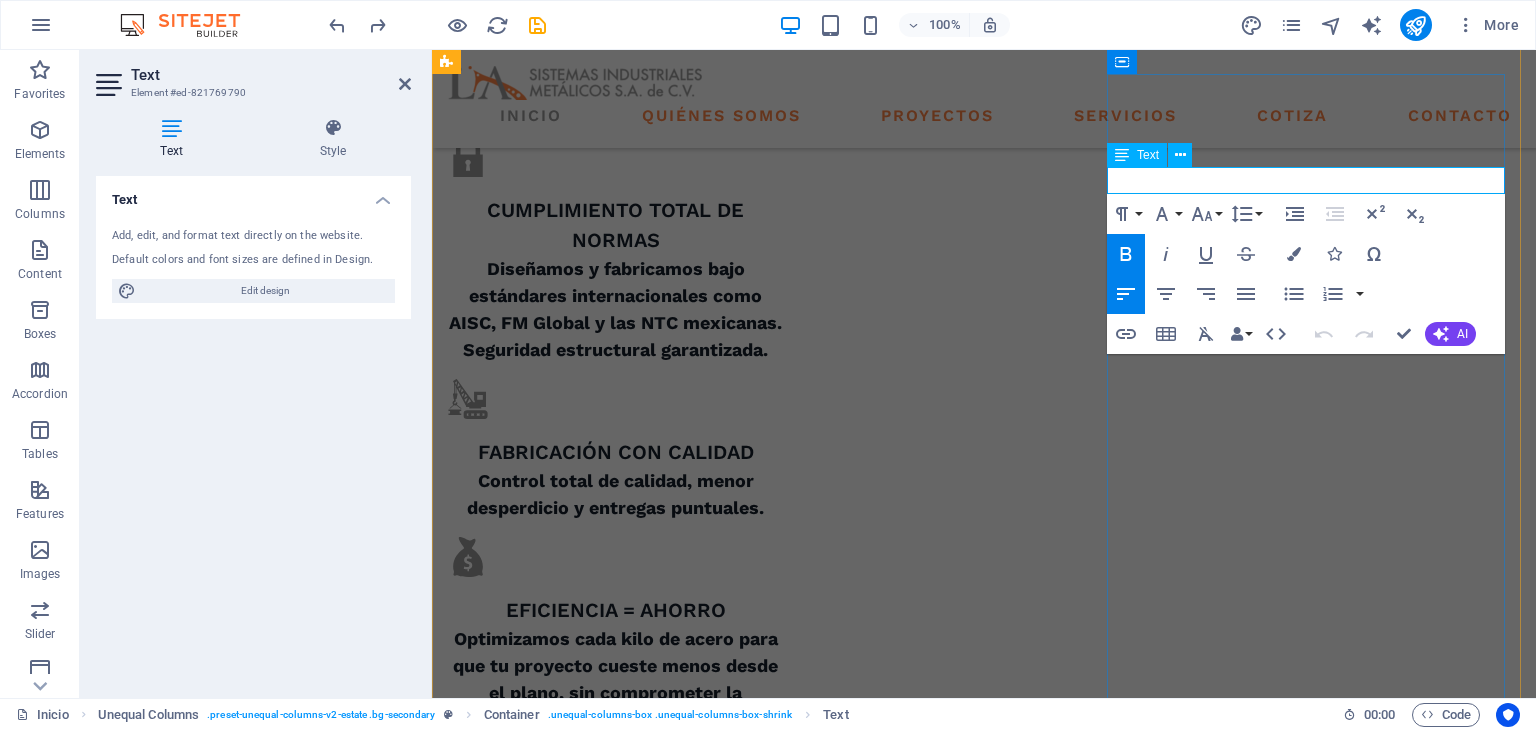 click on "ABOUT US" at bounding box center (492, 2480) 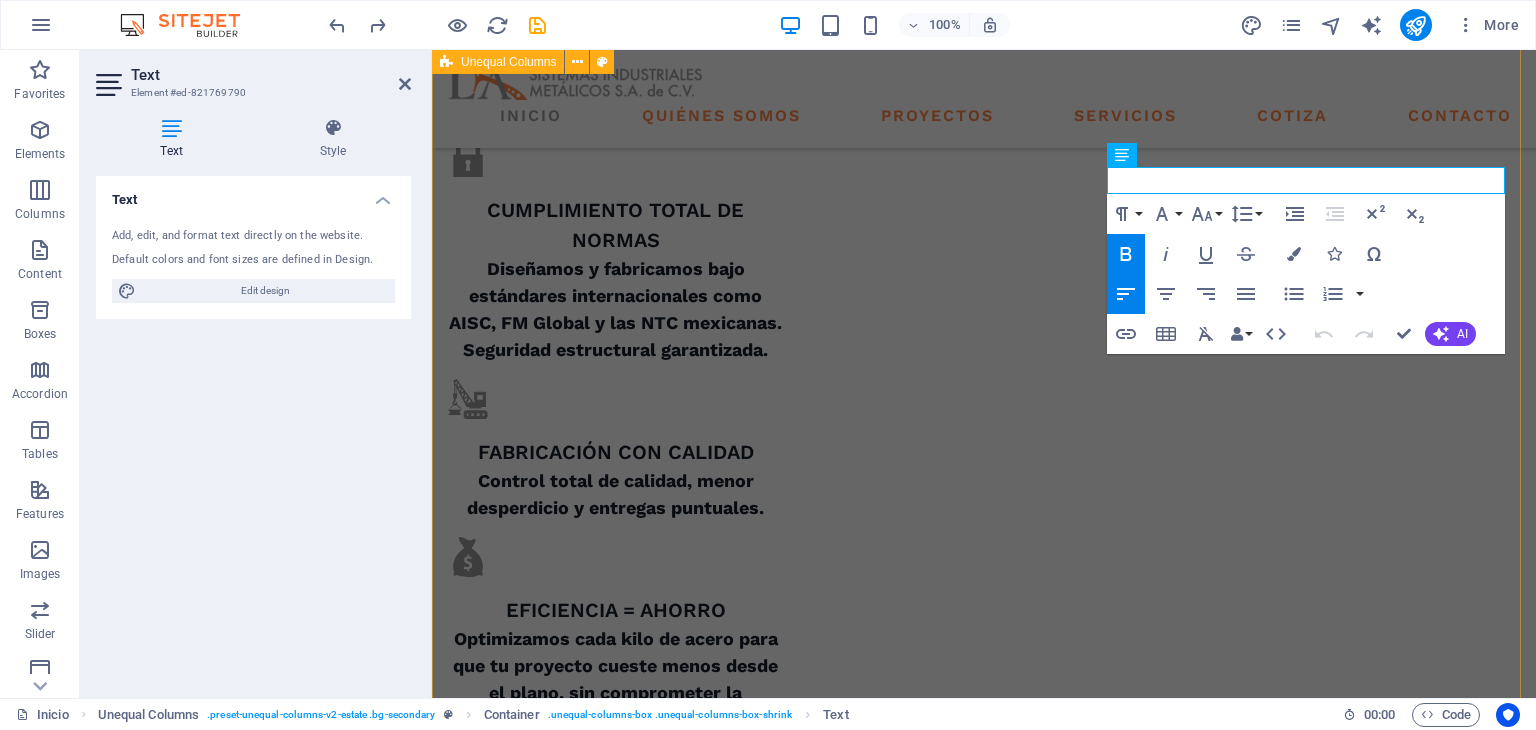 drag, startPoint x: 1212, startPoint y: 183, endPoint x: 1100, endPoint y: 192, distance: 112.36102 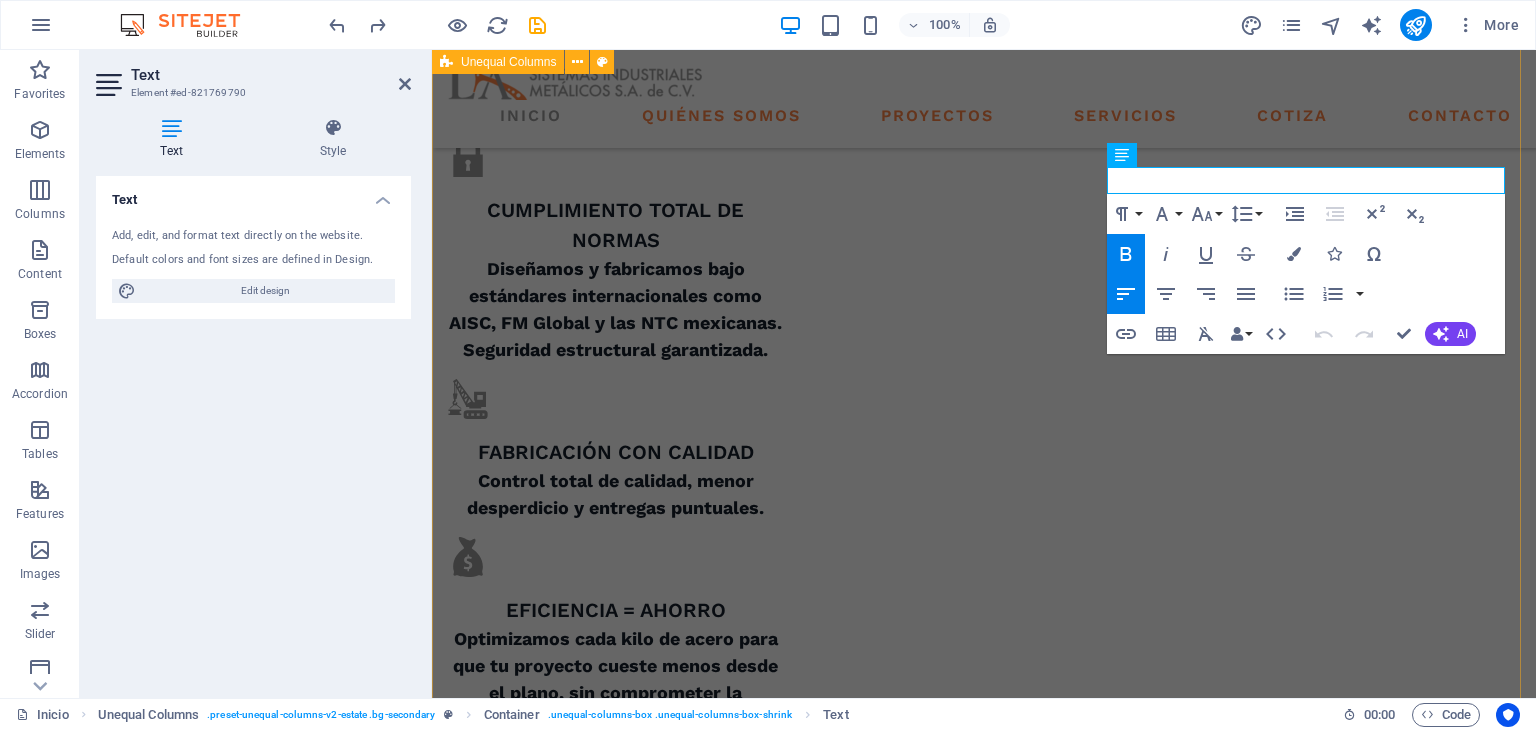 click on "ABOUT US
what we are all about At vero eos et accusamus et iusto odio dignissimos ducimus qui blanditiis praesentium voluptatum deleniti atque corrupti quos dolores et quas molestias excepturi sint occaecati cupiditate non provident. At vero eos et accusamus et iusto odio dignissimos ducimus qui blanditiis praesentium voluptatum deleniti atque corrupti quos dolores et quas molestias excepturi sint occaecati cupiditate non provident. GET STARTED" at bounding box center (984, 1837) 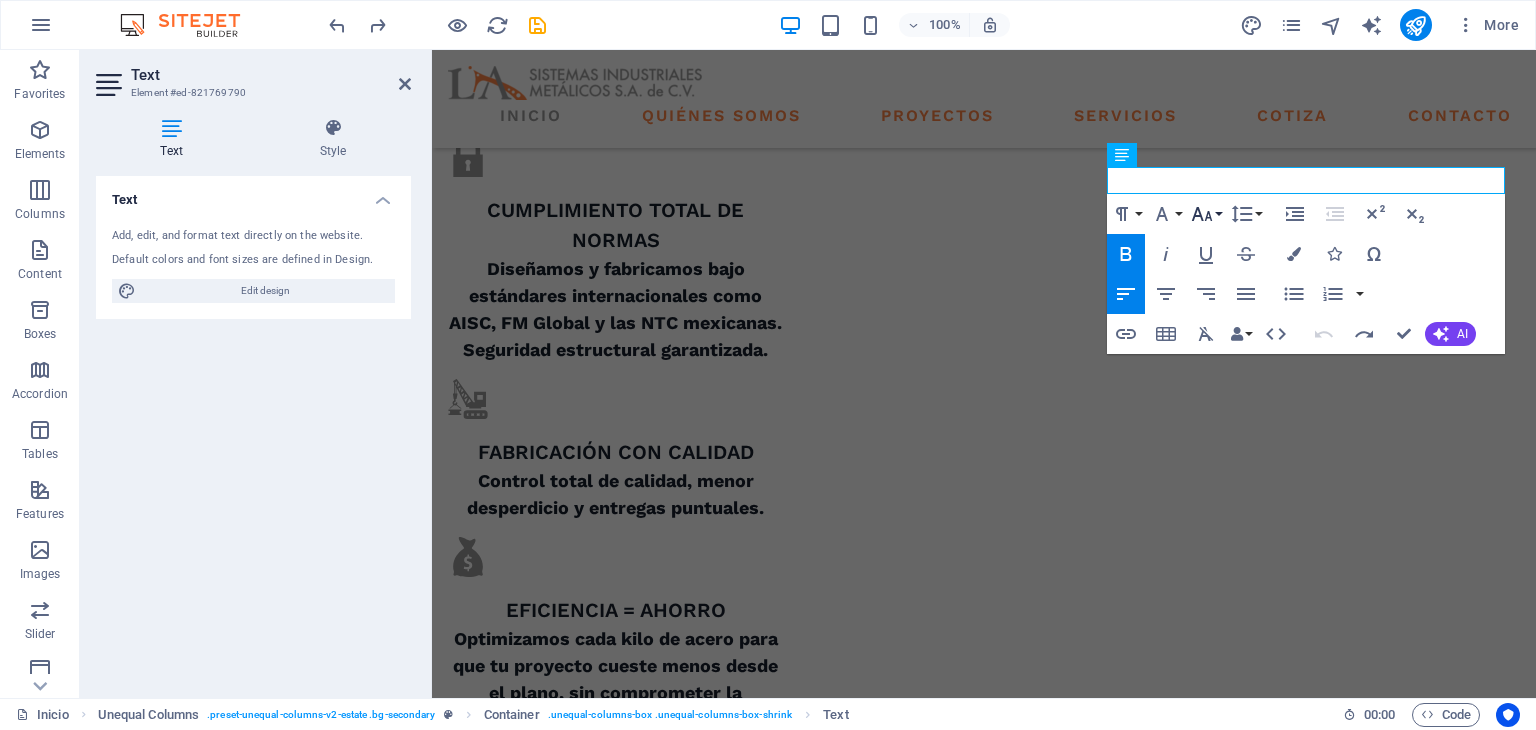 type 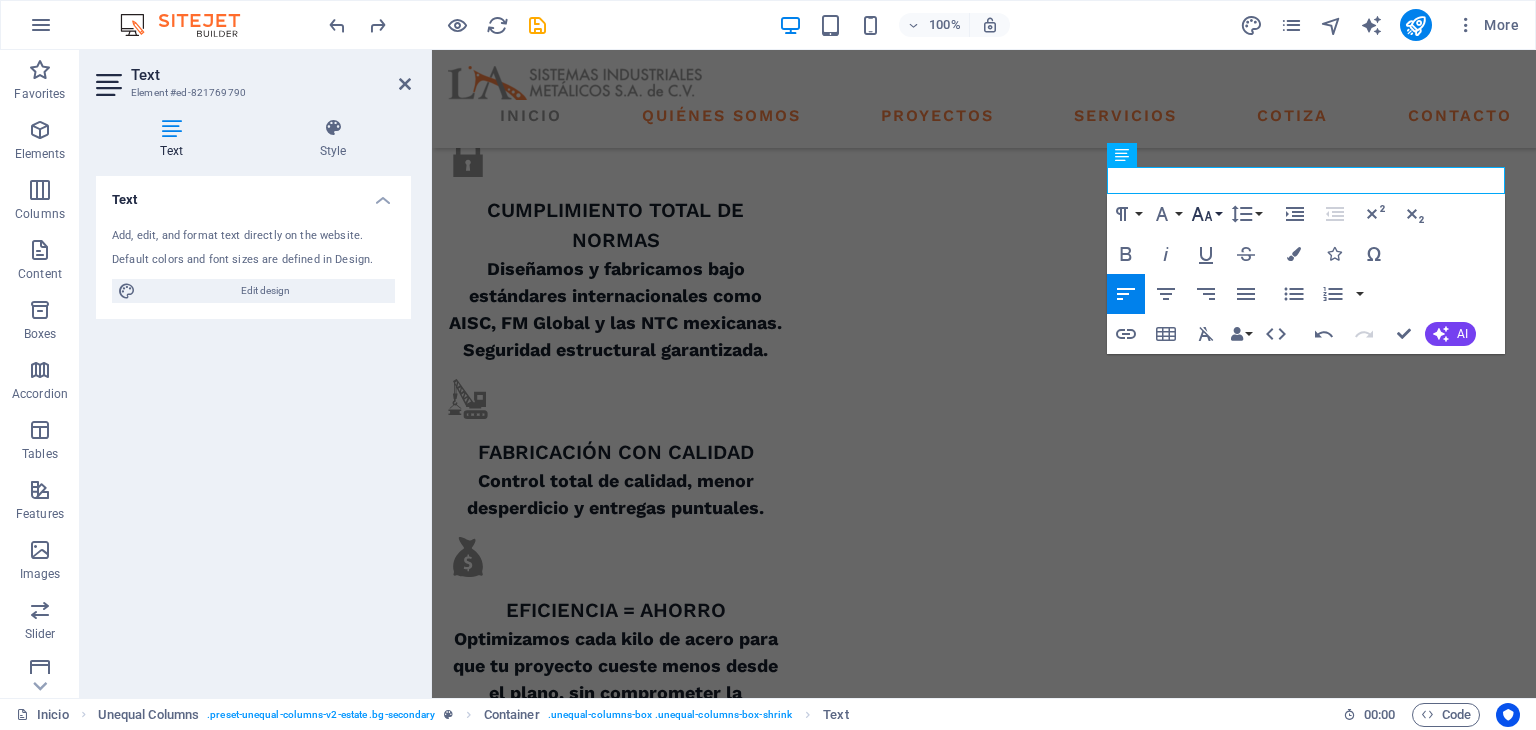 scroll, scrollTop: 1406, scrollLeft: 0, axis: vertical 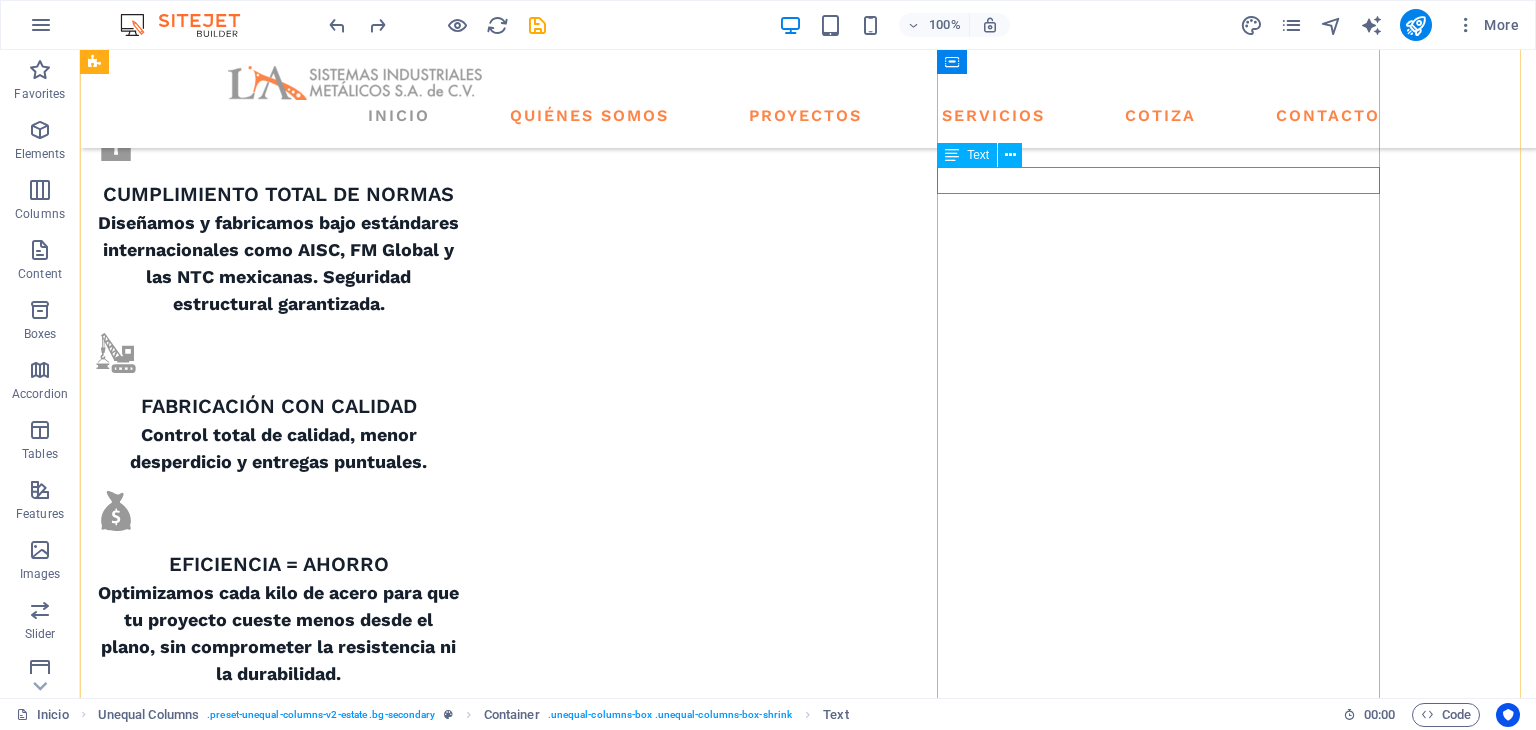click on "ABOUT US" at bounding box center (676, 2903) 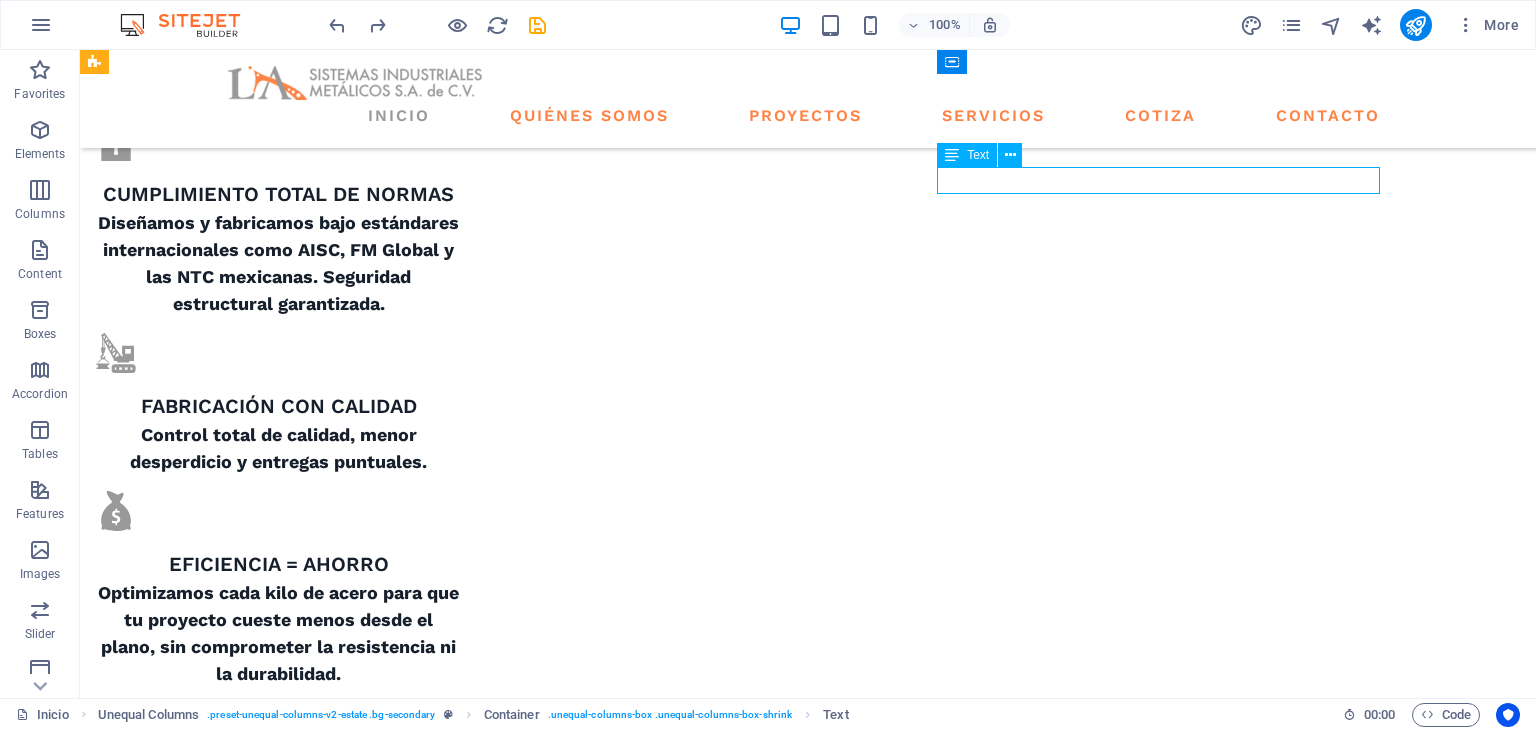 click on "ABOUT US" at bounding box center [676, 2903] 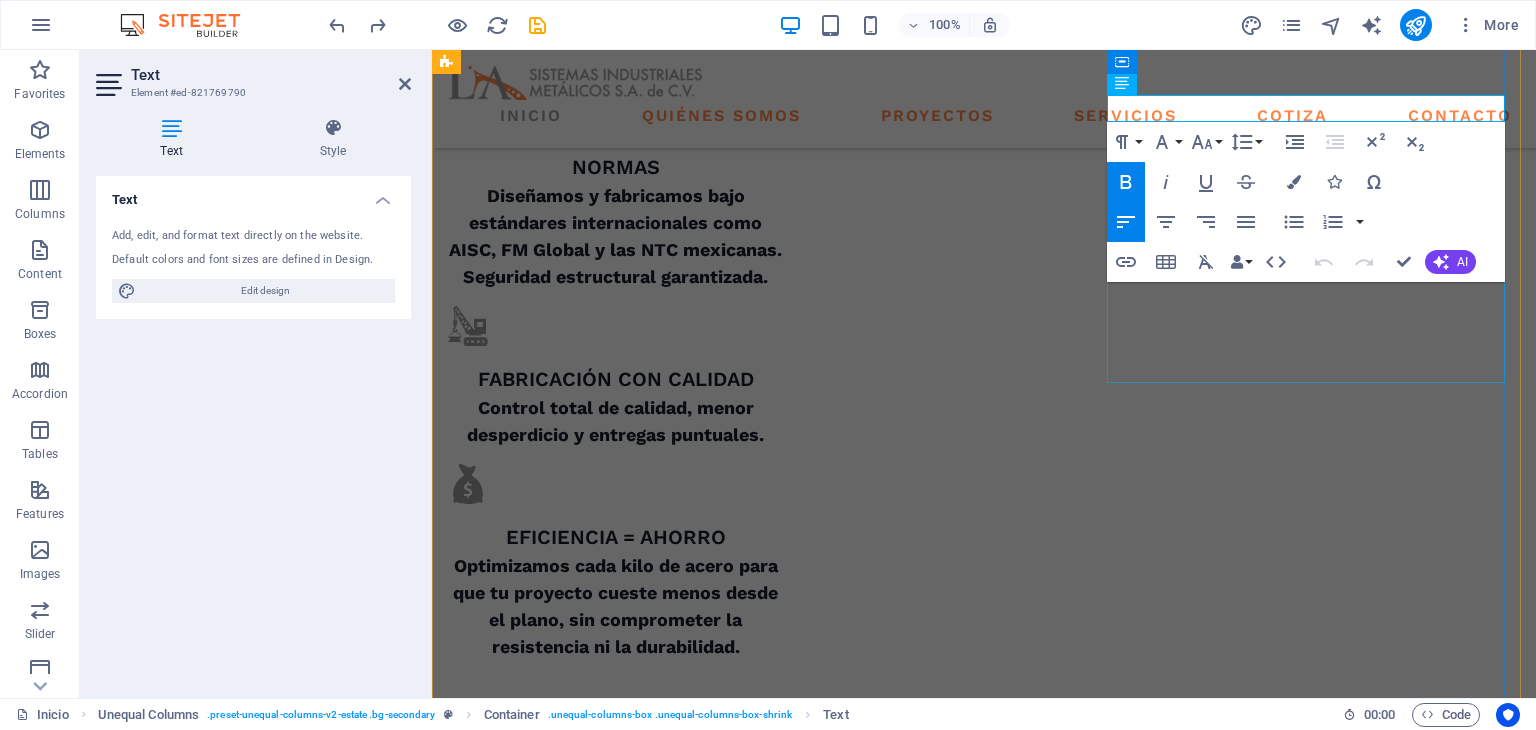 scroll, scrollTop: 1129, scrollLeft: 0, axis: vertical 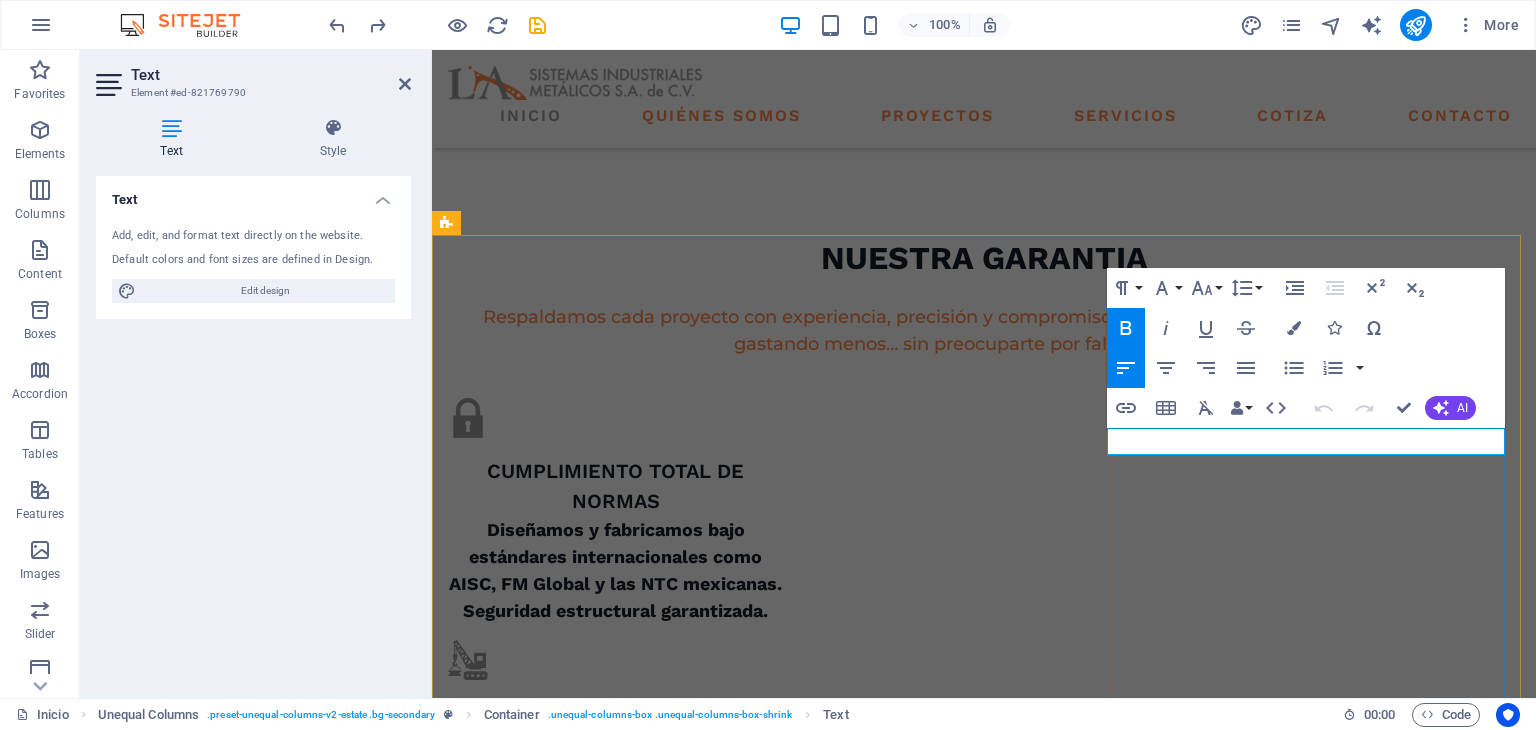drag, startPoint x: 1192, startPoint y: 448, endPoint x: 1117, endPoint y: 453, distance: 75.16648 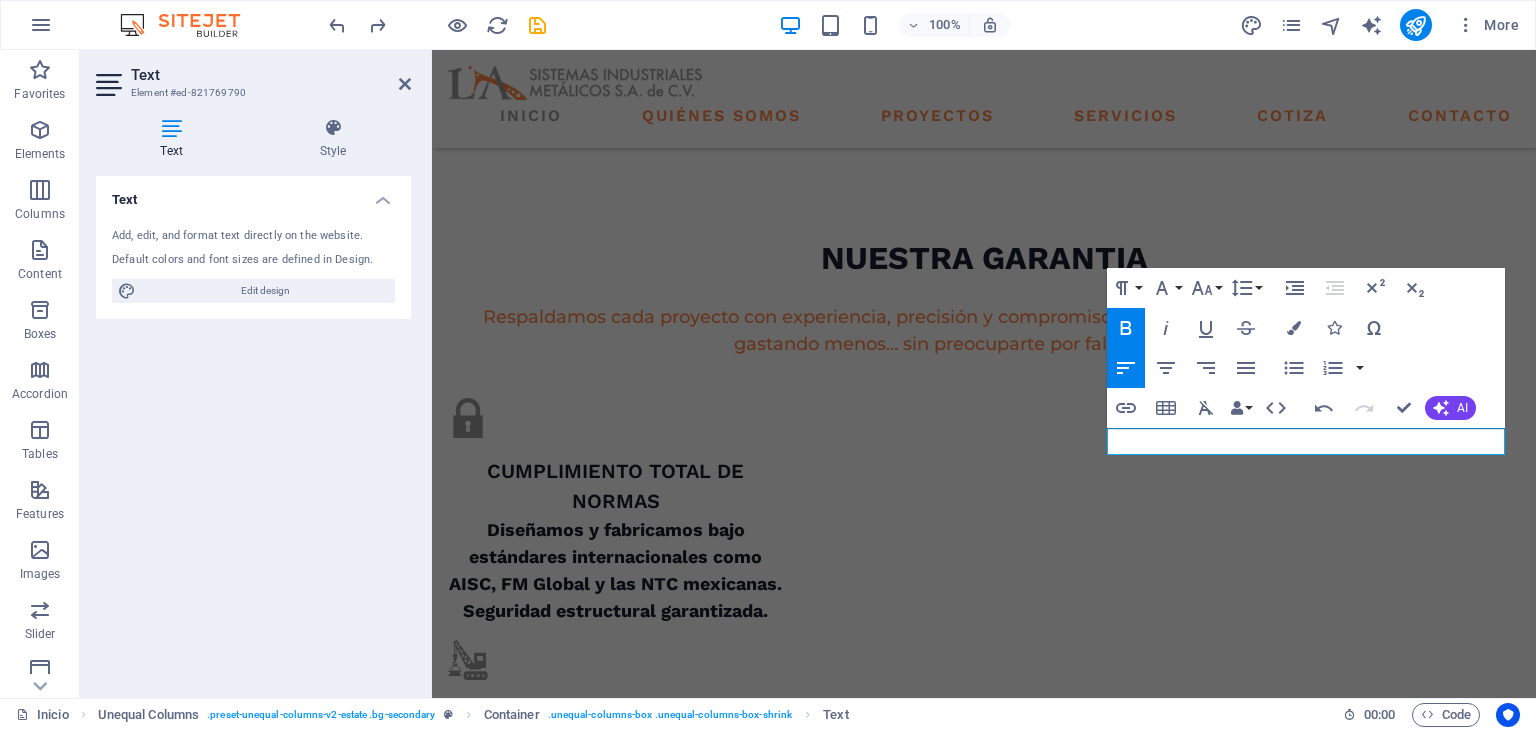 type 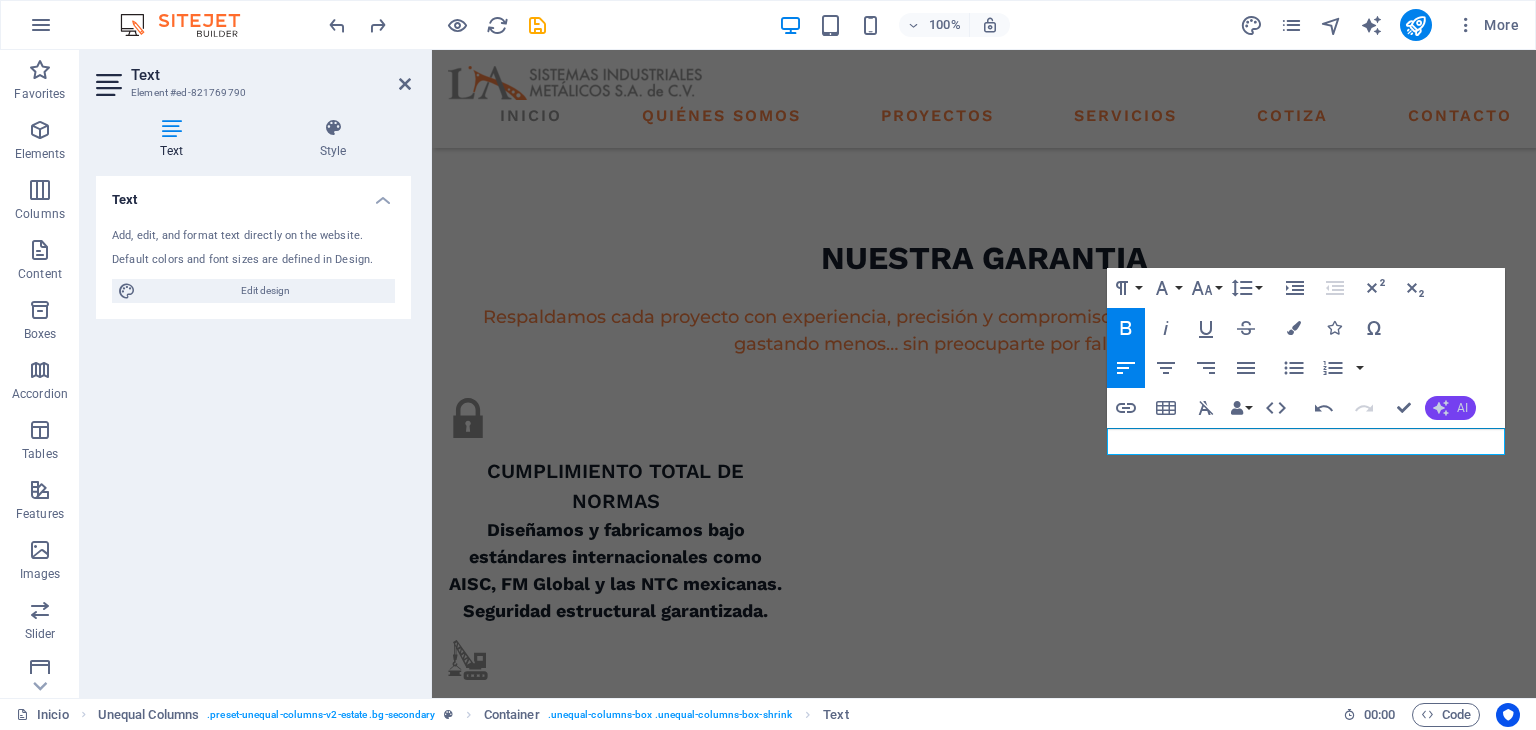 click 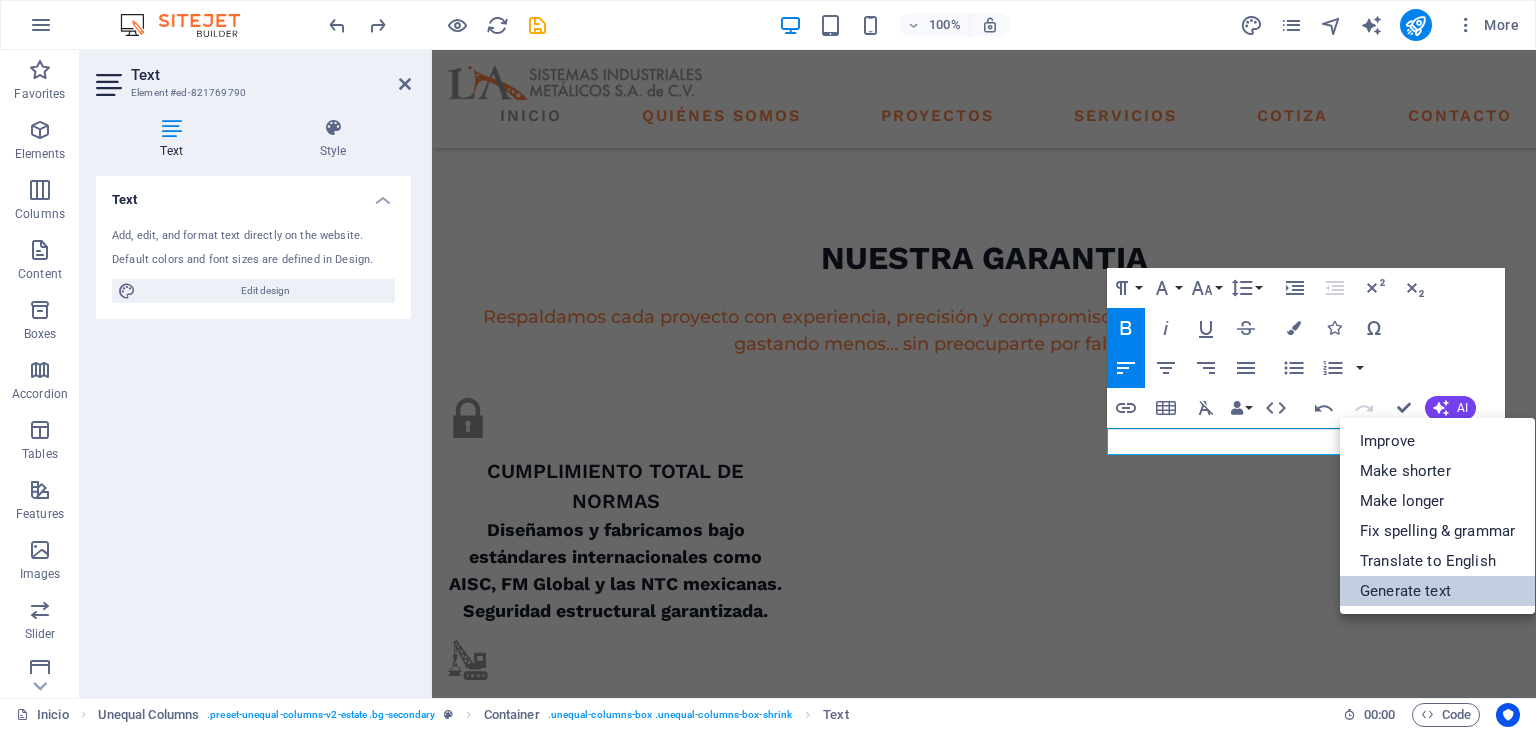drag, startPoint x: 1472, startPoint y: 578, endPoint x: 1015, endPoint y: 659, distance: 464.12283 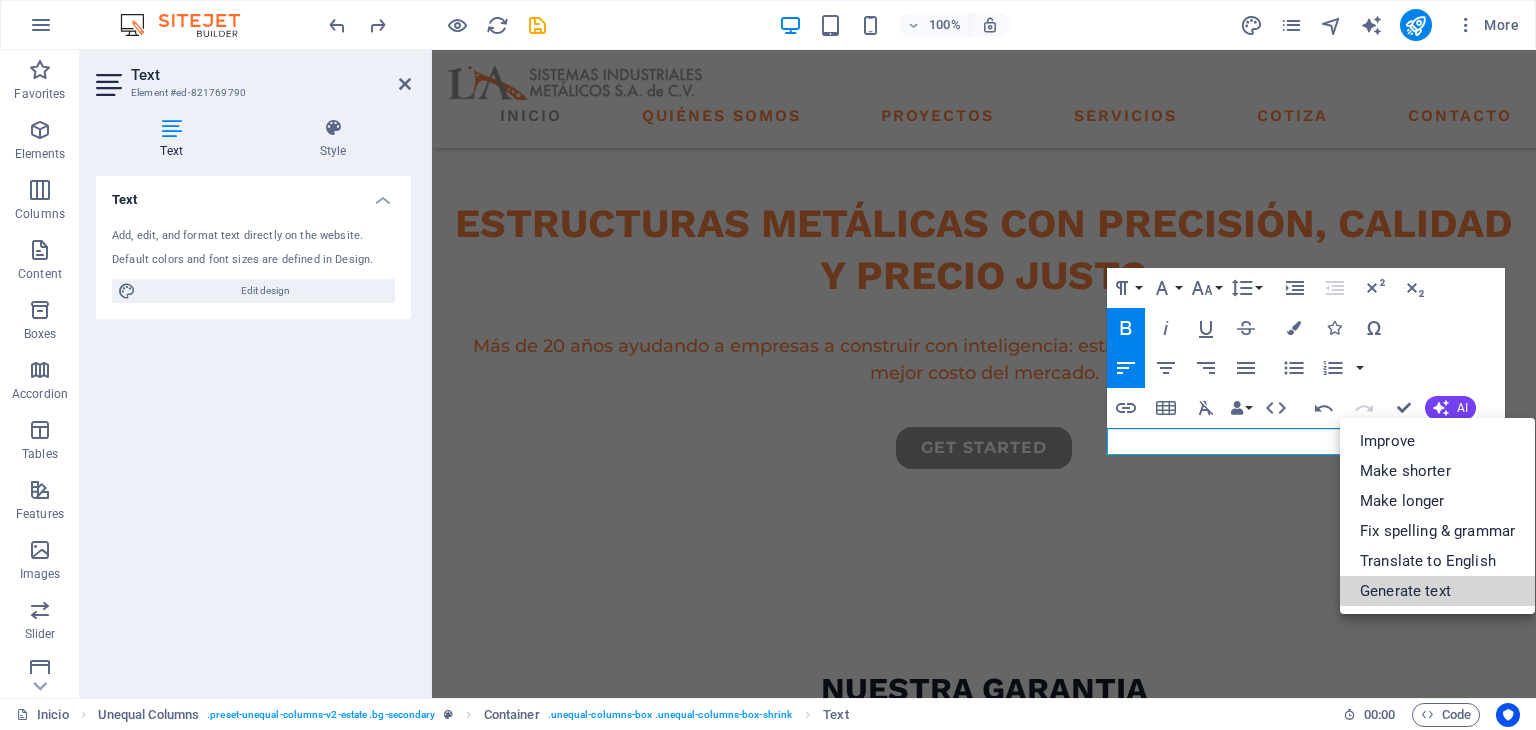 scroll, scrollTop: 1530, scrollLeft: 0, axis: vertical 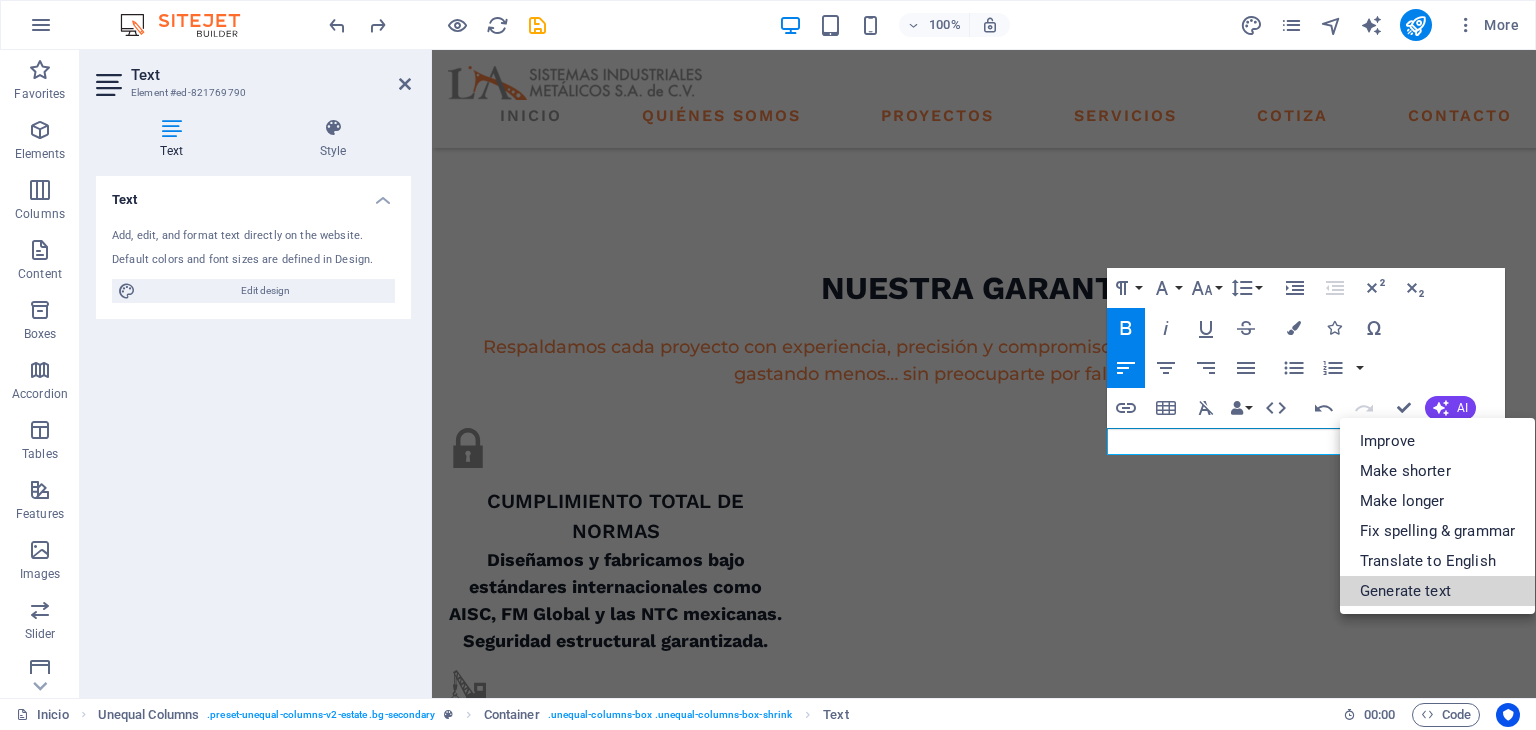 select on "English" 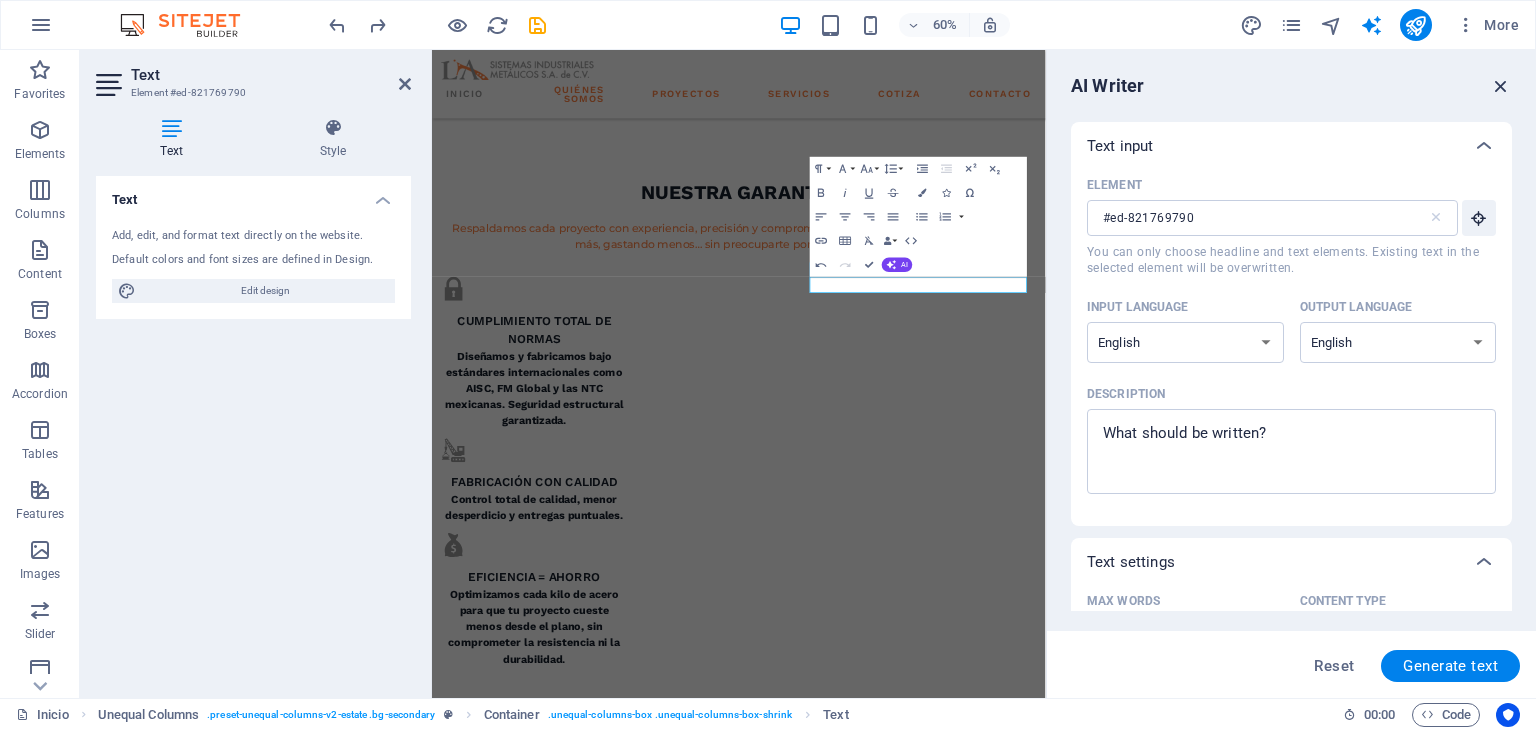 click at bounding box center [1501, 86] 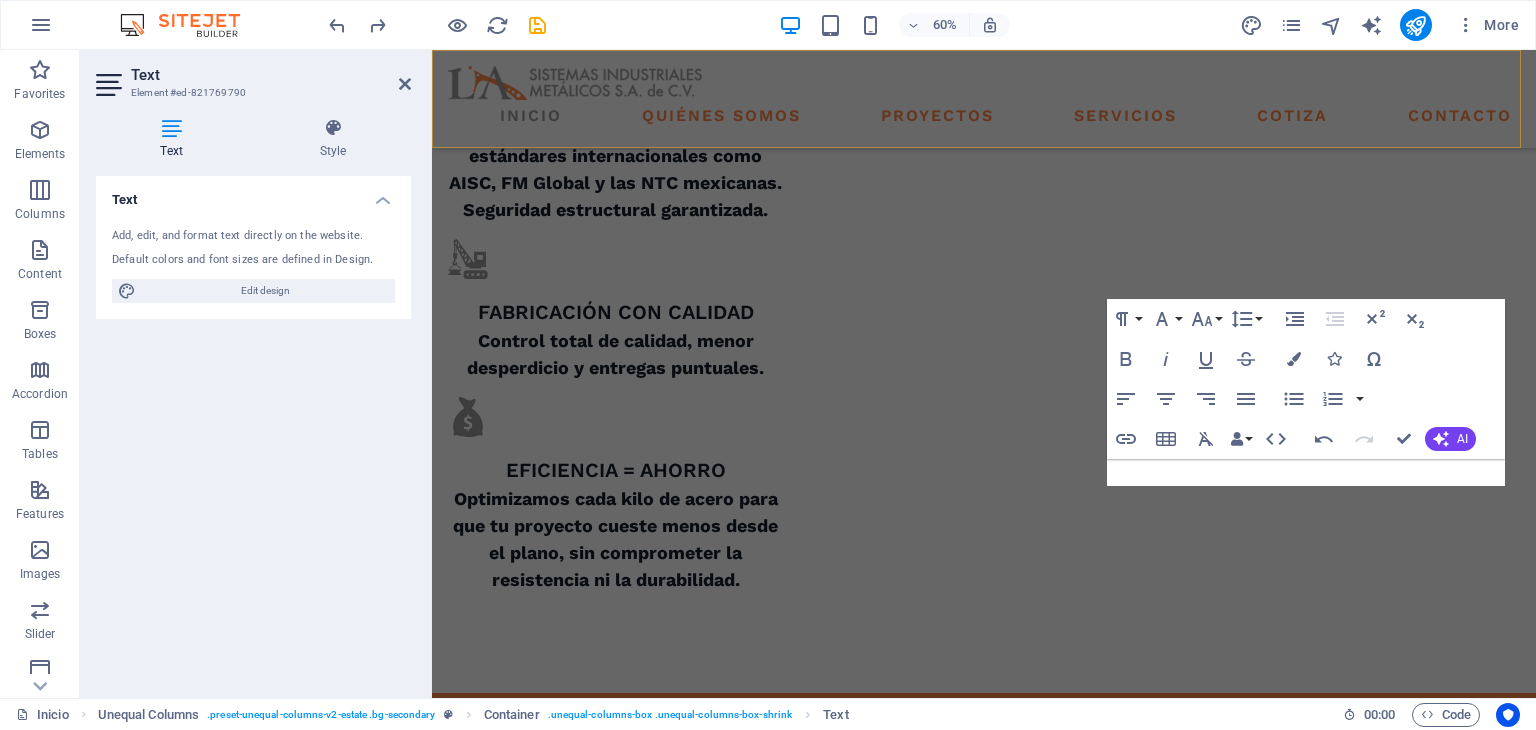 scroll, scrollTop: 1099, scrollLeft: 0, axis: vertical 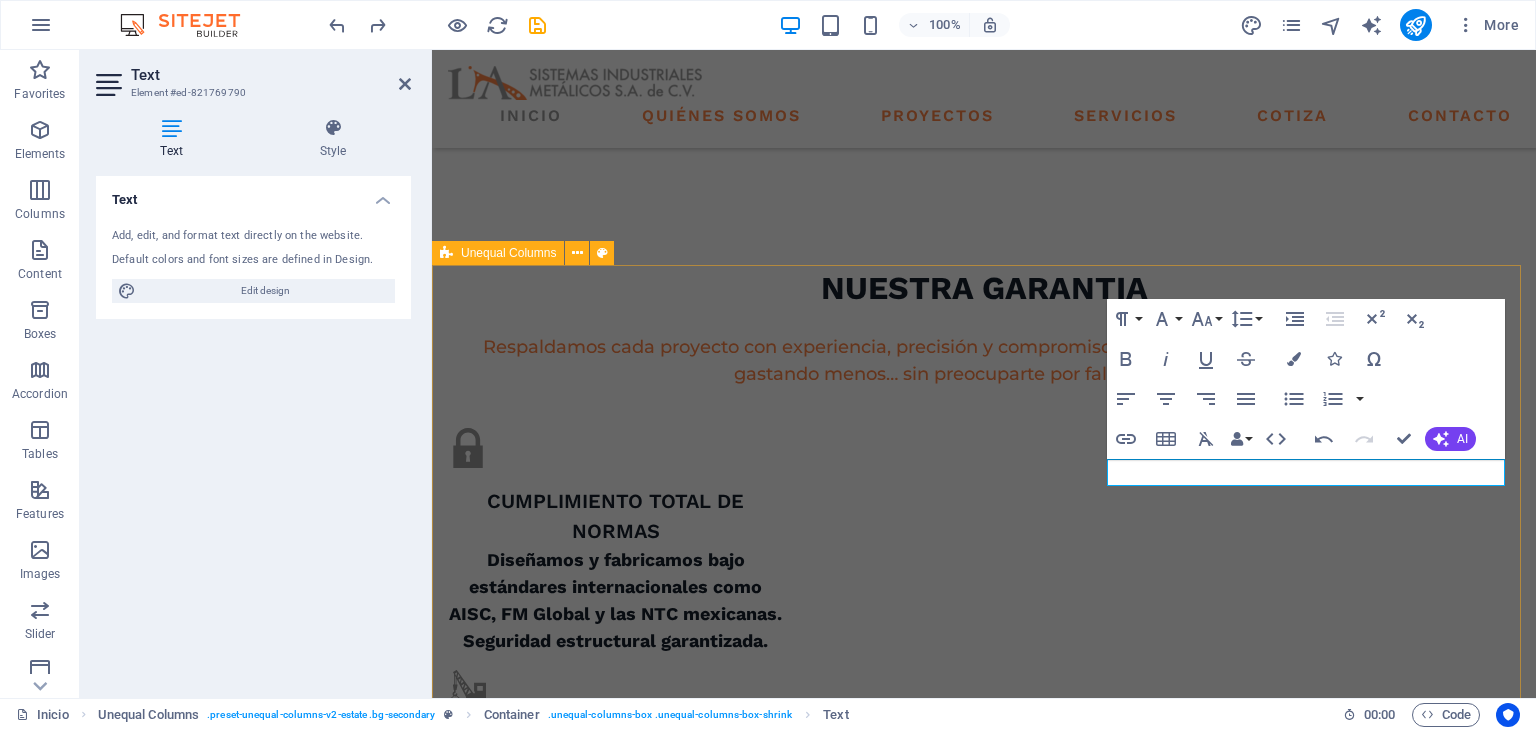 drag, startPoint x: 1277, startPoint y: 475, endPoint x: 1065, endPoint y: 465, distance: 212.23572 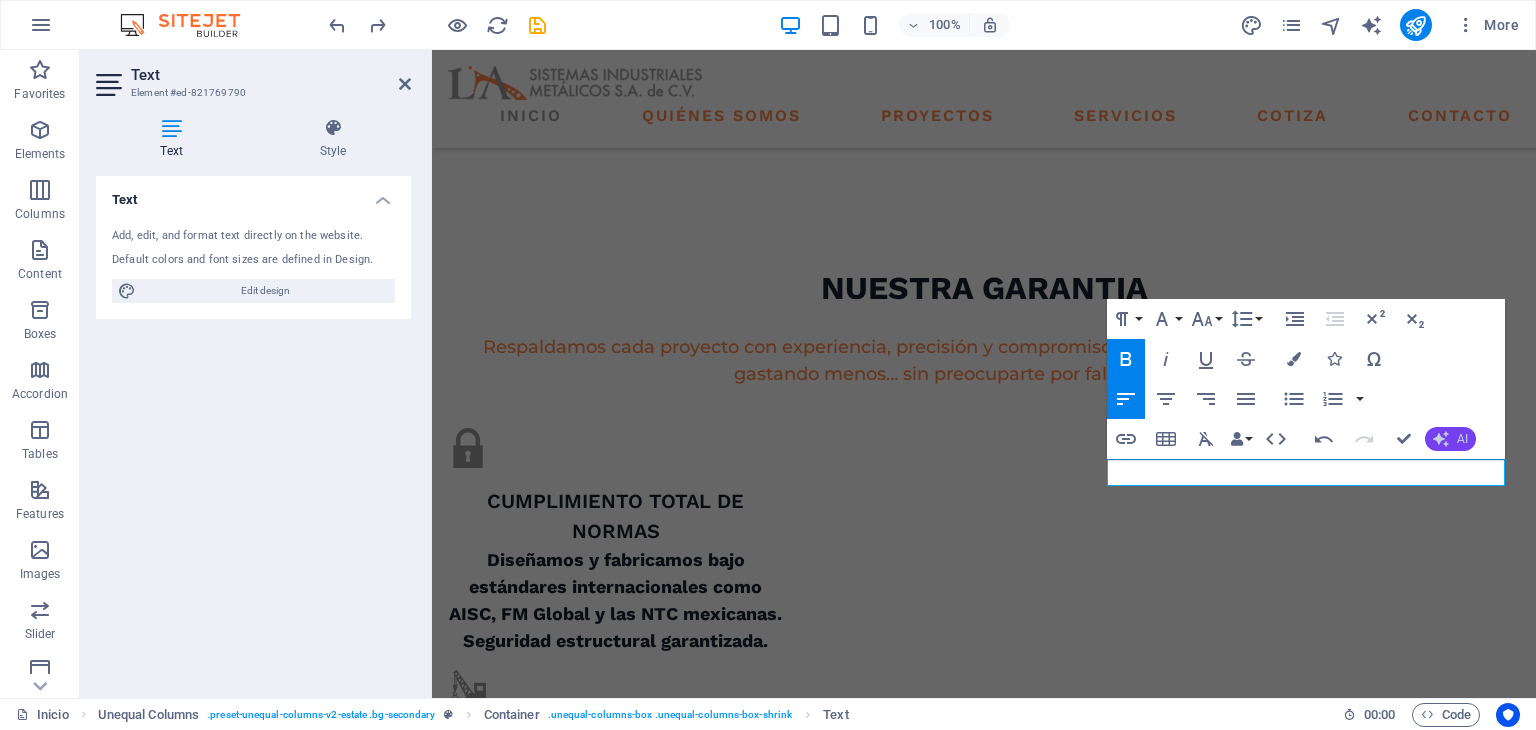 click 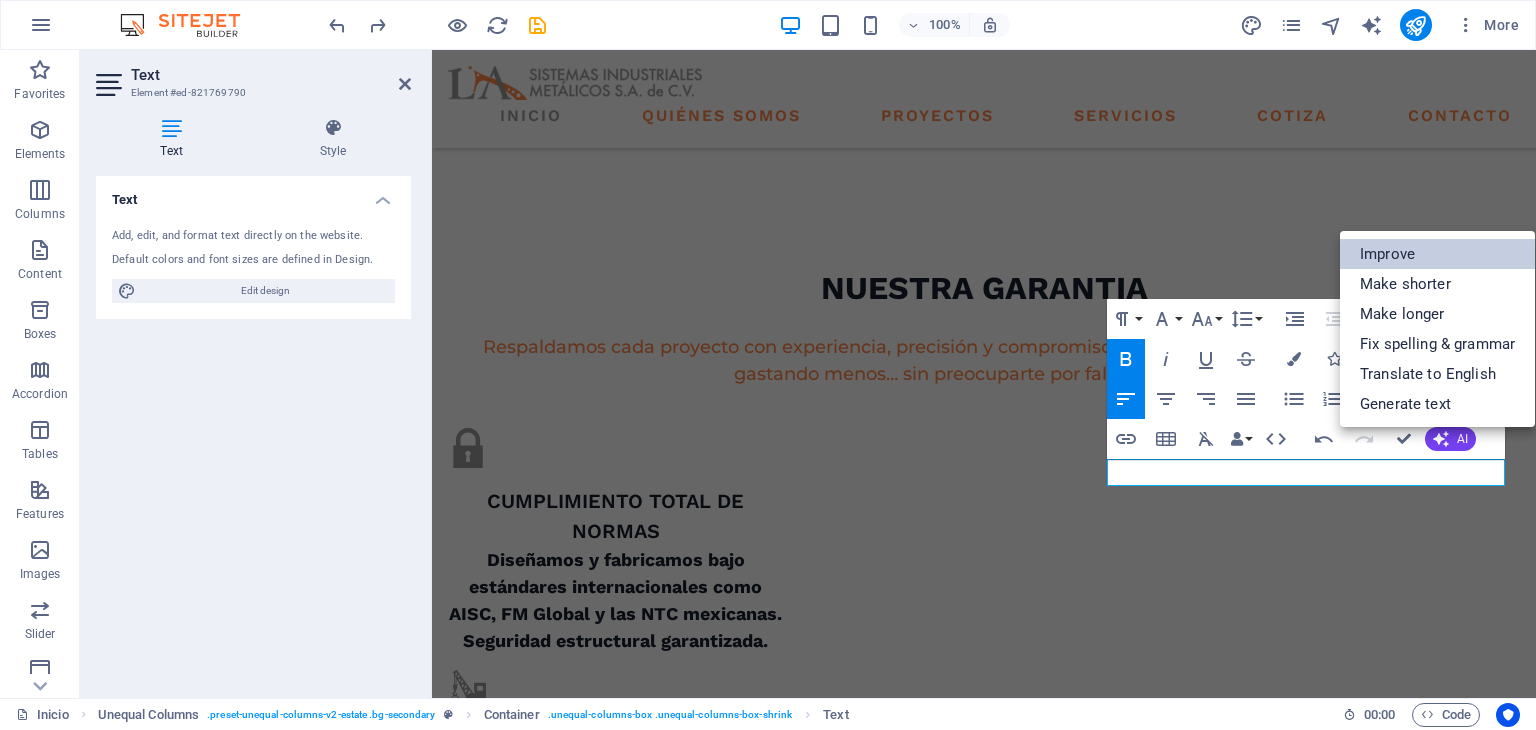 click on "Improve" at bounding box center (1437, 254) 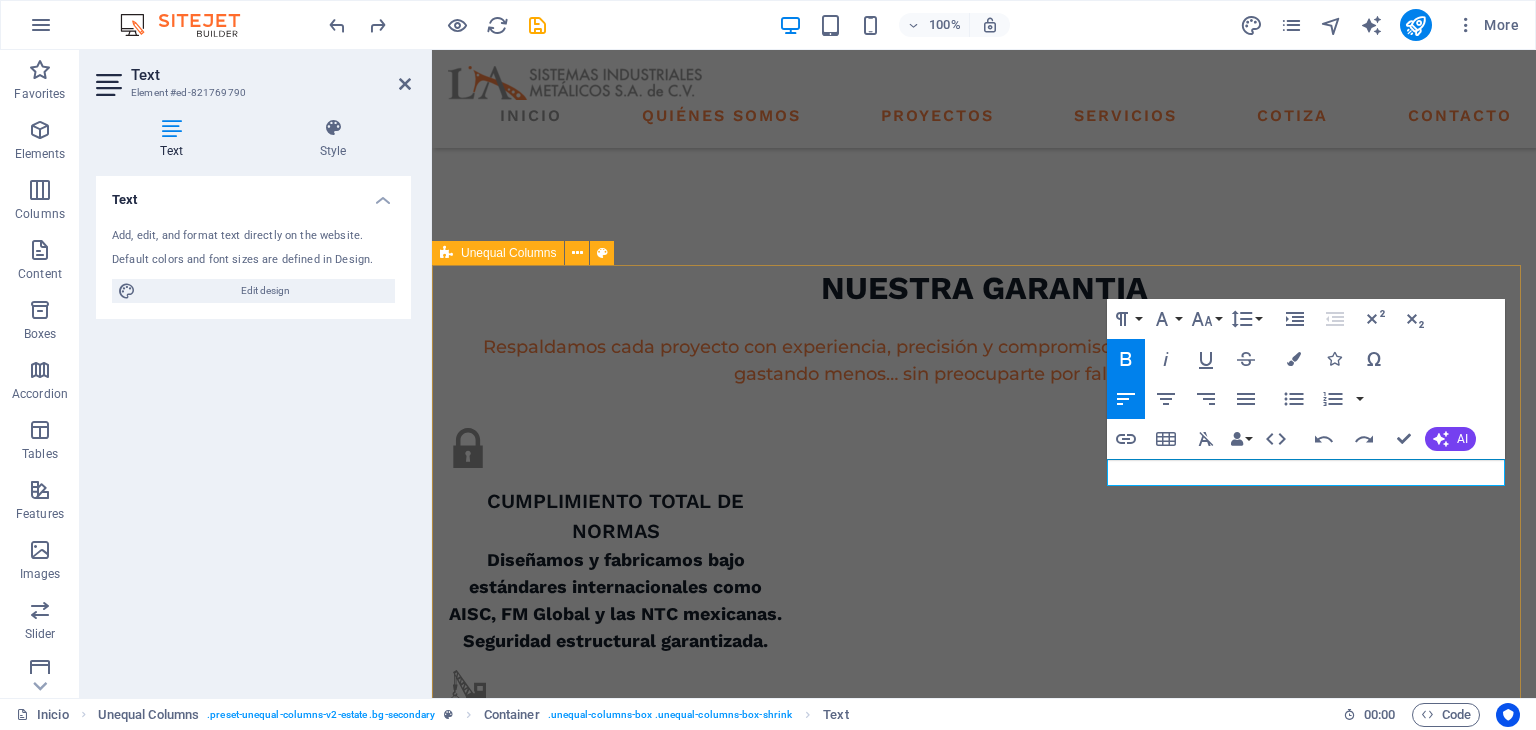 drag, startPoint x: 1300, startPoint y: 469, endPoint x: 1021, endPoint y: 457, distance: 279.25793 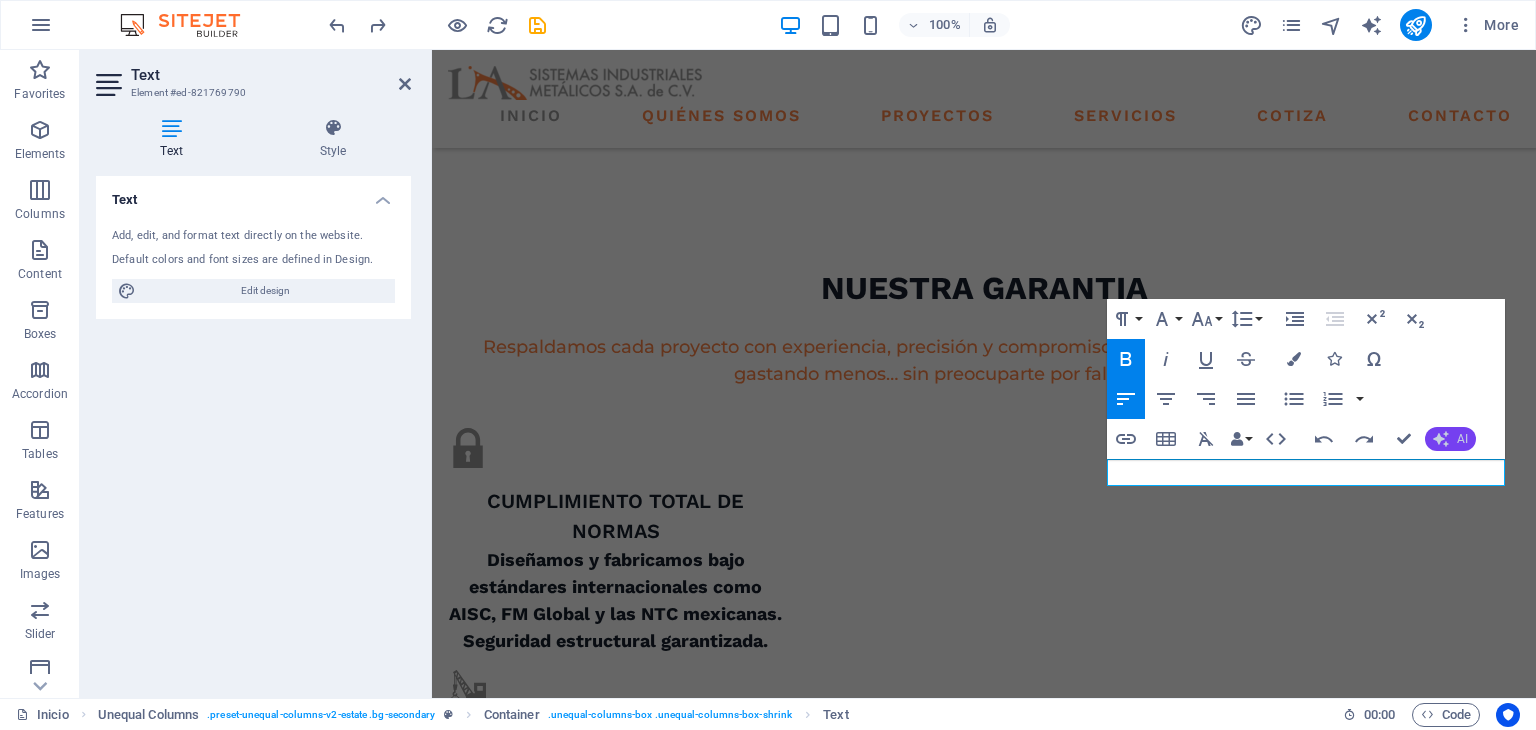 click on "AI" at bounding box center [1450, 439] 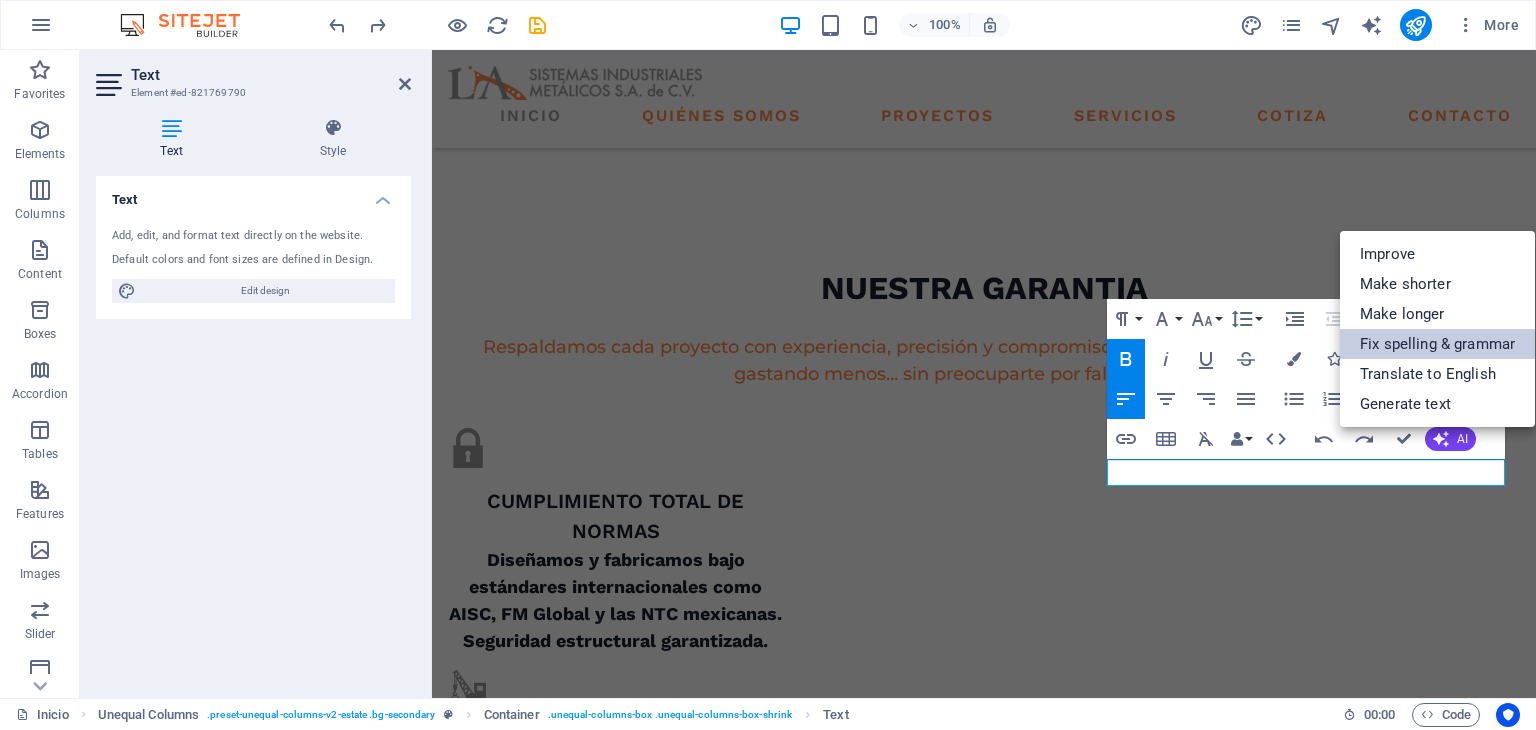 click on "Fix spelling & grammar" at bounding box center [1437, 344] 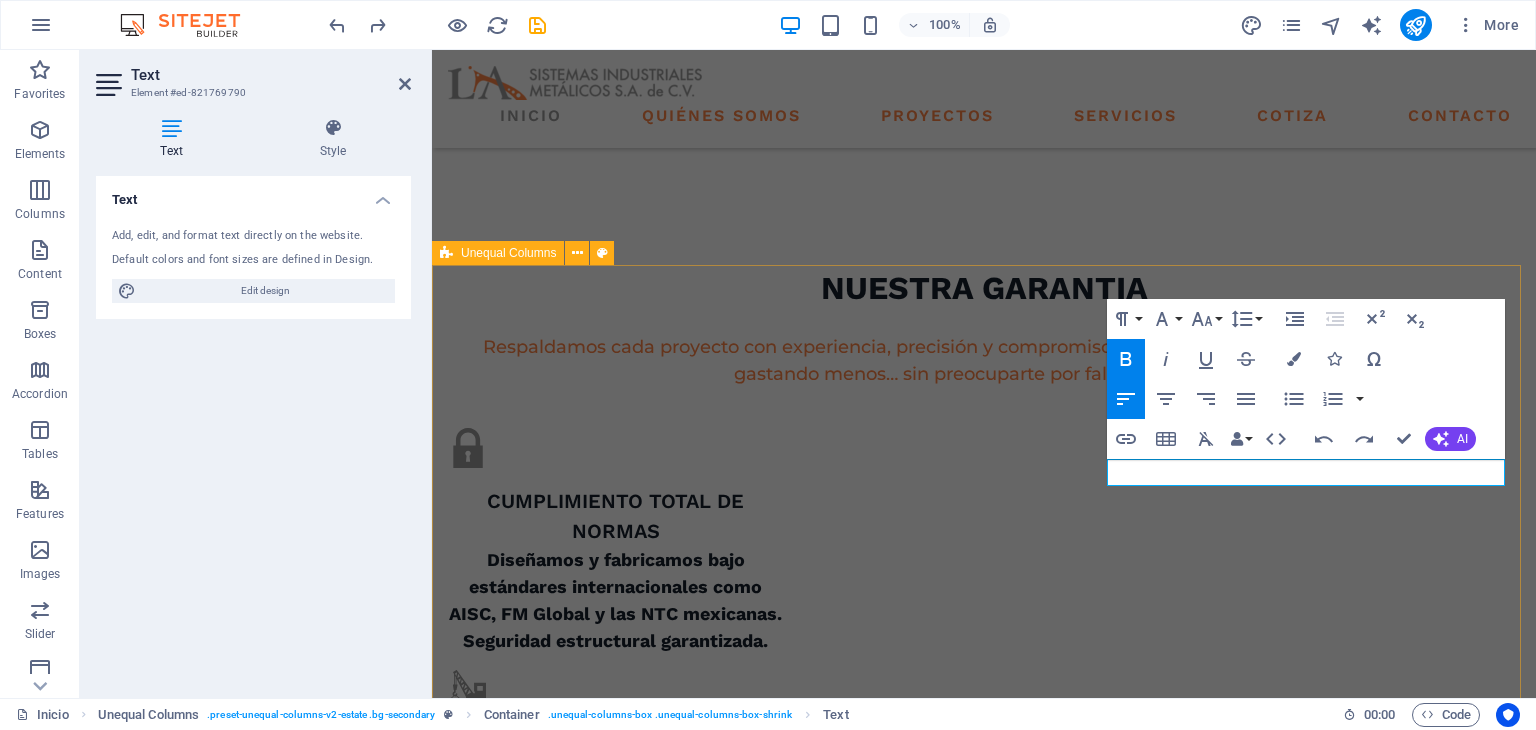 drag, startPoint x: 1088, startPoint y: 467, endPoint x: 1443, endPoint y: 465, distance: 355.00565 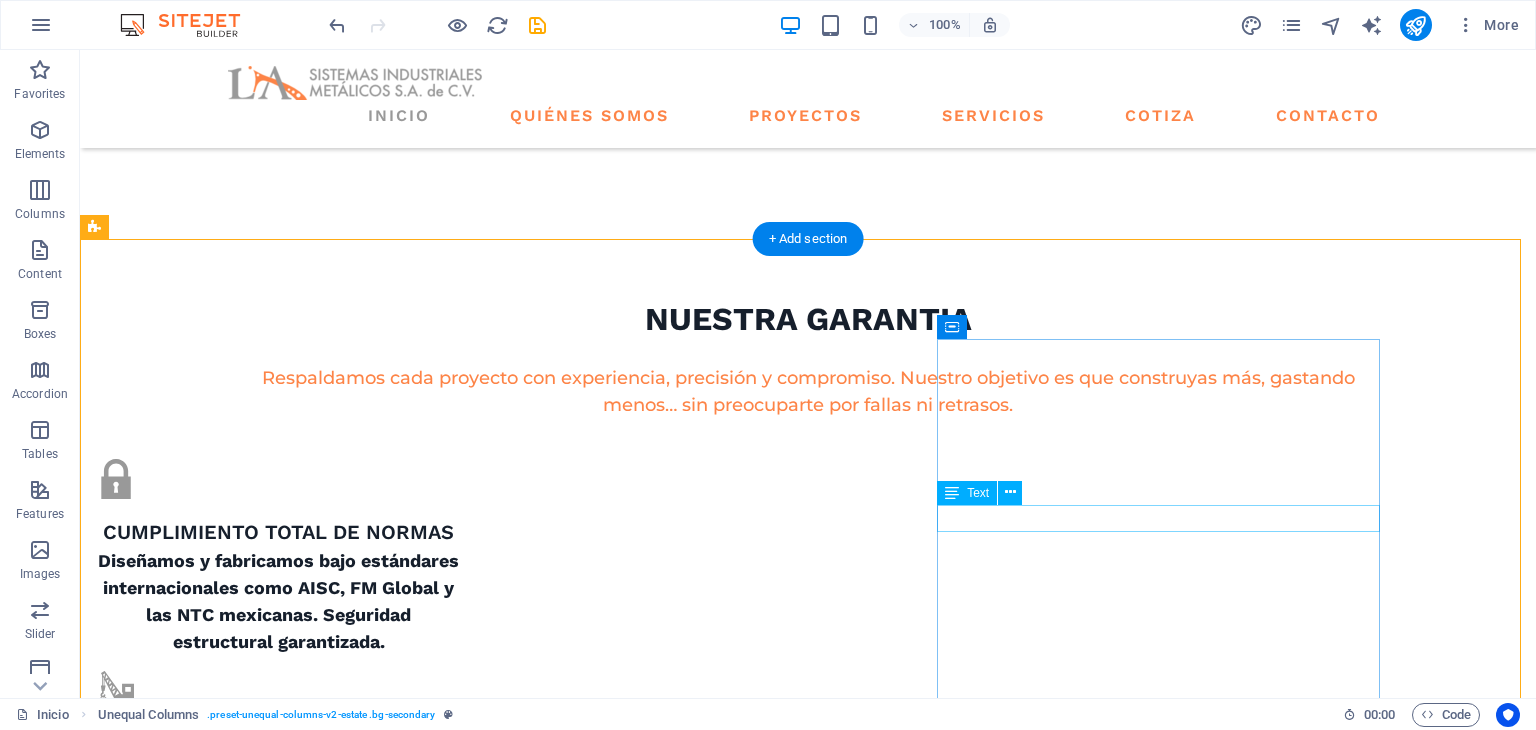 click on "QUIENES SOMOS?" at bounding box center [676, 3241] 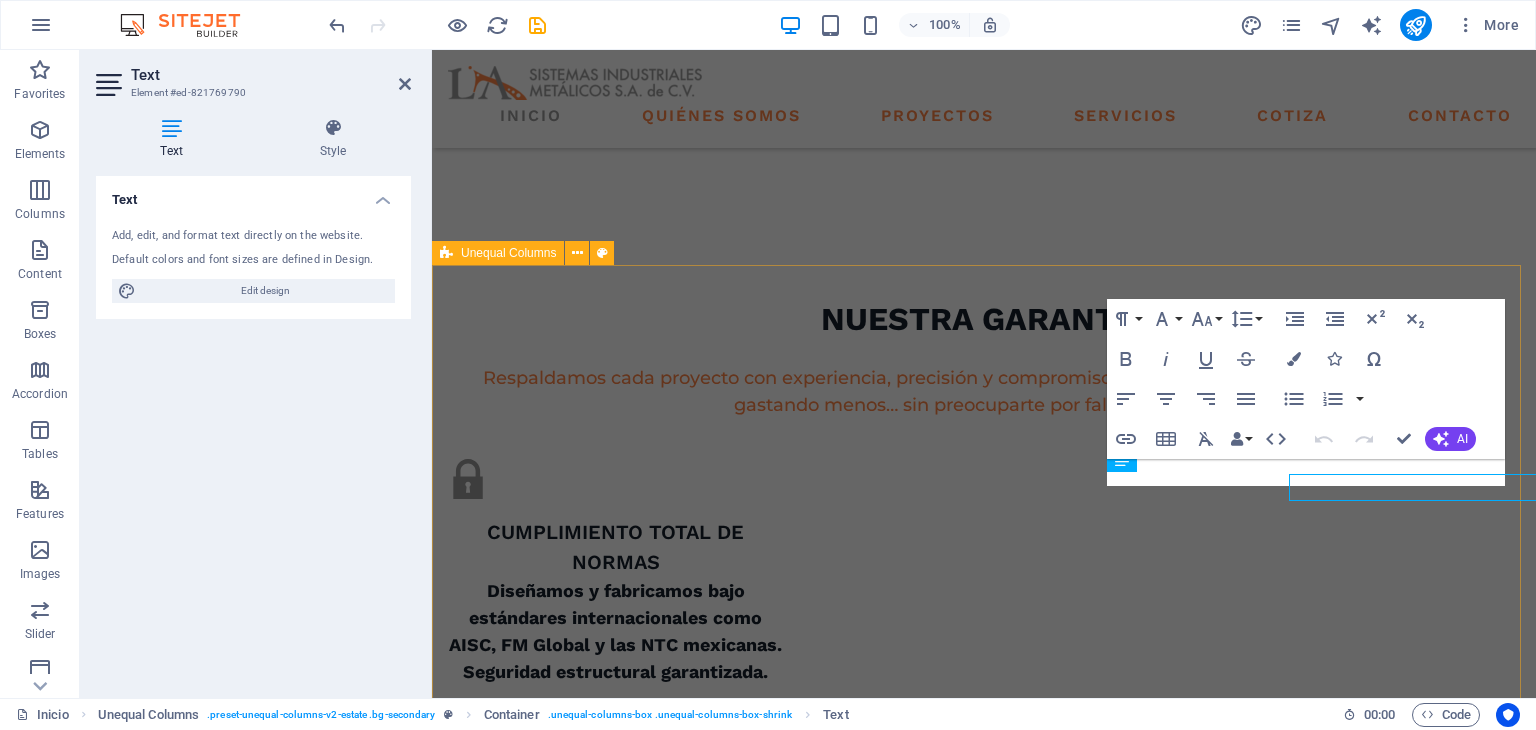 scroll, scrollTop: 1099, scrollLeft: 0, axis: vertical 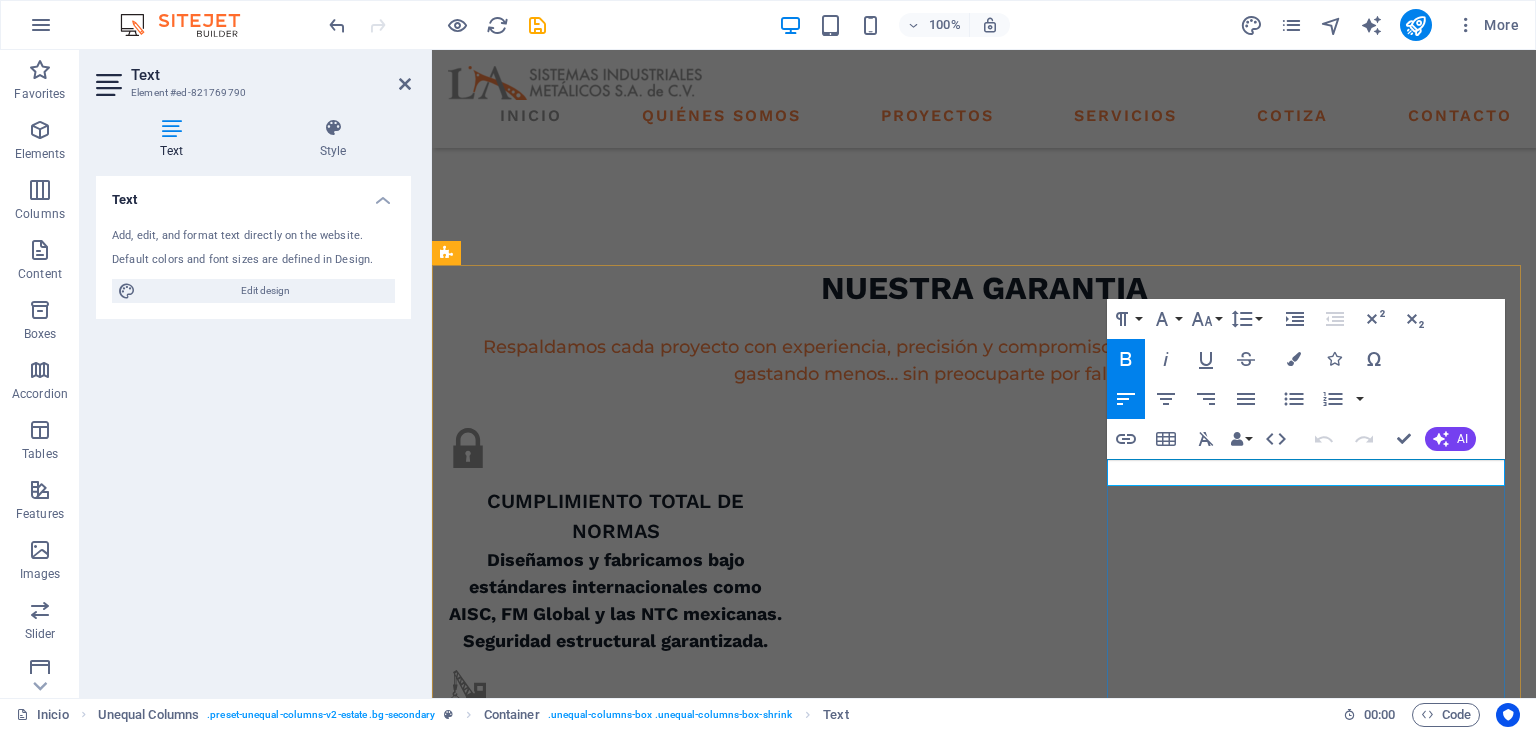 click on "QUIENES SOMOS?" at bounding box center [525, 2771] 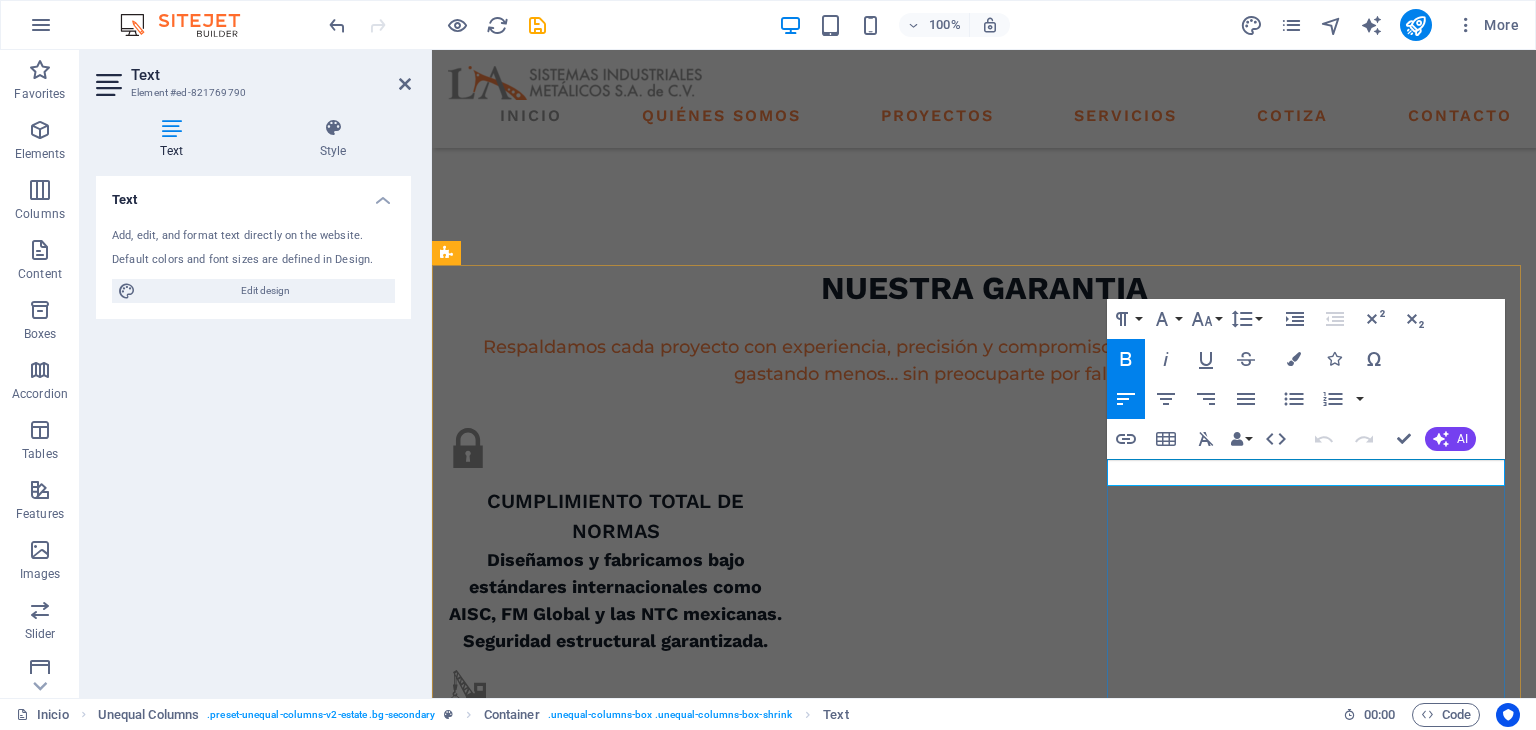 click on "QUIENES SOMOS?" at bounding box center (984, 2771) 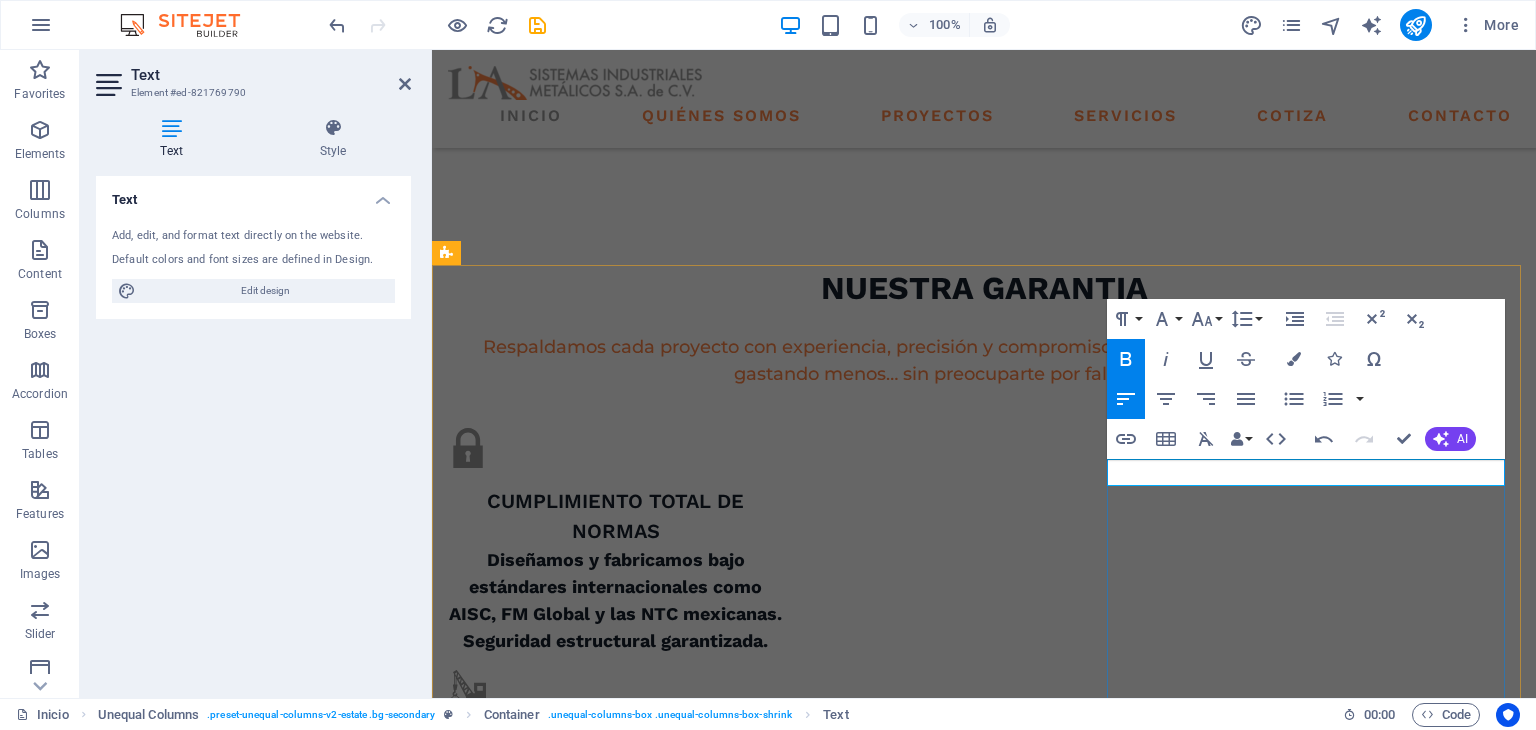 type 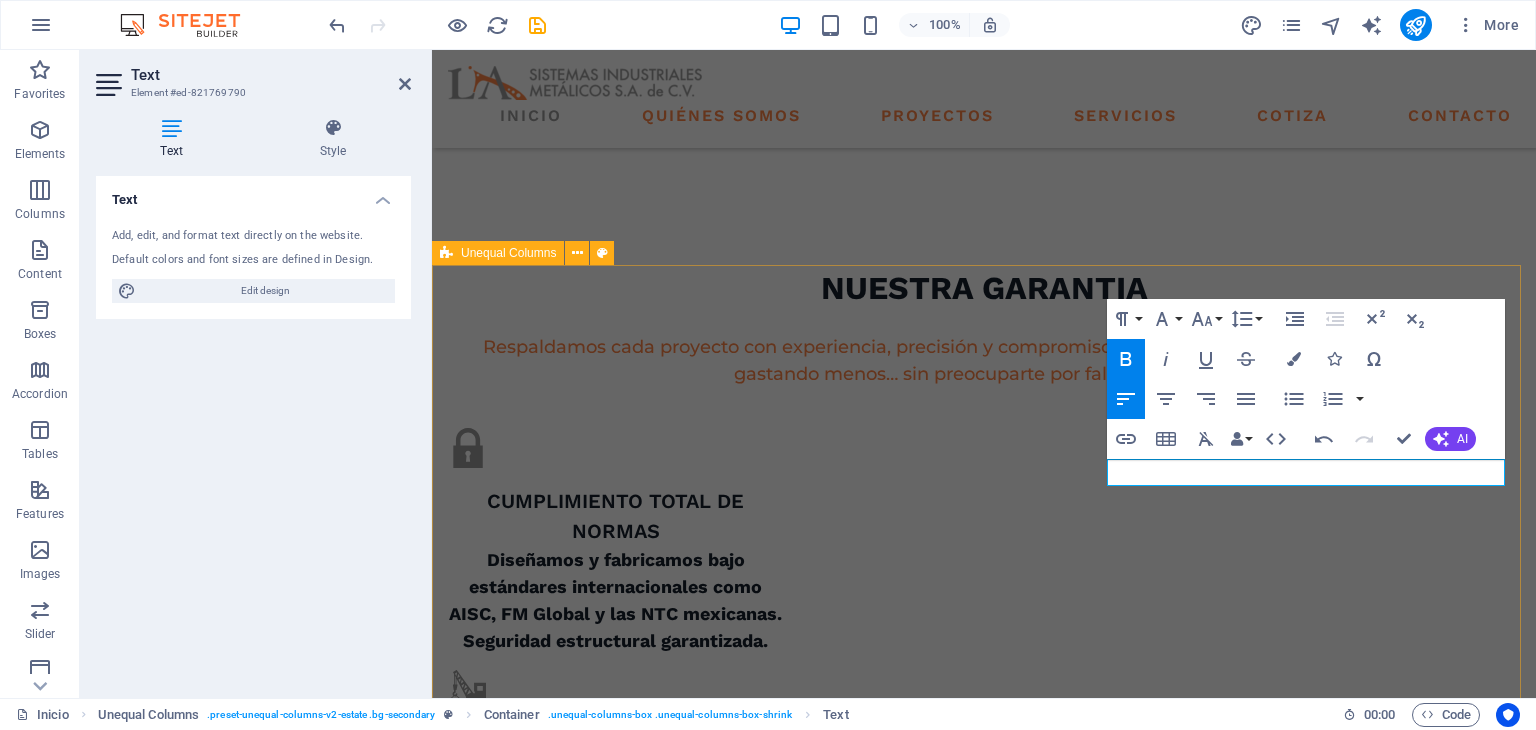 click on "QUIENES SOMOS ​ what we are all about At vero eos et accusamus et iusto odio dignissimos ducimus qui blanditiis praesentium voluptatum deleniti atque corrupti quos dolores et quas molestias excepturi sint occaecati cupiditate non provident. At vero eos et accusamus et iusto odio dignissimos ducimus qui blanditiis praesentium voluptatum deleniti atque corrupti quos dolores et quas molestias excepturi sint occaecati cupiditate non provident. GET STARTED" at bounding box center [984, 2128] 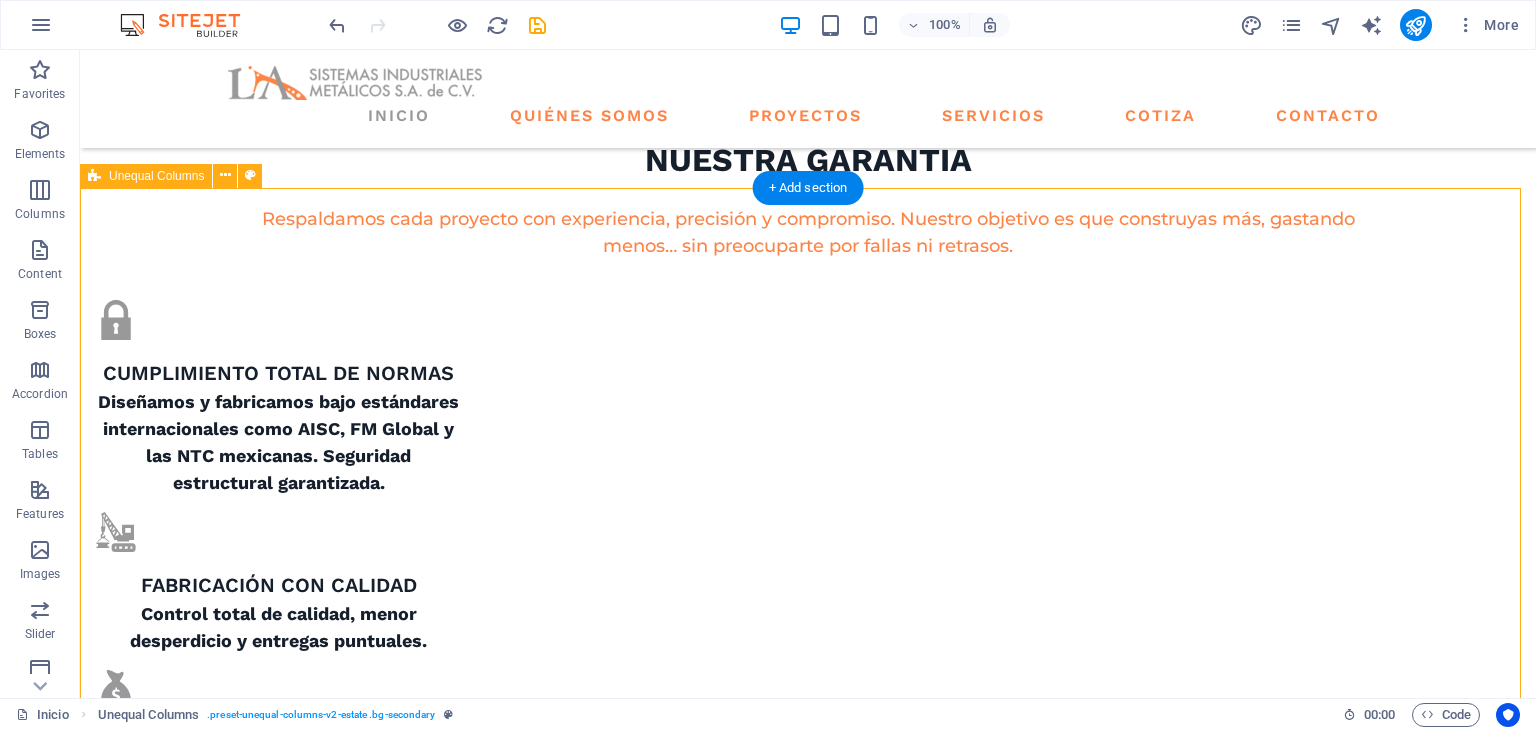 scroll, scrollTop: 1281, scrollLeft: 0, axis: vertical 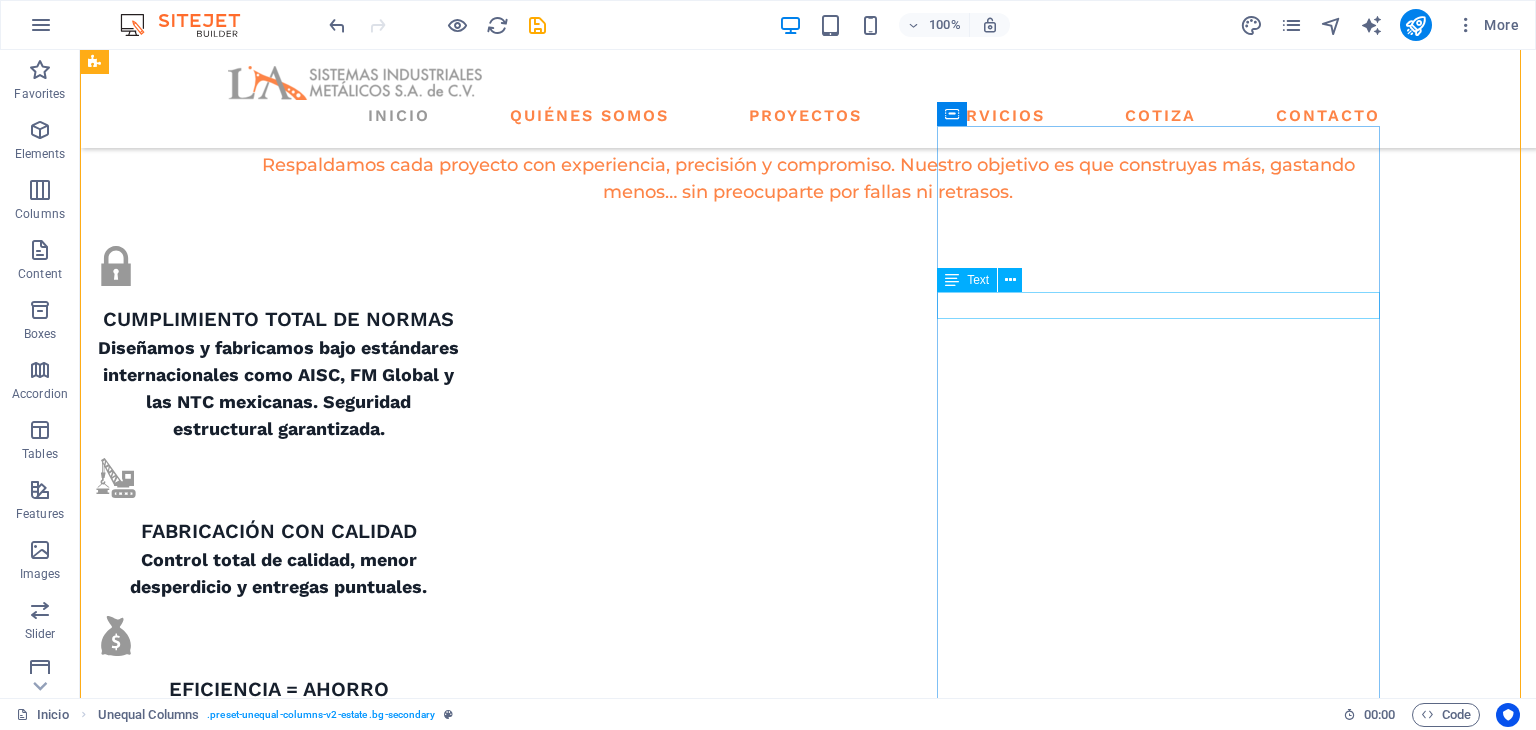 click on "QUIENES SOMOS" at bounding box center (676, 3028) 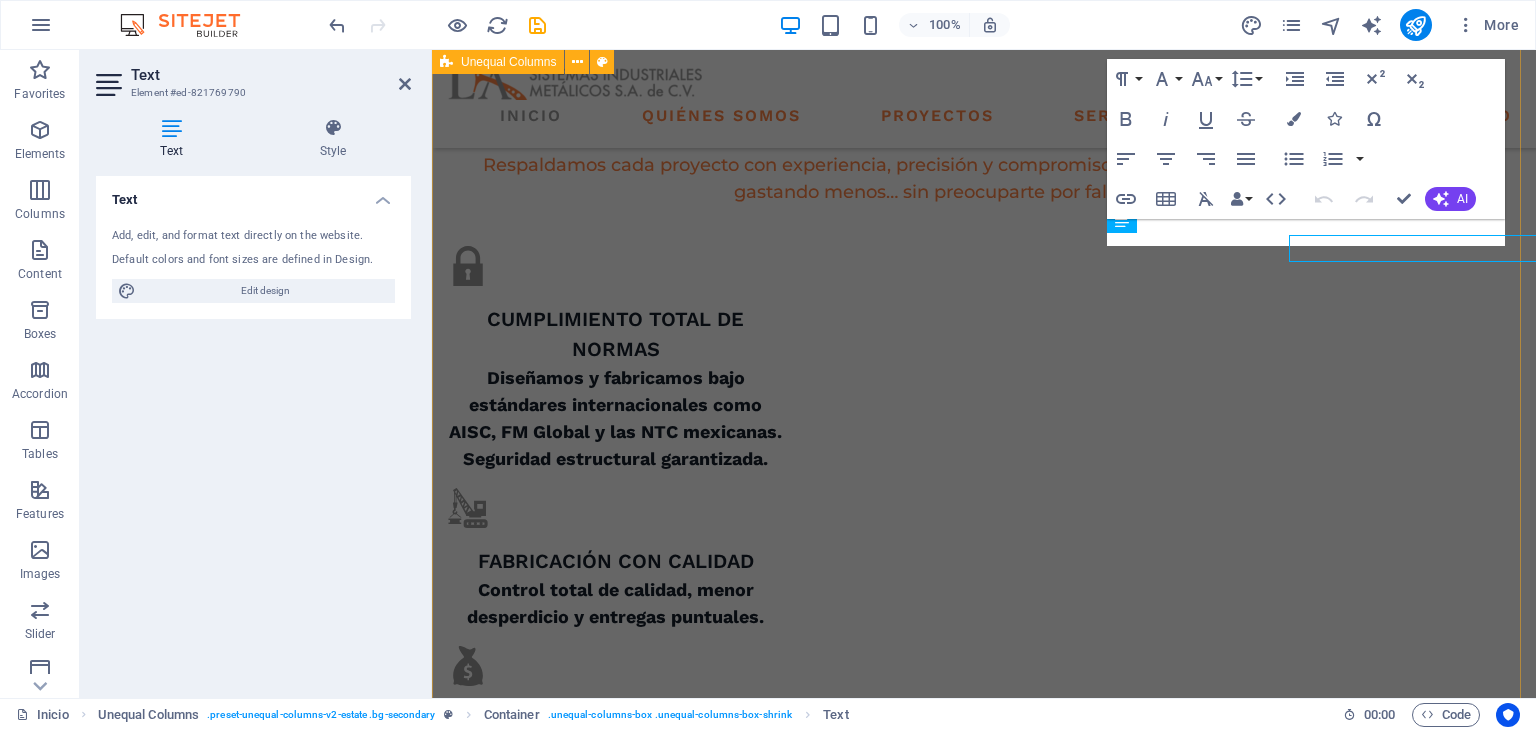 scroll, scrollTop: 1338, scrollLeft: 0, axis: vertical 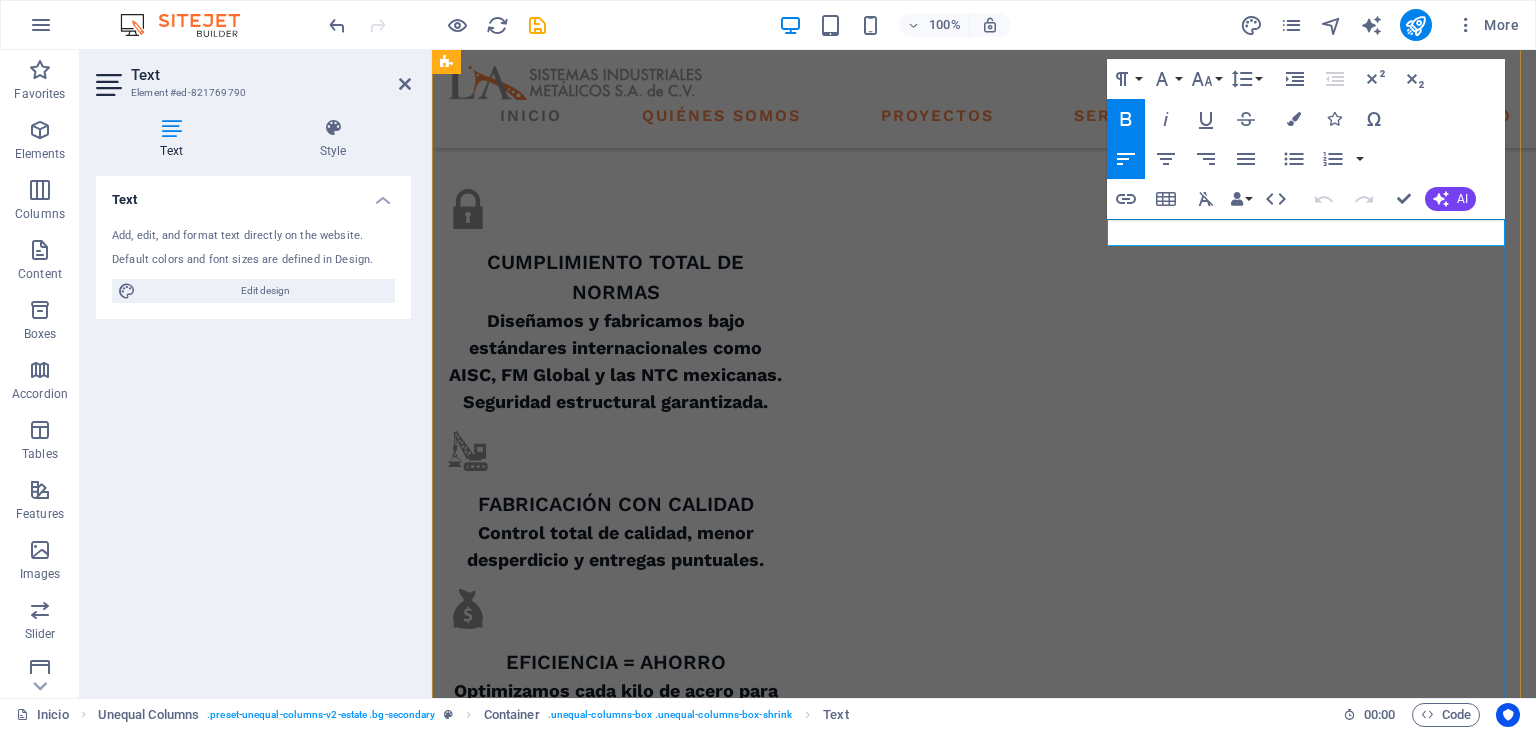 click on "QUIENES SOMOS" at bounding box center (520, 2532) 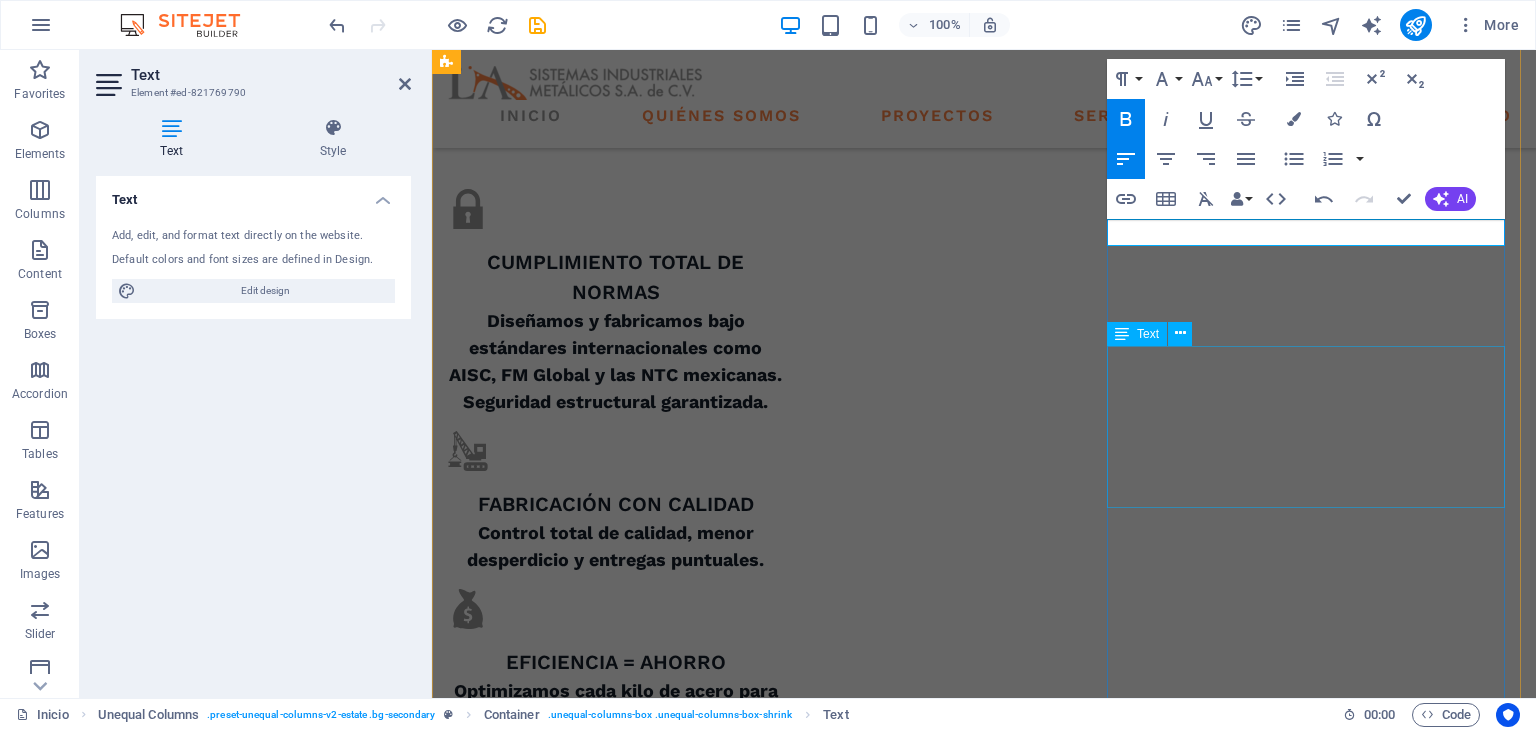 click on "At vero eos et accusamus et iusto odio dignissimos ducimus qui blanditiis praesentium voluptatum deleniti atque corrupti quos dolores et quas molestias excepturi sint occaecati cupiditate non provident." at bounding box center (984, 2630) 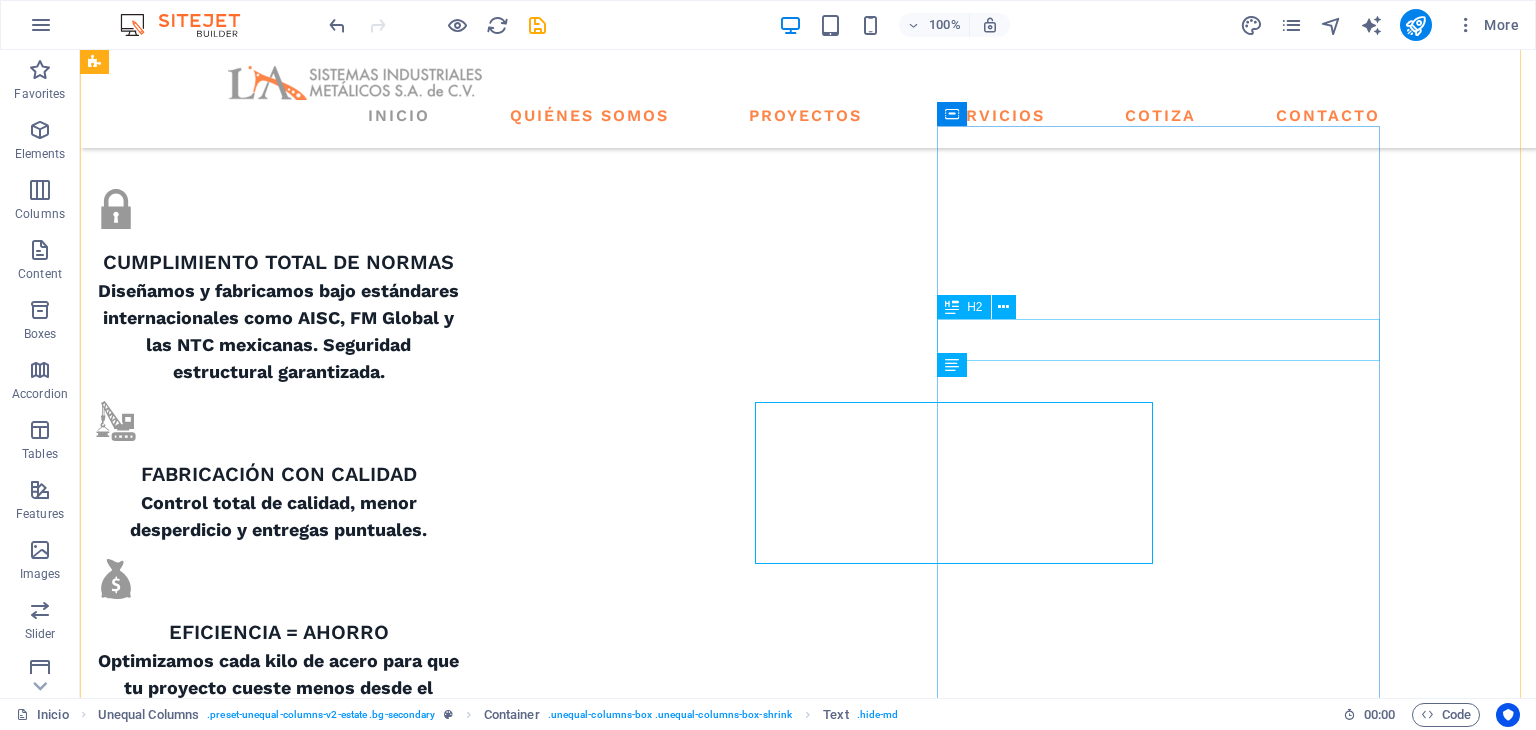 scroll, scrollTop: 1281, scrollLeft: 0, axis: vertical 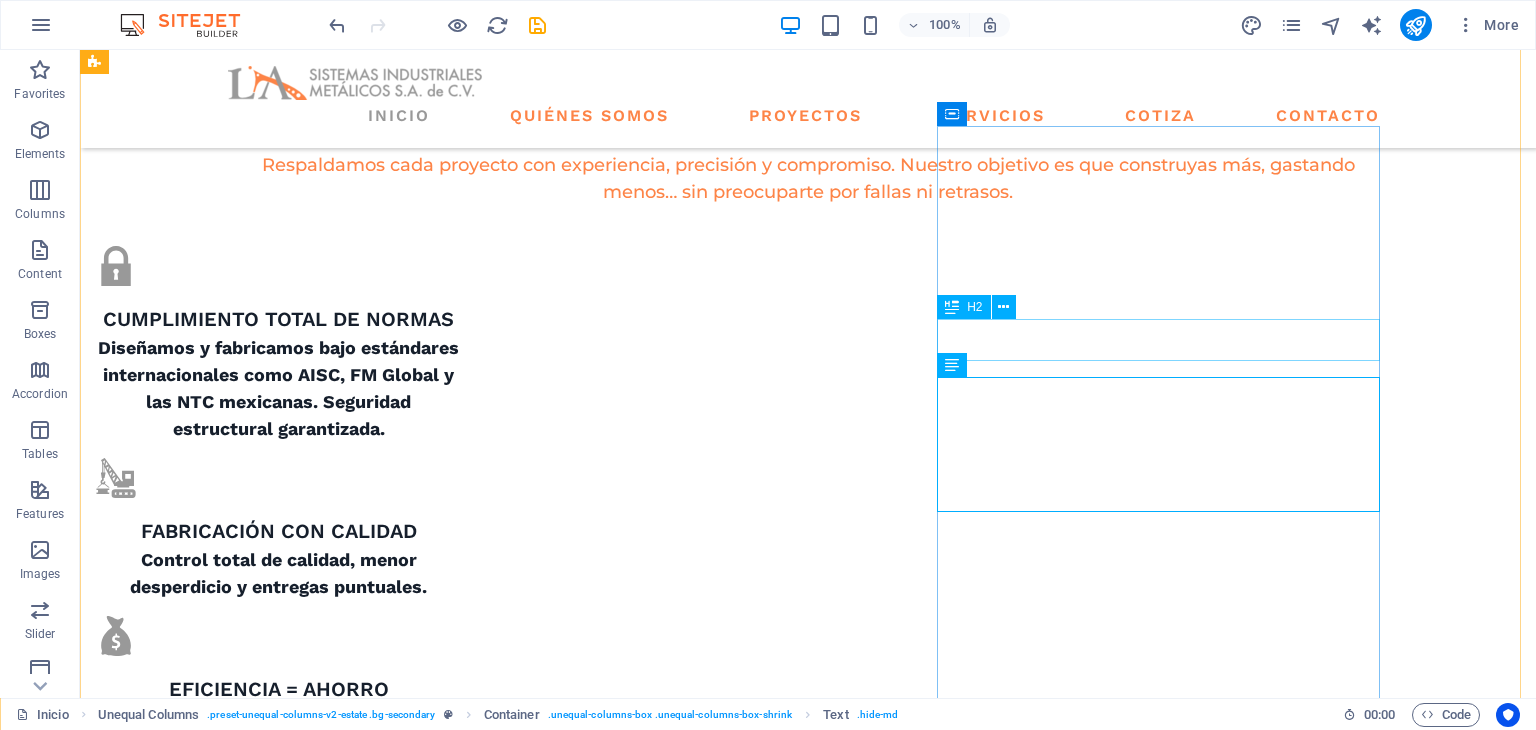 click on "what we are all about" at bounding box center (676, 3063) 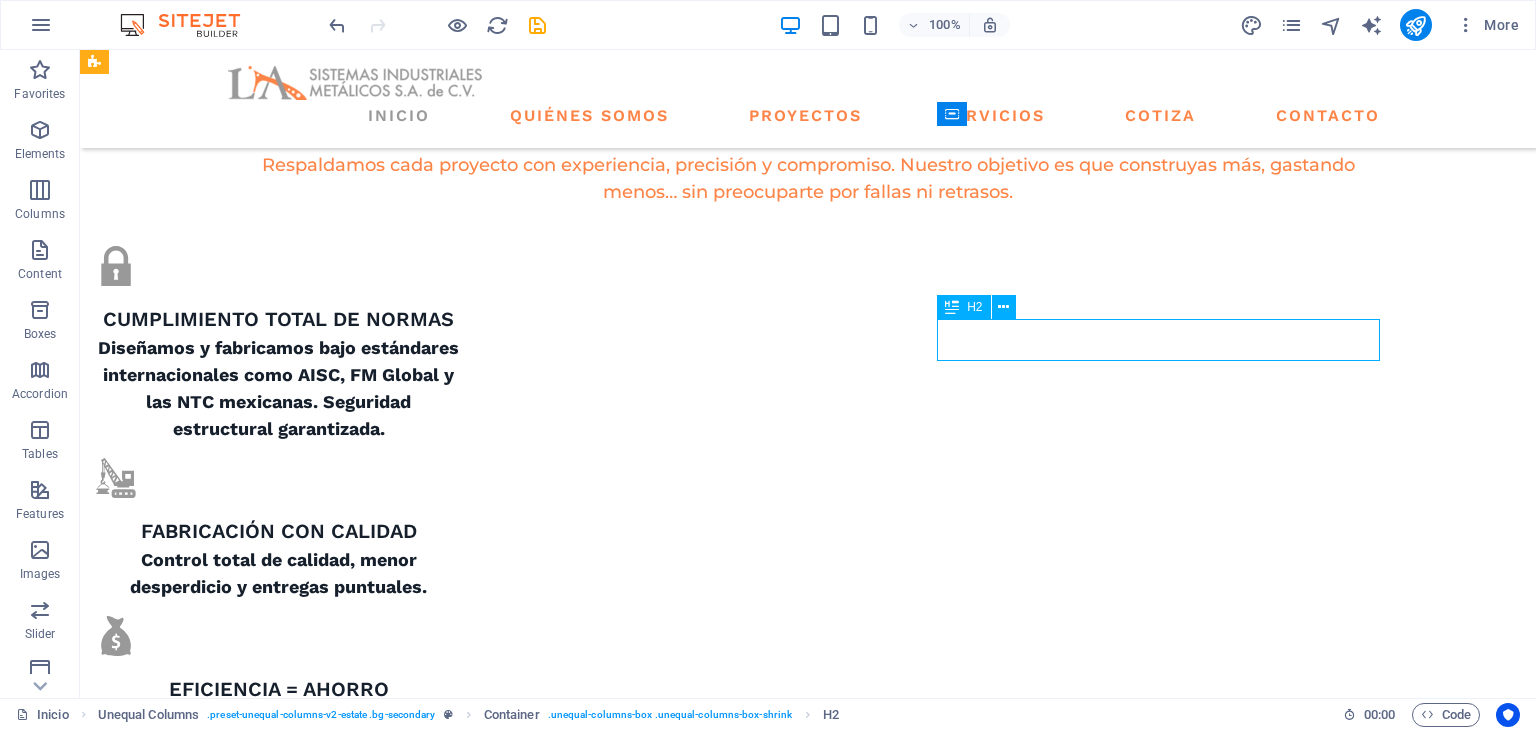 click on "what we are all about" at bounding box center [676, 3063] 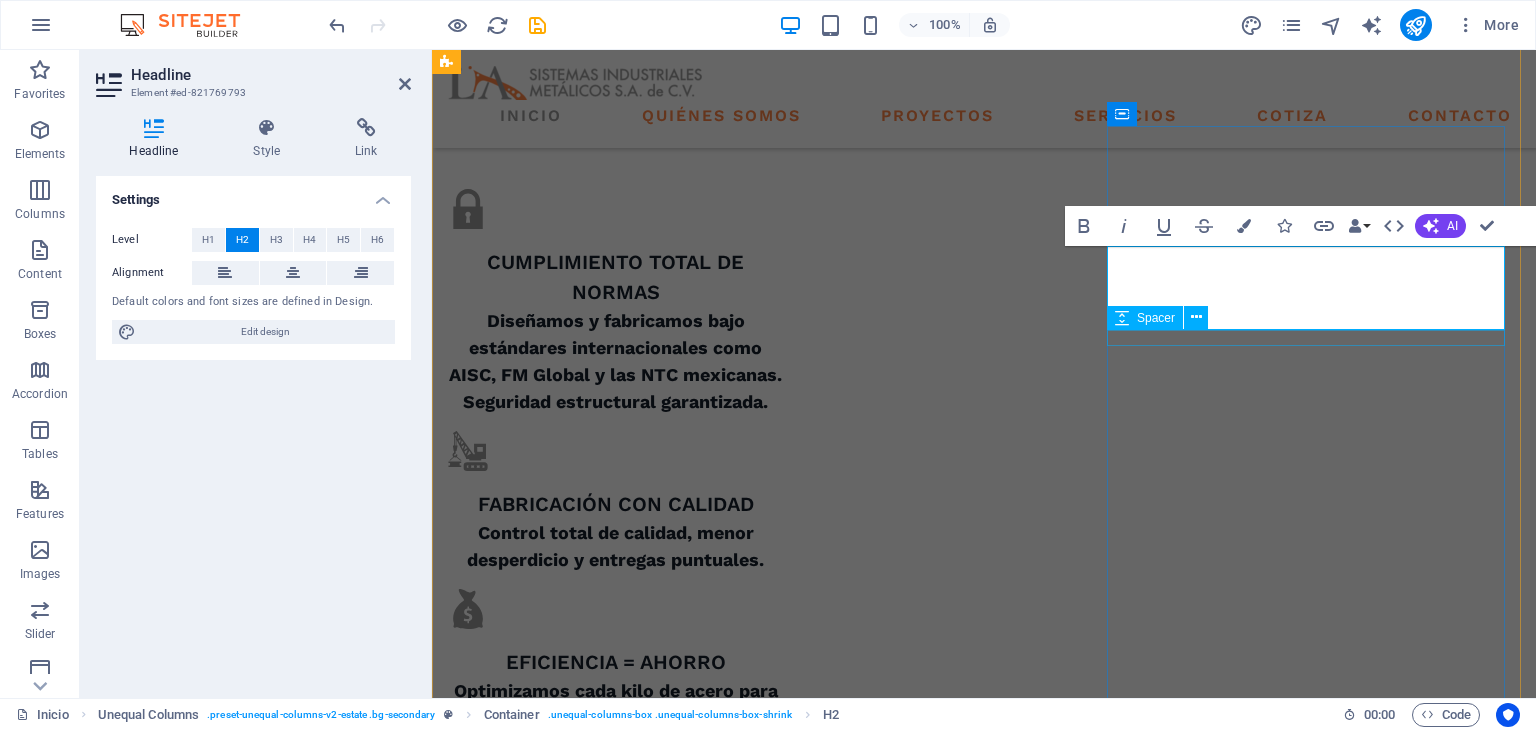scroll, scrollTop: 1296, scrollLeft: 0, axis: vertical 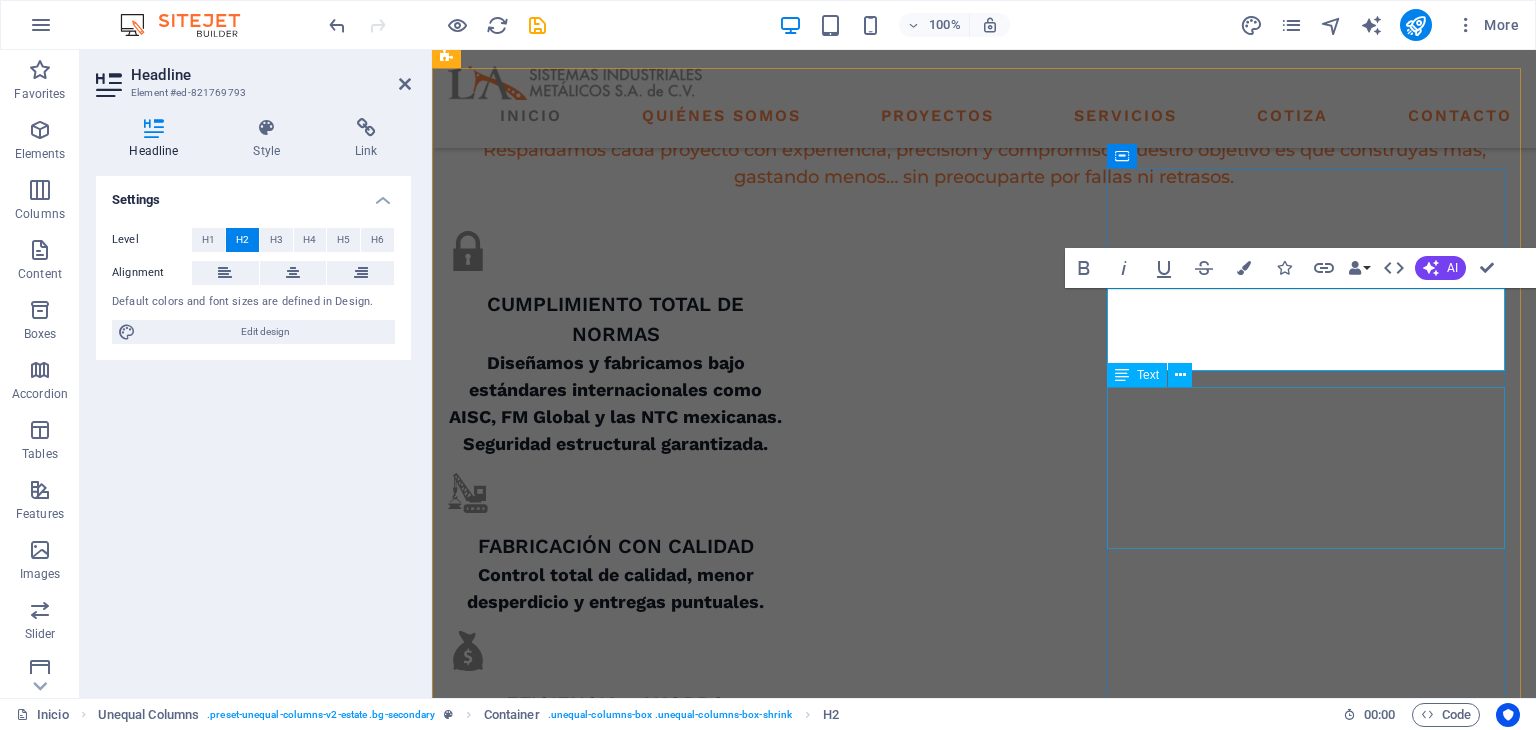 click on "At vero eos et accusamus et iusto odio dignissimos ducimus qui blanditiis praesentium voluptatum deleniti atque corrupti quos dolores et quas molestias excepturi sint occaecati cupiditate non provident." at bounding box center [984, 2672] 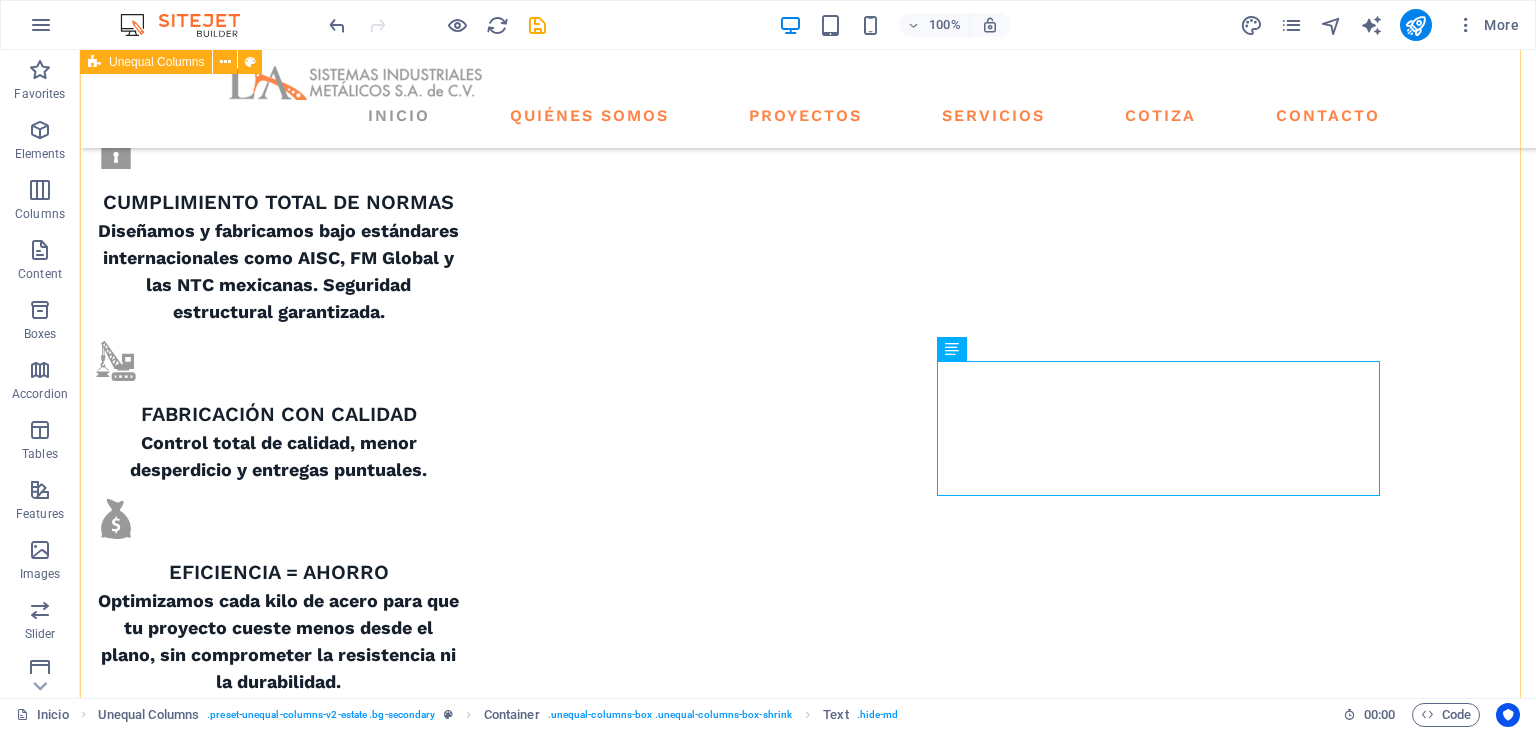 scroll, scrollTop: 1464, scrollLeft: 0, axis: vertical 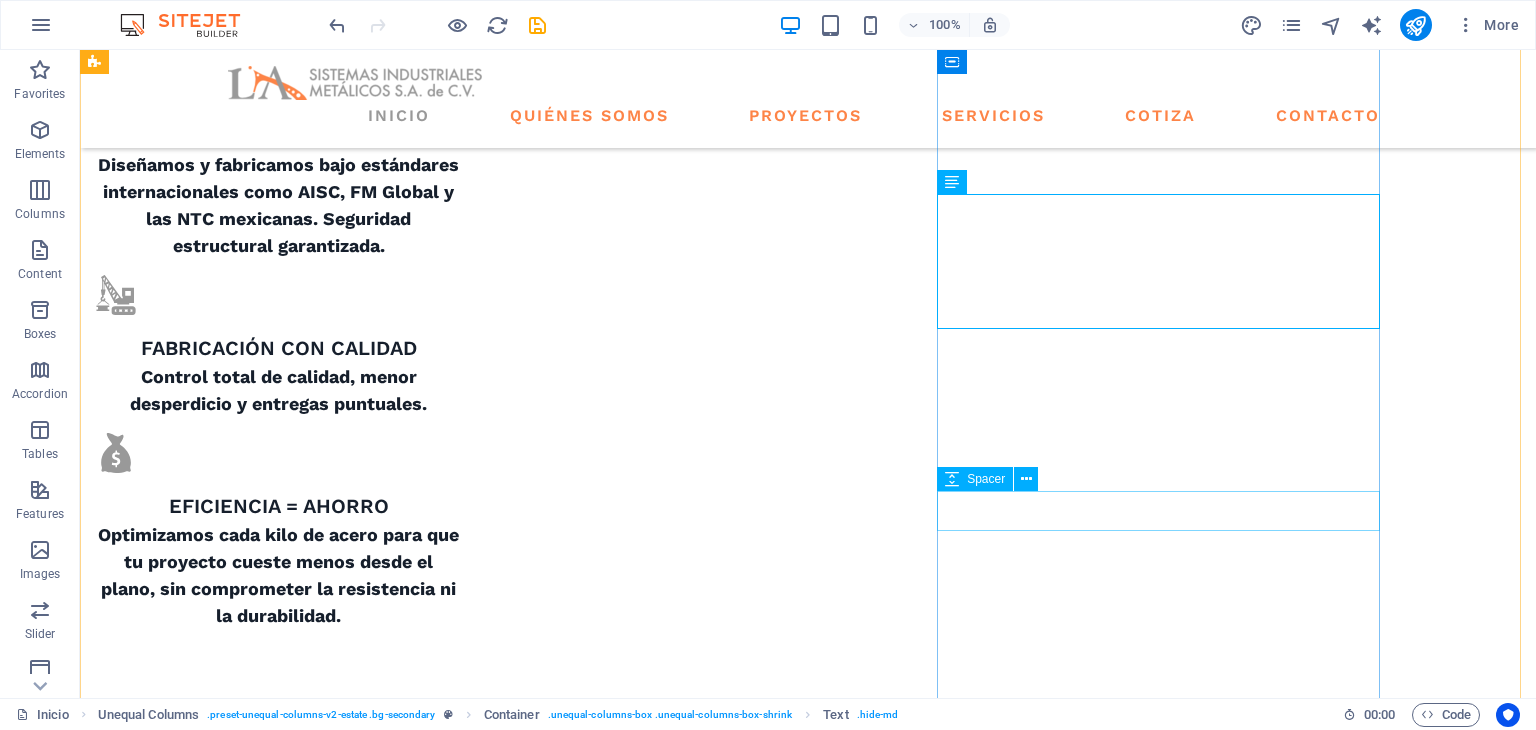 click on "QUIENES SOMOS what we are all about At vero eos et accusamus et iusto odio dignissimos ducimus qui blanditiis praesentium voluptatum deleniti atque corrupti quos dolores et quas molestias excepturi sint occaecati cupiditate non provident. At vero eos et accusamus et iusto odio dignissimos ducimus qui blanditiis praesentium voluptatum deleniti atque corrupti quos dolores et quas molestias excepturi sint occaecati cupiditate non provident. GET STARTED" at bounding box center (676, 2969) 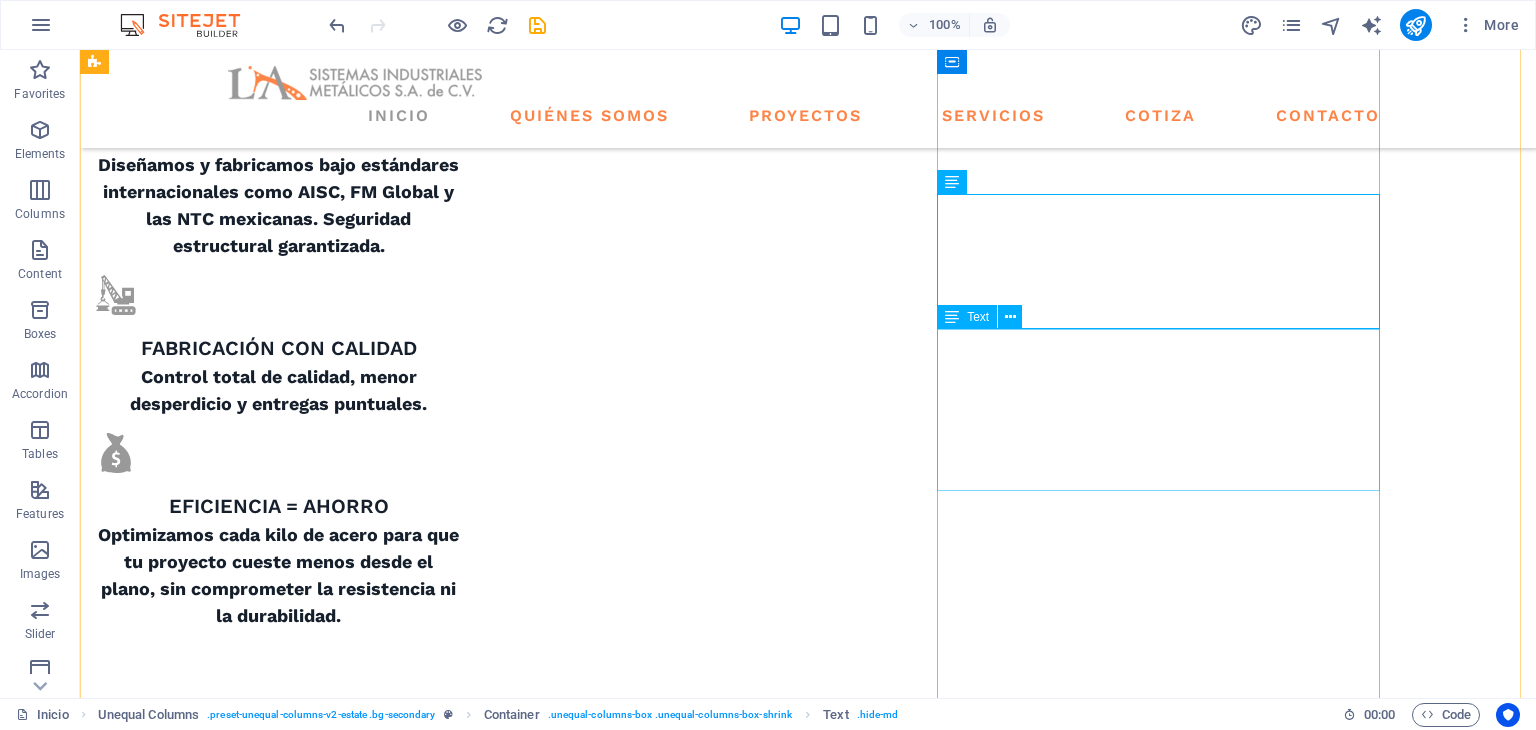 click on "At vero eos et accusamus et iusto odio dignissimos ducimus qui blanditiis praesentium voluptatum deleniti atque corrupti quos dolores et quas molestias excepturi sint occaecati cupiditate non provident." at bounding box center (676, 2998) 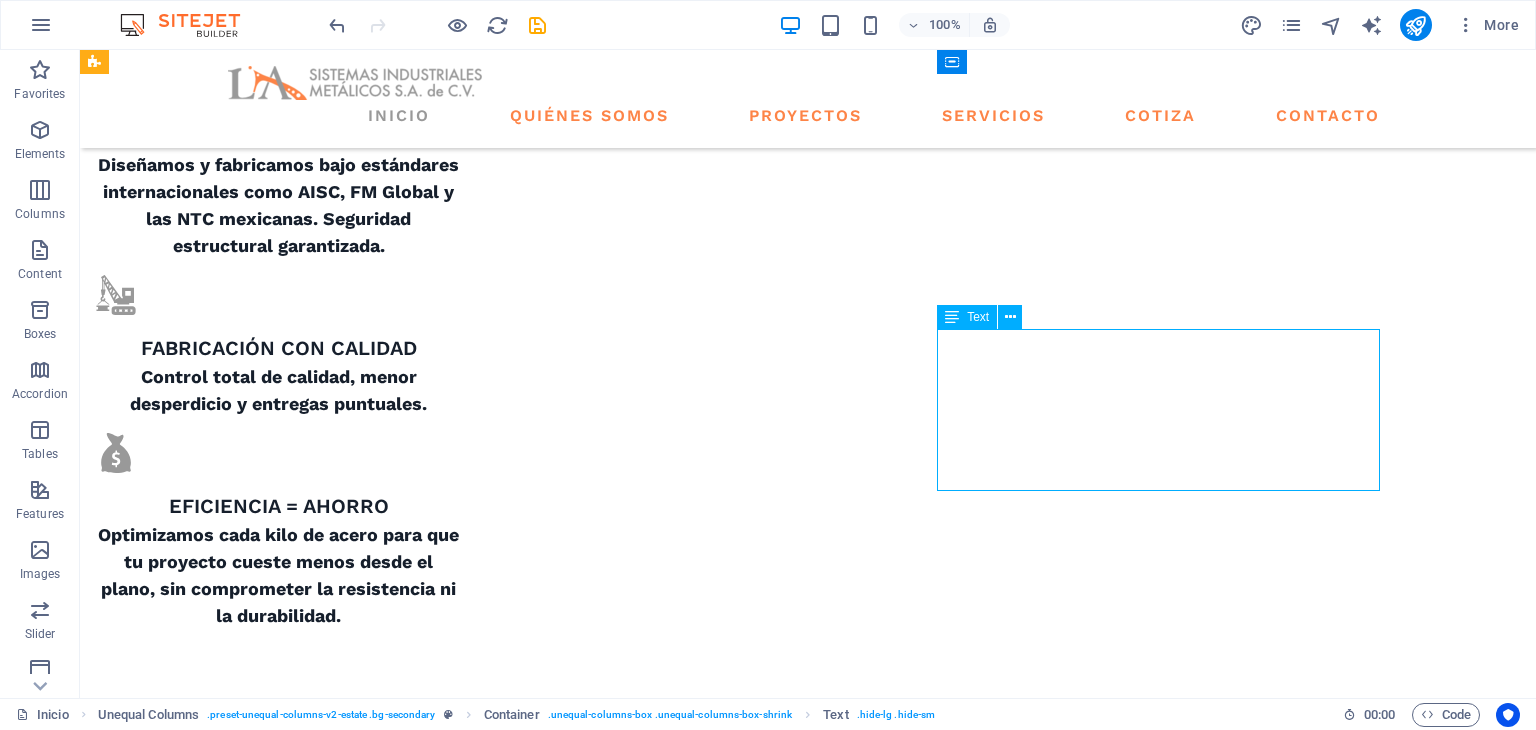click on "At vero eos et accusamus et iusto odio dignissimos ducimus qui blanditiis praesentium voluptatum deleniti atque corrupti quos dolores et quas molestias excepturi sint occaecati cupiditate non provident." at bounding box center [676, 2998] 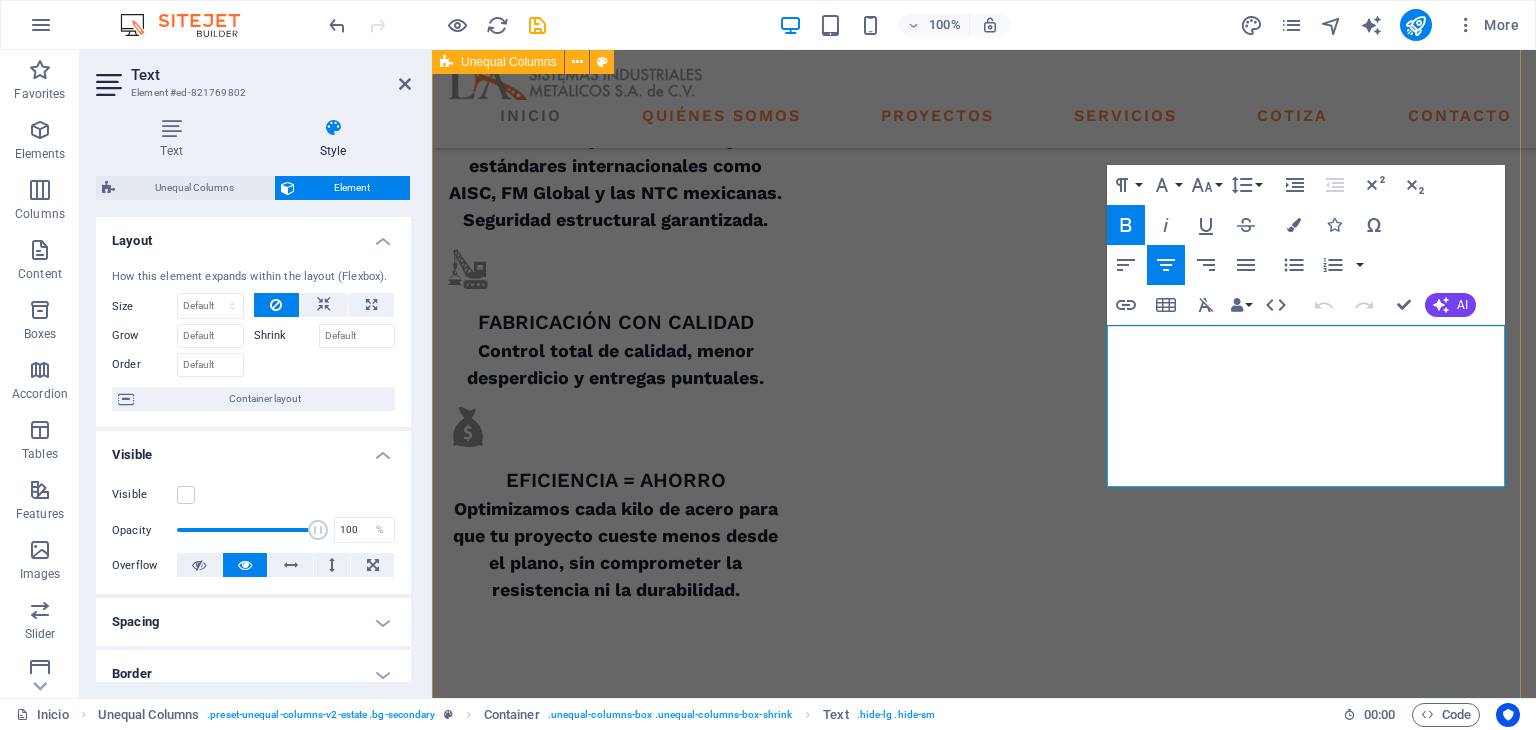 drag, startPoint x: 1373, startPoint y: 477, endPoint x: 1018, endPoint y: 292, distance: 400.31238 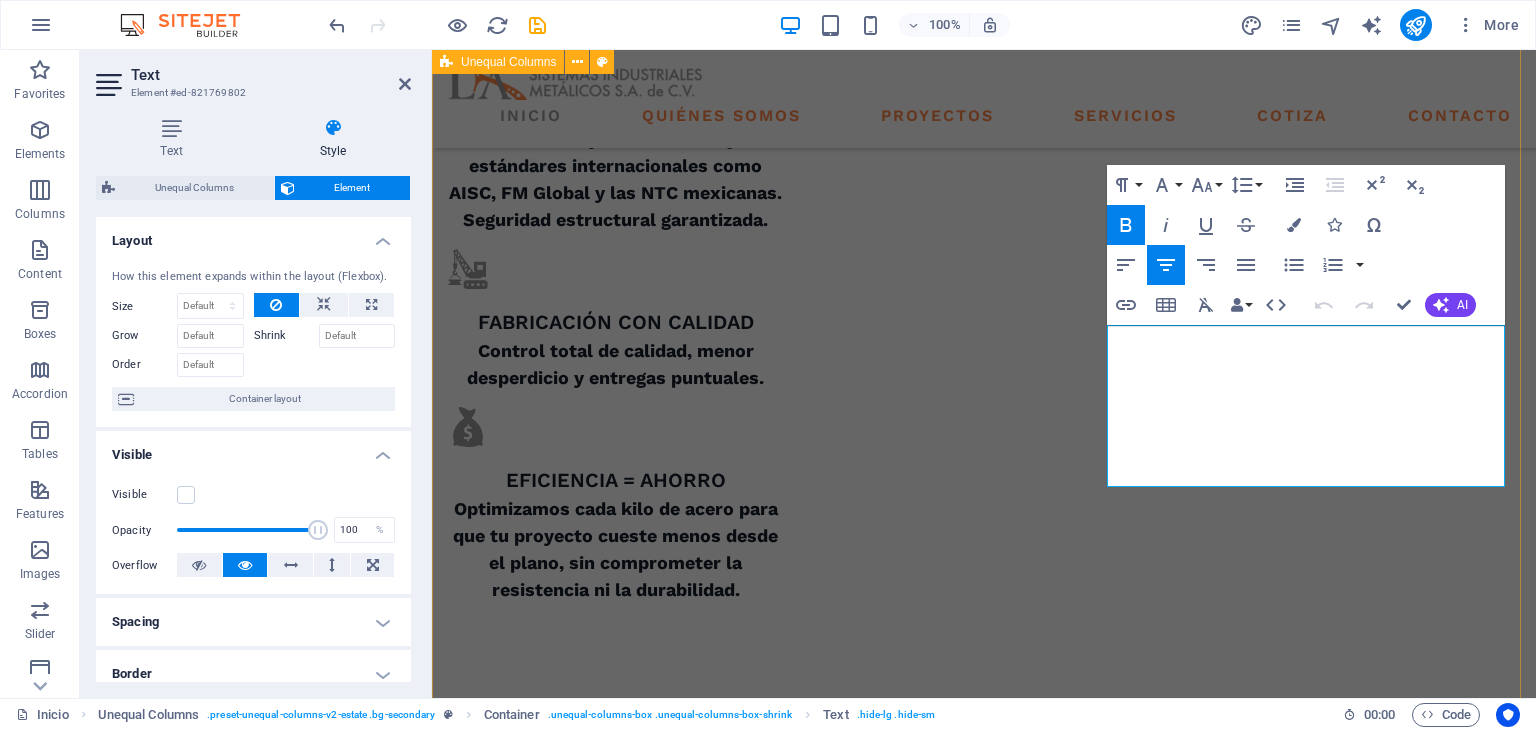 click on "QUIENES SOMOS what we are all about At vero eos et accusamus et iusto odio dignissimos ducimus qui blanditiis praesentium voluptatum deleniti atque corrupti quos dolores et quas molestias excepturi sint occaecati cupiditate non provident. At vero eos et accusamus et iusto odio dignissimos ducimus qui blanditiis praesentium voluptatum deleniti atque corrupti quos dolores et quas molestias excepturi sint occaecati cupiditate non provident. GET STARTED" at bounding box center [984, 1707] 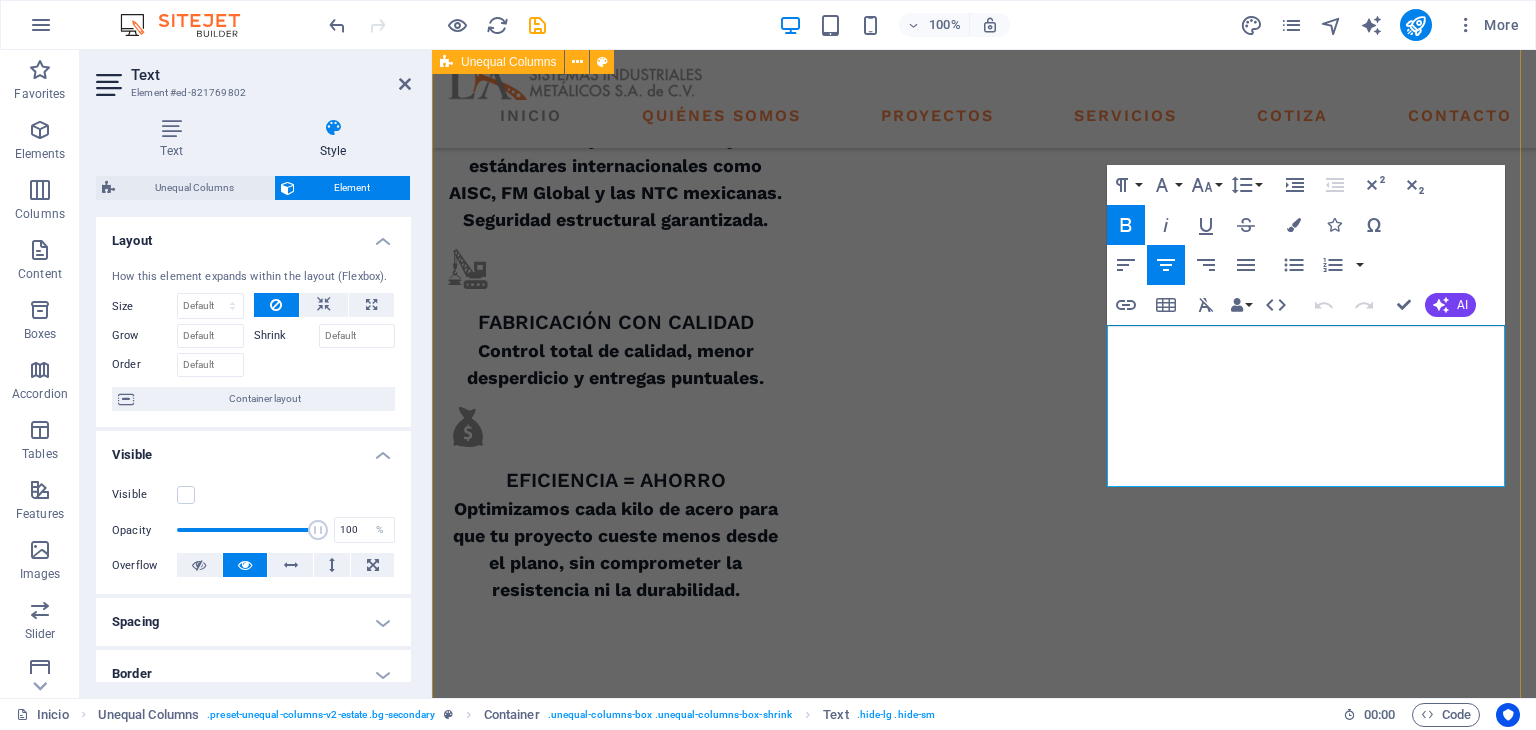 scroll, scrollTop: 1466, scrollLeft: 0, axis: vertical 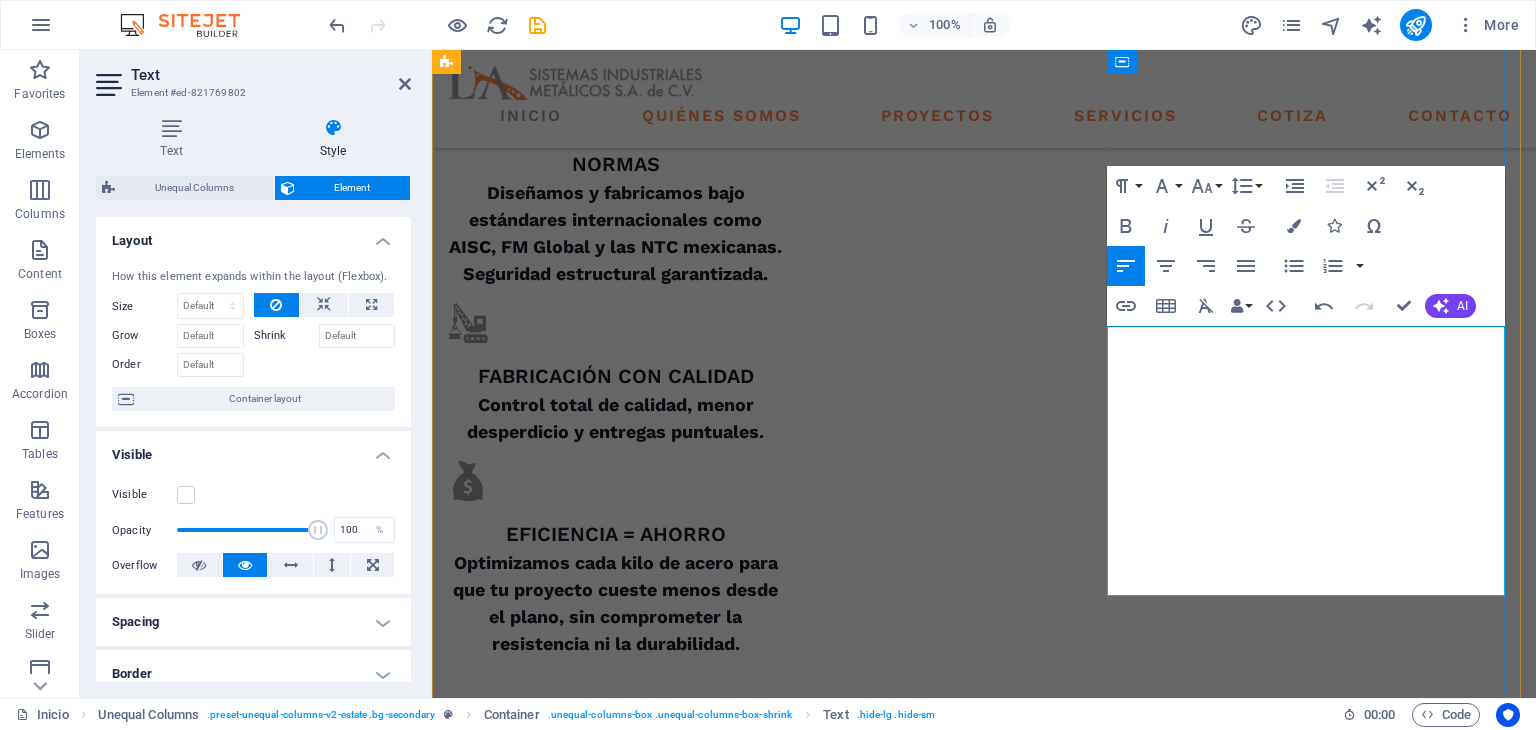 click on "Sistemas Industriales Metálicos S.A. de C.V." at bounding box center [666, 2542] 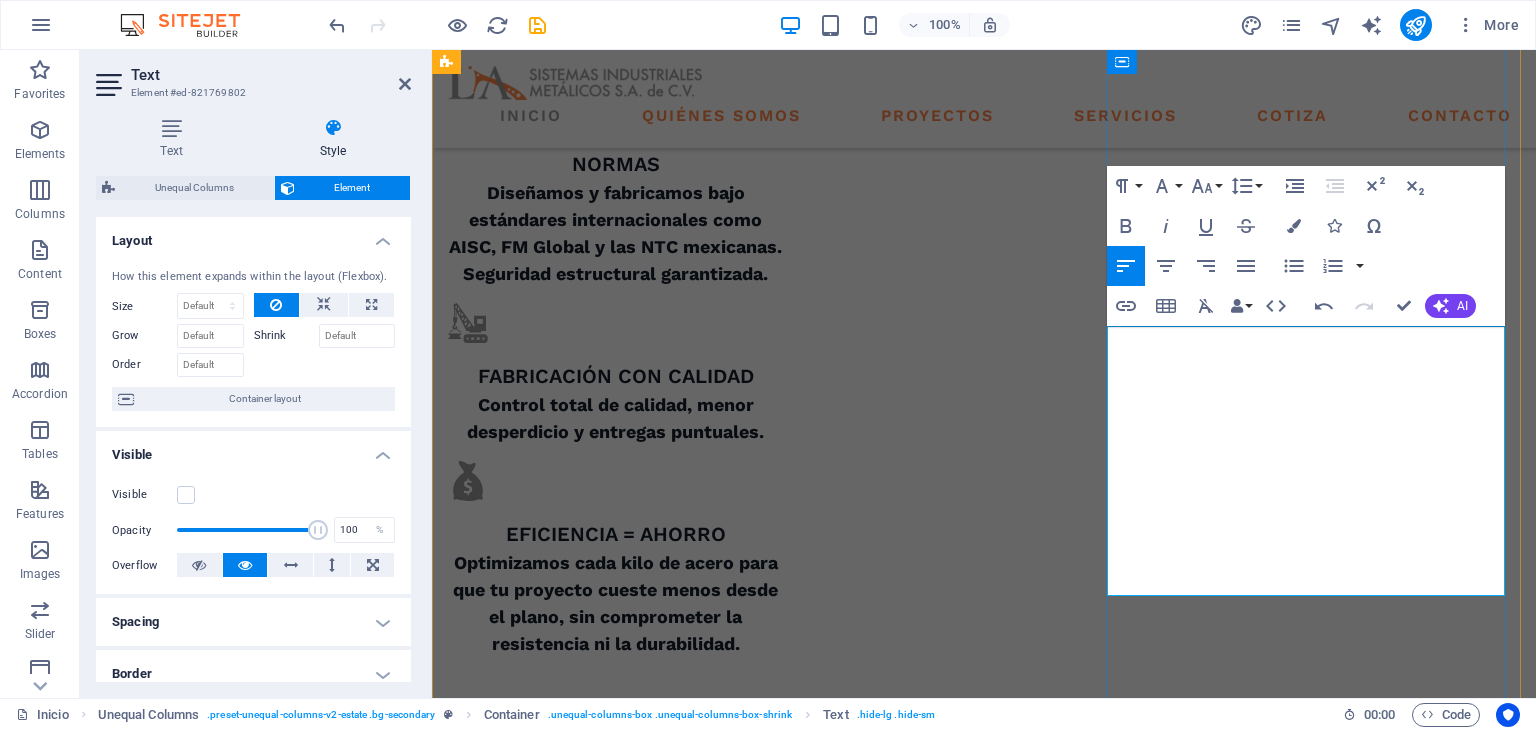 type 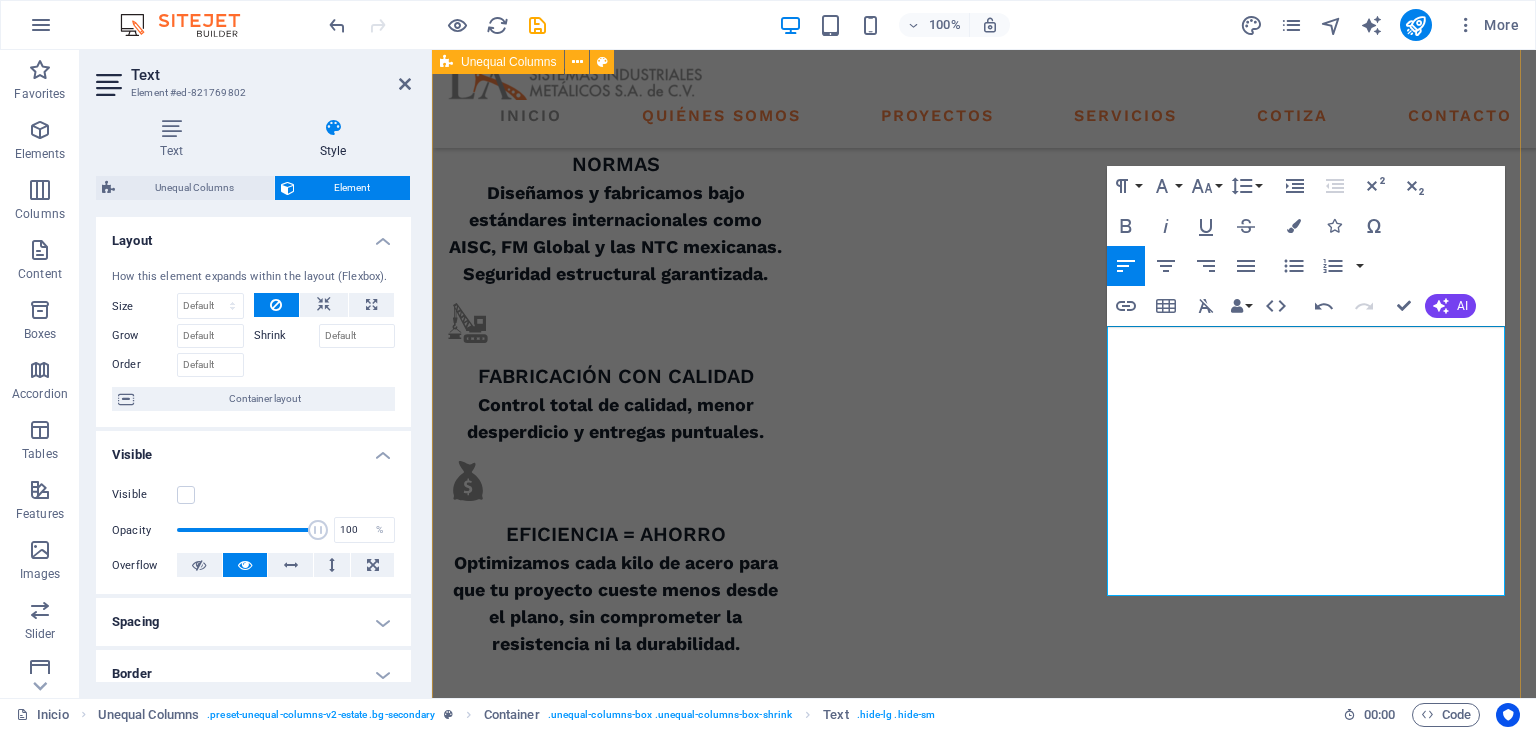 drag, startPoint x: 1481, startPoint y: 579, endPoint x: 1051, endPoint y: 286, distance: 520.33545 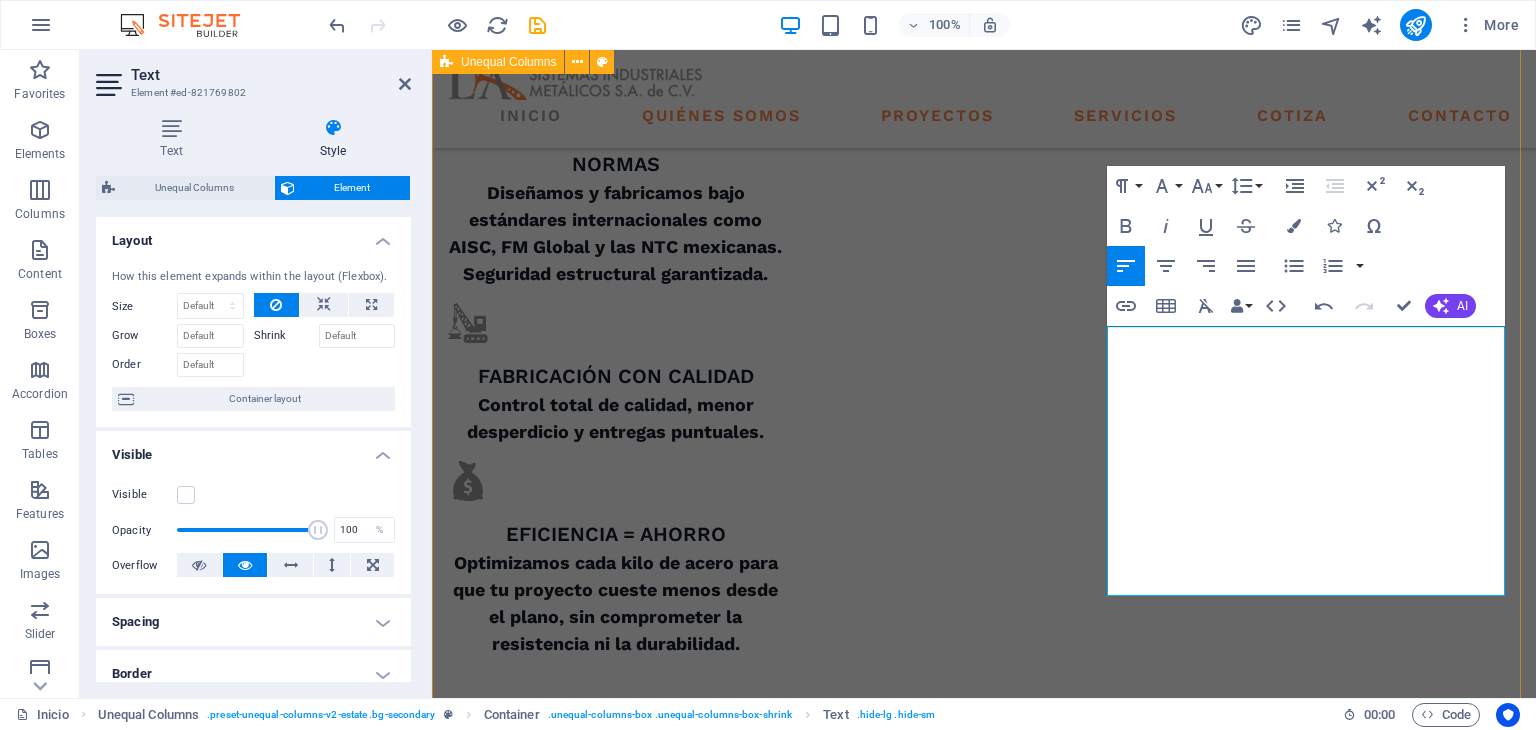 click on "QUIENES SOMOS what we are all about At vero eos et accusamus et iusto odio dignissimos ducimus qui blanditiis praesentium voluptatum deleniti atque corrupti quos dolores et quas molestias excepturi sint occaecati cupiditate non provident. En L.A  Sistemas Industriales Metálicos S.A. de C.V.  transformamos ideas en estructuras sólidas y rentables. Con más de 20 años en el sector, ayudamos a empresas de todo tamaño a cumplir sus objetivos de construcción  sin gastar de más y sin sacrificar calidad . Cumplimos estrictamente con las normas  NTC, AISC y FM Global , garantizando seguridad y durabilidad en cada proyecto. GET STARTED" at bounding box center (984, 1802) 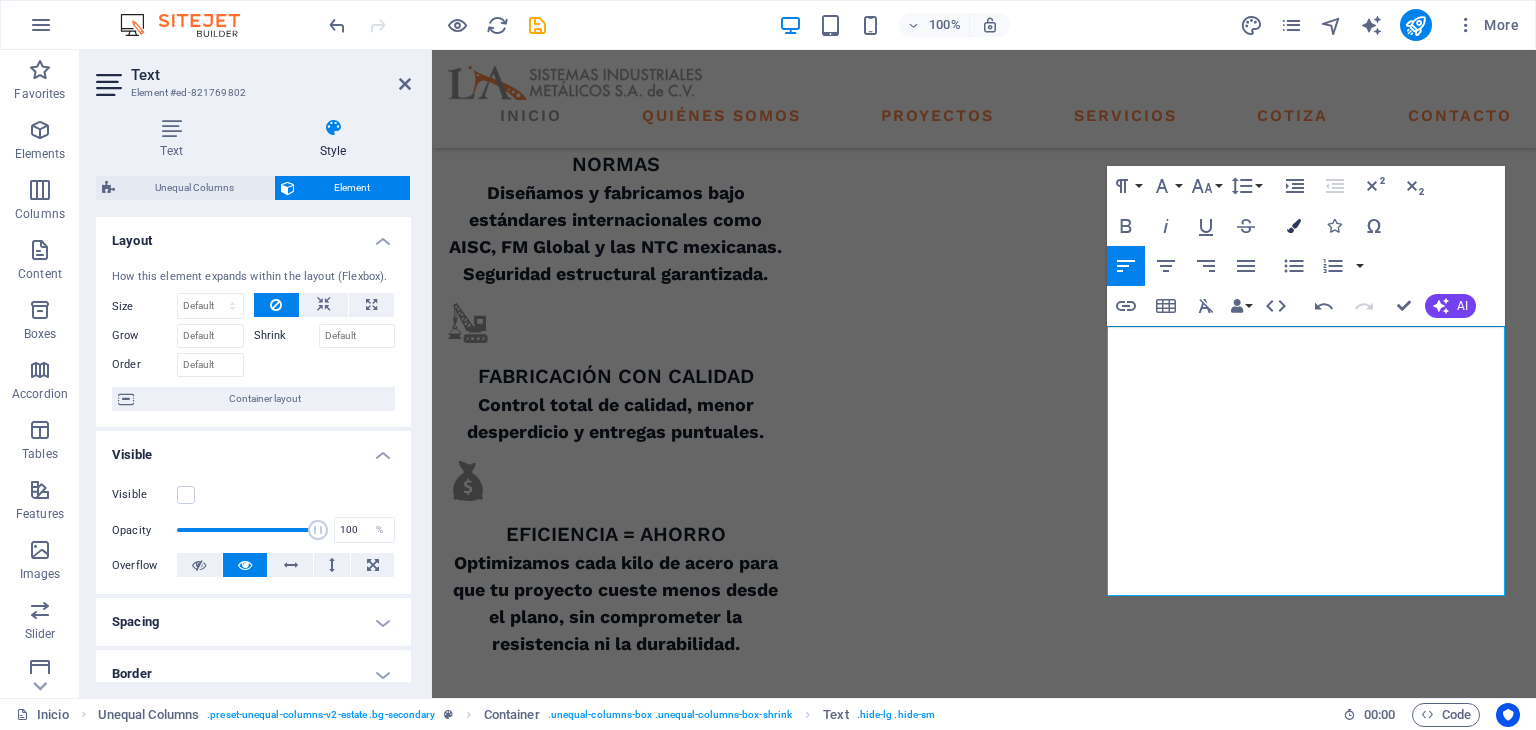 click on "Colors" at bounding box center [1294, 226] 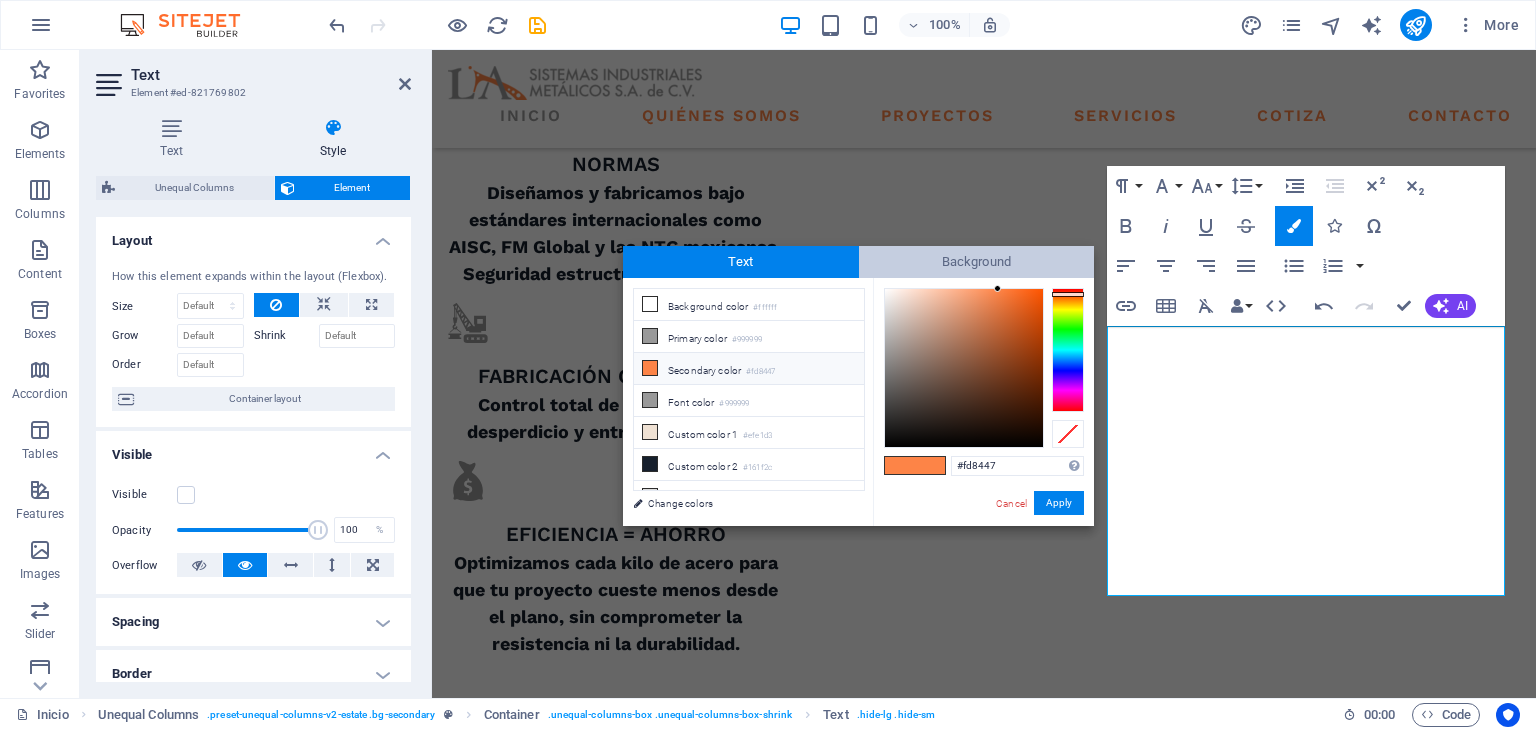 click on "Background" at bounding box center [977, 262] 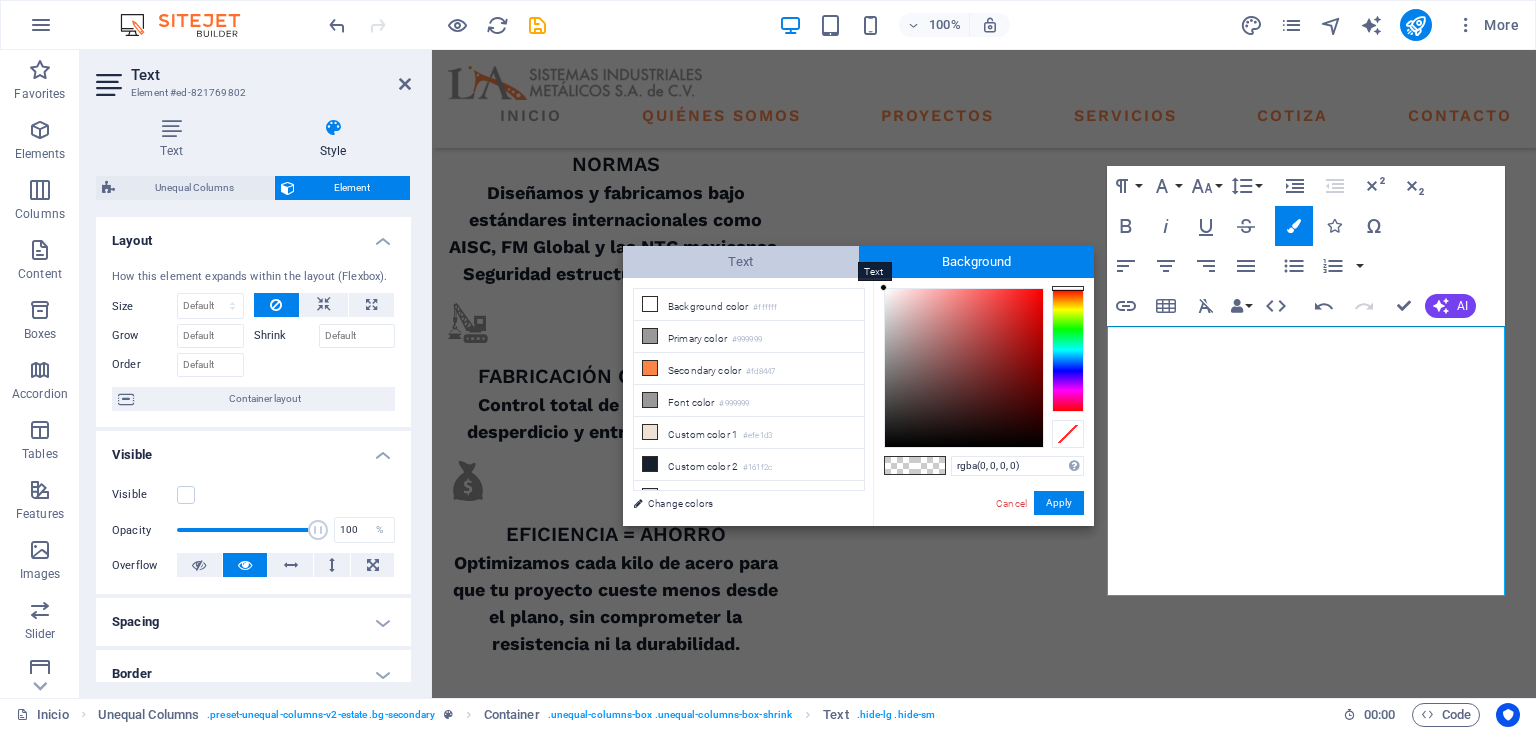 click on "Text" at bounding box center [741, 262] 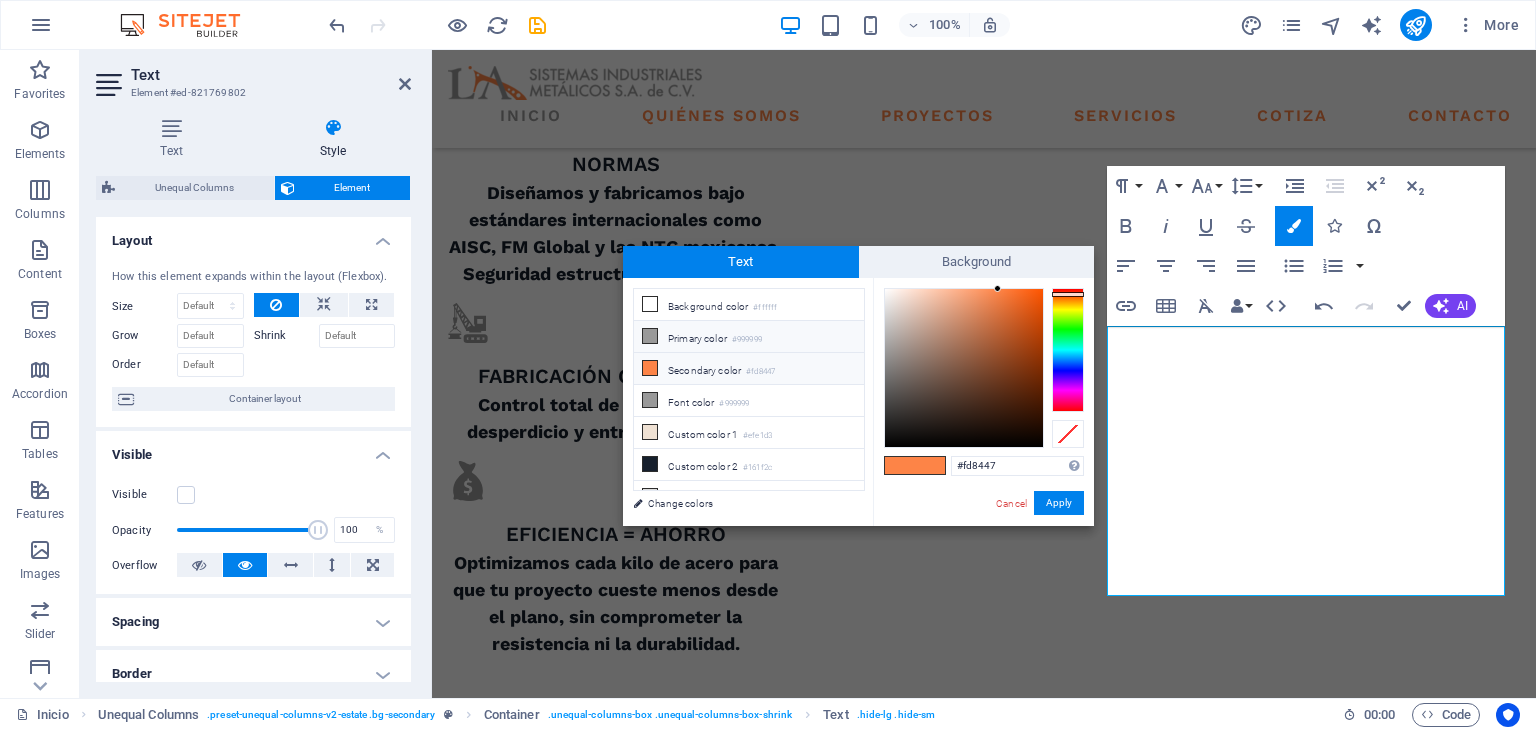 click on "Primary color
#999999" at bounding box center (749, 337) 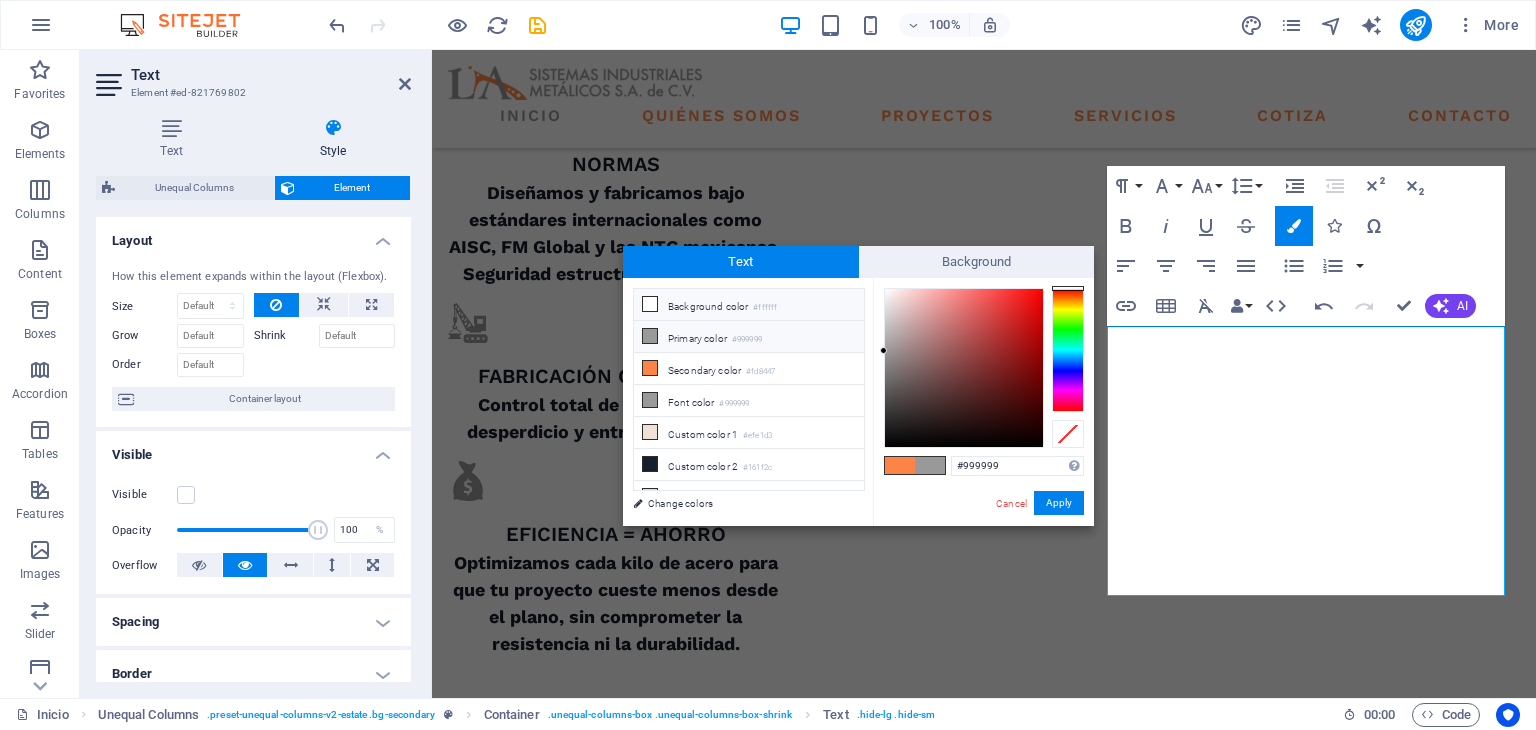 click on "Background color
#ffffff" at bounding box center [749, 305] 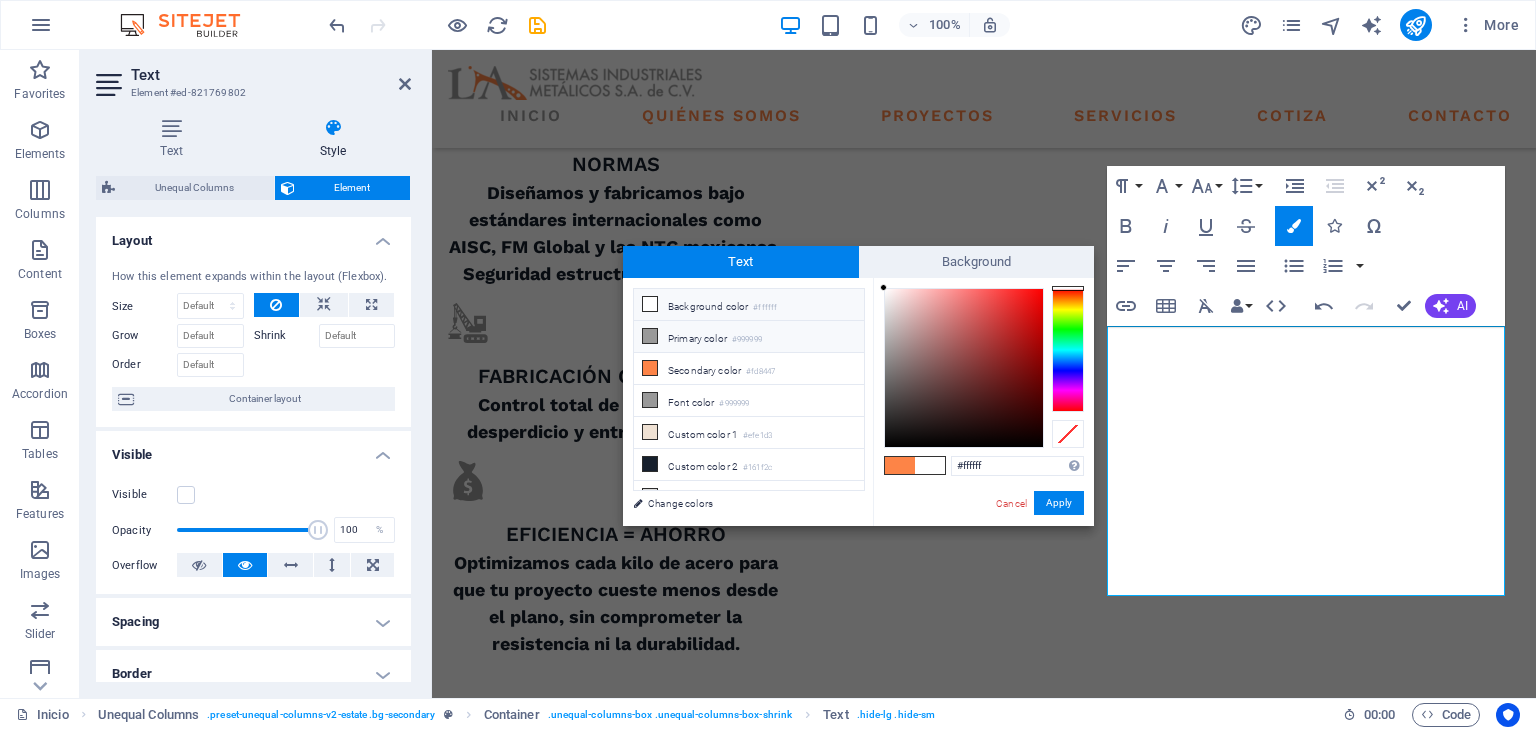 click on "Primary color
#999999" at bounding box center [749, 337] 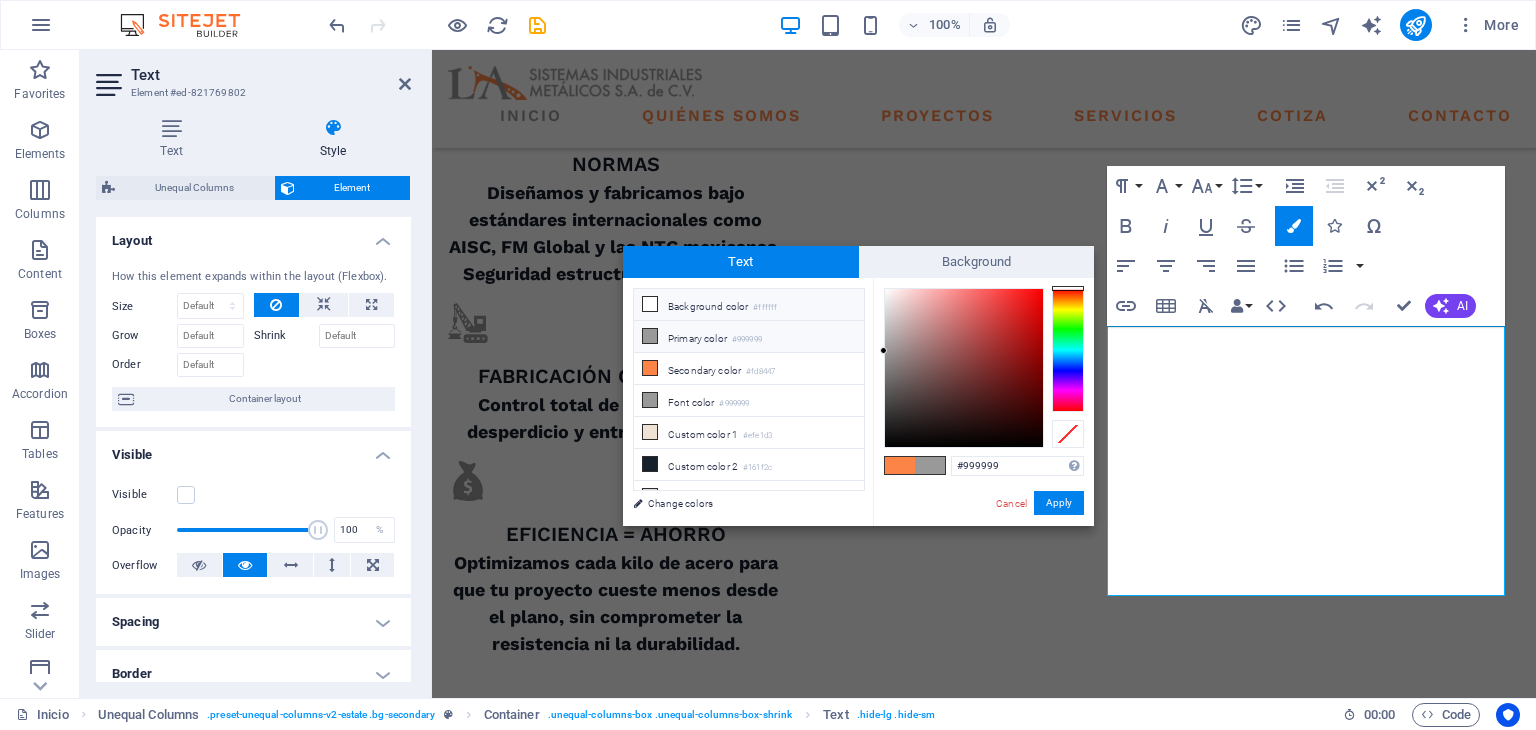 click on "Background color
#ffffff" at bounding box center (749, 305) 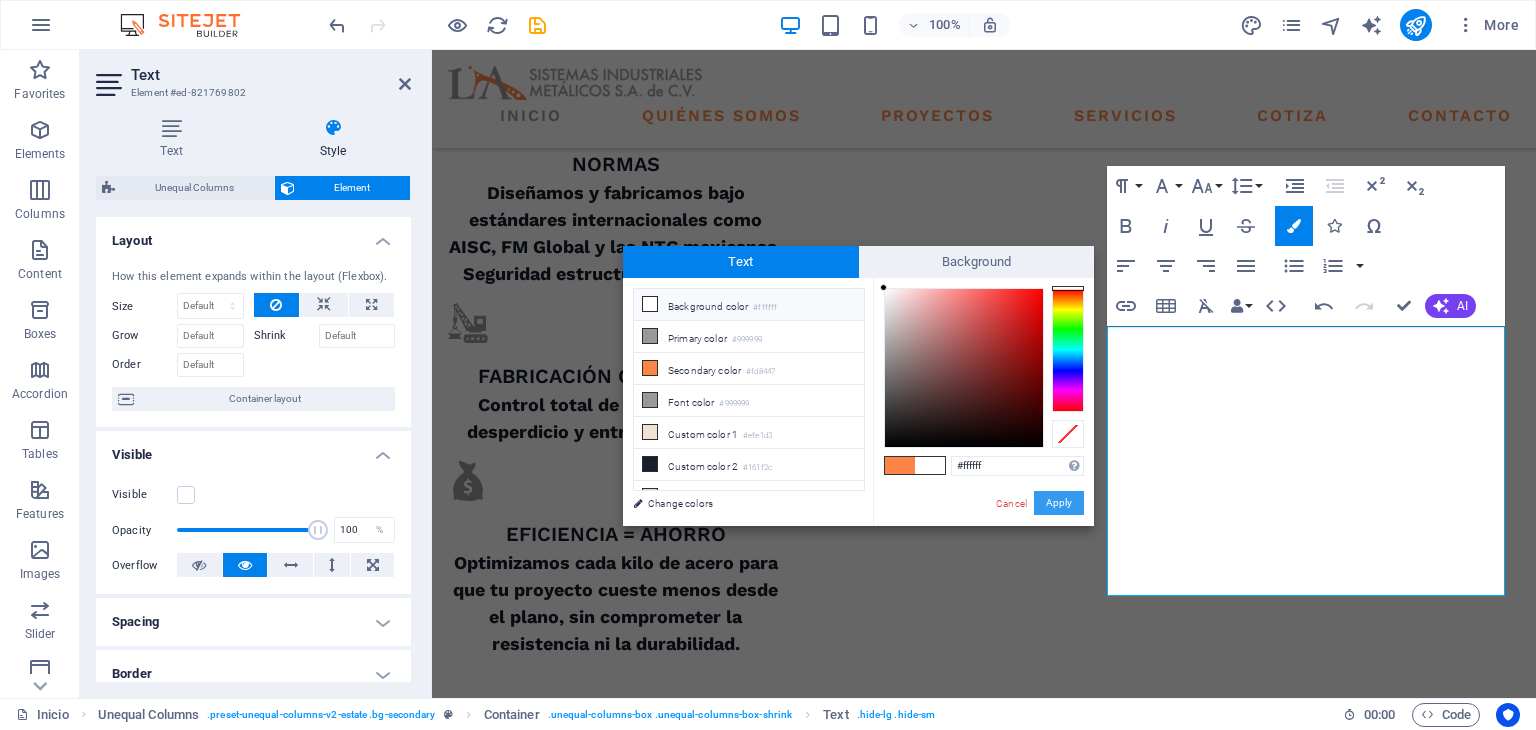 click on "Apply" at bounding box center [1059, 503] 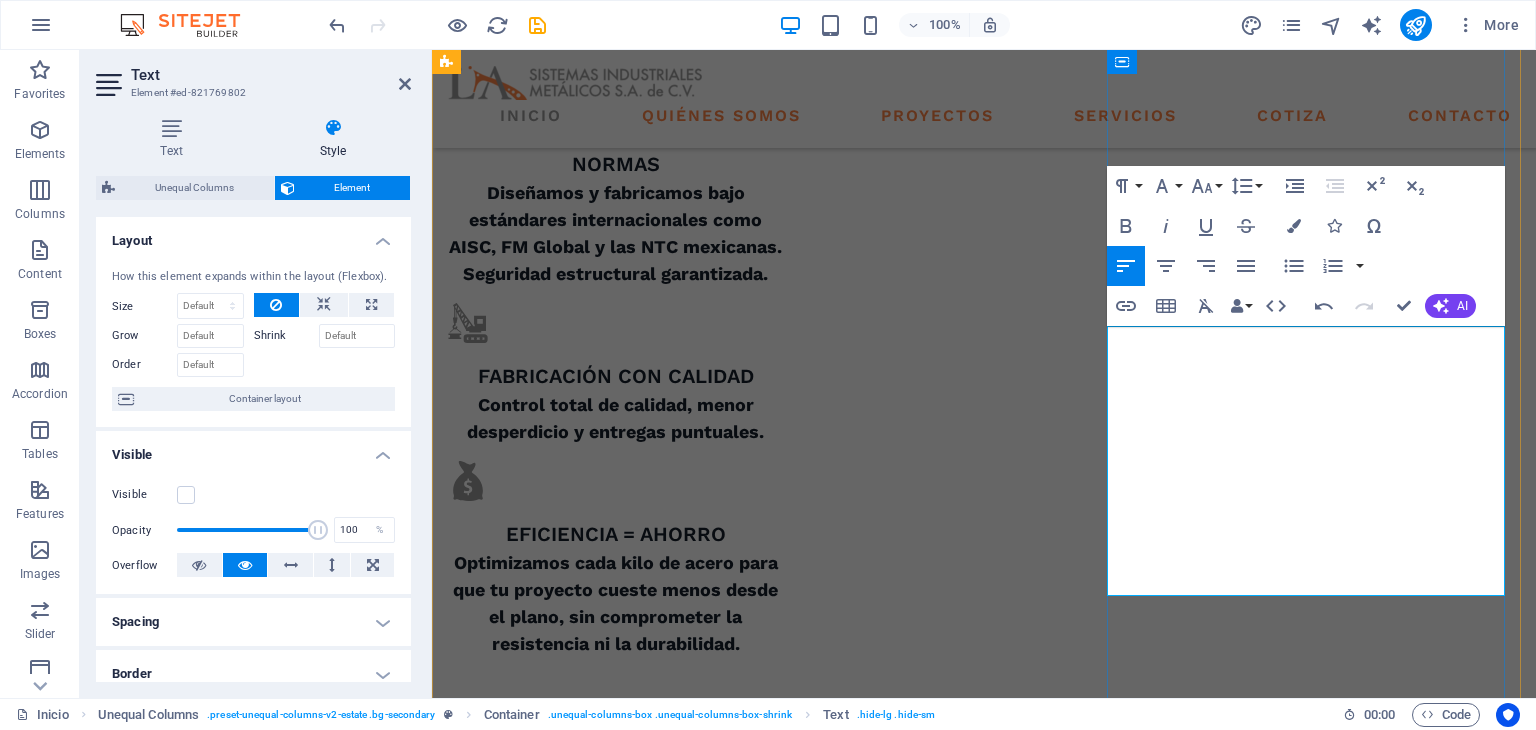 click on "En L.A  Sistemas Industriales Metálicos S.A. de C.V.  transformamos ideas en estructuras sólidas y rentables. Con más de 20 años en el sector, ayudamos a empresas de todo tamaño a cumplir sus objetivos de construcción  sin gastar de más y sin sacrificar calidad ." at bounding box center [984, 2569] 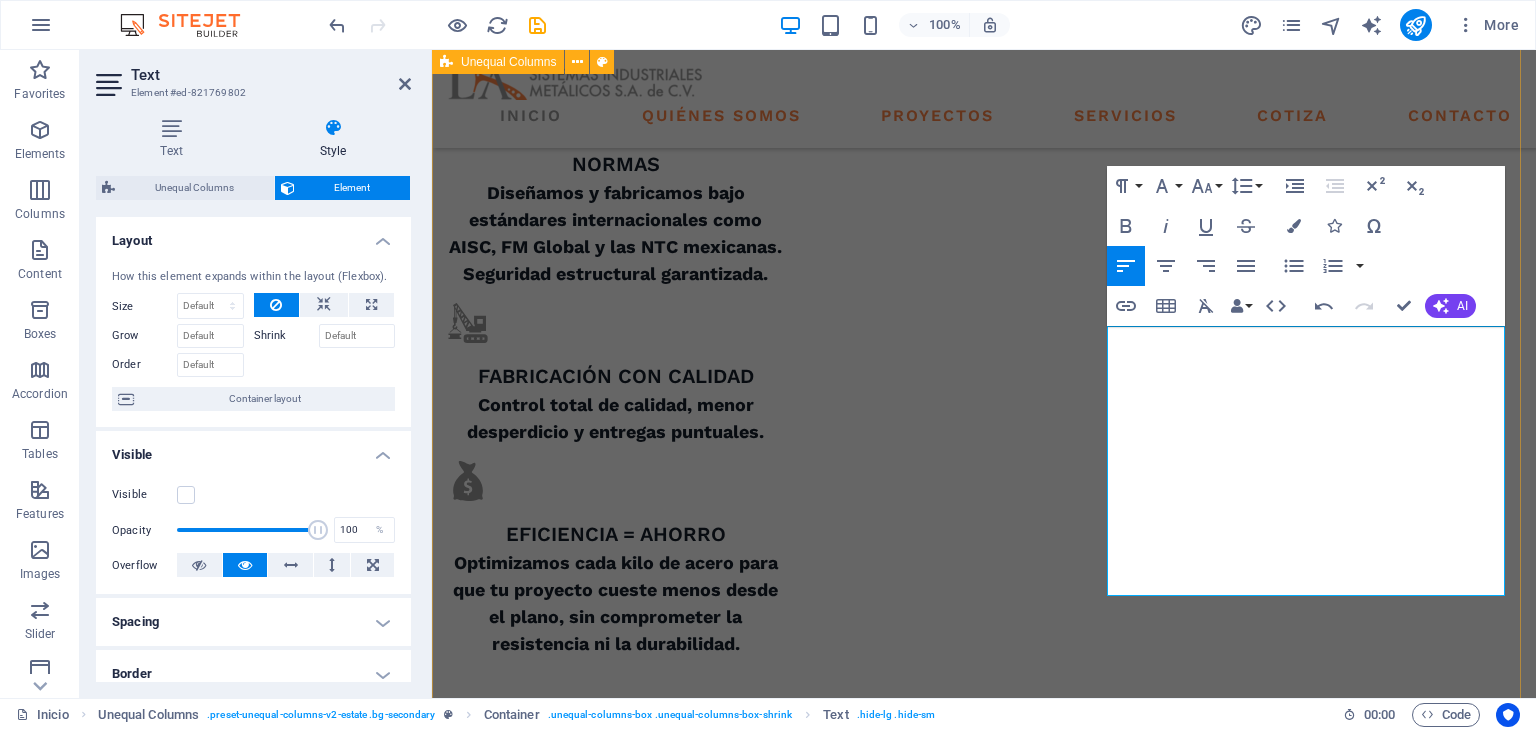 drag, startPoint x: 1488, startPoint y: 585, endPoint x: 1010, endPoint y: 280, distance: 567.01764 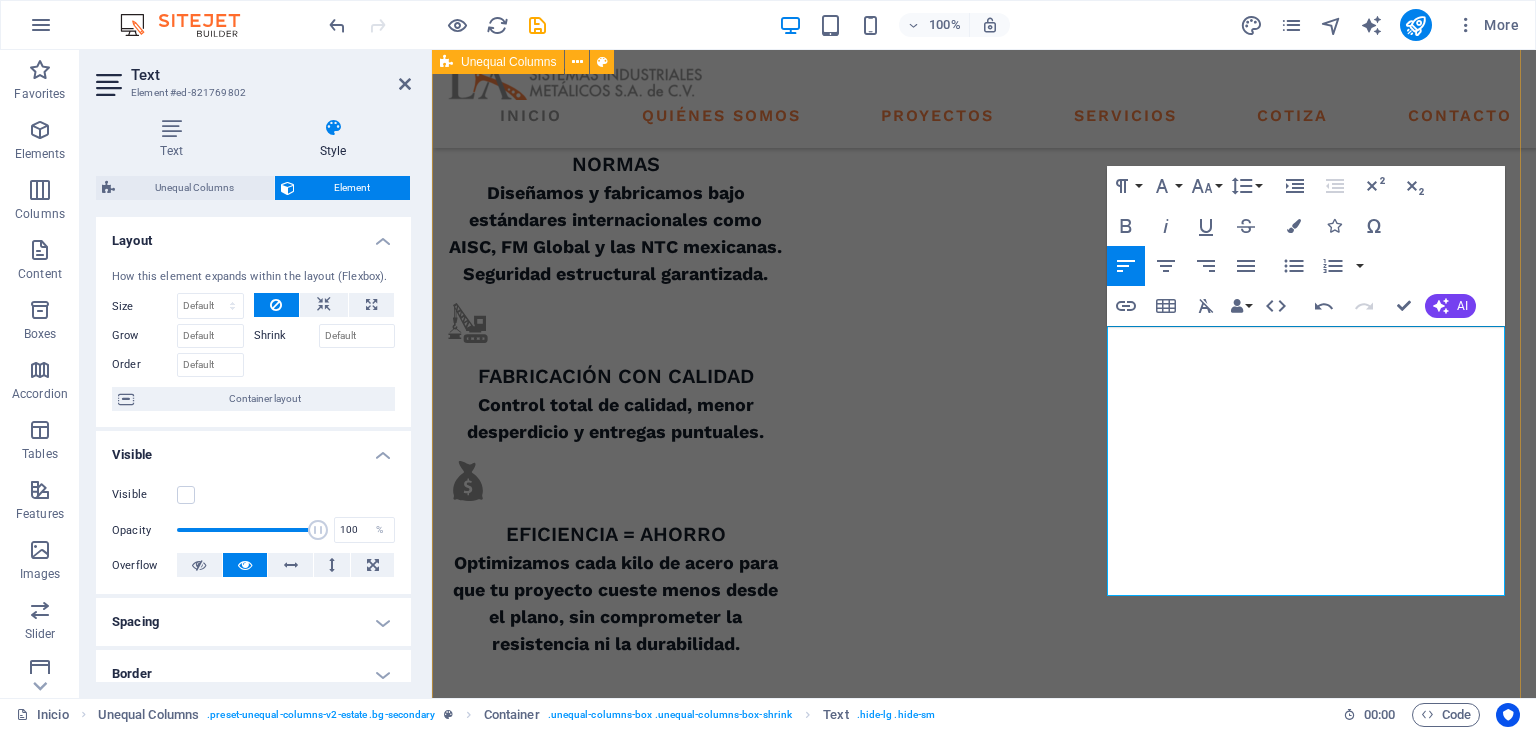 click on "QUIENES SOMOS what we are all about At vero eos et accusamus et iusto odio dignissimos ducimus qui blanditiis praesentium voluptatum deleniti atque corrupti quos dolores et quas molestias excepturi sint occaecati cupiditate non provident. En L.A  Sistemas Industriales Metálicos S.A. de C.V.  transformamos ideas en estructuras sólidas y rentables. Con más de 20 años en el sector, ayudamos a empresas de todo tamaño a cumplir sus objetivos de construcción  sin gastar de más y sin sacrificar calidad . Cumplimos estrictamente con las normas  NTC, AISC y FM Global , garantizando seguridad y durabilidad en cada proyecto . GET STARTED" at bounding box center [984, 1802] 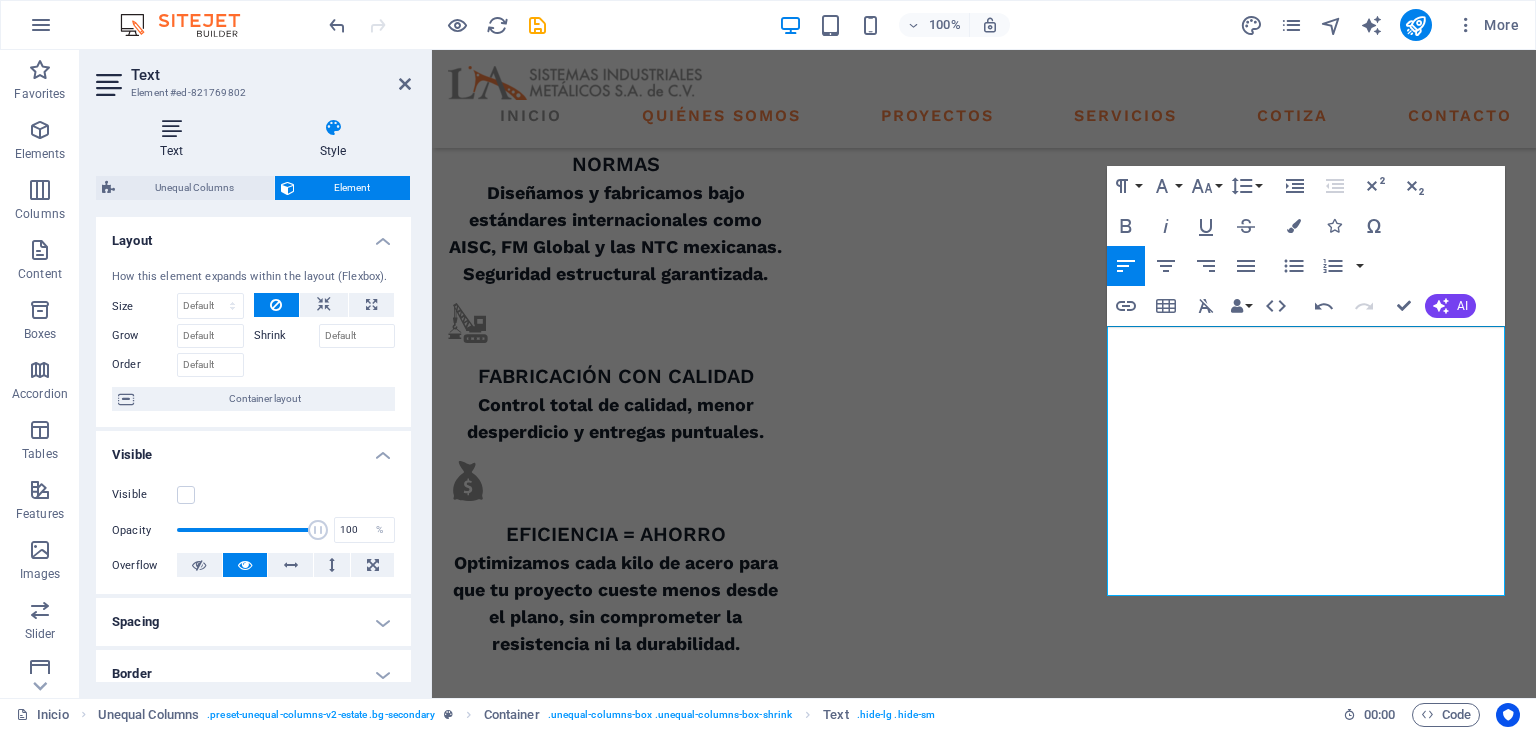 click on "Text" at bounding box center [175, 139] 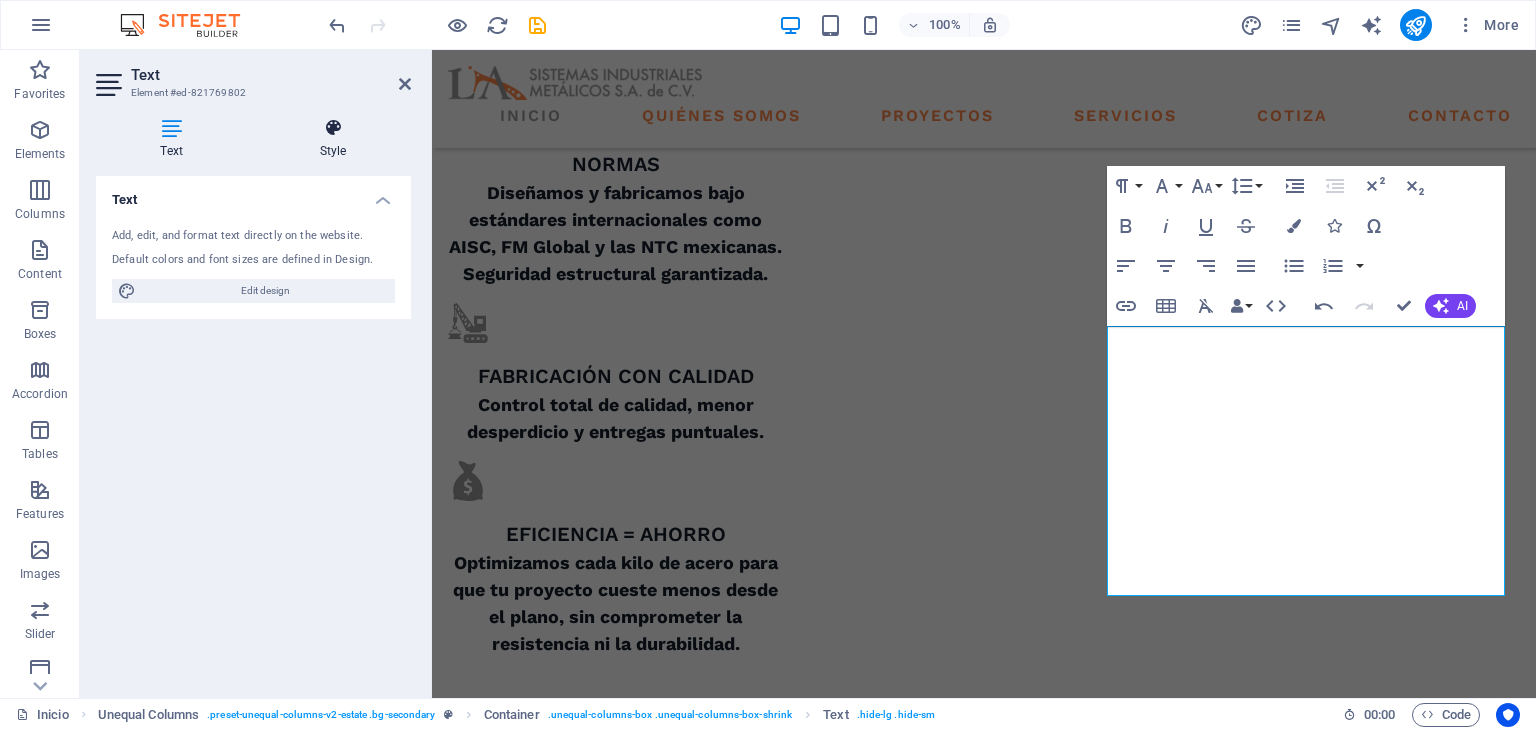 click on "Style" at bounding box center [333, 139] 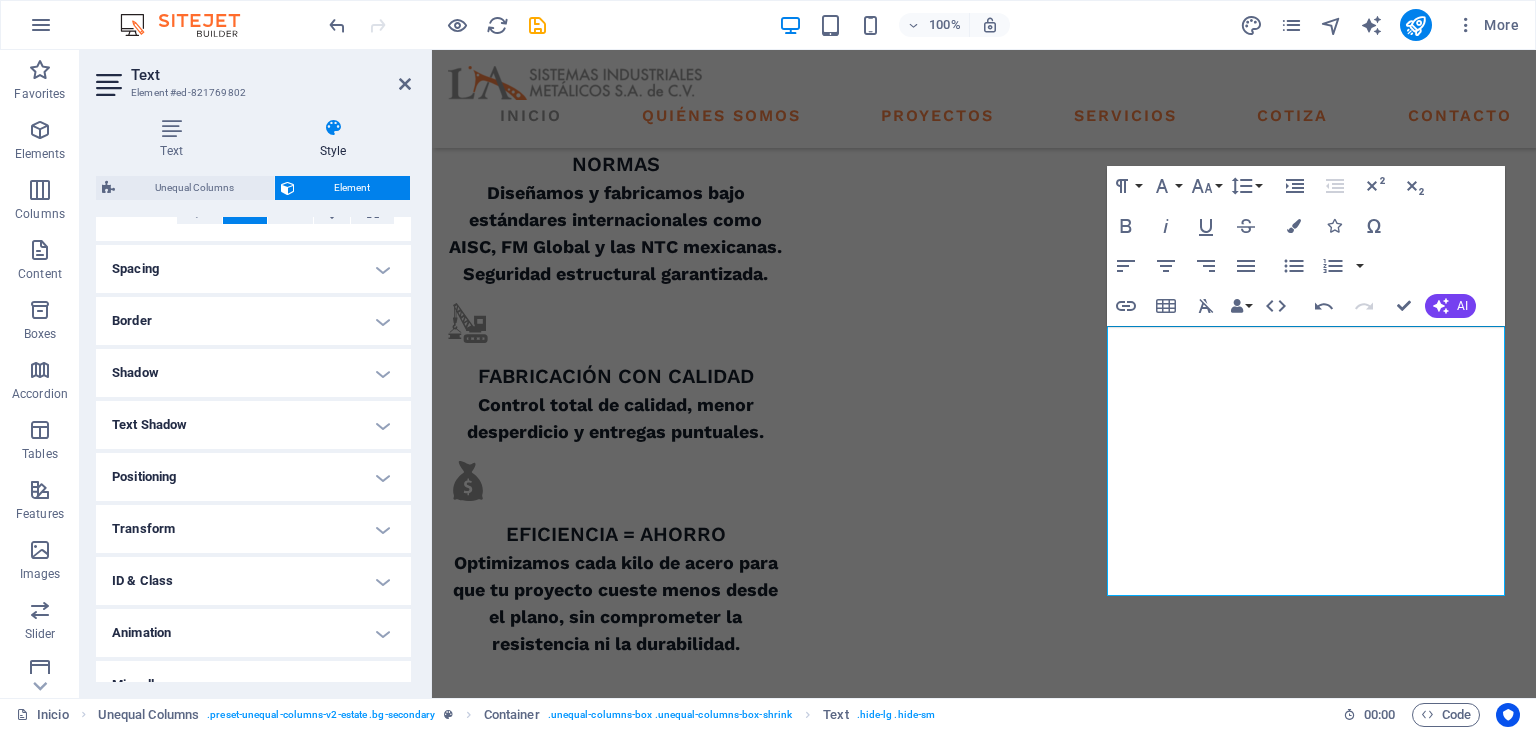 scroll, scrollTop: 380, scrollLeft: 0, axis: vertical 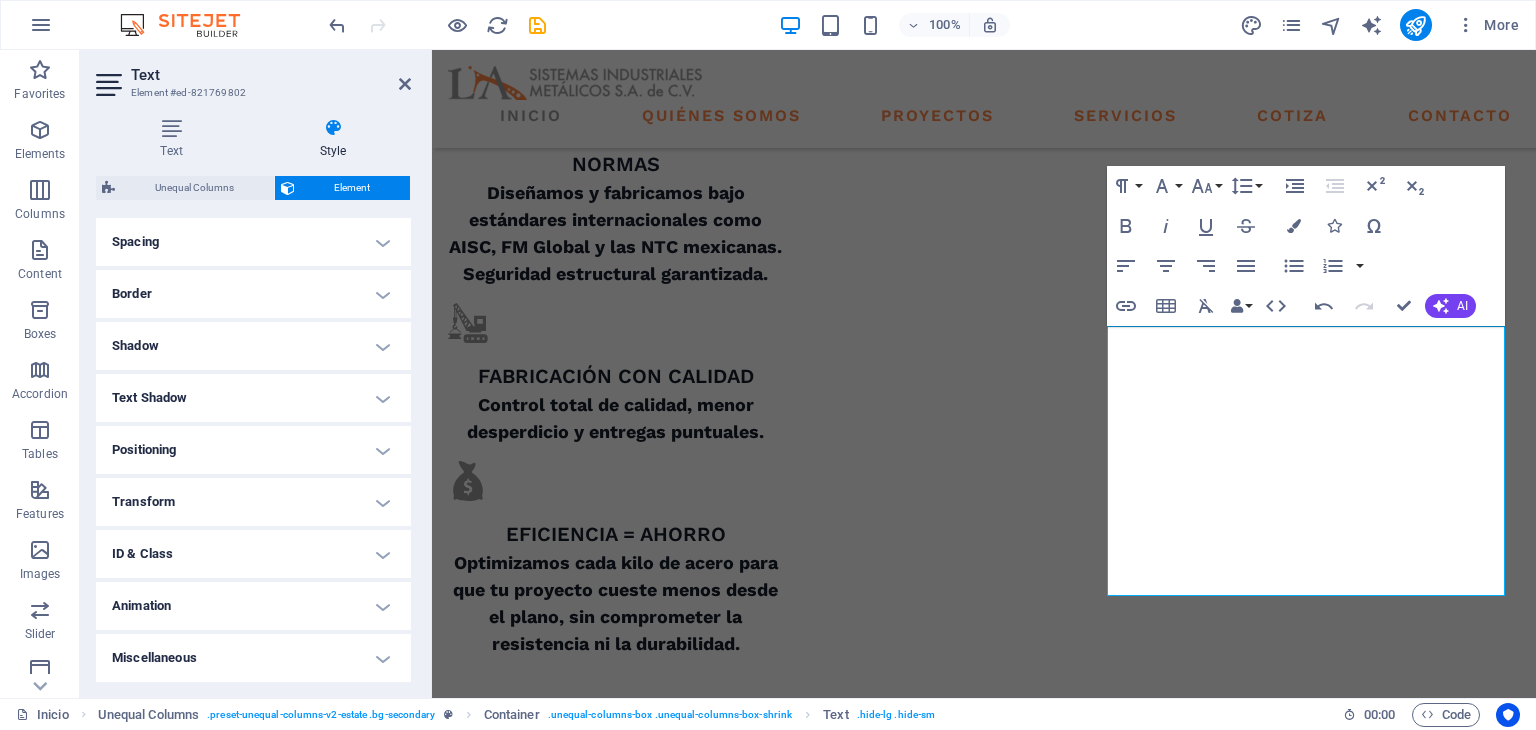 click on "Shadow" at bounding box center (253, 346) 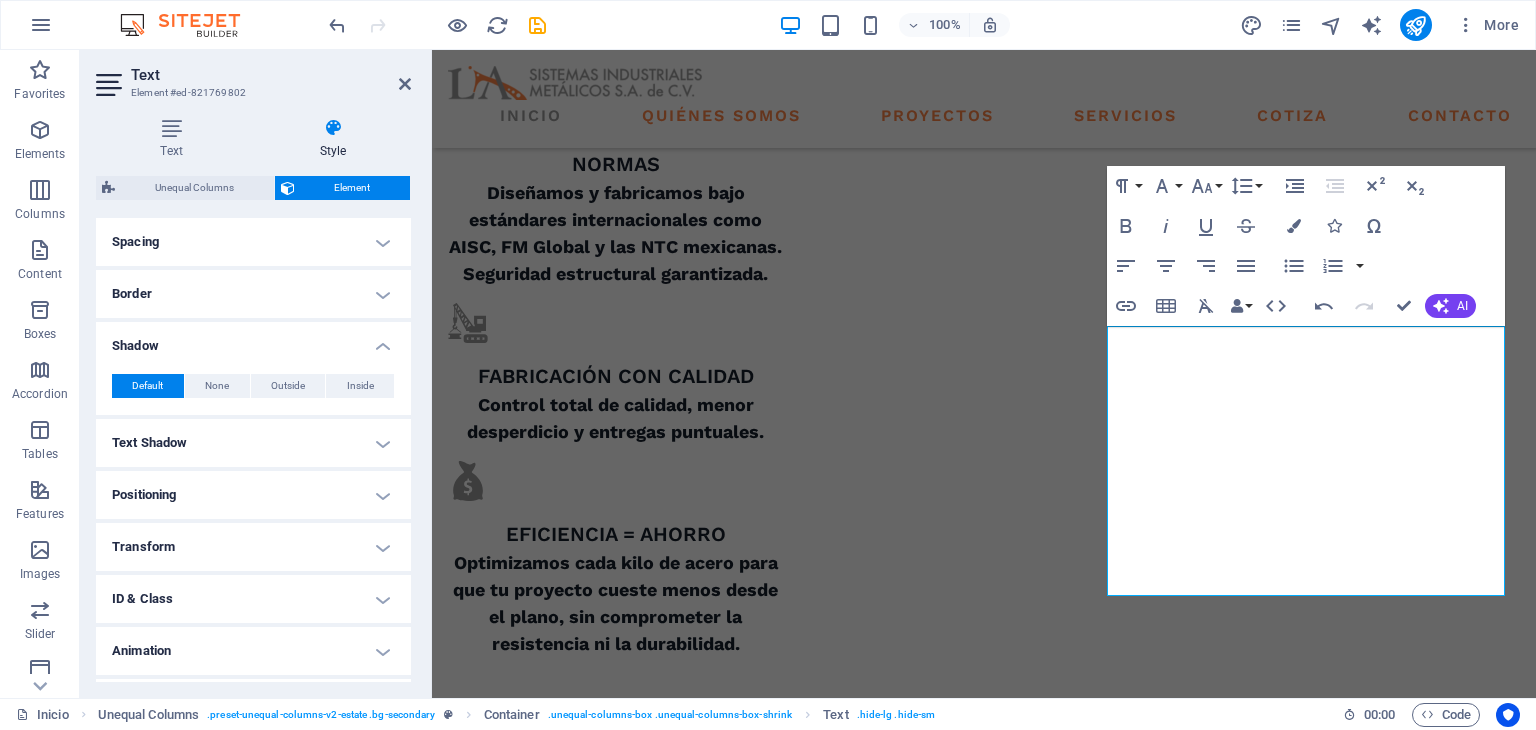 click on "Shadow" at bounding box center (253, 340) 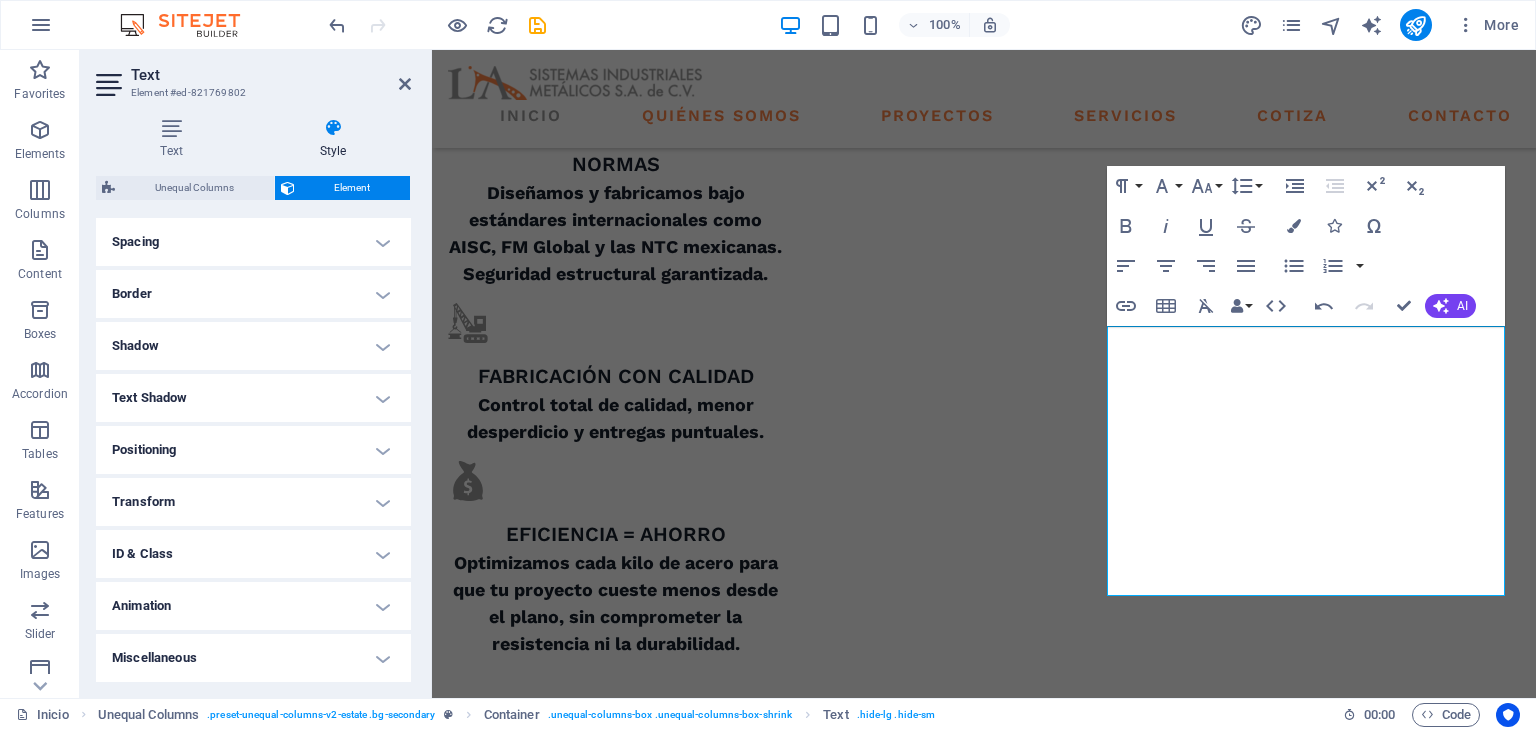 click on "Text Shadow" at bounding box center [253, 398] 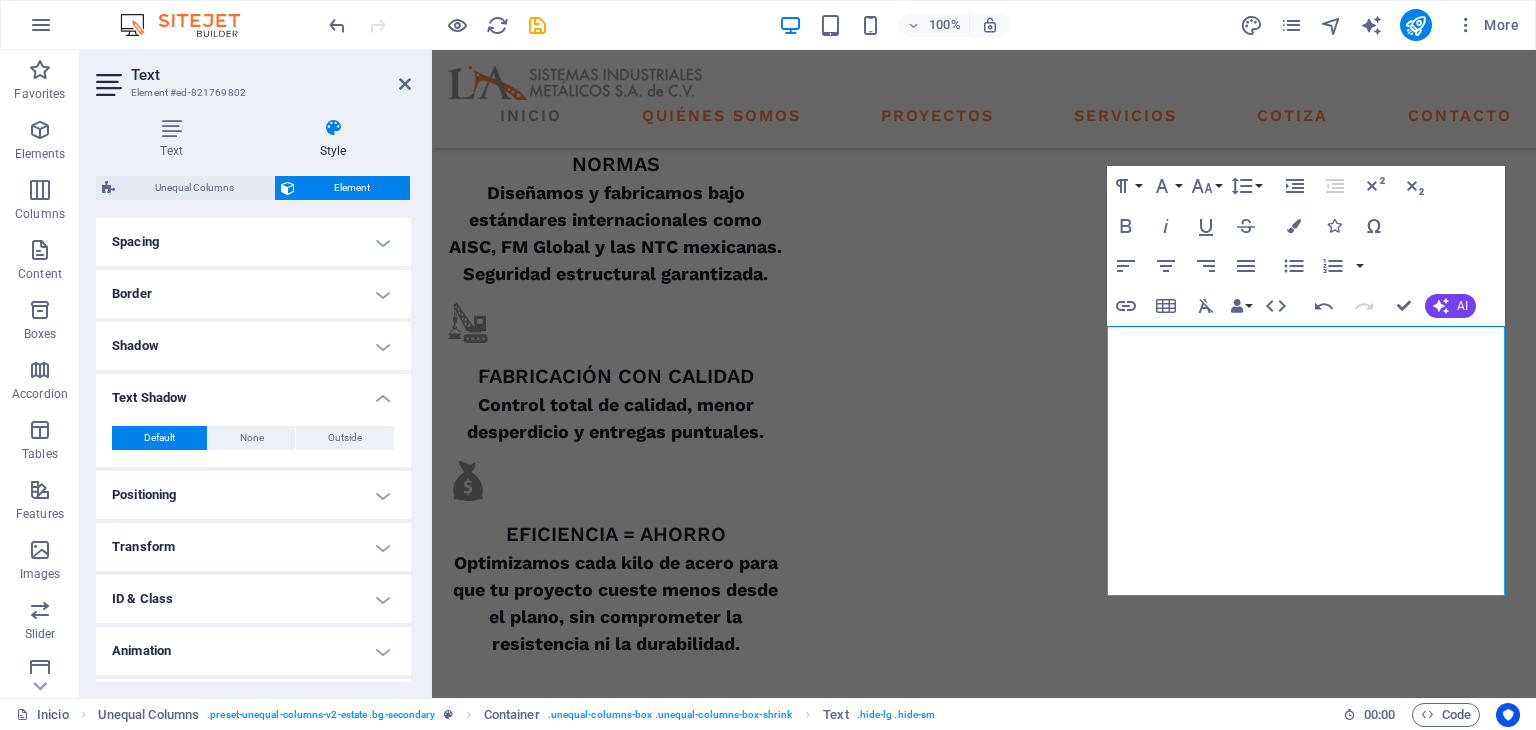 click on "Text Shadow" at bounding box center [253, 392] 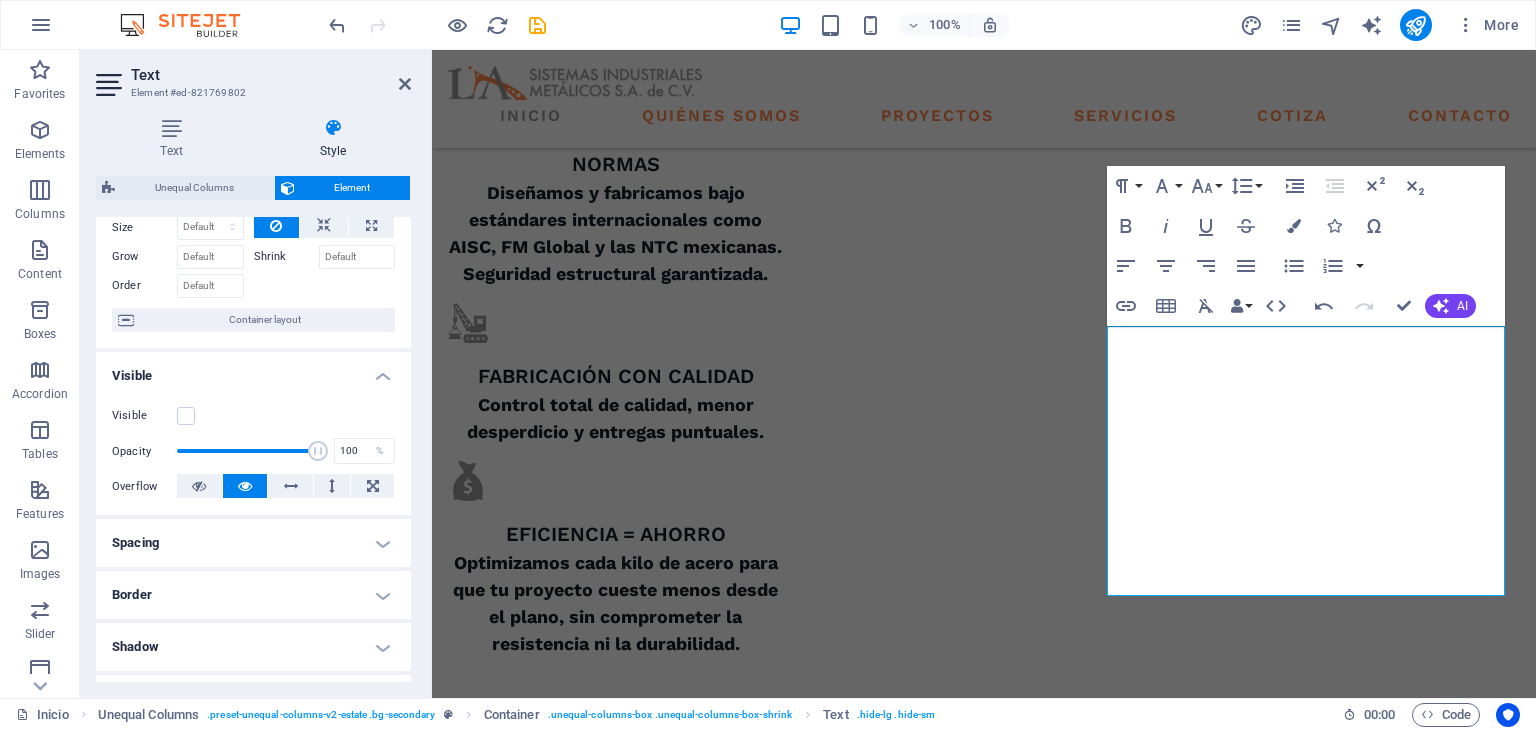 scroll, scrollTop: 166, scrollLeft: 0, axis: vertical 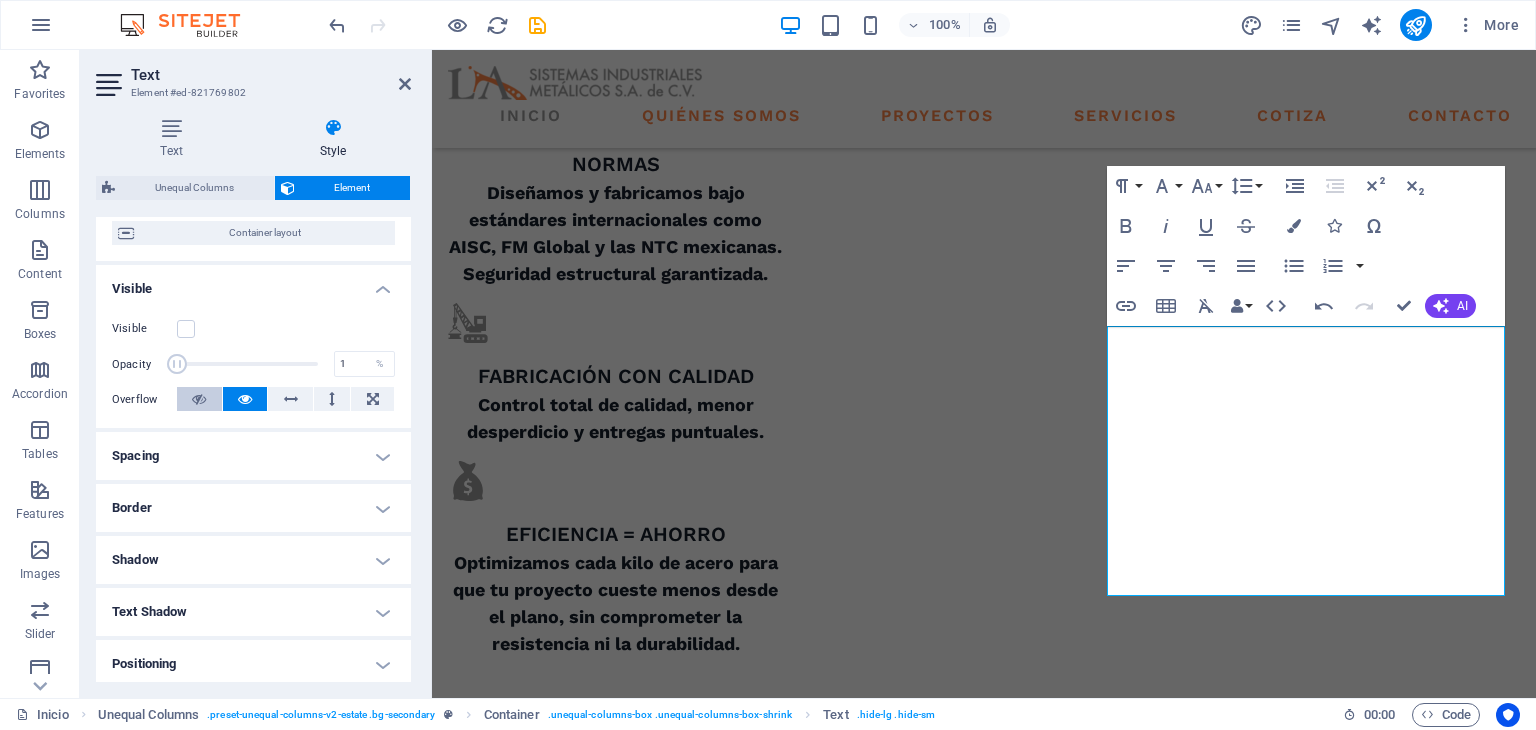 drag, startPoint x: 316, startPoint y: 366, endPoint x: 200, endPoint y: 385, distance: 117.54574 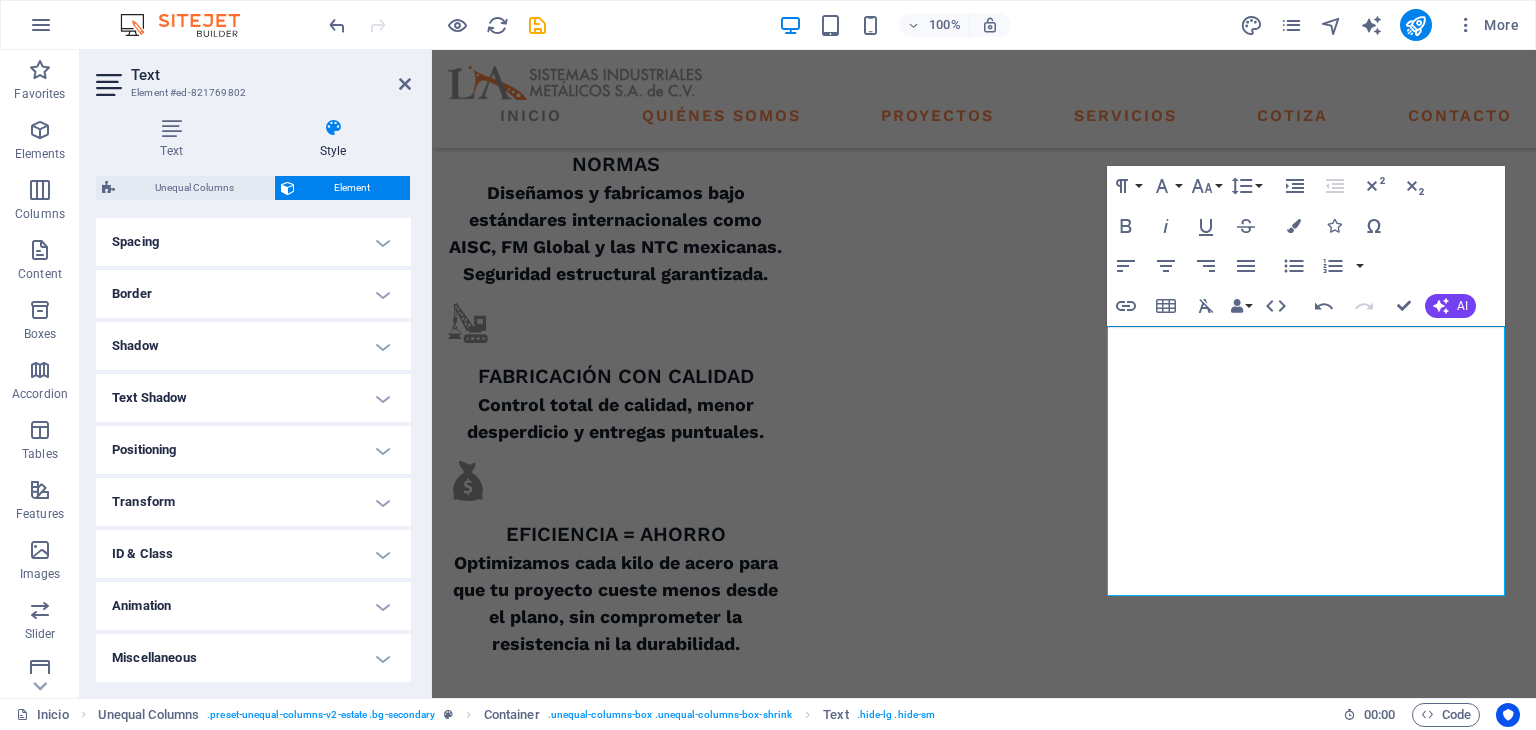 scroll, scrollTop: 46, scrollLeft: 0, axis: vertical 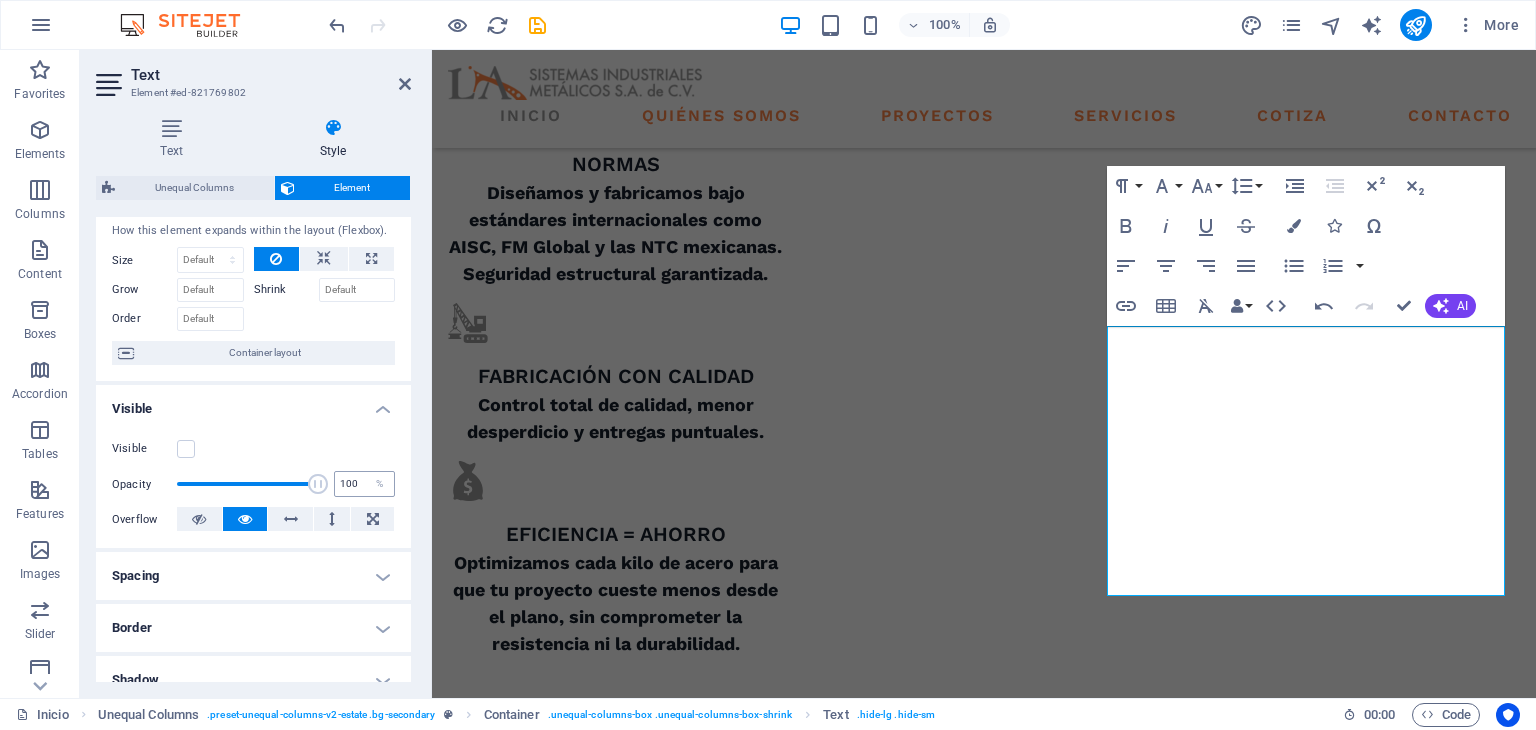 drag, startPoint x: 176, startPoint y: 478, endPoint x: 360, endPoint y: 477, distance: 184.00272 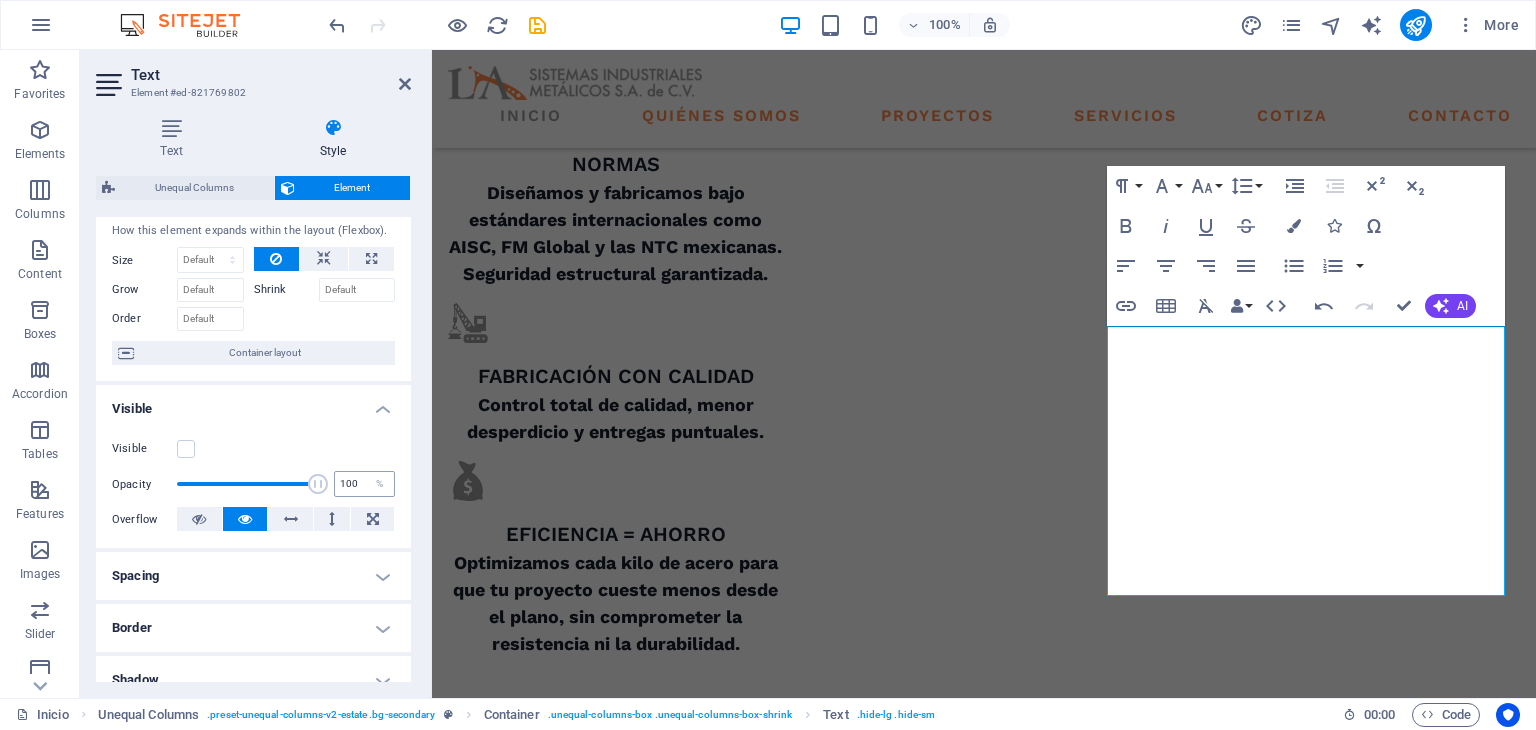 click on "Opacity 100 %" at bounding box center (253, 484) 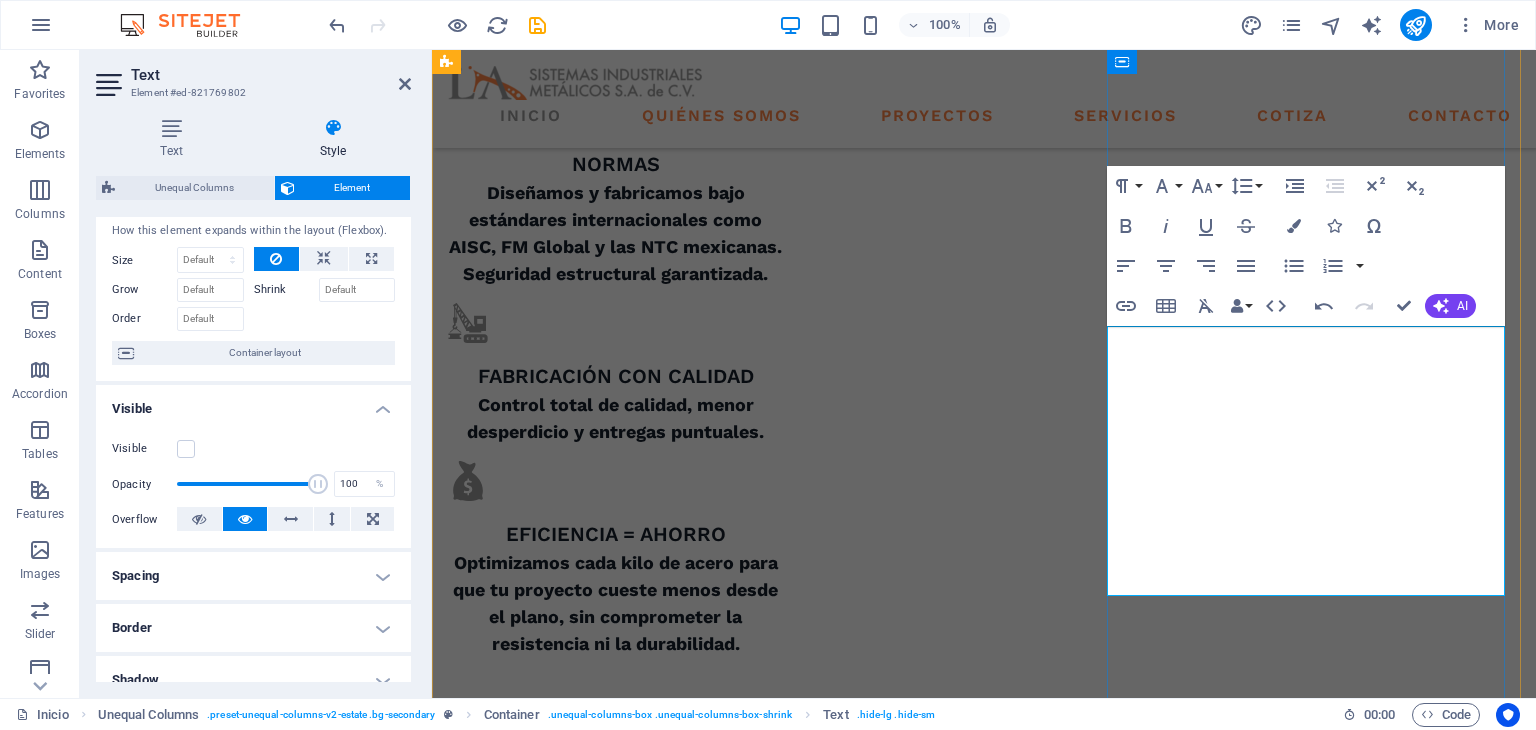 click on "En L.A  Sistemas Industriales Metálicos S.A. de C.V.  transformamos ideas en estructuras sólidas y rentables. Con más de 20 años en el sector, ayudamos a empresas de todo tamaño a cumplir sus objetivos de construcción  sin gastar de más y sin sacrificar calidad ." at bounding box center (970, 2569) 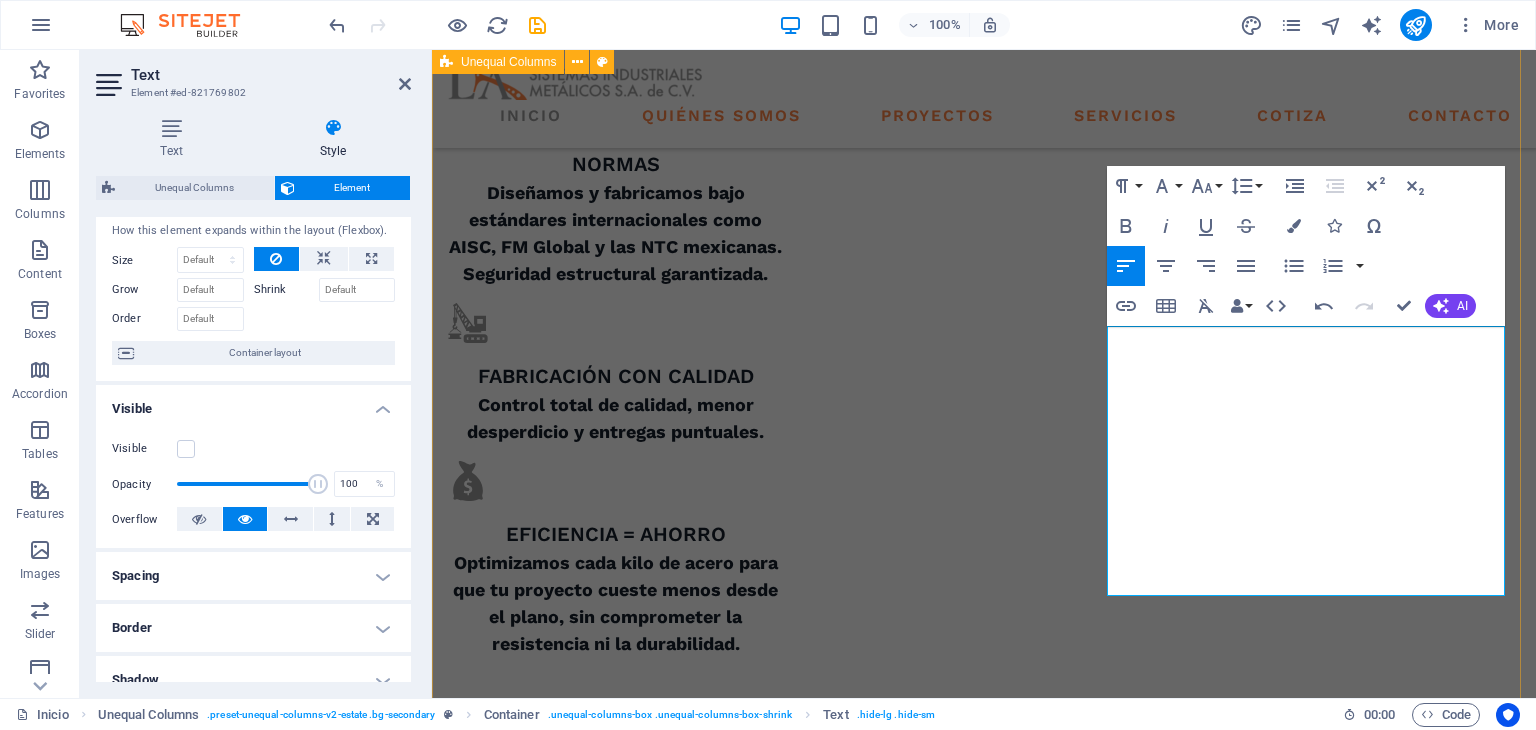 click on "QUIENES SOMOS what we are all about At vero eos et accusamus et iusto odio dignissimos ducimus qui blanditiis praesentium voluptatum deleniti atque corrupti quos dolores et quas molestias excepturi sint occaecati cupiditate non provident. En L.A  Sistemas Industriales Metálicos S.A. de C.V.  transformamos ideas en estructuras sólidas y rentables. Con más de 20 años en el sector, ayudamos a empresas de todo tamaño a cumplir sus objetivos de construcción  sin gastar de más y sin sacrificar calidad . Cumplimos estrictamente con las normas  NTC, AISC y FM Global , garantizando seguridad y durabilidad en cada proyecto . GET STARTED" at bounding box center (984, 1802) 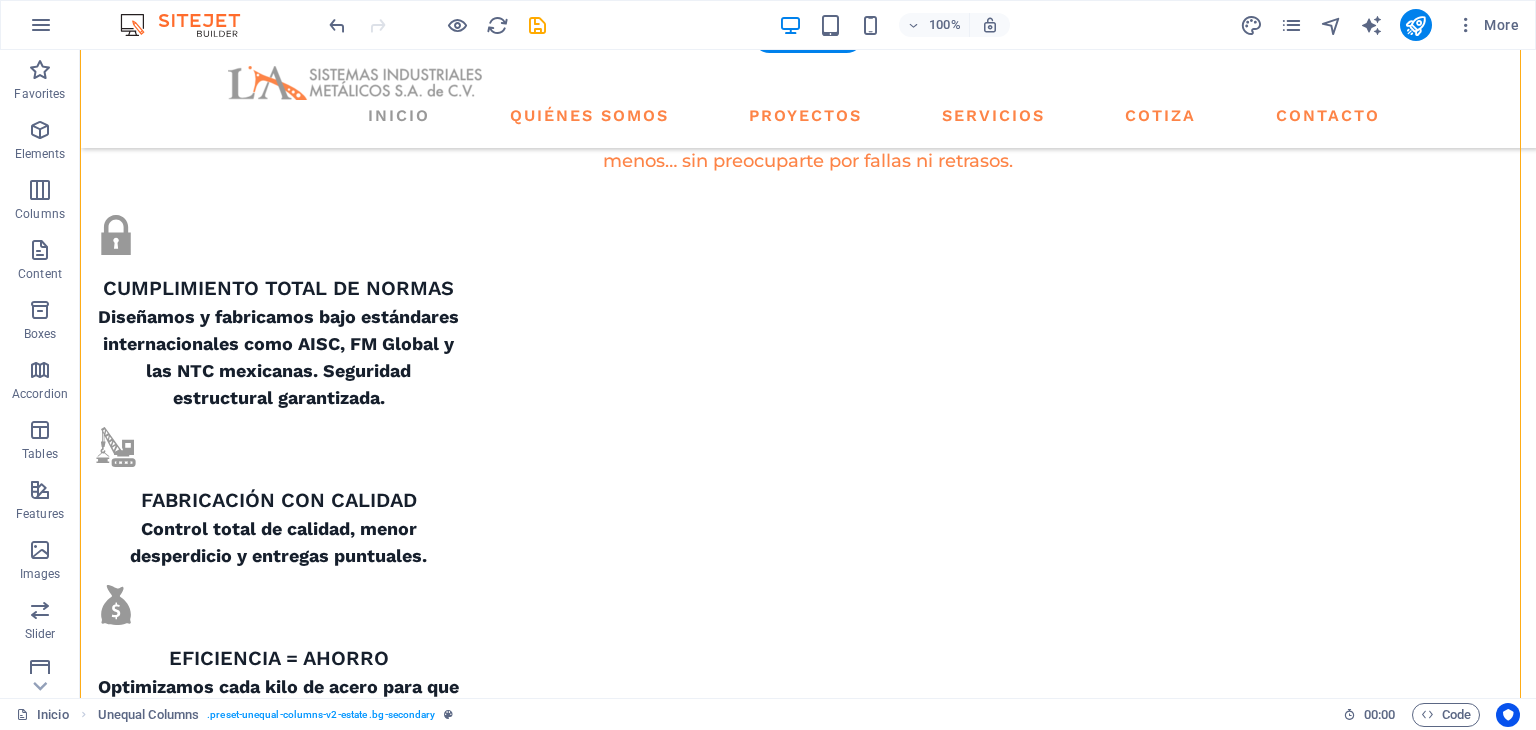 scroll, scrollTop: 1409, scrollLeft: 0, axis: vertical 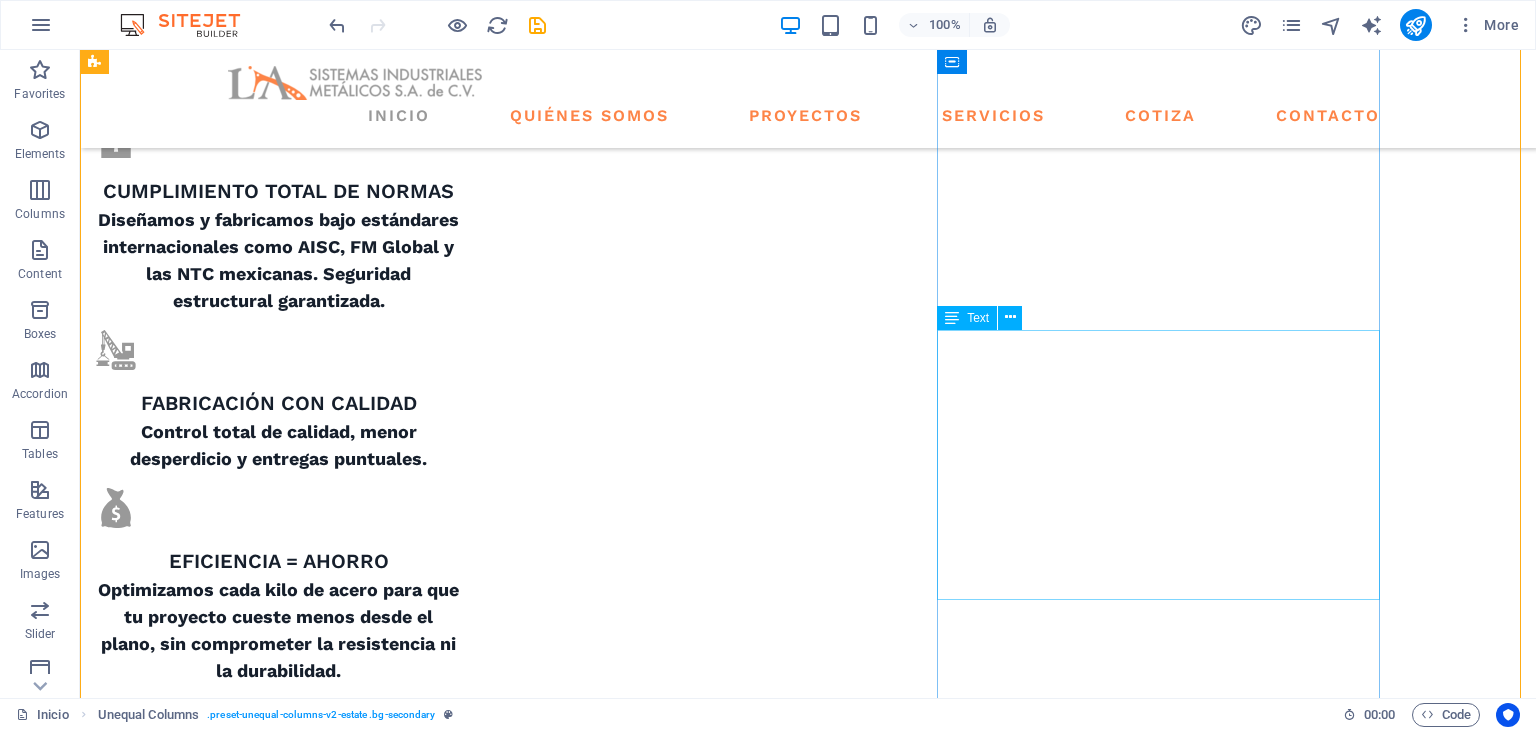 click on "En L.A  Sistemas Industriales Metálicos S.A. de C.V.  transformamos ideas en estructuras sólidas y rentables. Con más de 20 años en el sector, ayudamos a empresas de todo tamaño a cumplir sus objetivos de construcción  sin gastar de más y sin sacrificar calidad . Cumplimos estrictamente con las normas  NTC, AISC y FM Global , garantizando seguridad y durabilidad en cada proyecto ." at bounding box center (676, 3080) 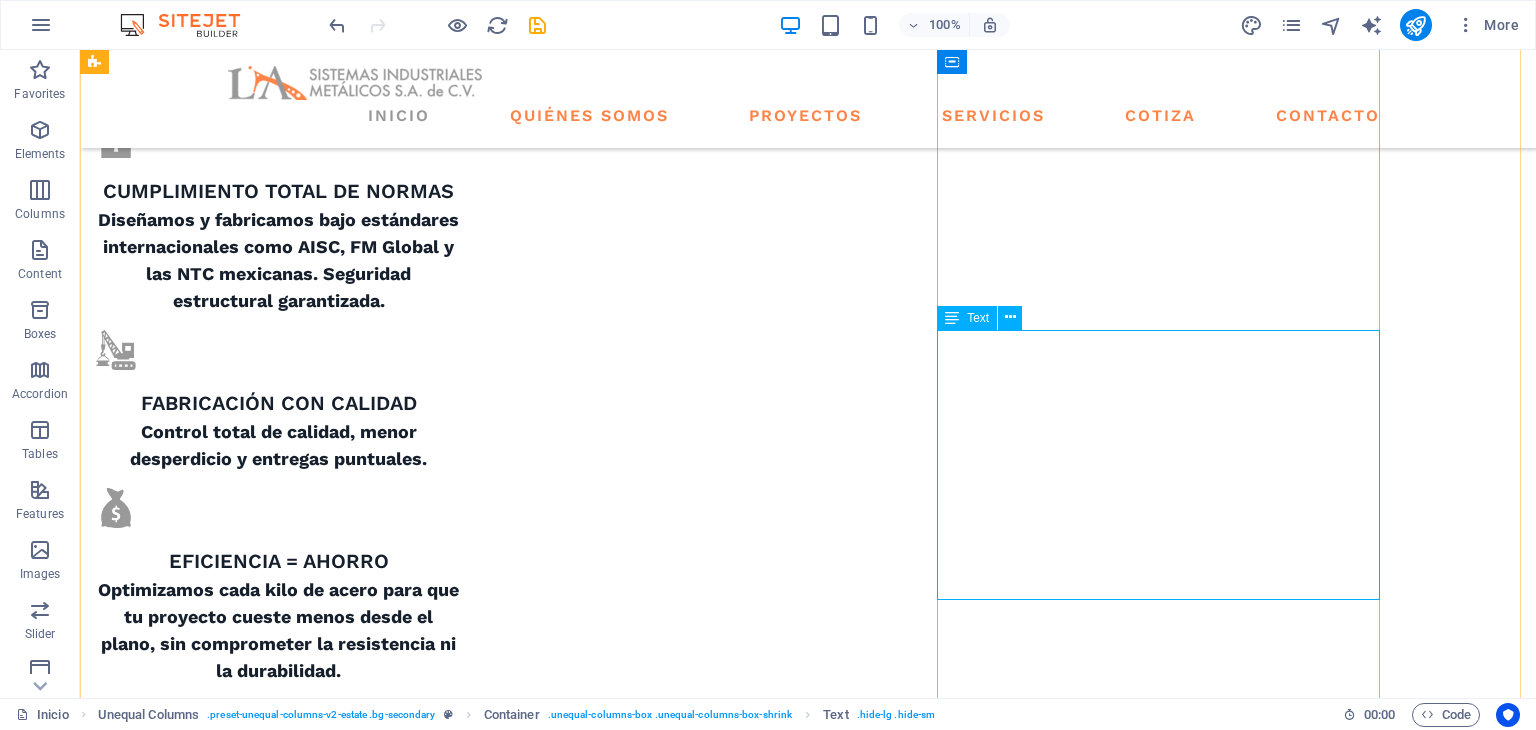 click on "En L.A  Sistemas Industriales Metálicos S.A. de C.V.  transformamos ideas en estructuras sólidas y rentables. Con más de 20 años en el sector, ayudamos a empresas de todo tamaño a cumplir sus objetivos de construcción  sin gastar de más y sin sacrificar calidad . Cumplimos estrictamente con las normas  NTC, AISC y FM Global , garantizando seguridad y durabilidad en cada proyecto ." at bounding box center (676, 3080) 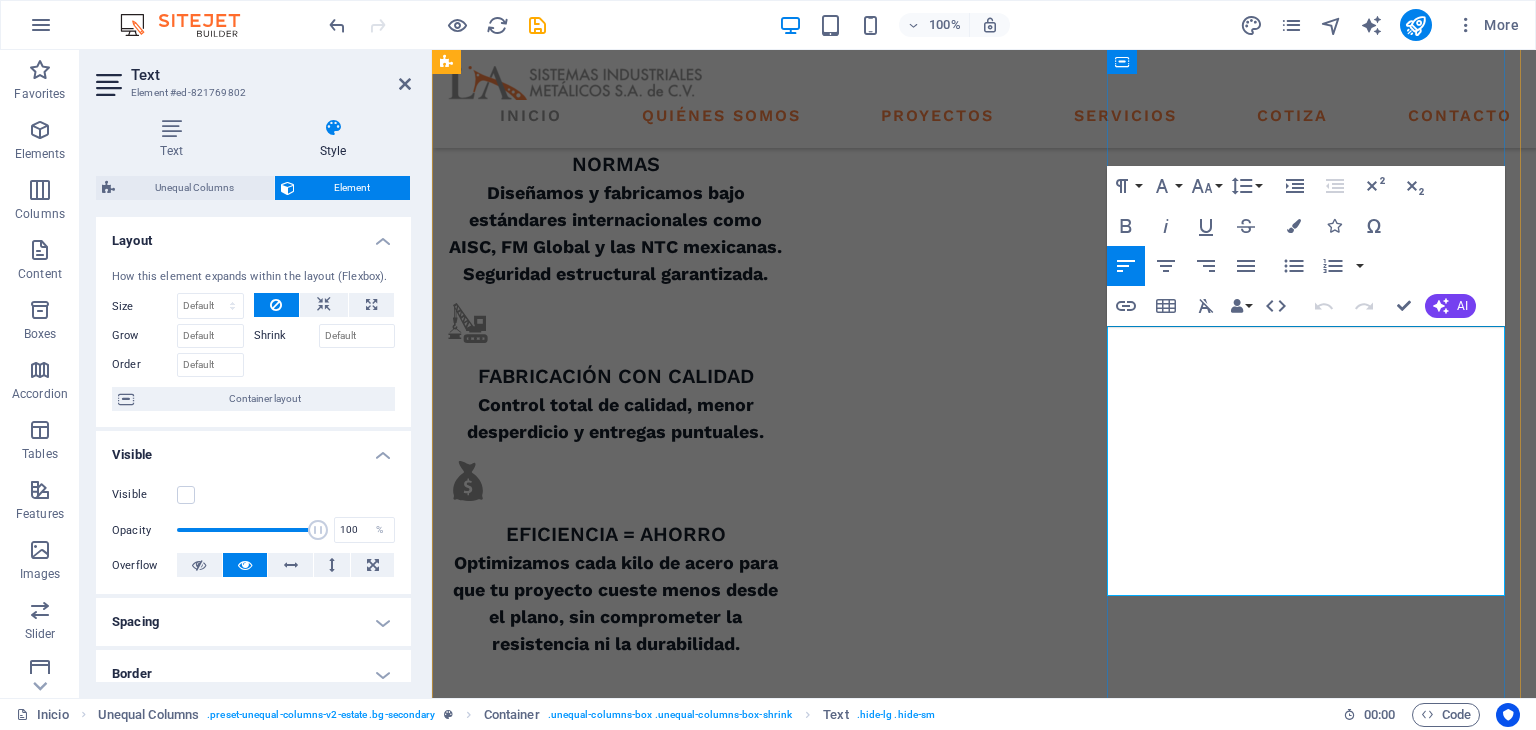 click on "En L.A  Sistemas Industriales Metálicos S.A. de C.V.  transformamos ideas en estructuras sólidas y rentables. Con más de 20 años en el sector, ayudamos a empresas de todo tamaño a cumplir sus objetivos de construcción  sin gastar de más y sin sacrificar calidad ." at bounding box center (984, 2569) 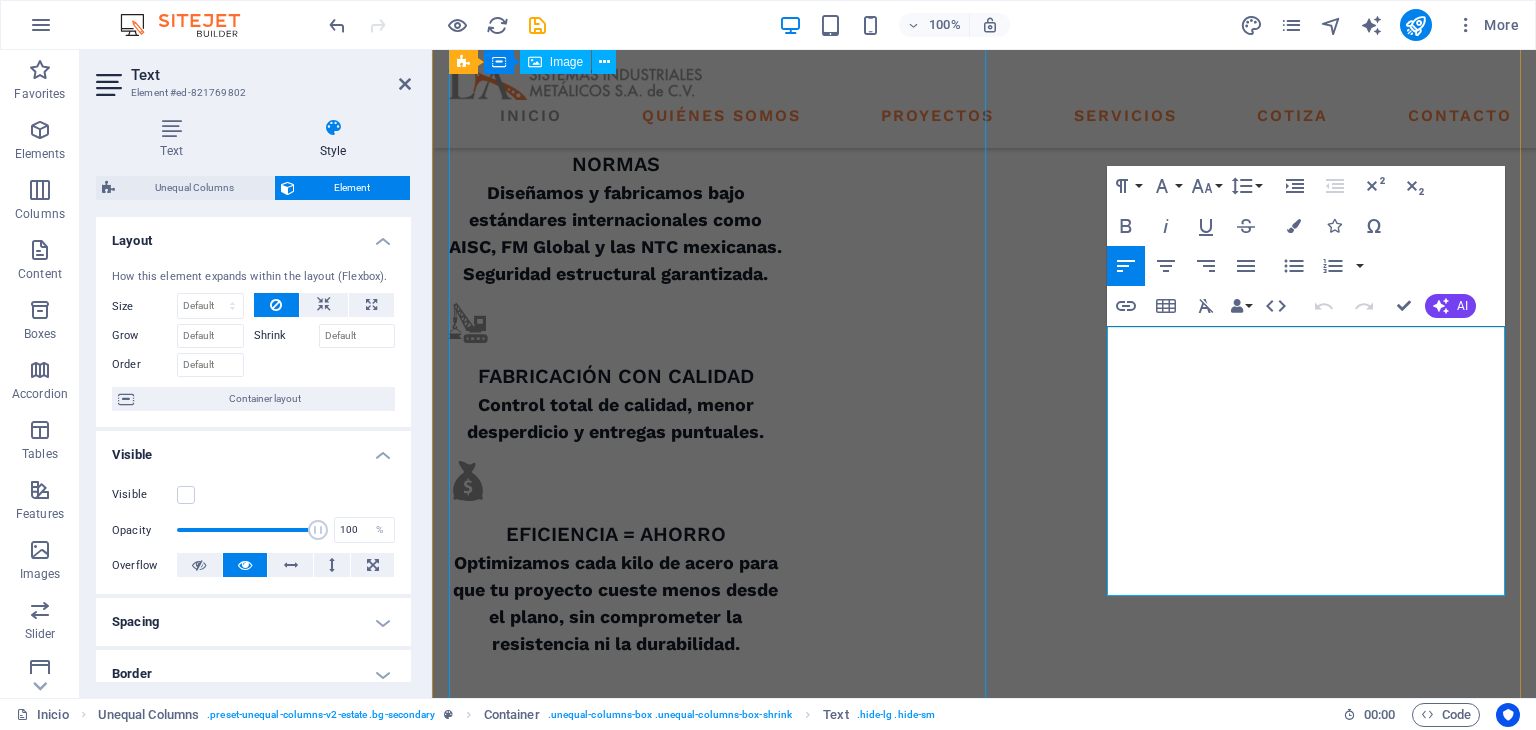 drag, startPoint x: 1493, startPoint y: 580, endPoint x: 959, endPoint y: 282, distance: 611.5227 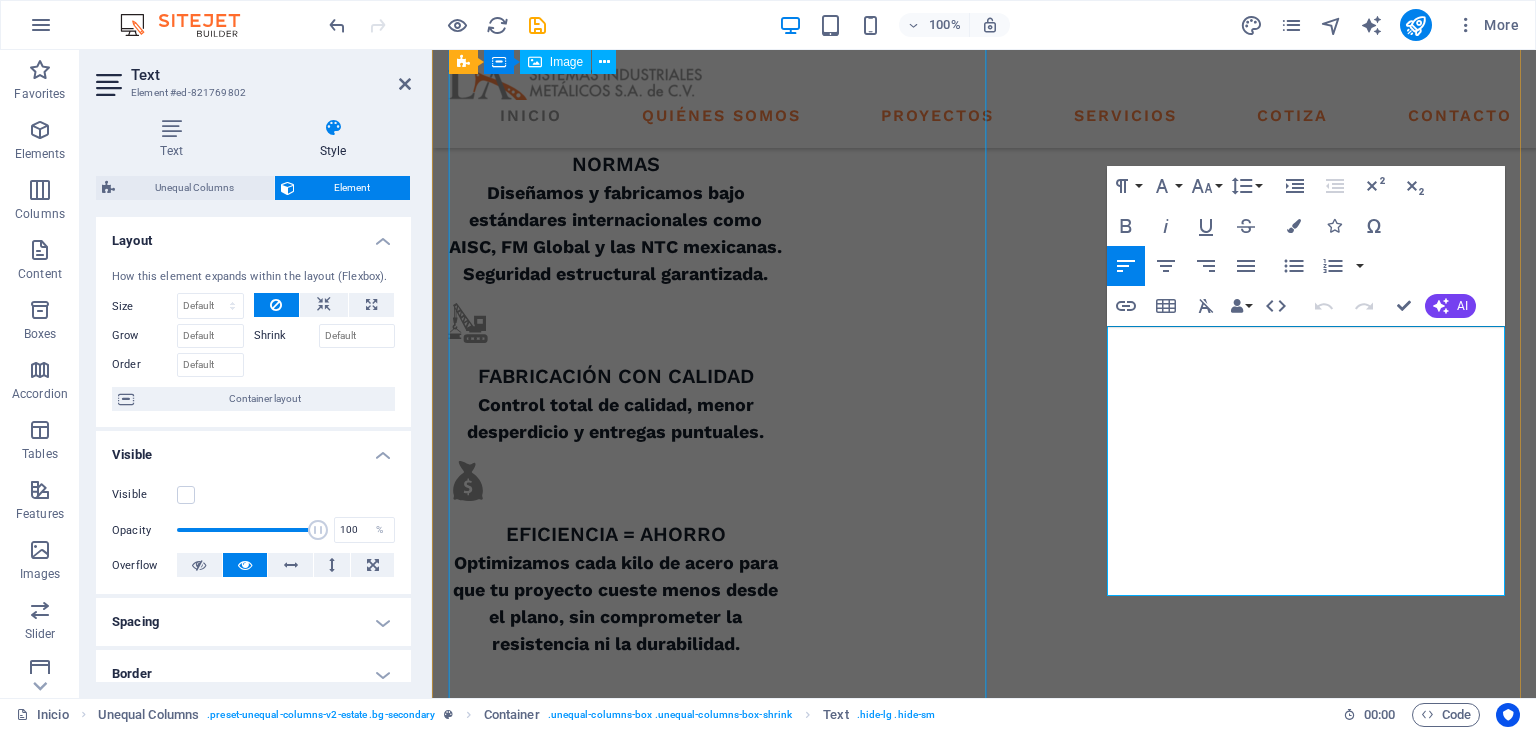 click on "QUIENES SOMOS what we are all about At vero eos et accusamus et iusto odio dignissimos ducimus qui blanditiis praesentium voluptatum deleniti atque corrupti quos dolores et quas molestias excepturi sint occaecati cupiditate non provident. En L.A  Sistemas Industriales Metálicos S.A. de C.V.  transformamos ideas en estructuras sólidas y rentables. Con más de 20 años en el sector, ayudamos a empresas de todo tamaño a cumplir sus objetivos de construcción  sin gastar de más y sin sacrificar calidad . Cumplimos estrictamente con las normas  NTC, AISC y FM Global , garantizando seguridad y durabilidad en cada proyecto . GET STARTED" at bounding box center (984, 1802) 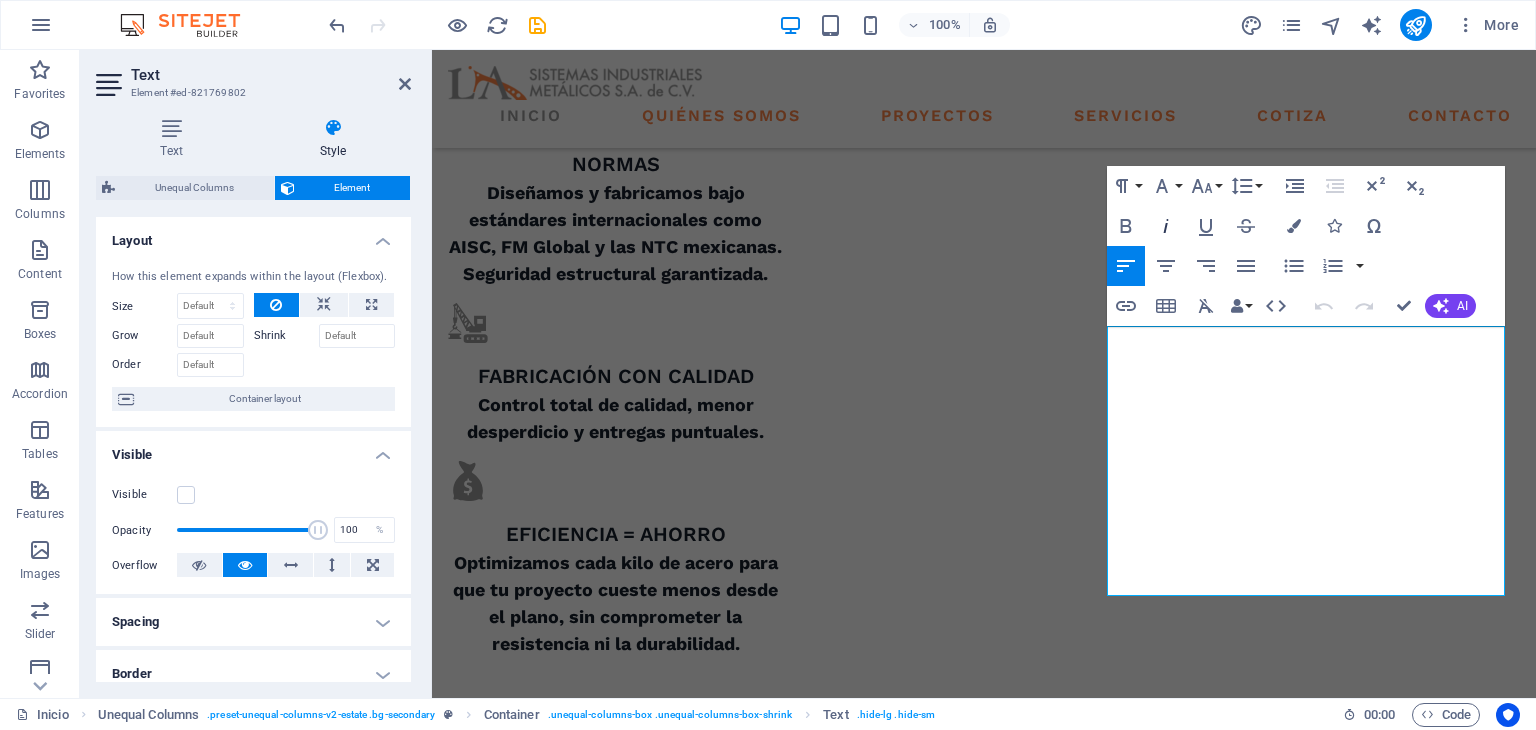 click 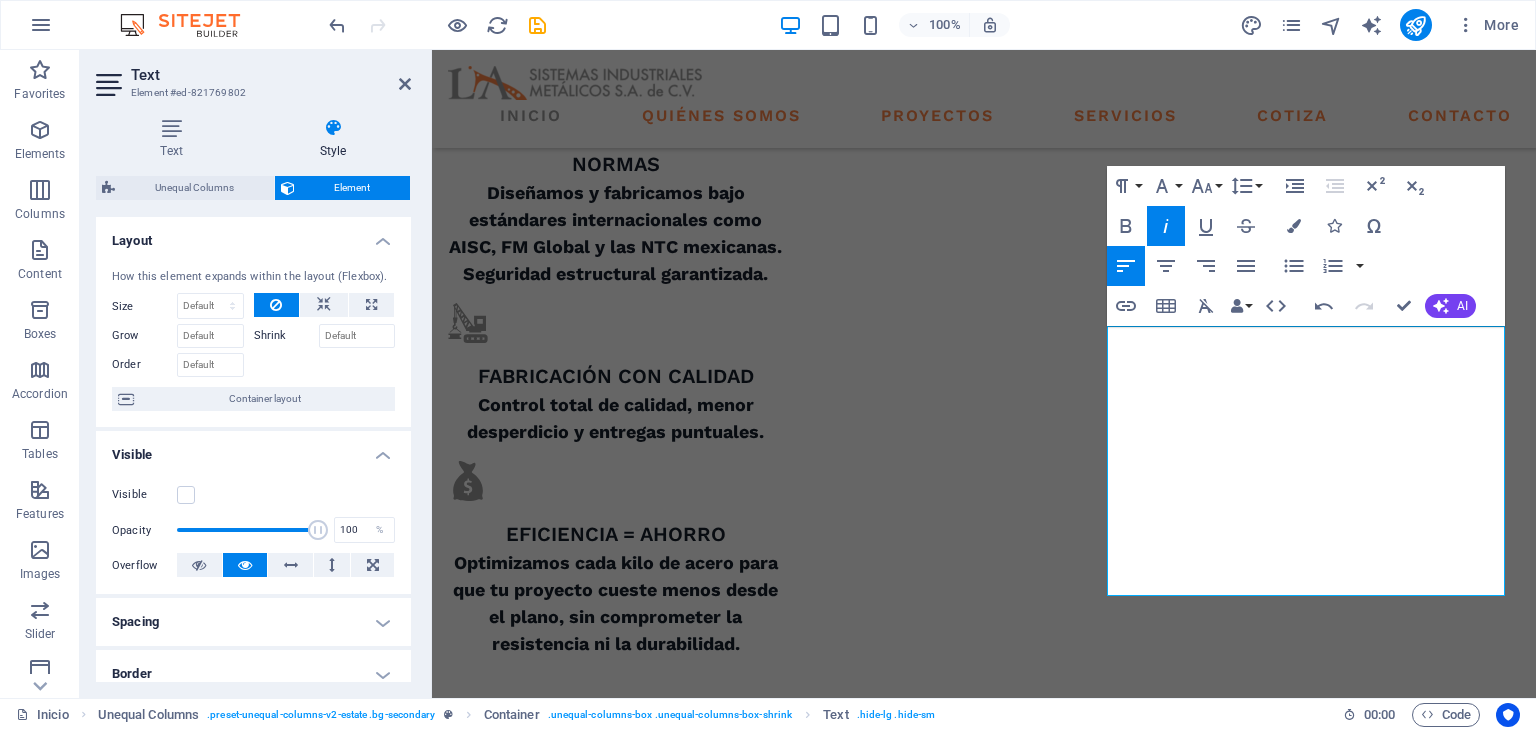 click 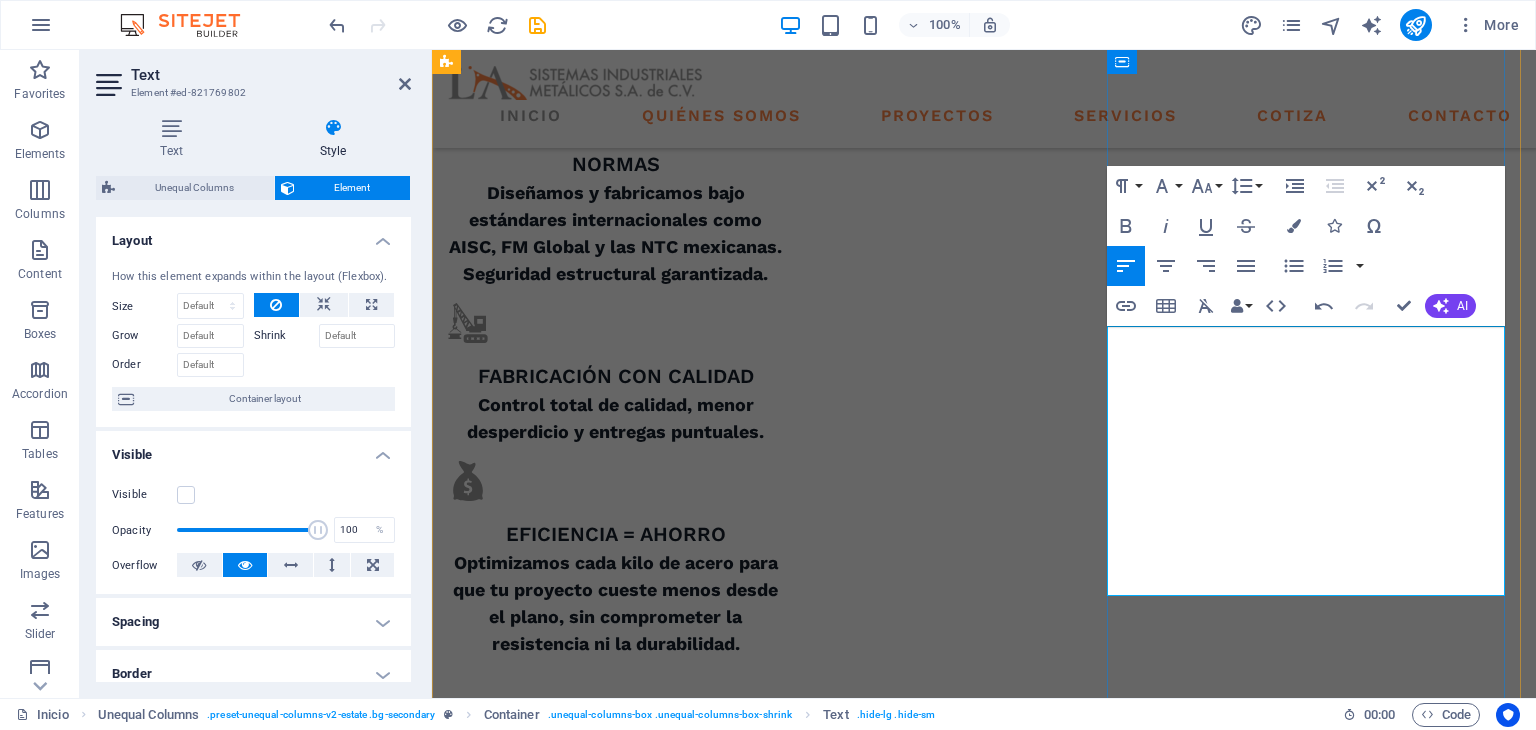 click on "En L.A Sistemas Industriales Metálicos S.A. de C.V. transformamos ideas en estructuras sólidas y rentables. Con más de 20 años en el sector, ayudamos a empresas de todo tamaño a cumplir sus objetivos de construcción sin gastar de más y sin sacrificar calidad ." at bounding box center (970, 2569) 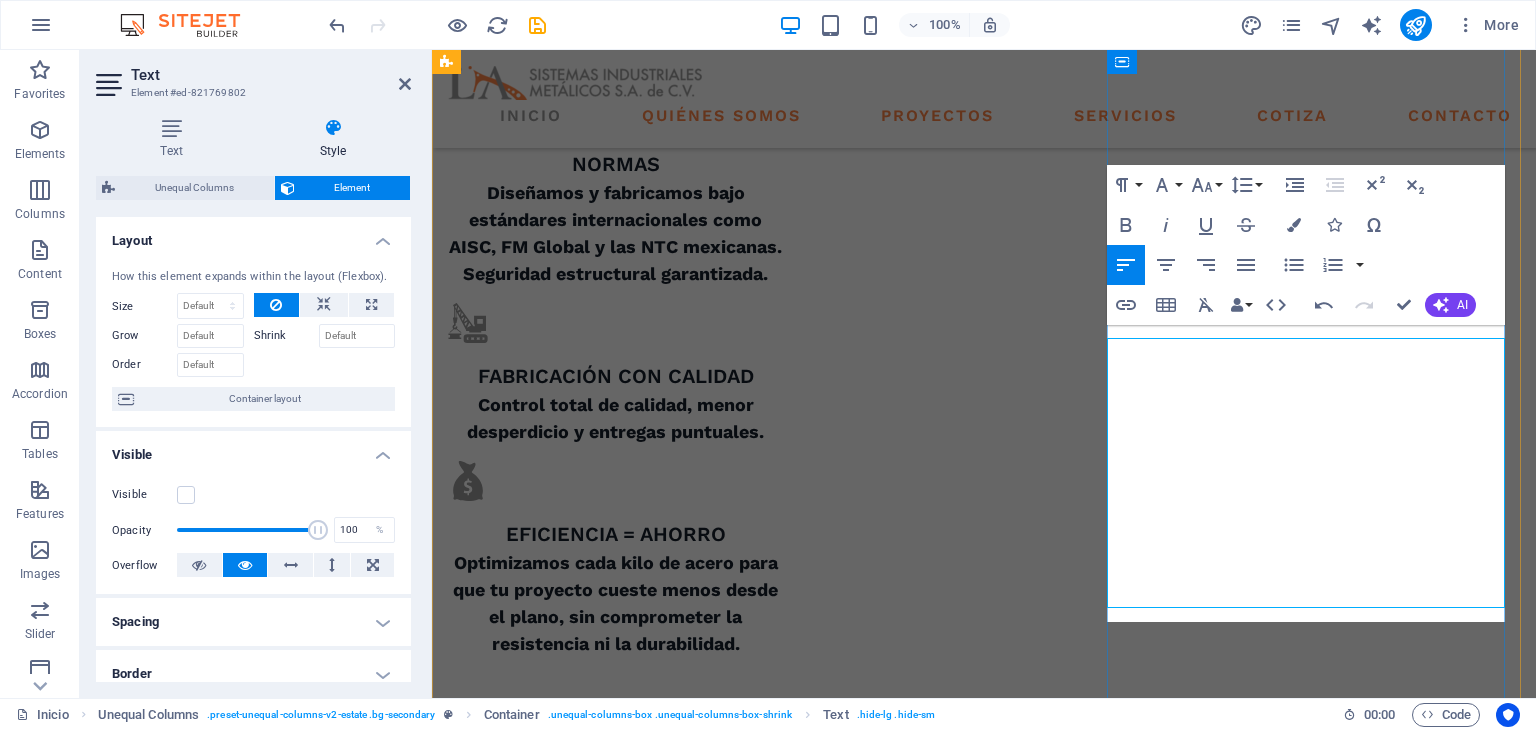scroll, scrollTop: 1453, scrollLeft: 0, axis: vertical 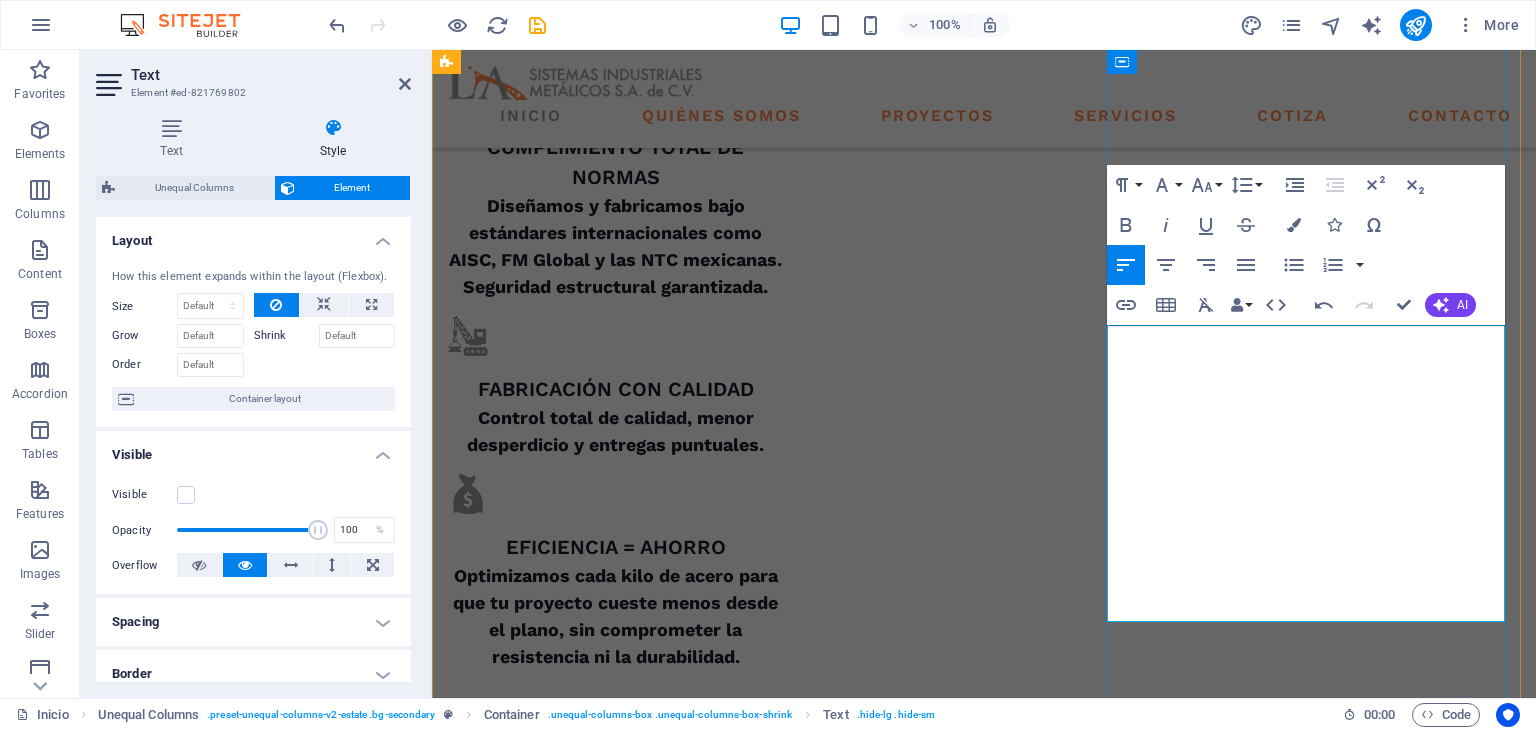 click on "Con más de 20 años en el sector, ayudamos a empresas de todo tamaño a cumplir sus objetivos de construcción  sin gastar de más y sin sacrificar calidad ." at bounding box center (984, 2609) 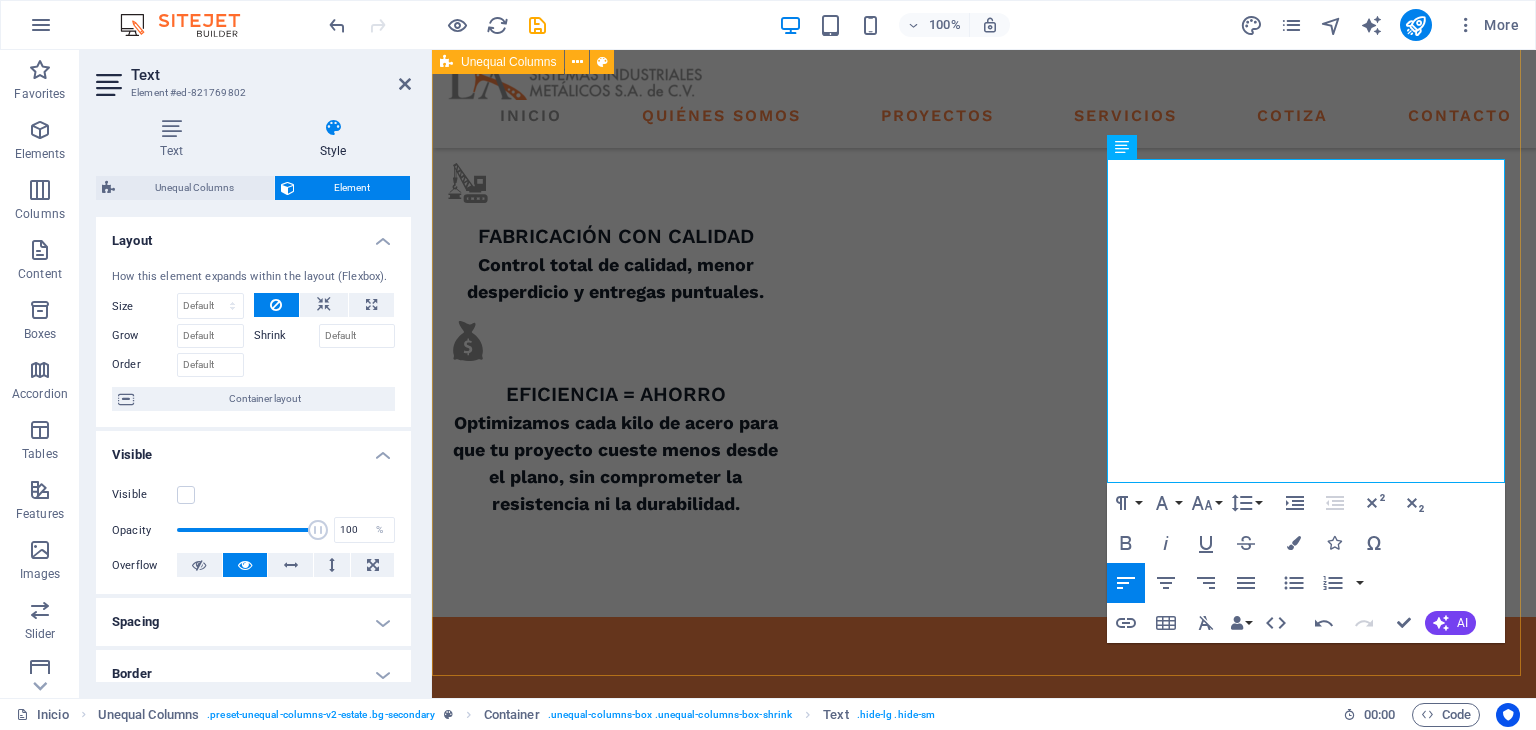 click on "QUIENES SOMOS what we are all about At vero eos et accusamus et iusto odio dignissimos ducimus qui blanditiis praesentium voluptatum deleniti atque corrupti quos dolores et quas molestias excepturi sint occaecati cupiditate non provident. En L.A Sistemas Industriales Metálicos S.A. de C.V. transformamos ideas en estructuras sólidas y rentables. Con más de 20 años en el sector, ayudamos a empresas de todo tamaño a cumplir sus objetivos de construcción  sin gastar de más y sin sacrificar calidad . ​ Cumplimos estrictamente con las normas  NTC, AISC y FM Global , garantizando seguridad y durabilidad en cada proyecto . GET STARTED" at bounding box center [984, 1689] 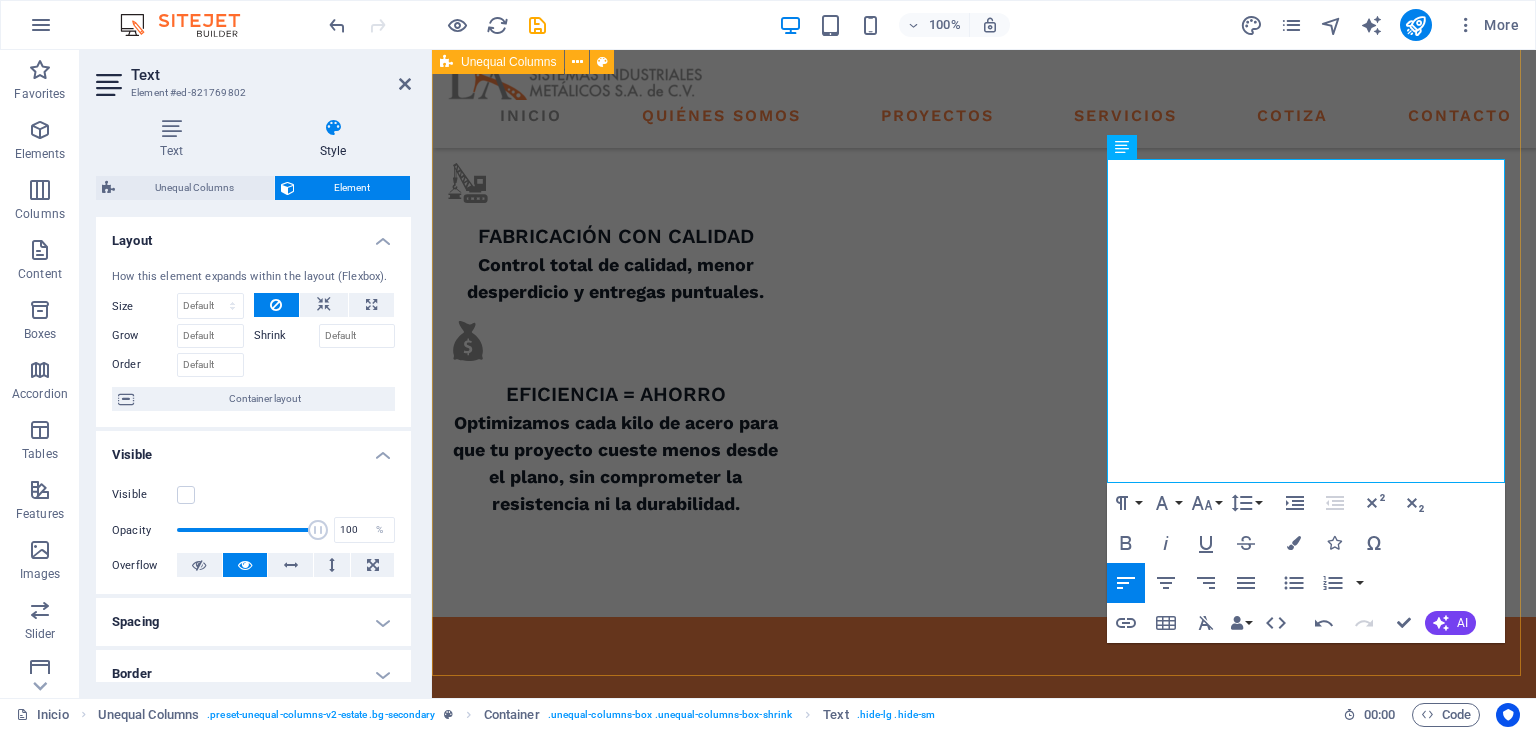 click on "QUIENES SOMOS what we are all about At vero eos et accusamus et iusto odio dignissimos ducimus qui blanditiis praesentium voluptatum deleniti atque corrupti quos dolores et quas molestias excepturi sint occaecati cupiditate non provident. En L.A Sistemas Industriales Metálicos S.A. de C.V. transformamos ideas en estructuras sólidas y rentables. Con más de 20 años en el sector, ayudamos a empresas de todo tamaño a cumplir sus objetivos de construcción  sin gastar de más y sin sacrificar calidad . ​ Cumplimos estrictamente con las normas  NTC, AISC y FM Global , garantizando seguridad y durabilidad en cada proyecto . GET STARTED" at bounding box center [984, 1689] 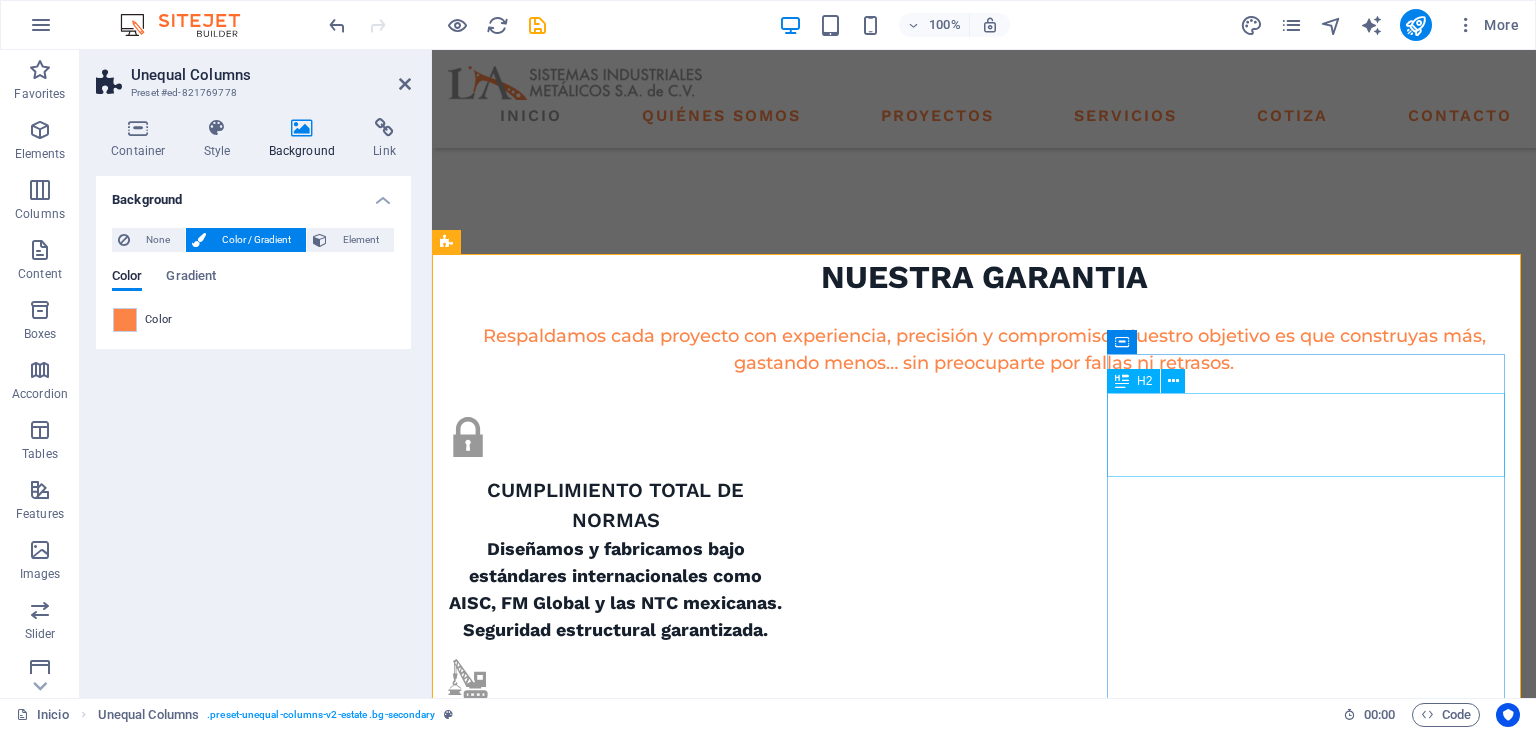 scroll, scrollTop: 1276, scrollLeft: 0, axis: vertical 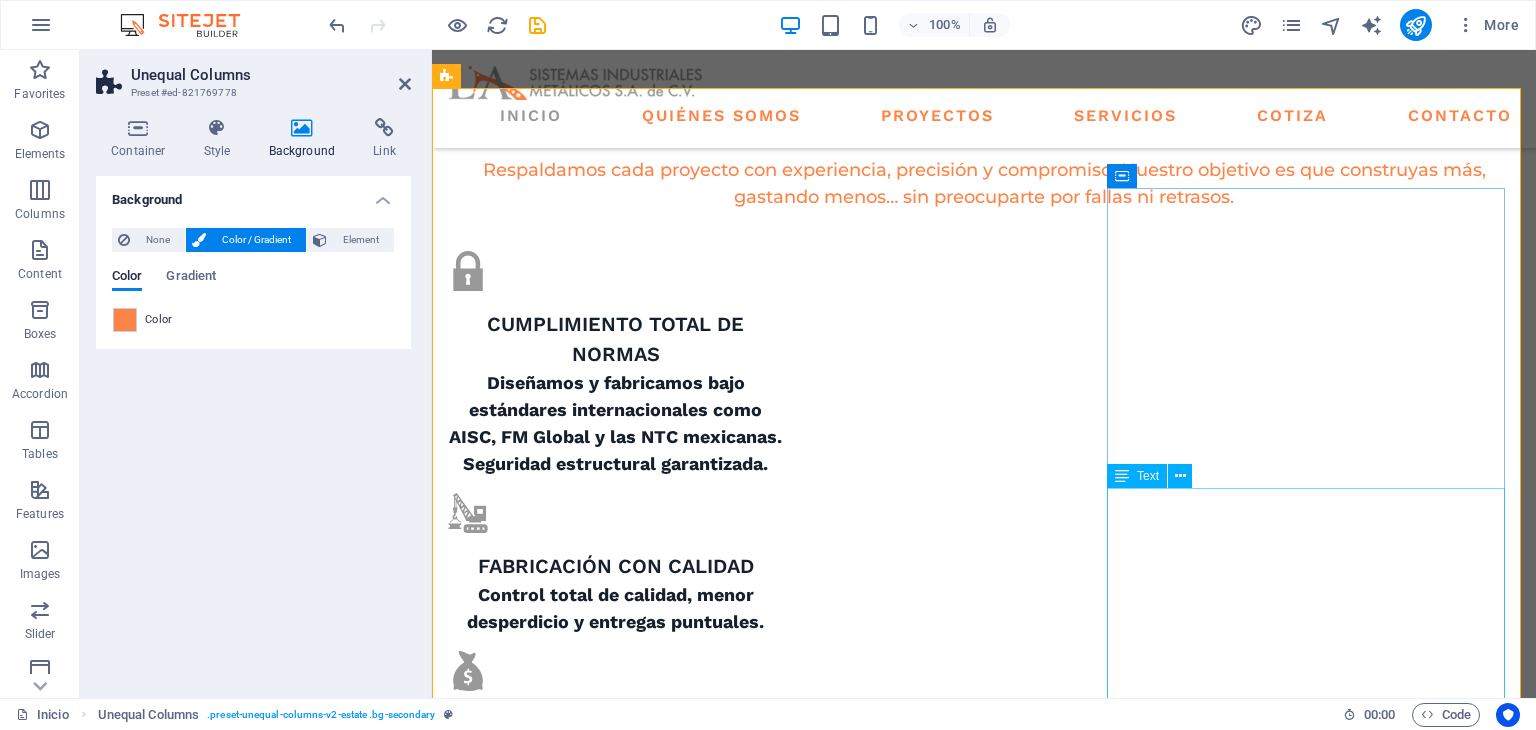 drag, startPoint x: 1198, startPoint y: 499, endPoint x: 1550, endPoint y: 497, distance: 352.00568 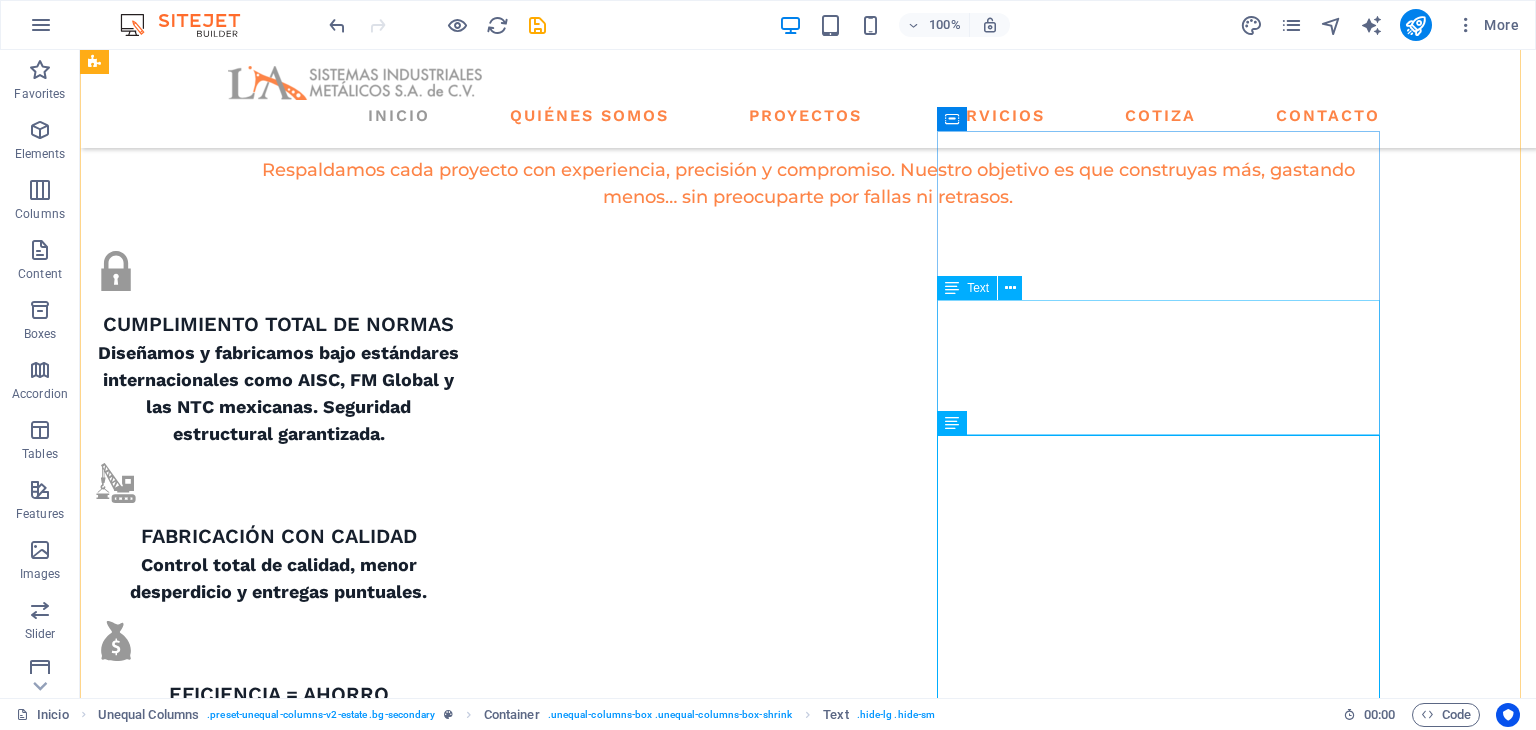 click on "At vero eos et accusamus et iusto odio dignissimos ducimus qui blanditiis praesentium voluptatum deleniti atque corrupti quos dolores et quas molestias excepturi sint occaecati cupiditate non provident." at bounding box center [676, 3132] 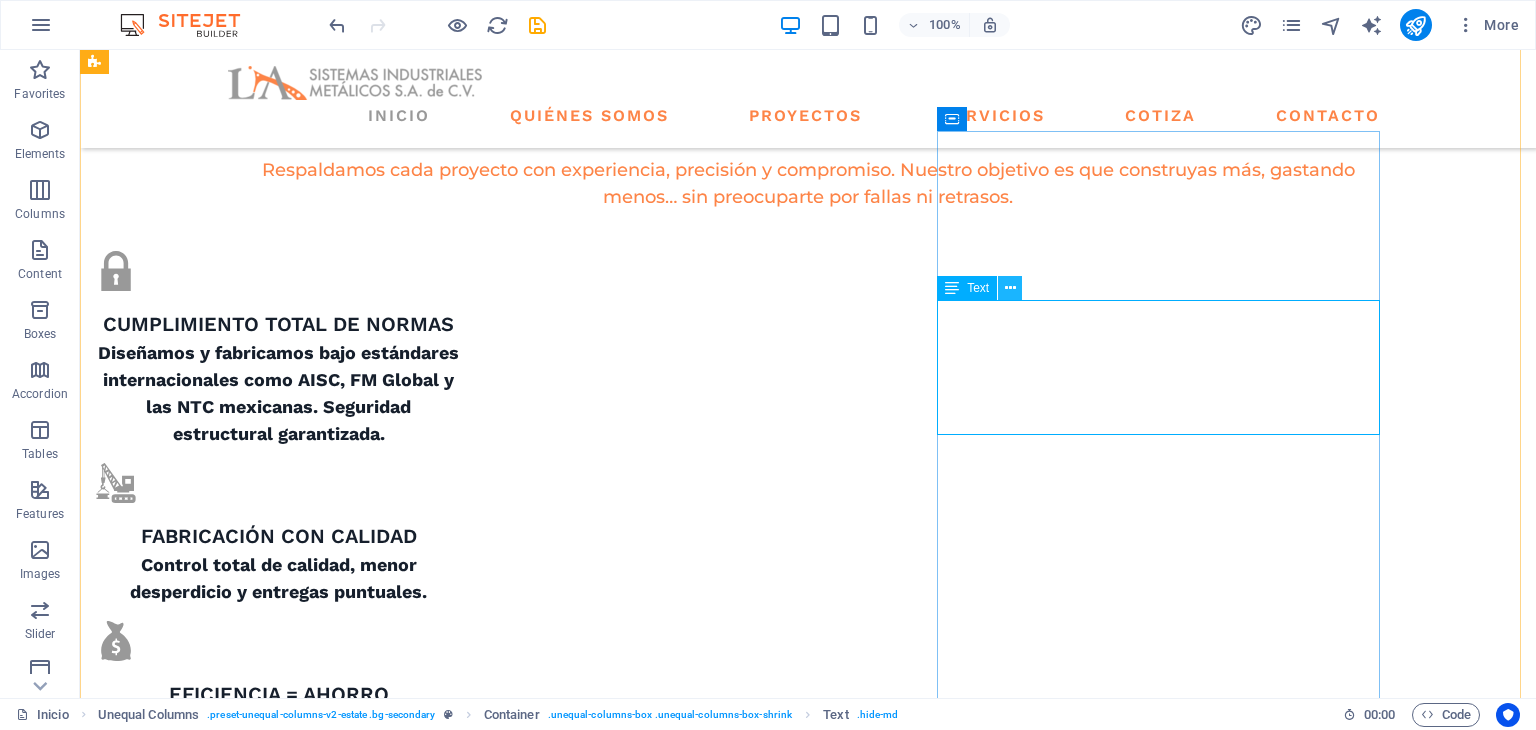 click at bounding box center [1010, 288] 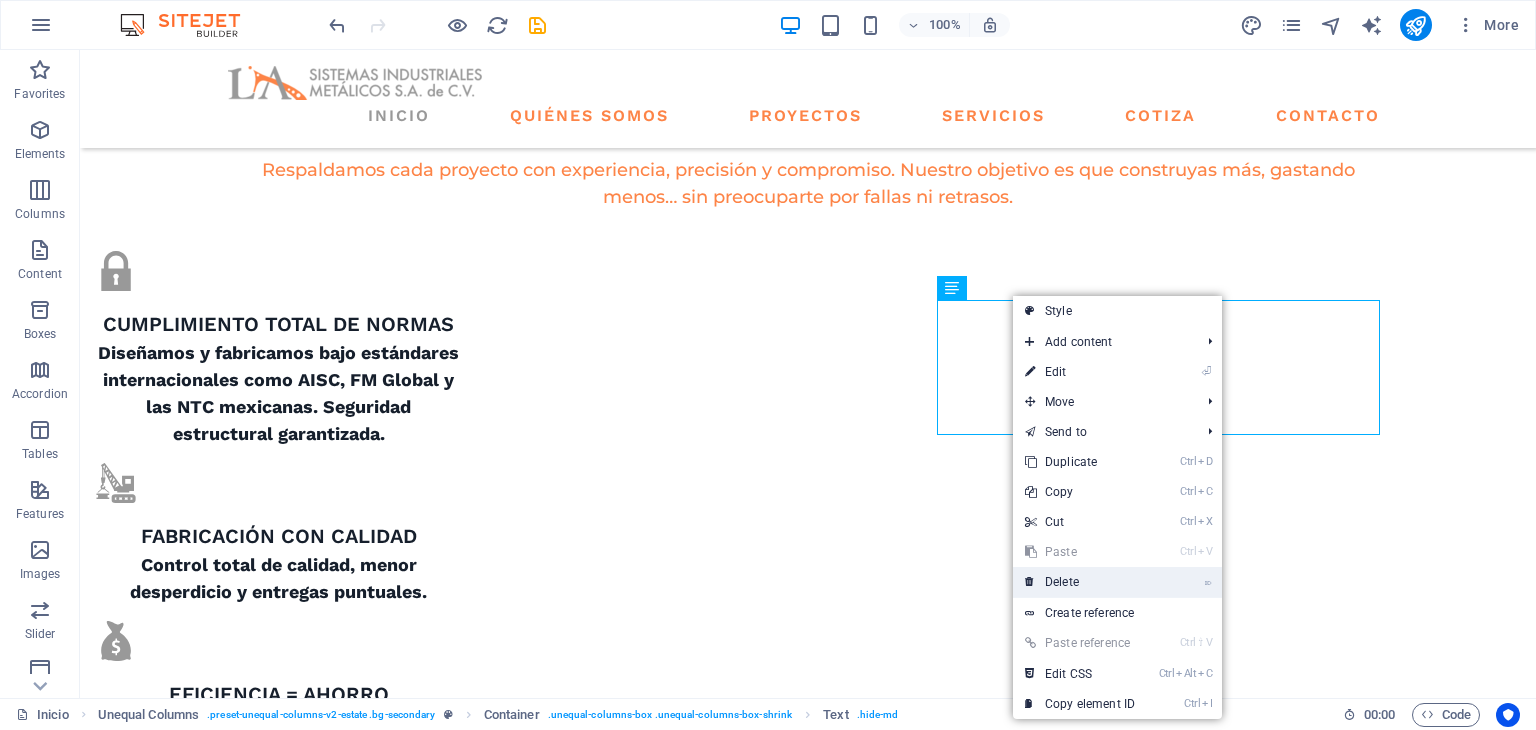 click on "⌦  Delete" at bounding box center (1080, 582) 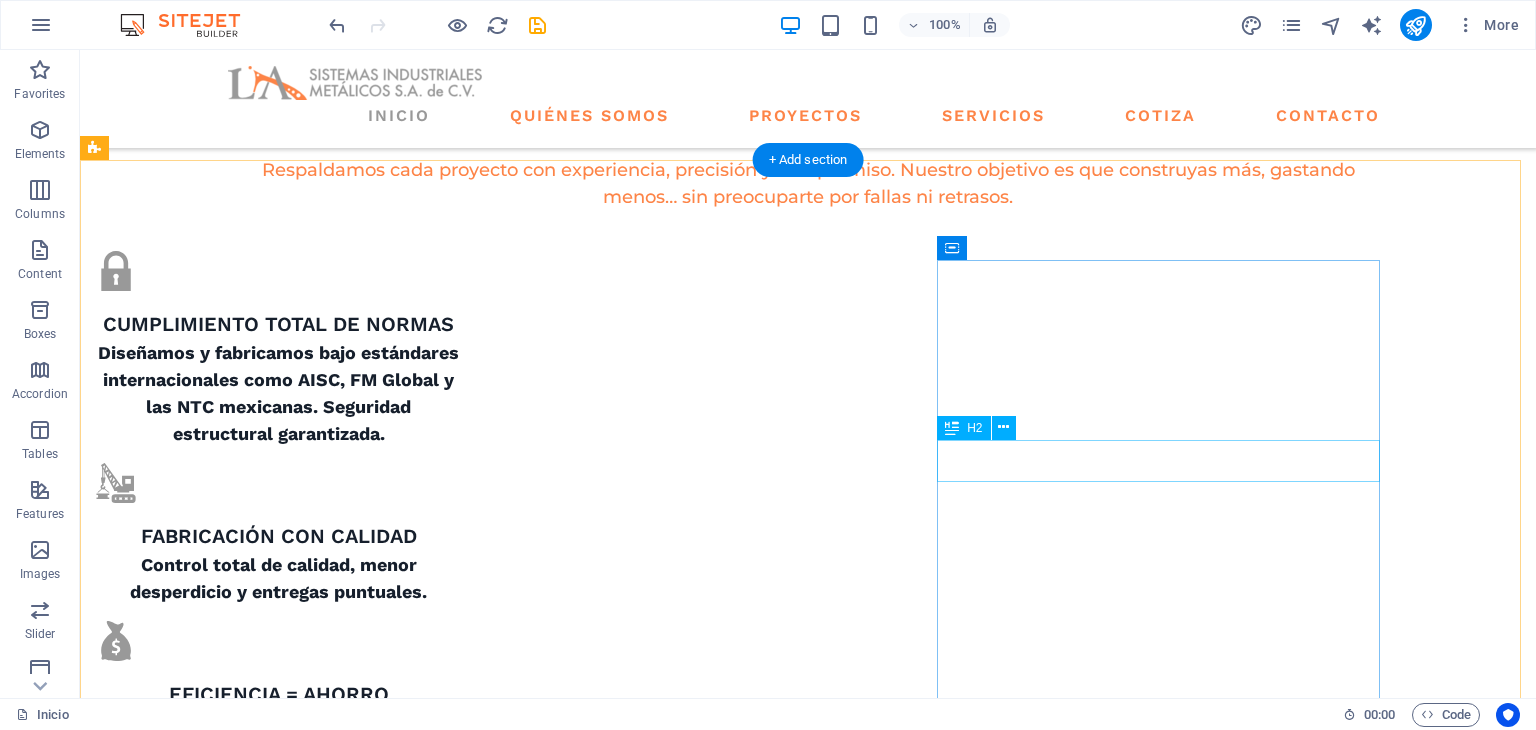 scroll, scrollTop: 1110, scrollLeft: 0, axis: vertical 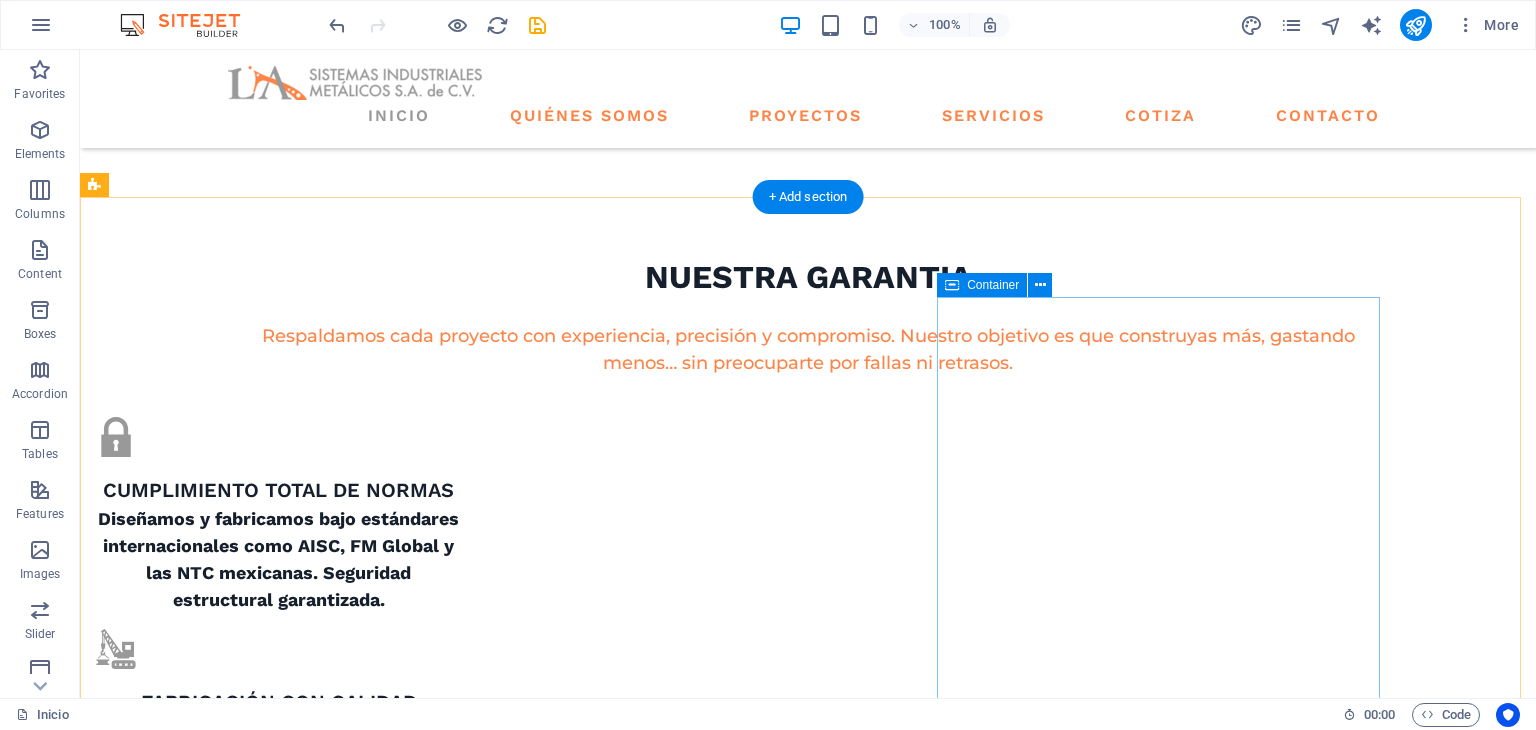 click on "En L.A Sistemas Industriales Metálicos S.A. de C.V. transformamos ideas en estructuras sólidas y rentables. Con más de 20 años en el sector, ayudamos a empresas de todo tamaño a cumplir sus objetivos de construcción sin gastar de más y sin sacrificar calidad . Cumplimos estrictamente con las normas NTC, AISC y FM Global , garantizando seguridad y durabilidad en cada proyecto ." at bounding box center [676, 3350] 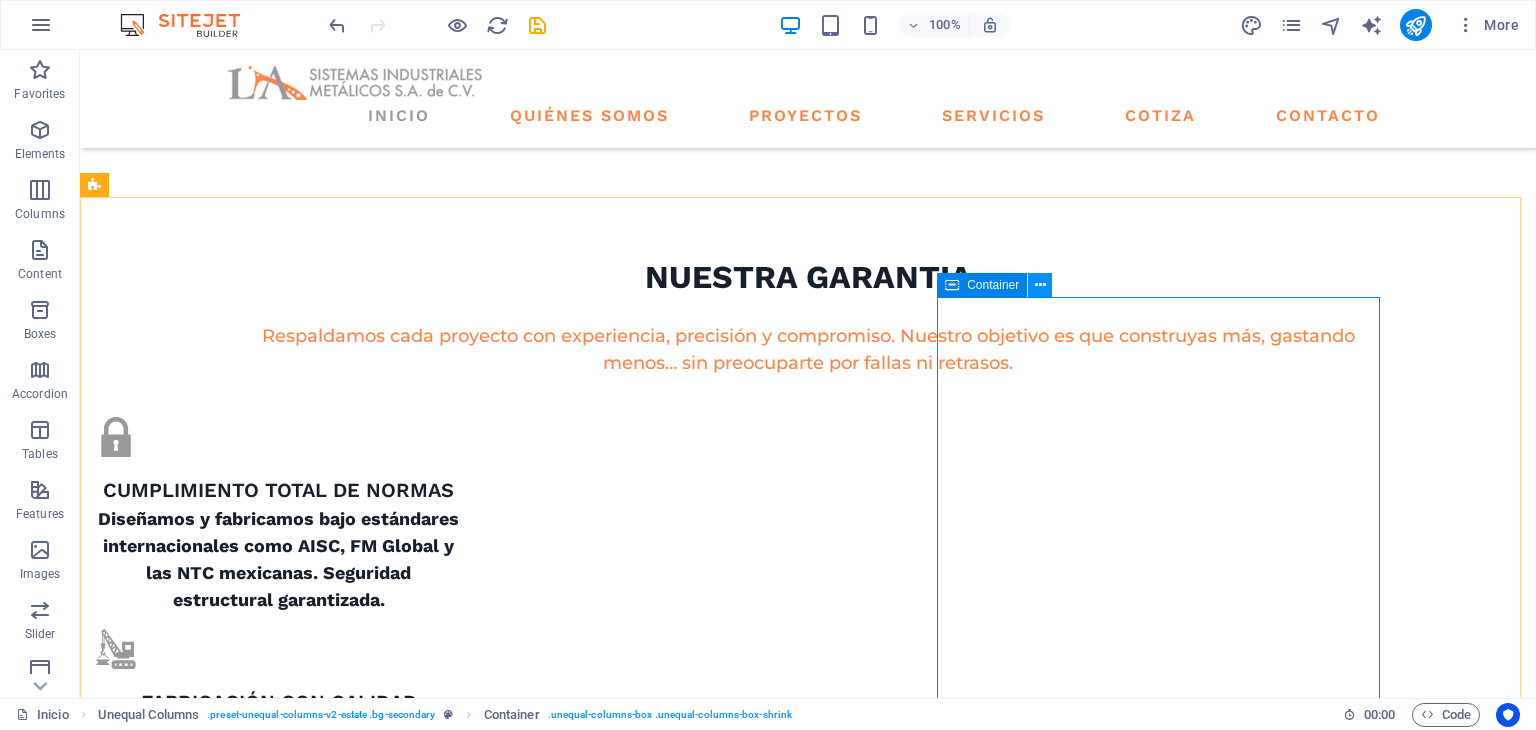 click at bounding box center [1040, 285] 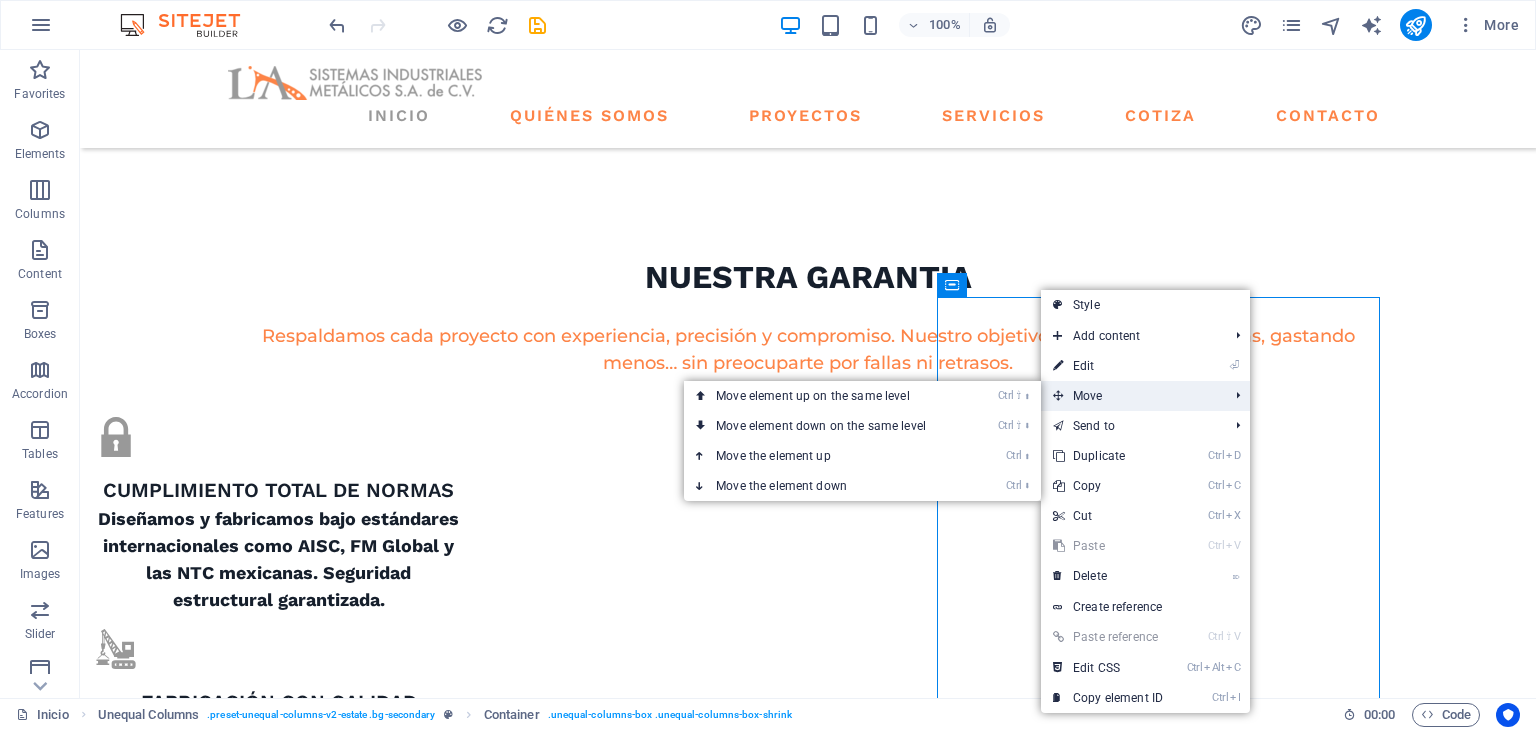 click on "Move" at bounding box center [1130, 396] 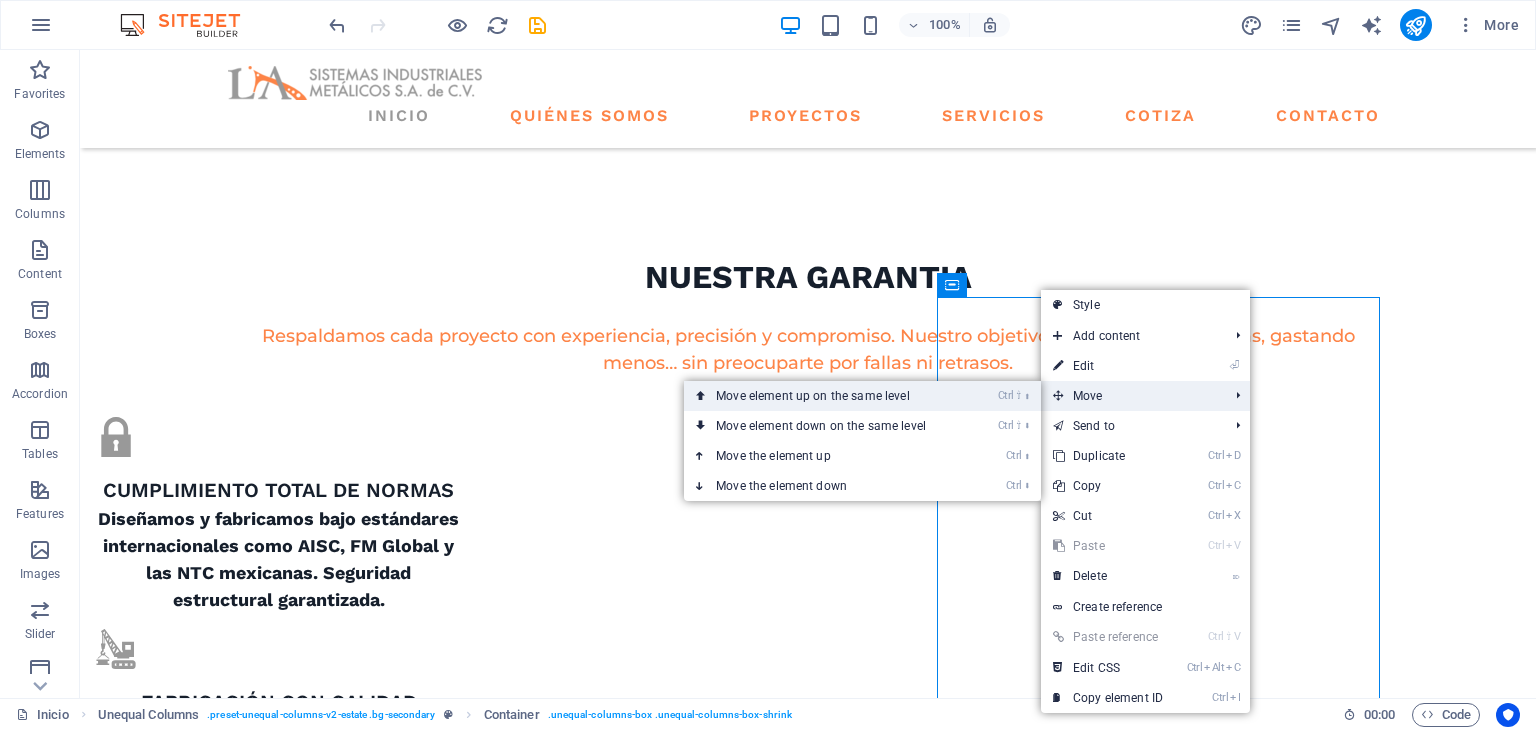 click on "Ctrl ⇧ ⬆  Move element up on the same level" at bounding box center (825, 396) 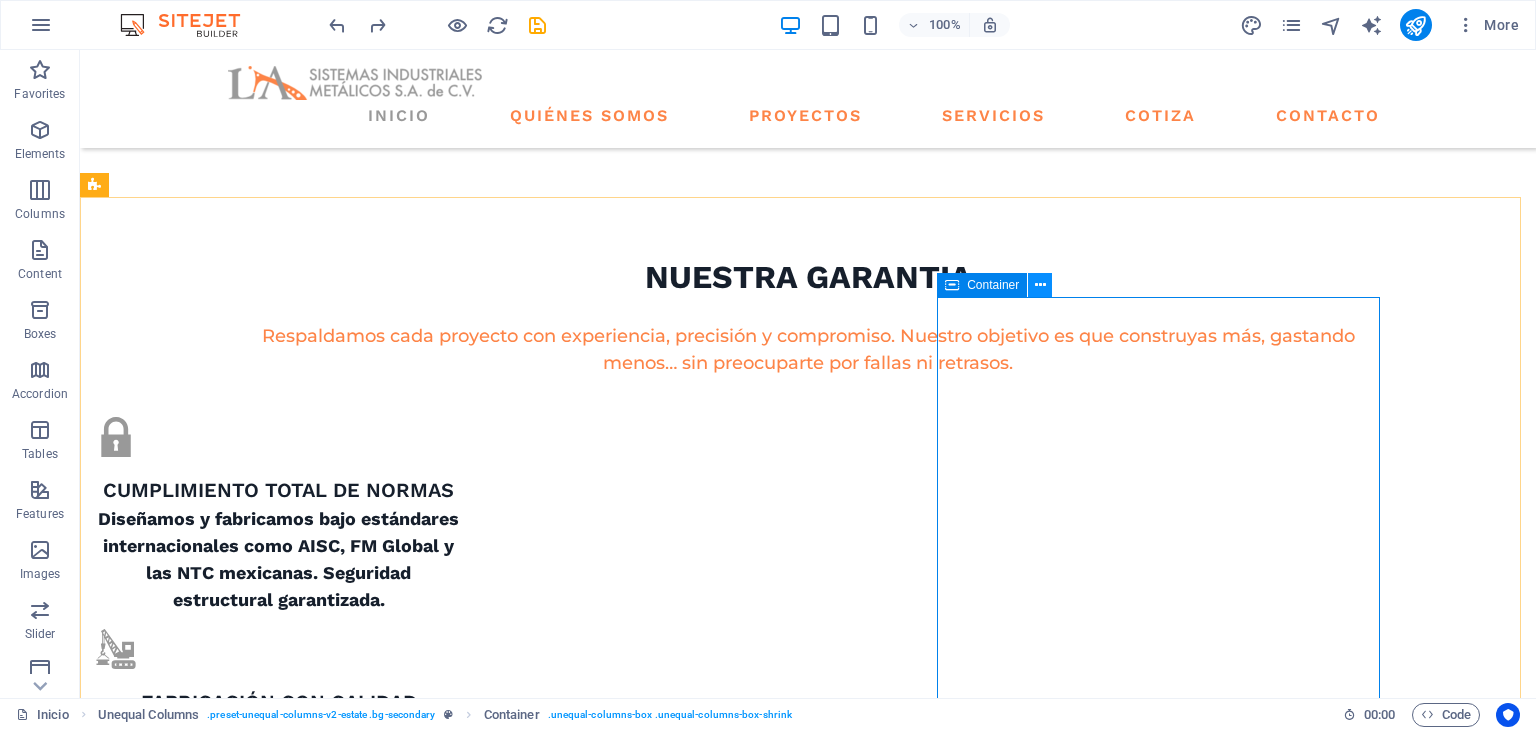 click at bounding box center [1040, 285] 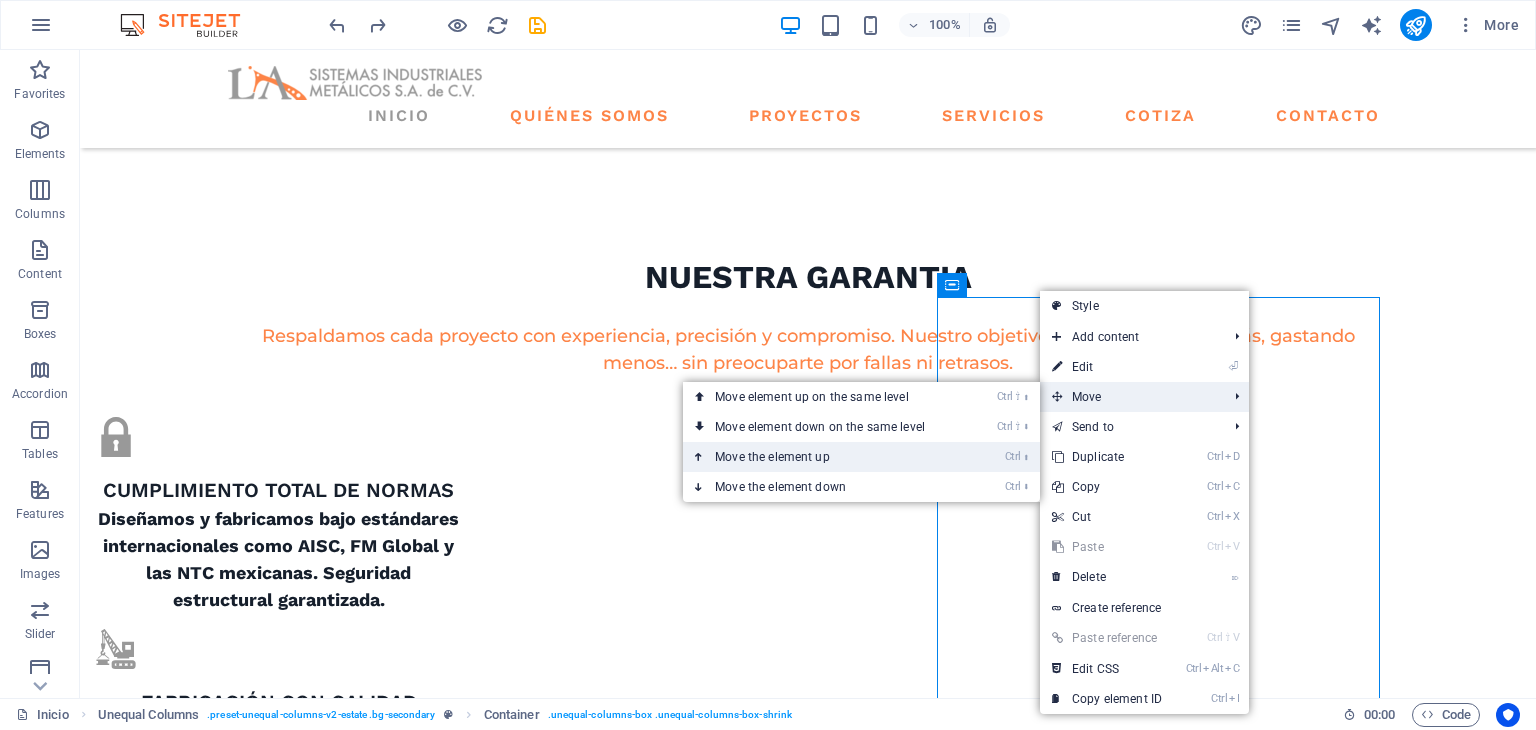 click on "Ctrl ⬆  Move the element up" at bounding box center [824, 457] 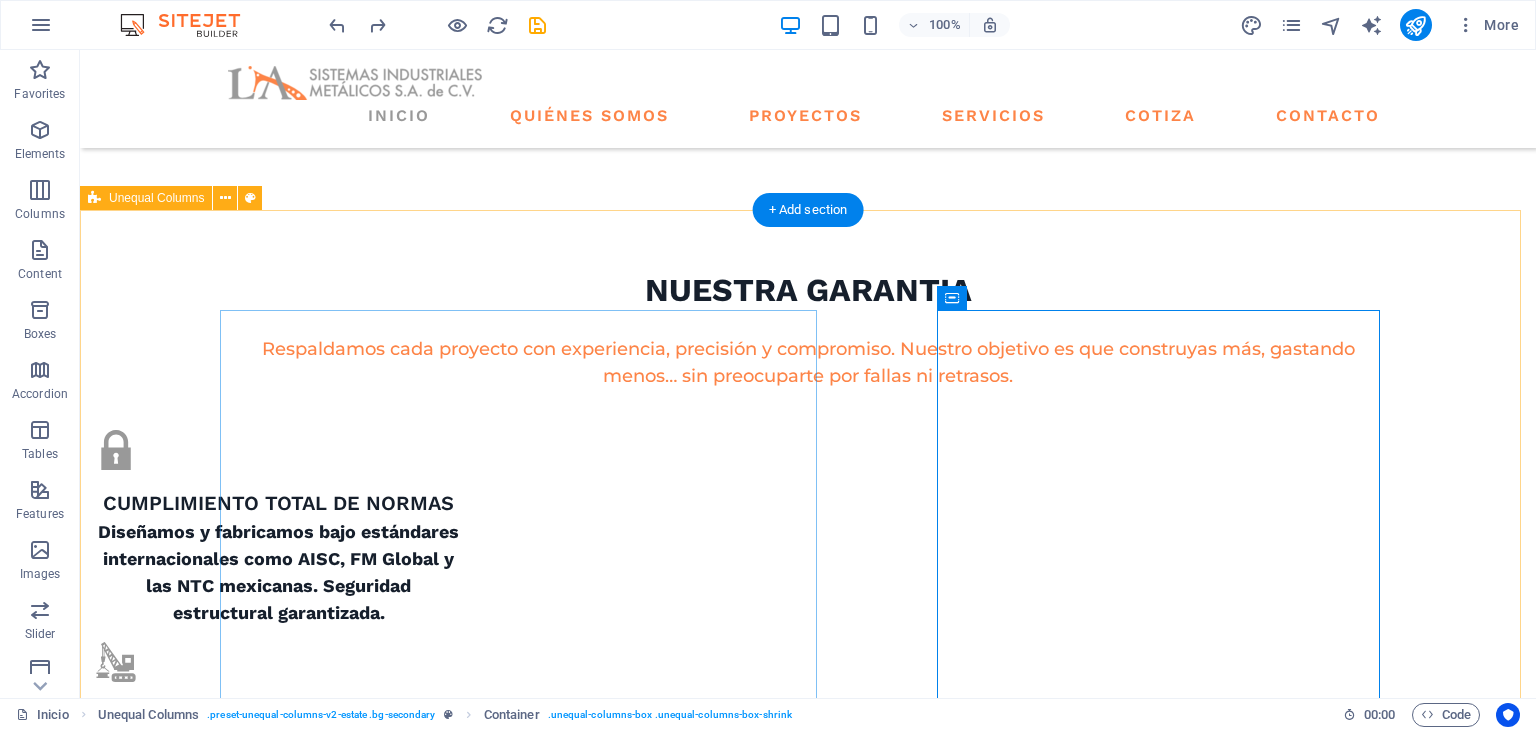 click on "En L.A Sistemas Industriales Metálicos S.A. de C.V. transformamos ideas en estructuras sólidas y rentables. Con más de 20 años en el sector, ayudamos a empresas de todo tamaño a cumplir sus objetivos de construcción sin gastar de más y sin sacrificar calidad . Cumplimos estrictamente con las normas NTC, AISC y FM Global , garantizando seguridad y durabilidad en cada proyecto ." at bounding box center (808, 2362) 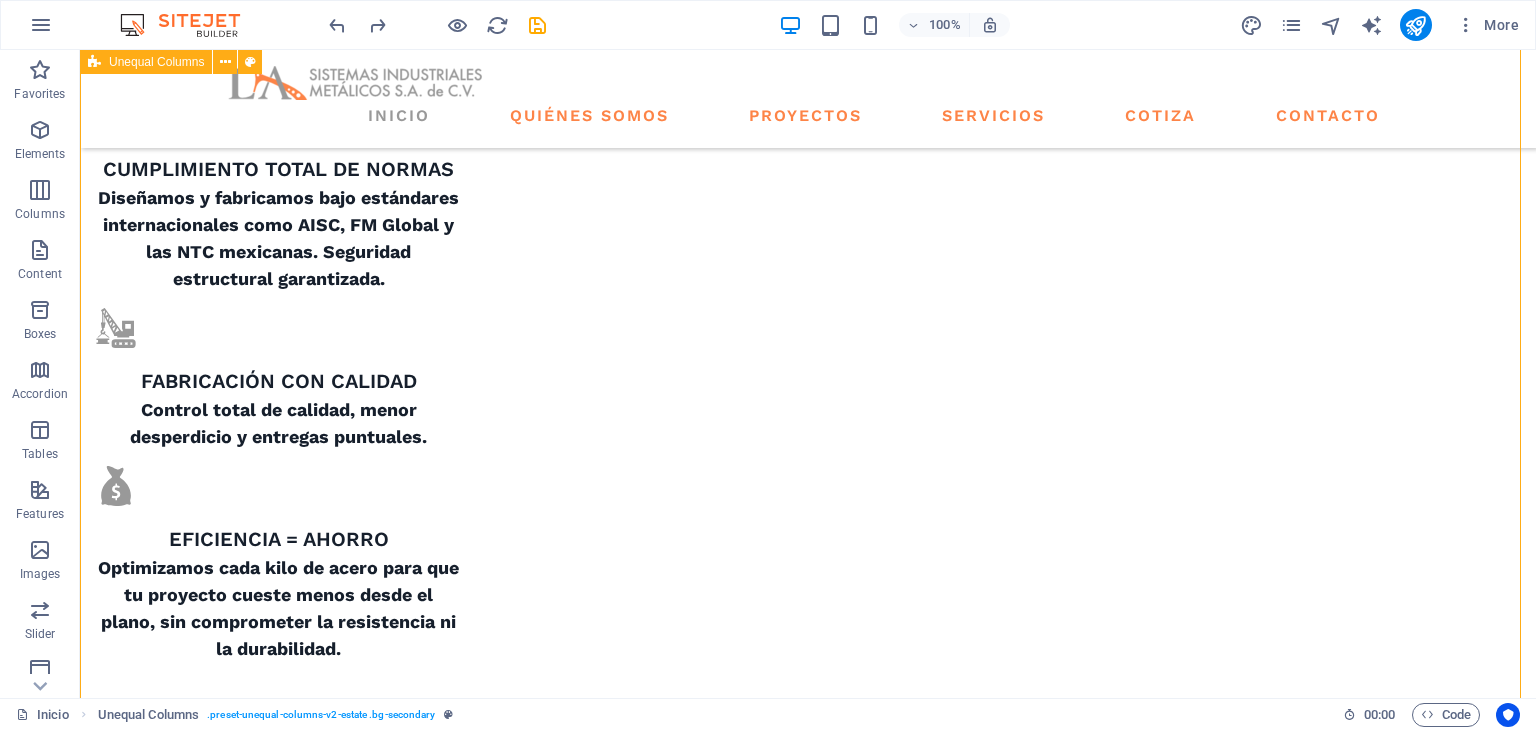 scroll, scrollTop: 1597, scrollLeft: 0, axis: vertical 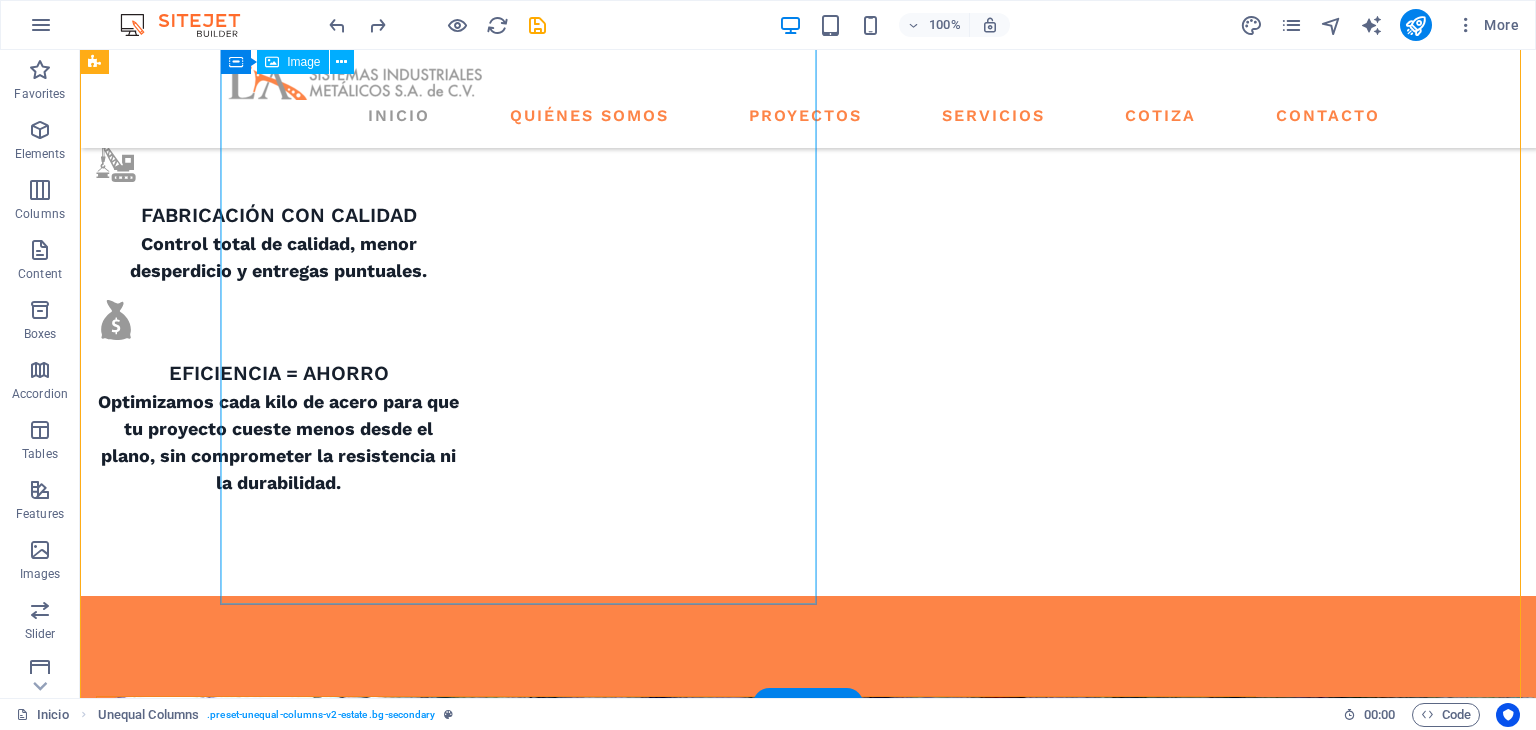click at bounding box center (676, 1667) 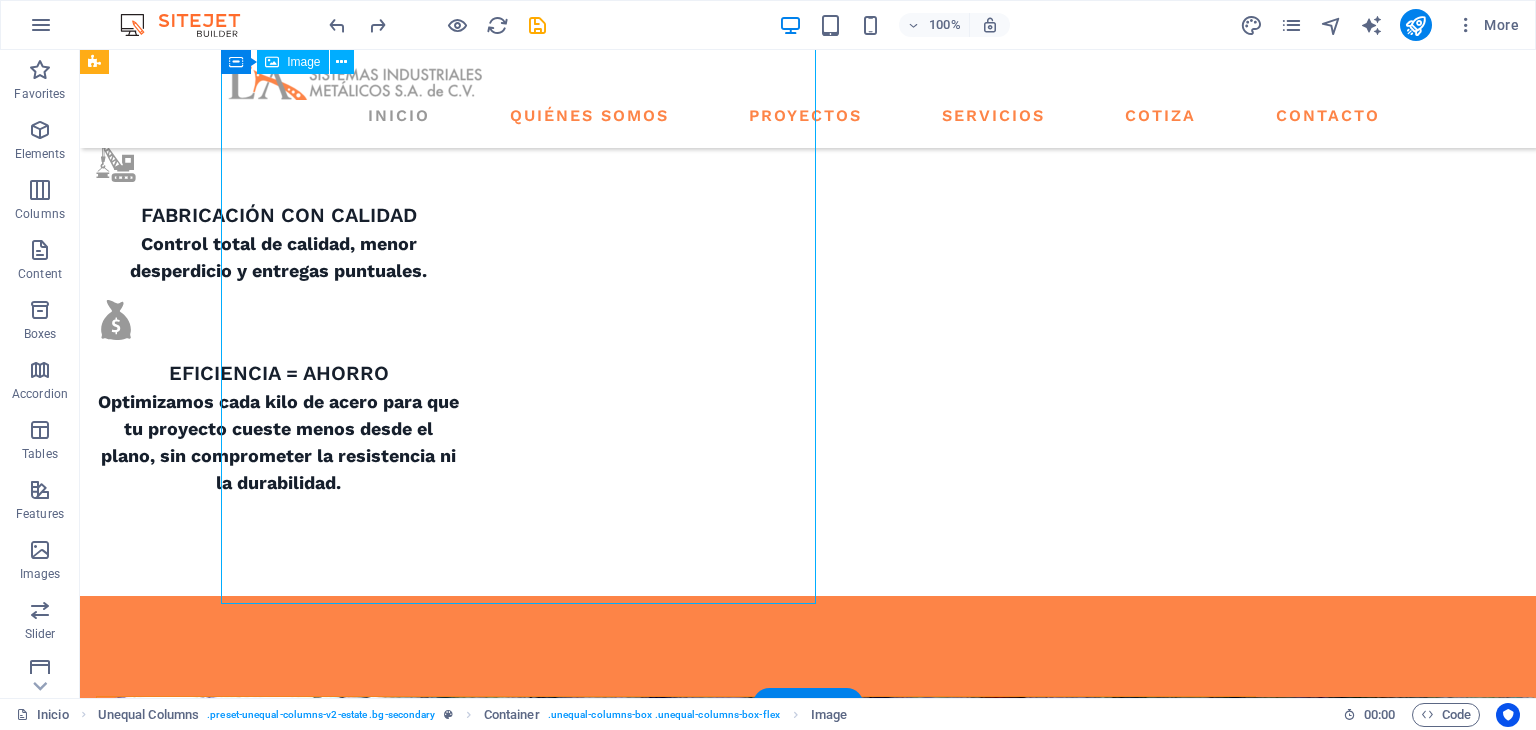 click at bounding box center (676, 1667) 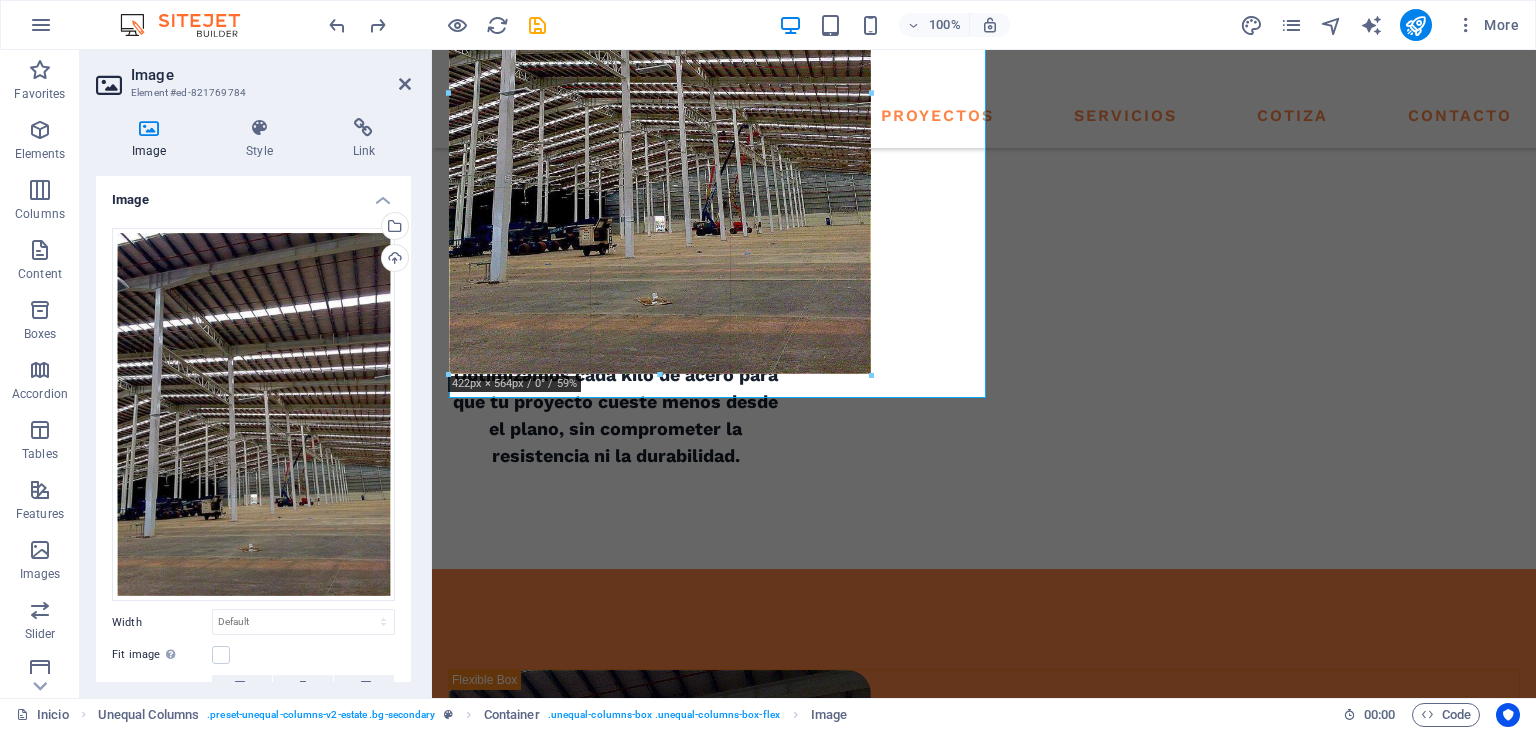 drag, startPoint x: 983, startPoint y: 533, endPoint x: 861, endPoint y: 380, distance: 195.68597 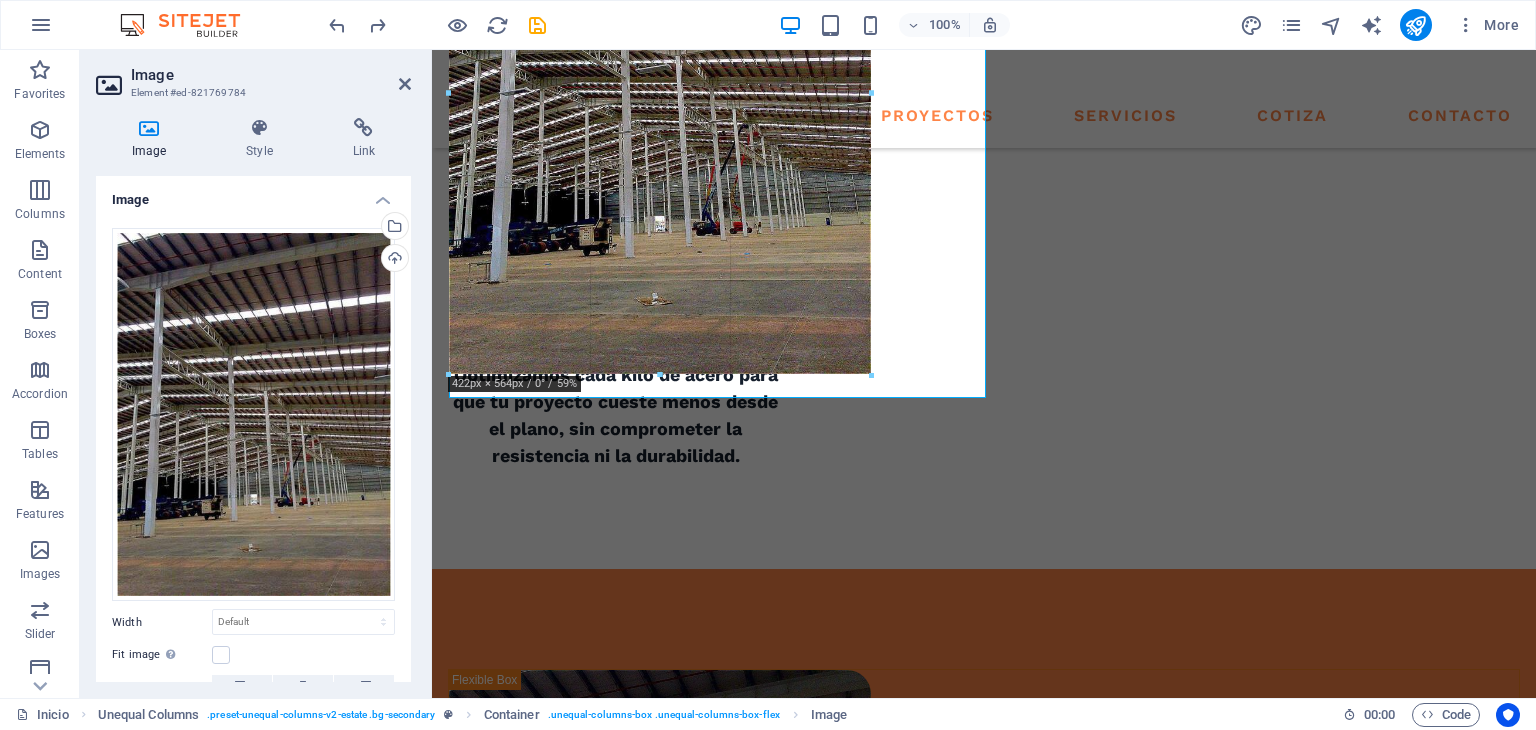 type on "421" 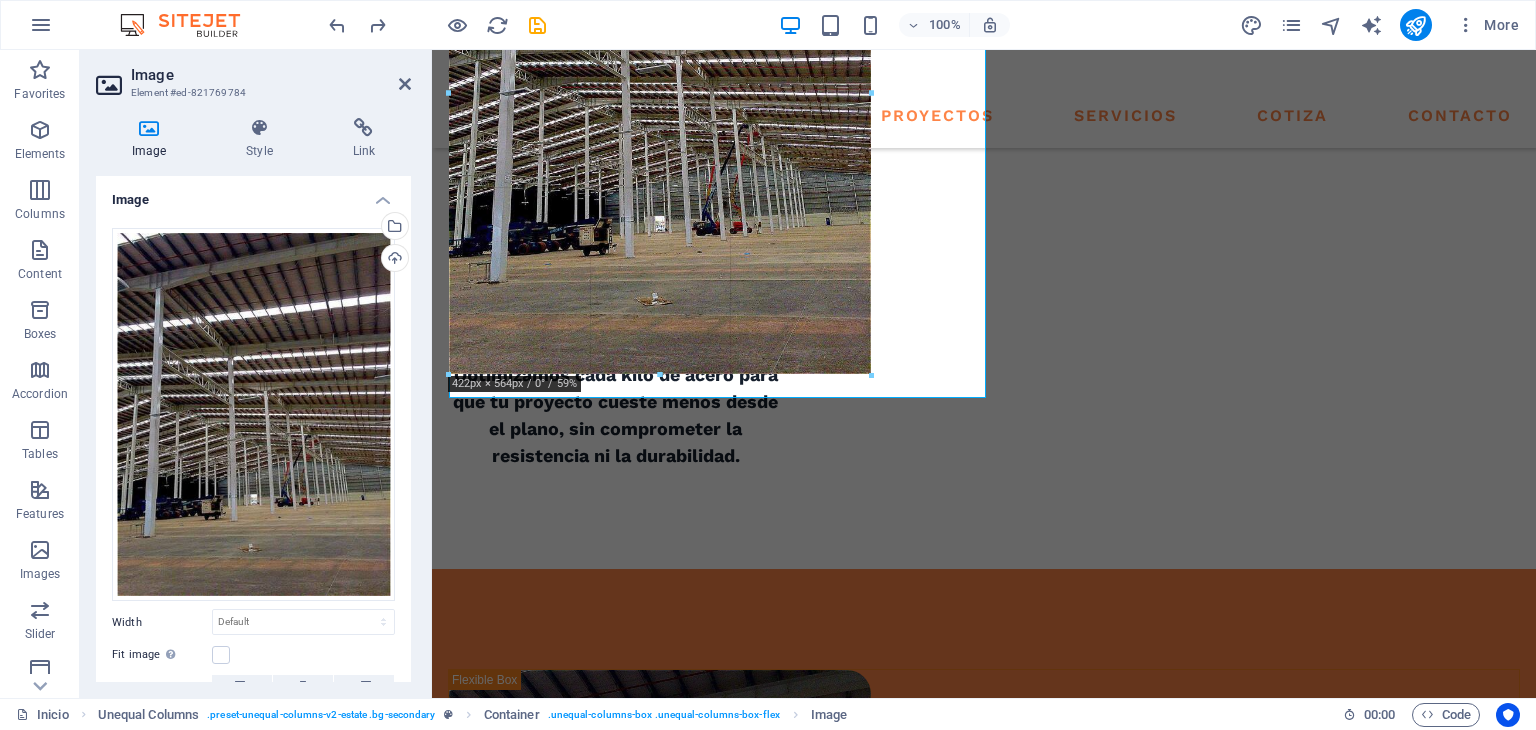 select on "px" 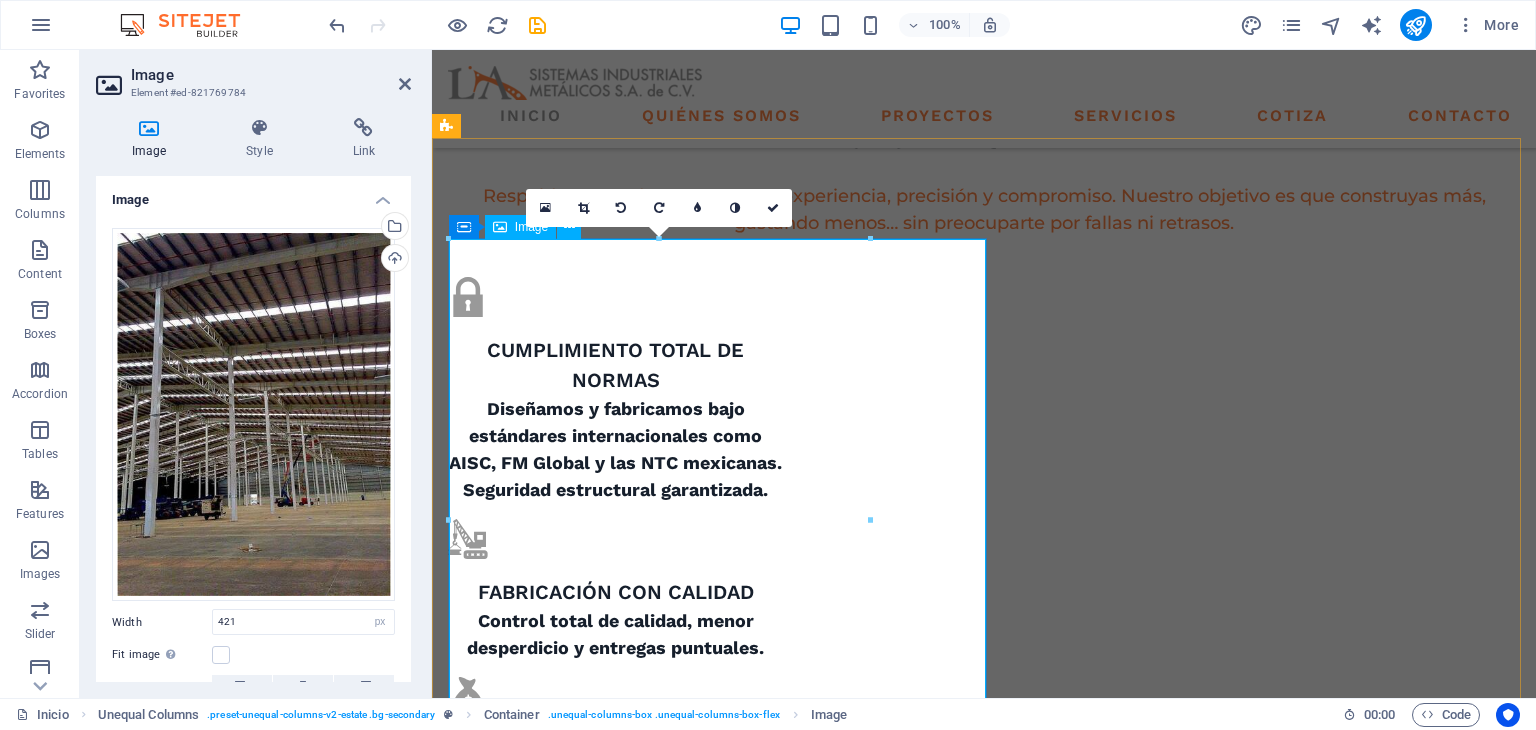 scroll, scrollTop: 1321, scrollLeft: 0, axis: vertical 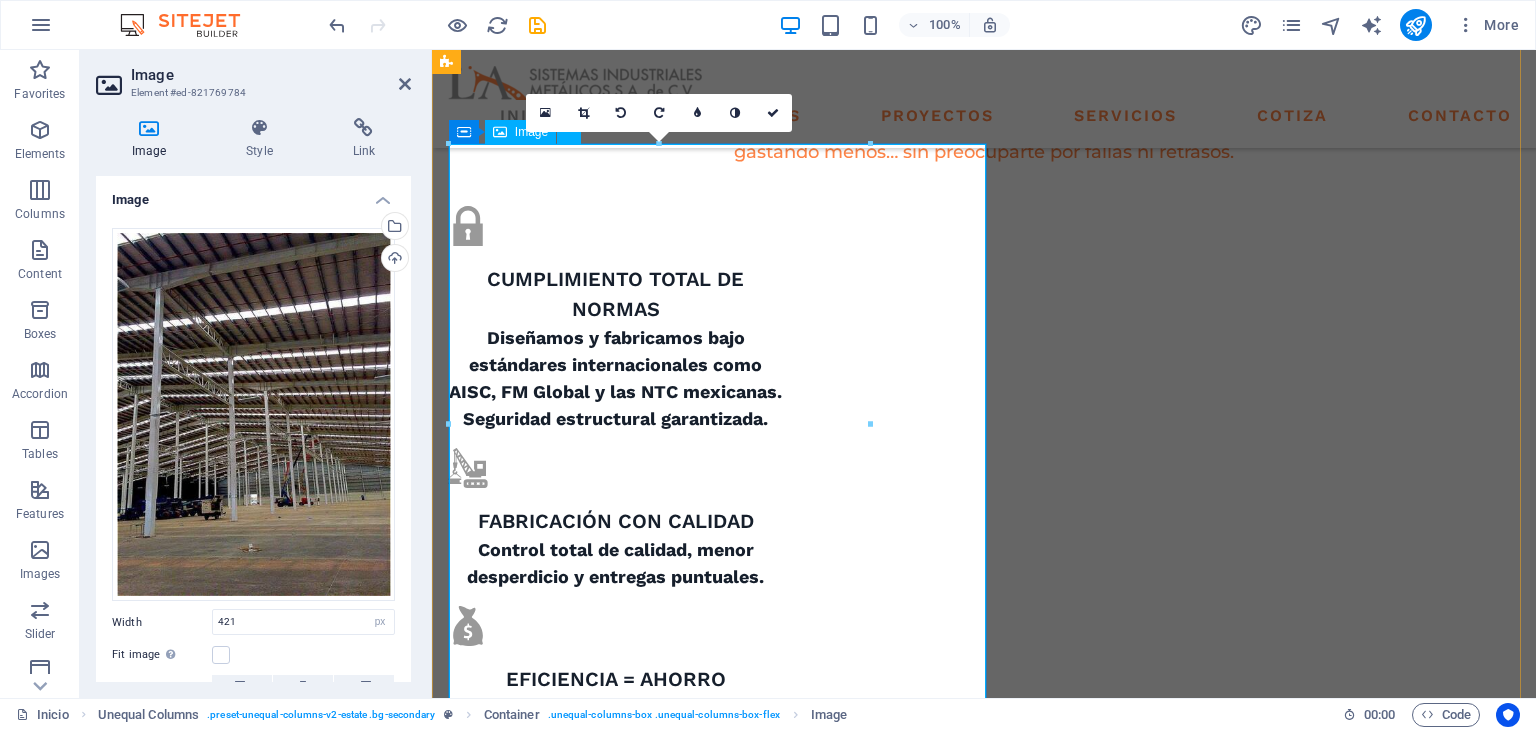 type 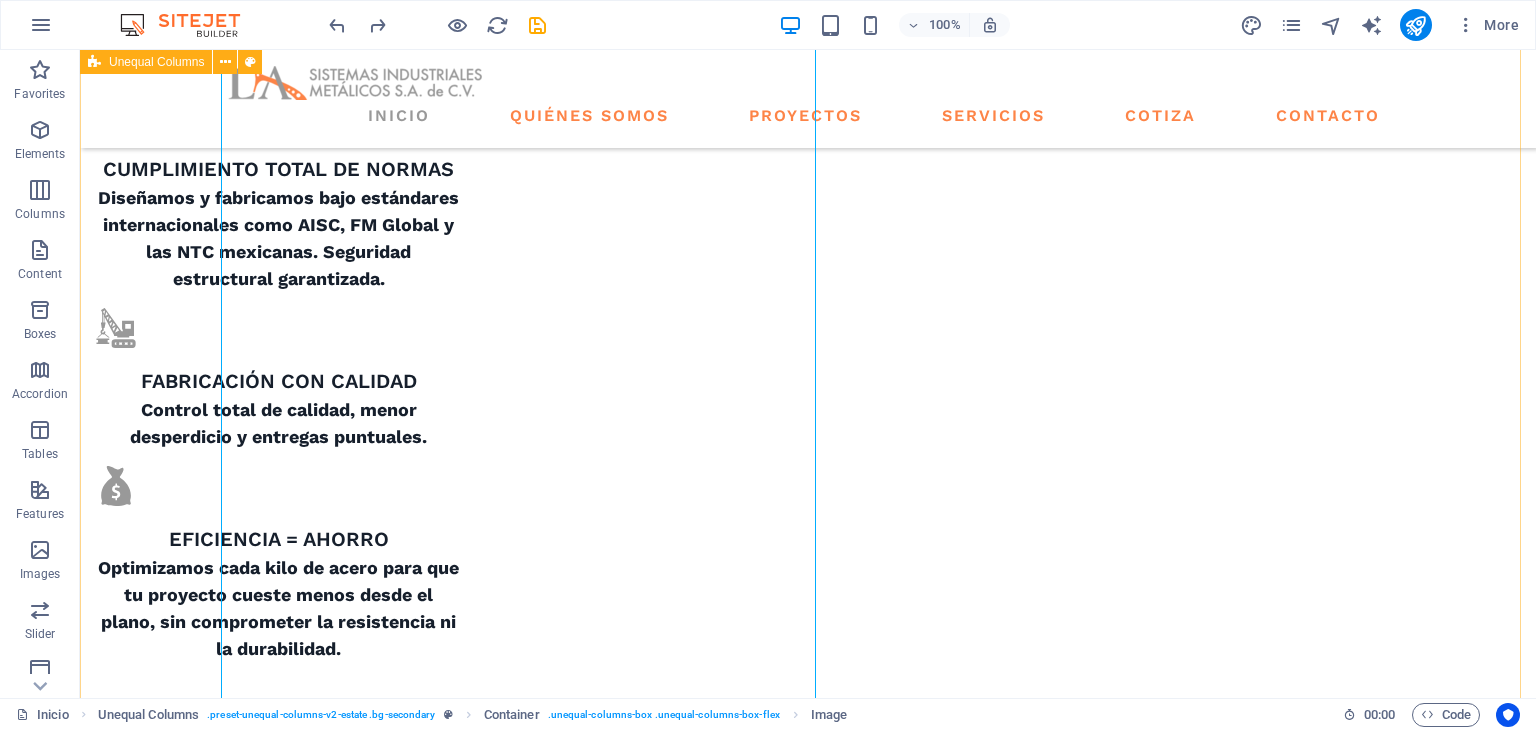 scroll, scrollTop: 1264, scrollLeft: 0, axis: vertical 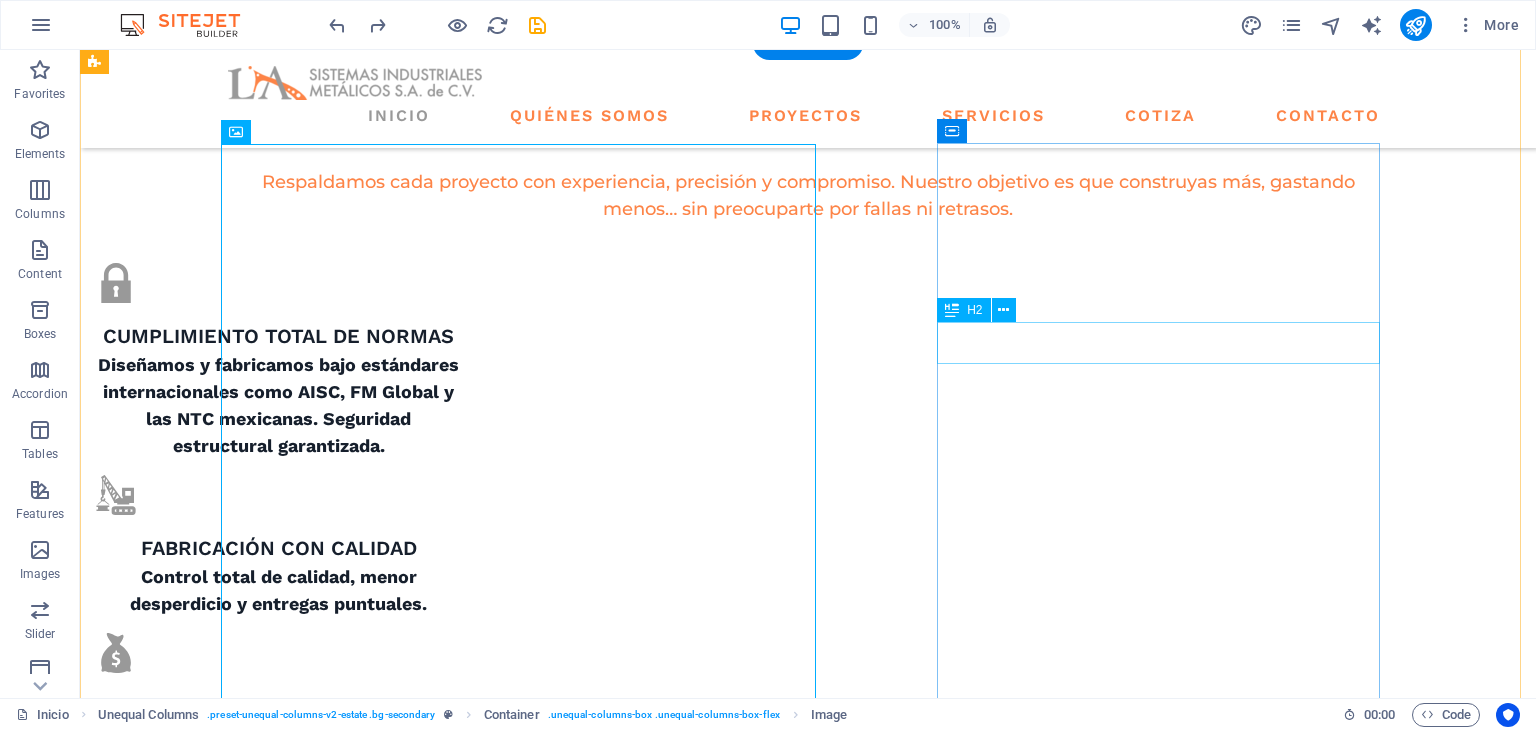 click on "En L.A Sistemas Industriales Metálicos S.A. de C.V. transformamos ideas en estructuras sólidas y rentables. Con más de 20 años en el sector, ayudamos a empresas de todo tamaño a cumplir sus objetivos de construcción sin gastar de más y sin sacrificar calidad . Cumplimos estrictamente con las normas NTC, AISC y FM Global , garantizando seguridad y durabilidad en cada proyecto ." at bounding box center [676, 2728] 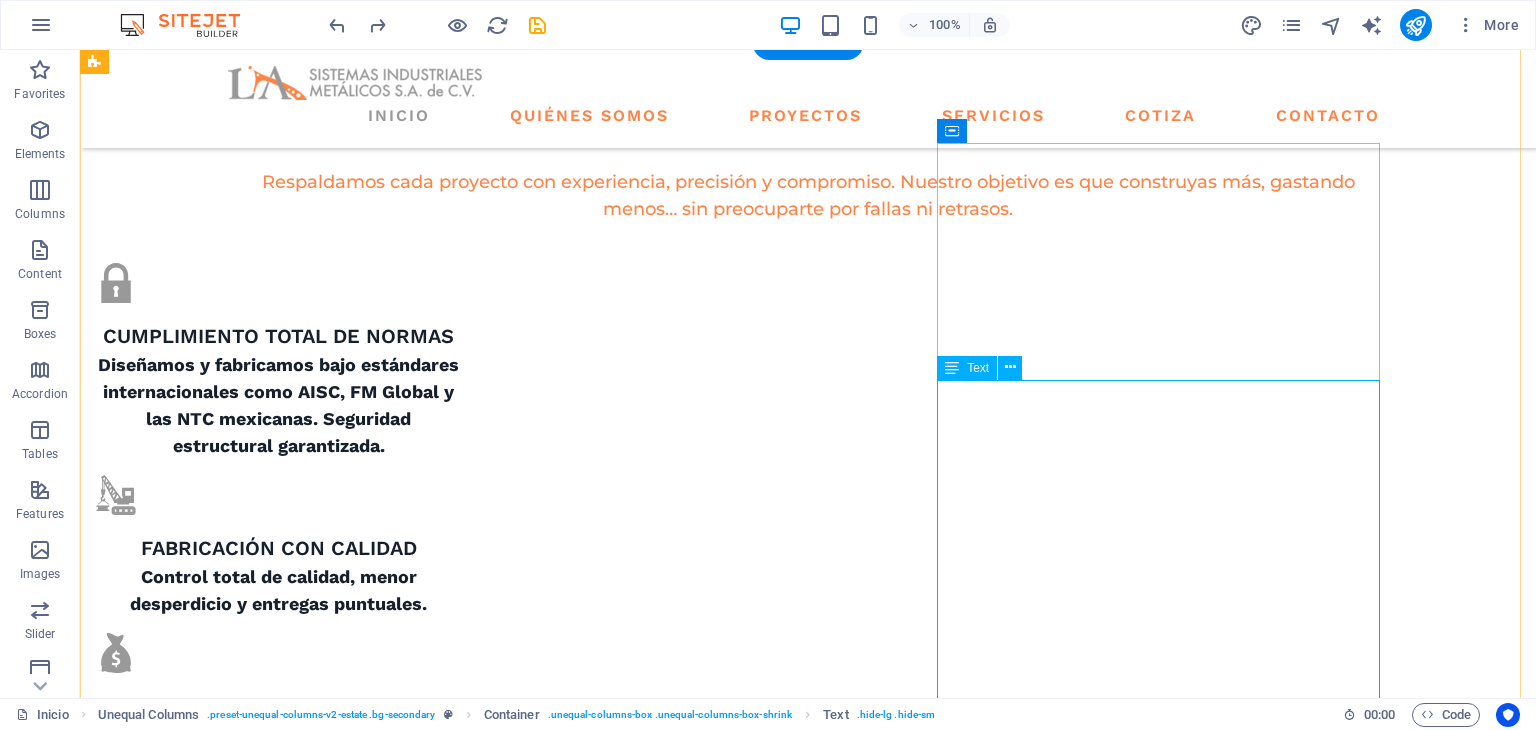 click on "En L.A Sistemas Industriales Metálicos S.A. de C.V. transformamos ideas en estructuras sólidas y rentables. Con más de 20 años en el sector, ayudamos a empresas de todo tamaño a cumplir sus objetivos de construcción sin gastar de más y sin sacrificar calidad . Cumplimos estrictamente con las normas NTC, AISC y FM Global , garantizando seguridad y durabilidad en cada proyecto ." at bounding box center [676, 2728] 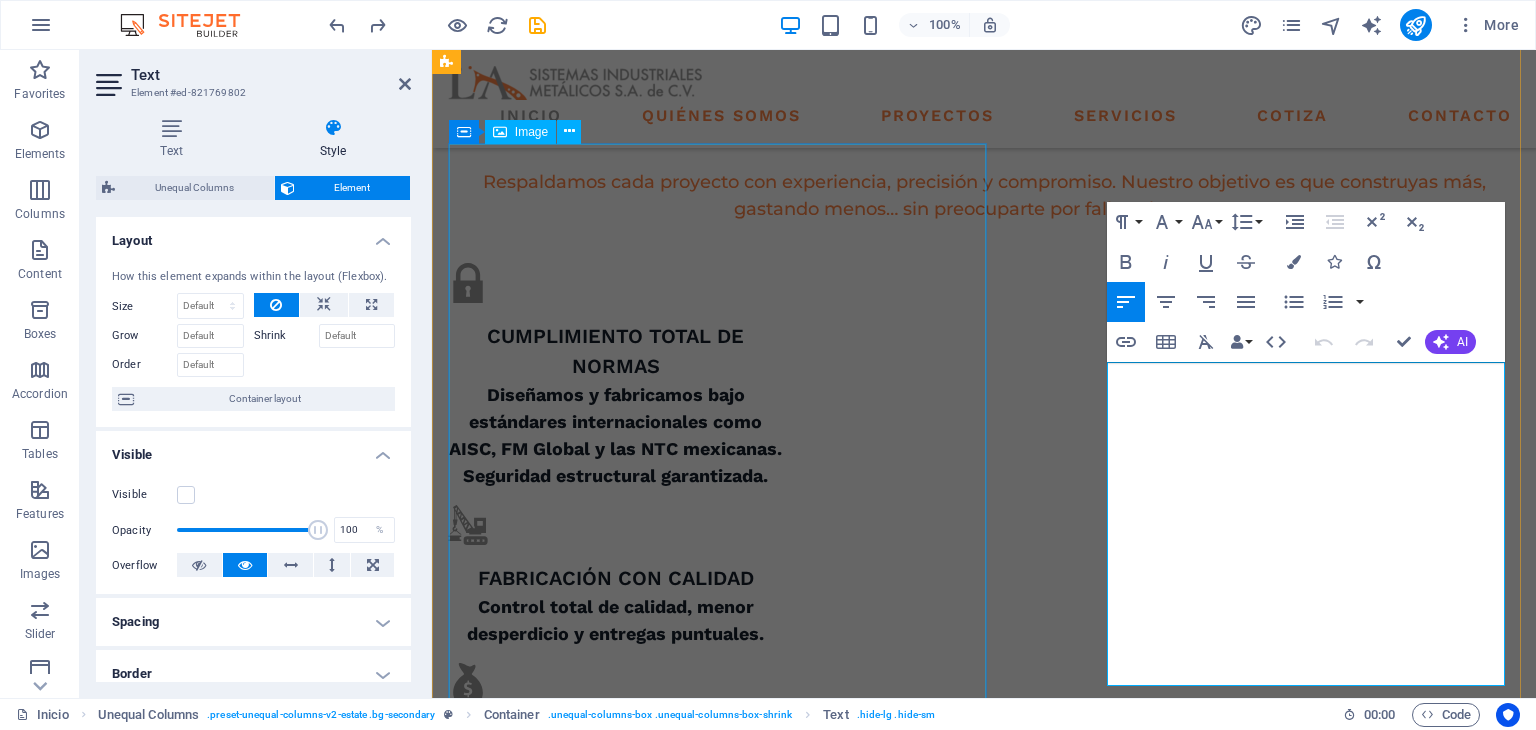 scroll, scrollTop: 1321, scrollLeft: 0, axis: vertical 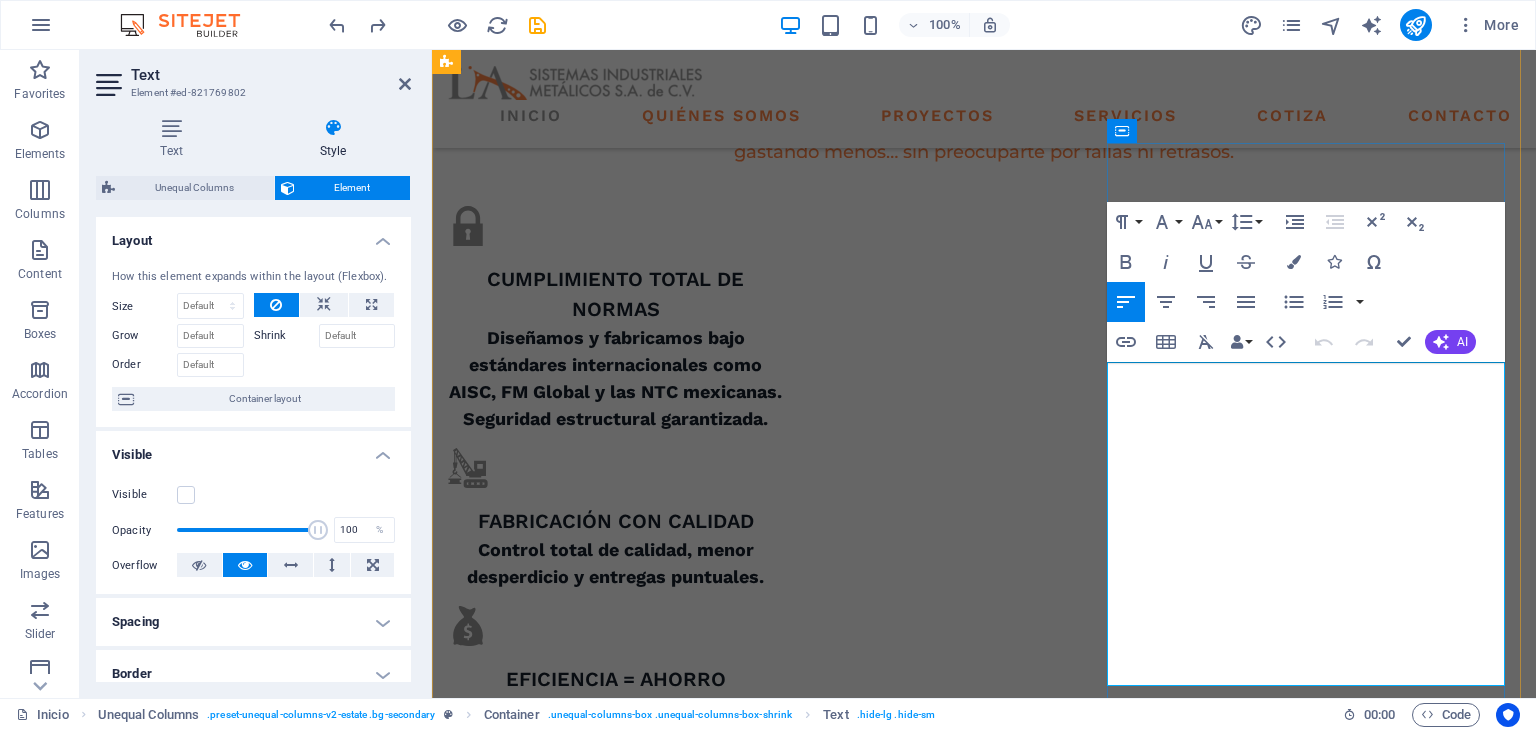 drag, startPoint x: 1457, startPoint y: 379, endPoint x: 1179, endPoint y: 400, distance: 278.79202 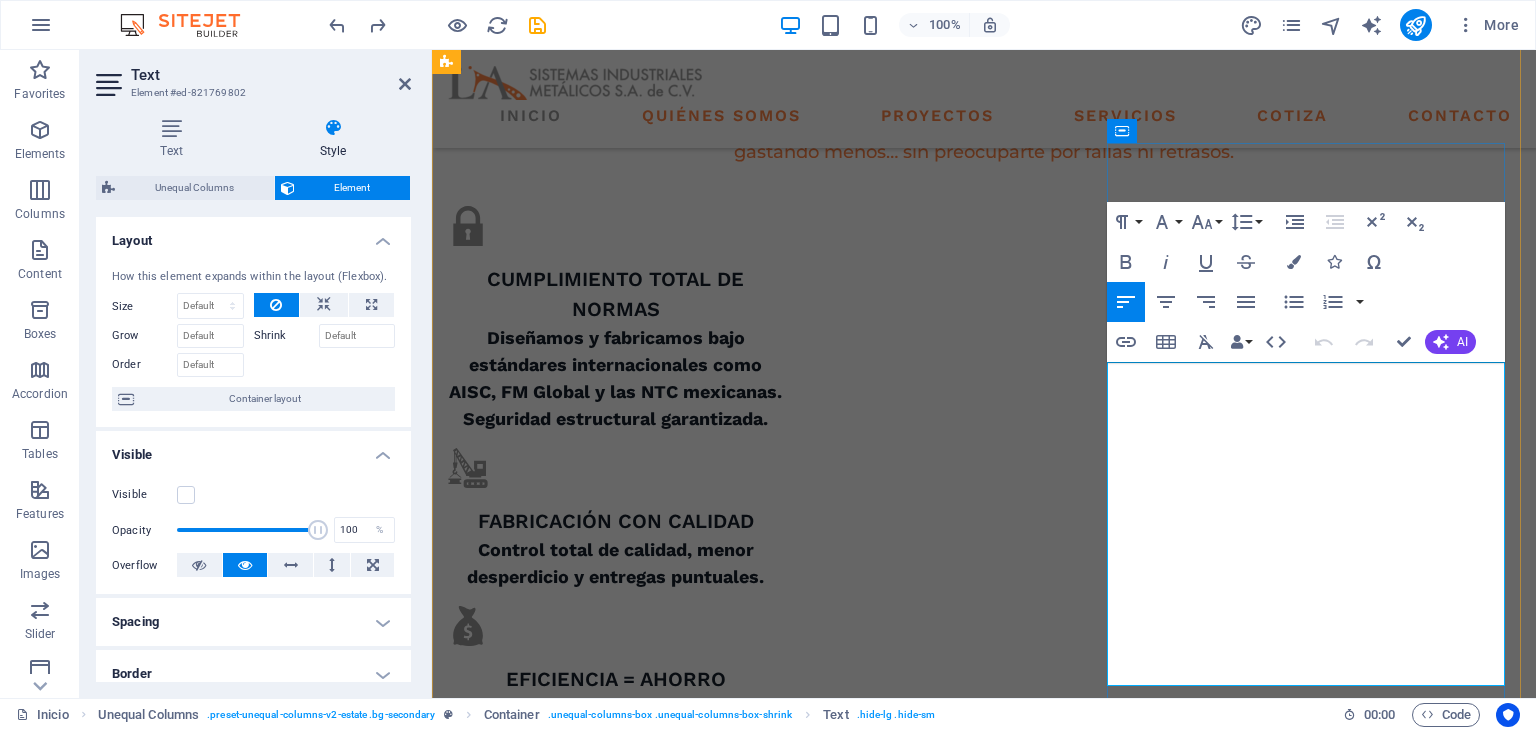 click on "En L.A Sistemas Industriales Metálicos S.A. de C.V. transformamos ideas en estructuras sólidas y rentables." at bounding box center [927, 2633] 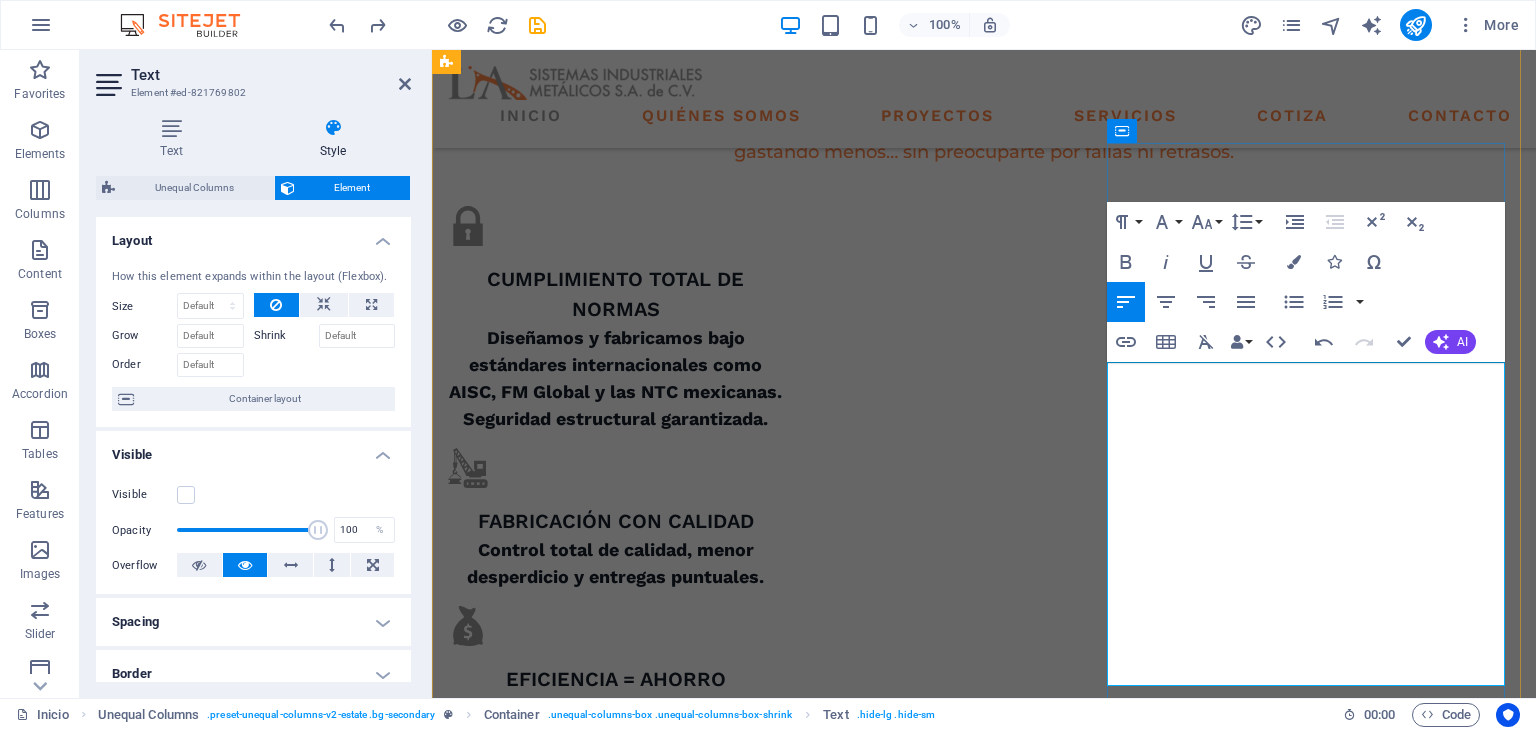 type 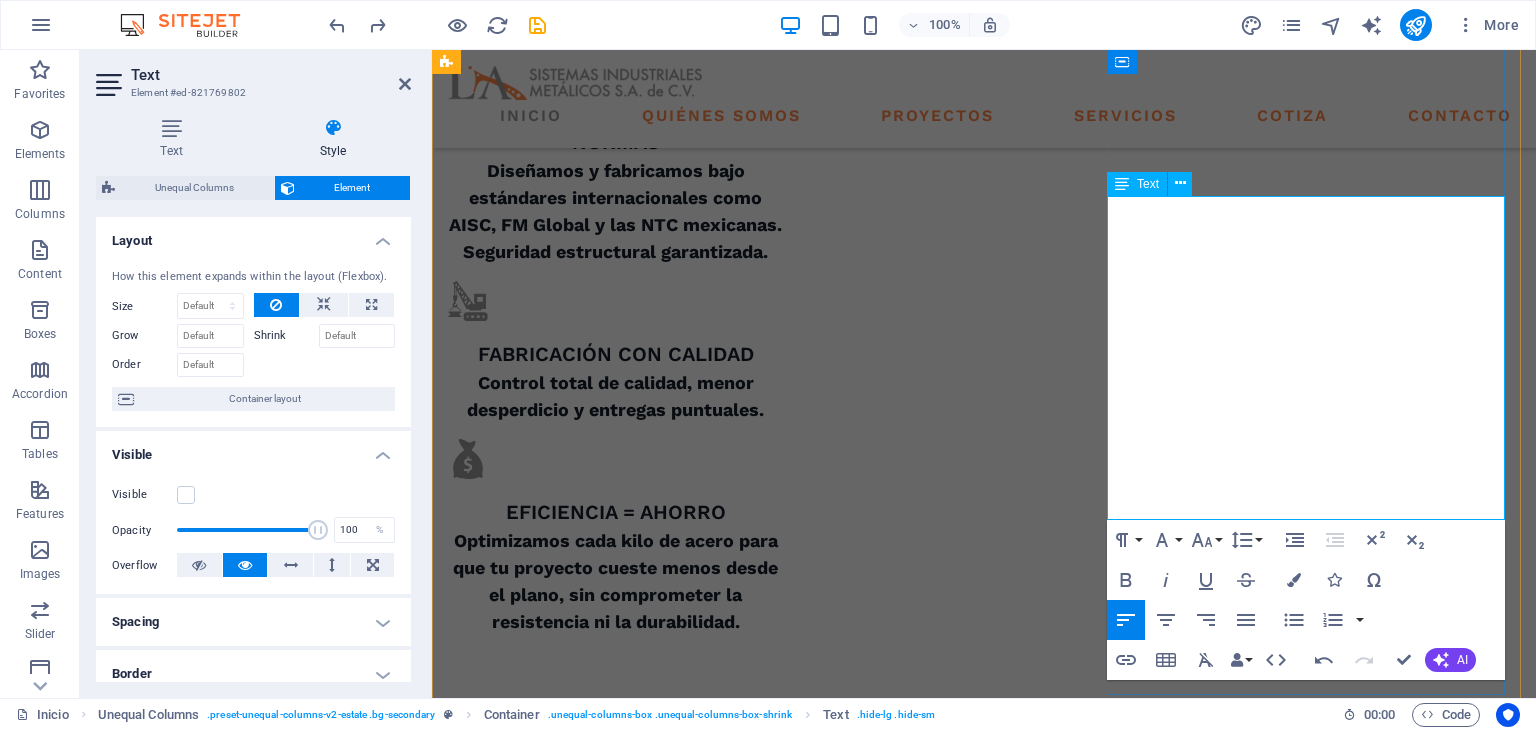 scroll, scrollTop: 1654, scrollLeft: 0, axis: vertical 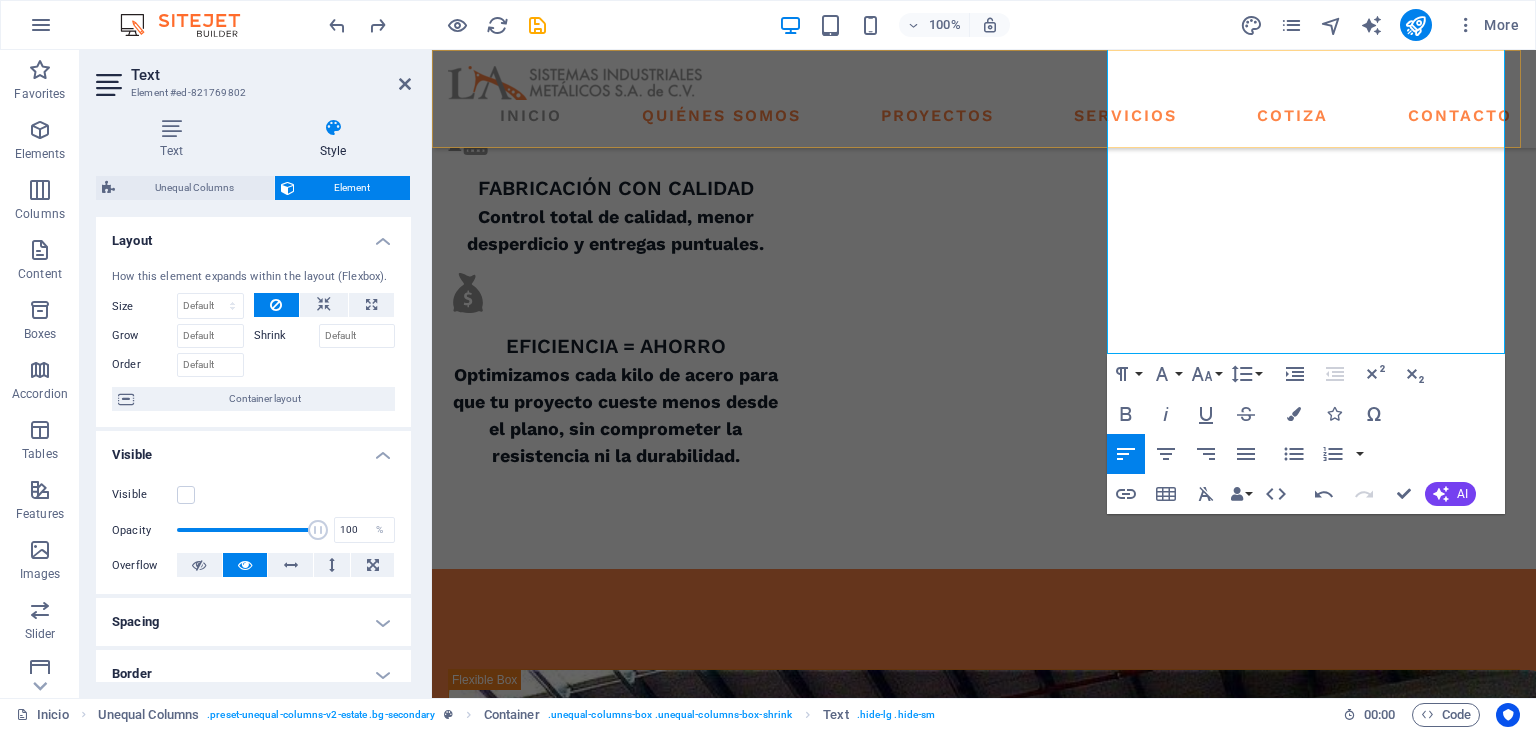drag, startPoint x: 1488, startPoint y: 343, endPoint x: 1068, endPoint y: 90, distance: 490.31522 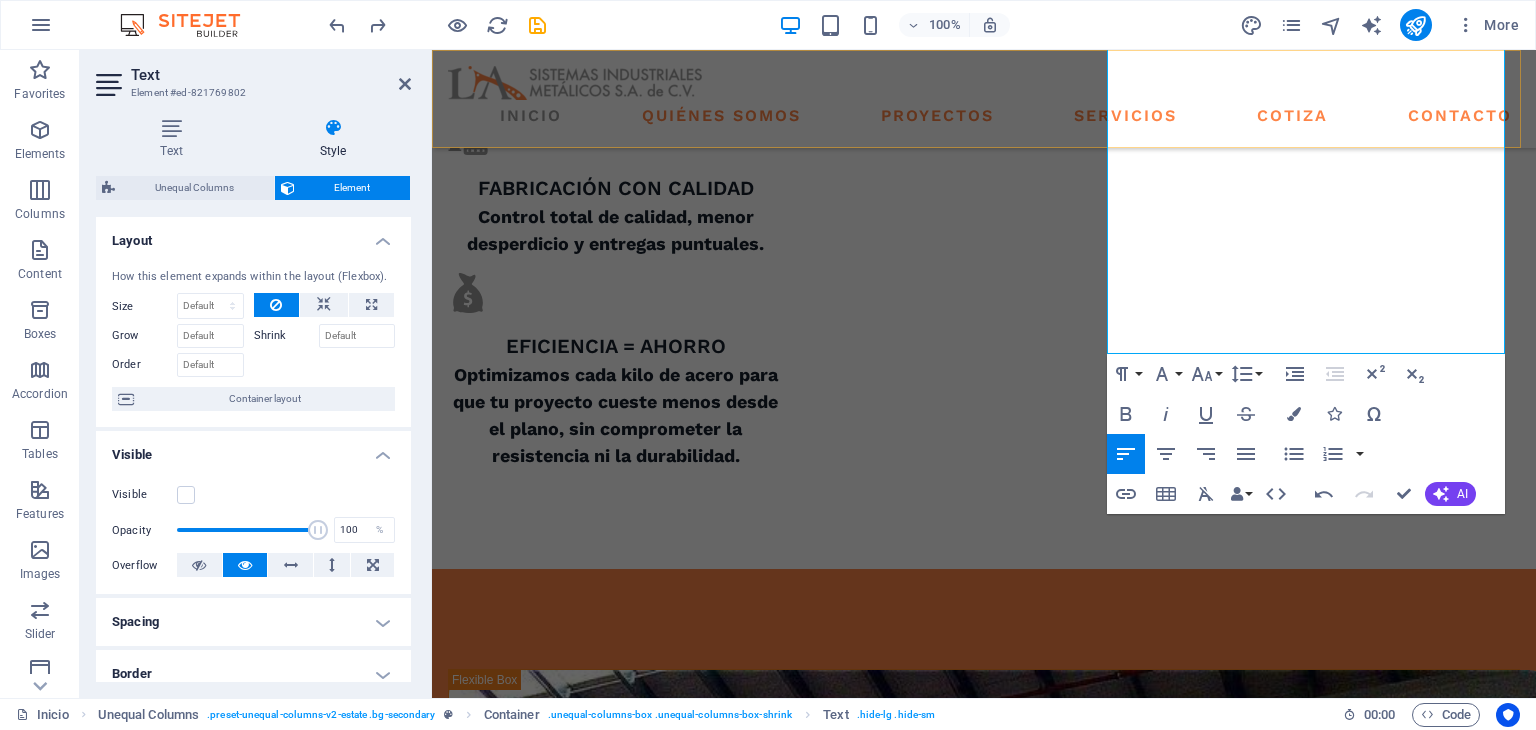 click on "Inicio Quiénes somos Proyectos Servicios Cotiza Contacto Estructuras Metálicas con Precisión, Calidad y Precio Justo Más de 20 años ayudando a empresas a construir con inteligencia: estructuras metálicas seguras, funcionales y al mejor costo del mercado. get started nuestra garantia Respaldamos cada proyecto con experiencia, precisión y compromiso. Nuestro objetivo es que construyas más, gastando menos… sin preocuparte por fallas ni retrasos. Cumplimiento total de normas Diseñamos y fabricamos bajo estándares internacionales como AISC, FM Global y las NTC mexicanas. Seguridad estructural garantizada. Fabricación con calidad Control total de calidad, menor desperdicio y entregas puntuales. Eficiencia = Ahorro Optimizamos cada kilo de acero para que tu proyecto cueste menos desde el plano, sin comprometer la resistencia ni la durabilidad. QUIENES SOMOS what we are all about En L.A Sistemas Industriales Metálicos transformamos ideas en estructuras sólidas y rentables. . NTC, AISC y FM Global ." at bounding box center (984, 4941) 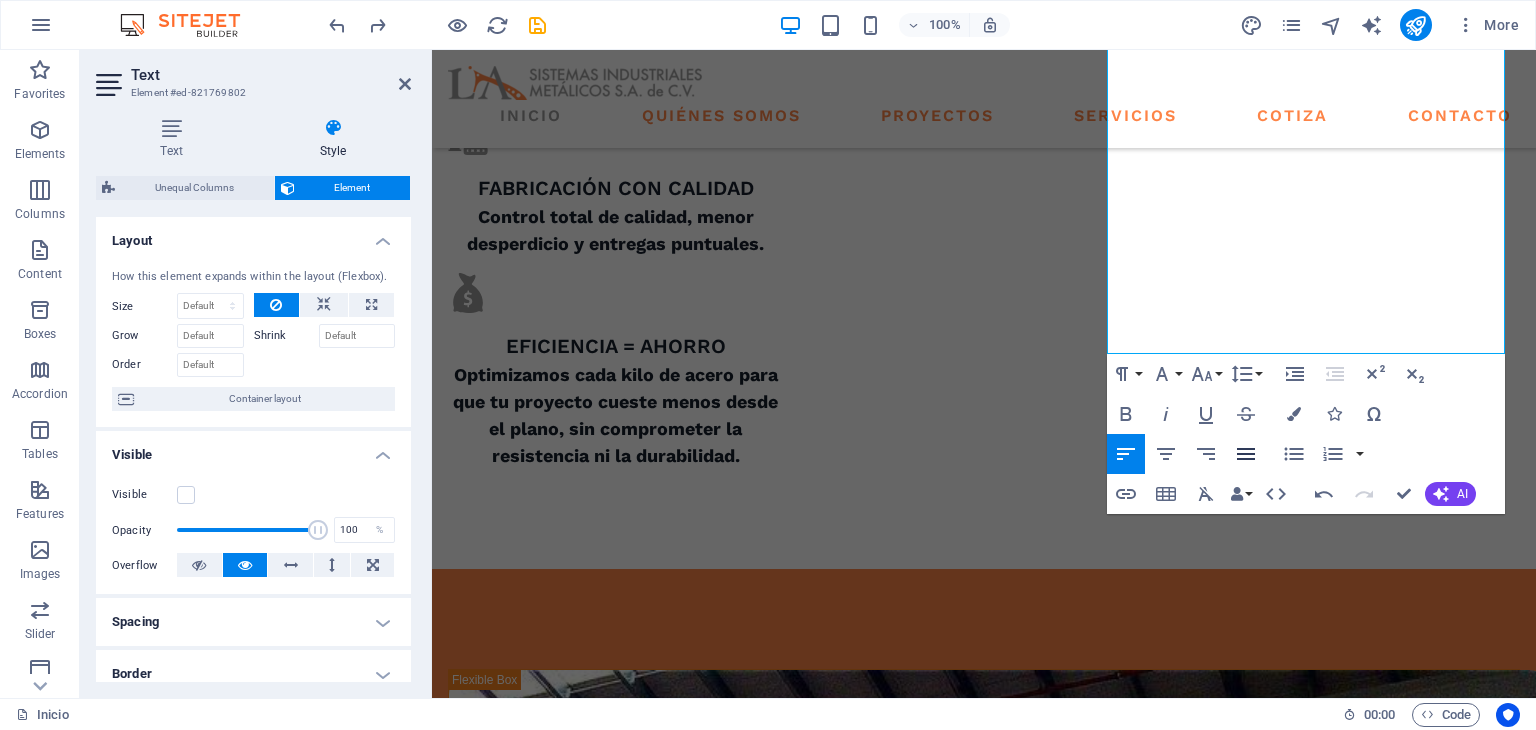 click 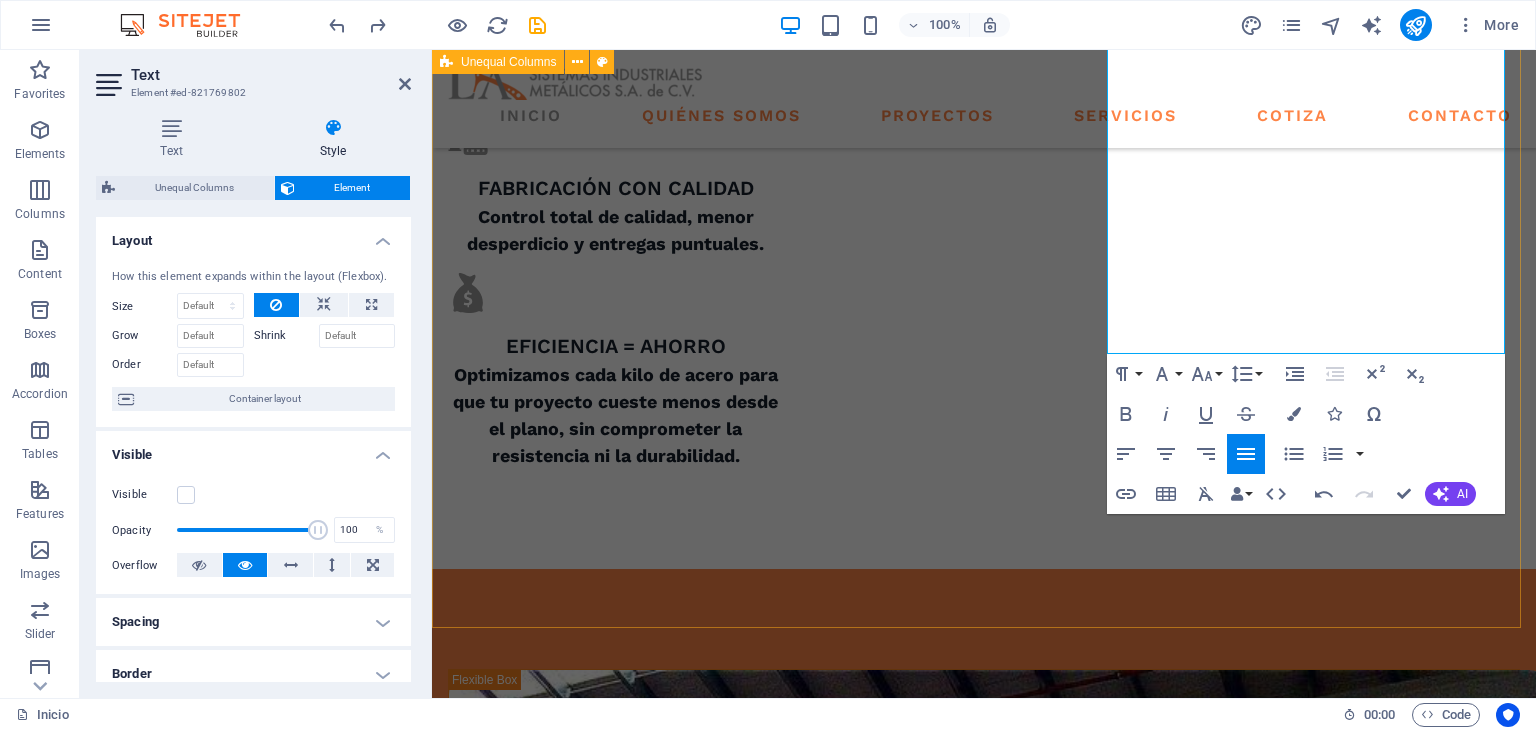 click on "QUIENES SOMOS what we are all about En L.A Sistemas Industriales Metálicos transformamos ideas en estructuras sólidas y rentables. Con más de 20 años en el sector, ayudamos a empresas de todo tamaño a cumplir sus objetivos de construcción  sin gastar de más y sin sacrificar calidad . Cumplimos estrictamente con las normas  NTC, AISC y FM Global , garantizando seguridad y durabilidad en cada proyecto . GET STARTED" at bounding box center (984, 1614) 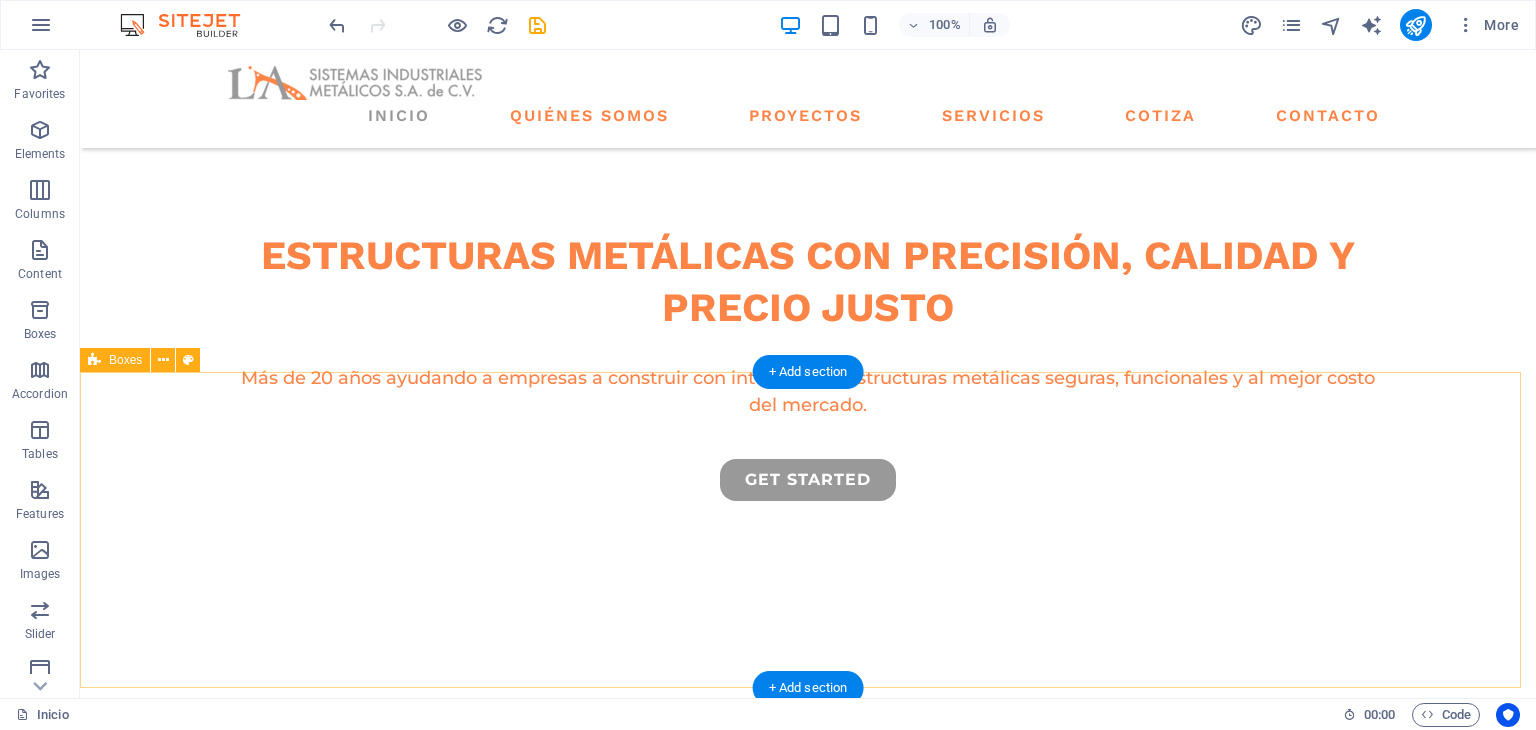scroll, scrollTop: 500, scrollLeft: 0, axis: vertical 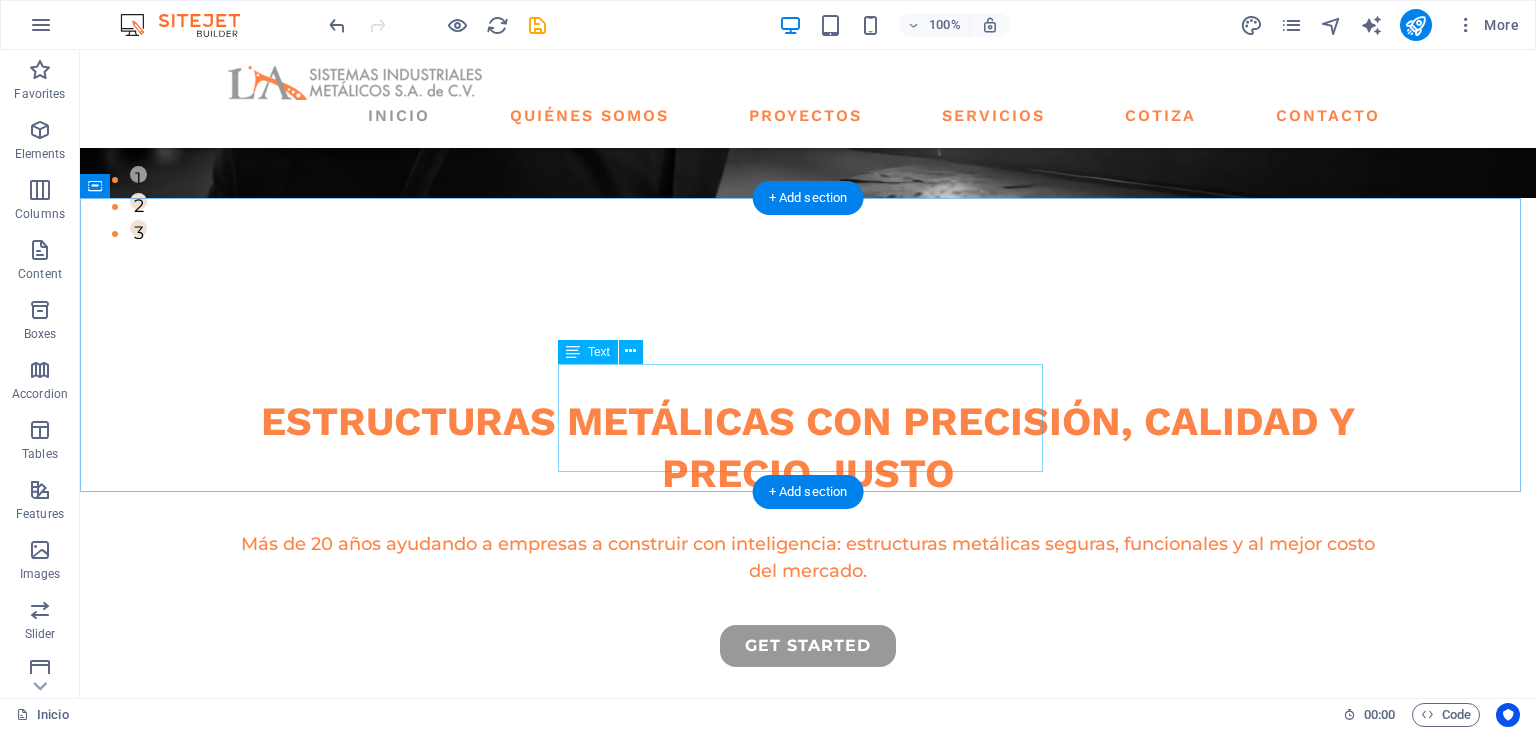 drag, startPoint x: 913, startPoint y: 419, endPoint x: 562, endPoint y: 421, distance: 351.0057 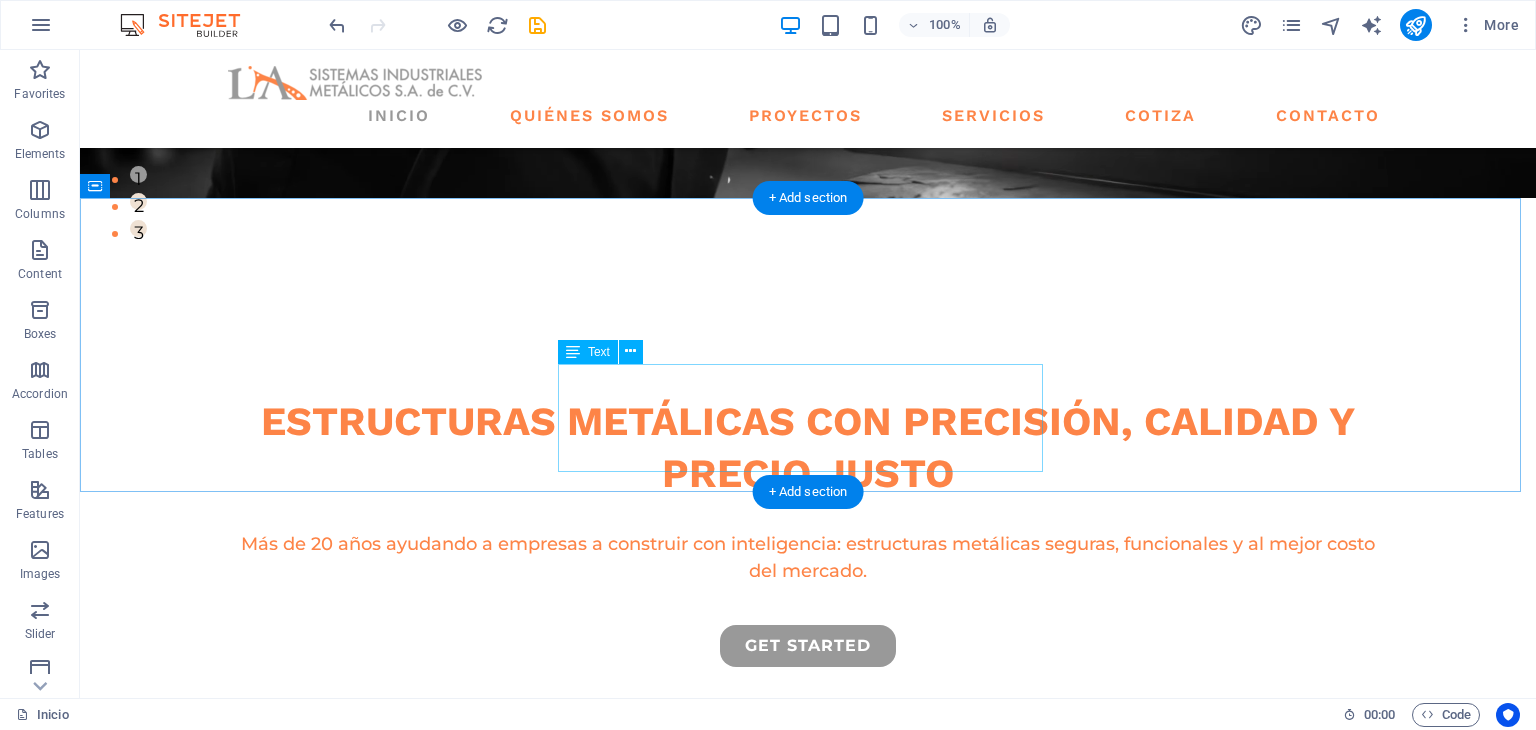 click on "Respaldamos cada proyecto con experiencia, precisión y compromiso. Nuestro objetivo es que construyas más, gastando menos… sin preocuparte por fallas ni retrasos." at bounding box center (808, 960) 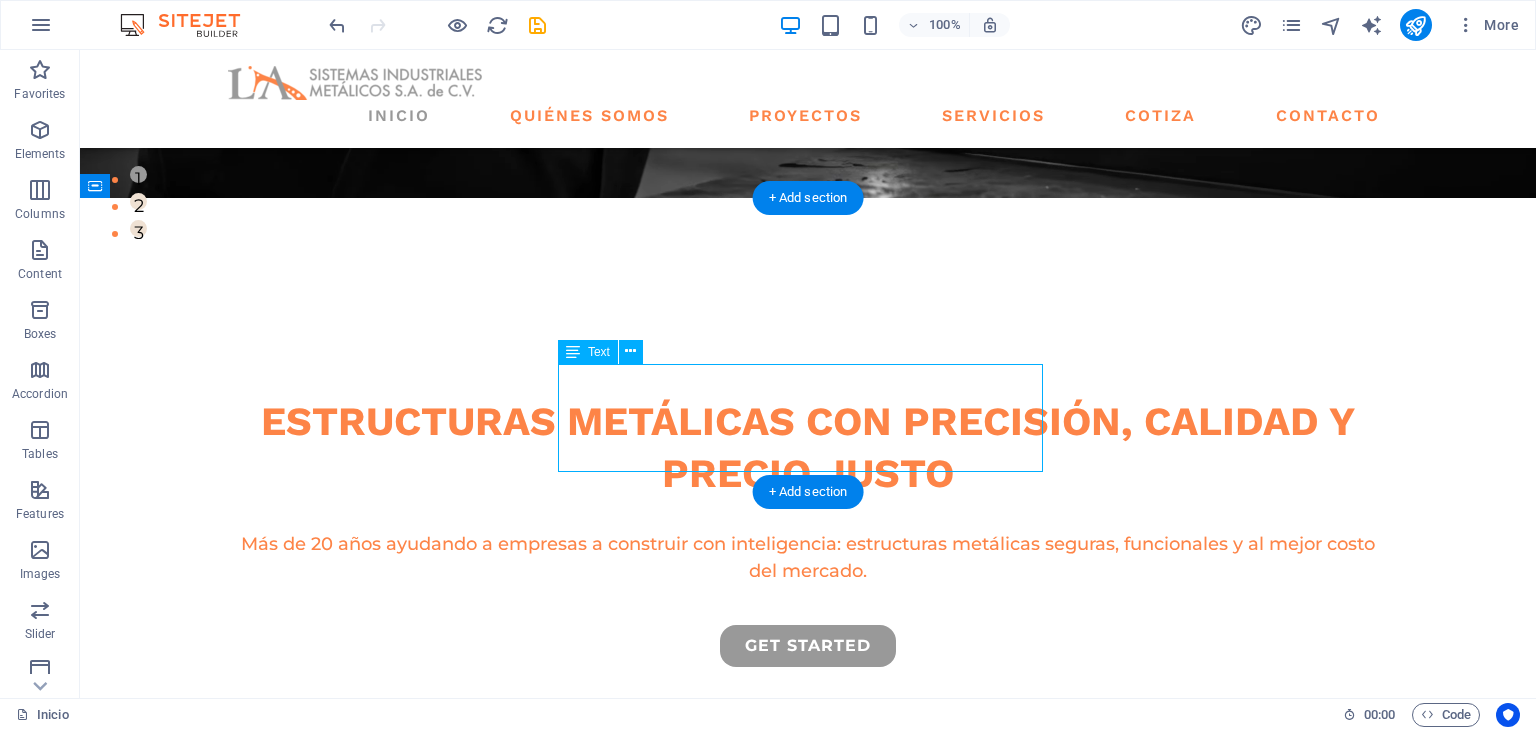 click on "Respaldamos cada proyecto con experiencia, precisión y compromiso. Nuestro objetivo es que construyas más, gastando menos… sin preocuparte por fallas ni retrasos." at bounding box center (808, 960) 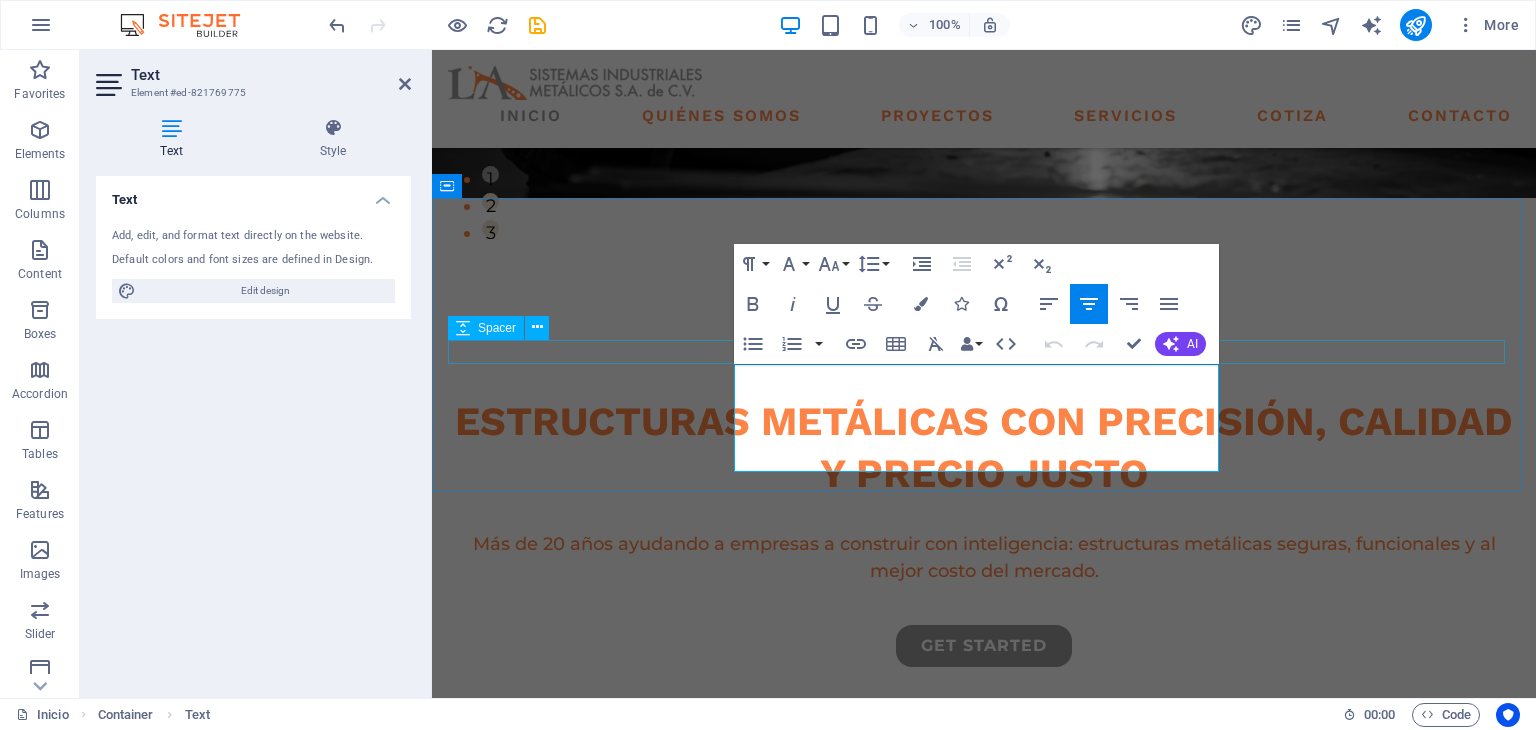drag, startPoint x: 1075, startPoint y: 462, endPoint x: 678, endPoint y: 341, distance: 415.03012 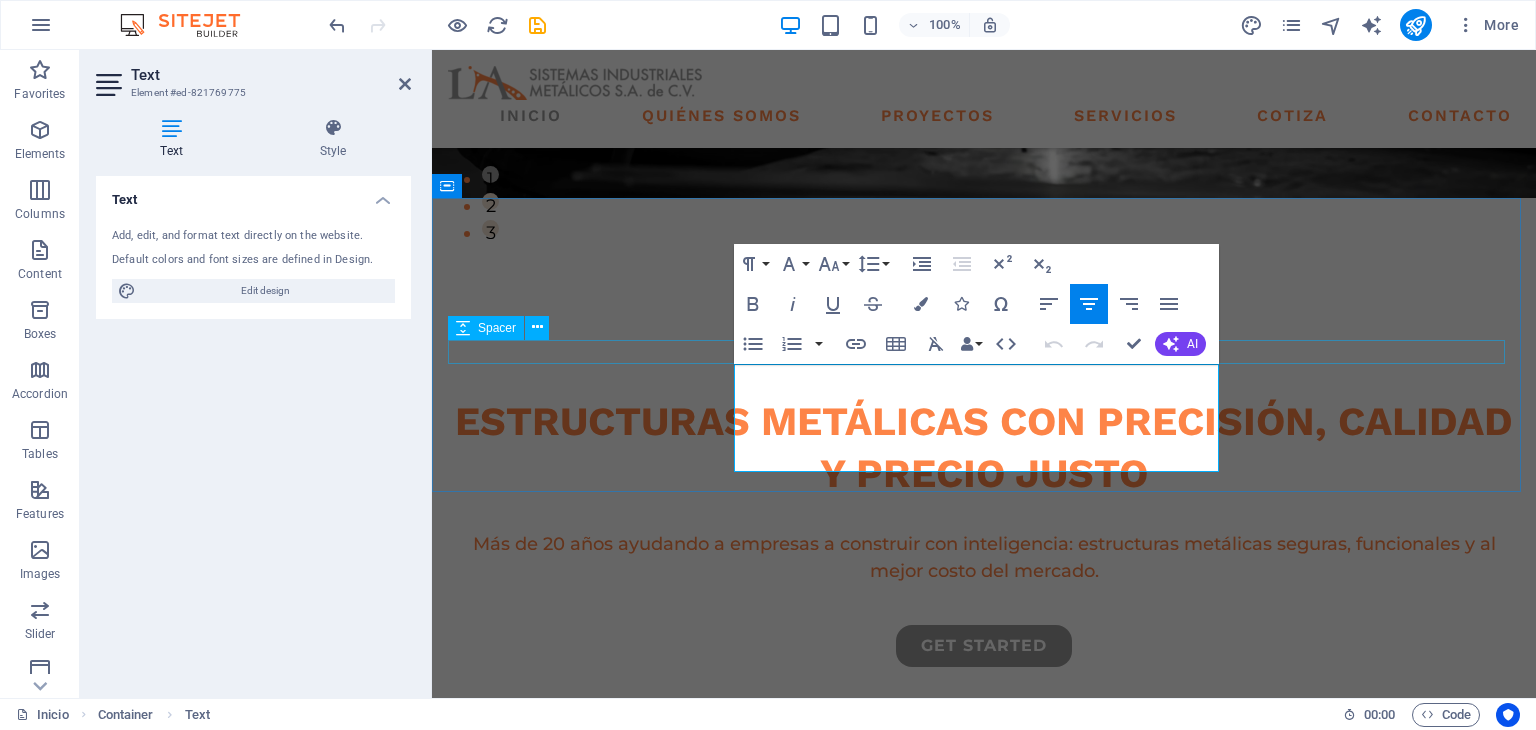 click on "nuestra garantia Respaldamos cada proyecto con experiencia, precisión y compromiso. Nuestro objetivo es que construyas más, gastando menos… sin preocuparte por fallas ni retrasos." at bounding box center (984, 887) 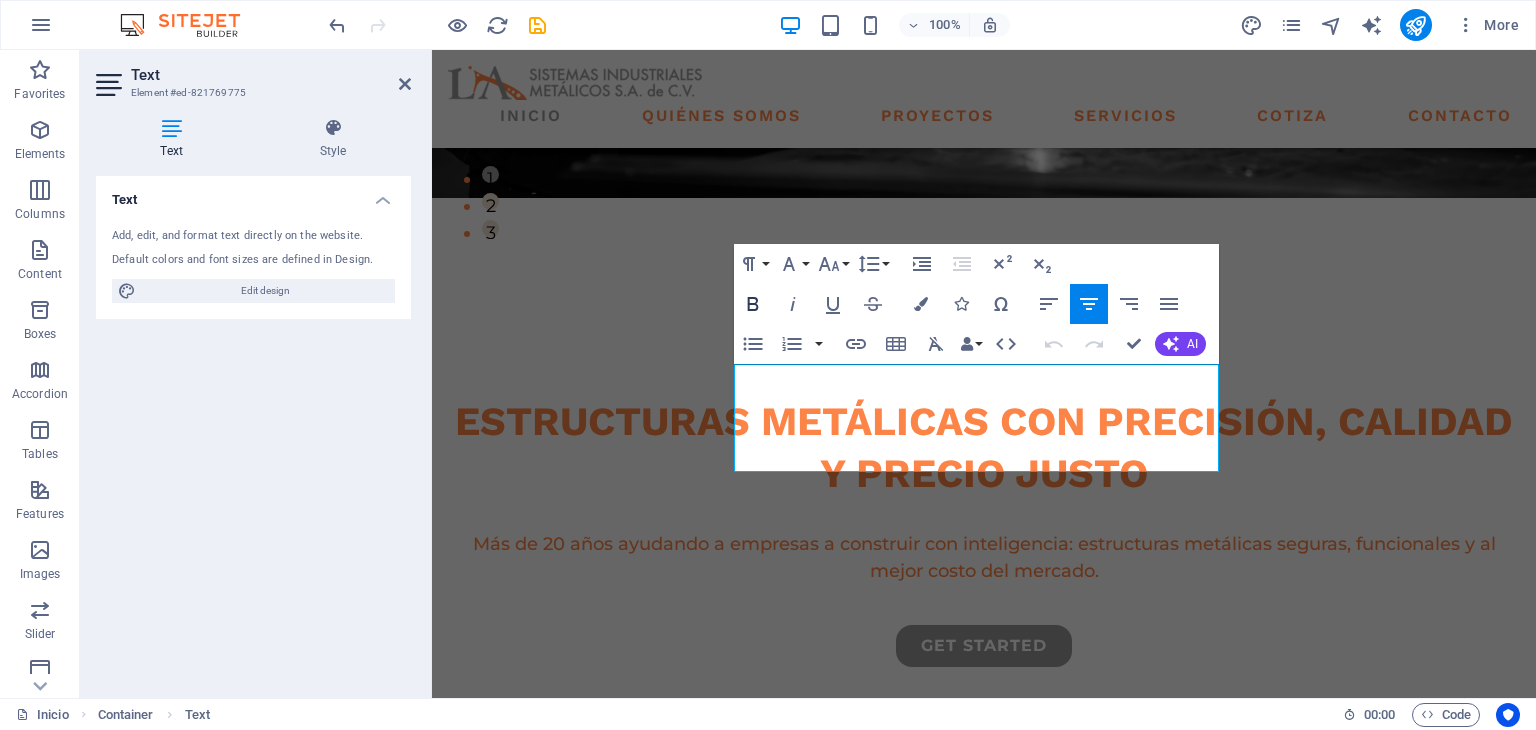click 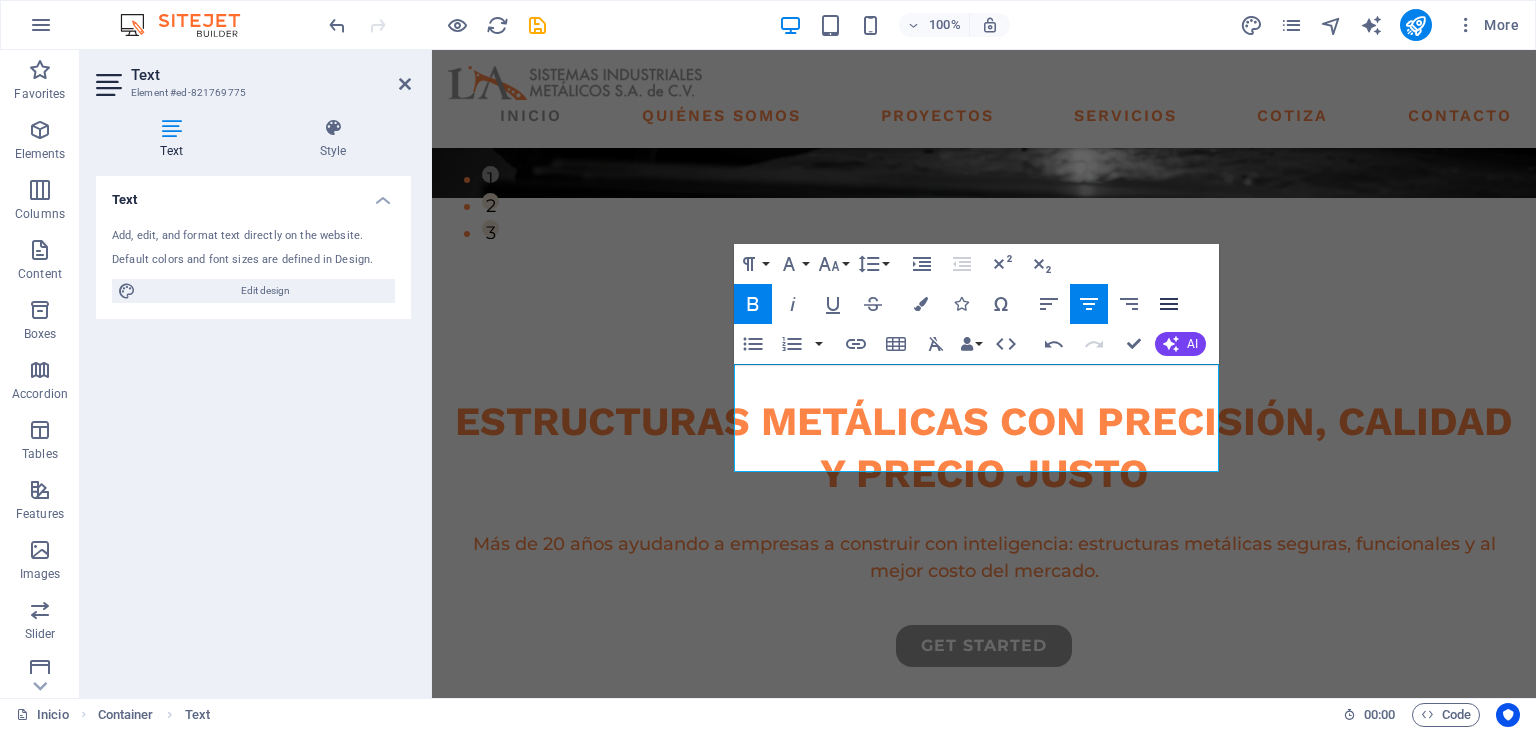 click 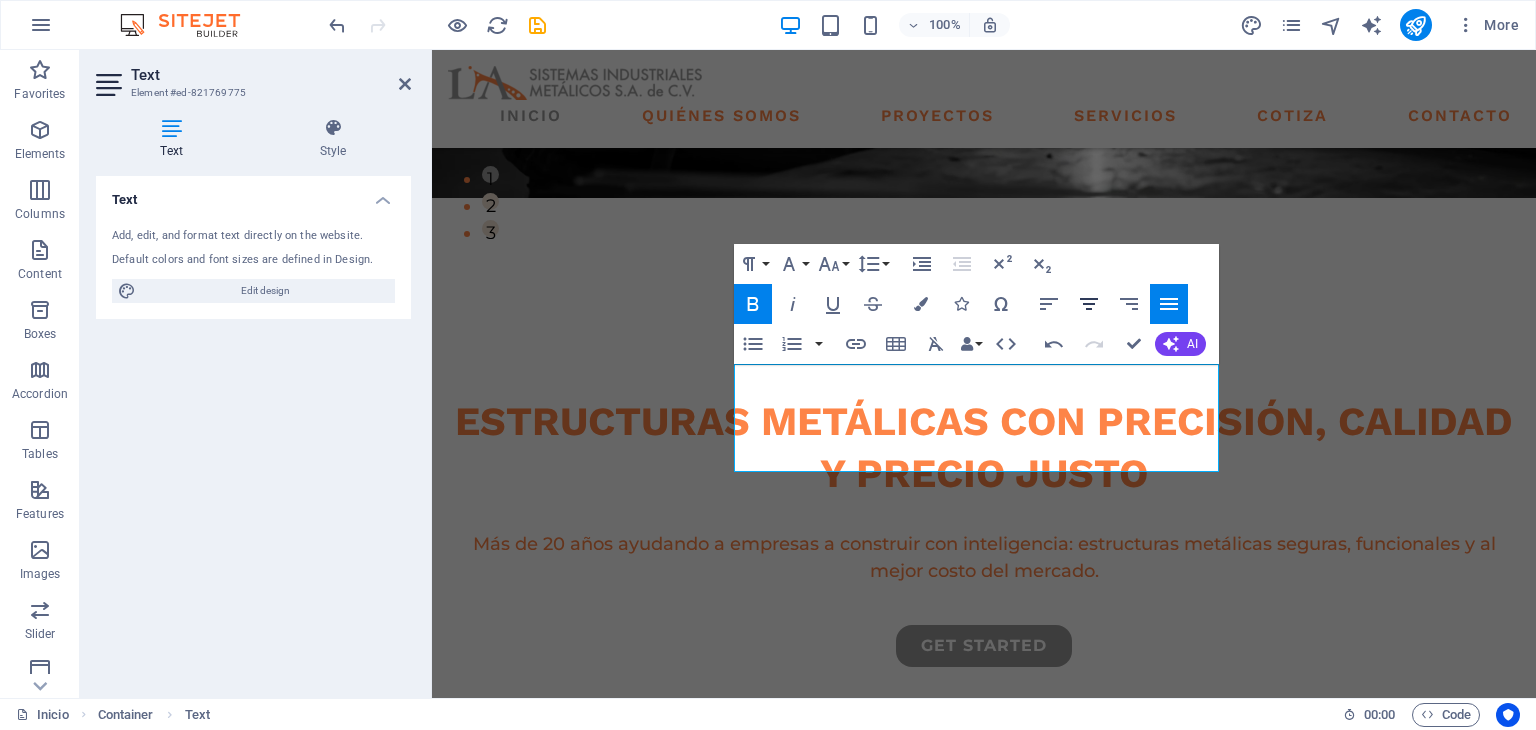 click 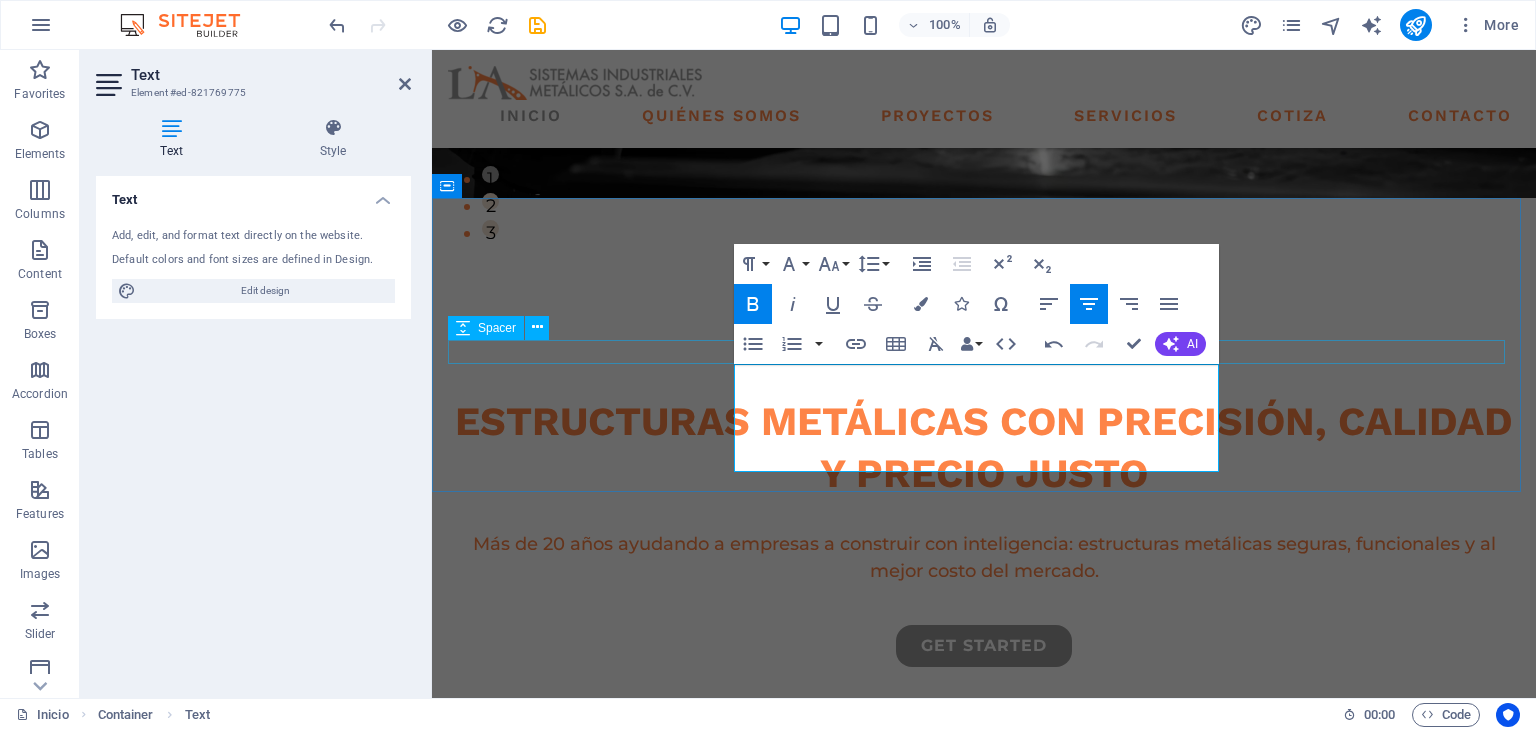 click at bounding box center [984, 921] 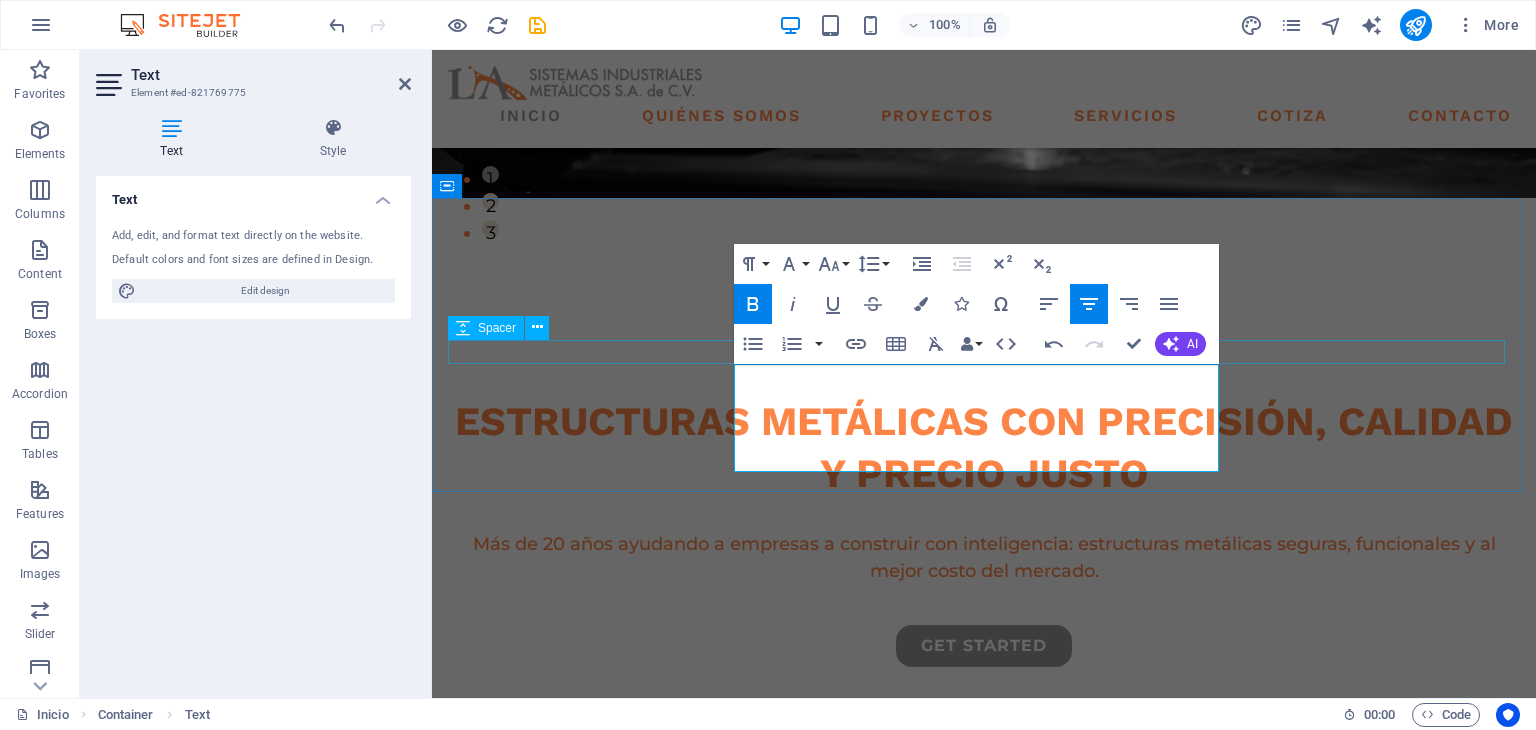 click at bounding box center [984, 921] 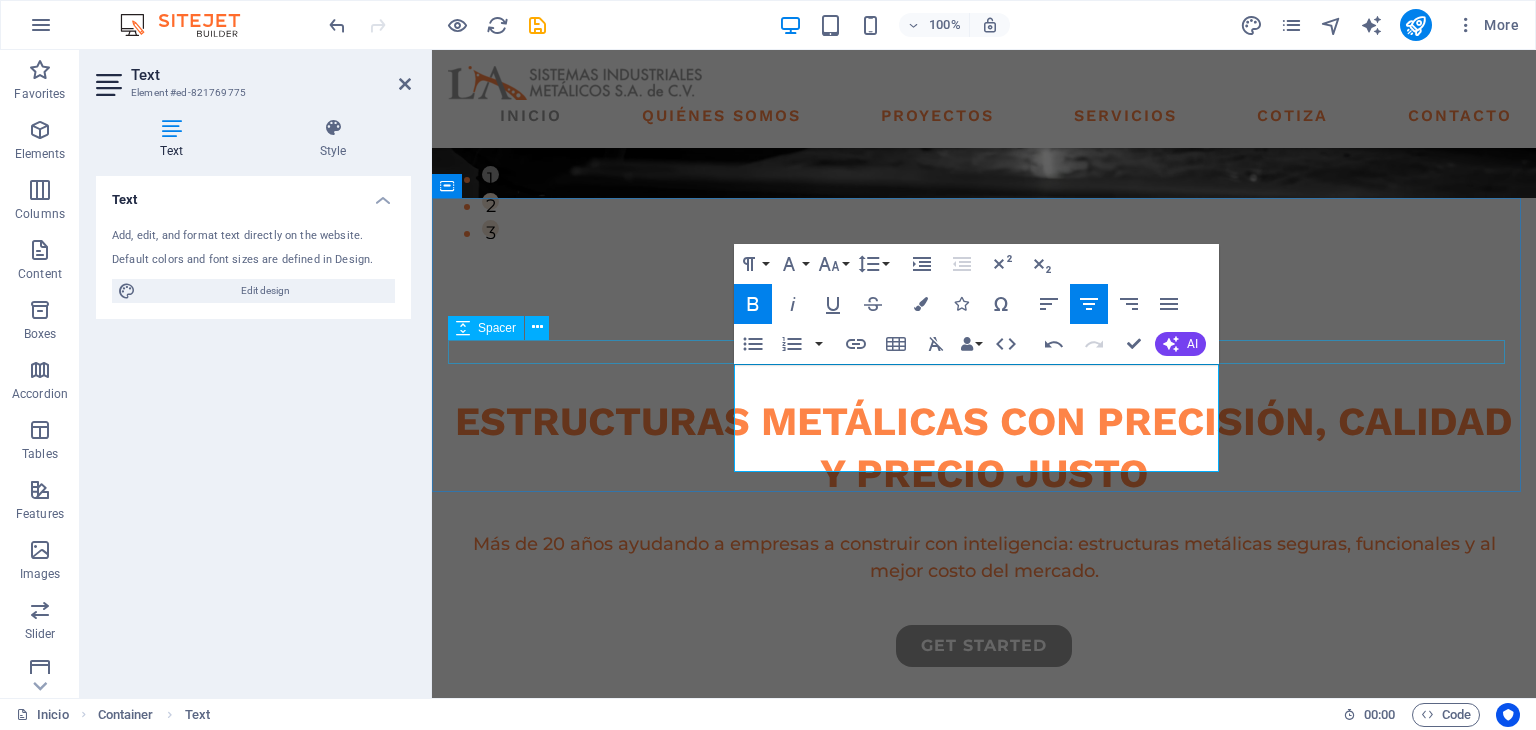 select on "px" 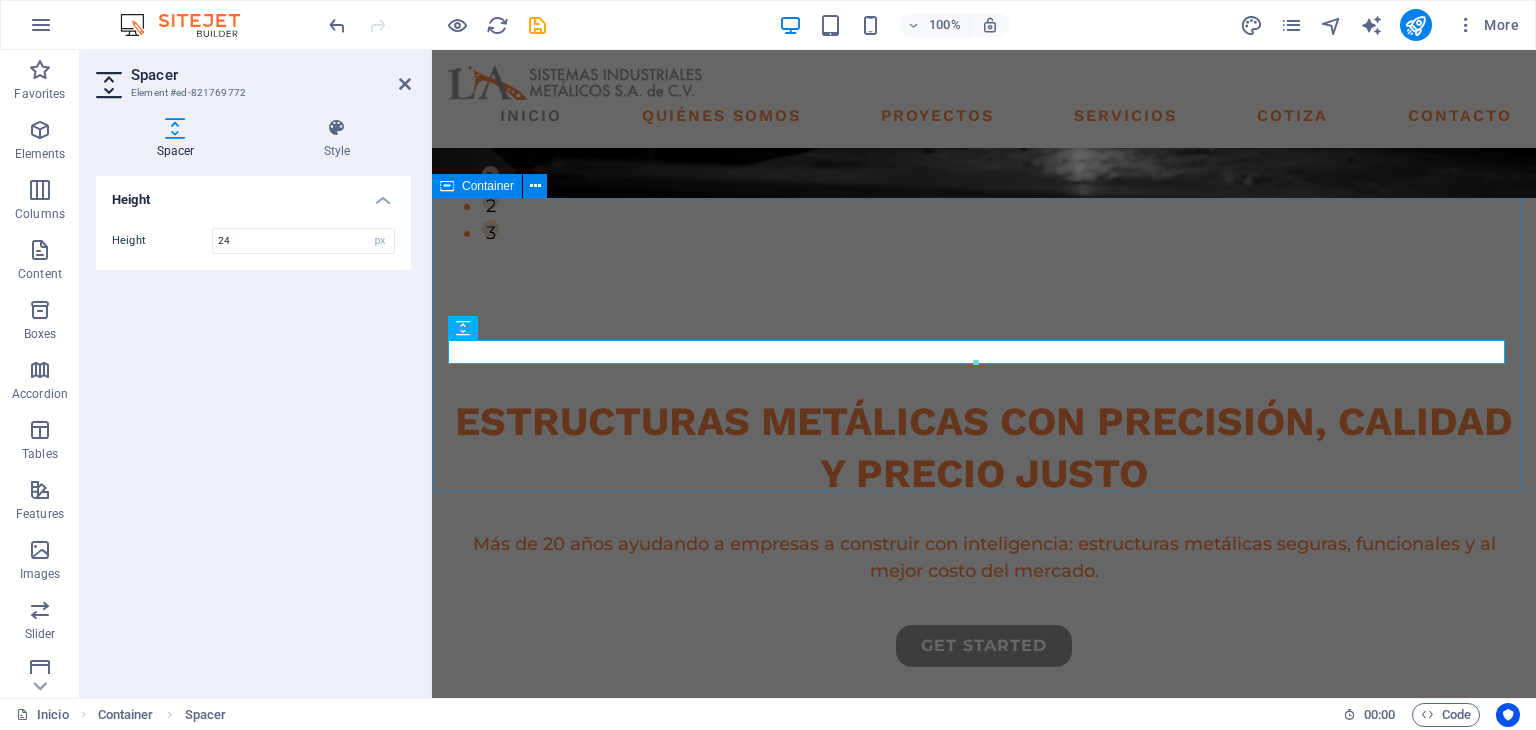 click on "nuestra garantia Respaldamos cada proyecto con experiencia, precisión y compromiso. Nuestro objetivo es que construyas más, gastando menos… sin preocuparte por fallas ni retrasos." at bounding box center [984, 887] 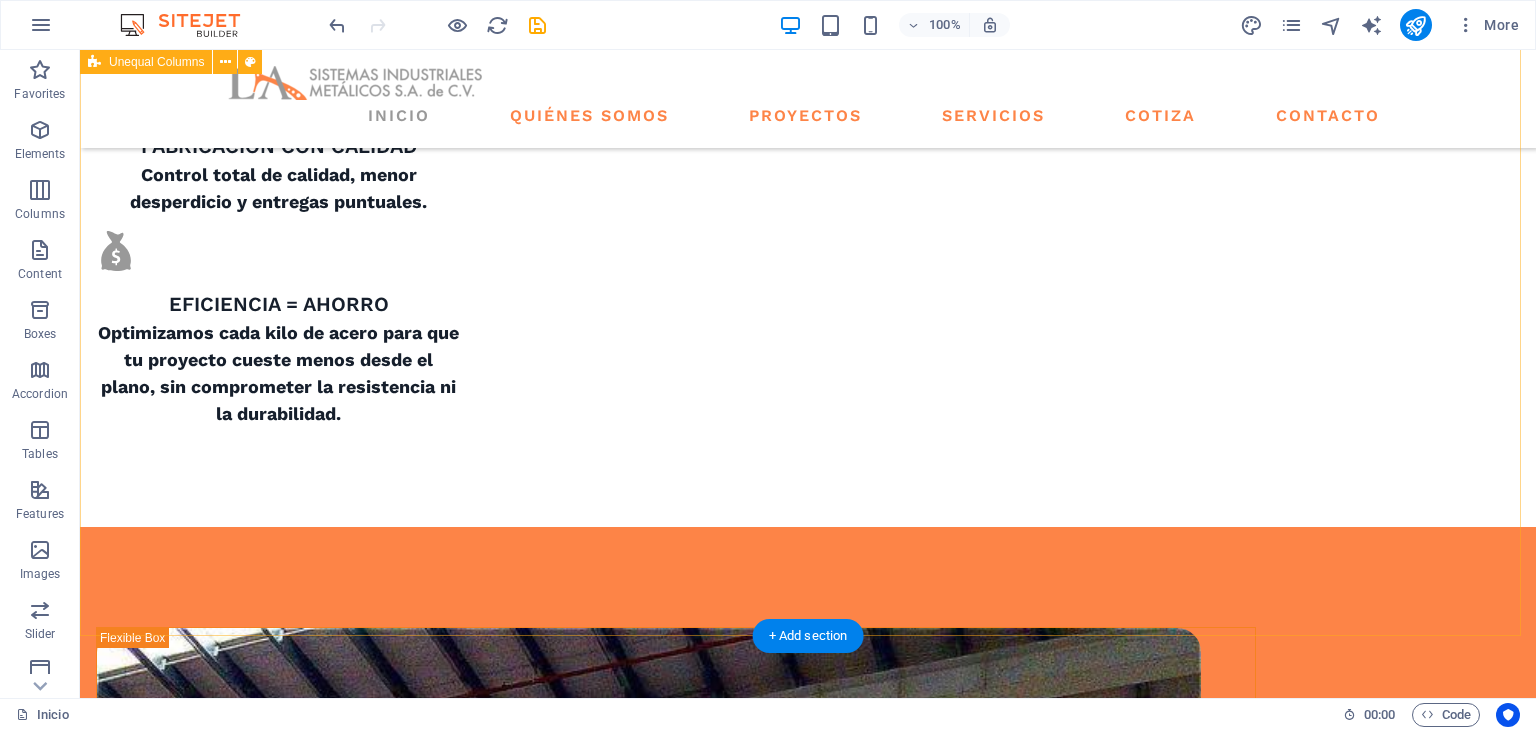 scroll, scrollTop: 1333, scrollLeft: 0, axis: vertical 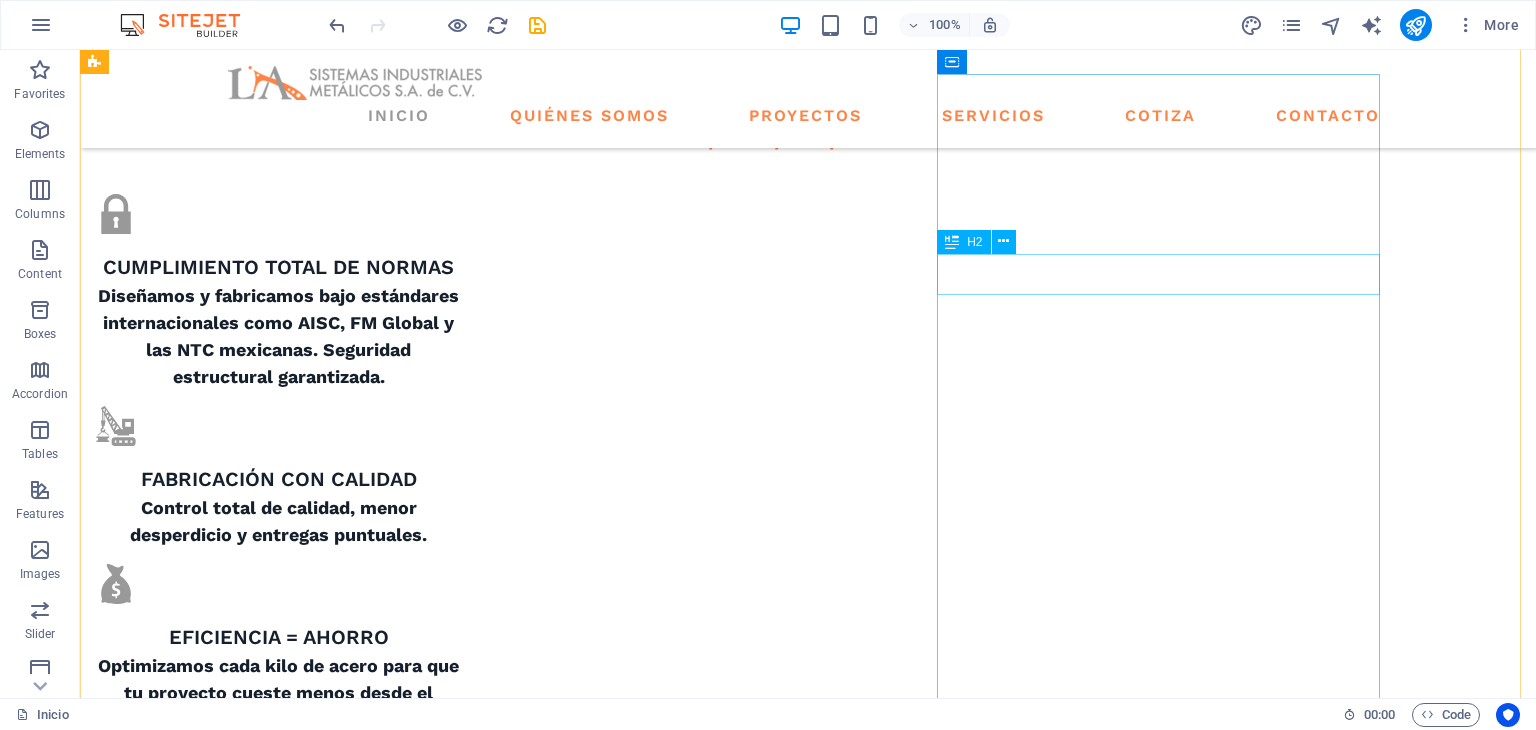 click on "what we are all about" at bounding box center (676, 2542) 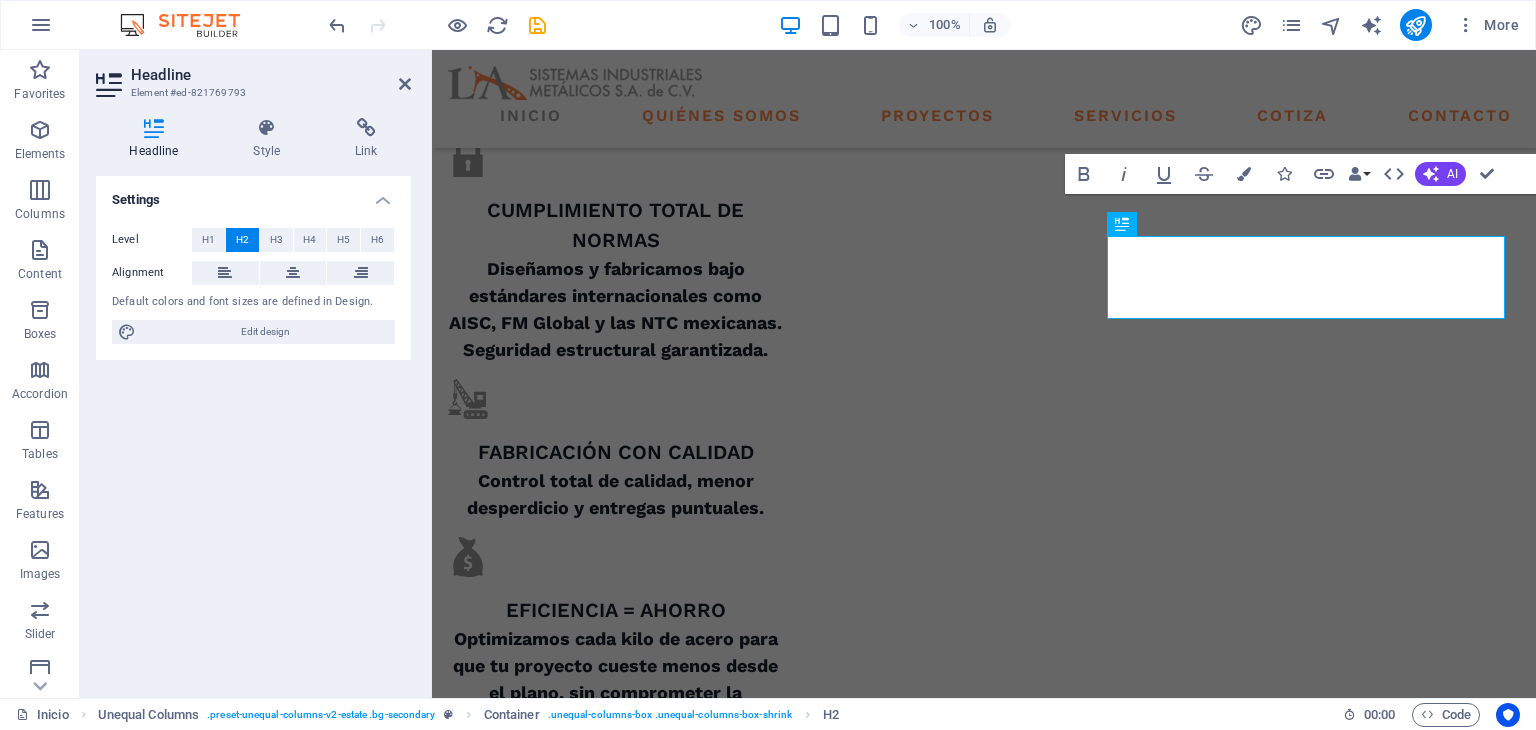 scroll, scrollTop: 1348, scrollLeft: 0, axis: vertical 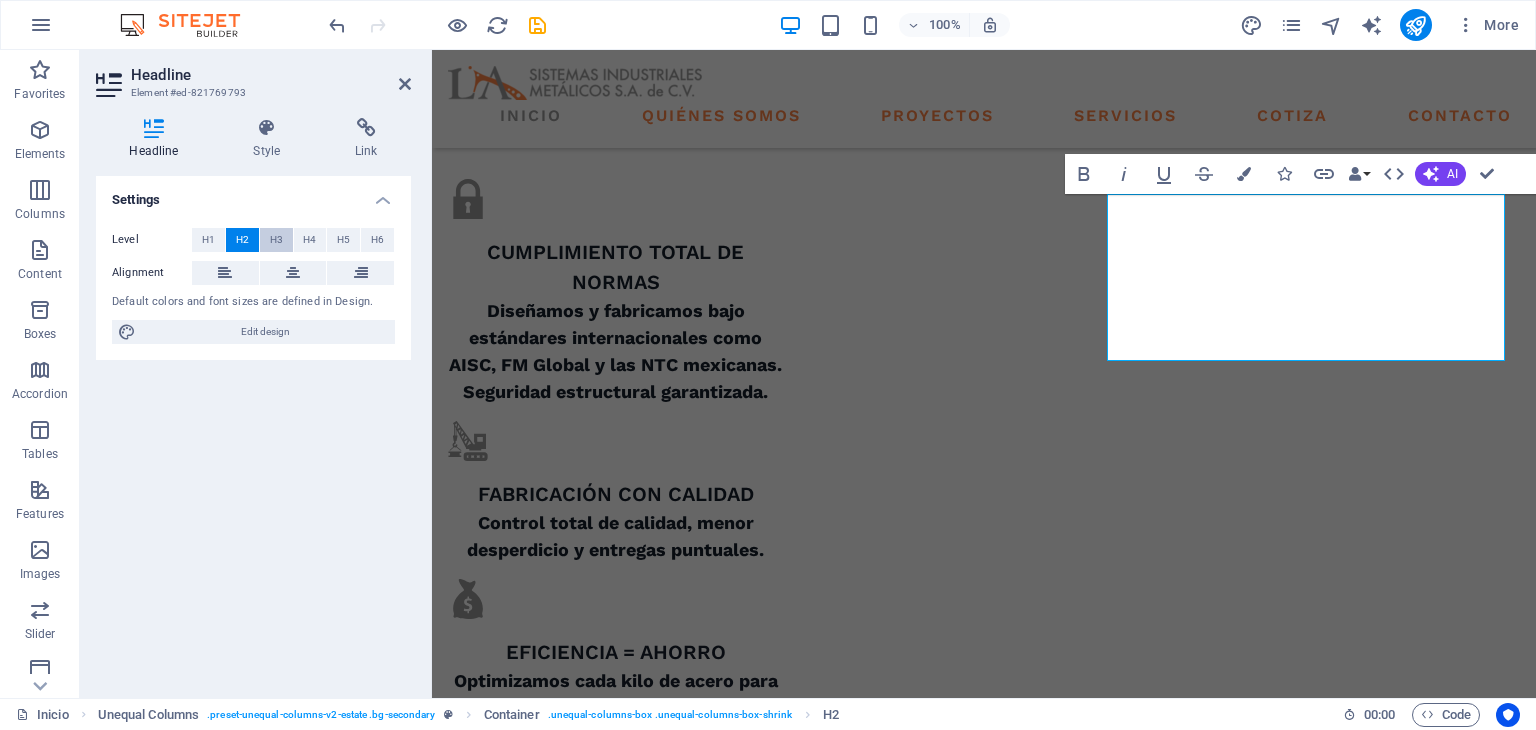 click on "H3" at bounding box center (276, 240) 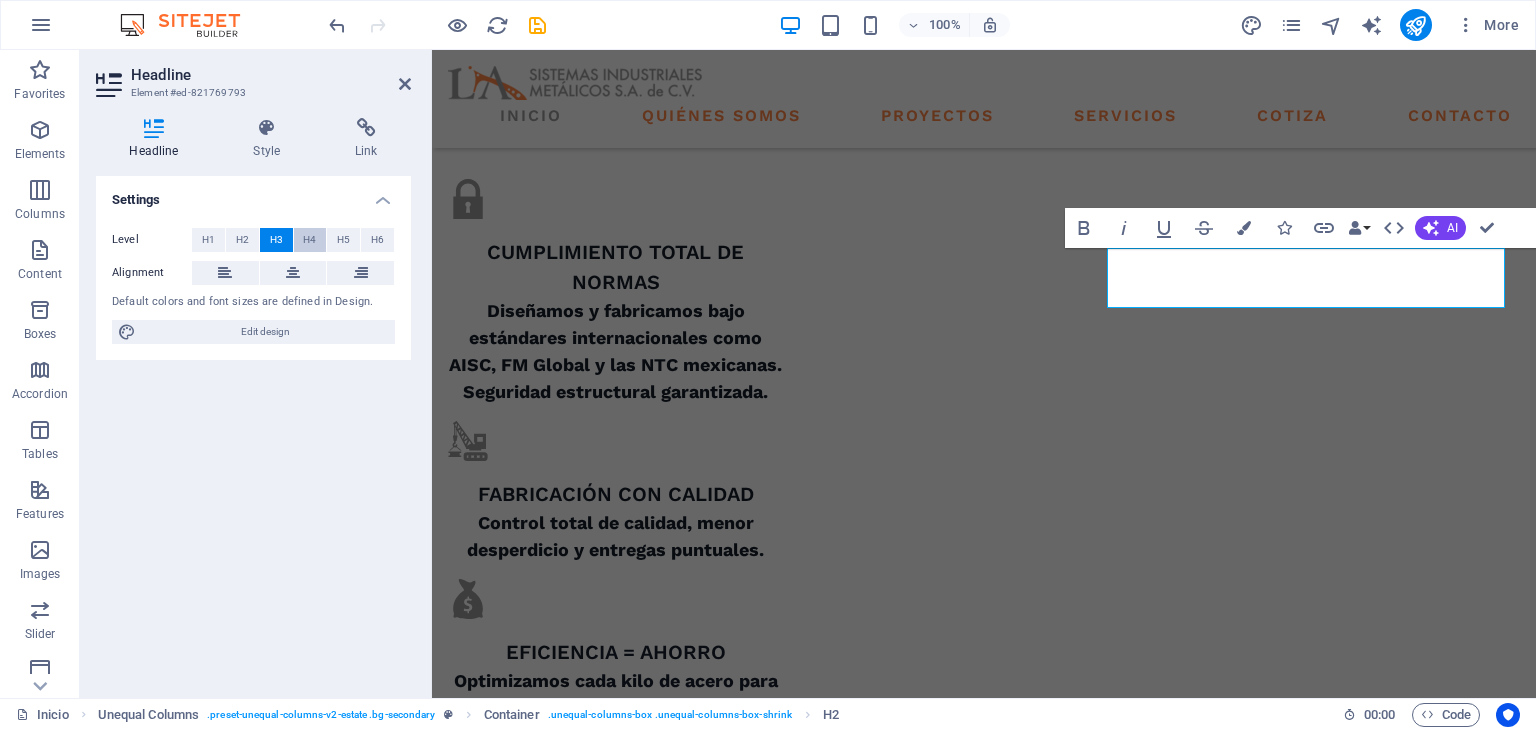 click on "H4" at bounding box center (310, 240) 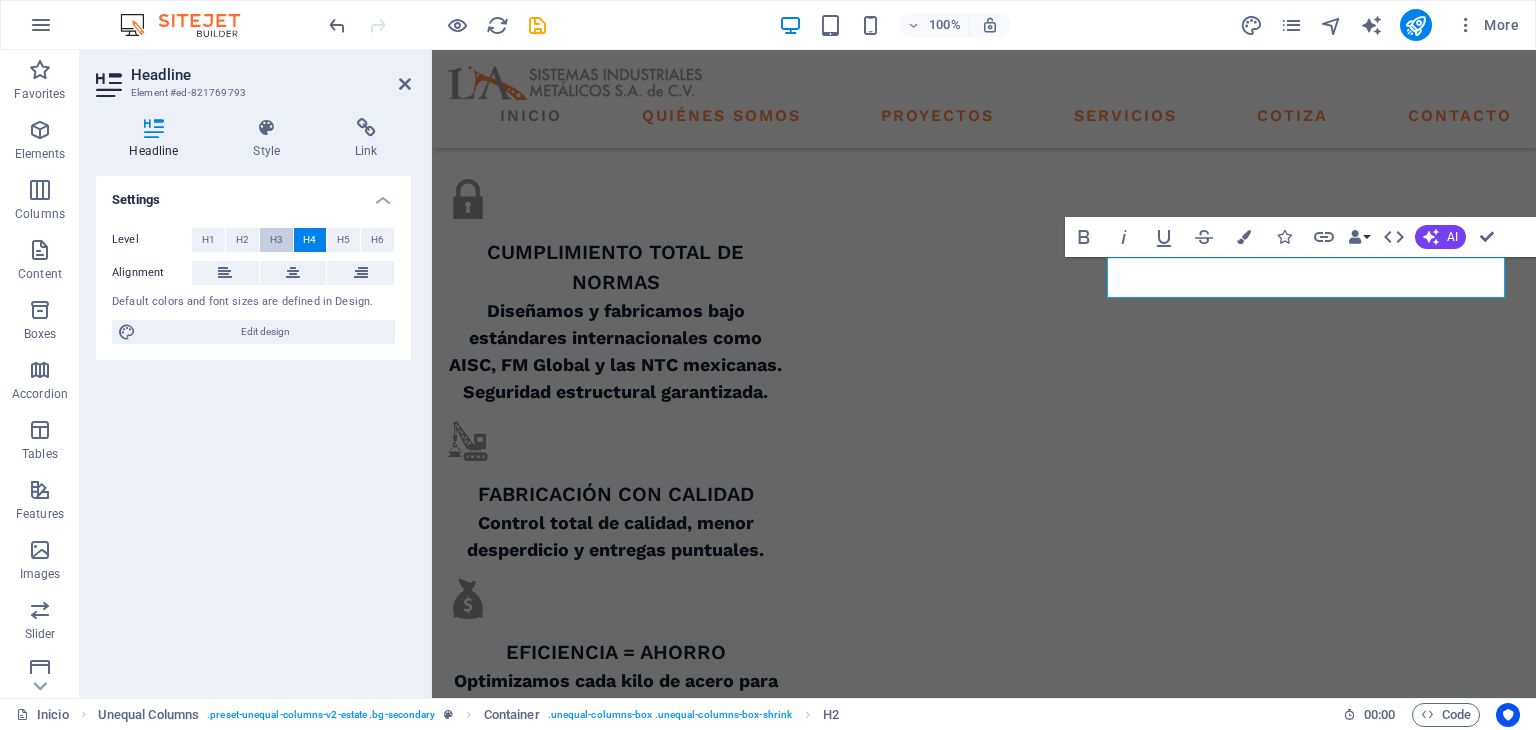 click on "H3" at bounding box center (276, 240) 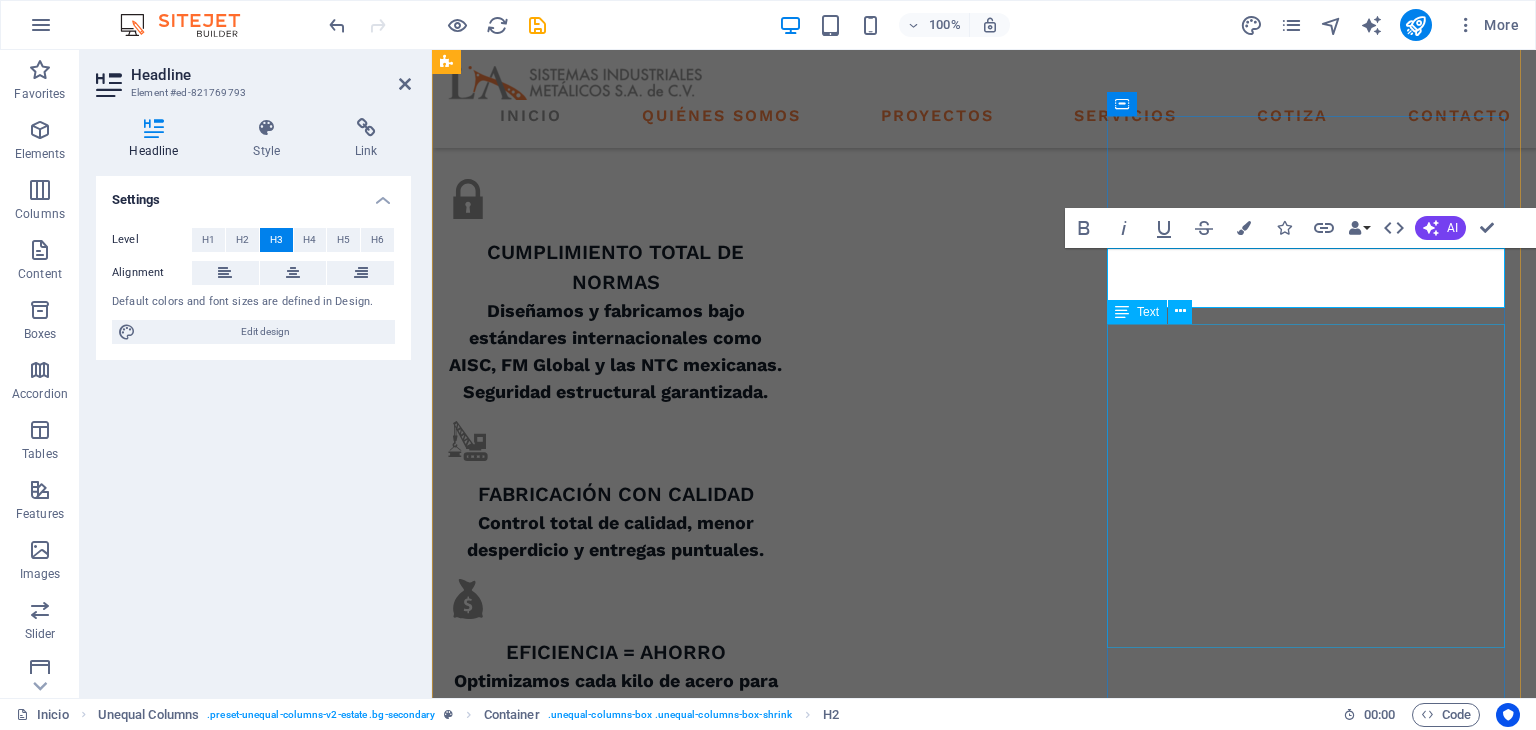 click on "En L.A Sistemas Industriales Metálicos transformamos ideas en estructuras sólidas y rentables. Con más de 20 años en el sector, ayudamos a empresas de todo tamaño a cumplir sus objetivos de construcción  sin gastar de más y sin sacrificar calidad . Cumplimos estrictamente con las normas  NTC, AISC y FM Global , garantizando seguridad y durabilidad en cada proyecto ." at bounding box center [984, 2676] 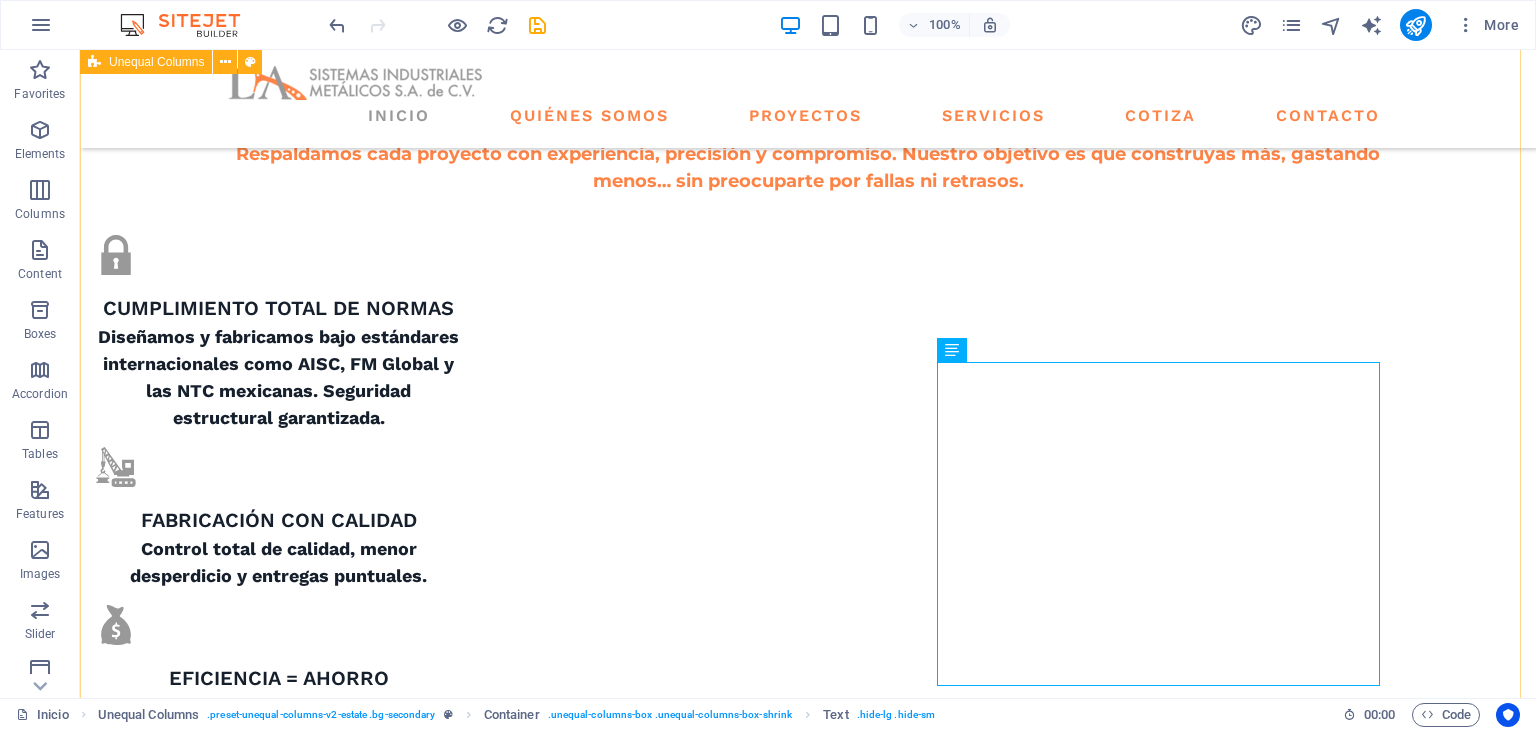 scroll, scrollTop: 1458, scrollLeft: 0, axis: vertical 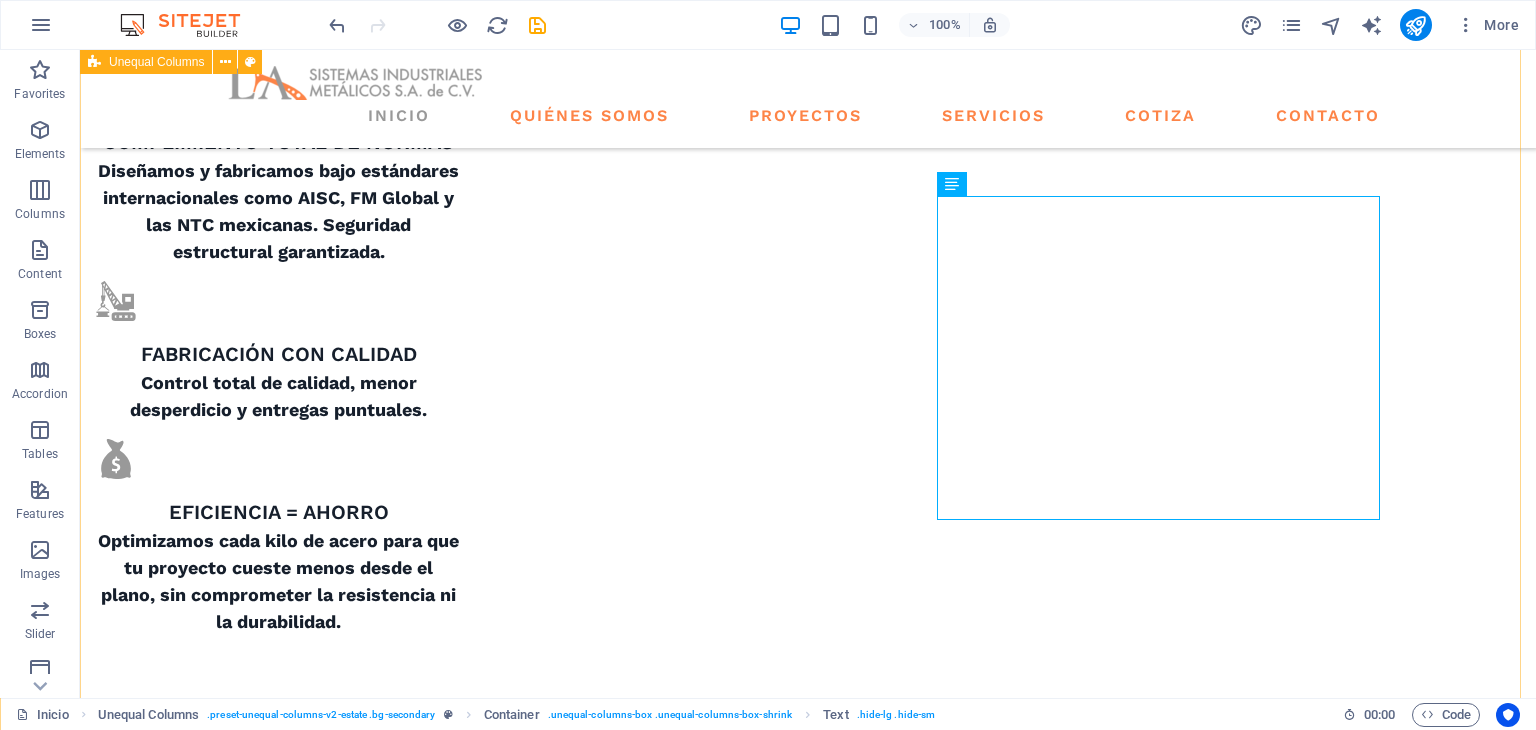click on "QUIENES SOMOS No solo fabricamos estructuras. Construimos confianza. En L.A Sistemas Industriales Metálicos transformamos ideas en estructuras sólidas y rentables. Con más de 20 años en el sector, ayudamos a empresas de todo tamaño a cumplir sus objetivos de construcción  sin gastar de más y sin sacrificar calidad . Cumplimos estrictamente con las normas  NTC, AISC y FM Global , garantizando seguridad y durabilidad en cada proyecto . GET STARTED" at bounding box center [808, 1760] 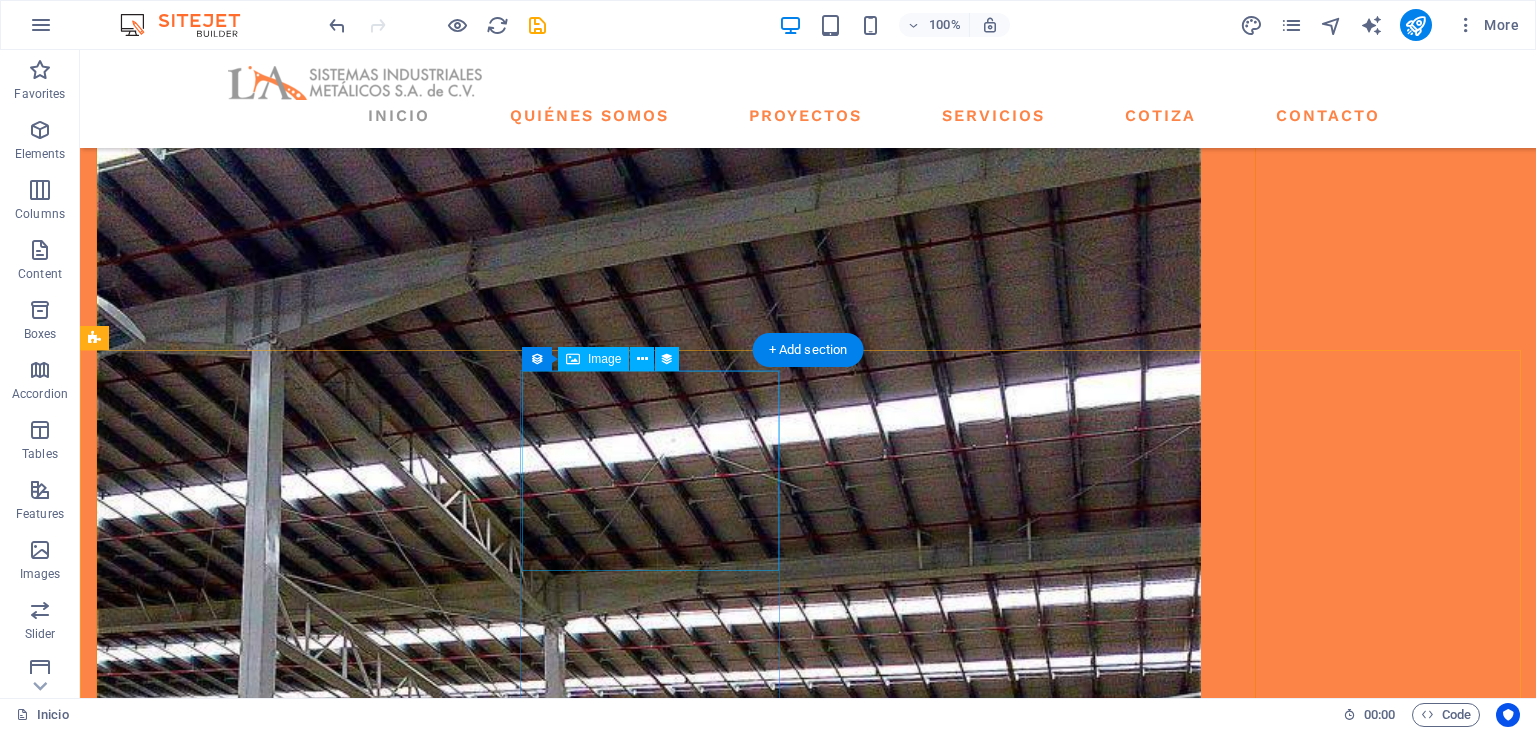 scroll, scrollTop: 2000, scrollLeft: 0, axis: vertical 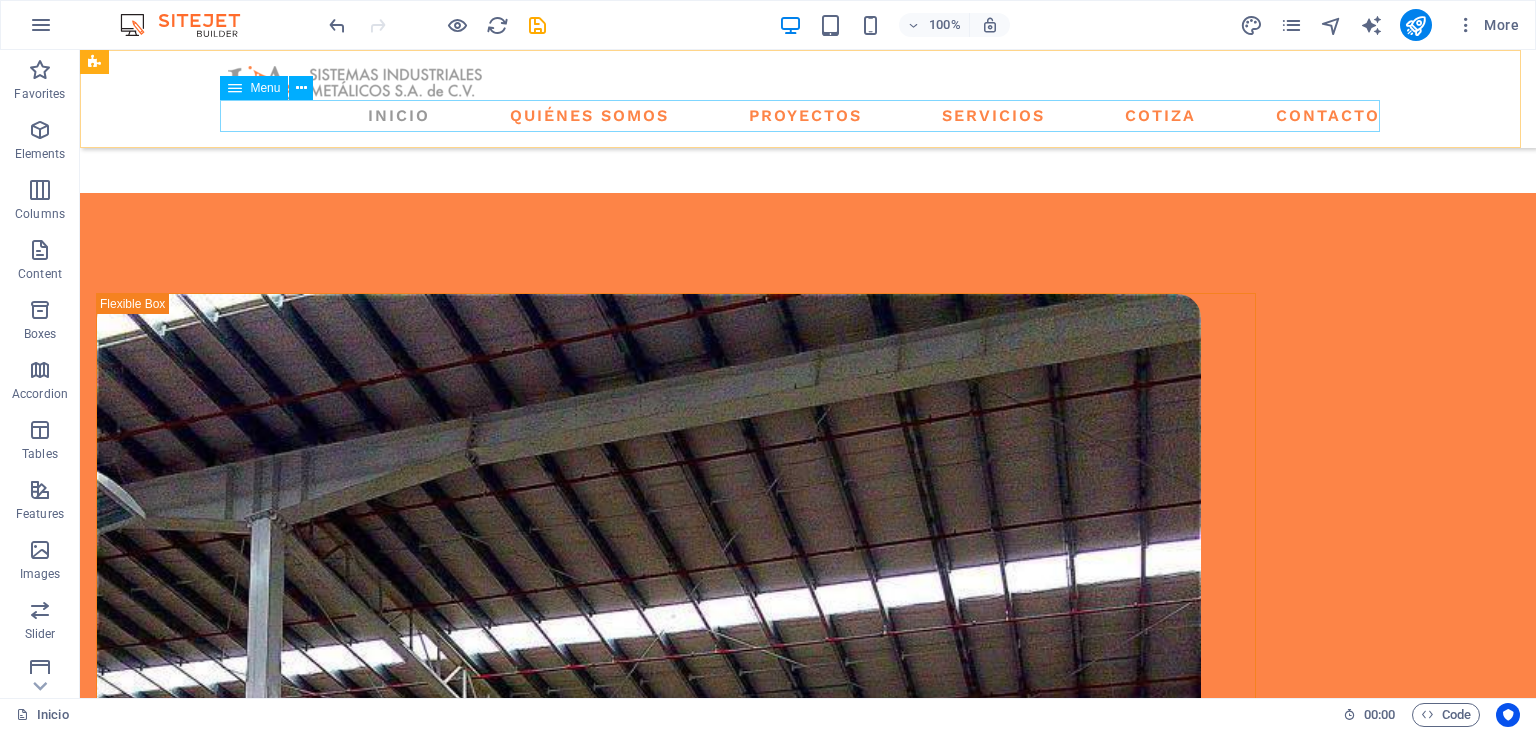 click on "Inicio Quiénes somos Proyectos Servicios Cotiza Contacto" at bounding box center [808, 116] 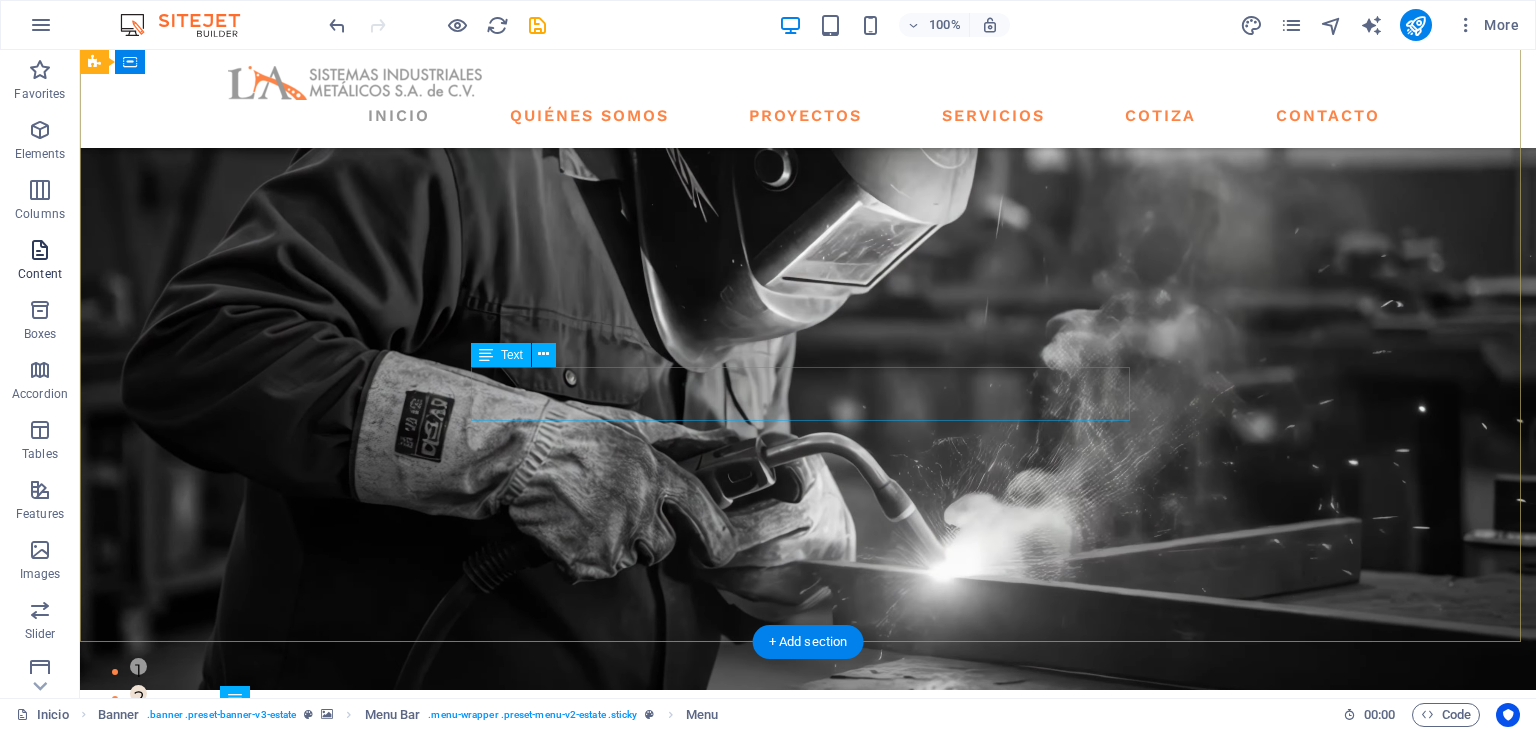 scroll, scrollTop: 0, scrollLeft: 0, axis: both 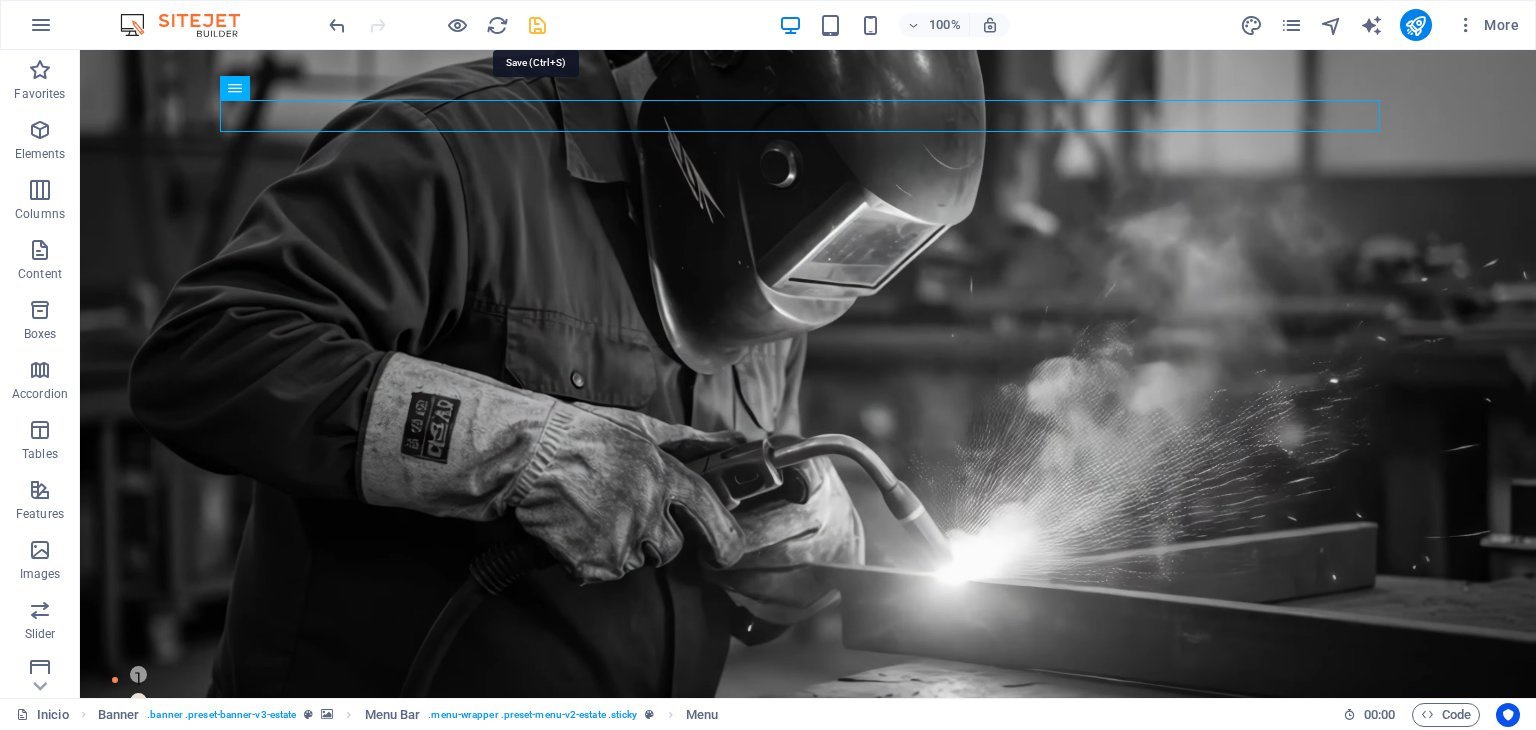 click at bounding box center (537, 25) 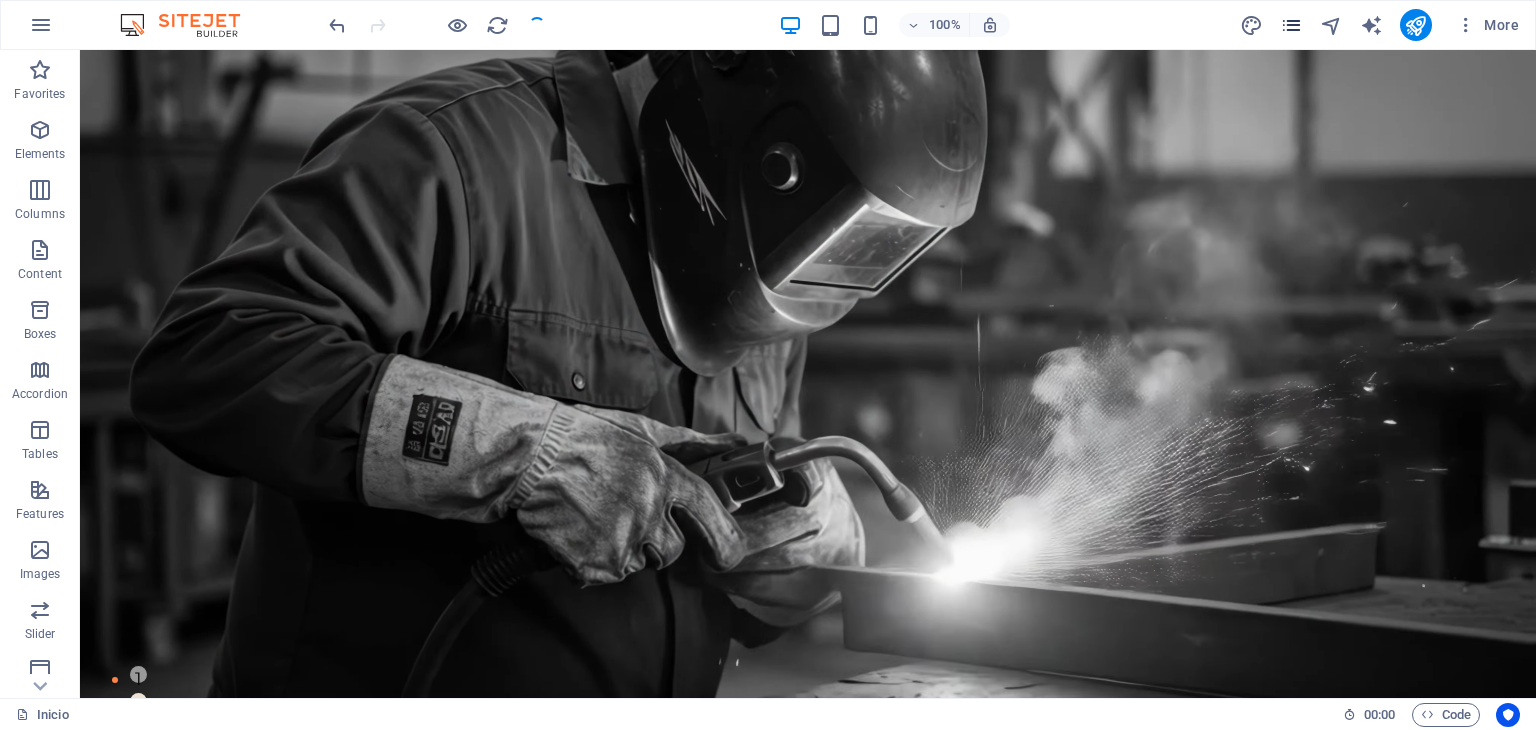 click at bounding box center [1291, 25] 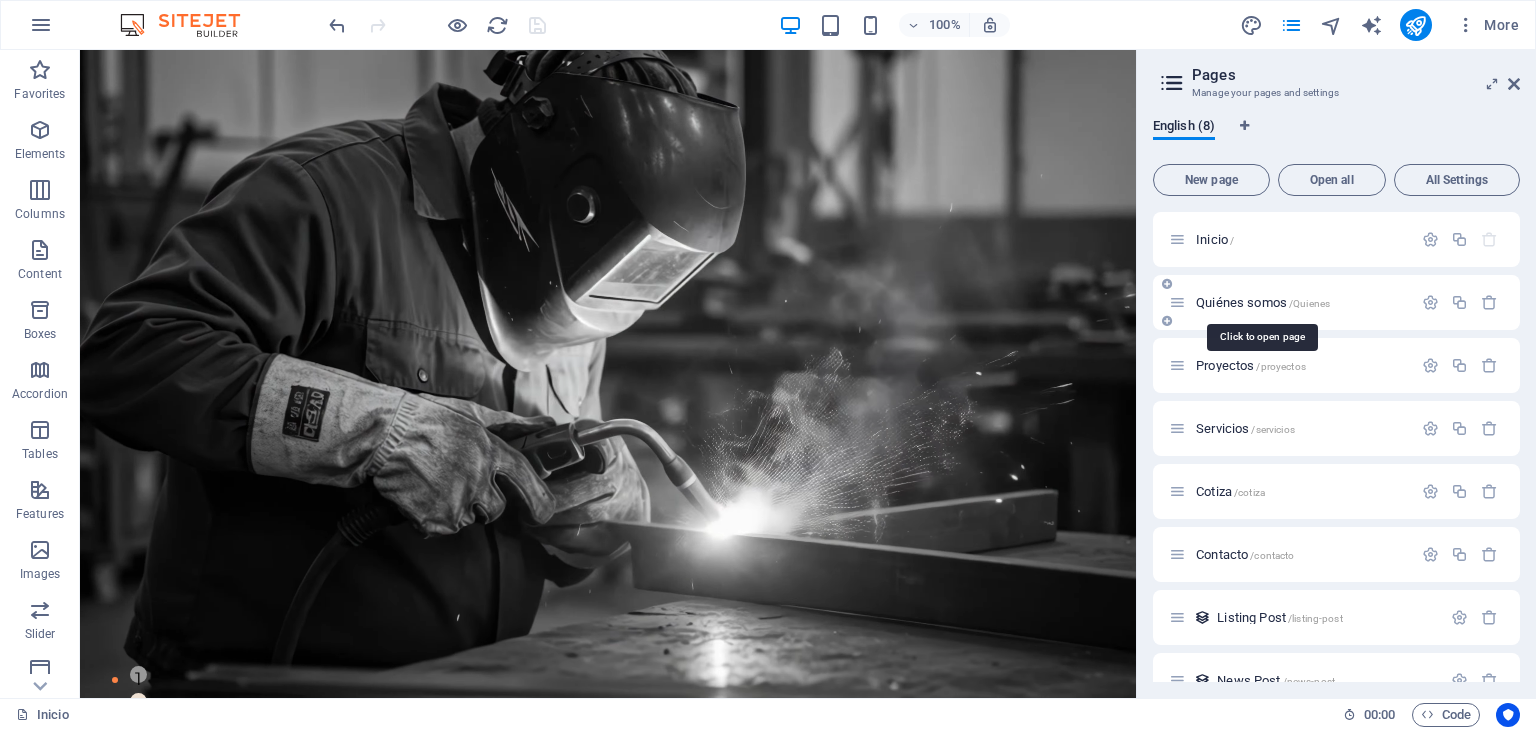 click on "Quiénes somos /Quienes" at bounding box center [1263, 302] 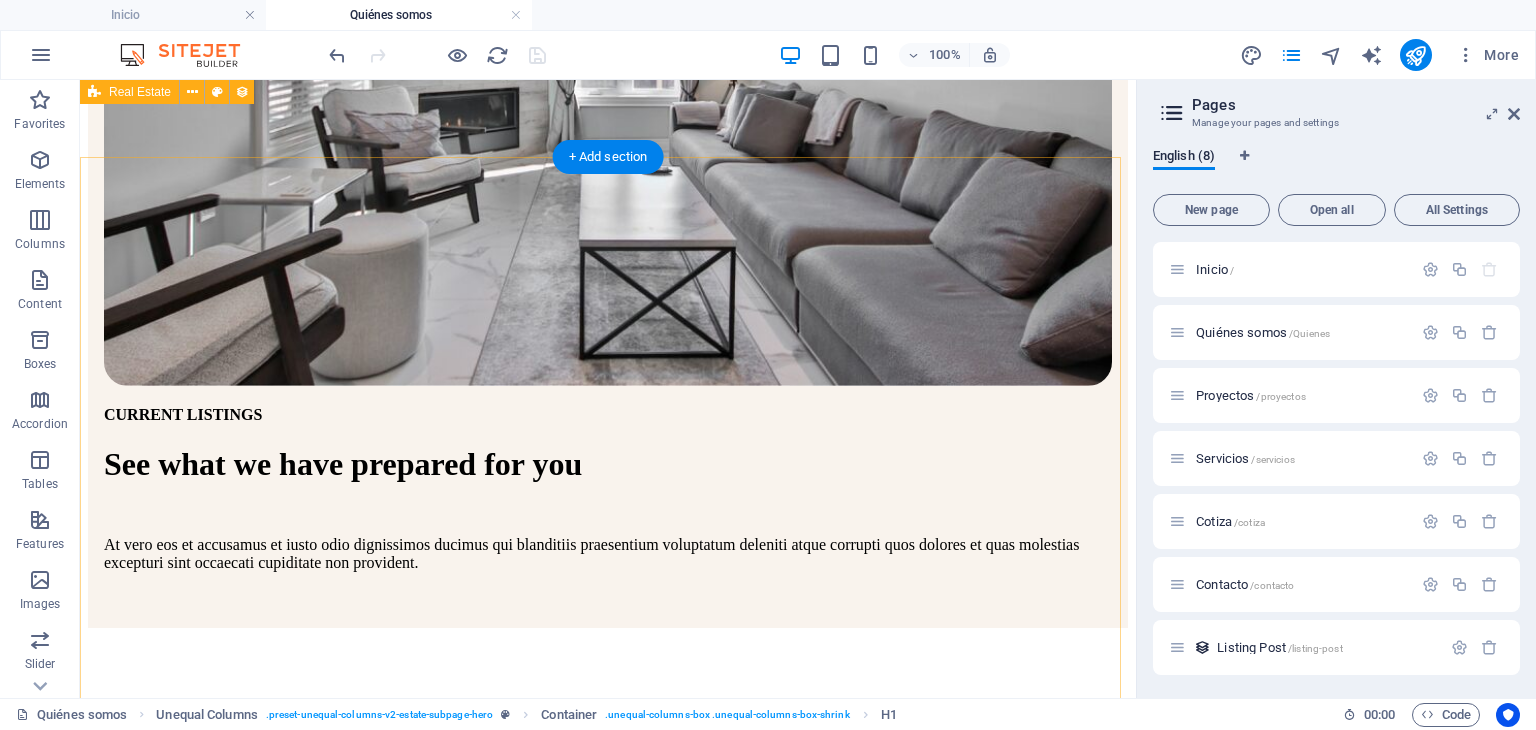 scroll, scrollTop: 128, scrollLeft: 0, axis: vertical 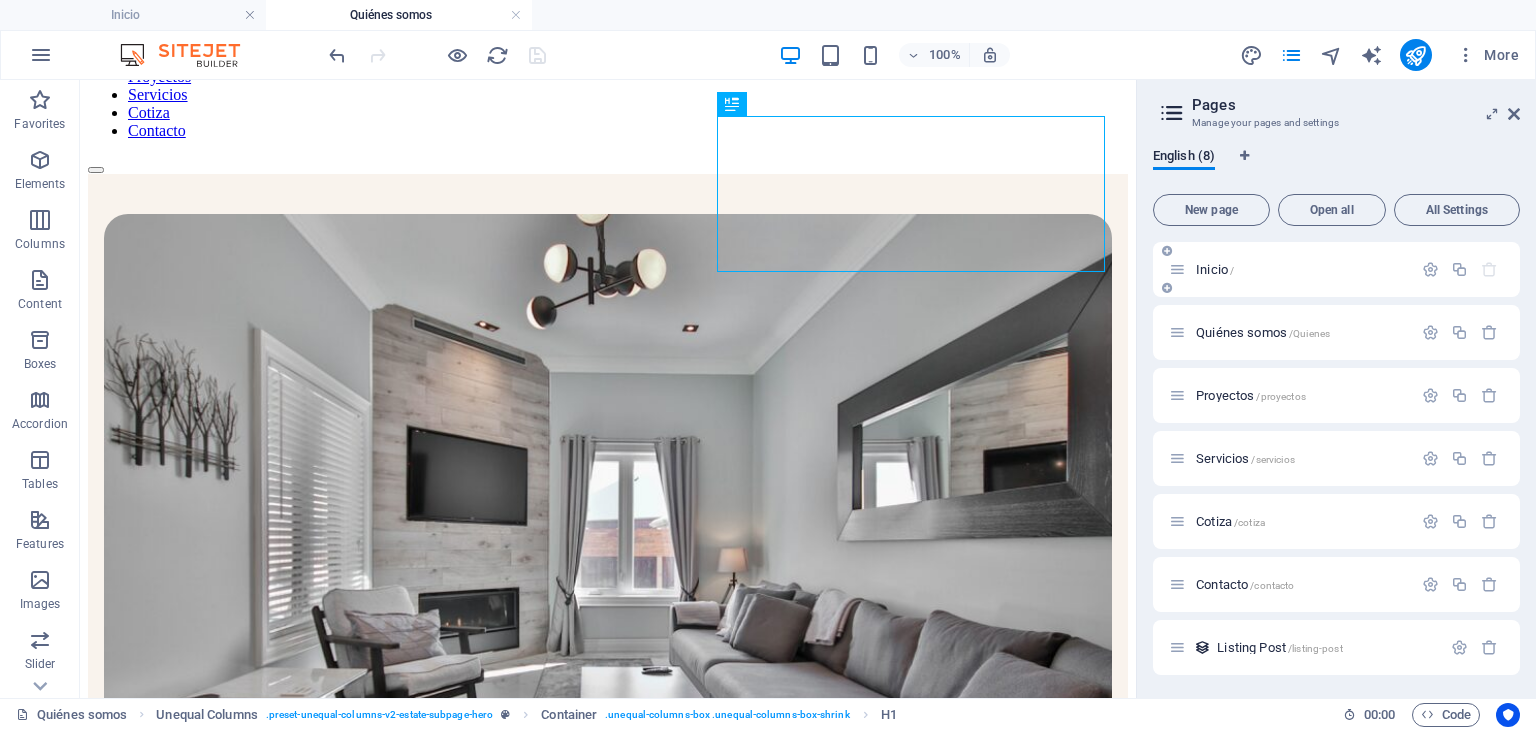 click on "Inicio /" at bounding box center [1215, 269] 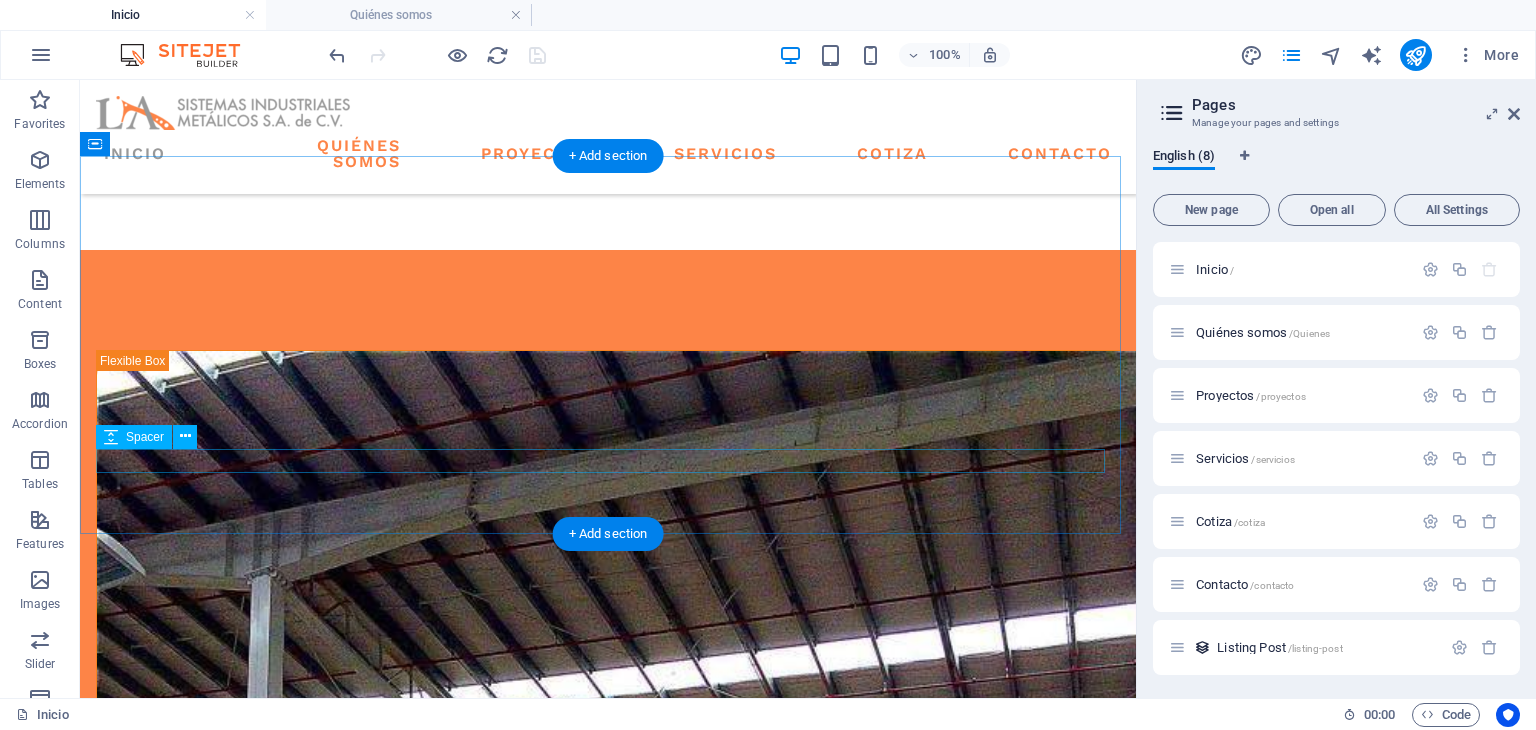scroll, scrollTop: 2166, scrollLeft: 0, axis: vertical 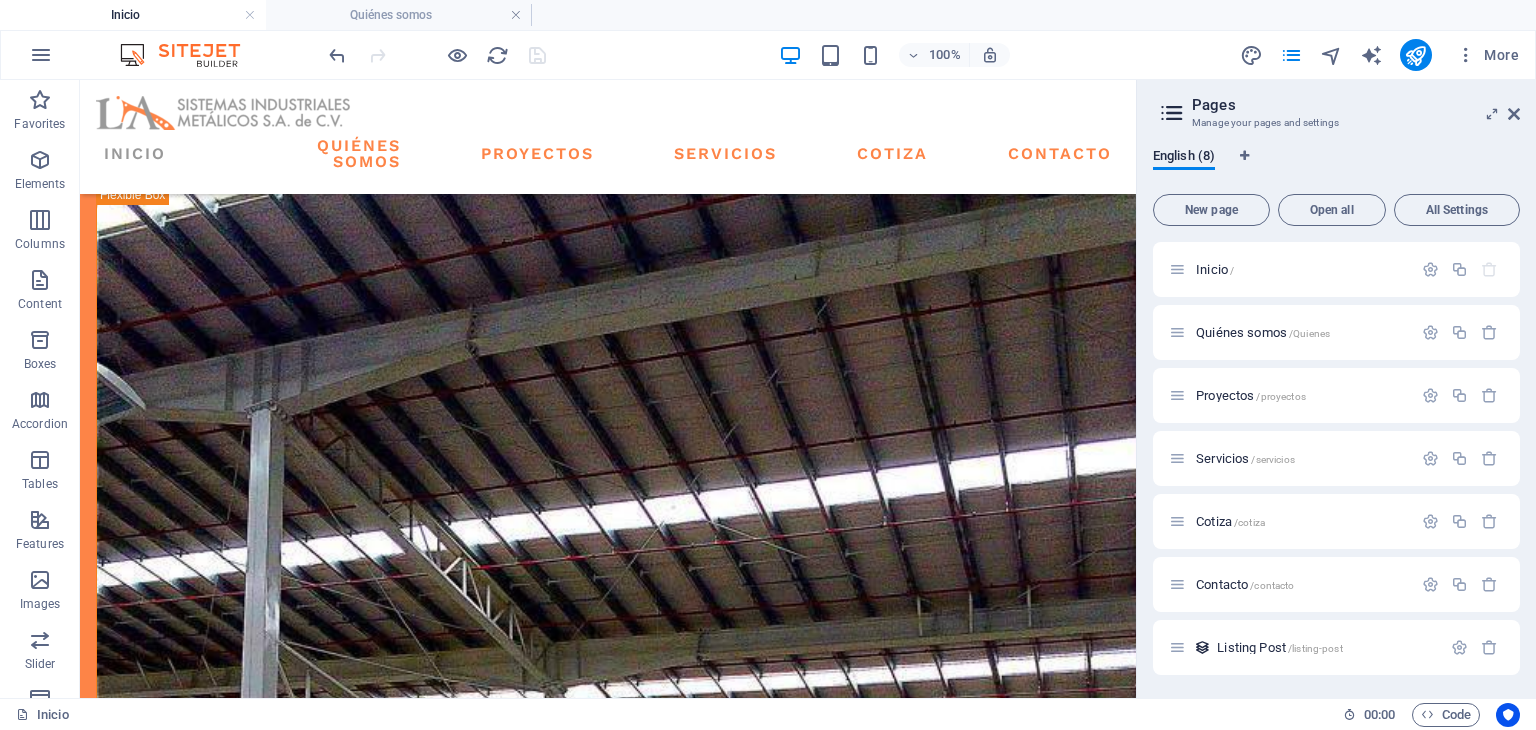 click on "Pages" at bounding box center (1356, 105) 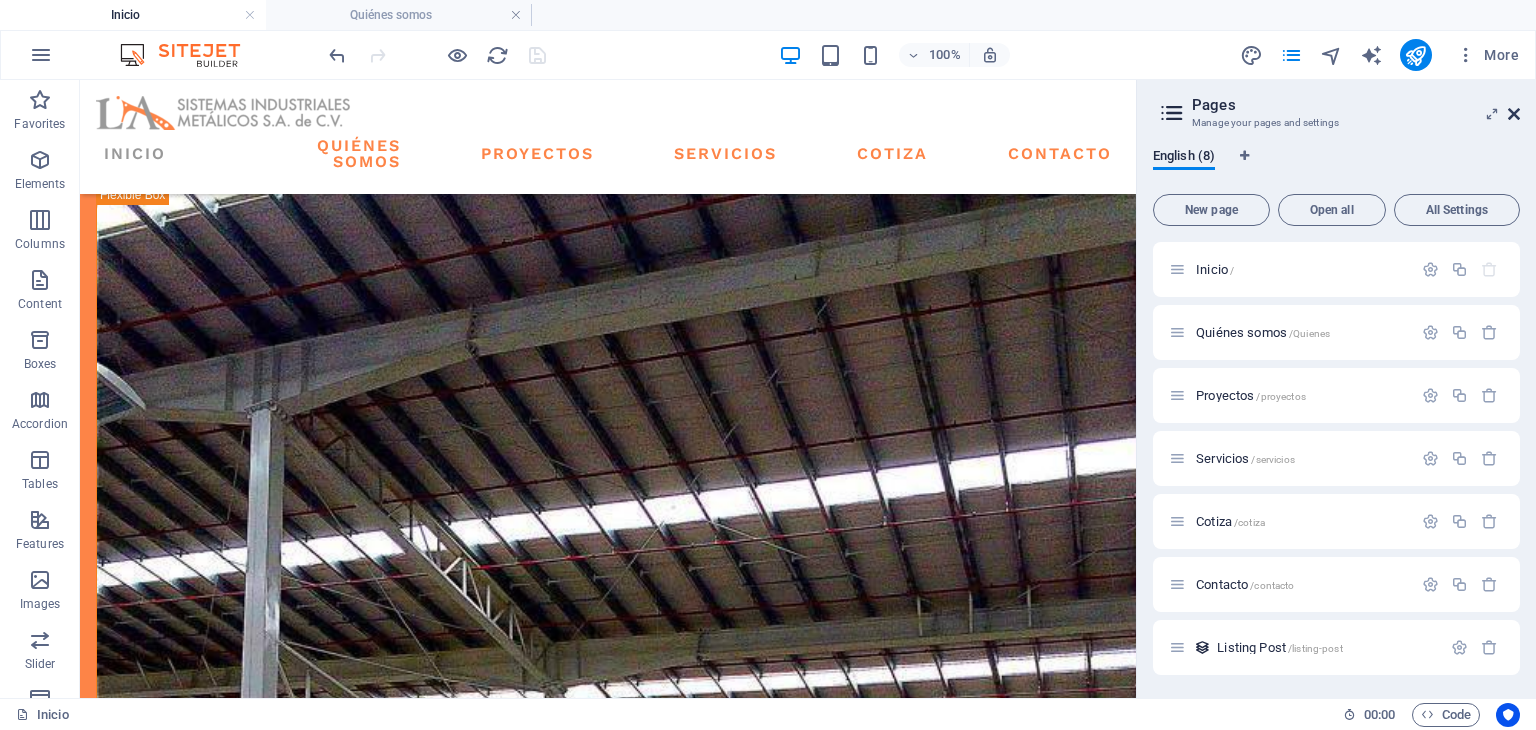 click at bounding box center [1514, 114] 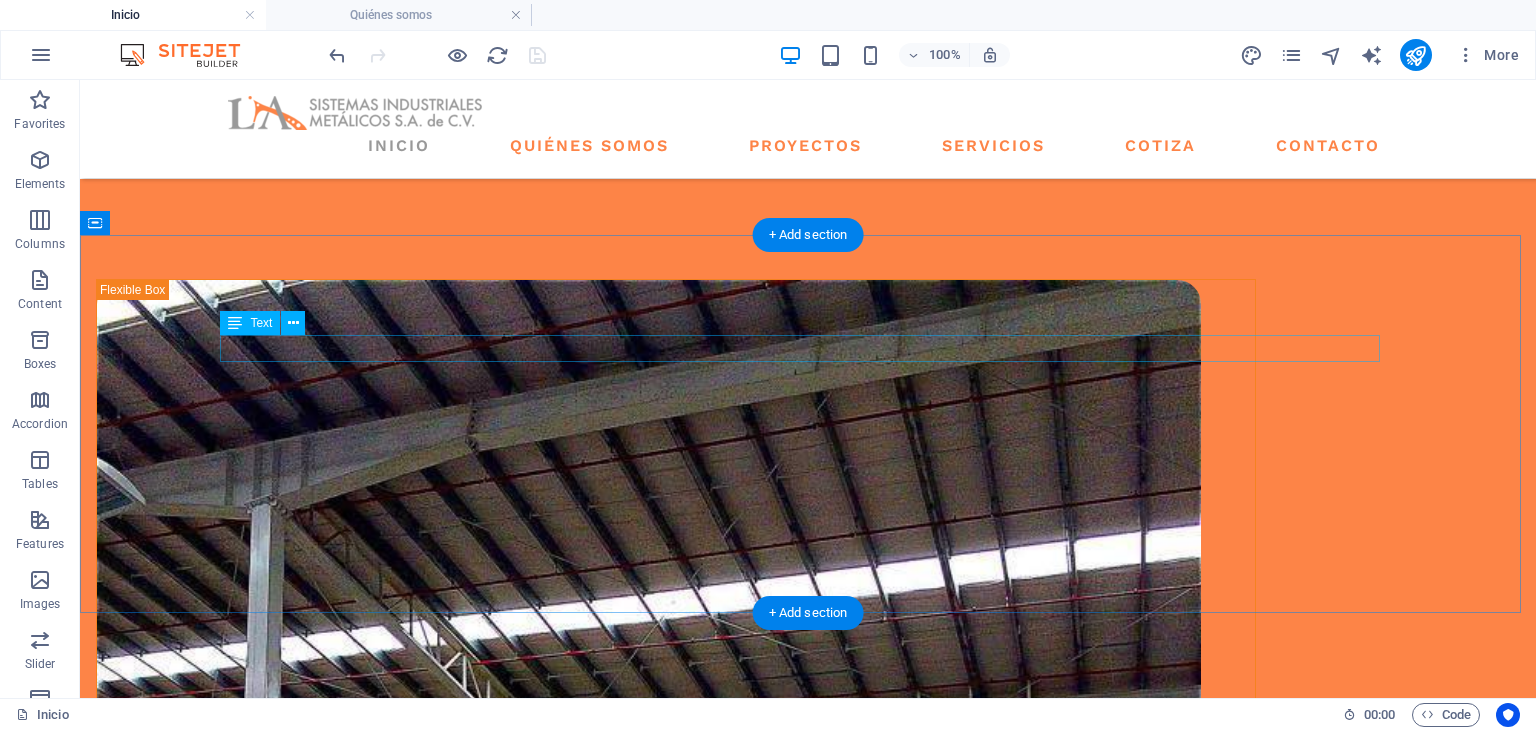 scroll, scrollTop: 2000, scrollLeft: 0, axis: vertical 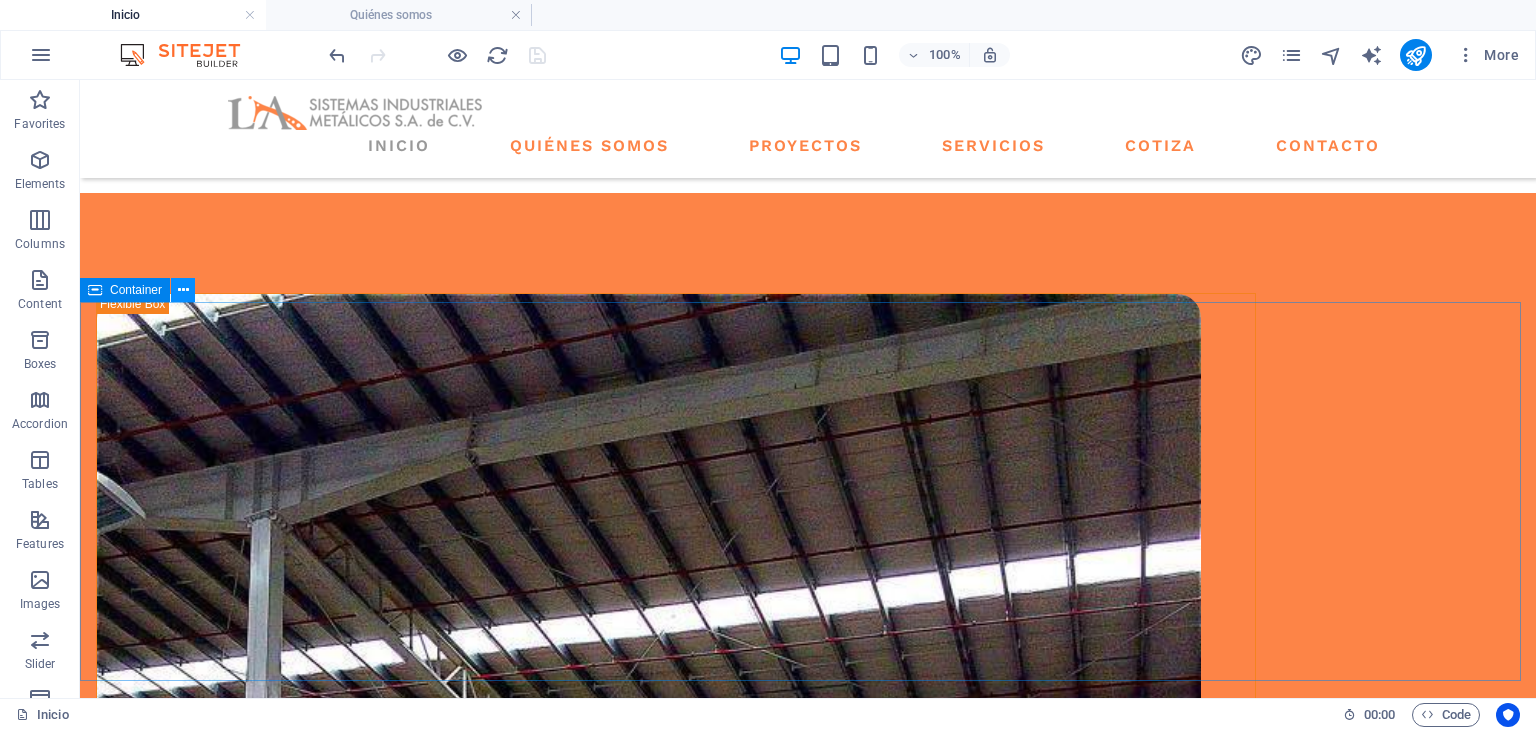 click at bounding box center (183, 290) 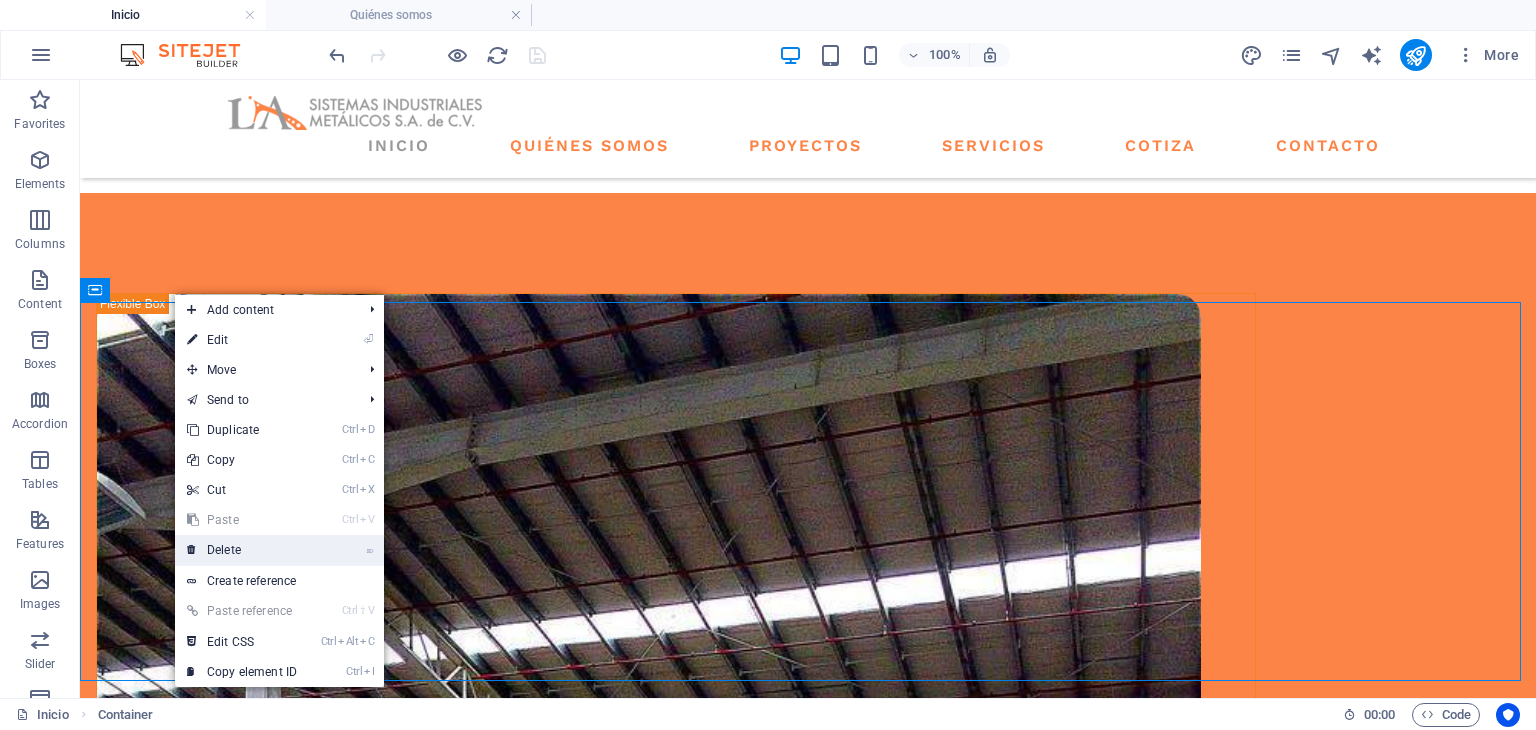 click on "⌦  Delete" at bounding box center (242, 550) 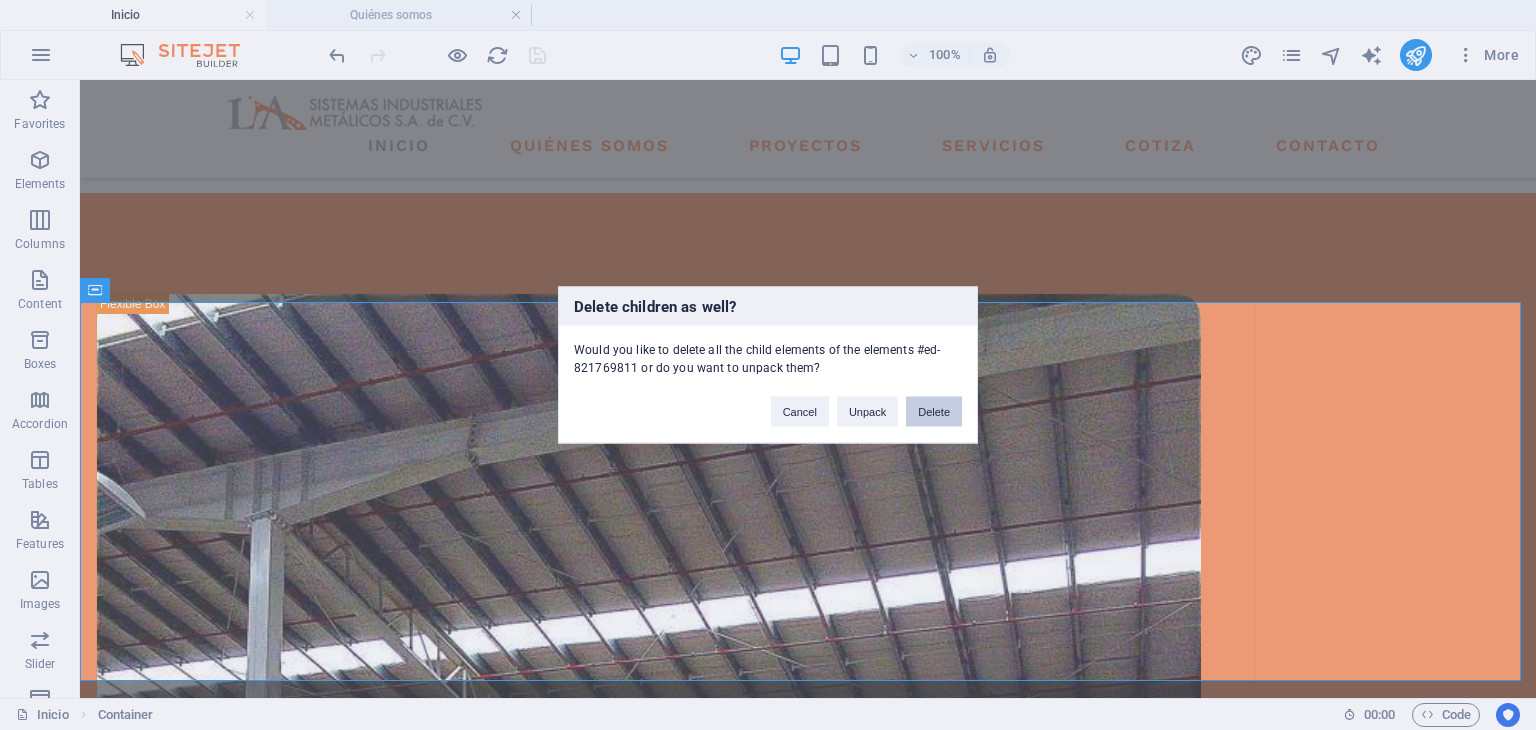 click on "Delete" at bounding box center [934, 412] 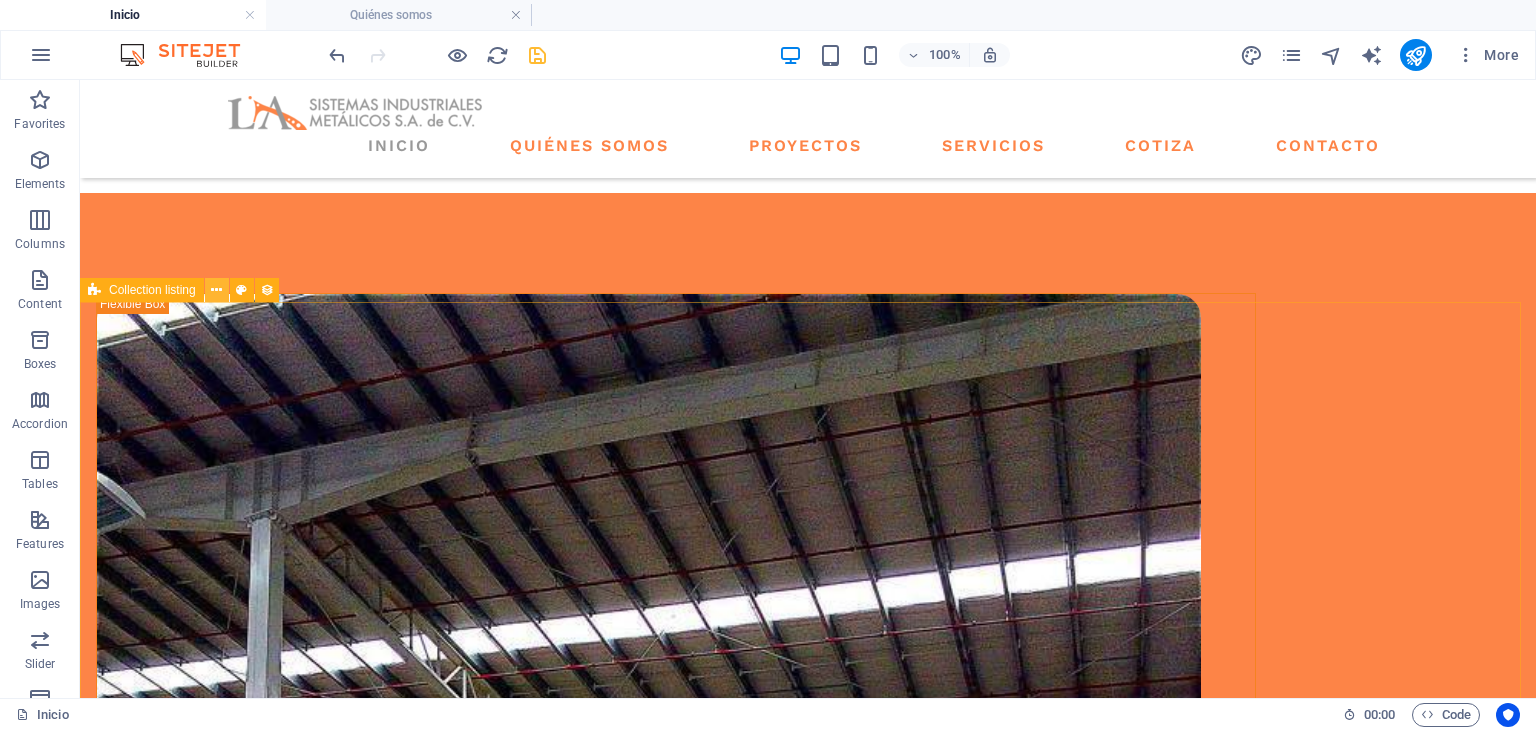 click at bounding box center (216, 290) 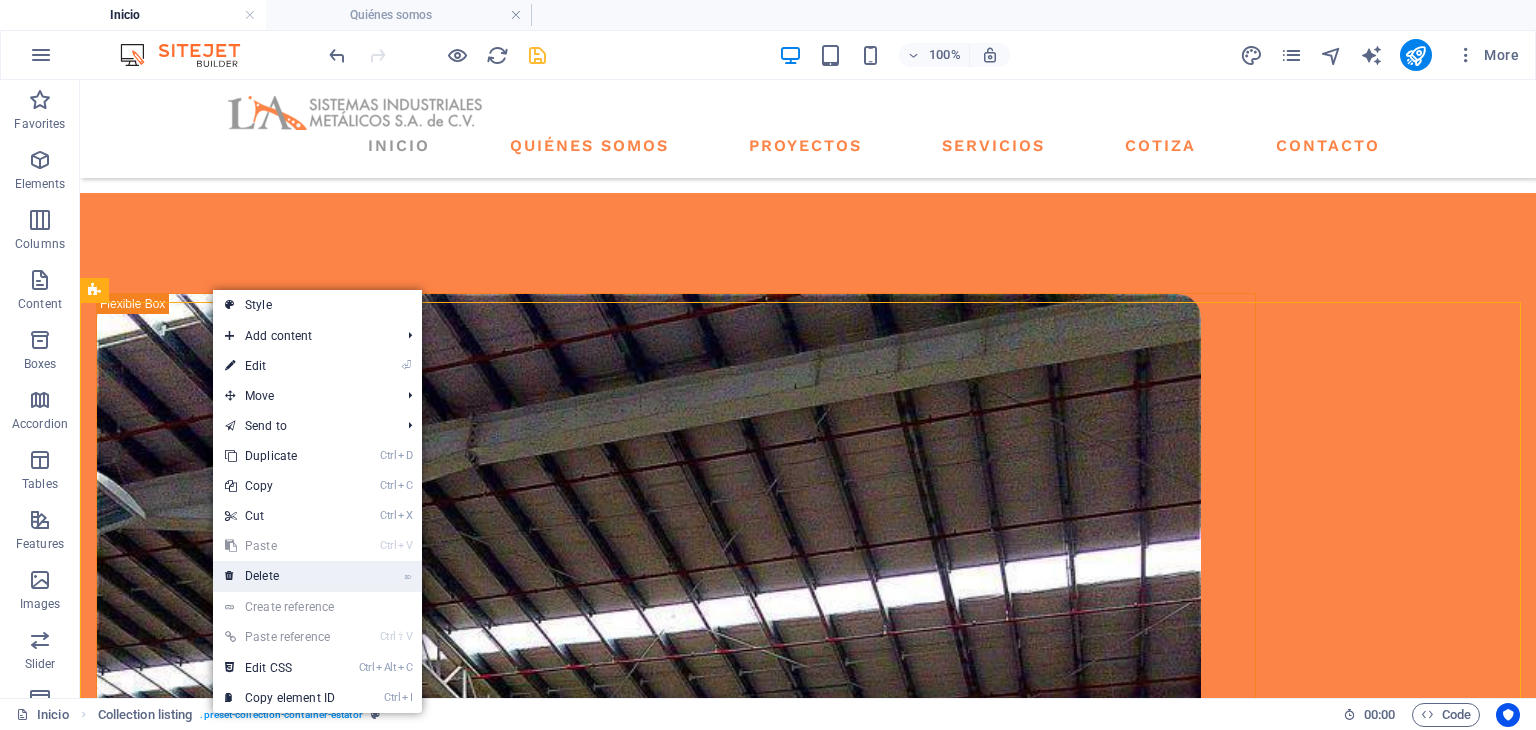 click on "⌦  Delete" at bounding box center [280, 576] 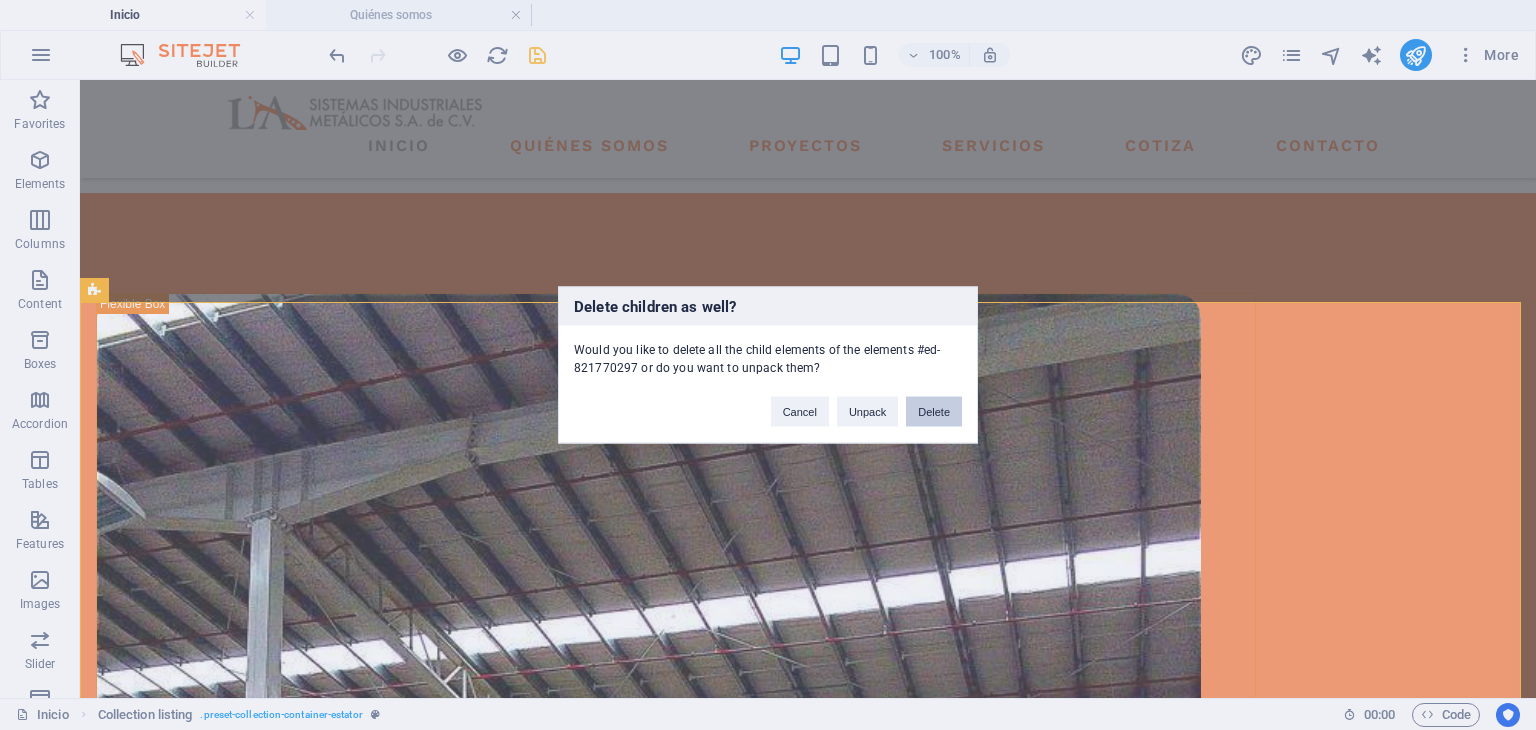 click on "Delete" at bounding box center [934, 412] 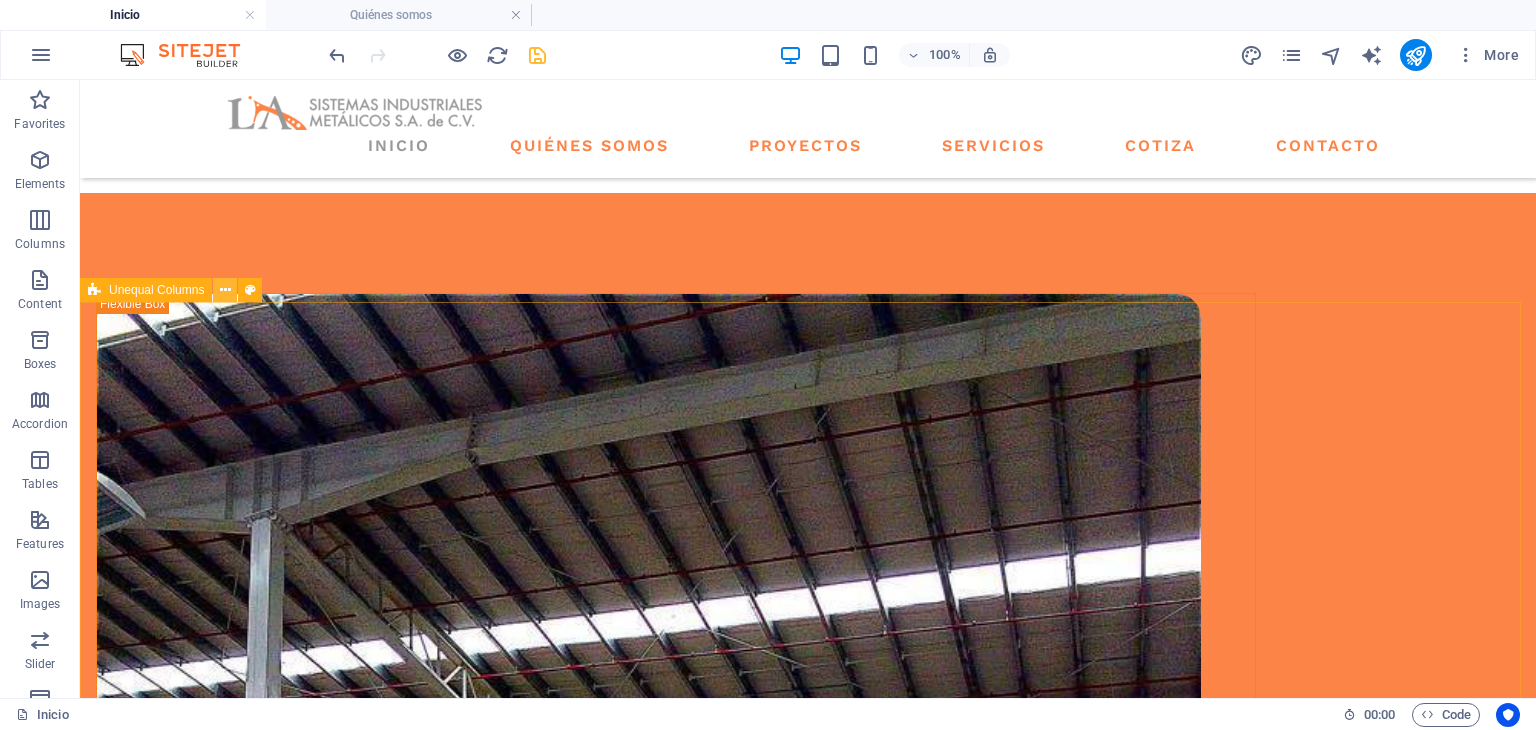 click at bounding box center (225, 290) 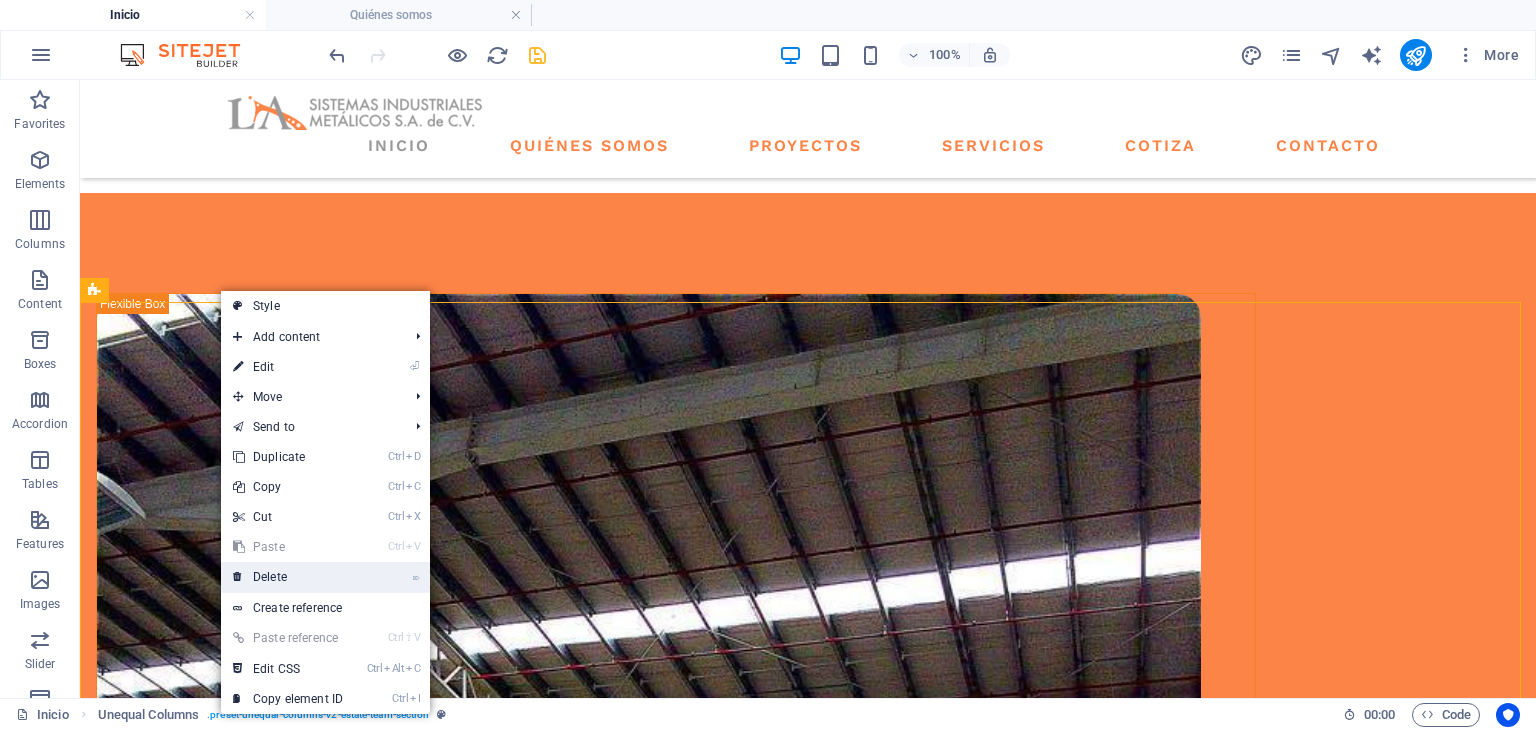 click on "⌦  Delete" at bounding box center (288, 577) 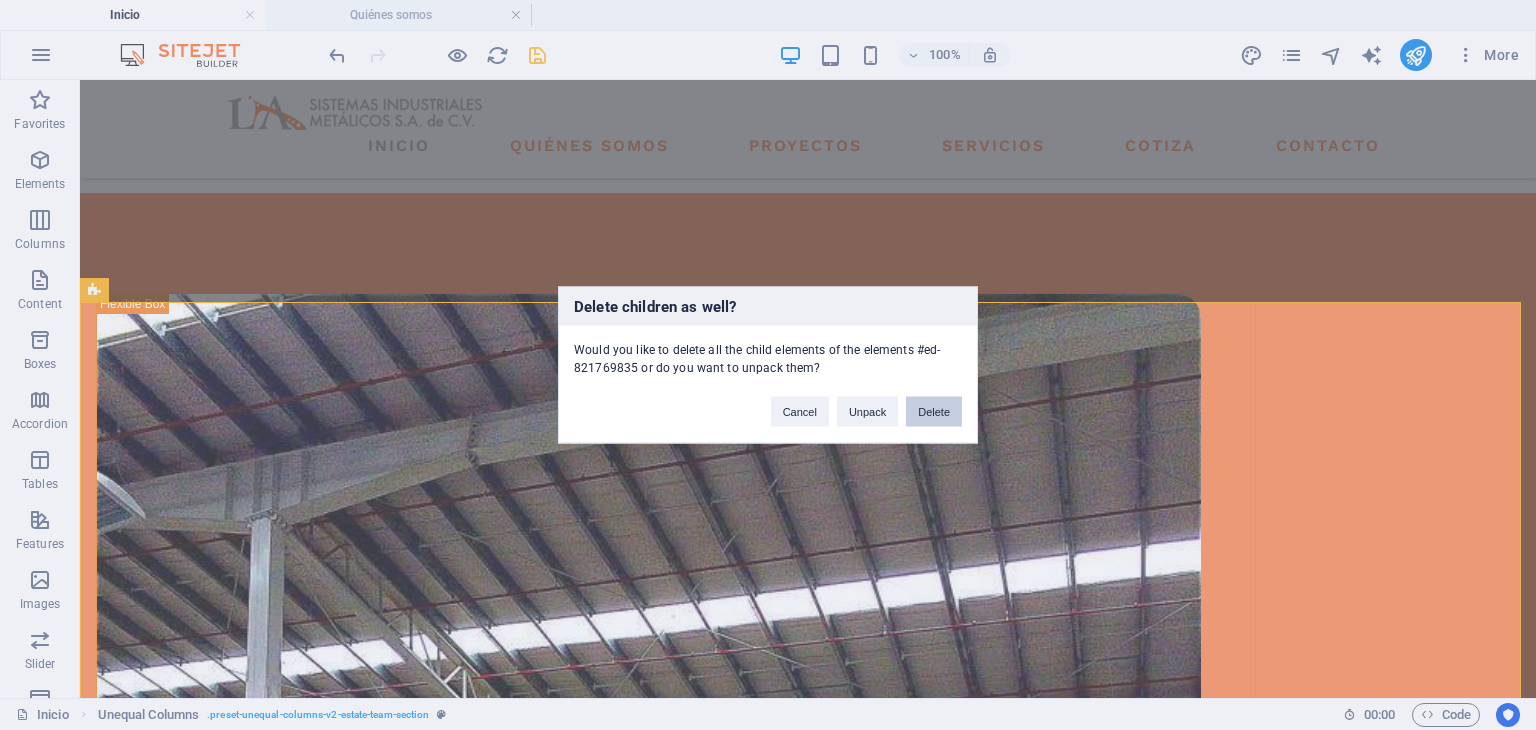 click on "Delete" at bounding box center (934, 412) 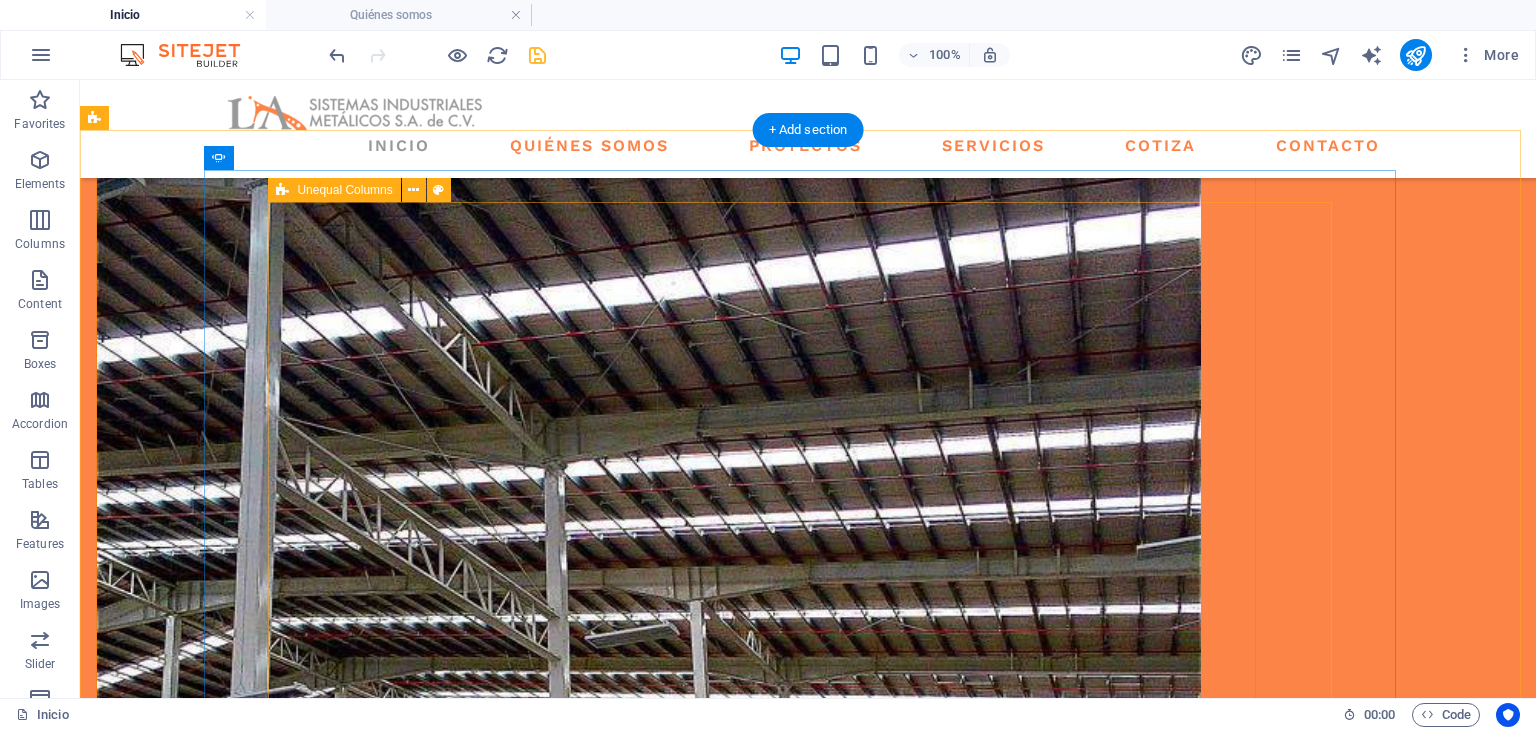 scroll, scrollTop: 2666, scrollLeft: 0, axis: vertical 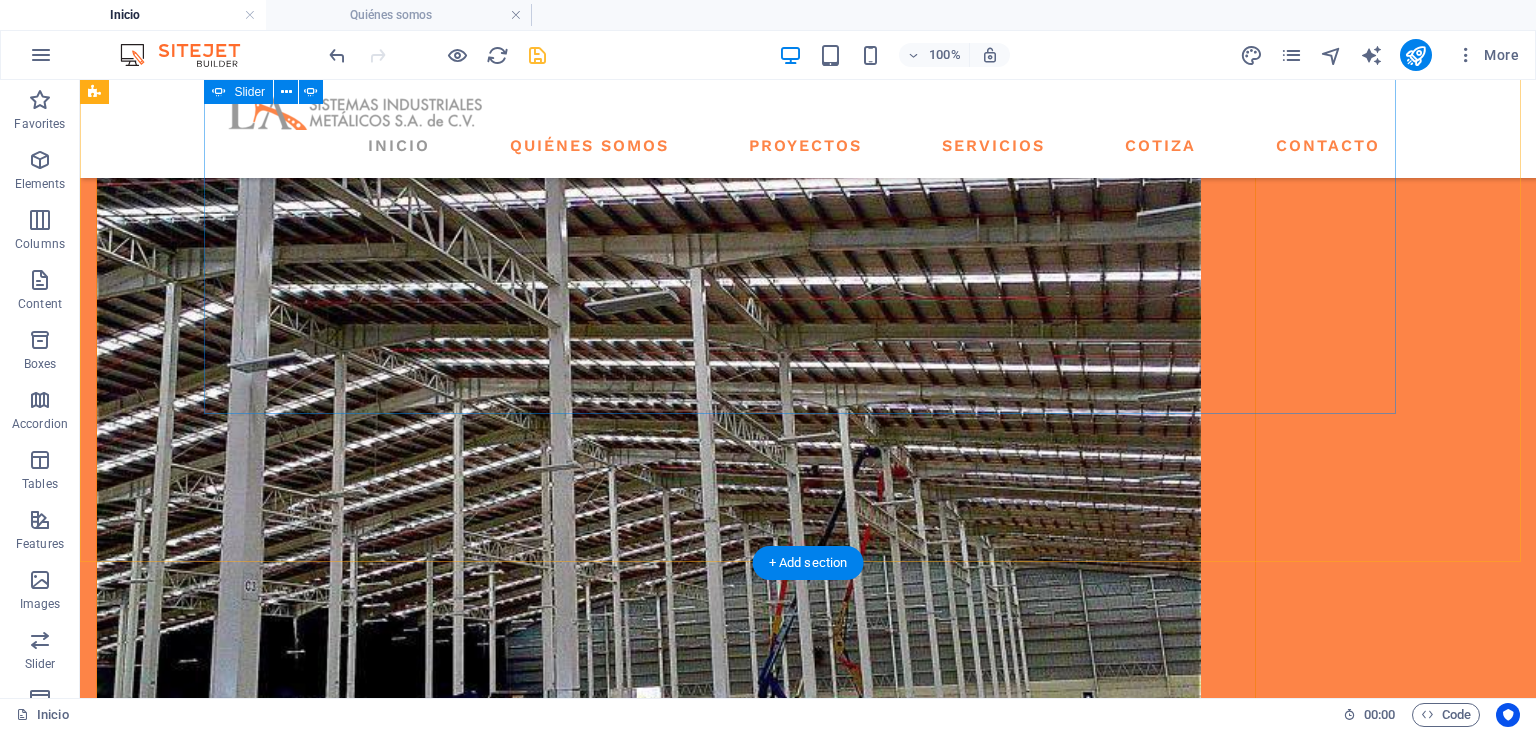 click on "2" at bounding box center (138, -1965) 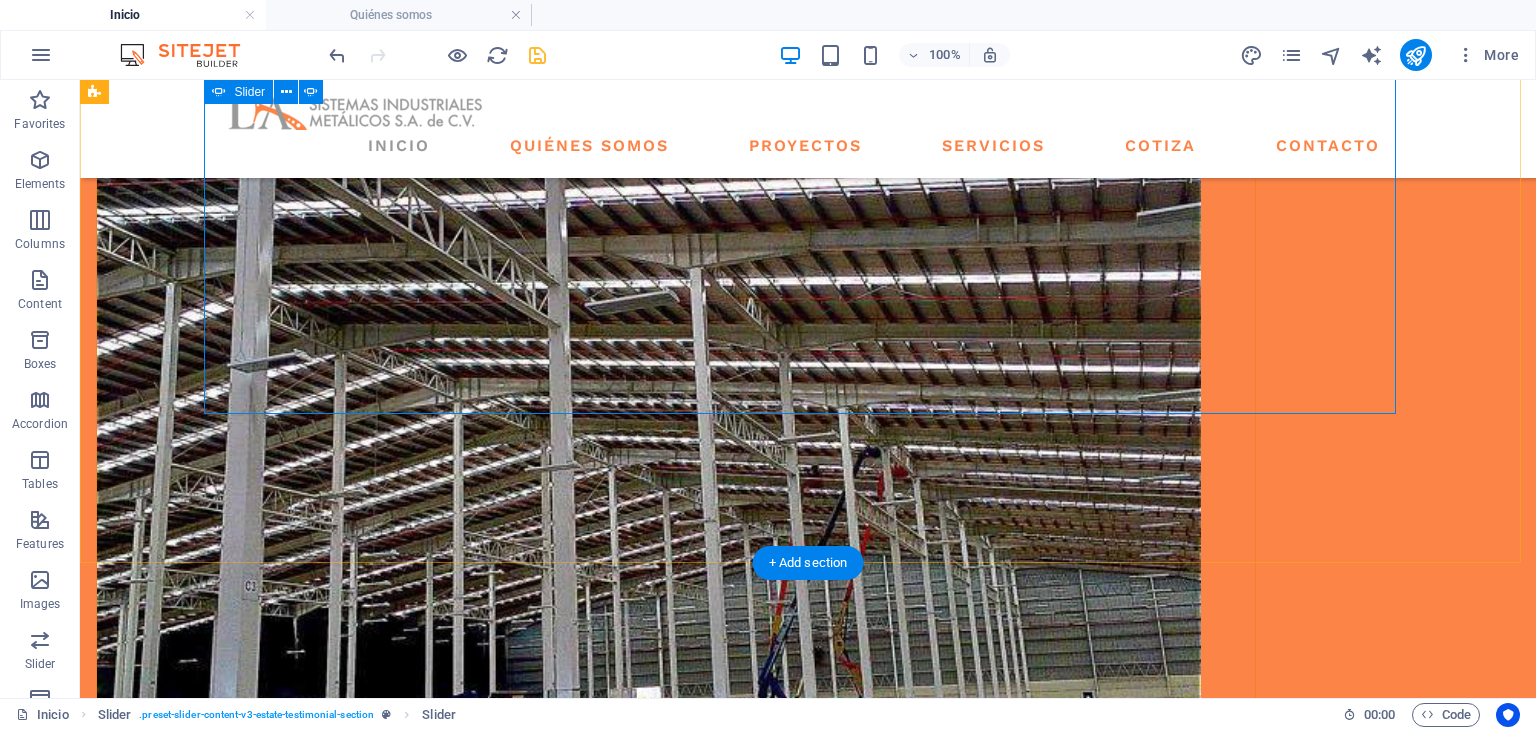 click on "3" at bounding box center (138, -1938) 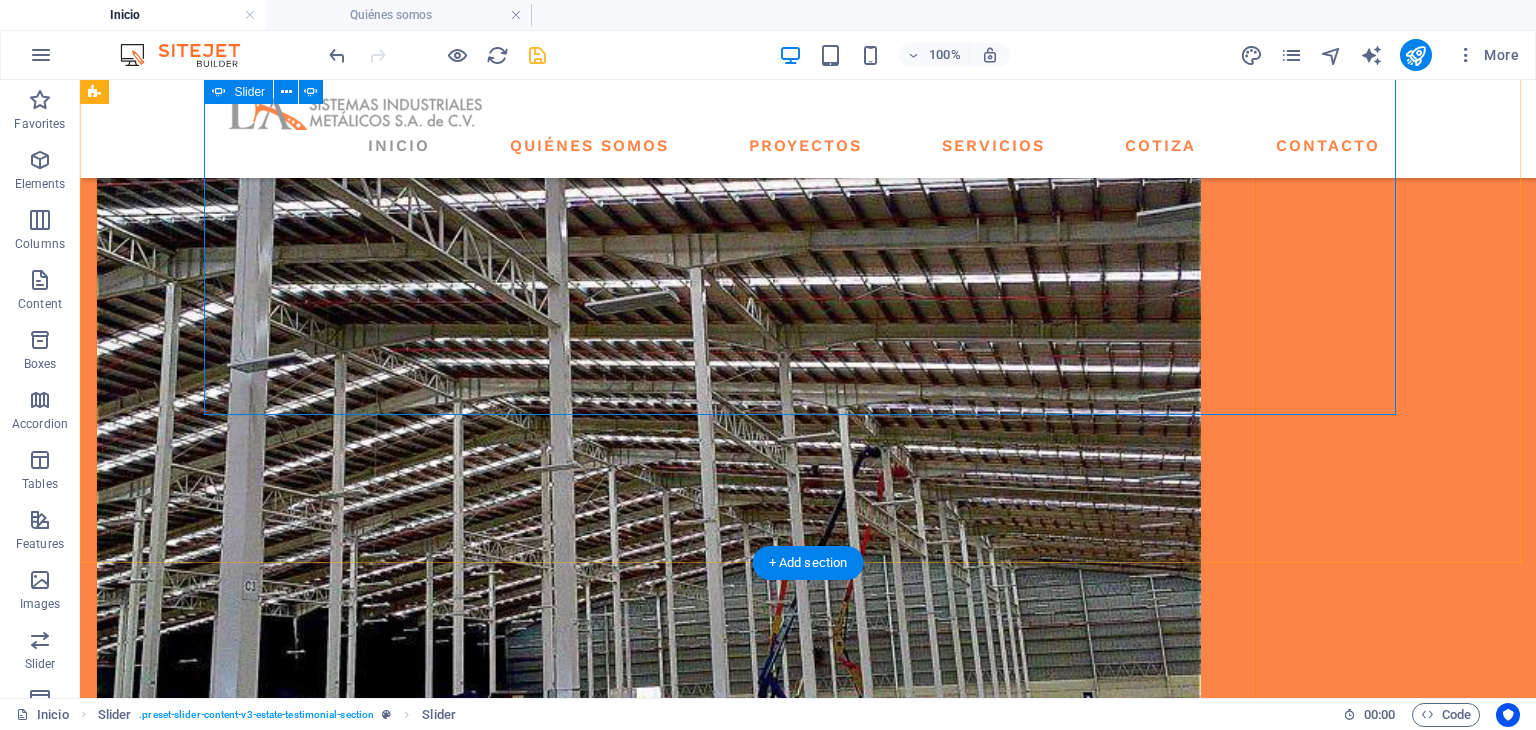 click on "1" at bounding box center [138, -1992] 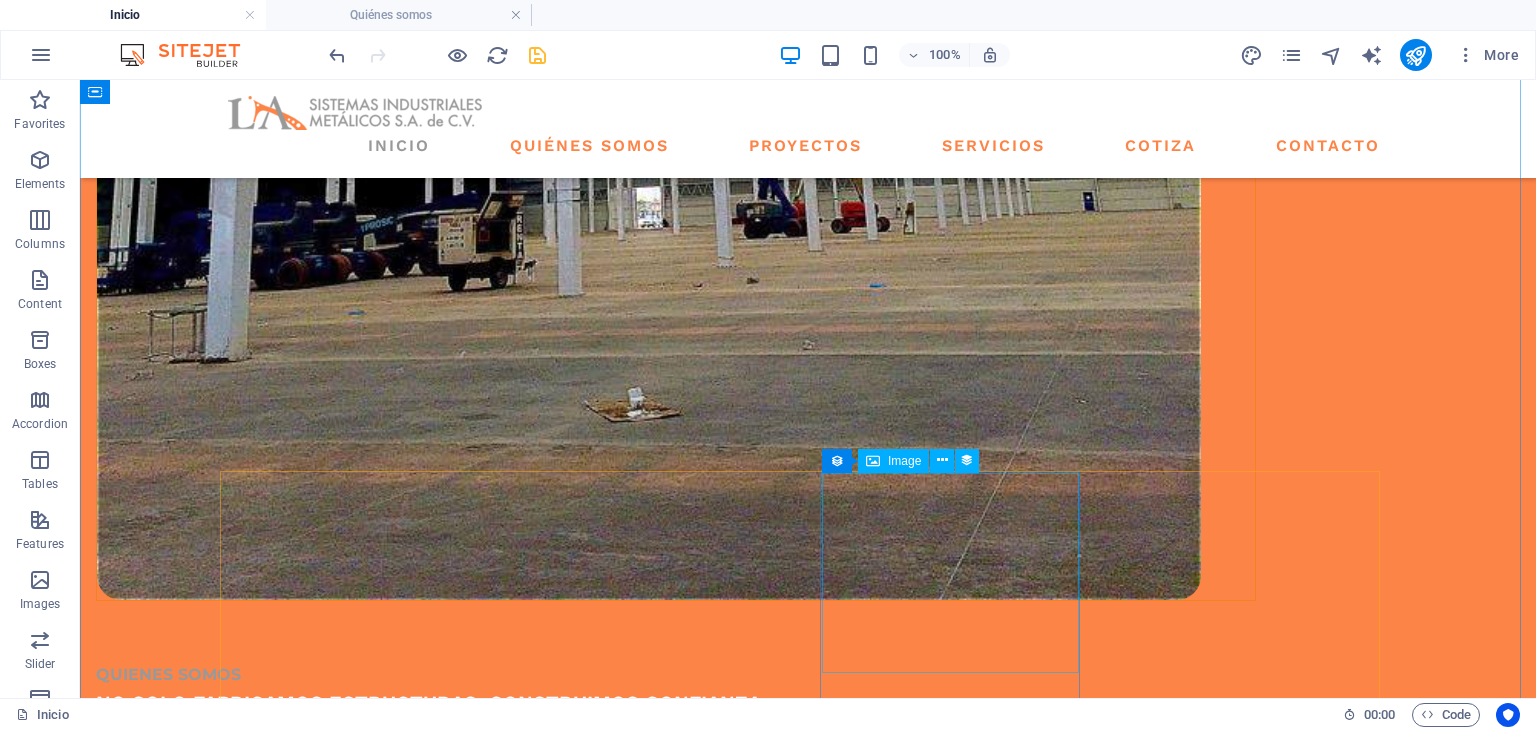 scroll, scrollTop: 3000, scrollLeft: 0, axis: vertical 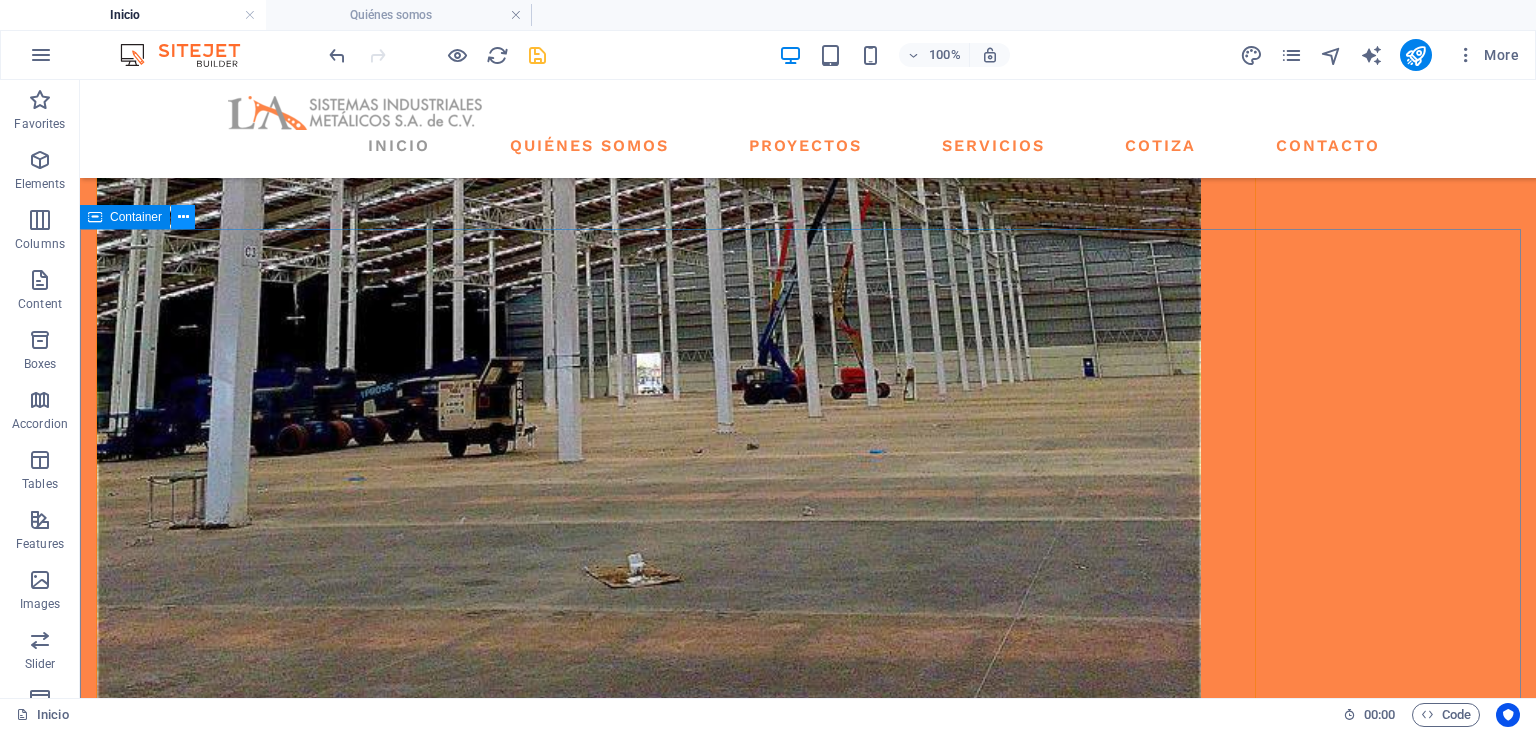 click at bounding box center (183, 217) 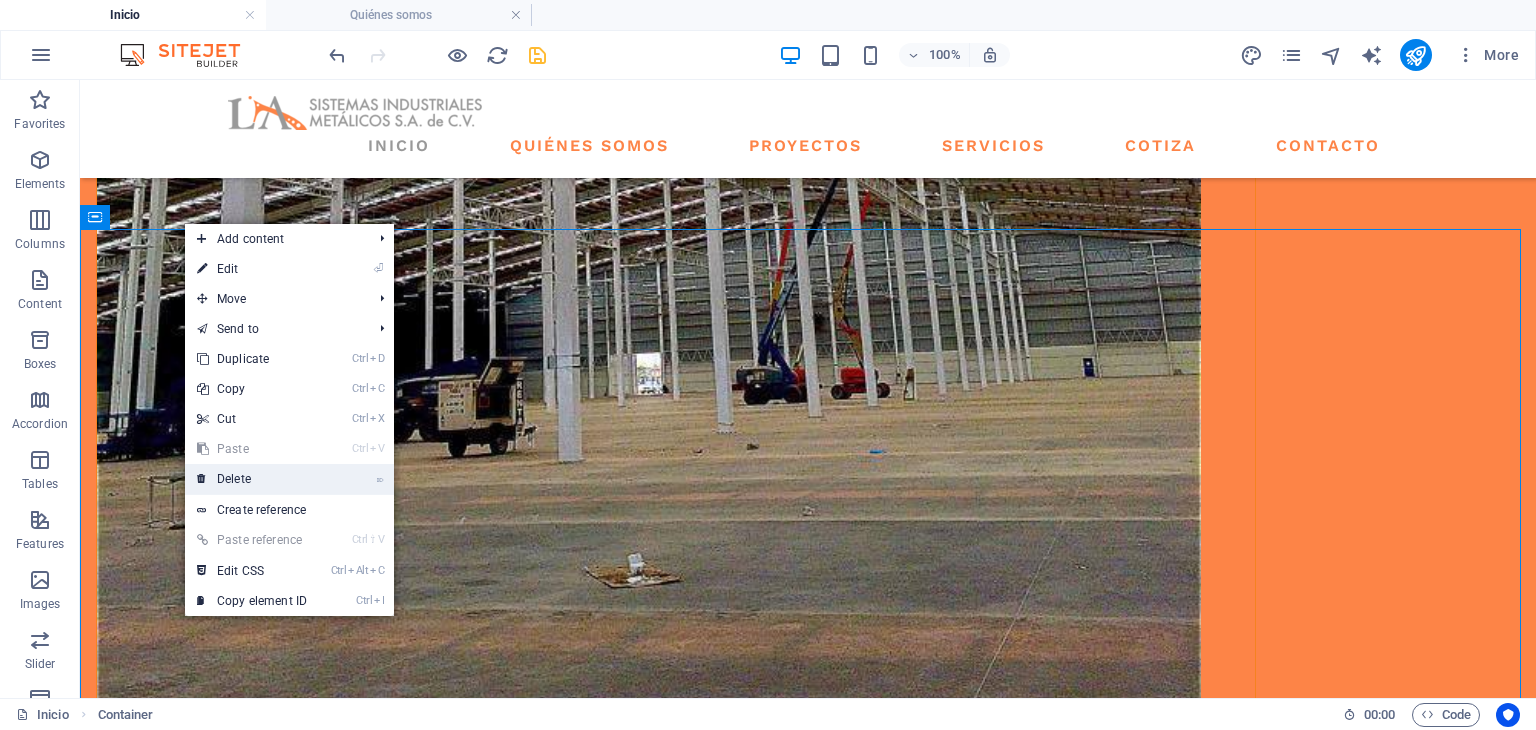 click on "⌦  Delete" at bounding box center [252, 479] 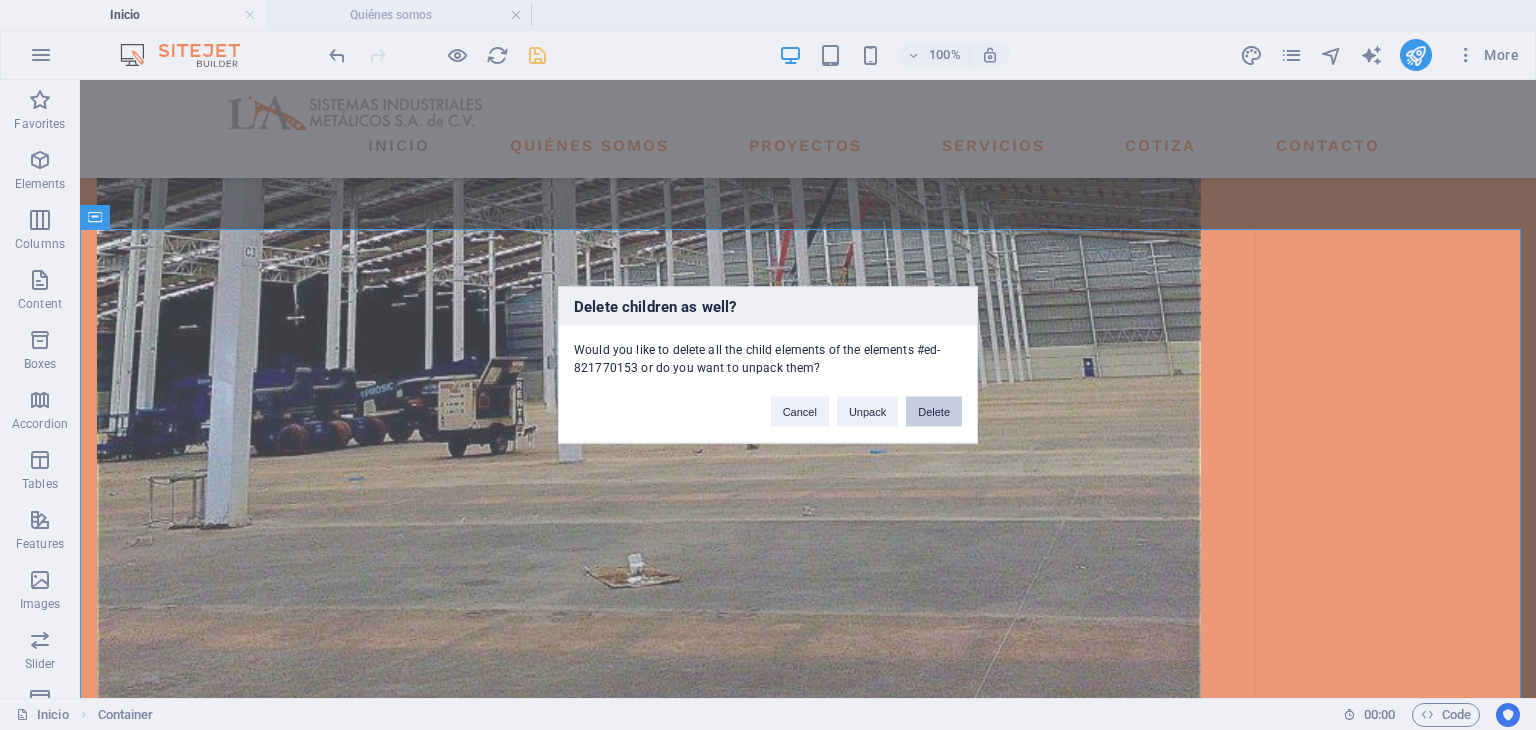 click on "Delete" at bounding box center [934, 412] 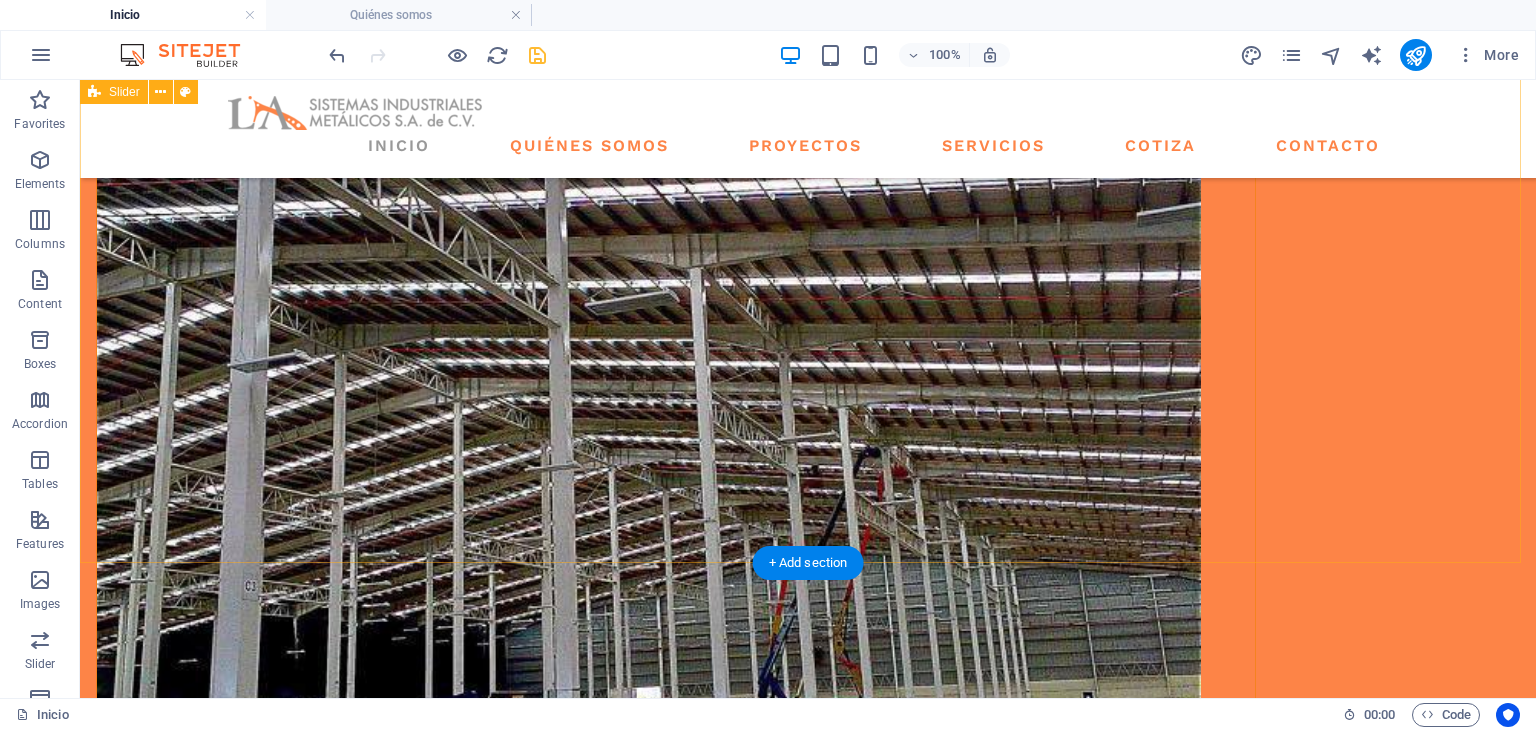 scroll, scrollTop: 2833, scrollLeft: 0, axis: vertical 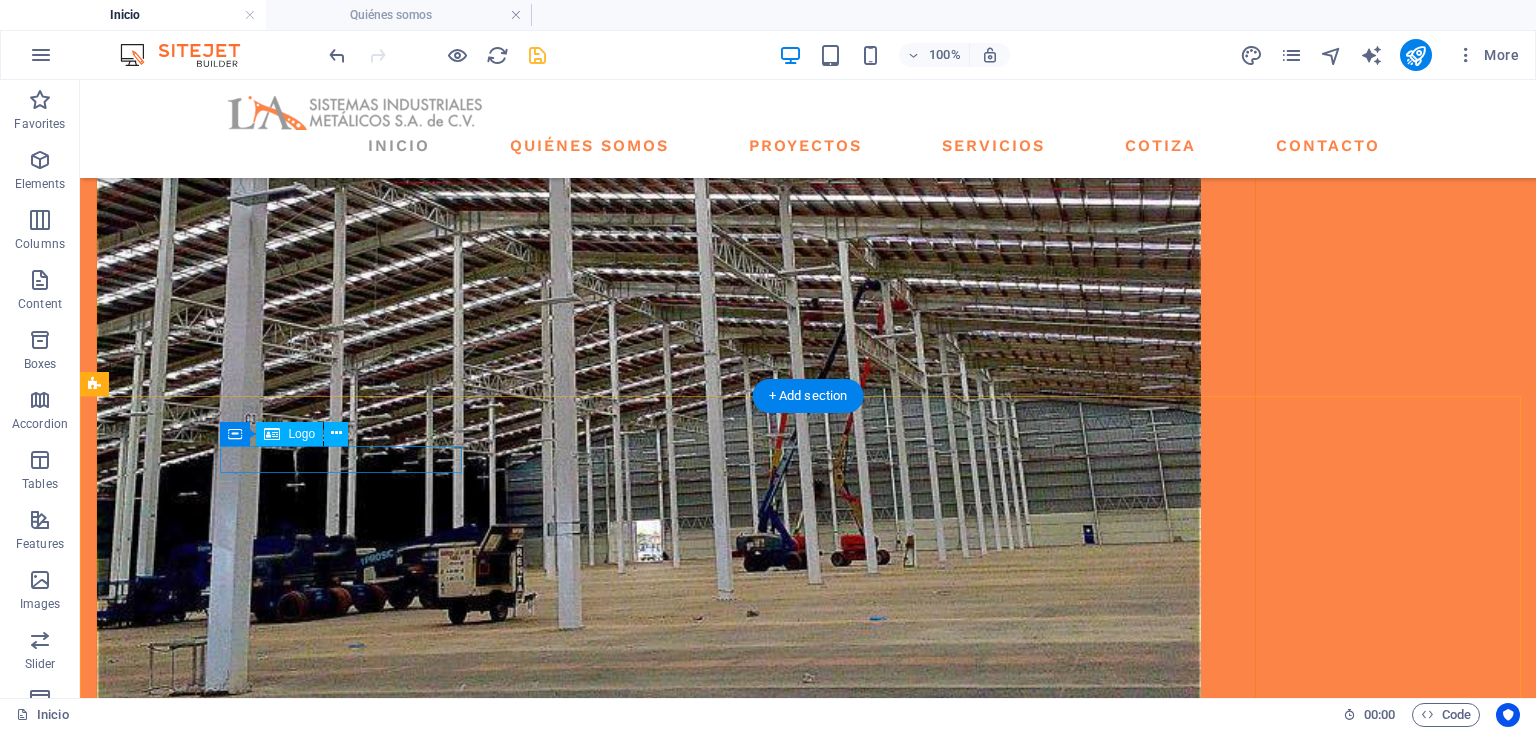click at bounding box center (217, 2400) 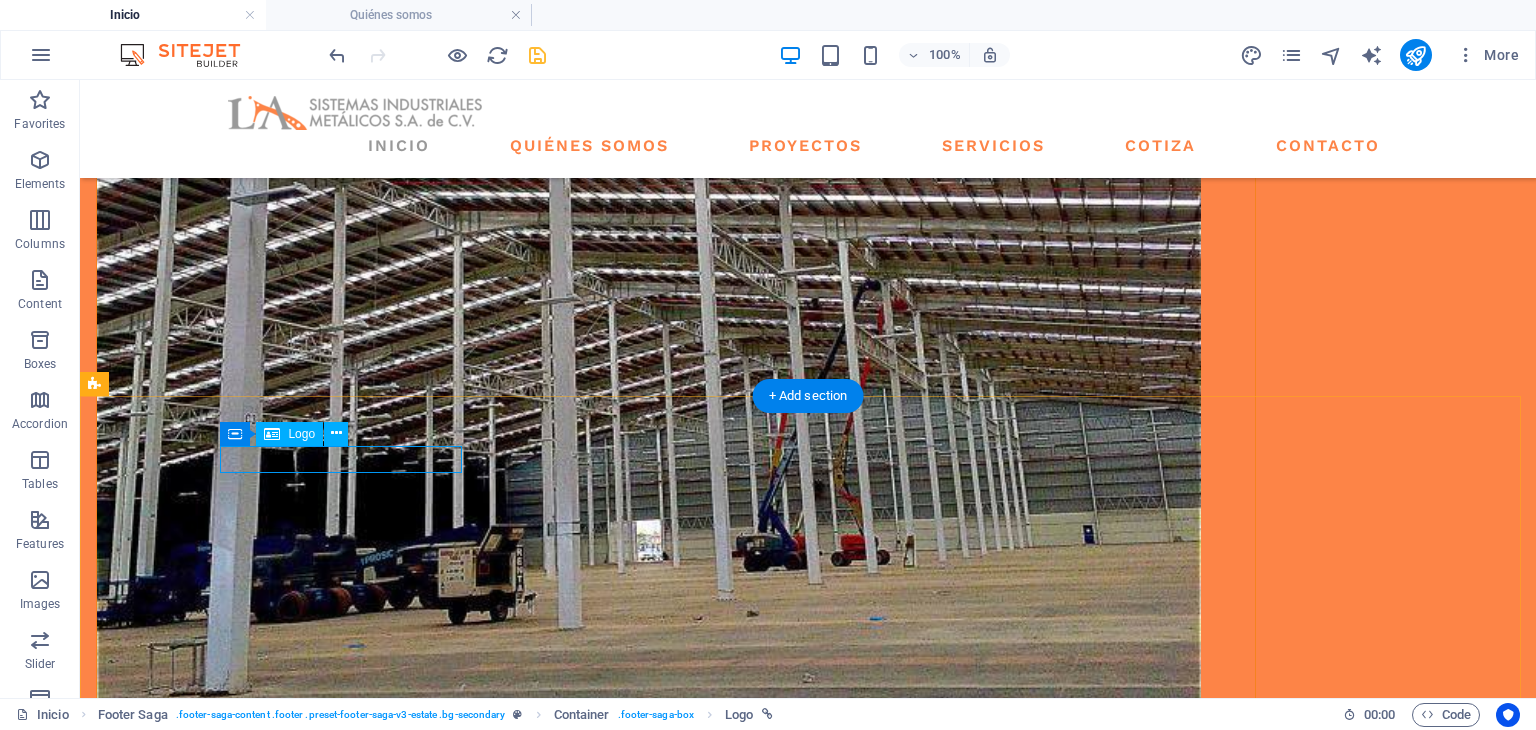click at bounding box center [217, 2400] 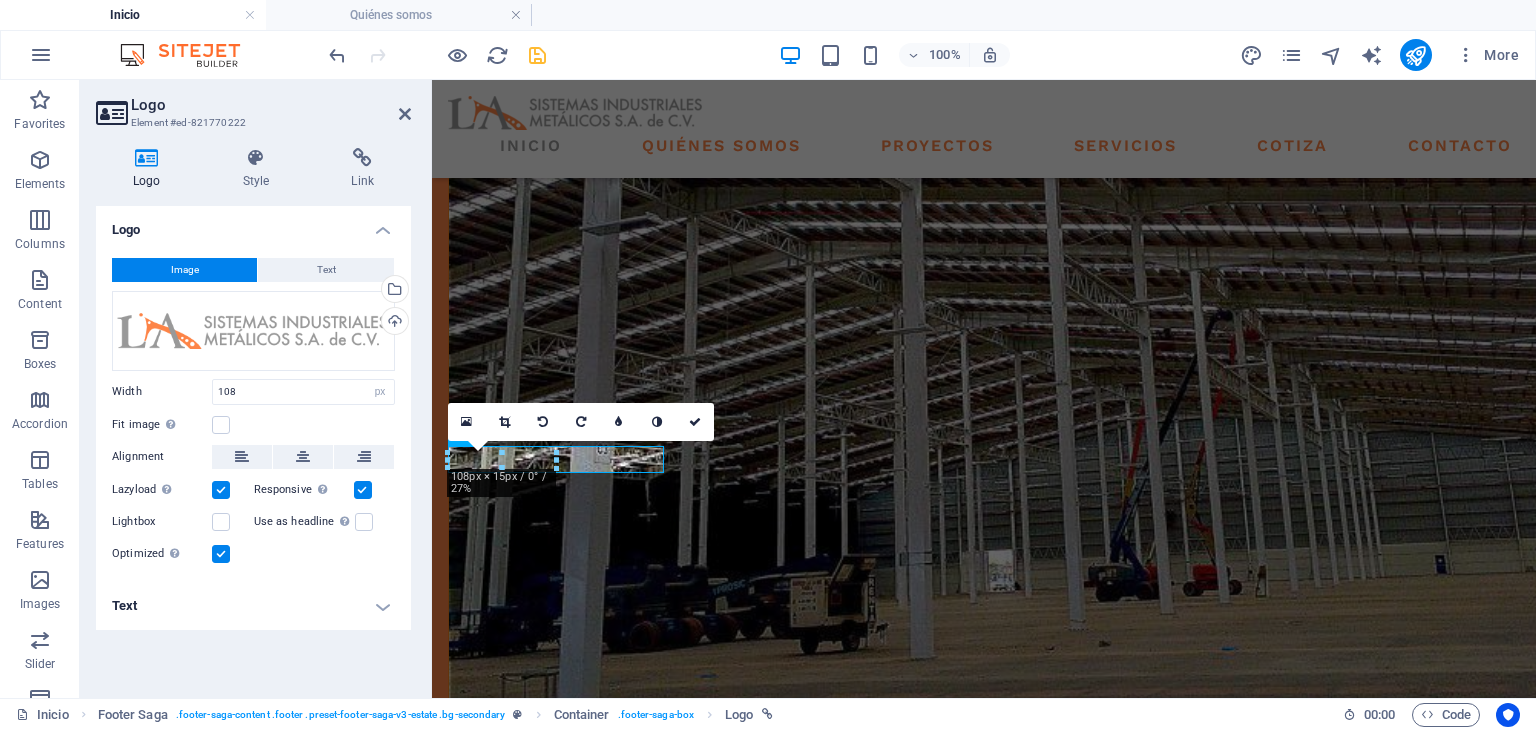 scroll, scrollTop: 2813, scrollLeft: 0, axis: vertical 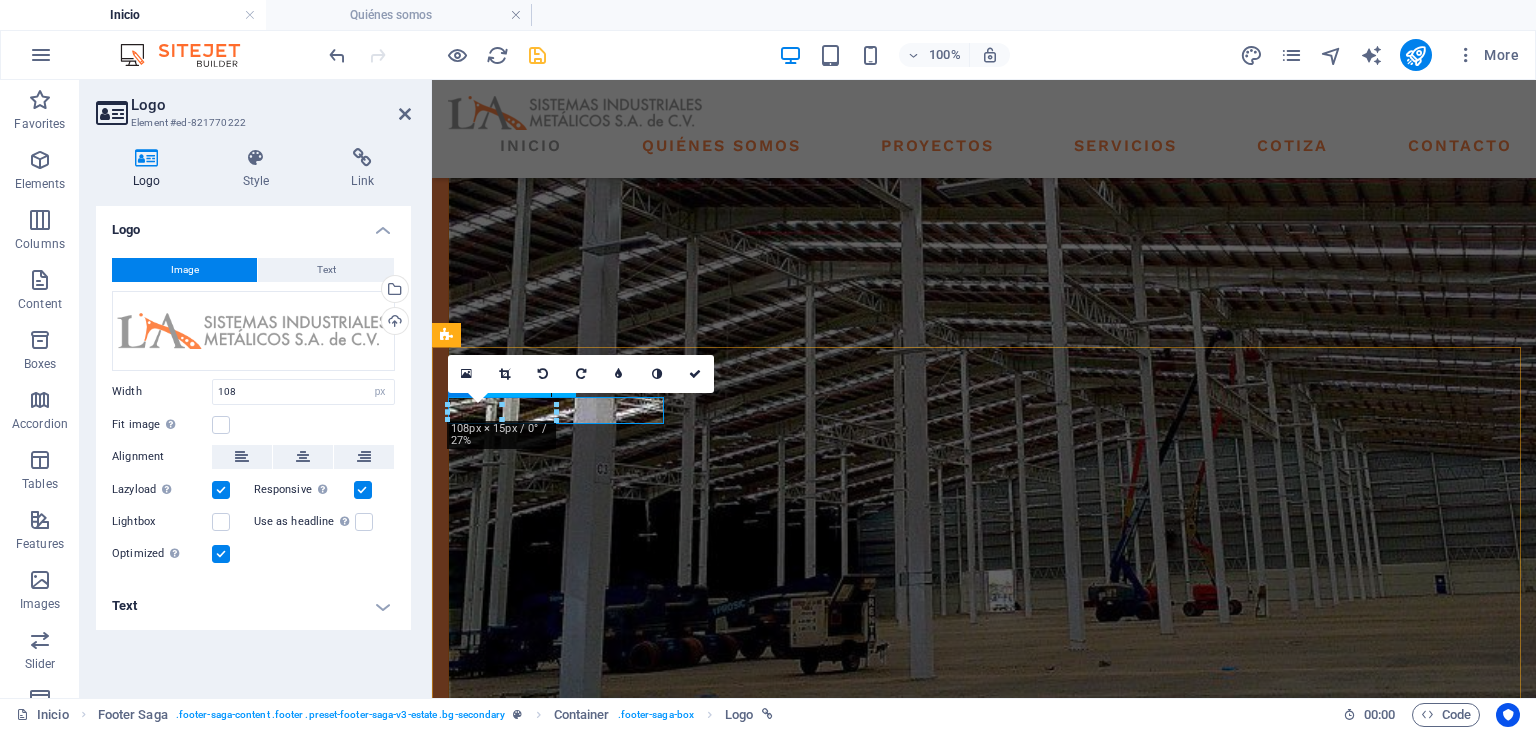 click at bounding box center [558, 2429] 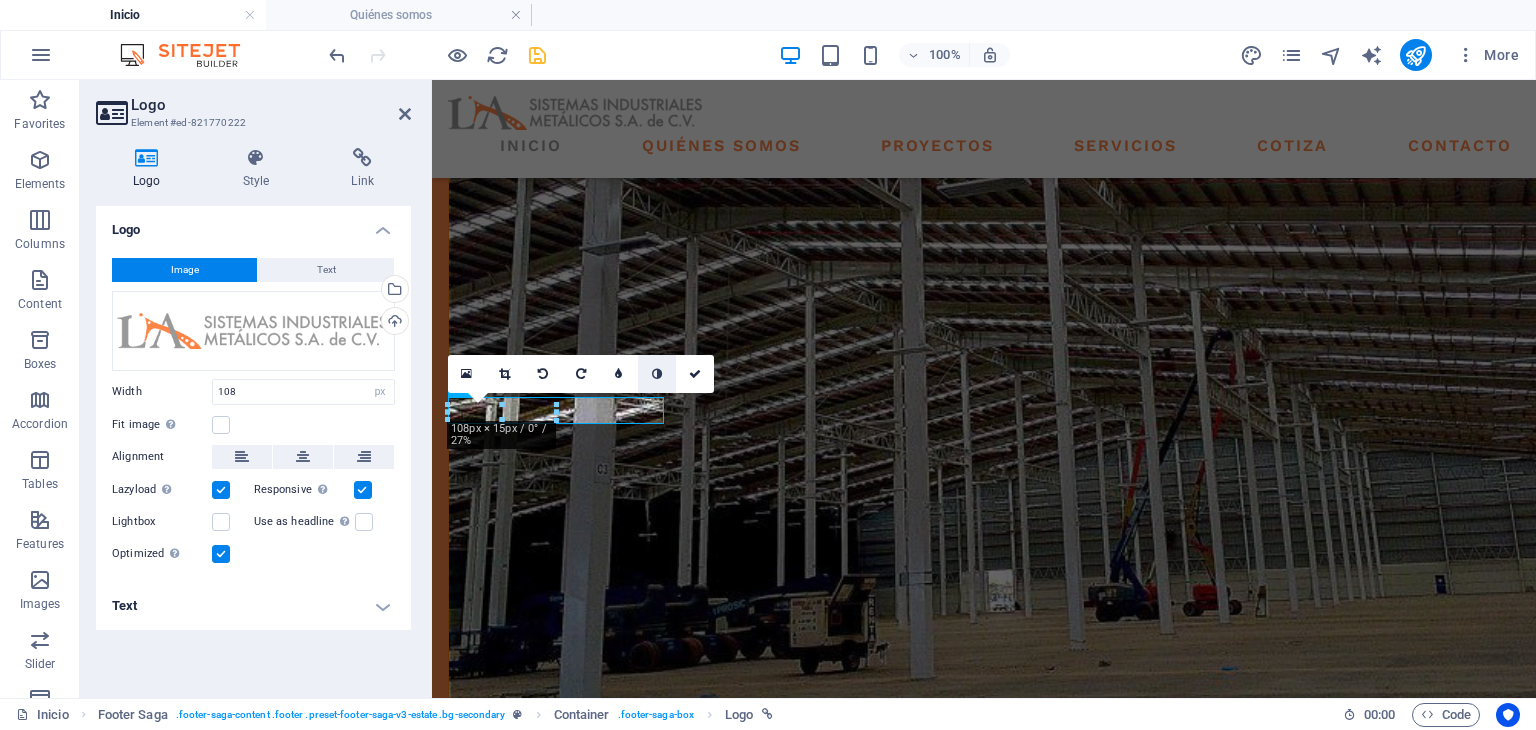 click at bounding box center [657, 374] 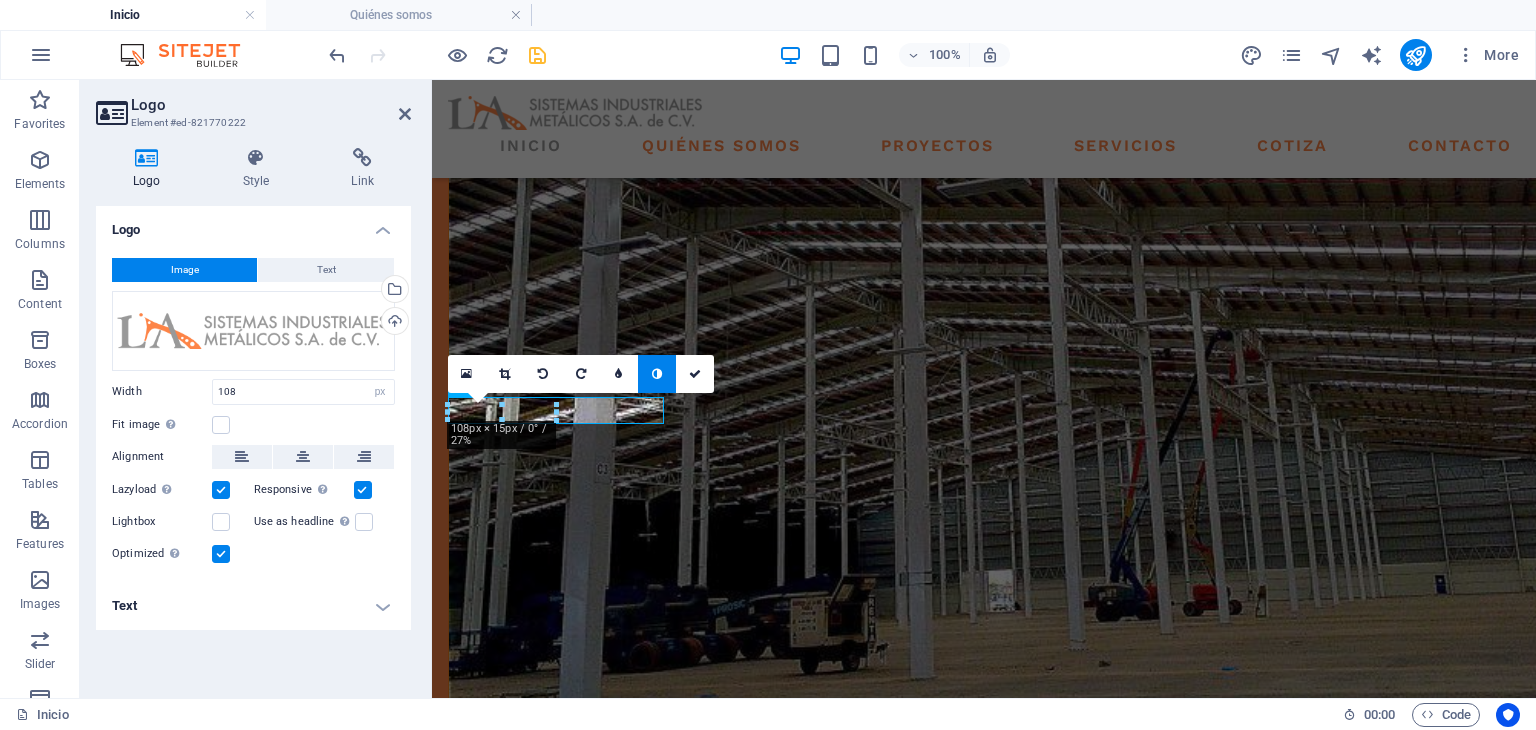 click at bounding box center (657, 374) 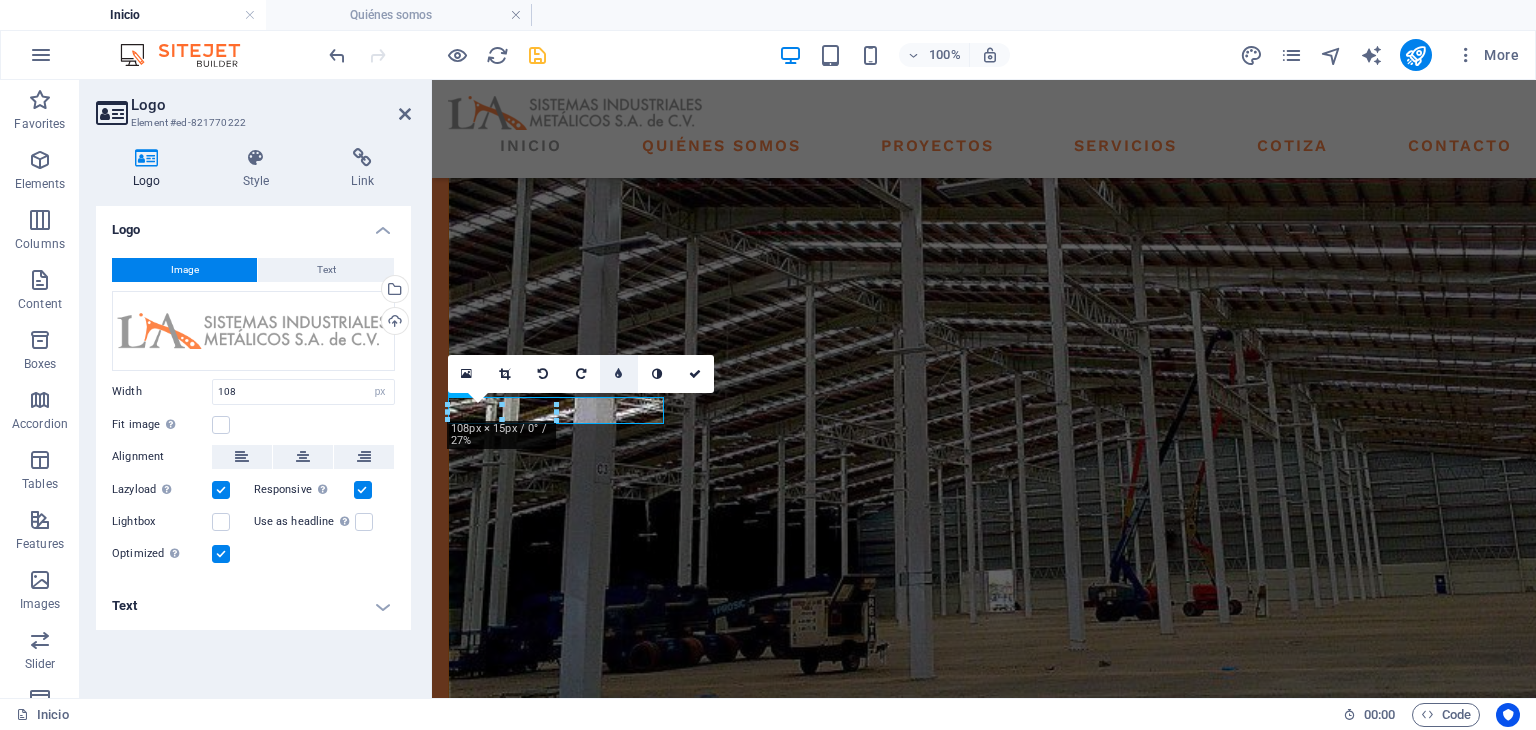click at bounding box center [618, 374] 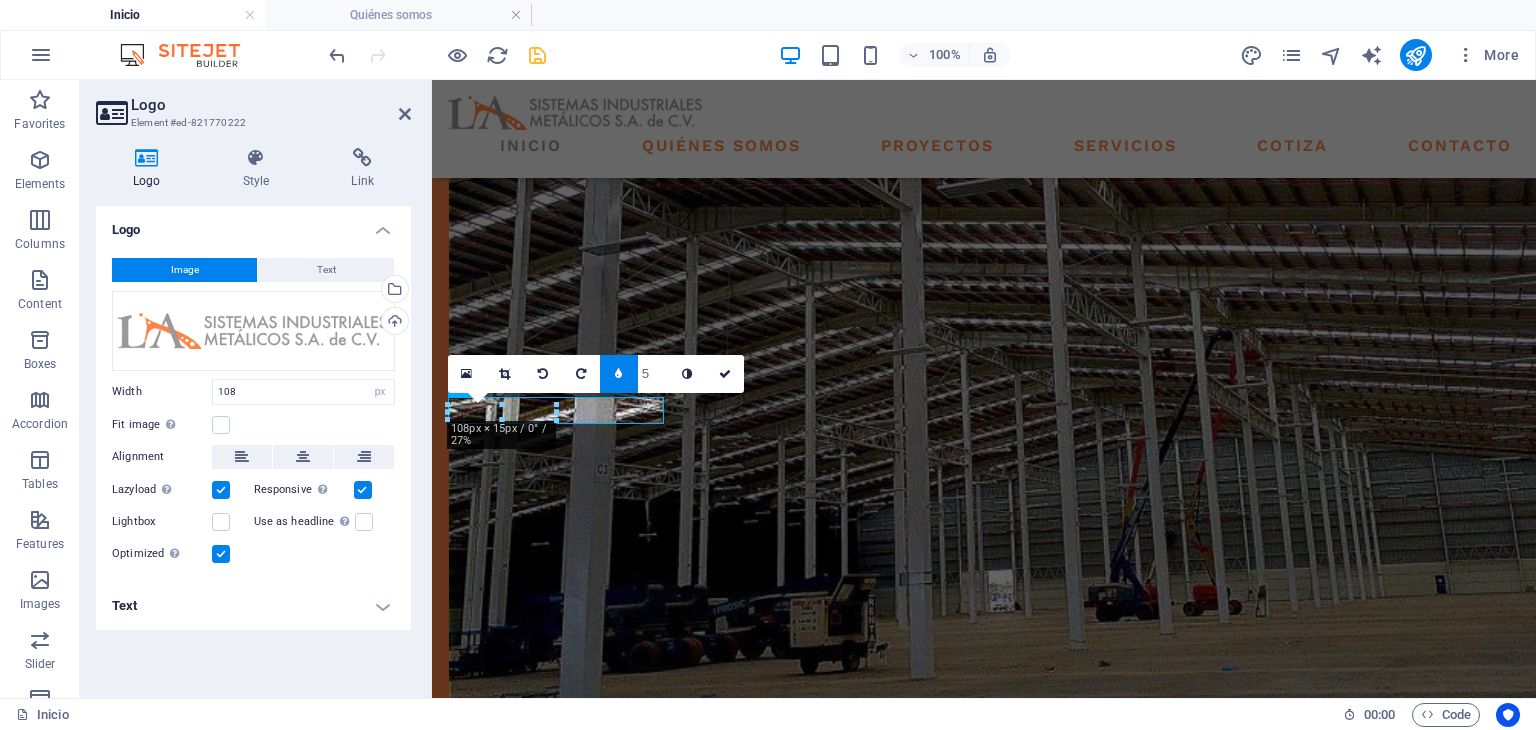 click at bounding box center (619, 374) 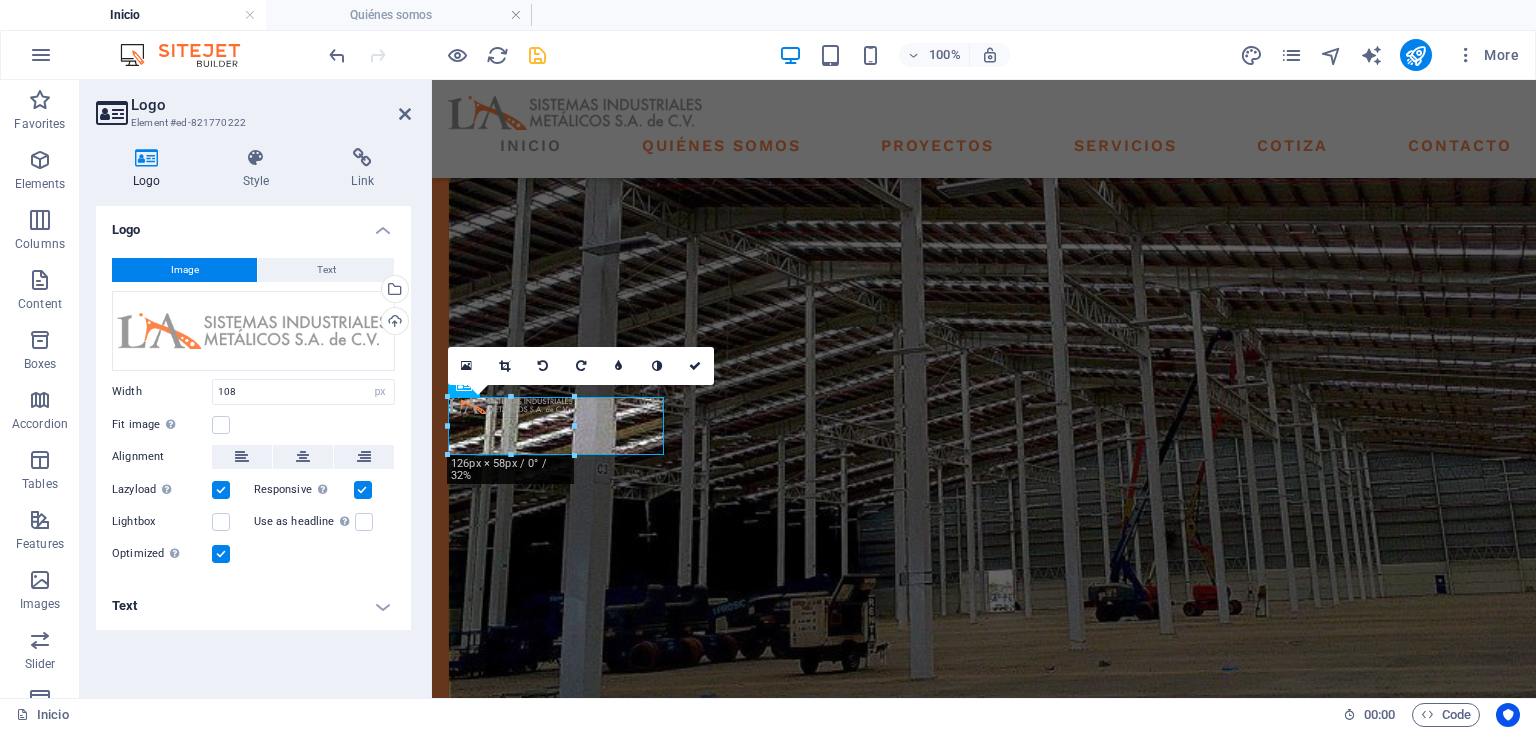 drag, startPoint x: 556, startPoint y: 419, endPoint x: 123, endPoint y: 379, distance: 434.84366 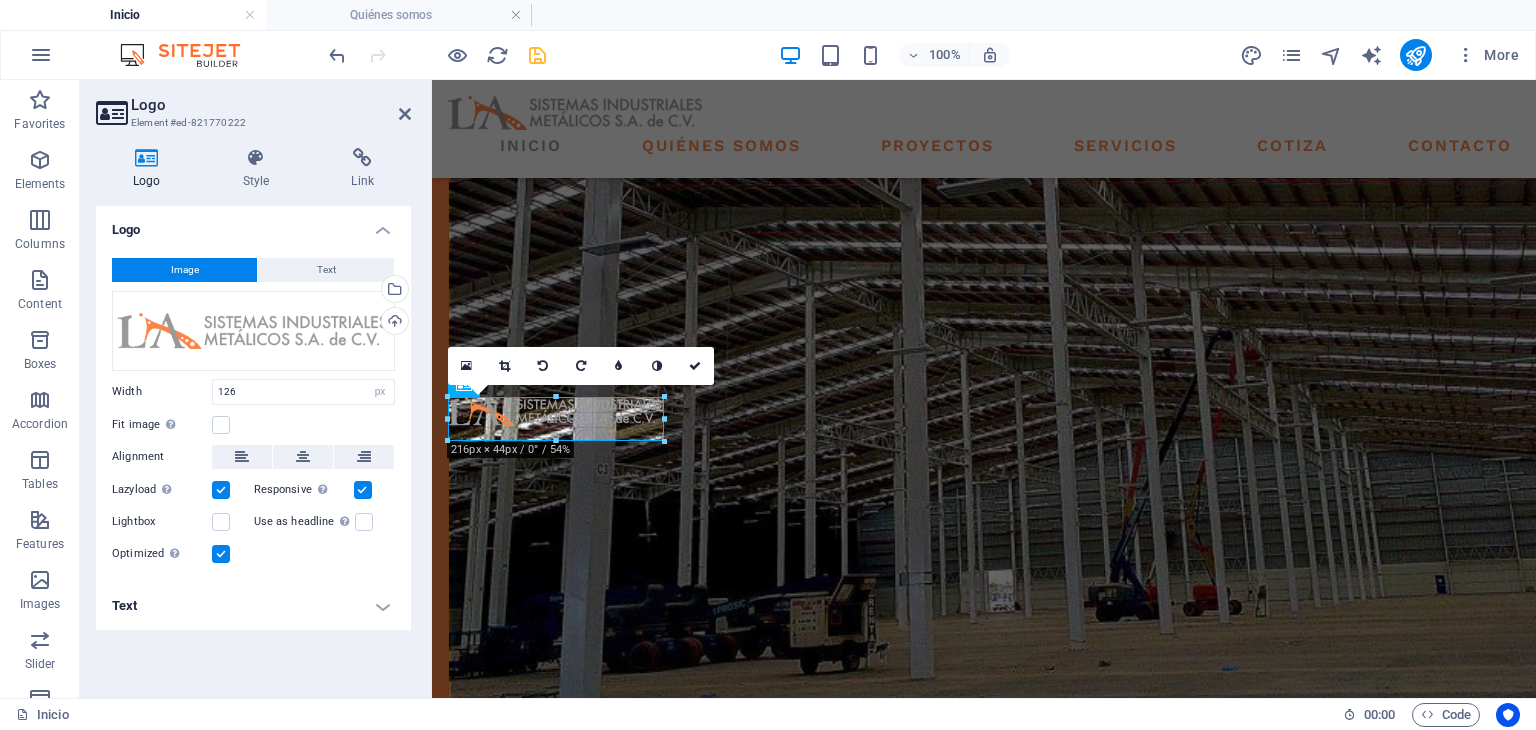drag, startPoint x: 575, startPoint y: 423, endPoint x: 211, endPoint y: 406, distance: 364.39676 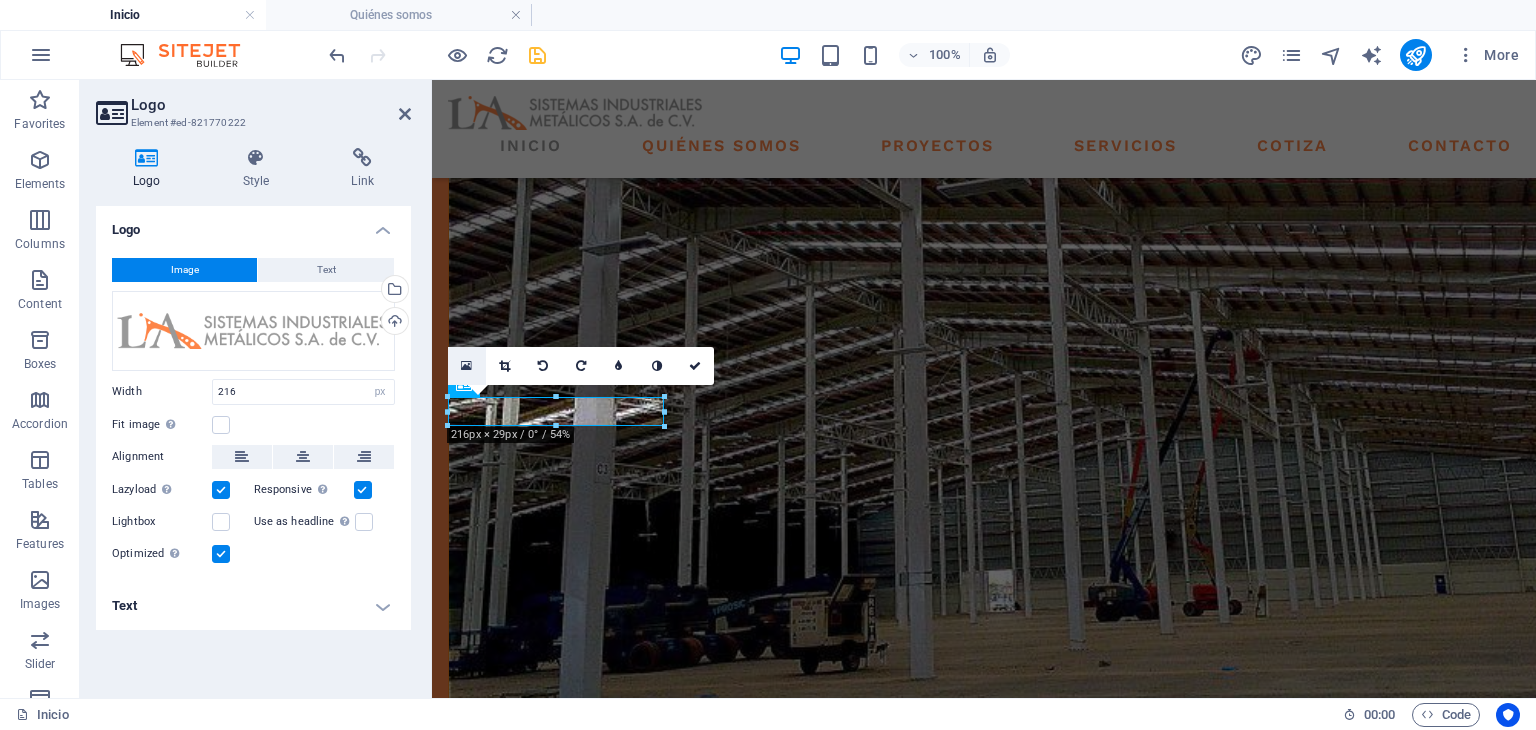 drag, startPoint x: 42, startPoint y: 473, endPoint x: 457, endPoint y: 364, distance: 429.07574 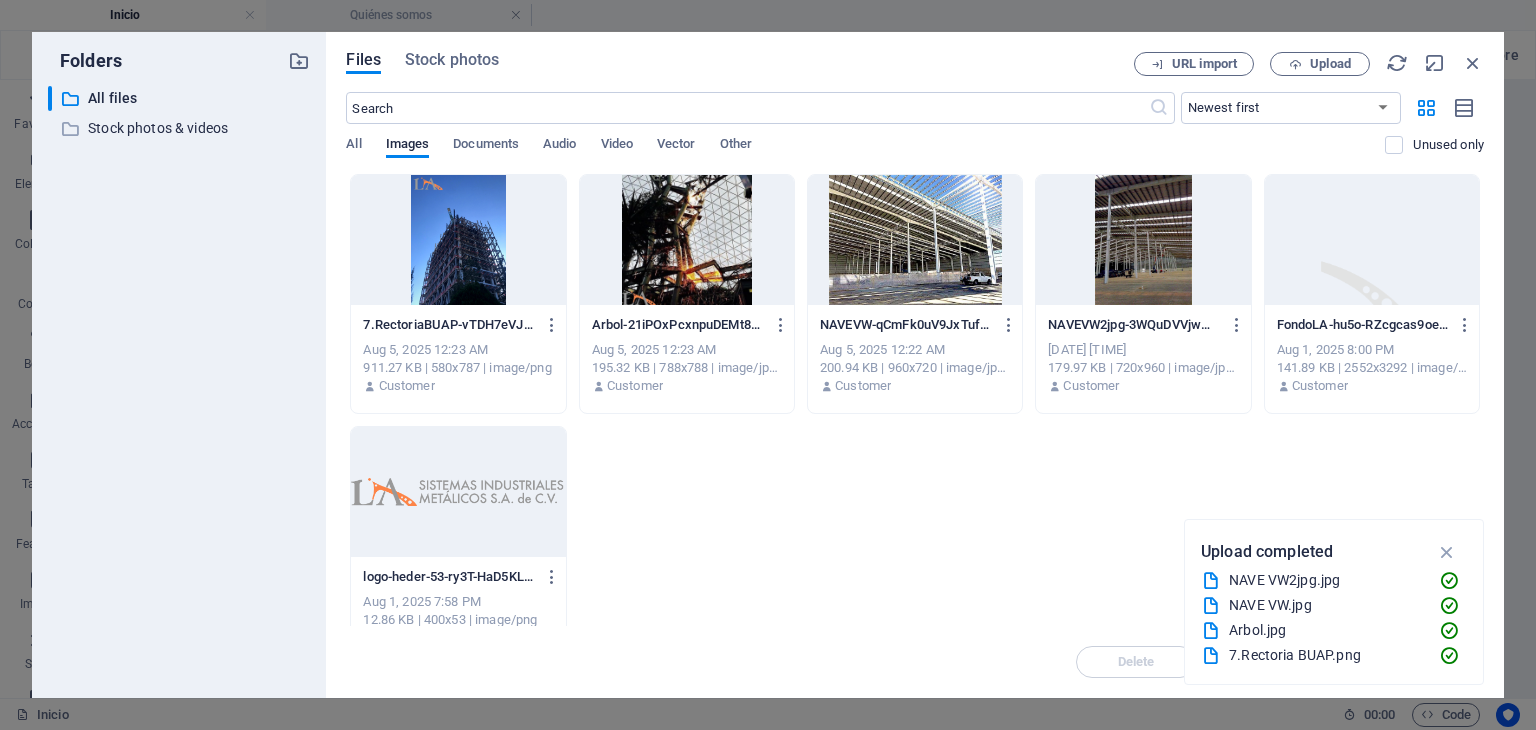 click at bounding box center (458, 492) 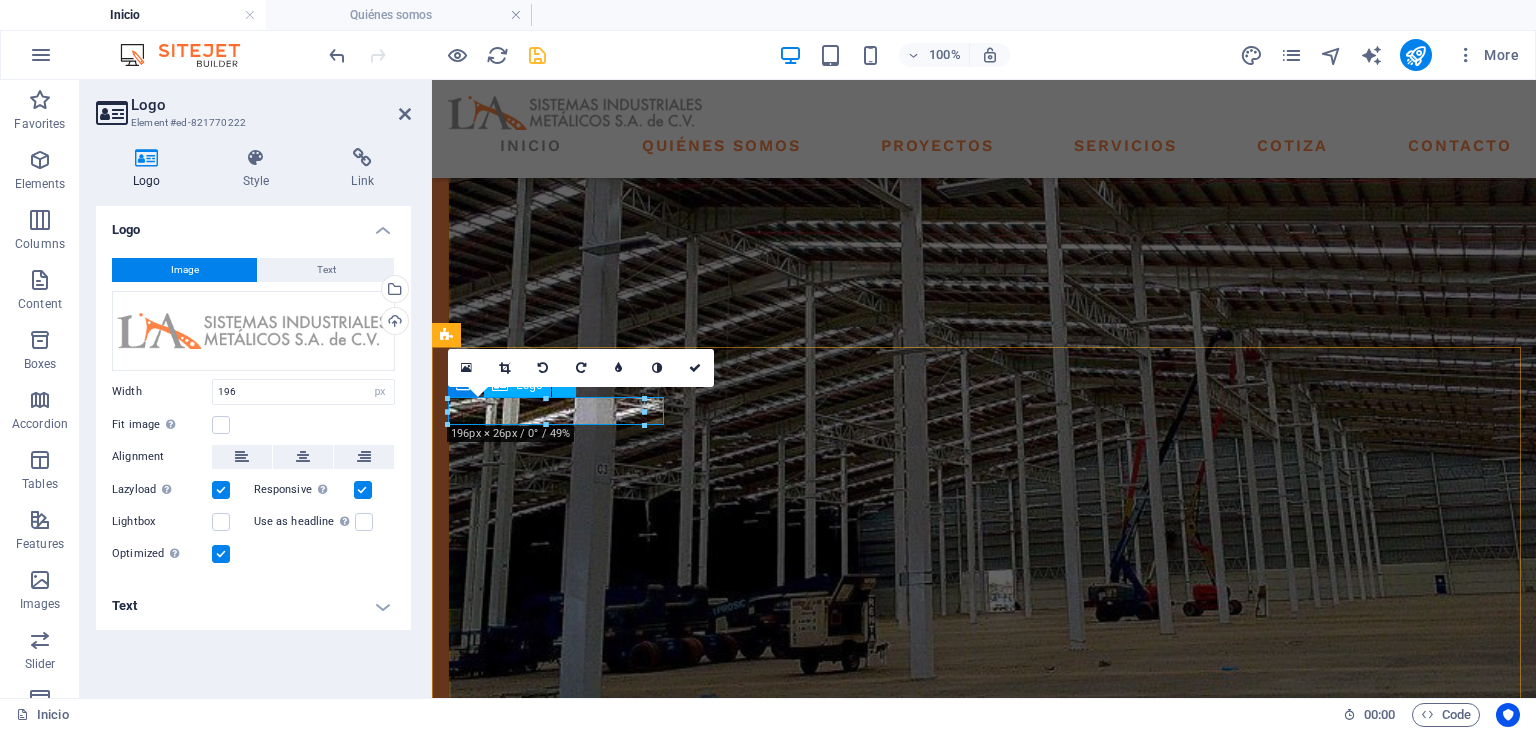 click at bounding box center [558, 2429] 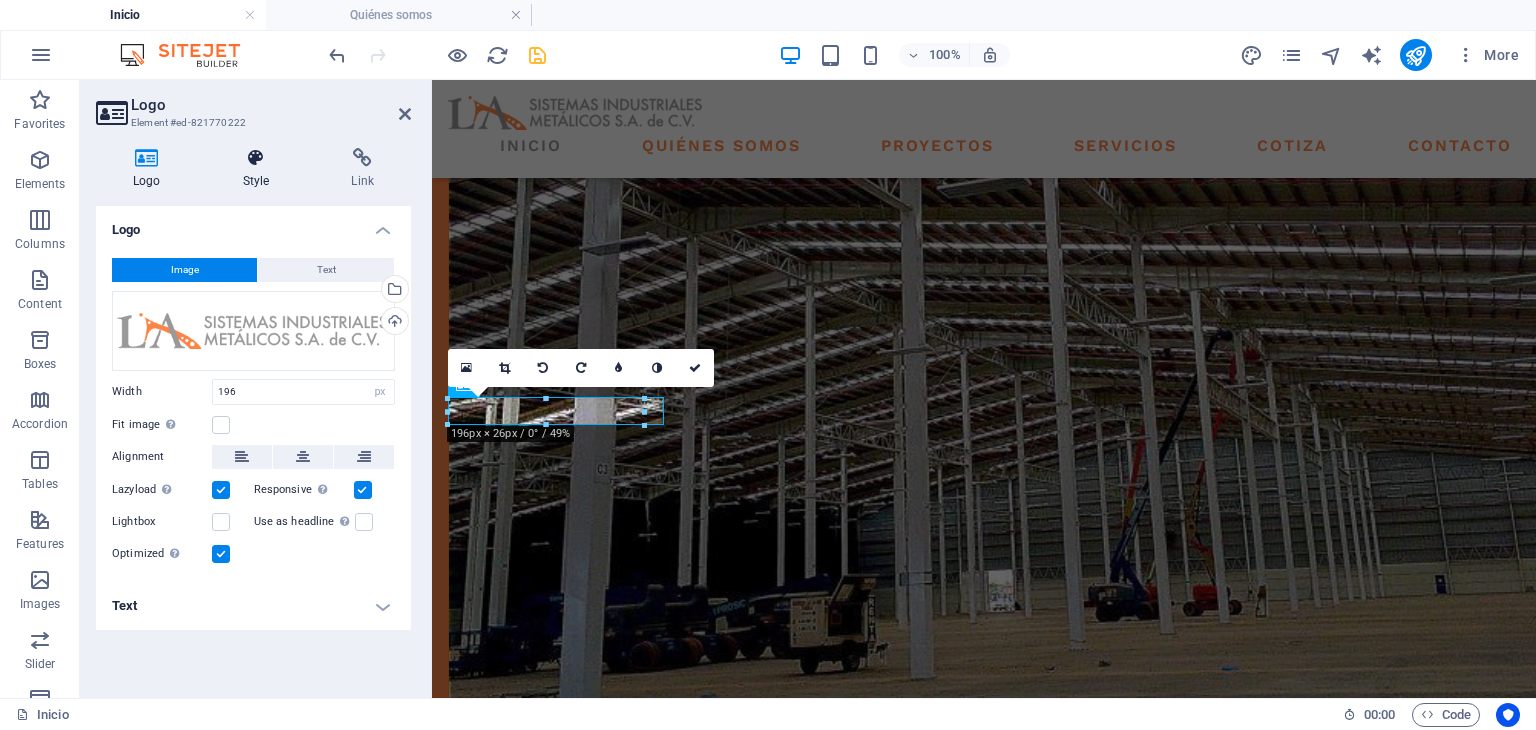 click on "Style" at bounding box center (260, 169) 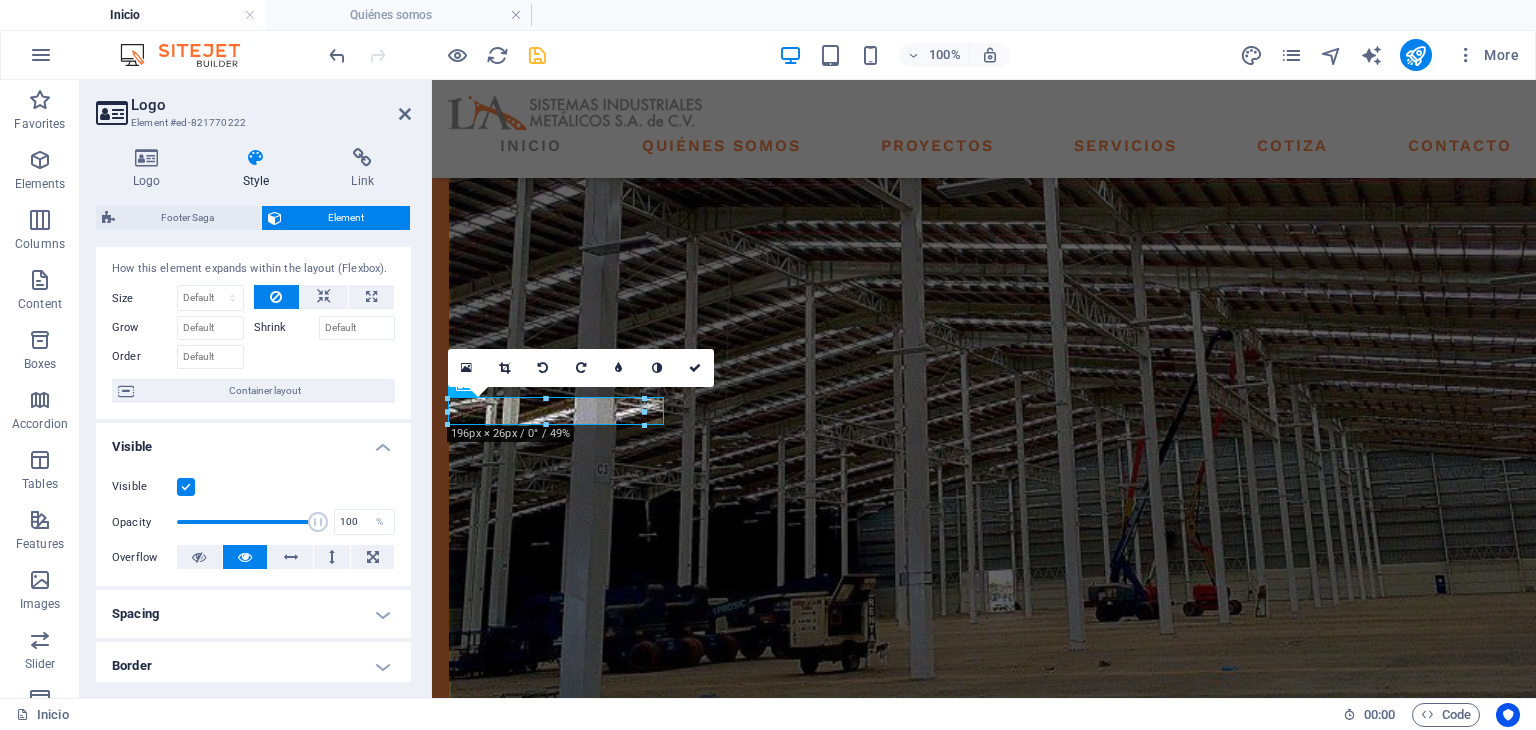 scroll, scrollTop: 0, scrollLeft: 0, axis: both 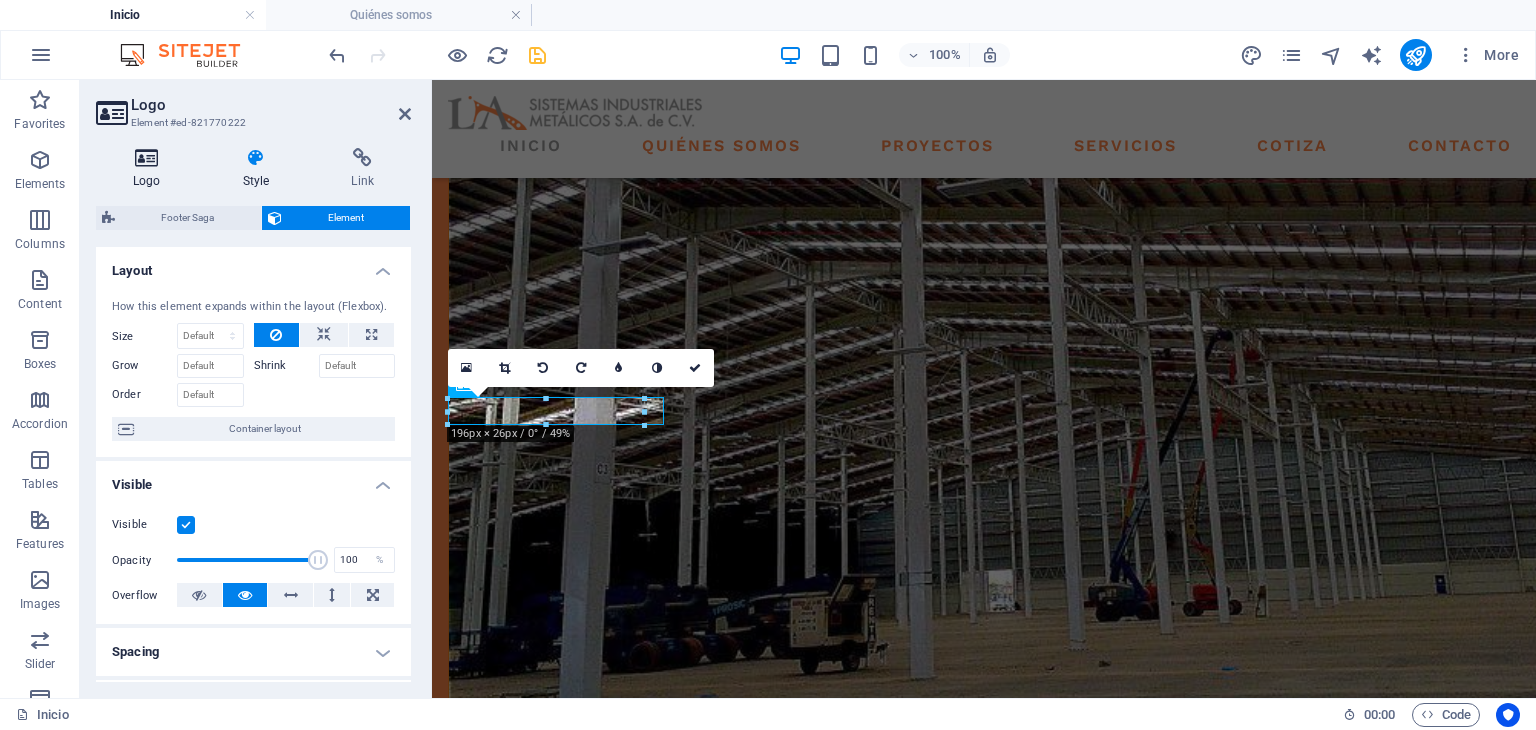click on "Logo" at bounding box center [151, 169] 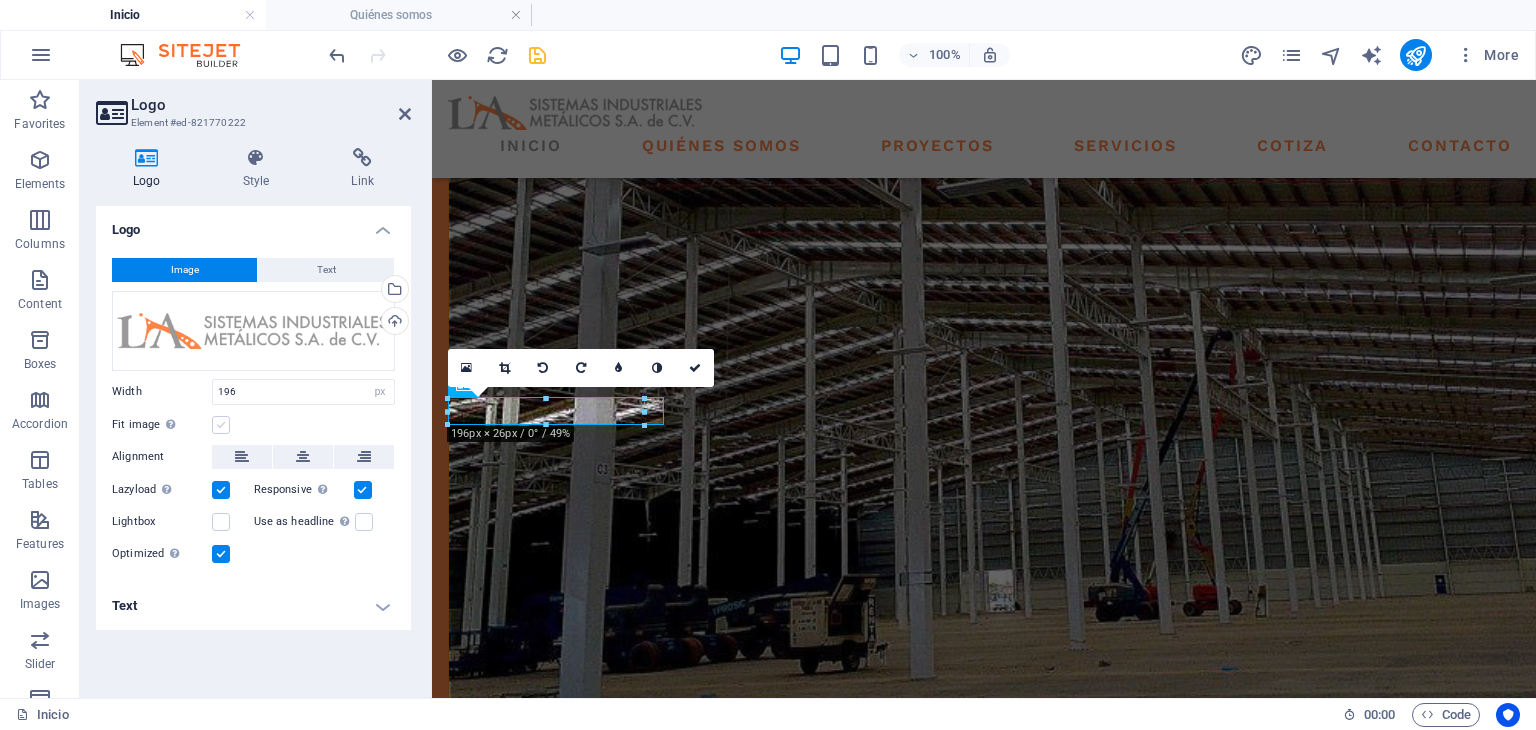 click at bounding box center (221, 425) 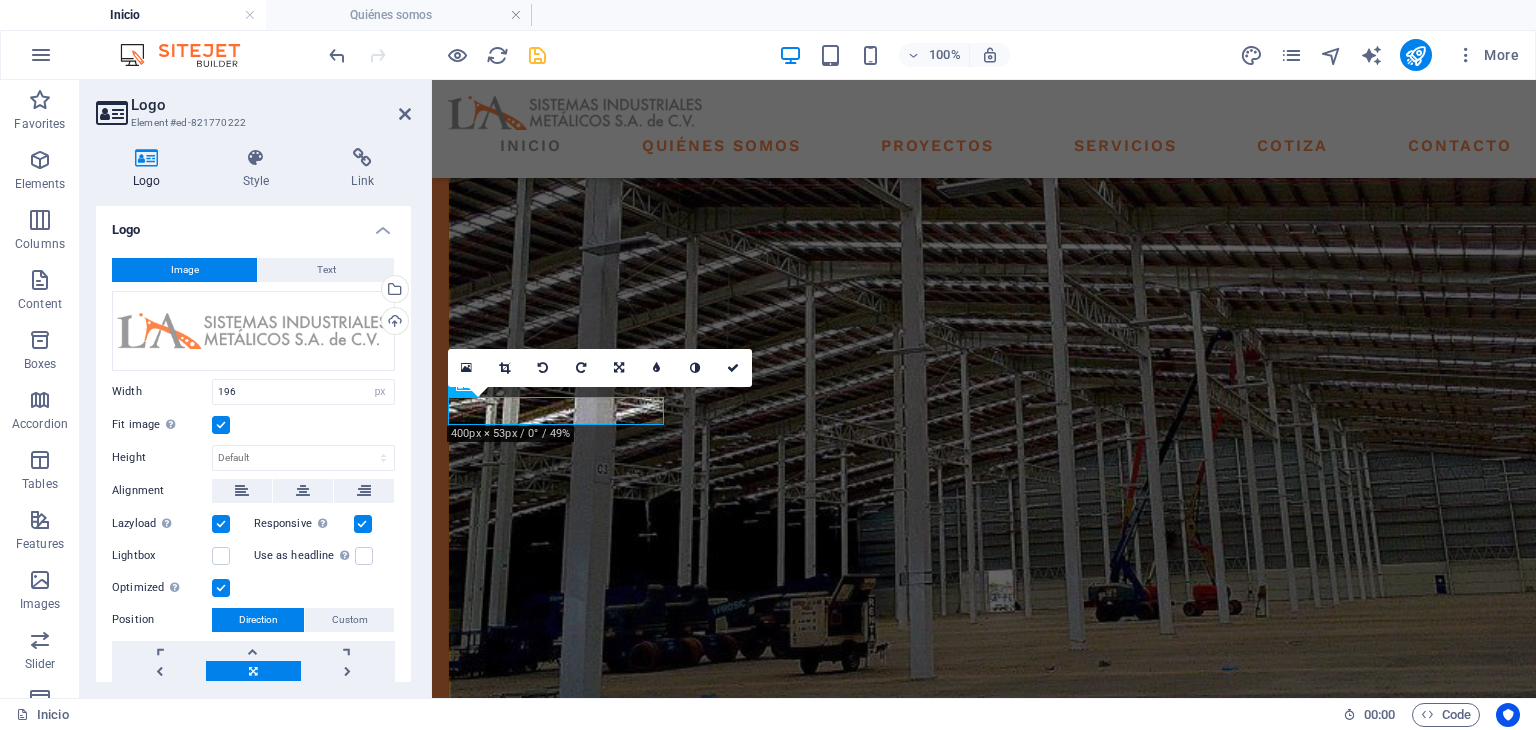 click at bounding box center [221, 425] 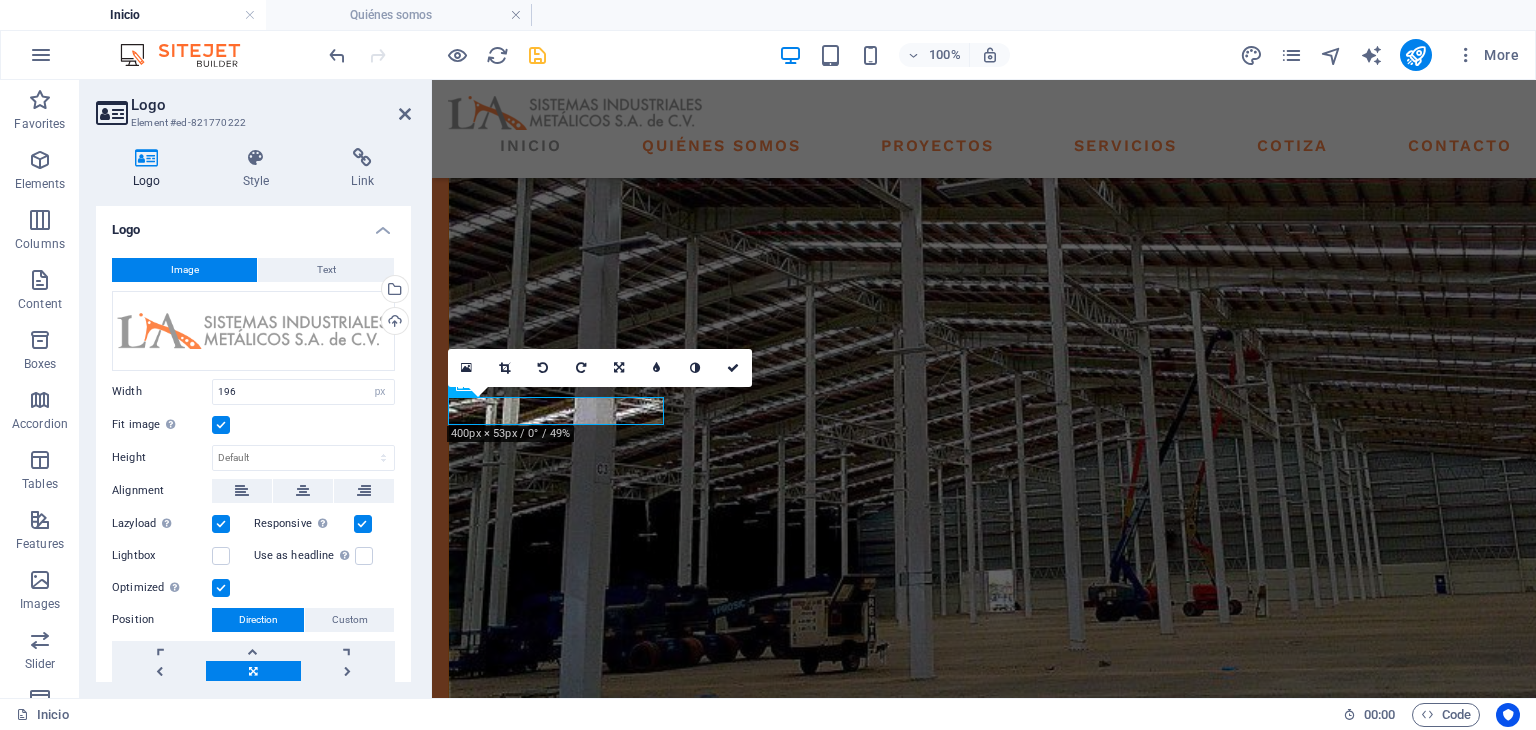 click on "Fit image Automatically fit image to a fixed width and height" at bounding box center (0, 0) 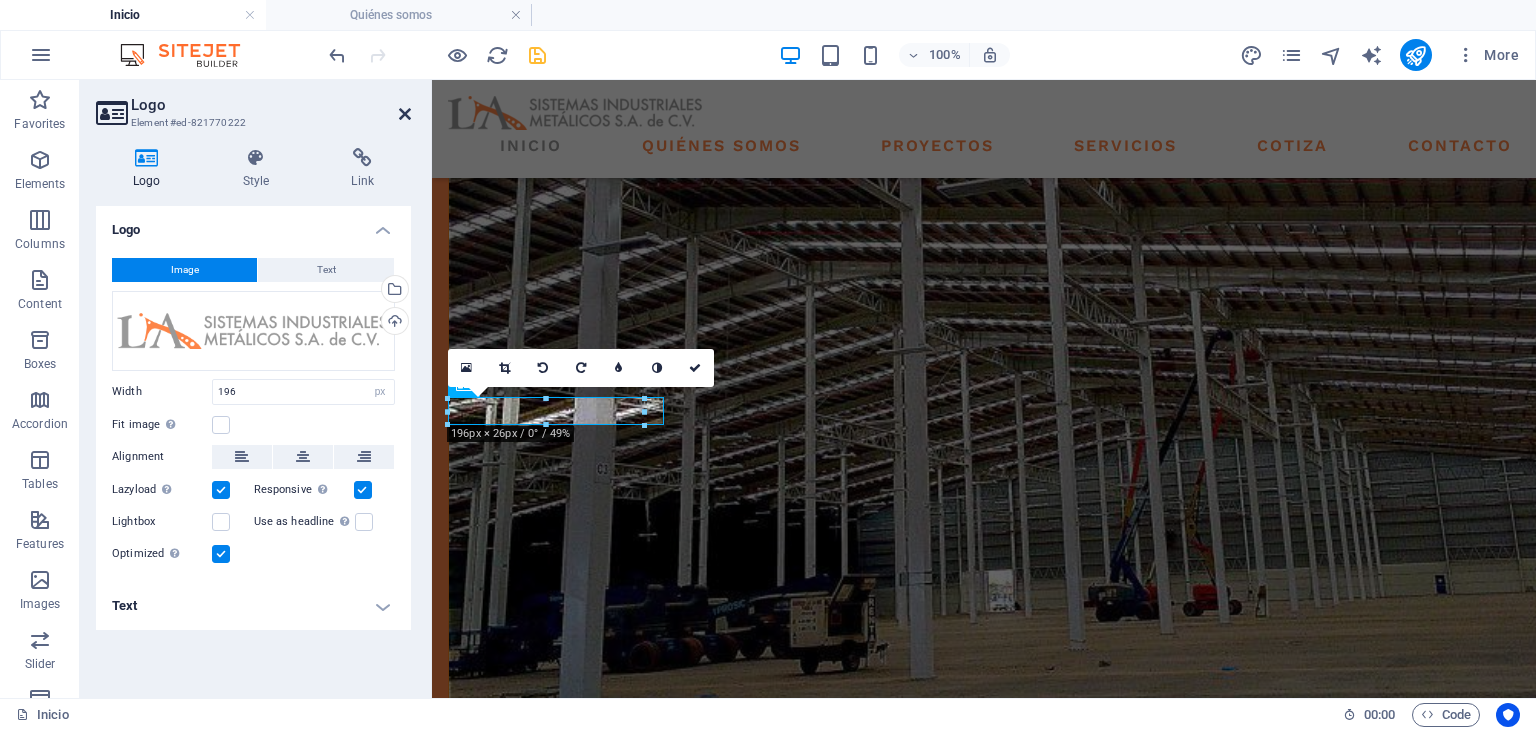 click at bounding box center (405, 114) 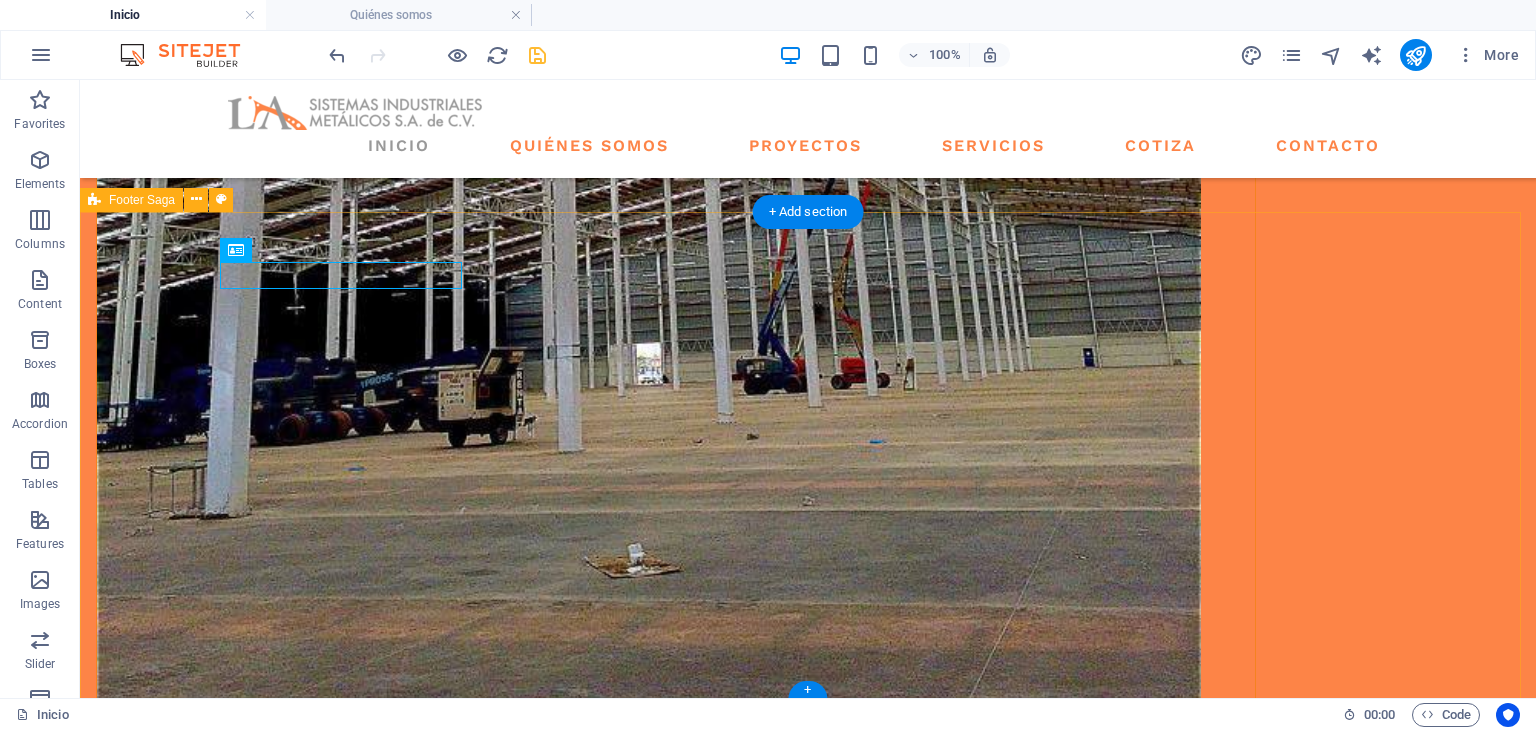 scroll, scrollTop: 3019, scrollLeft: 0, axis: vertical 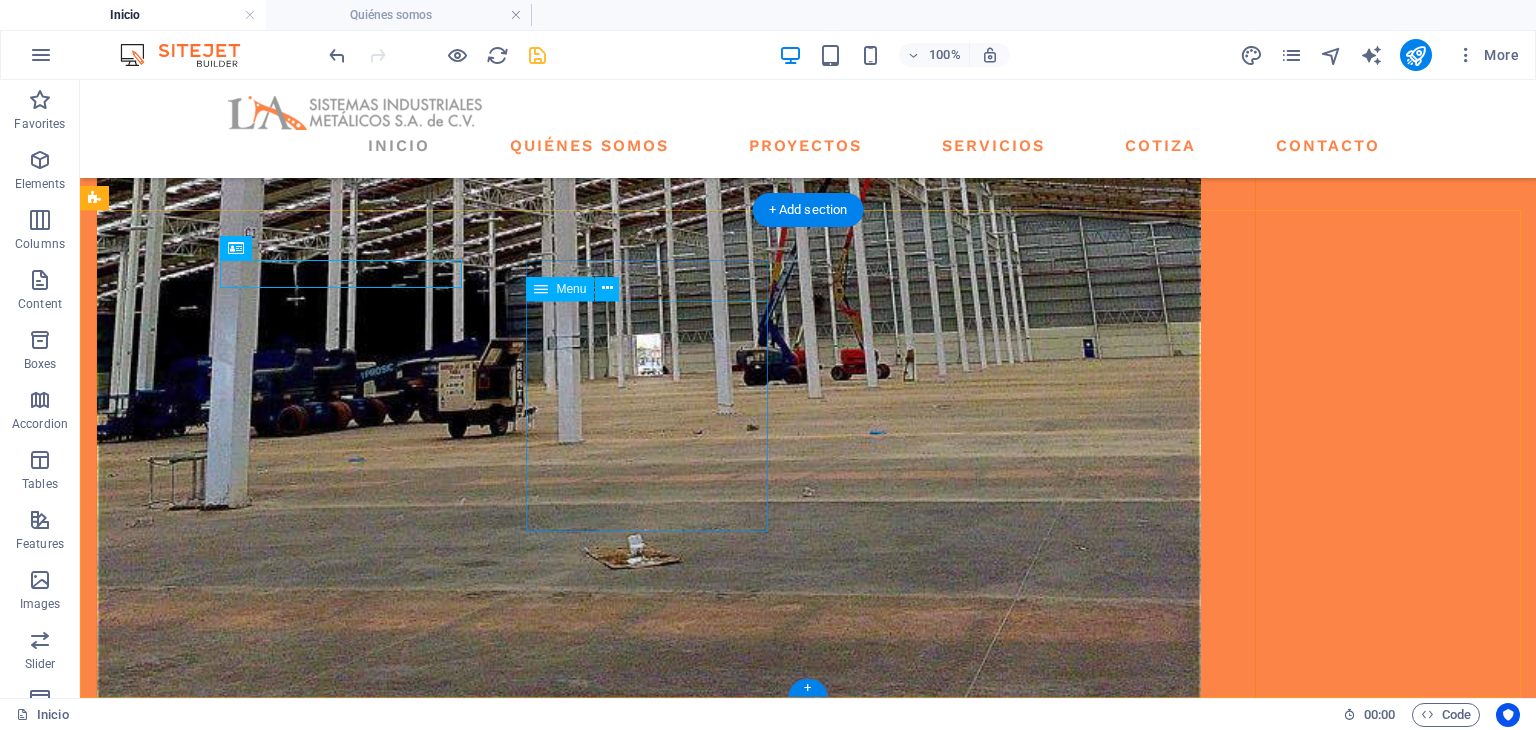 click on "HOME LISTING NEWS OUR TEAM CONTACT" at bounding box center [217, 2417] 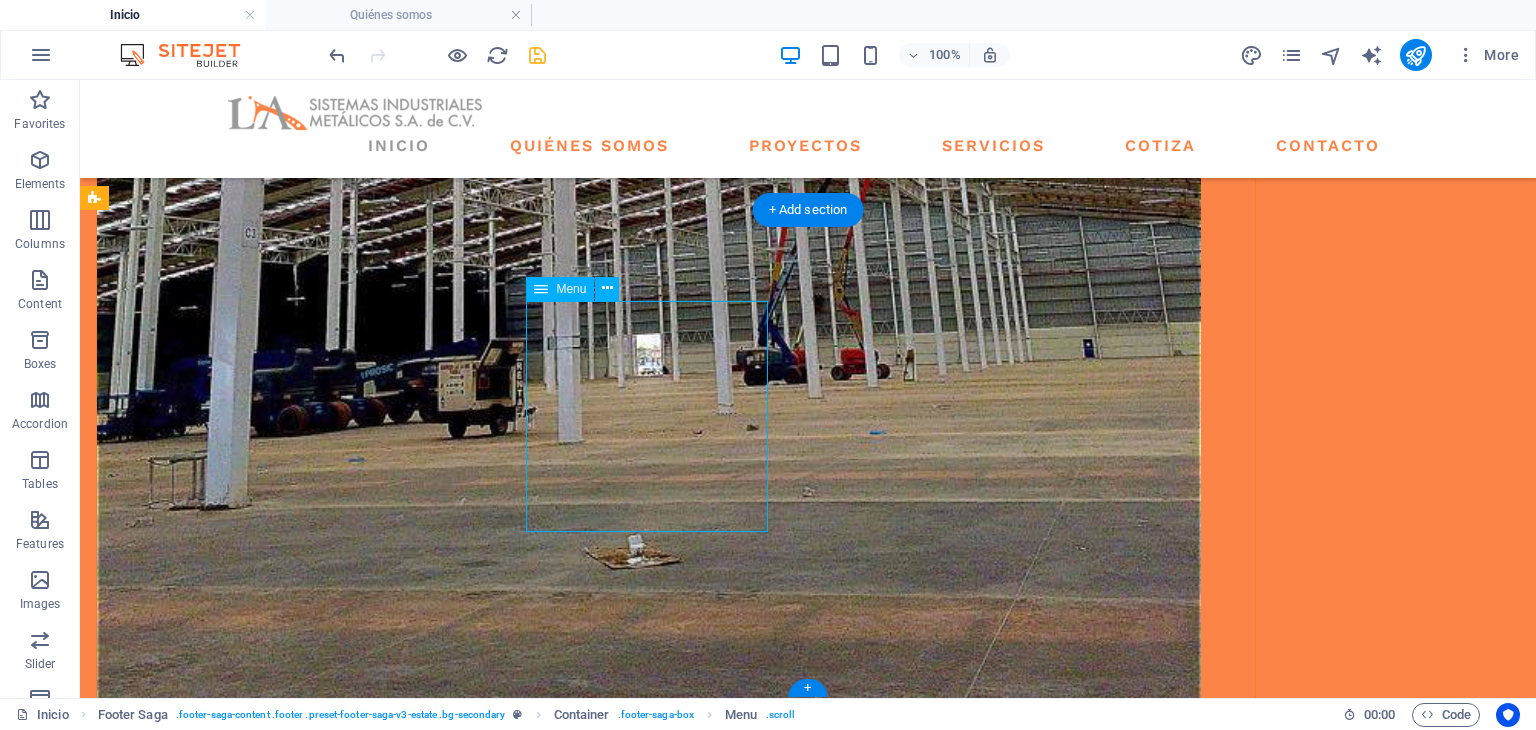 click on "HOME LISTING NEWS OUR TEAM CONTACT" at bounding box center (217, 2417) 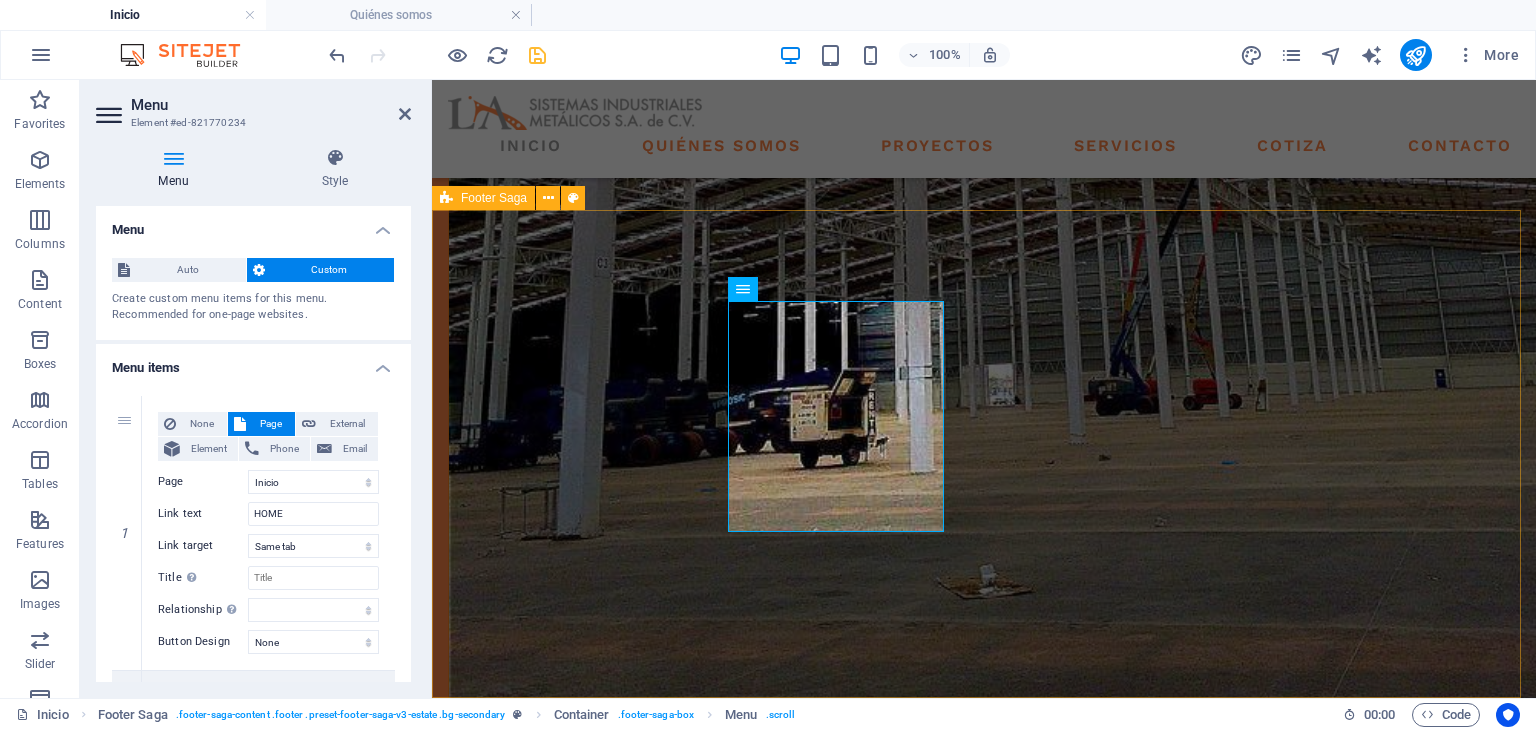 scroll, scrollTop: 2950, scrollLeft: 0, axis: vertical 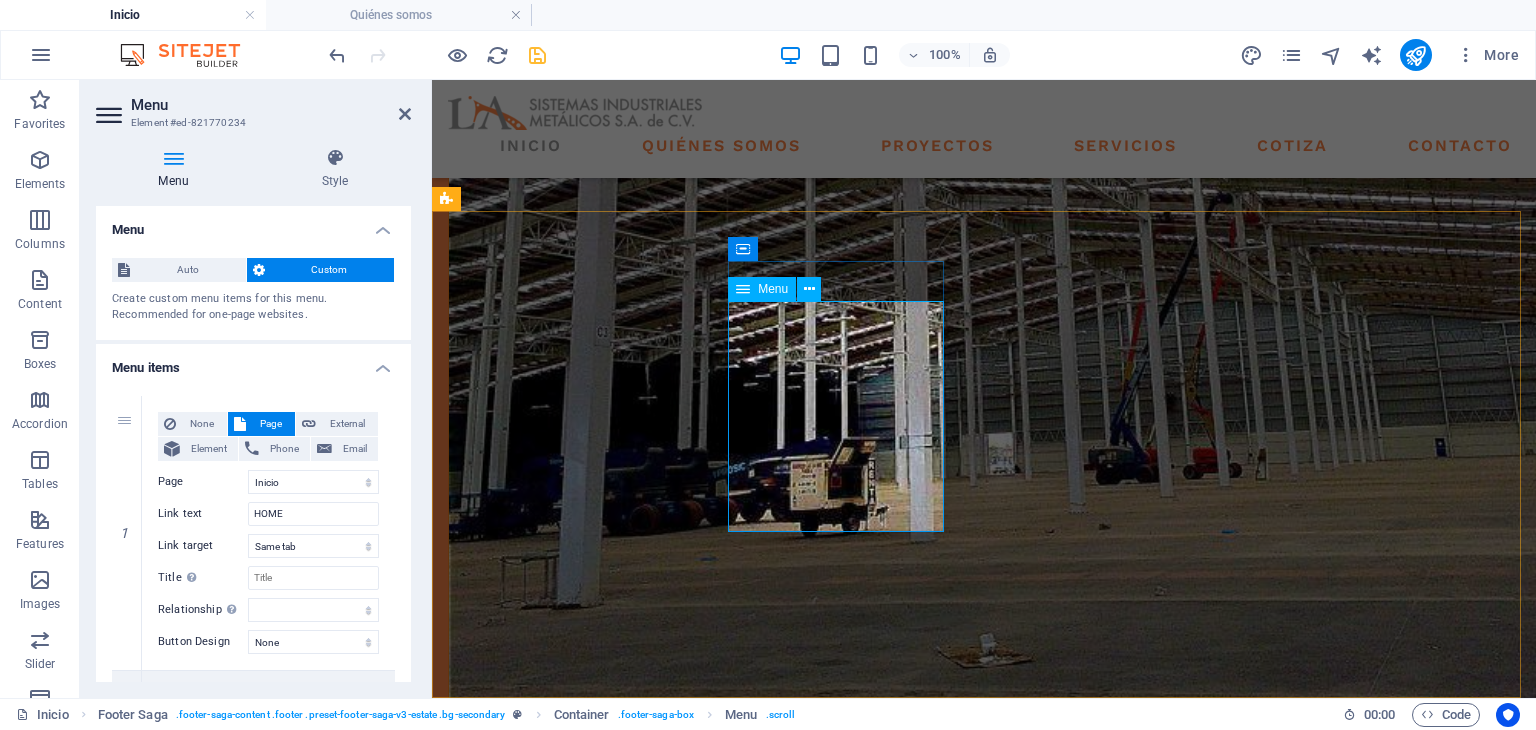 click on "HOME LISTING NEWS OUR TEAM CONTACT" at bounding box center (558, 2494) 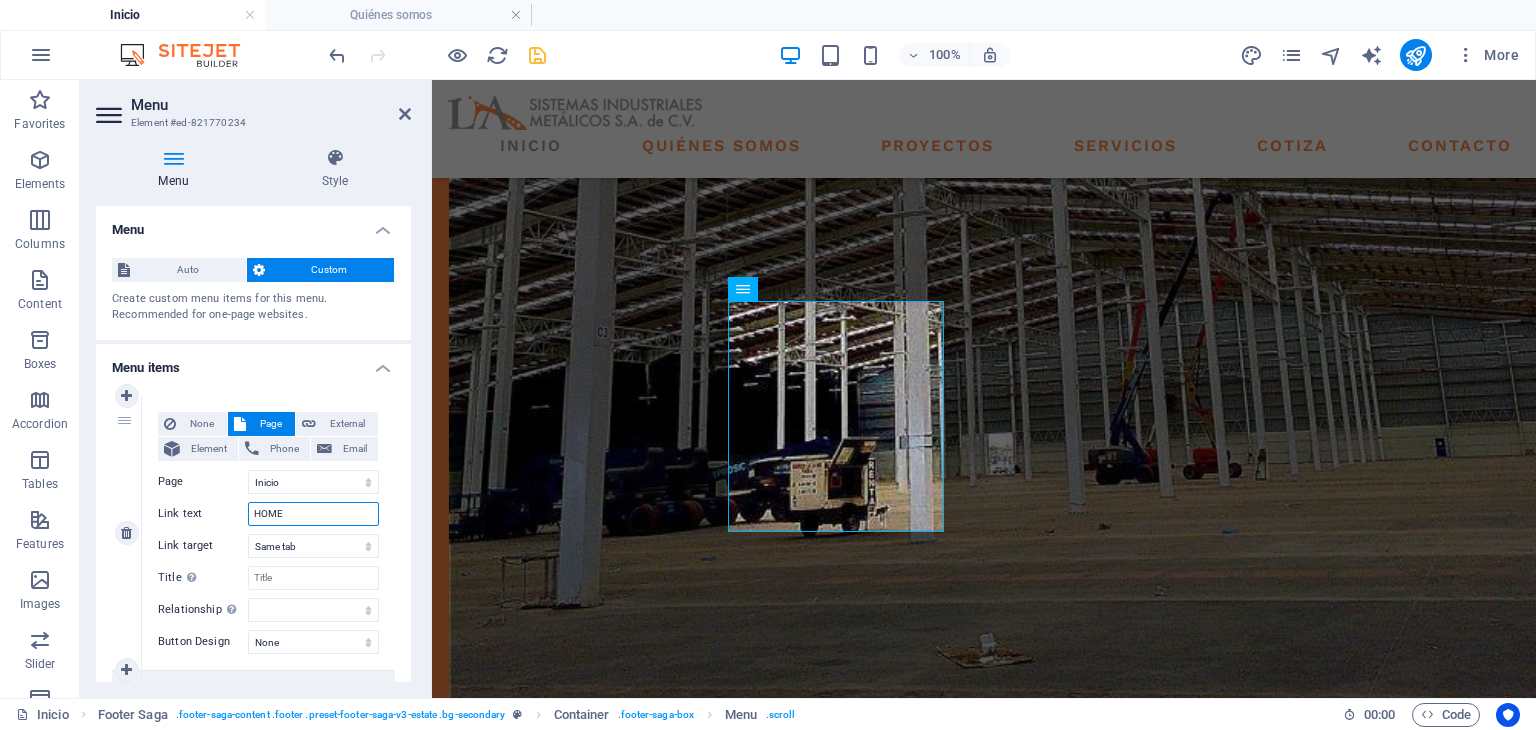drag, startPoint x: 283, startPoint y: 505, endPoint x: 242, endPoint y: 509, distance: 41.19466 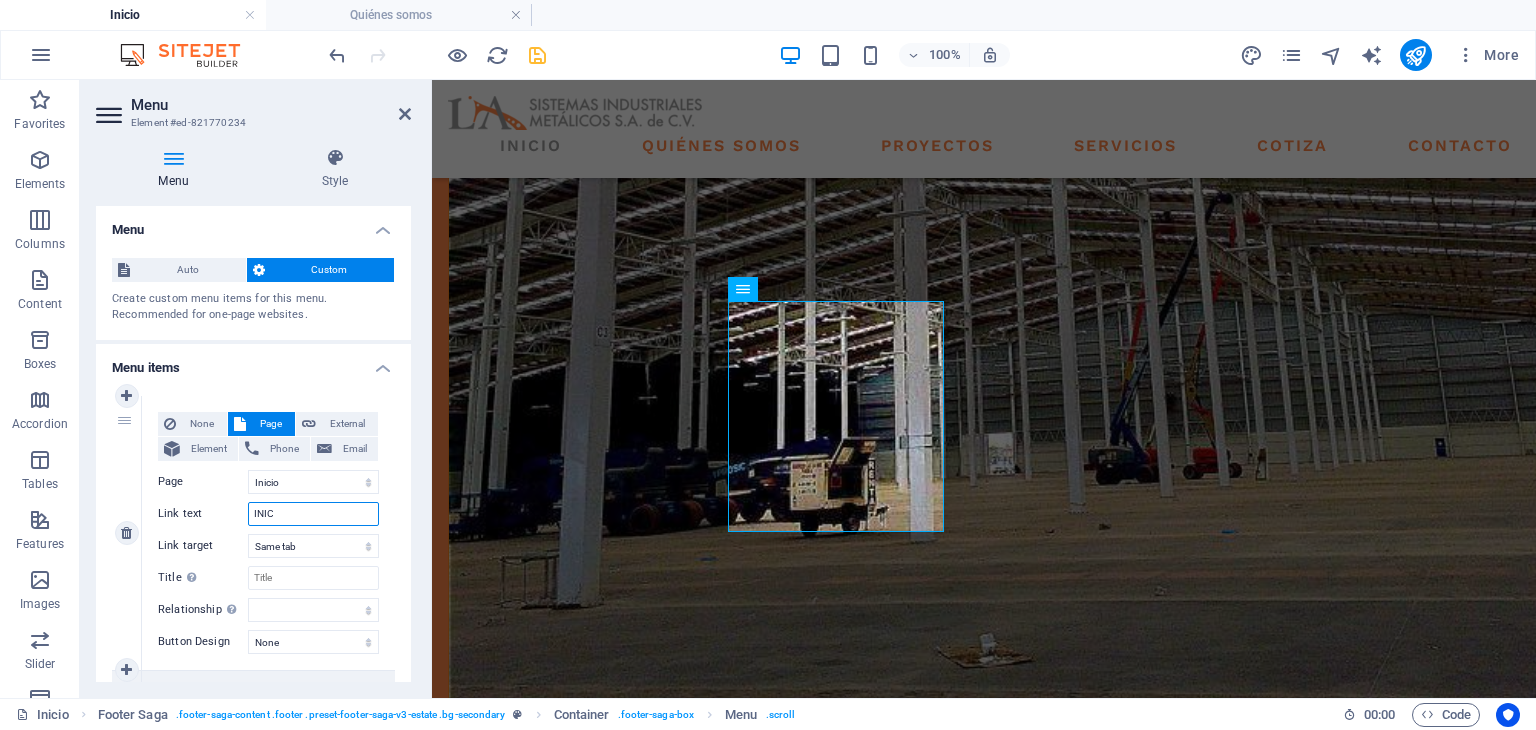 type on "INICI" 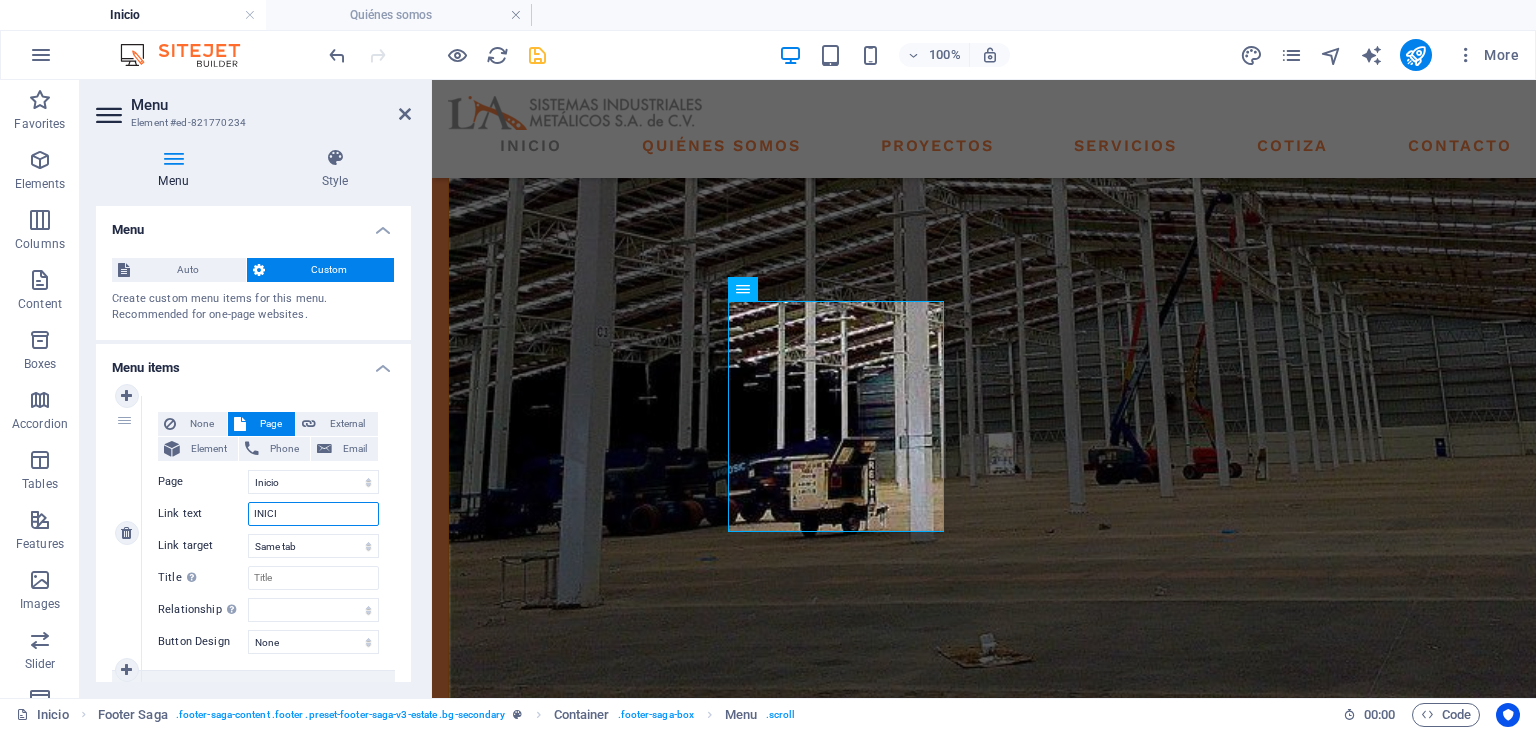 select 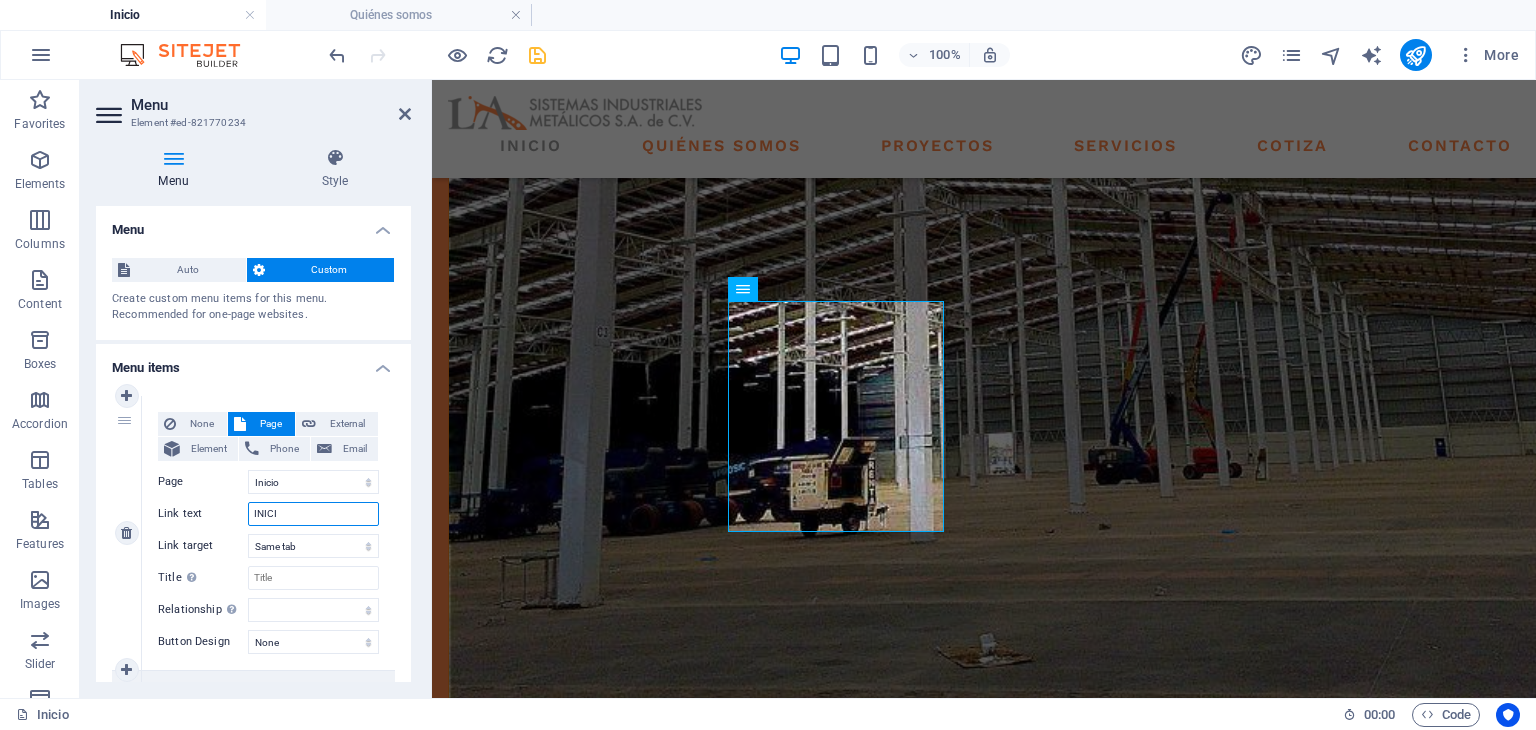 type on "INICIO" 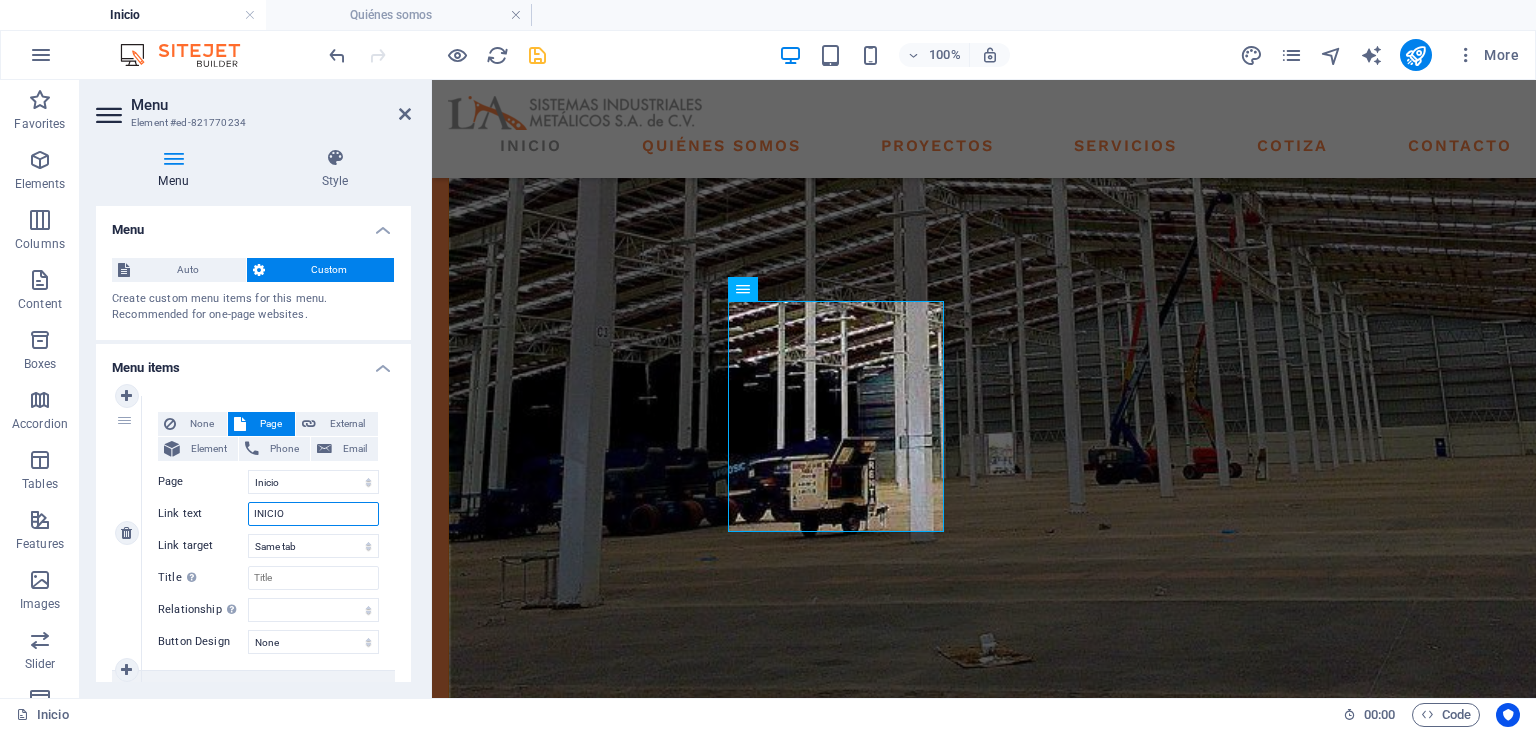 select 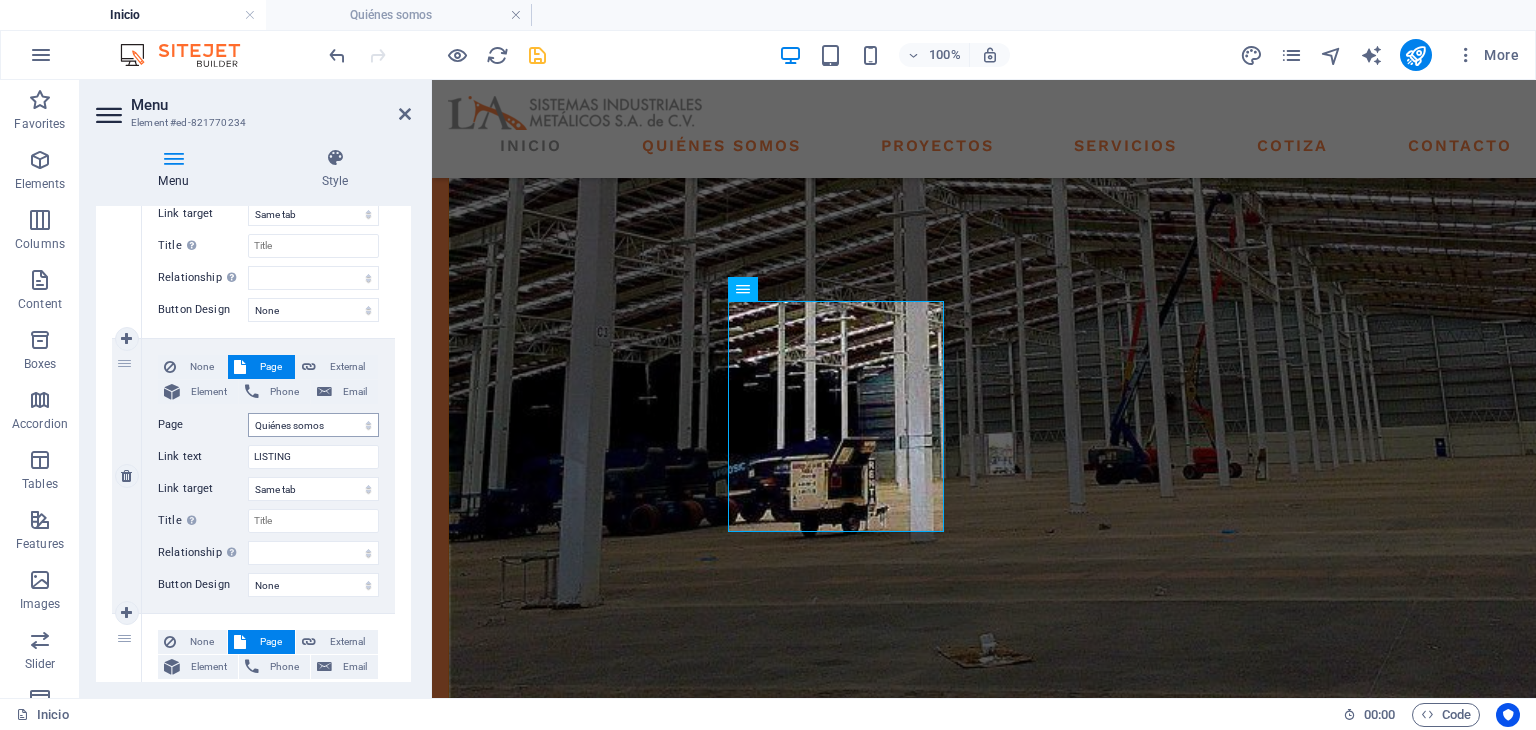 scroll, scrollTop: 333, scrollLeft: 0, axis: vertical 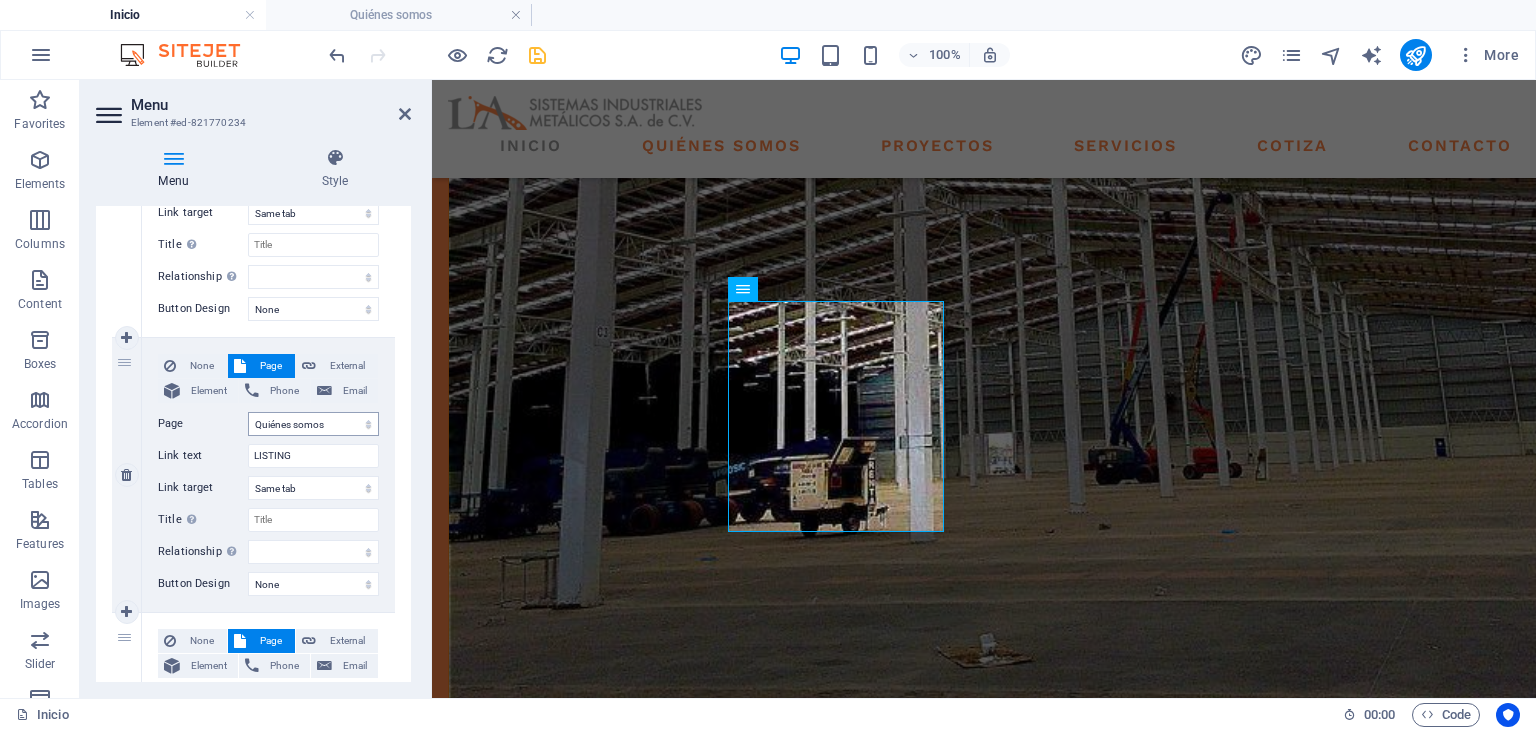 type on "INICIO" 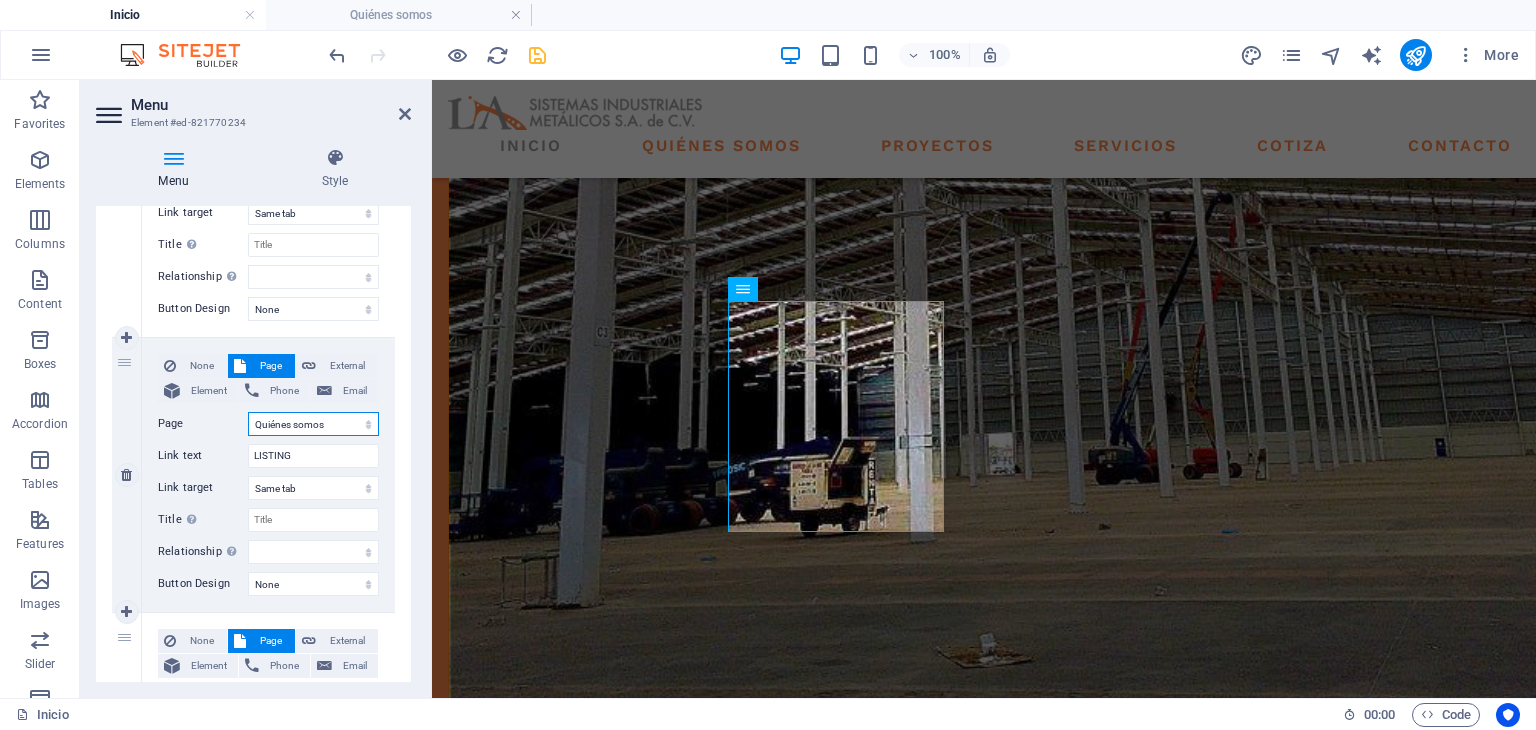 click on "Inicio Quiénes somos Proyectos Servicios Cotiza Contacto" at bounding box center (313, 424) 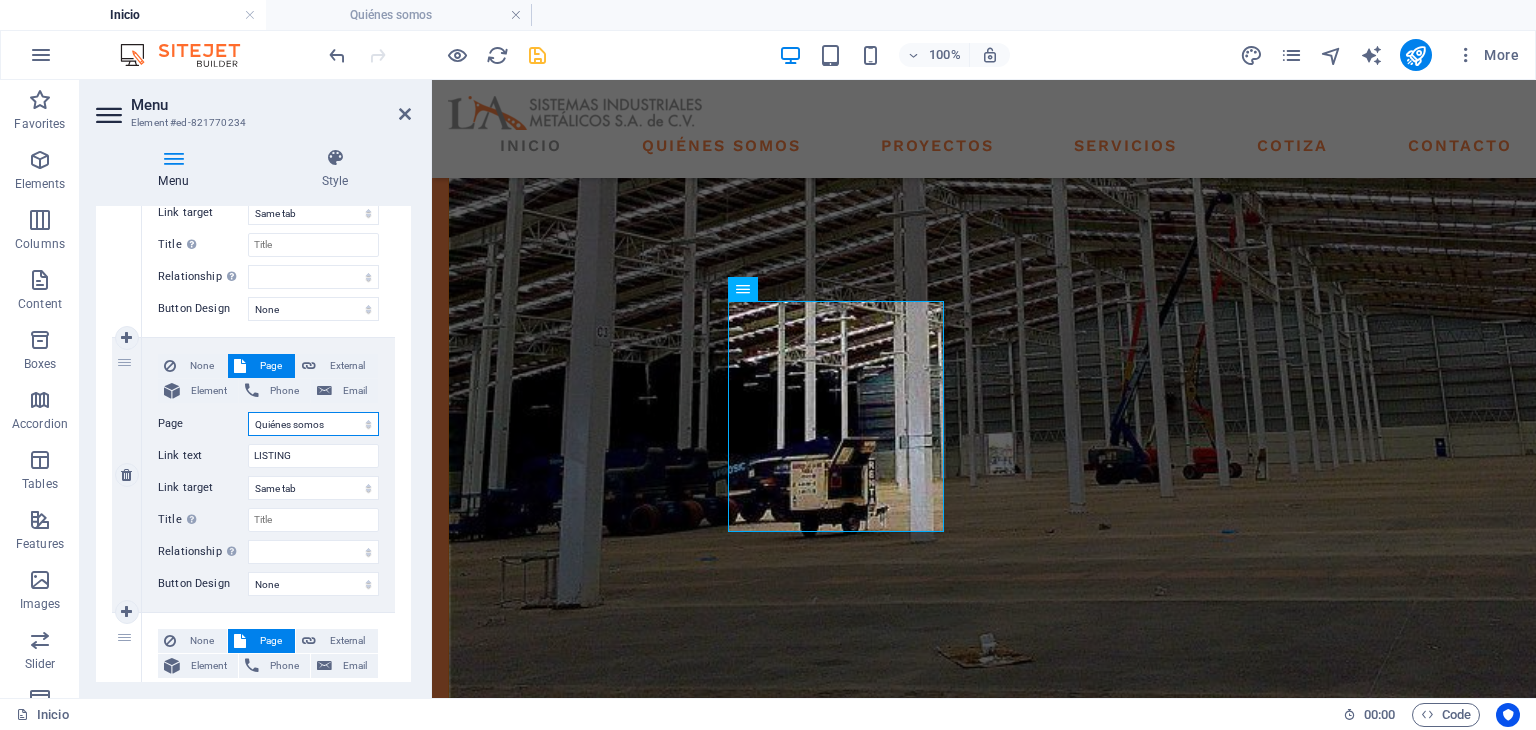 click on "Inicio Quiénes somos Proyectos Servicios Cotiza Contacto" at bounding box center [313, 424] 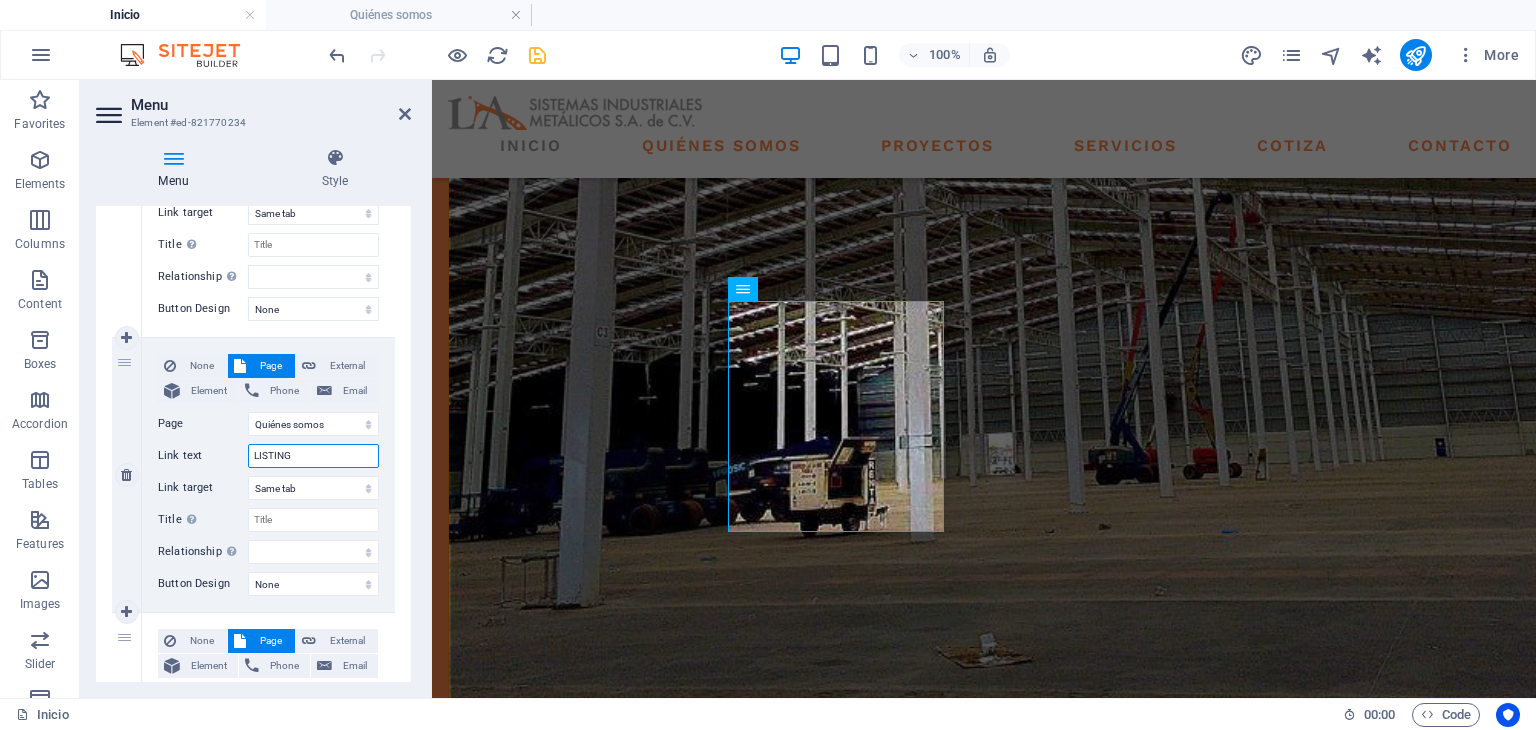 drag, startPoint x: 306, startPoint y: 453, endPoint x: 196, endPoint y: 453, distance: 110 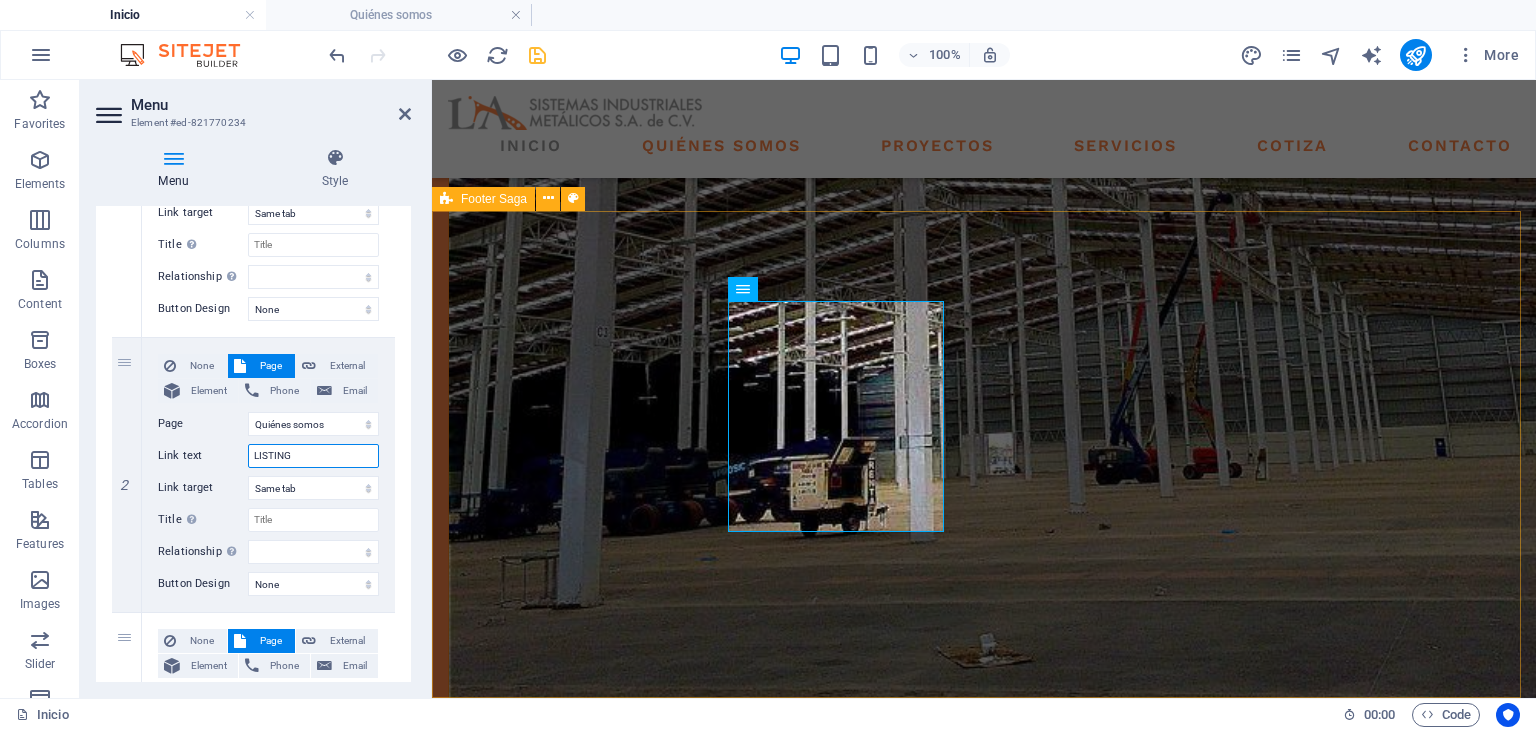 type on "Q" 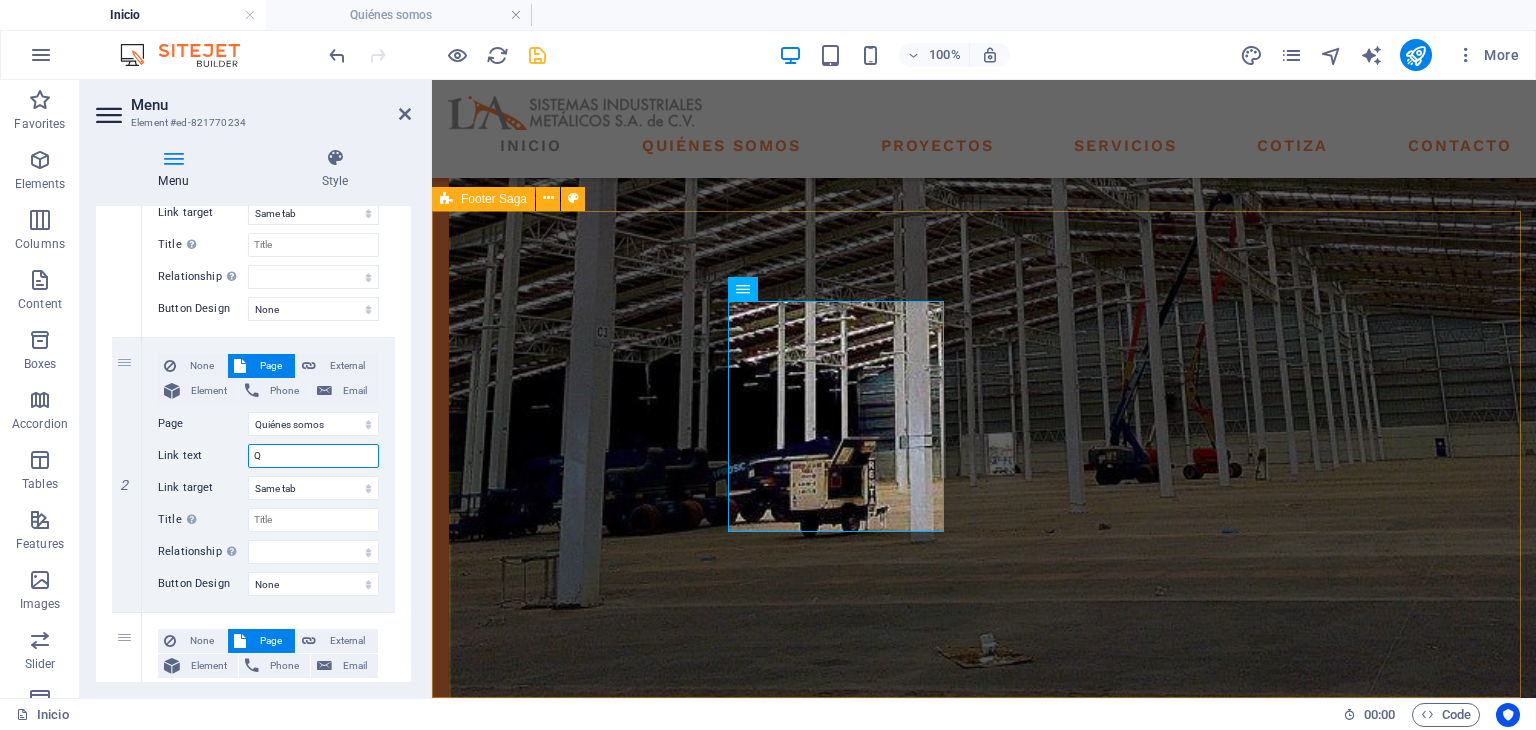 select 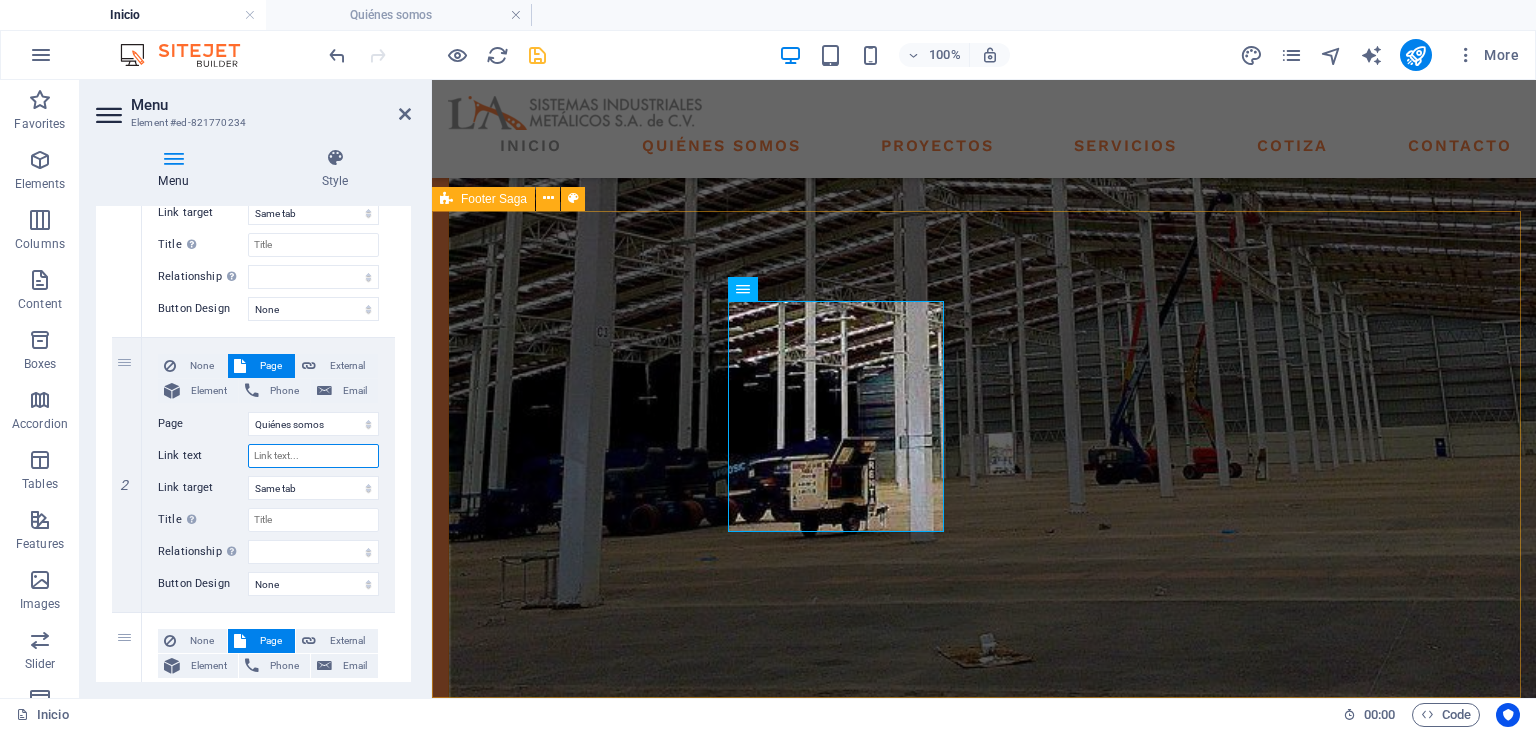 paste on "No solo fabricamos estructuras. Construimos confianza." 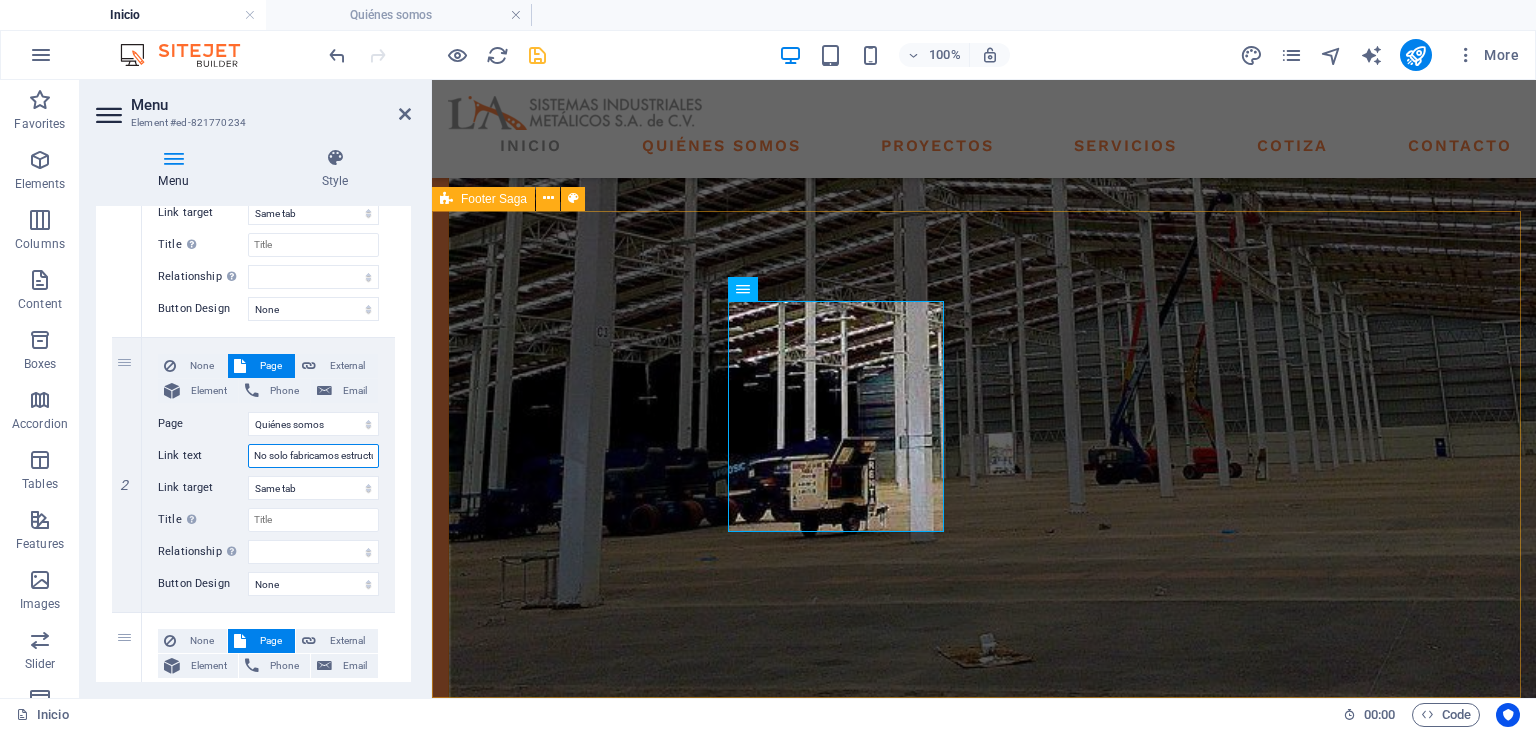 scroll, scrollTop: 2946, scrollLeft: 0, axis: vertical 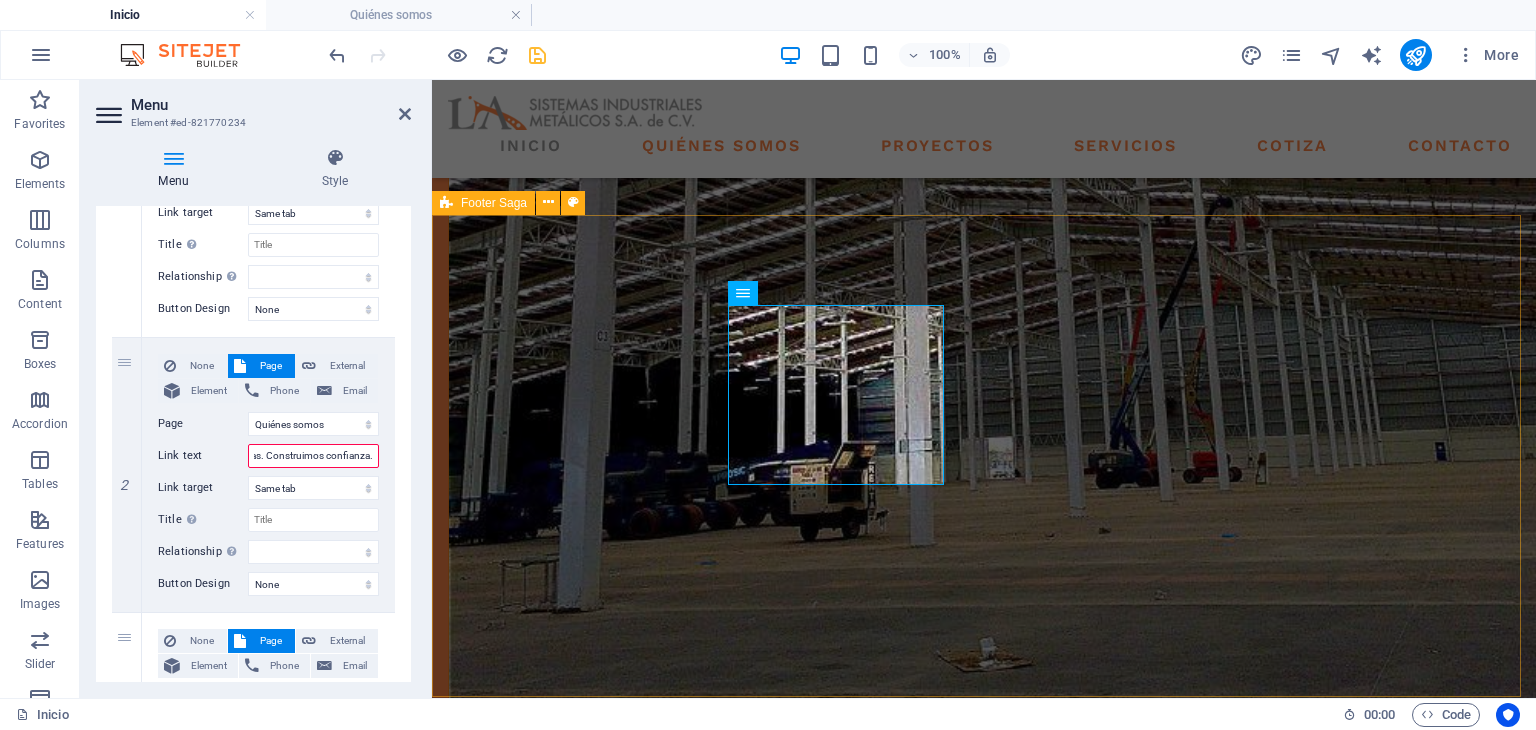 select 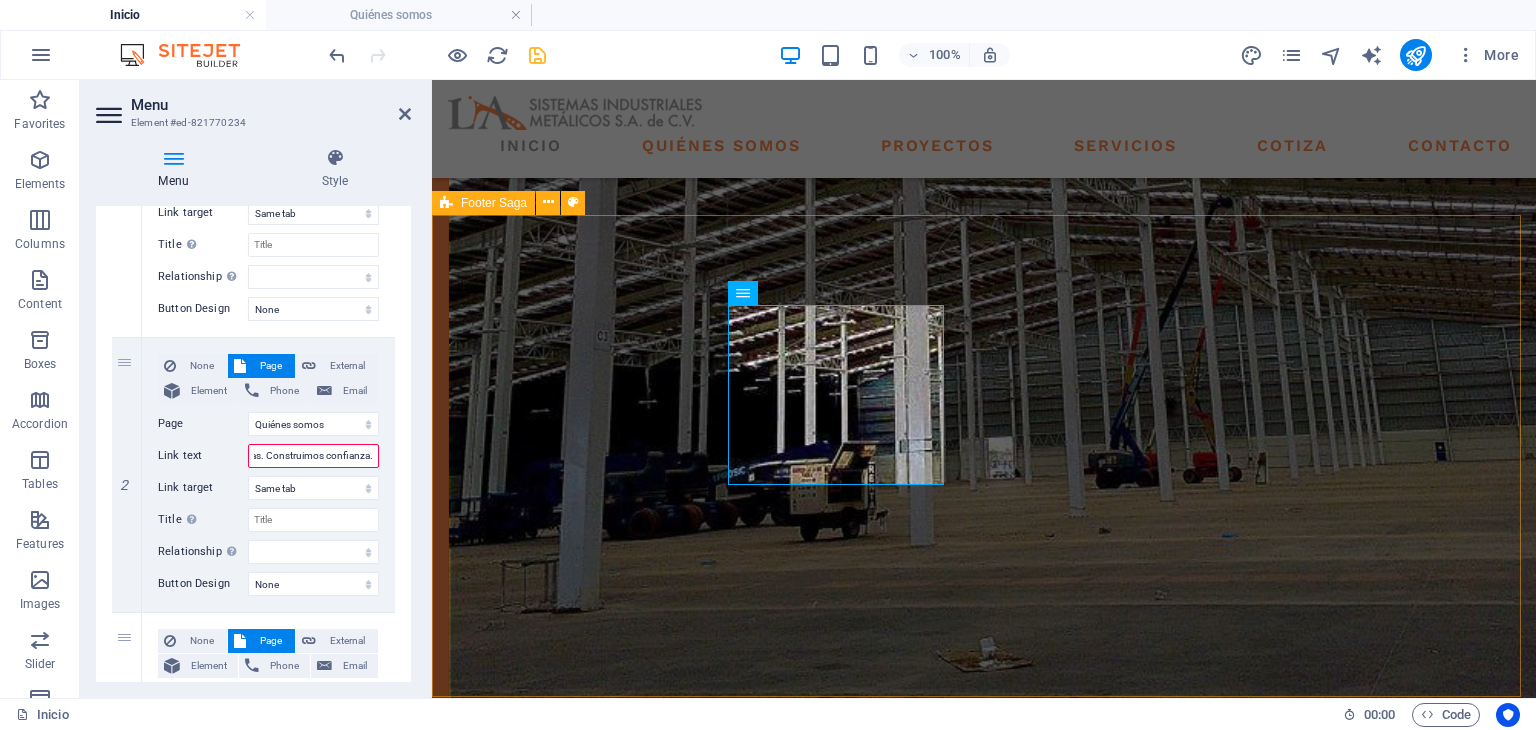 select 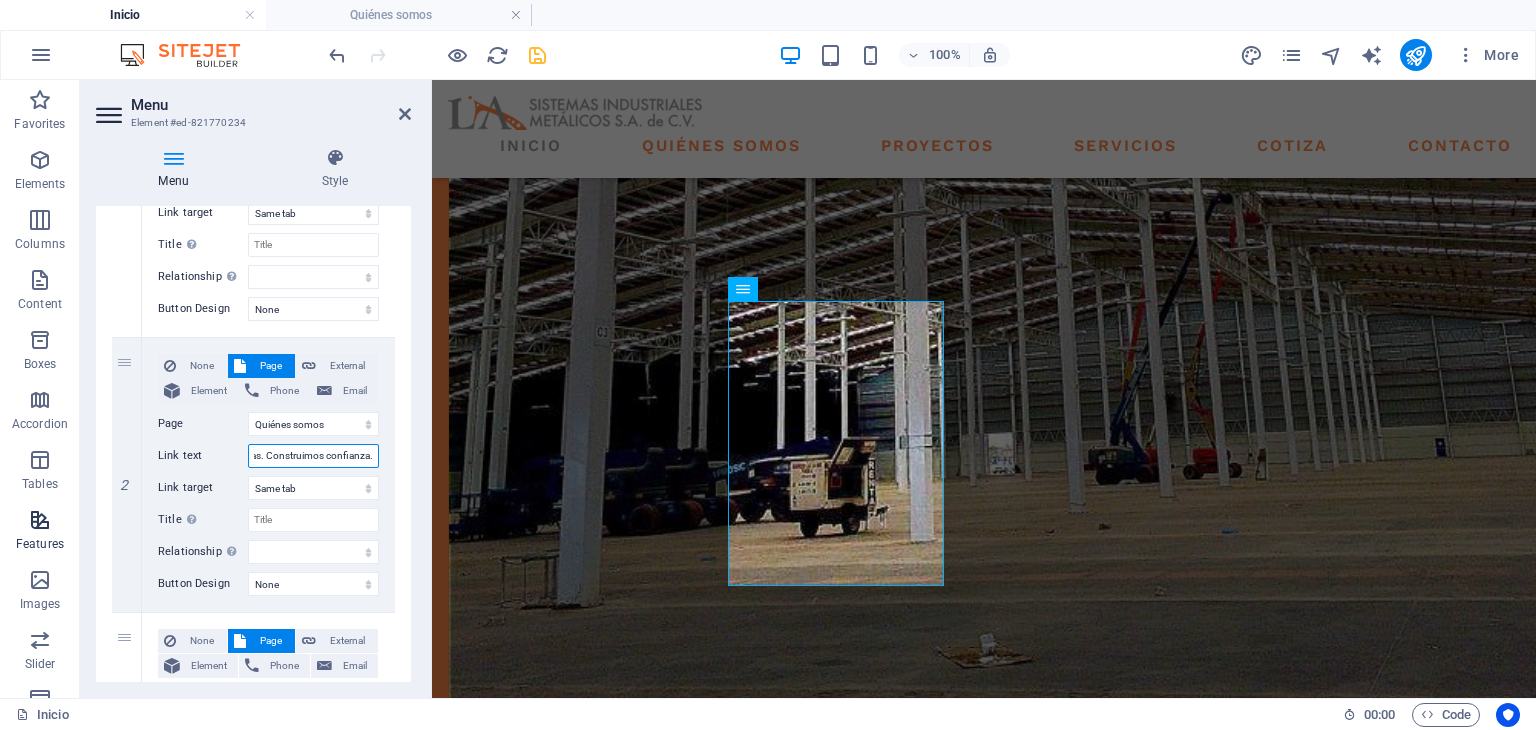 drag, startPoint x: 369, startPoint y: 457, endPoint x: 0, endPoint y: 533, distance: 376.74527 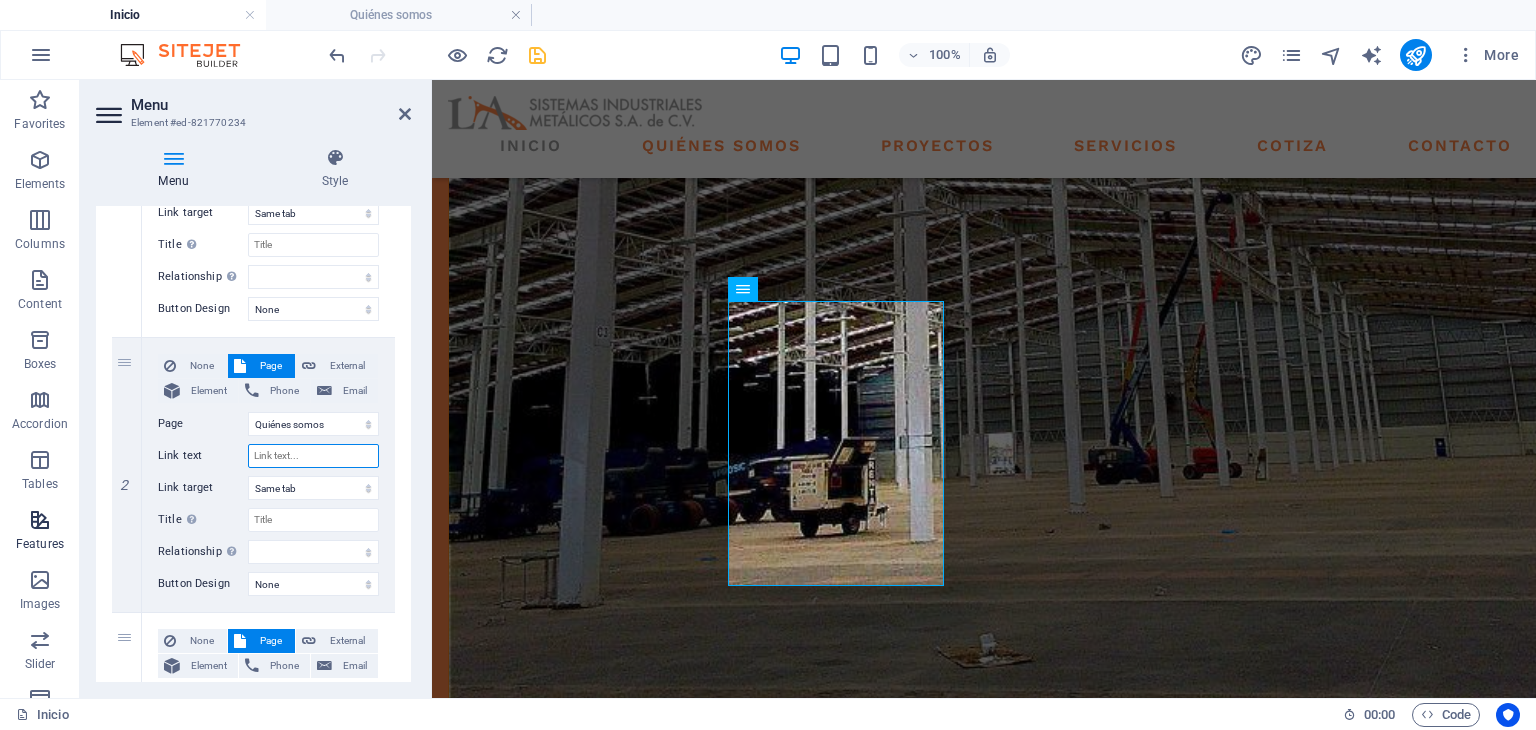 scroll, scrollTop: 0, scrollLeft: 0, axis: both 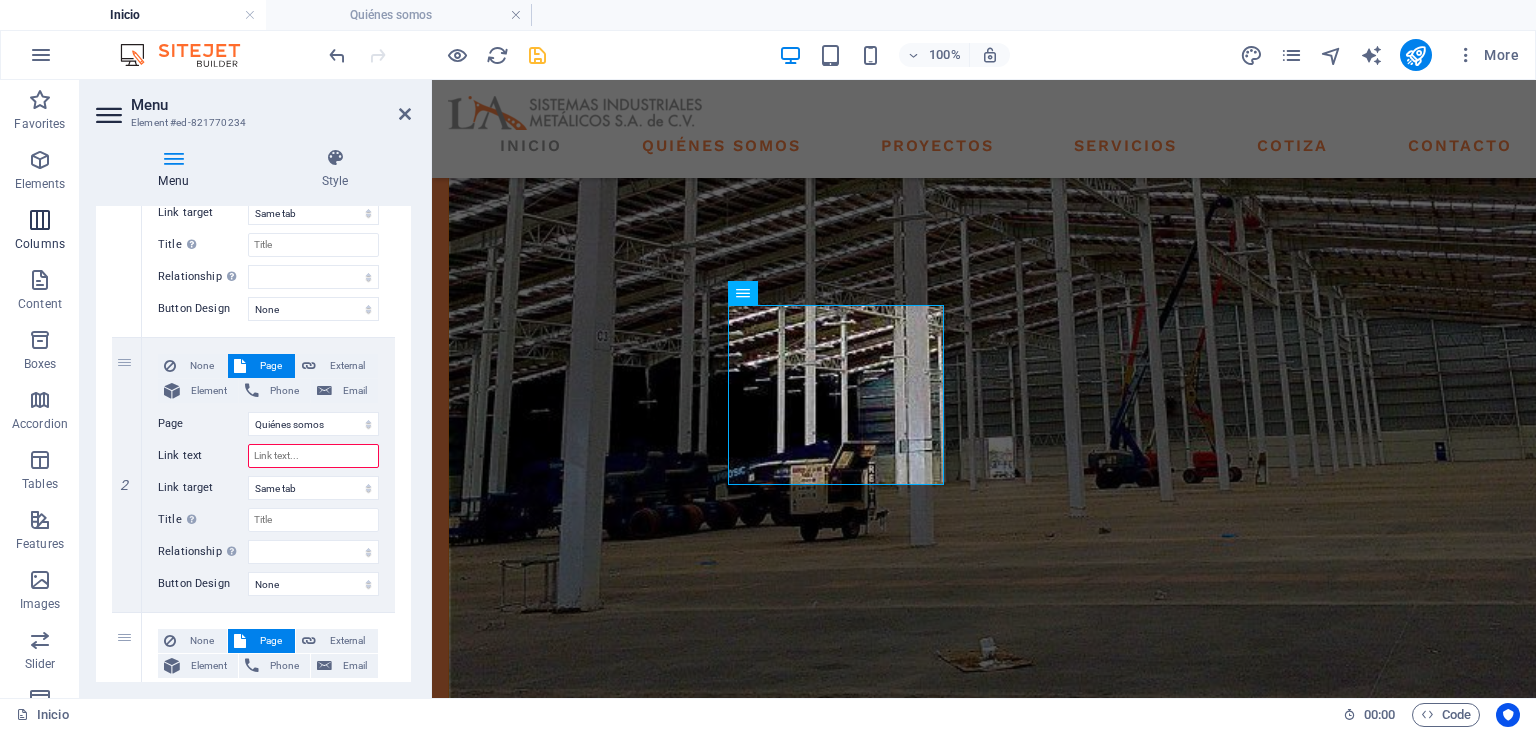 type 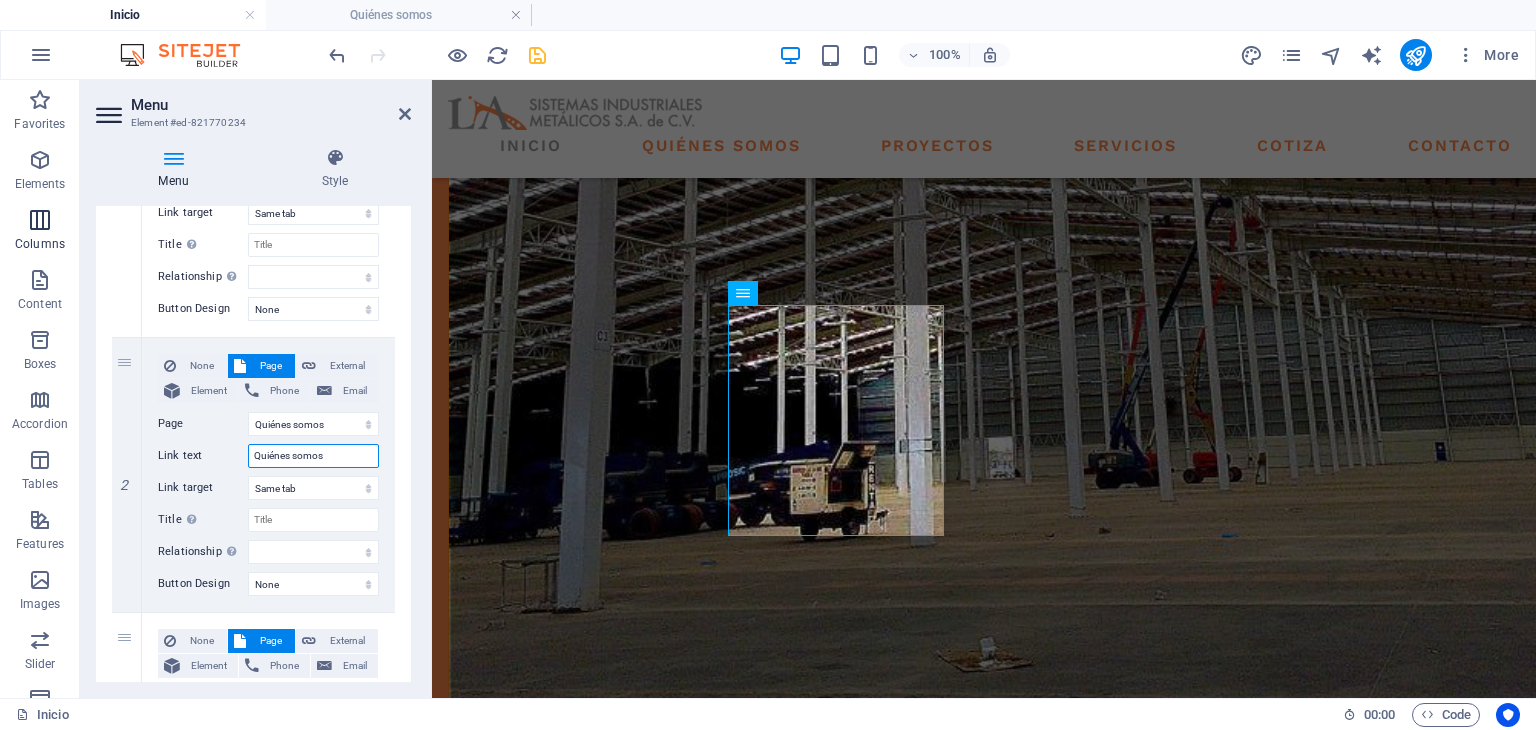 scroll, scrollTop: 2950, scrollLeft: 0, axis: vertical 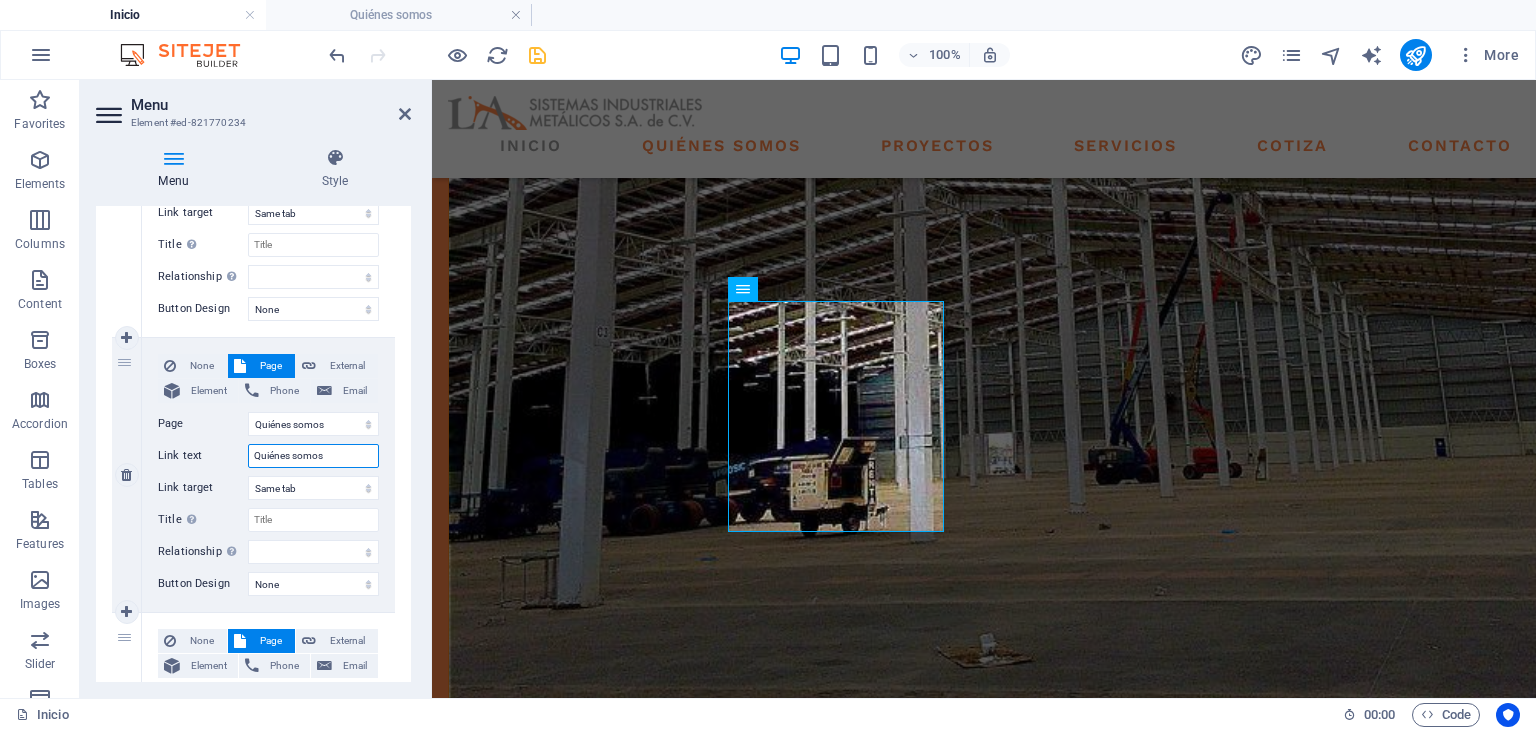 drag, startPoint x: 346, startPoint y: 449, endPoint x: 197, endPoint y: 468, distance: 150.20653 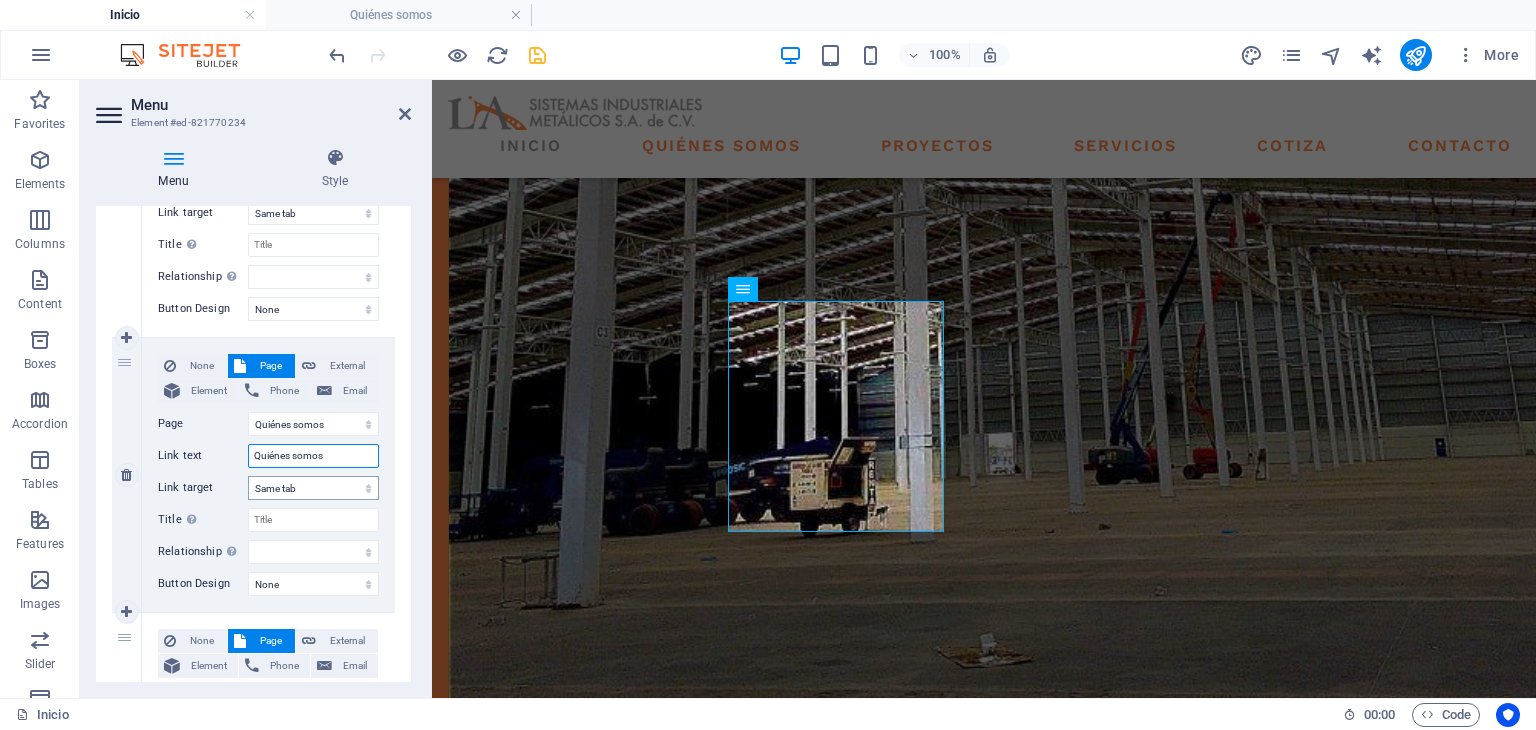 paste on "UIENES SOMOS" 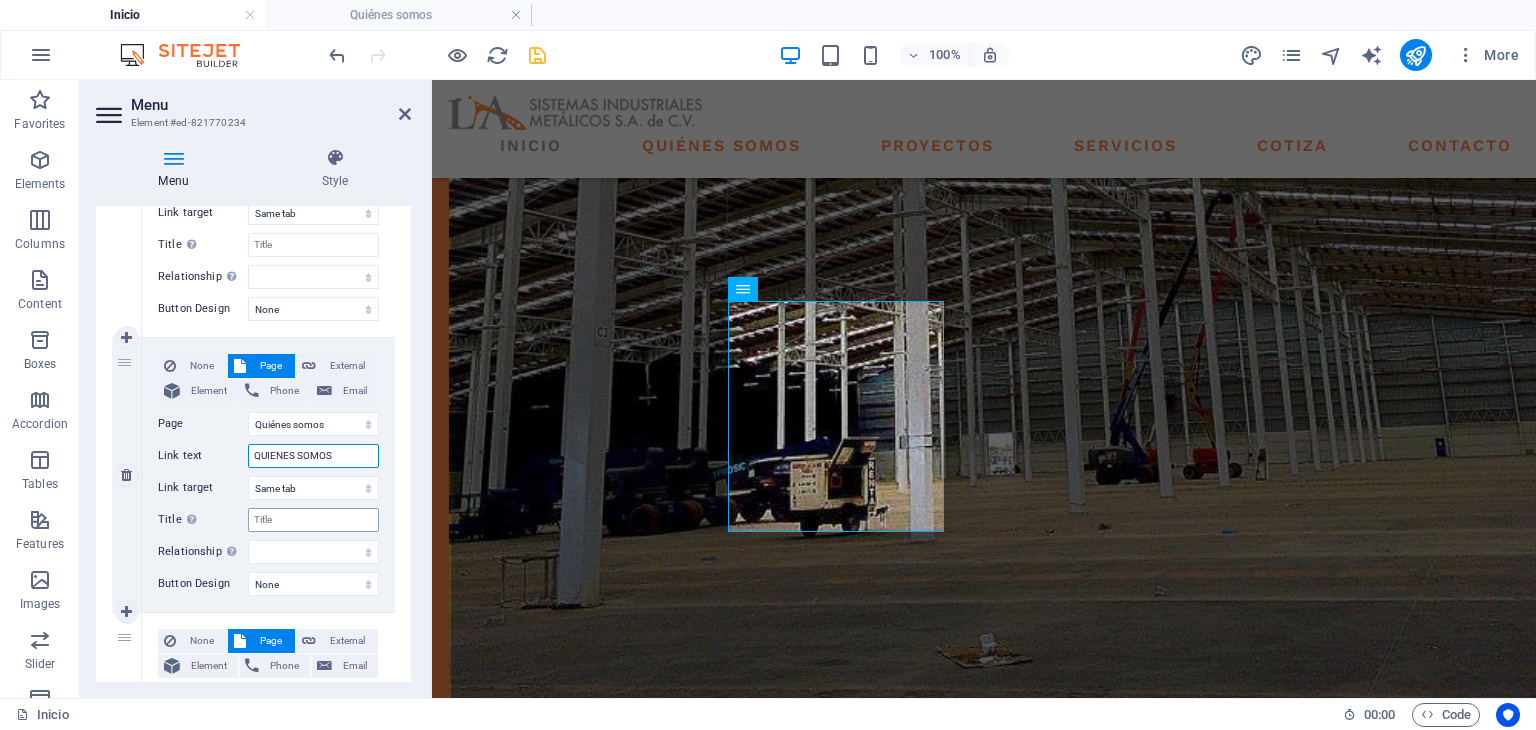 select 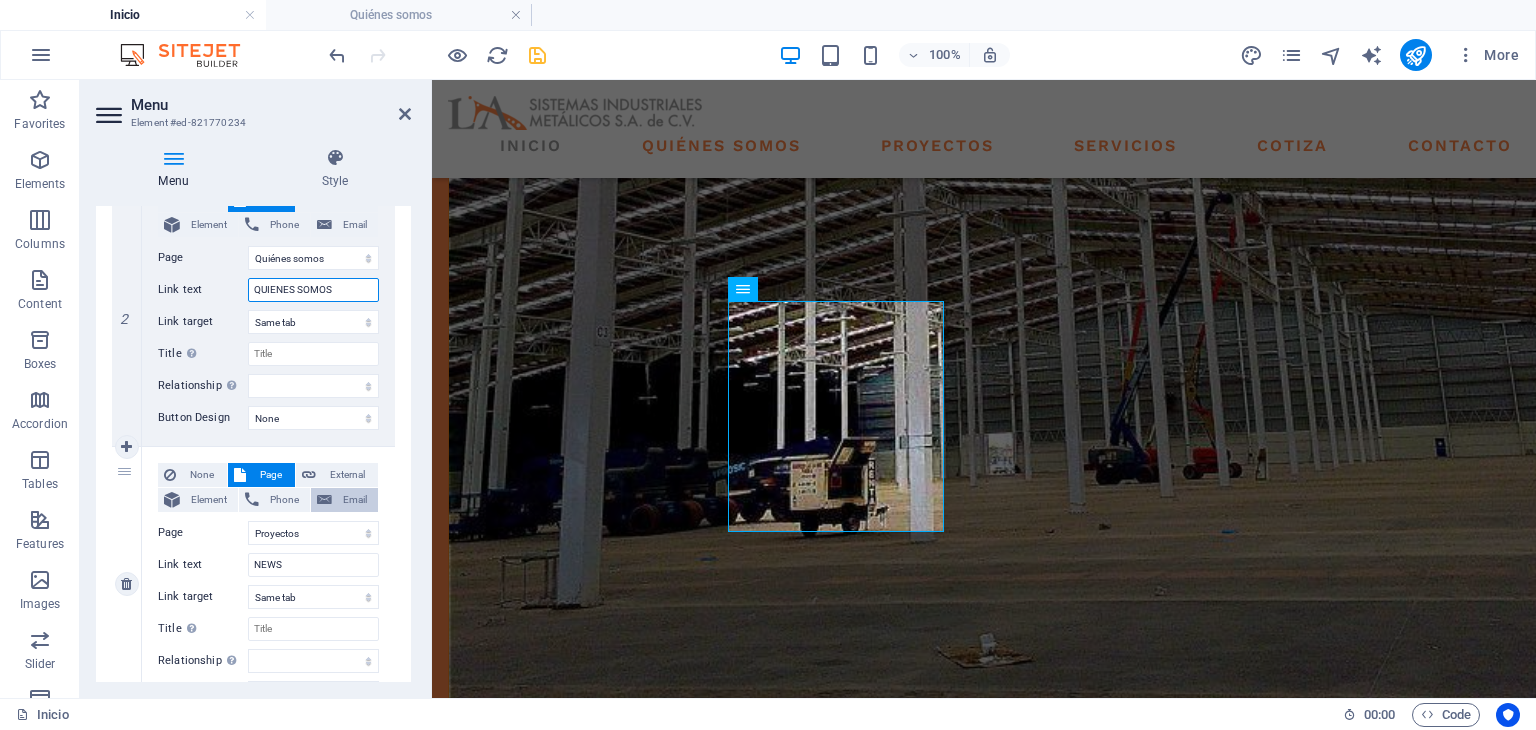 scroll, scrollTop: 500, scrollLeft: 0, axis: vertical 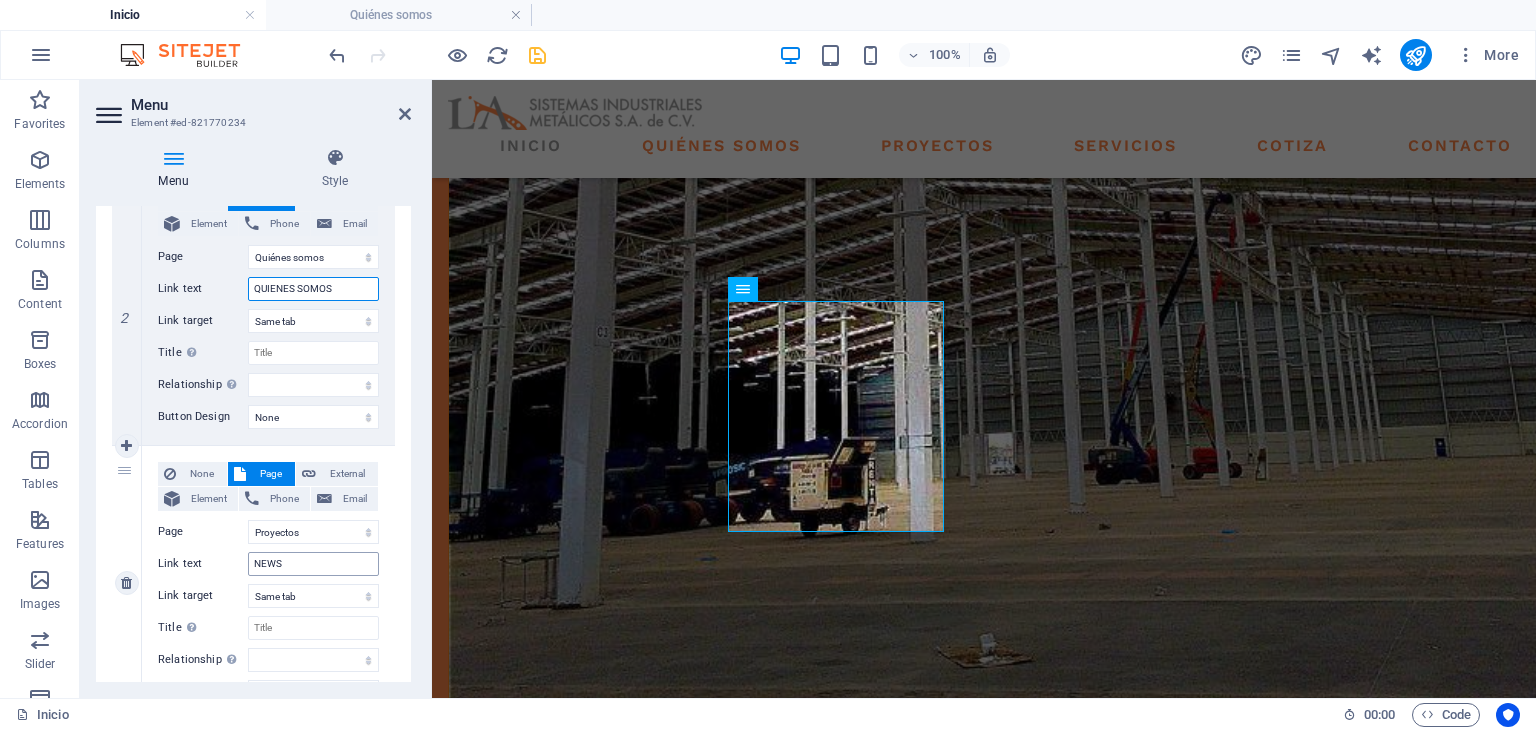 type on "QUIENES SOMOS" 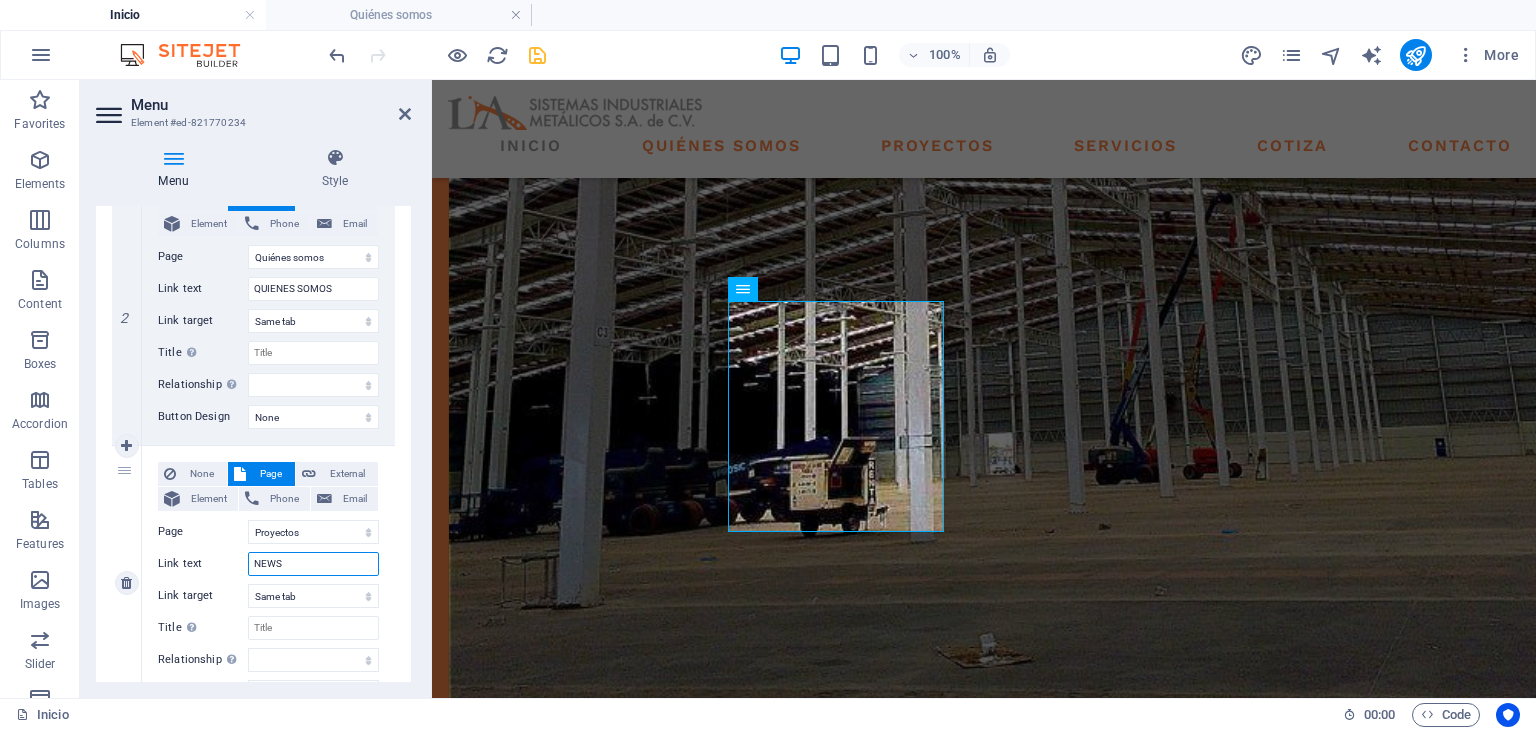 drag, startPoint x: 304, startPoint y: 558, endPoint x: 218, endPoint y: 563, distance: 86.145226 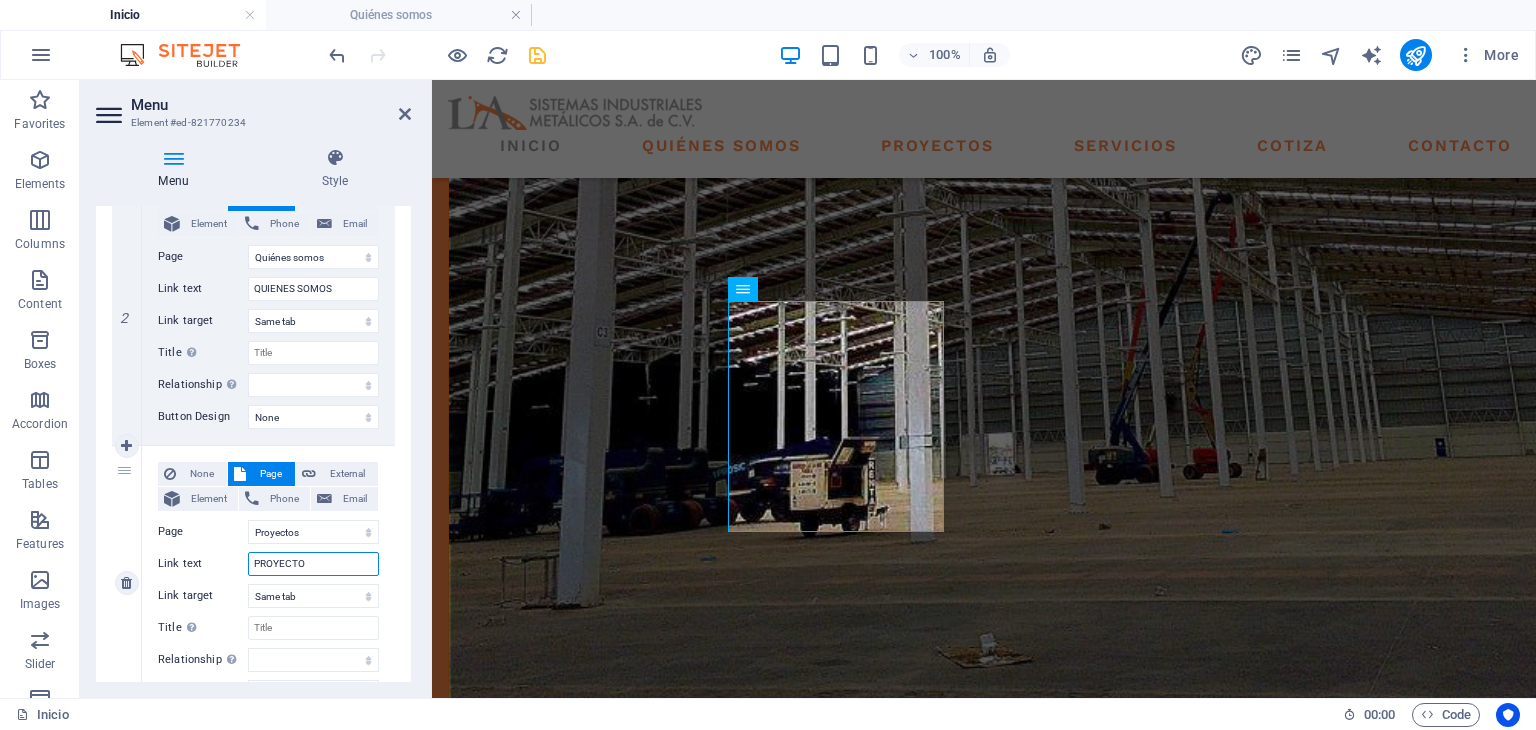 type on "PROYECTOS" 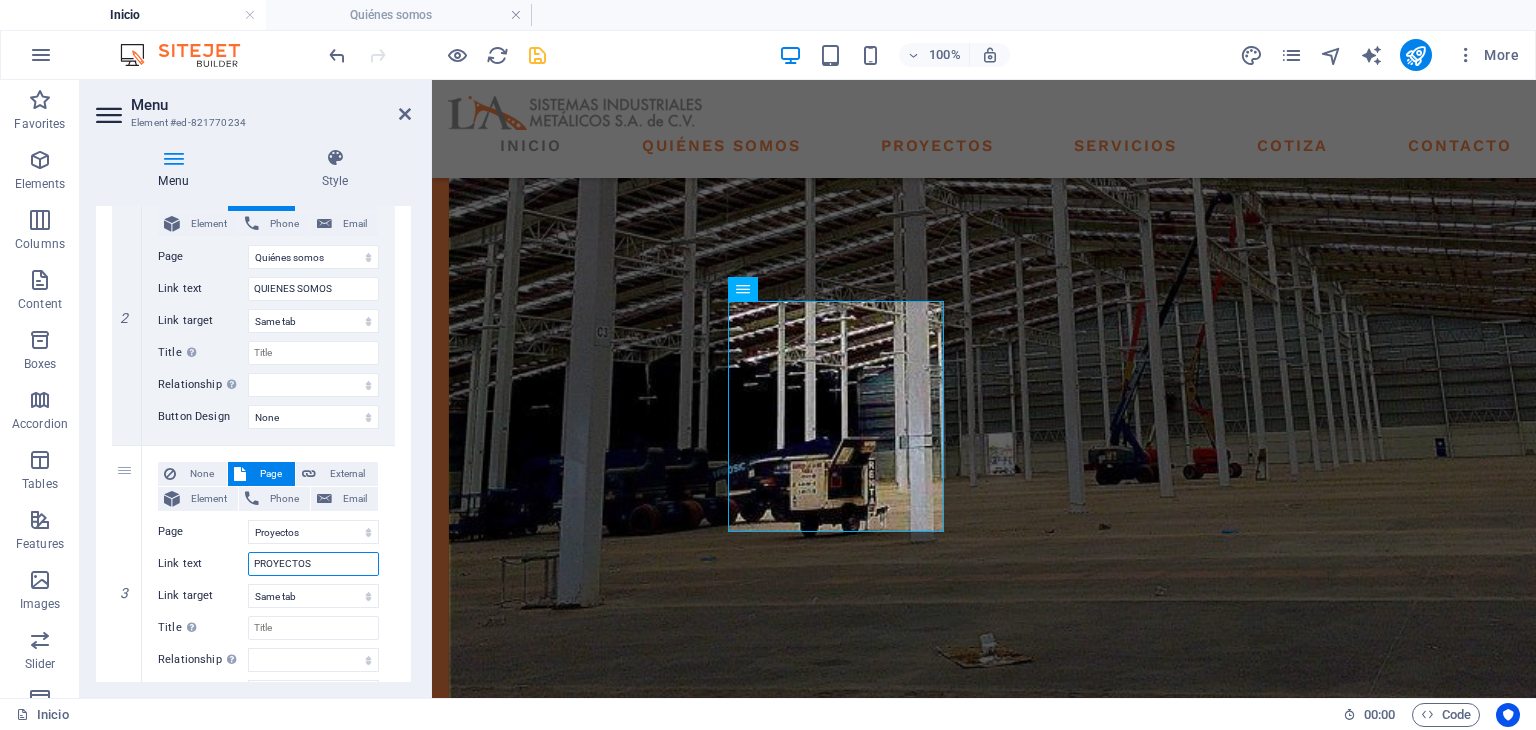 select 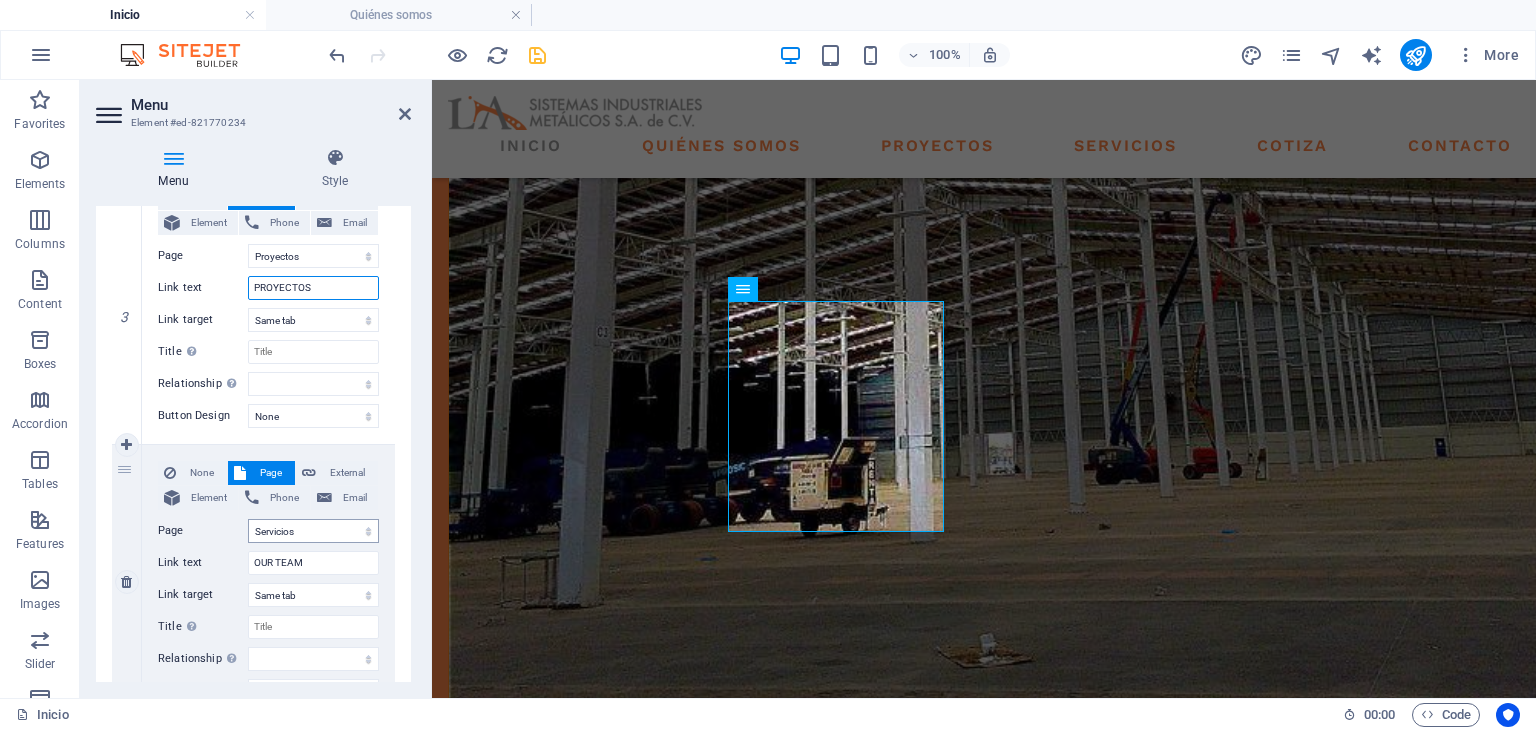 scroll, scrollTop: 833, scrollLeft: 0, axis: vertical 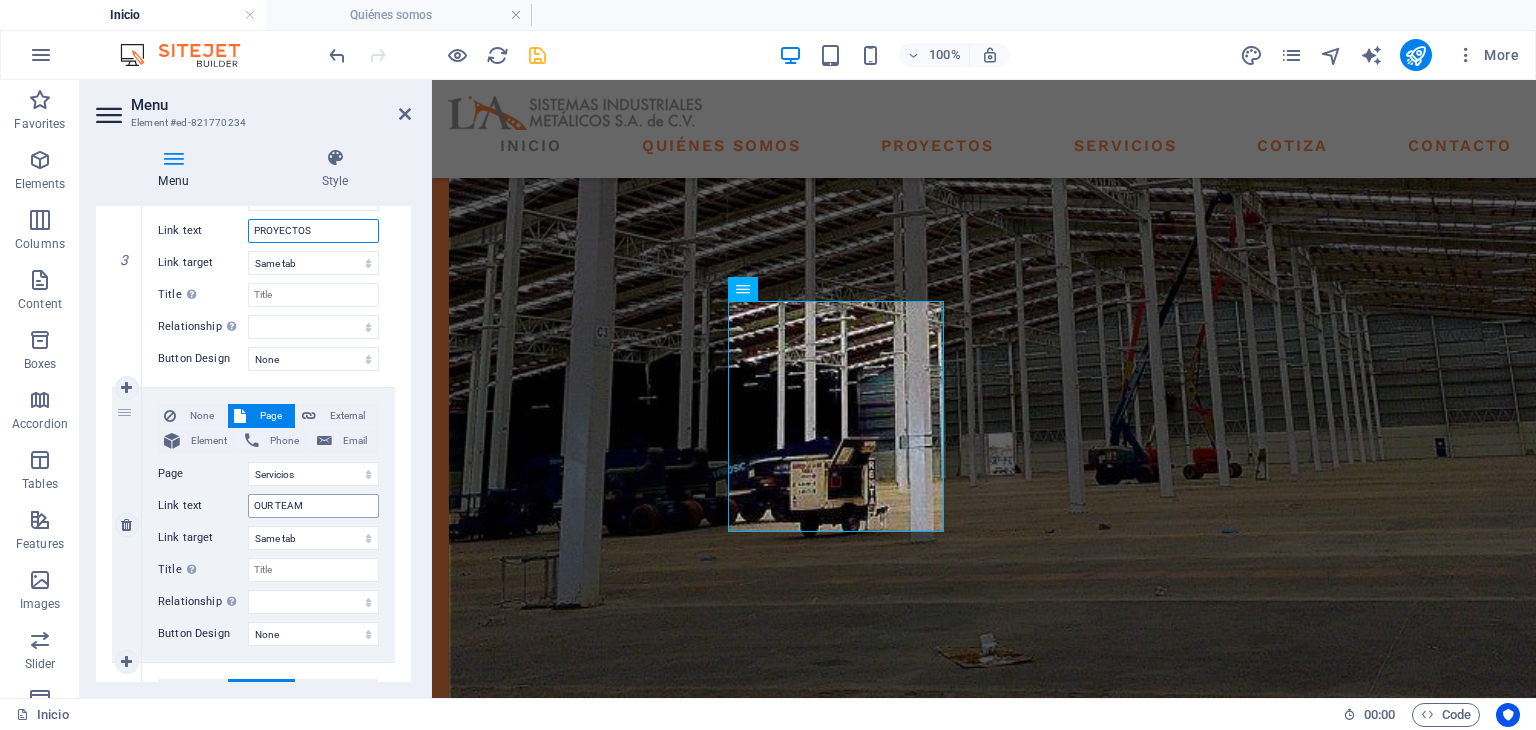 type on "PROYECTOS" 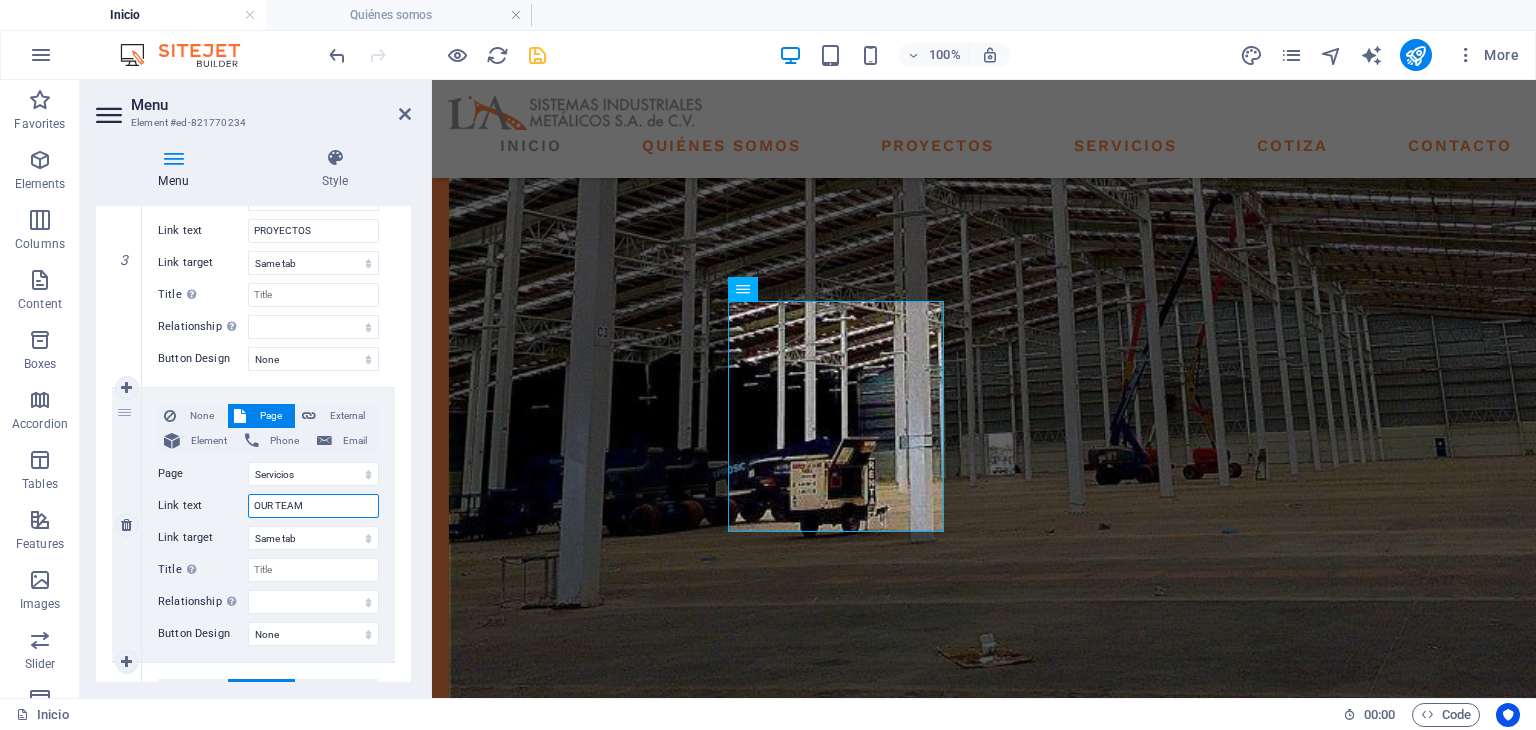 drag, startPoint x: 251, startPoint y: 505, endPoint x: 210, endPoint y: 505, distance: 41 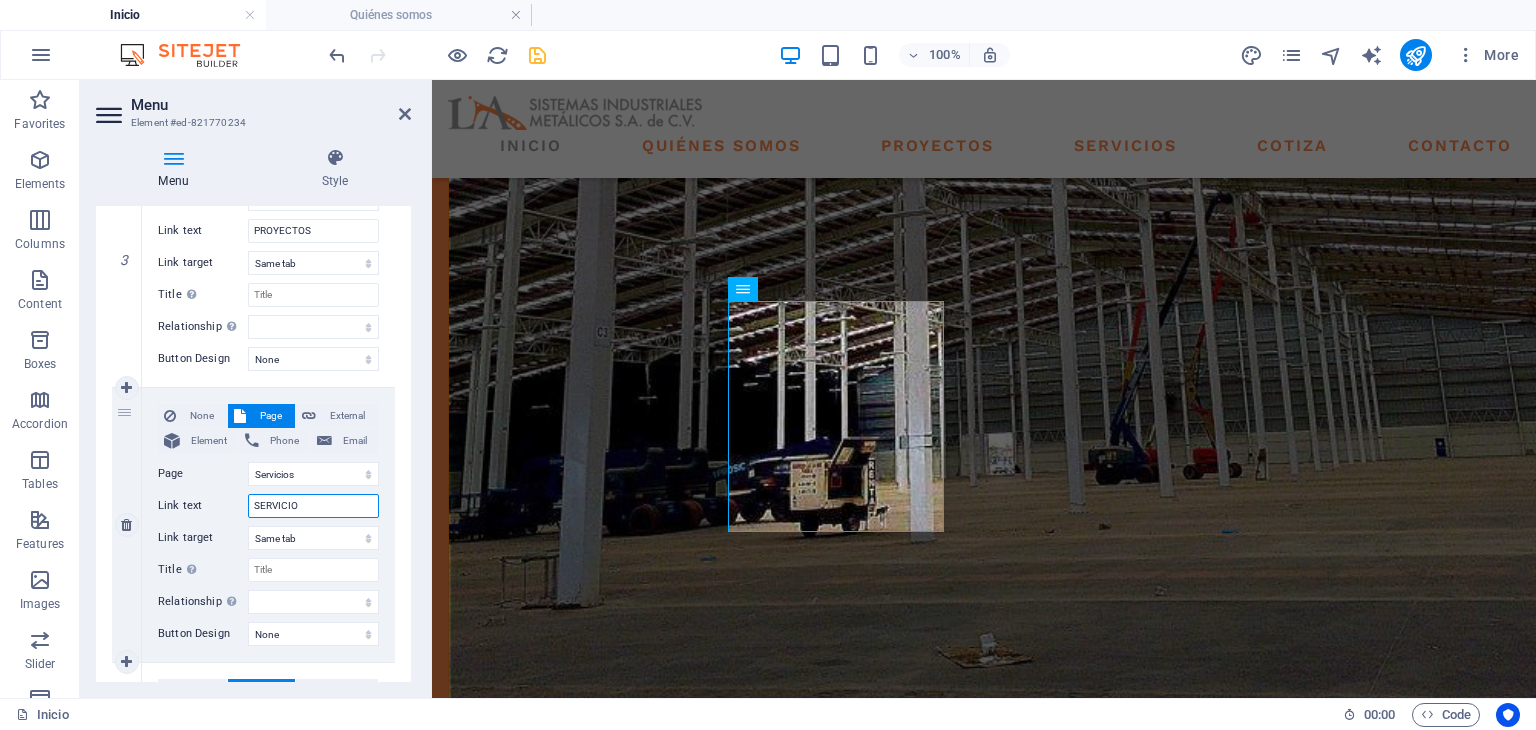 type on "SERVICIOS" 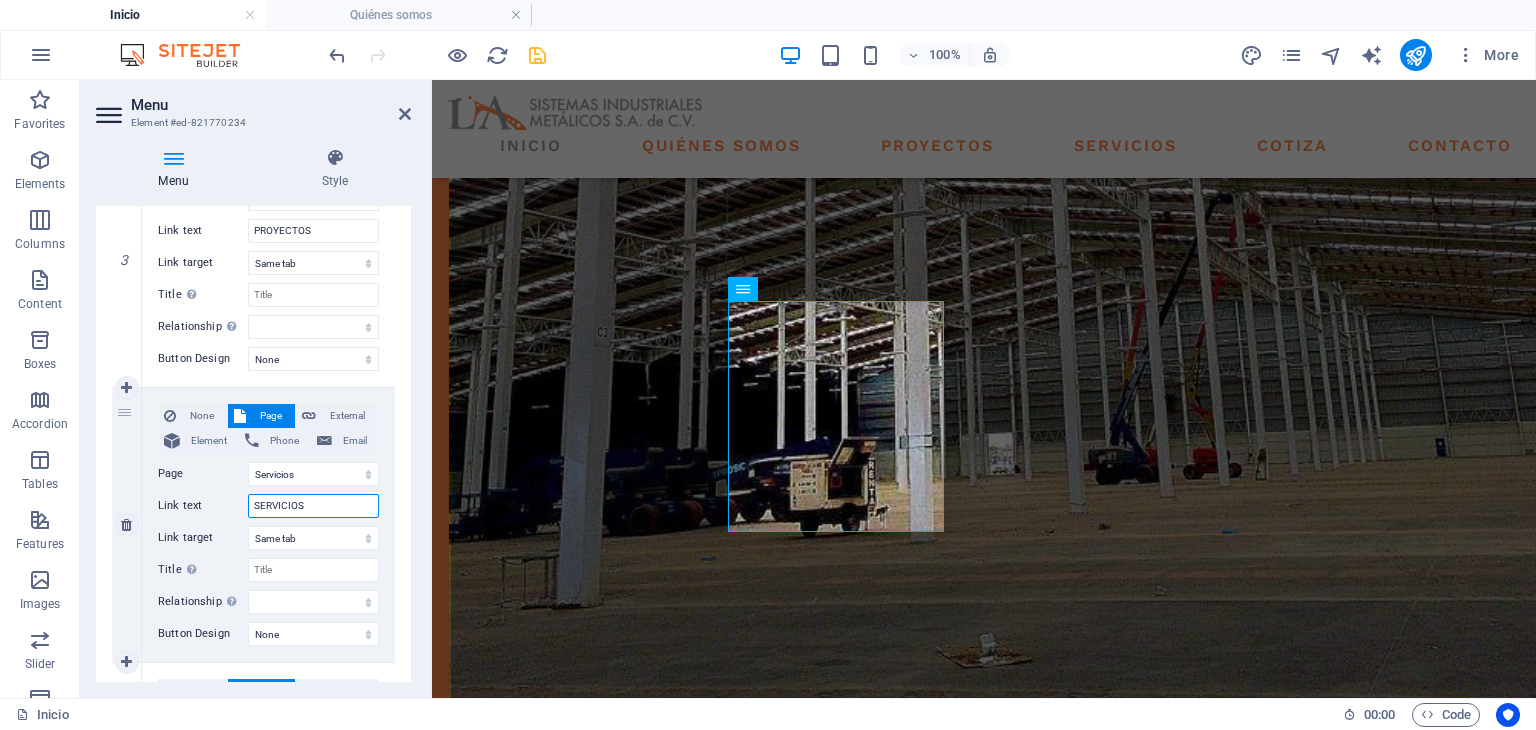 select 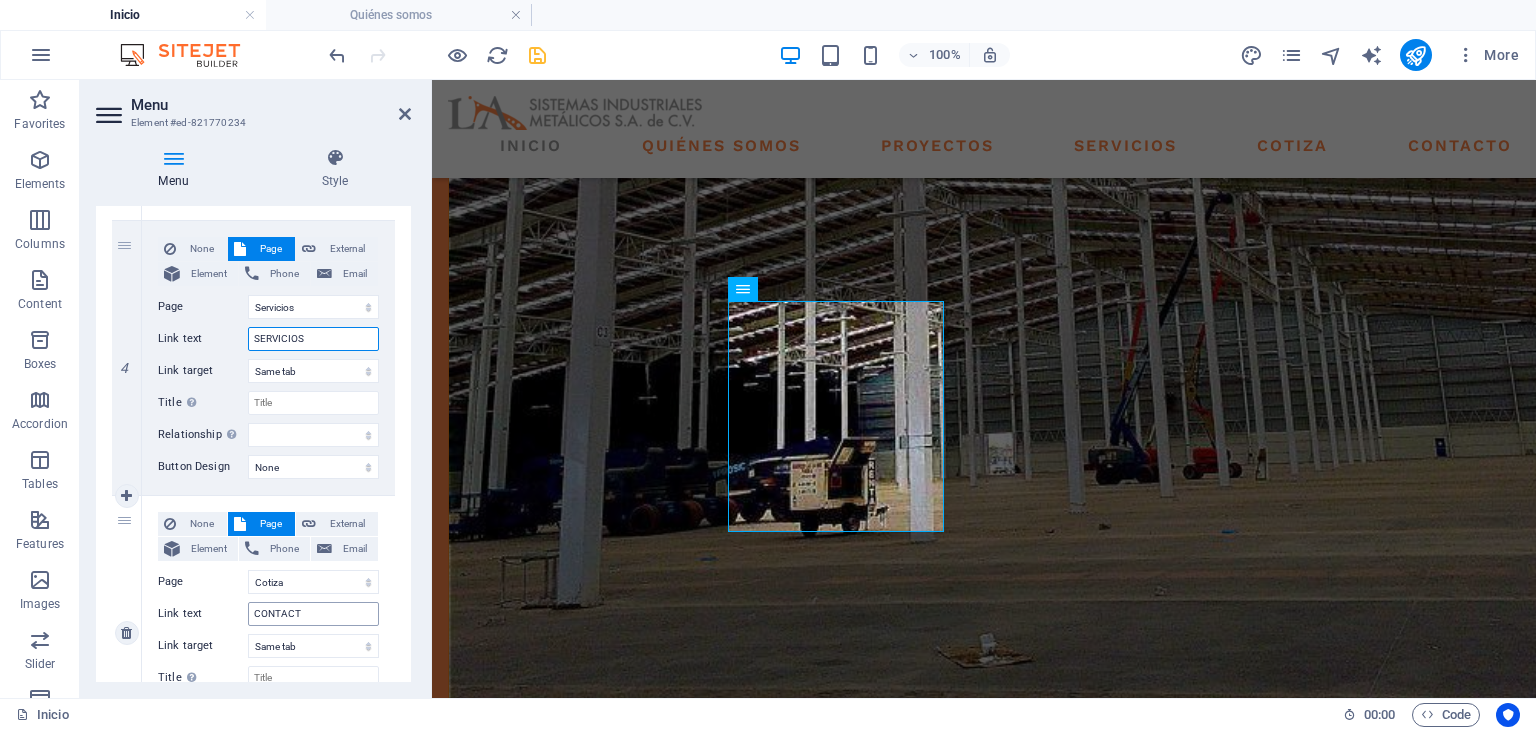 scroll, scrollTop: 1144, scrollLeft: 0, axis: vertical 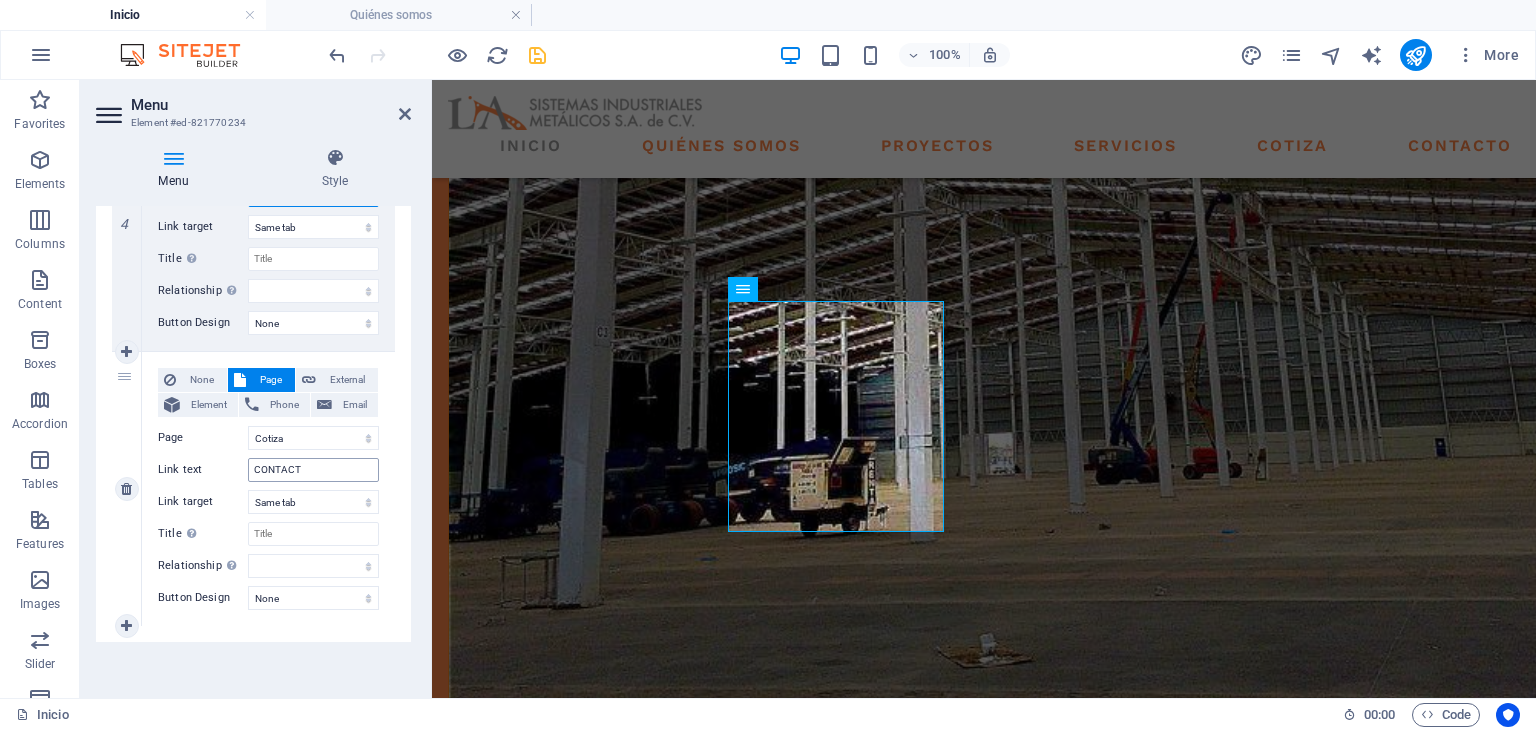type on "SERVICIOS" 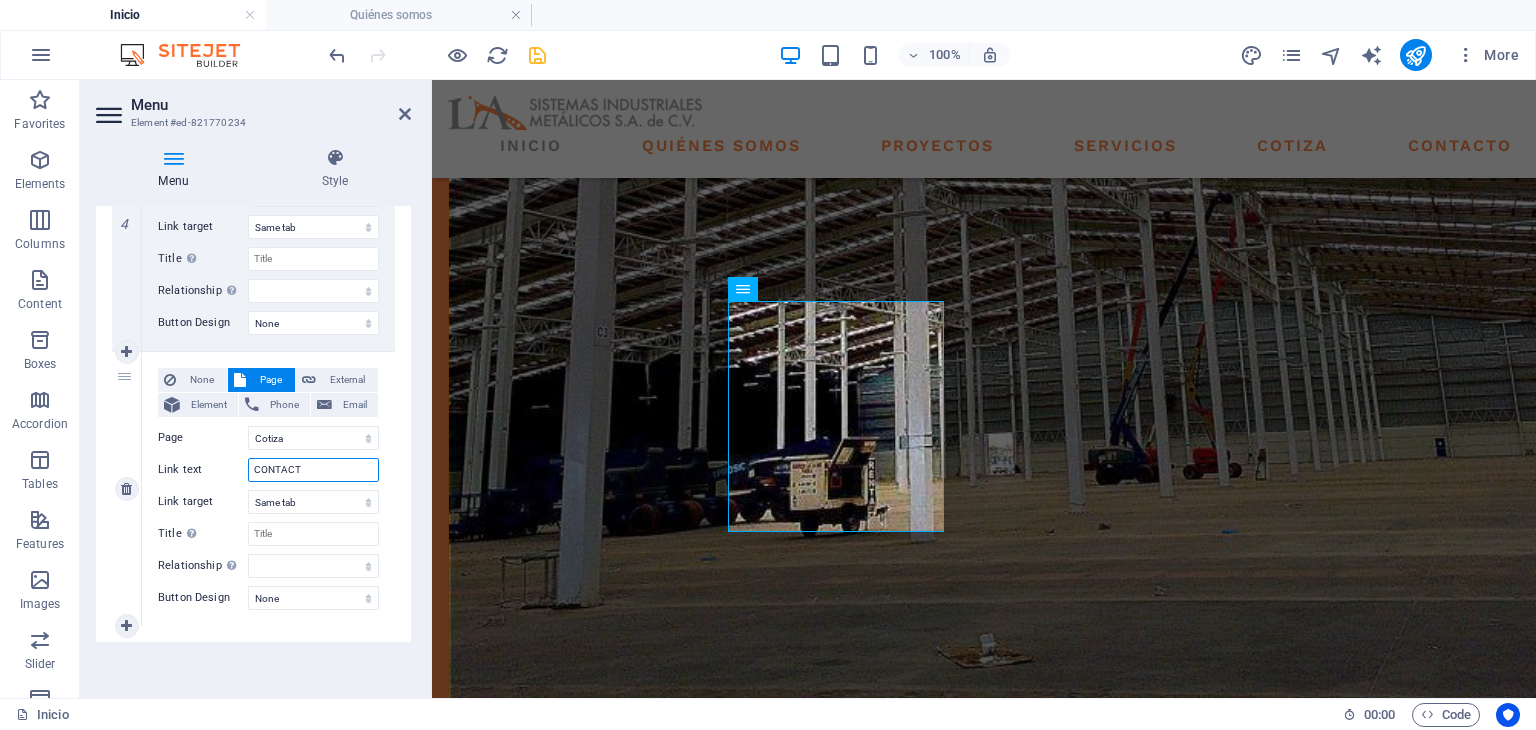 drag, startPoint x: 323, startPoint y: 470, endPoint x: 201, endPoint y: 466, distance: 122.06556 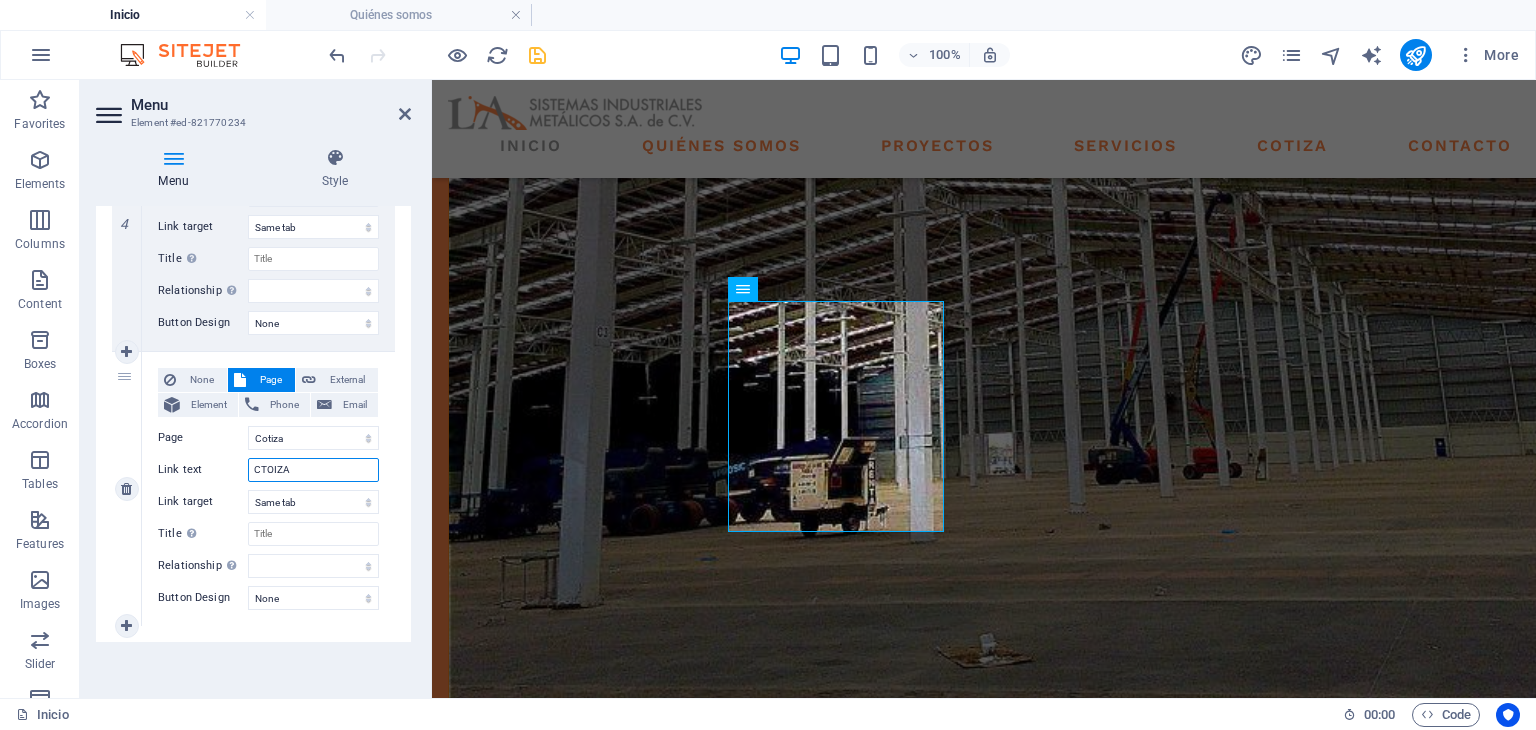 type on "CTOIZ" 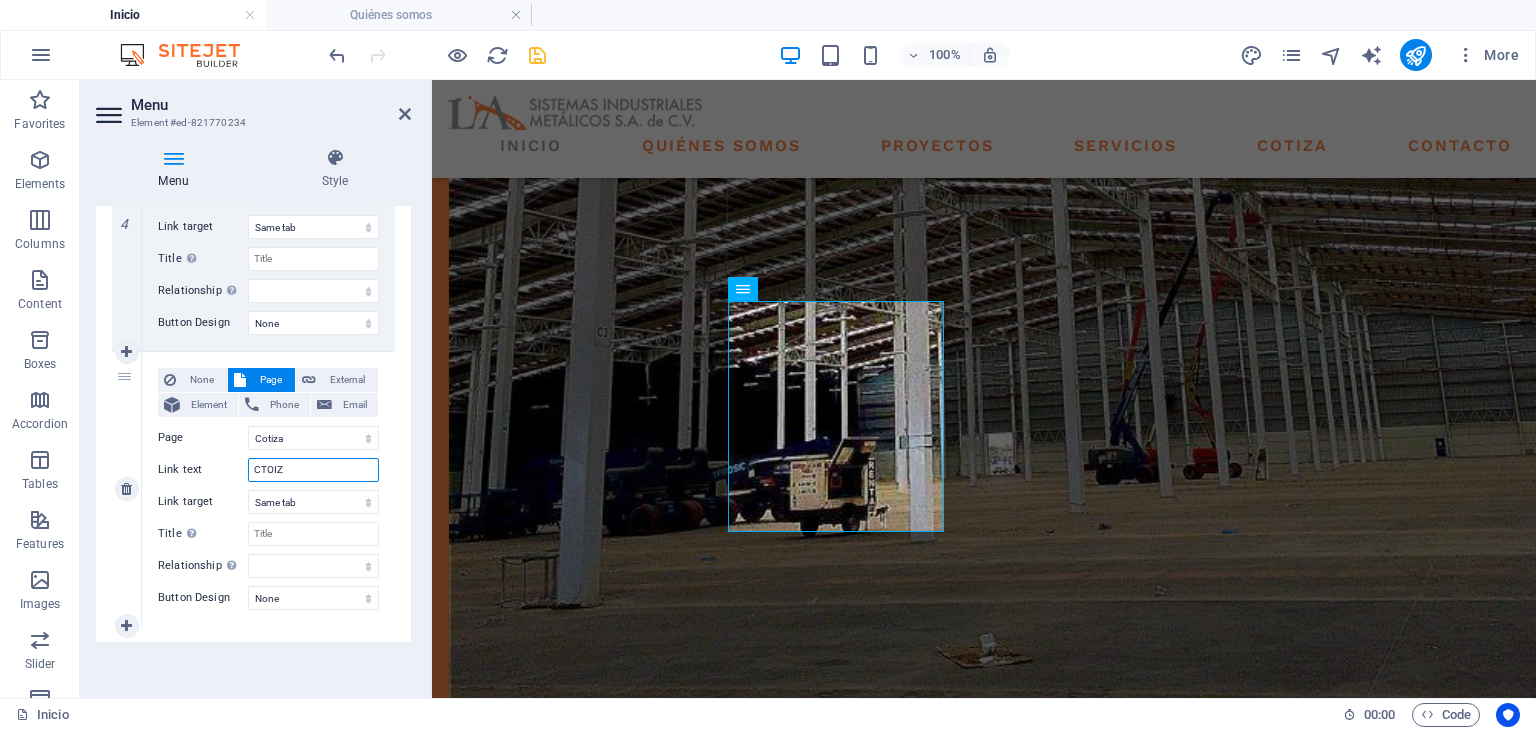 select 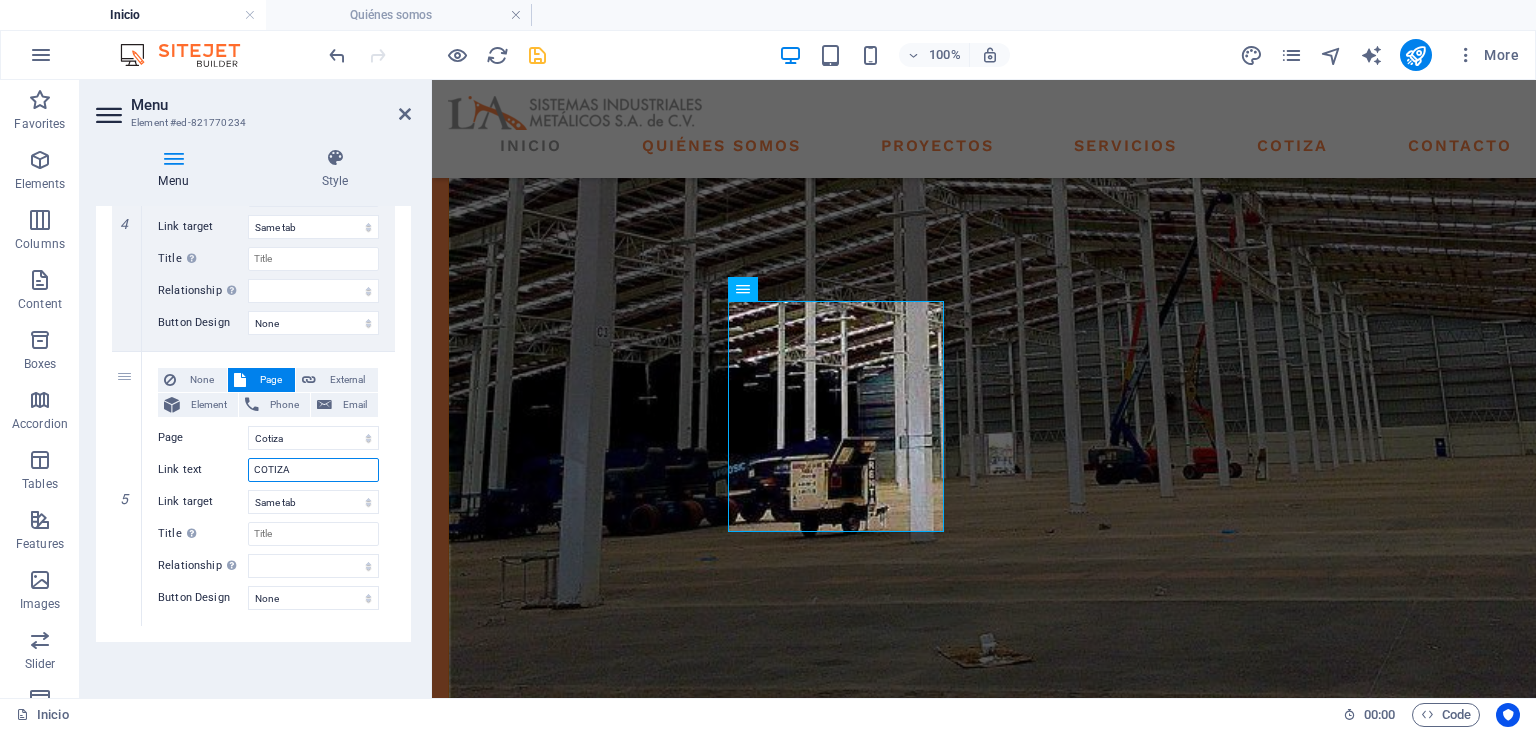 type on "COTIZA" 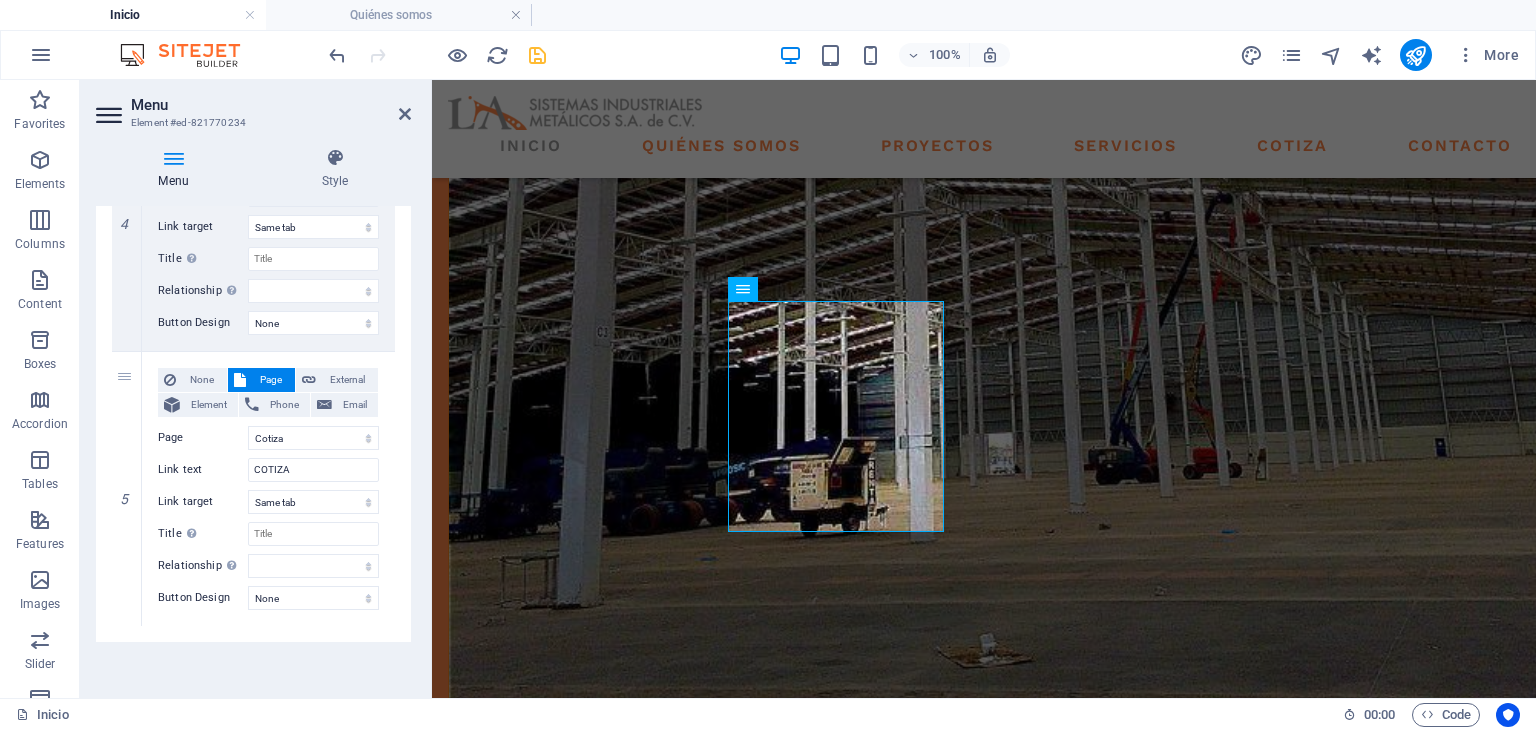 select 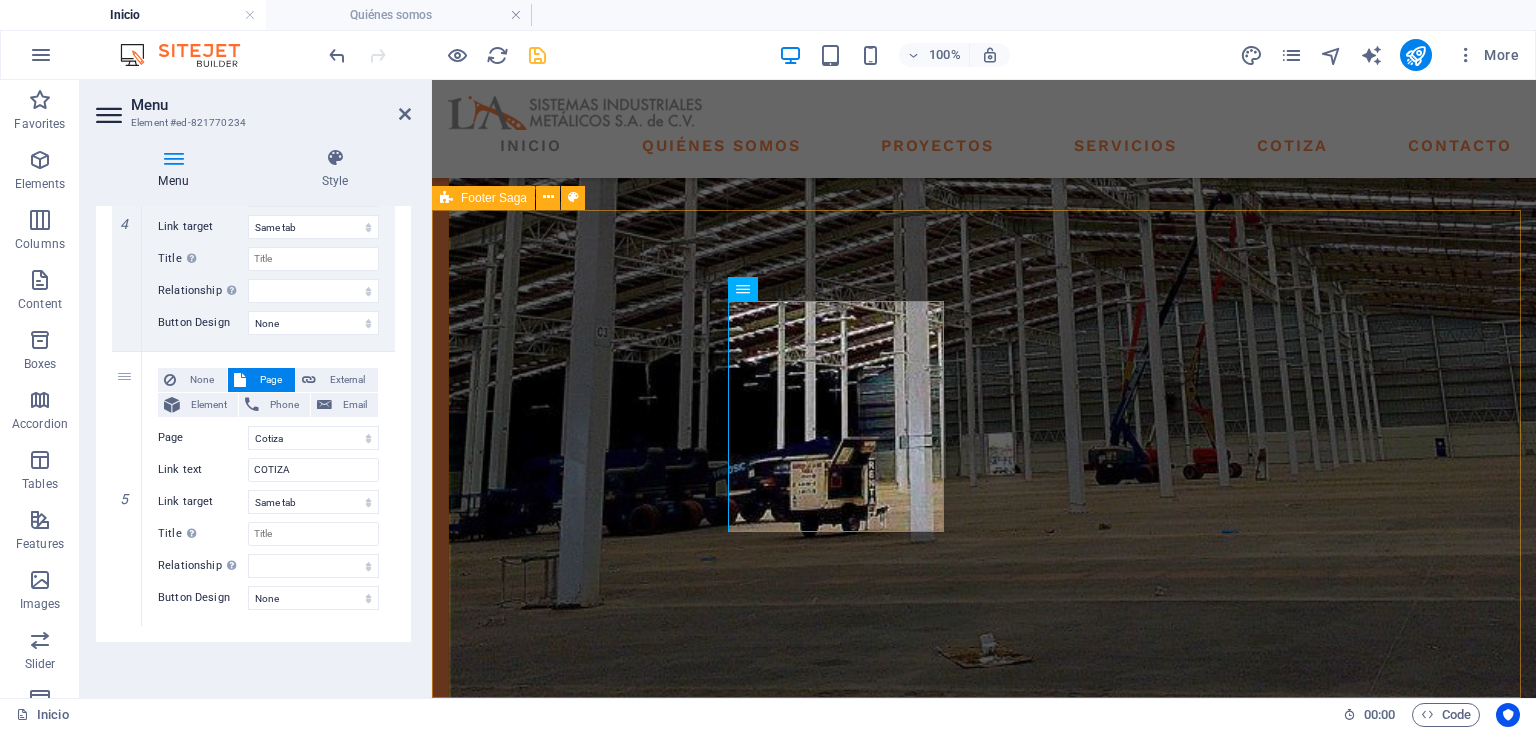scroll, scrollTop: 2951, scrollLeft: 0, axis: vertical 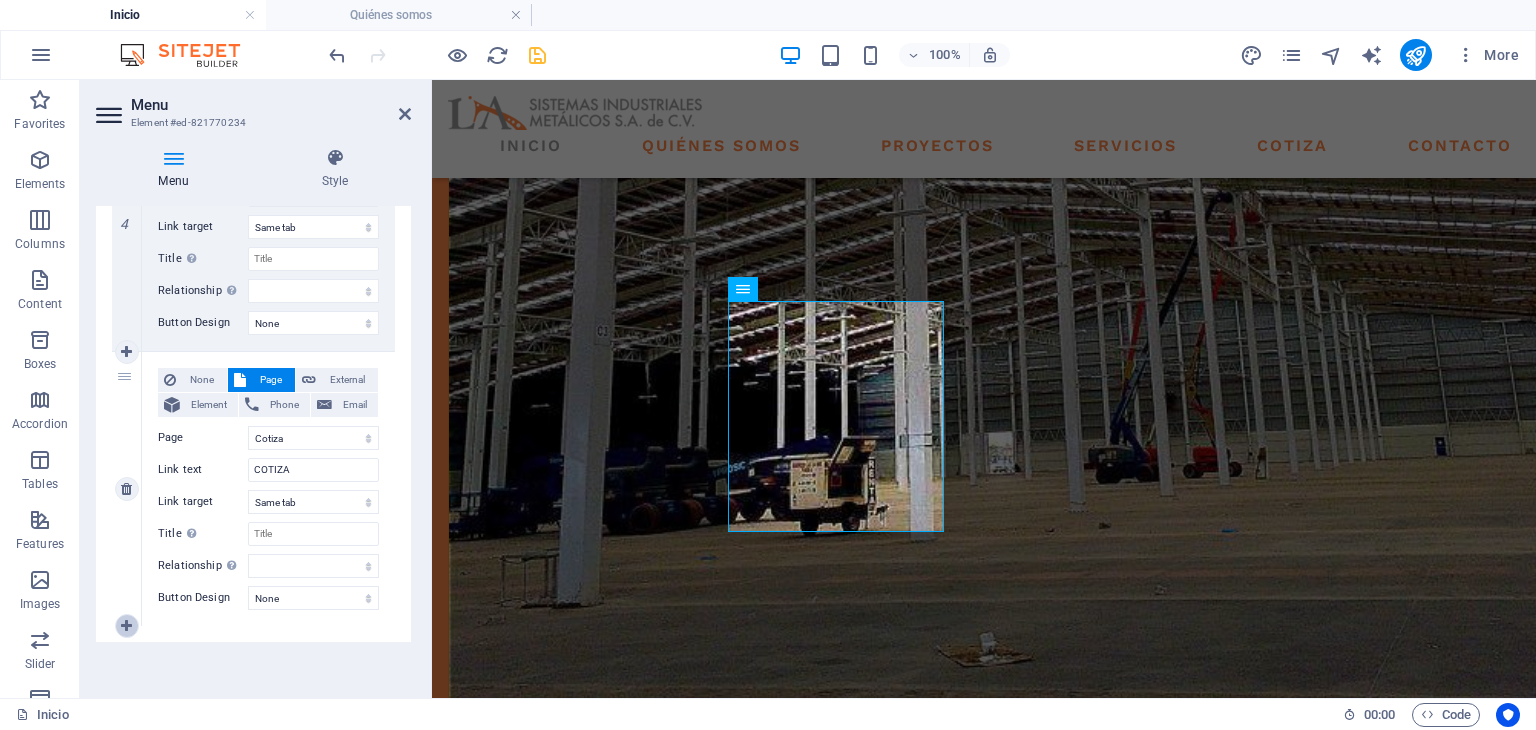 click at bounding box center [127, 626] 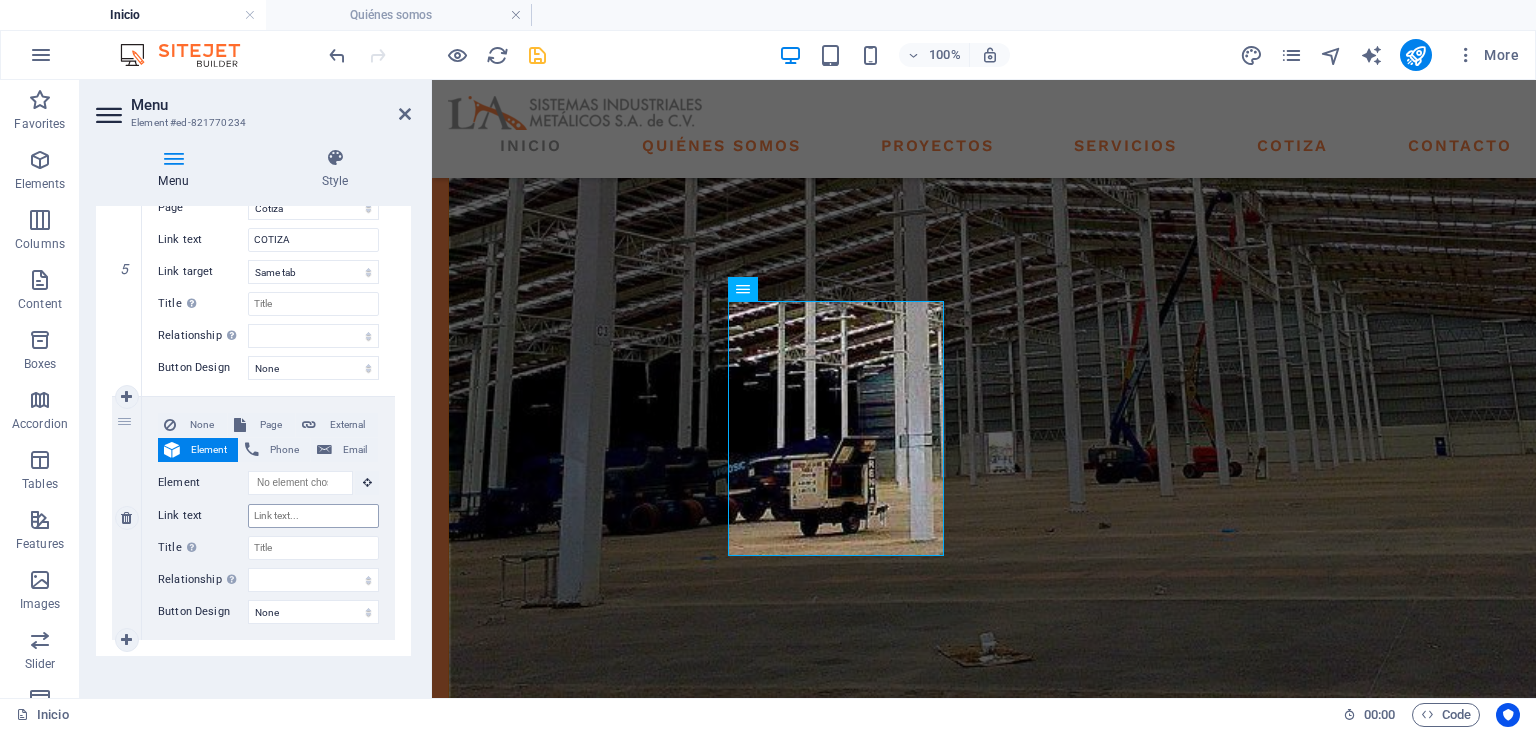 scroll, scrollTop: 1387, scrollLeft: 0, axis: vertical 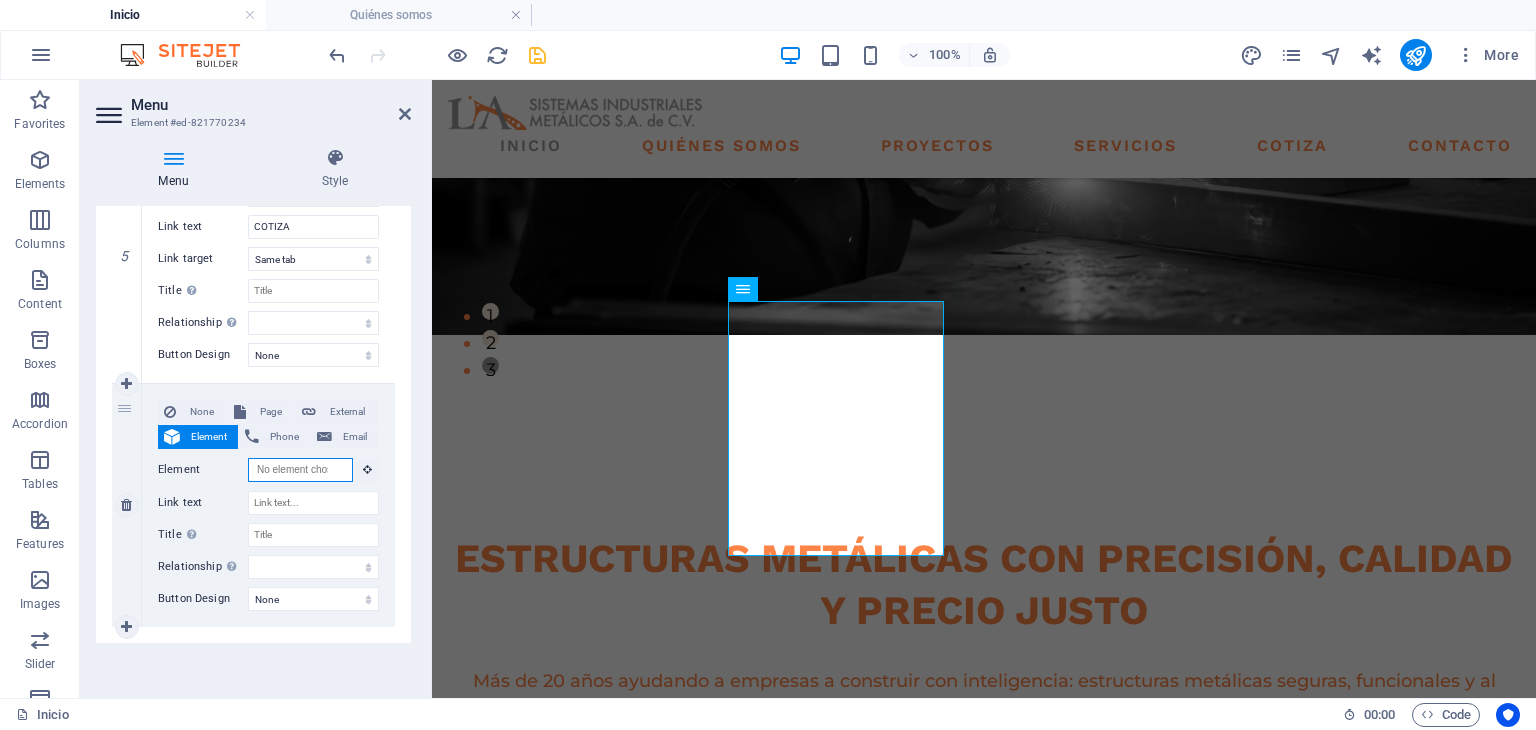 click on "Element" at bounding box center [300, 470] 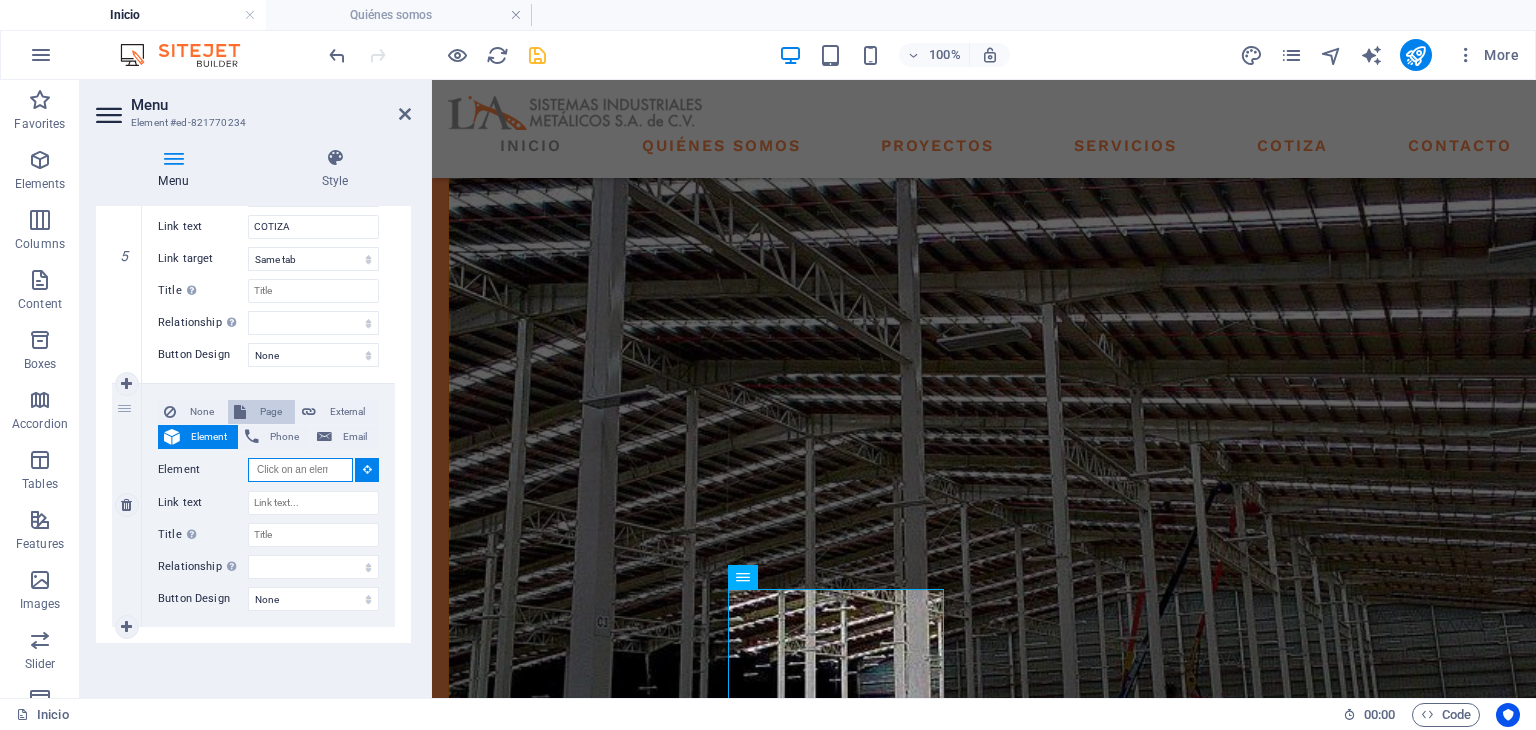 scroll, scrollTop: 2658, scrollLeft: 0, axis: vertical 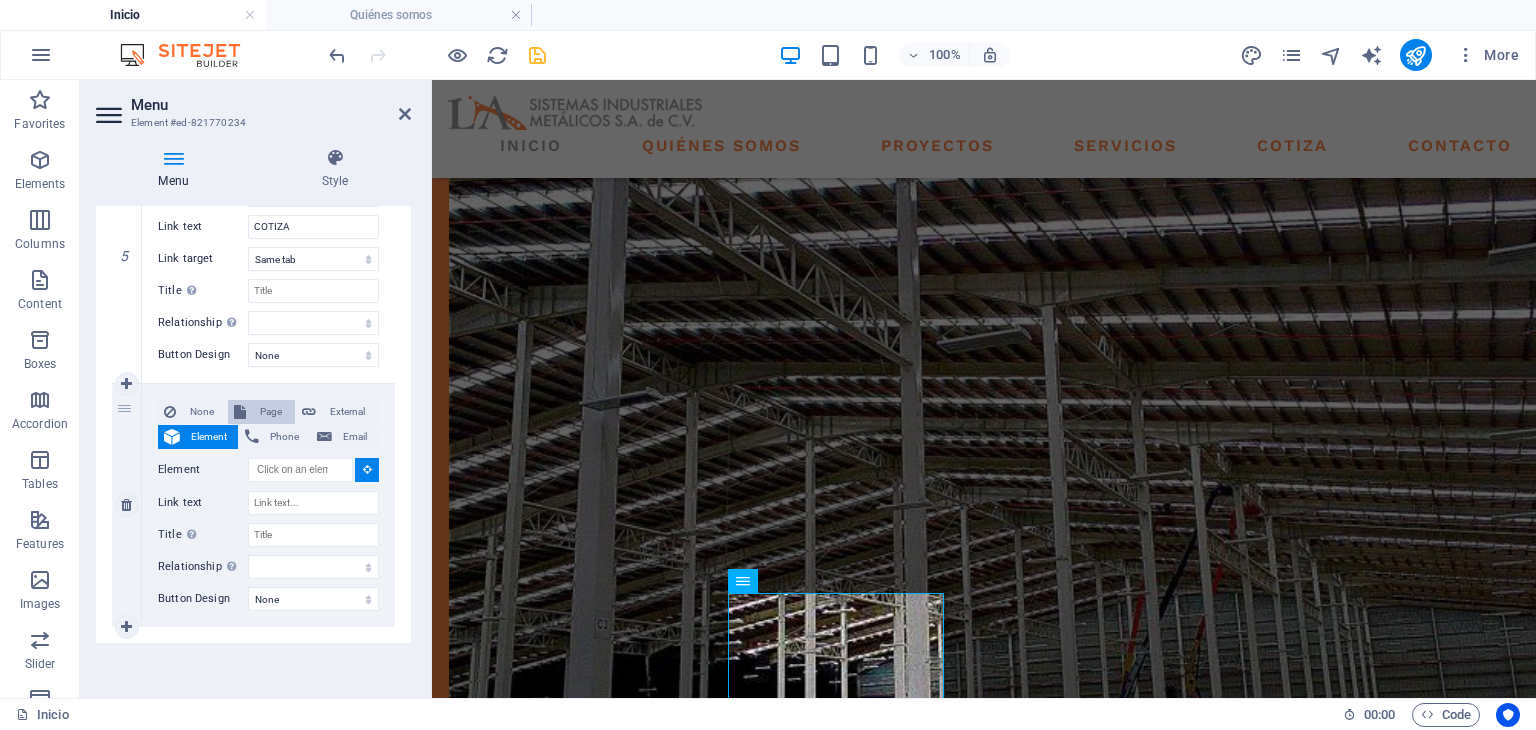 click on "None Page External Element Phone Email Page Inicio Quiénes somos Proyectos Servicios Cotiza Contacto Element
URL Phone Email Link text Link target New tab Same tab Overlay Title Additional link description, should not be the same as the link text. The title is most often shown as a tooltip text when the mouse moves over the element. Leave empty if uncertain. Relationship Sets the  relationship of this link to the link target . For example, the value "nofollow" instructs search engines not to follow the link. Can be left empty. alternate author bookmark external help license next nofollow noreferrer noopener prev search tag Button Design None Default Primary Secondary" at bounding box center (268, 505) 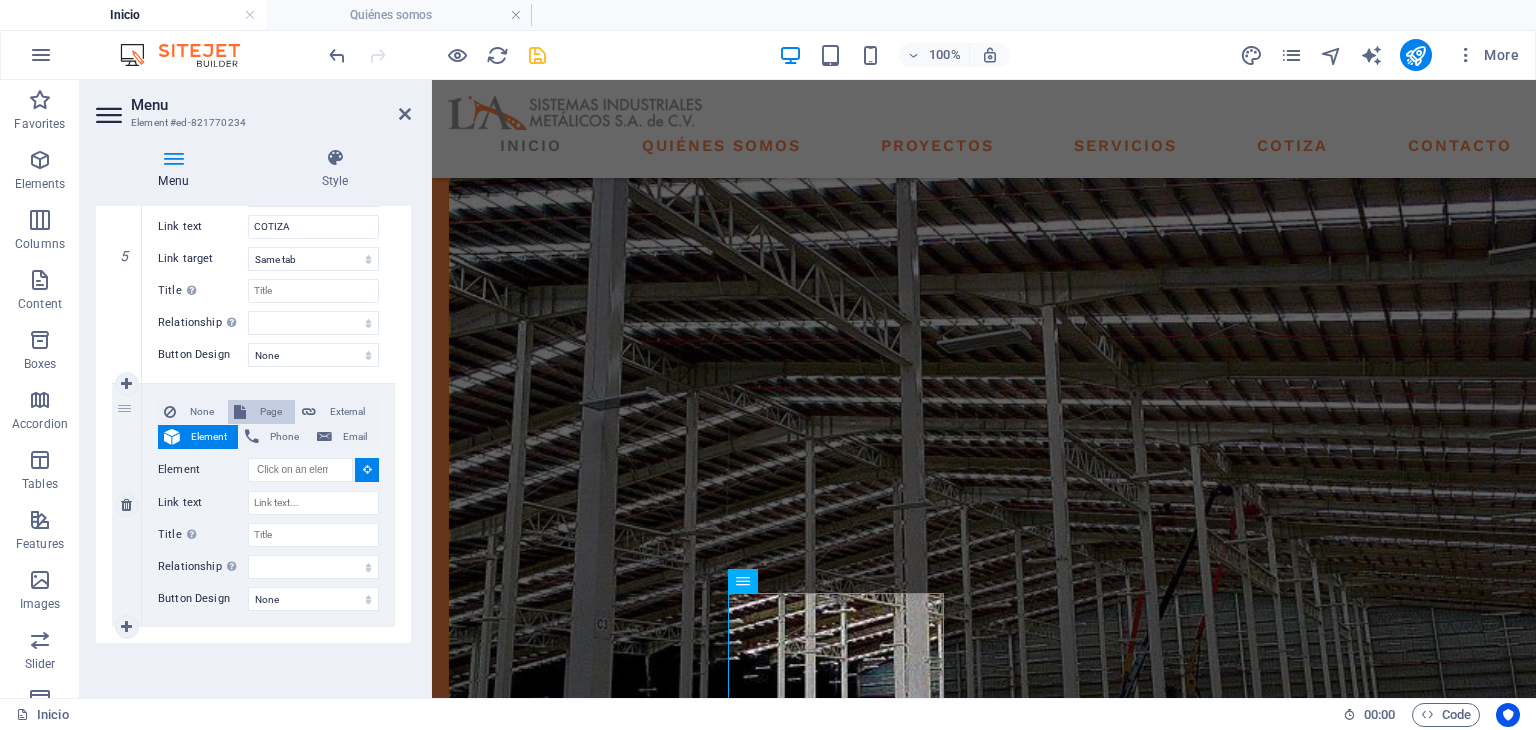 click on "Page" at bounding box center (270, 412) 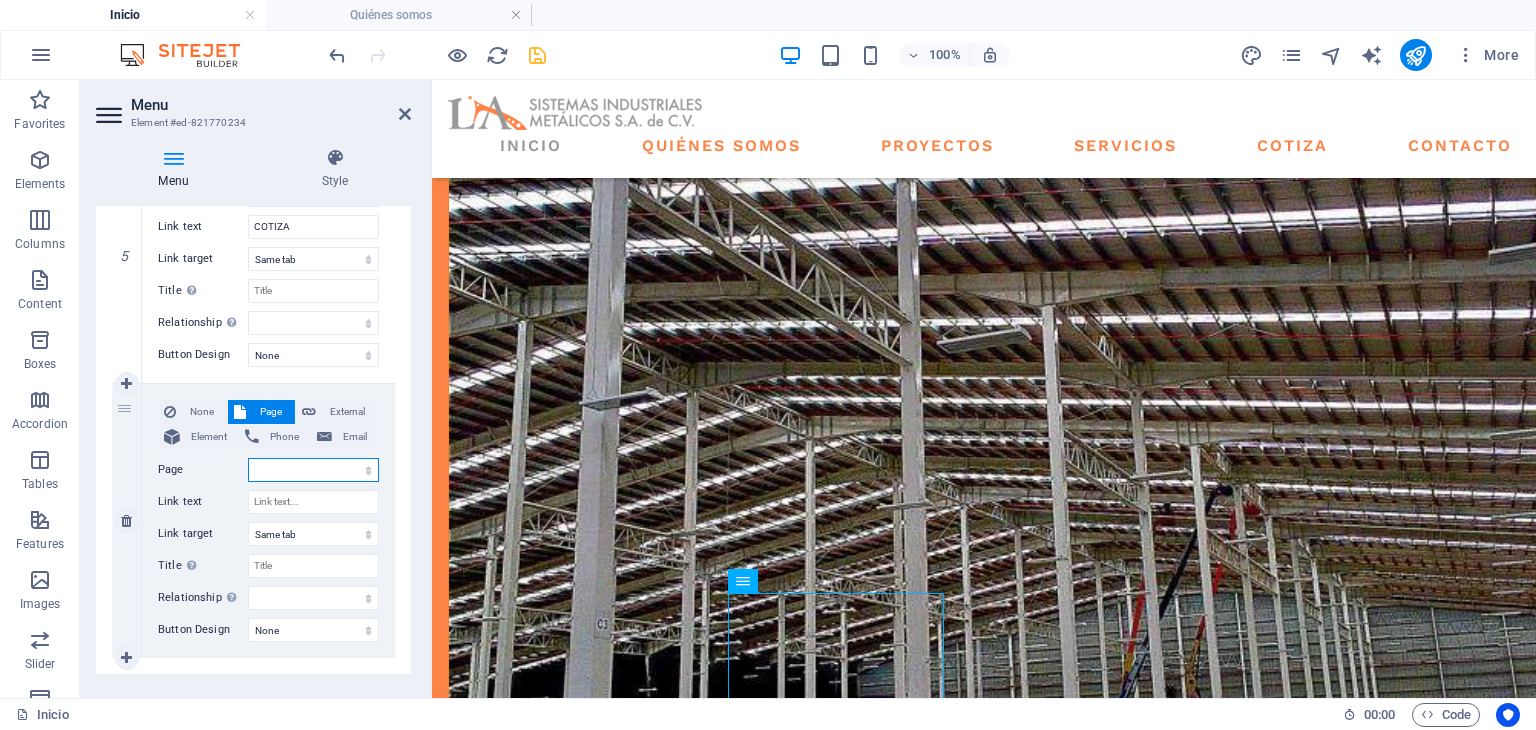 click on "Inicio Quiénes somos Proyectos Servicios Cotiza Contacto" at bounding box center (313, 470) 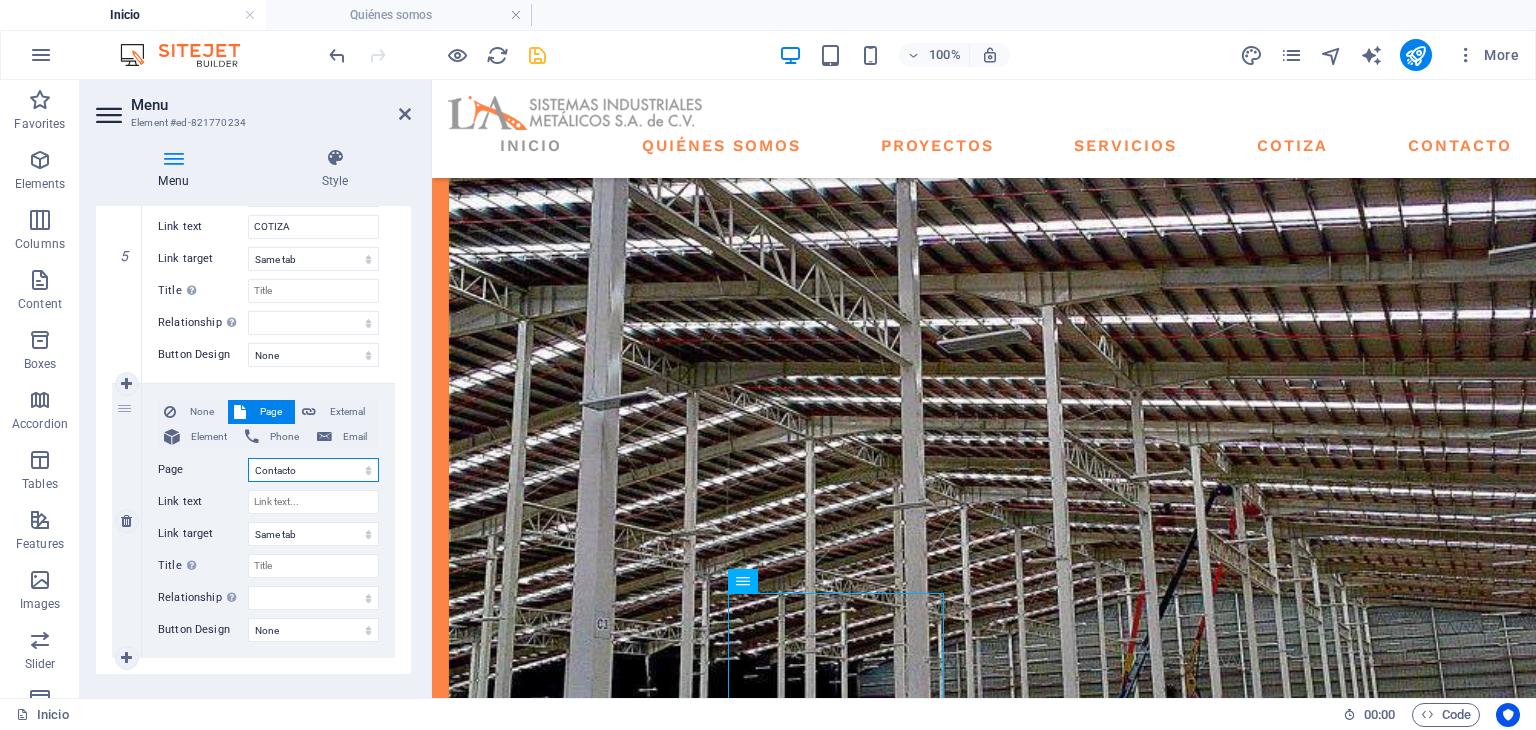 click on "Inicio Quiénes somos Proyectos Servicios Cotiza Contacto" at bounding box center (313, 470) 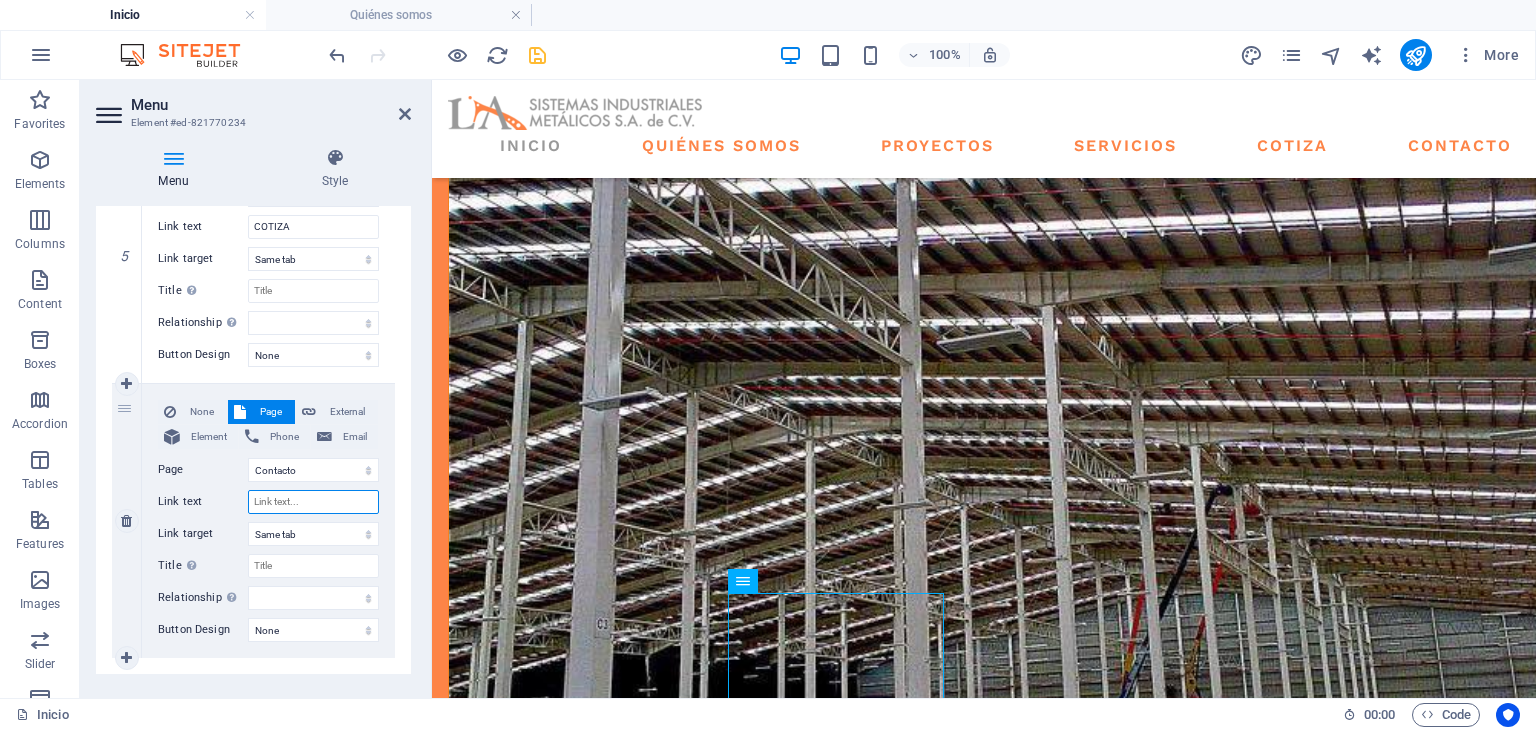 click on "Link text" at bounding box center [313, 502] 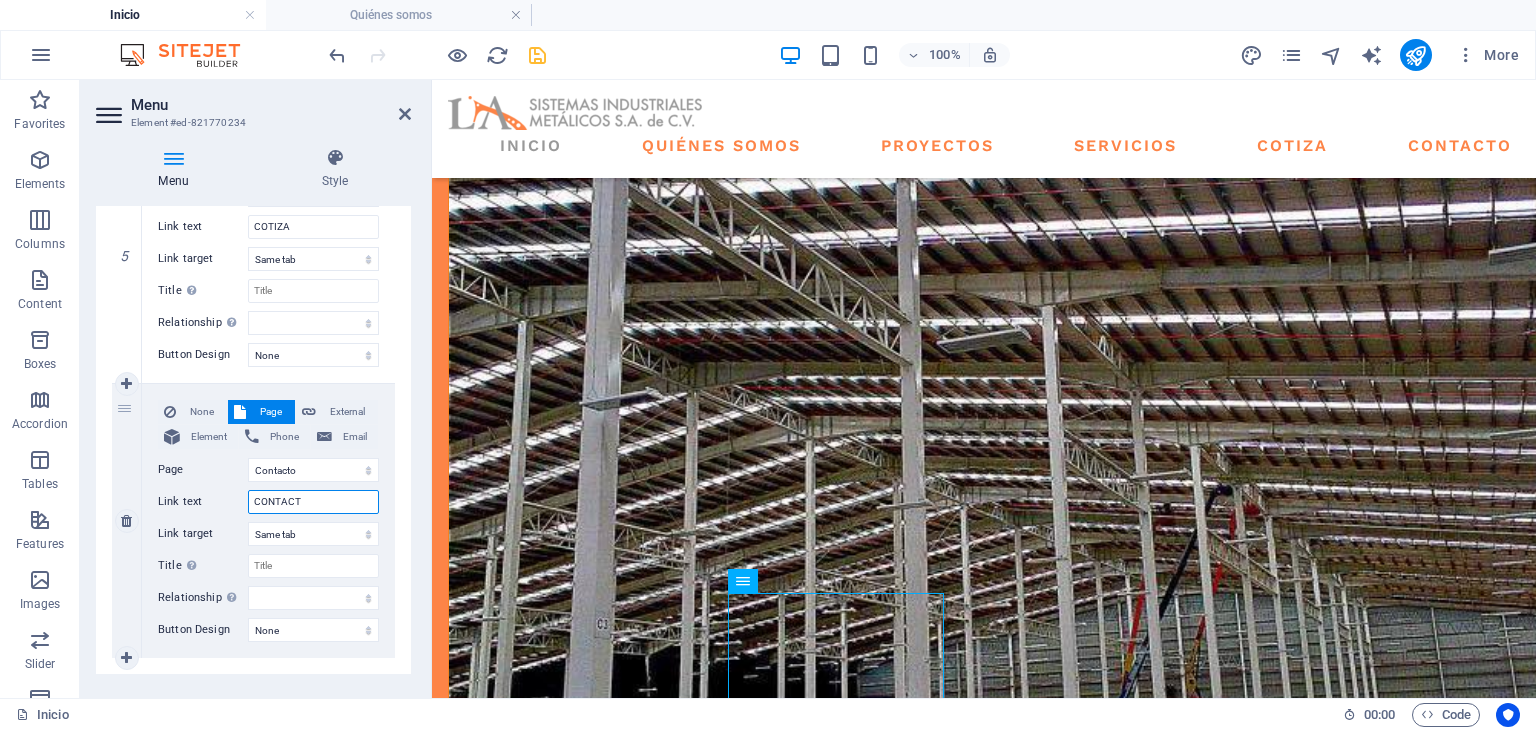 type on "CONTACTO" 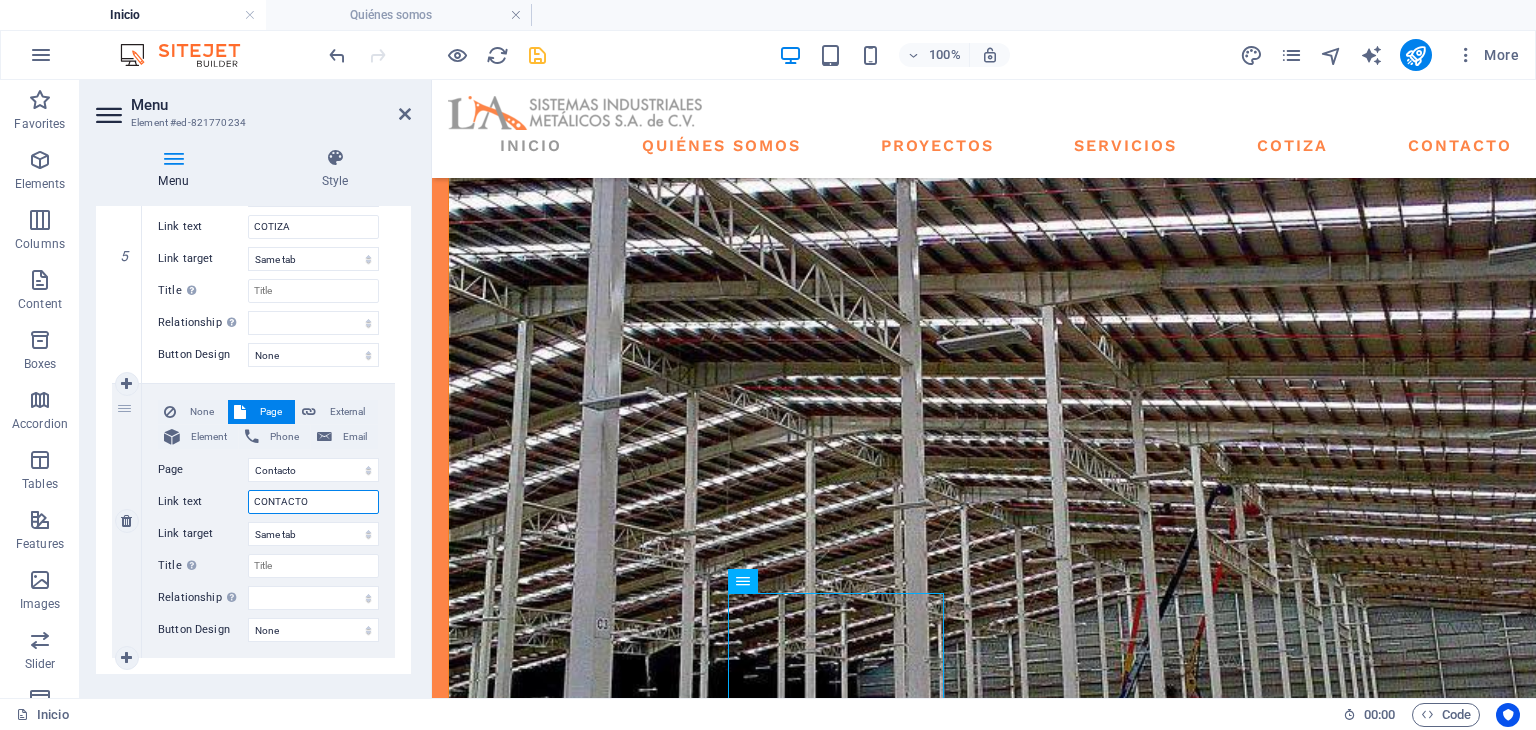 select 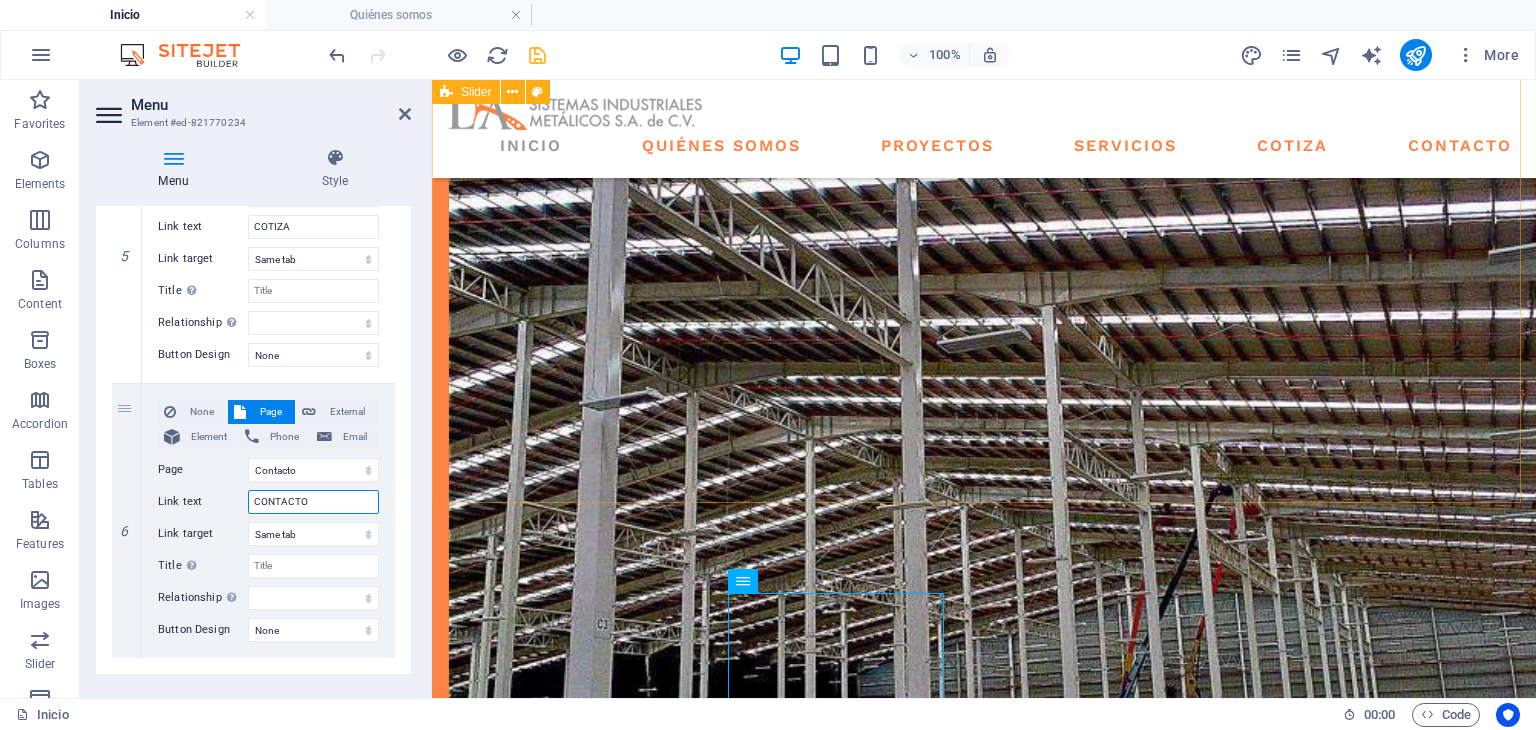 type on "CONTACTO" 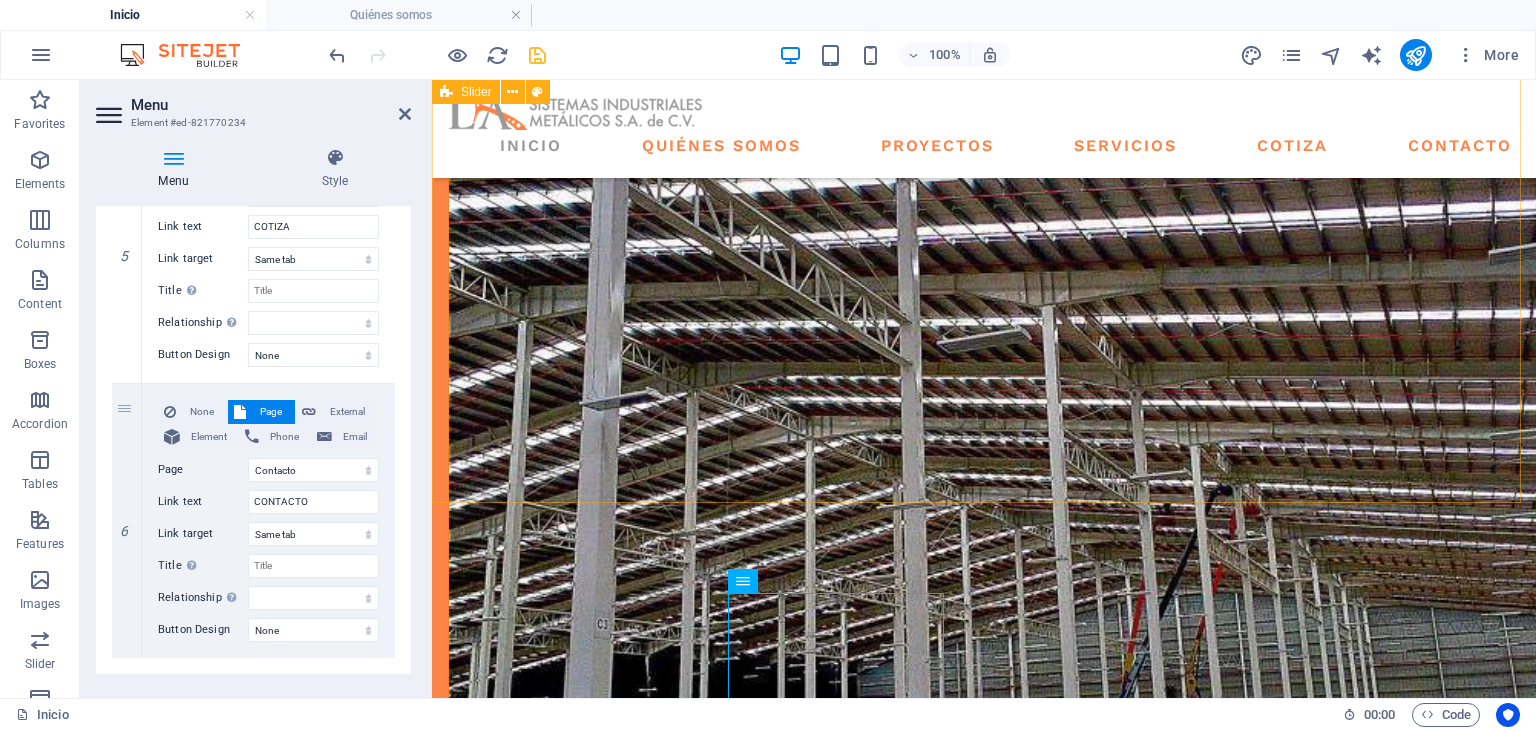 click on "Lake Side Ranch Matt White Lorem ipsum dolor sit amet, consectetur adipiscing elit. Ullamcorper in tortor gravida risus. Enim quisque nulla rhoncus eu placerat bibendum sit nunc faucibus. Arcu neque massa nisl, odio condimentum. May 22, 2022 california bay TIna BLUM Lorem ipsum dolor sit amet, consectetur adipiscing elit. Ullamcorper in tortor gravida risus. Enim quisque nulla rhoncus eu placerat bibendum sit nunc faucibus. Arcu neque massa nisl, odio condimentum. May 22, 2022 orchard st. DEBBie BELL Lorem ipsum dolor sit amet, consectetur adipiscing elit. Ullamcorper in tortor gravida risus. Enim quisque nulla rhoncus eu placerat bibendum sit nunc faucibus. Arcu neque massa nisl, odio condimentum. May 22, 2022 Lake Side Ranch Matt White Lorem ipsum dolor sit amet, consectetur adipiscing elit. Ullamcorper in tortor gravida risus. Enim quisque nulla rhoncus eu placerat bibendum sit nunc faucibus. Arcu neque massa nisl, odio condimentum. May 22, 2022 california bay TIna BLUM May 22, 2022 1 2 3" at bounding box center (984, 2162) 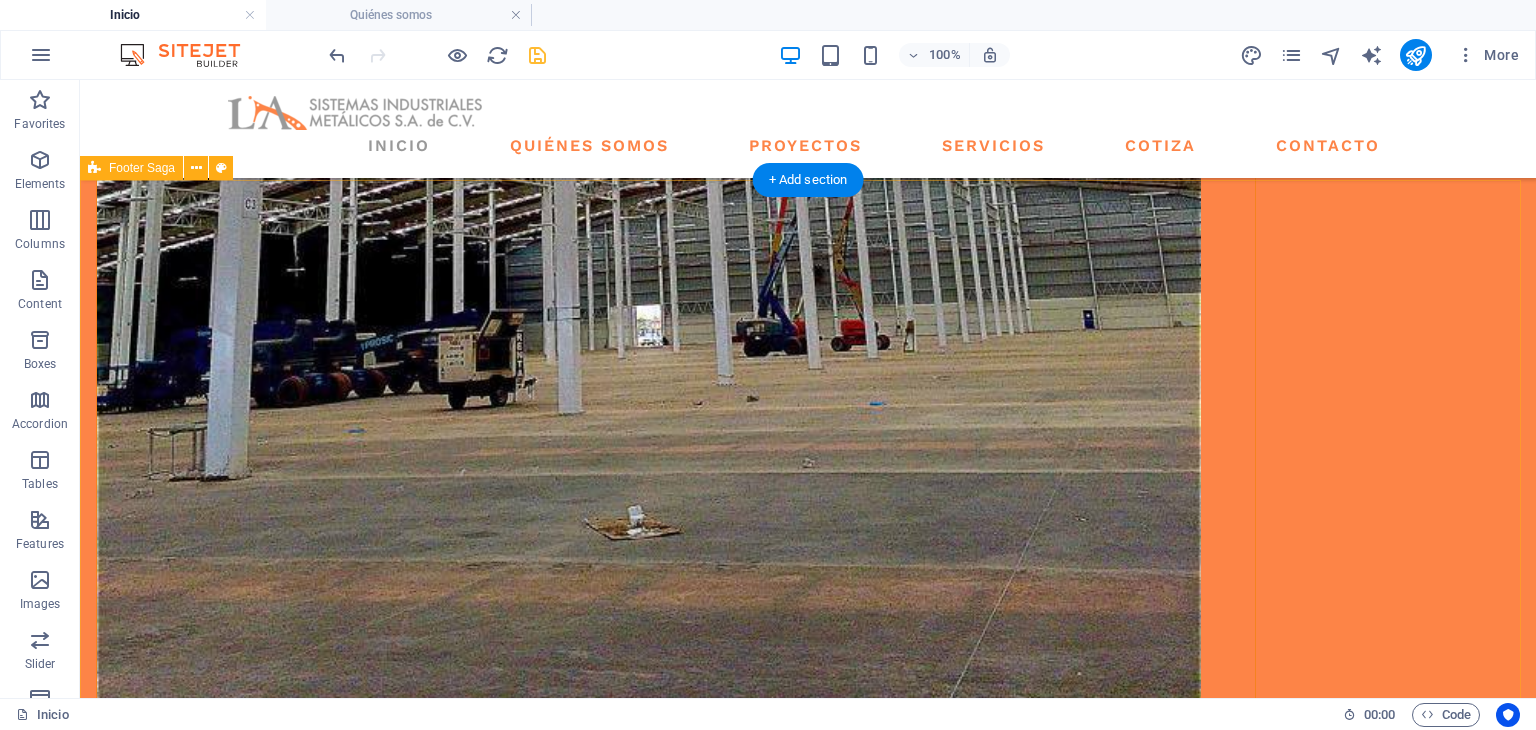 scroll, scrollTop: 3070, scrollLeft: 0, axis: vertical 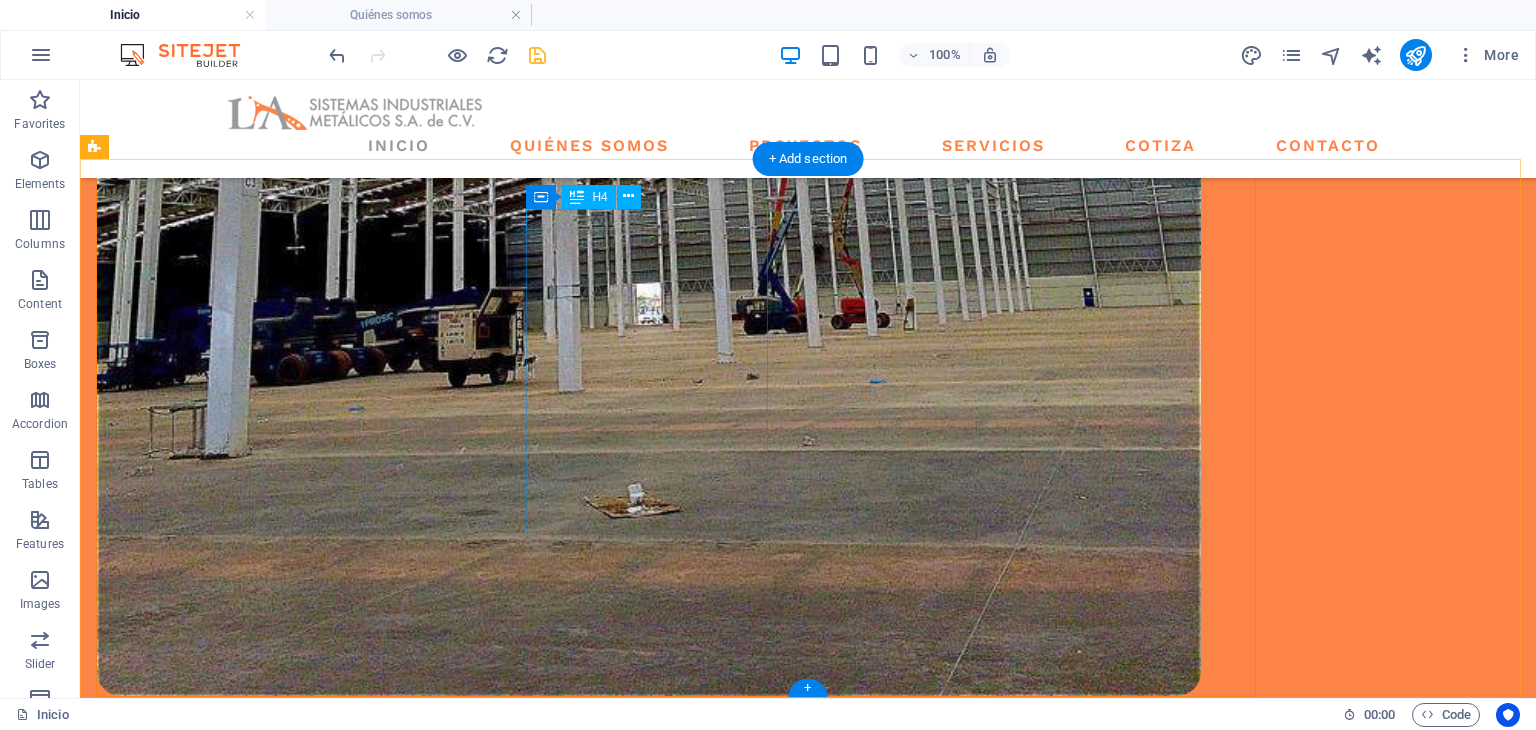 click on "pages" at bounding box center [217, 2220] 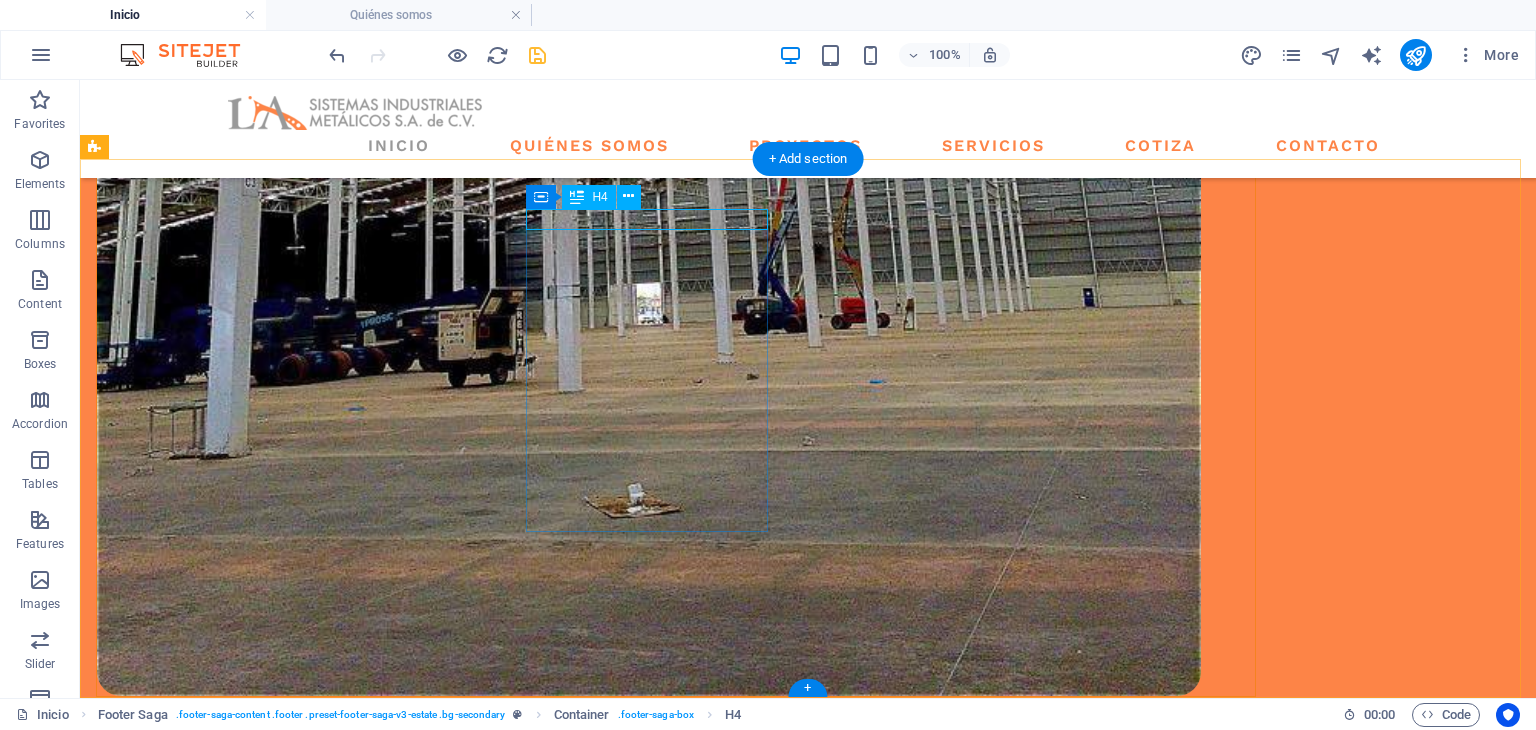click on "pages" at bounding box center [217, 2220] 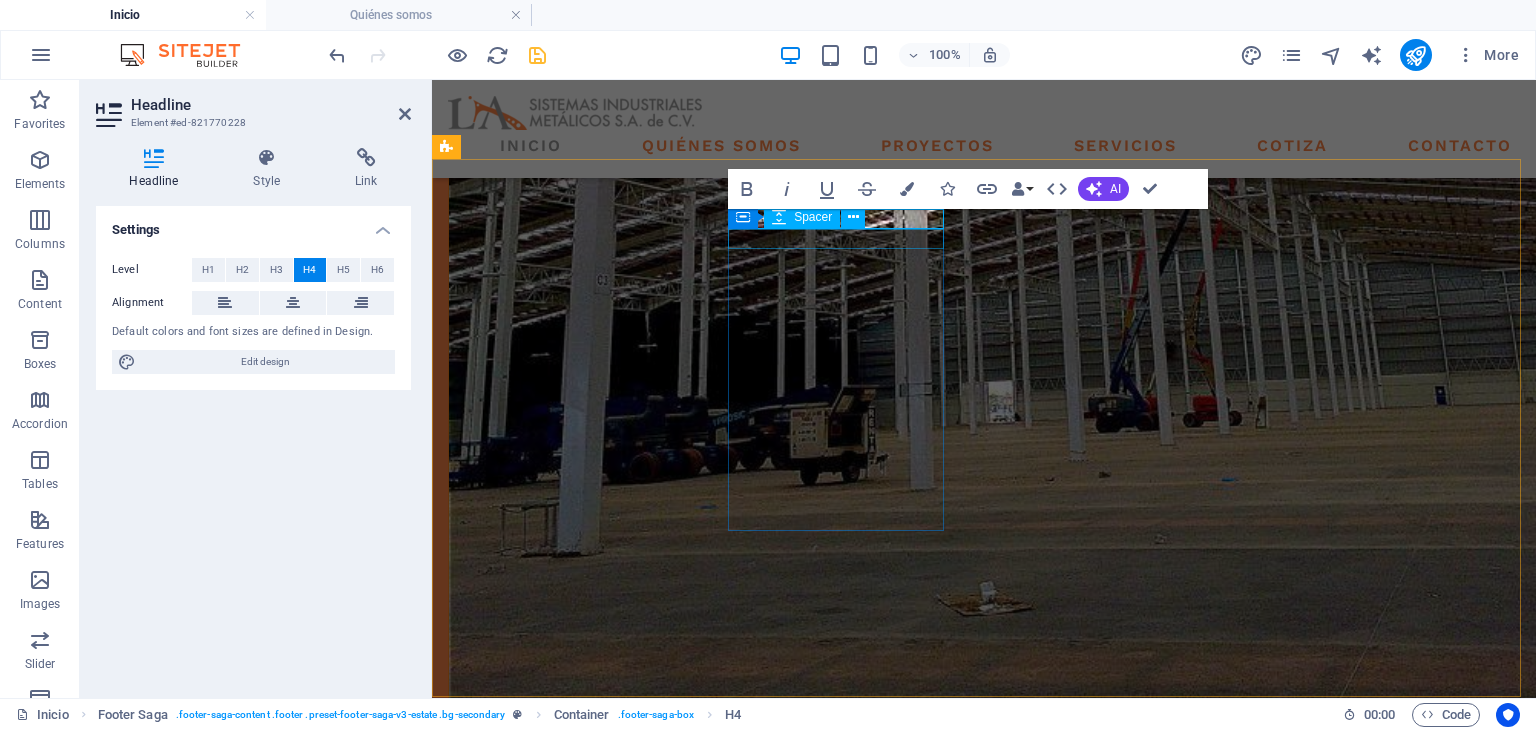 type 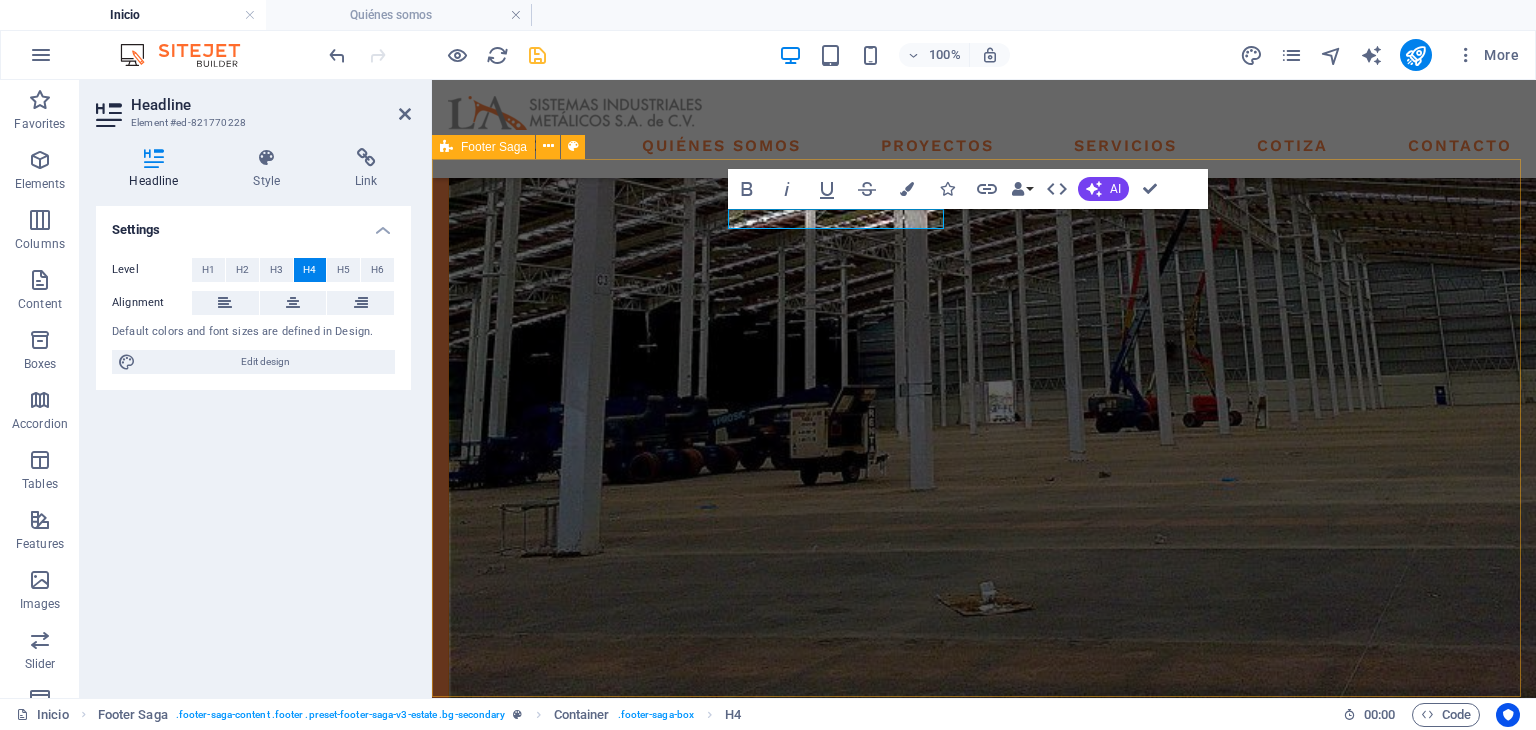 click on "PAGINAS INICIO QUIENES SOMOS PROYECTOS SERVICIOS COTIZA CONTACTO Contact LOCATION:
Street ,  Berlin ,  12345 EMAIL:
21e6993b544f481b9a7875041ebe93@cpanel.local PHONE NUMBER:
0123 - 456789 Social media Copyright © 2023 Estator. All rights reserved.
Privacy Policy   |   Legal Notice" at bounding box center (984, 2734) 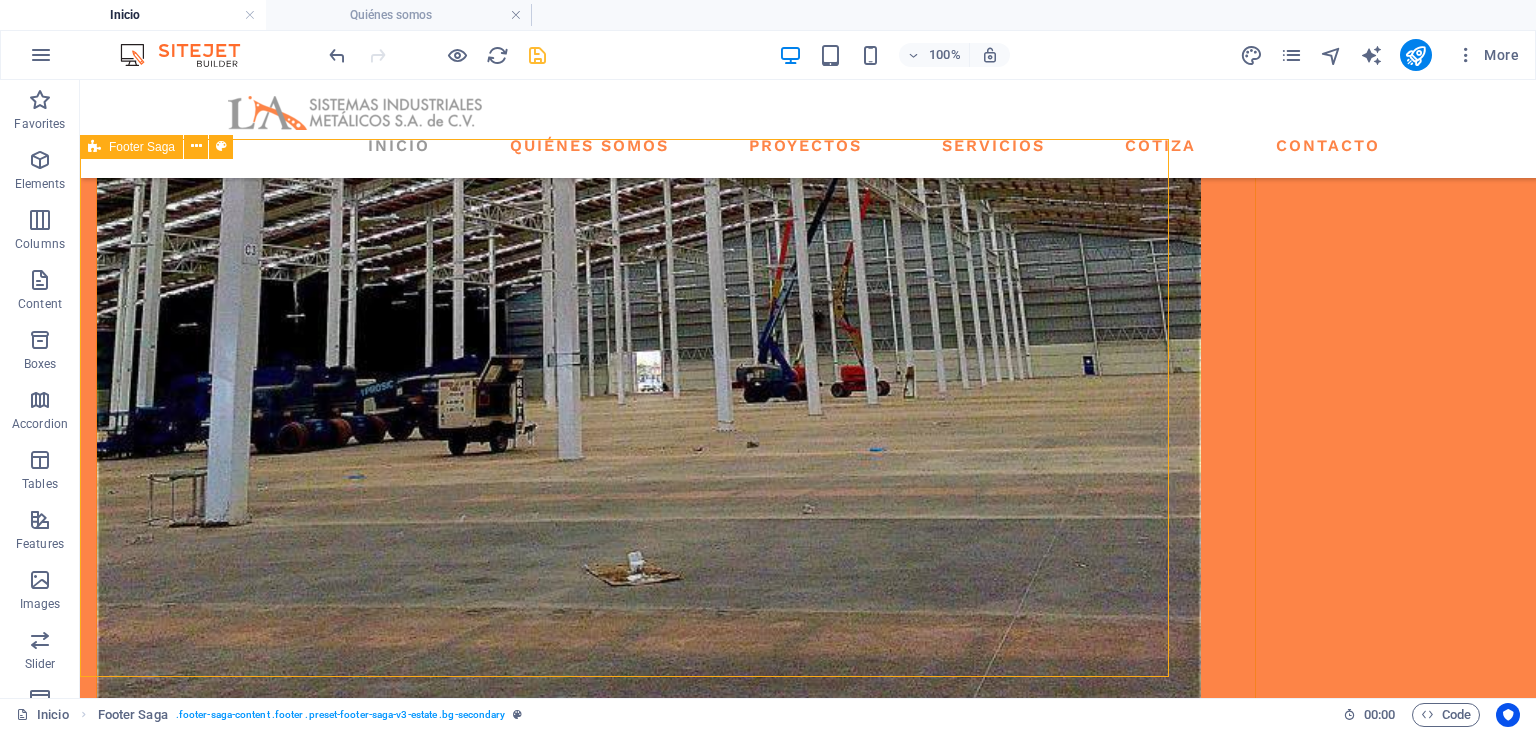 scroll, scrollTop: 3022, scrollLeft: 0, axis: vertical 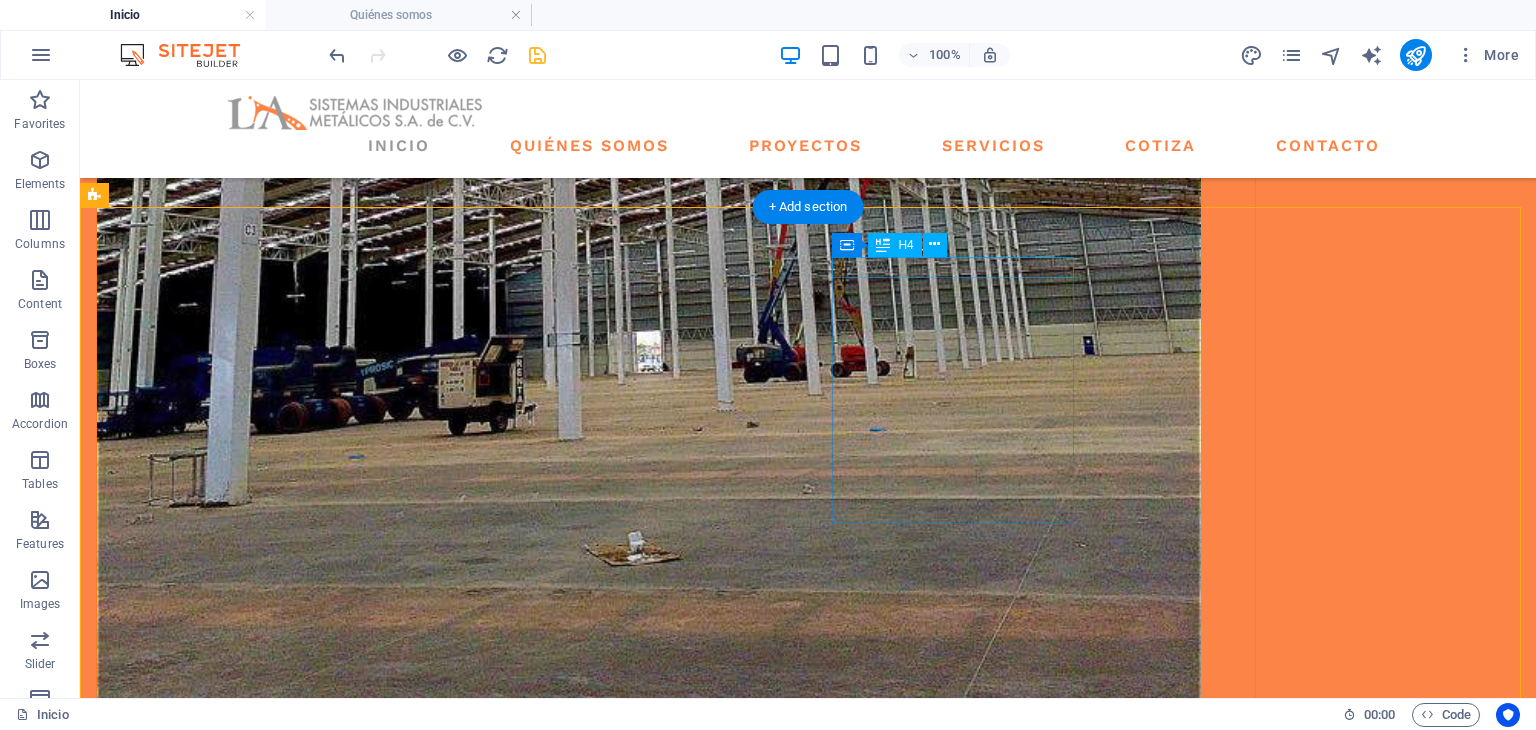 click on "Contact" at bounding box center [217, 2623] 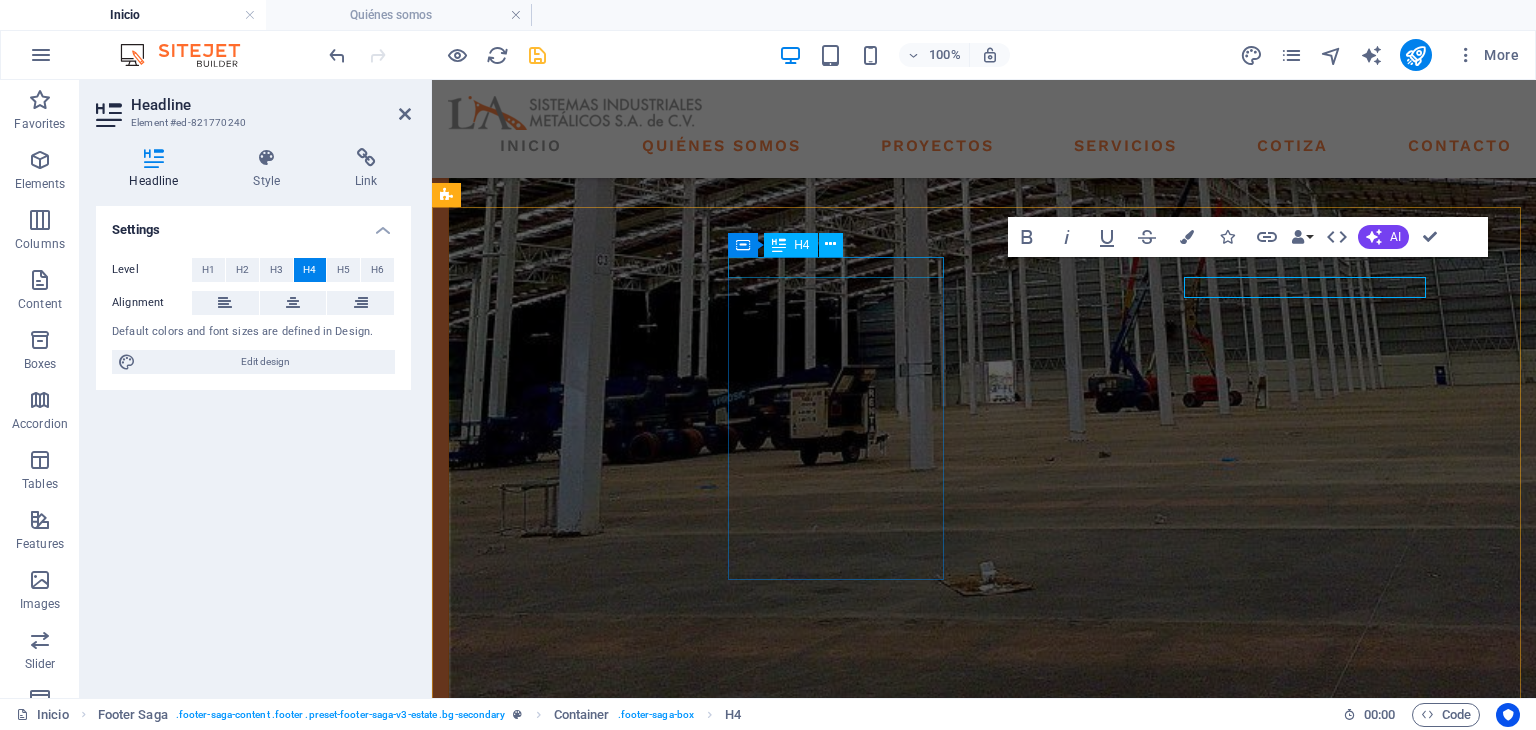 scroll, scrollTop: 2954, scrollLeft: 0, axis: vertical 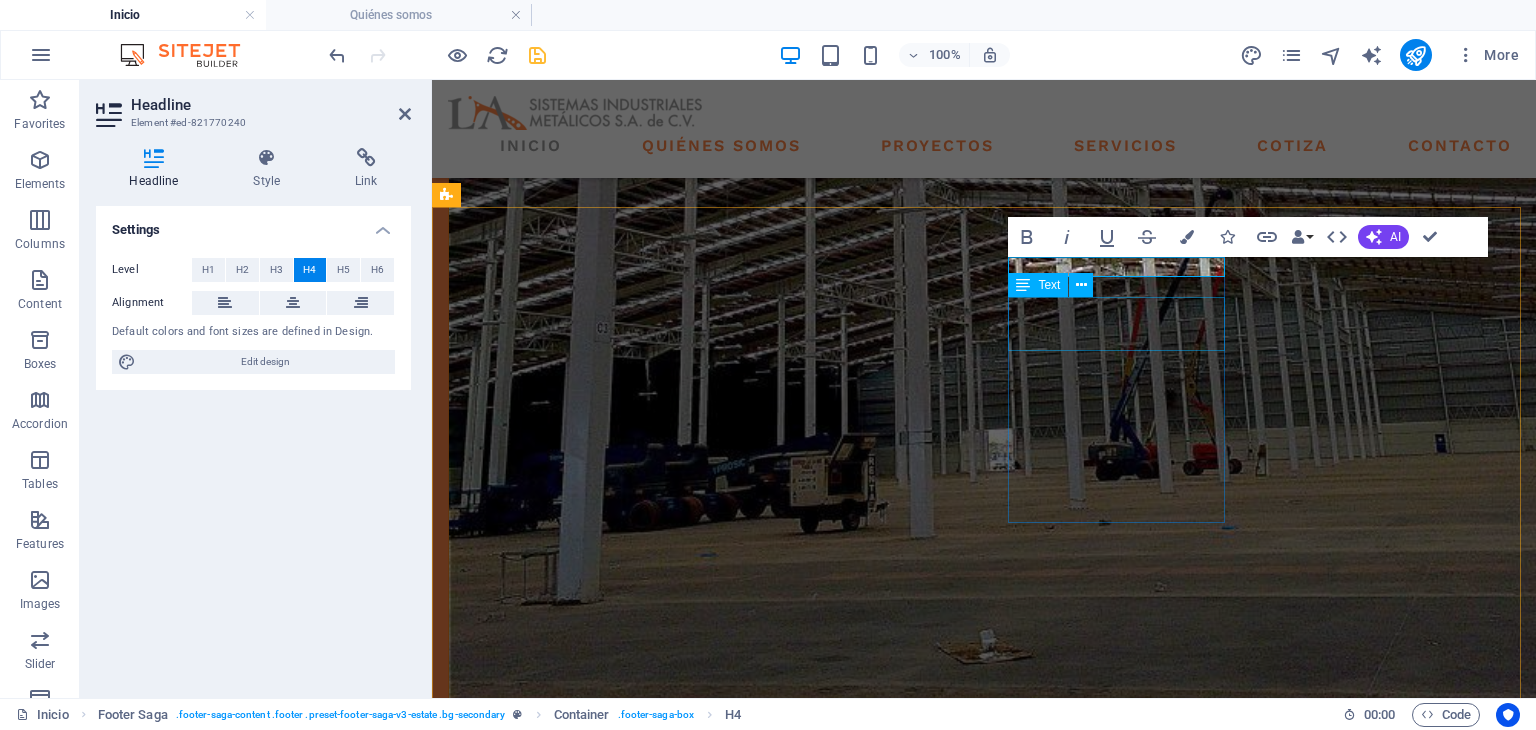 type 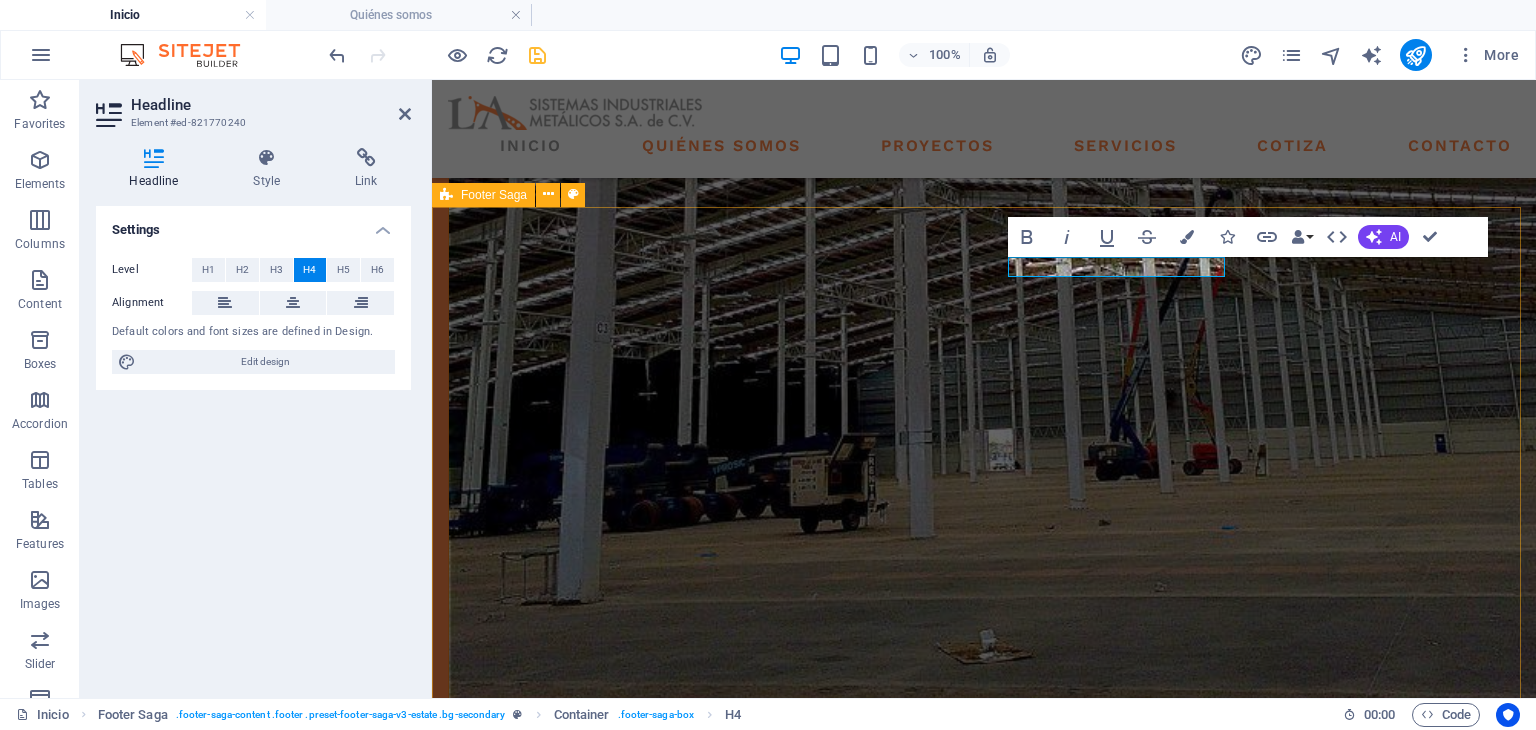 drag, startPoint x: 1335, startPoint y: 389, endPoint x: 1688, endPoint y: 386, distance: 353.01276 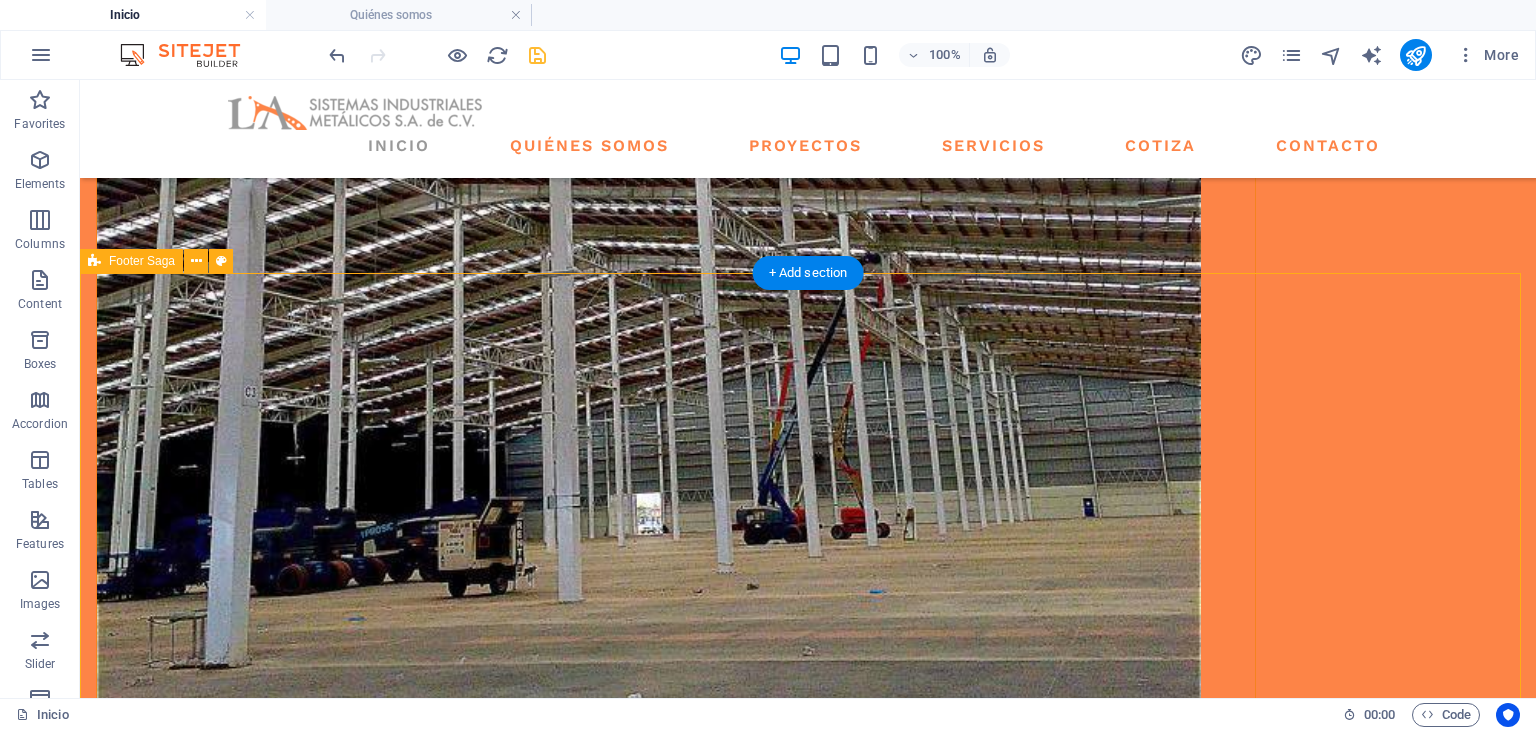 scroll, scrollTop: 2856, scrollLeft: 0, axis: vertical 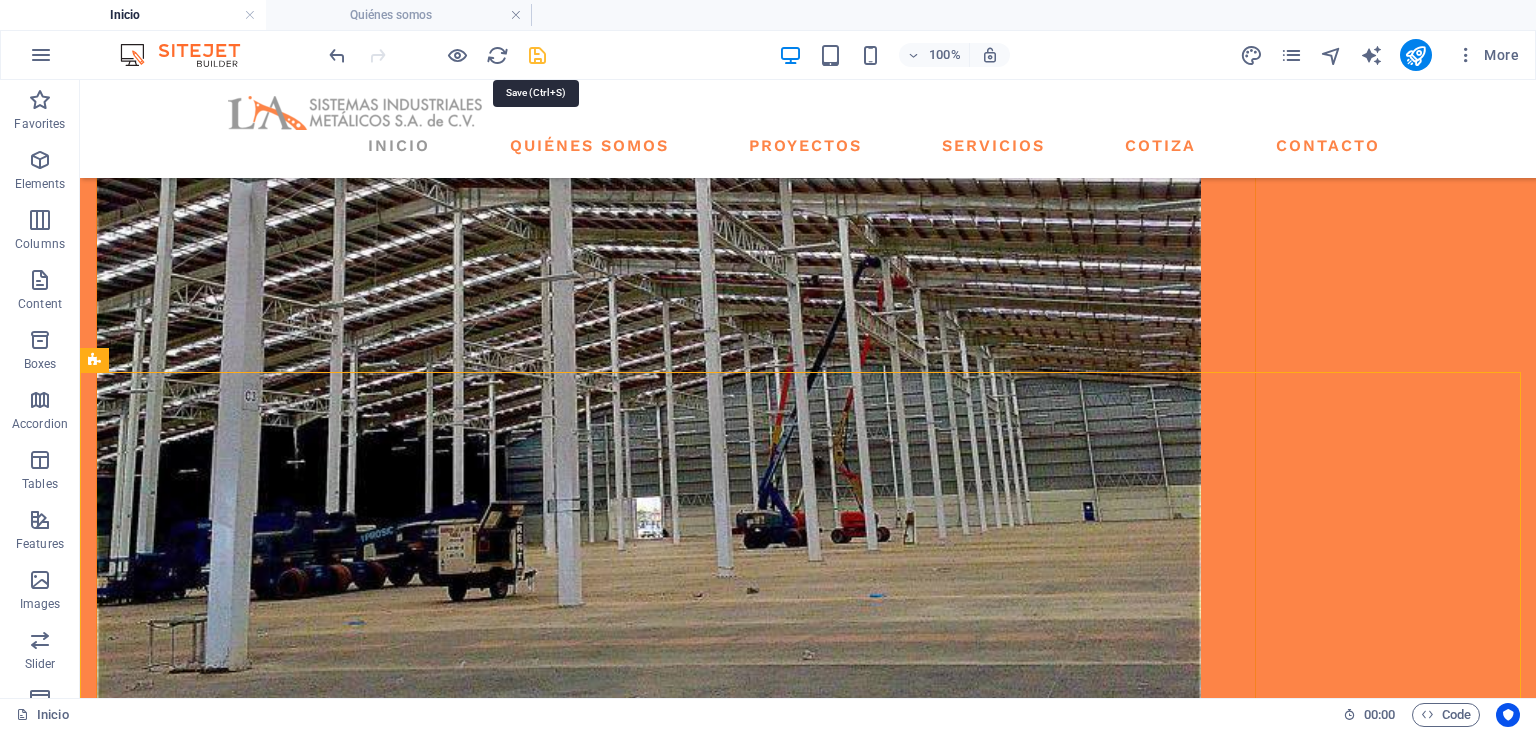 click at bounding box center (537, 55) 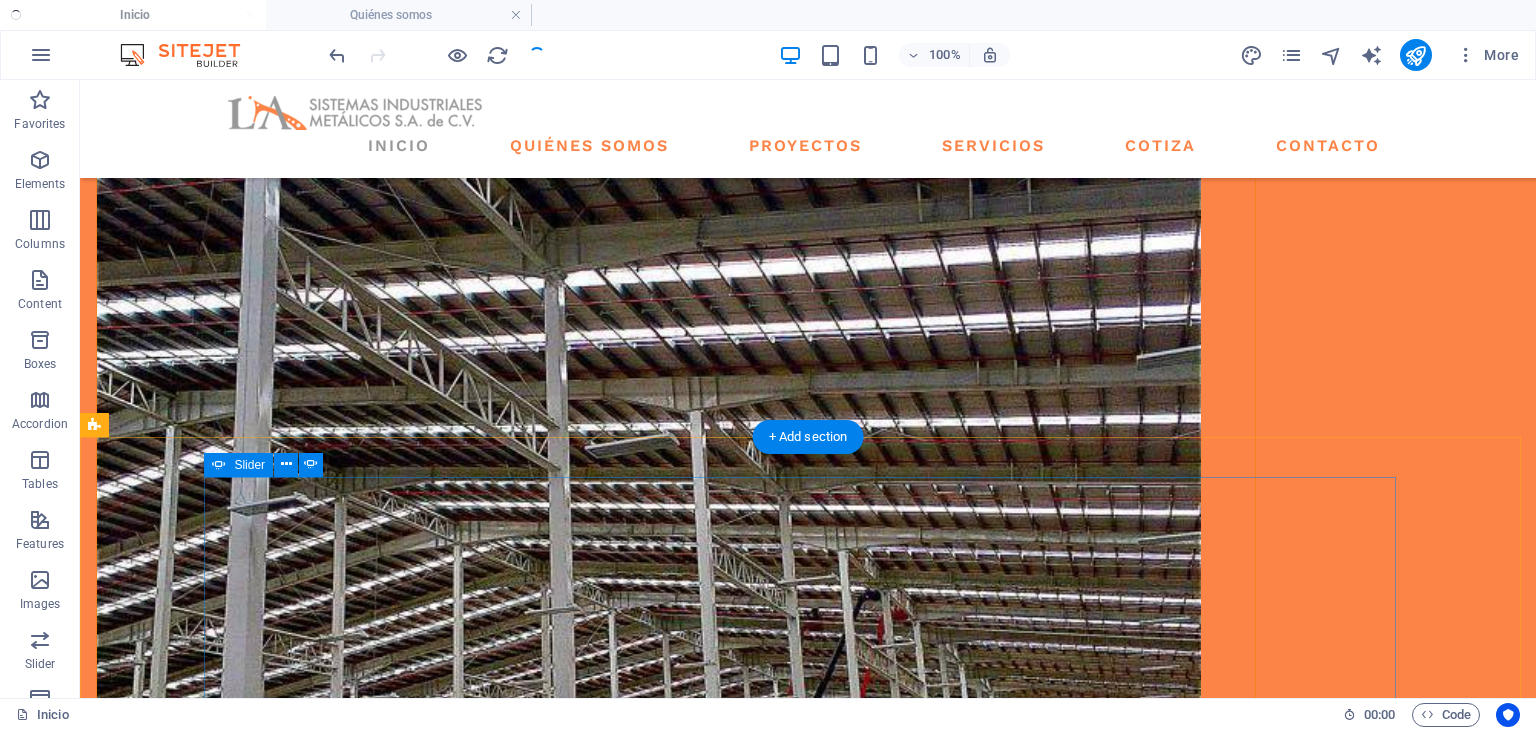 scroll, scrollTop: 2023, scrollLeft: 0, axis: vertical 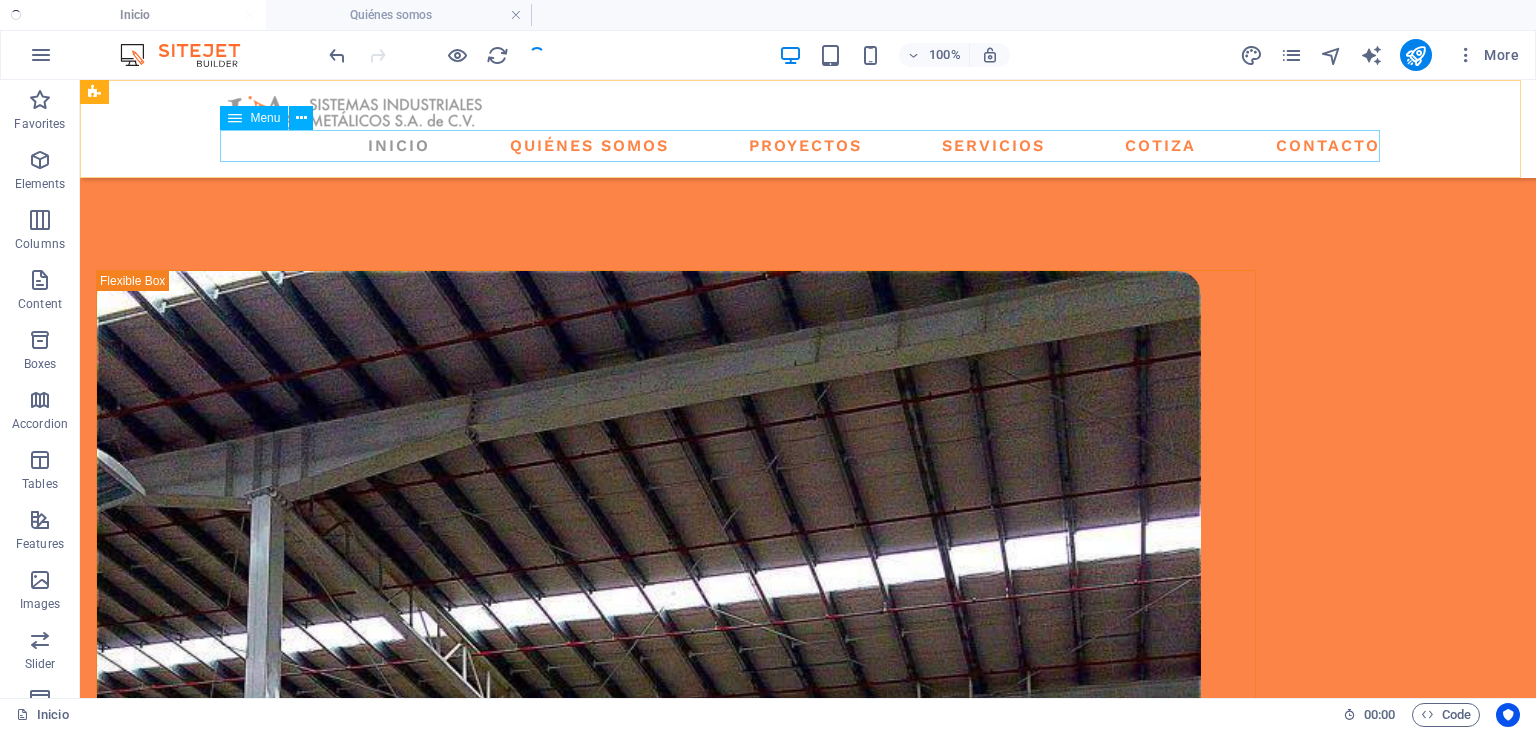 click on "Inicio Quiénes somos Proyectos Servicios Cotiza Contacto" at bounding box center (808, 146) 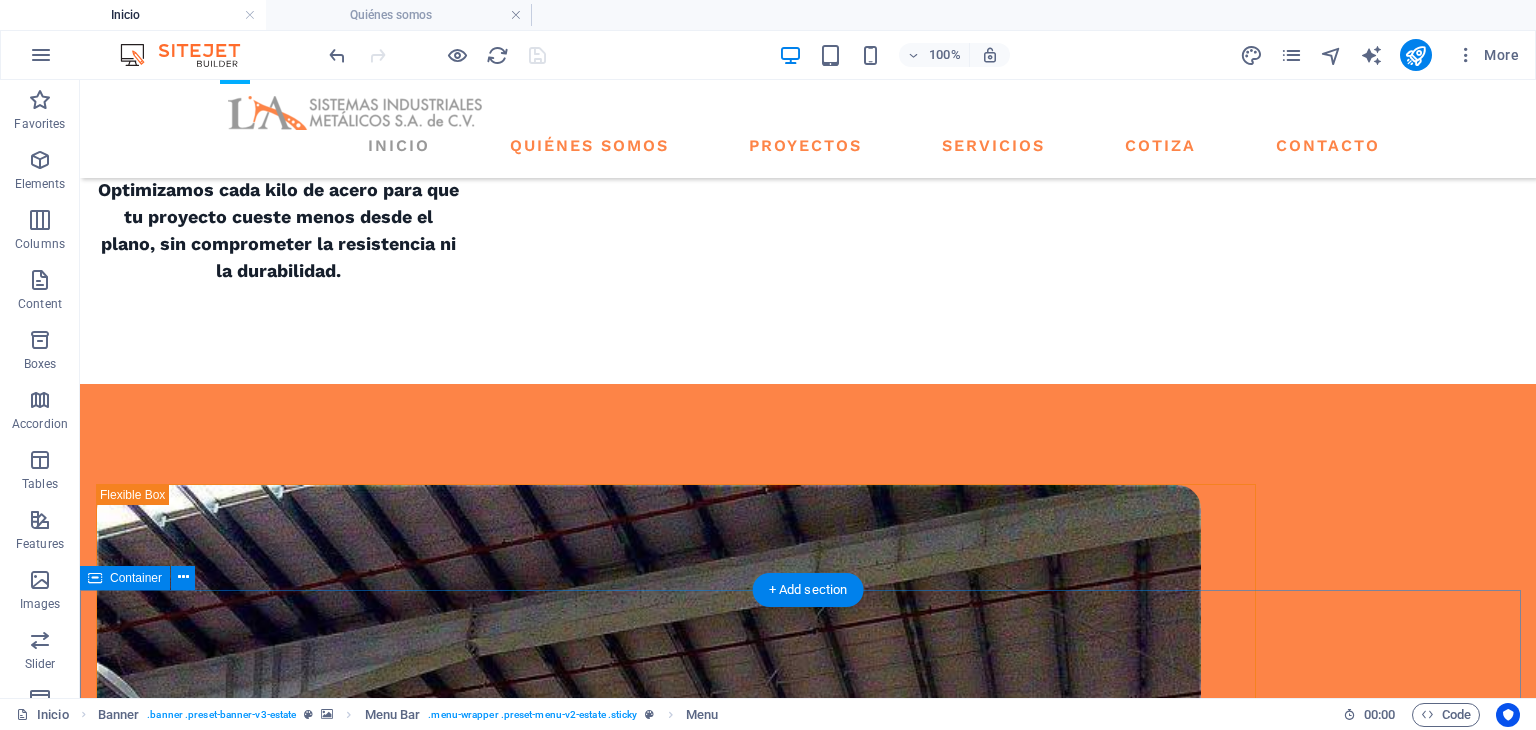scroll, scrollTop: 2166, scrollLeft: 0, axis: vertical 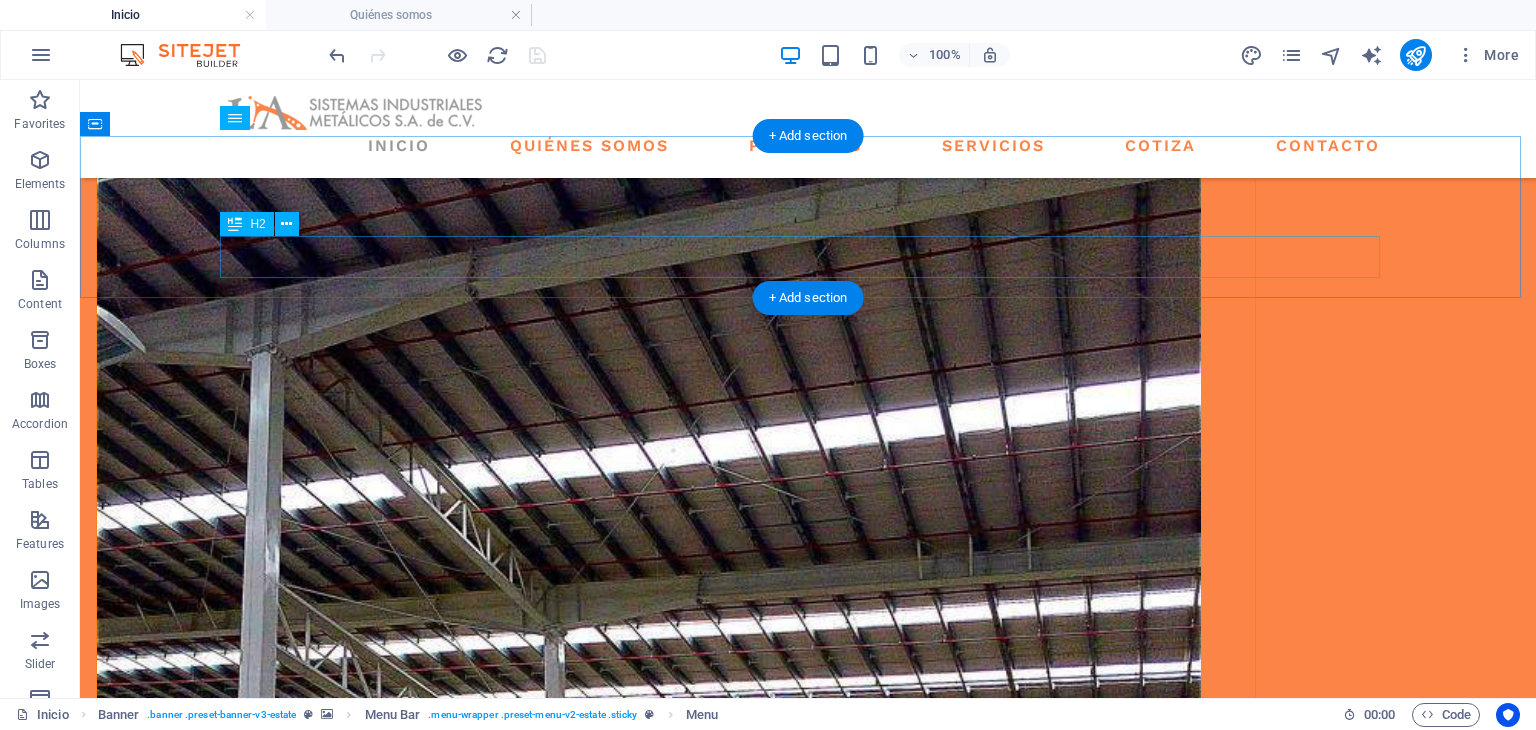 click on "What our customers say" at bounding box center (808, 2199) 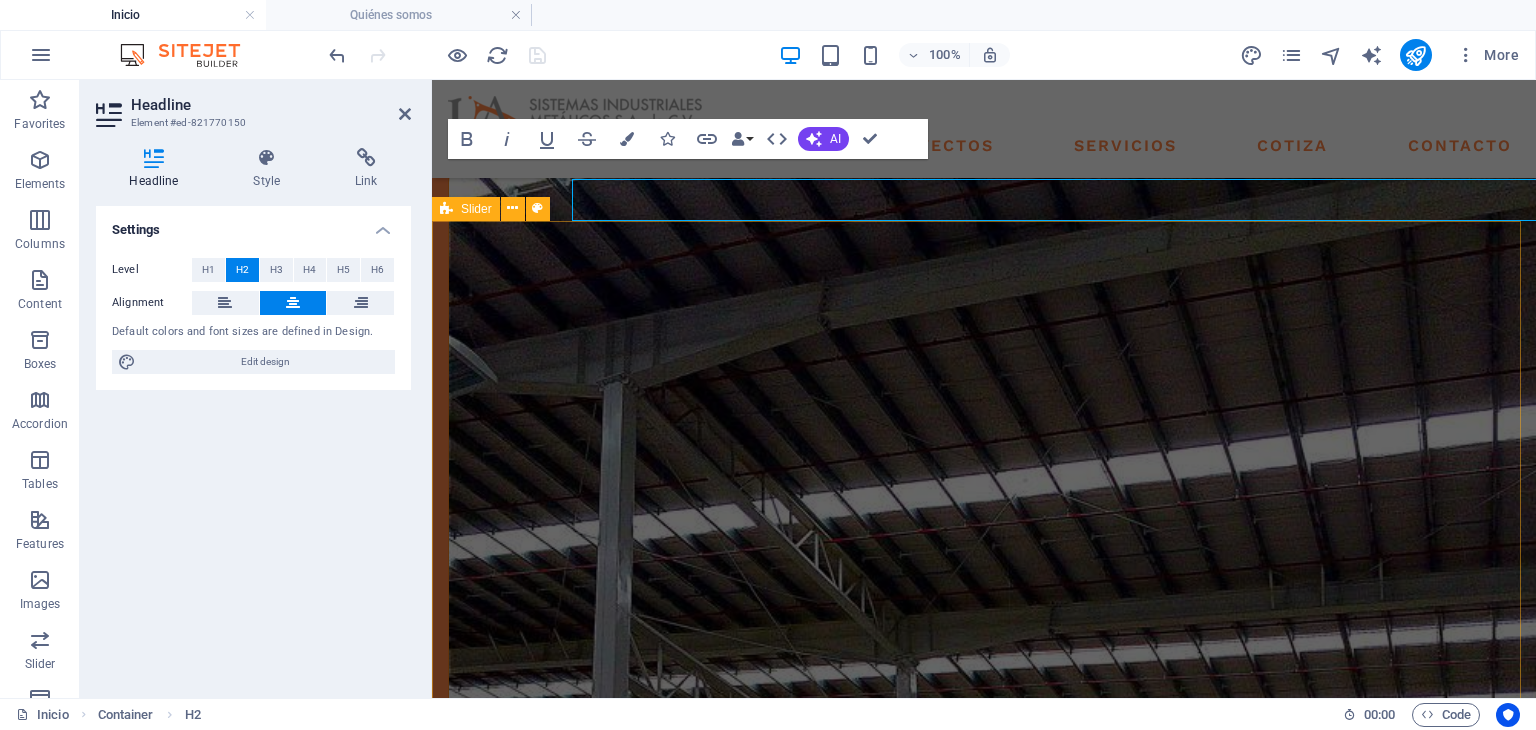 scroll, scrollTop: 2223, scrollLeft: 0, axis: vertical 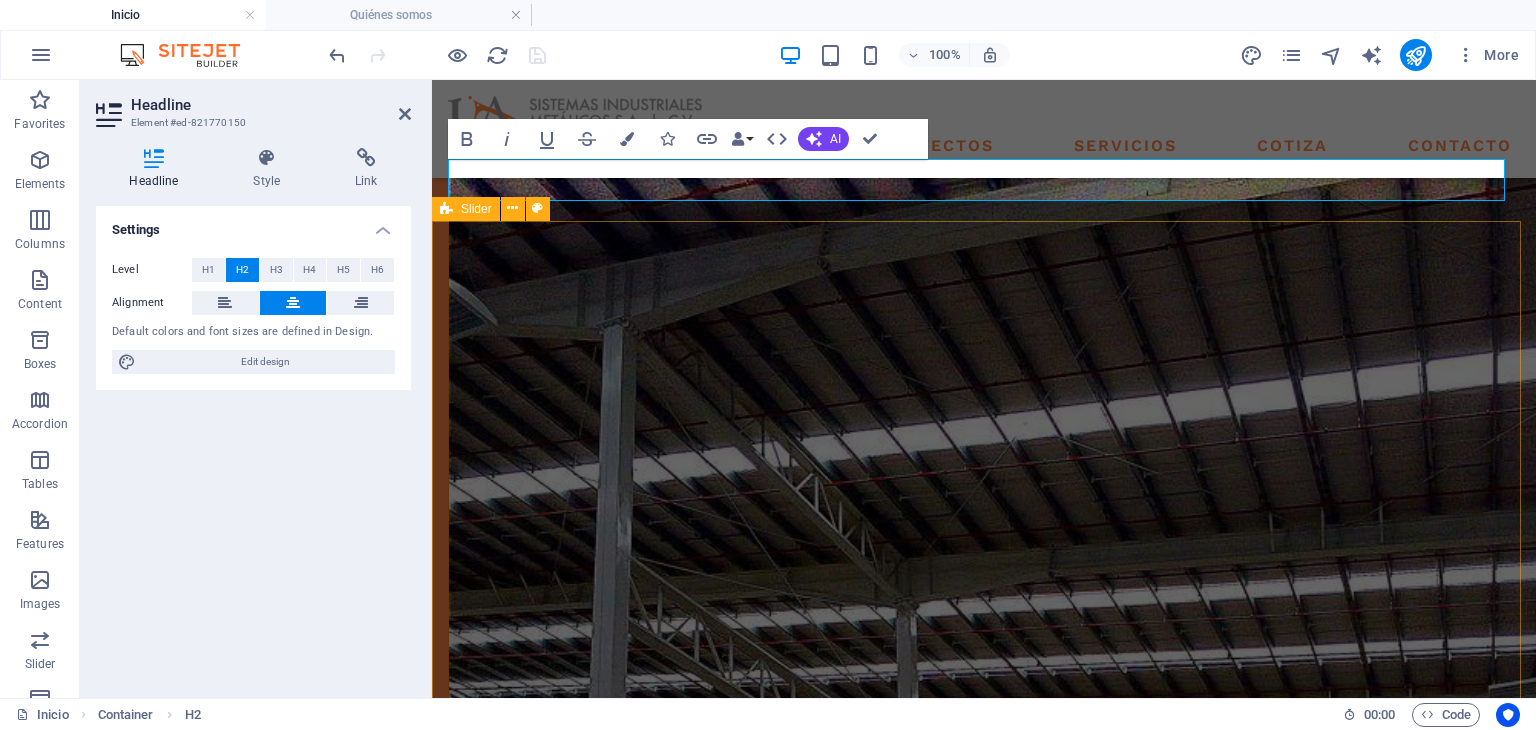 type 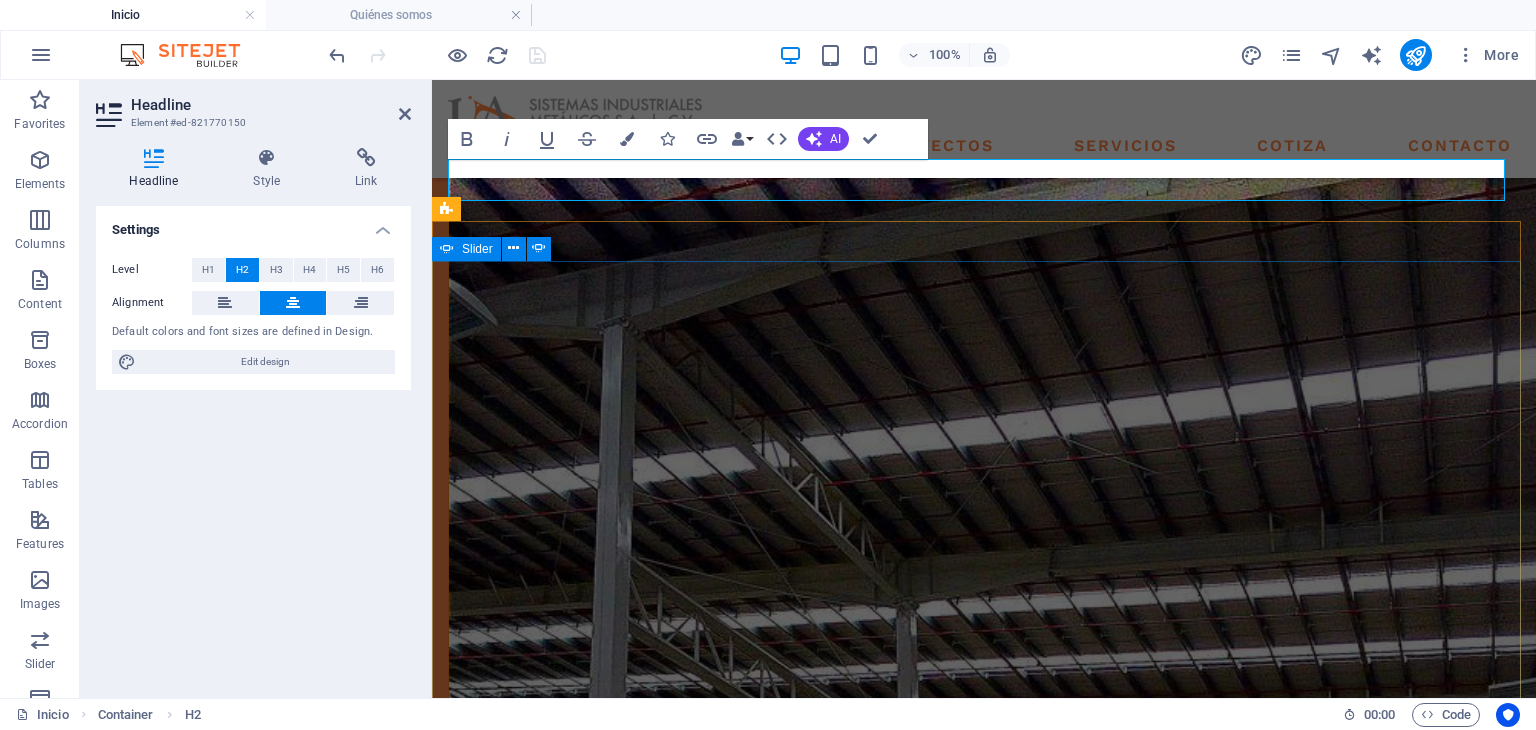 click on "Lake Side Ranch Matt White Lorem ipsum dolor sit amet, consectetur adipiscing elit. Ullamcorper in tortor gravida risus. Enim quisque nulla rhoncus eu placerat bibendum sit nunc faucibus. Arcu neque massa nisl, odio condimentum. May 22, 2022 california bay TIna BLUM Lorem ipsum dolor sit amet, consectetur adipiscing elit. Ullamcorper in tortor gravida risus. Enim quisque nulla rhoncus eu placerat bibendum sit nunc faucibus. Arcu neque massa nisl, odio condimentum. May 22, 2022 orchard st. DEBBie BELL Lorem ipsum dolor sit amet, consectetur adipiscing elit. Ullamcorper in tortor gravida risus. Enim quisque nulla rhoncus eu placerat bibendum sit nunc faucibus. Arcu neque massa nisl, odio condimentum. May 22, 2022 Lake Side Ranch Matt White Lorem ipsum dolor sit amet, consectetur adipiscing elit. Ullamcorper in tortor gravida risus. Enim quisque nulla rhoncus eu placerat bibendum sit nunc faucibus. Arcu neque massa nisl, odio condimentum. May 22, 2022 california bay TIna BLUM May 22, 2022 1 2 3" at bounding box center [984, 2543] 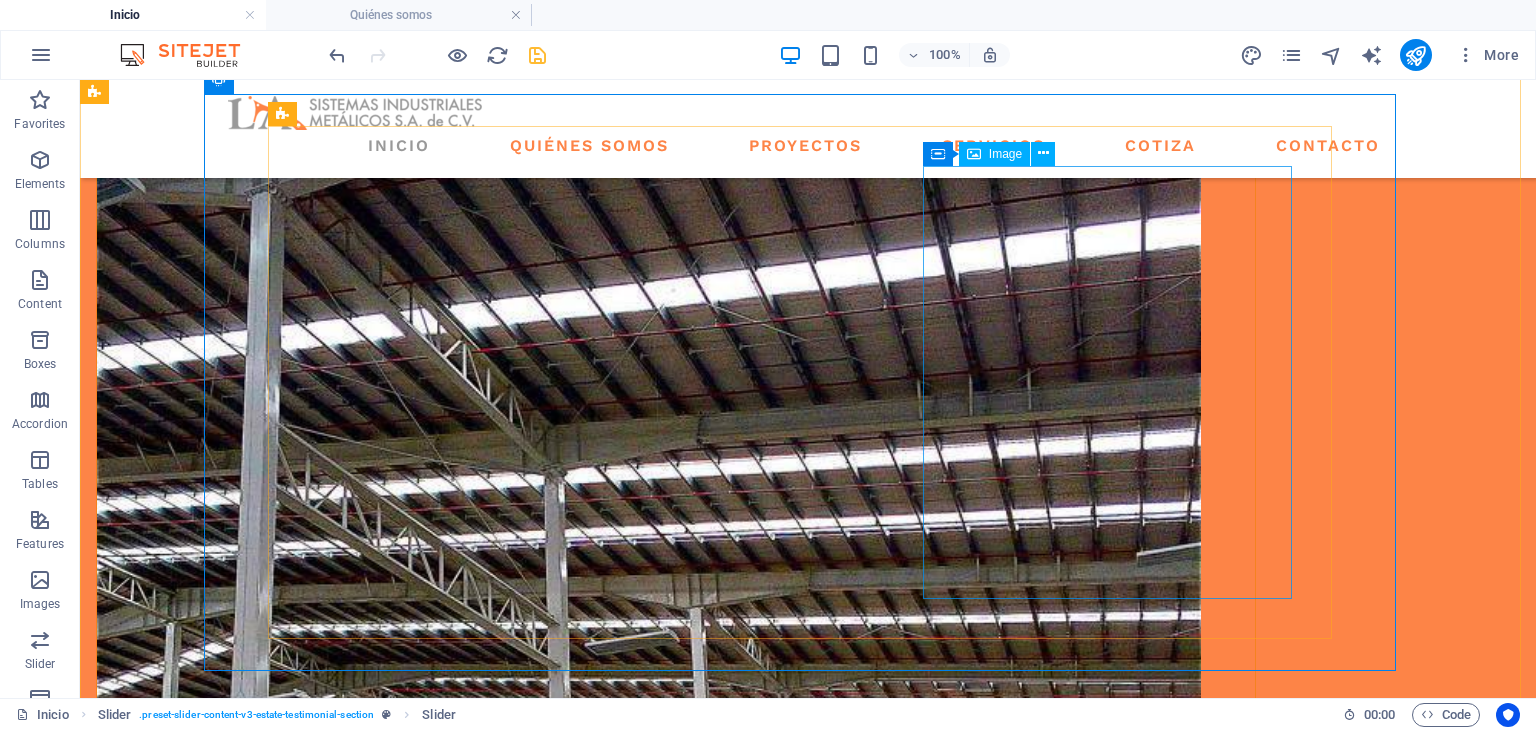 scroll, scrollTop: 2243, scrollLeft: 0, axis: vertical 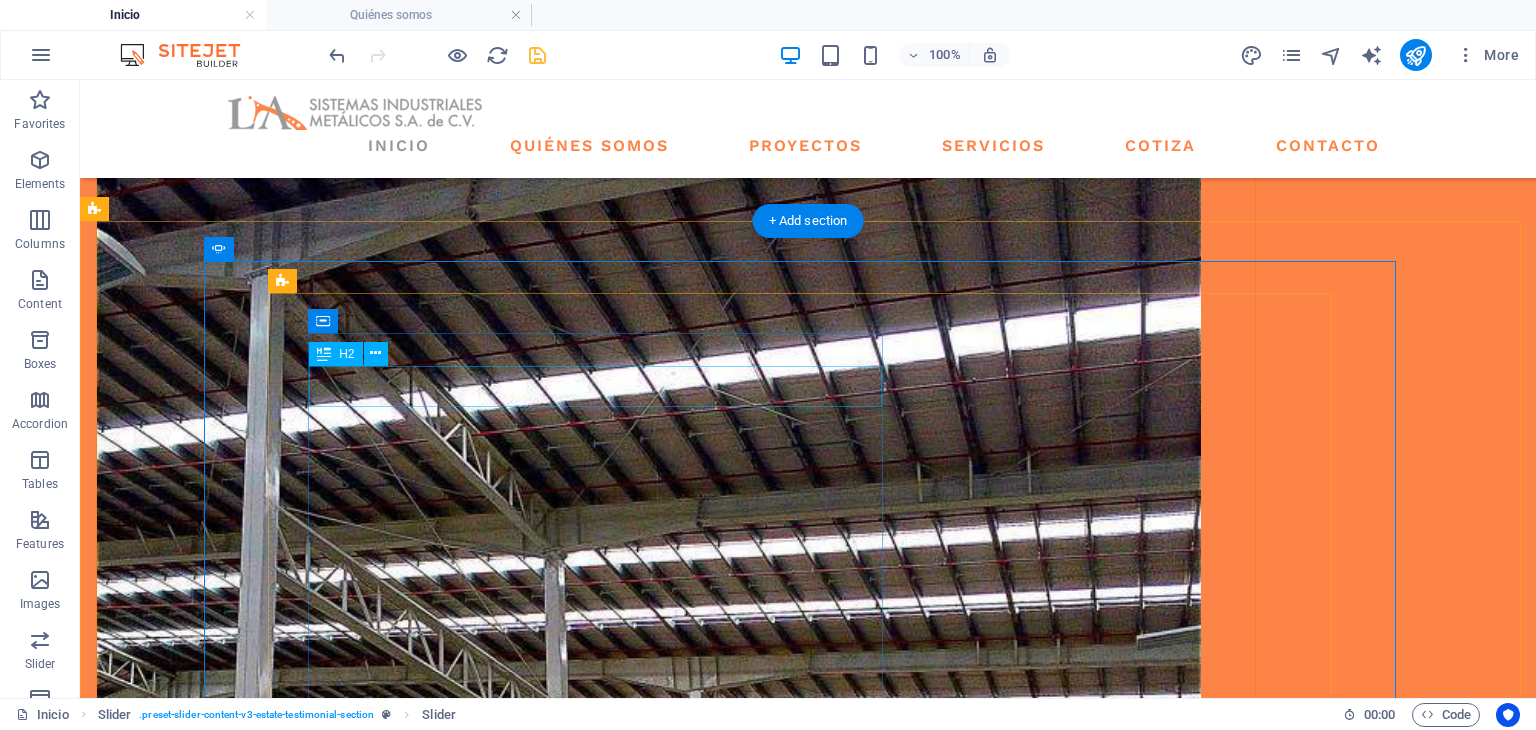 click on "Lake Side Ranch" at bounding box center [-2800, 7619] 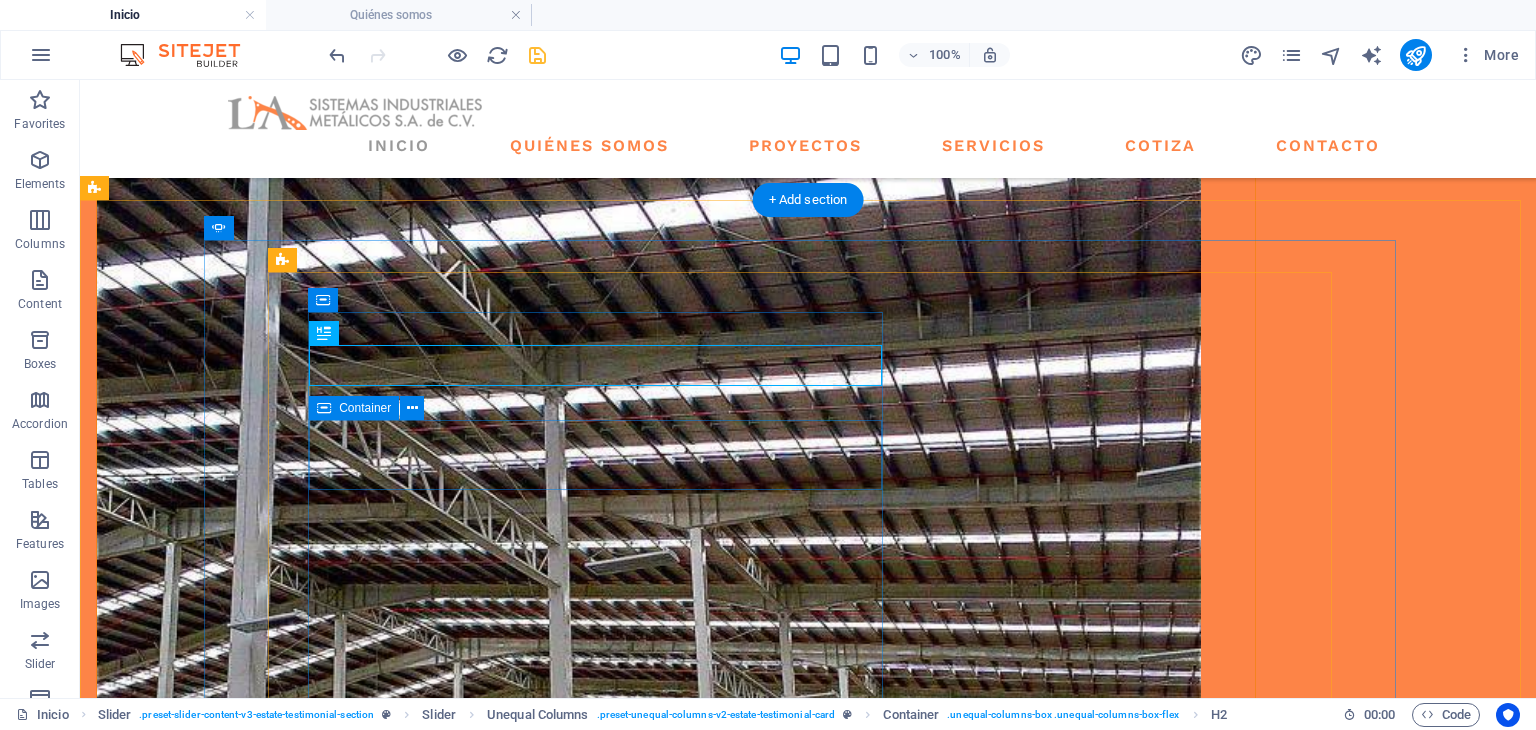 scroll, scrollTop: 2410, scrollLeft: 0, axis: vertical 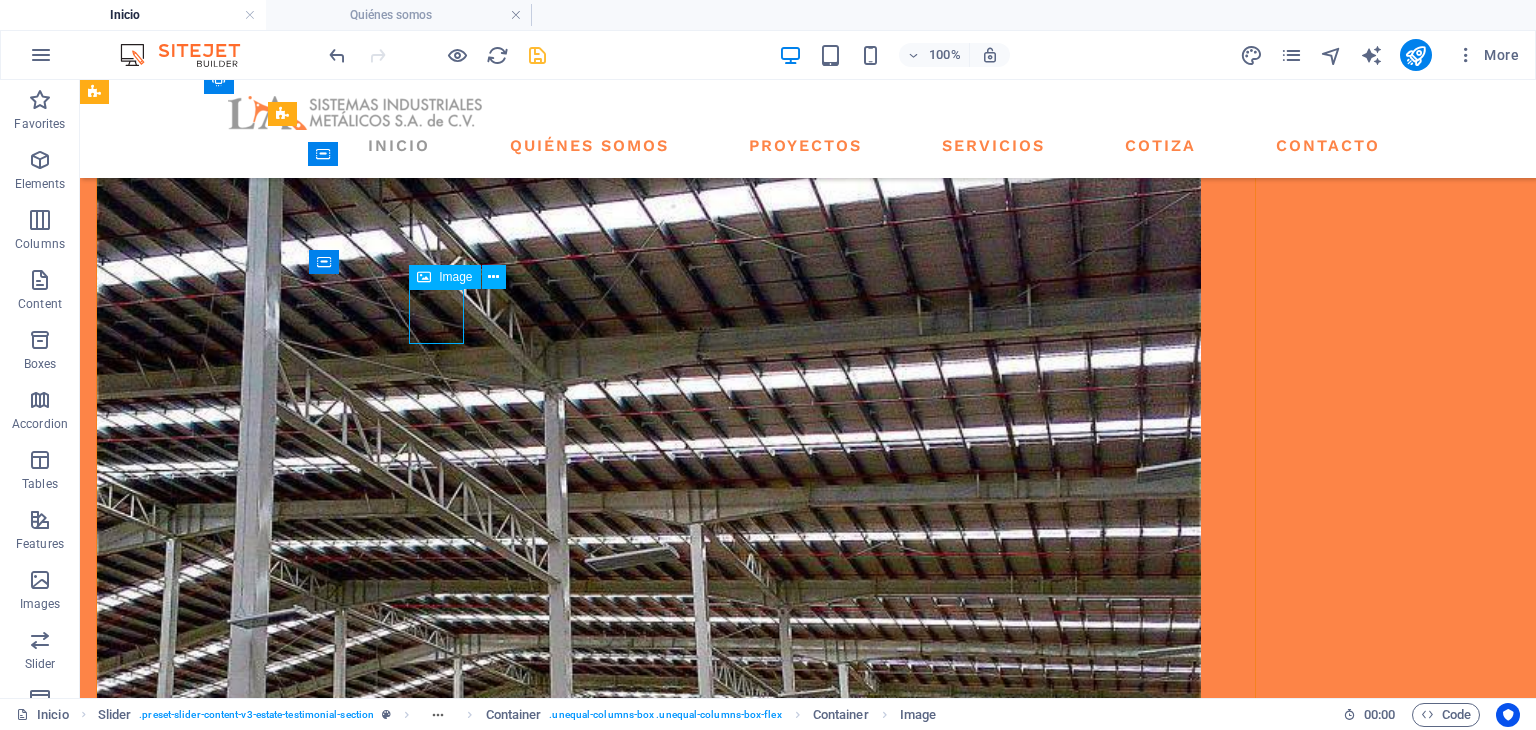 click at bounding box center (-2793, 7603) 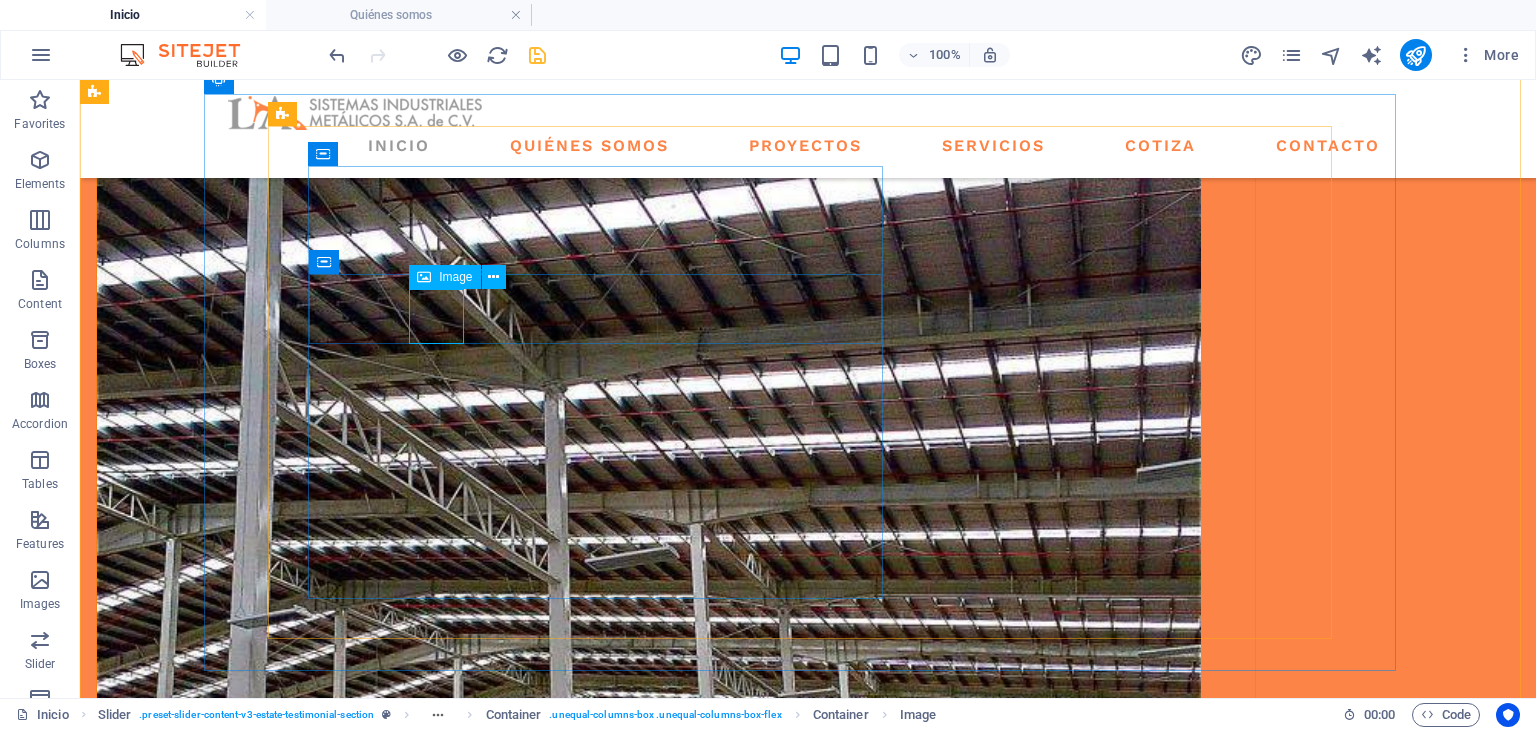 click on "Image" at bounding box center (455, 277) 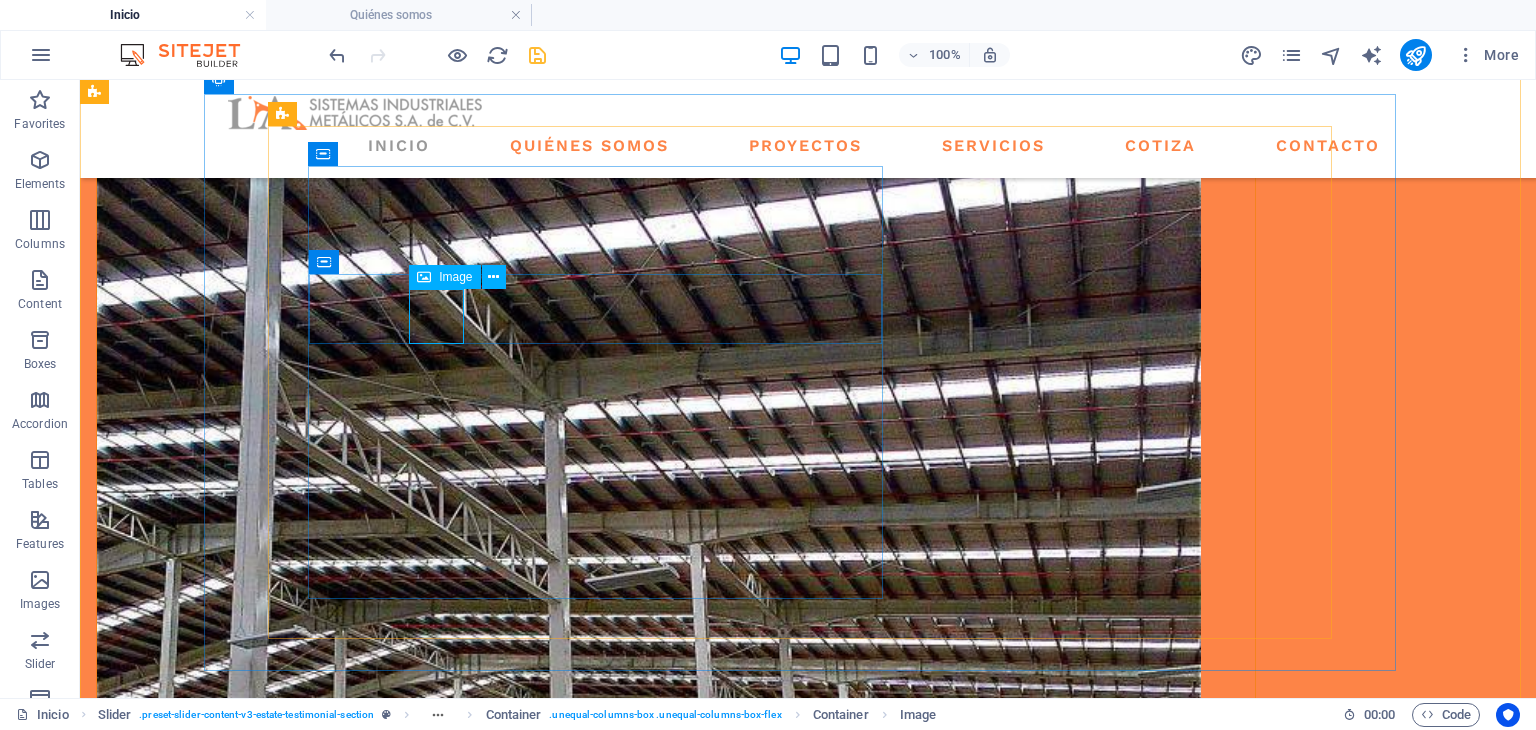select on "px" 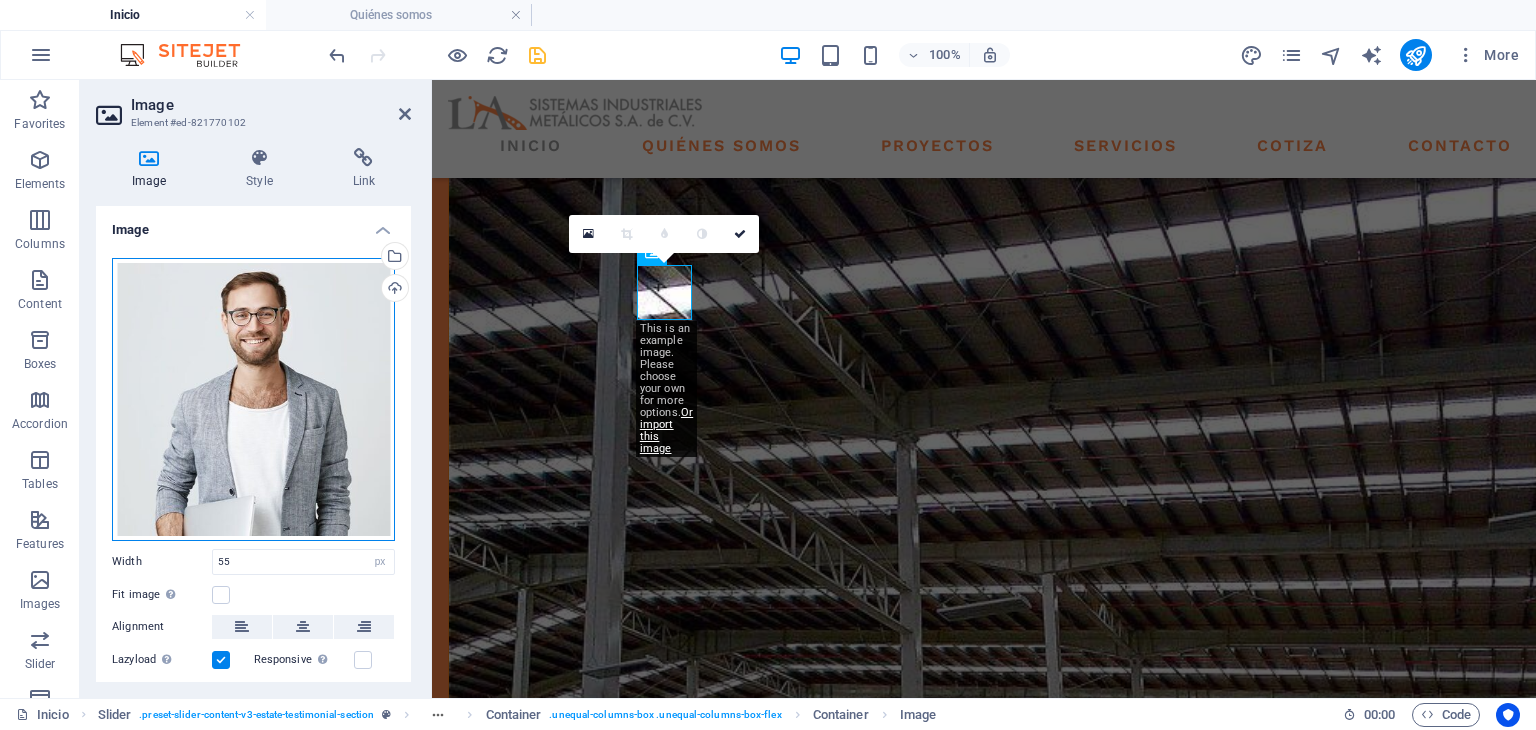 click on "Drag files here, click to choose files or select files from Files or our free stock photos & videos" at bounding box center (253, 399) 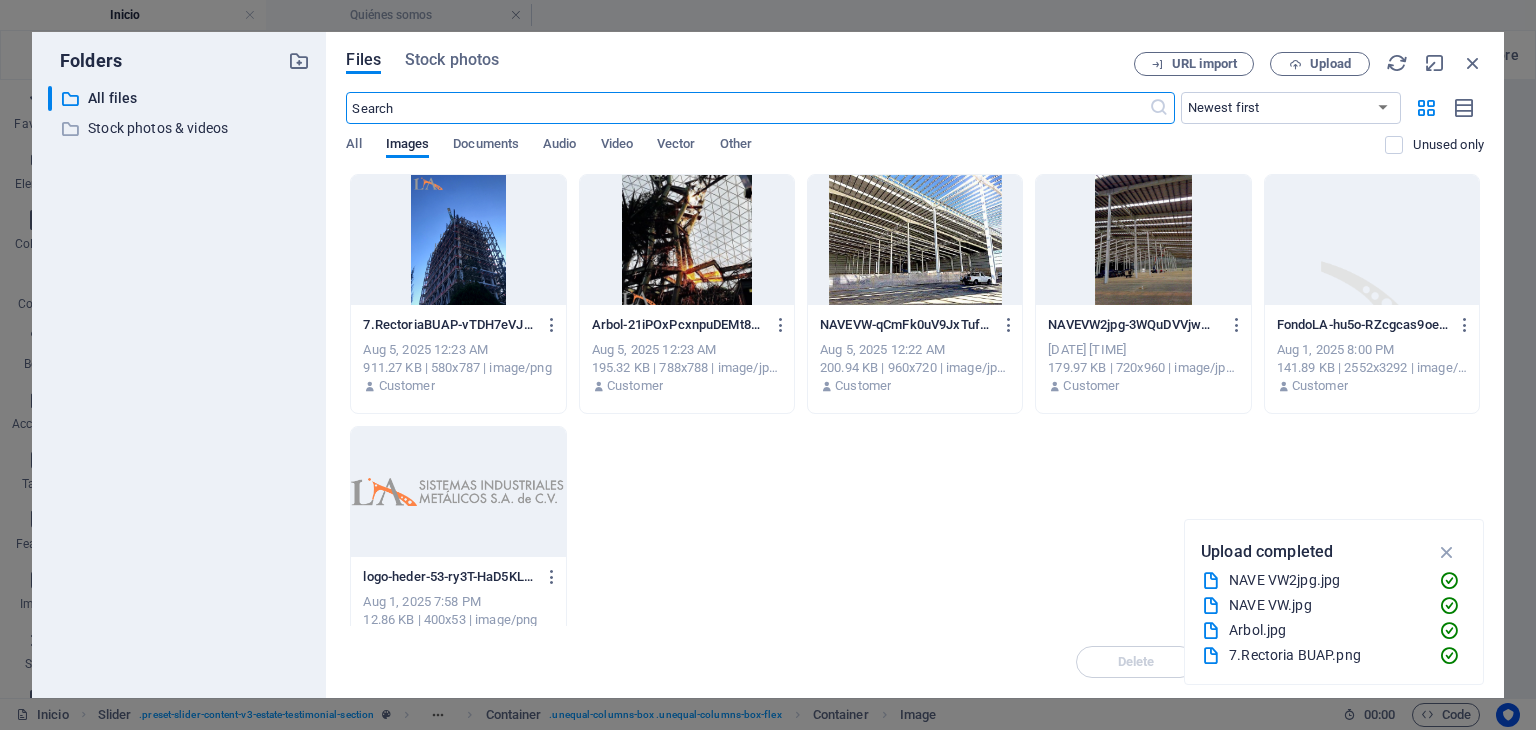 scroll, scrollTop: 2742, scrollLeft: 0, axis: vertical 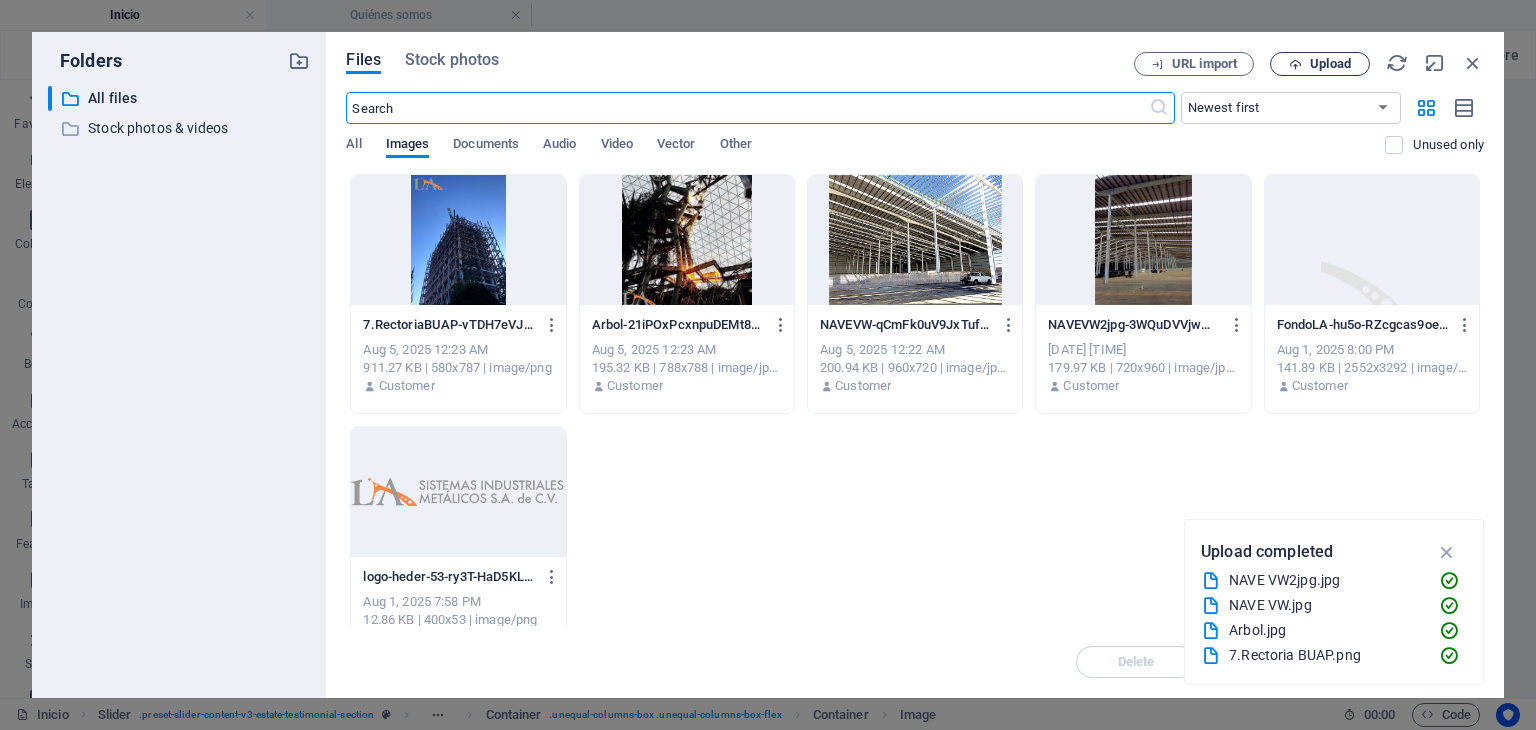 click at bounding box center [1295, 64] 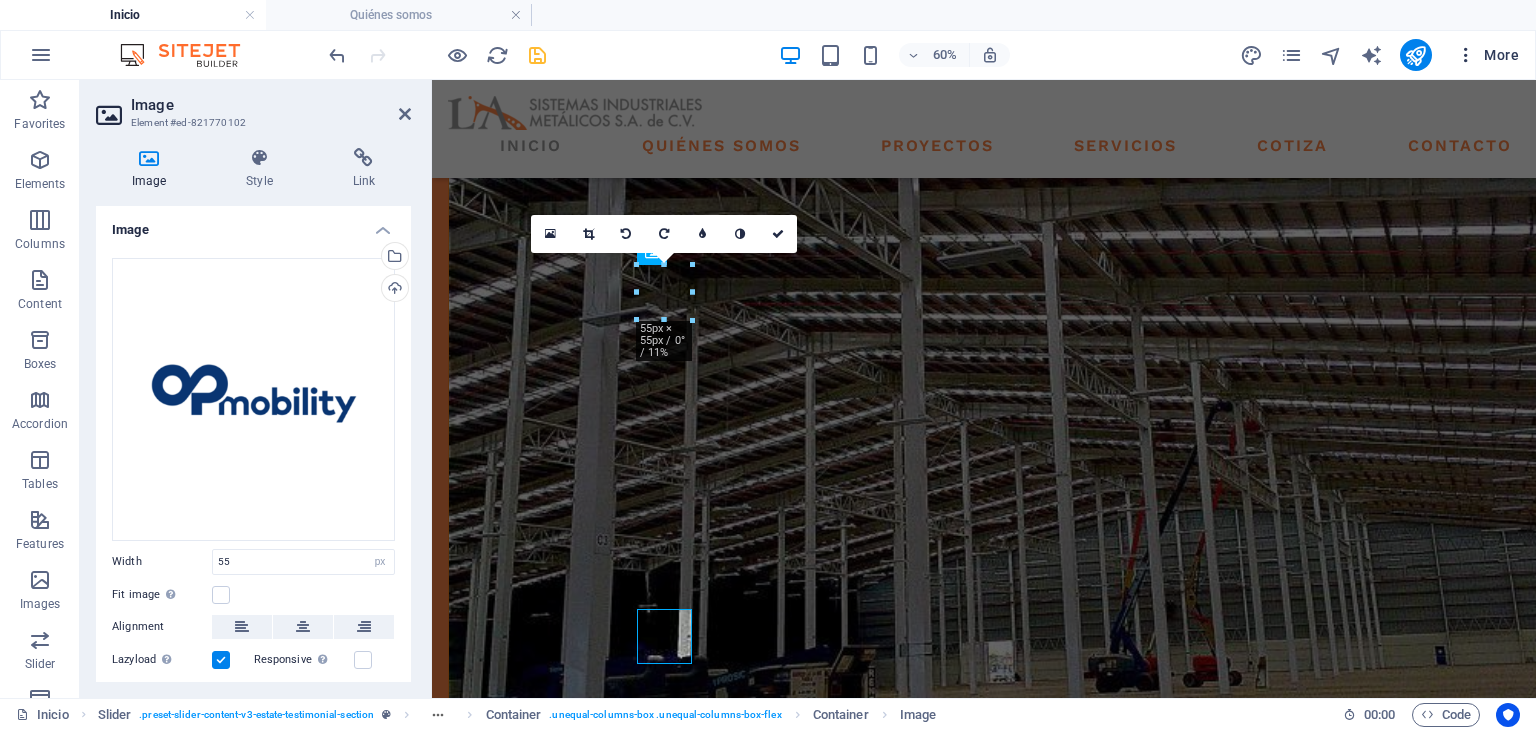 scroll, scrollTop: 2390, scrollLeft: 0, axis: vertical 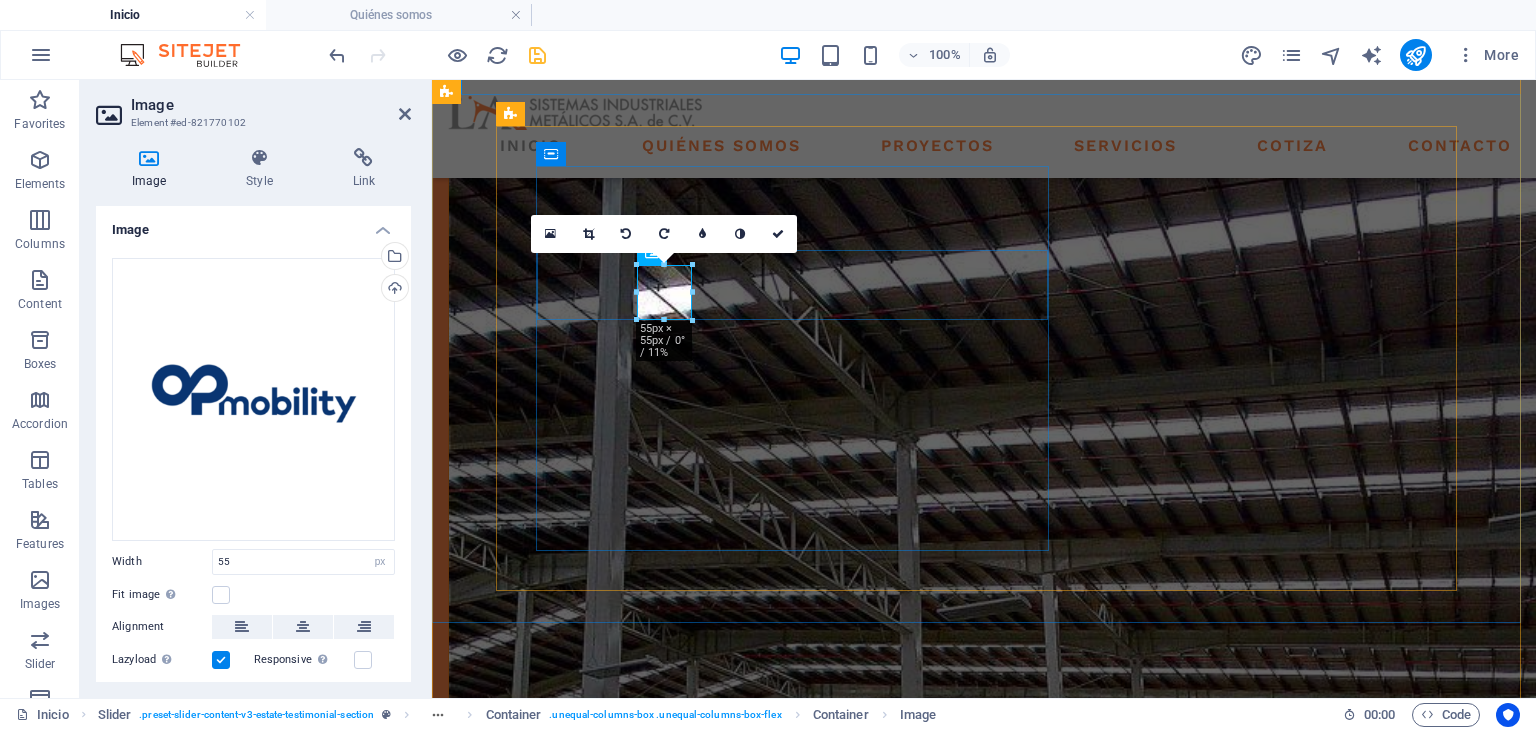 drag, startPoint x: 808, startPoint y: 317, endPoint x: 1172, endPoint y: 316, distance: 364.00137 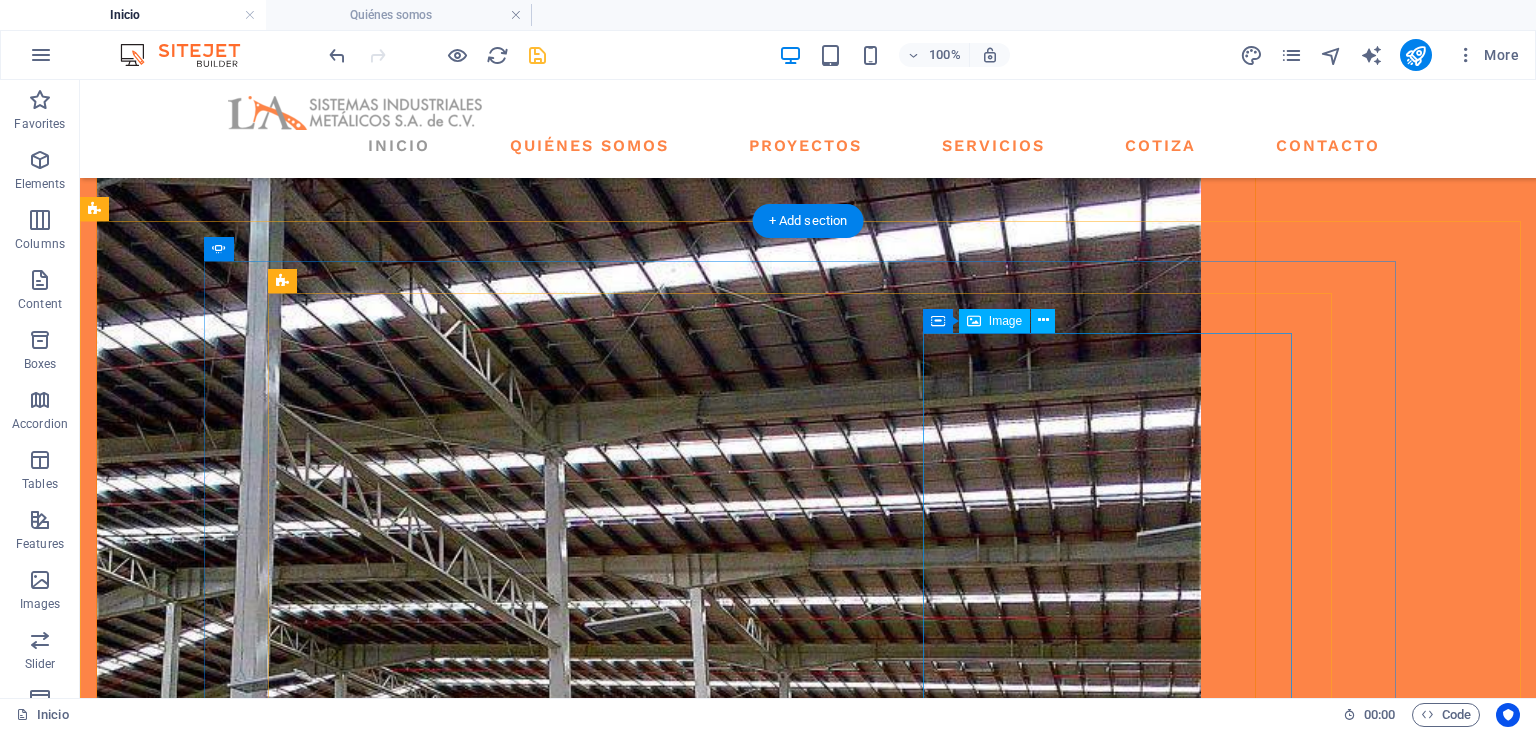 scroll, scrollTop: 2410, scrollLeft: 0, axis: vertical 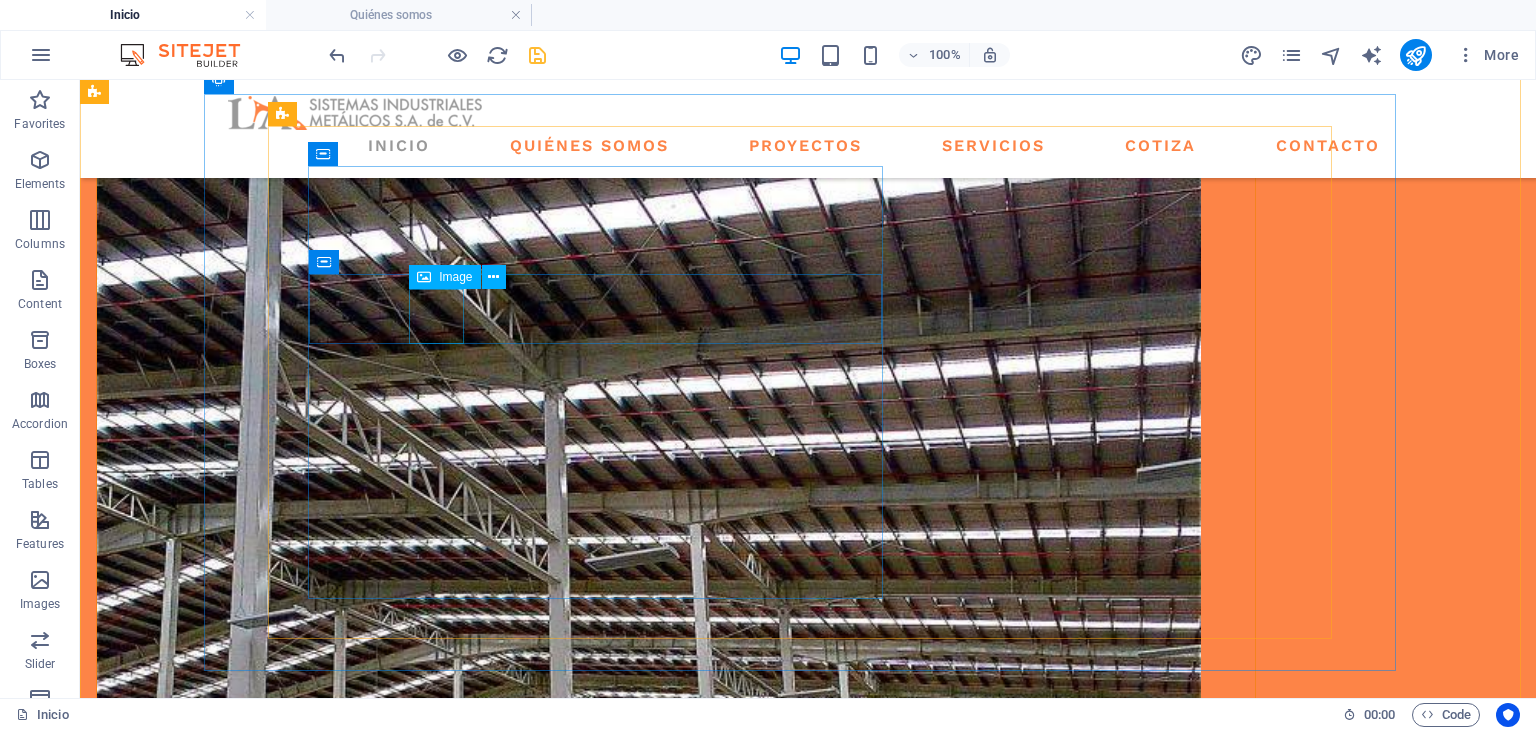 click at bounding box center [-2793, 7603] 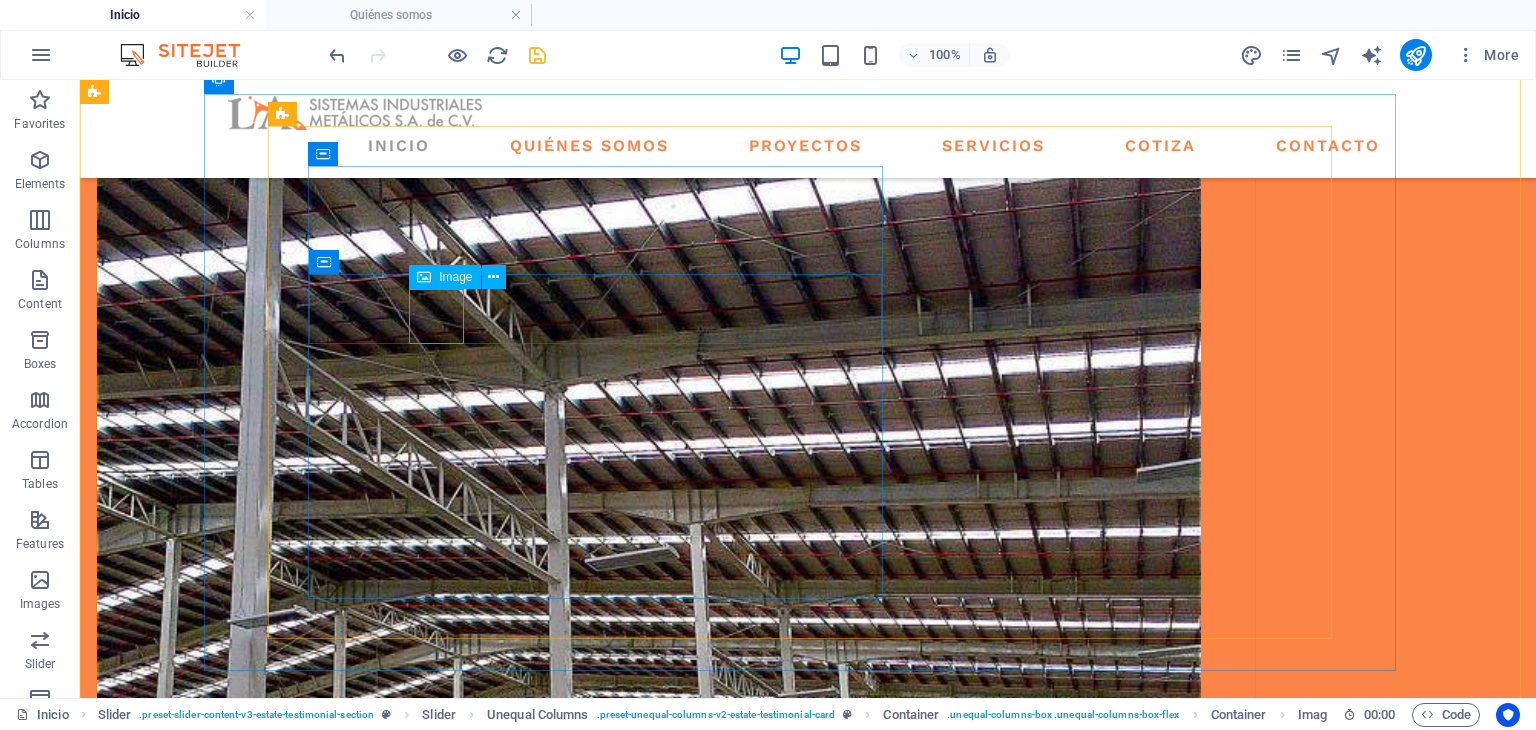 click at bounding box center [-2793, 7603] 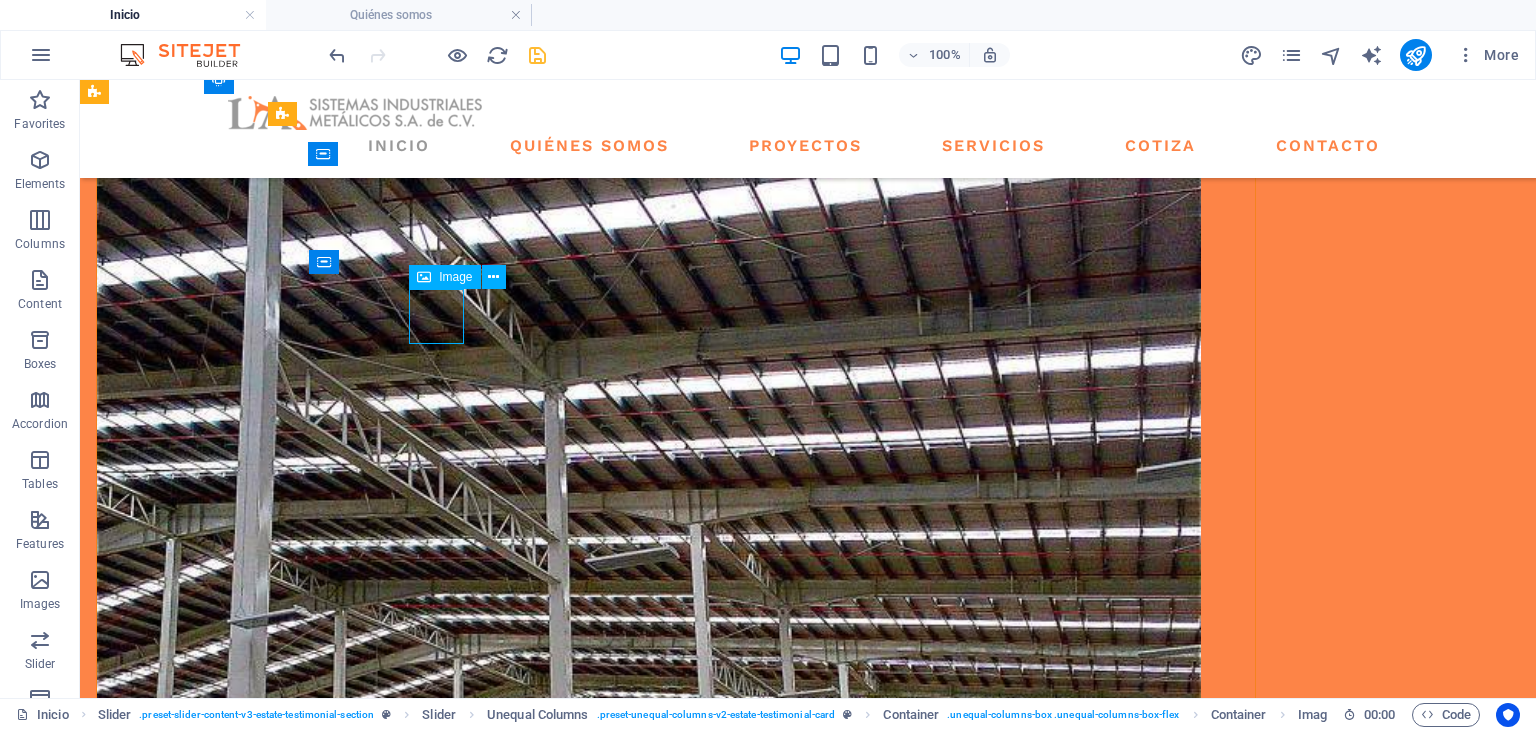 click at bounding box center [-2793, 7603] 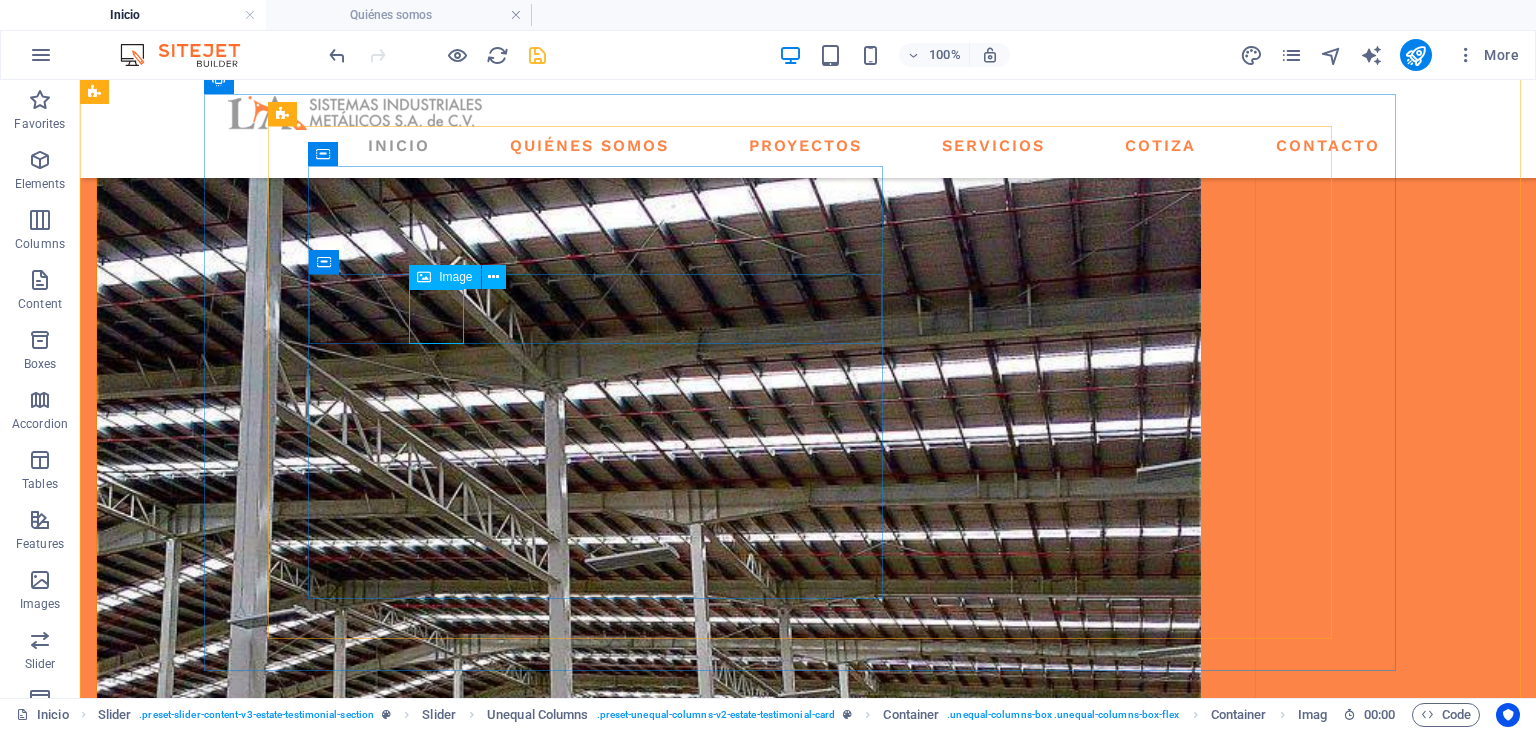 click at bounding box center (-2793, 7603) 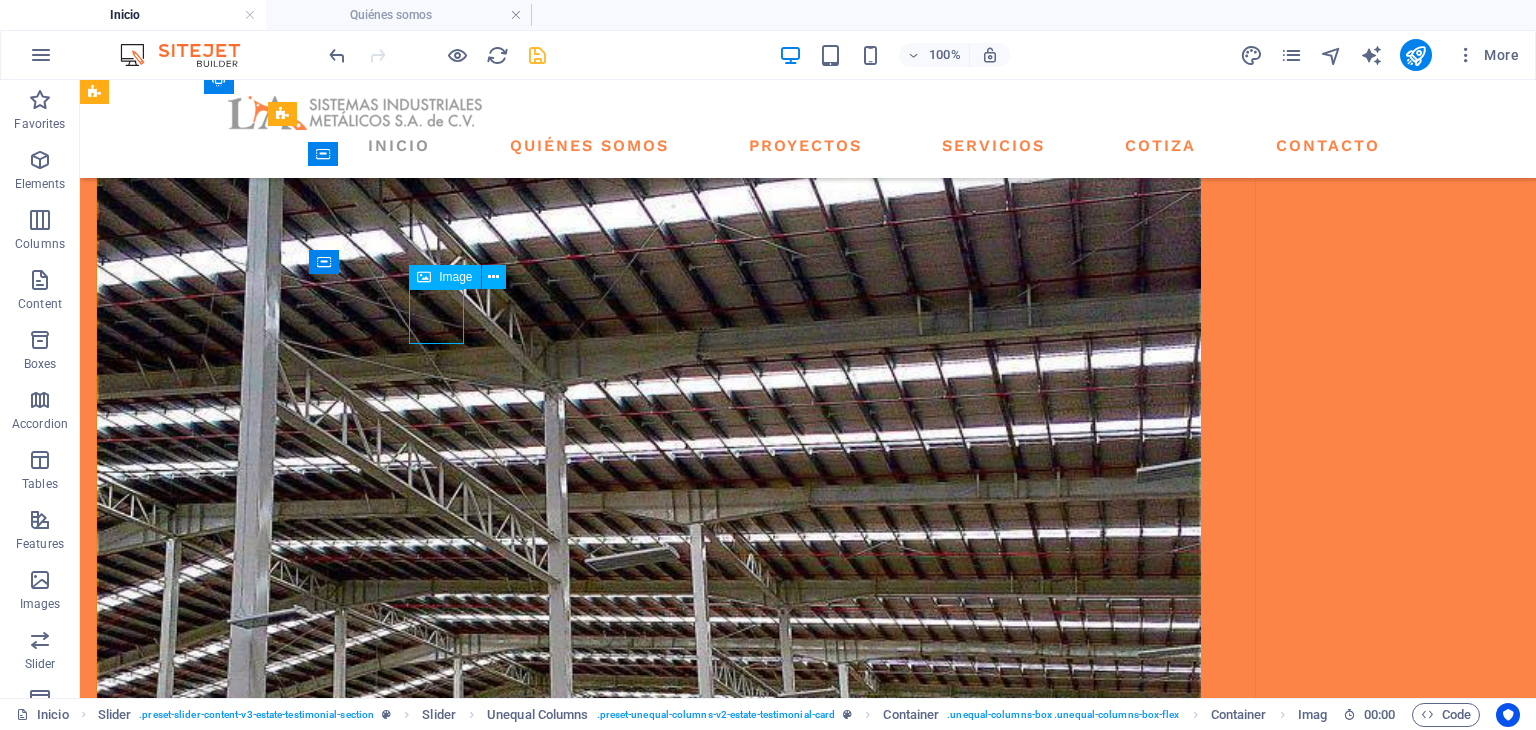 drag, startPoint x: 450, startPoint y: 308, endPoint x: 100, endPoint y: 308, distance: 350 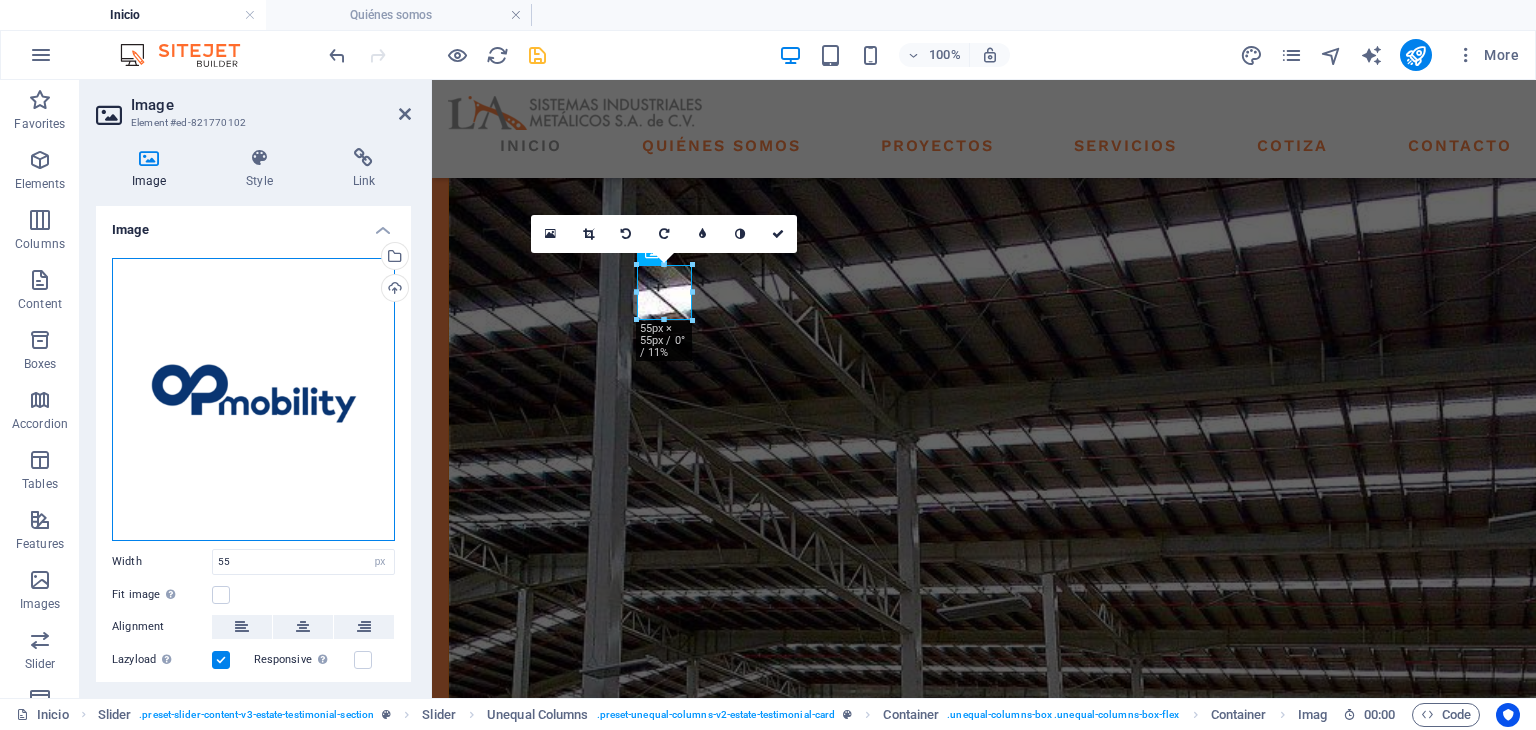 click on "Drag files here, click to choose files or select files from Files or our free stock photos & videos" at bounding box center [253, 399] 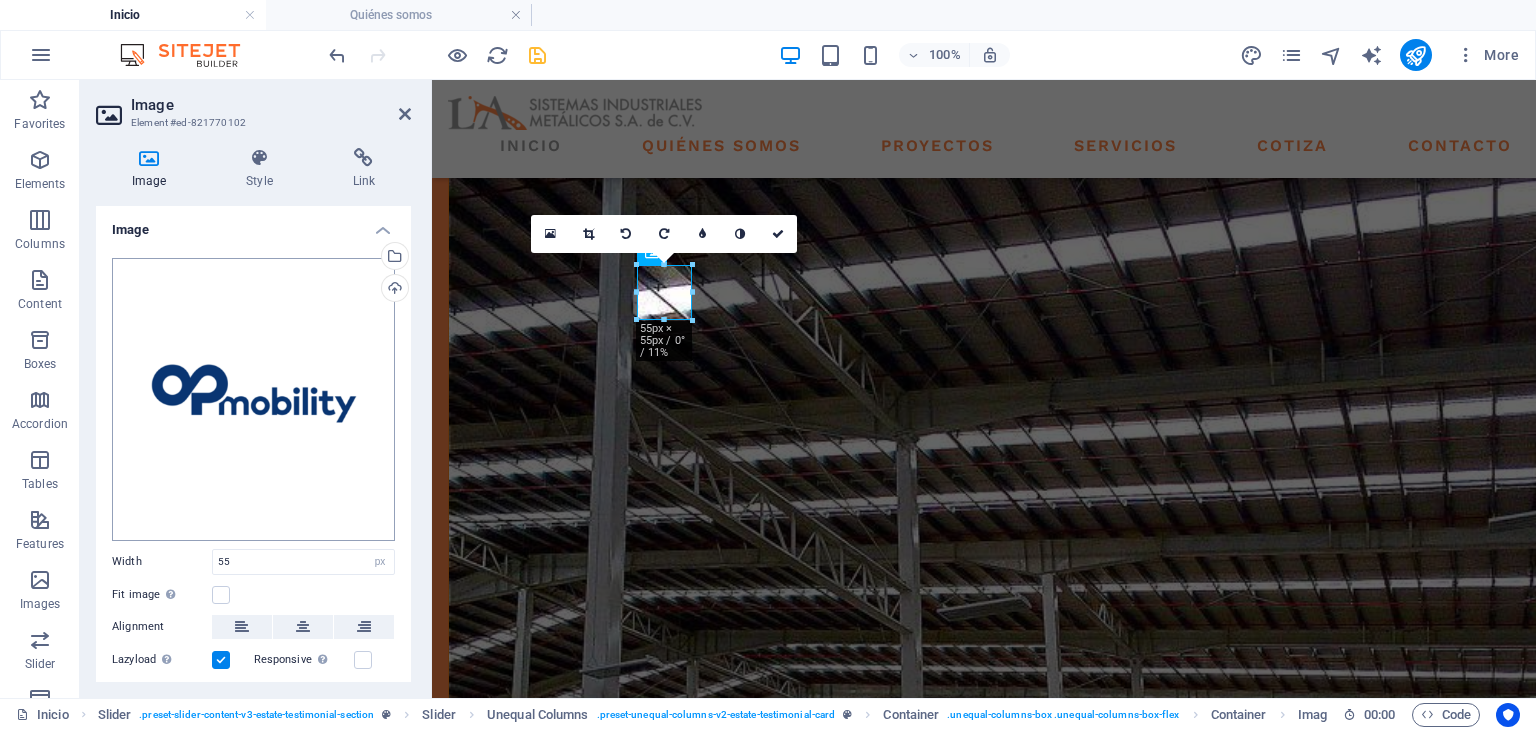 scroll, scrollTop: 2742, scrollLeft: 0, axis: vertical 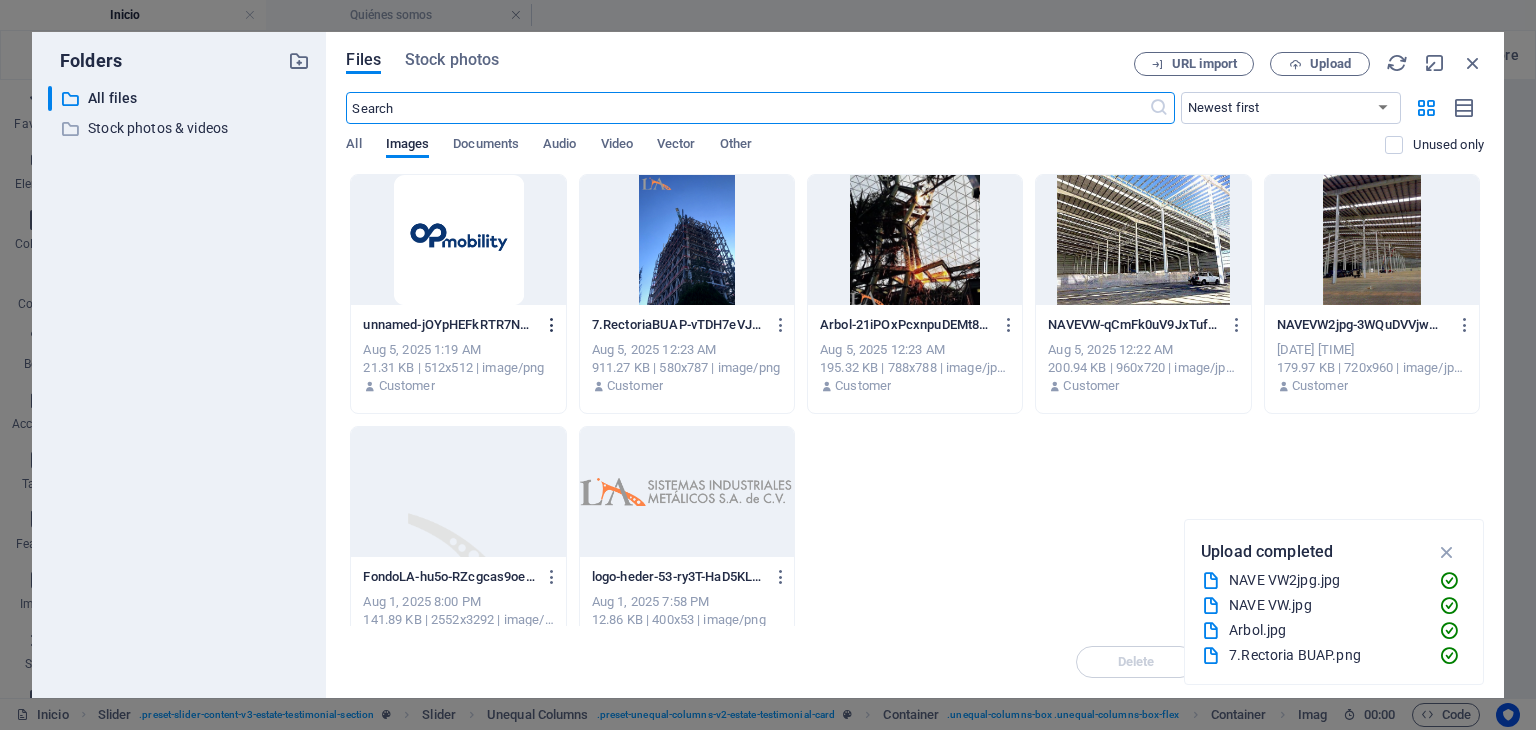 click at bounding box center [552, 325] 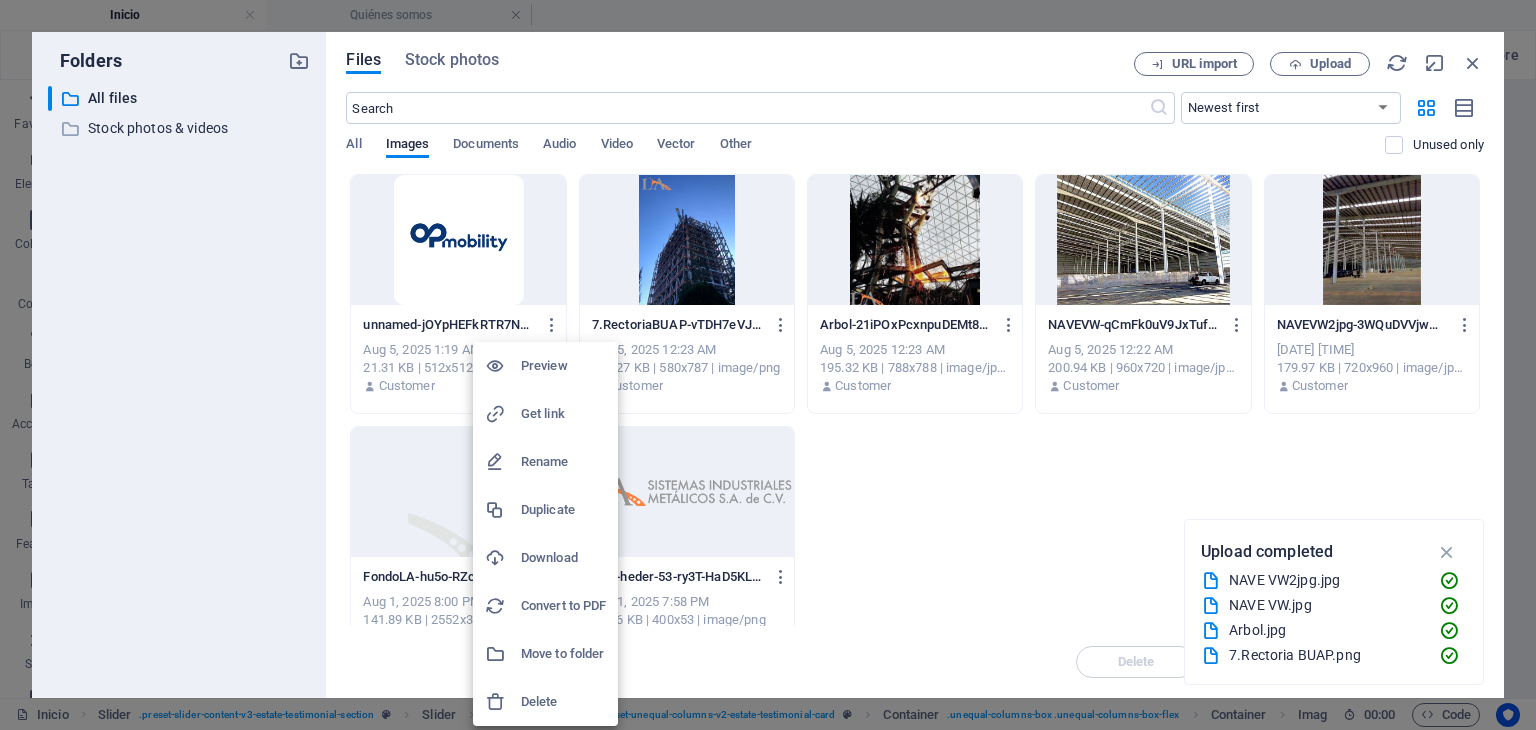 click on "Delete" at bounding box center (563, 702) 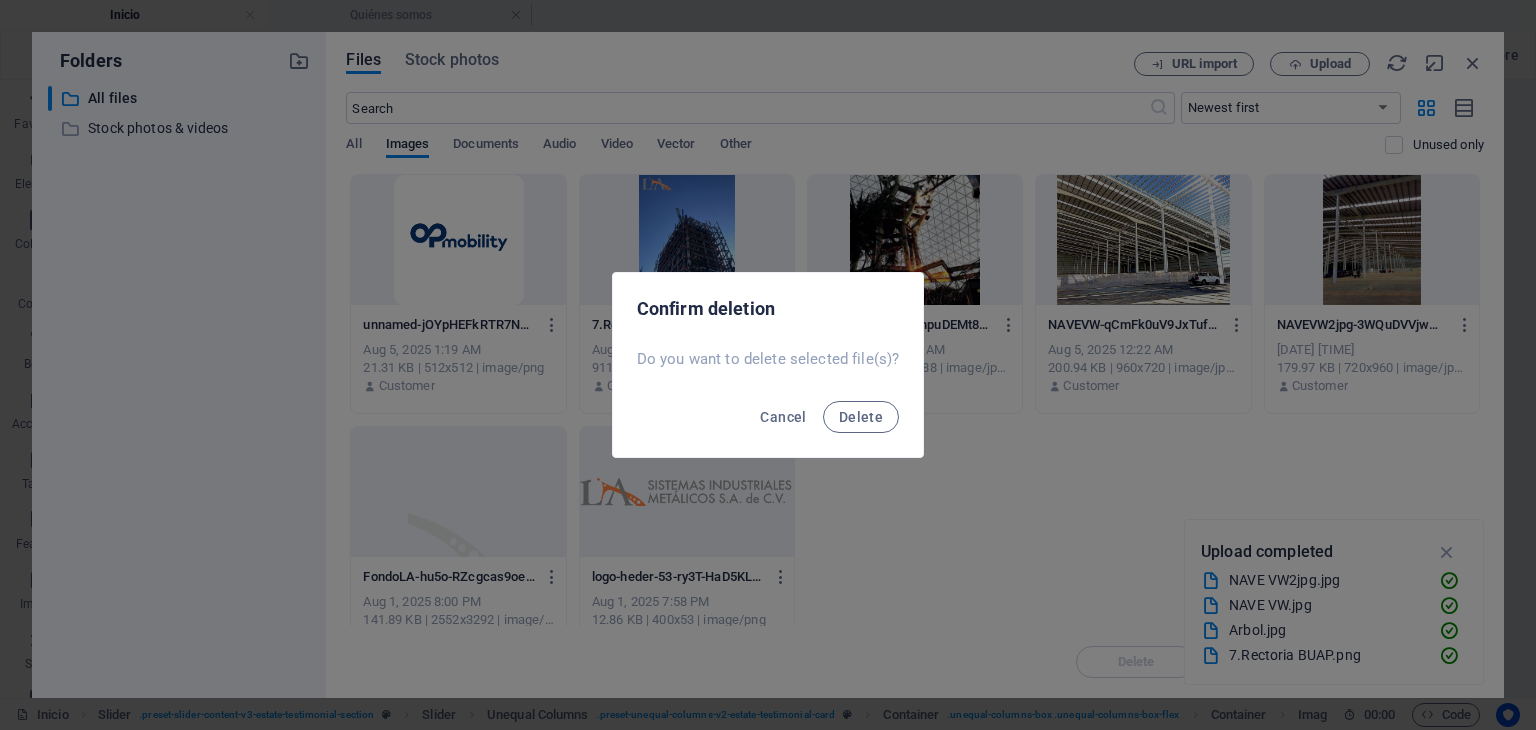 click on "Cancel Delete" at bounding box center [768, 423] 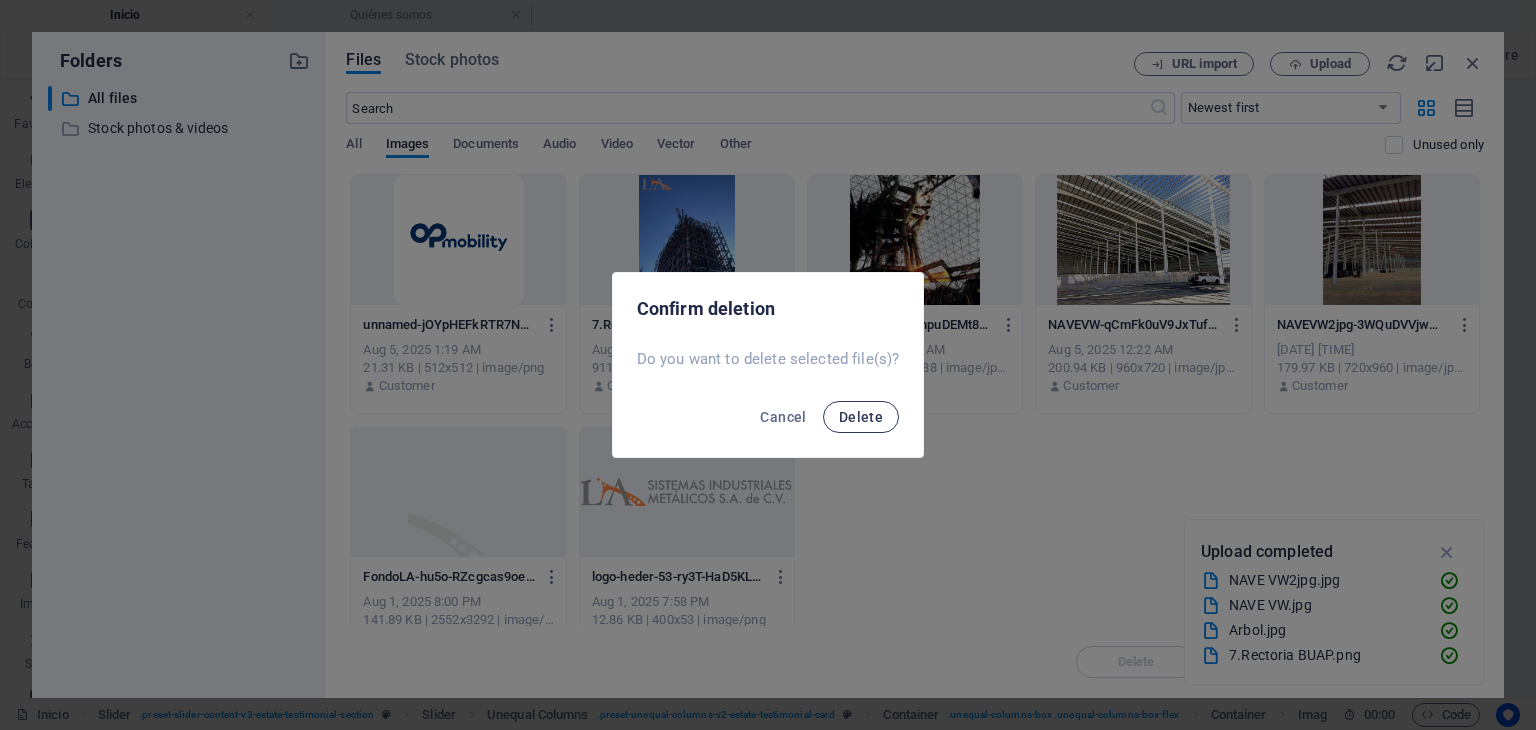 click on "Delete" at bounding box center (861, 417) 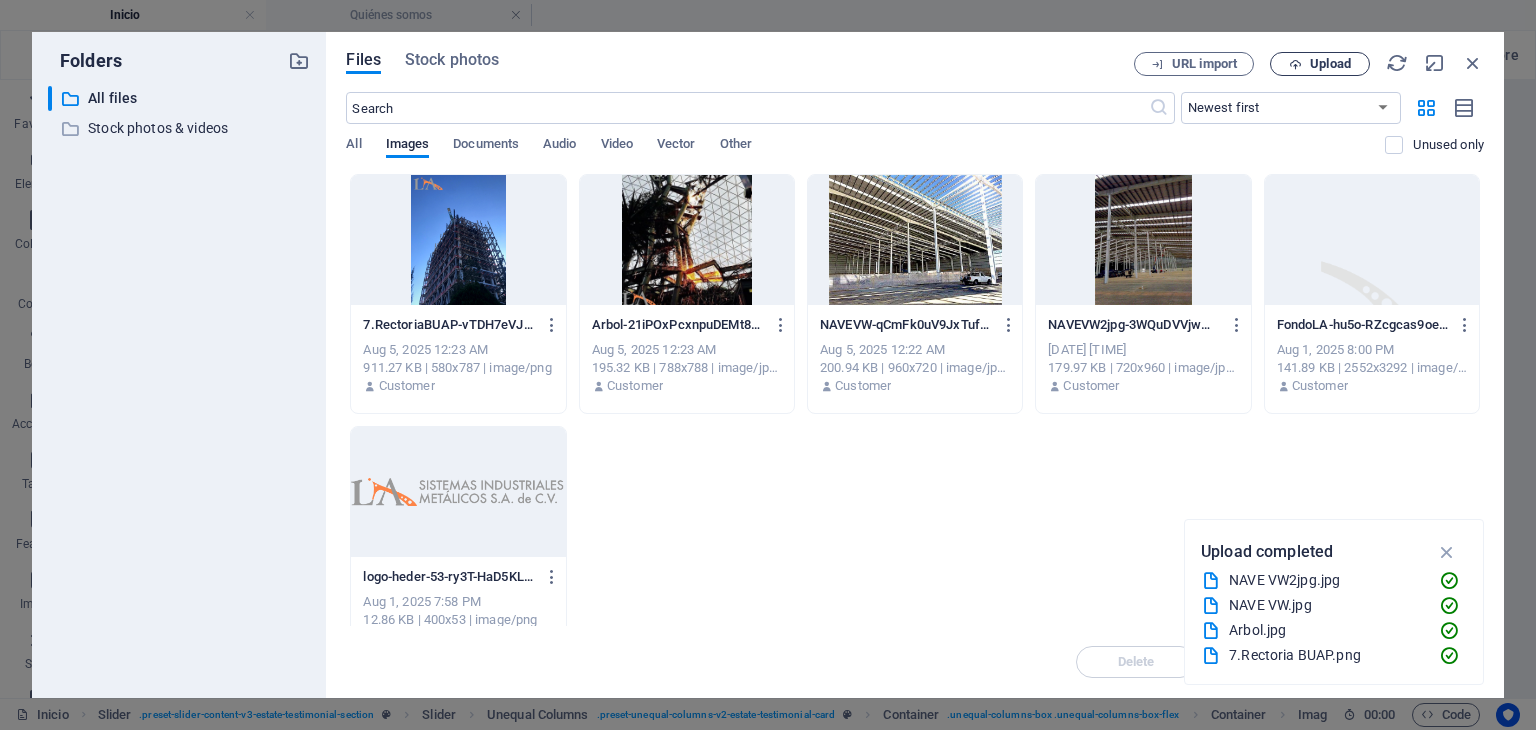 click on "Upload" at bounding box center (1320, 64) 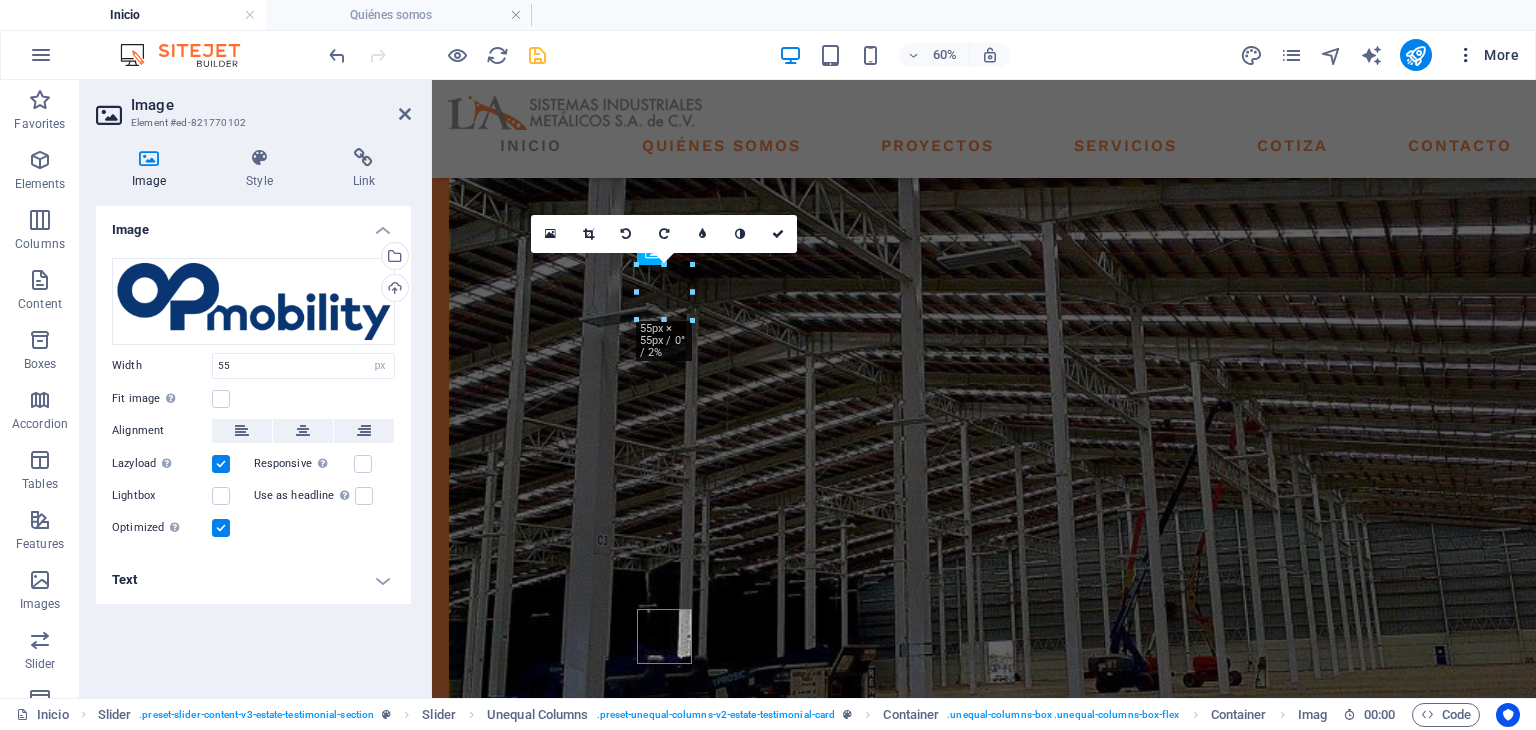 scroll, scrollTop: 2390, scrollLeft: 0, axis: vertical 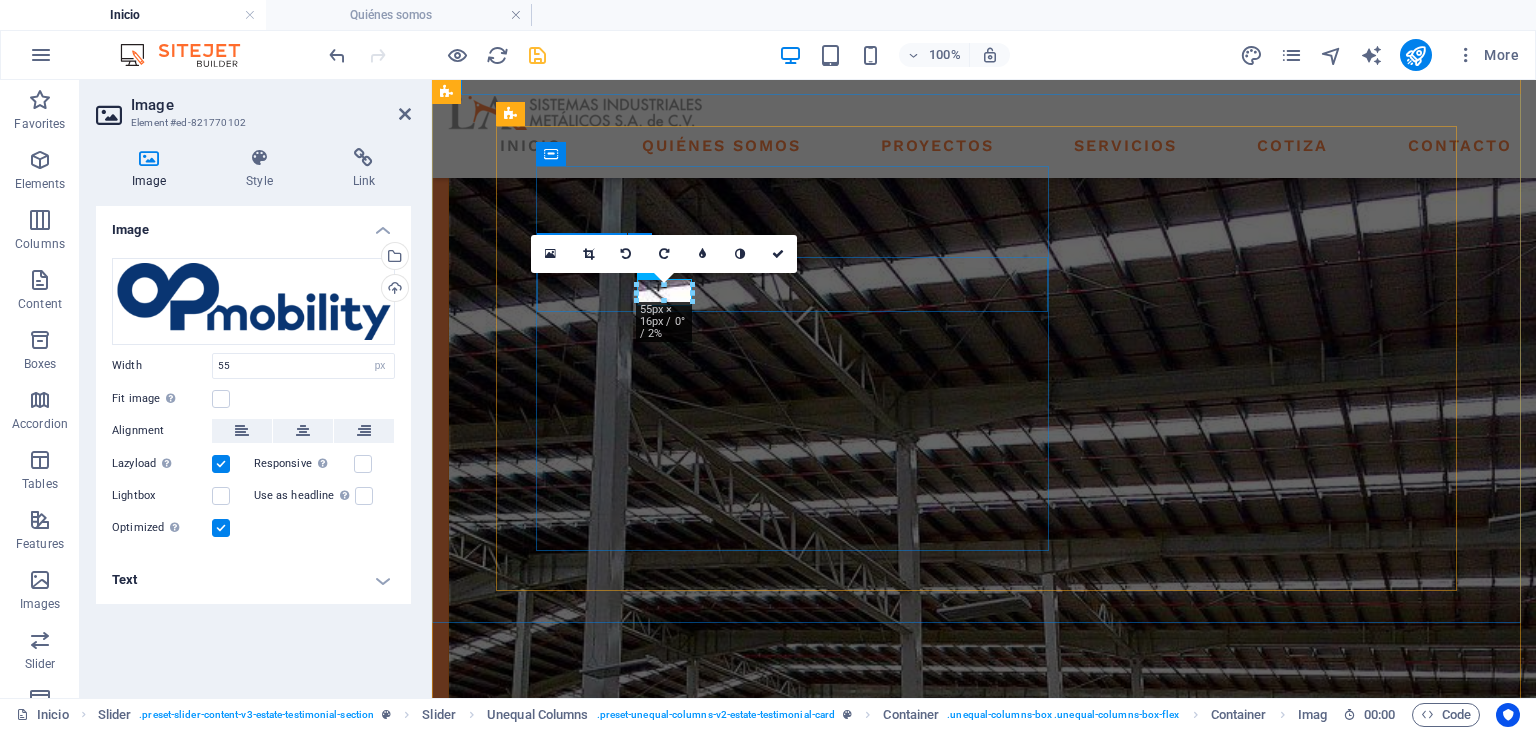 click on "Matt White" at bounding box center (-2323, 7256) 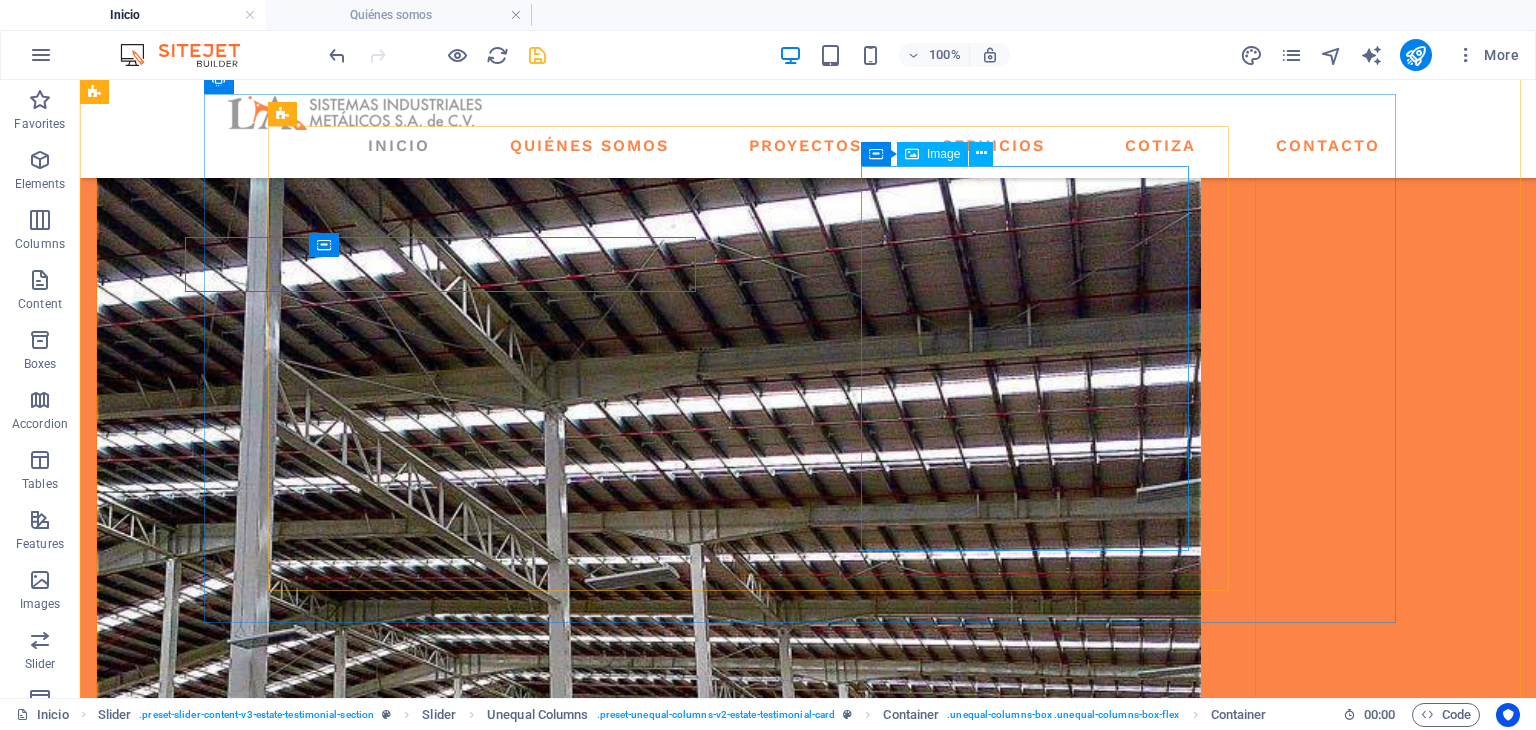 scroll, scrollTop: 2410, scrollLeft: 0, axis: vertical 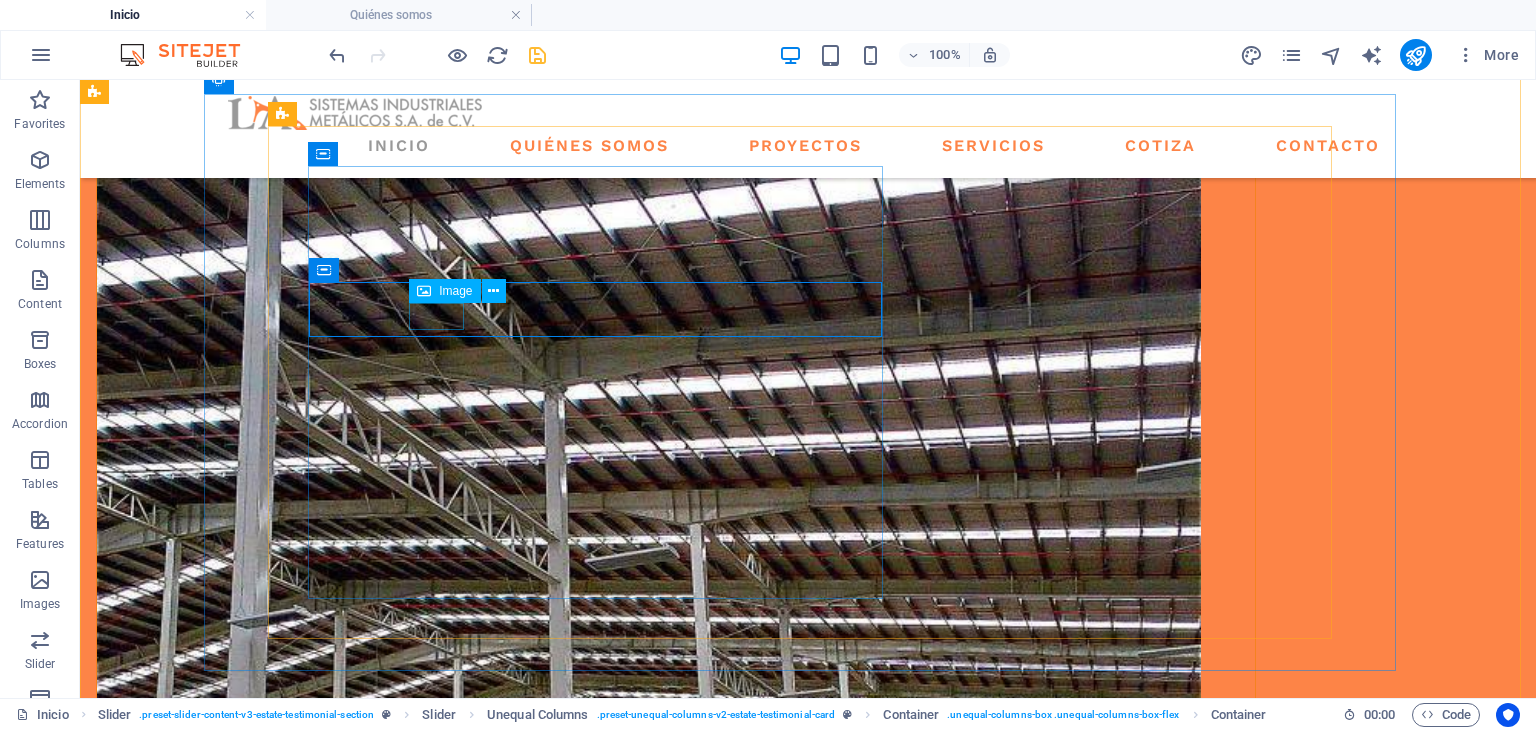 click at bounding box center (-2793, 7561) 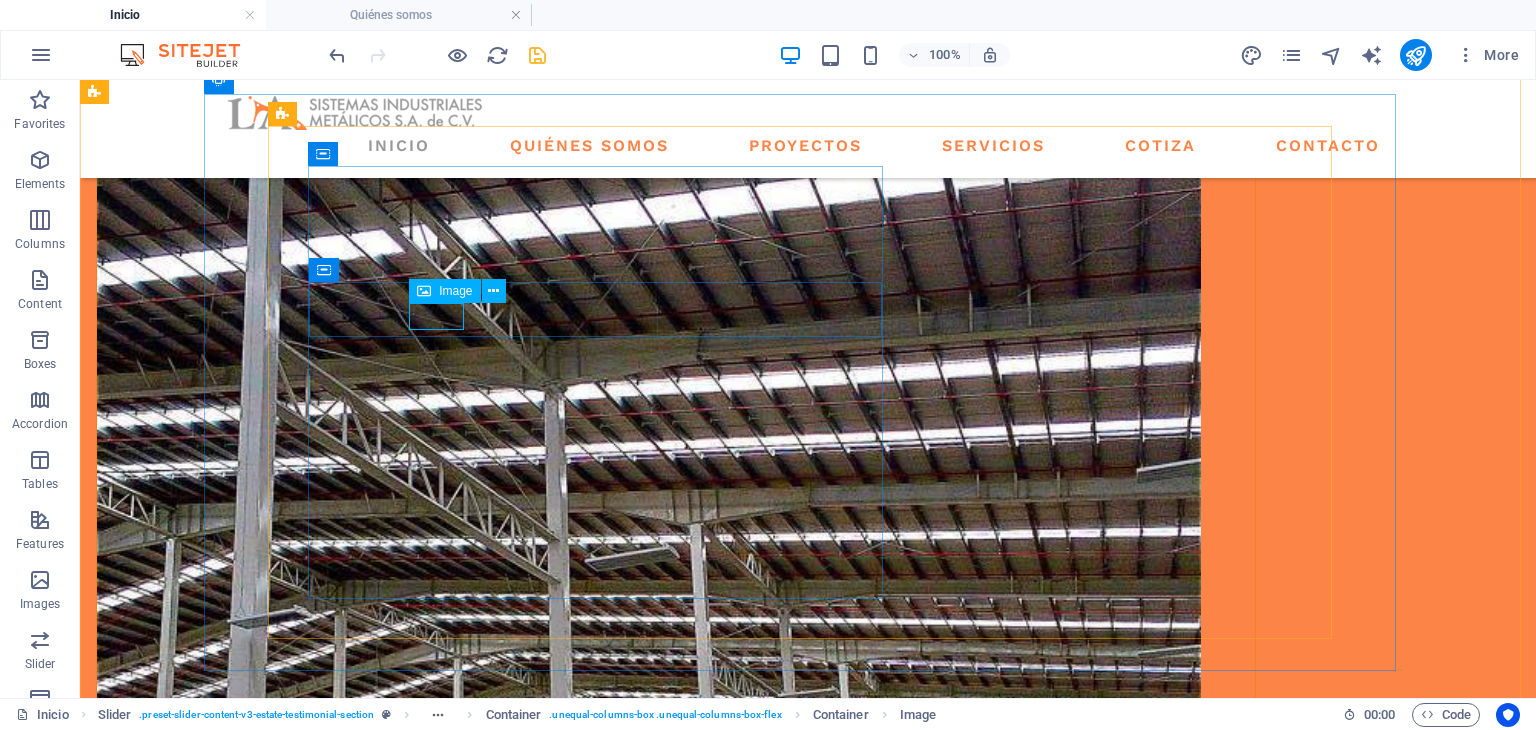 click at bounding box center [-2793, 7561] 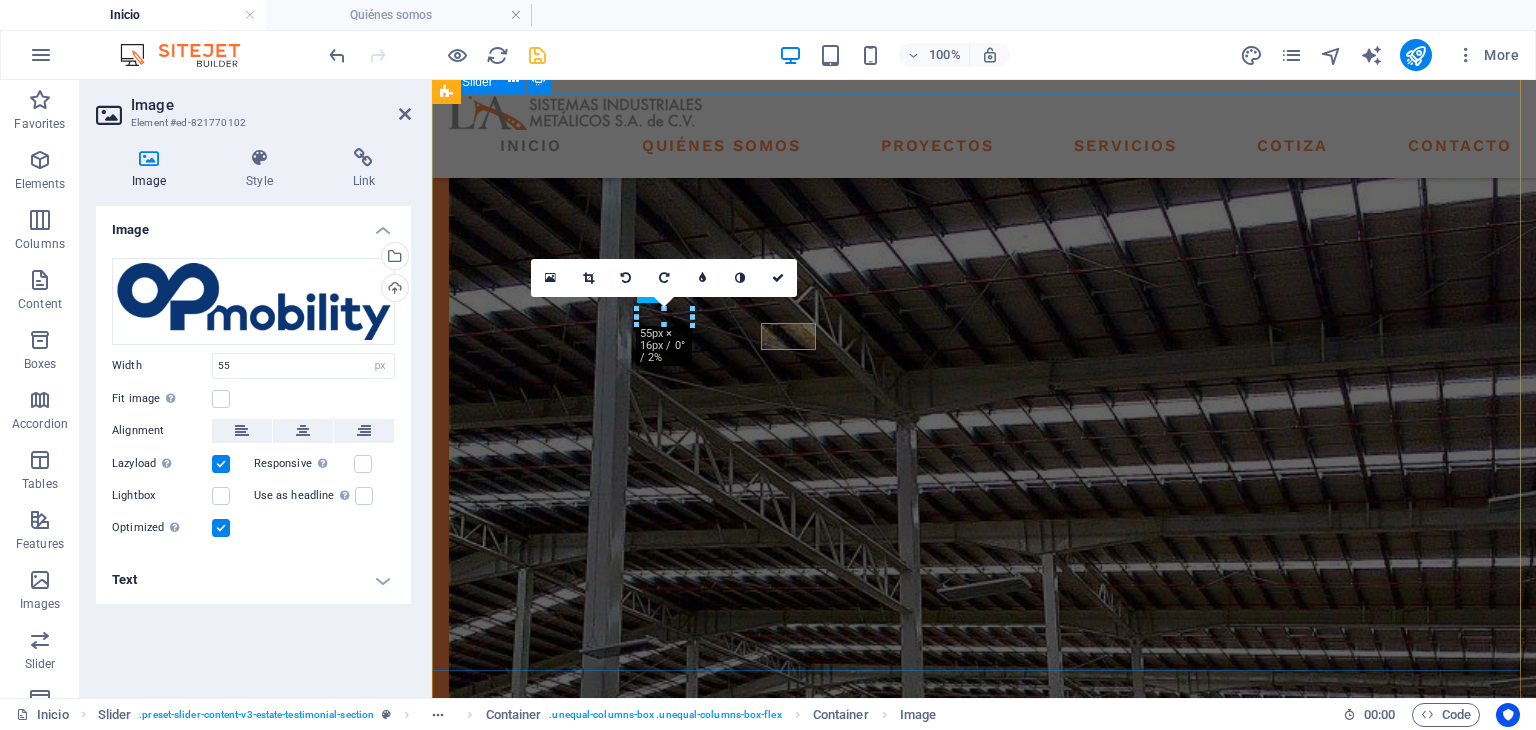scroll, scrollTop: 2390, scrollLeft: 0, axis: vertical 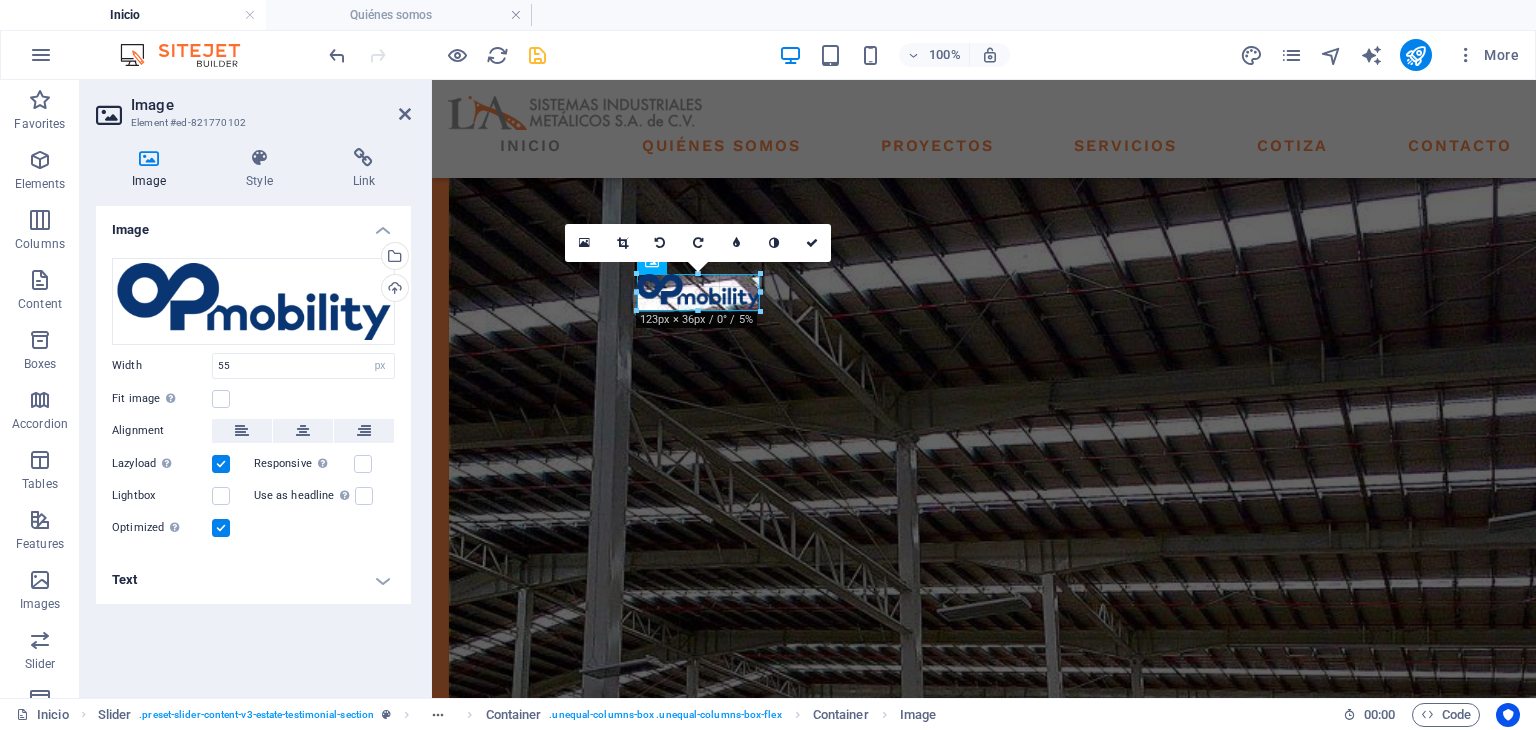 drag, startPoint x: 689, startPoint y: 289, endPoint x: 318, endPoint y: 206, distance: 380.17102 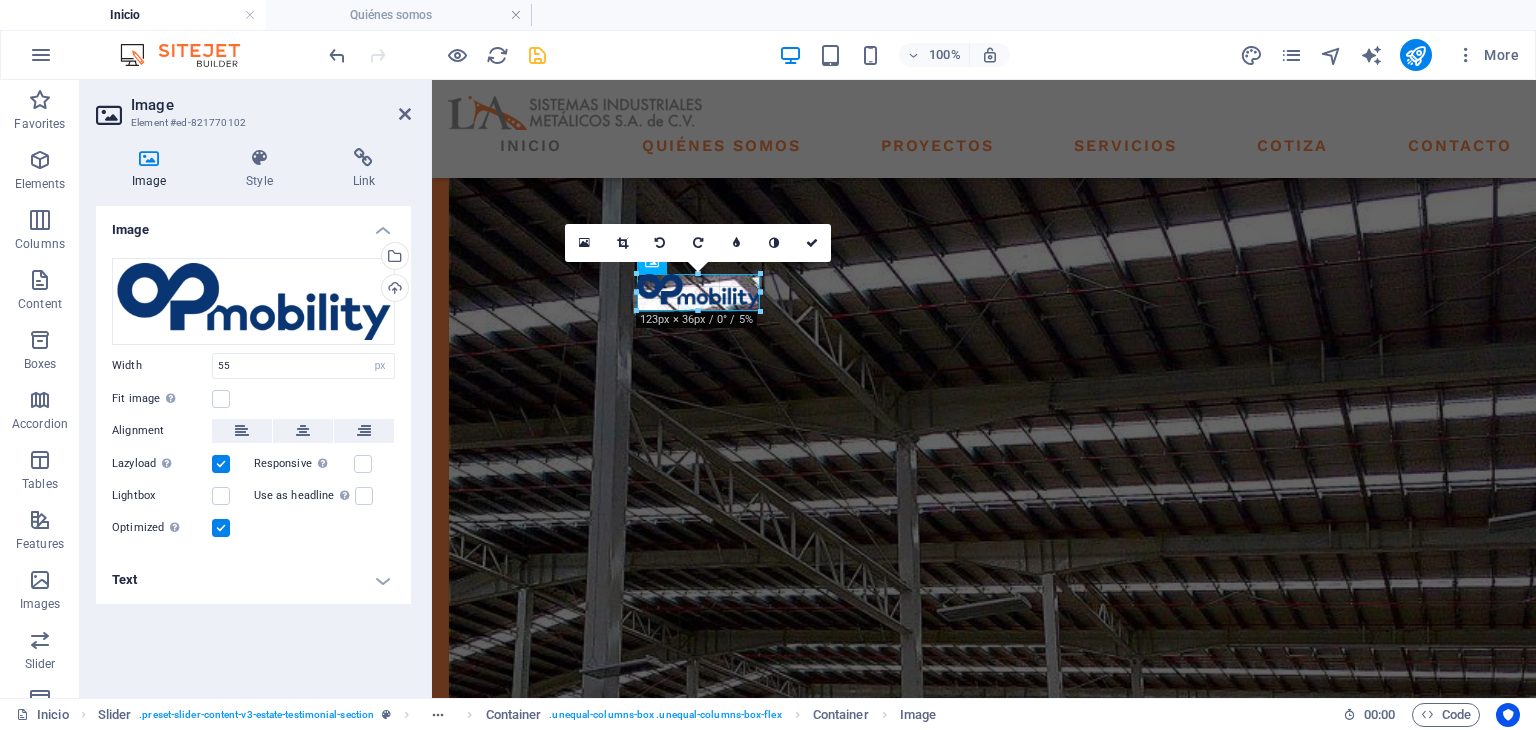 type on "123" 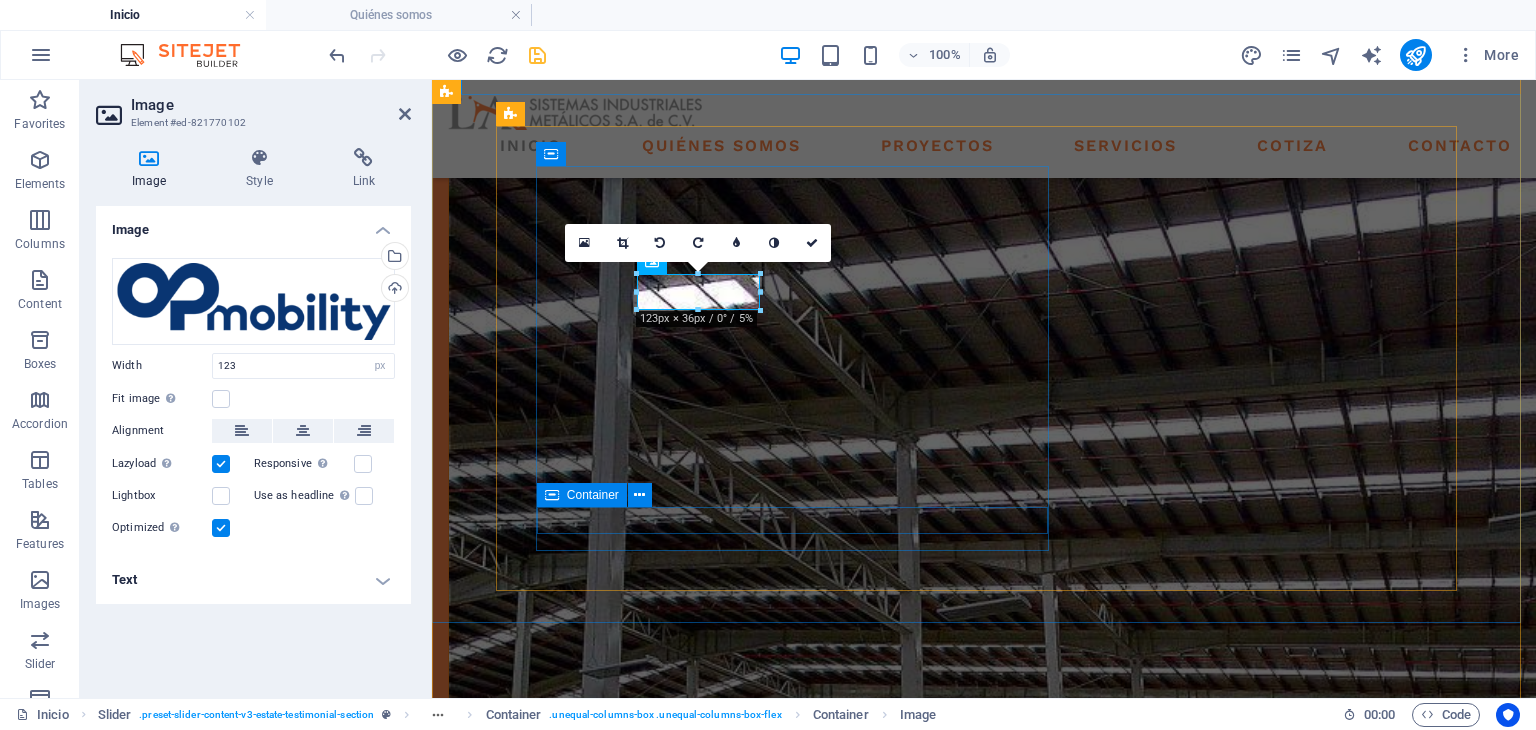 click at bounding box center [-2323, 7573] 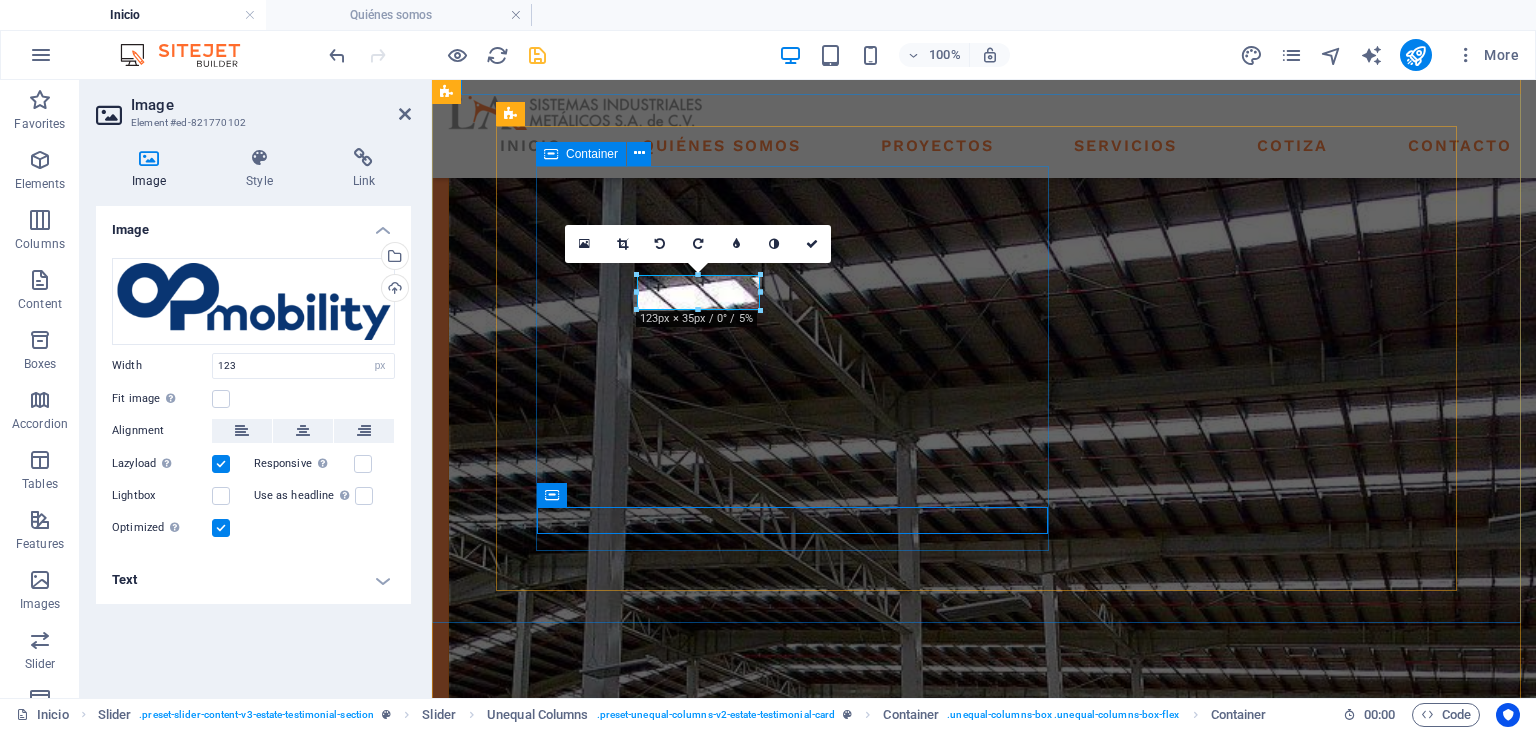 scroll, scrollTop: 2410, scrollLeft: 0, axis: vertical 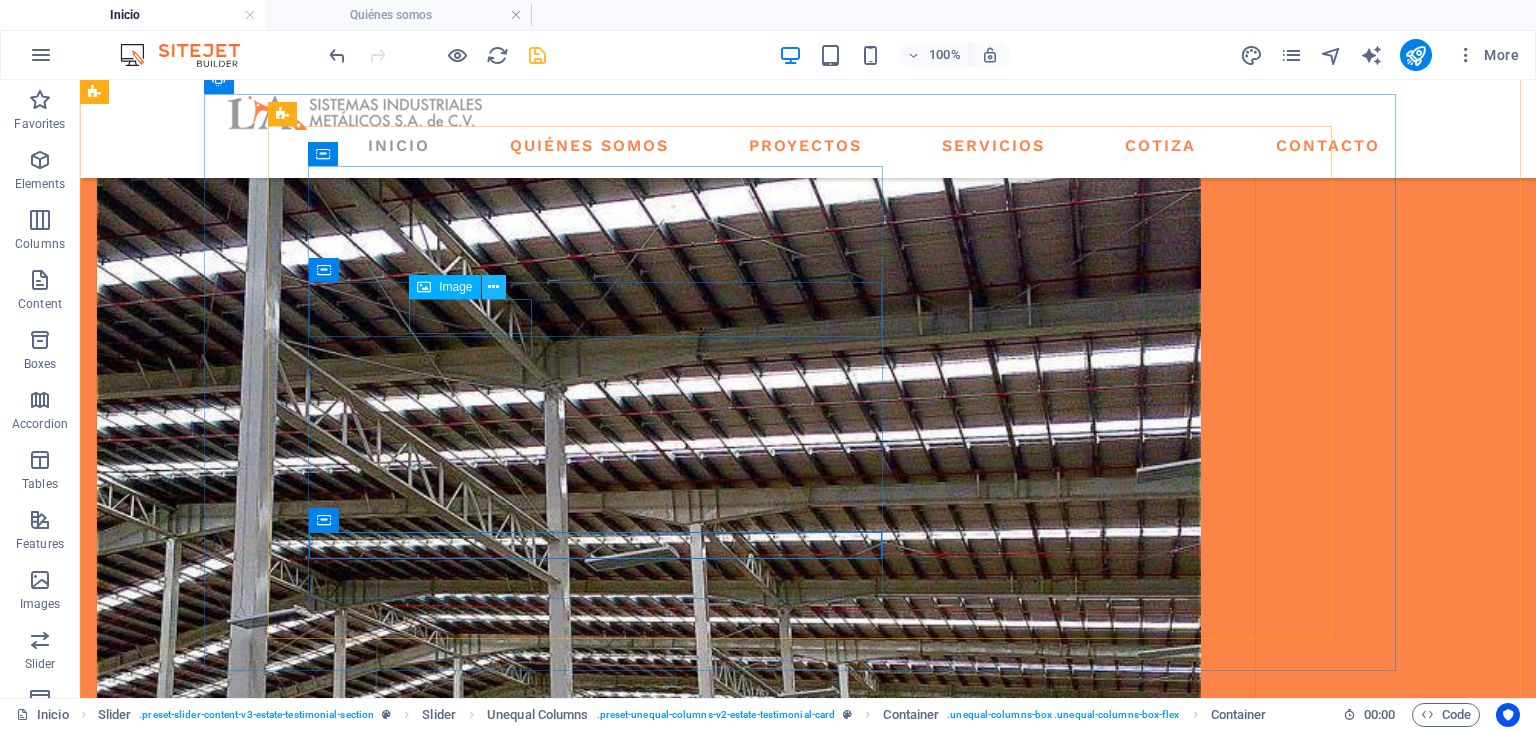 click at bounding box center (493, 287) 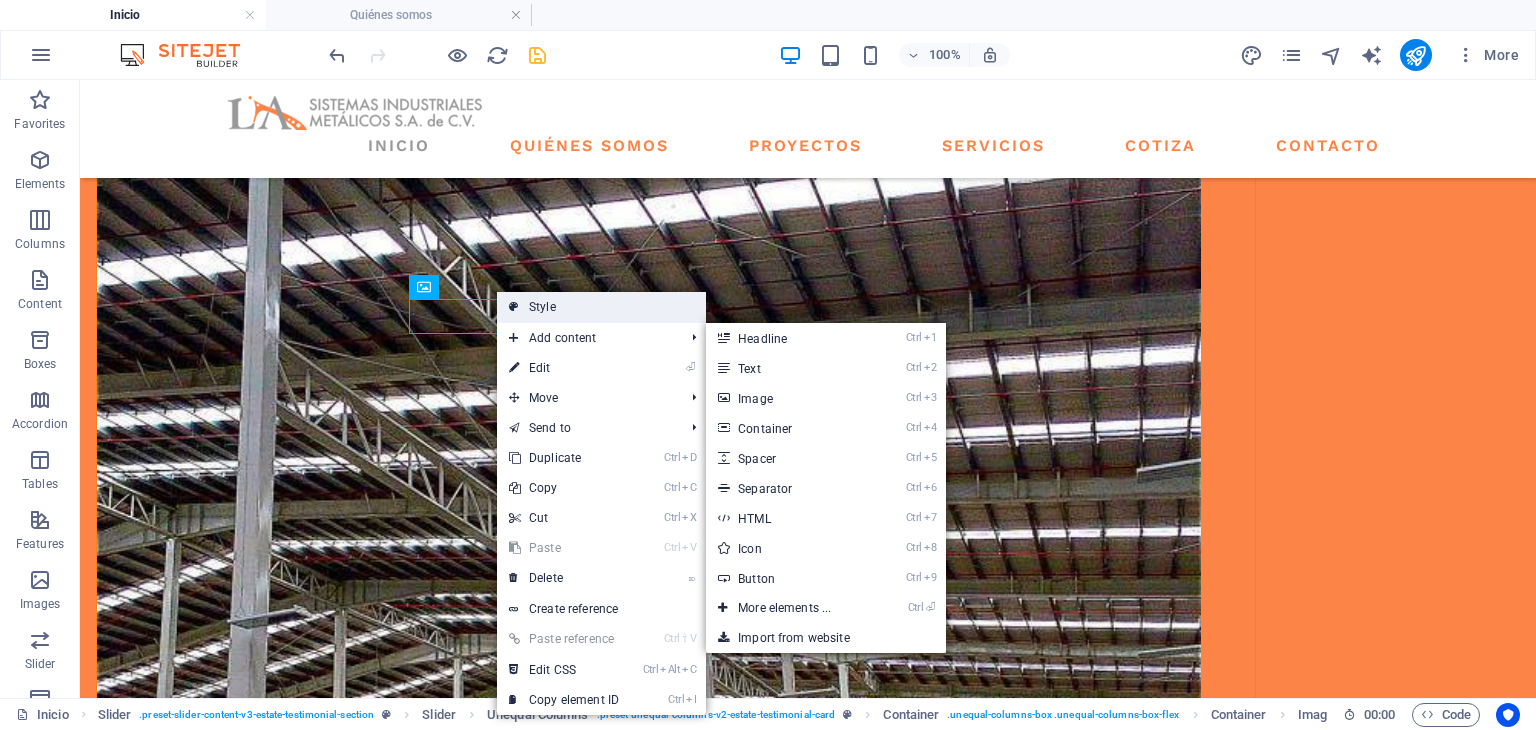 click on "Style" at bounding box center (601, 307) 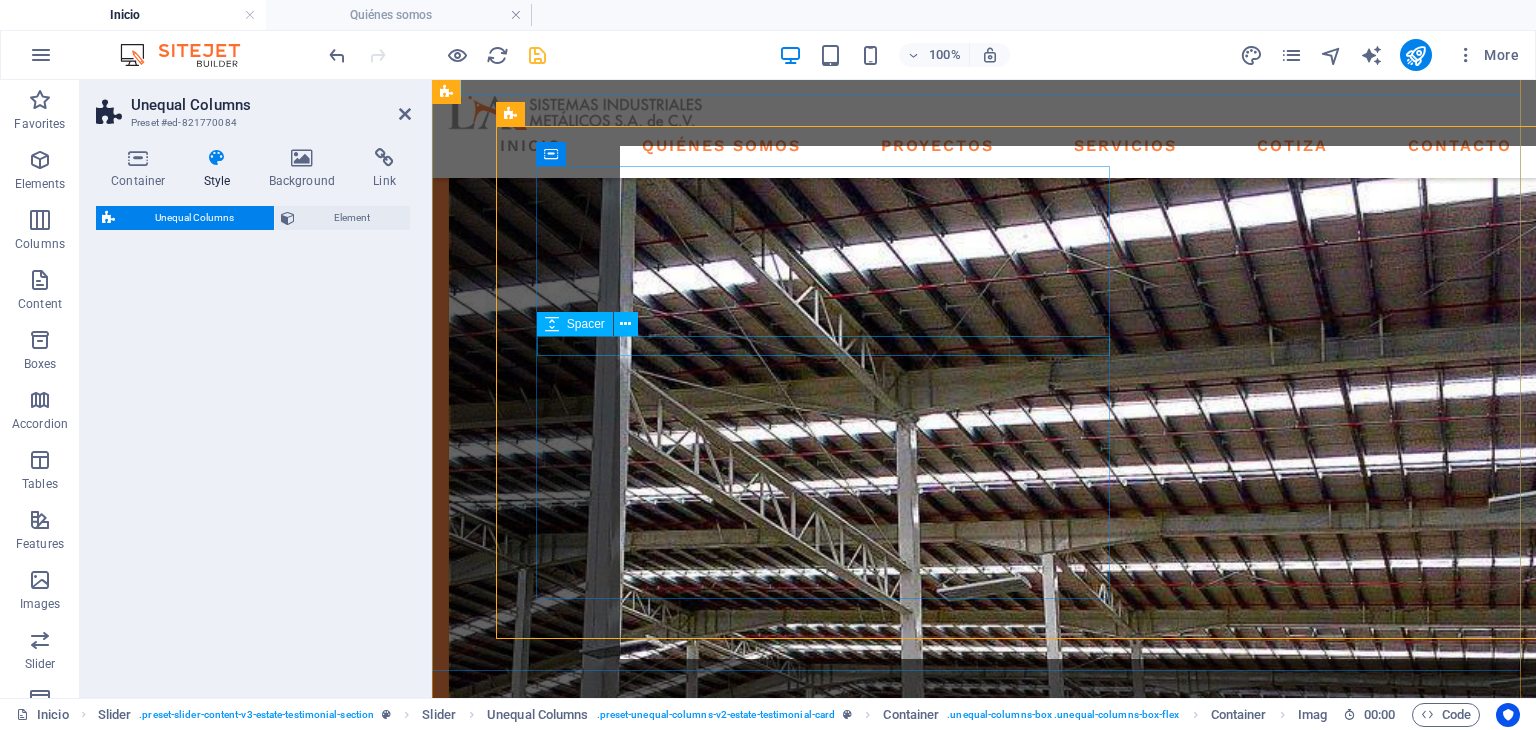 scroll, scrollTop: 2390, scrollLeft: 0, axis: vertical 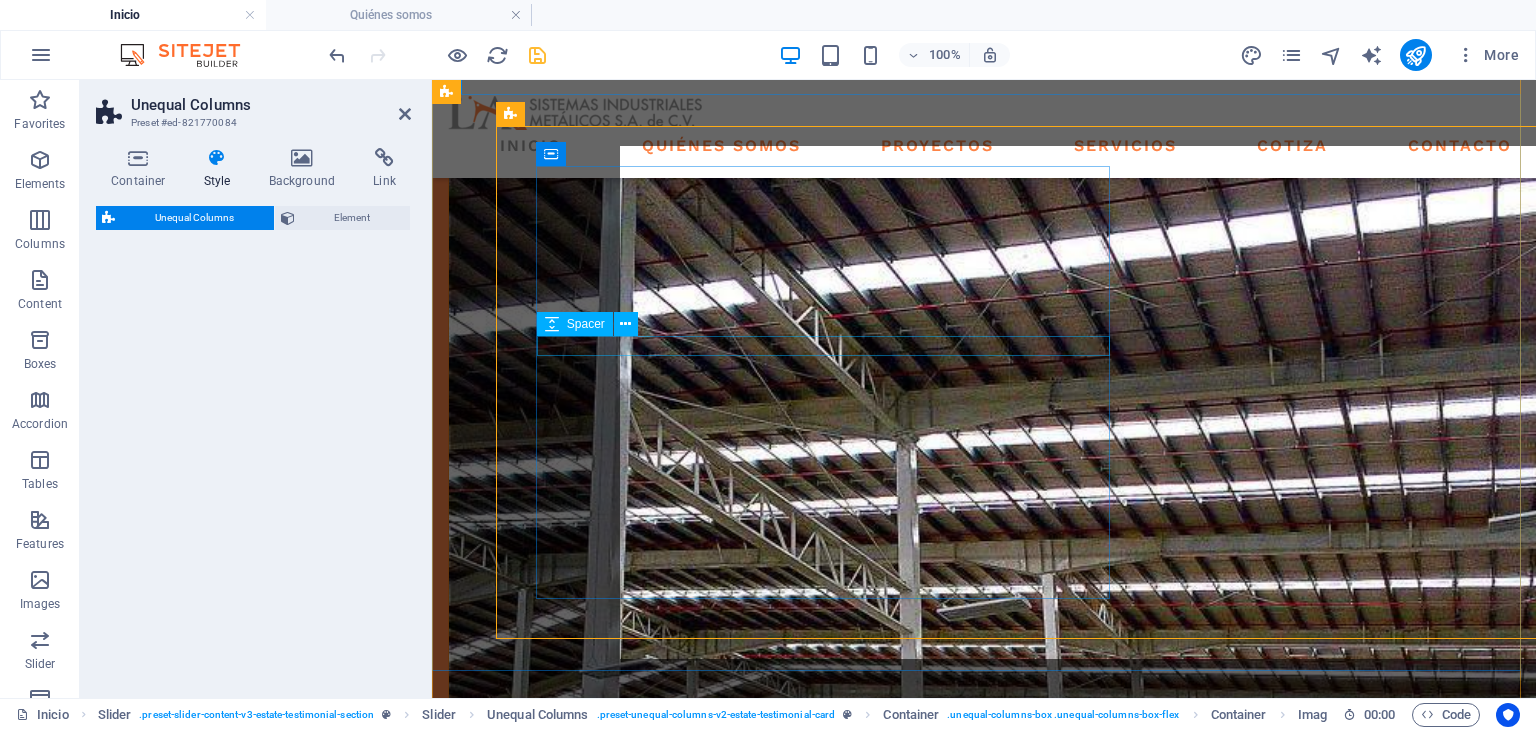 select on "%" 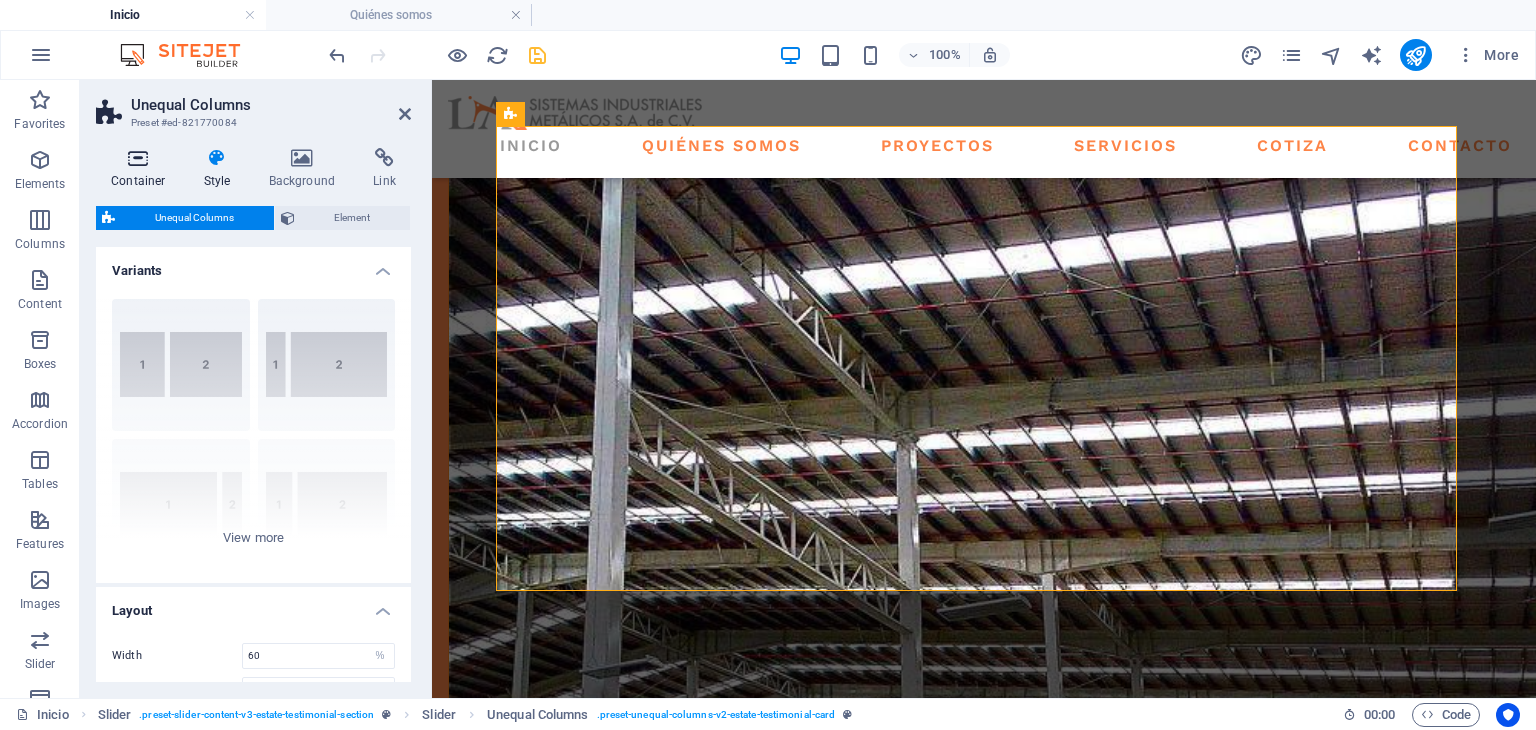 click at bounding box center (138, 158) 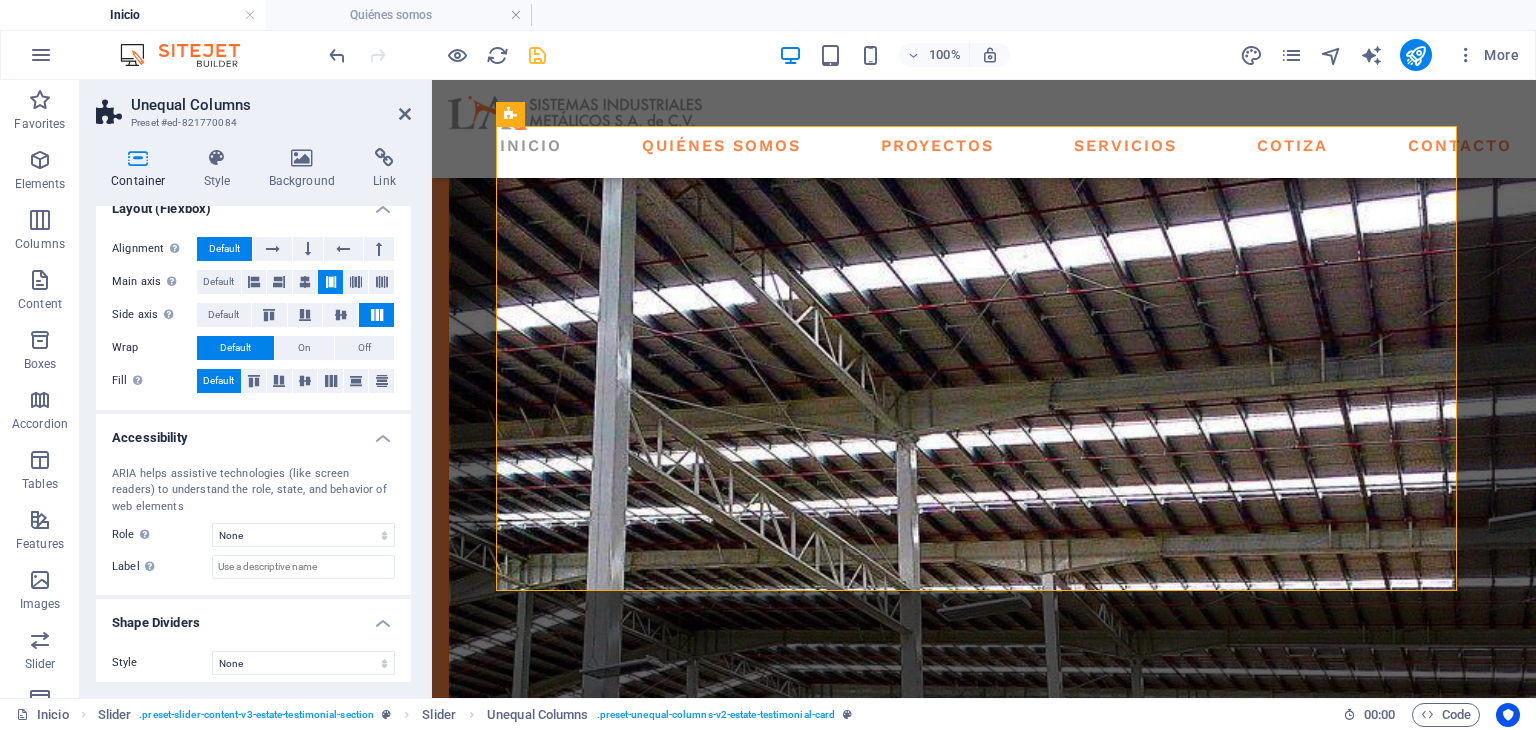 scroll, scrollTop: 298, scrollLeft: 0, axis: vertical 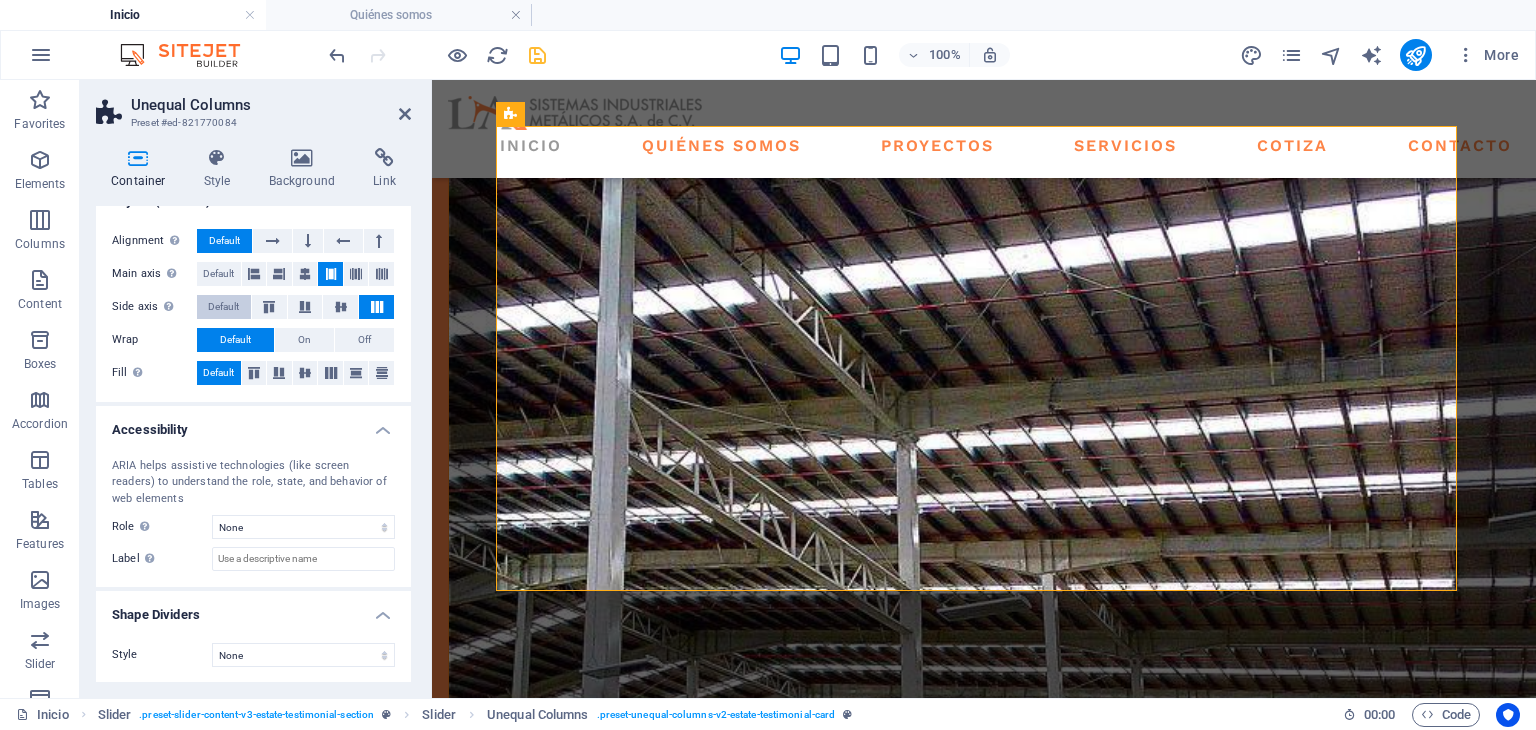 click on "Default" at bounding box center [223, 307] 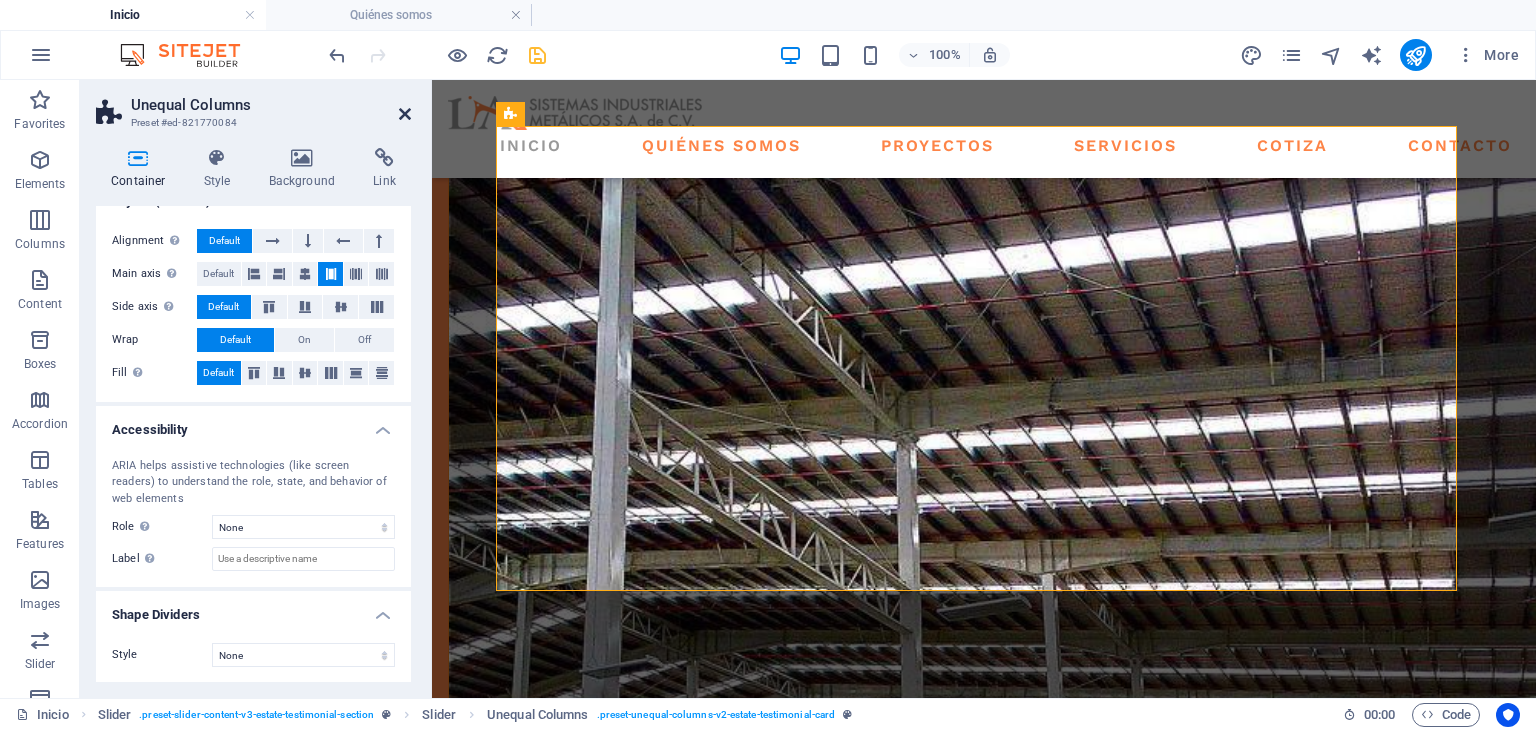 click at bounding box center [405, 114] 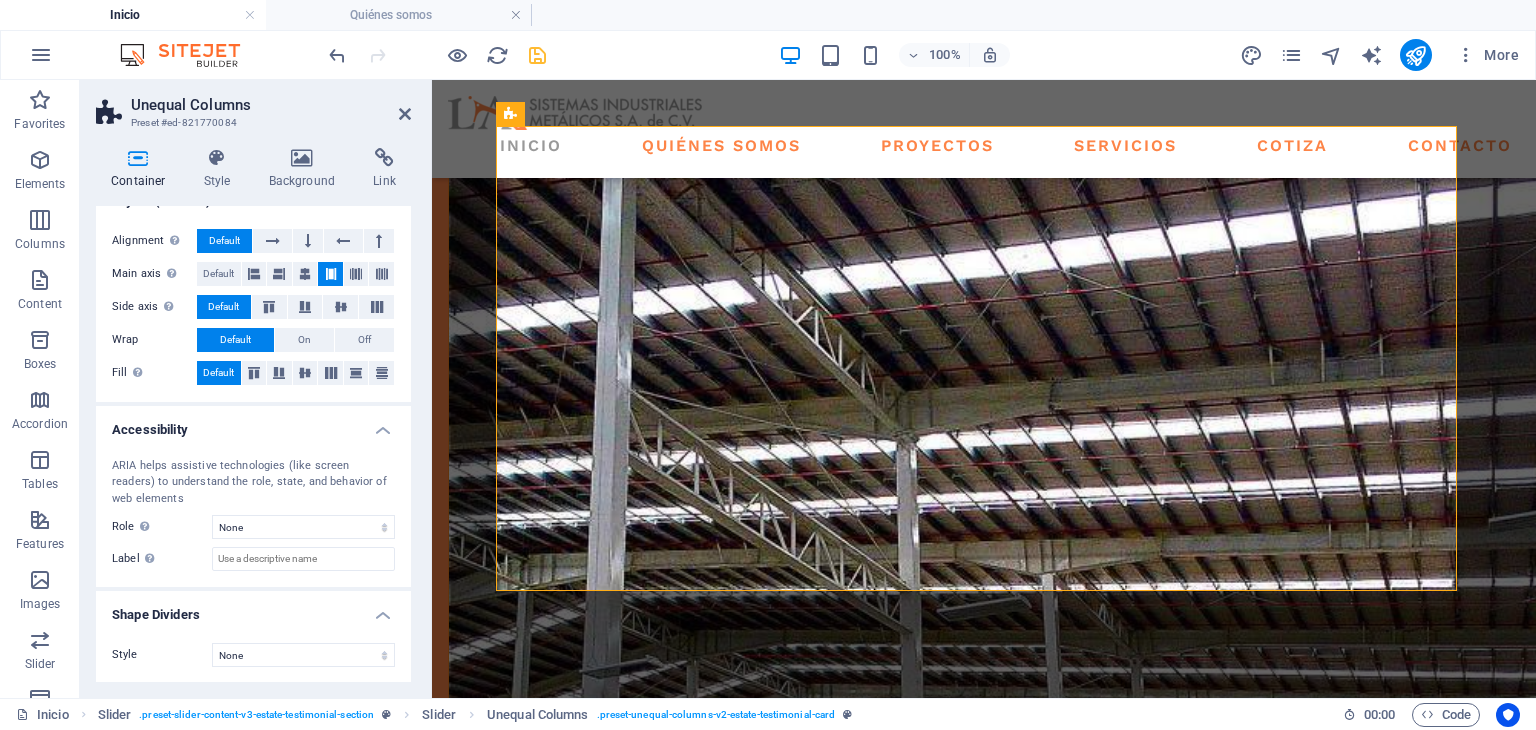 scroll, scrollTop: 2410, scrollLeft: 0, axis: vertical 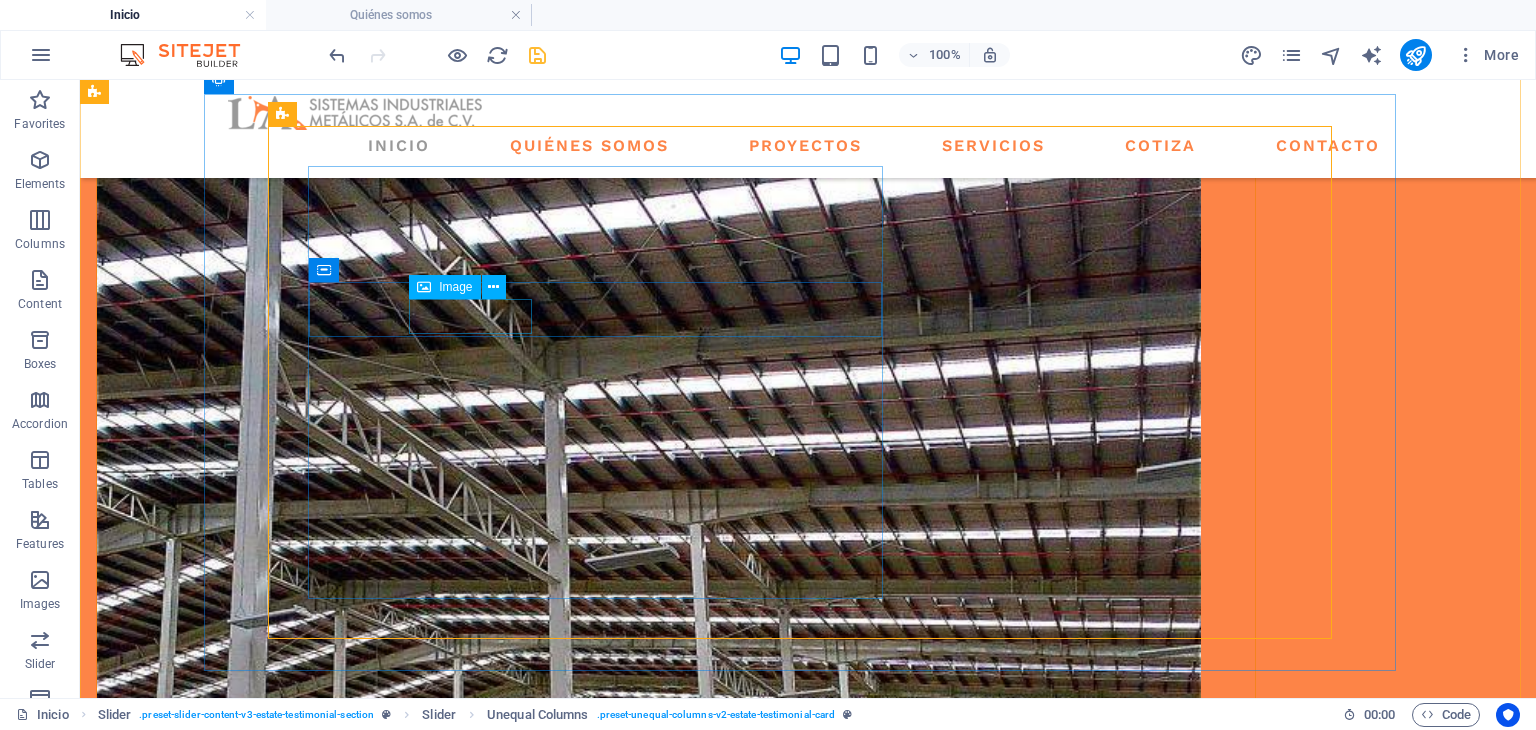 click at bounding box center [-2793, 7573] 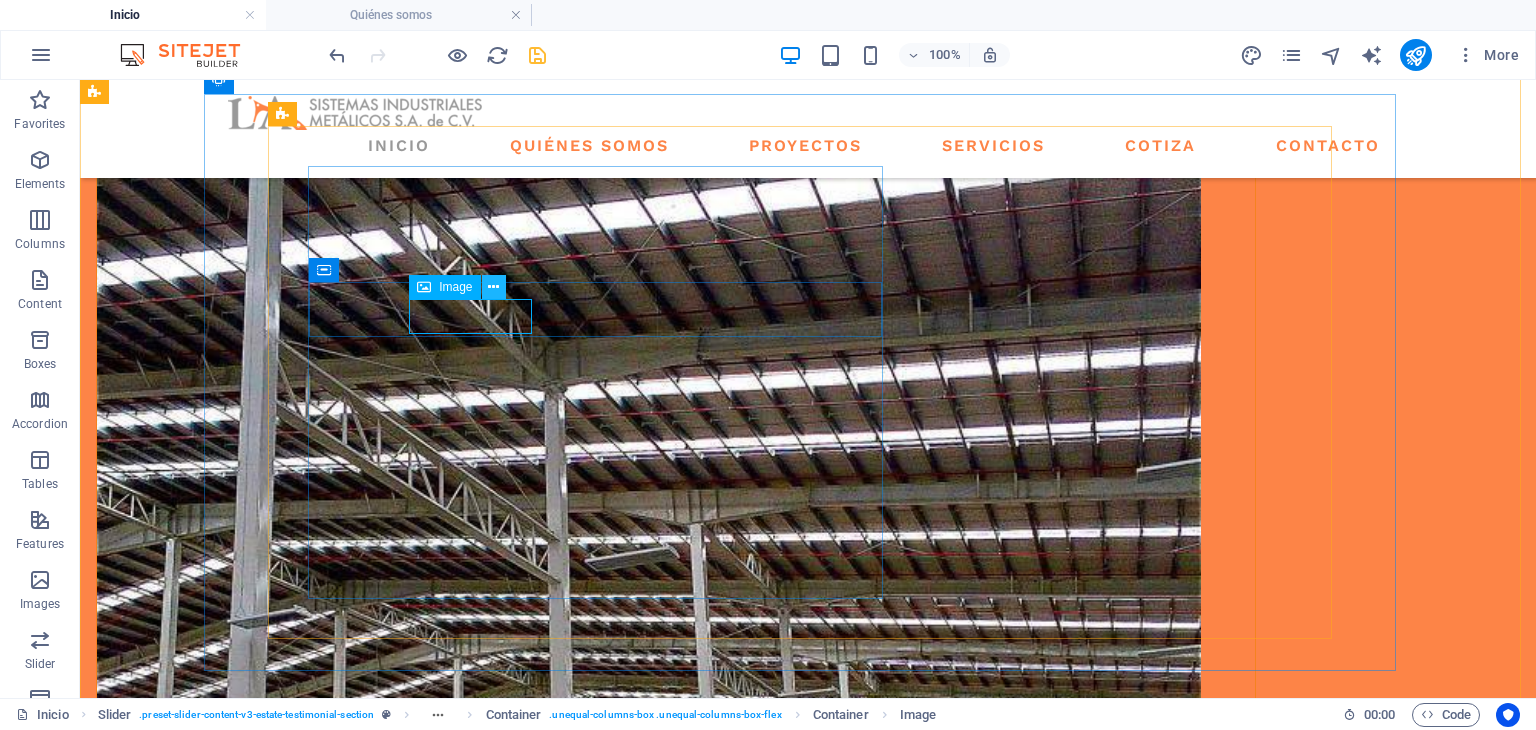 click at bounding box center [493, 287] 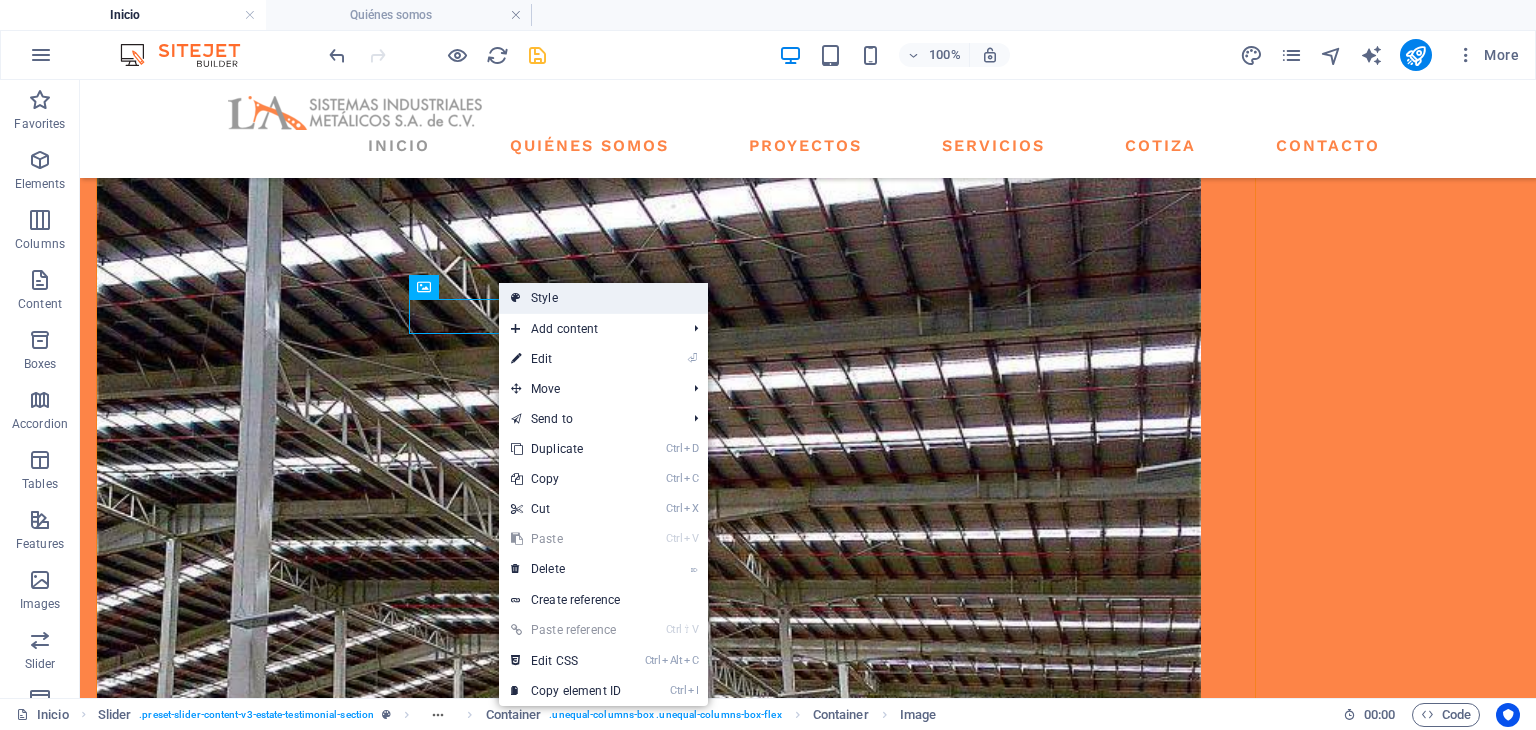 click on "Style" at bounding box center [603, 298] 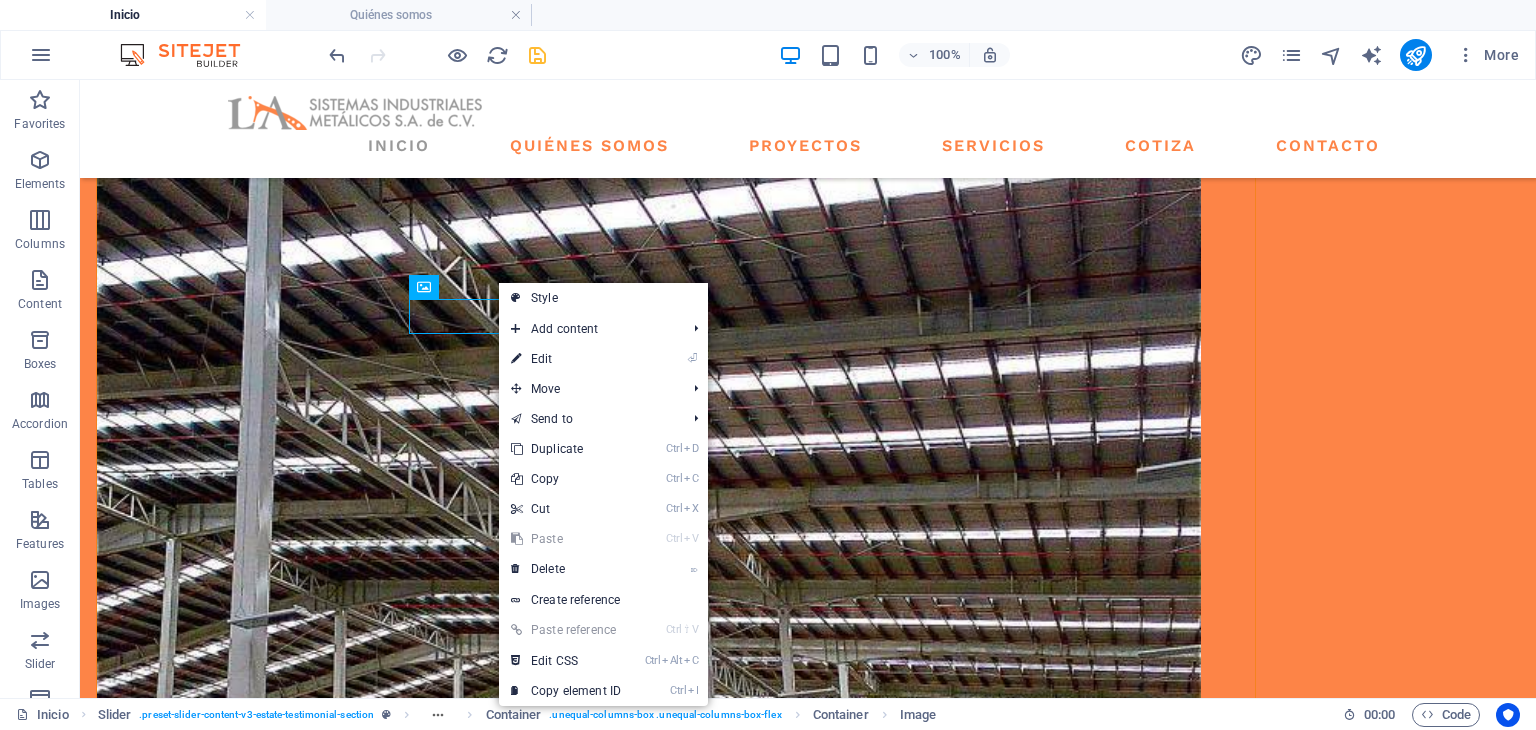 select on "%" 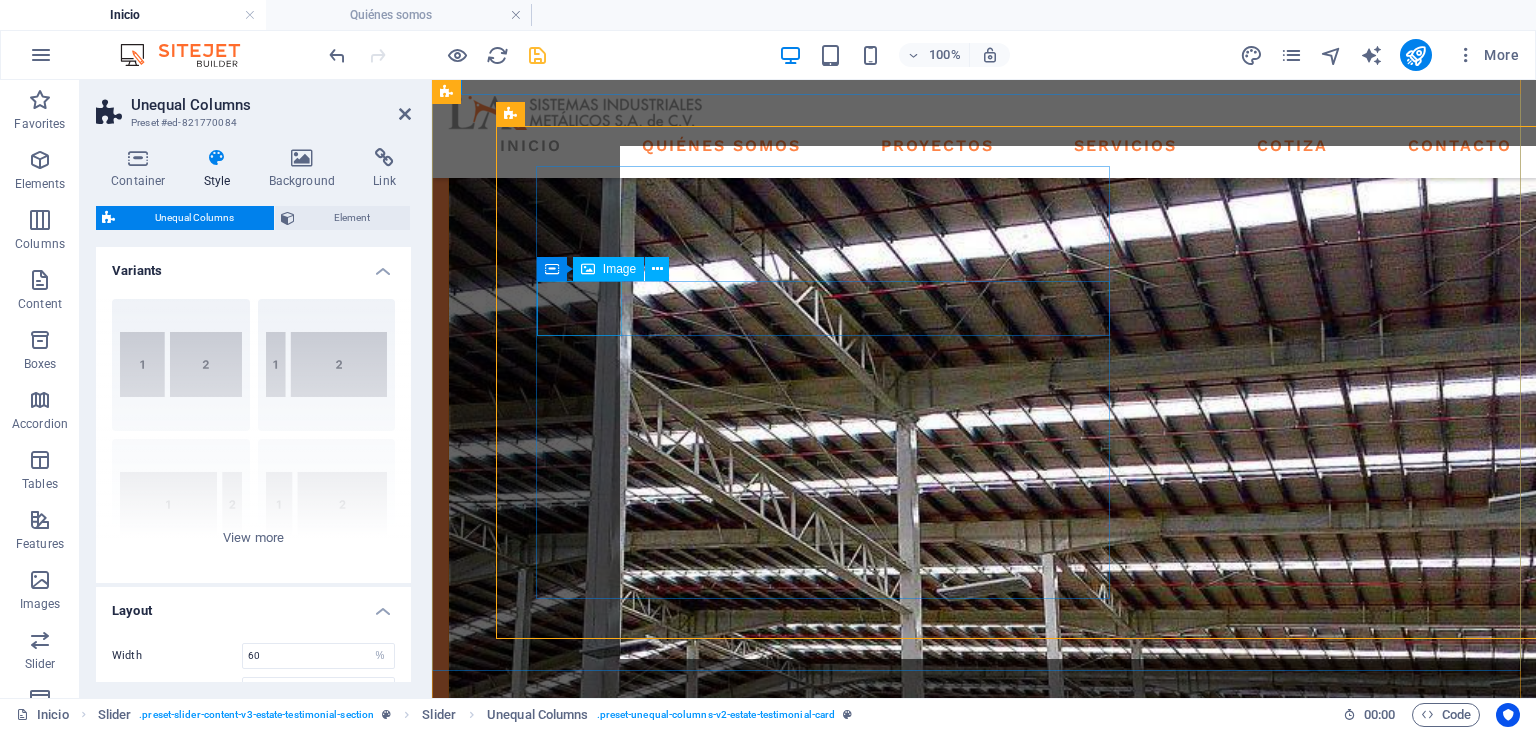 scroll, scrollTop: 2390, scrollLeft: 0, axis: vertical 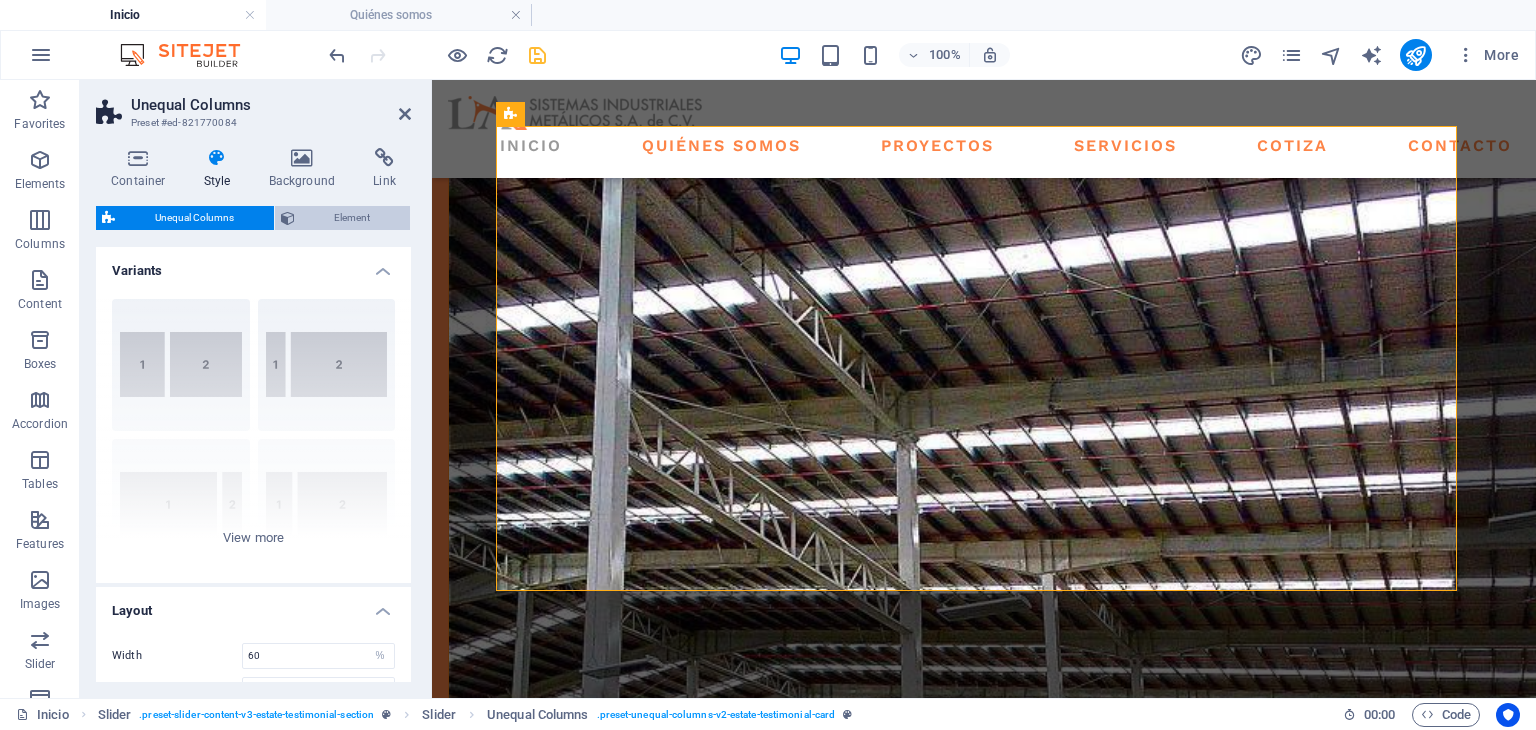 click on "Element" at bounding box center (353, 218) 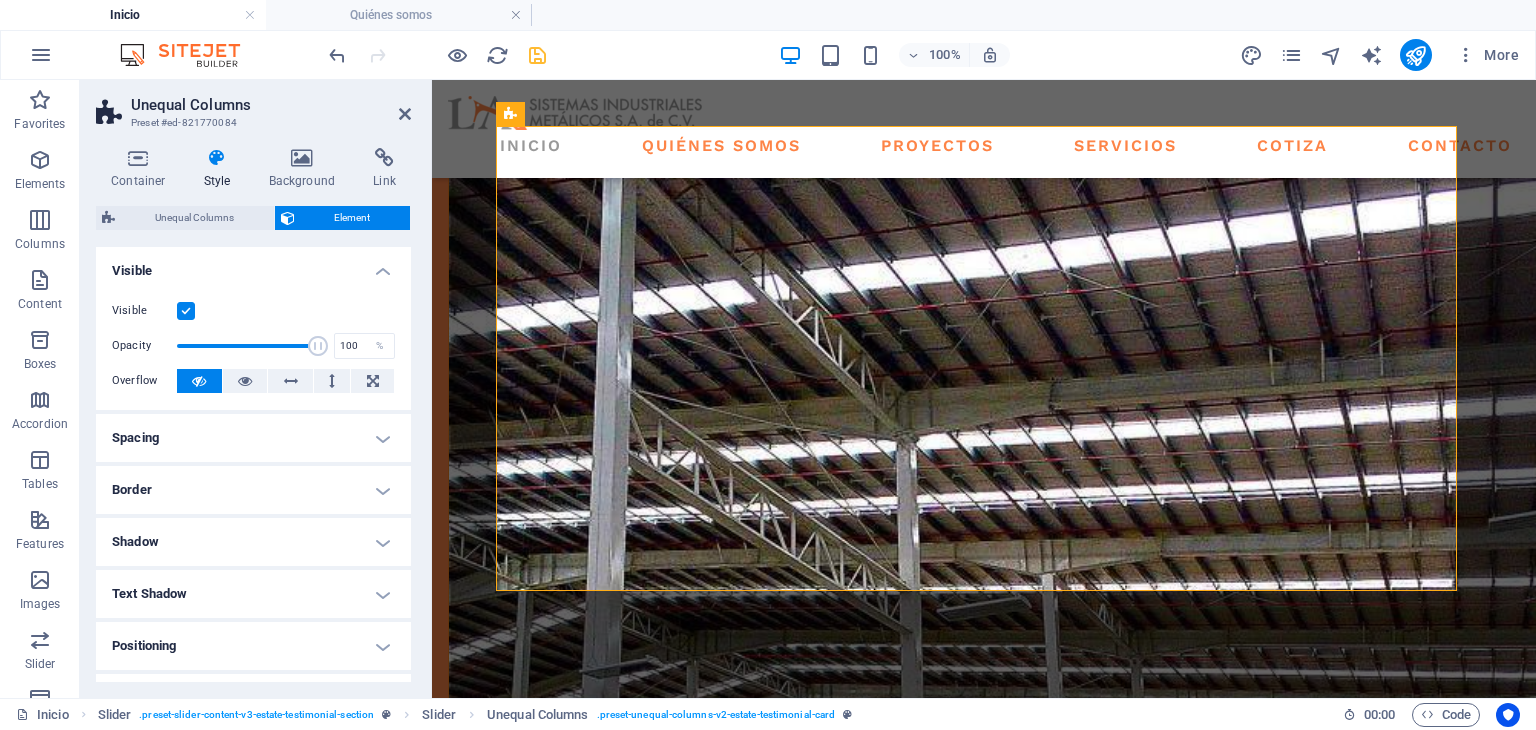 click on "Border" at bounding box center (253, 490) 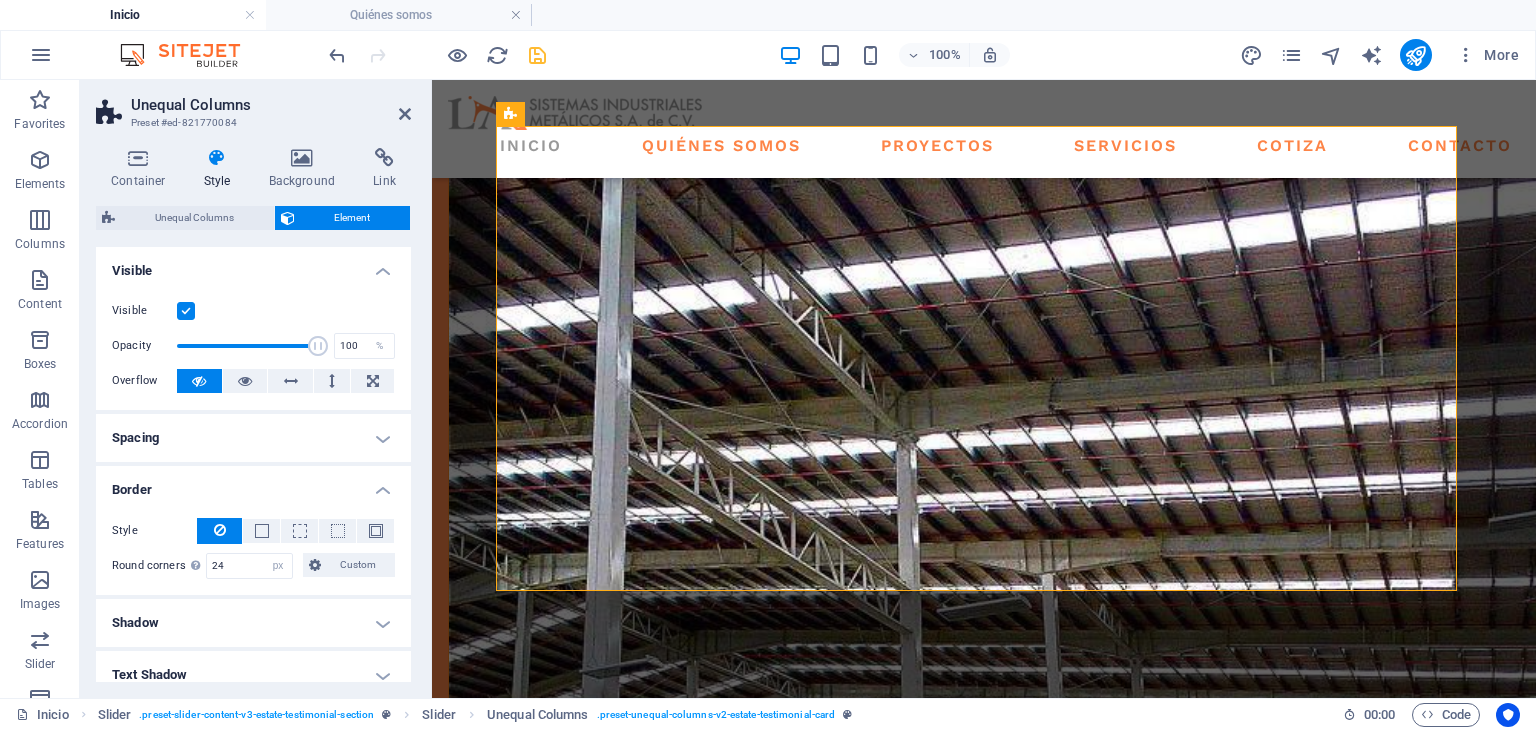 click at bounding box center [219, 531] 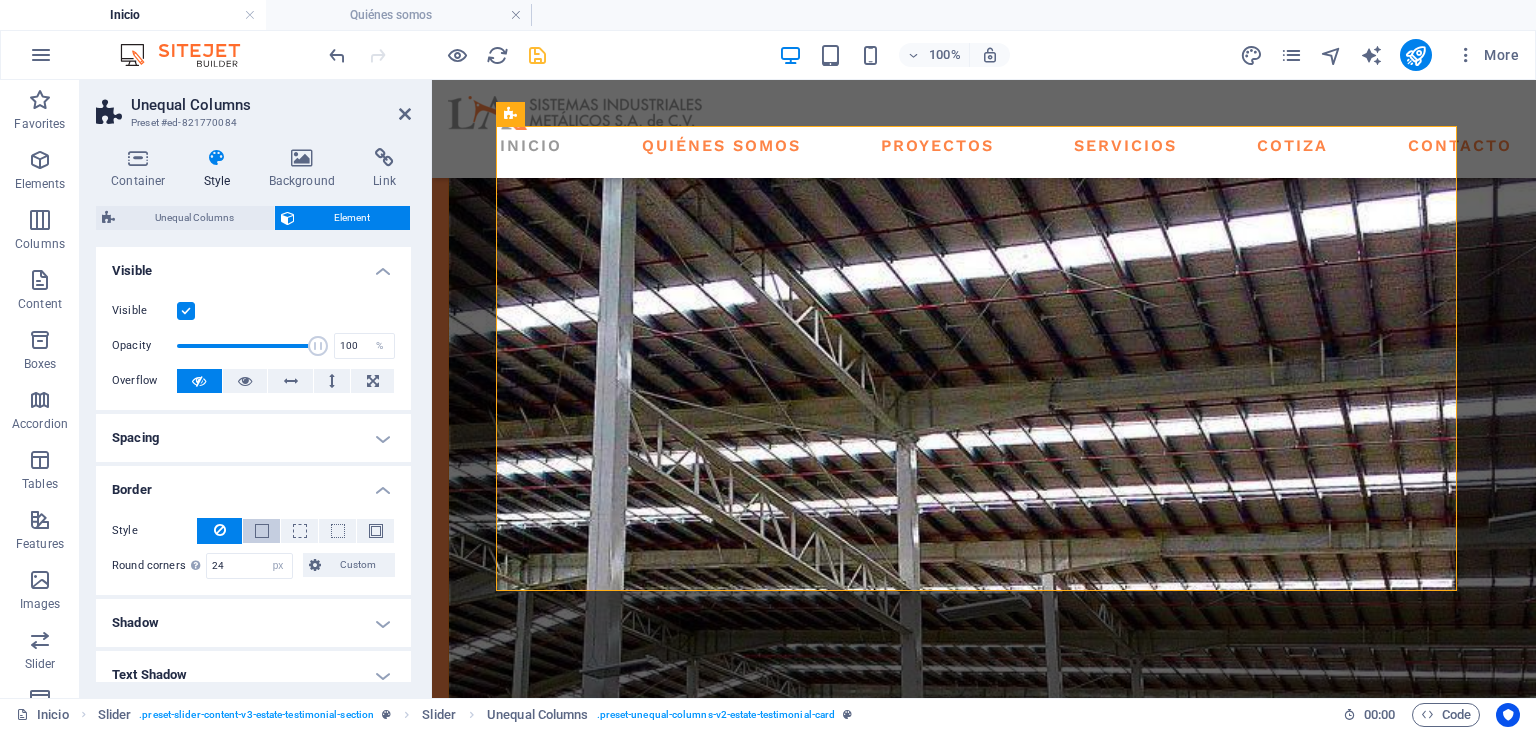 click at bounding box center [262, 531] 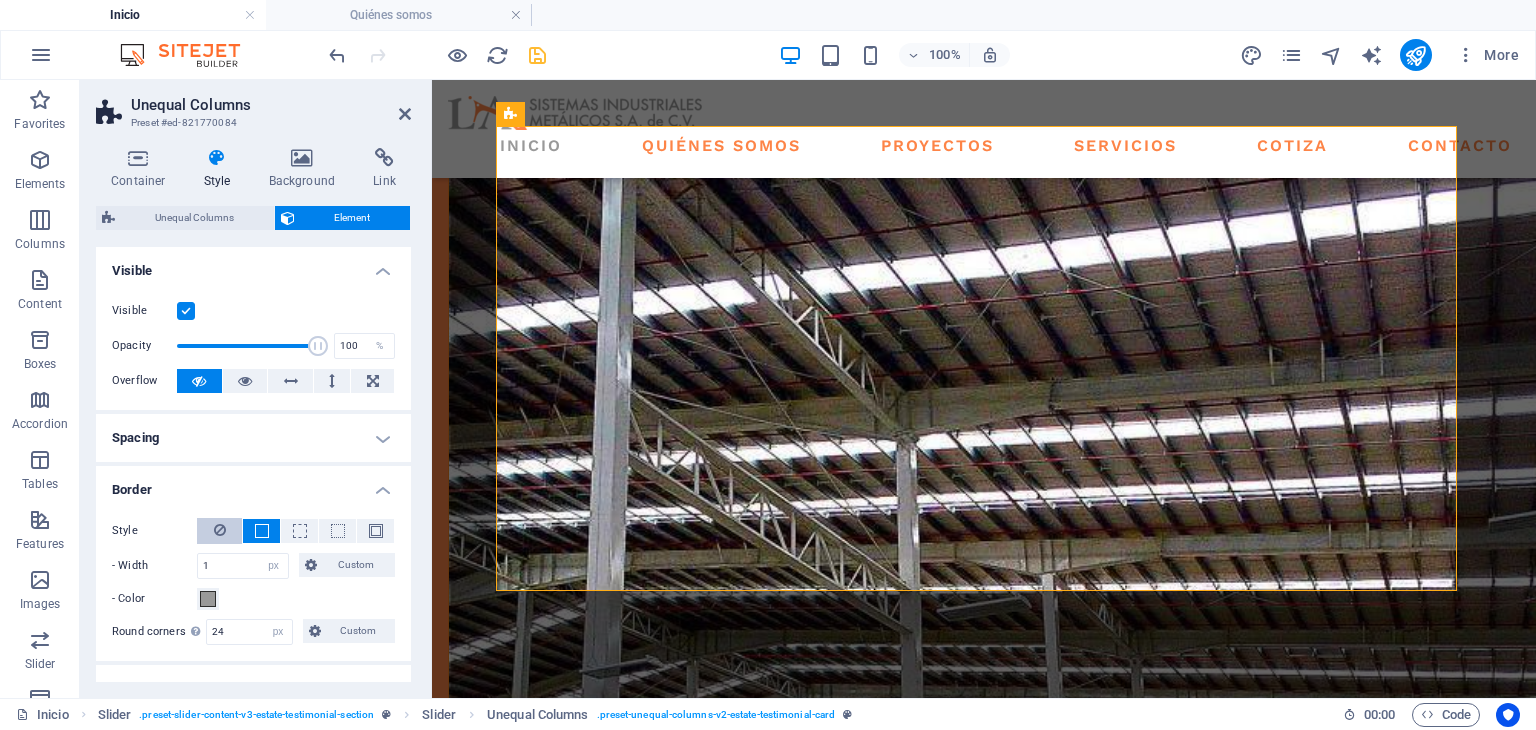 click at bounding box center (220, 530) 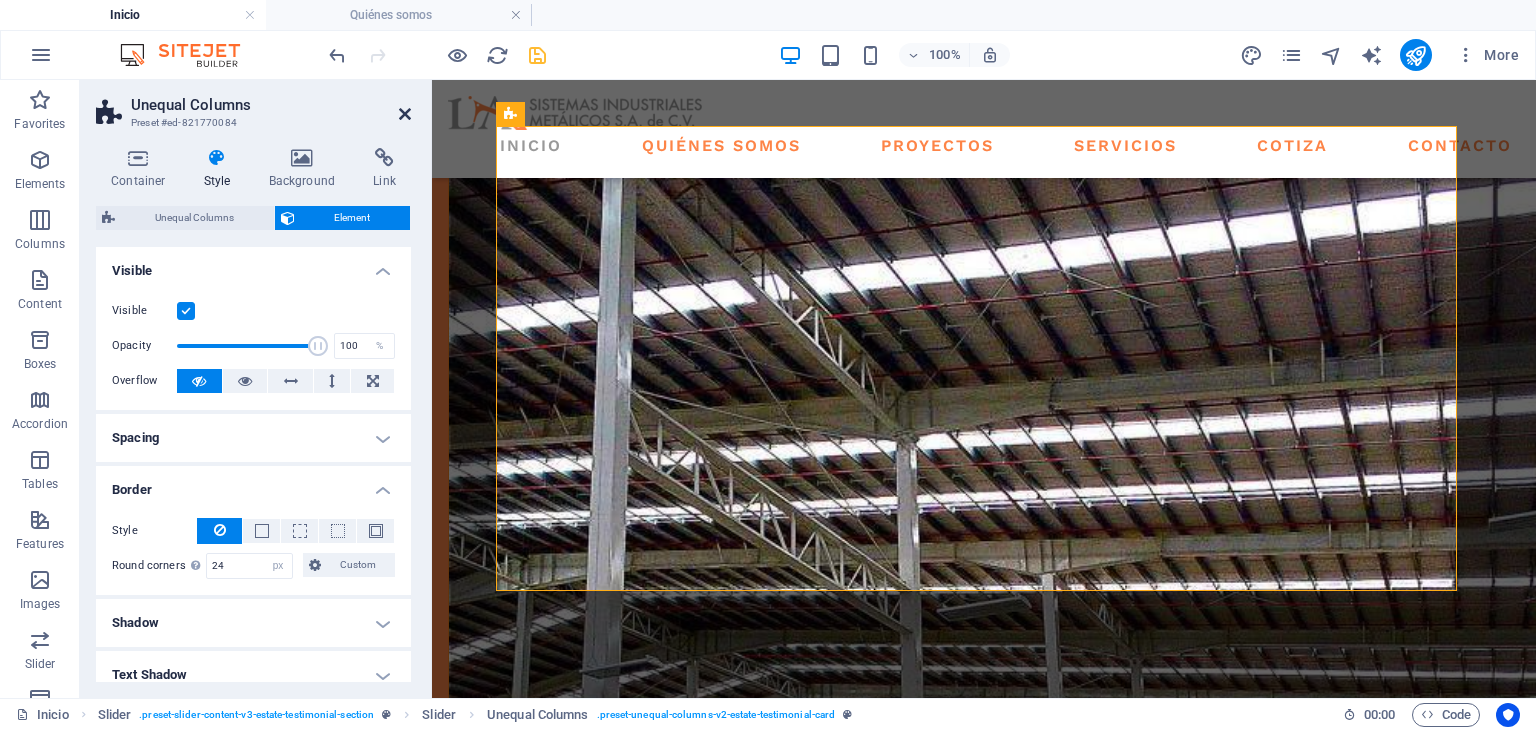 click at bounding box center (405, 114) 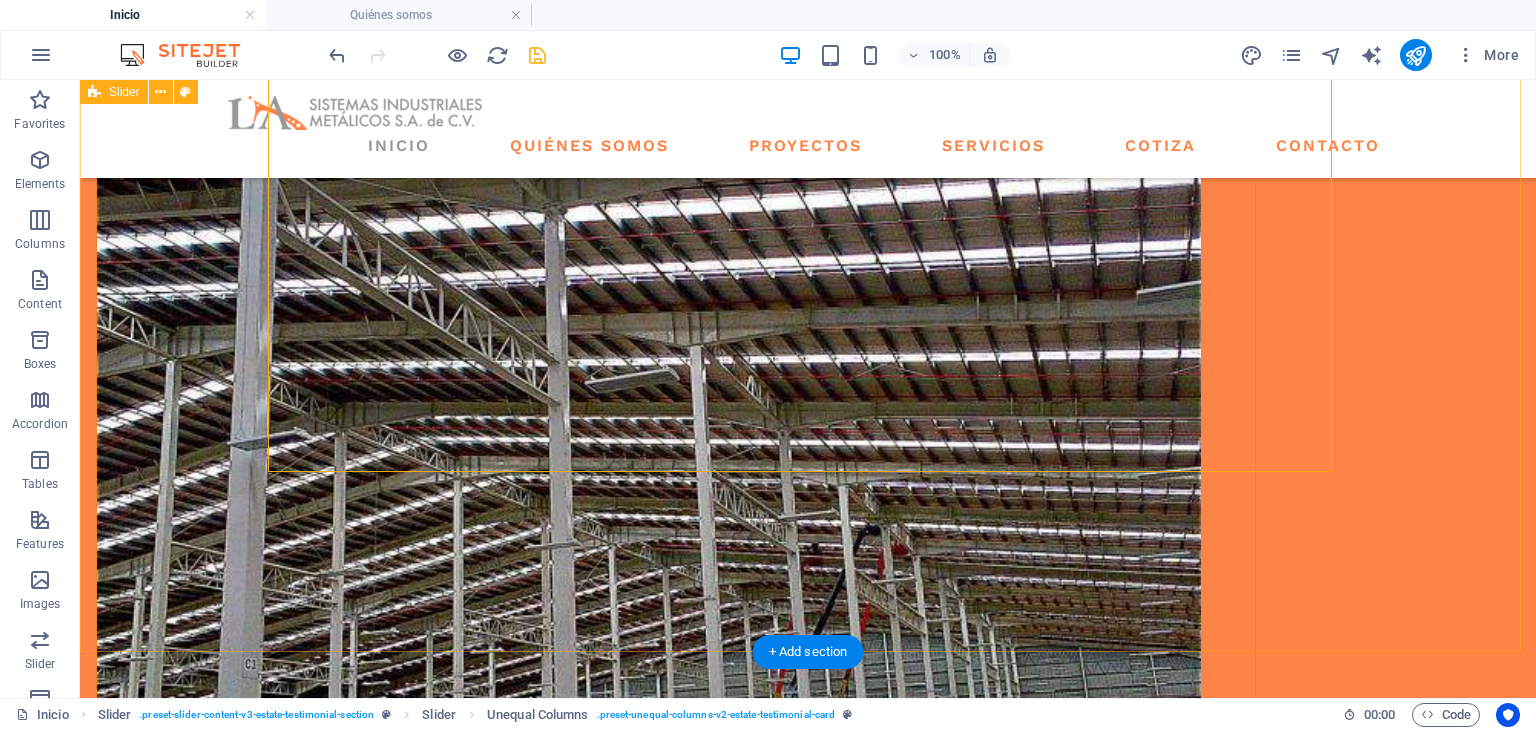 scroll, scrollTop: 2576, scrollLeft: 0, axis: vertical 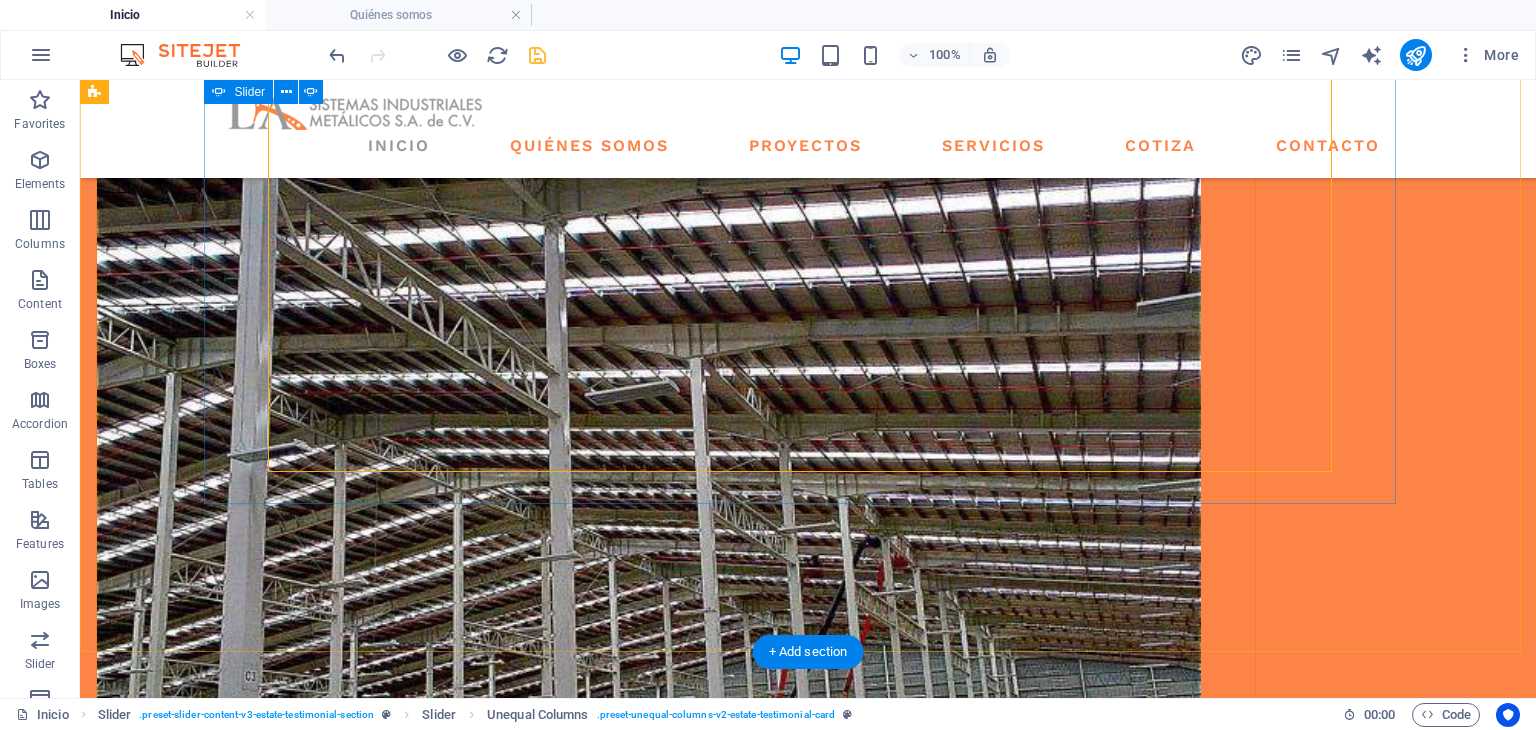 click on "2" at bounding box center [138, -1875] 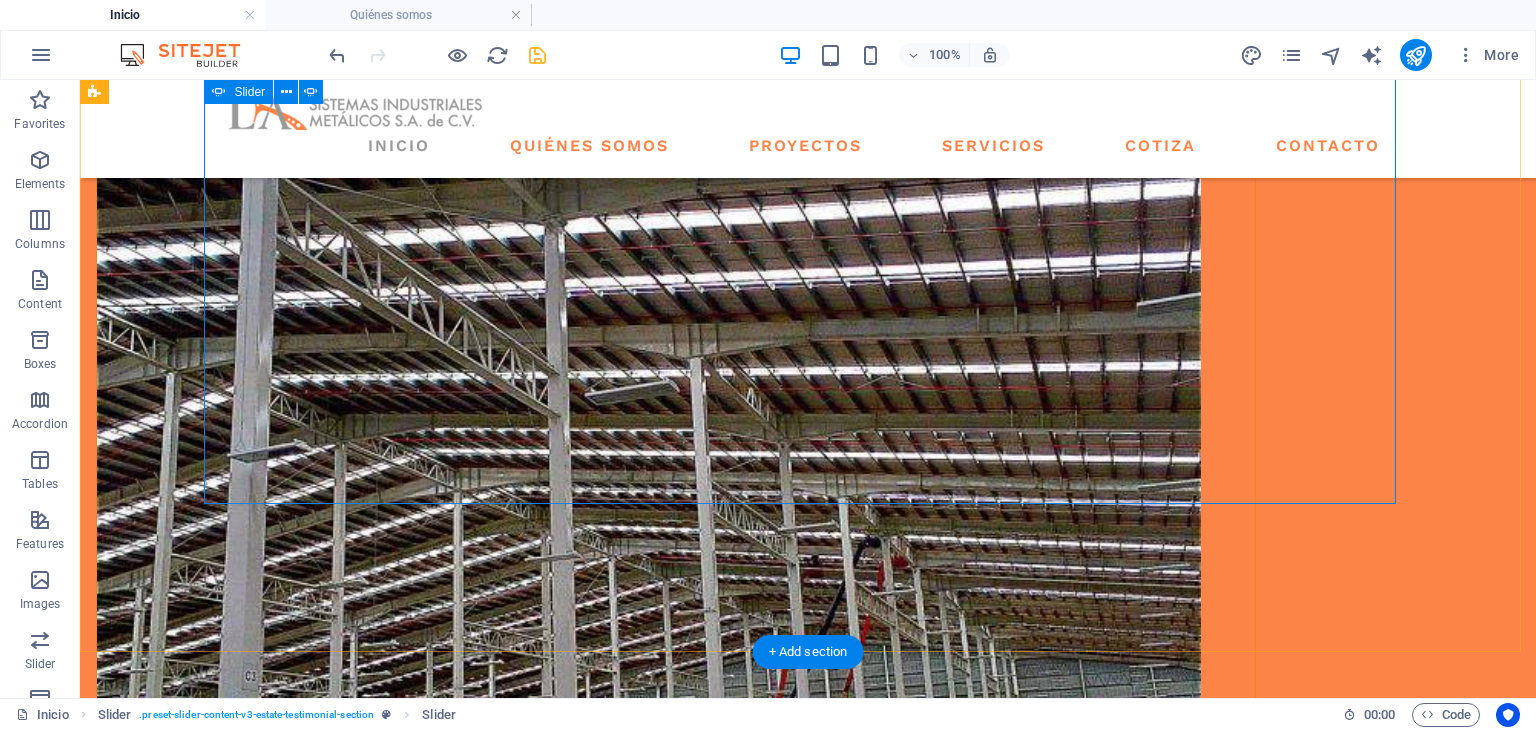 click on "1" at bounding box center (828, -1897) 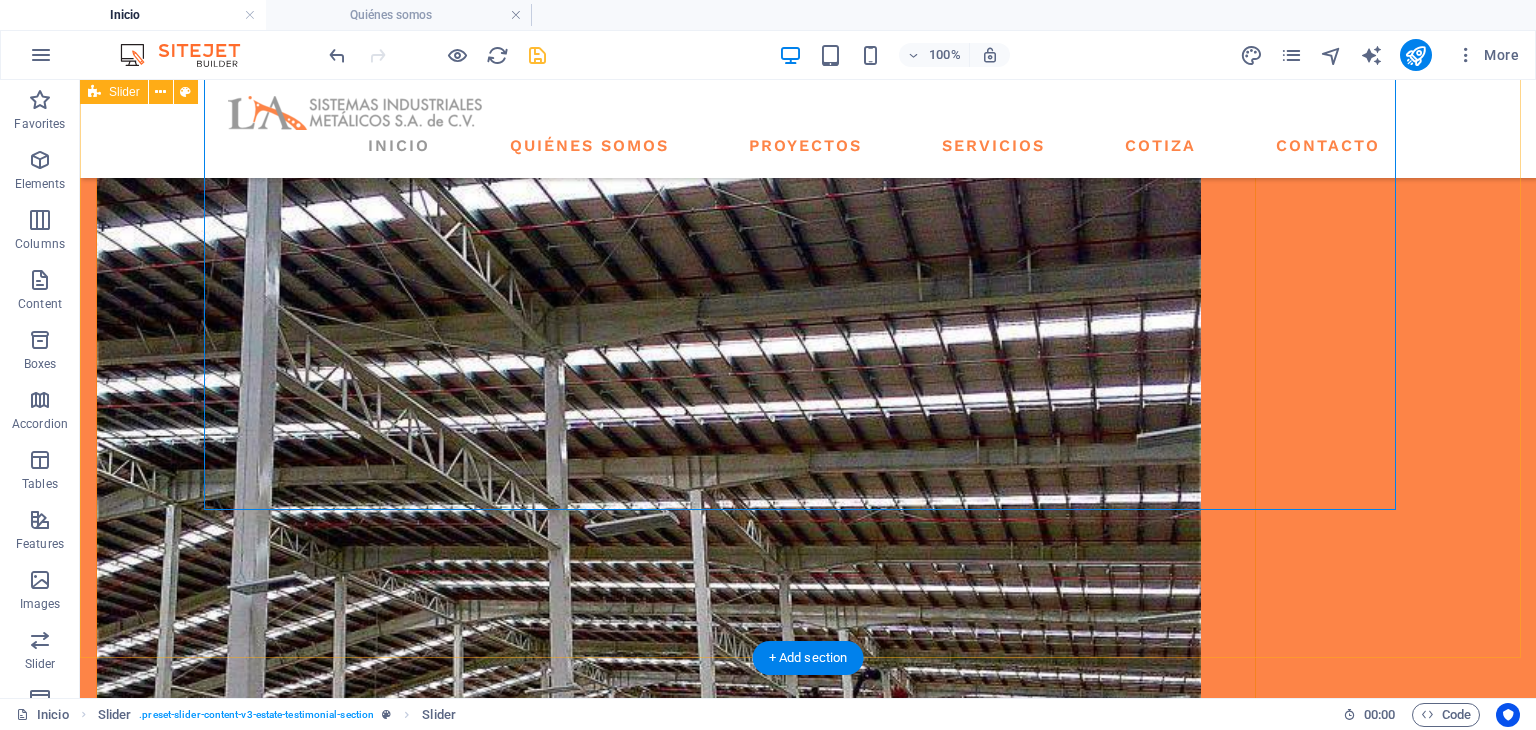 scroll, scrollTop: 2410, scrollLeft: 0, axis: vertical 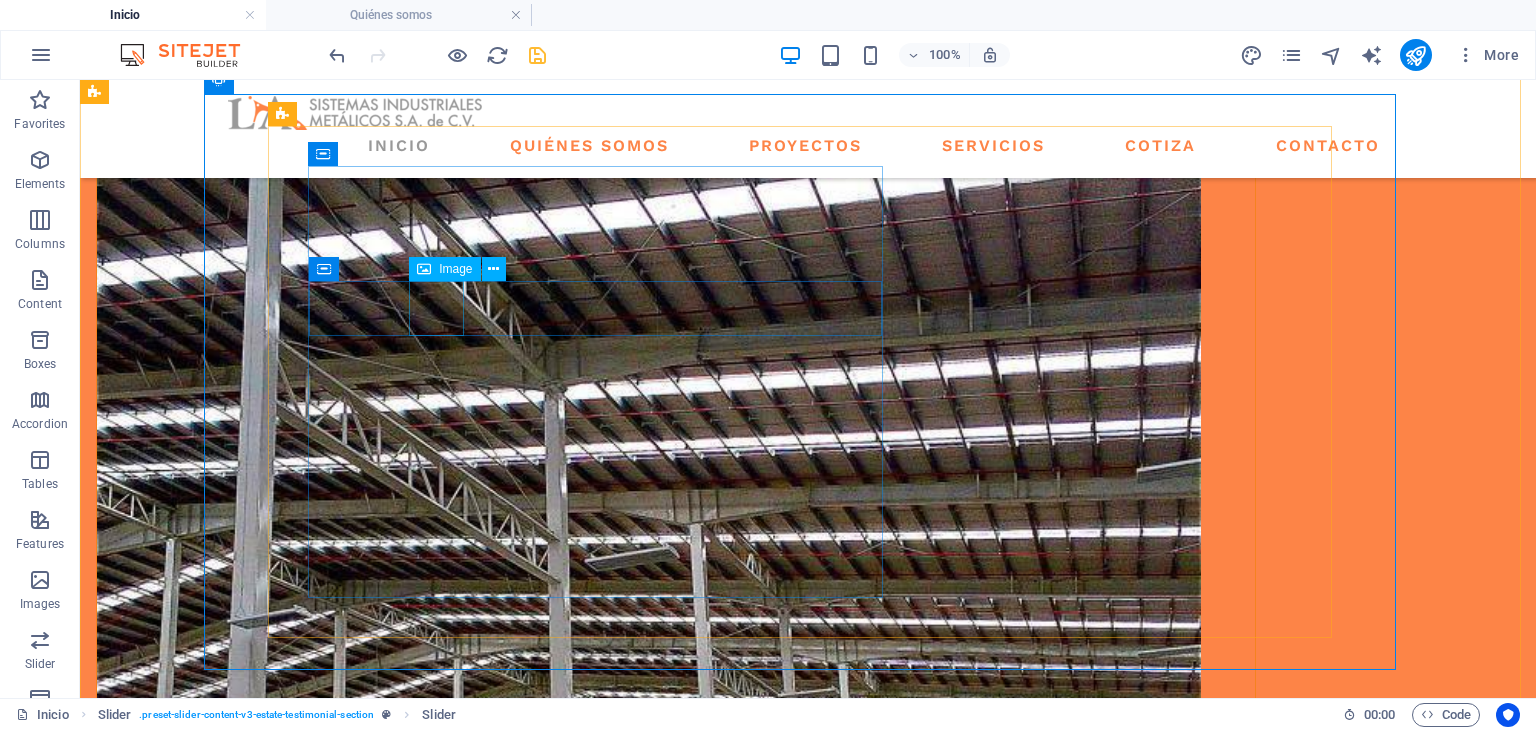 click at bounding box center [-409, 4025] 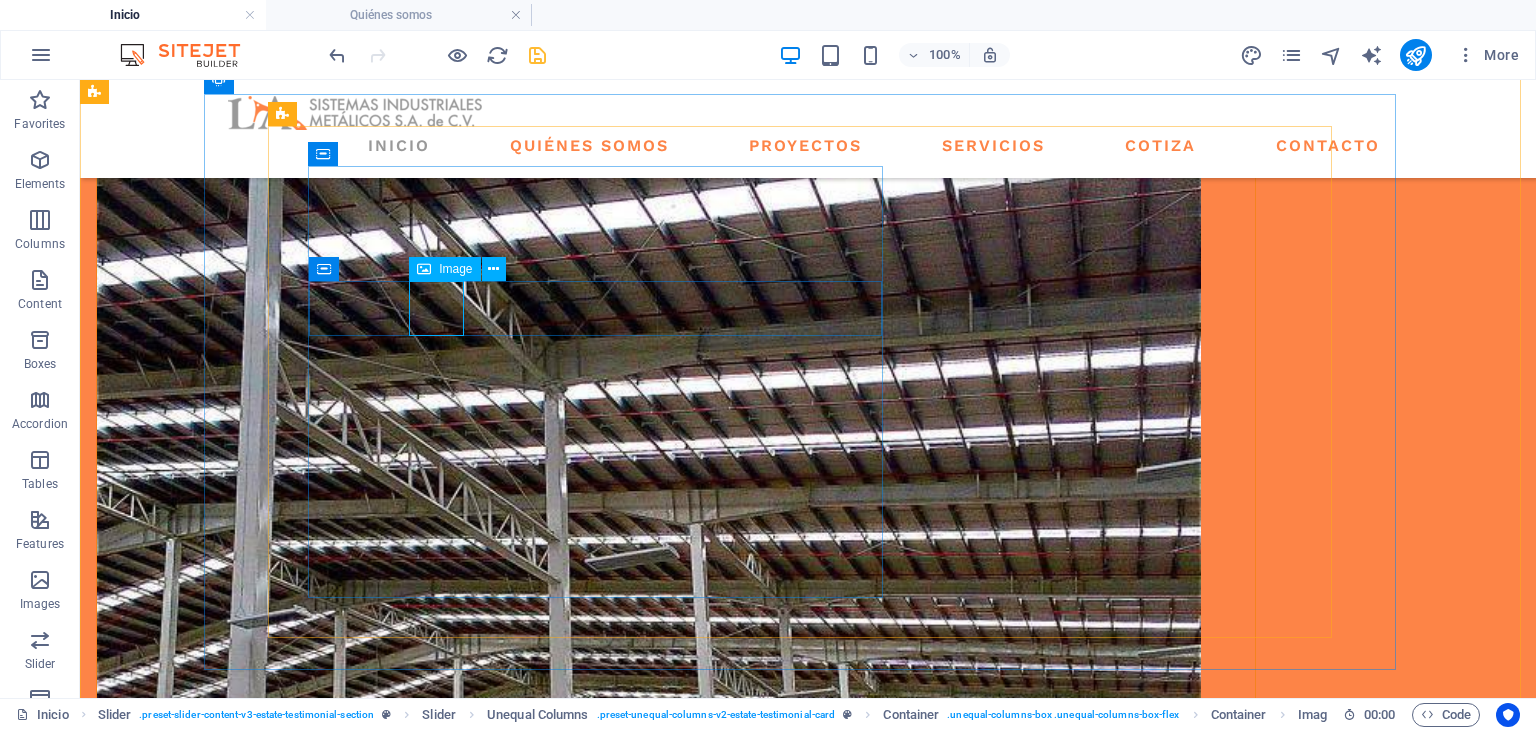 click at bounding box center (-409, 4025) 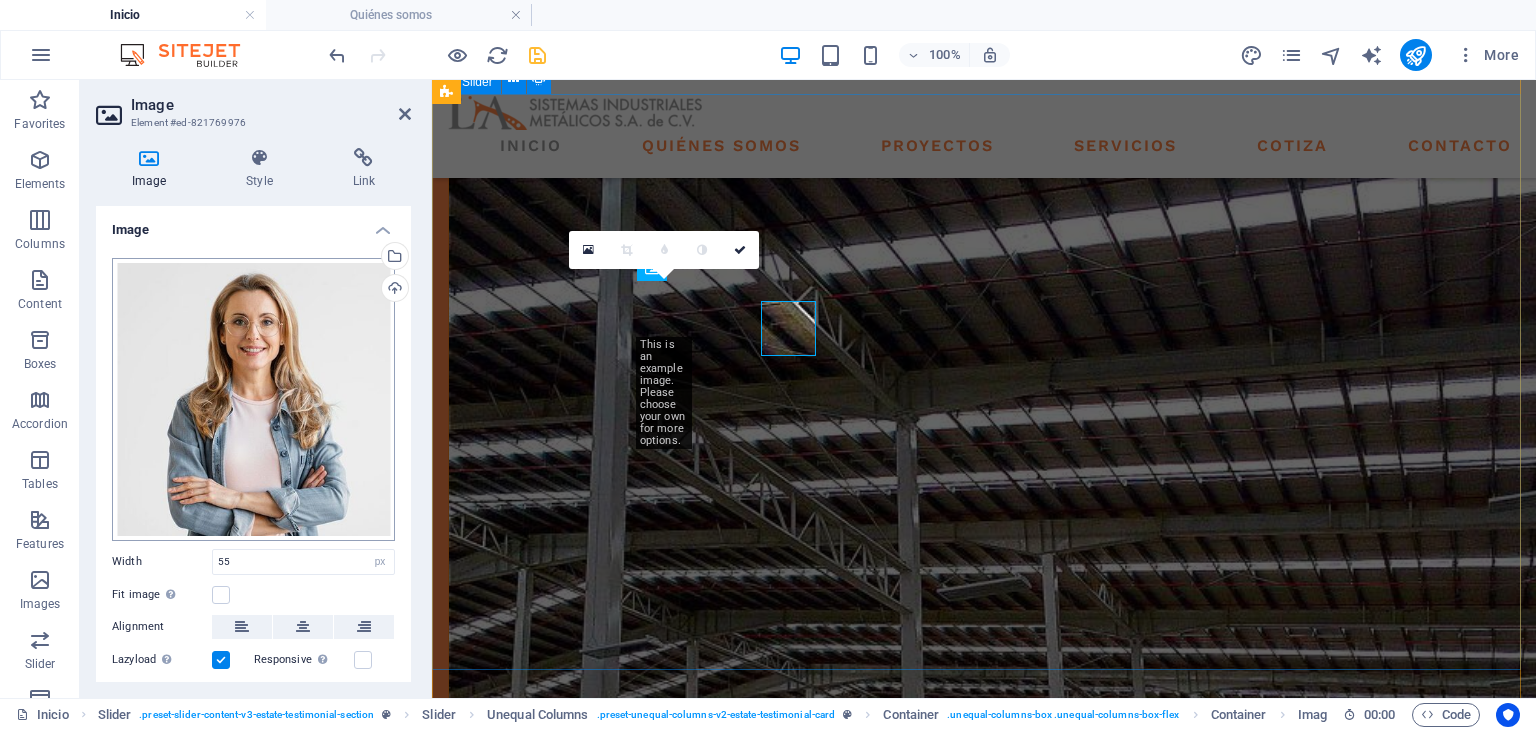 scroll, scrollTop: 2390, scrollLeft: 0, axis: vertical 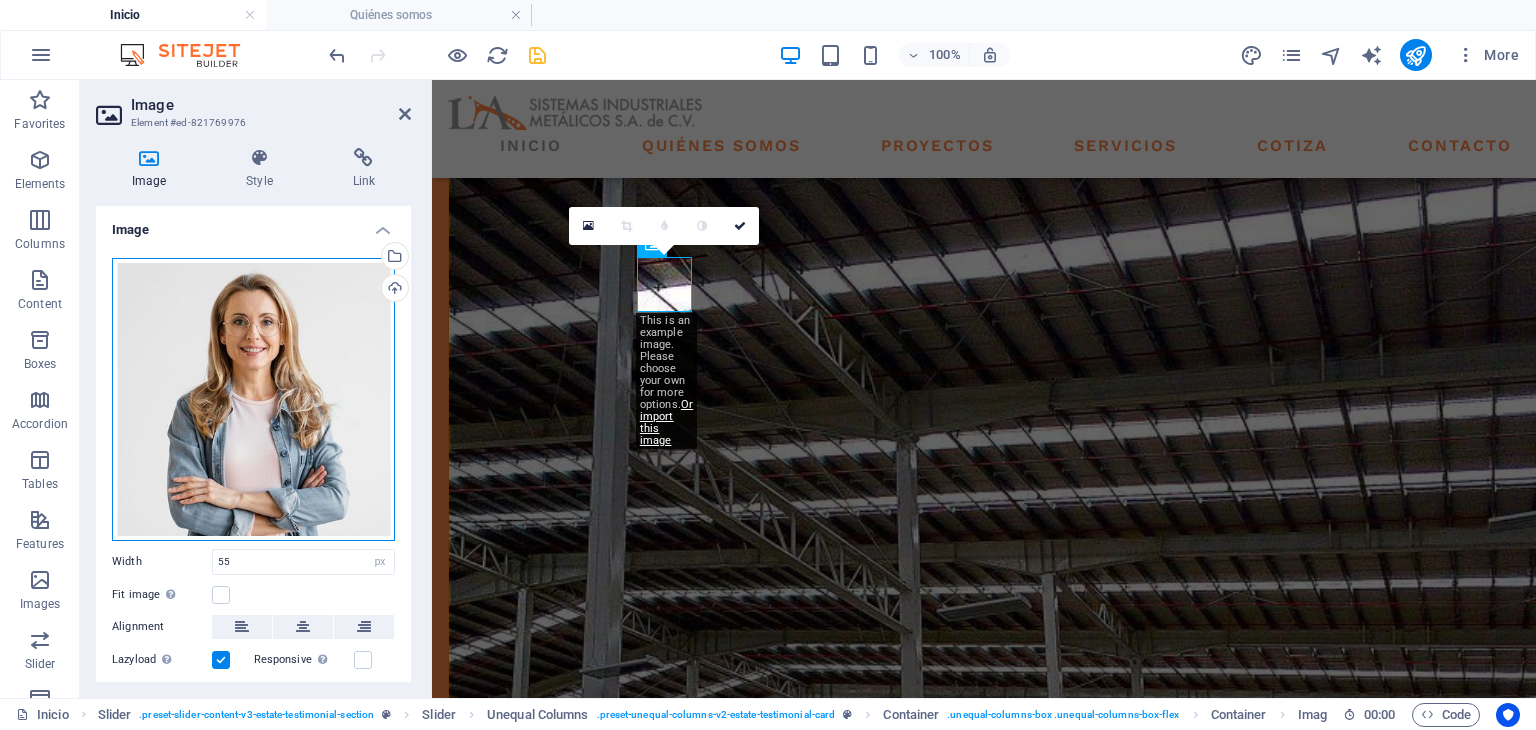 click on "Drag files here, click to choose files or select files from Files or our free stock photos & videos" at bounding box center (253, 399) 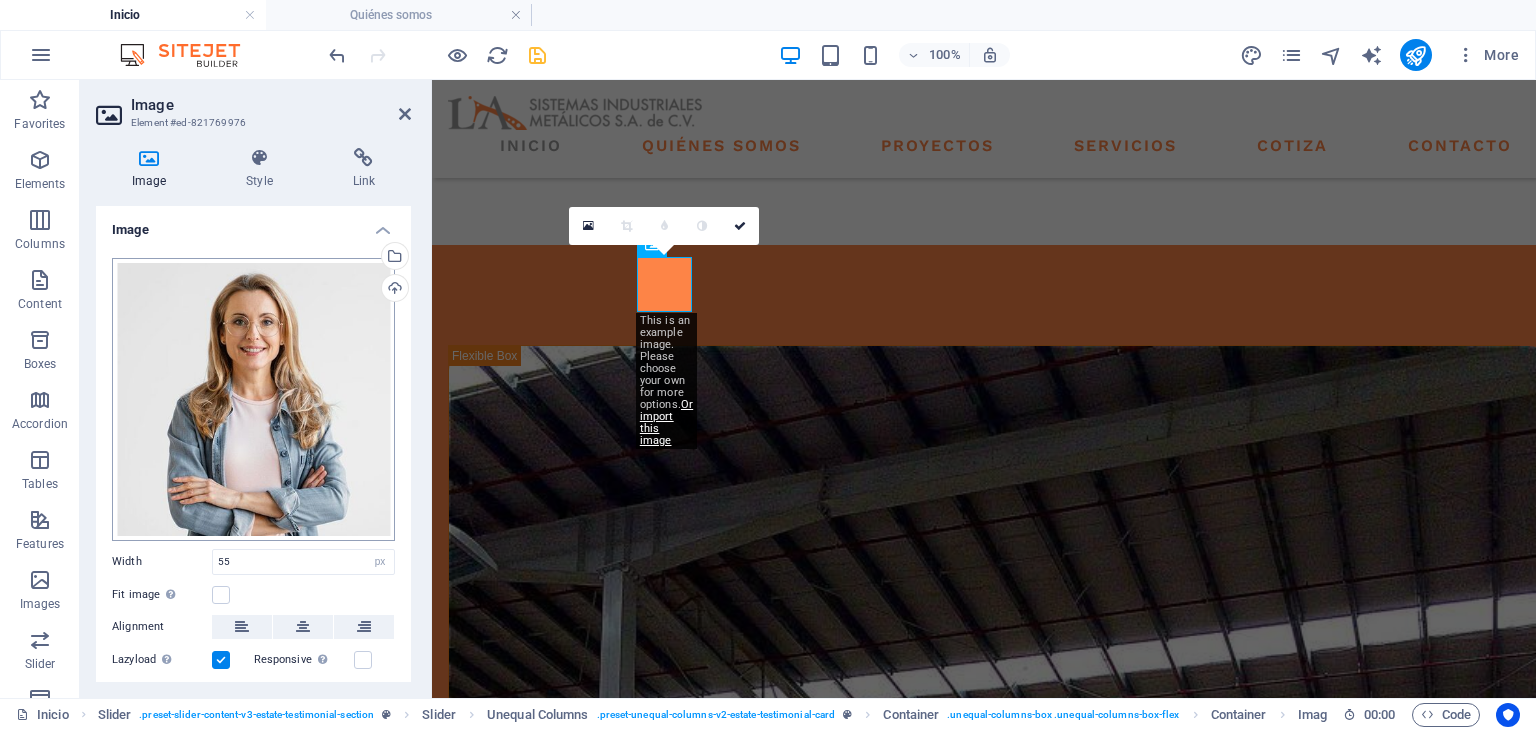 scroll, scrollTop: 2742, scrollLeft: 0, axis: vertical 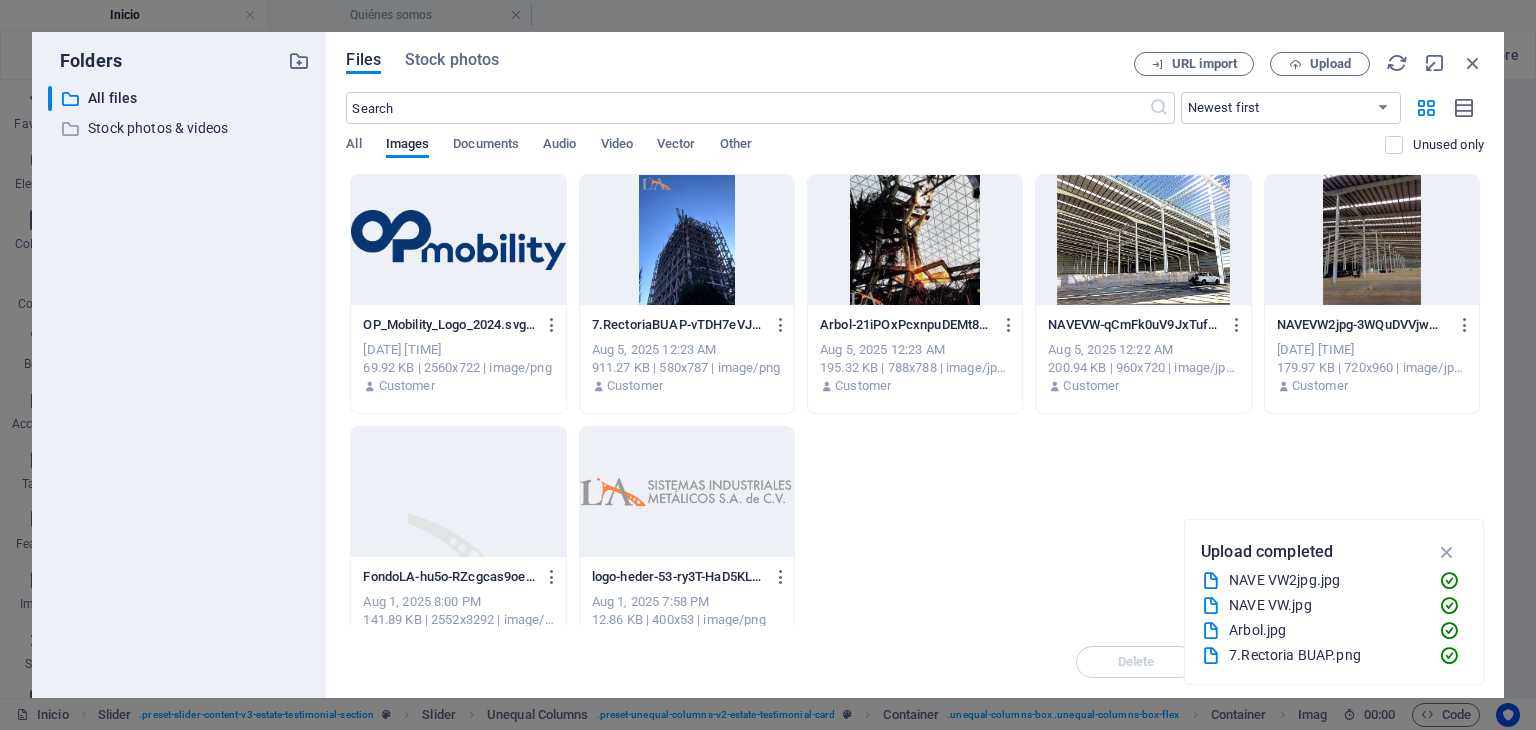 click on "Files Stock photos URL import Upload ​ Newest first Oldest first Name (A-Z) Name (Z-A) Size (0-9) Size (9-0) Resolution (0-9) Resolution (9-0) All Images Documents Audio Video Vector Other Unused only Drop files here to upload them instantly OP_Mobility_Logo_2024.svg-PBvQq6M61aPsOafUp1k7yw.png OP_Mobility_Logo_2024.svg-PBvQq6M61aPsOafUp1k7yw.png Aug 5, 2025 1:20 AM 69.92 KB | 2560x722 | image/png Customer 7.RectoriaBUAP-vTDH7eVJr72tYSZEFRu4yQ.png 7.RectoriaBUAP-vTDH7eVJr72tYSZEFRu4yQ.png Aug 5, 2025 12:23 AM 911.27 KB | 580x787 | image/png Customer Arbol-21iPOxPcxnpuDEMt8GKTcw.jpg Arbol-21iPOxPcxnpuDEMt8GKTcw.jpg Aug 5, 2025 12:23 AM 195.32 KB | 788x788 | image/jpeg Customer NAVEVW-qCmFk0uV9JxTufrf35goAQ.jpg NAVEVW-qCmFk0uV9JxTufrf35goAQ.jpg Aug 5, 2025 12:22 AM 200.94 KB | 960x720 | image/jpeg Customer NAVEVW2jpg-3WQuDVVjwMNTojuSMonliw.jpg NAVEVW2jpg-3WQuDVVjwMNTojuSMonliw.jpg Aug 5, 2025 12:17 AM 179.97 KB | 720x960 | image/jpeg Customer FondoLA-hu5o-RZcgcas9oent6ibAA.png Aug 1, 2025 8:00 PM Customer Move" at bounding box center (915, 365) 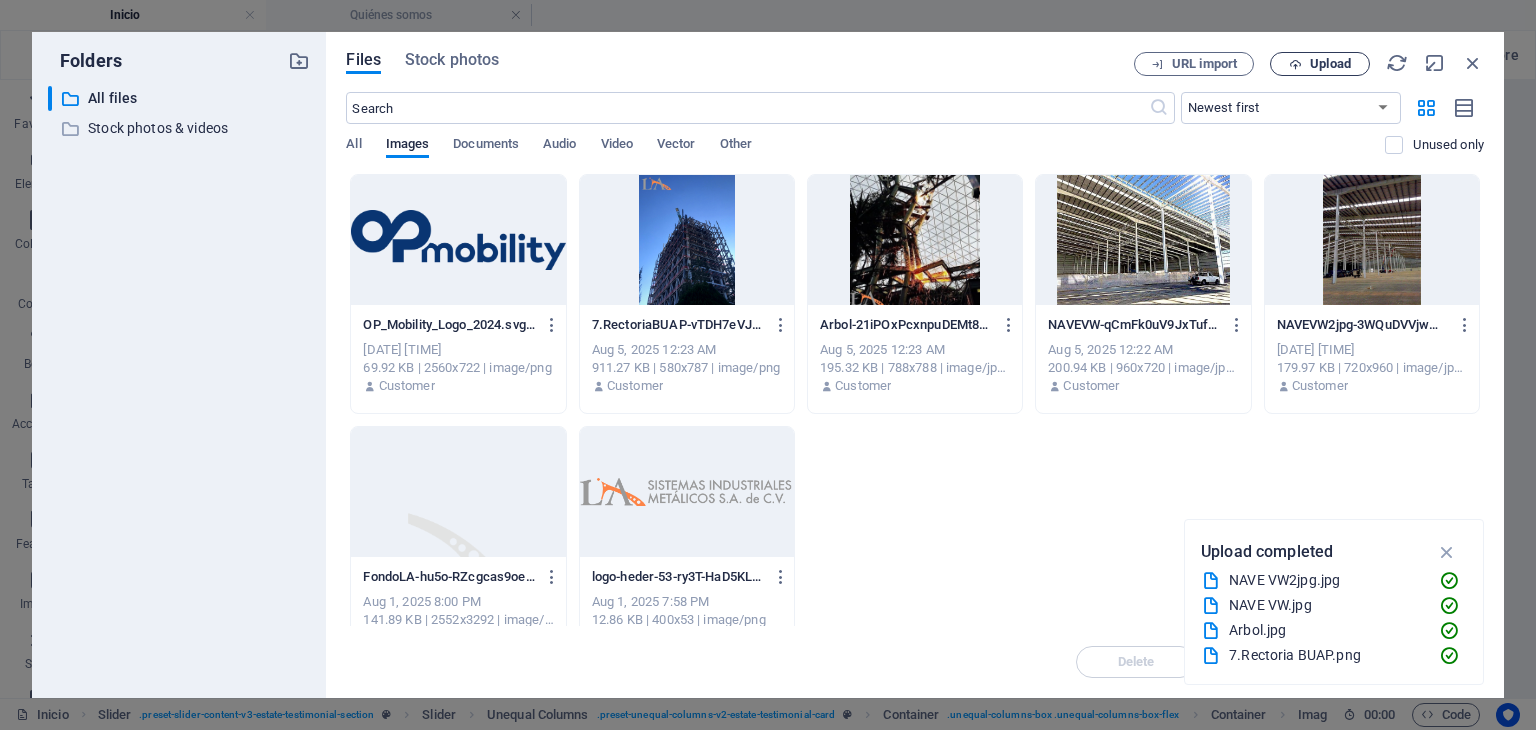 click on "Upload" at bounding box center (1320, 64) 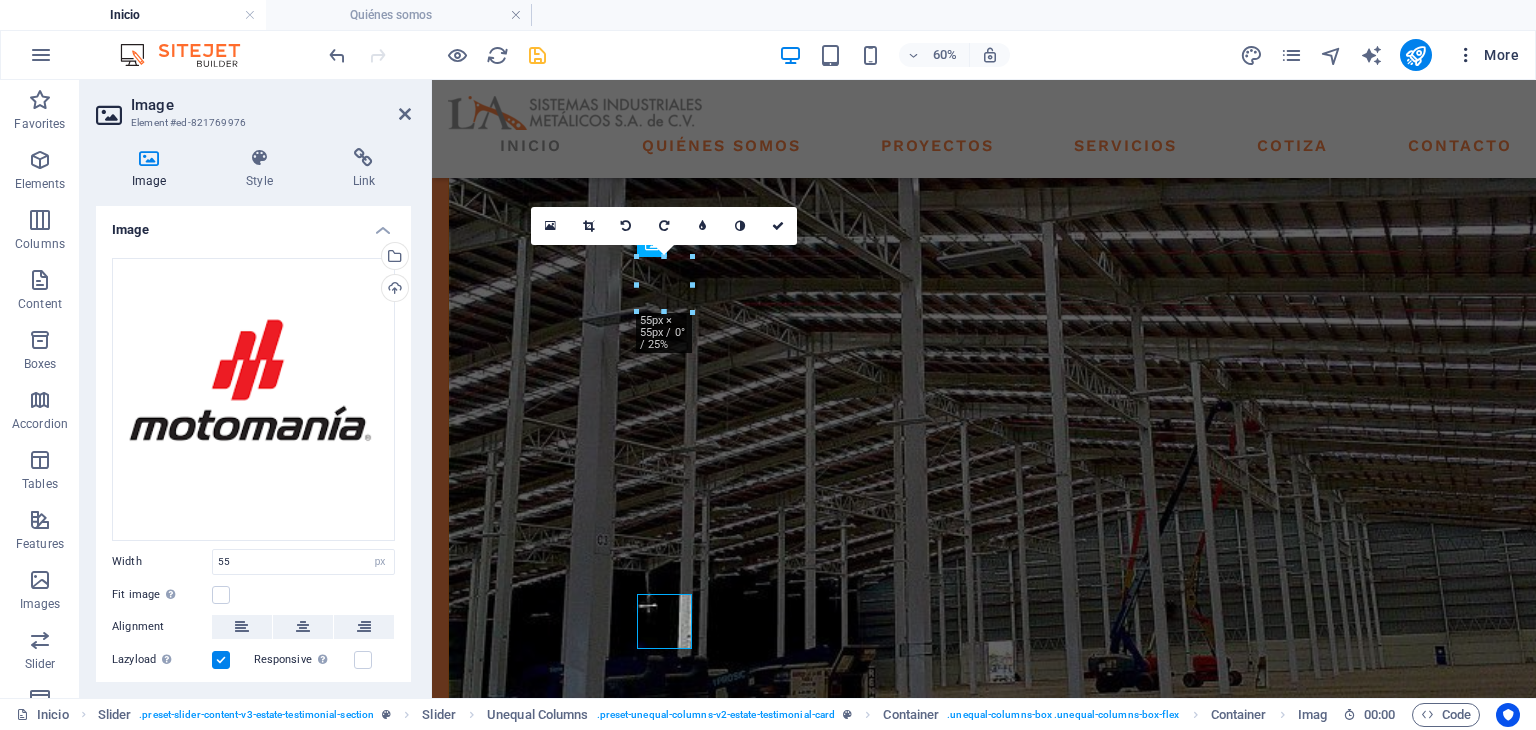 click on "More" at bounding box center [1487, 55] 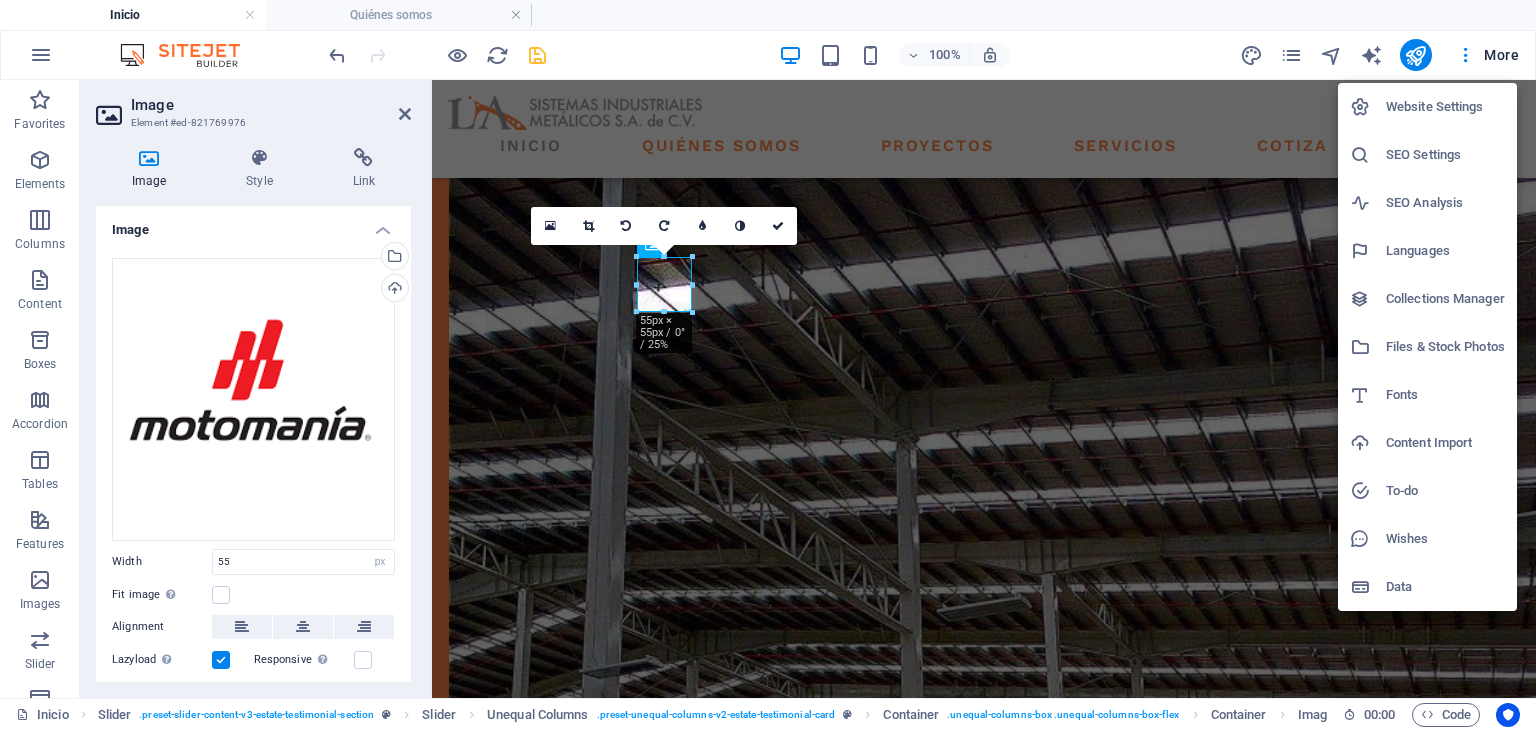 click at bounding box center (768, 365) 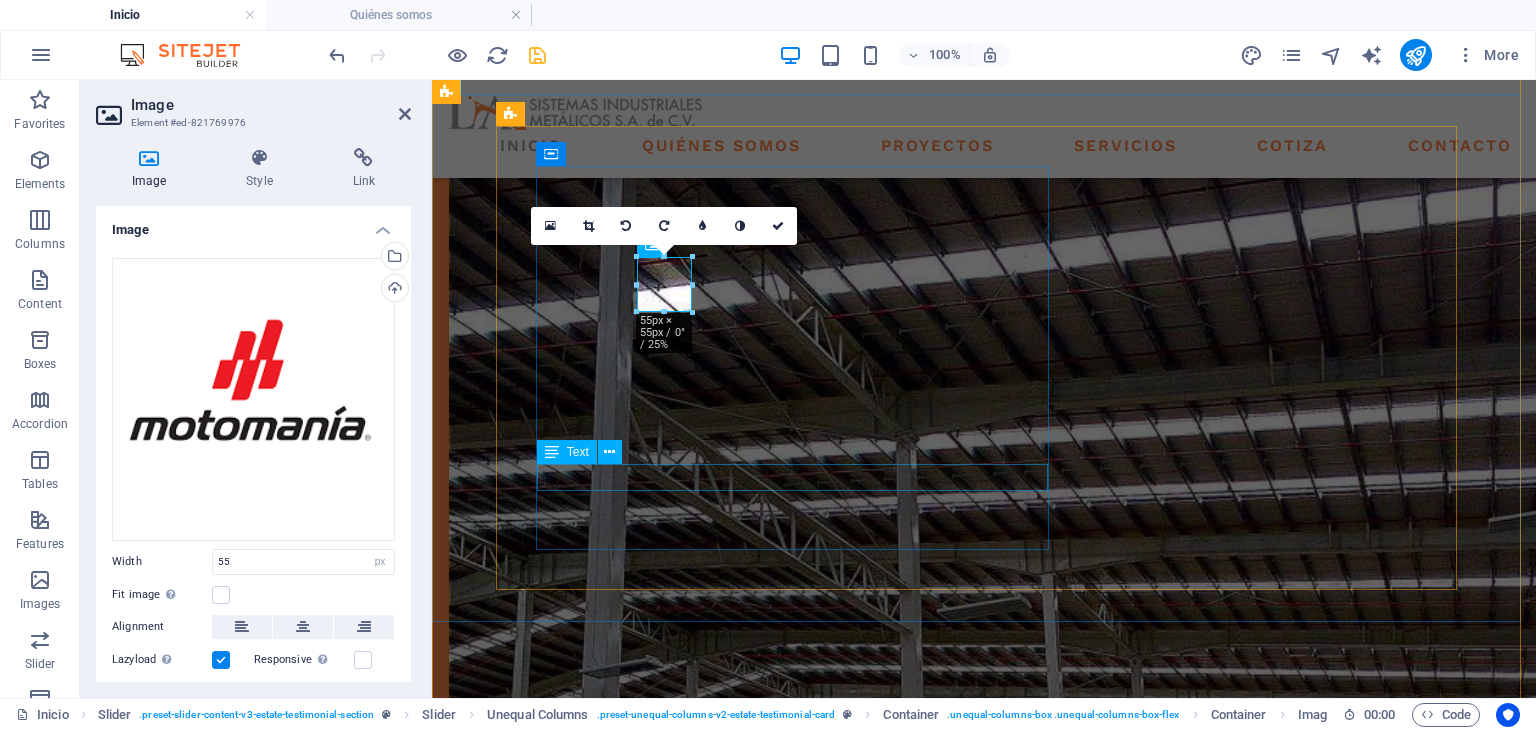 click at bounding box center [-145, 4200] 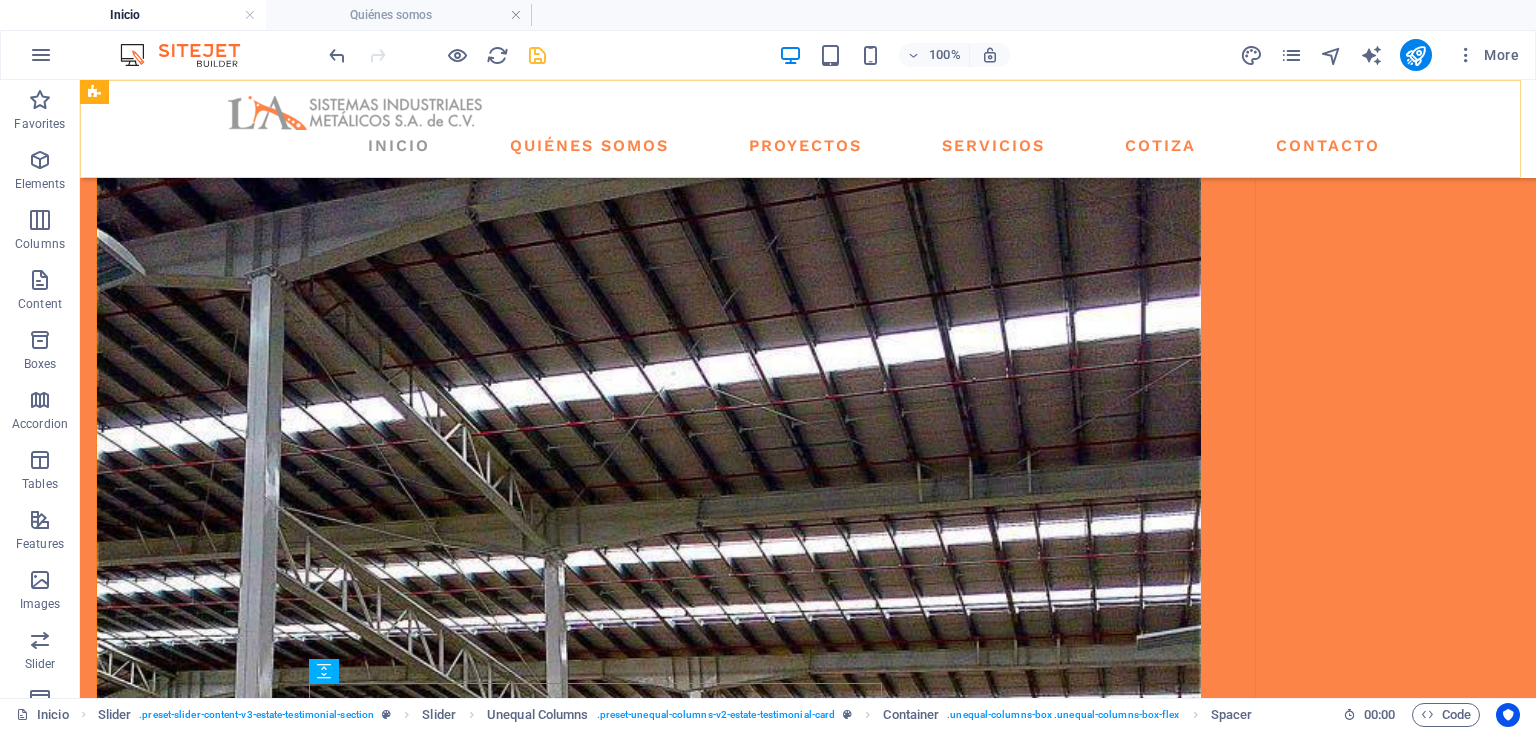 scroll, scrollTop: 2076, scrollLeft: 0, axis: vertical 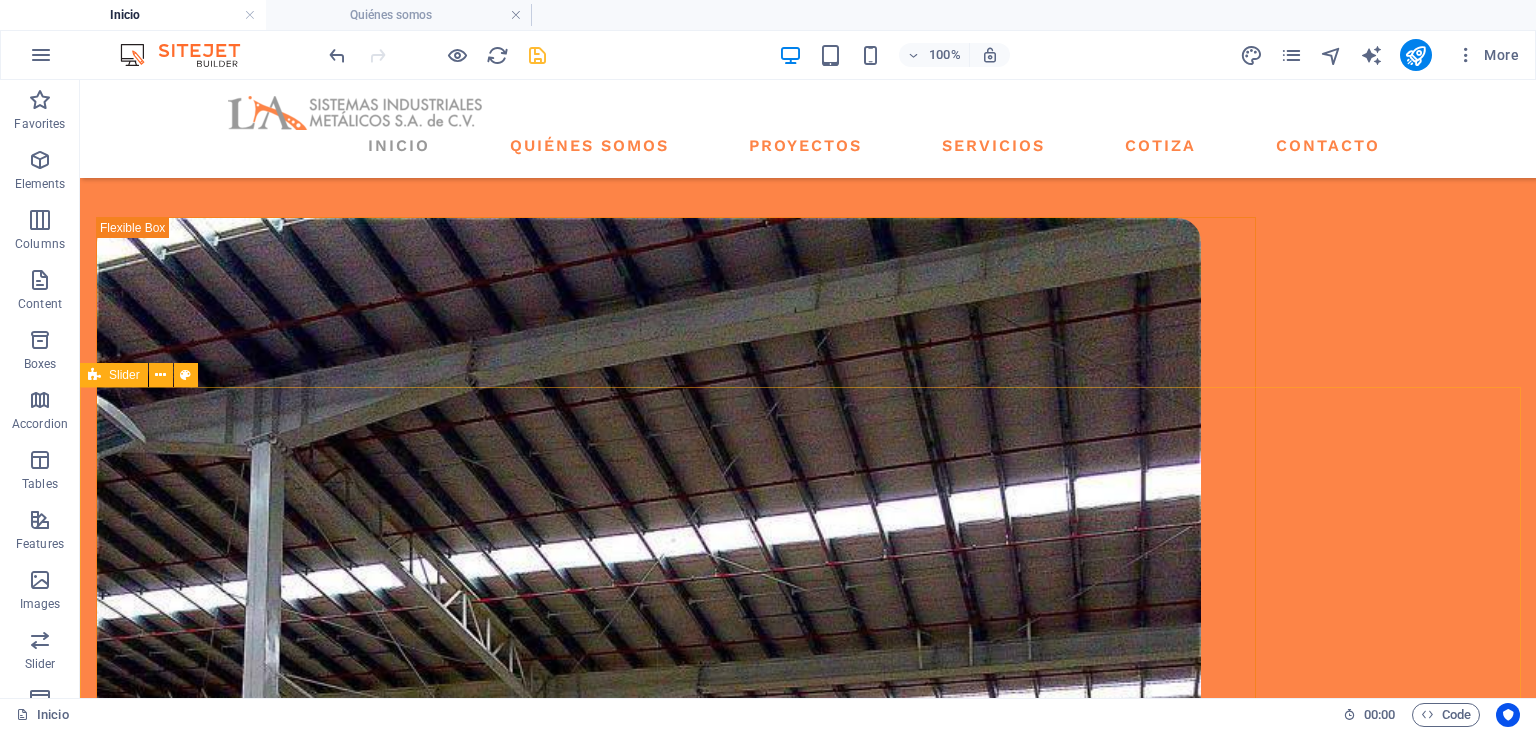 click at bounding box center [185, 375] 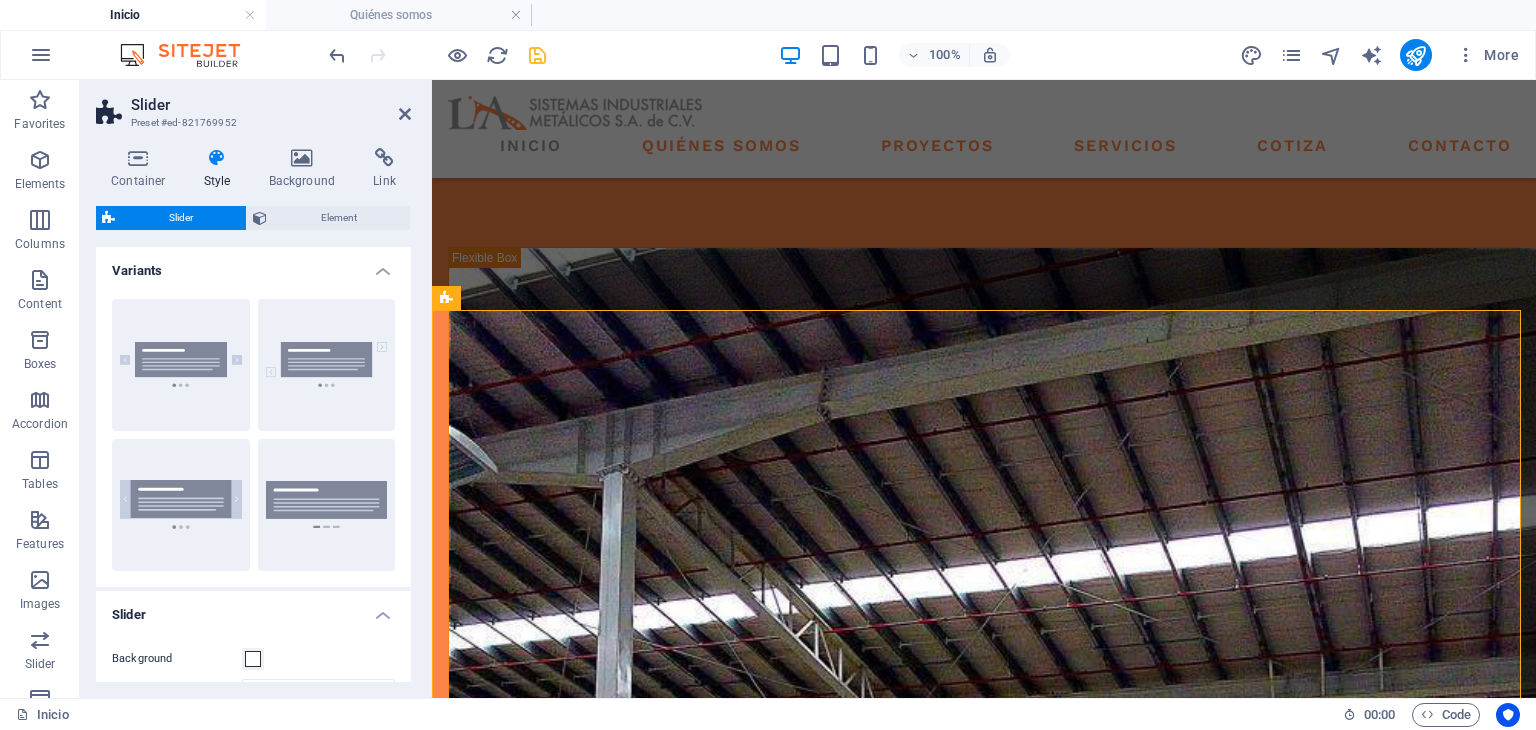 scroll, scrollTop: 2133, scrollLeft: 0, axis: vertical 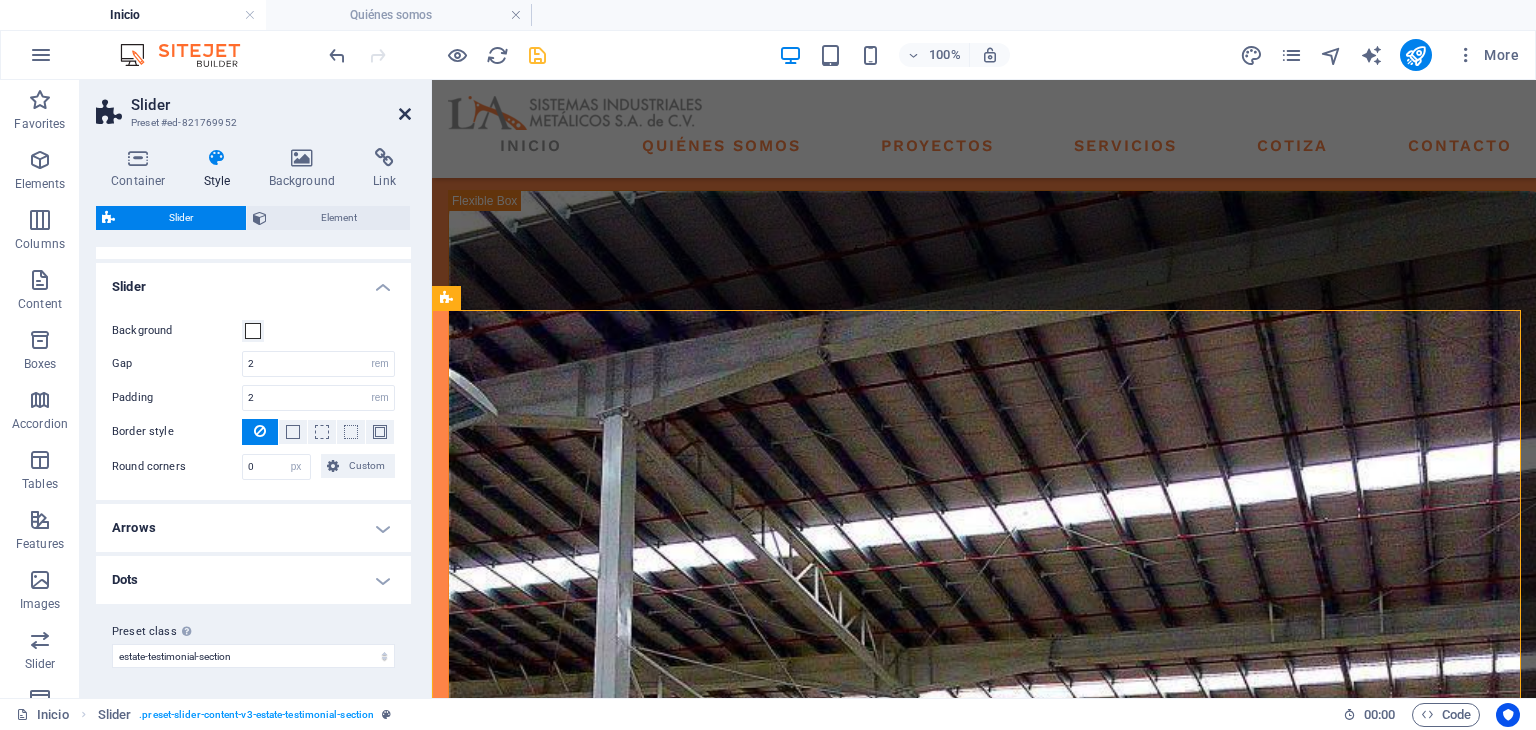 click at bounding box center (405, 114) 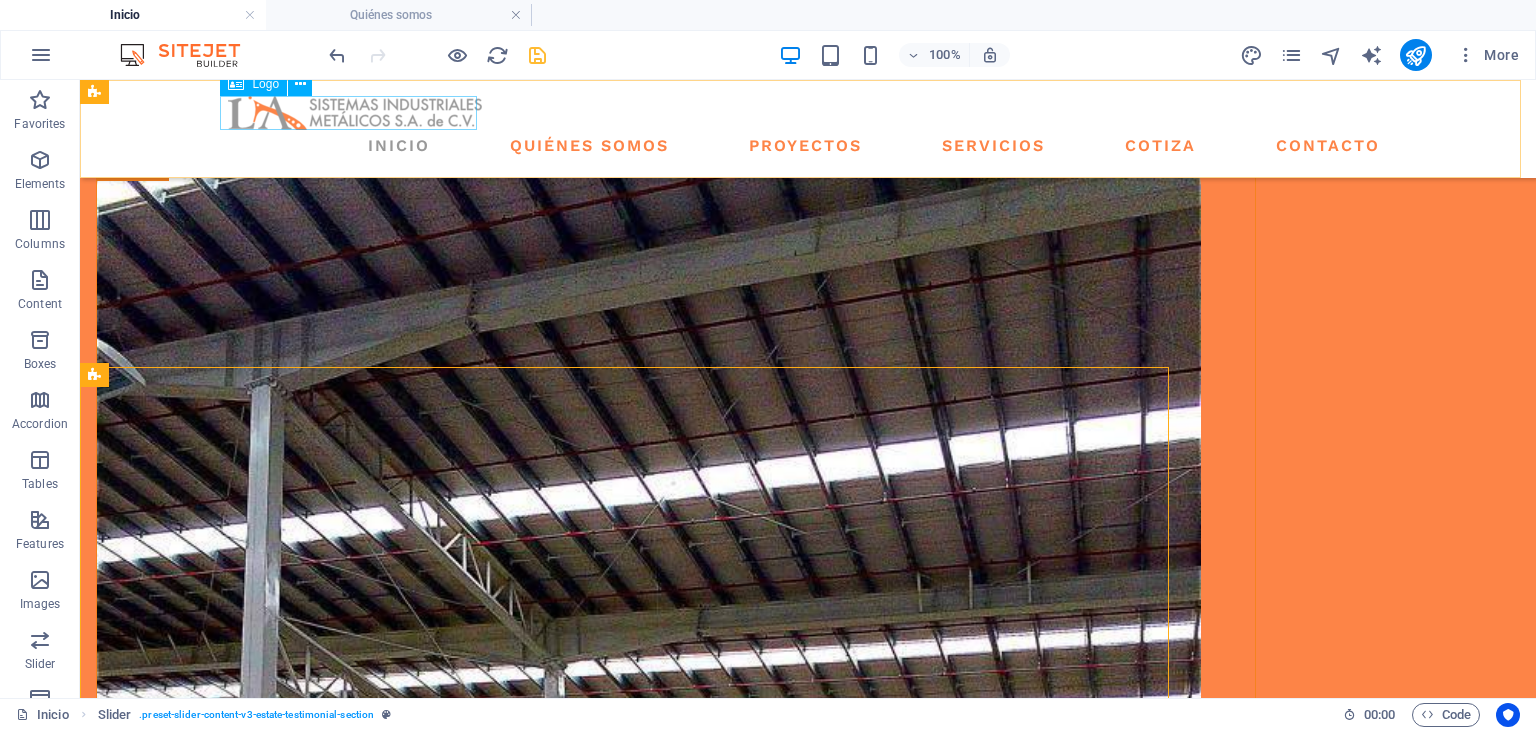 scroll, scrollTop: 2076, scrollLeft: 0, axis: vertical 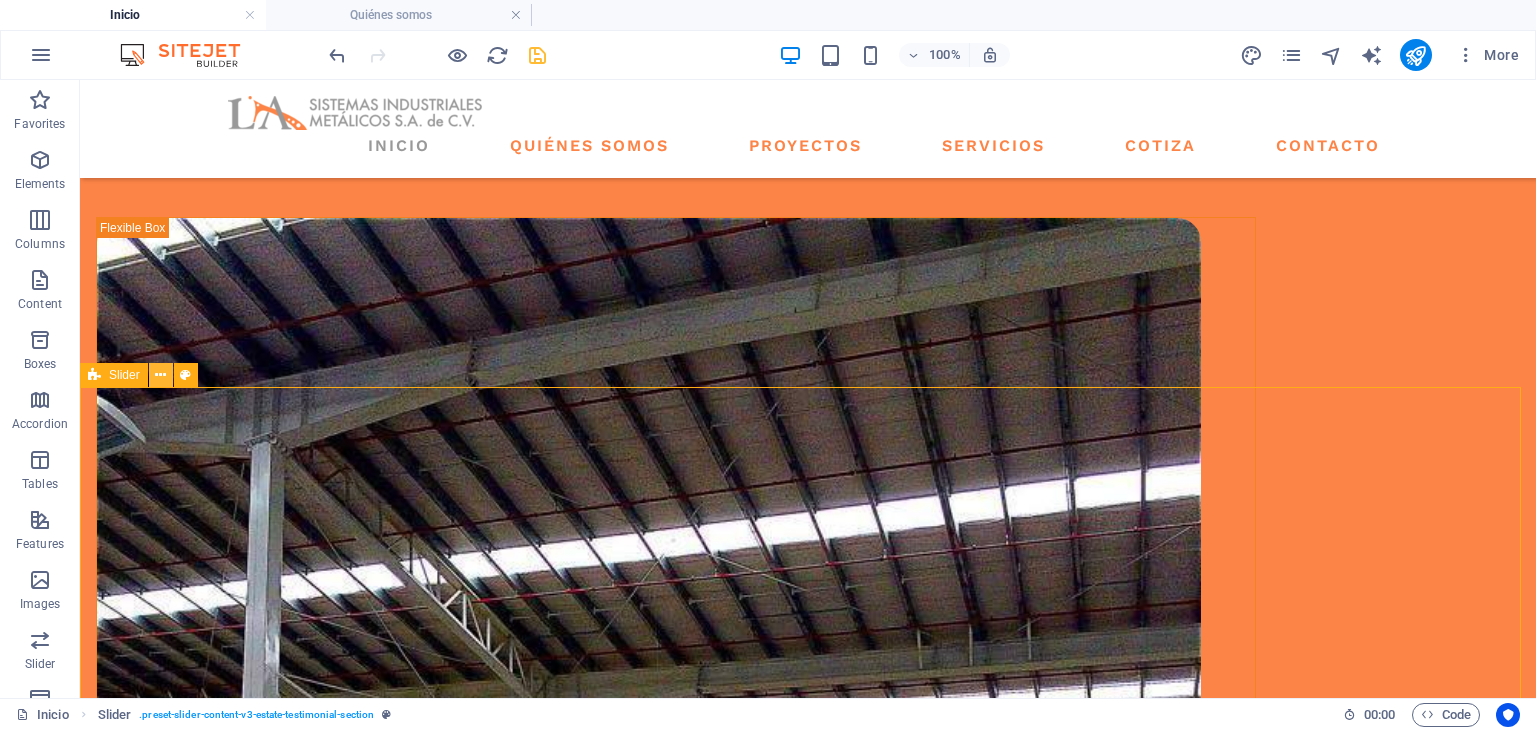 click at bounding box center (160, 375) 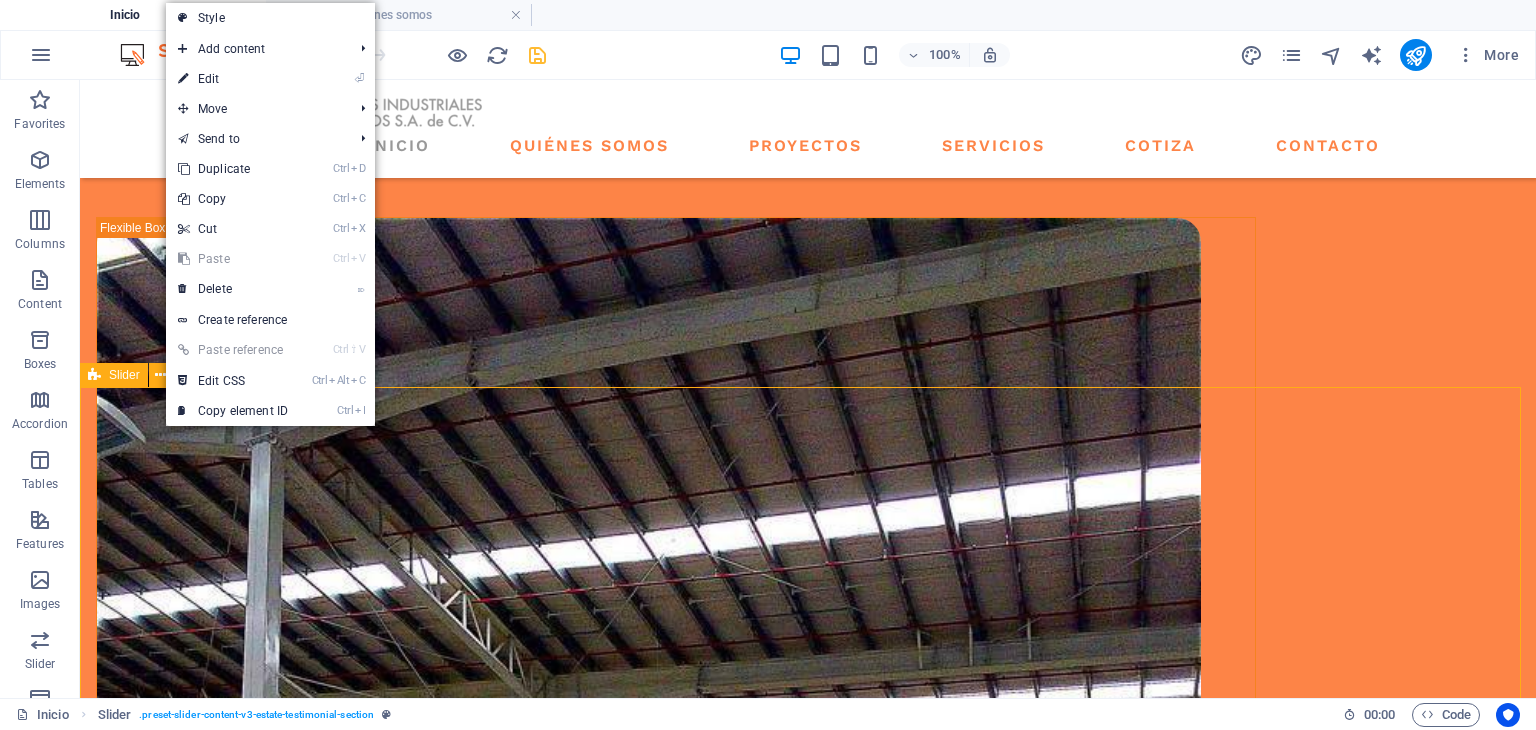 click on "Slider" at bounding box center (124, 375) 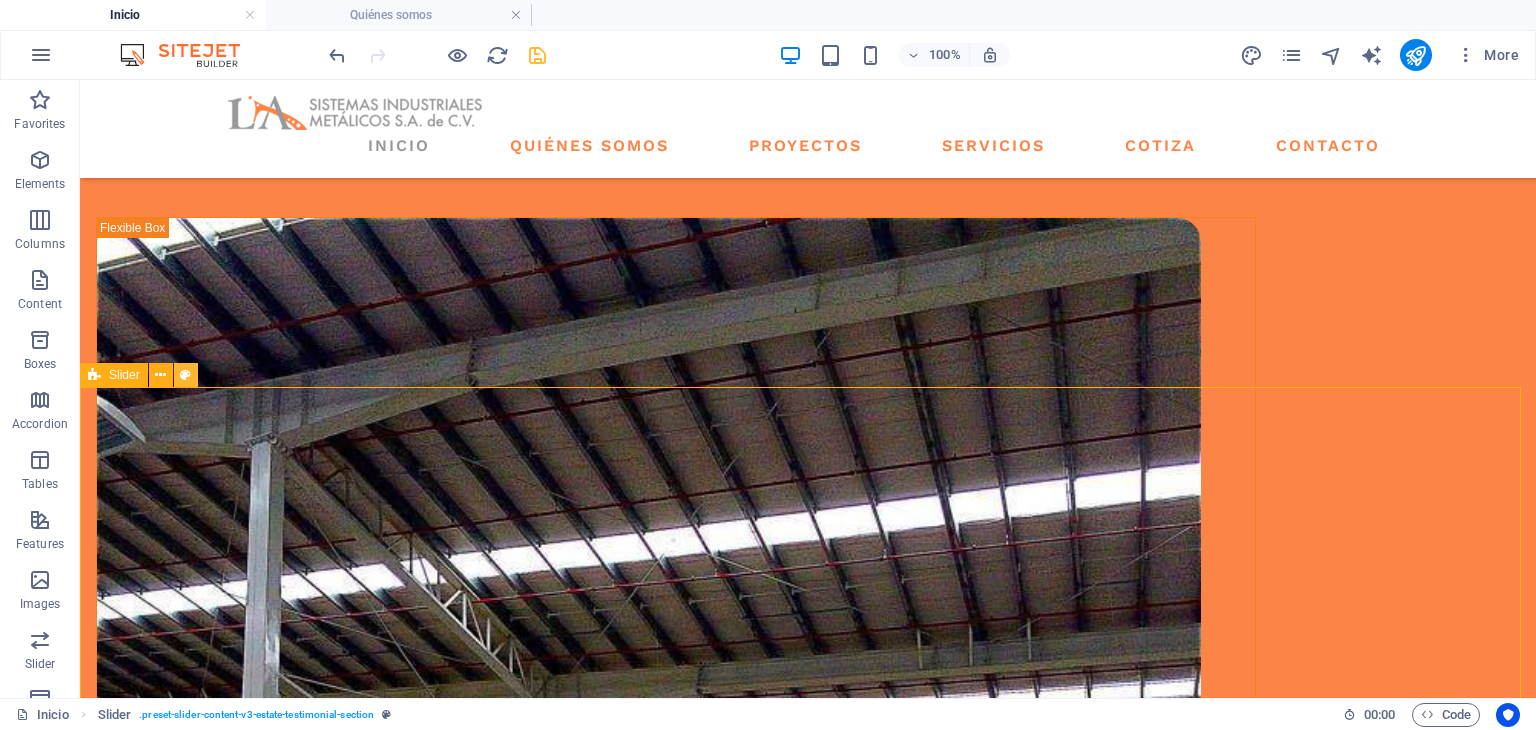 click at bounding box center [185, 375] 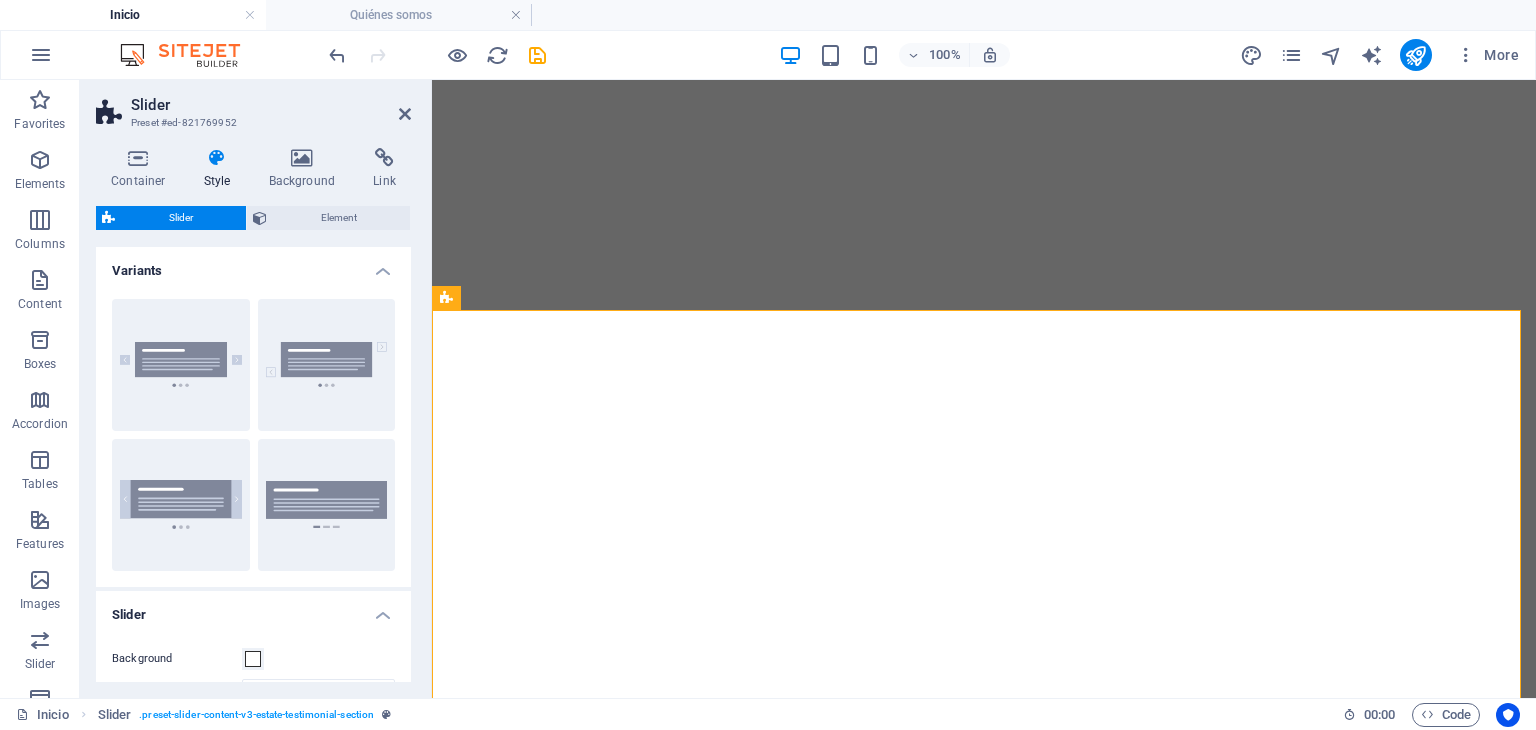 select on "rem" 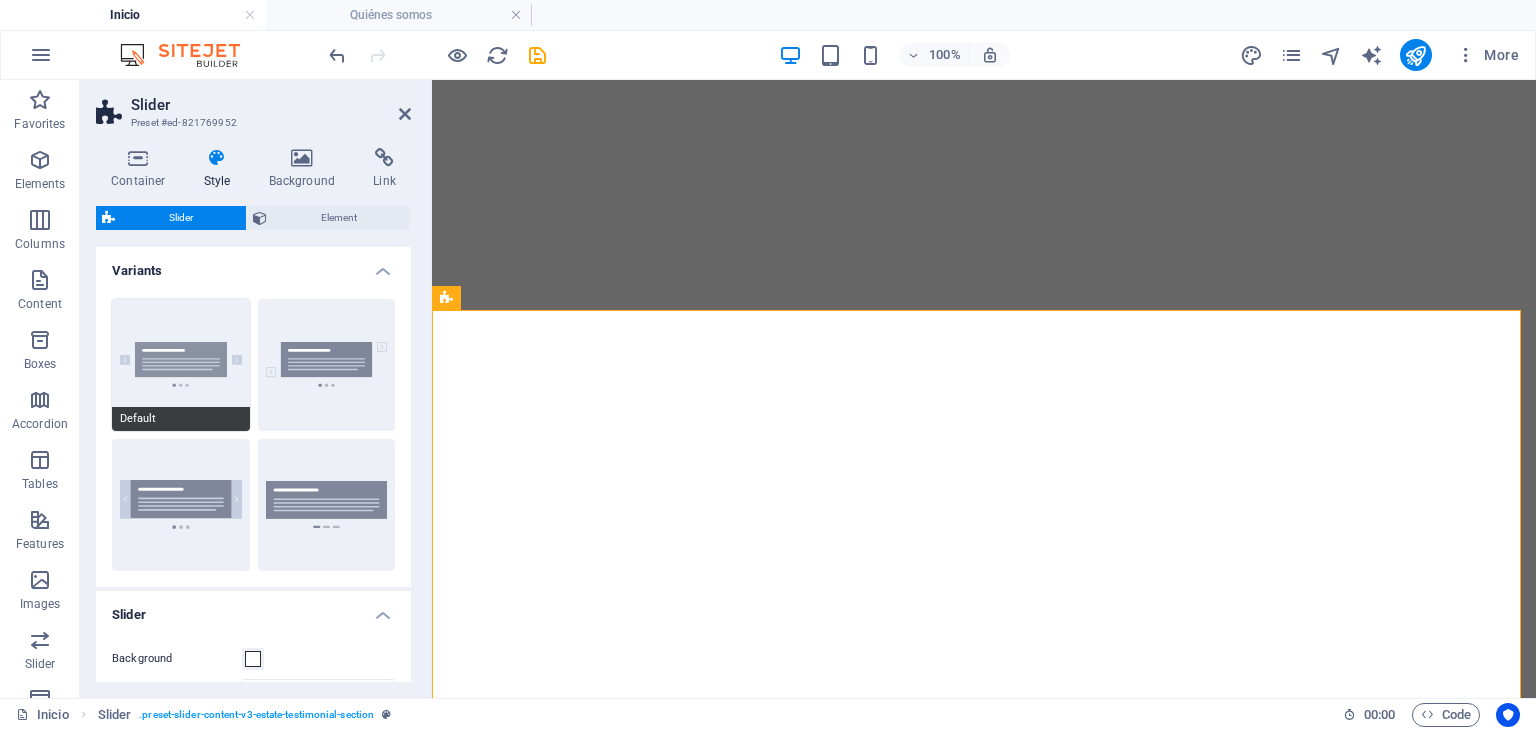 scroll, scrollTop: 0, scrollLeft: 0, axis: both 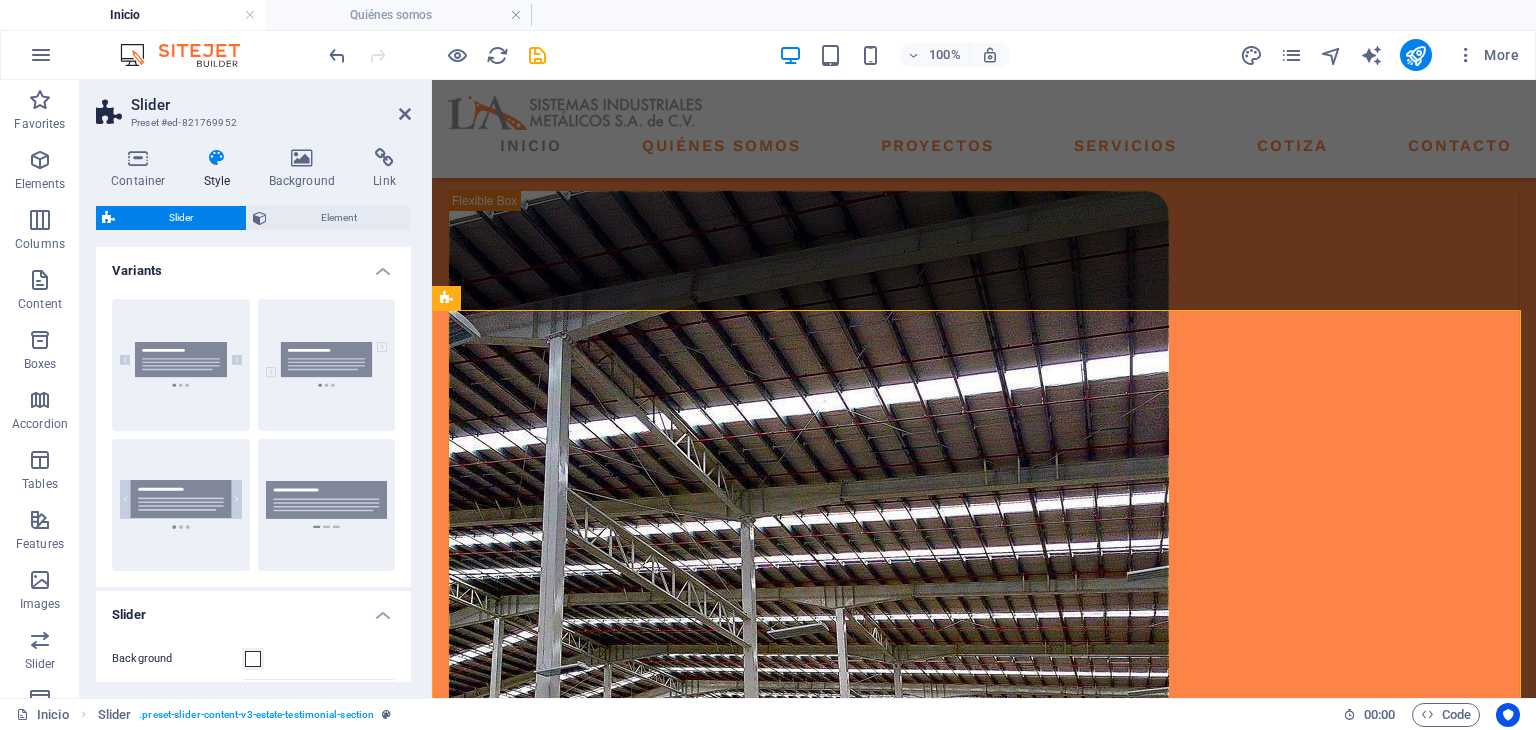 click on "Slider" at bounding box center [180, 218] 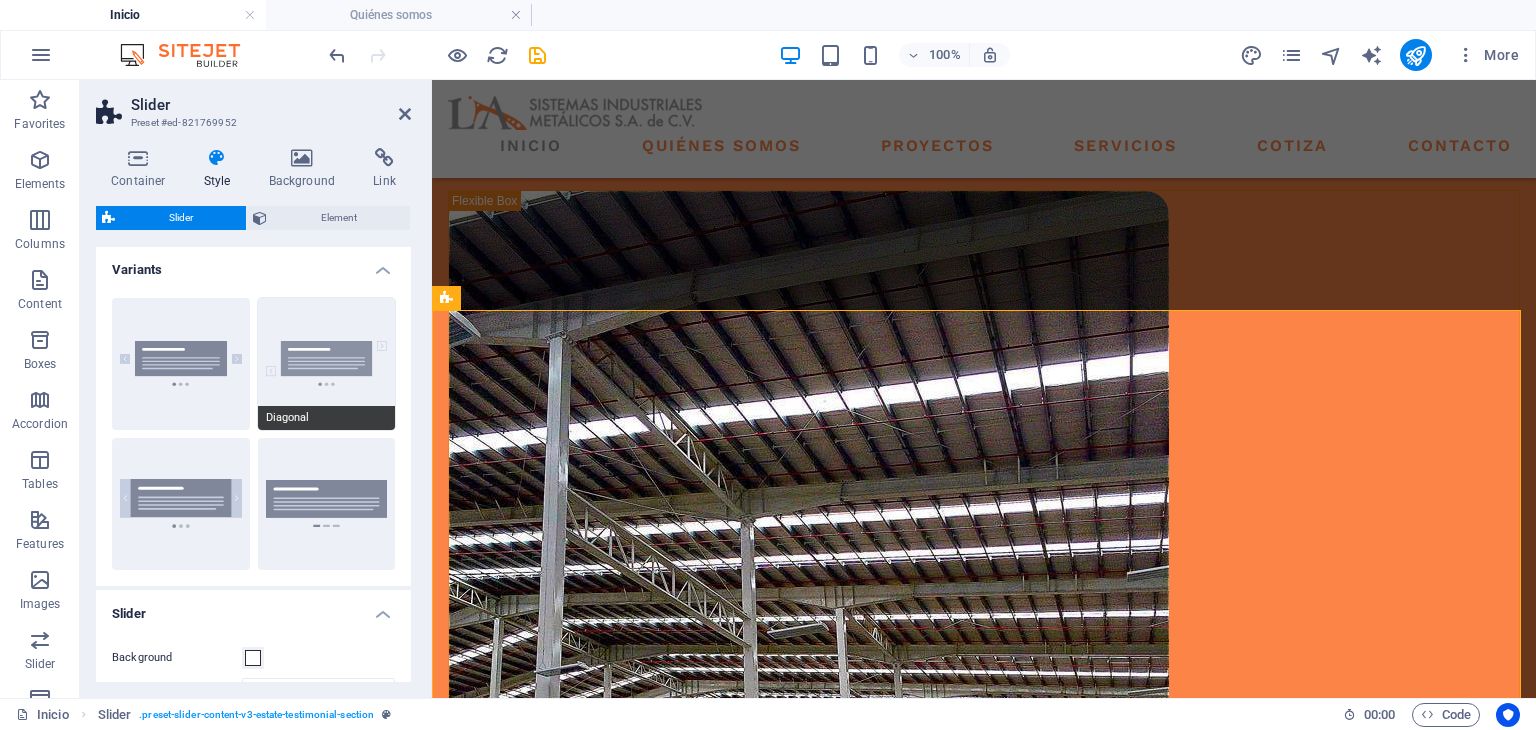 scroll, scrollTop: 0, scrollLeft: 0, axis: both 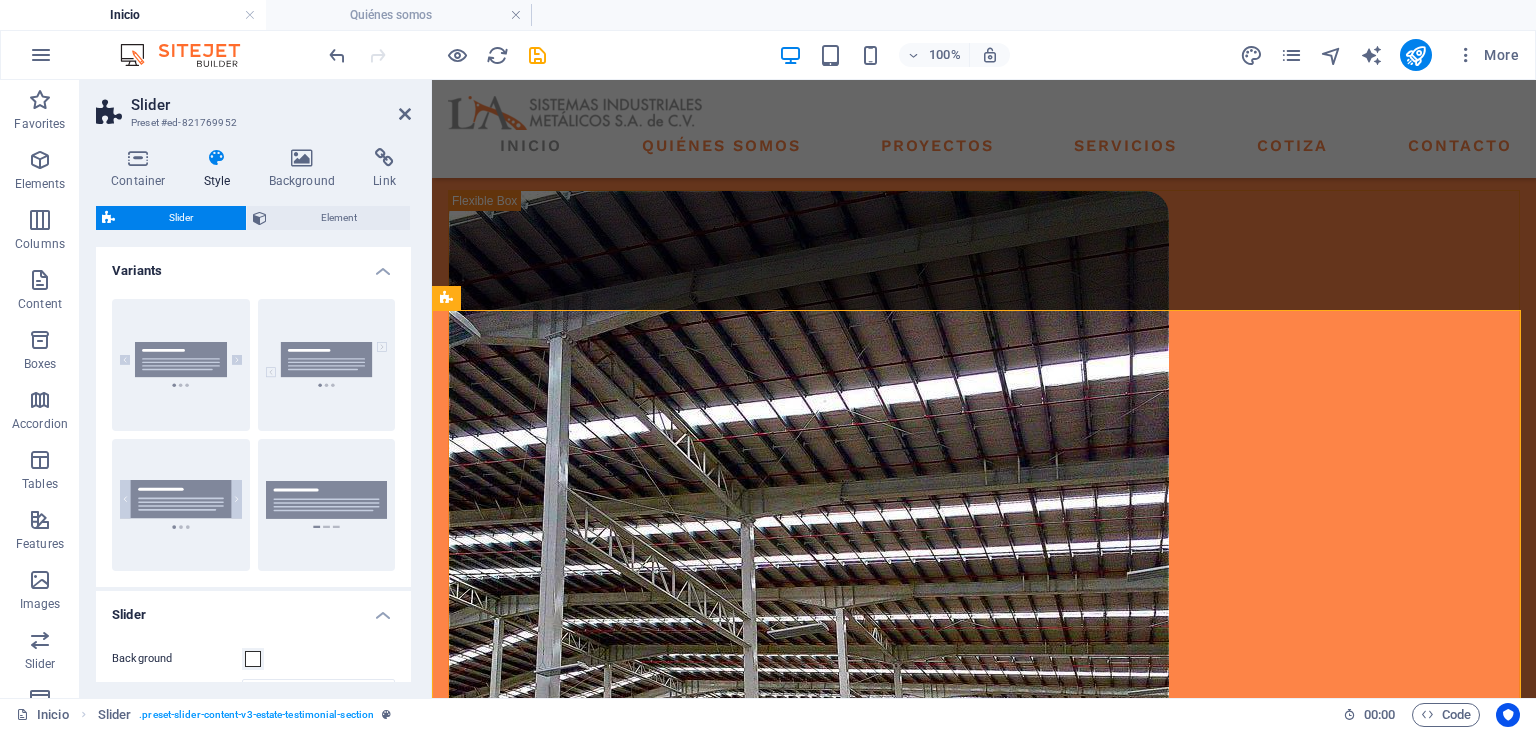 click on "Variants" at bounding box center (253, 265) 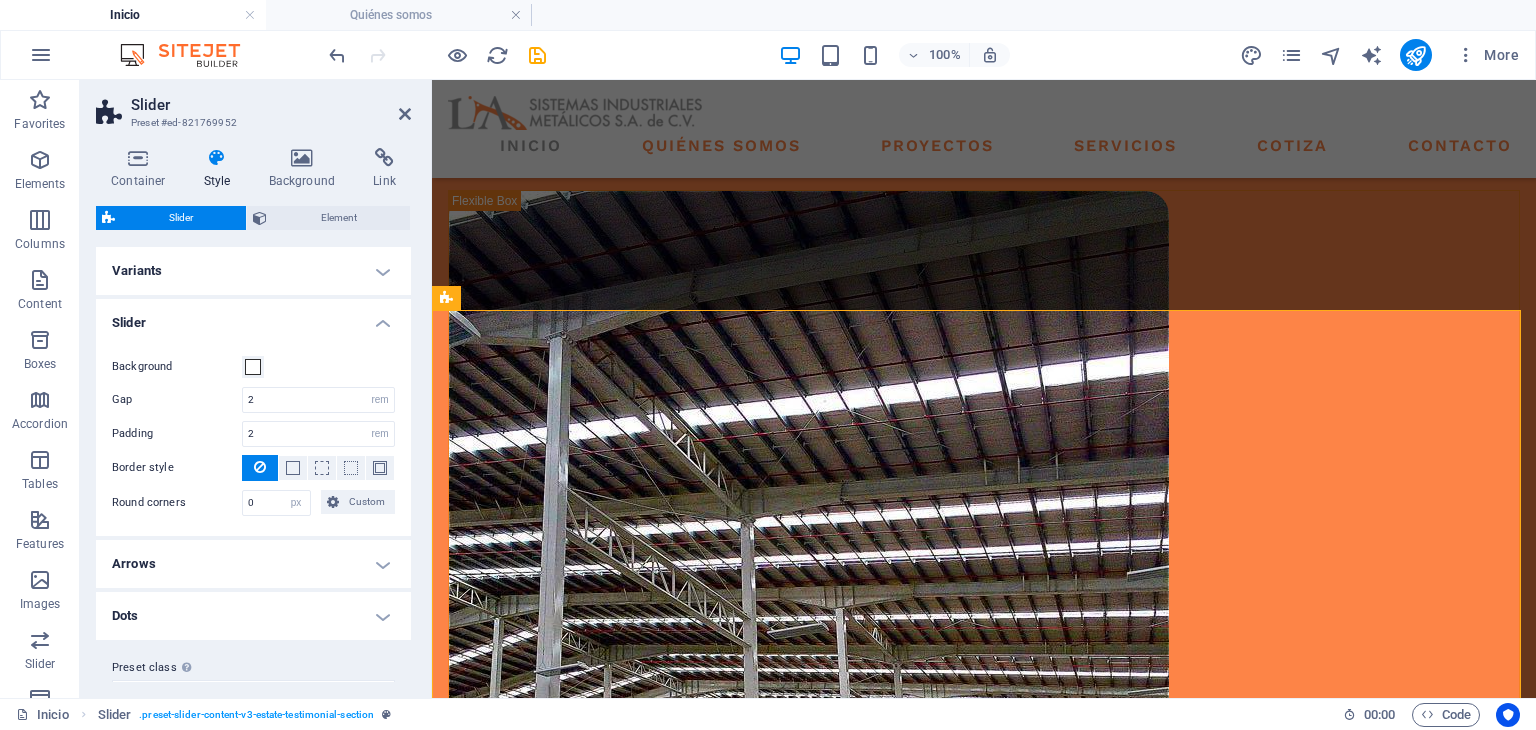 click on "Variants" at bounding box center (253, 271) 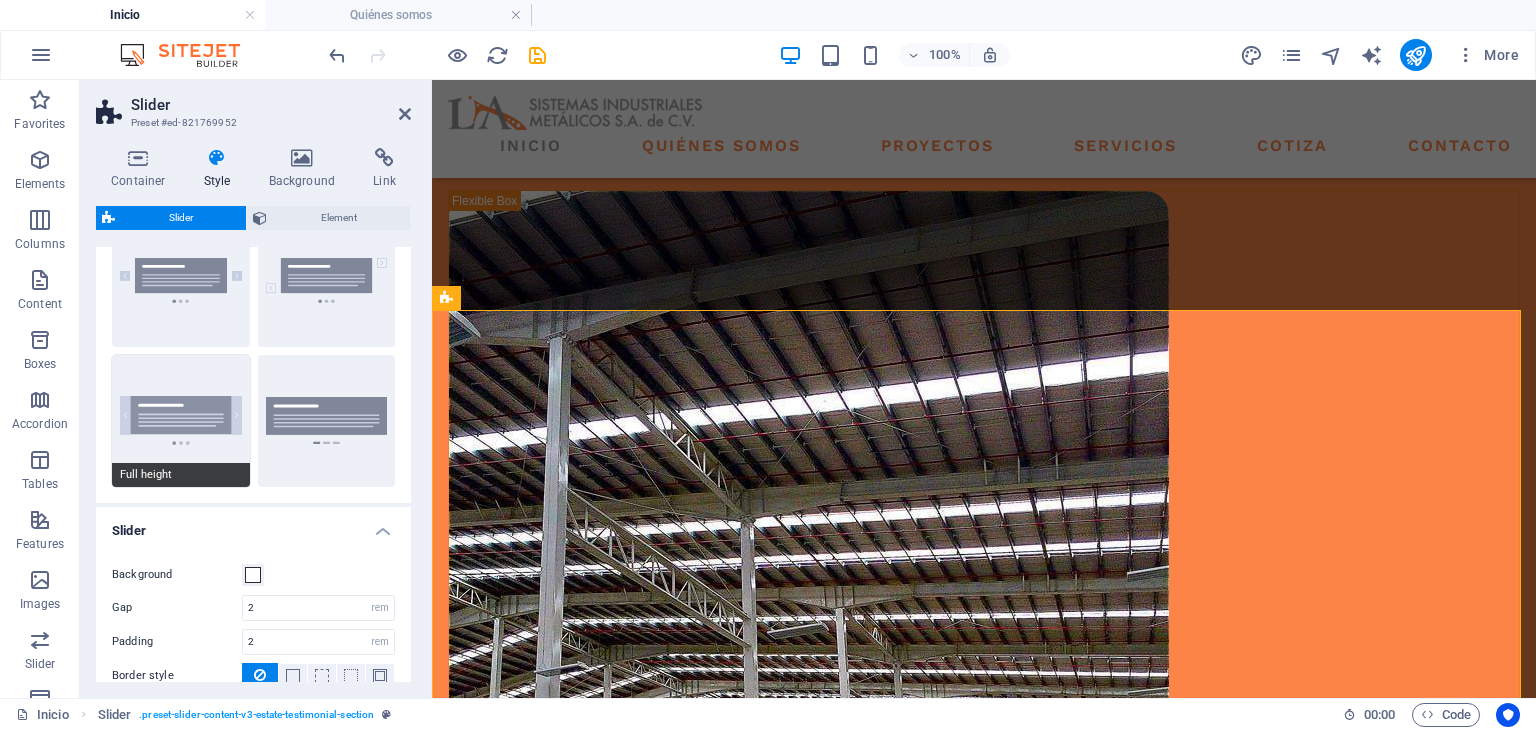 scroll, scrollTop: 0, scrollLeft: 0, axis: both 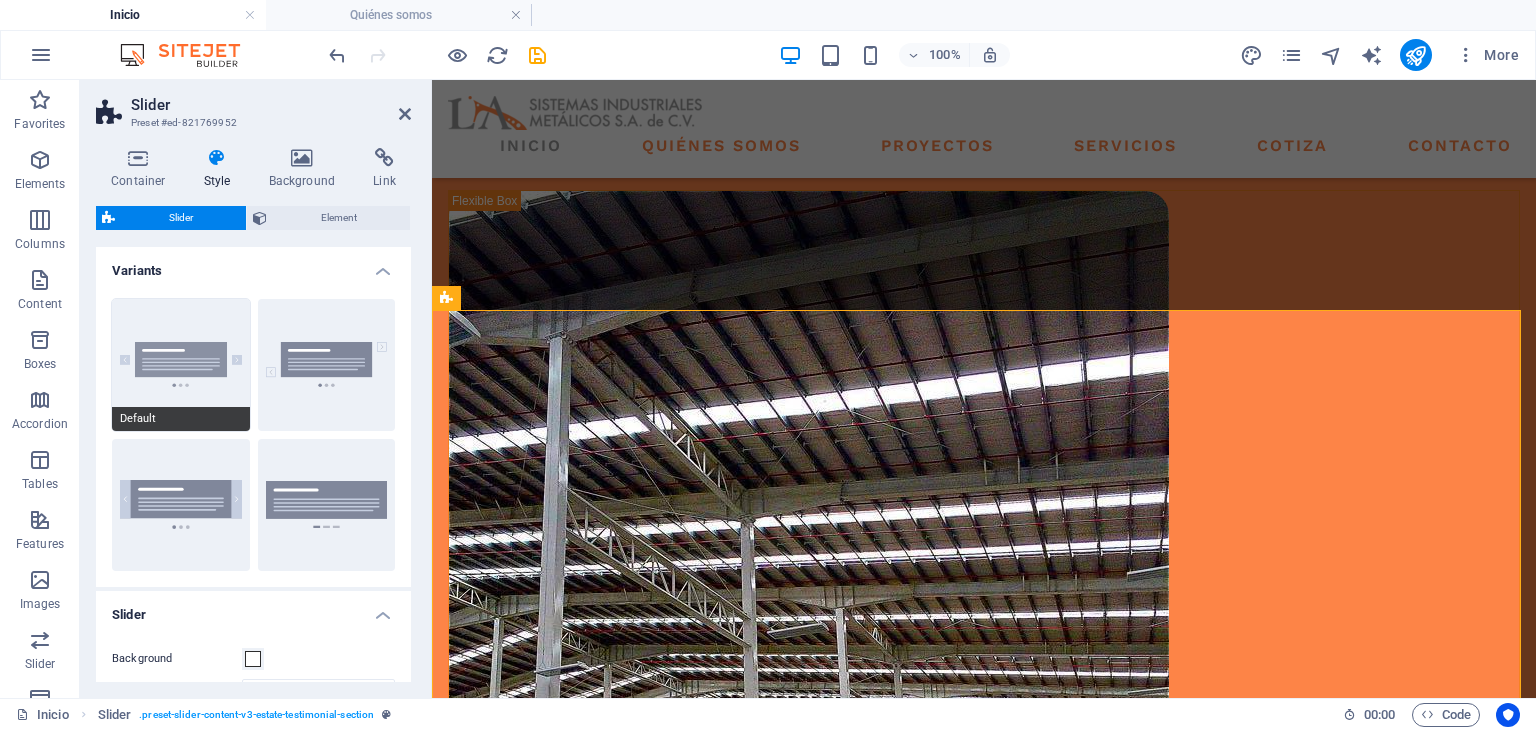 click on "Default" at bounding box center (181, 365) 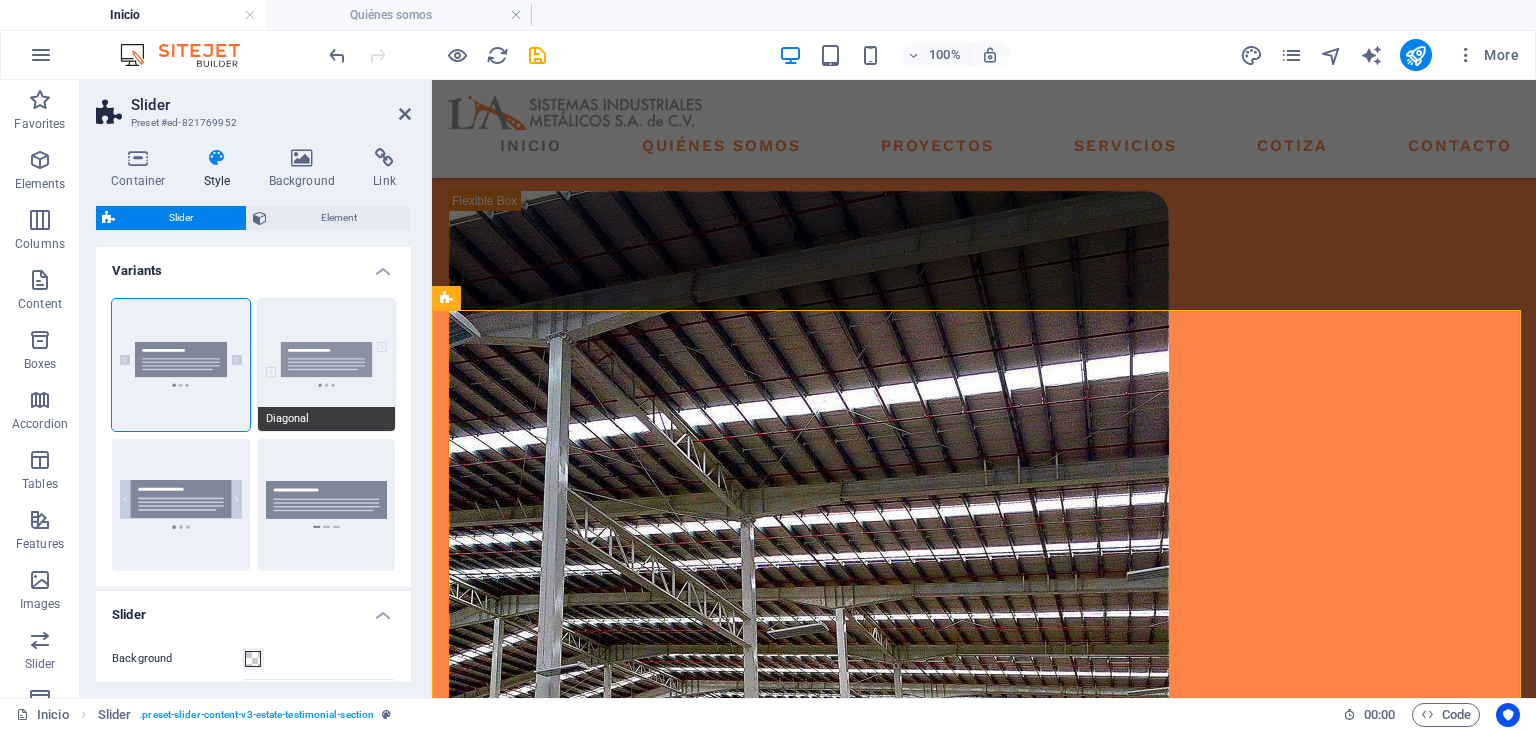 click on "Diagonal" at bounding box center [327, 365] 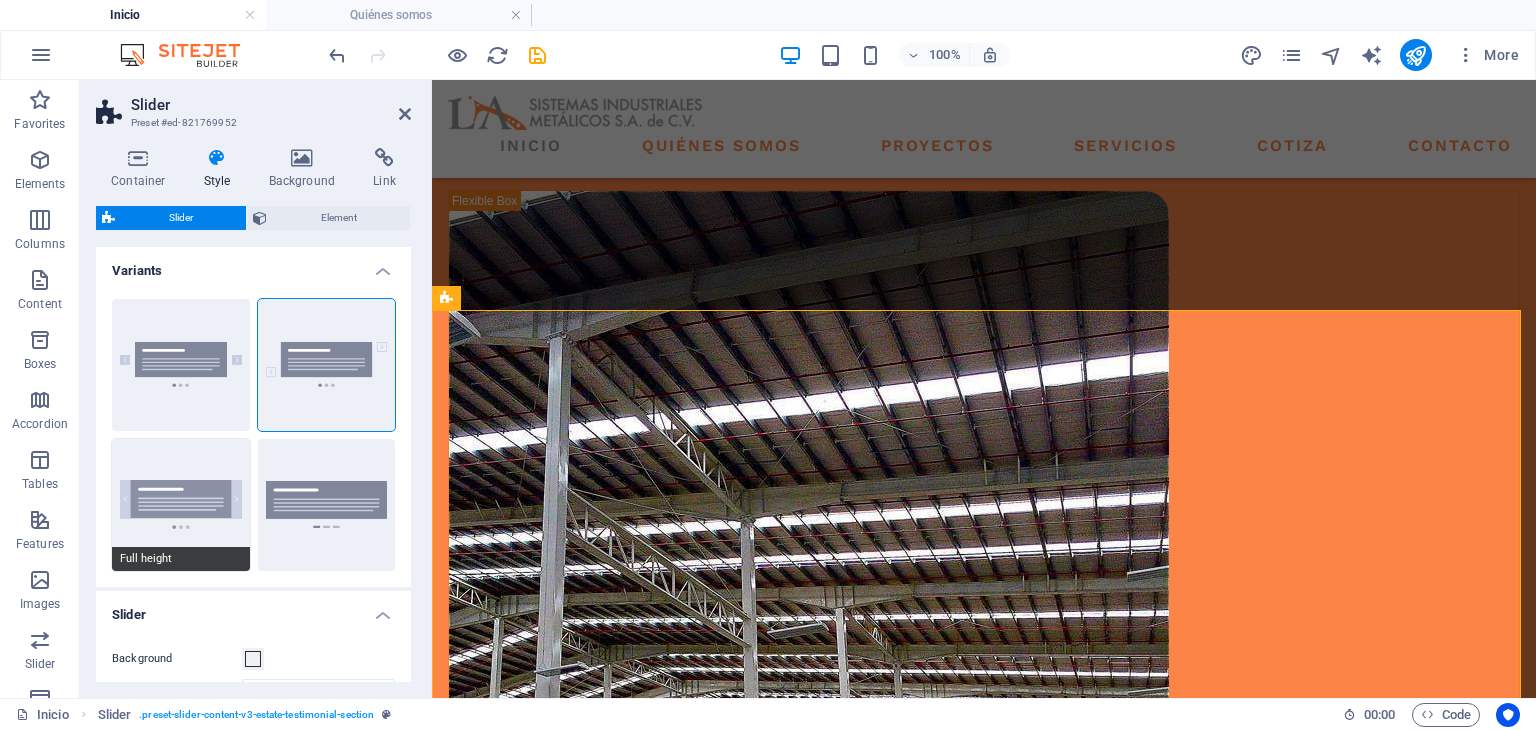 click on "Full height" at bounding box center (181, 505) 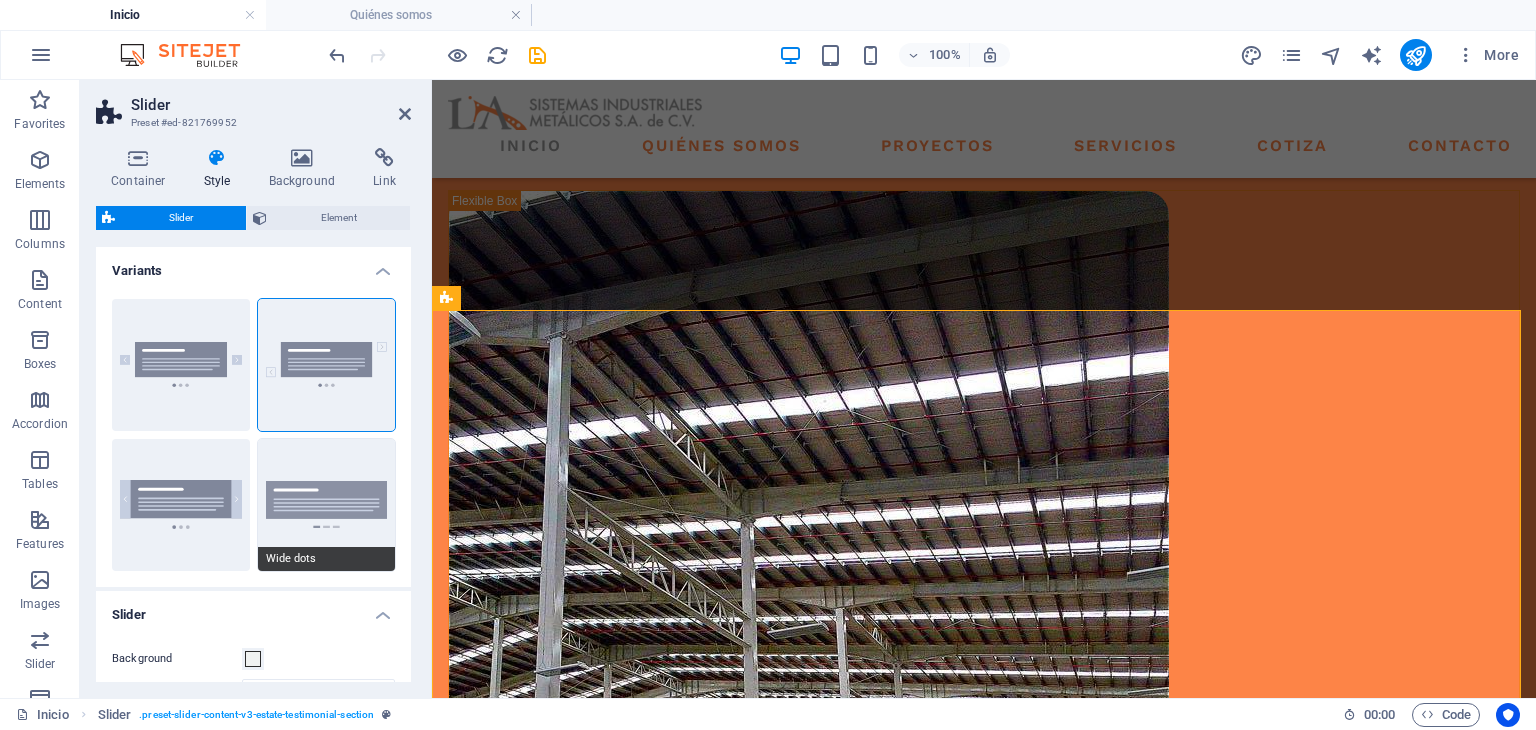 type on "0" 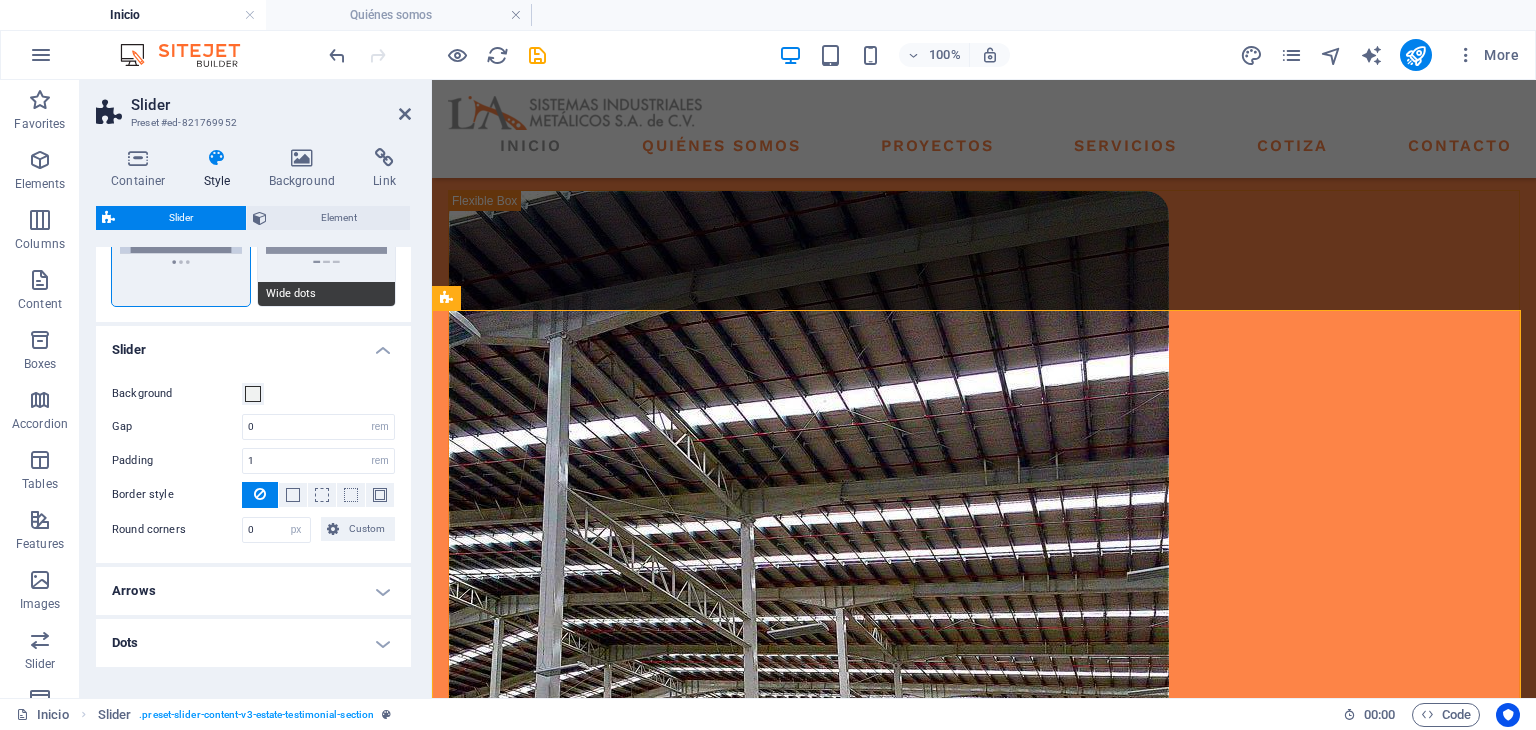 scroll, scrollTop: 161, scrollLeft: 0, axis: vertical 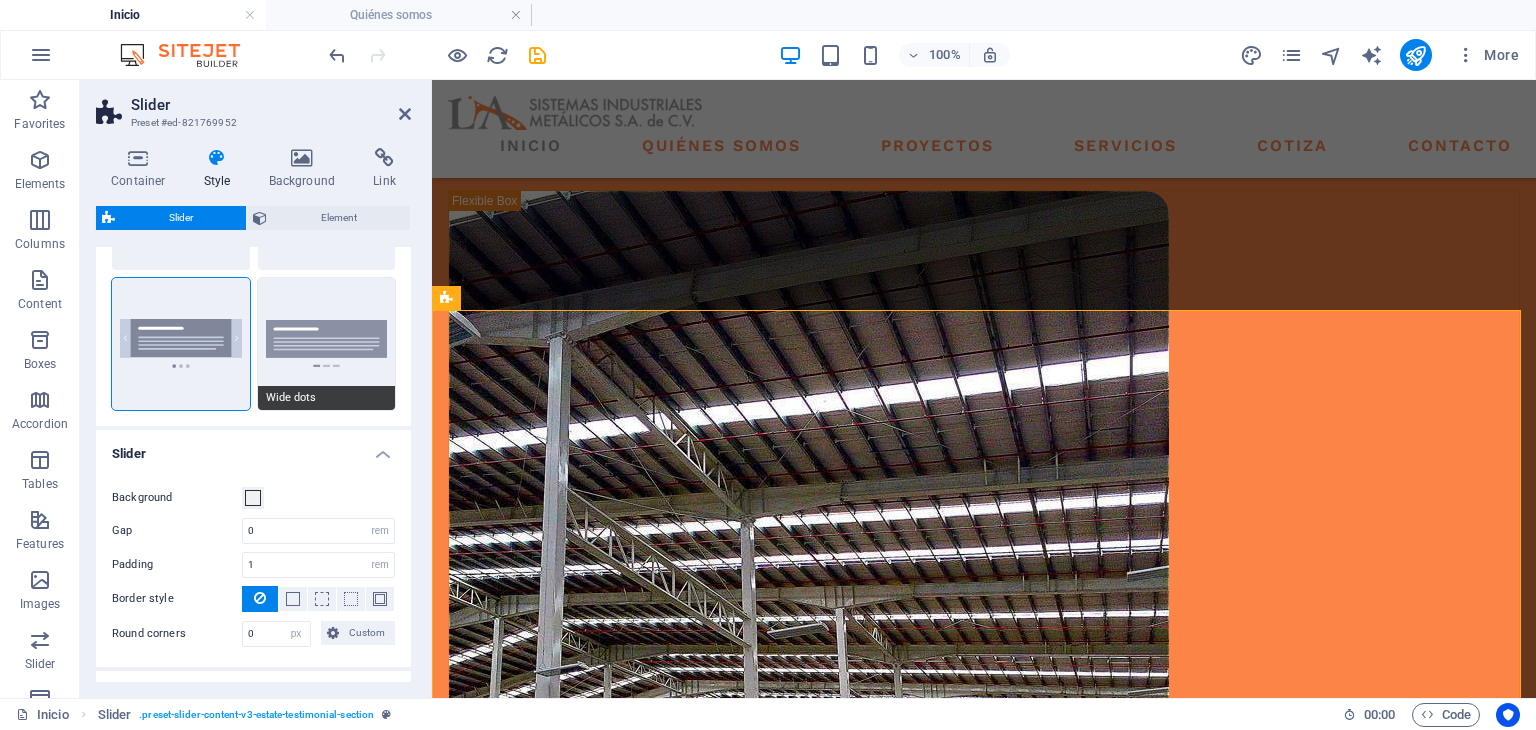 click on "Wide dots" at bounding box center (327, 344) 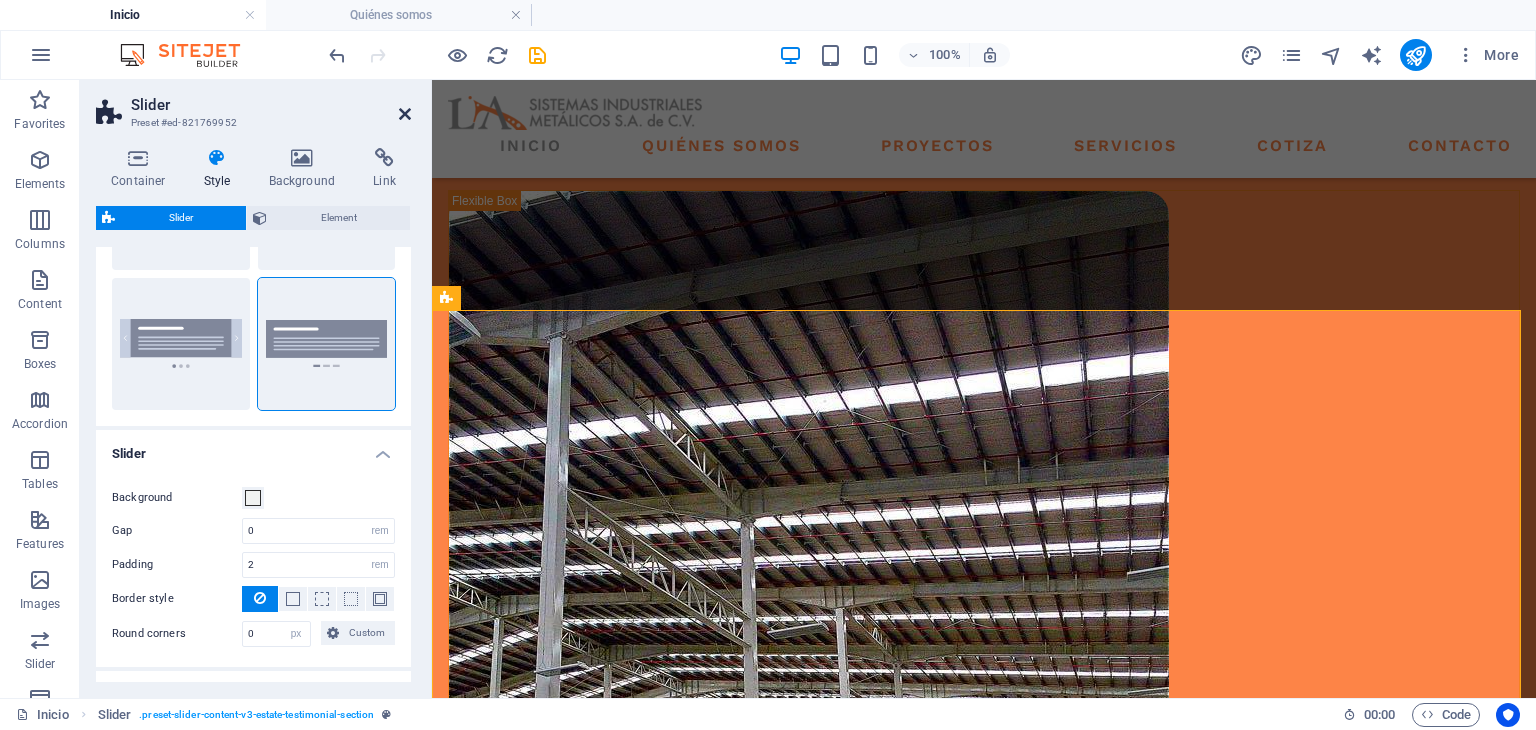 click at bounding box center (405, 114) 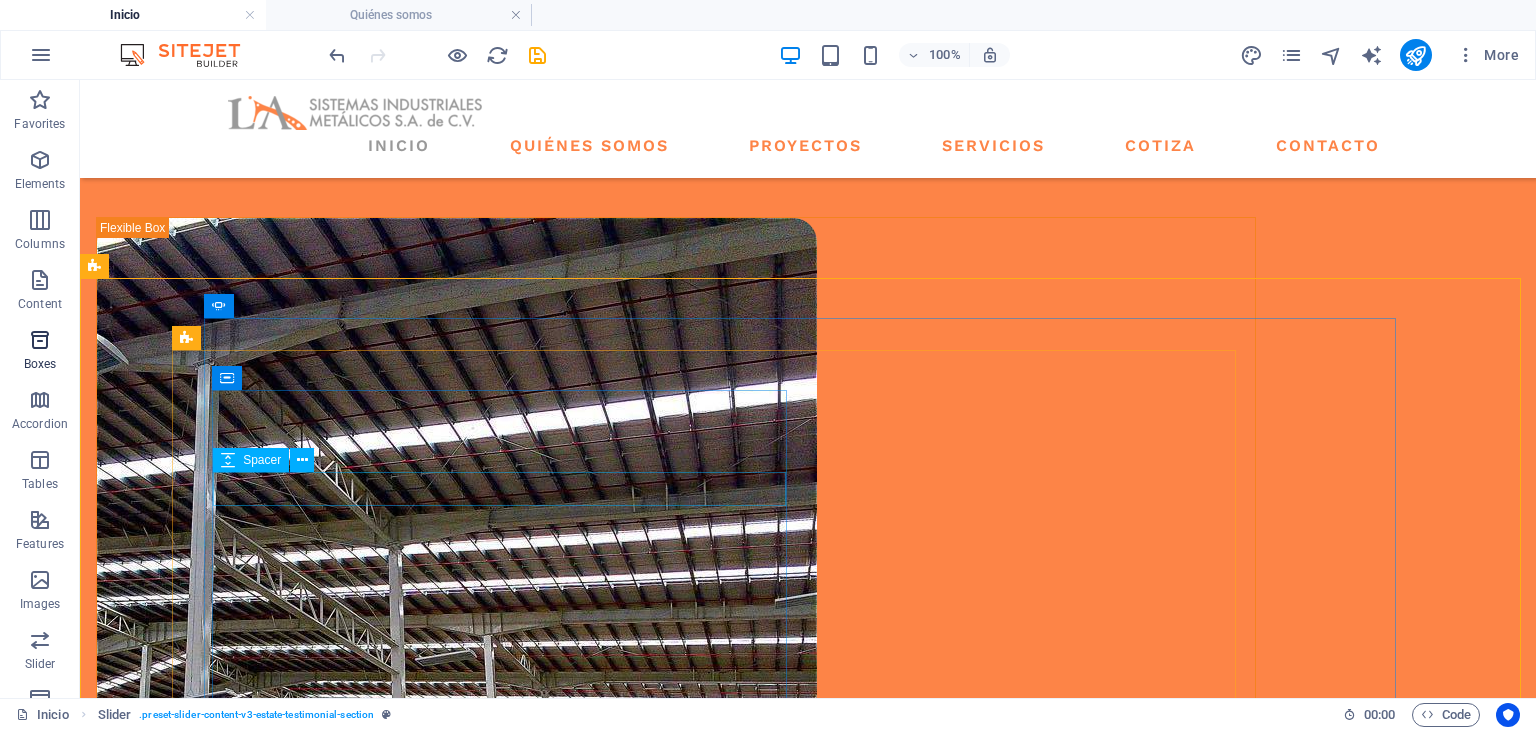 scroll, scrollTop: 2243, scrollLeft: 0, axis: vertical 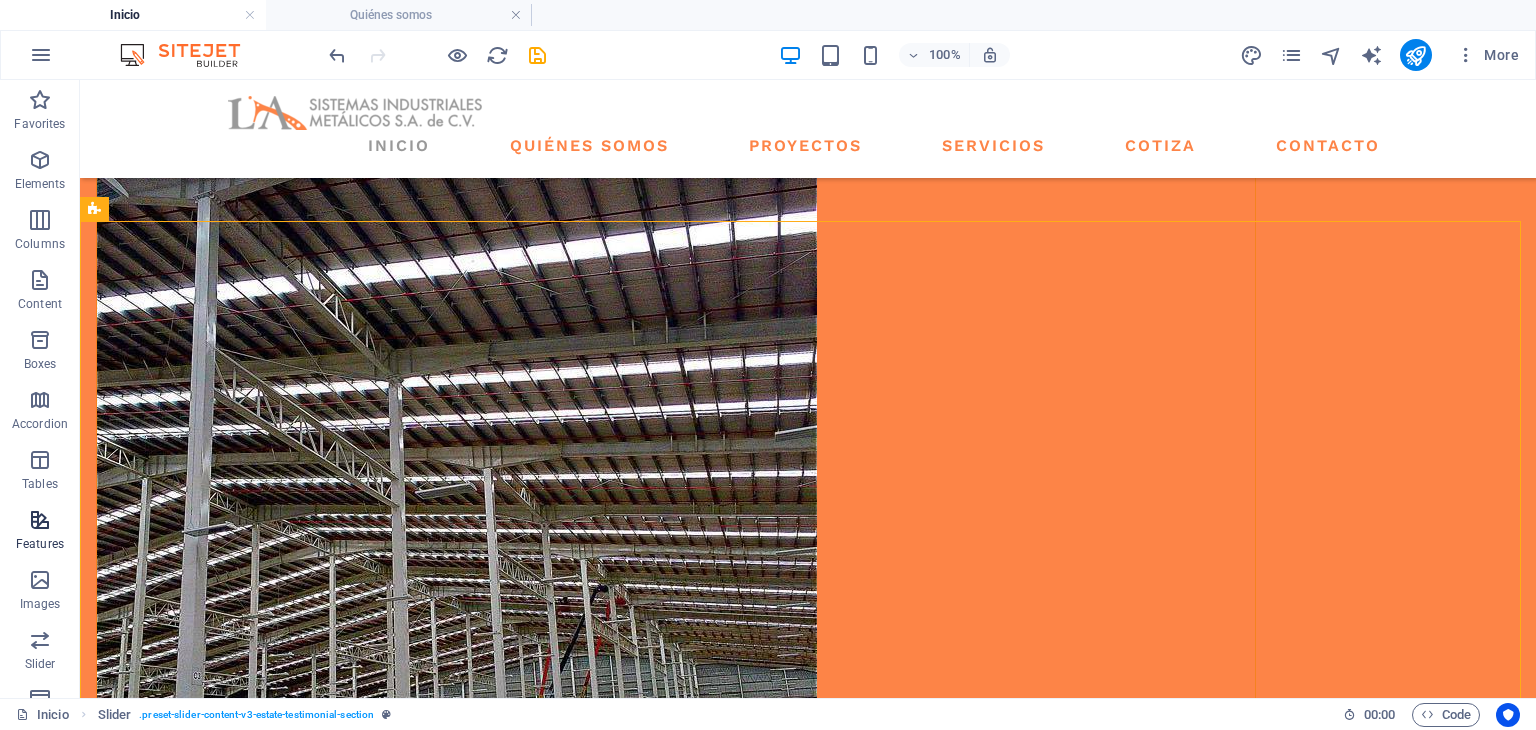 click on "Content" at bounding box center [40, 304] 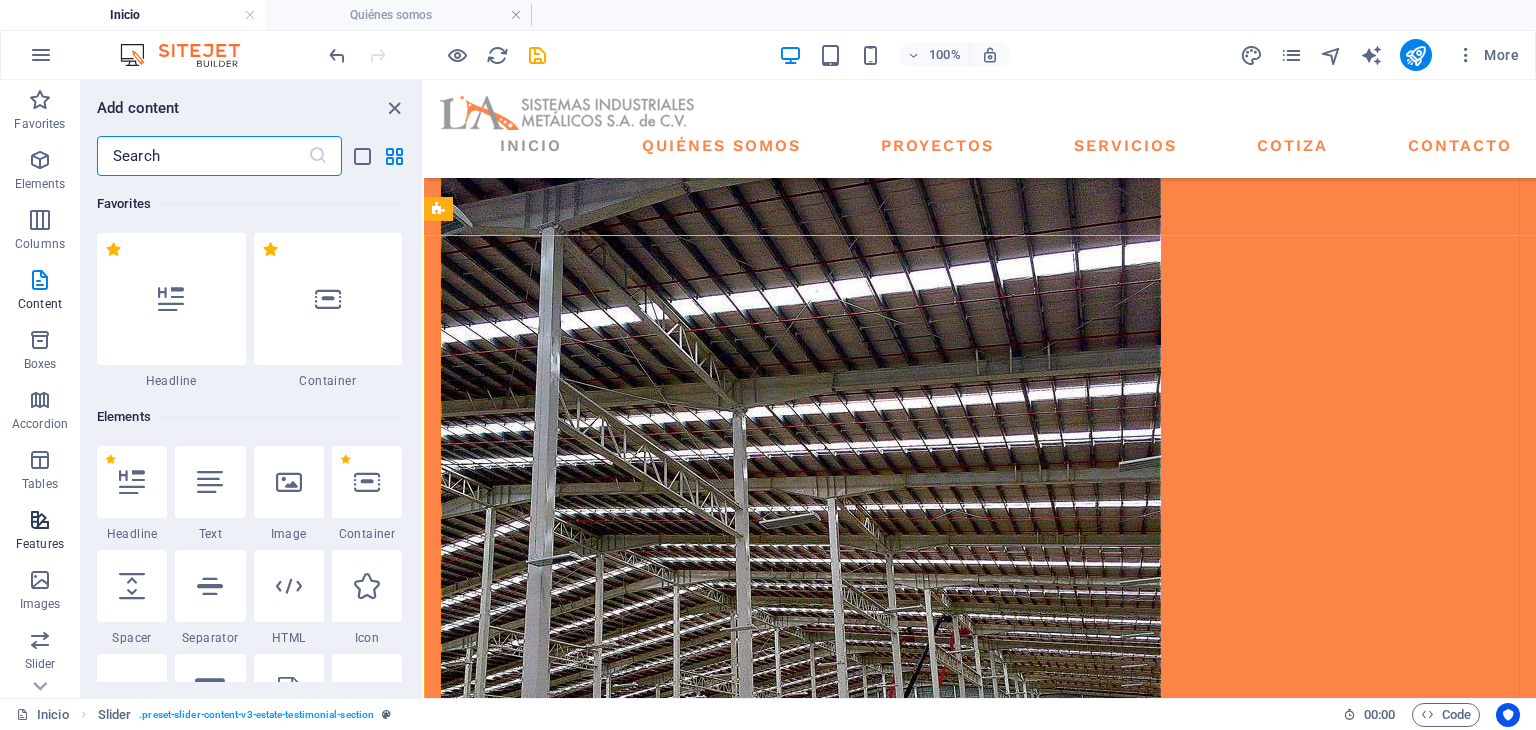 scroll, scrollTop: 2228, scrollLeft: 0, axis: vertical 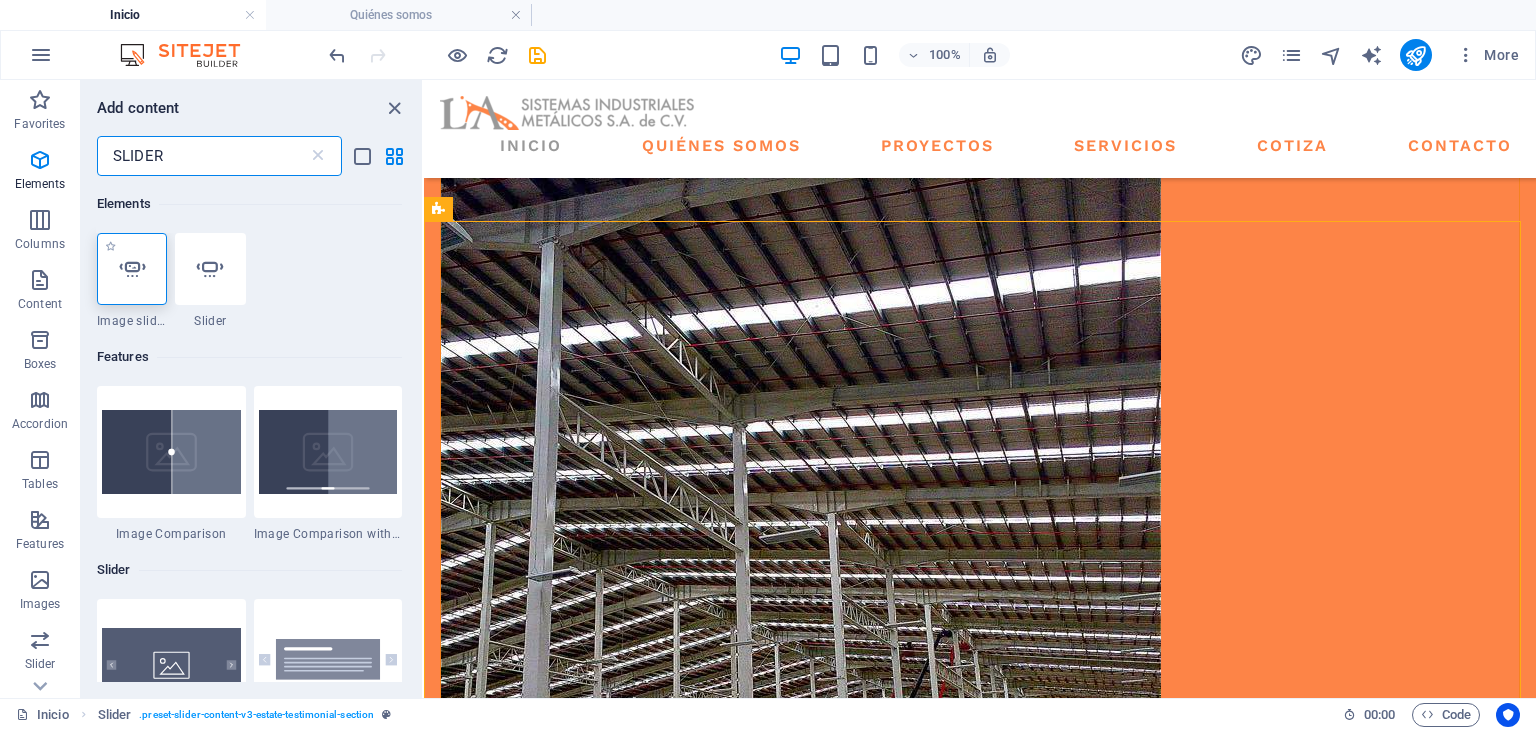 type on "SLIDER" 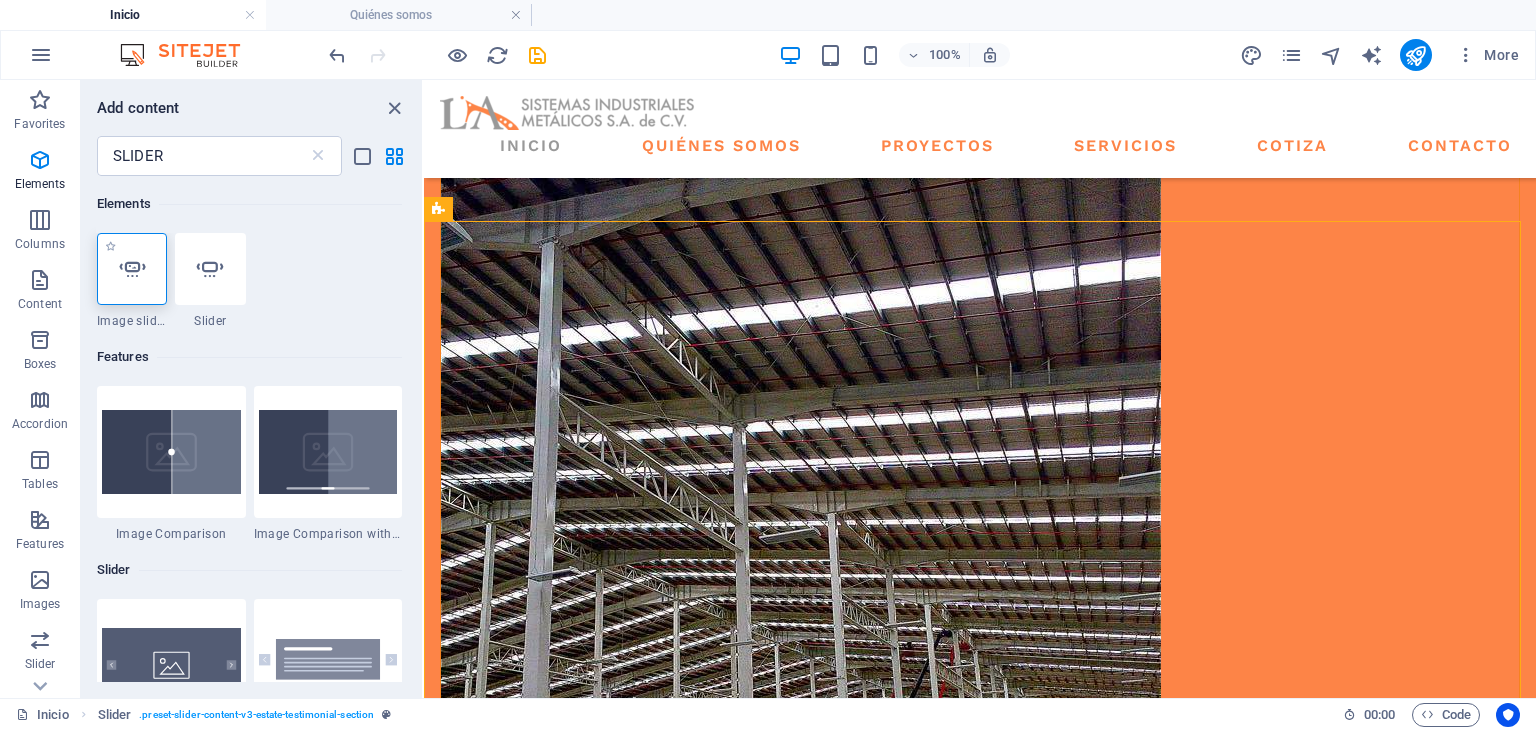 click at bounding box center (132, 269) 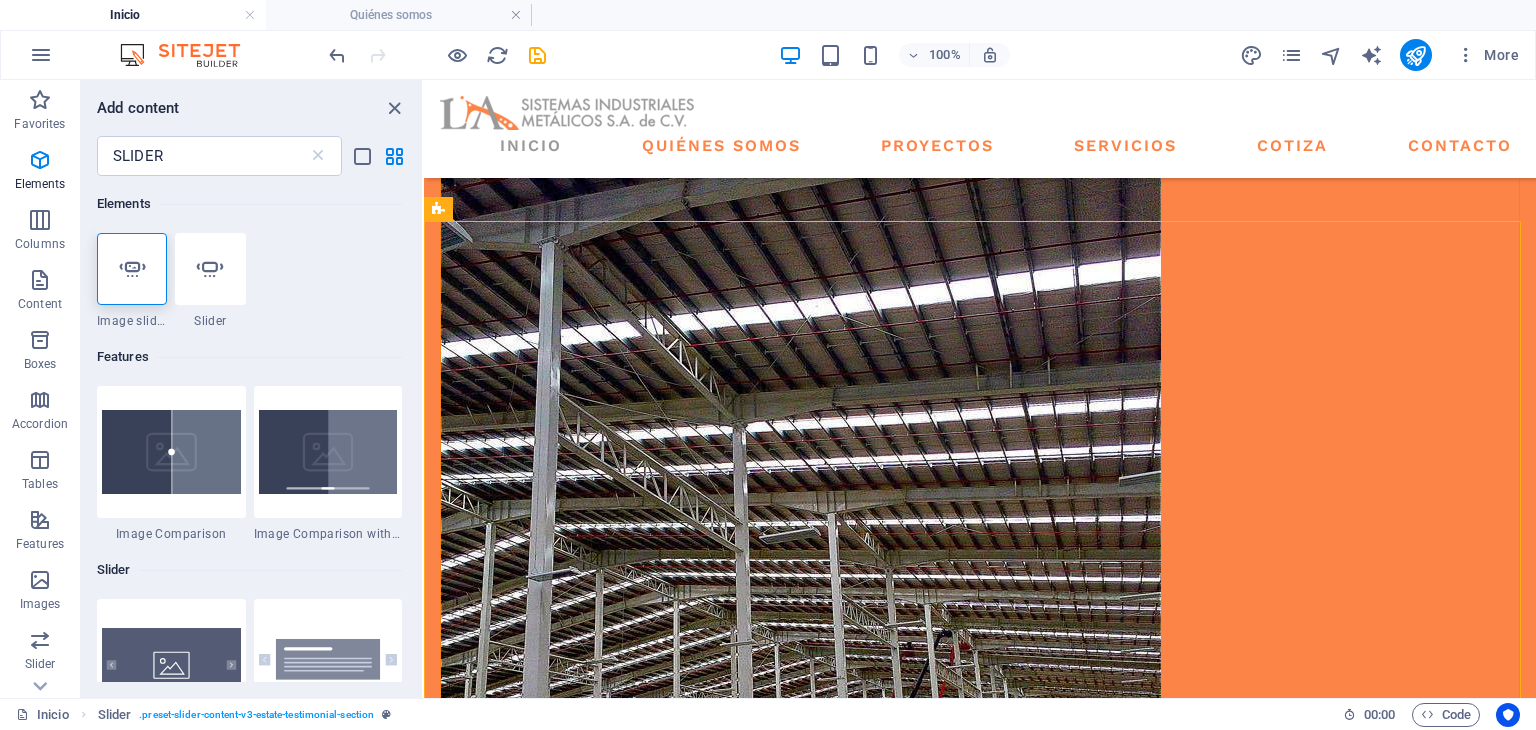 select on "ms" 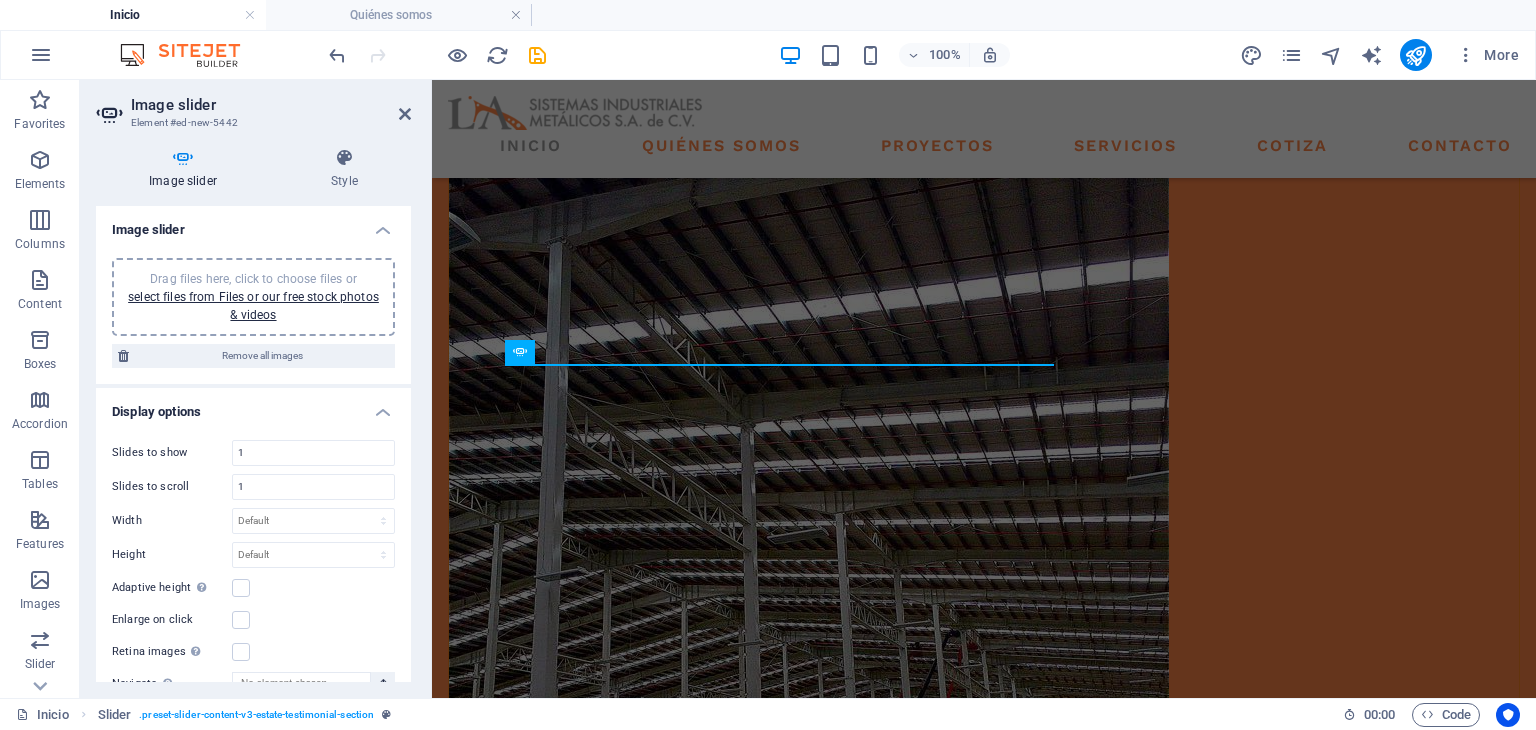 scroll, scrollTop: 2223, scrollLeft: 0, axis: vertical 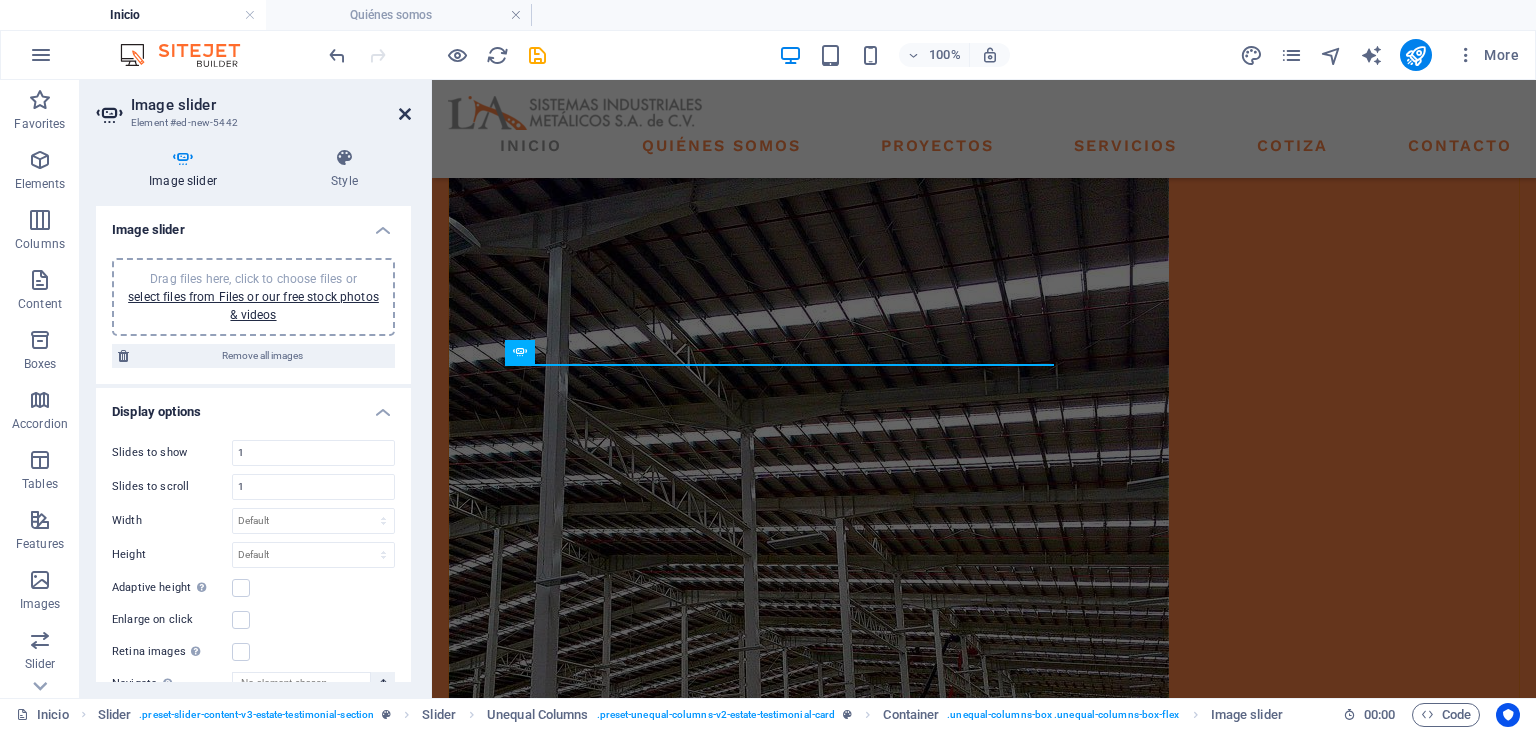 click at bounding box center [405, 114] 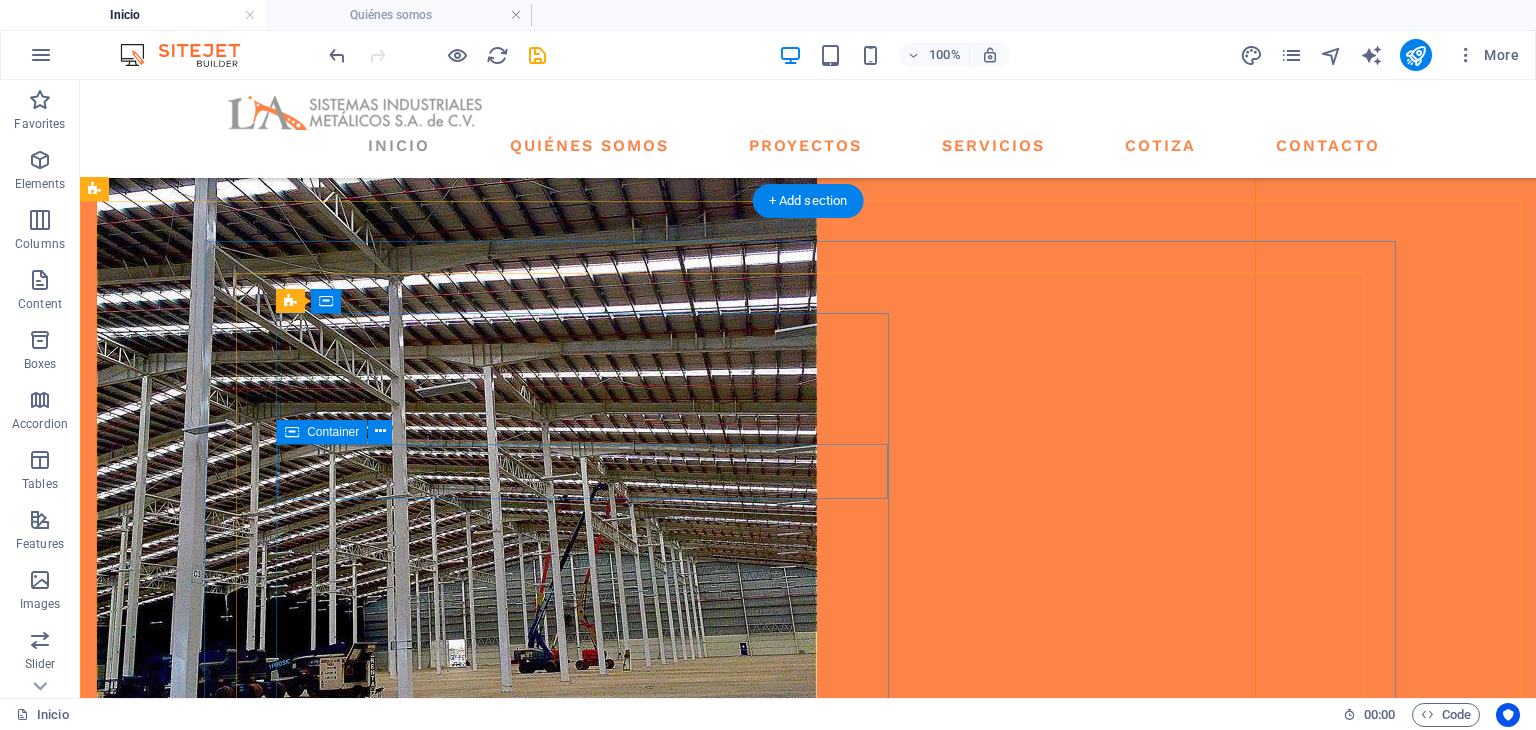 scroll, scrollTop: 2243, scrollLeft: 0, axis: vertical 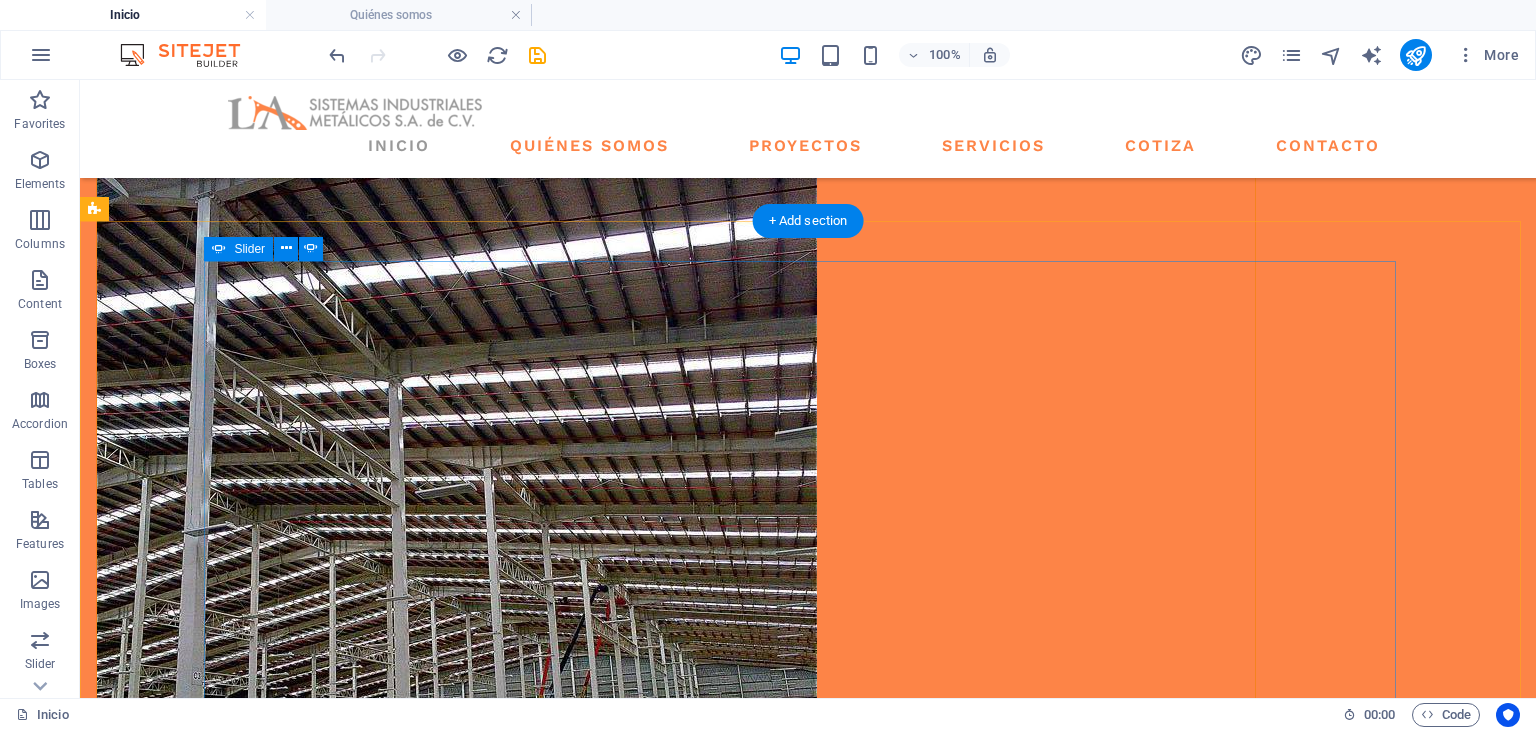 click on "Lake Side Ranch Matt White Lorem ipsum dolor sit amet, consectetur adipiscing elit. Ullamcorper in tortor gravida risus. Enim quisque nulla rhoncus eu placerat bibendum sit nunc faucibus. Arcu neque massa nisl, odio condimentum. May 22, 2022 california bay TIna BLUM Lorem ipsum dolor sit amet, consectetur adipiscing elit. Ullamcorper in tortor gravida risus. Enim quisque nulla rhoncus eu placerat bibendum sit nunc faucibus. Arcu neque massa nisl, odio condimentum. May 22, 2022 orchard st. DEBBie BELL Lorem ipsum dolor sit amet, consectetur adipiscing elit. Ullamcorper in tortor gravida risus. Enim quisque nulla rhoncus eu placerat bibendum sit nunc faucibus. Arcu neque massa nisl, odio condimentum. May 22, 2022 Lake Side Ranch Matt White Lorem ipsum dolor sit amet, consectetur adipiscing elit. Ullamcorper in tortor gravida risus. Enim quisque nulla rhoncus eu placerat bibendum sit nunc faucibus. Arcu neque massa nisl, odio condimentum. May 22, 2022 california bay TIna BLUM May 22, 2022 1 2 3" at bounding box center (808, 1993) 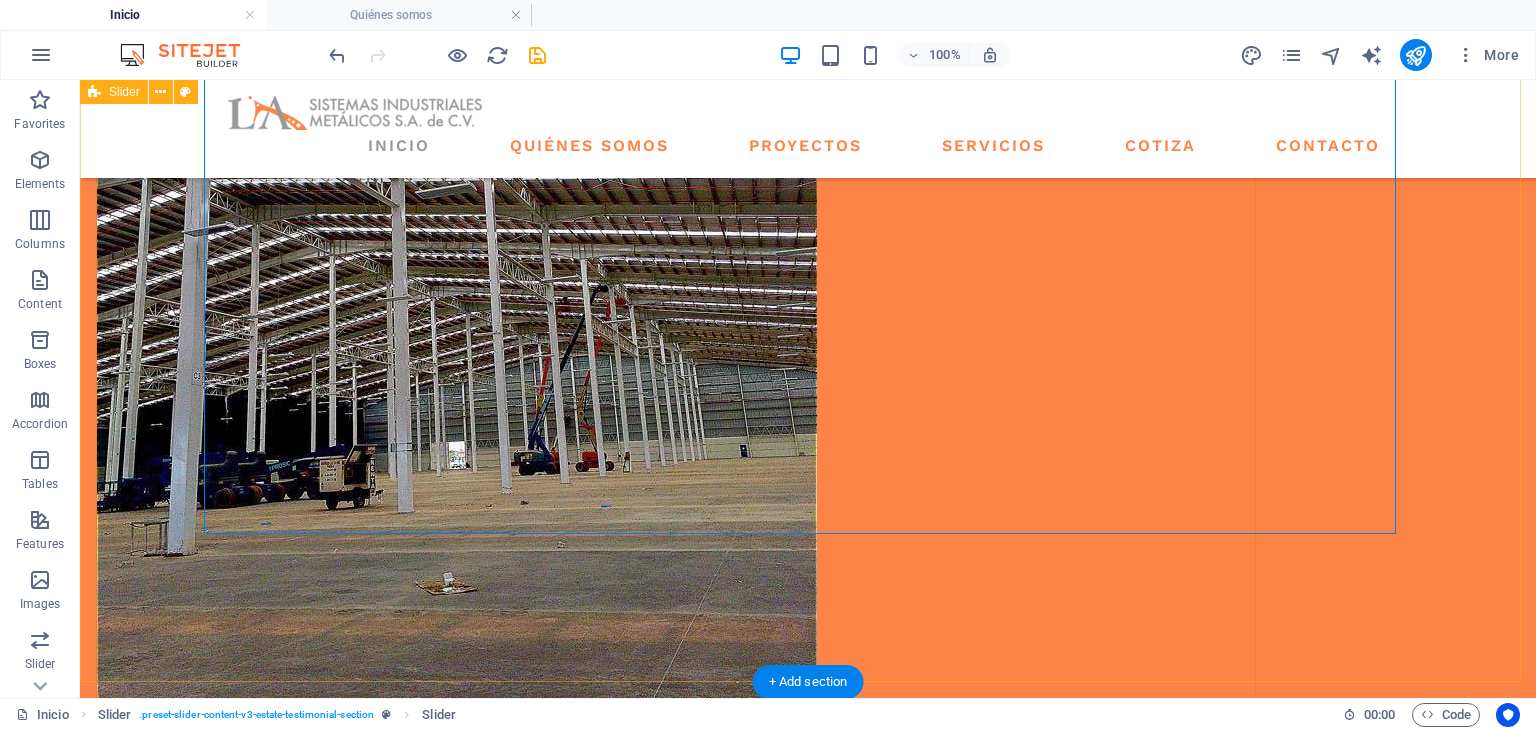 scroll, scrollTop: 2576, scrollLeft: 0, axis: vertical 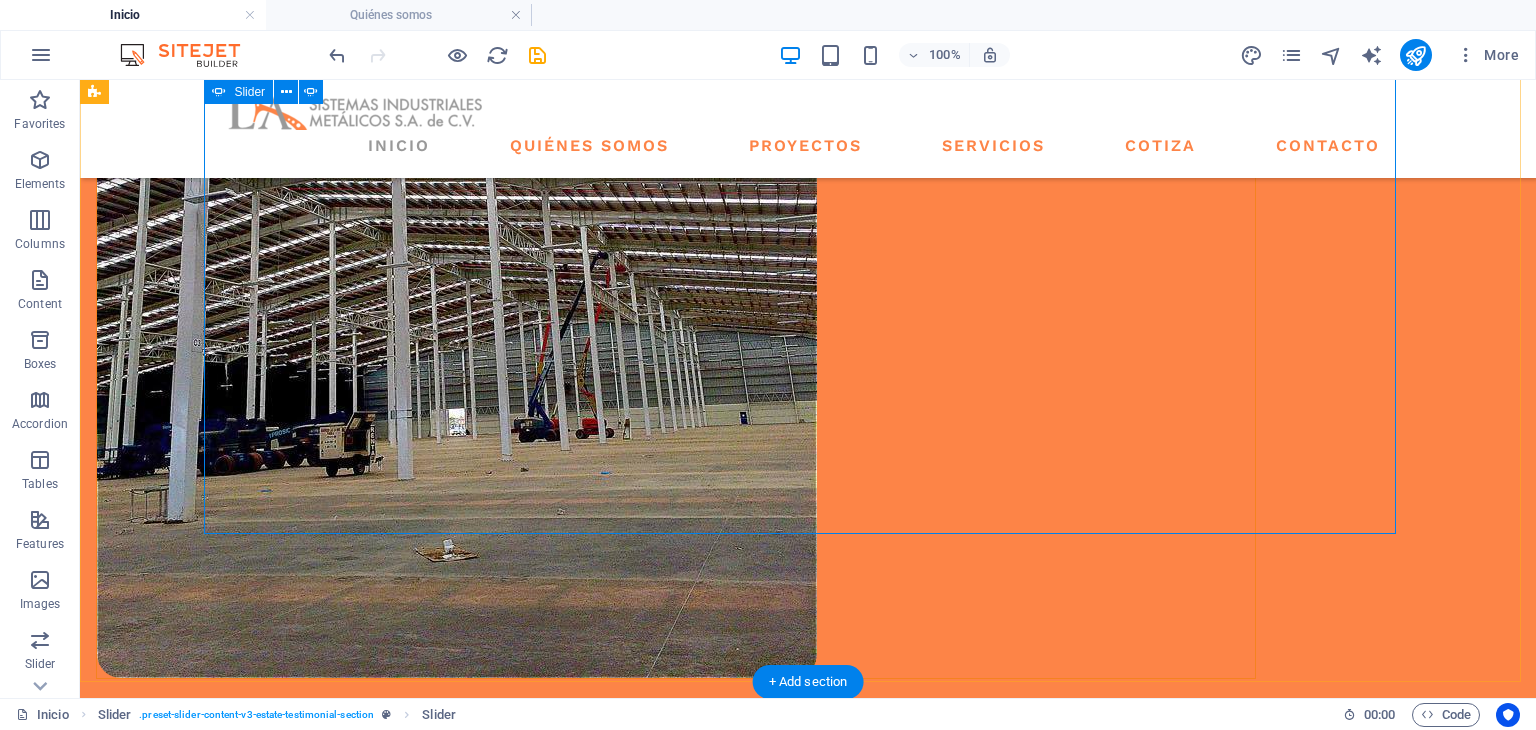 click on "Lake Side Ranch Matt White Lorem ipsum dolor sit amet, consectetur adipiscing elit. Ullamcorper in tortor gravida risus. Enim quisque nulla rhoncus eu placerat bibendum sit nunc faucibus. Arcu neque massa nisl, odio condimentum. May 22, 2022 california bay TIna BLUM Lorem ipsum dolor sit amet, consectetur adipiscing elit. Ullamcorper in tortor gravida risus. Enim quisque nulla rhoncus eu placerat bibendum sit nunc faucibus. Arcu neque massa nisl, odio condimentum. May 22, 2022 orchard st. DEBBie BELL Lorem ipsum dolor sit amet, consectetur adipiscing elit. Ullamcorper in tortor gravida risus. Enim quisque nulla rhoncus eu placerat bibendum sit nunc faucibus. Arcu neque massa nisl, odio condimentum. May 22, 2022 Lake Side Ranch Matt White Lorem ipsum dolor sit amet, consectetur adipiscing elit. Ullamcorper in tortor gravida risus. Enim quisque nulla rhoncus eu placerat bibendum sit nunc faucibus. Arcu neque massa nisl, odio condimentum. May 22, 2022 california bay TIna BLUM May 22, 2022 1 2 3" at bounding box center (808, 1714) 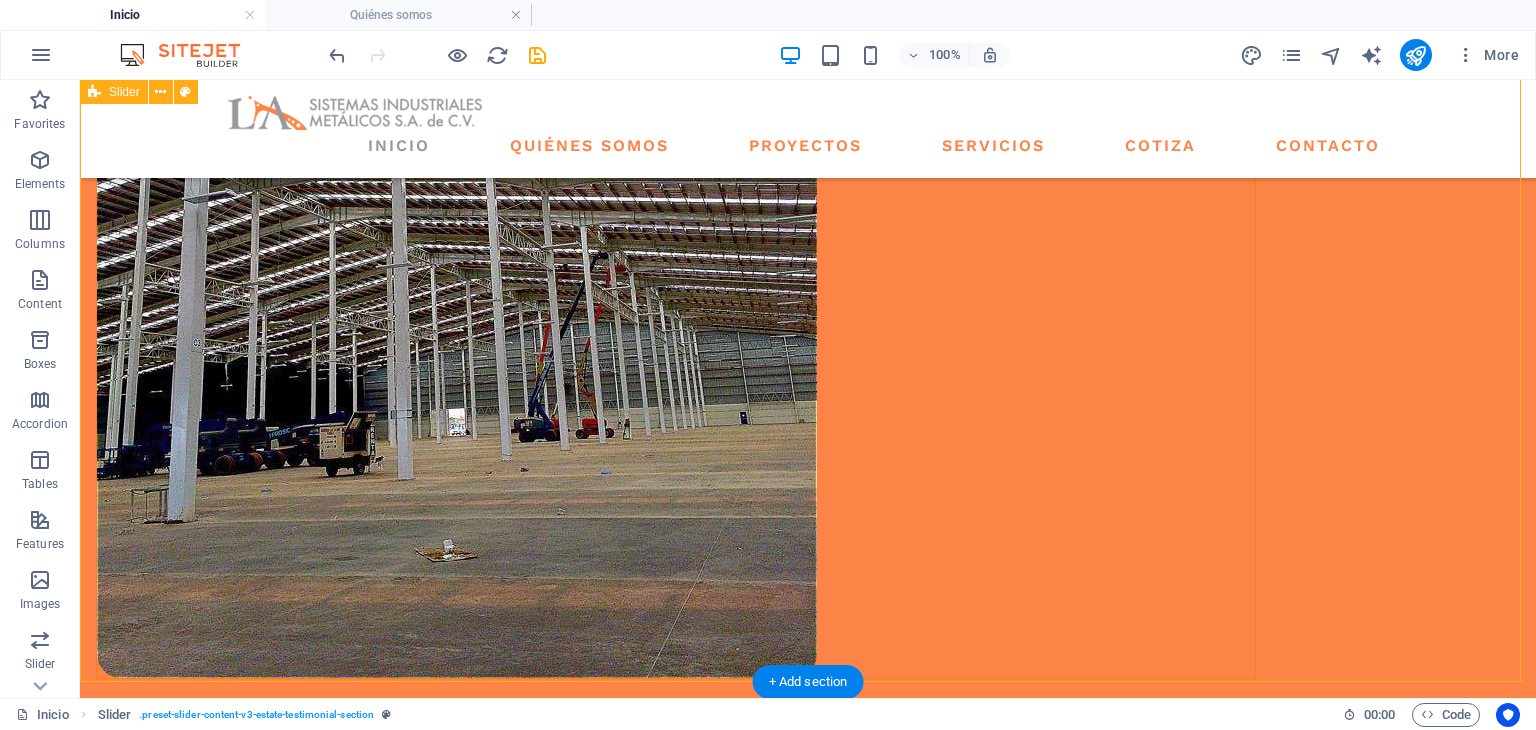 click on "Lake Side Ranch Matt White Lorem ipsum dolor sit amet, consectetur adipiscing elit. Ullamcorper in tortor gravida risus. Enim quisque nulla rhoncus eu placerat bibendum sit nunc faucibus. Arcu neque massa nisl, odio condimentum. May 22, 2022 california bay TIna BLUM Lorem ipsum dolor sit amet, consectetur adipiscing elit. Ullamcorper in tortor gravida risus. Enim quisque nulla rhoncus eu placerat bibendum sit nunc faucibus. Arcu neque massa nisl, odio condimentum. May 22, 2022 orchard st. DEBBie BELL Lorem ipsum dolor sit amet, consectetur adipiscing elit. Ullamcorper in tortor gravida risus. Enim quisque nulla rhoncus eu placerat bibendum sit nunc faucibus. Arcu neque massa nisl, odio condimentum. May 22, 2022 Lake Side Ranch Matt White Lorem ipsum dolor sit amet, consectetur adipiscing elit. Ullamcorper in tortor gravida risus. Enim quisque nulla rhoncus eu placerat bibendum sit nunc faucibus. Arcu neque massa nisl, odio condimentum. May 22, 2022 california bay TIna BLUM May 22, 2022 1 2 3" at bounding box center [808, 1714] 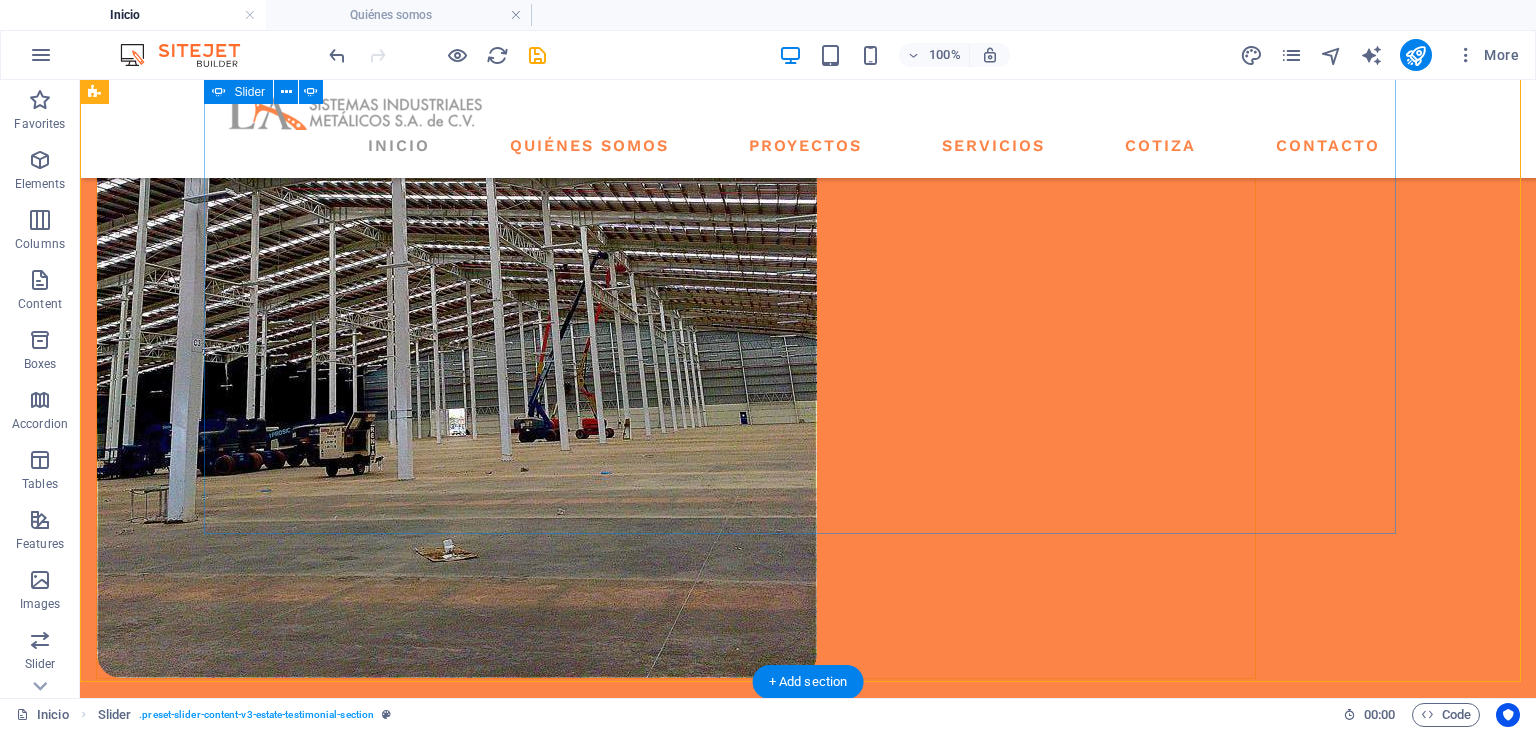 click on "3" at bounding box center [138, -1882] 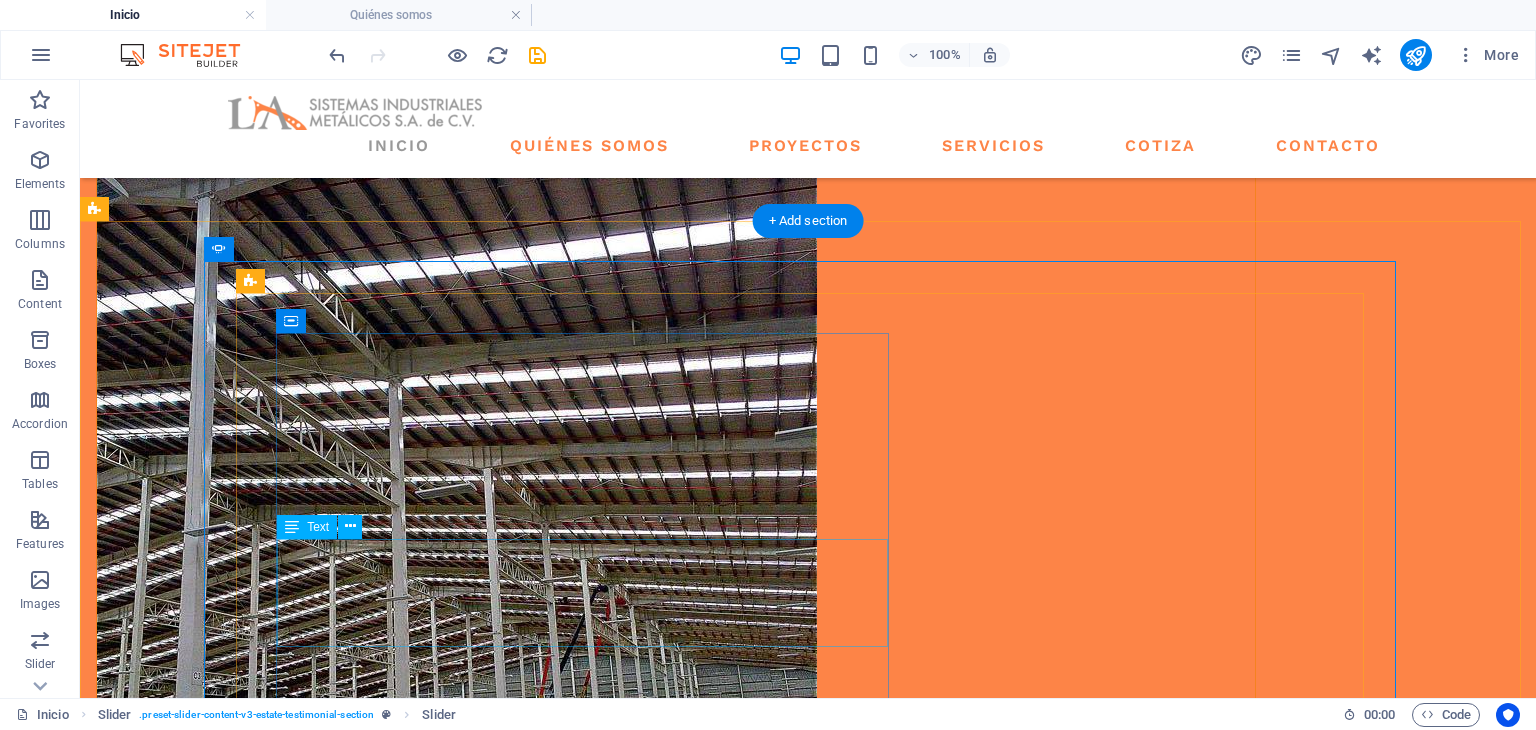scroll, scrollTop: 2576, scrollLeft: 0, axis: vertical 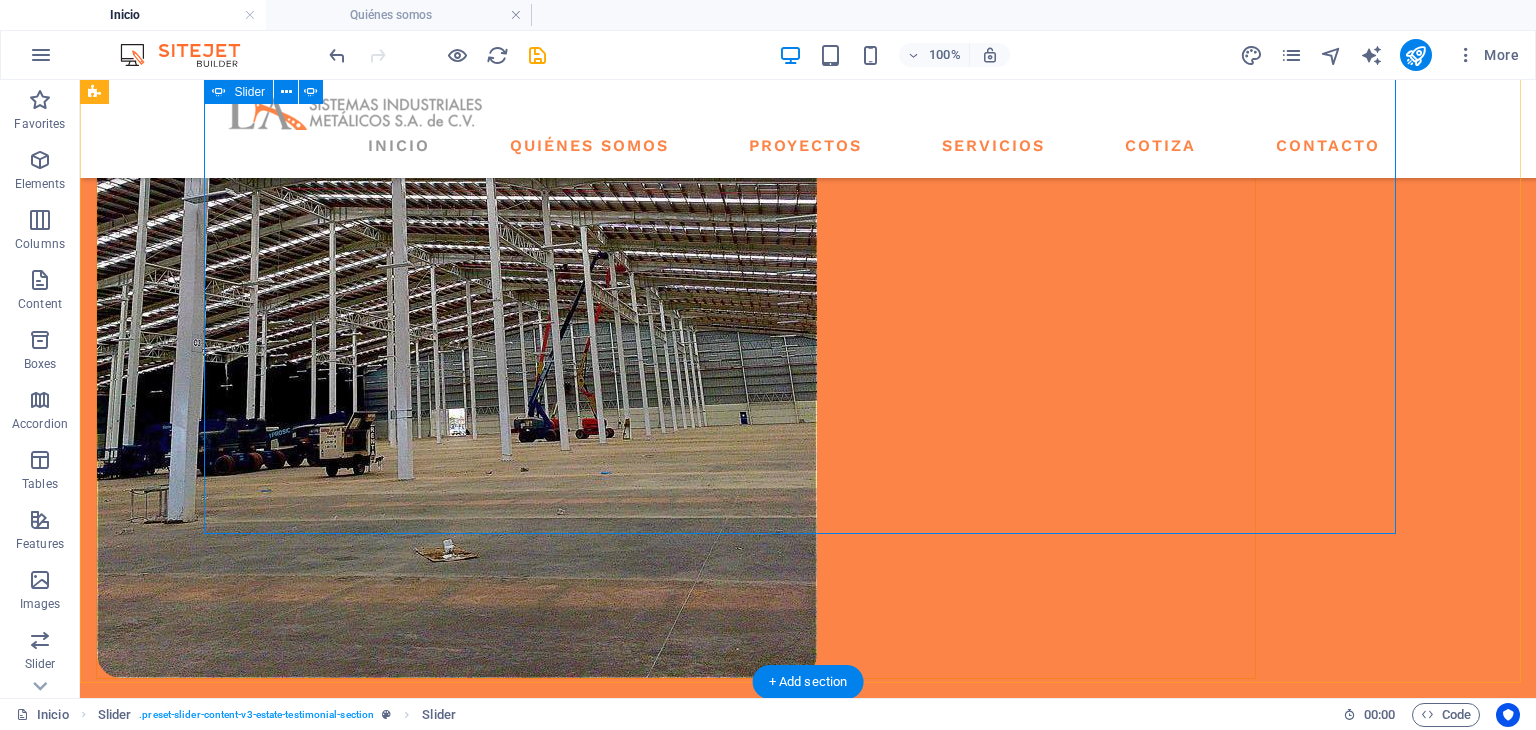 click on "2" at bounding box center (138, -1909) 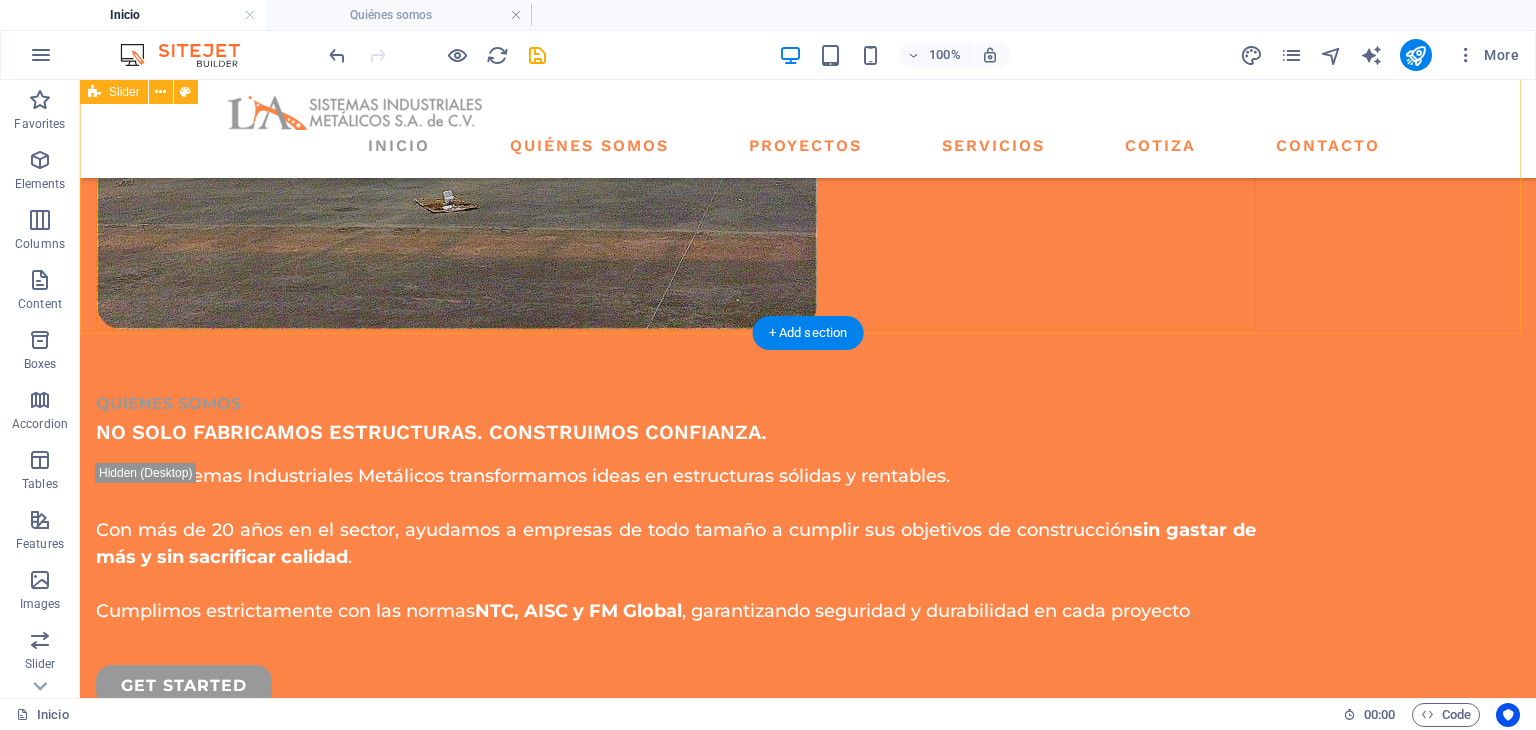scroll, scrollTop: 2934, scrollLeft: 0, axis: vertical 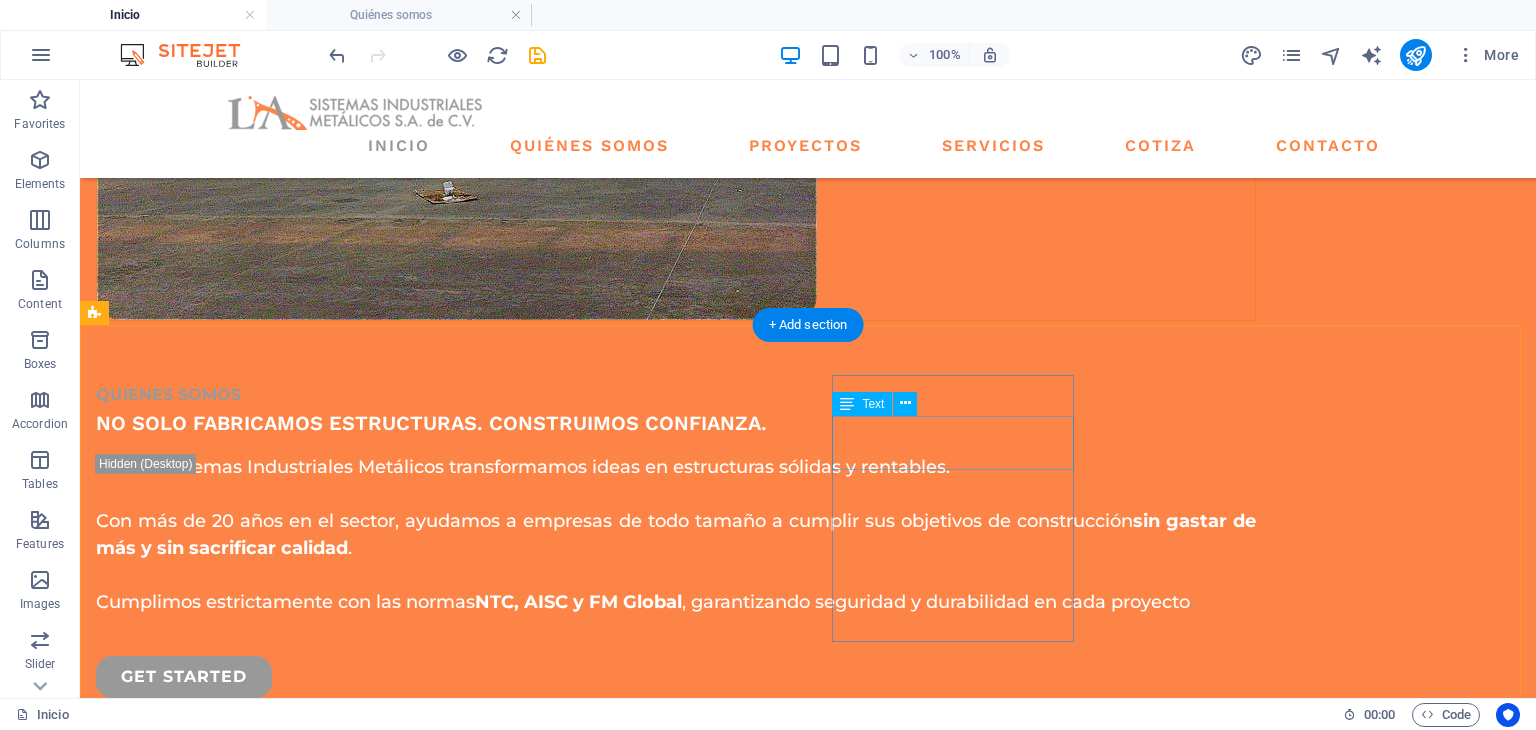click on "LOCATION:
Street ,  Berlin ,  12345" at bounding box center (217, 2286) 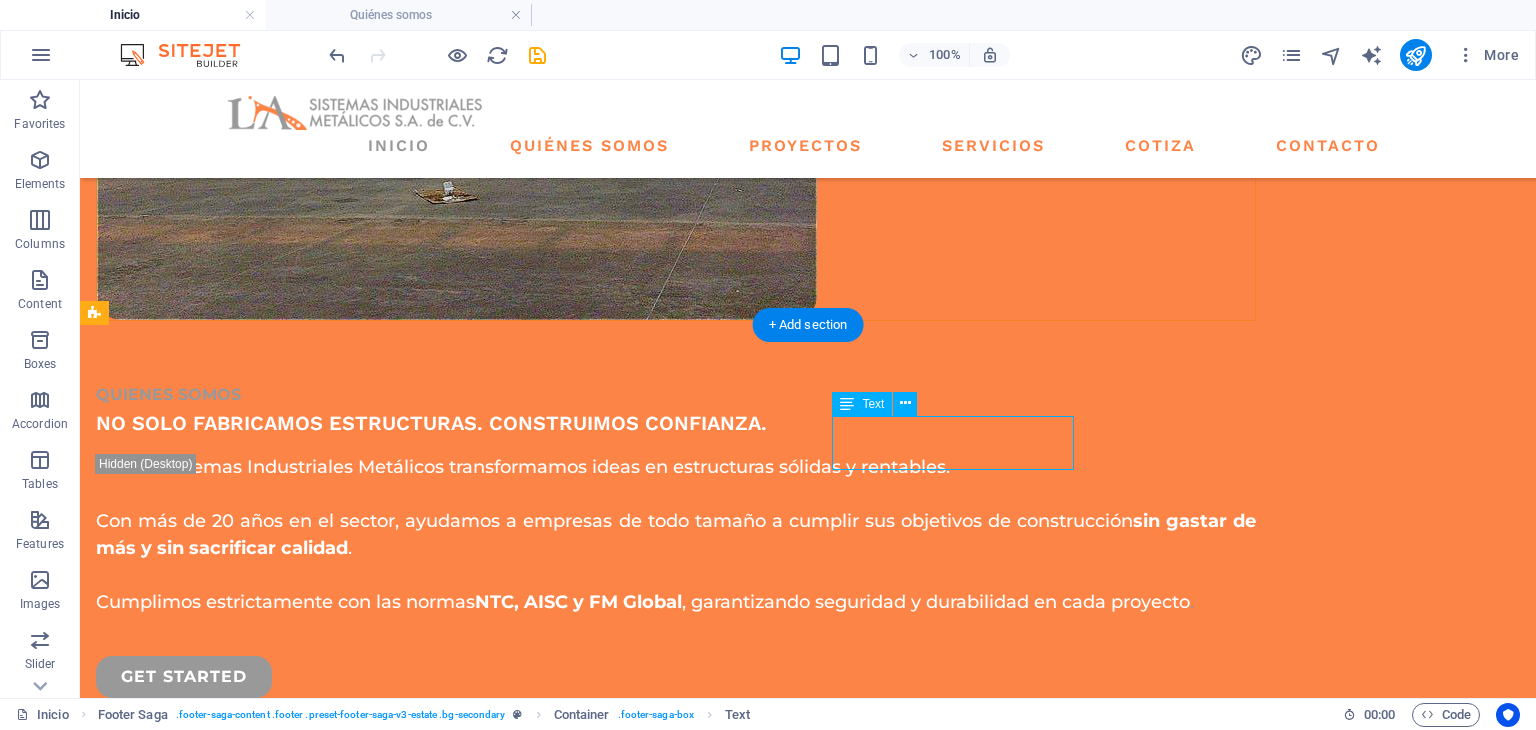 drag, startPoint x: 905, startPoint y: 429, endPoint x: 555, endPoint y: 429, distance: 350 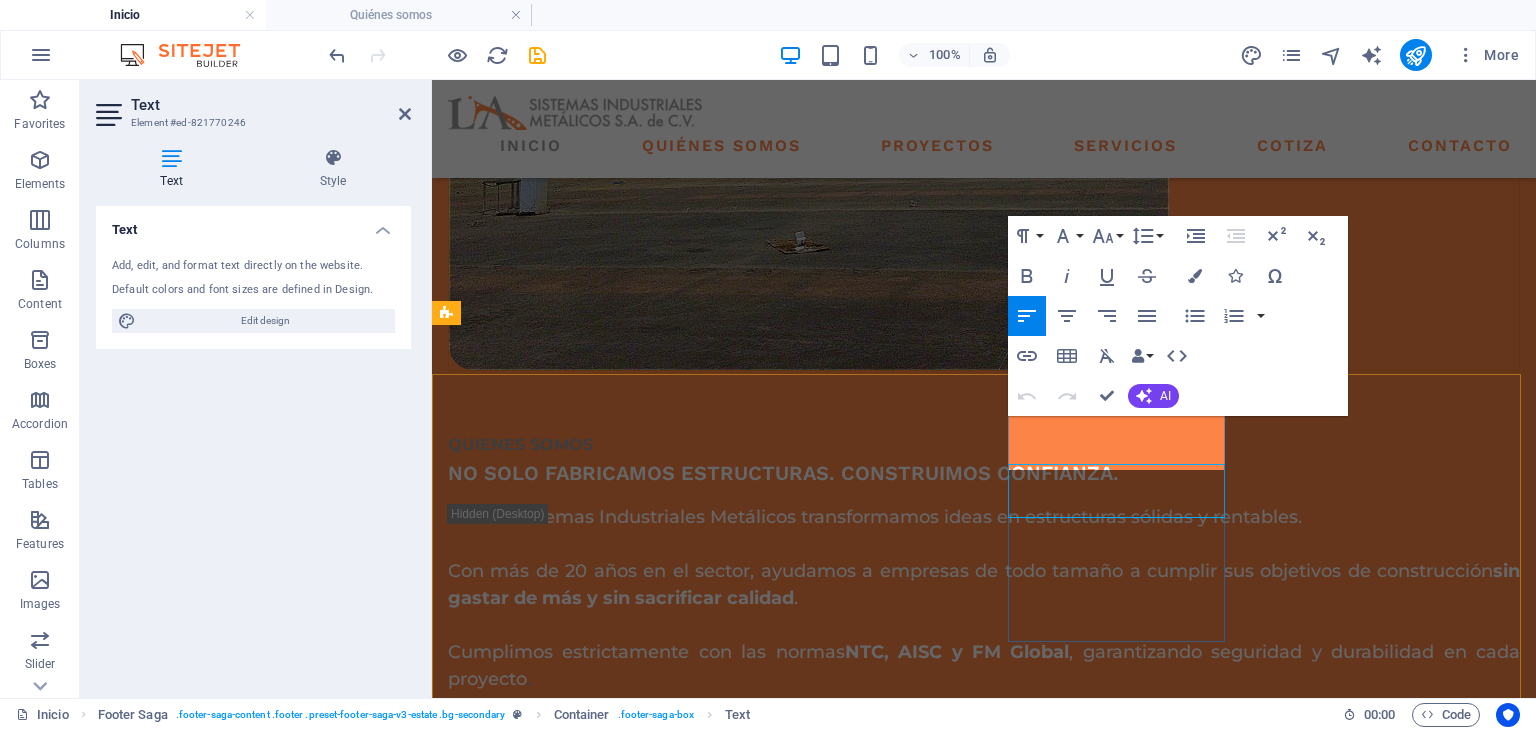 scroll, scrollTop: 2865, scrollLeft: 0, axis: vertical 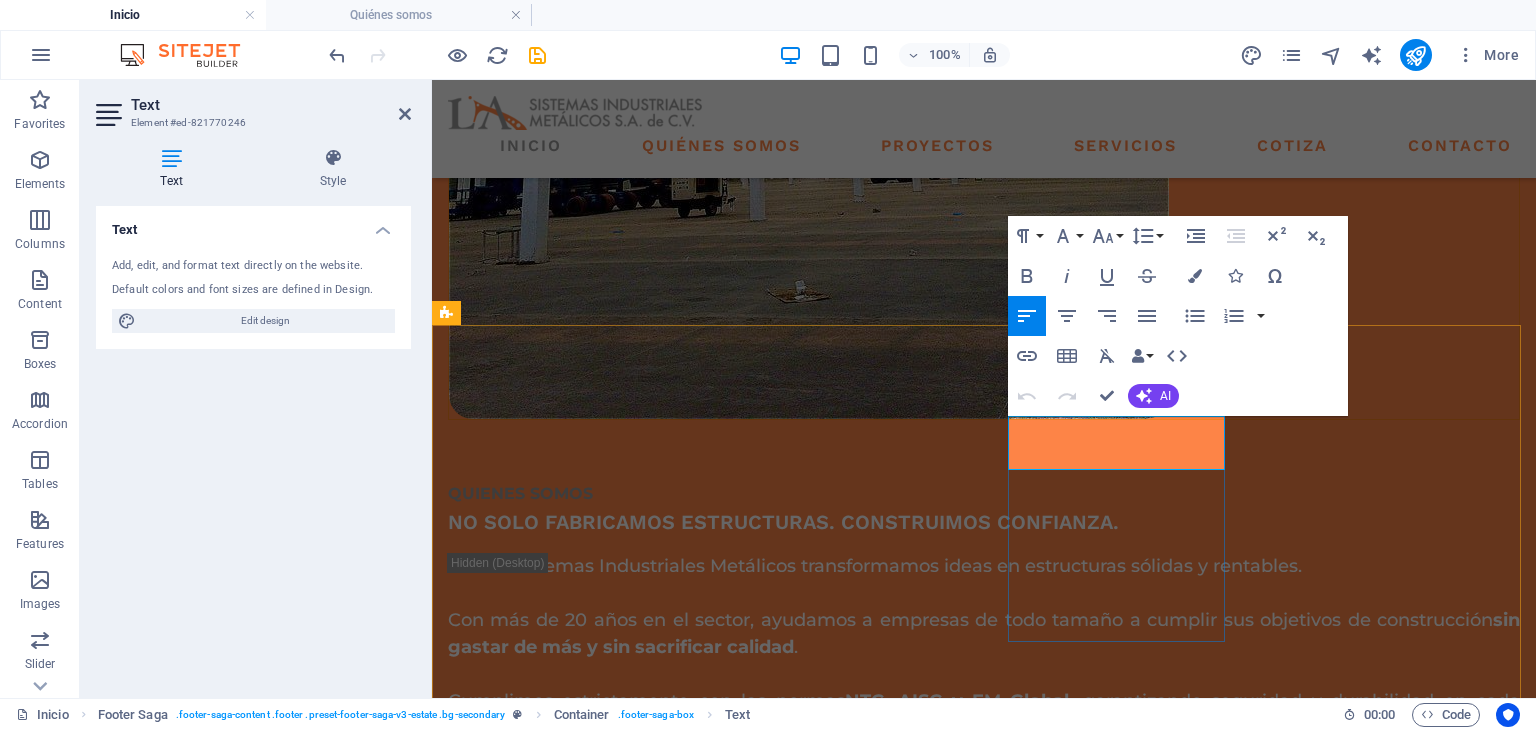 drag, startPoint x: 1092, startPoint y: 429, endPoint x: 1004, endPoint y: 431, distance: 88.02273 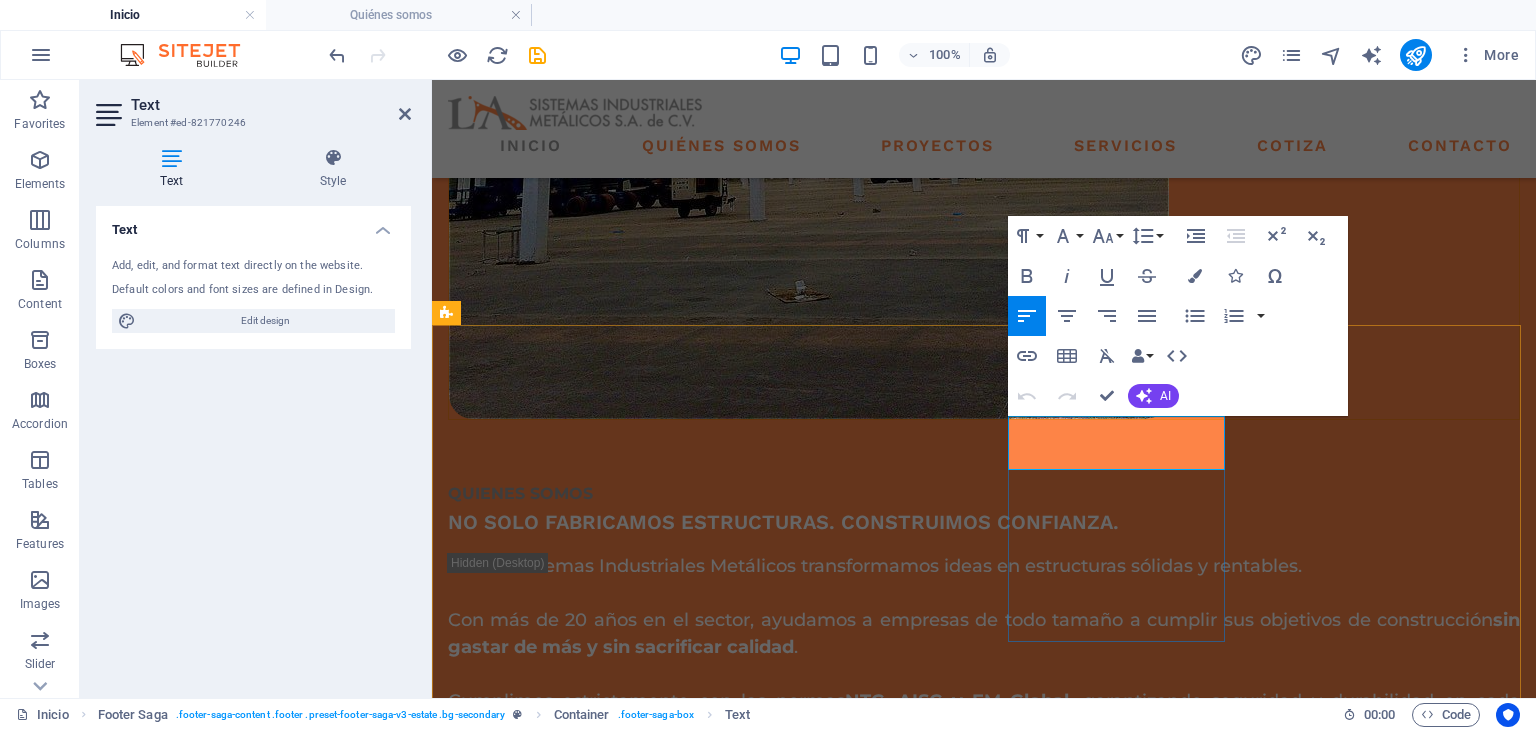 click on "PAGINAS INICIO QUIENES SOMOS PROYECTOS SERVICIOS COTIZA CONTACTO CONTACTO: LOCATION:
[STREET] , [CITY], [POSTAL_CODE] EMAIL:
[EMAIL] PHONE NUMBER:
[PHONE] Social media Copyright © 2023 Estator. All rights reserved.
Privacy Policy   |   Legal Notice" at bounding box center [984, 2389] 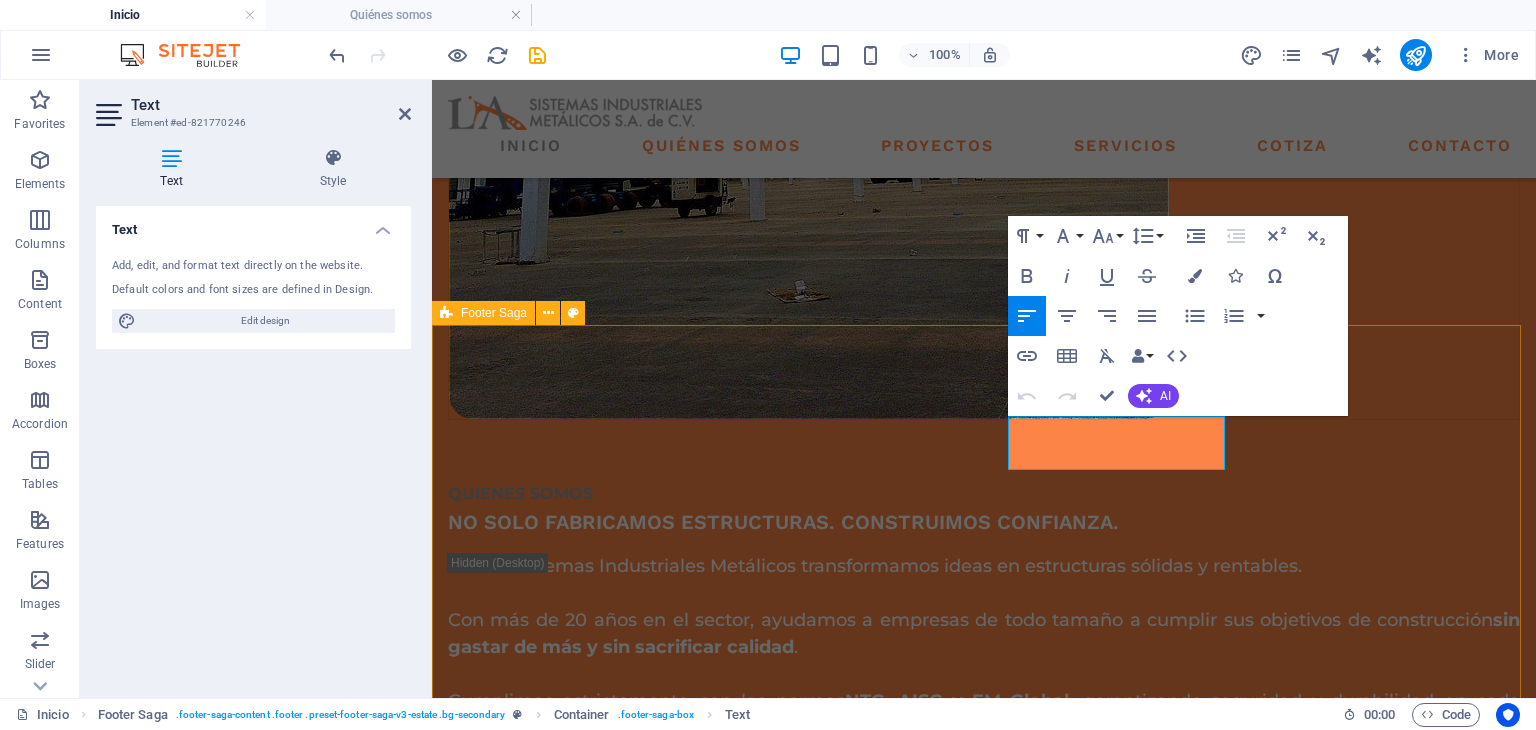type 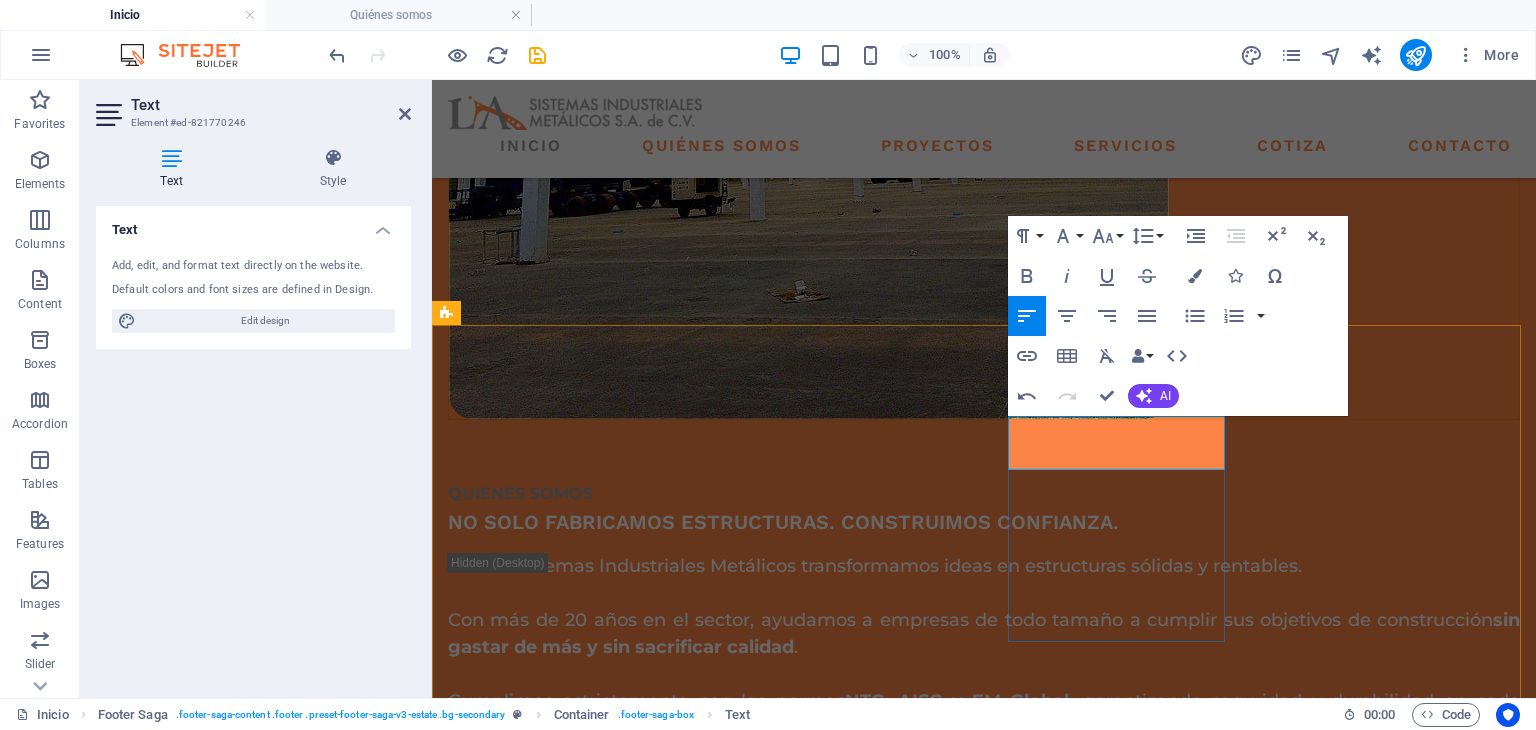 drag, startPoint x: 1175, startPoint y: 456, endPoint x: 1009, endPoint y: 457, distance: 166.003 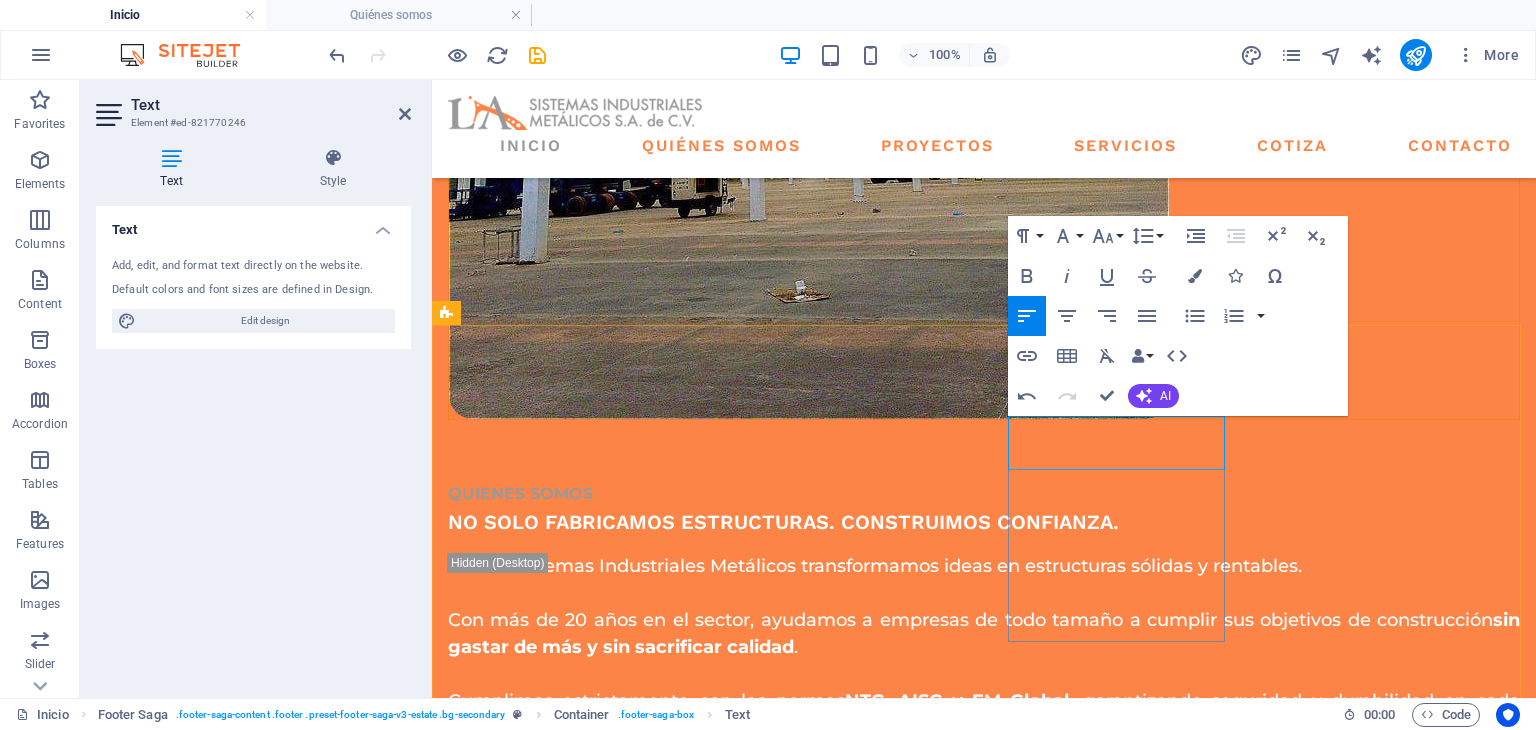 drag, startPoint x: 1180, startPoint y: 455, endPoint x: 1015, endPoint y: 446, distance: 165.24527 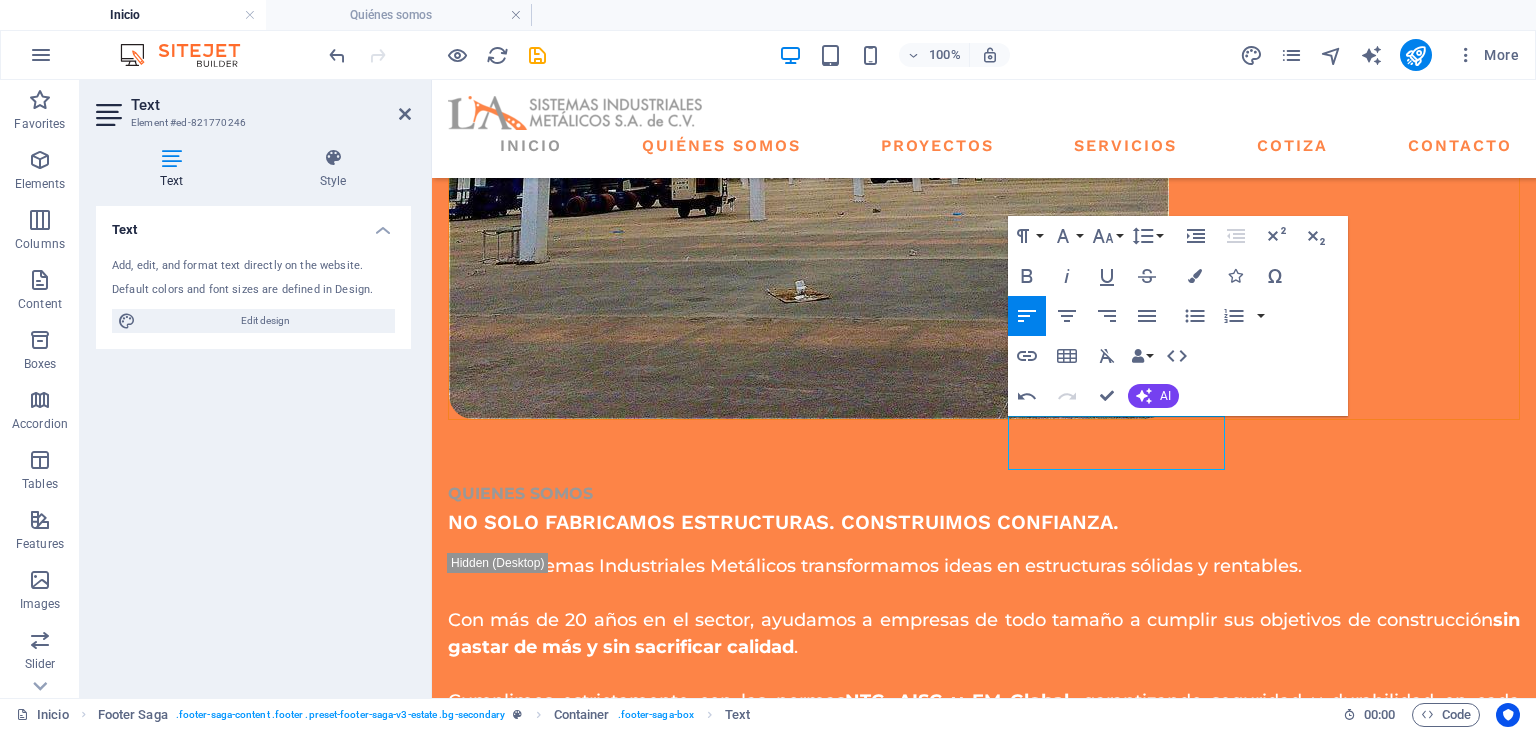 scroll, scrollTop: 1044, scrollLeft: 2, axis: both 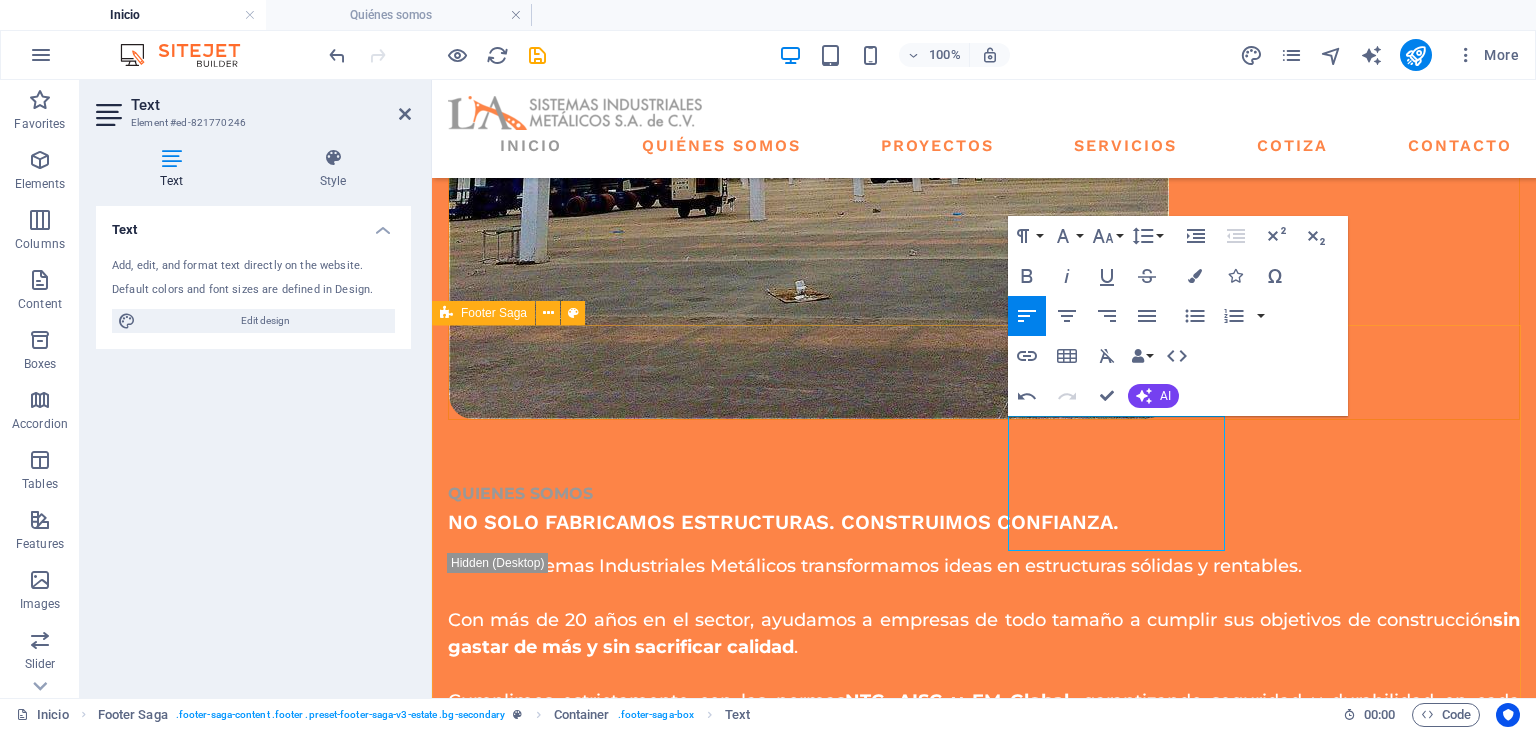 click on "PAGINAS INICIO QUIENES SOMOS PROYECTOS SERVICIOS COTIZA CONTACTO CONTACTO: UBICACION:
A. López Mateos Norte La Resurrección, 72227 Heroica Puebla de Zaragoza, Pue. A. López Mateos Norte La Resurrección, 72227 Heroica Puebla de Zaragoza, Pue. EMAIL:
21e6993b544f481b9a7875041ebe93@cpanel.local PHONE NUMBER:
0123 - 456789 Social media Copyright © 2023 Estator. All rights reserved.
Privacy Policy   |   Legal Notice" at bounding box center (984, 2429) 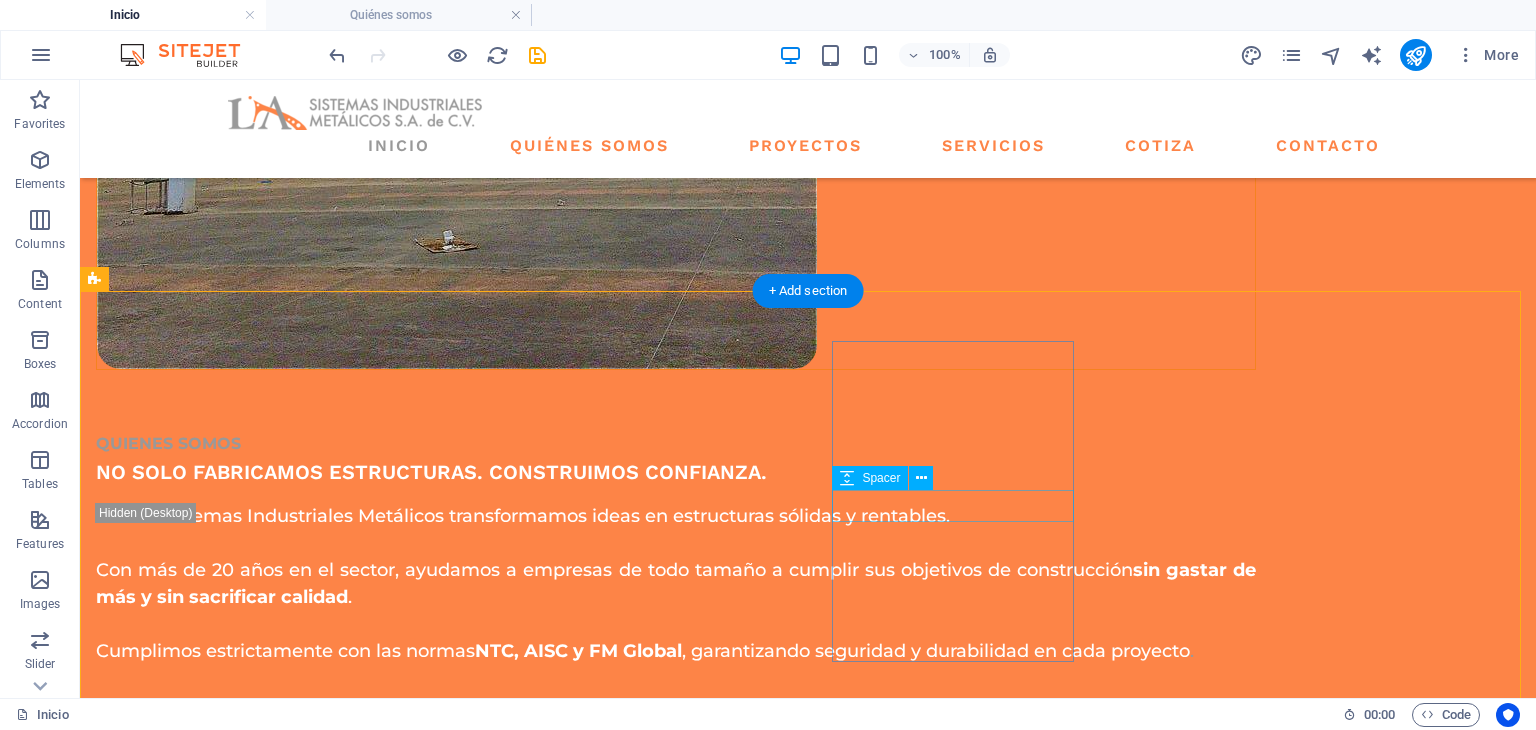 scroll, scrollTop: 3052, scrollLeft: 0, axis: vertical 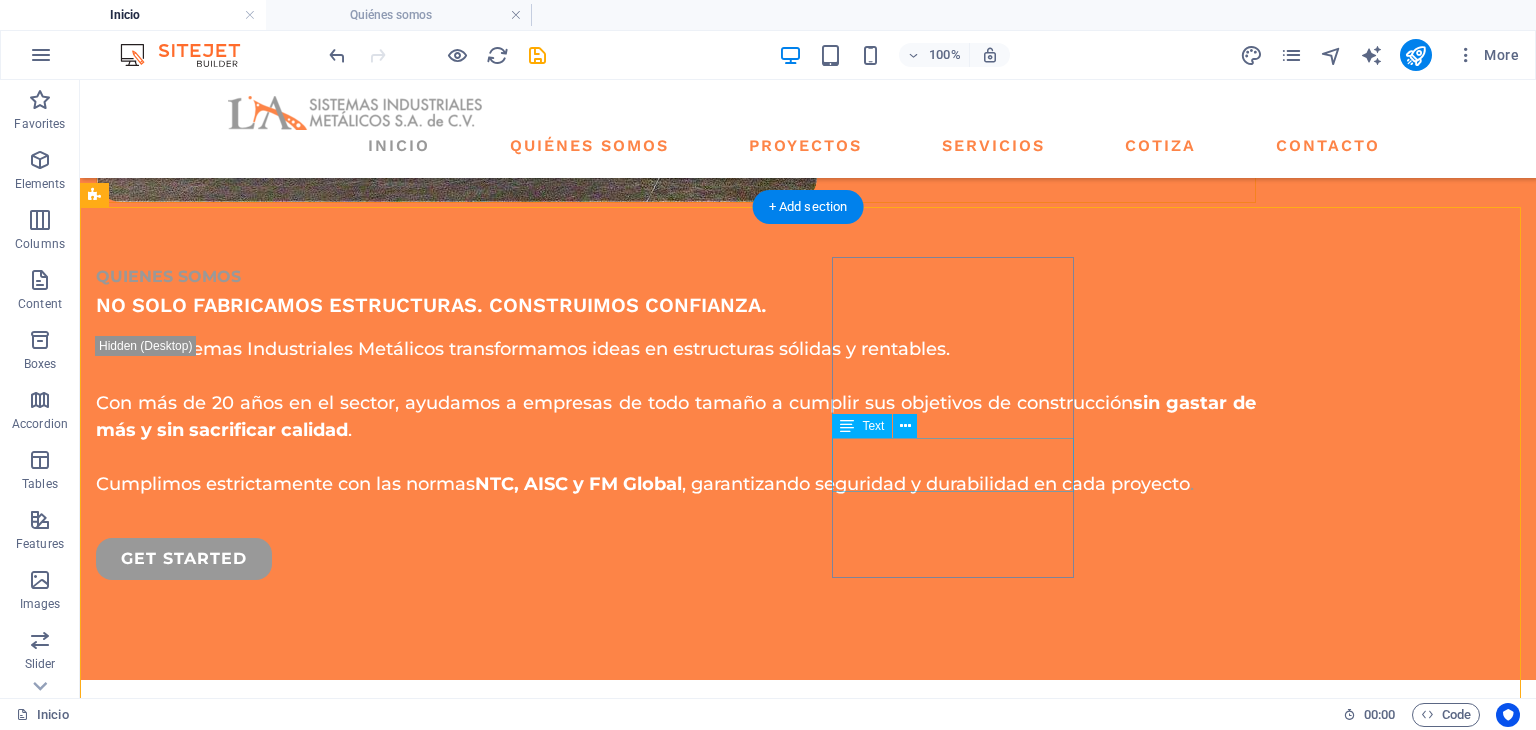 click on "[EMAIL]" at bounding box center (127, 2321) 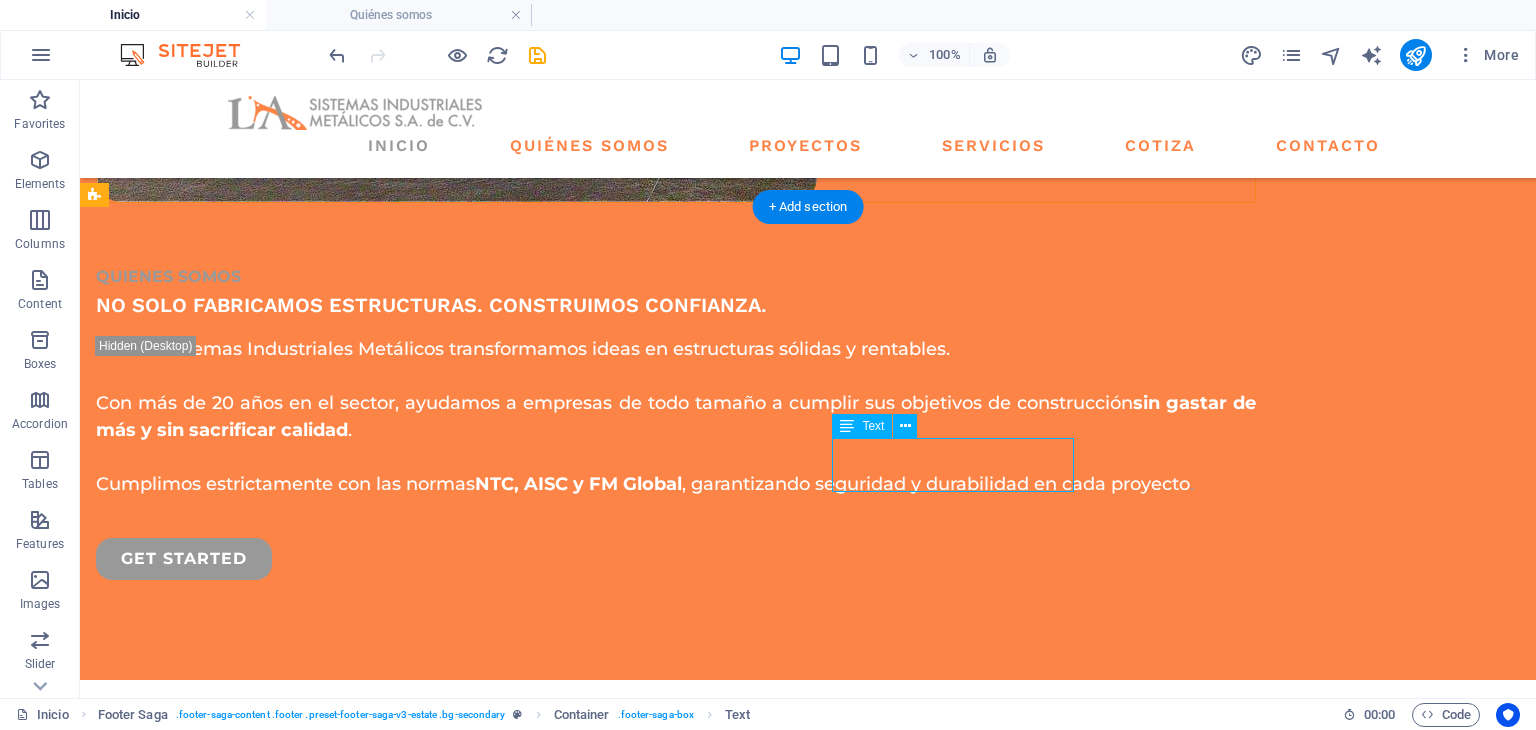 click on "[EMAIL]" at bounding box center [127, 2321] 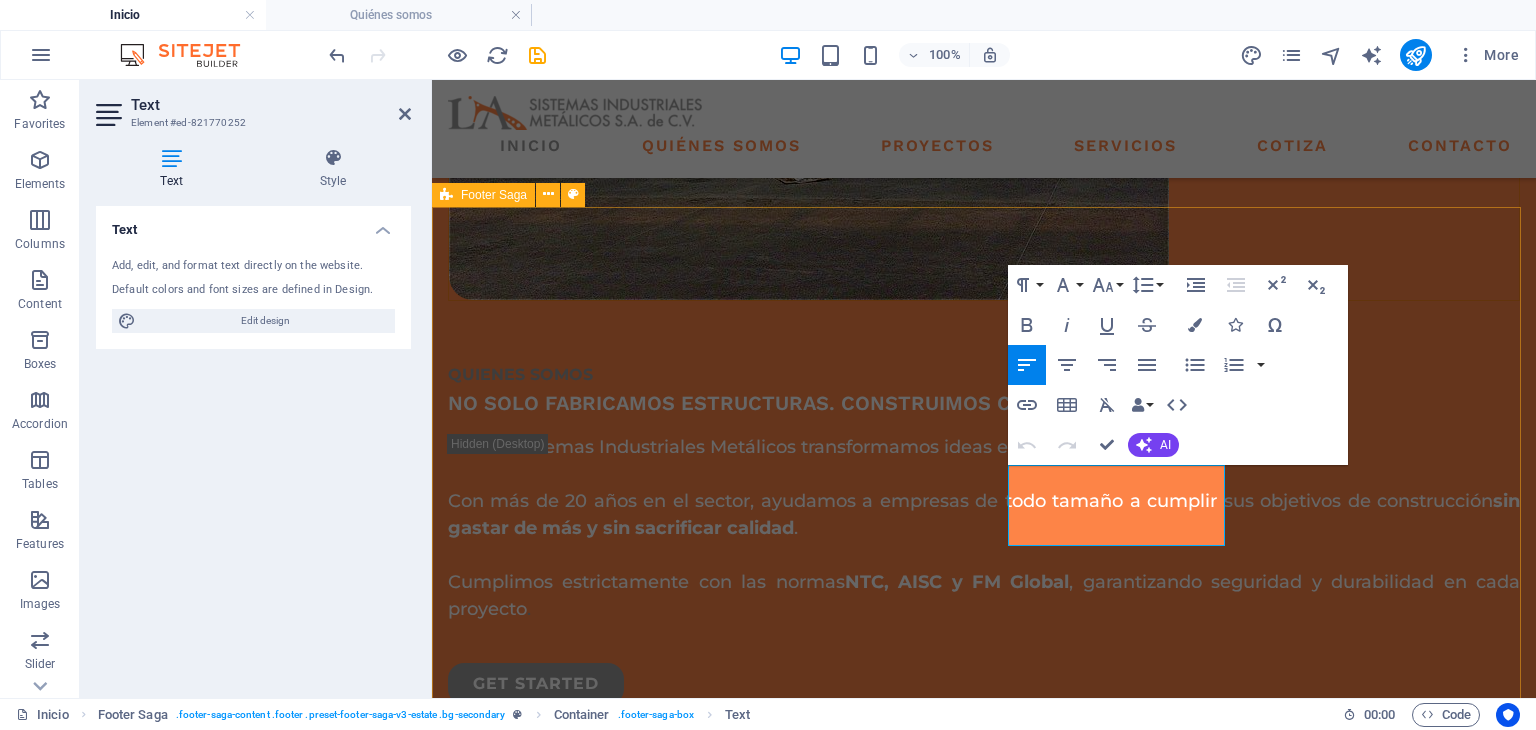 drag, startPoint x: 1207, startPoint y: 532, endPoint x: 1005, endPoint y: 500, distance: 204.51895 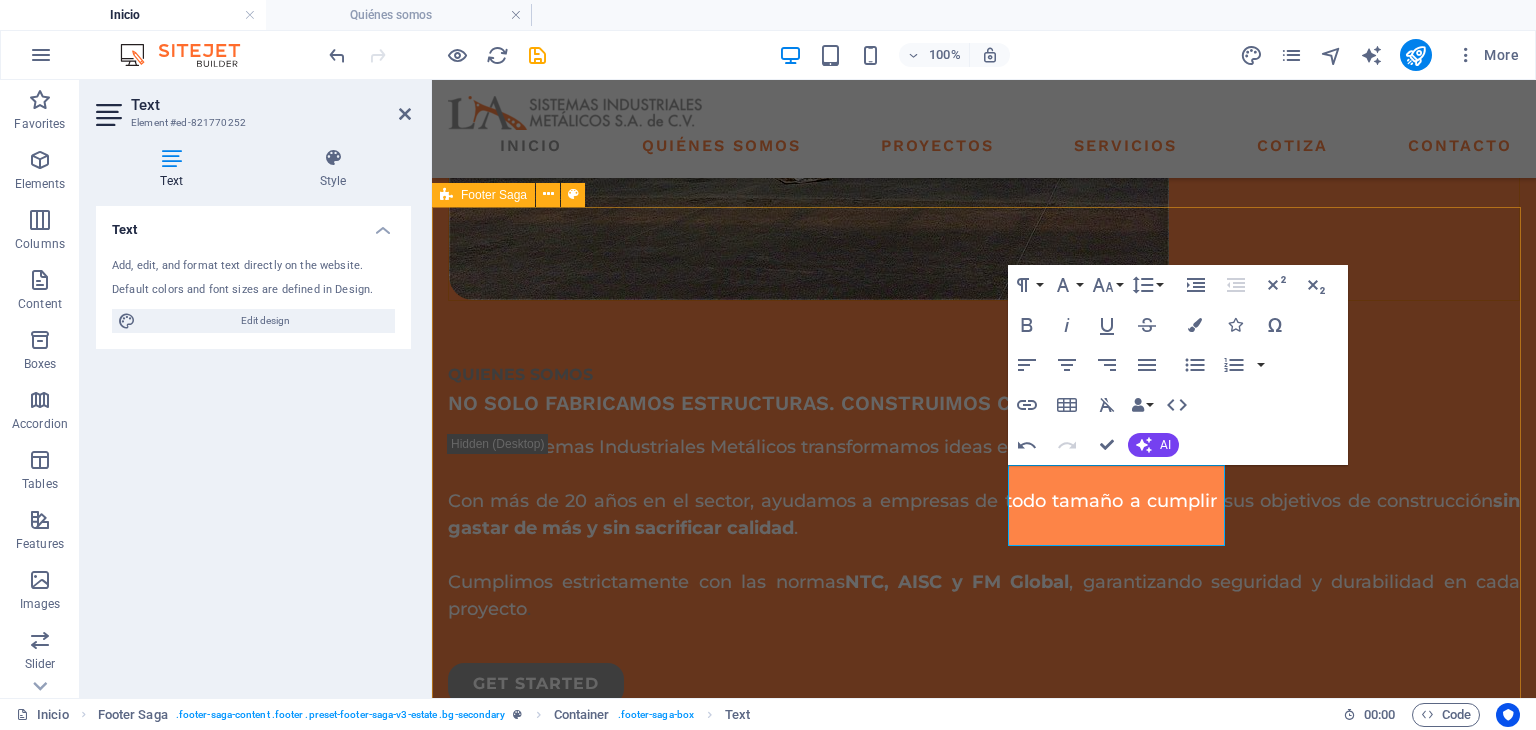 drag, startPoint x: 1200, startPoint y: 537, endPoint x: 1004, endPoint y: 534, distance: 196.02296 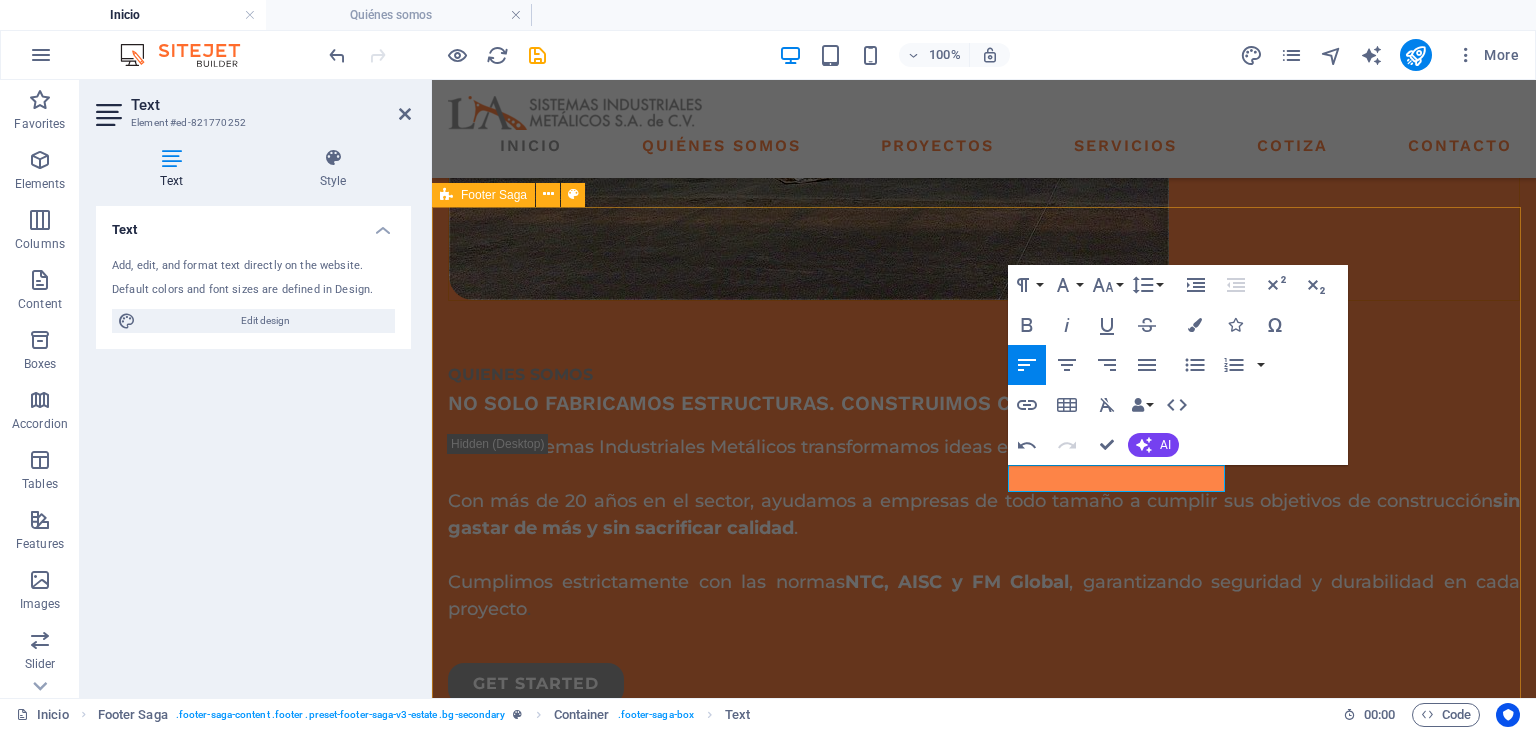 type 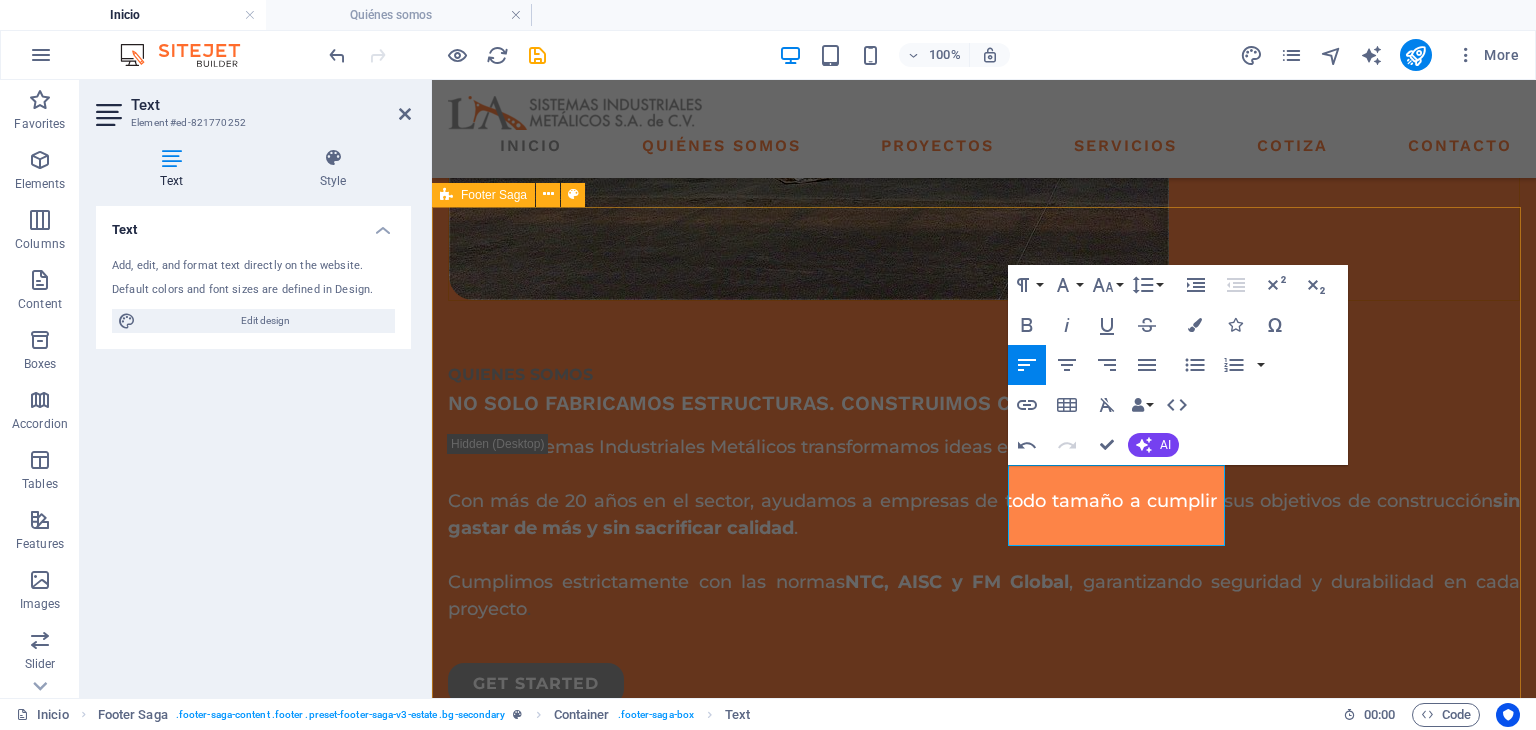 click on "PAGINAS INICIO QUIENES SOMOS PROYECTOS SERVICIOS COTIZA CONTACTO CONTACTO: UBICACION:
A. López Mateos Norte La Resurrección, 72227 Heroica Puebla de Zaragoza, Pue. EMAIL: contacto@lasistemas.com.mx
PHONE NUMBER:
0123 - 456789 Social media Copyright © 2023 Estator. All rights reserved.
Privacy Policy   |   Legal Notice" at bounding box center (984, 2297) 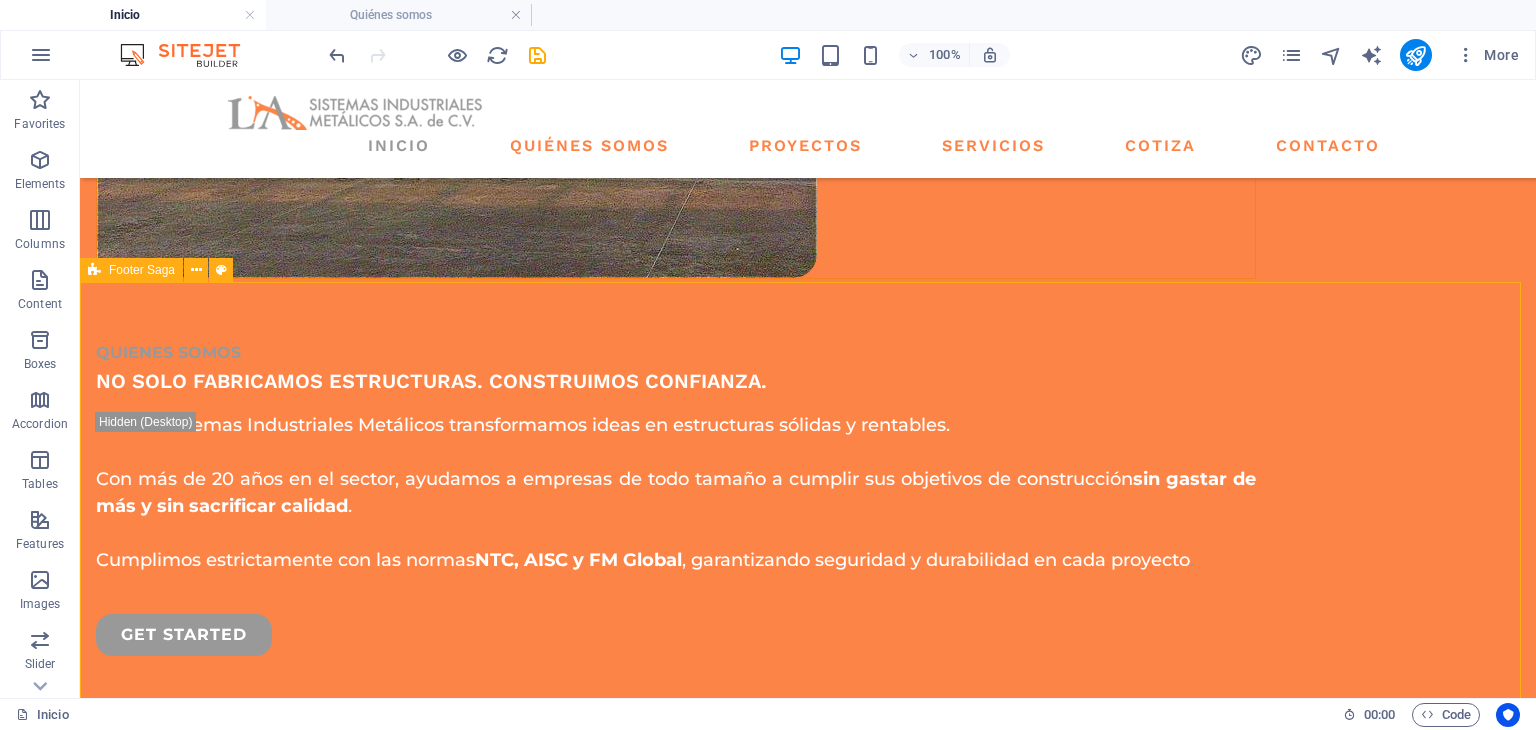 scroll, scrollTop: 3100, scrollLeft: 0, axis: vertical 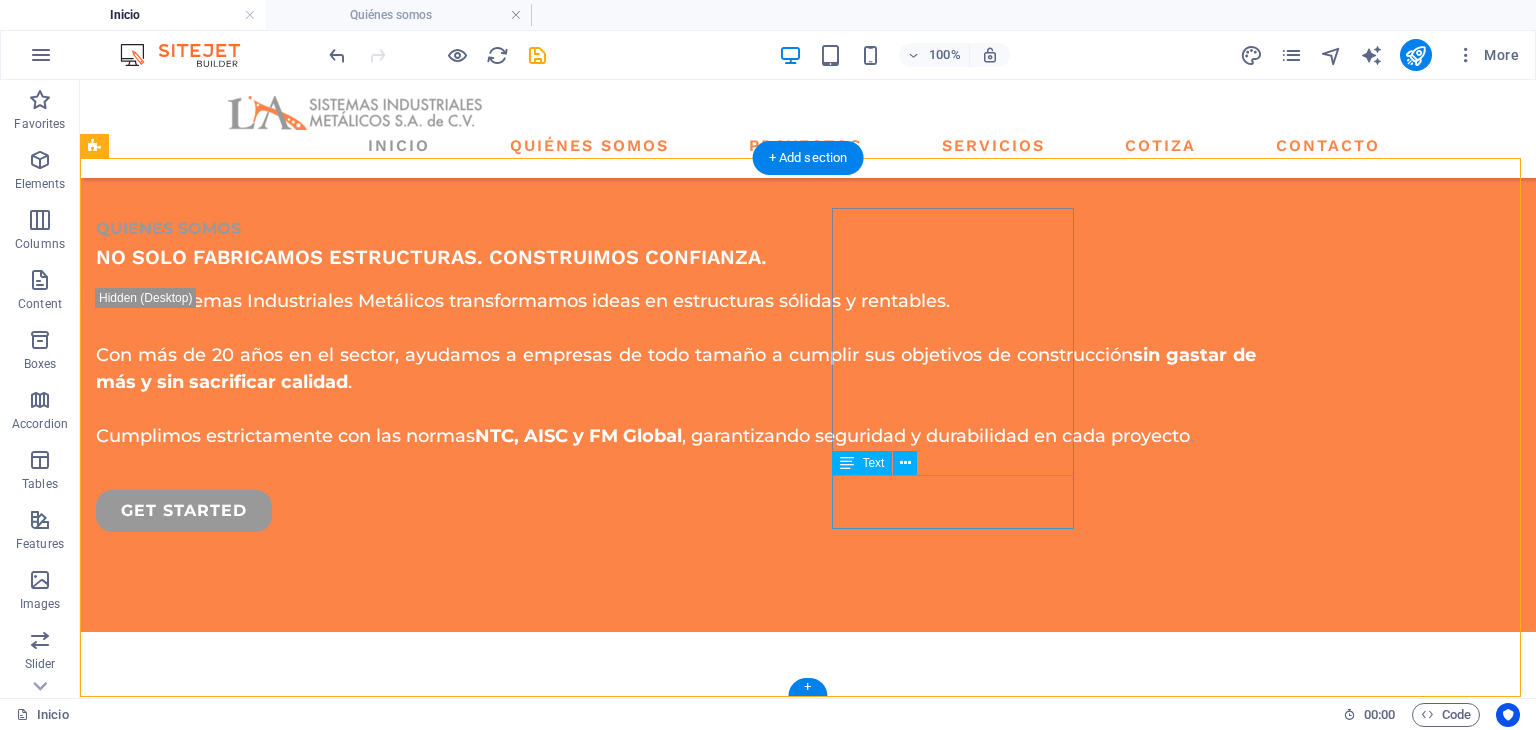 click on "PHONE NUMBER:
0123 - 456789" at bounding box center (217, 2319) 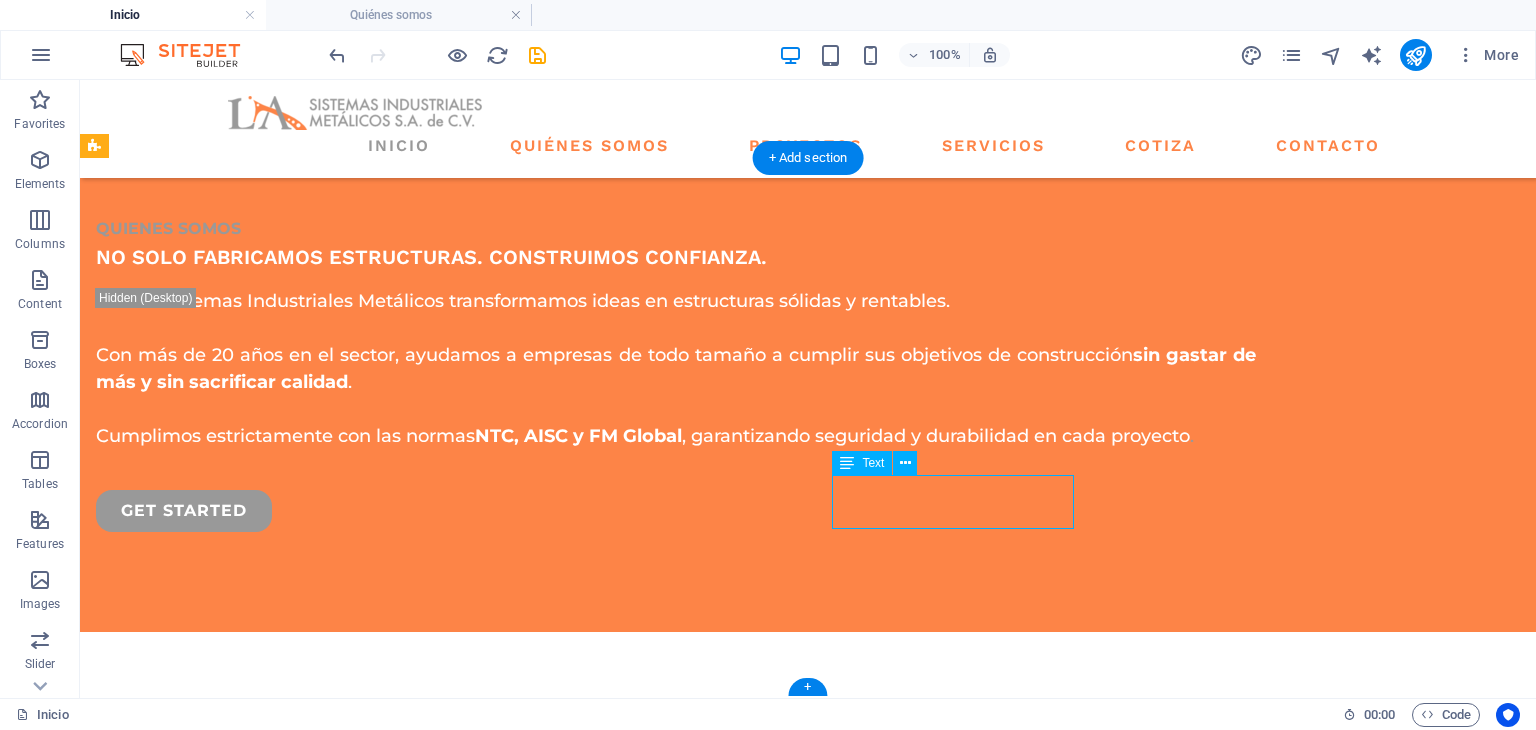 click on "PHONE NUMBER:
0123 - 456789" at bounding box center [217, 2319] 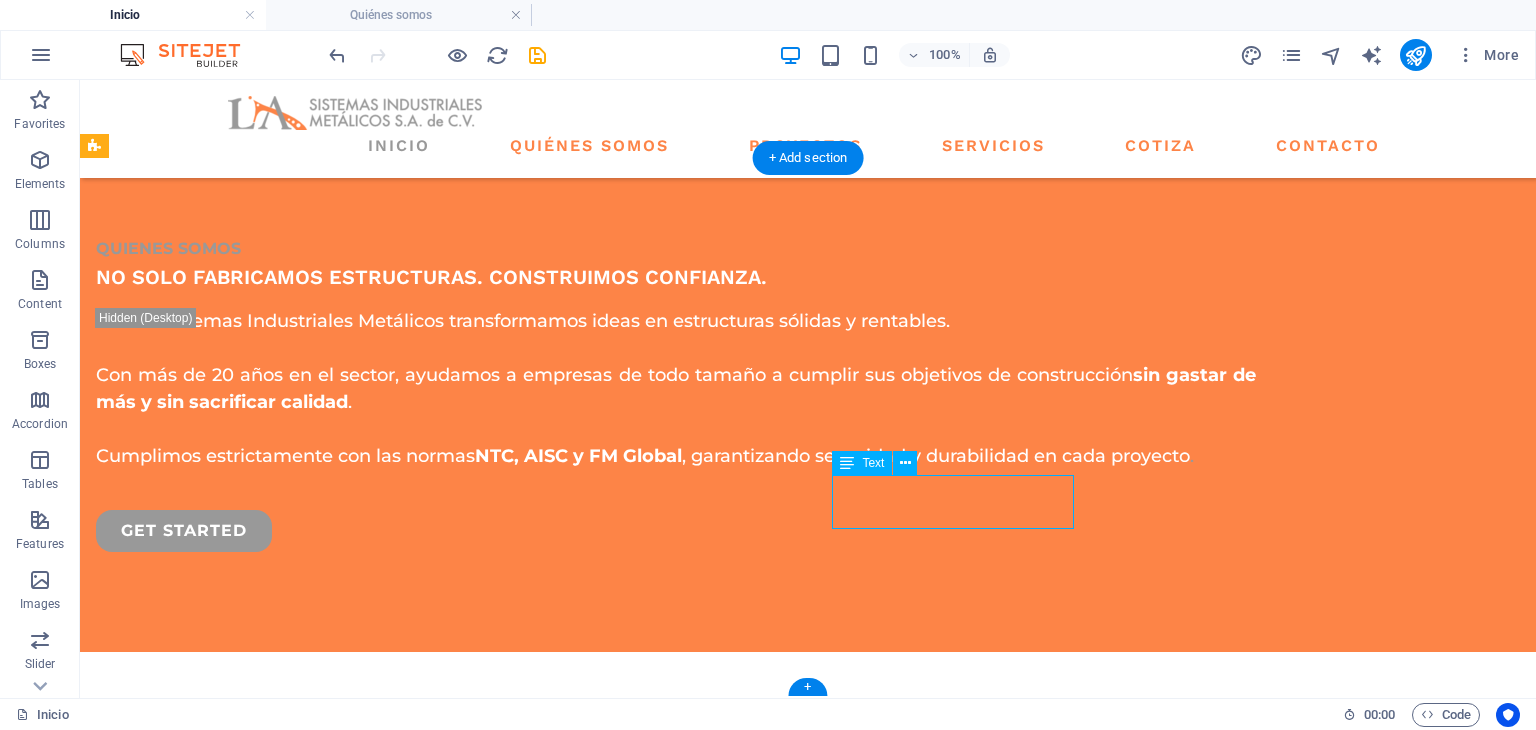 scroll, scrollTop: 3032, scrollLeft: 0, axis: vertical 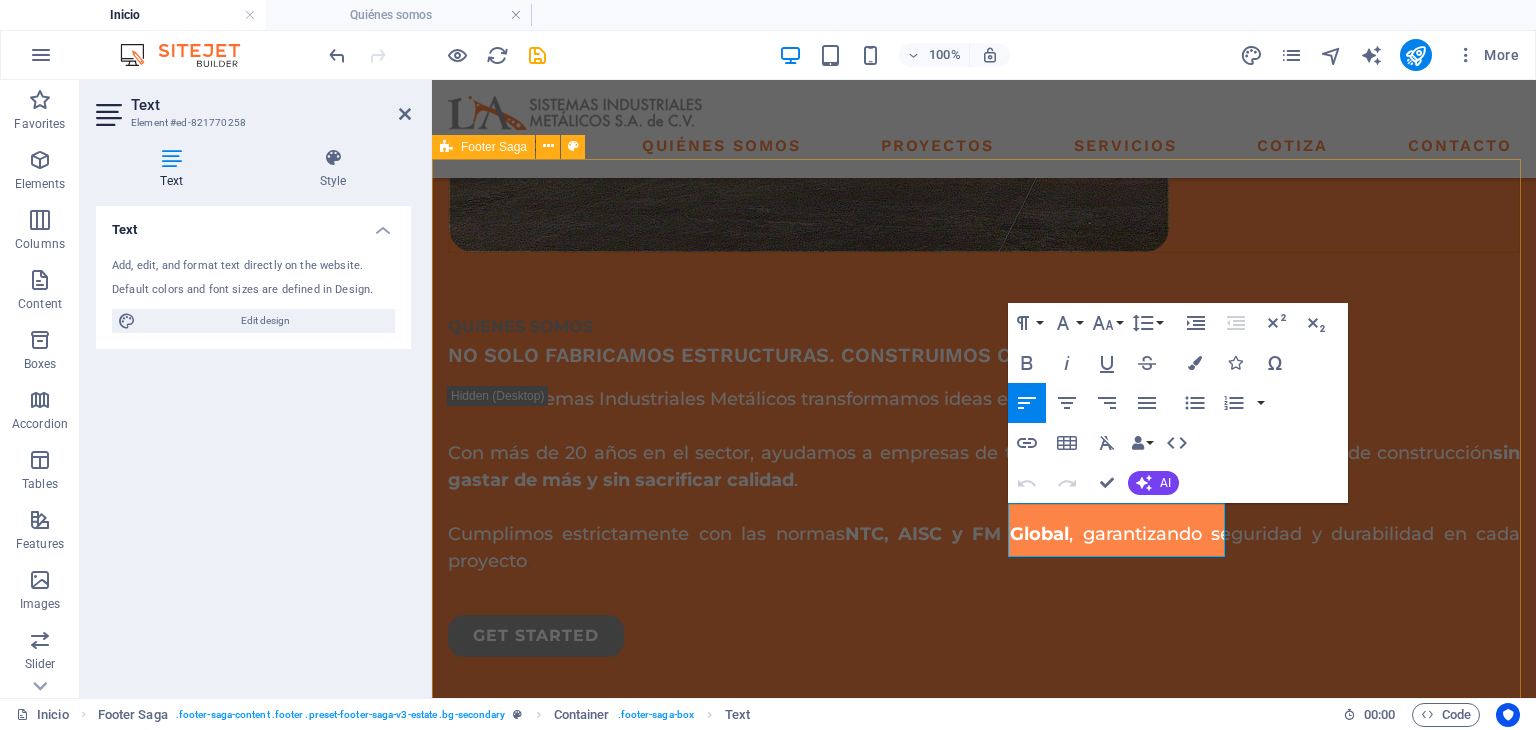 drag, startPoint x: 1128, startPoint y: 539, endPoint x: 988, endPoint y: 547, distance: 140.22838 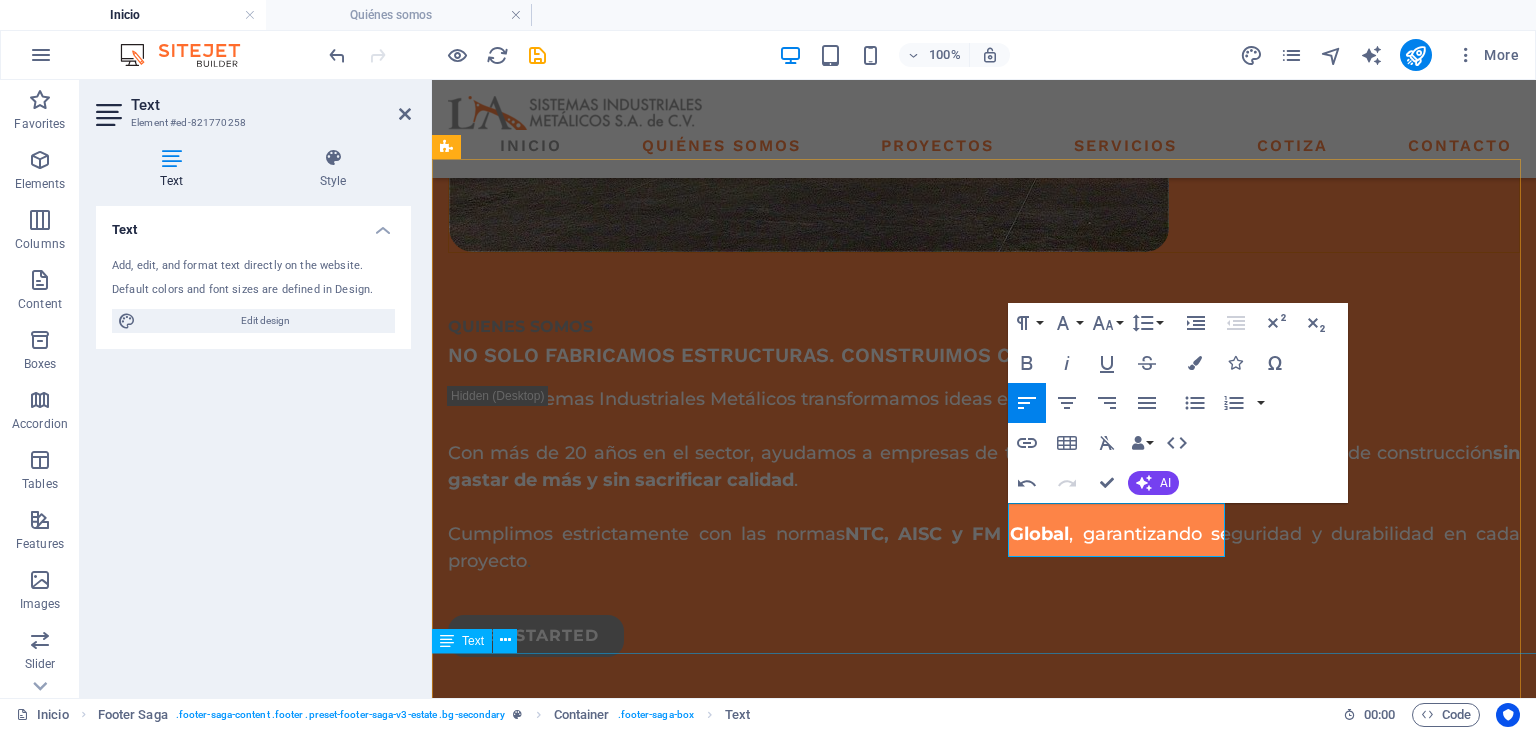 click at bounding box center [984, 2770] 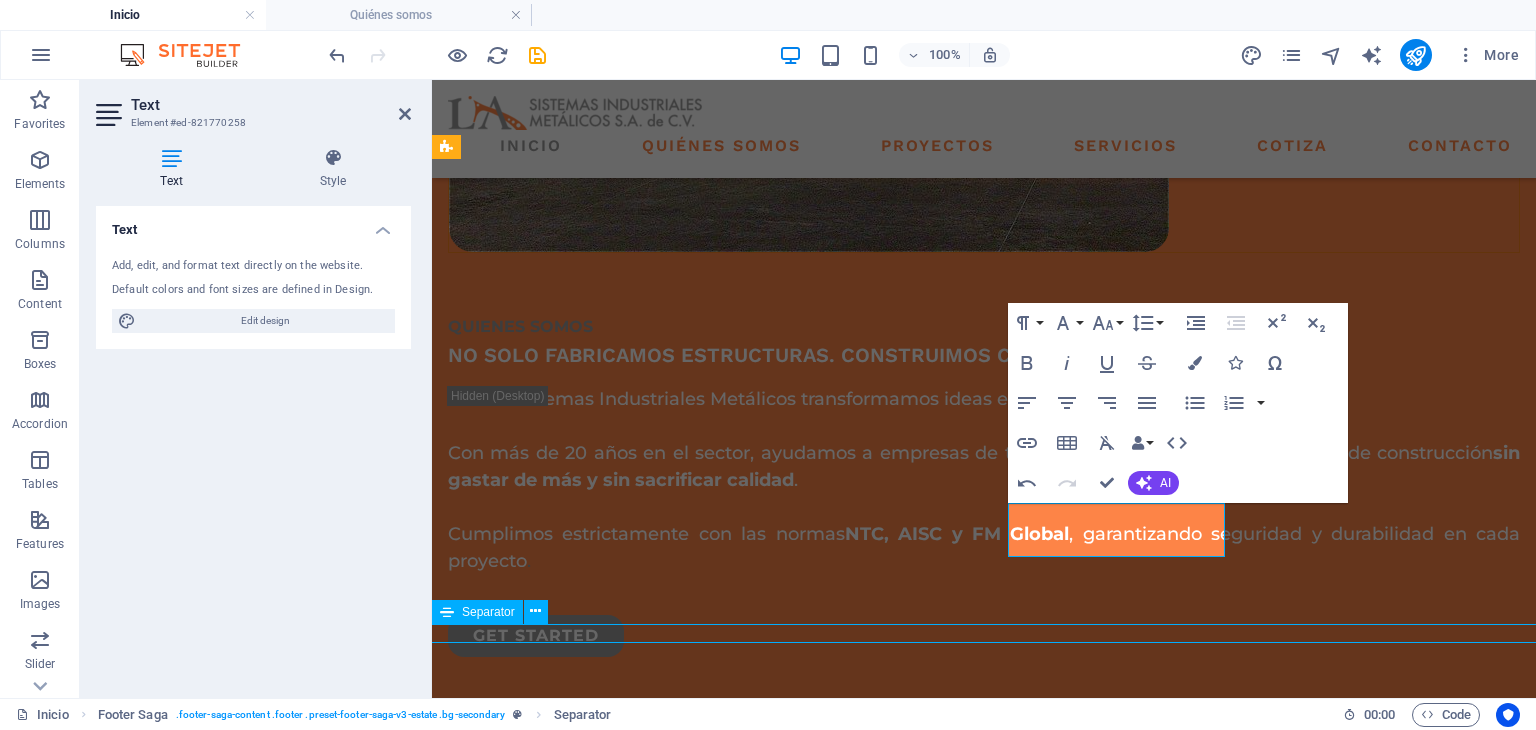 scroll, scrollTop: 3052, scrollLeft: 0, axis: vertical 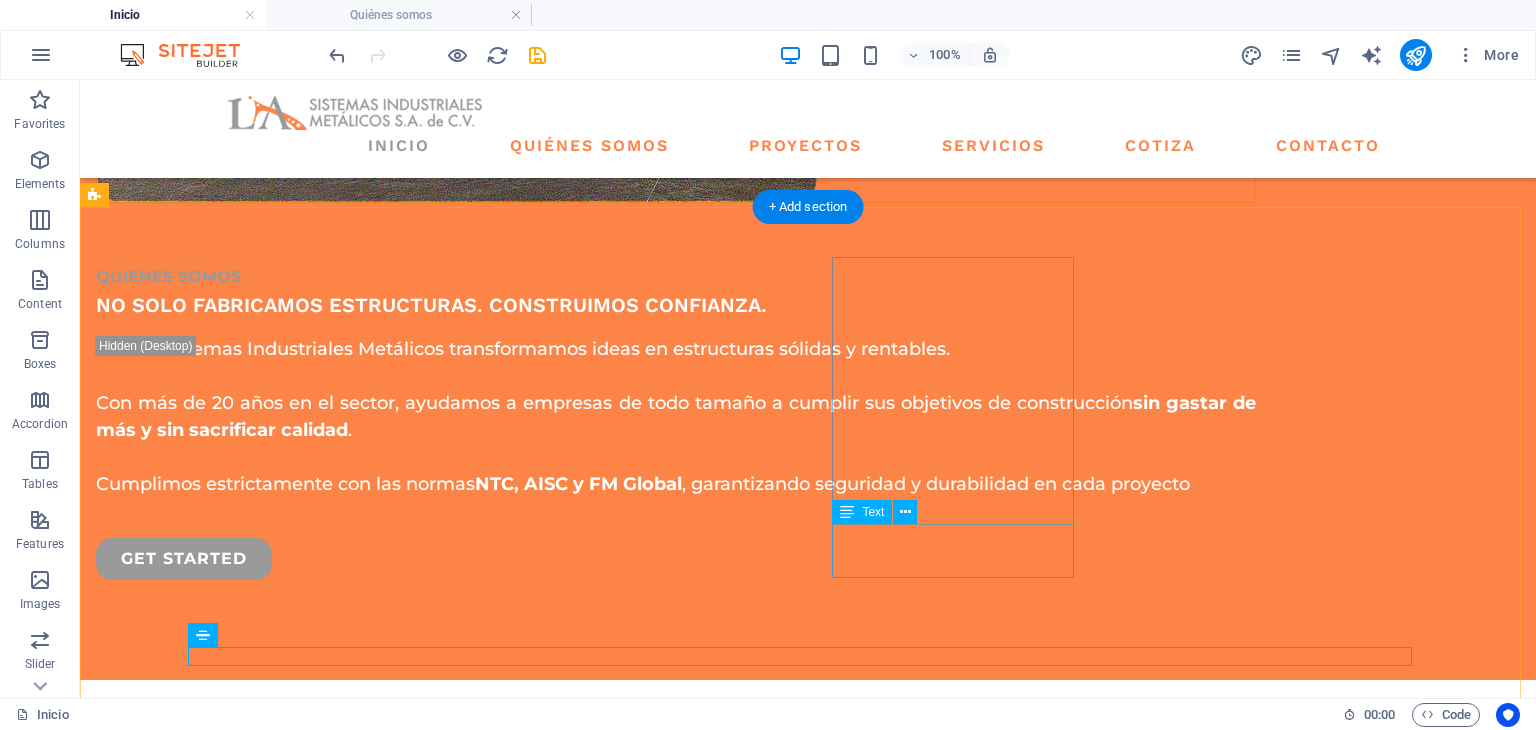 click on "PHONE NUMBER:
(222) 520-90-20" at bounding box center (217, 2380) 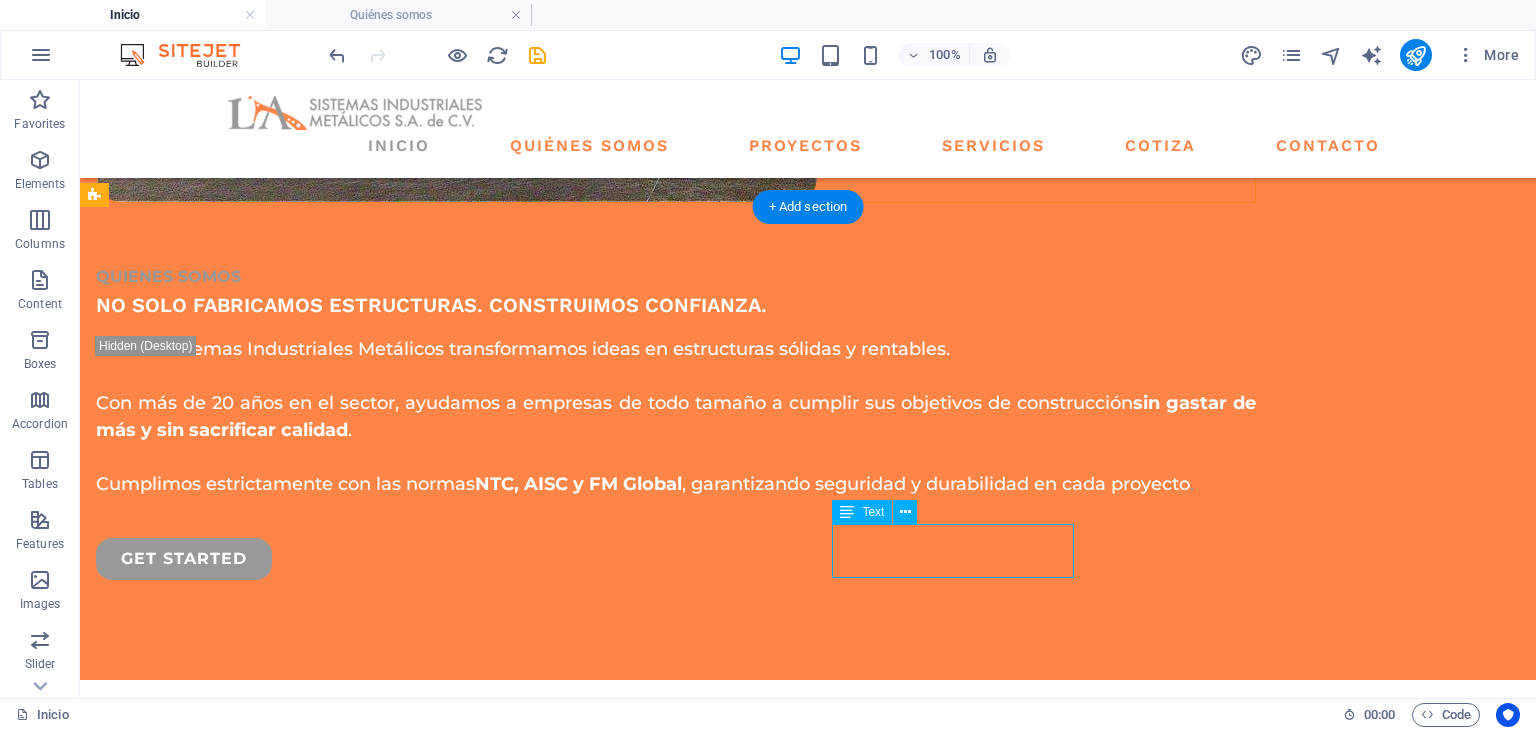 click on "PHONE NUMBER:
(222) 520-90-20" at bounding box center (217, 2380) 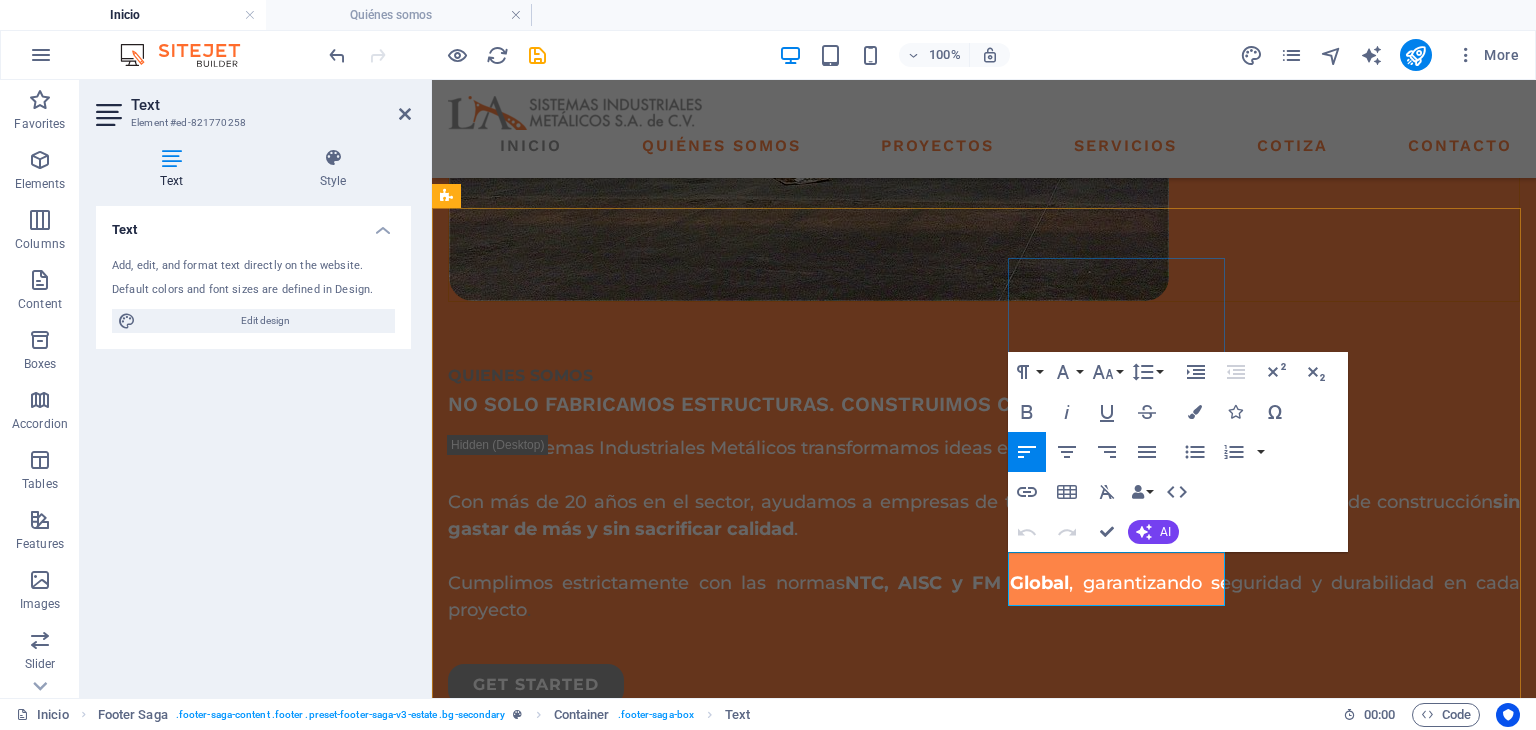 drag, startPoint x: 1138, startPoint y: 570, endPoint x: 987, endPoint y: 574, distance: 151.05296 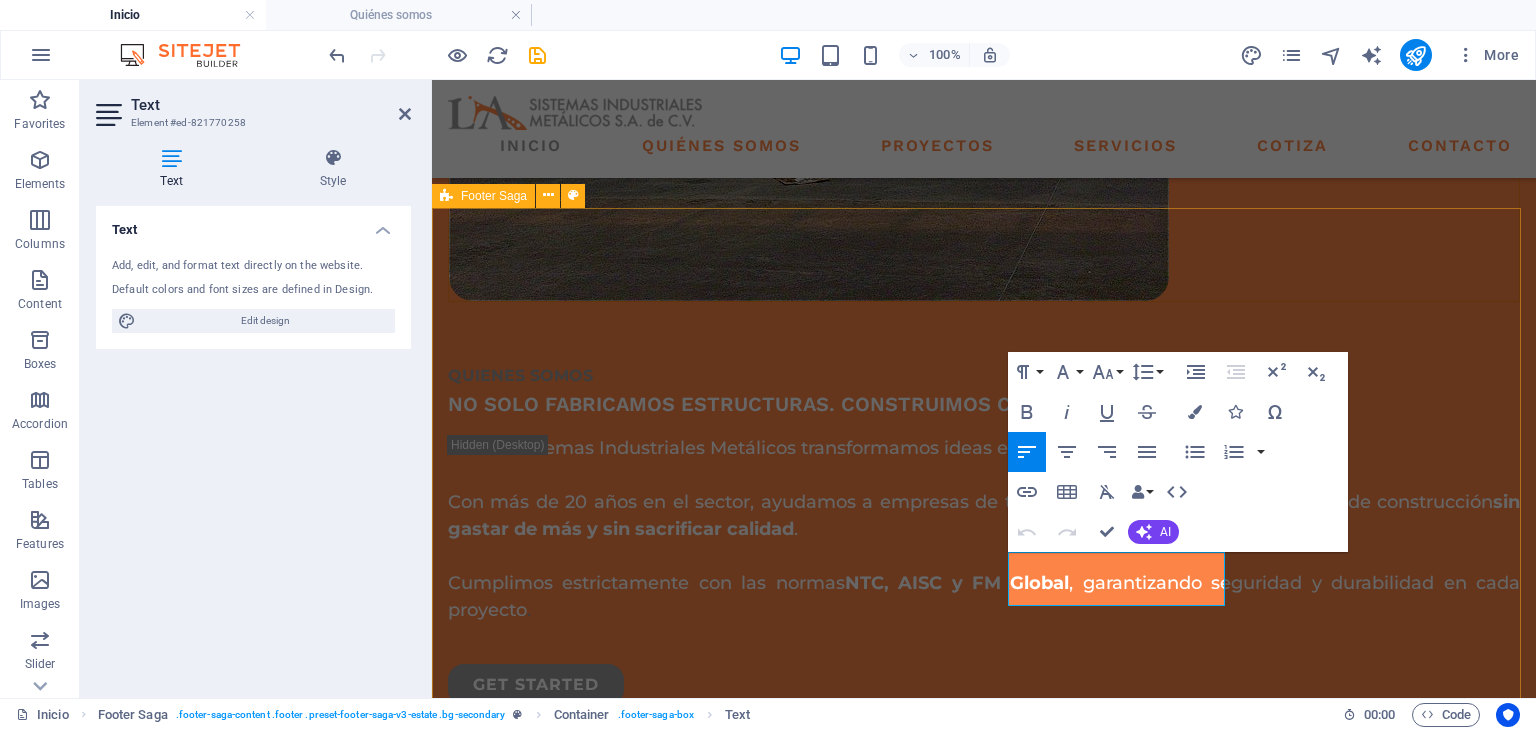 type 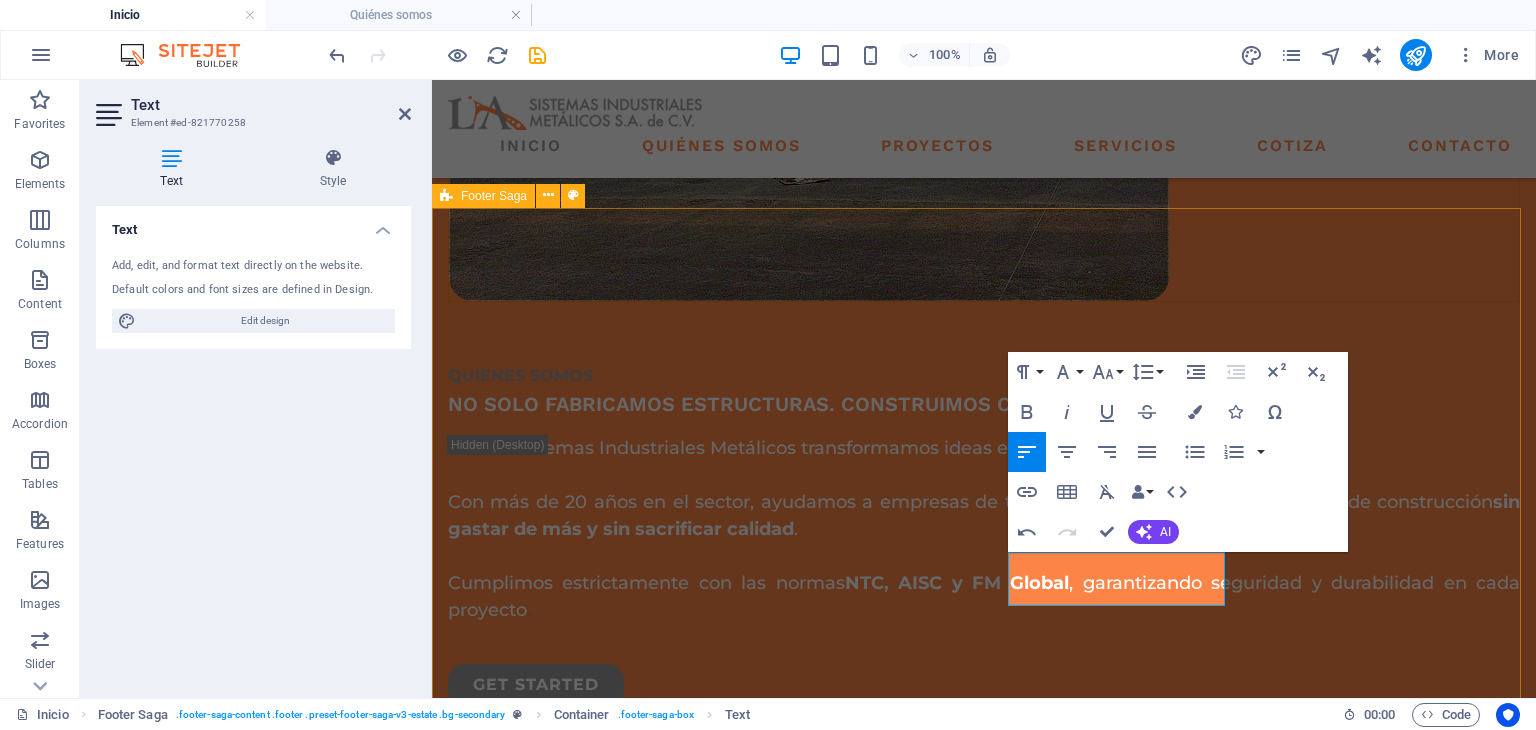 click on "PAGINAS INICIO QUIENES SOMOS PROYECTOS SERVICIOS COTIZA CONTACTO CONTACTO: UBICACION:
A. López Mateos Norte La Resurrección, 72227 Heroica Puebla de Zaragoza, Pue. EMAIL: contacto@lasistemas.com.mx
NUMERO DE TELEFONO:
(222) 520-90-20 Social media Copyright © 2023 Estator. All rights reserved.
Privacy Policy   |   Legal Notice" at bounding box center (984, 2311) 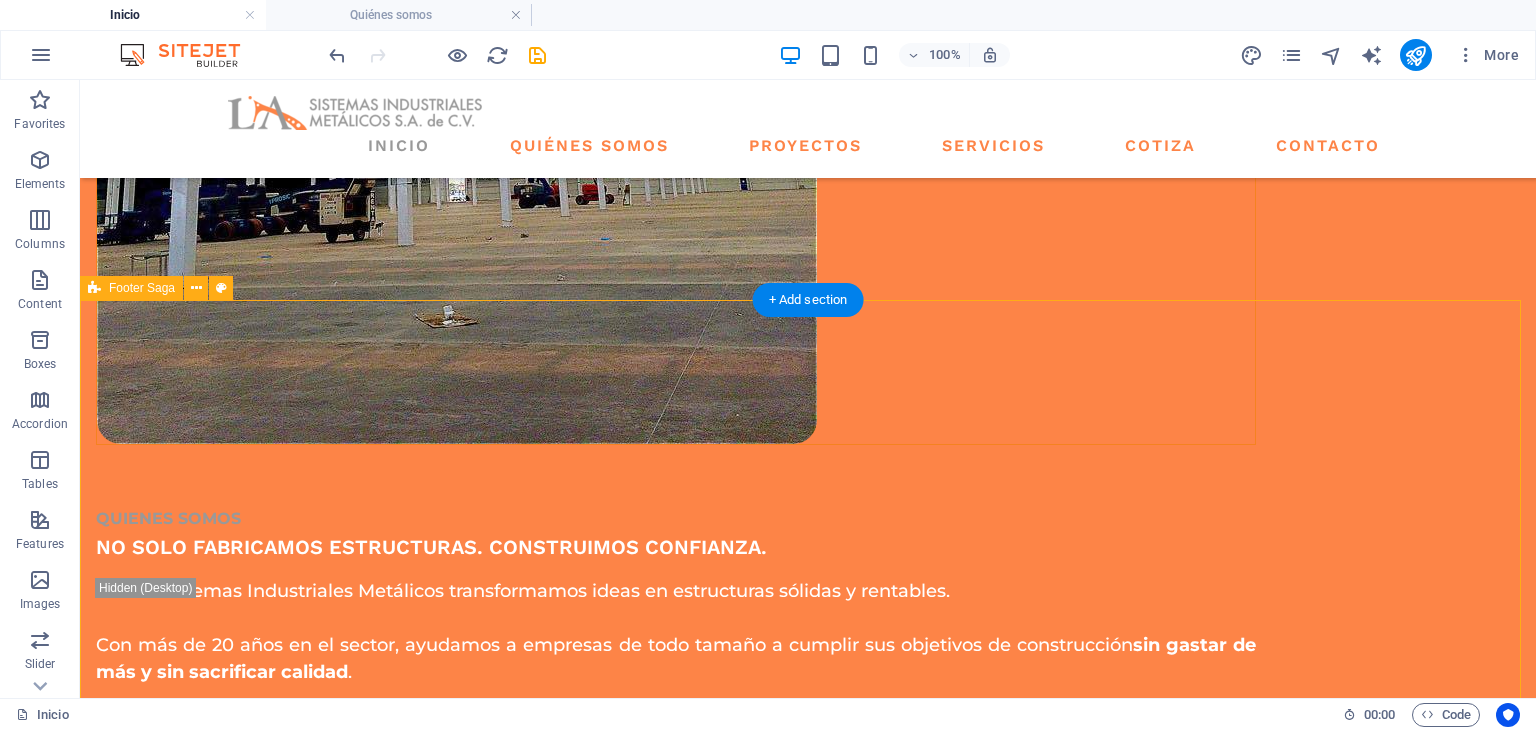 scroll, scrollTop: 3100, scrollLeft: 0, axis: vertical 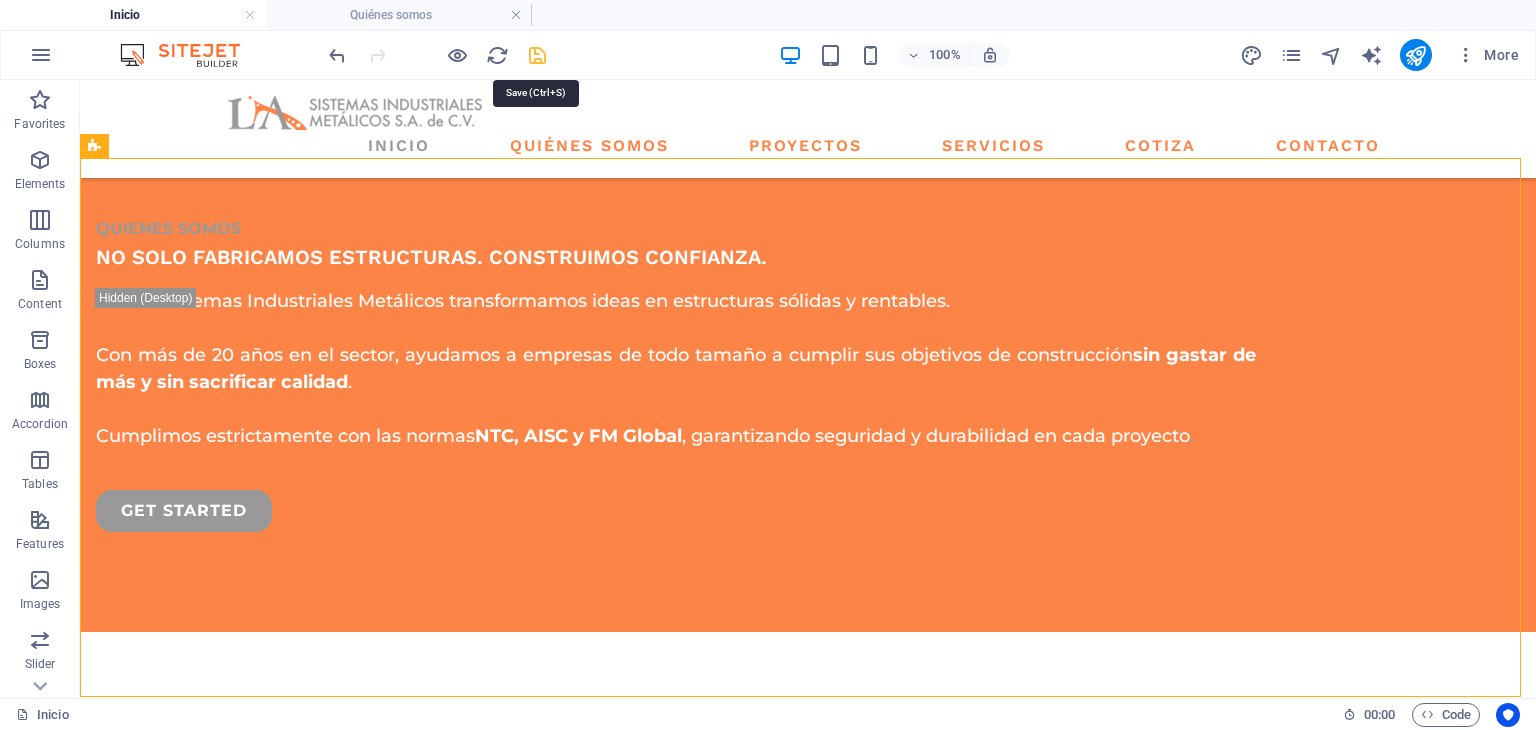 click at bounding box center [537, 55] 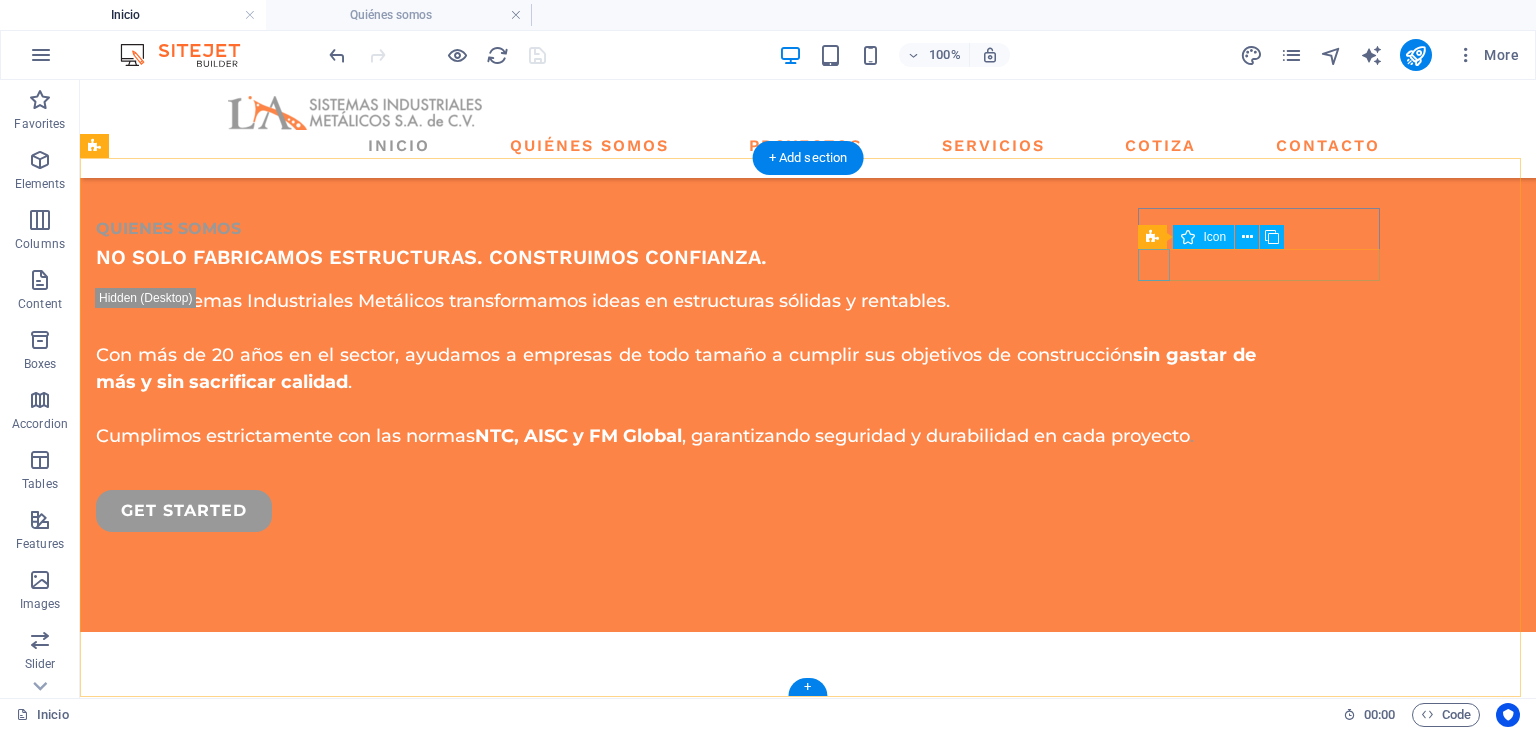 click at bounding box center (217, 2462) 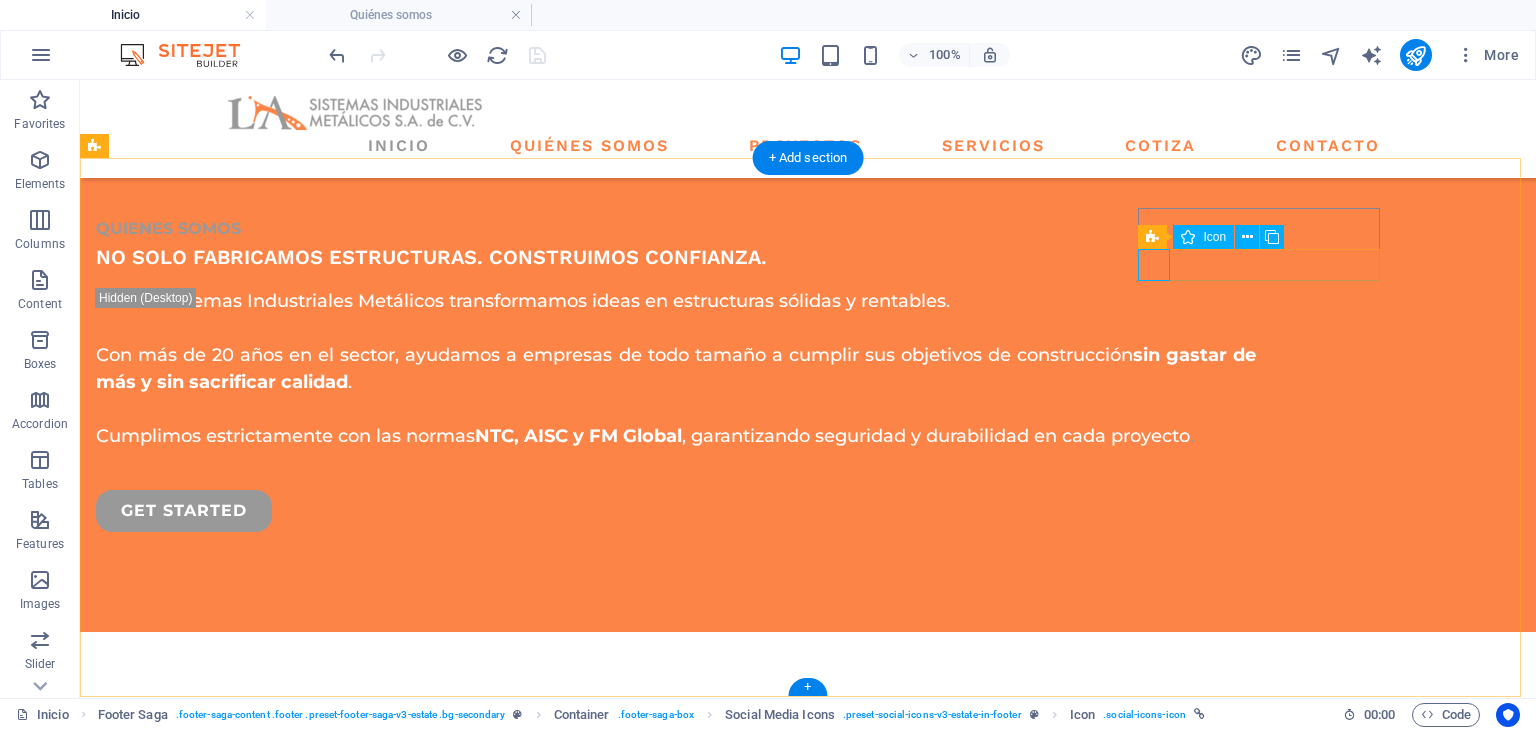 click at bounding box center [217, 2462] 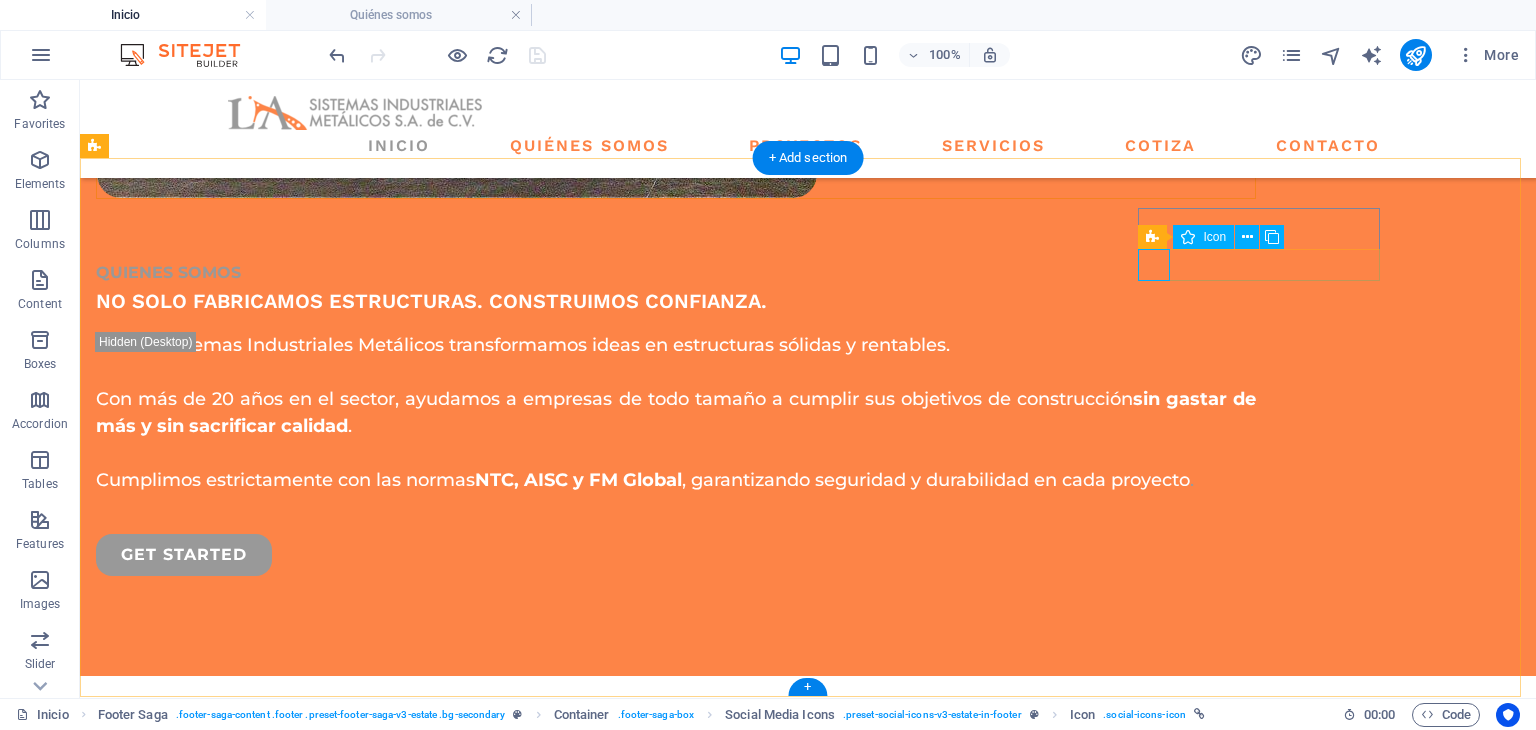 select on "xMidYMid" 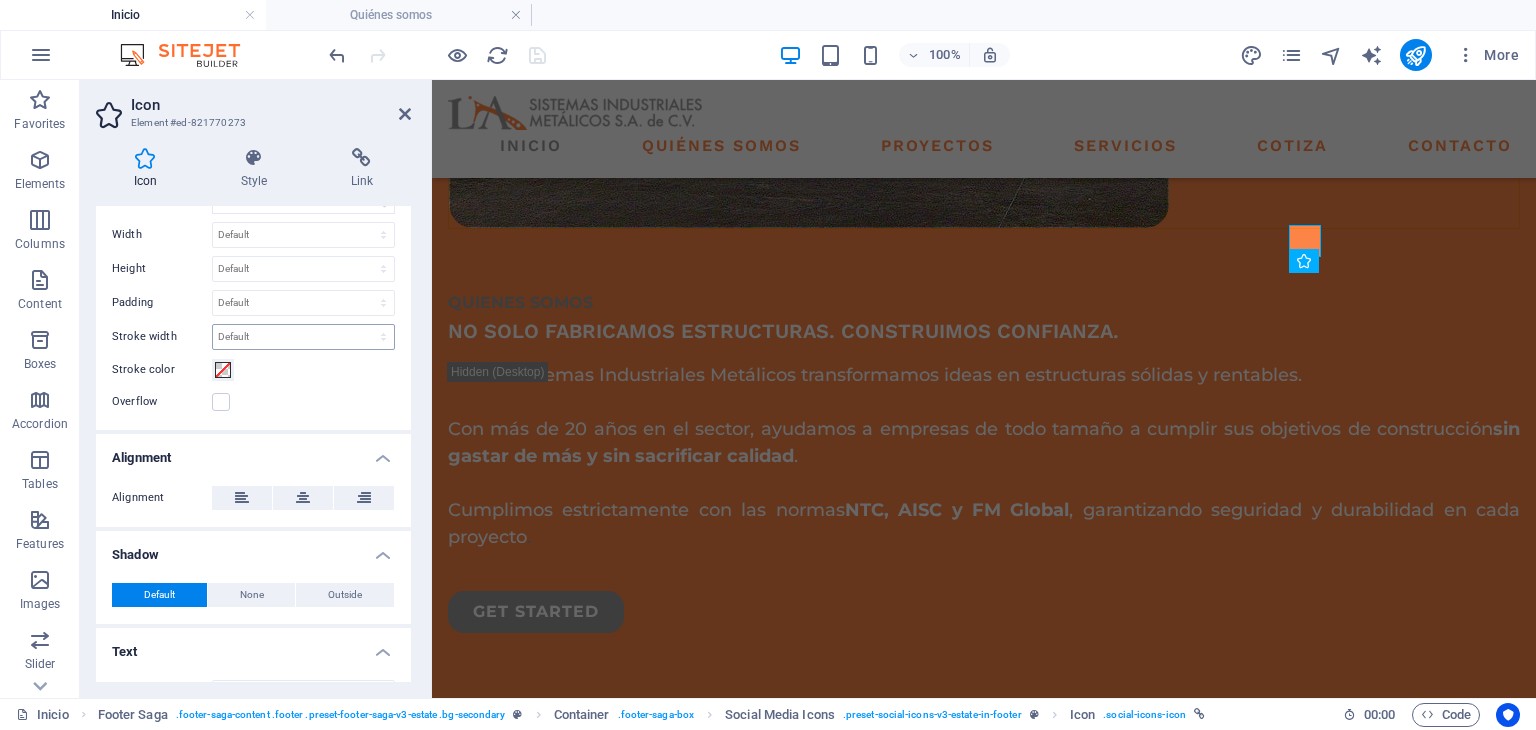 scroll, scrollTop: 572, scrollLeft: 0, axis: vertical 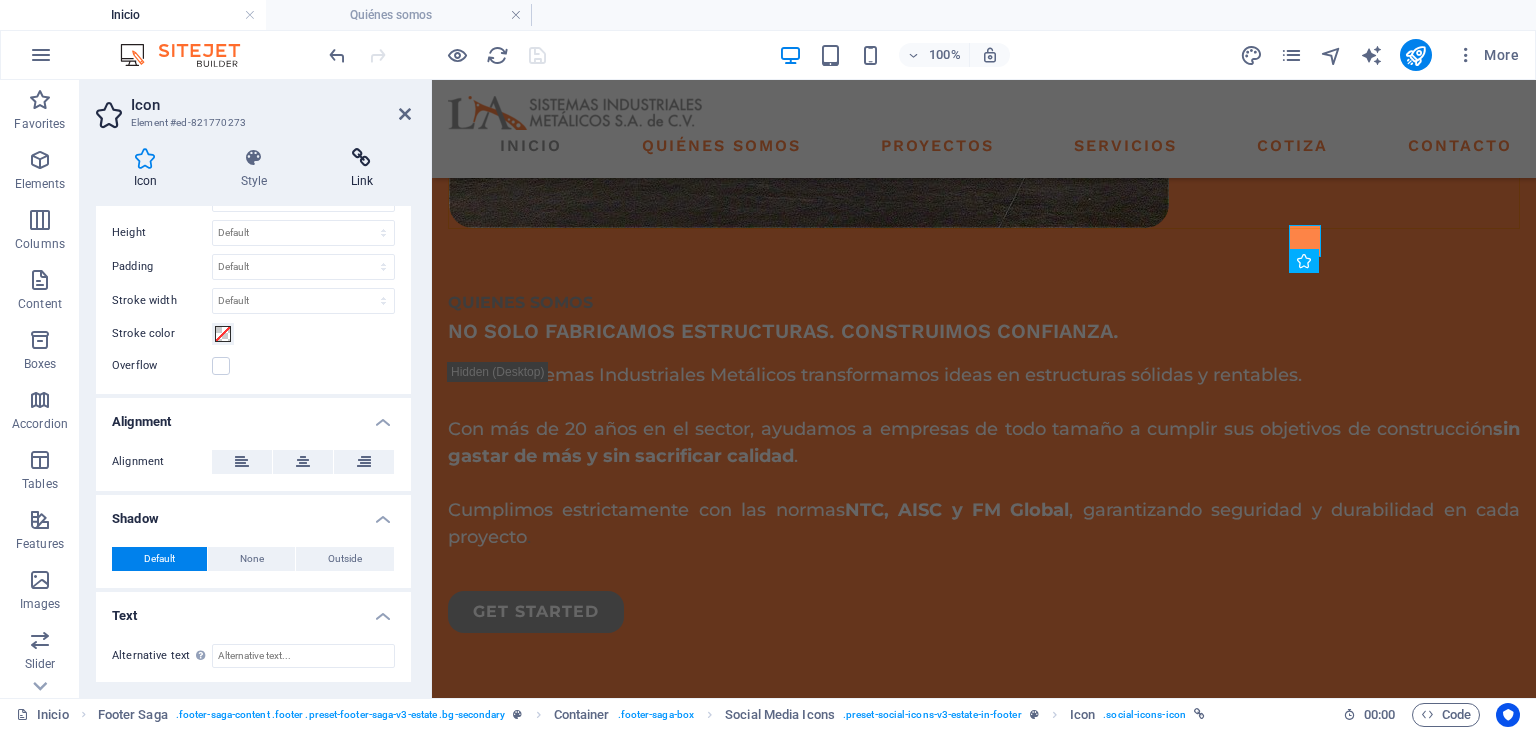 click on "Link" at bounding box center [362, 169] 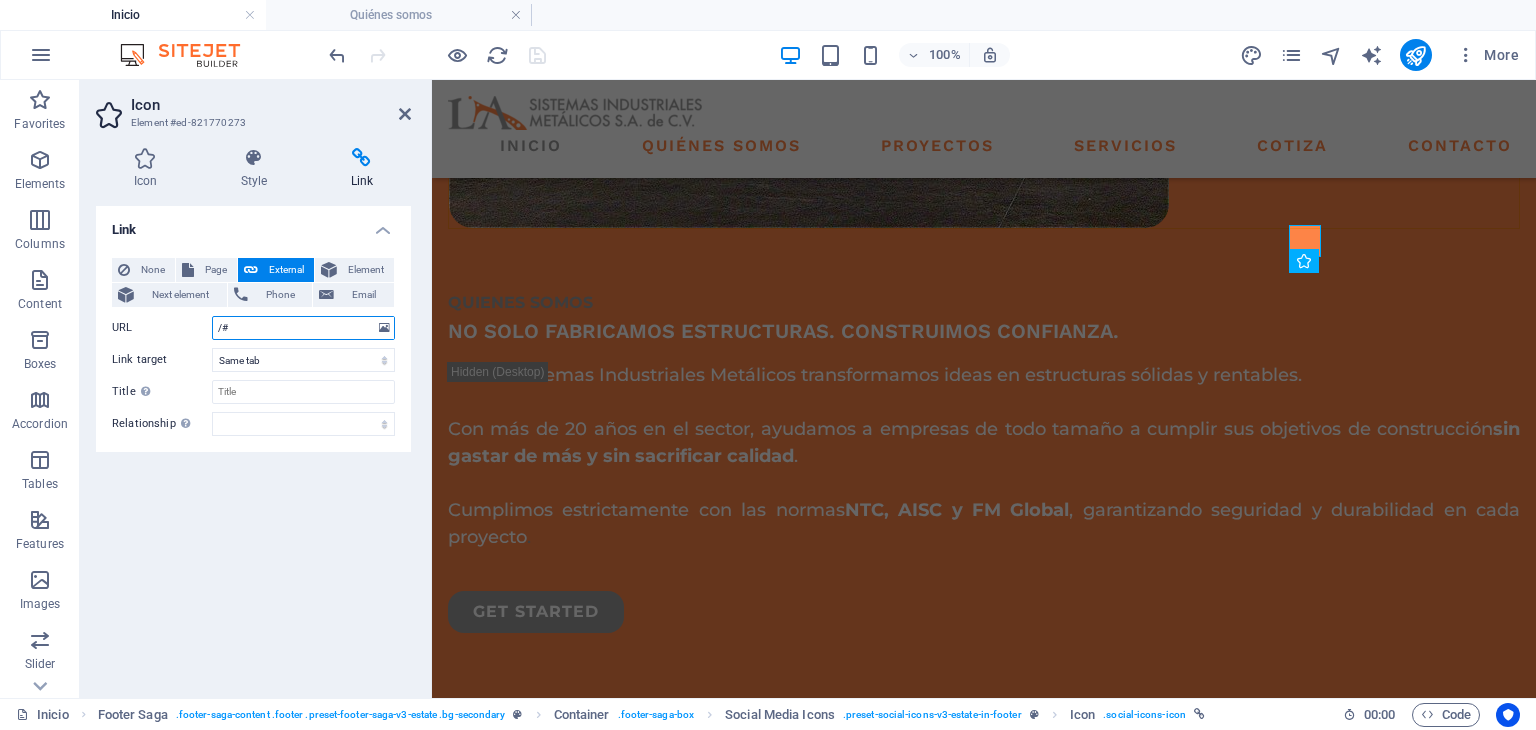 drag, startPoint x: 302, startPoint y: 325, endPoint x: 98, endPoint y: 350, distance: 205.52615 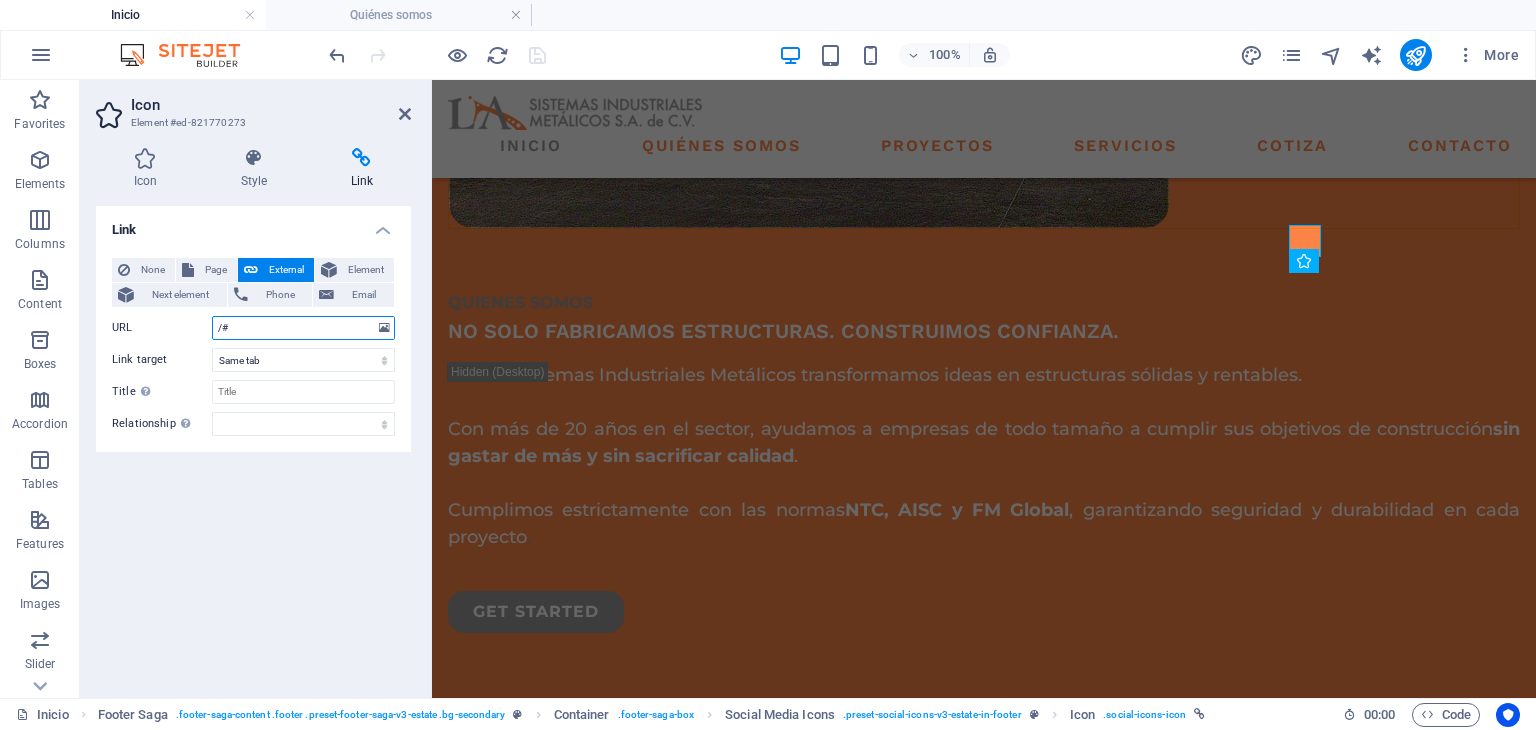 click on "None Page External Element Next element Phone Email Page Inicio Quiénes somos Proyectos Servicios Cotiza Contacto Element
URL /# Phone Email Link target New tab Same tab Overlay Title Additional link description, should not be the same as the link text. The title is most often shown as a tooltip text when the mouse moves over the element. Leave empty if uncertain. Relationship Sets the  relationship of this link to the link target . For example, the value "nofollow" instructs search engines not to follow the link. Can be left empty. alternate author bookmark external help license next nofollow noreferrer noopener prev search tag" at bounding box center (253, 347) 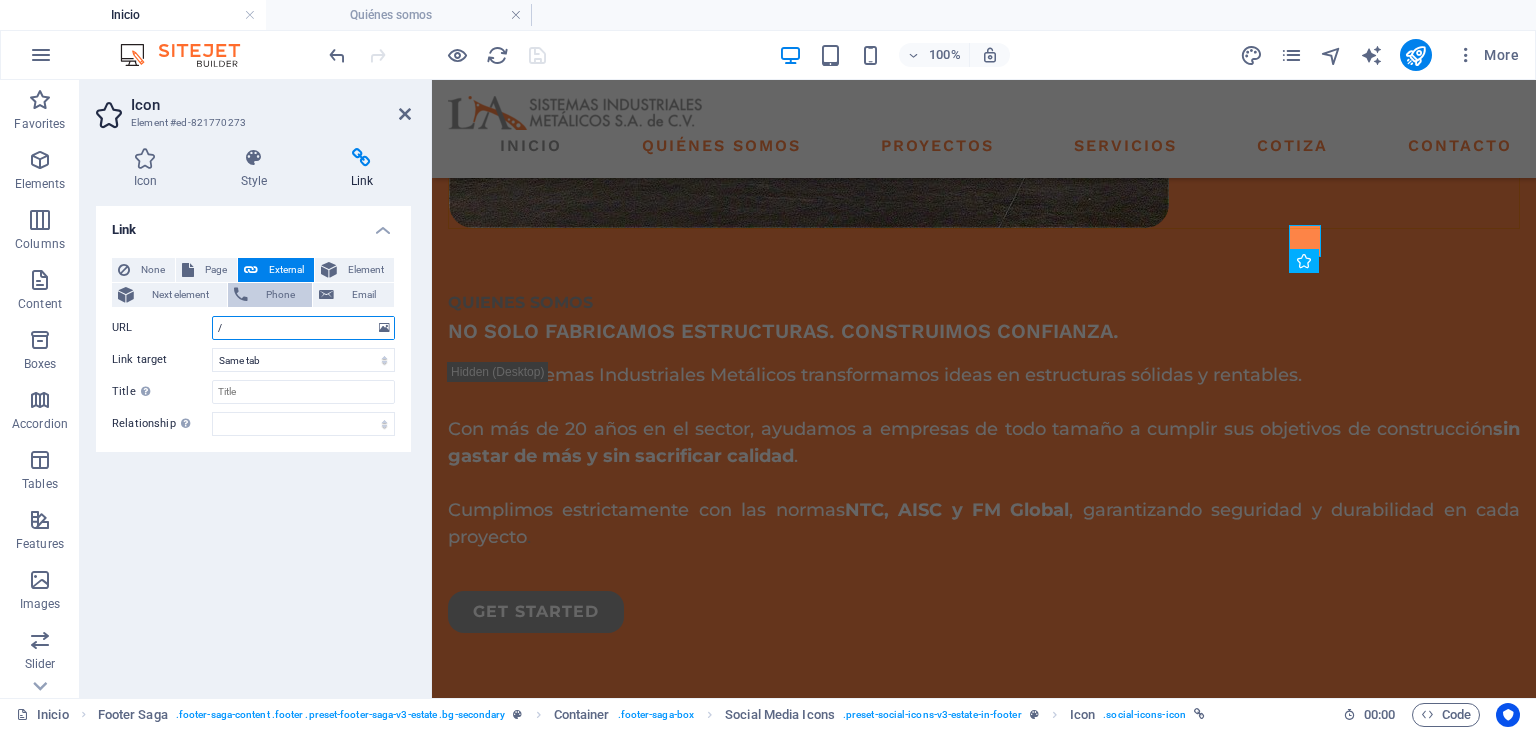 paste on "https://www.facebook.com/L.A.Constructores" 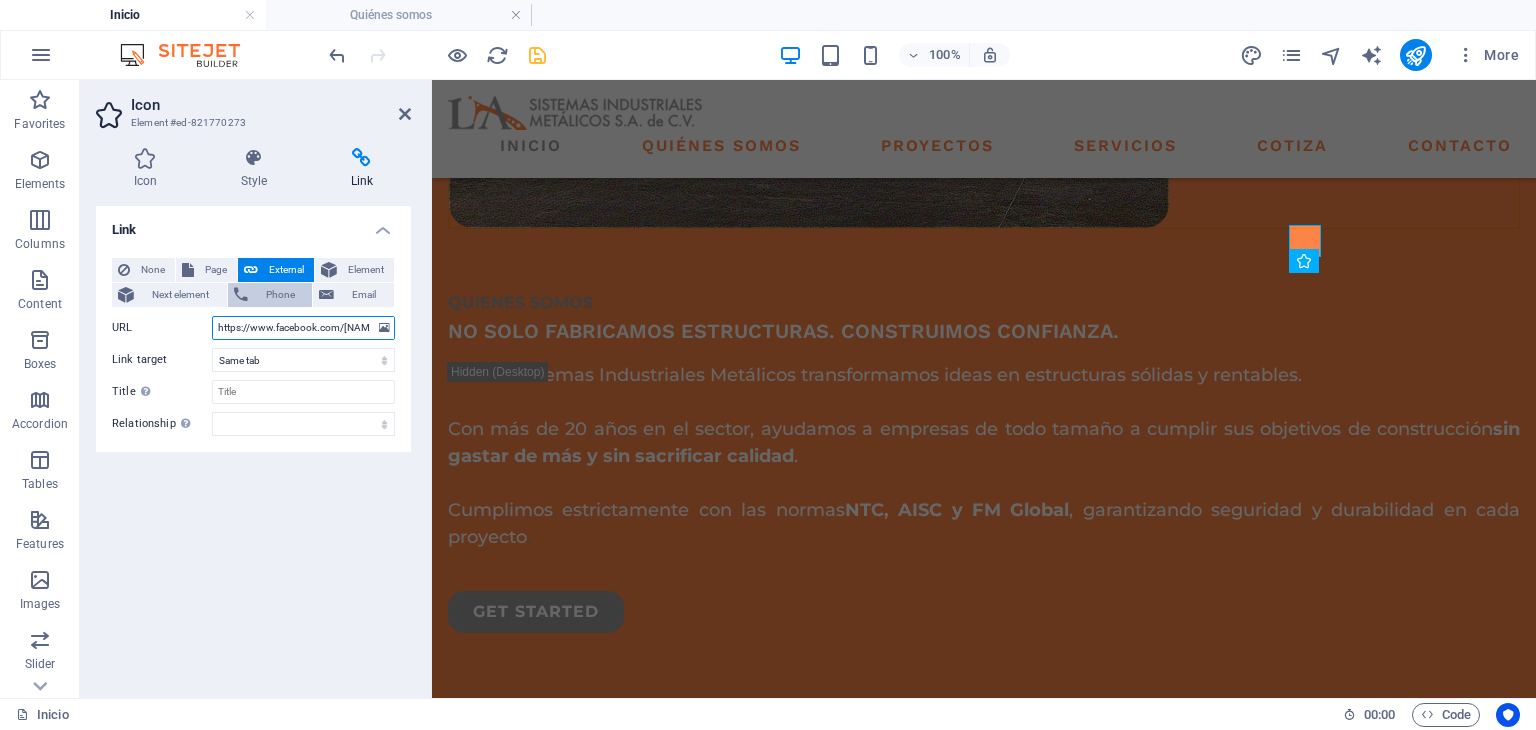 scroll, scrollTop: 0, scrollLeft: 57, axis: horizontal 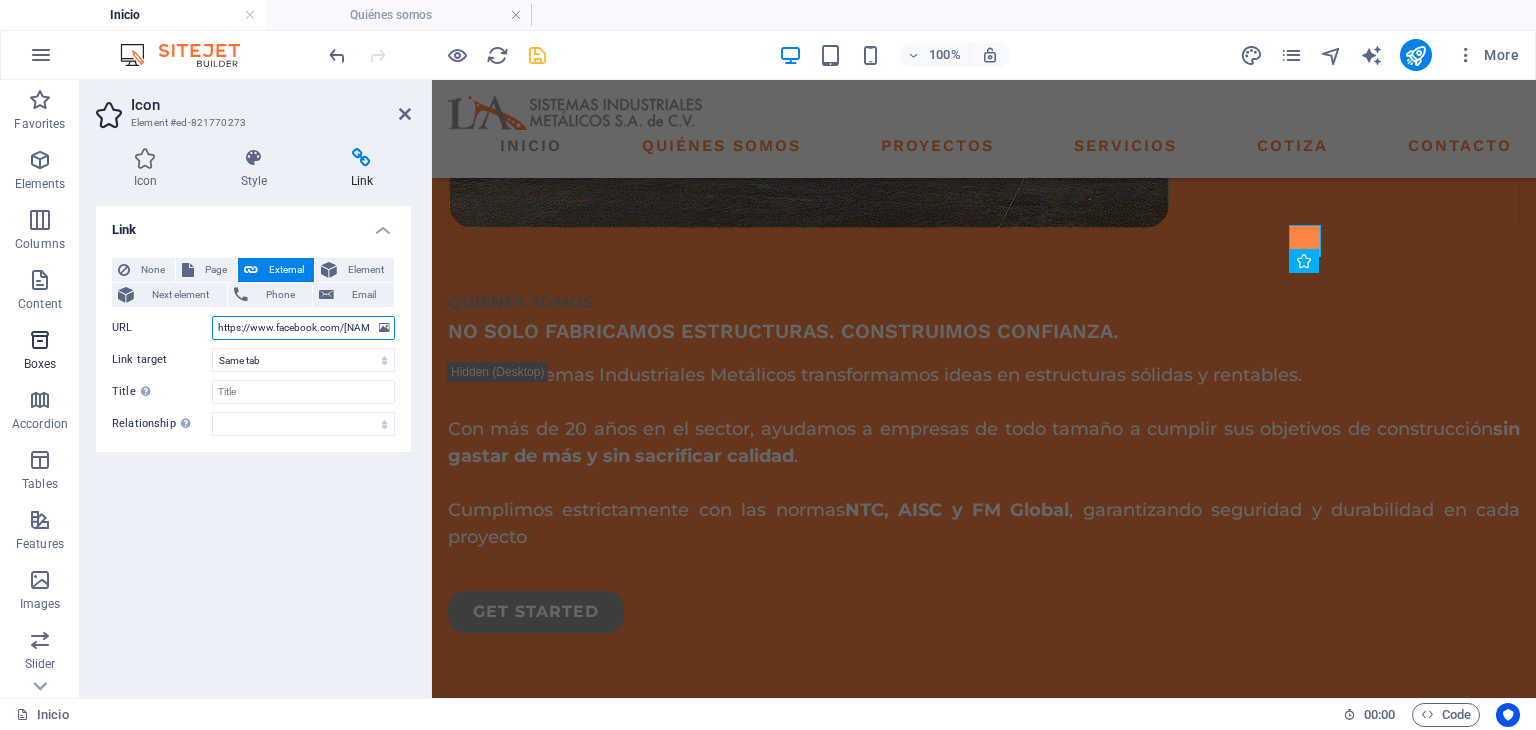 drag, startPoint x: 370, startPoint y: 332, endPoint x: 4, endPoint y: 343, distance: 366.16525 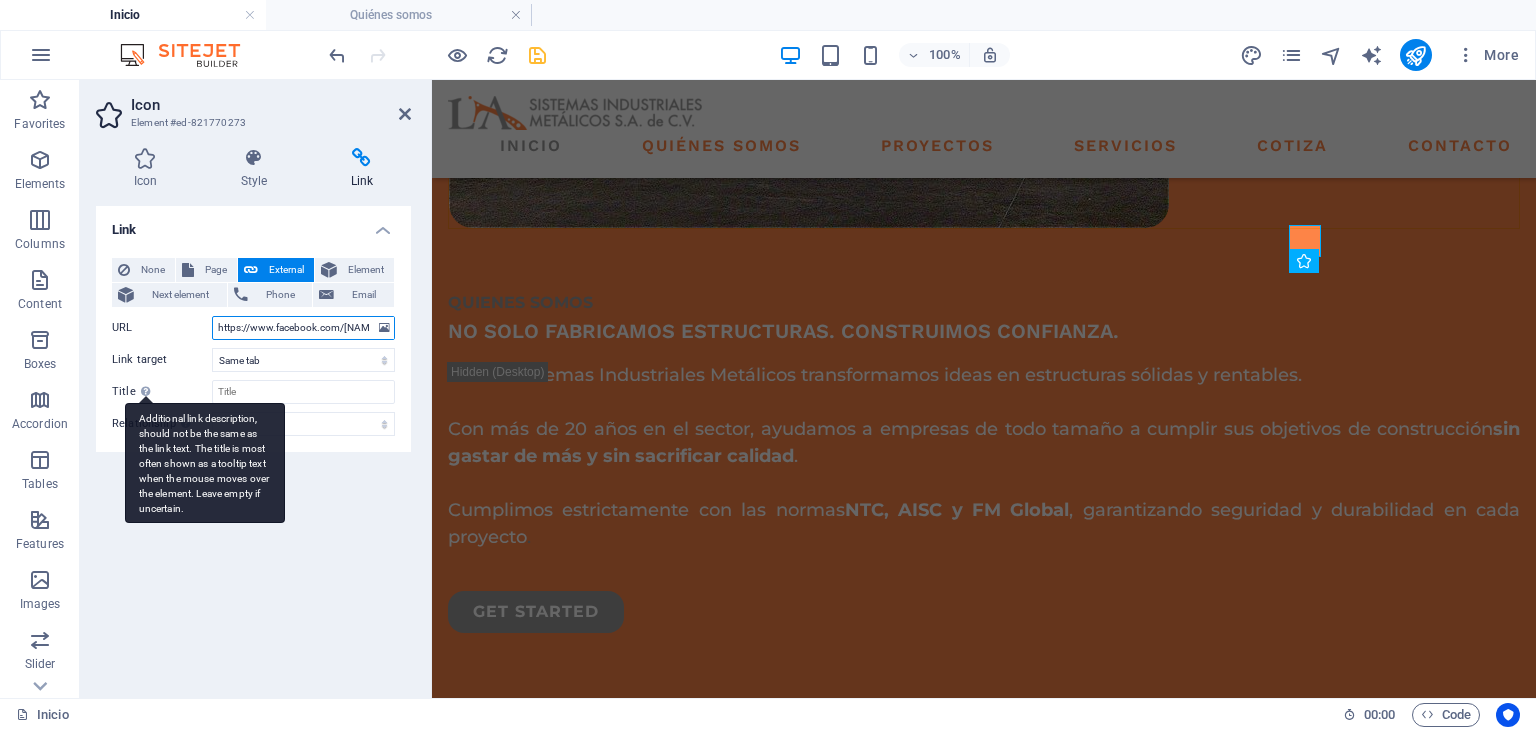 paste 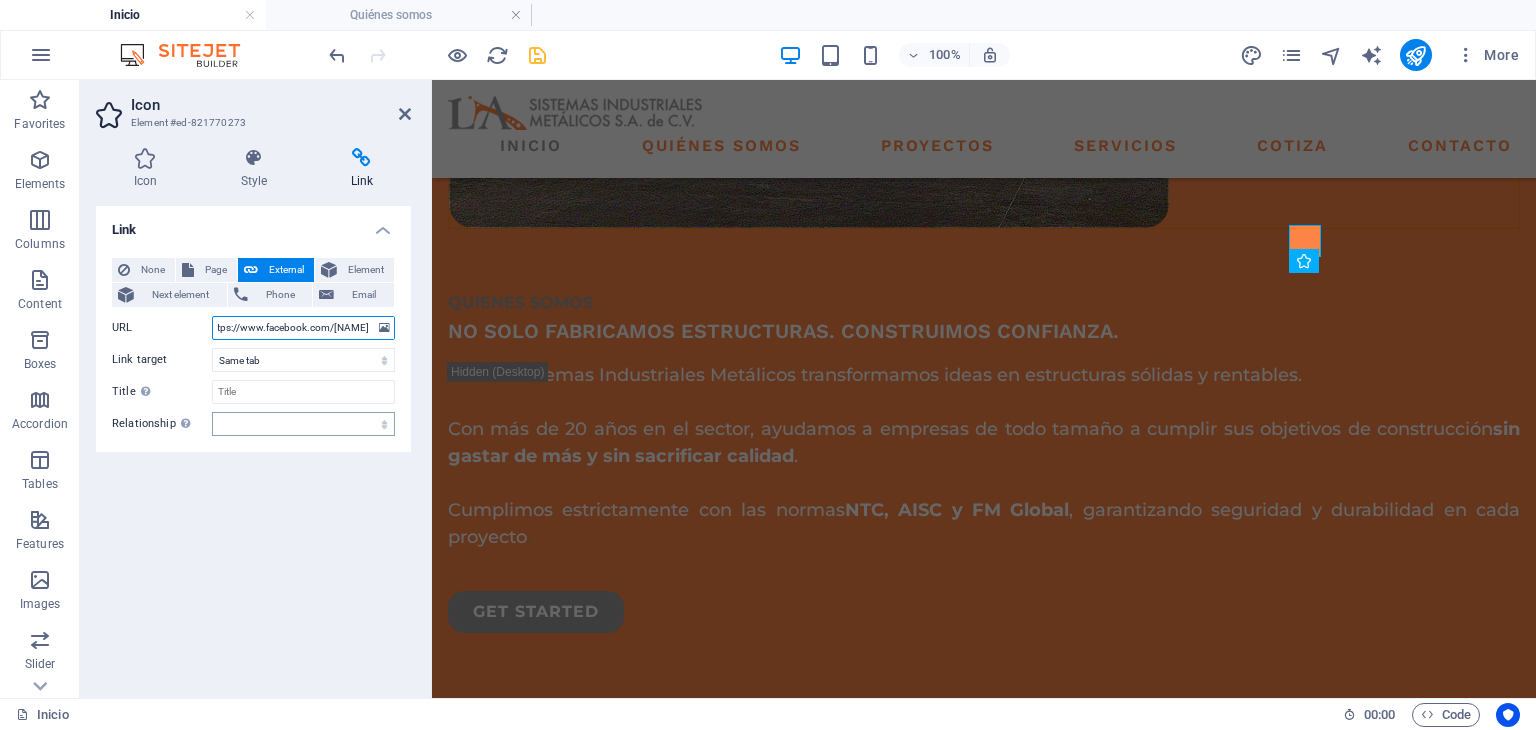 type on "https://www.facebook.com/L.A.Constructores" 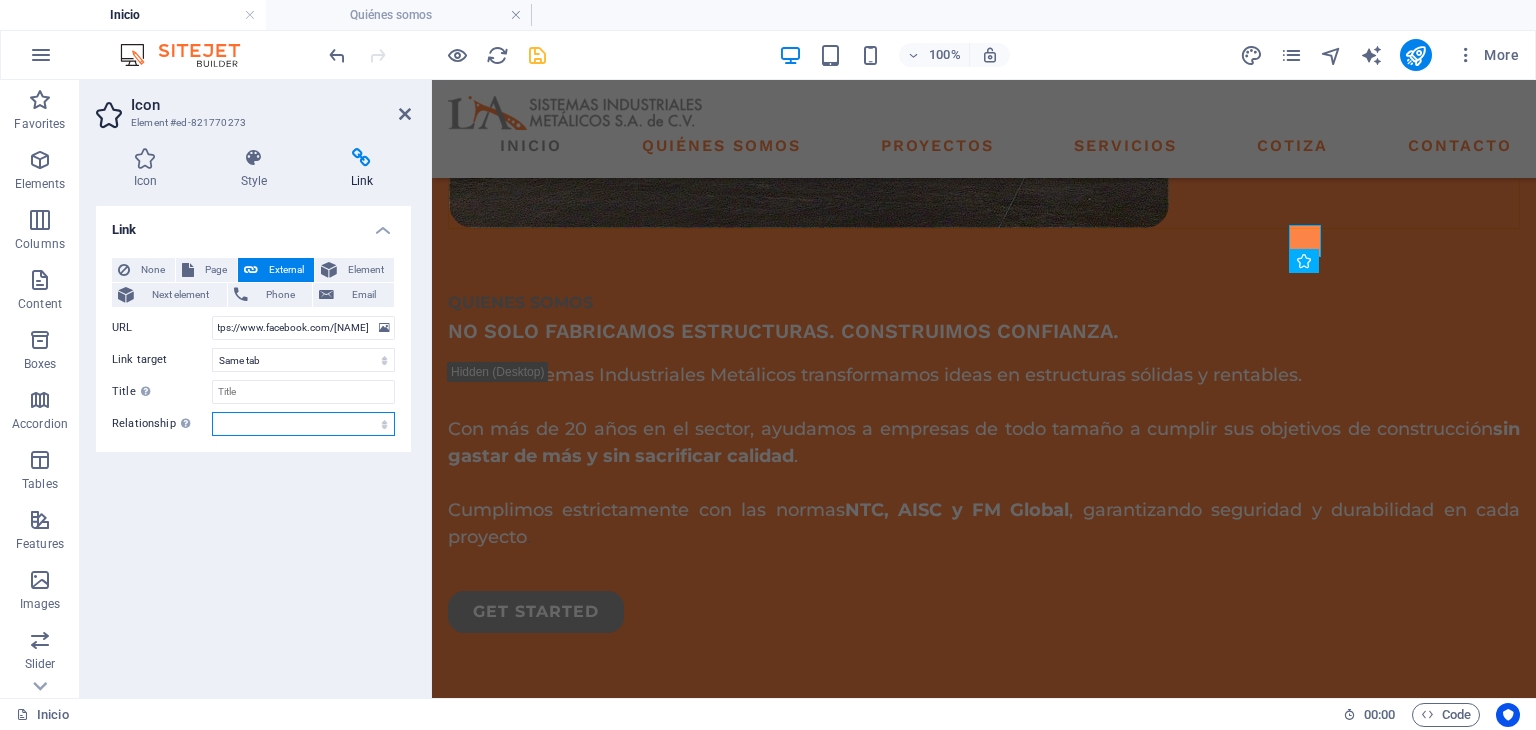 click on "alternate author bookmark external help license next nofollow noreferrer noopener prev search tag" at bounding box center (303, 424) 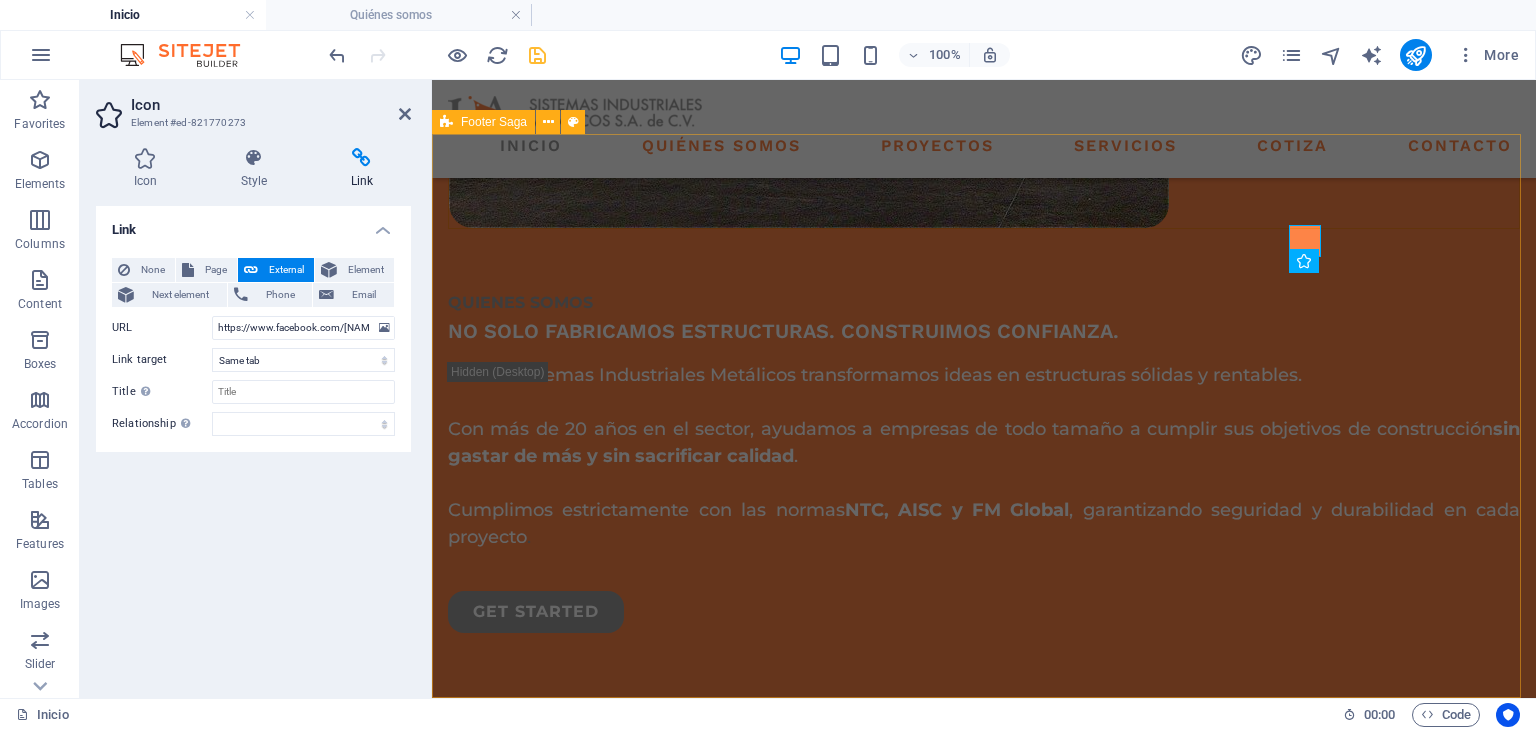 click on "PAGINAS INICIO QUIENES SOMOS PROYECTOS SERVICIOS COTIZA CONTACTO CONTACTO: UBICACION:
A. López Mateos Norte La Resurrección, 72227 Heroica Puebla de Zaragoza, Pue. EMAIL: contacto@lasistemas.com.mx
NUMERO DE TELEFONO:
(222) 520-90-20 Social media Copyright © 2023 Estator. All rights reserved.
Privacy Policy   |   Legal Notice" at bounding box center (984, 2238) 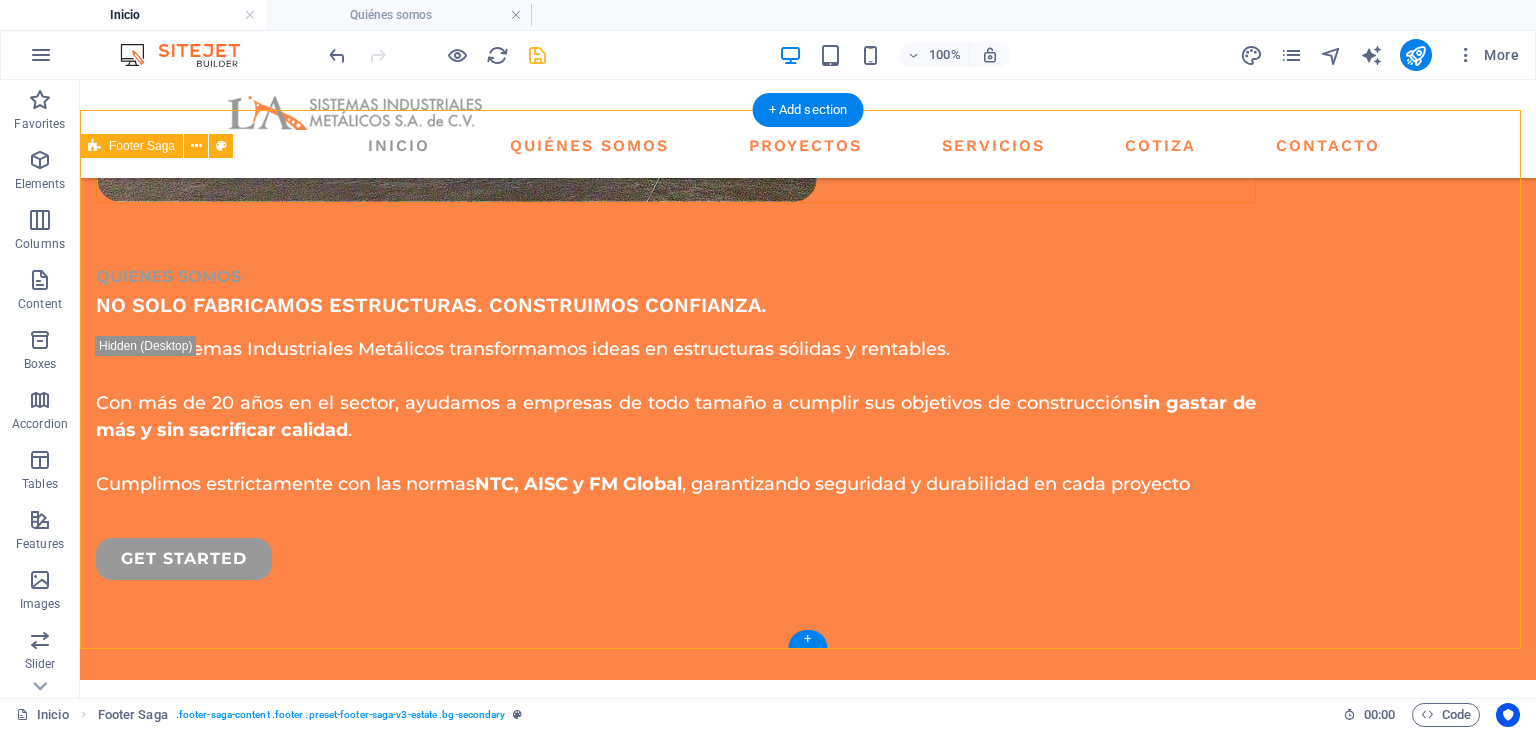 scroll, scrollTop: 3100, scrollLeft: 0, axis: vertical 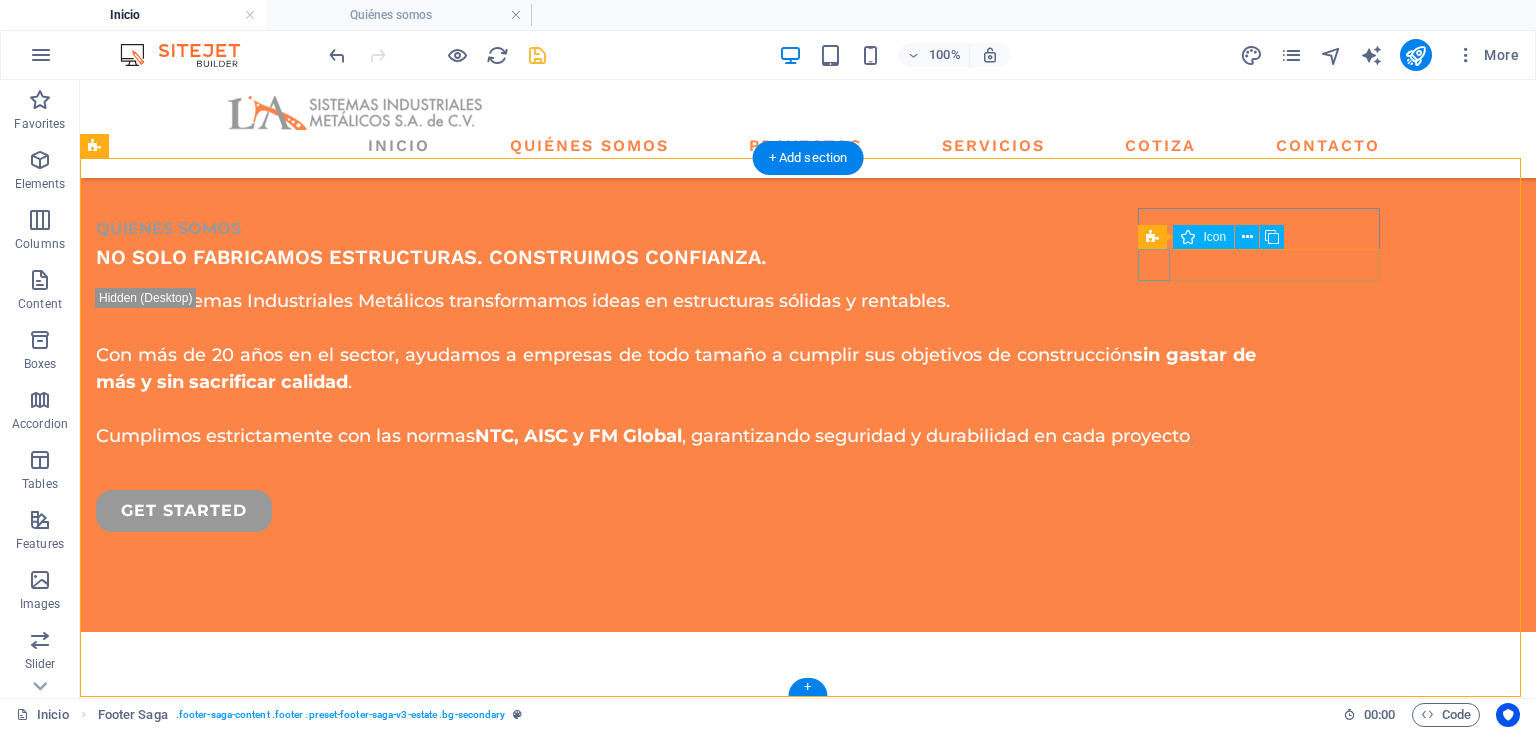 click at bounding box center [217, 2462] 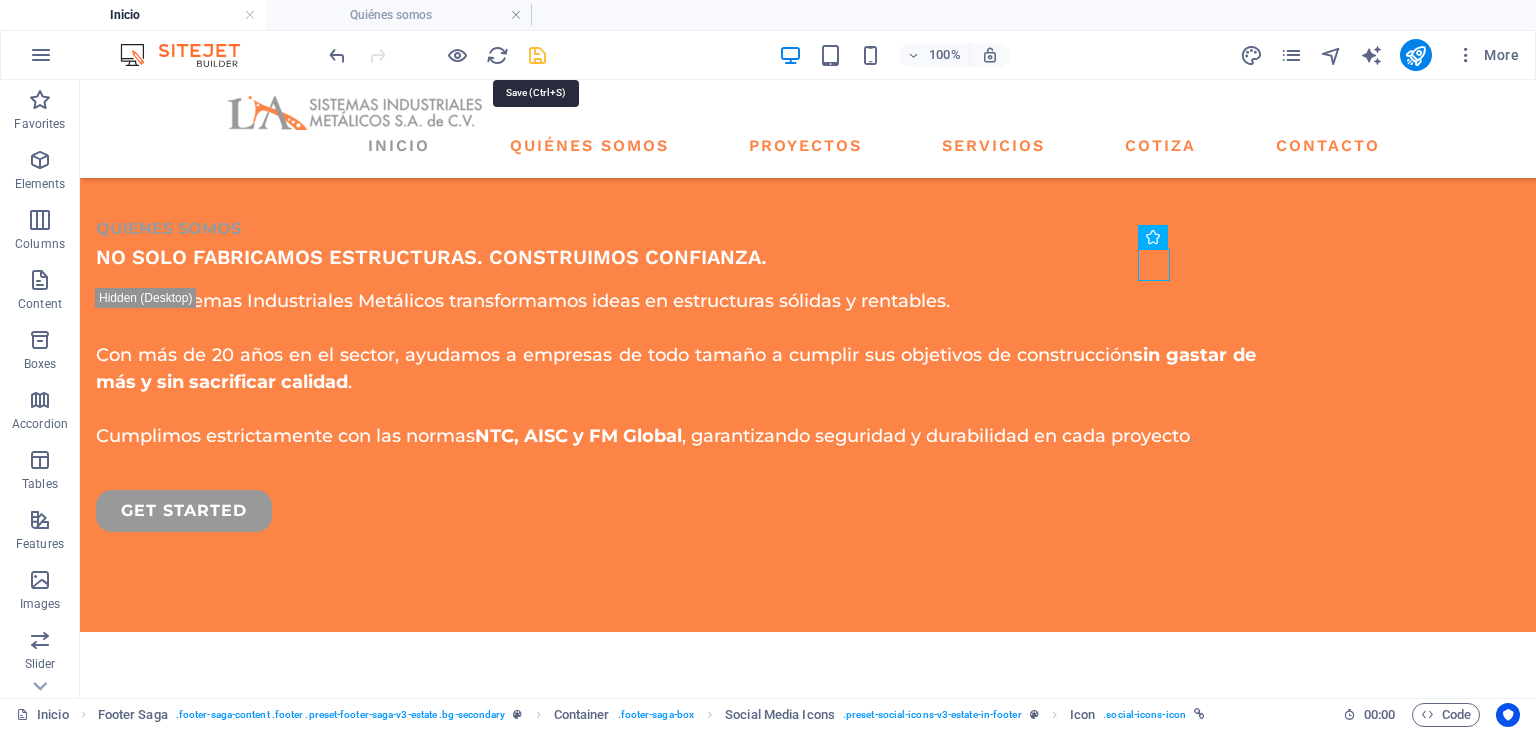 click at bounding box center [537, 55] 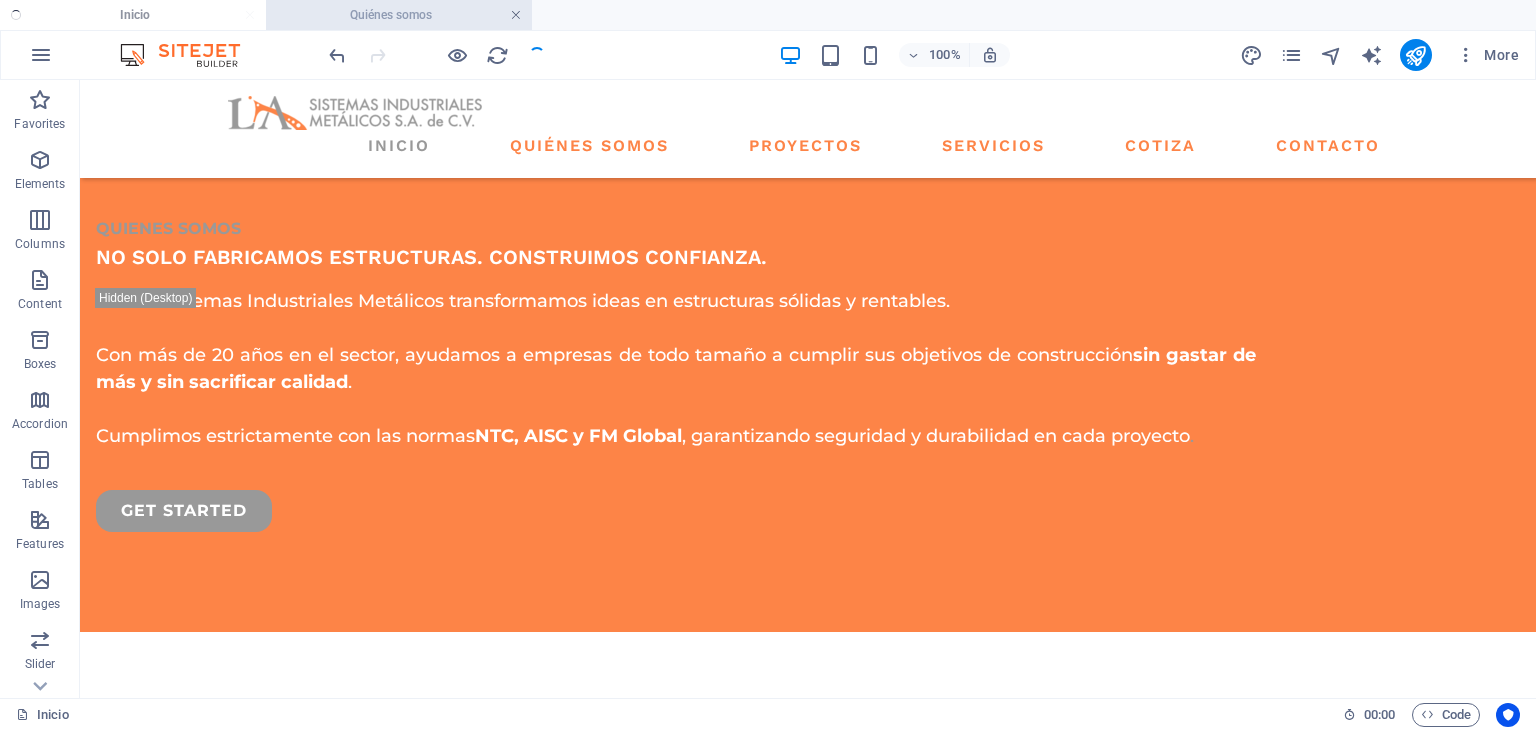 click at bounding box center [516, 15] 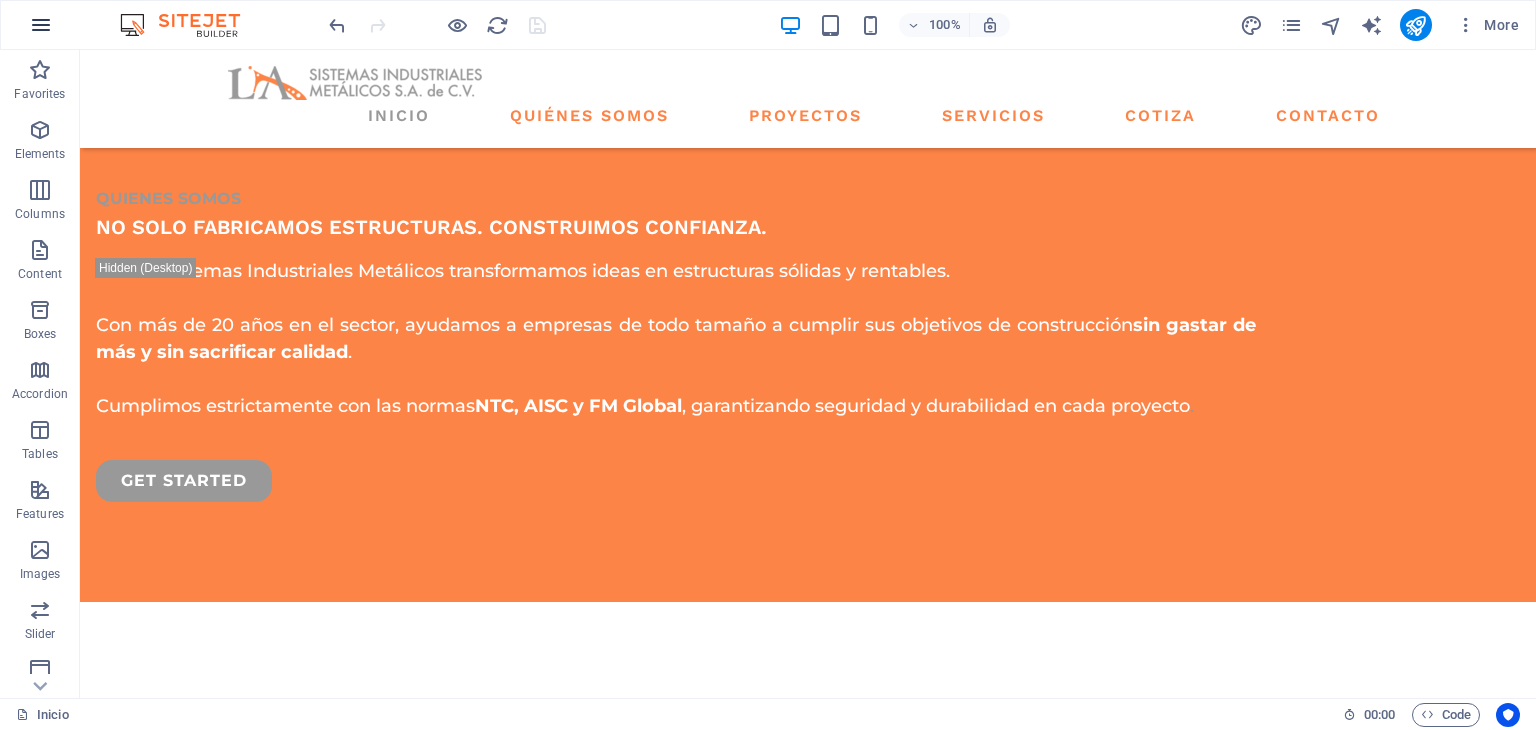 click at bounding box center (41, 25) 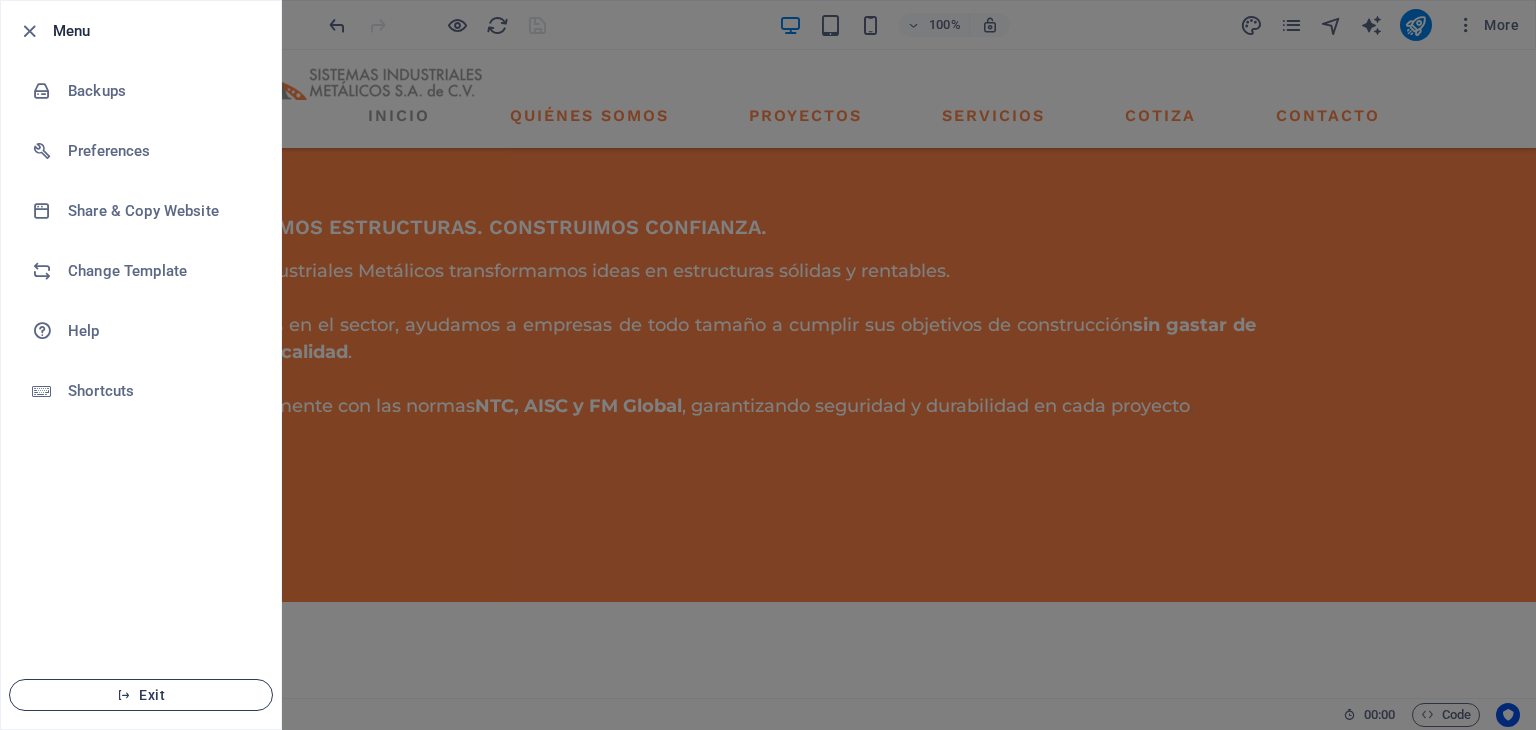 click on "Exit" at bounding box center [141, 695] 